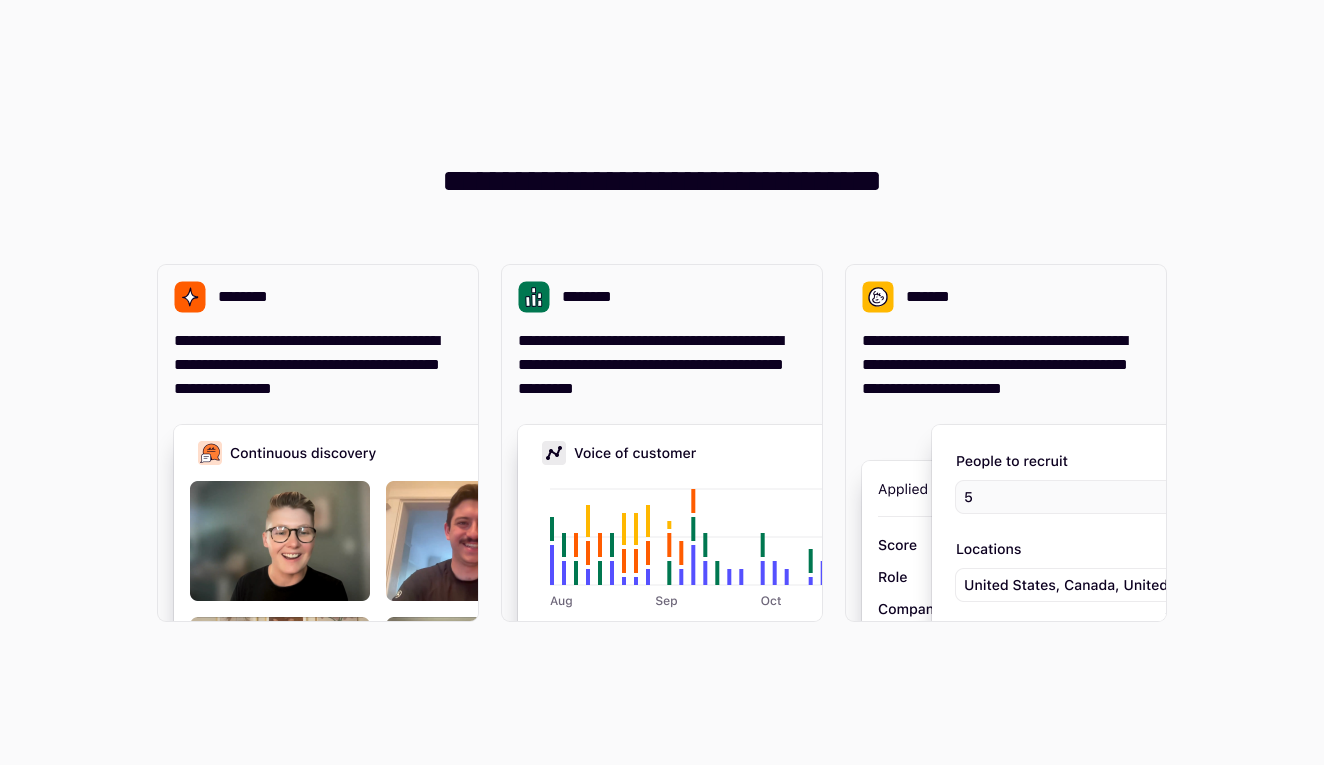 scroll, scrollTop: 0, scrollLeft: 0, axis: both 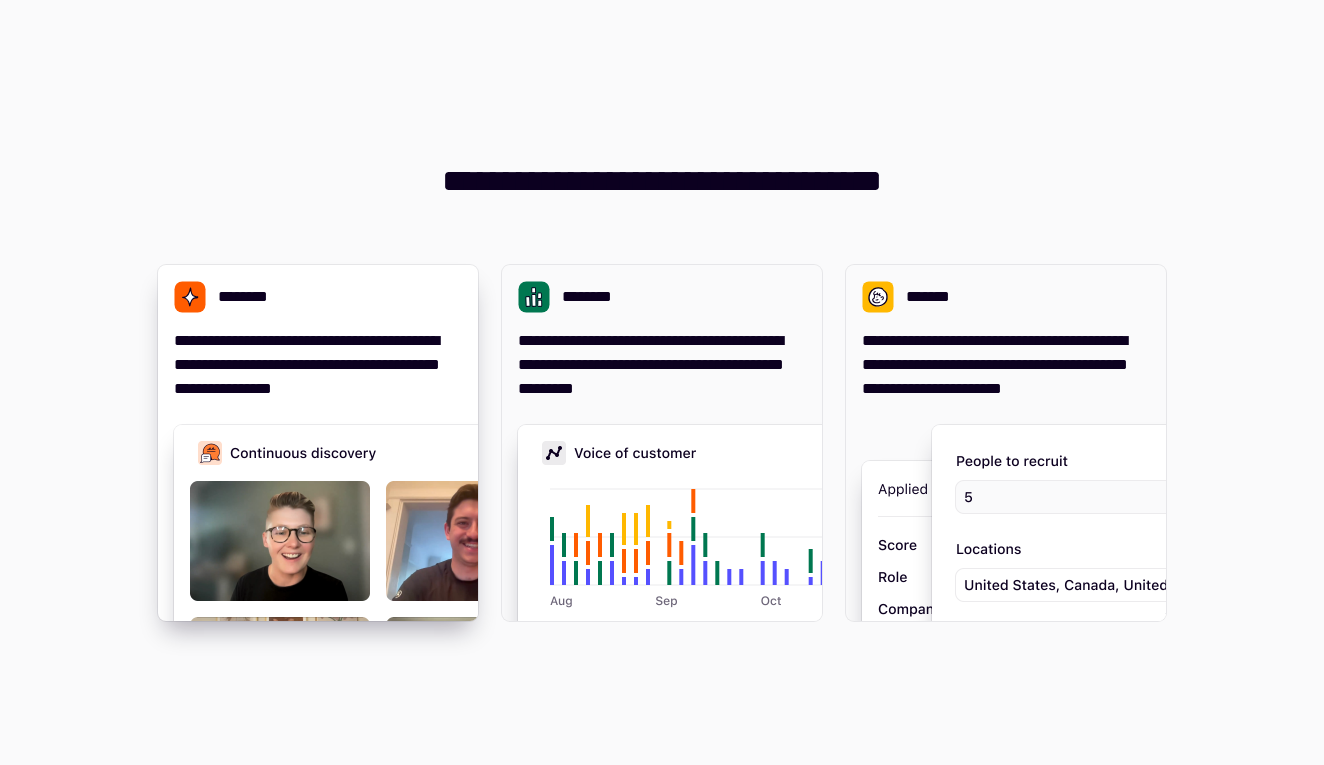 click on "**********" at bounding box center (318, 365) 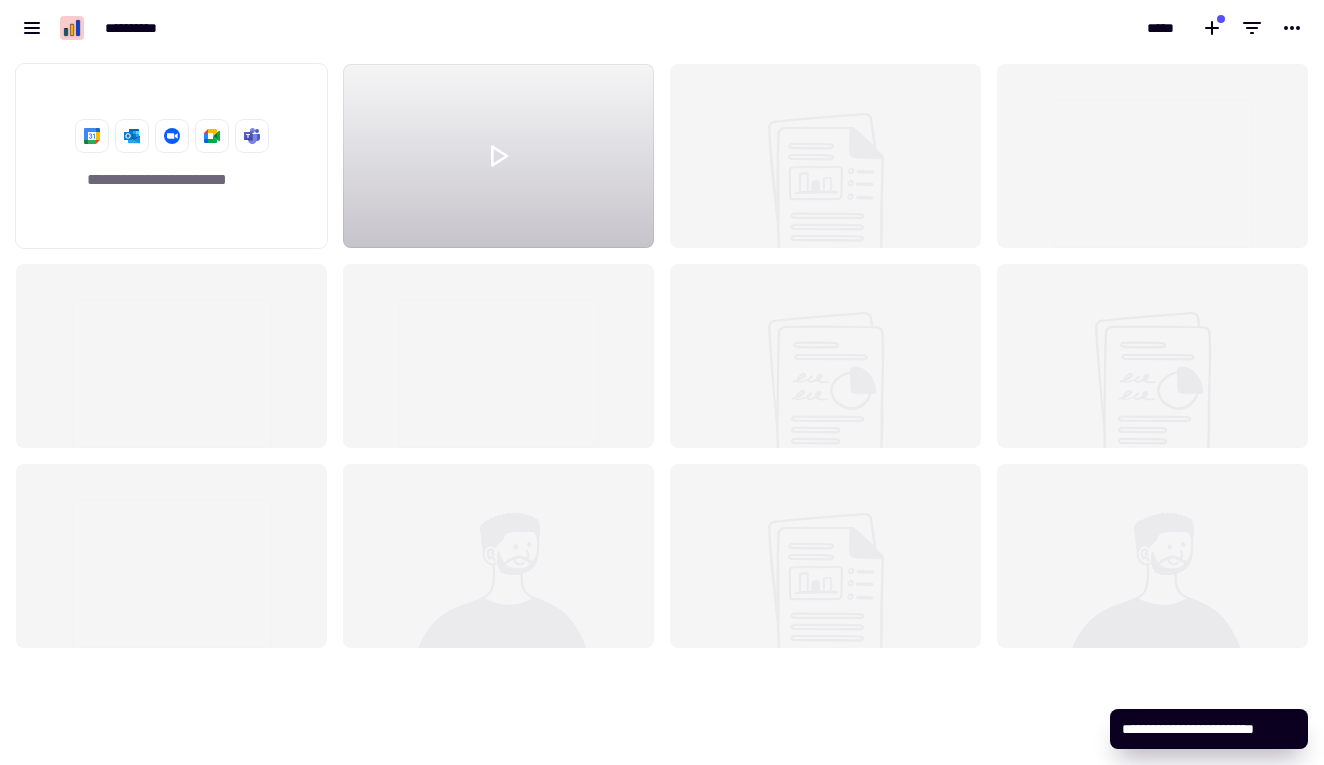 scroll, scrollTop: 1, scrollLeft: 1, axis: both 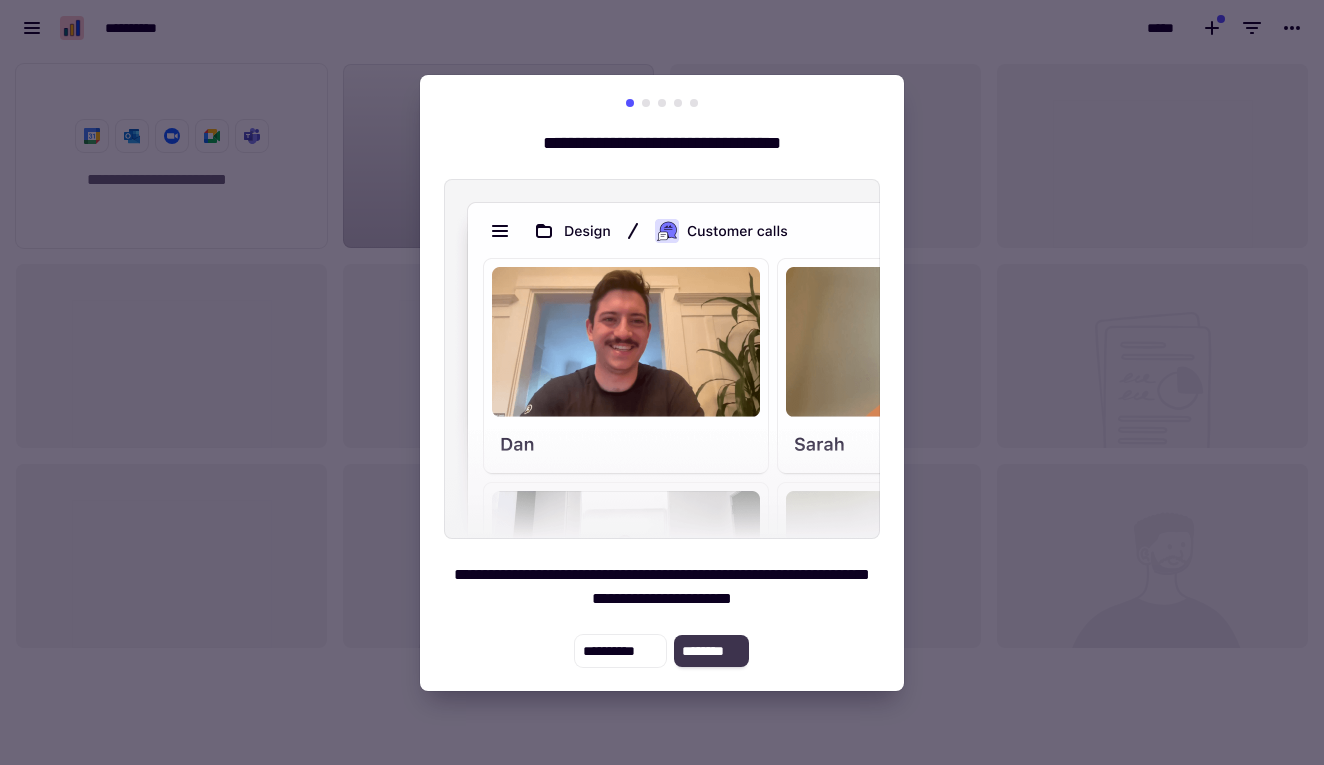 click on "********" 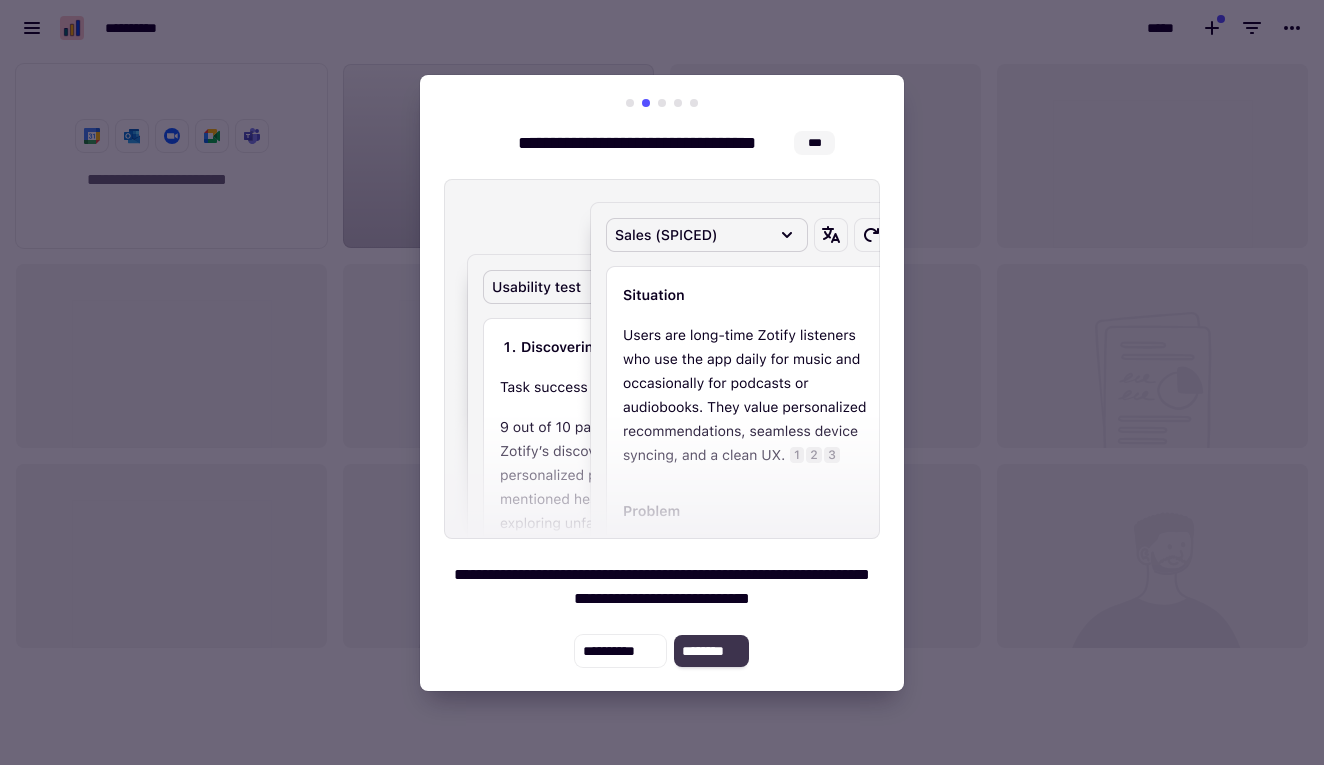click on "********" 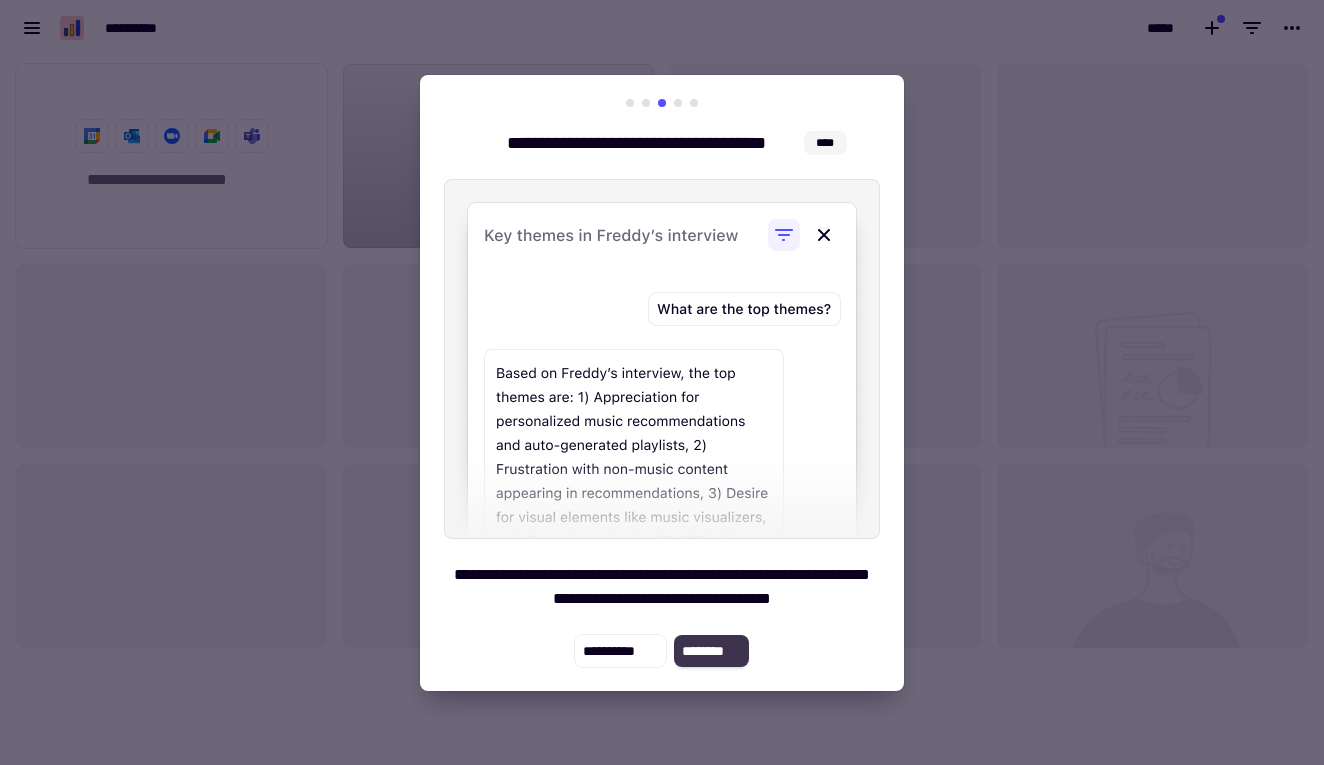click on "********" 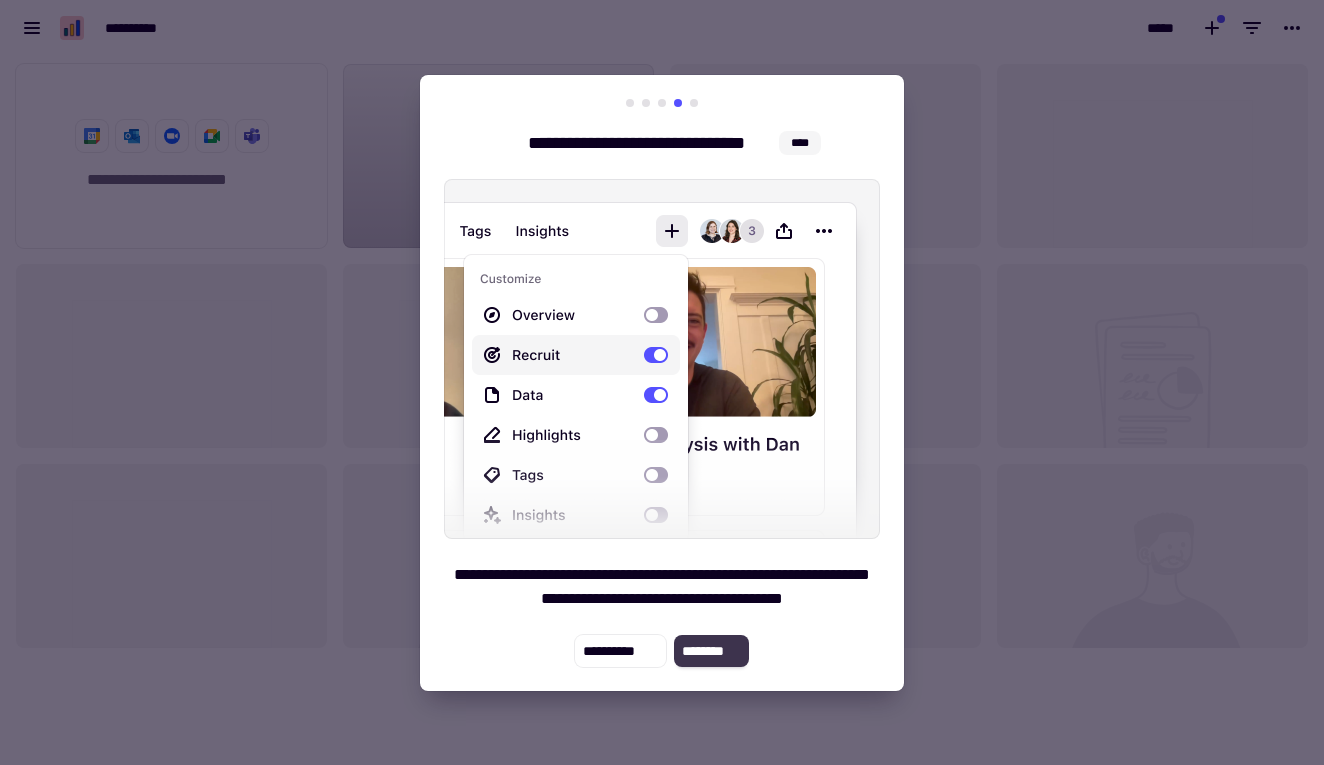 click on "********" 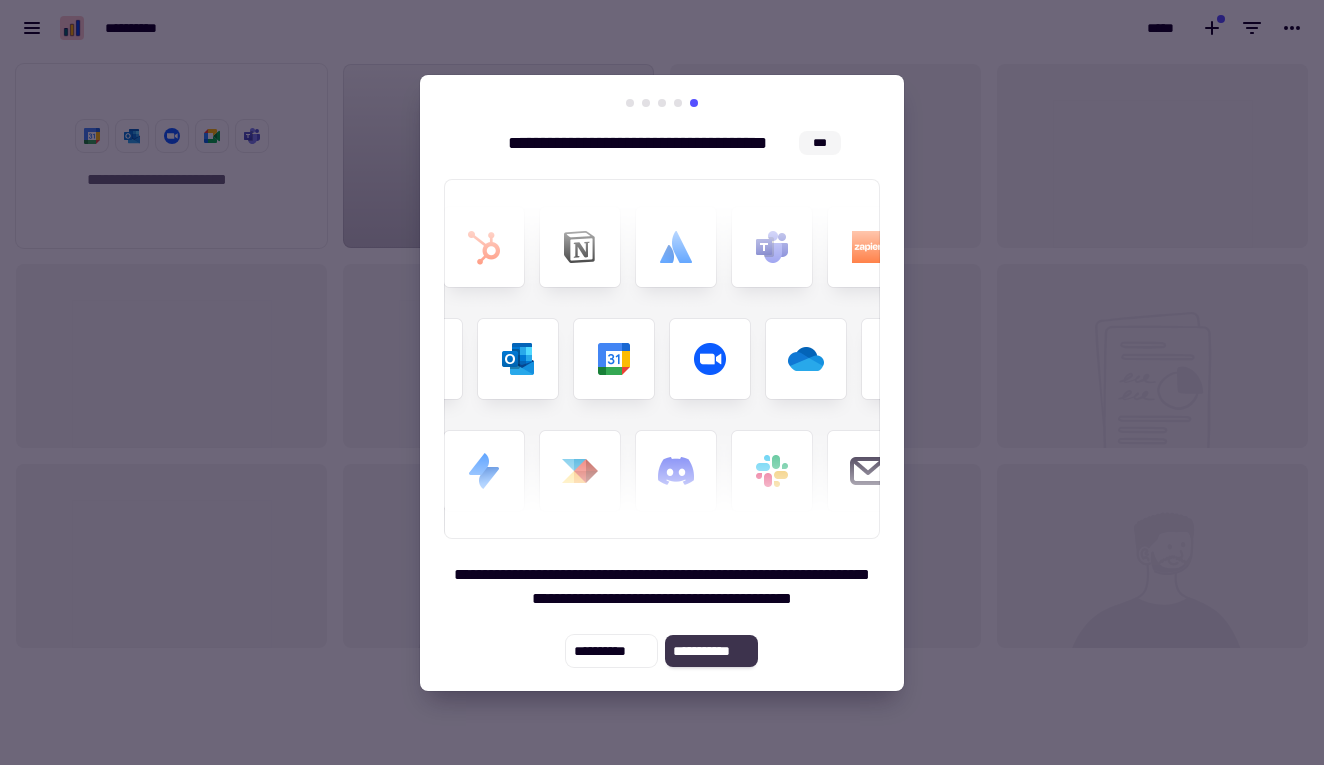 click on "**********" 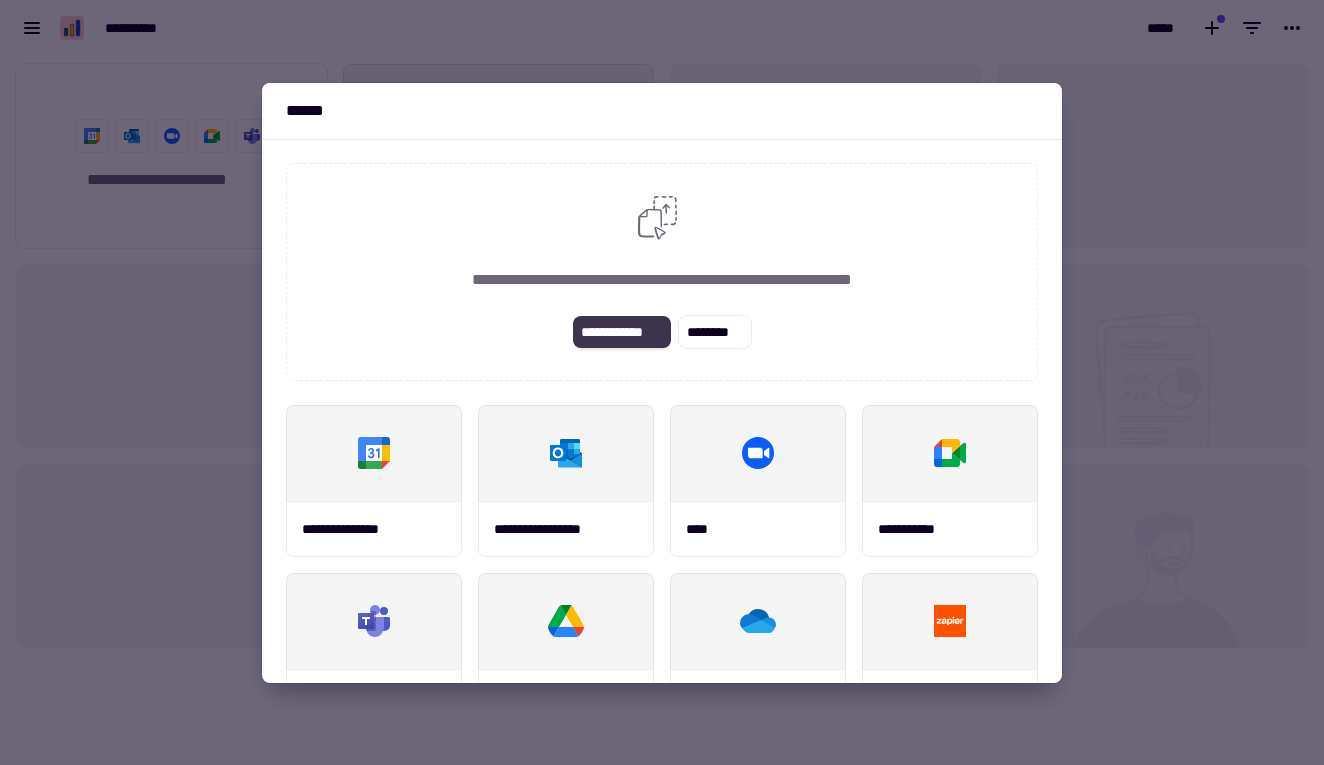 click on "**********" 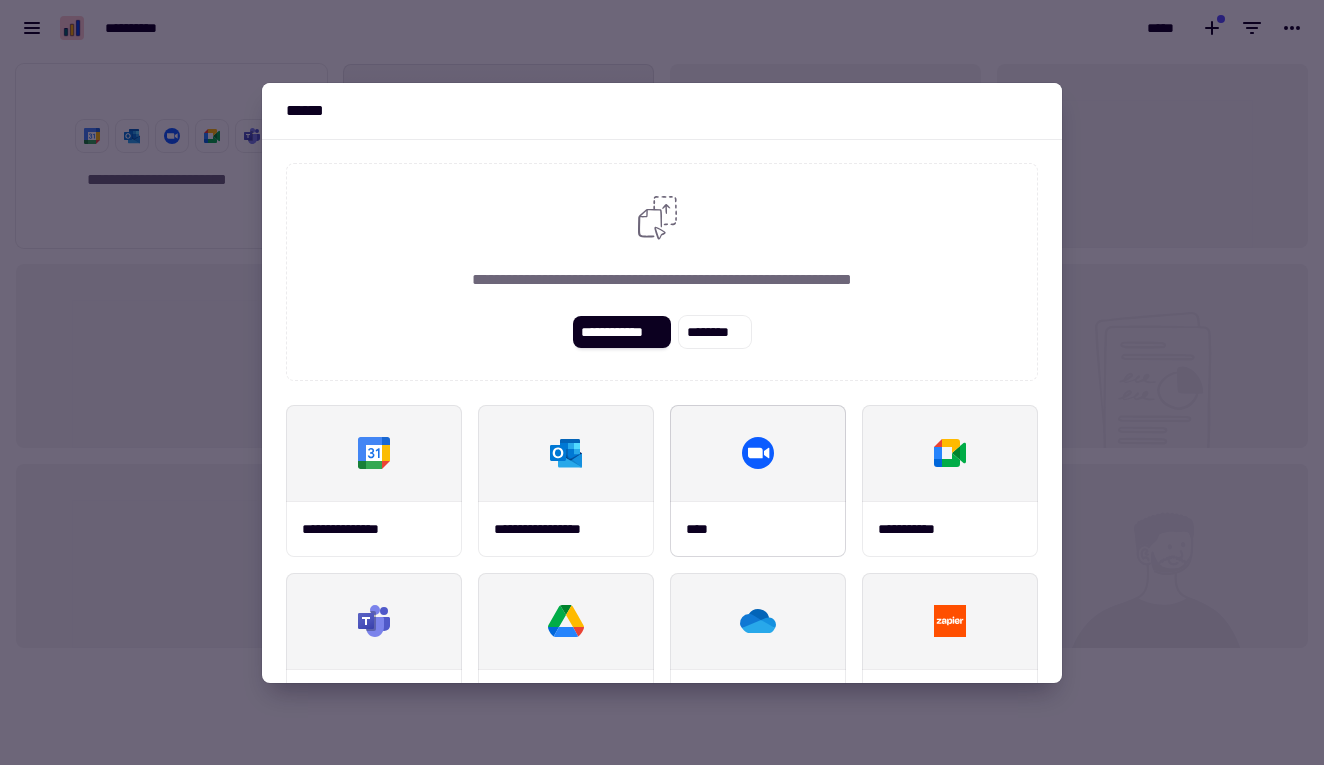 click on "****" at bounding box center (758, 529) 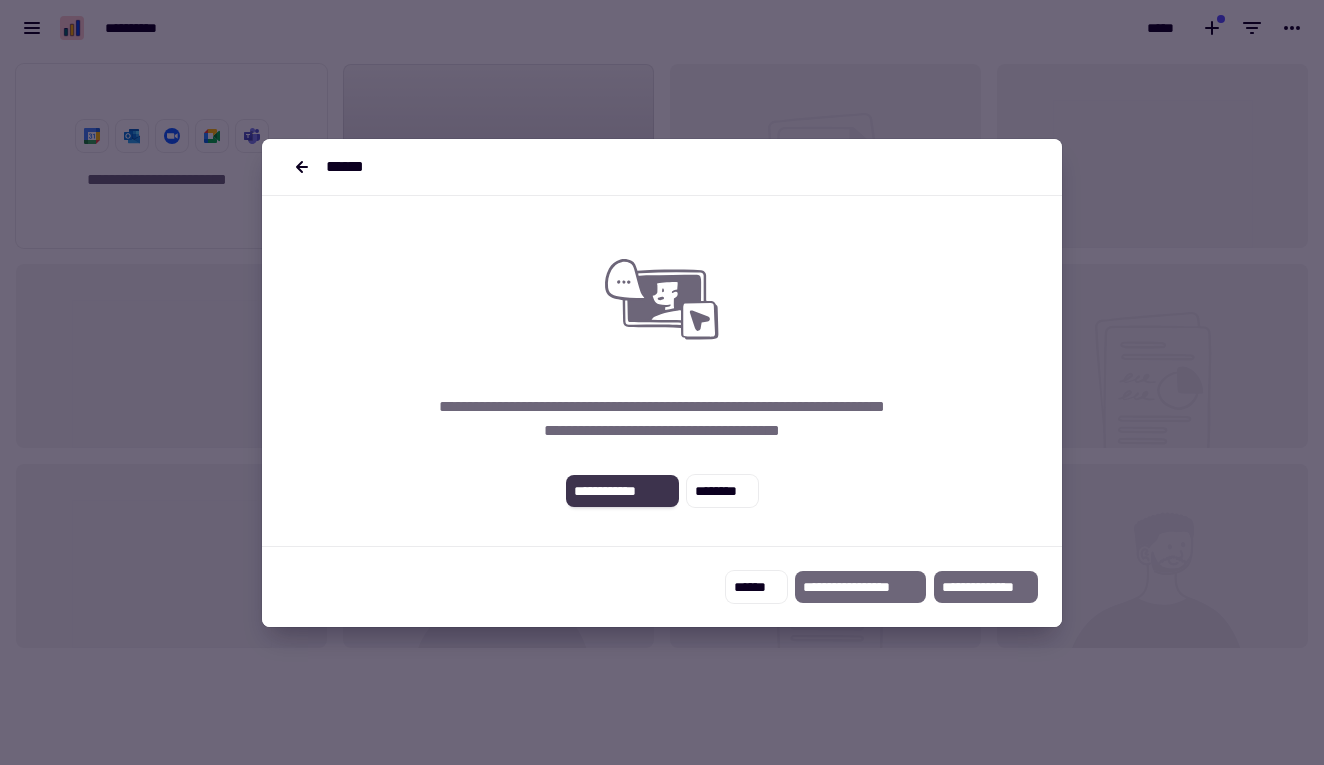 click on "**********" 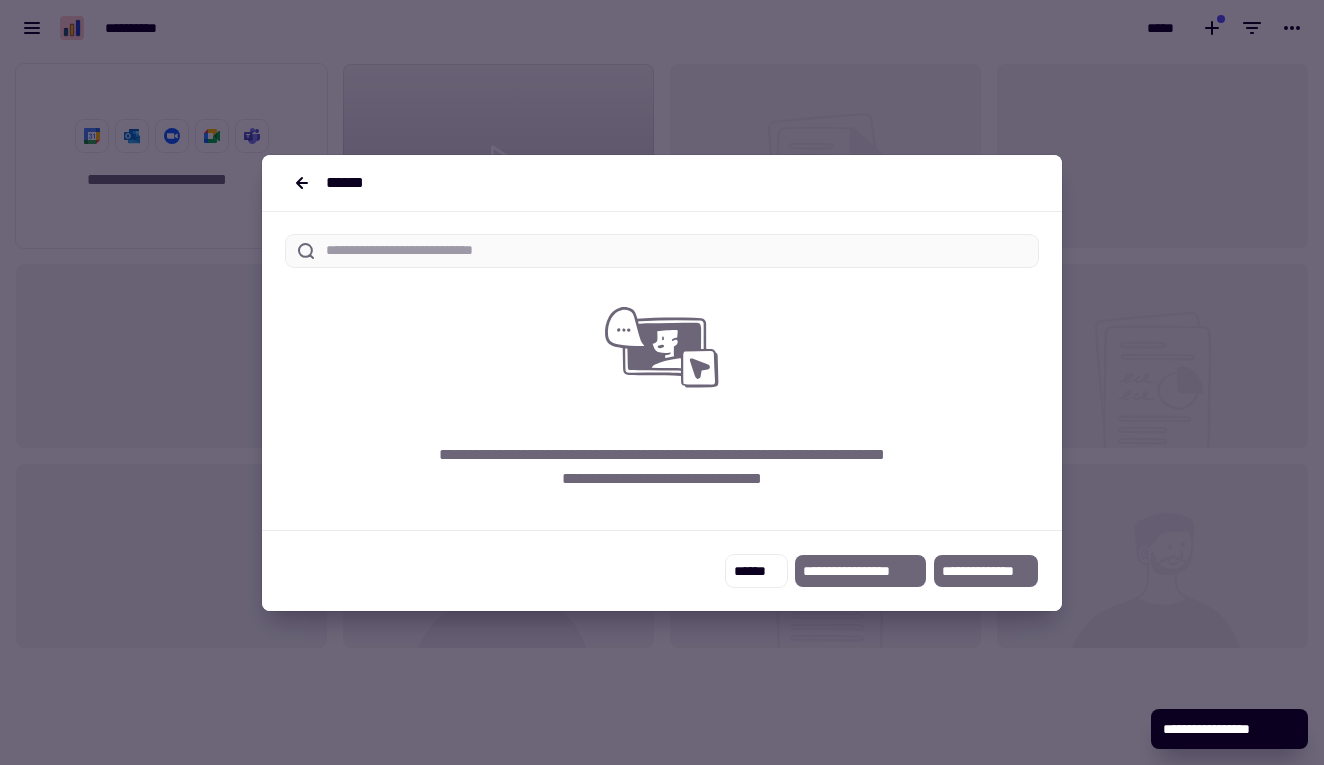 click on "**********" 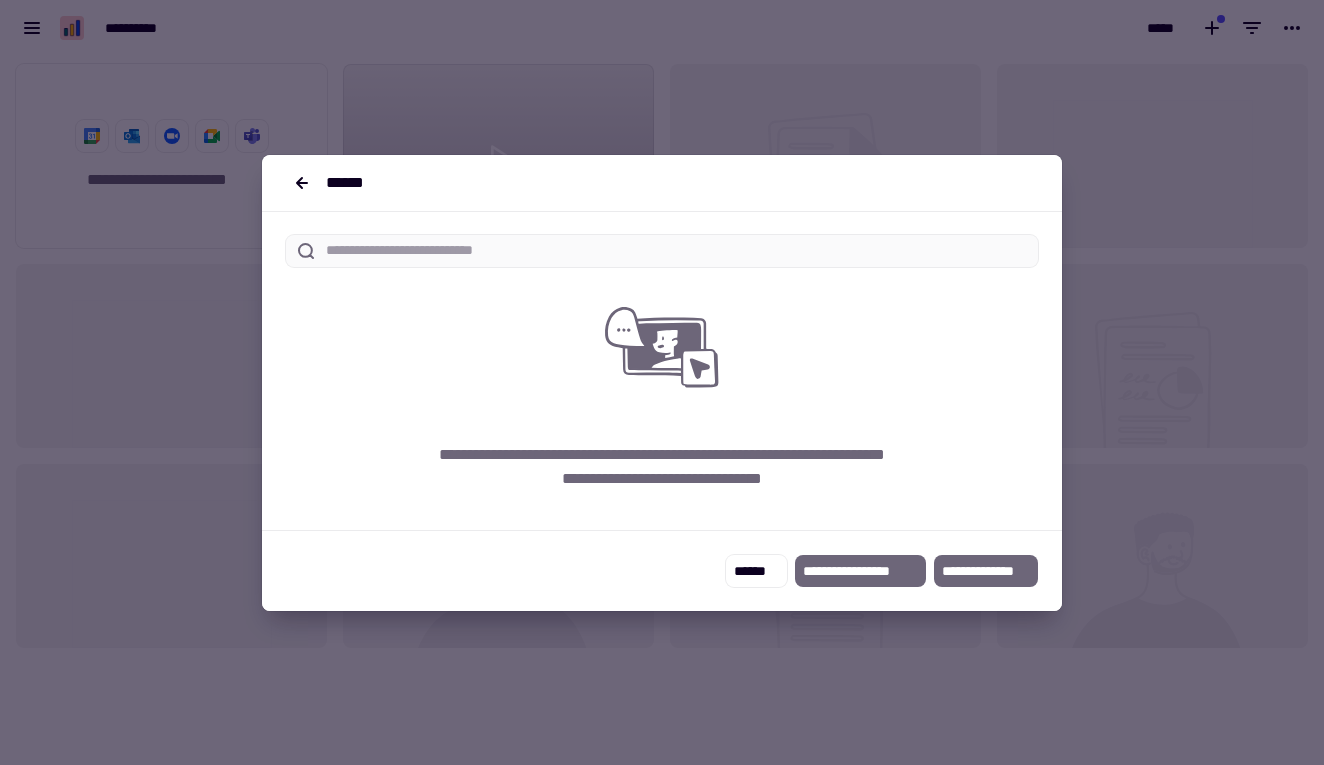 click on "**********" 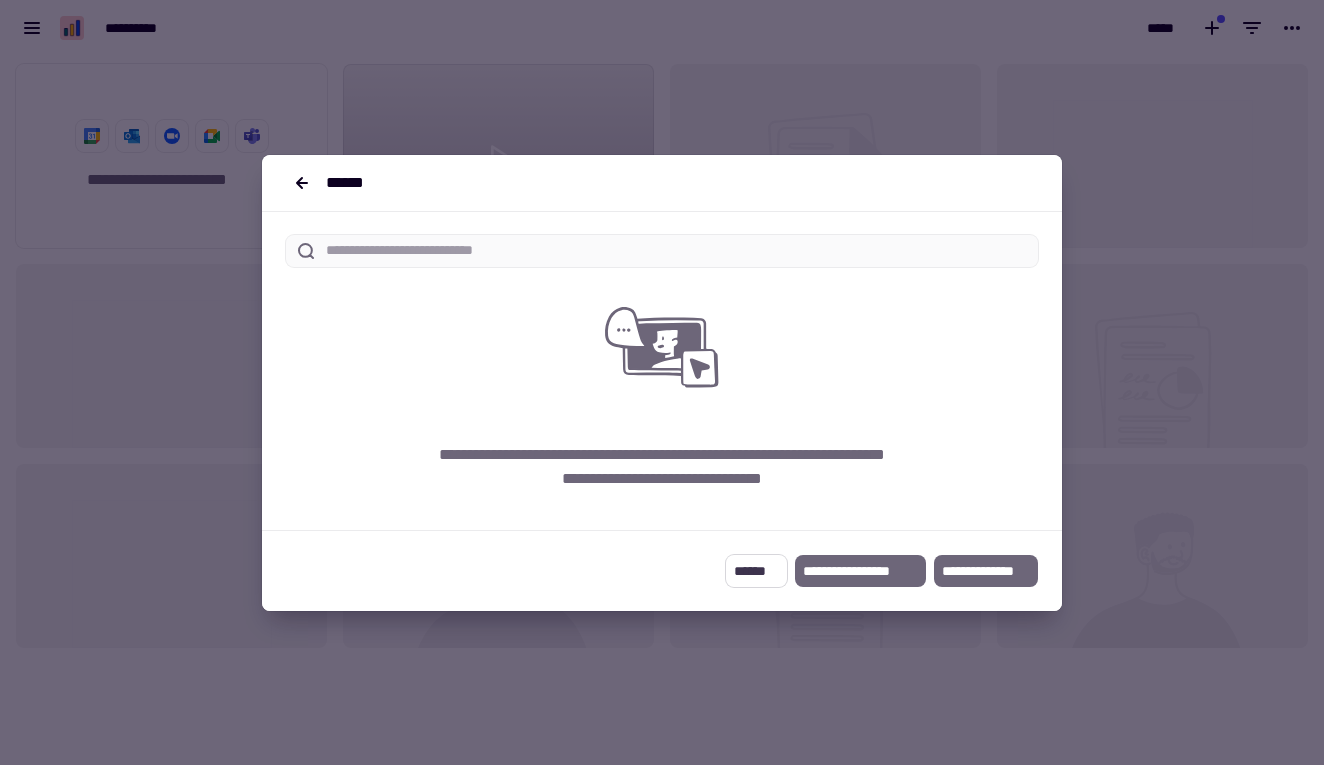 click on "******" 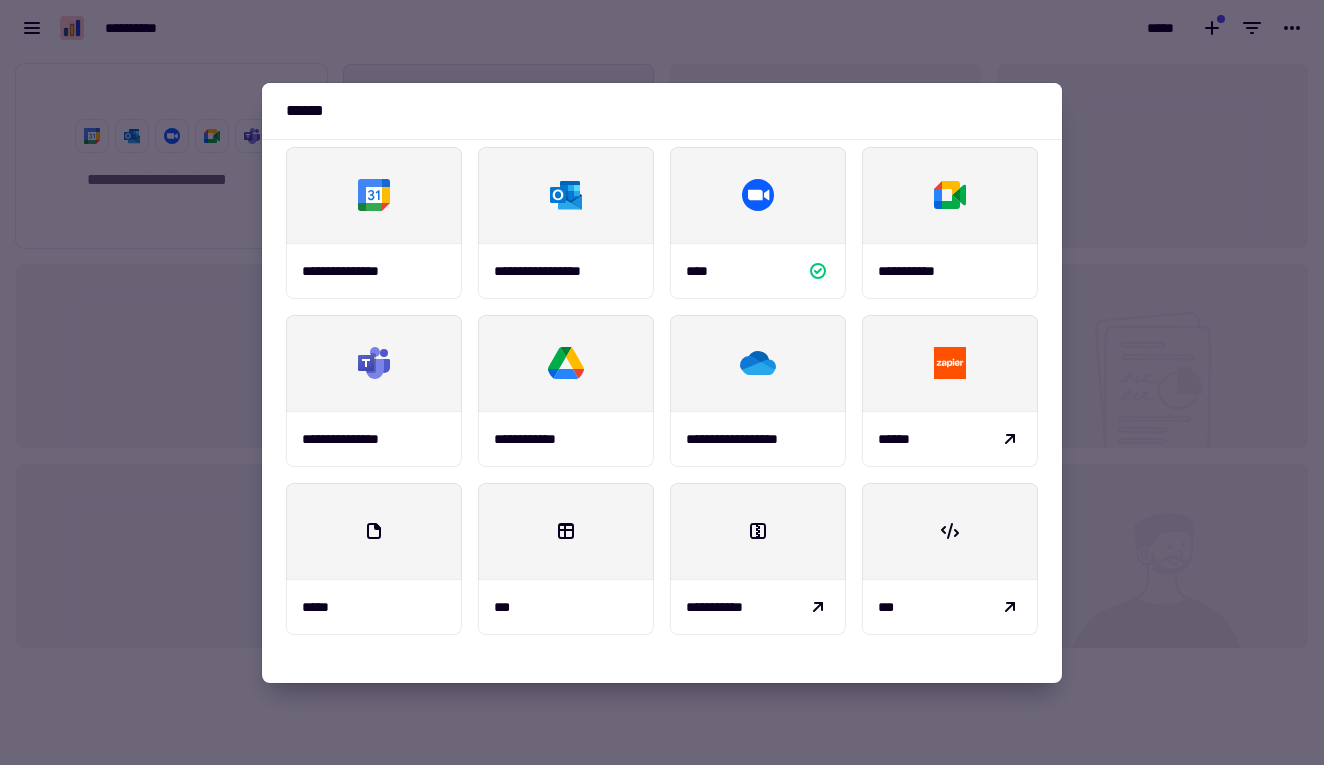 scroll, scrollTop: 258, scrollLeft: 0, axis: vertical 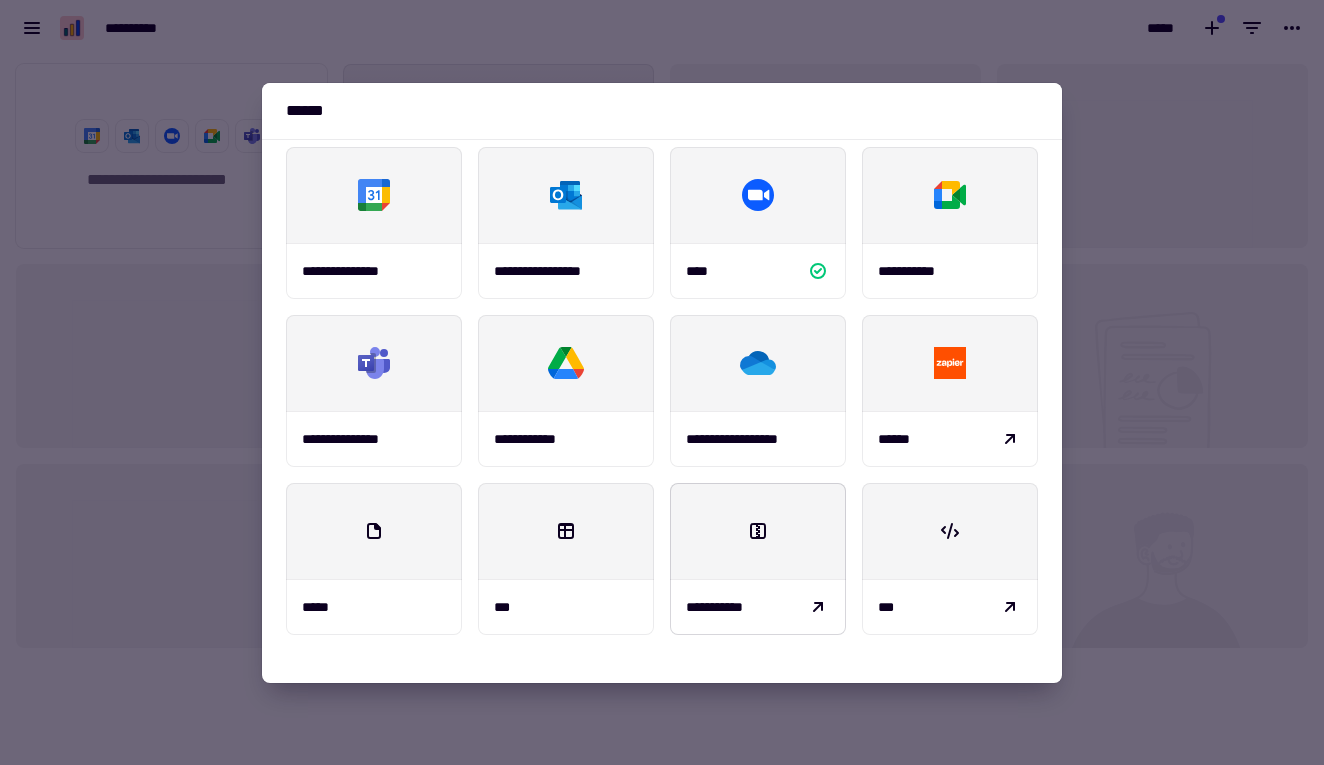 click on "**********" at bounding box center [758, 607] 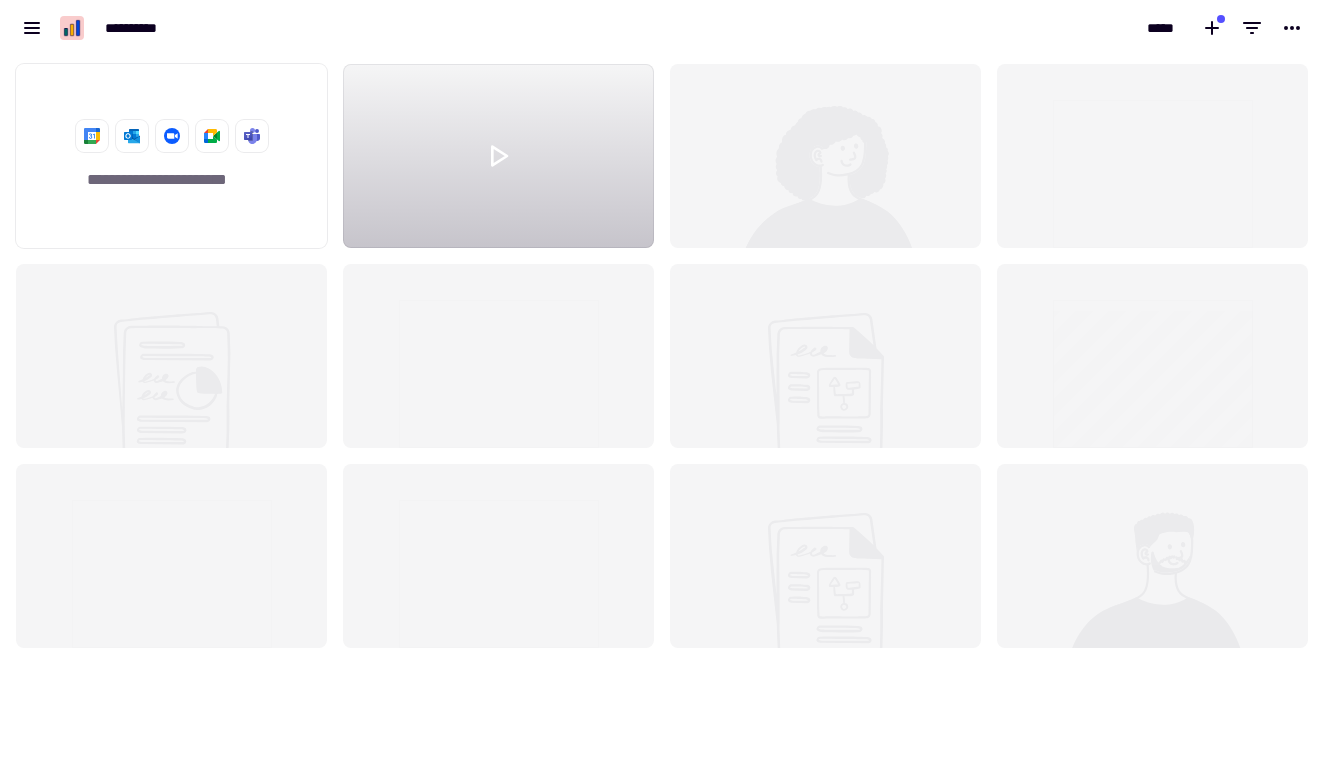 scroll, scrollTop: 1, scrollLeft: 1, axis: both 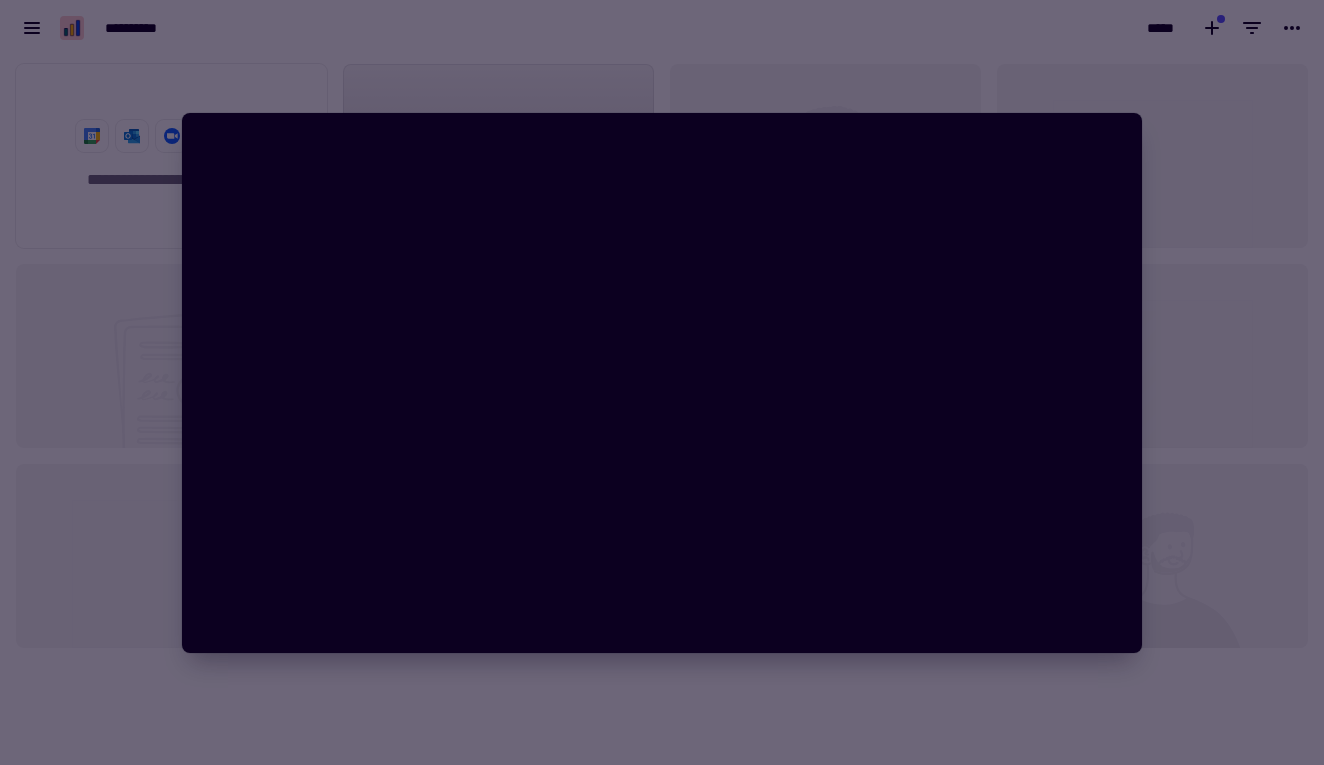 click at bounding box center (662, 382) 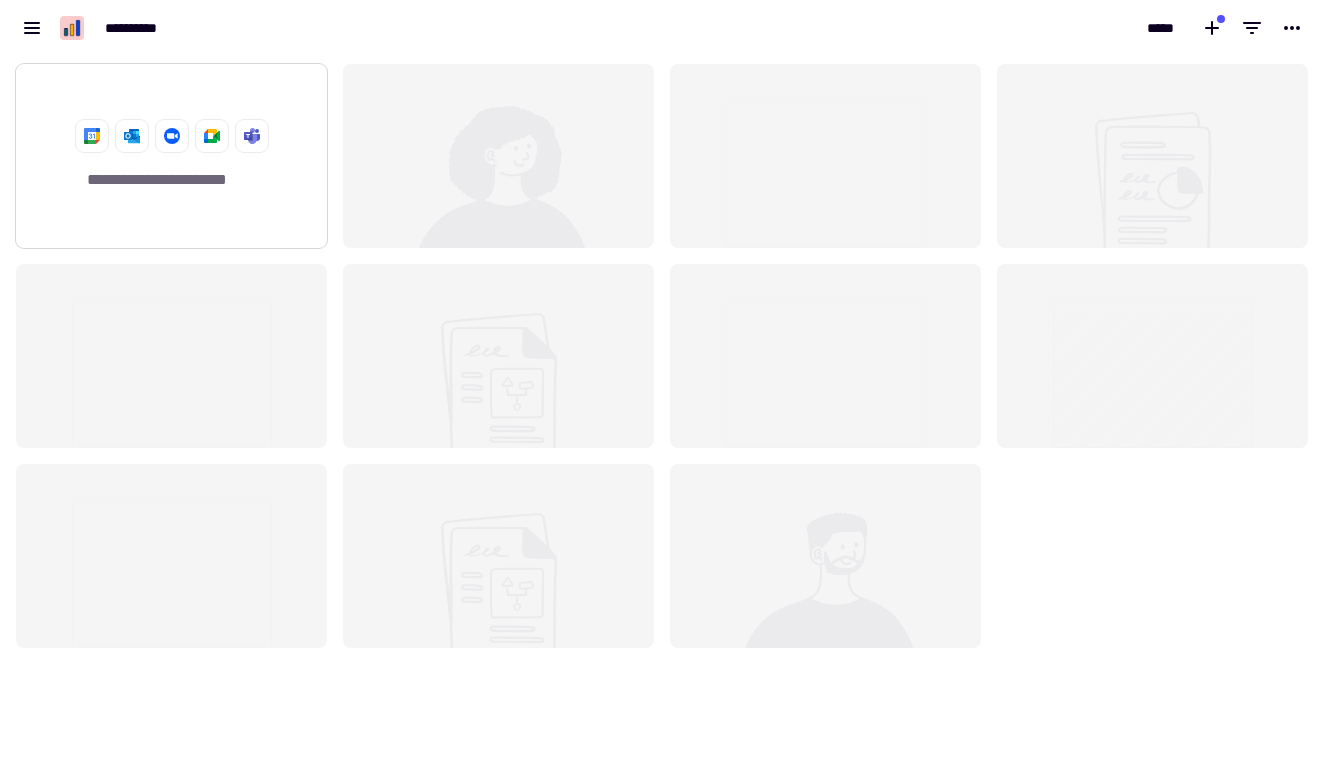 click on "**********" 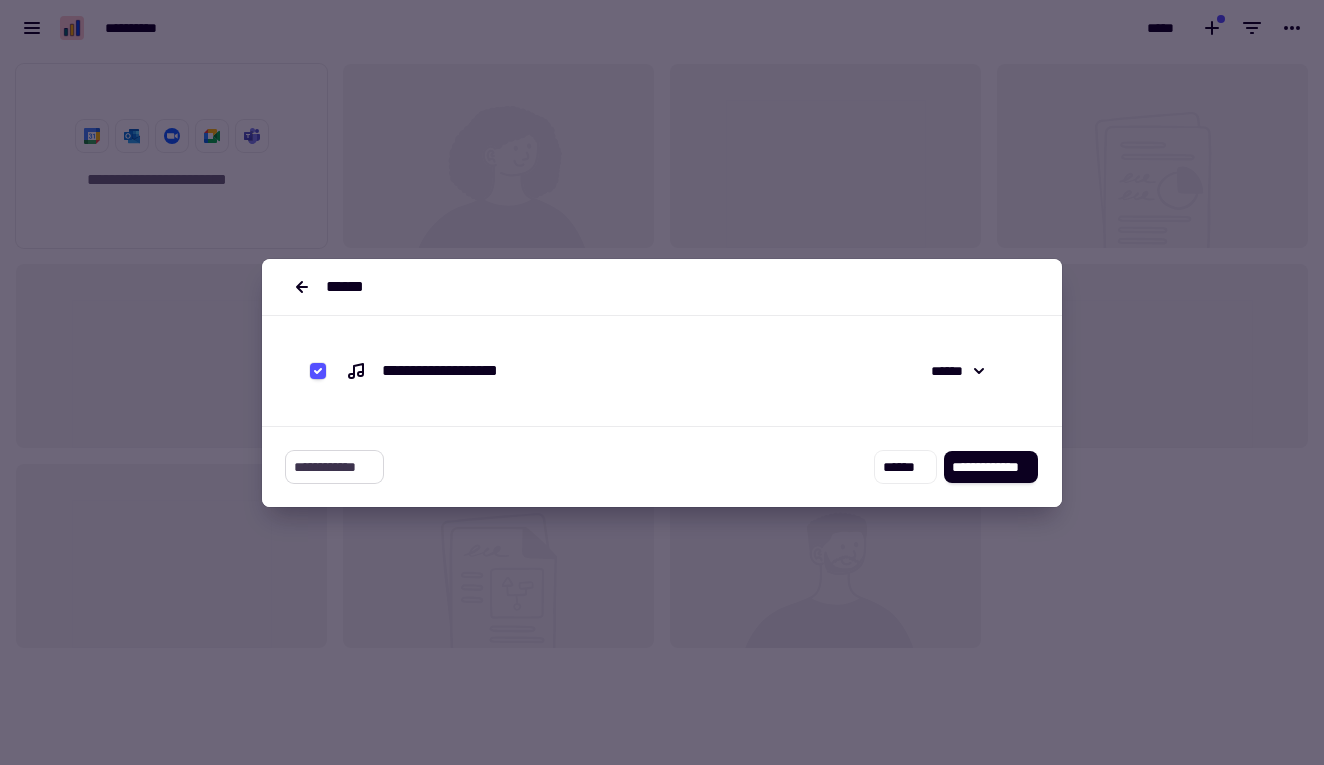 click on "**********" 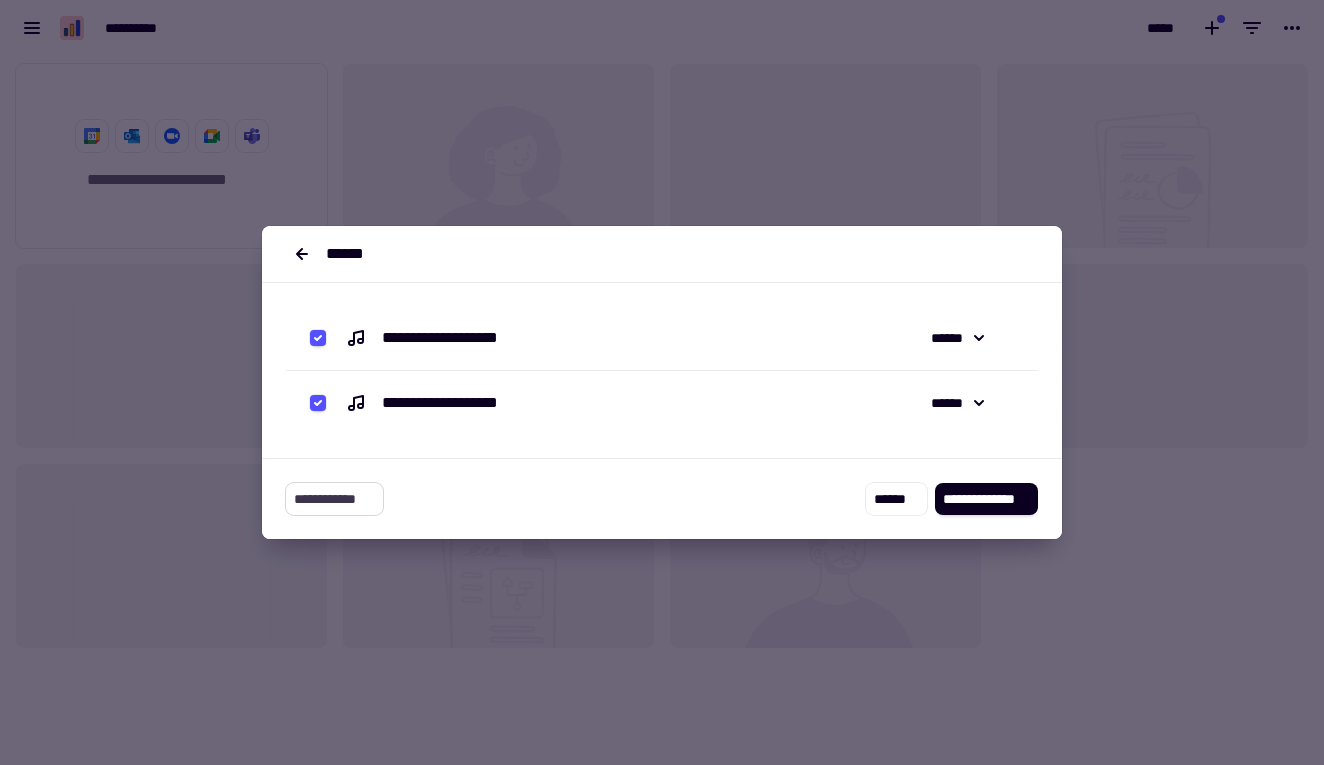 click on "**********" 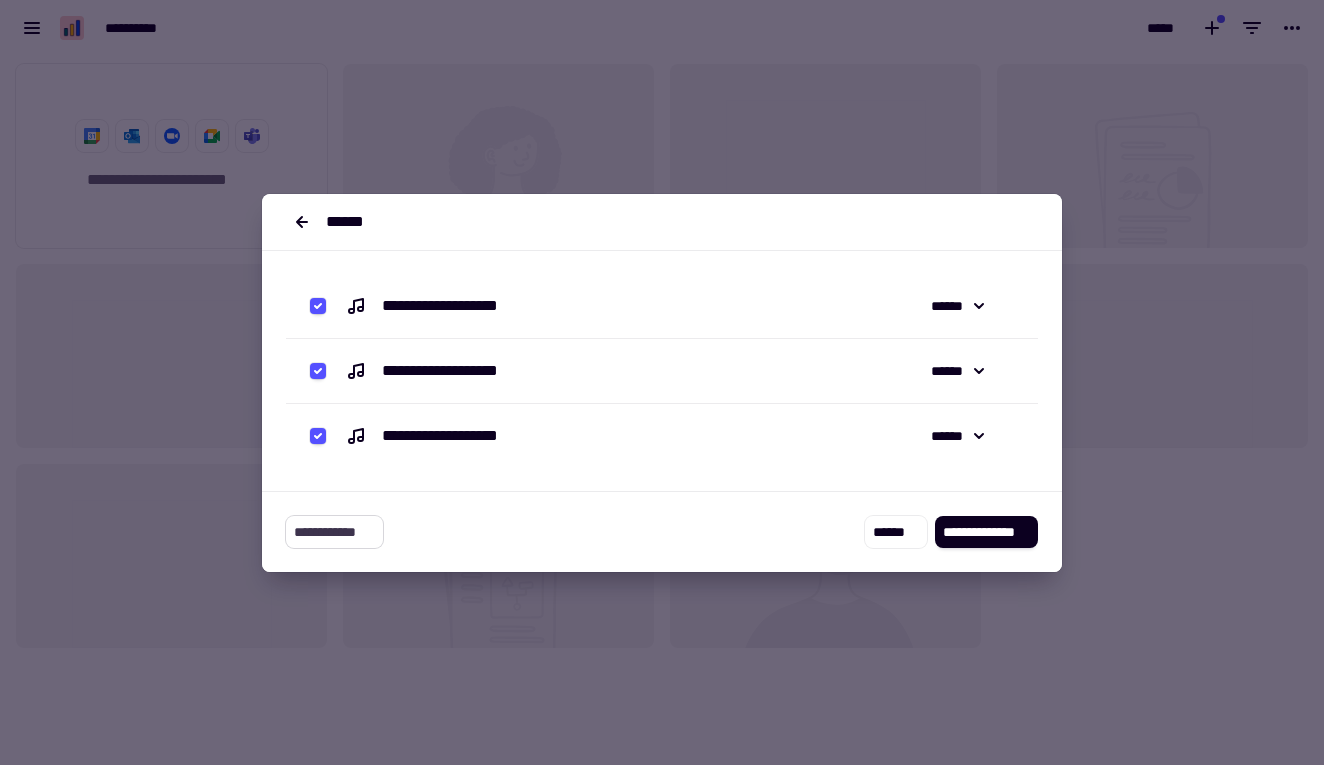 click on "**********" 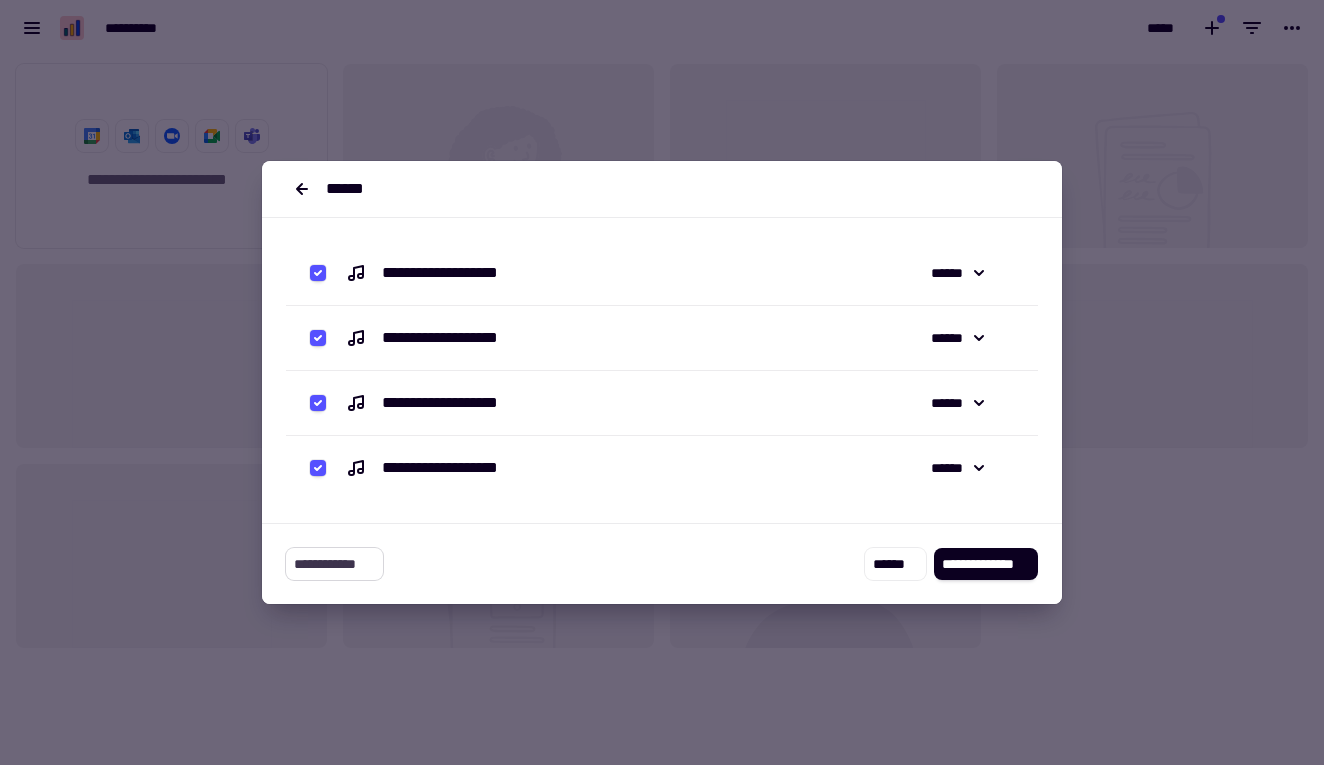 click on "**********" 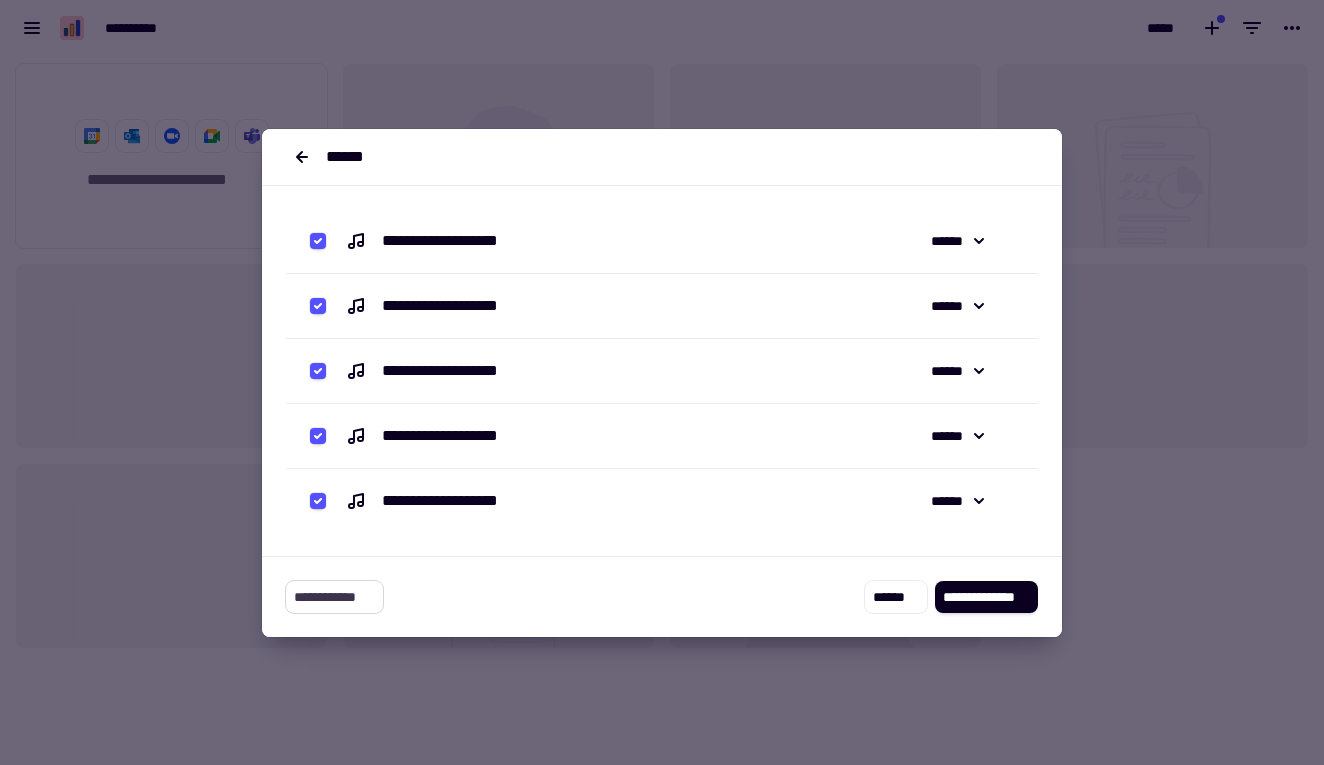 click on "**********" 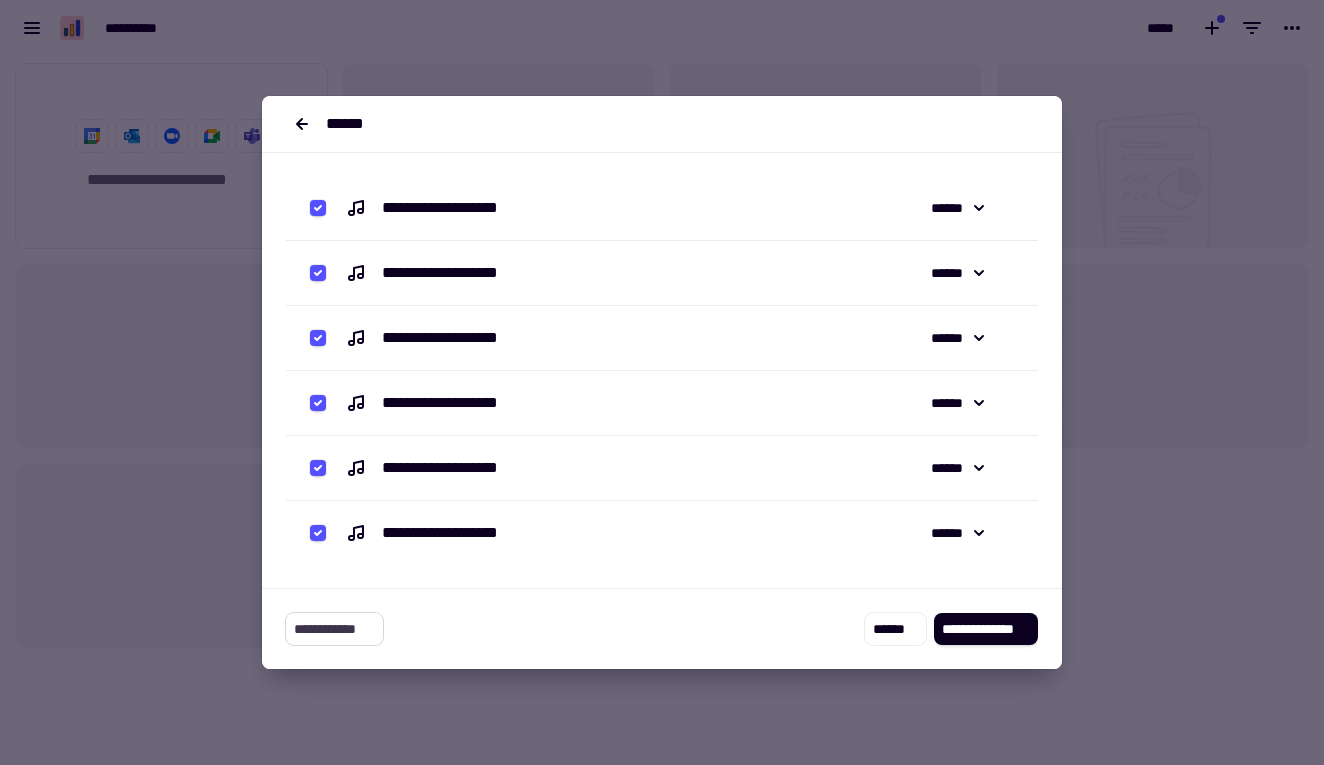 click on "**********" 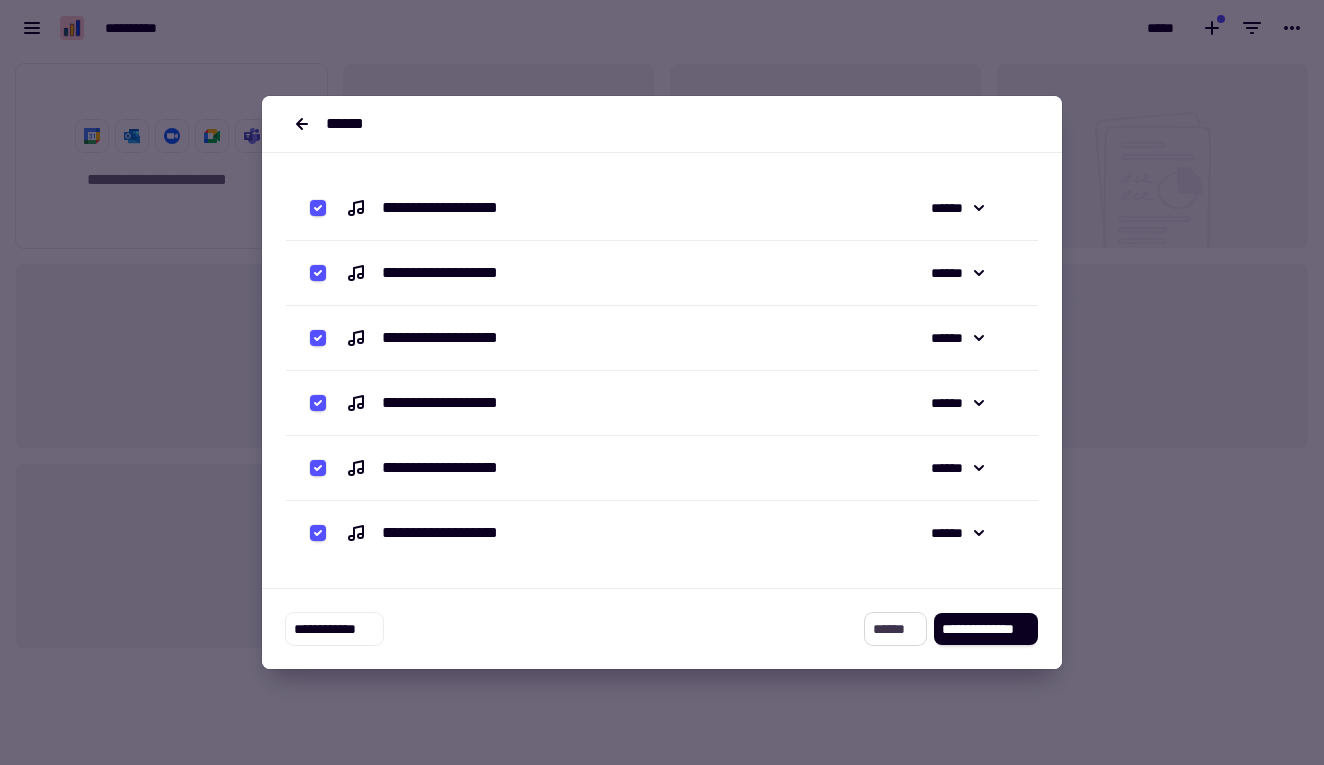 click on "******" 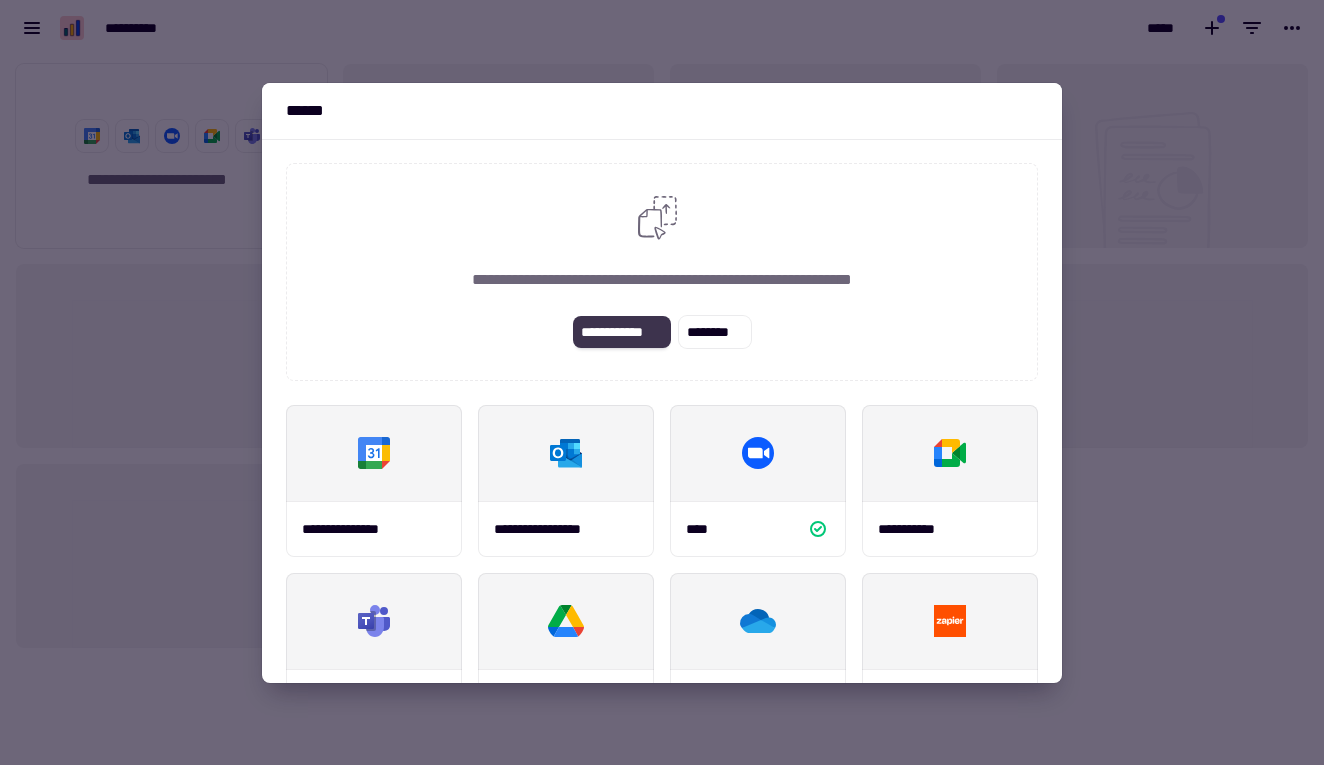 click on "**********" 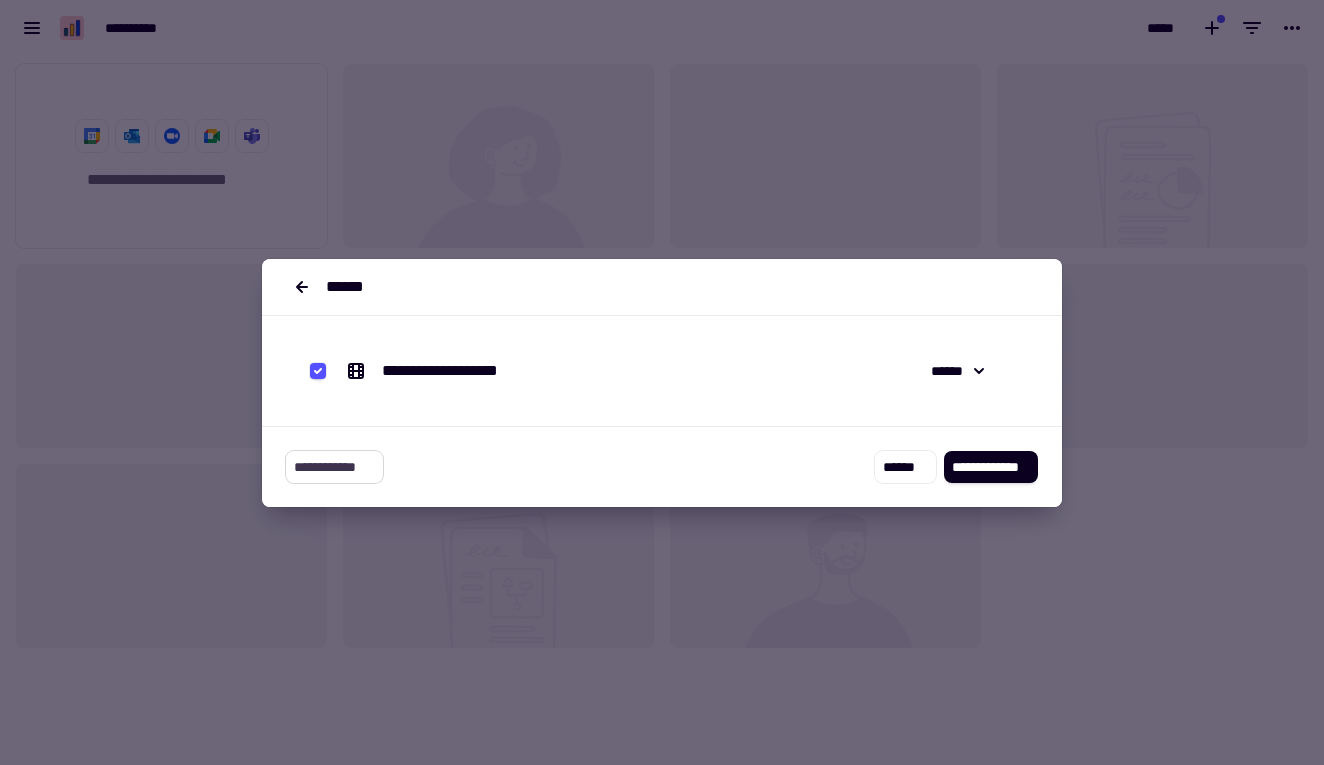 click on "**********" 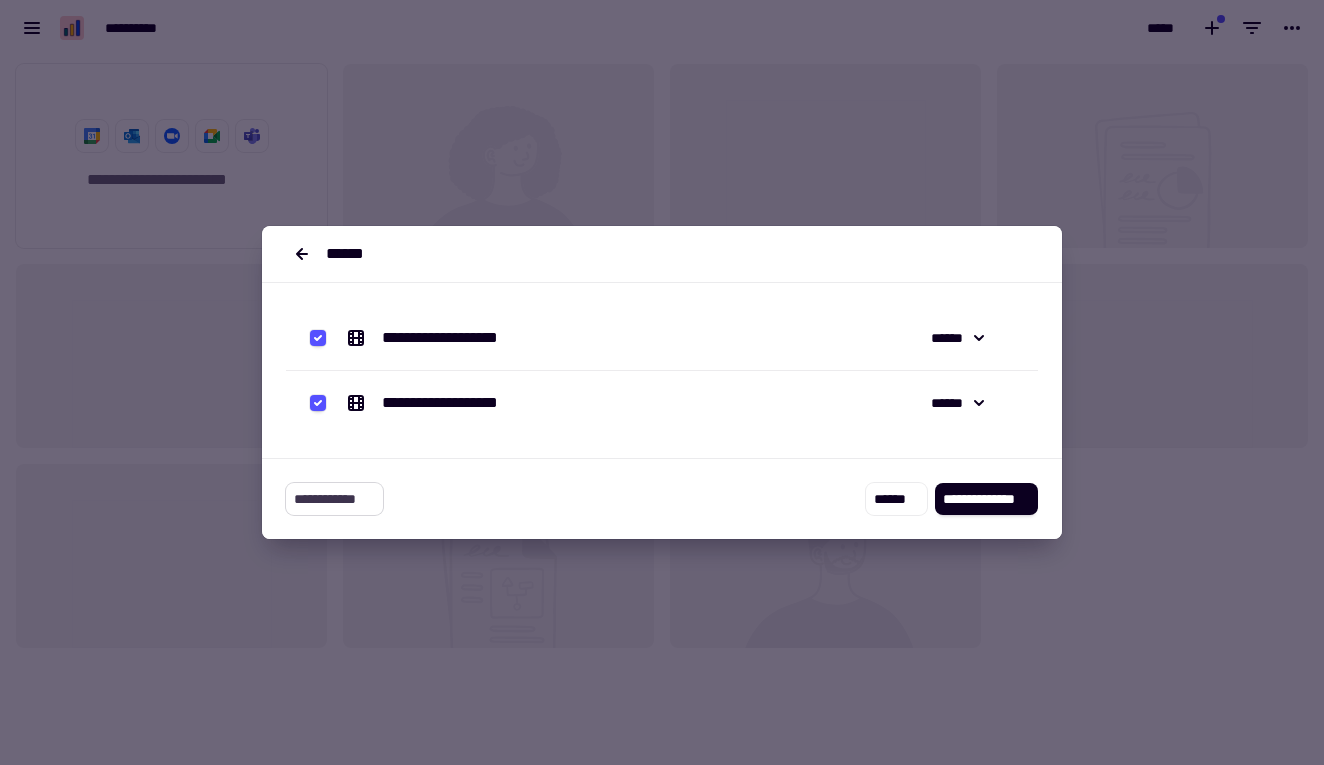 click on "**********" 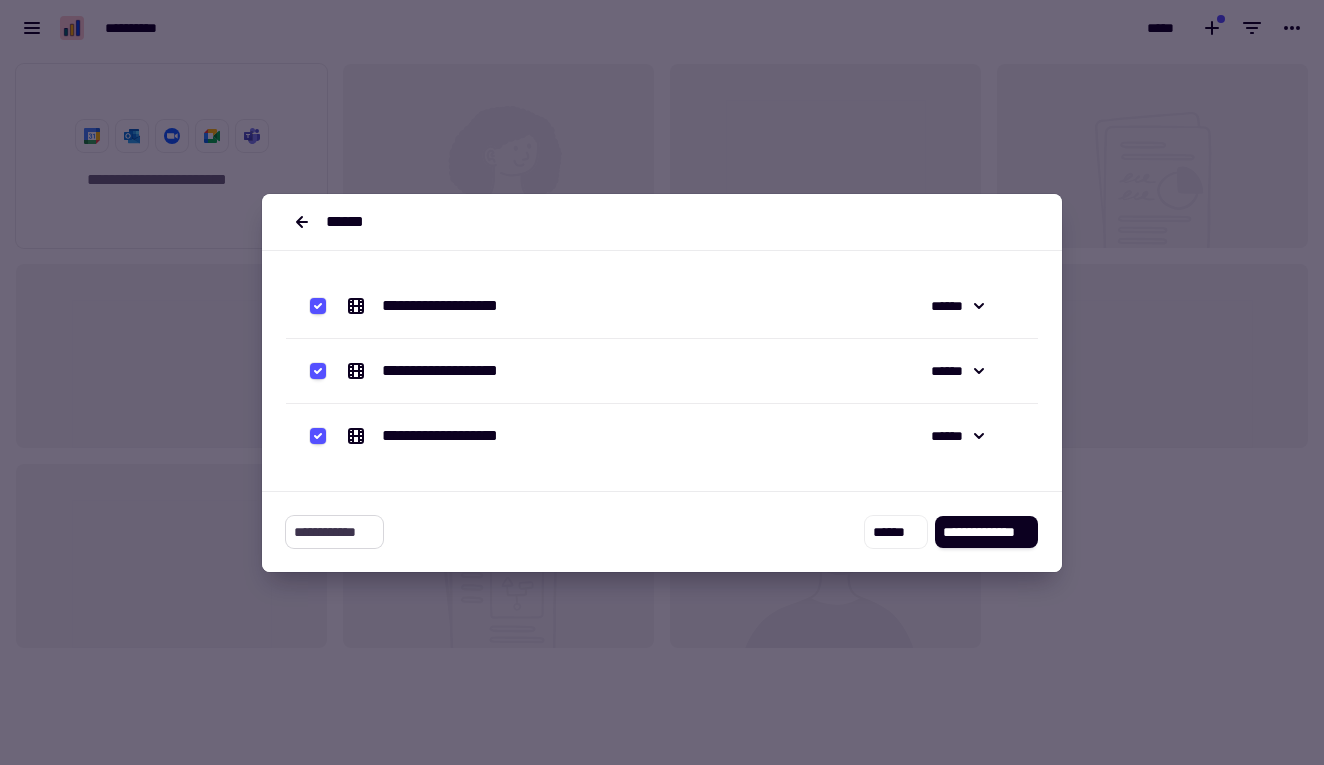 click on "**********" 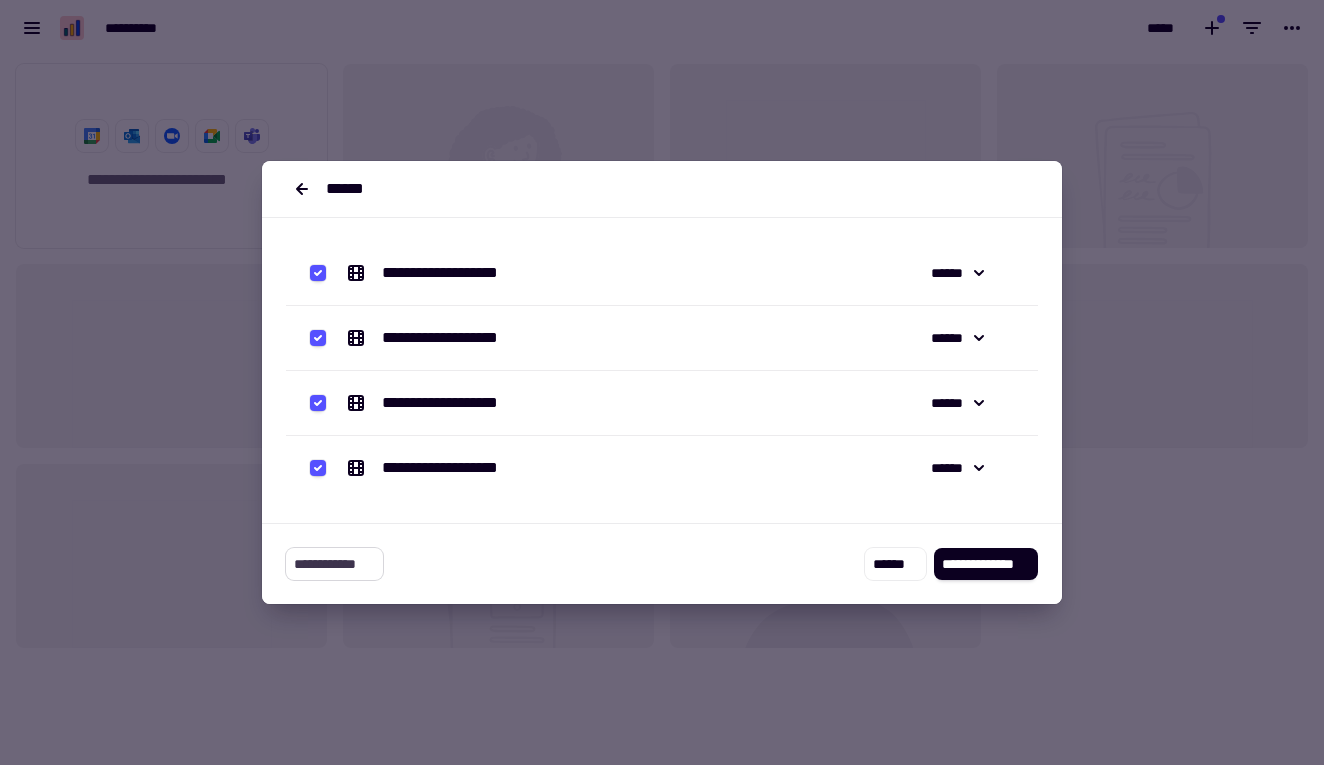 click on "**********" 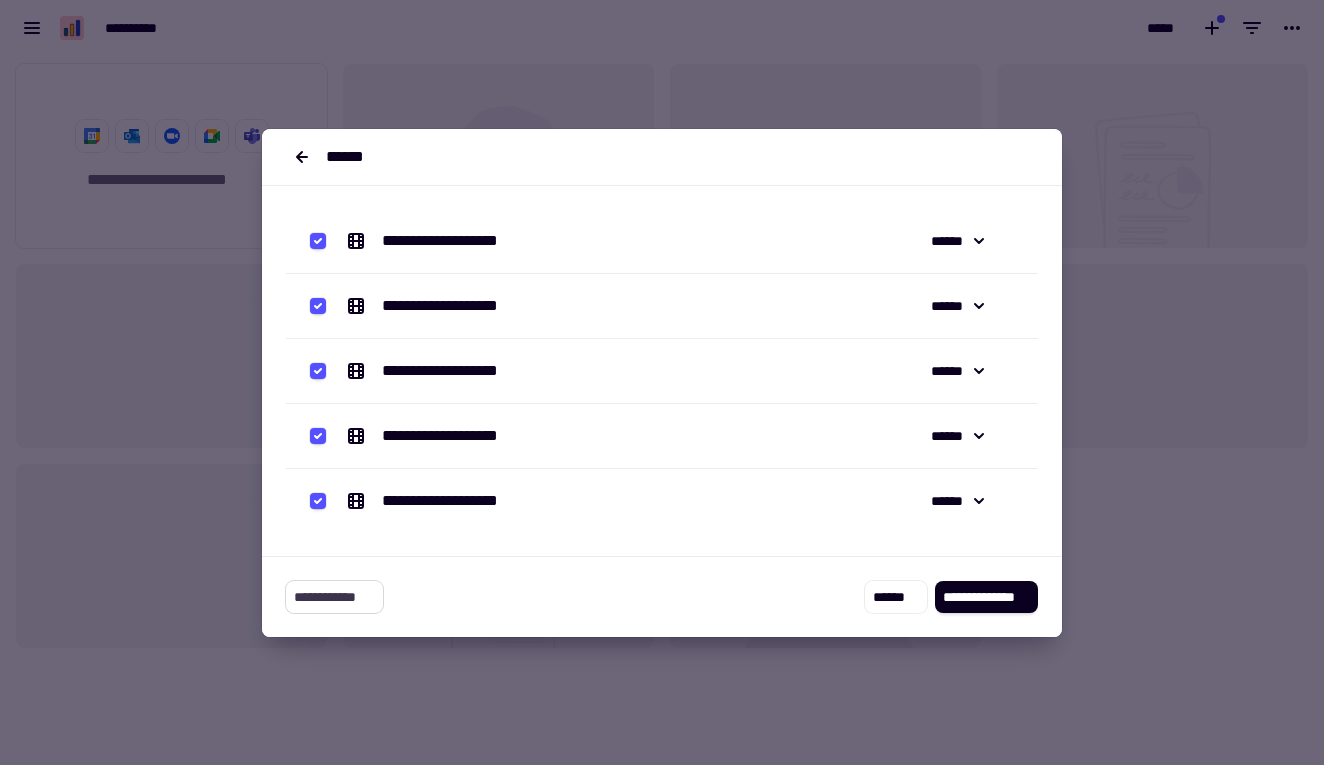 click on "**********" 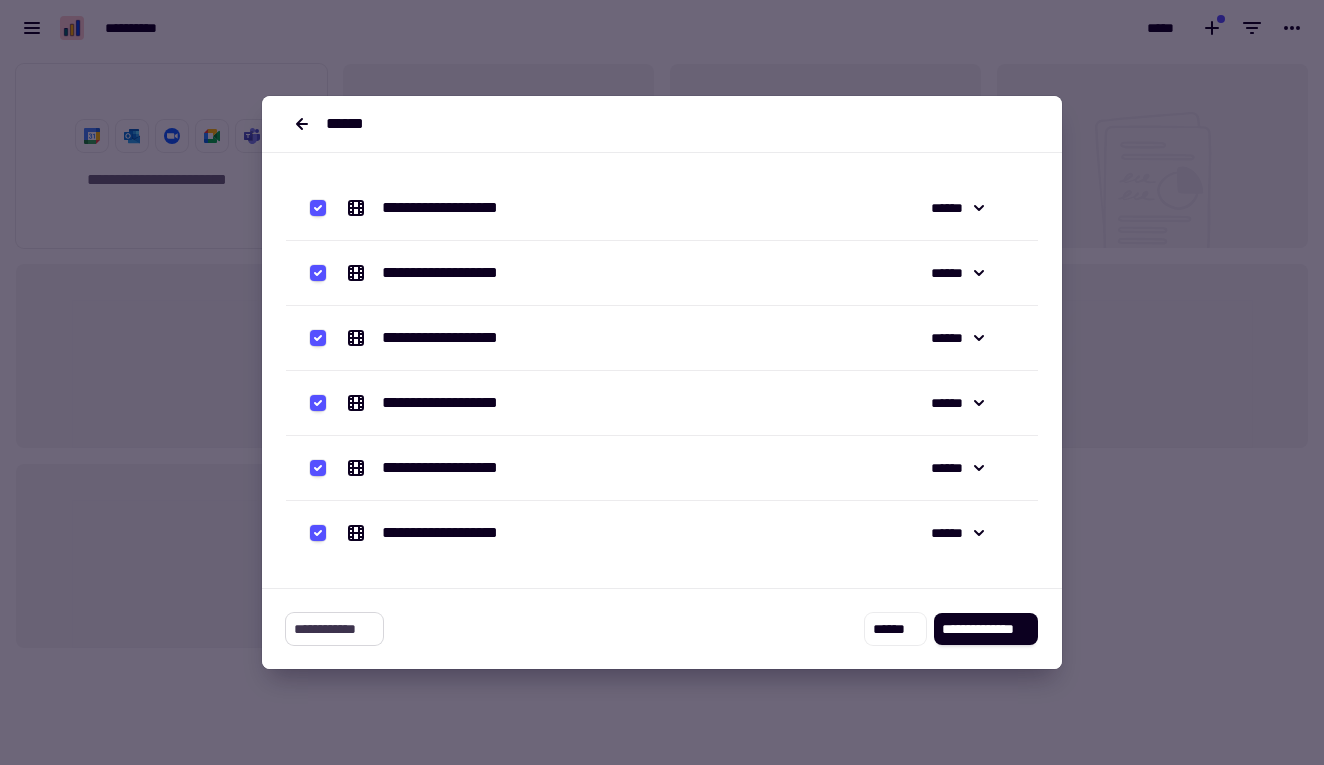 click on "**********" 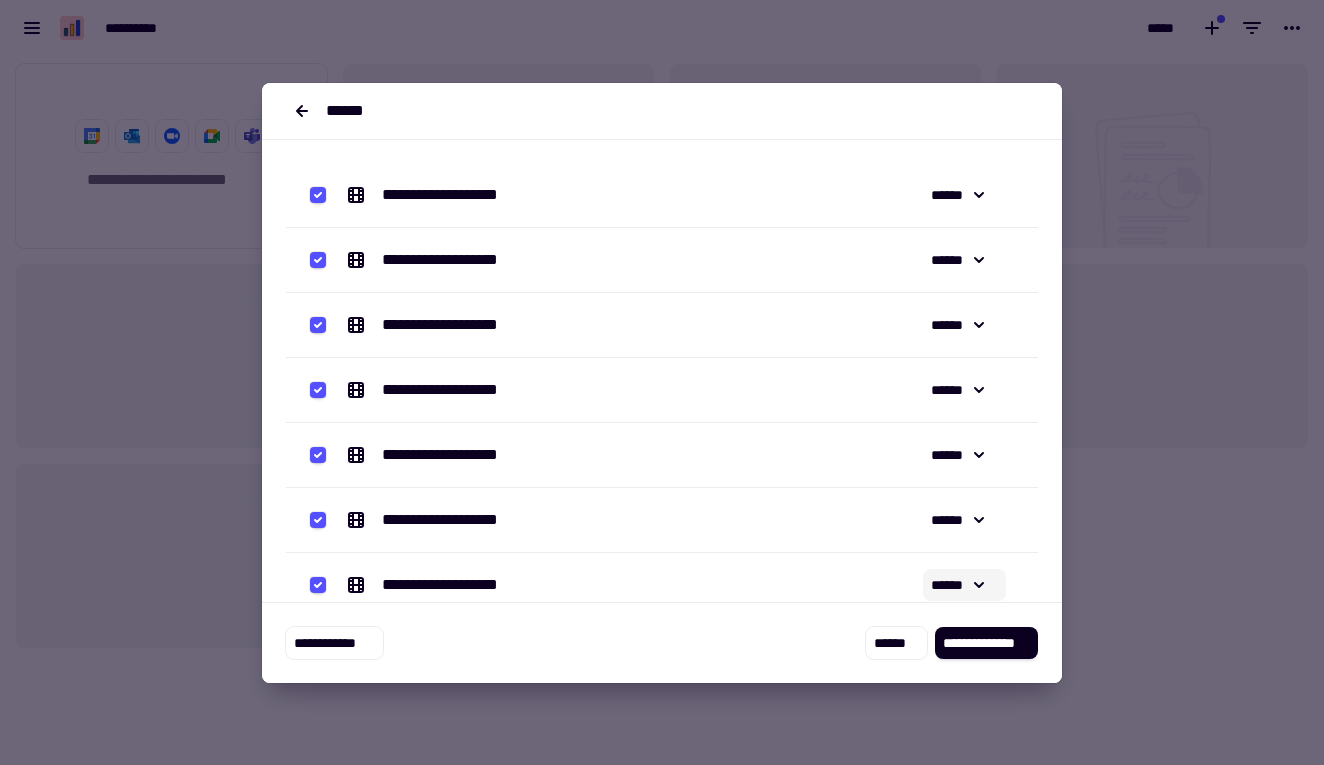 click on "******" 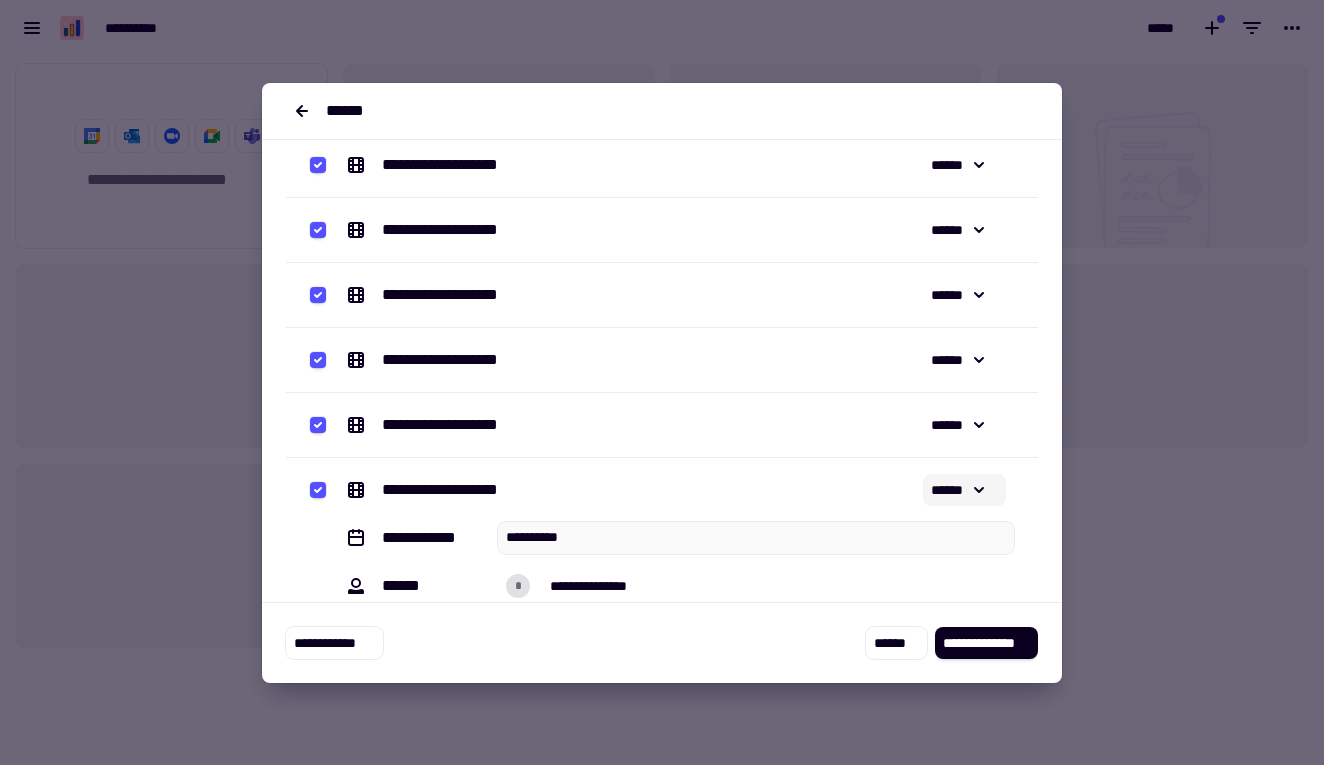 scroll, scrollTop: 105, scrollLeft: 0, axis: vertical 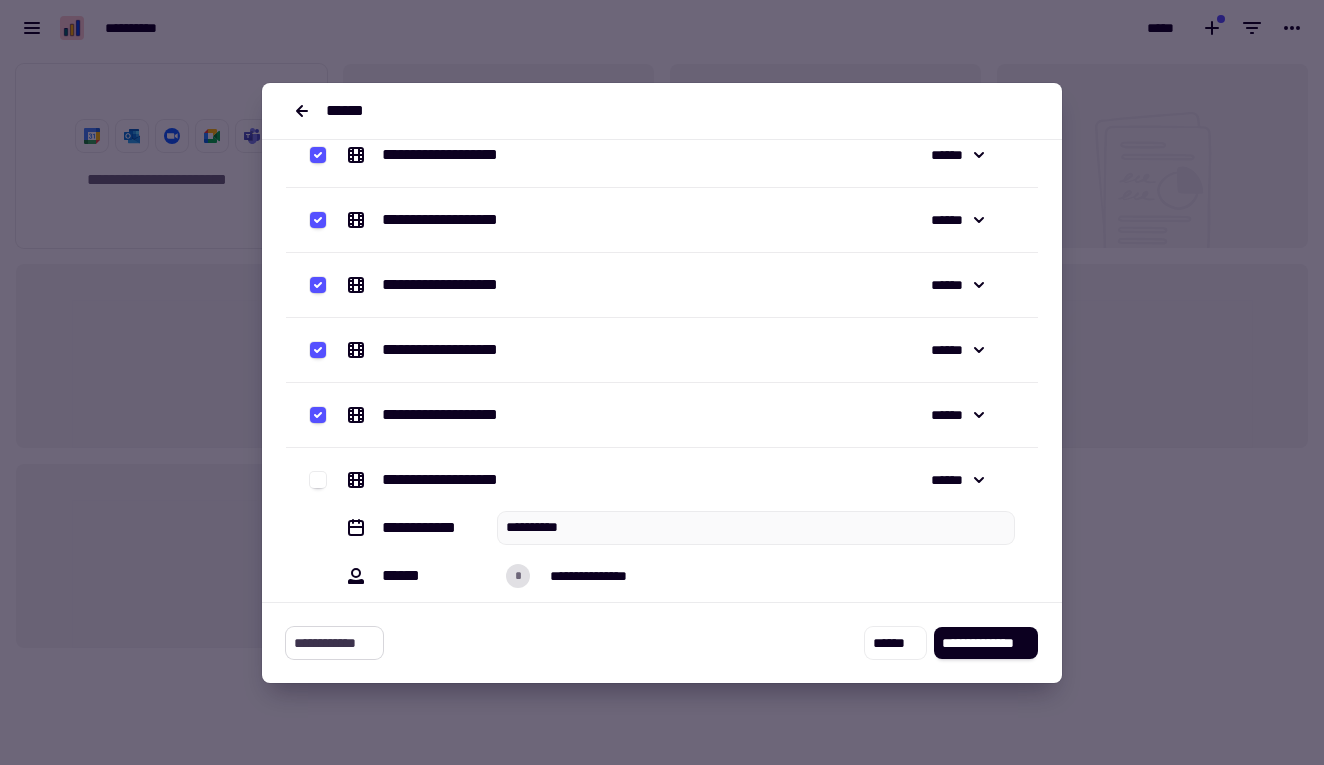 click on "**********" 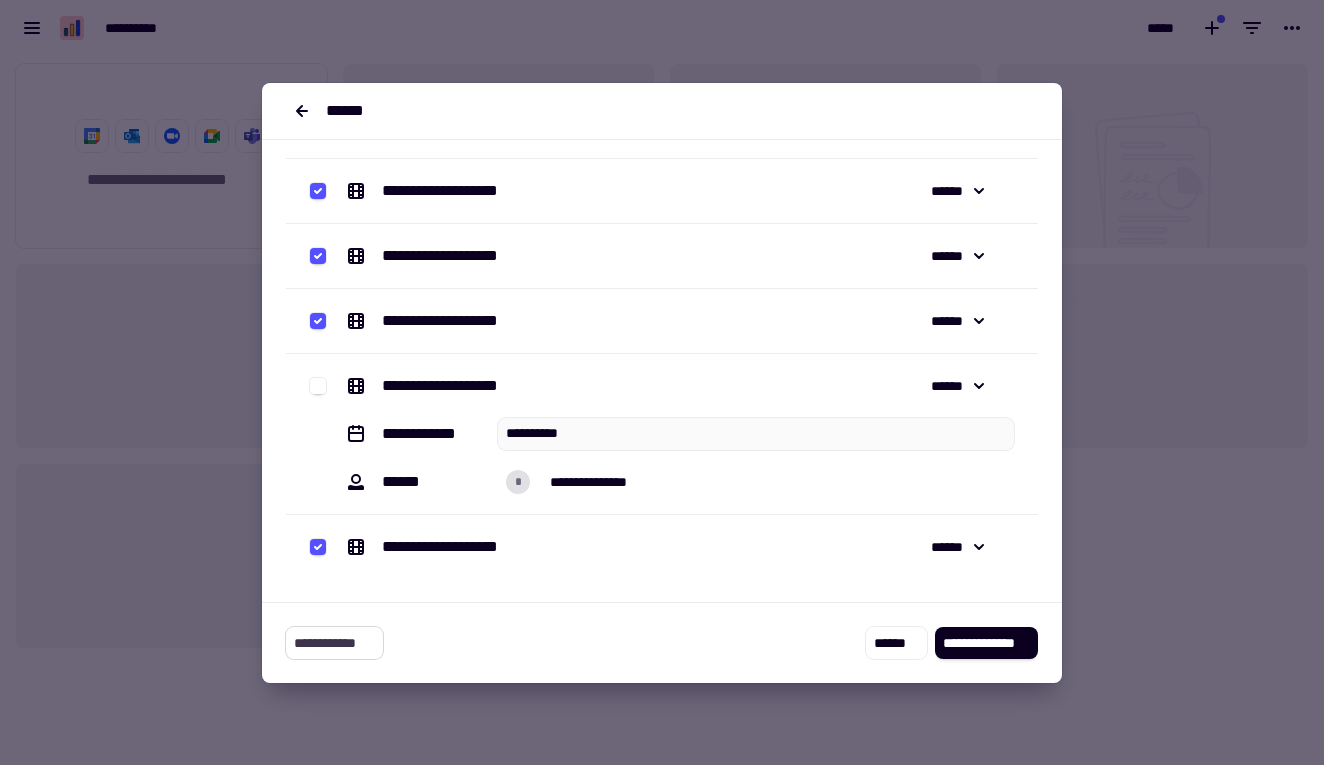 scroll, scrollTop: 199, scrollLeft: 0, axis: vertical 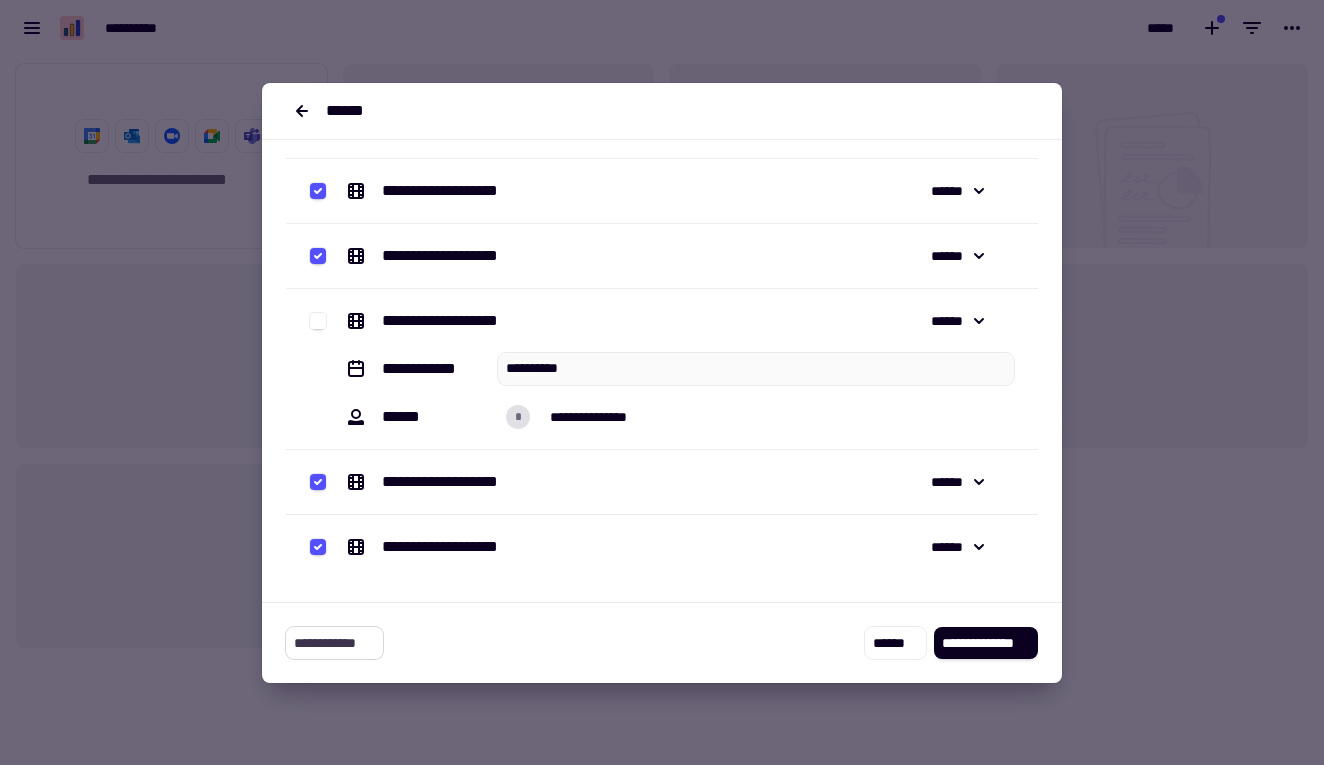 click on "**********" 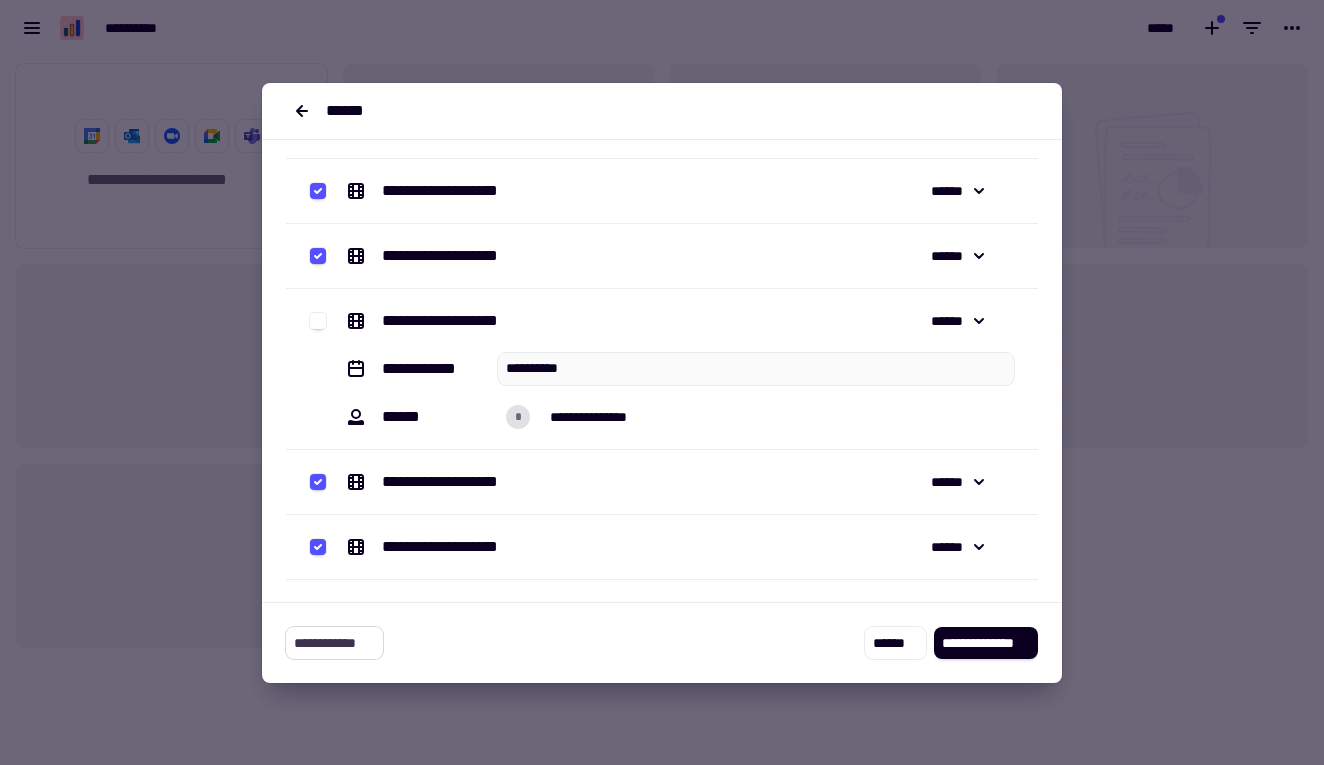 click on "**********" 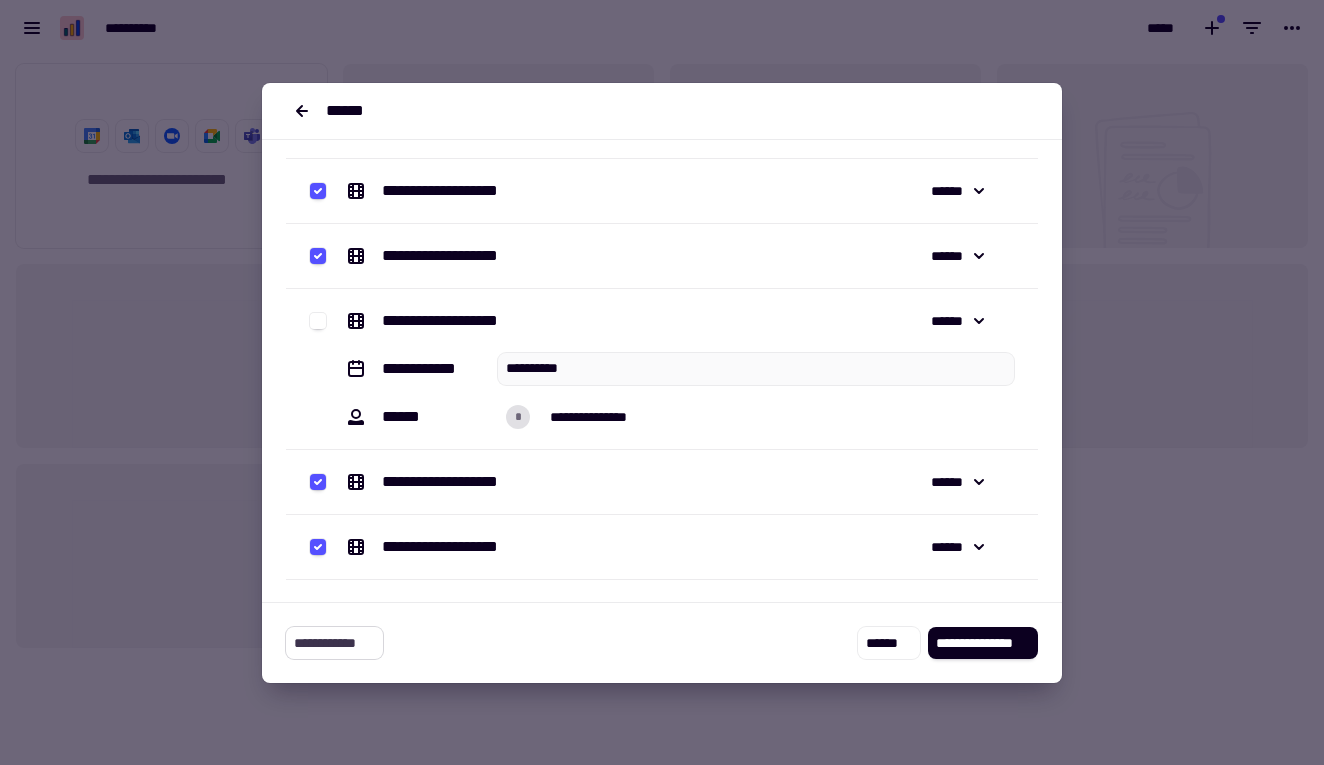 click on "**********" 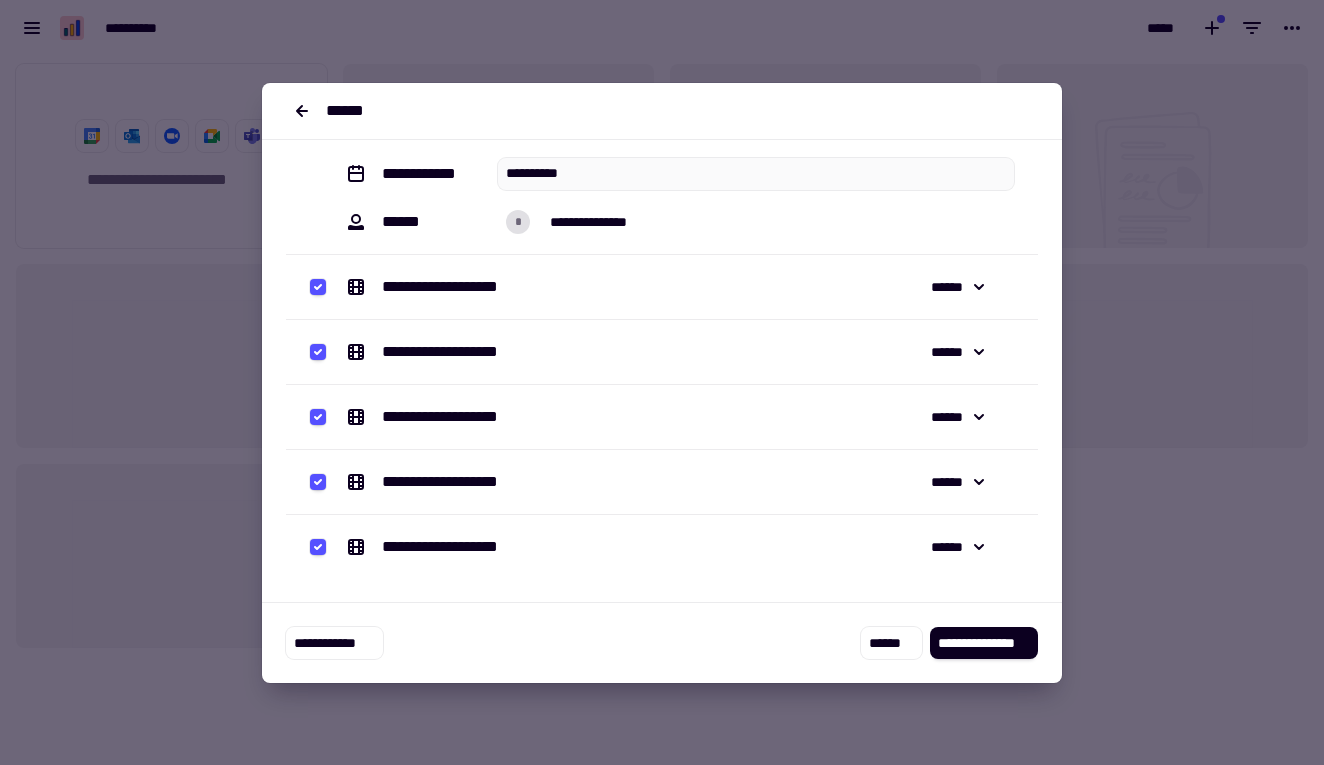 scroll, scrollTop: 459, scrollLeft: 0, axis: vertical 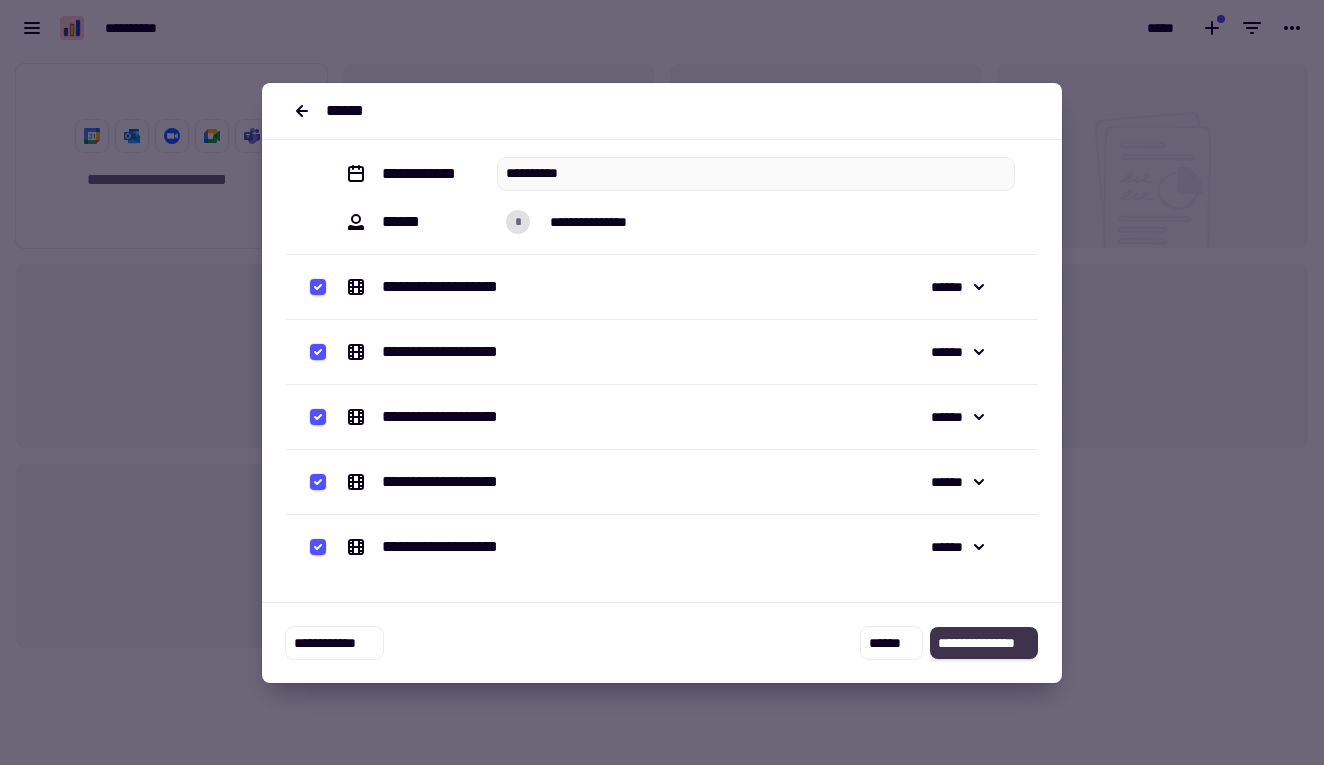 click on "**********" 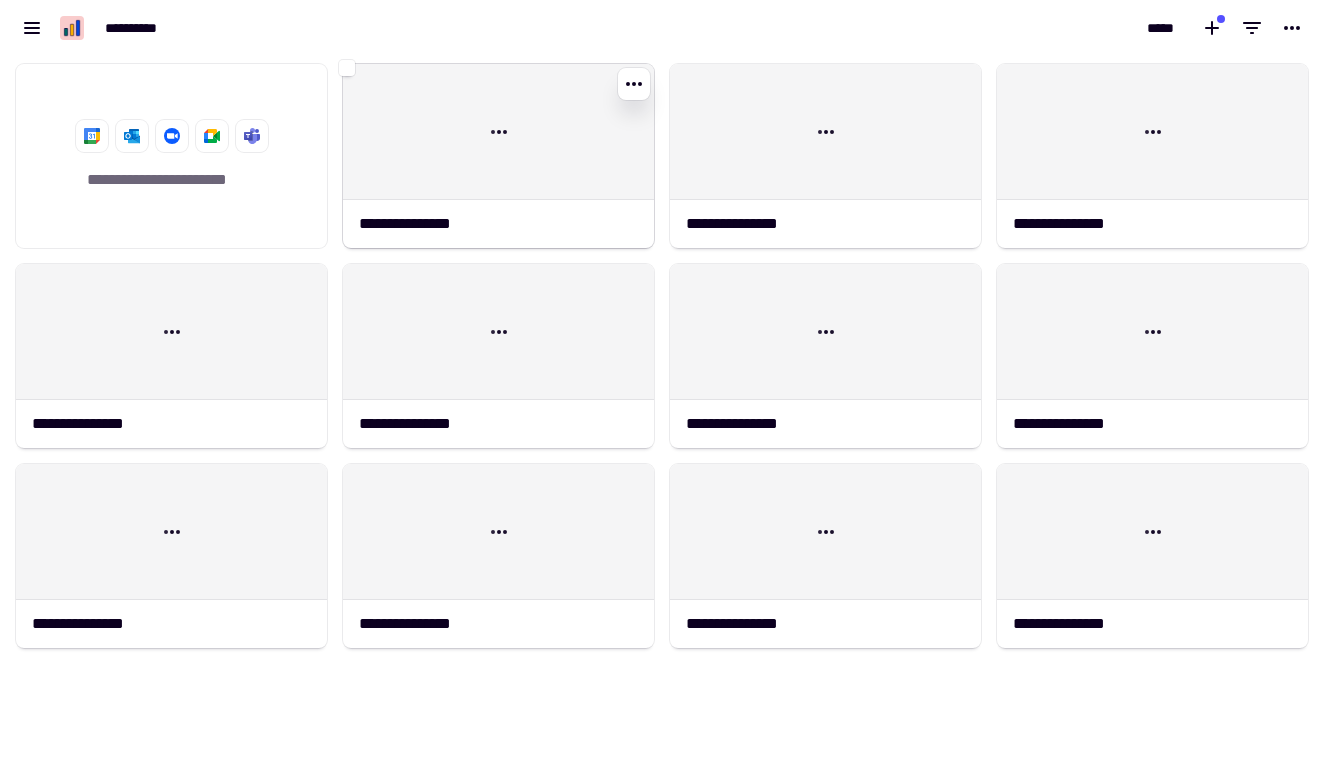 click 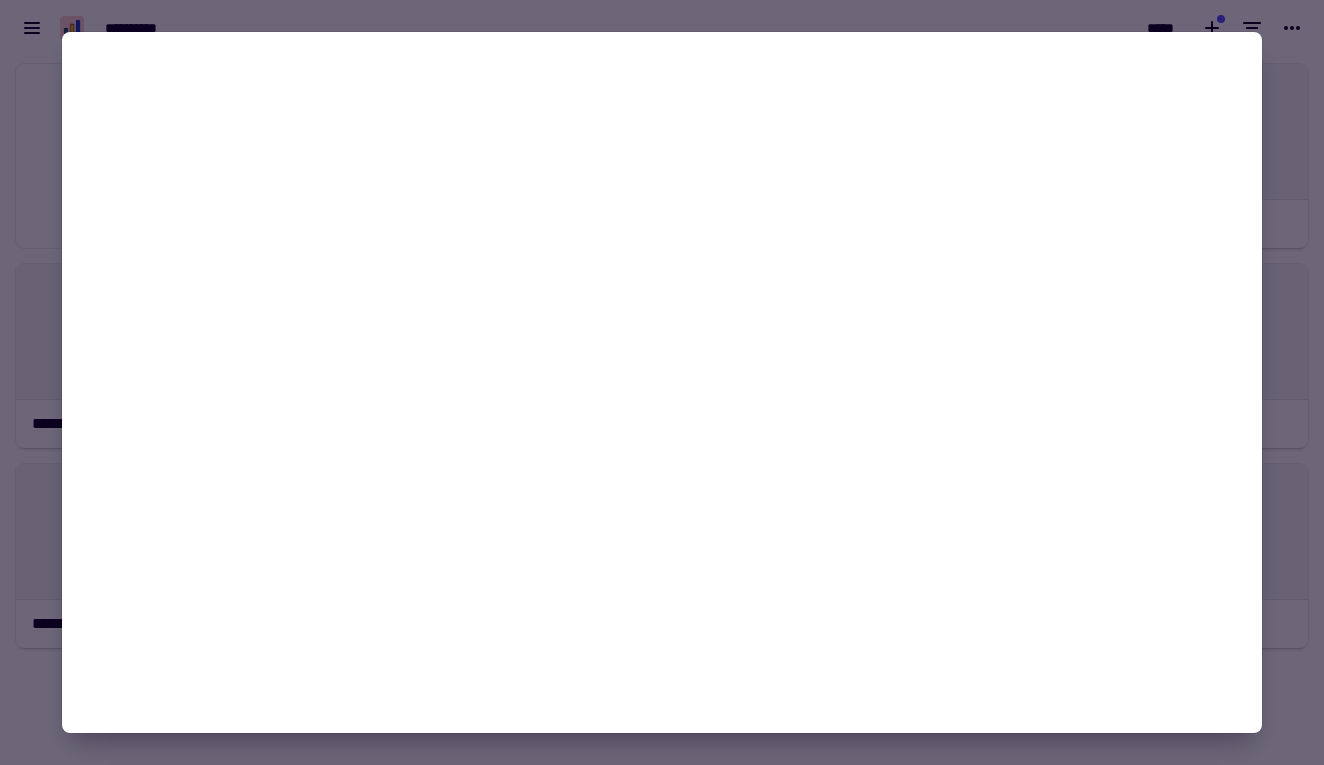 click at bounding box center (662, 382) 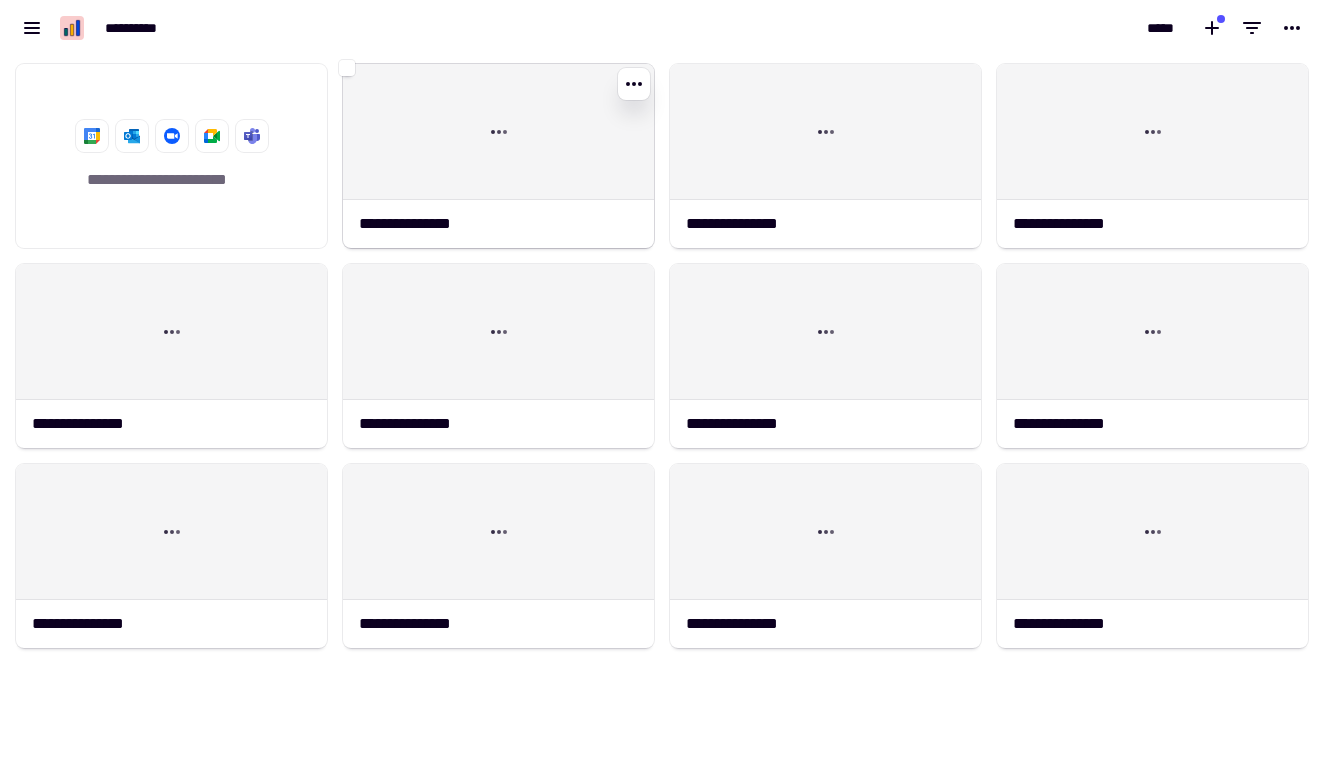 click on "**********" 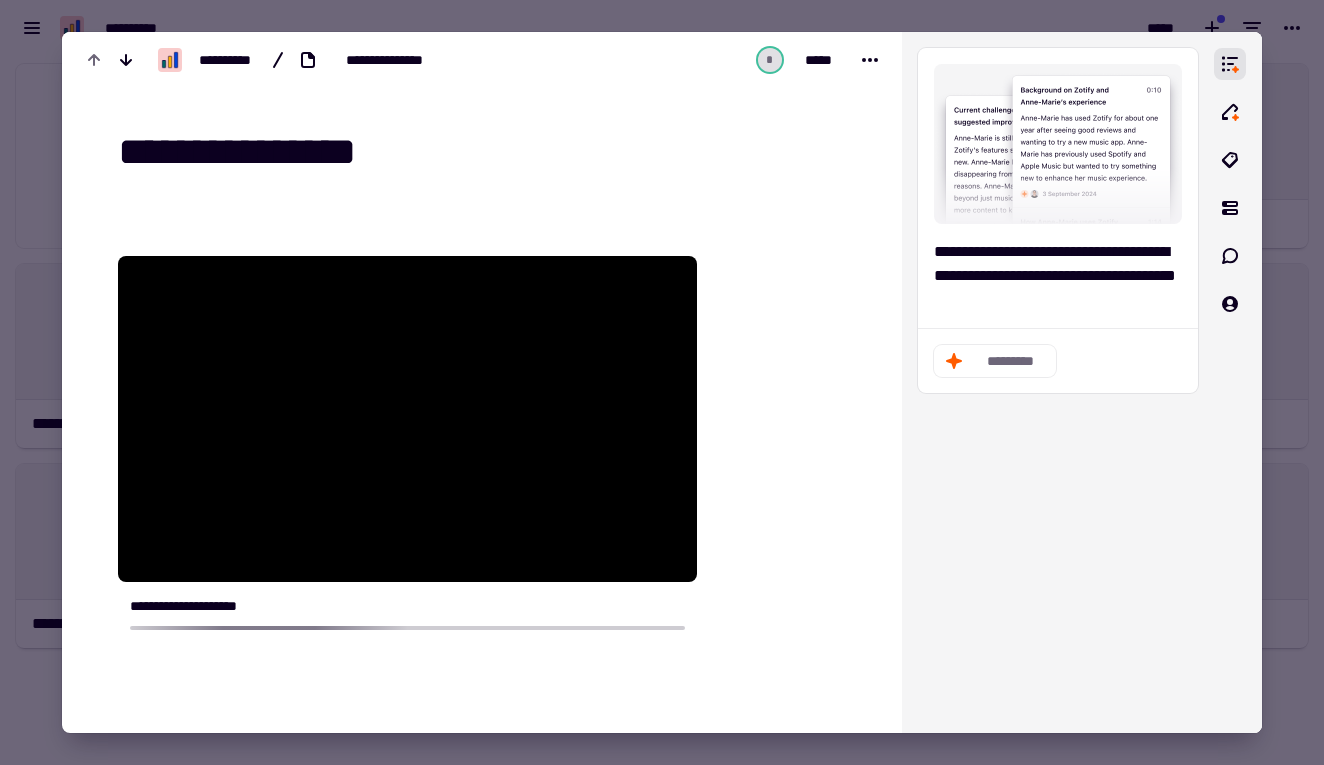 click at bounding box center (662, 382) 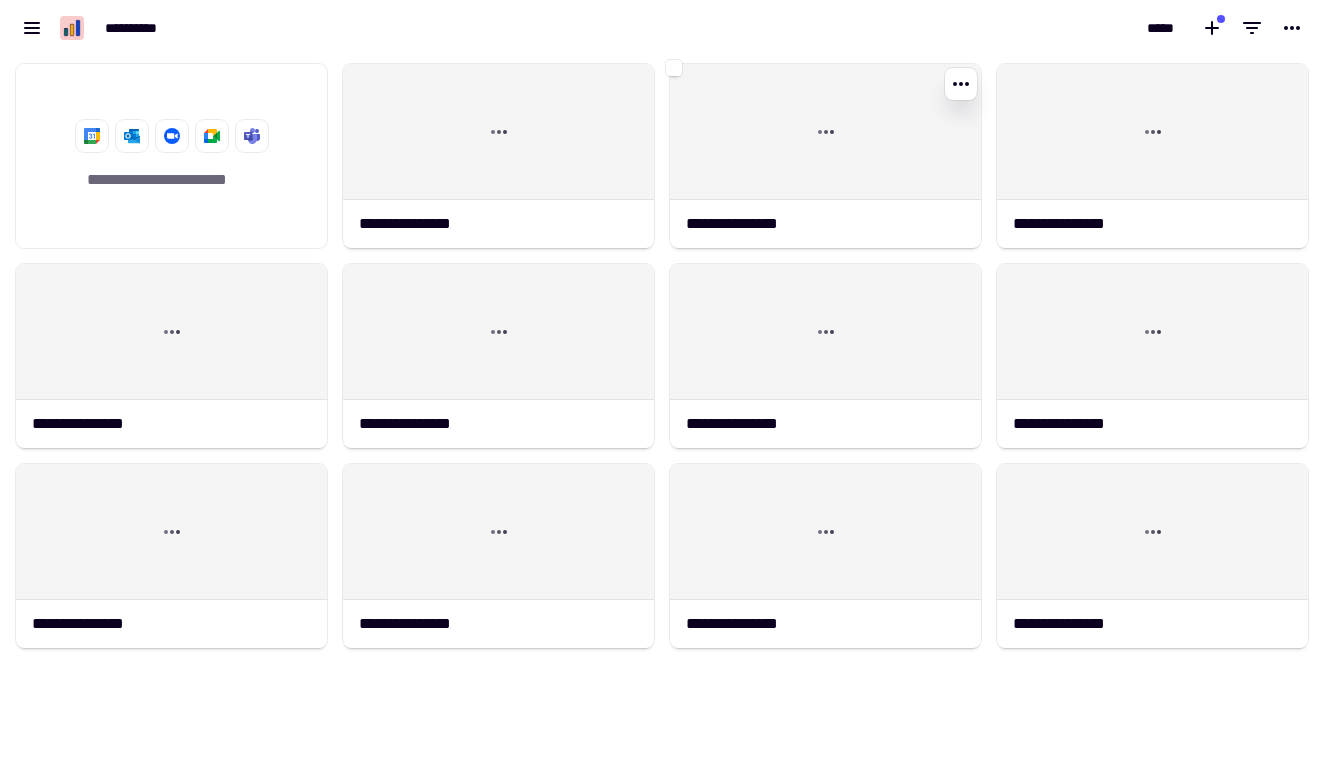 scroll, scrollTop: 0, scrollLeft: 0, axis: both 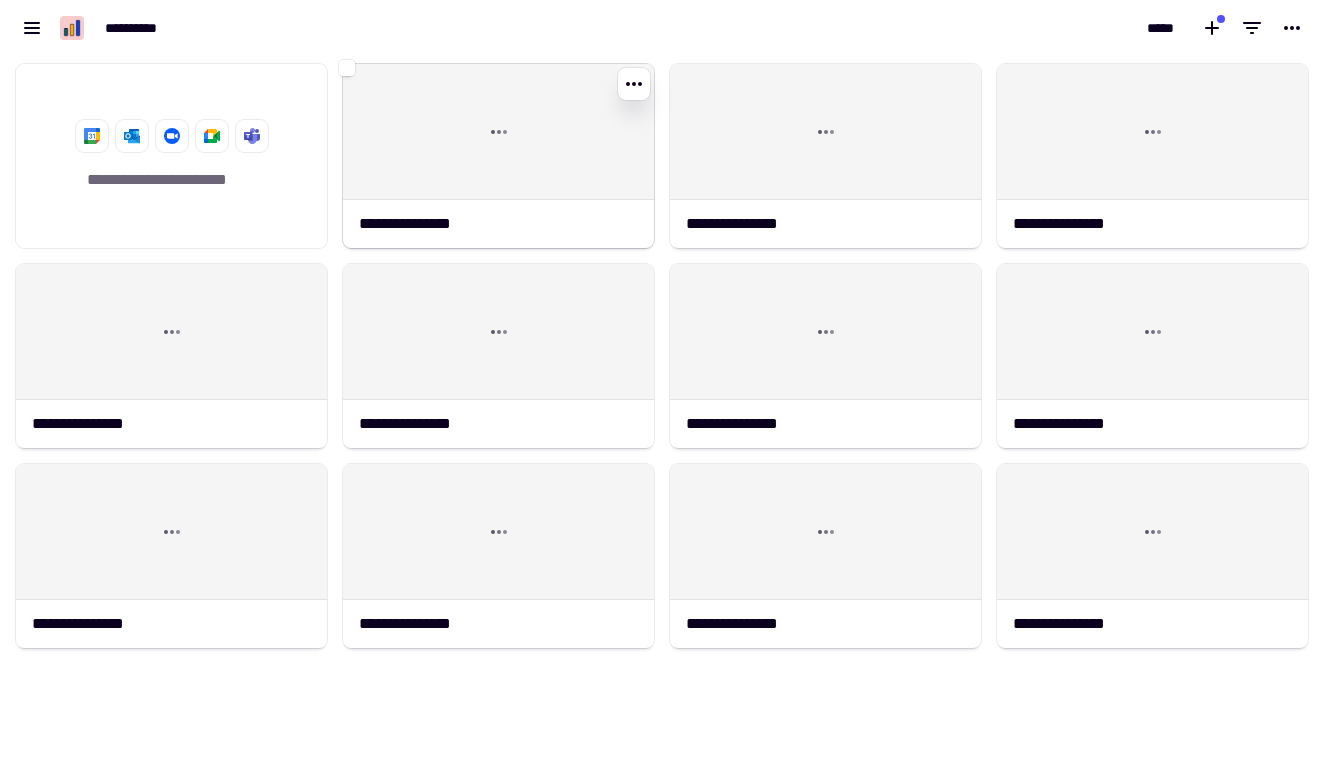 click 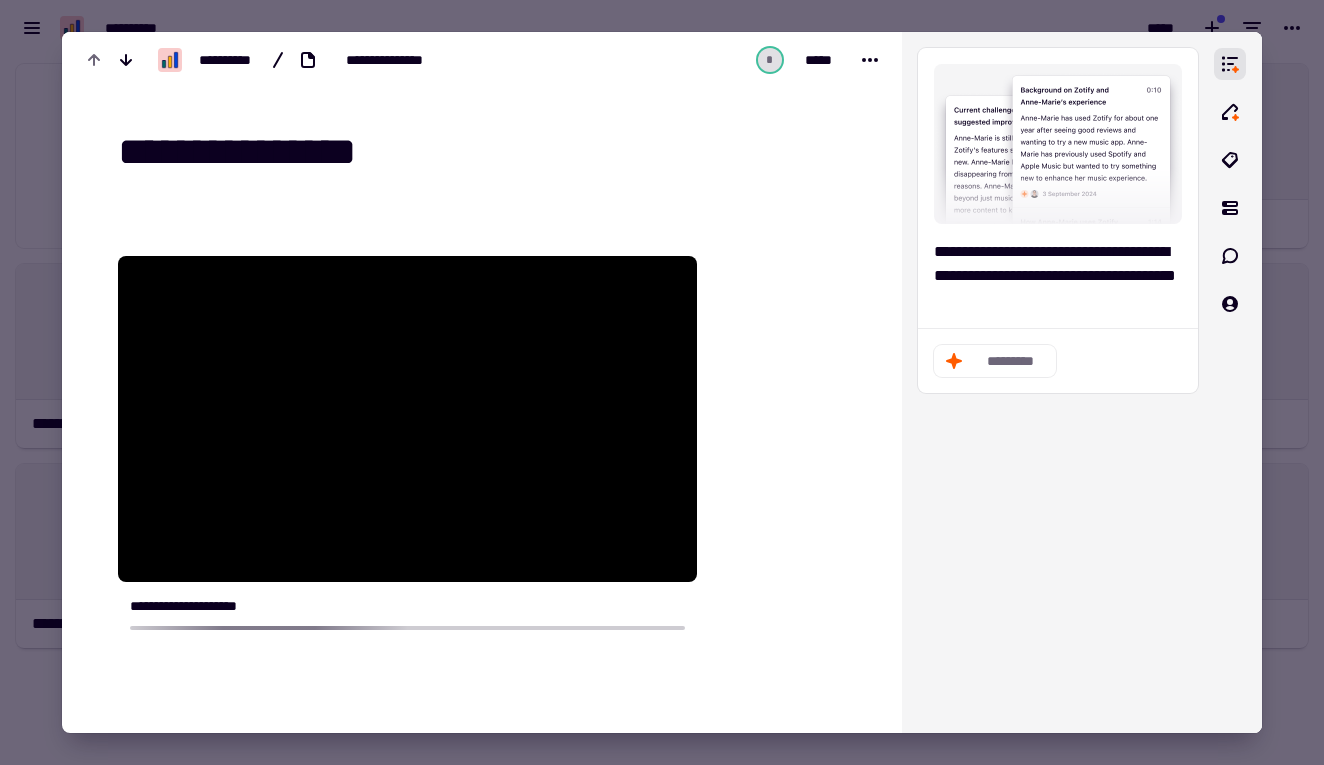click at bounding box center [662, 382] 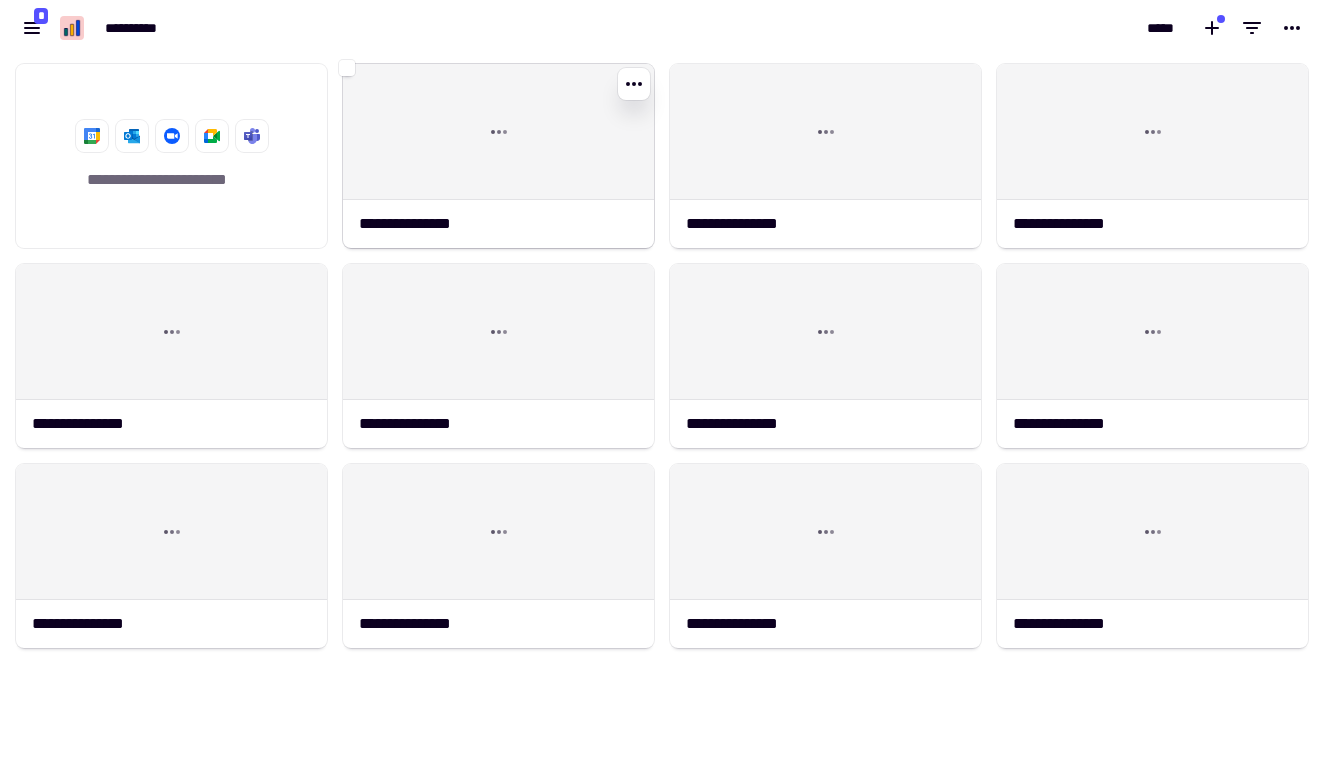 scroll, scrollTop: 0, scrollLeft: 0, axis: both 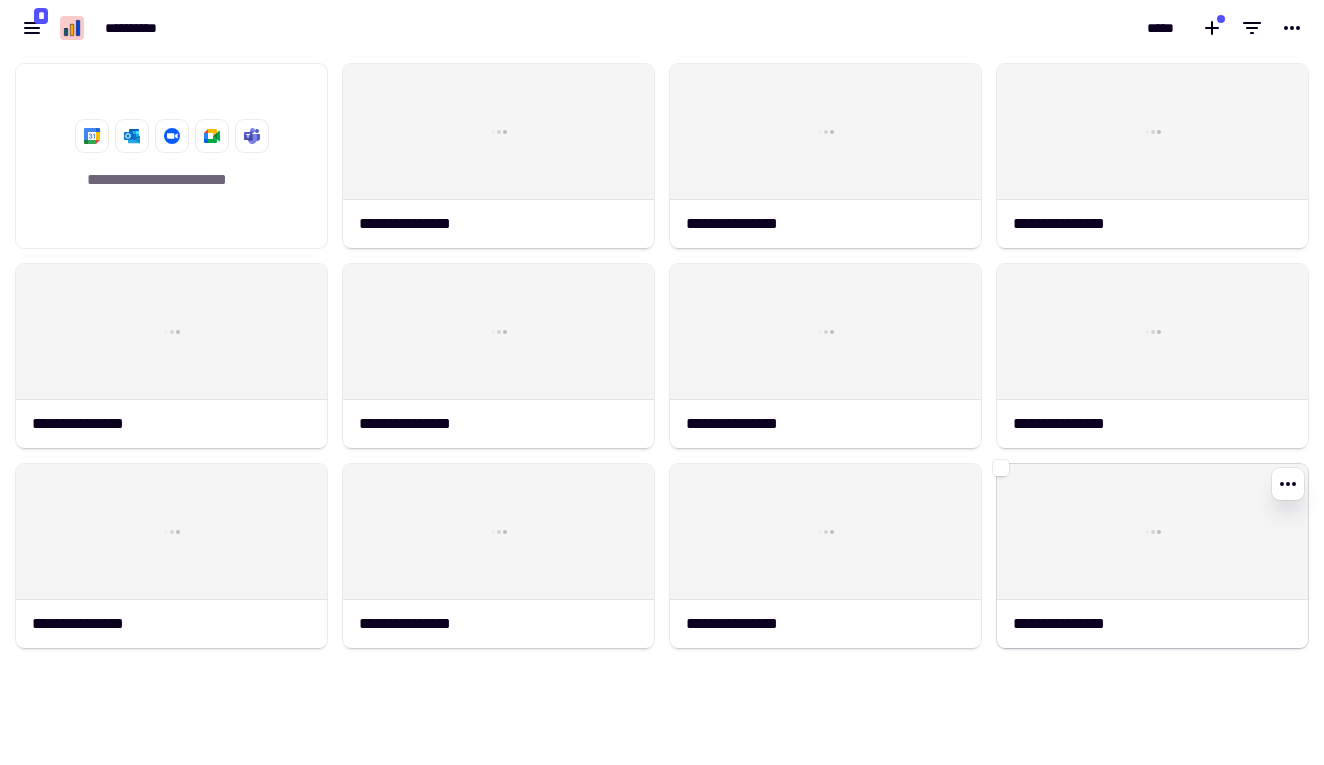 click on "**********" 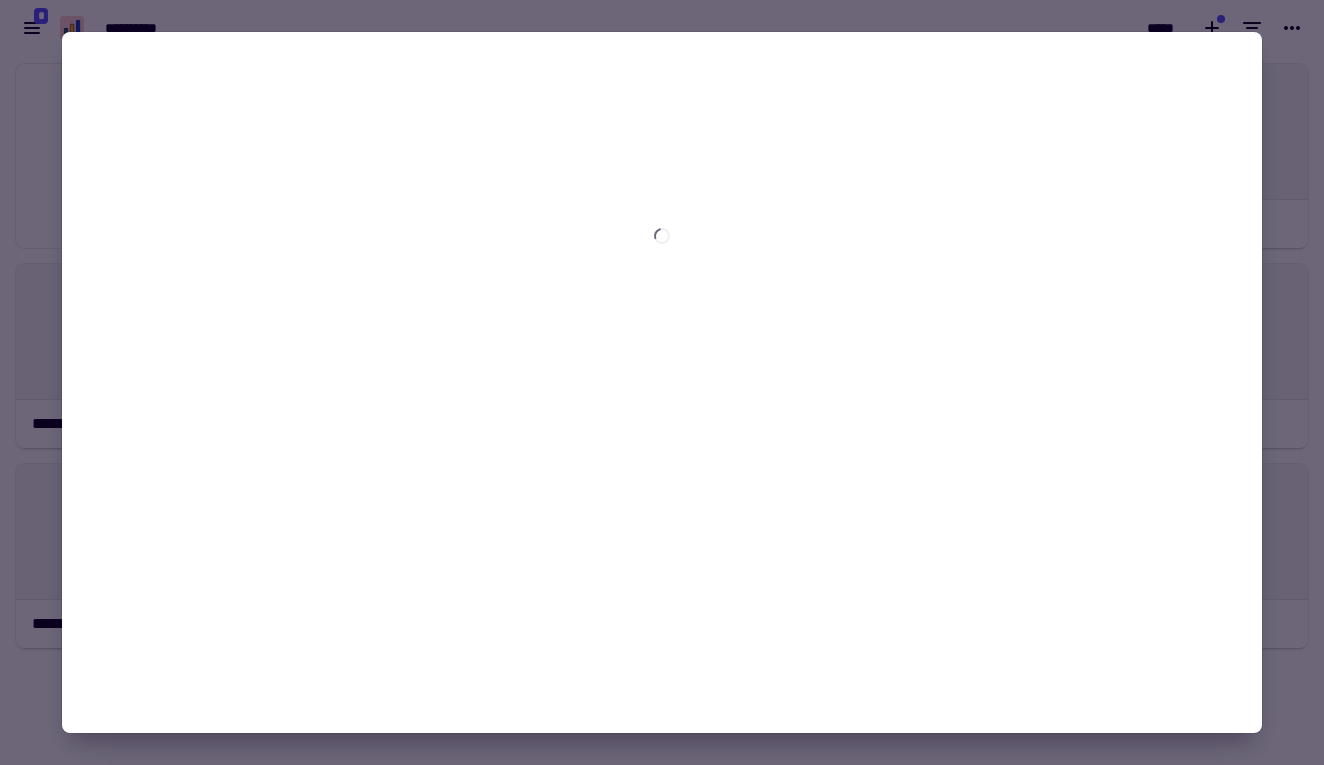 click at bounding box center [662, 382] 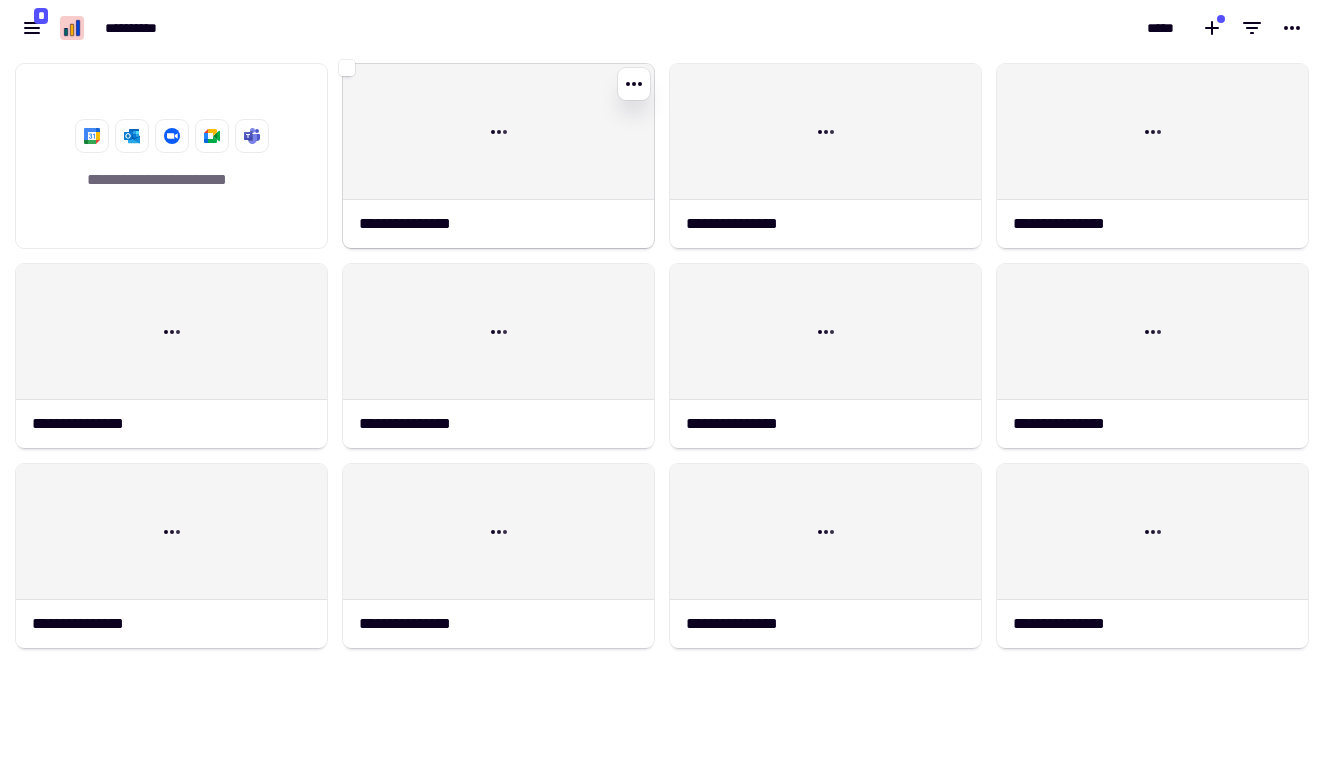 click on "**********" 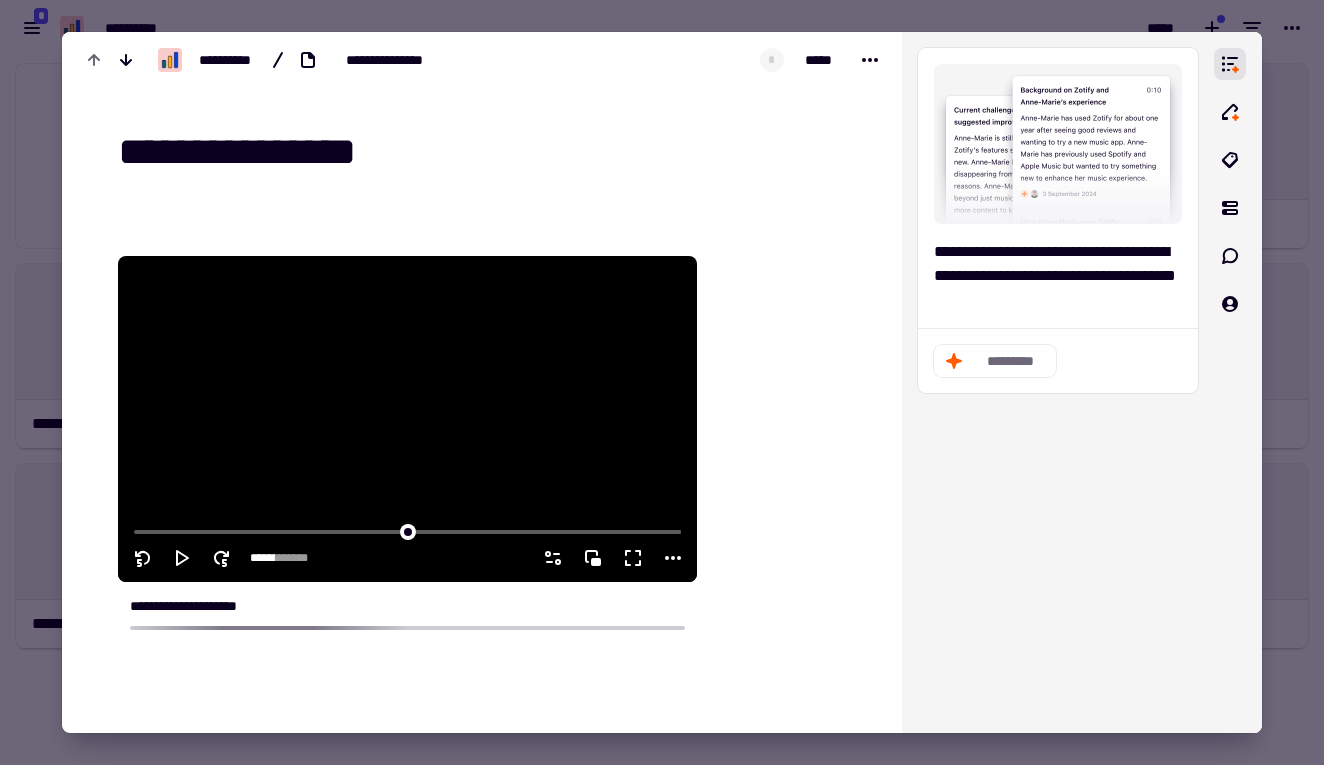 click 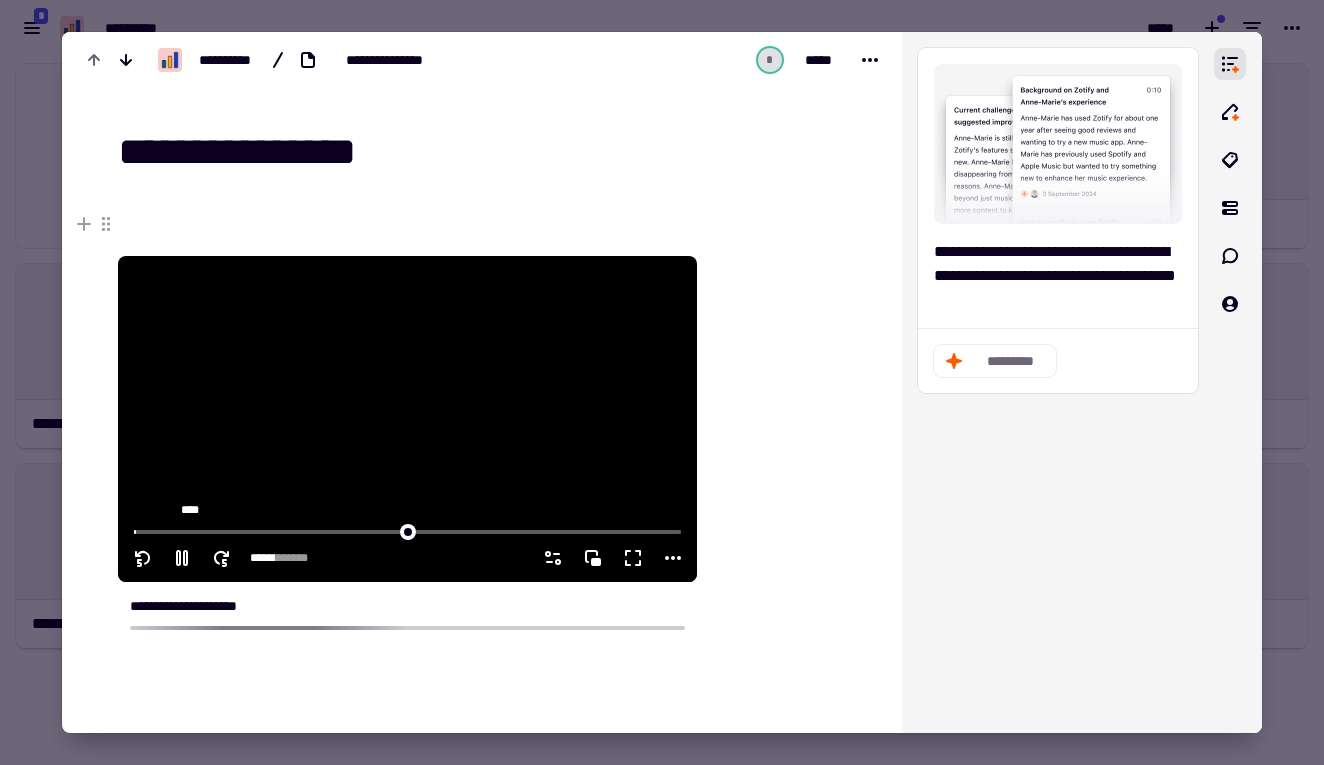 click at bounding box center [407, 530] 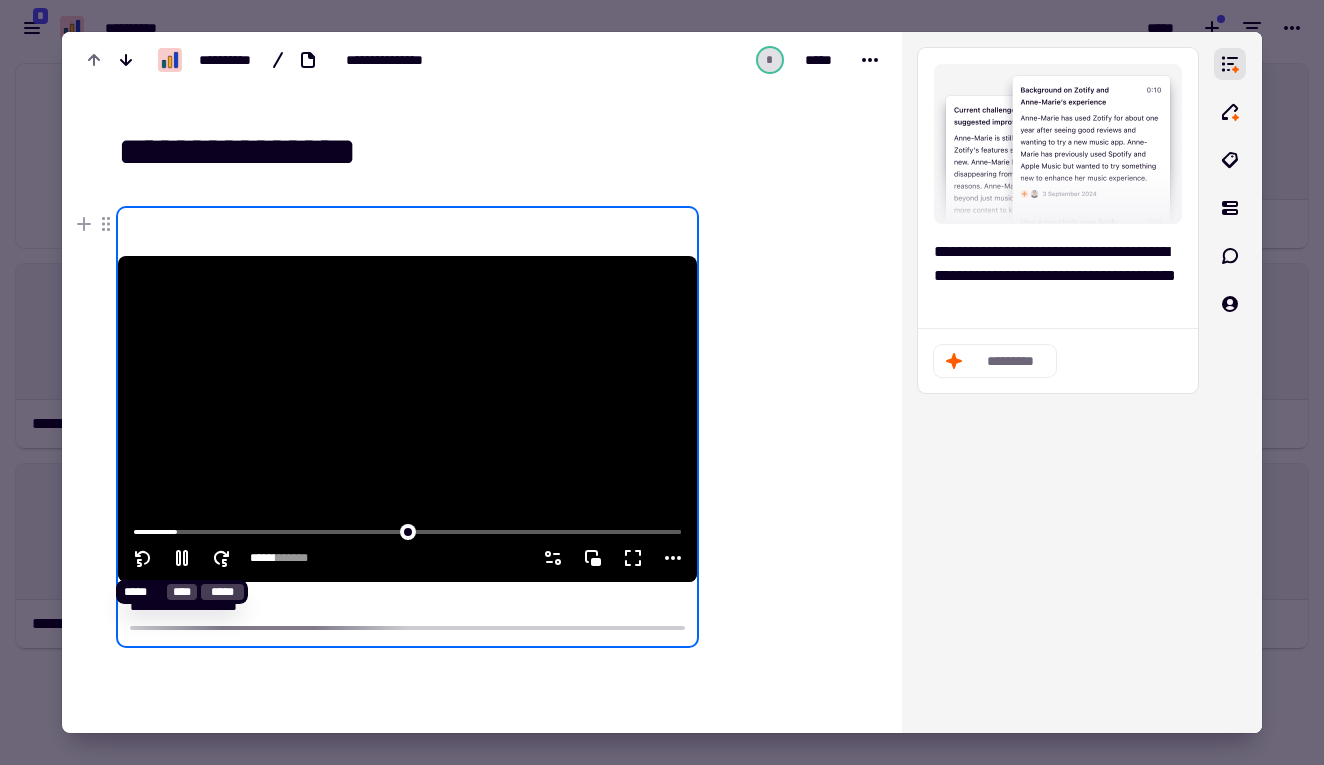 click 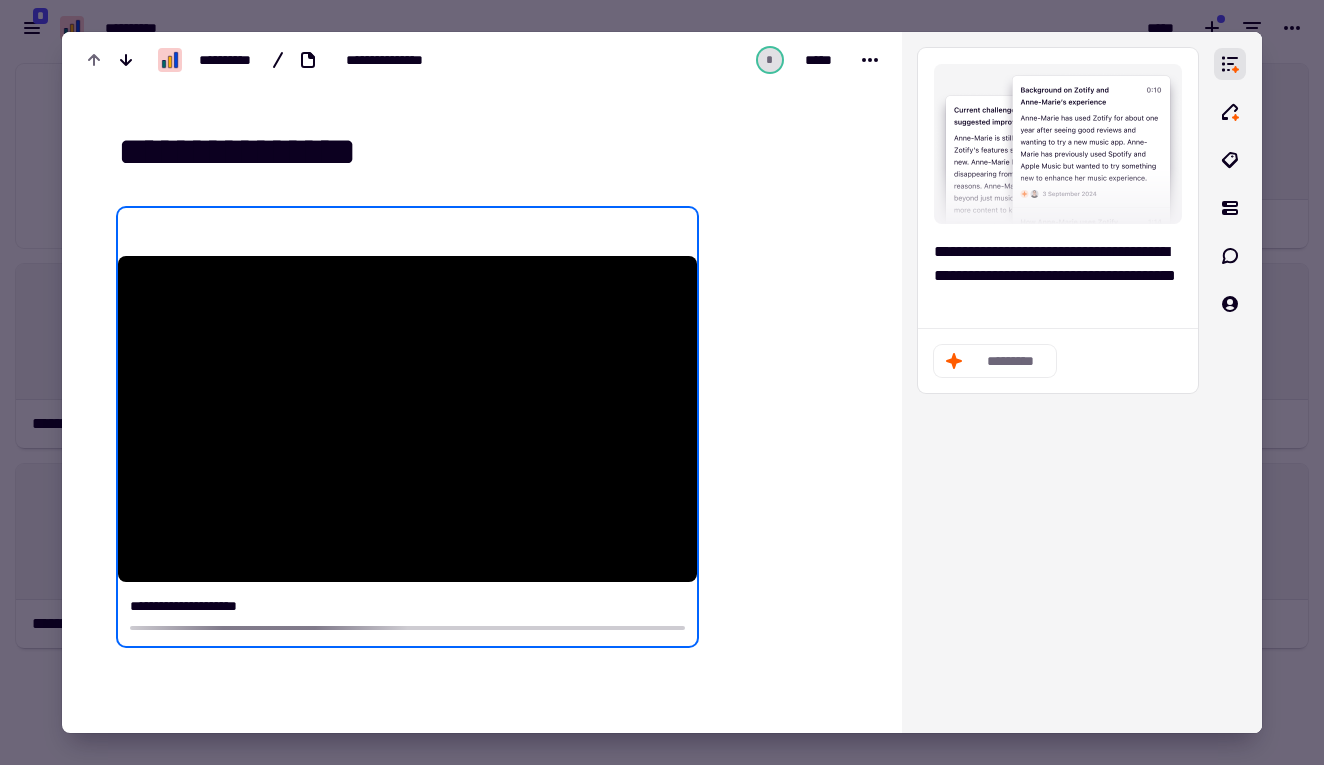 scroll, scrollTop: 0, scrollLeft: 0, axis: both 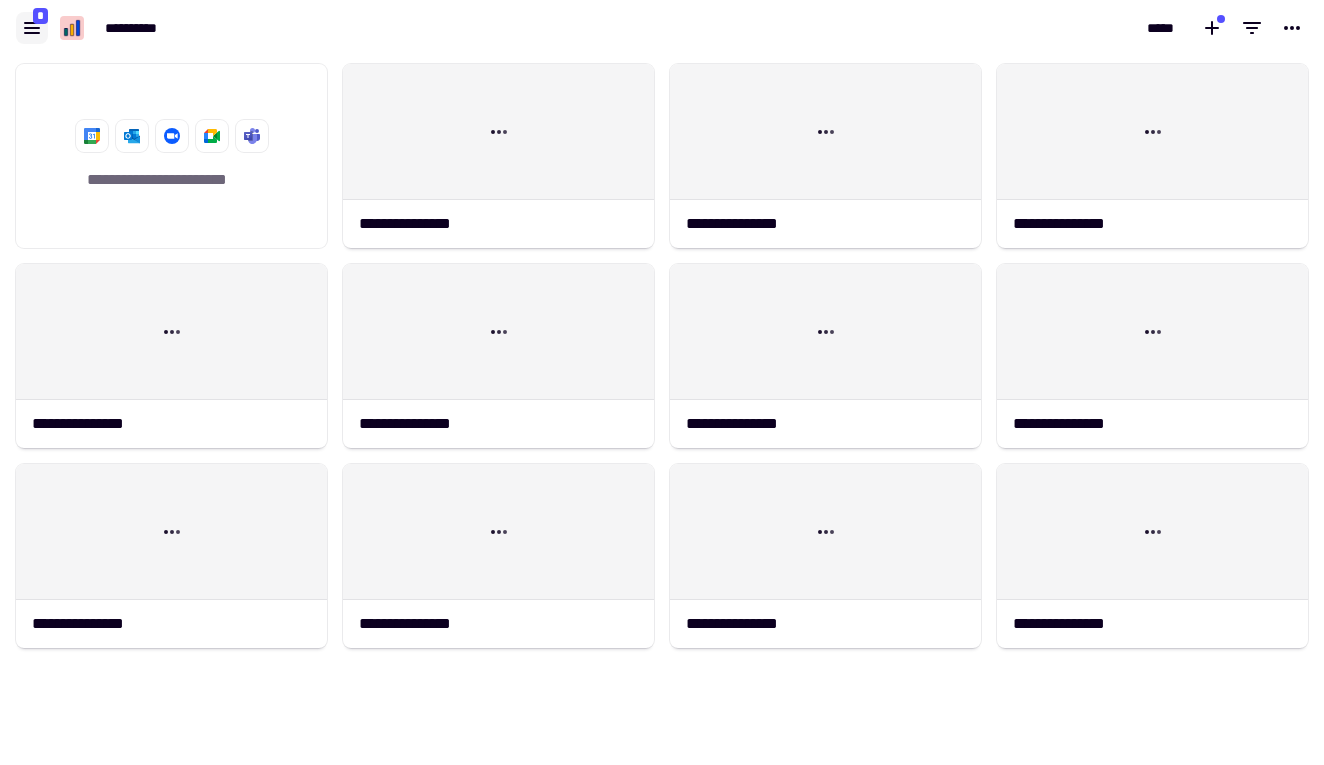 click 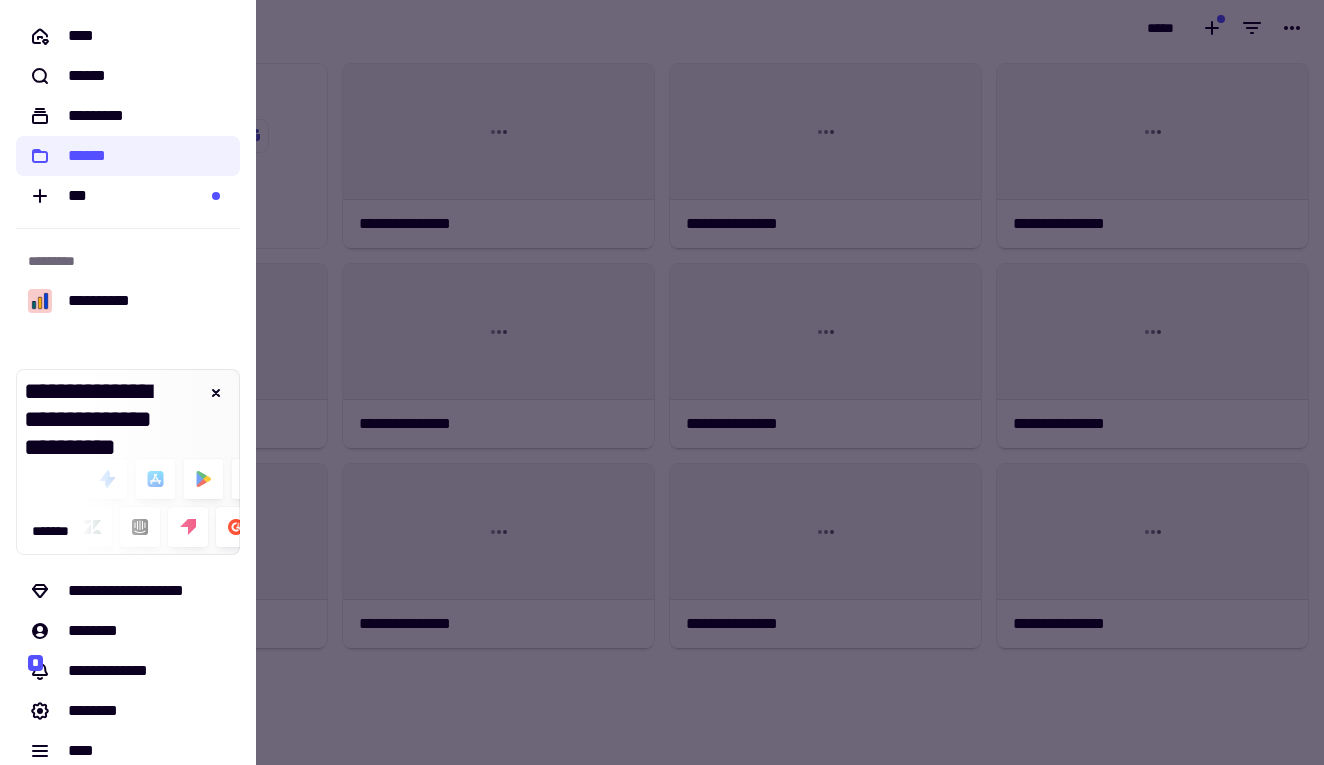 click at bounding box center [662, 382] 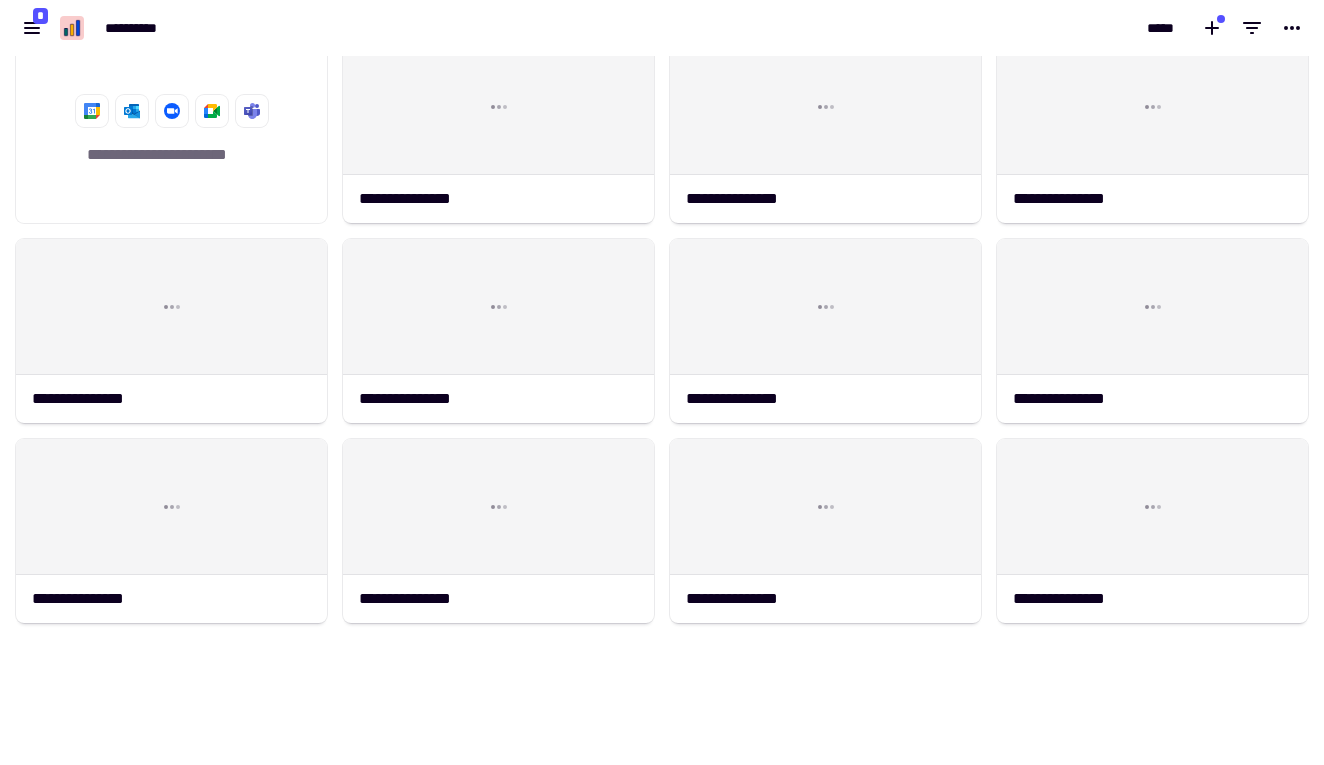 scroll, scrollTop: 25, scrollLeft: 0, axis: vertical 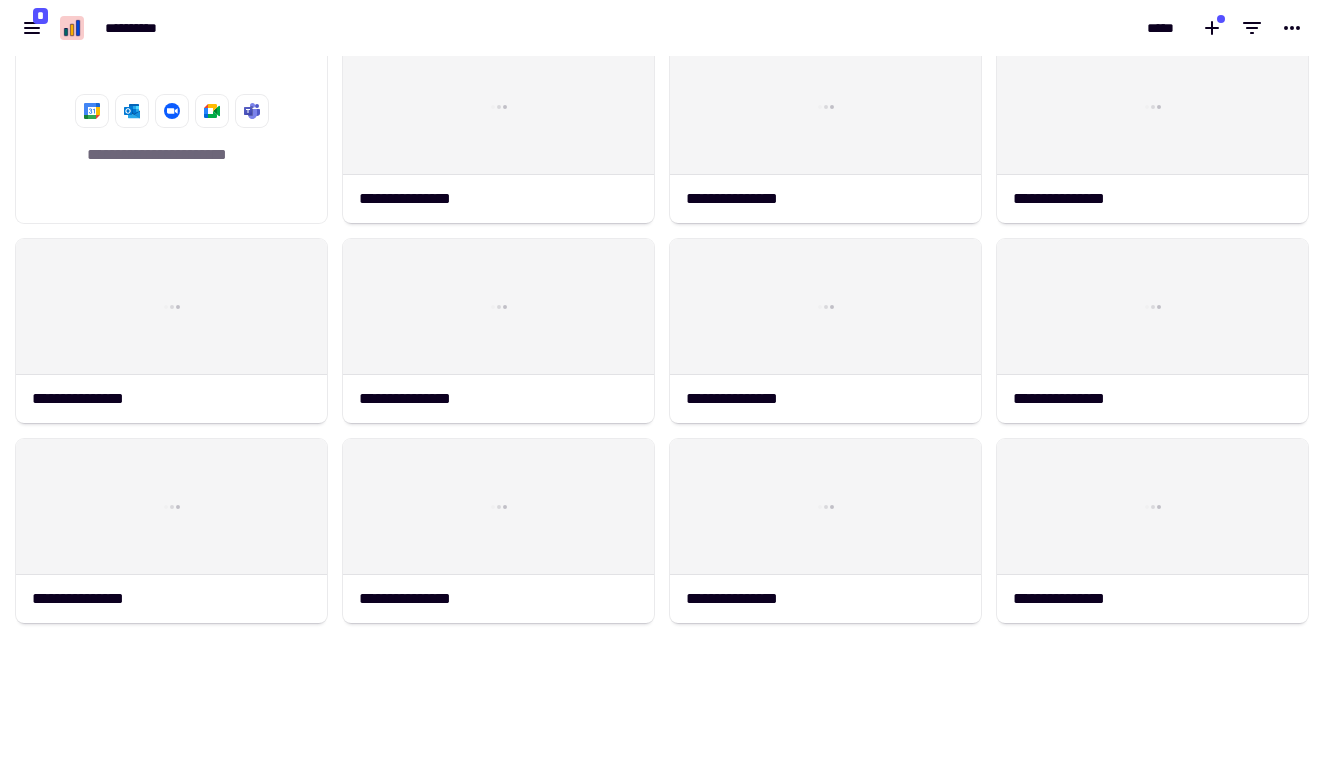 click on "**********" 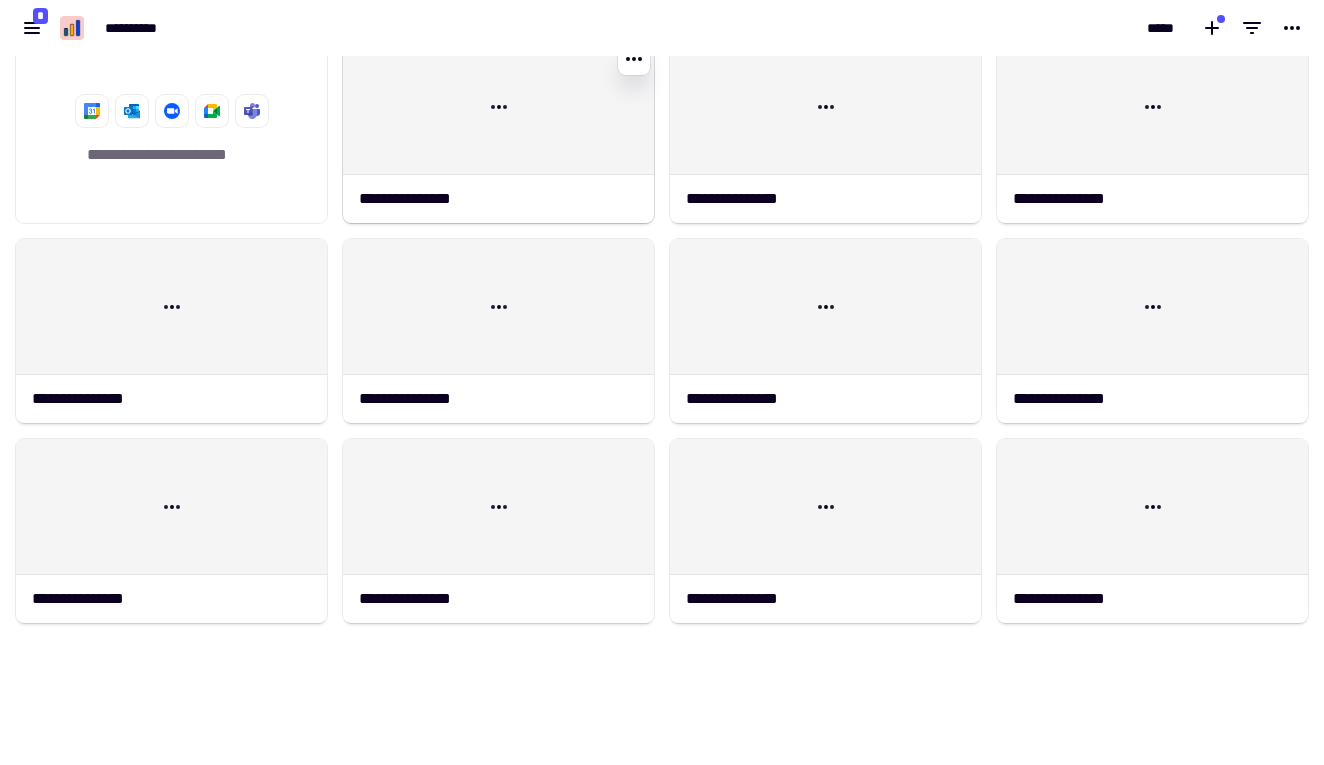 click on "**********" 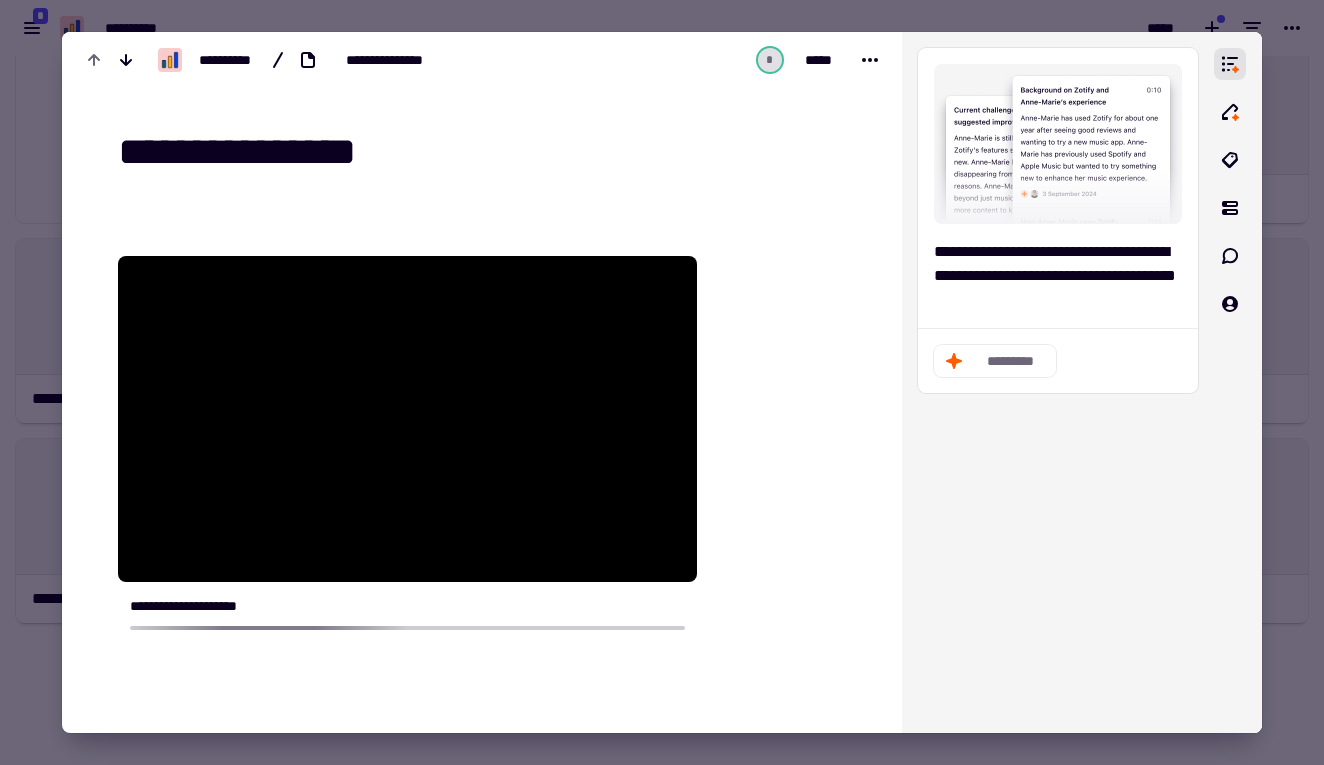 click at bounding box center (662, 382) 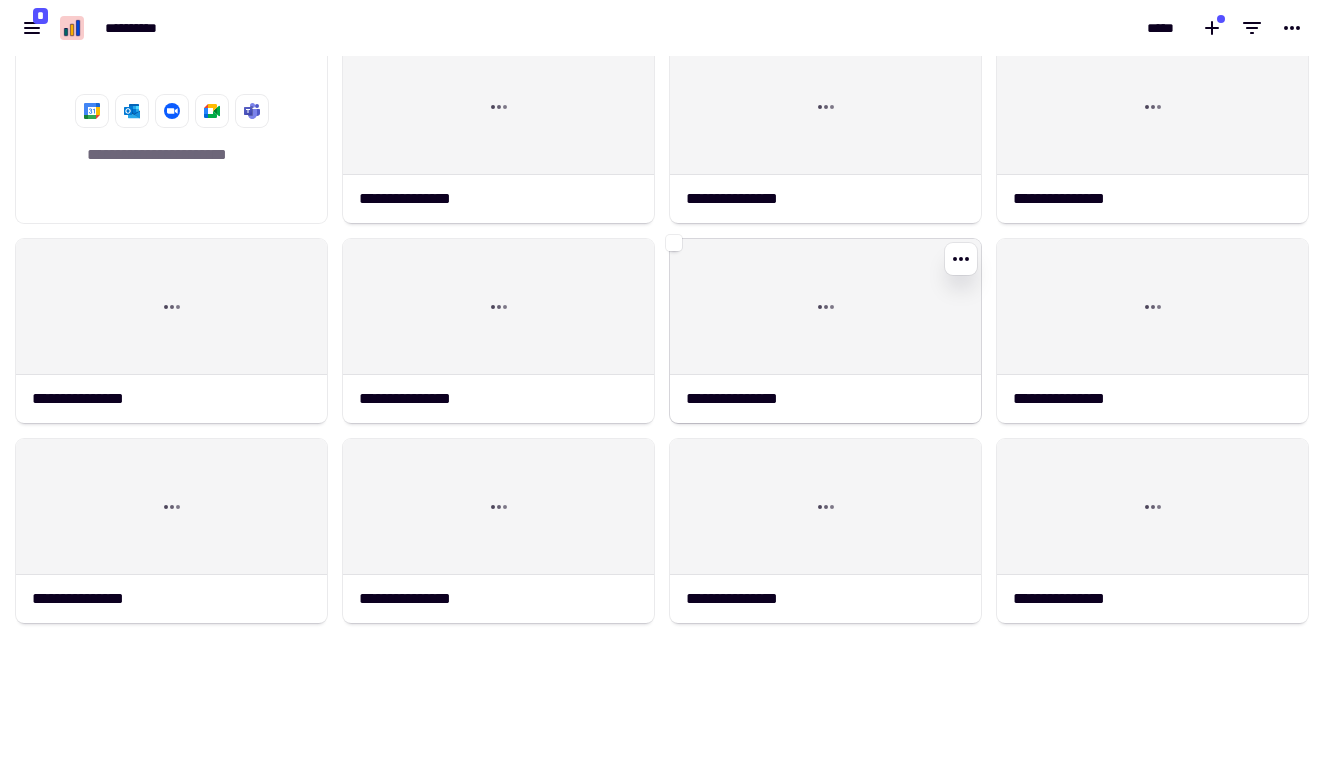 click on "**********" 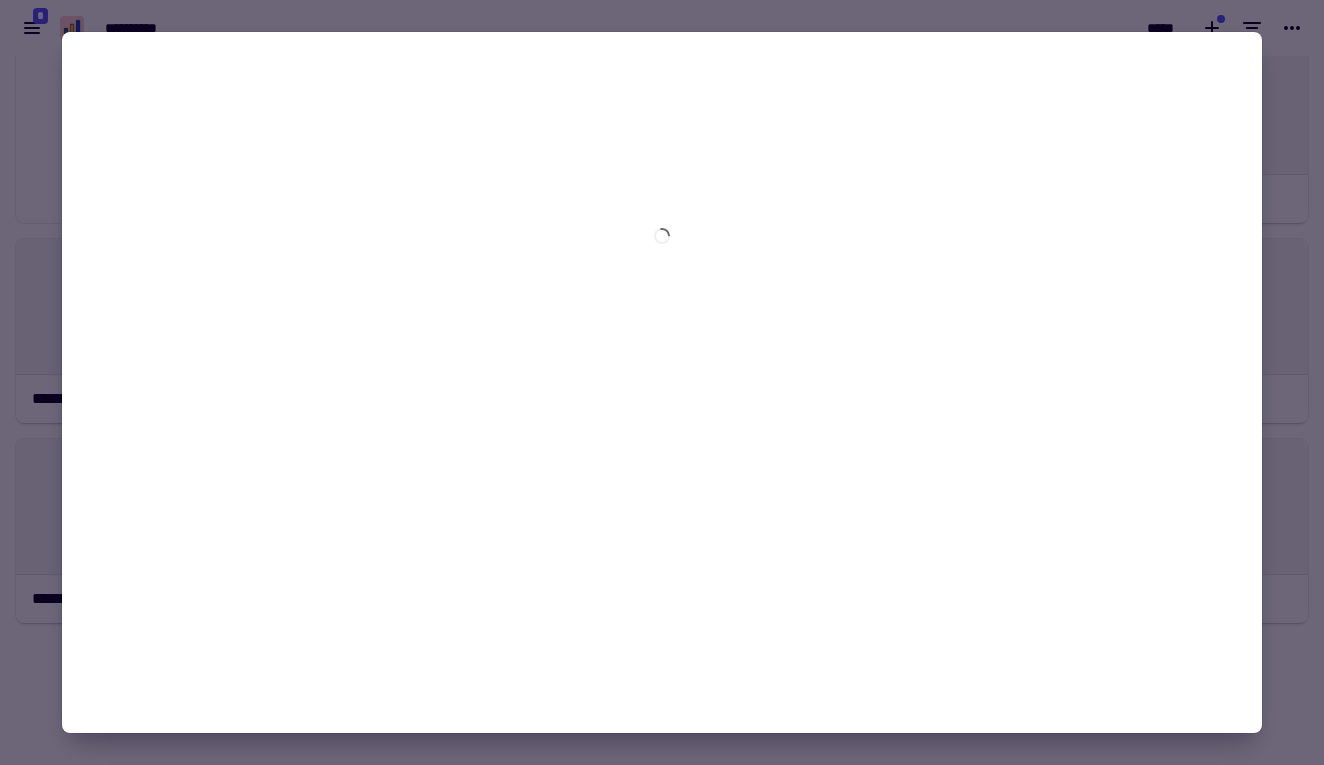 click at bounding box center (662, 382) 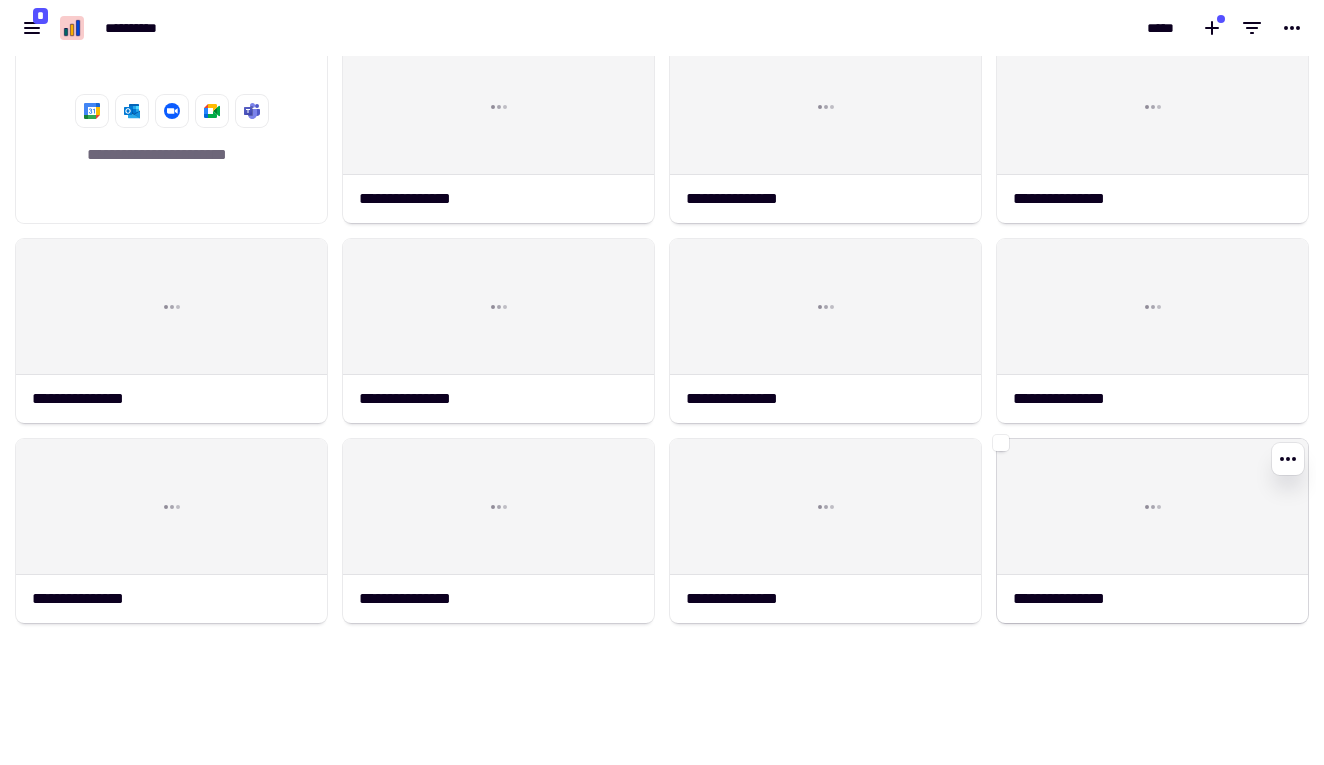 click on "**********" 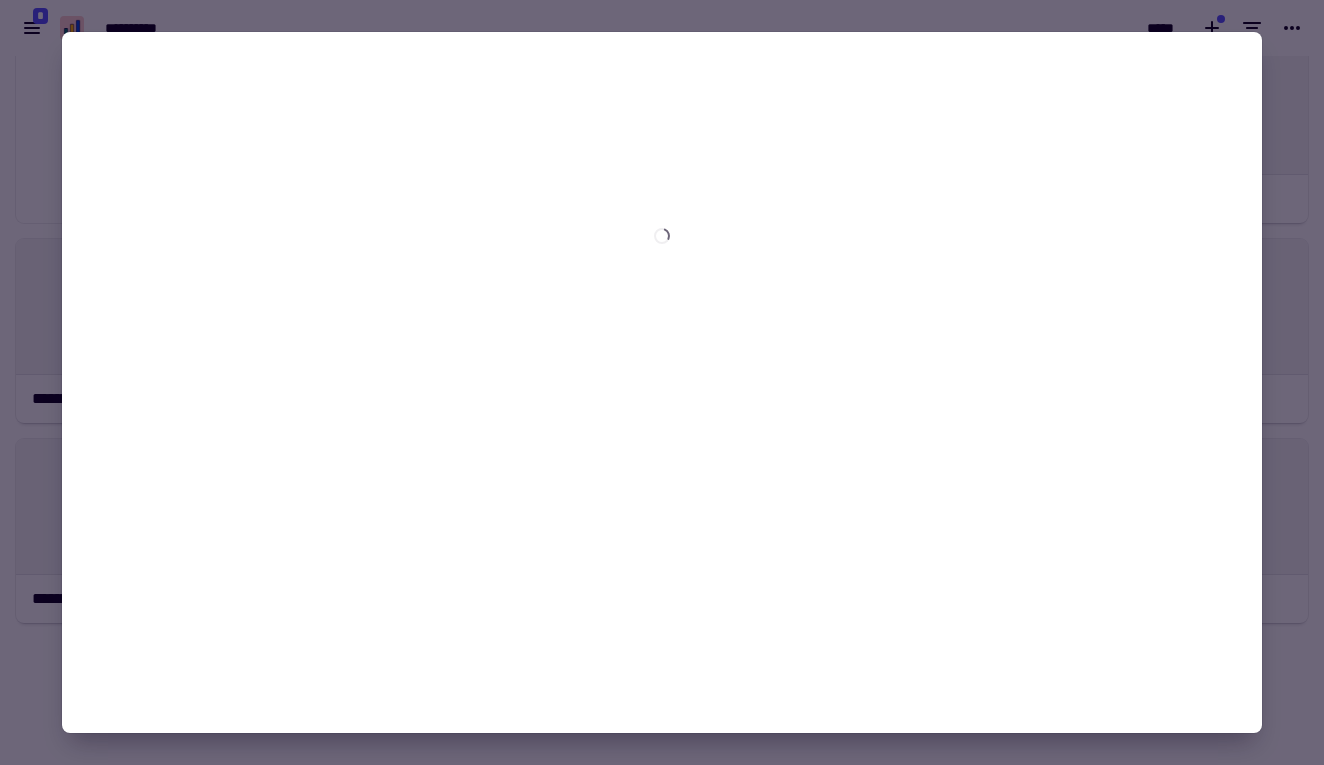 click at bounding box center [662, 382] 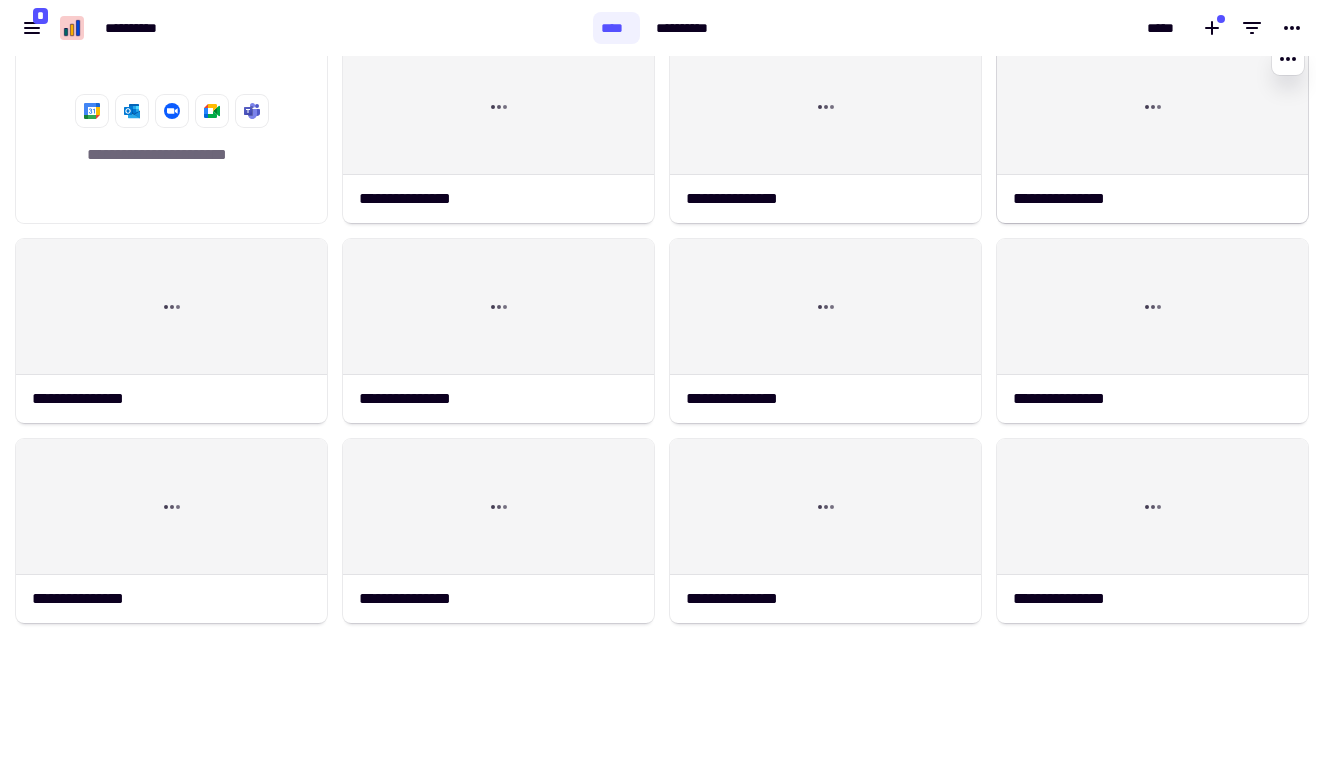click on "**********" 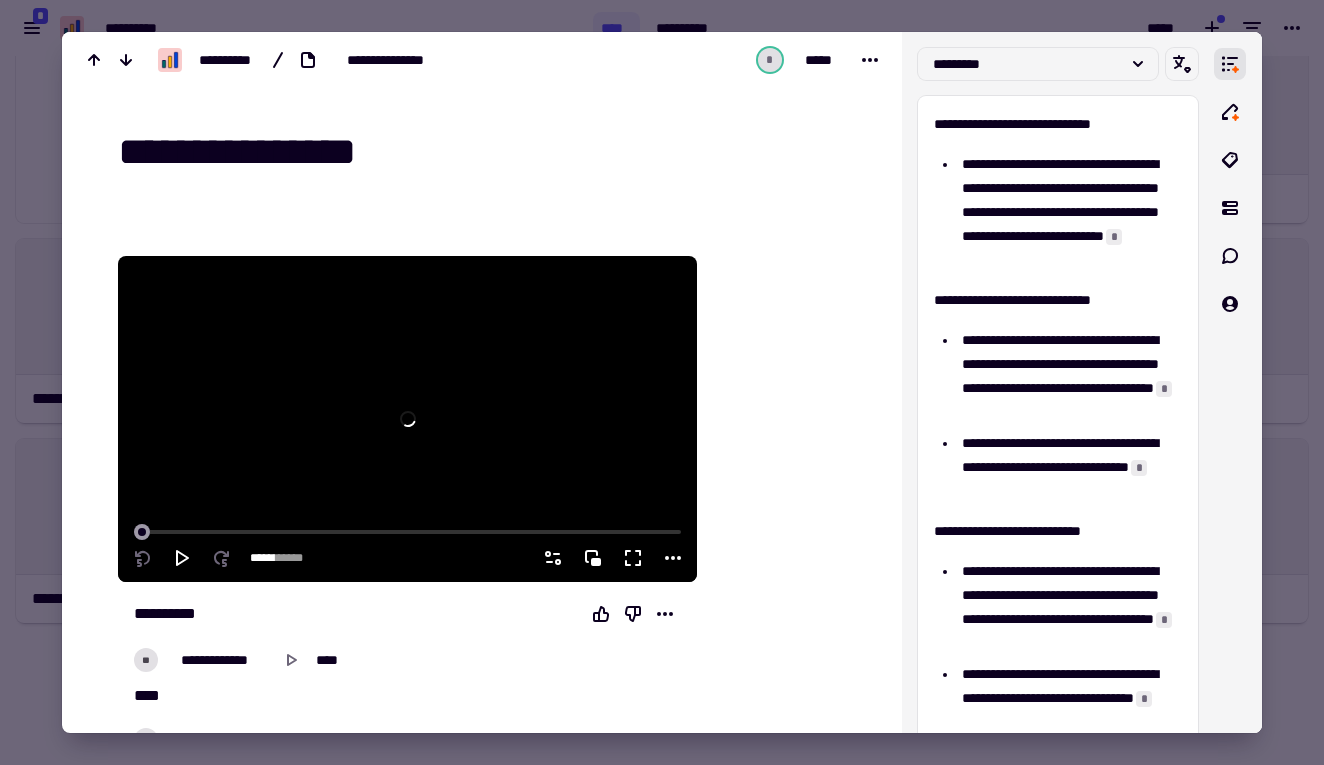 scroll, scrollTop: 0, scrollLeft: 0, axis: both 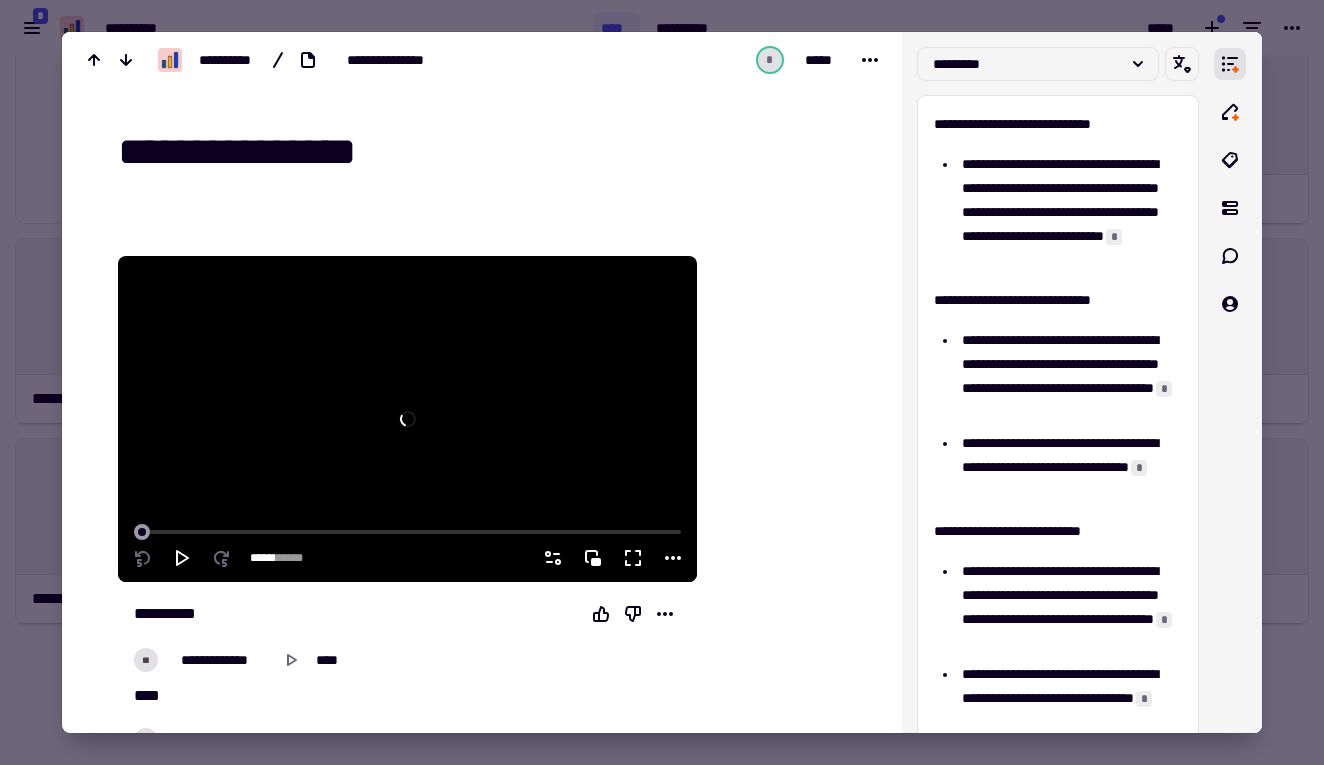 click 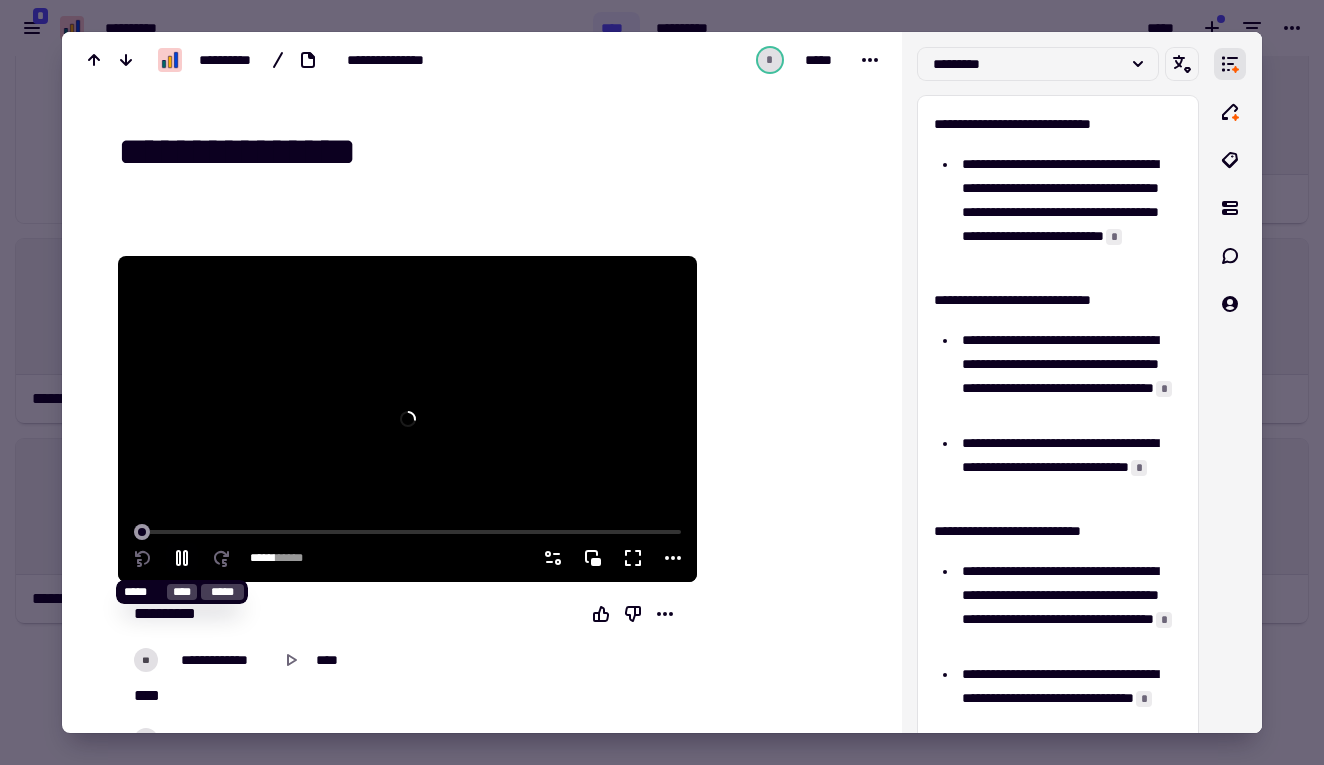 click 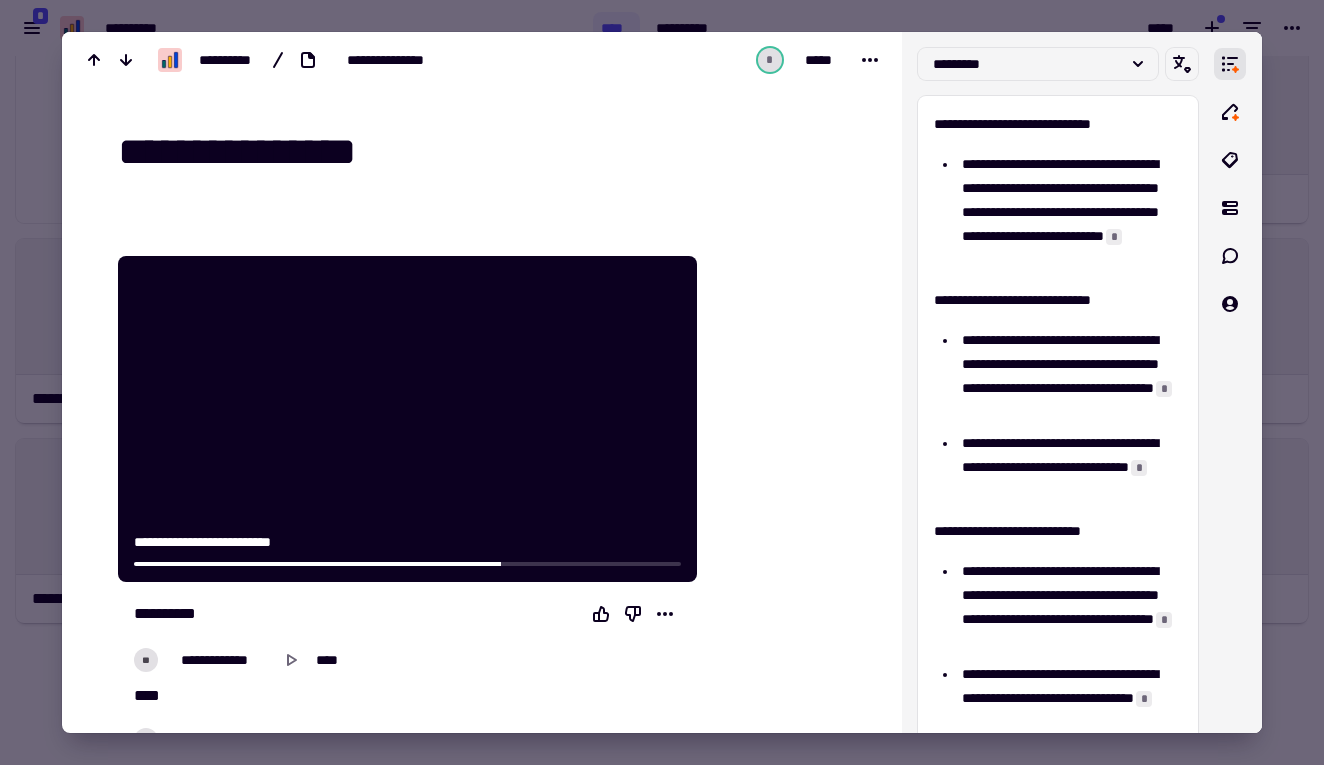 scroll, scrollTop: 0, scrollLeft: 0, axis: both 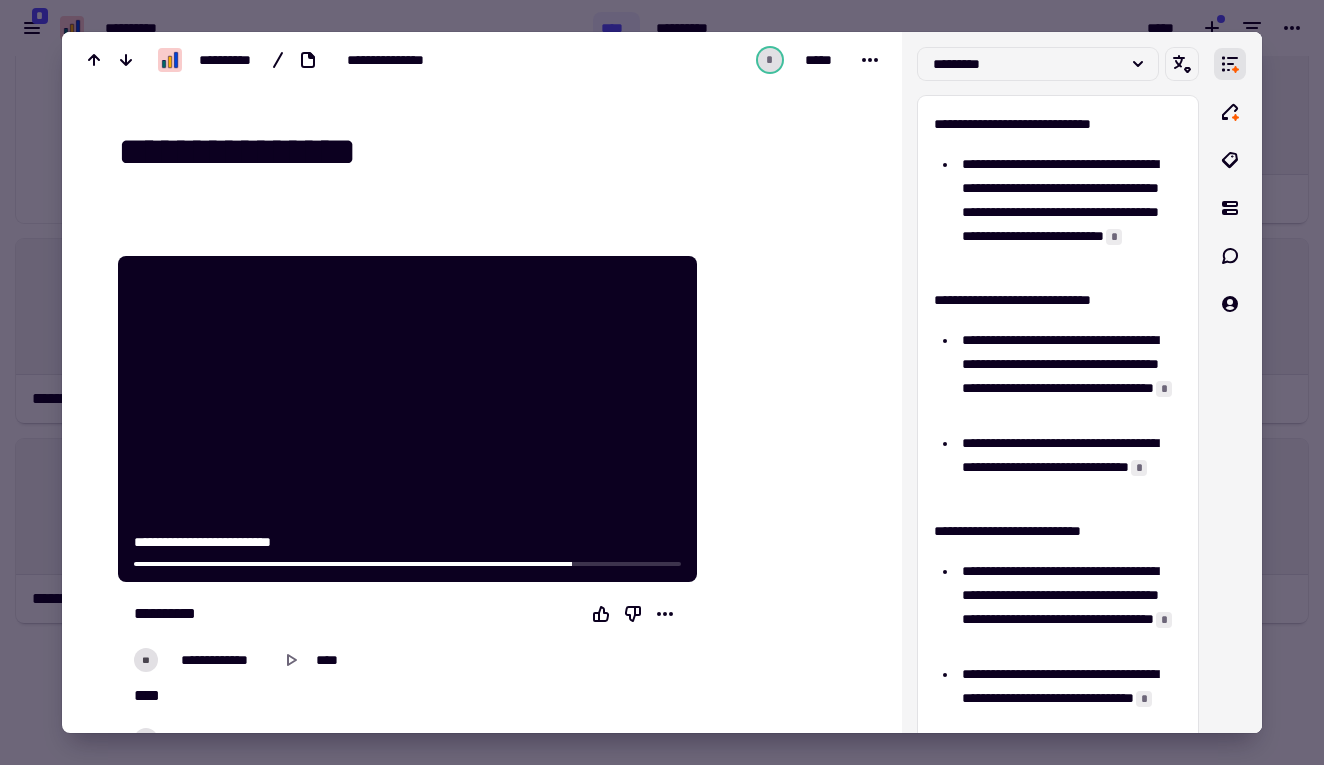 click at bounding box center (662, 382) 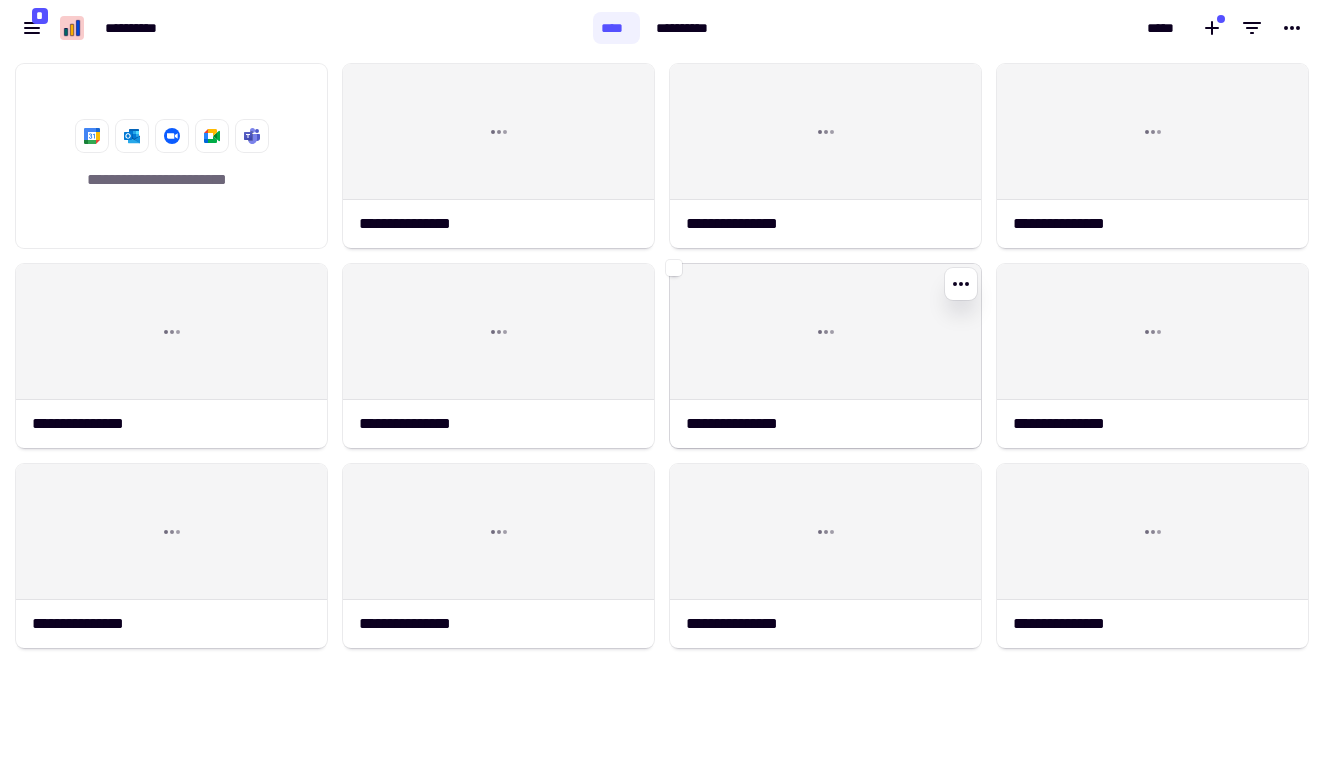 scroll, scrollTop: 0, scrollLeft: 0, axis: both 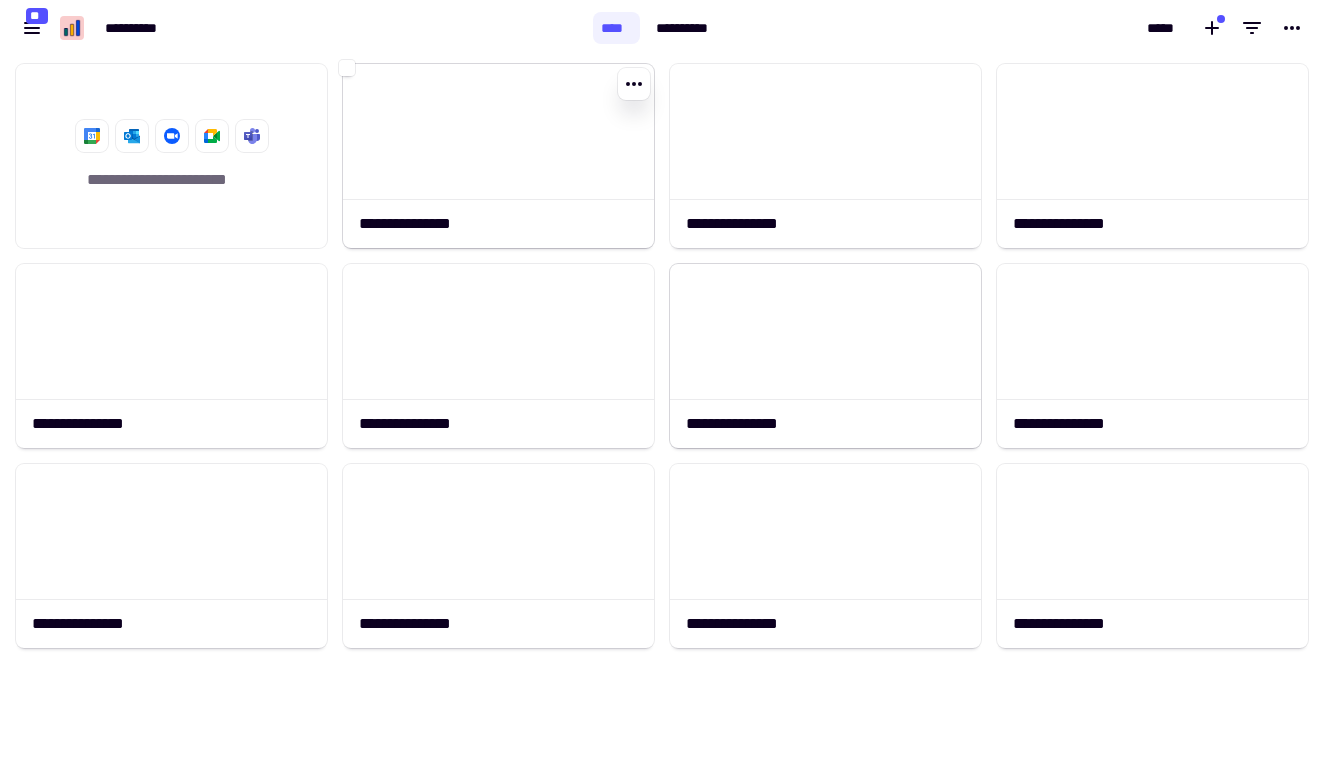 click 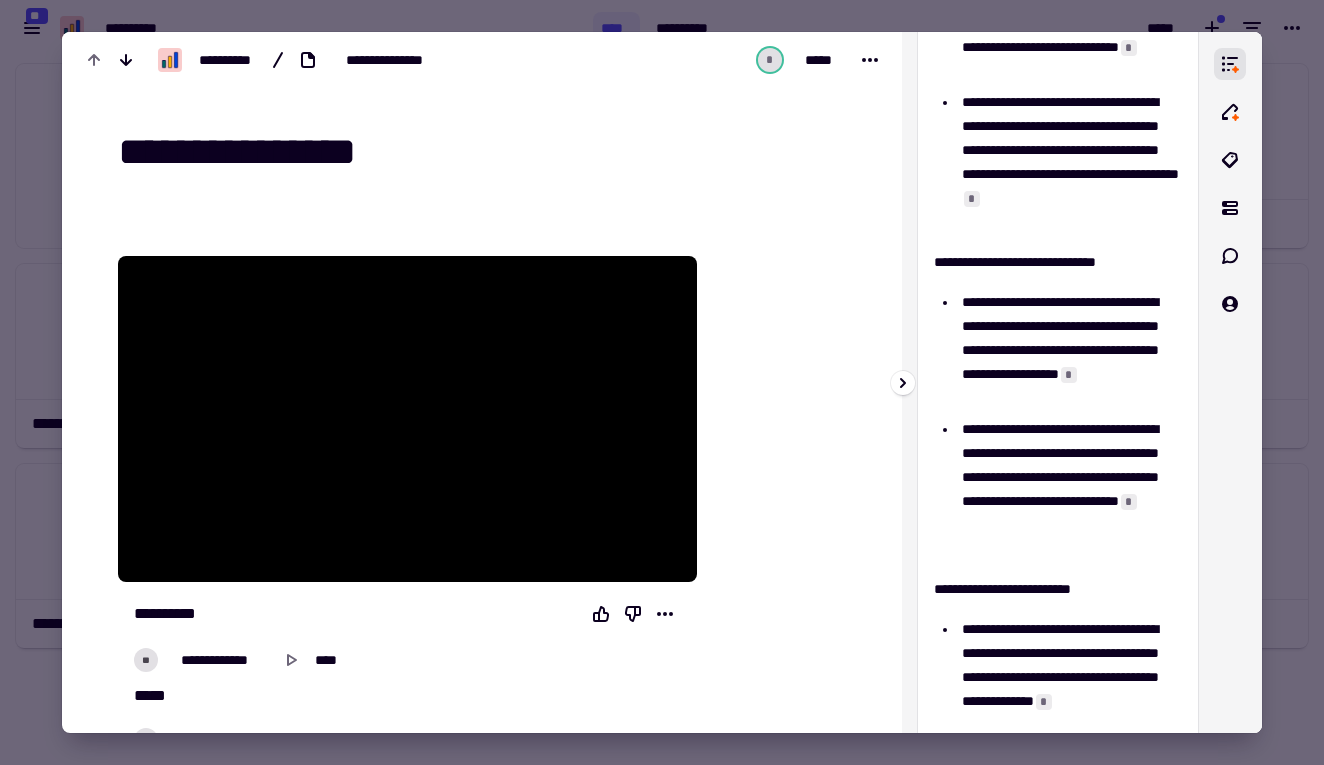 scroll, scrollTop: 197, scrollLeft: 0, axis: vertical 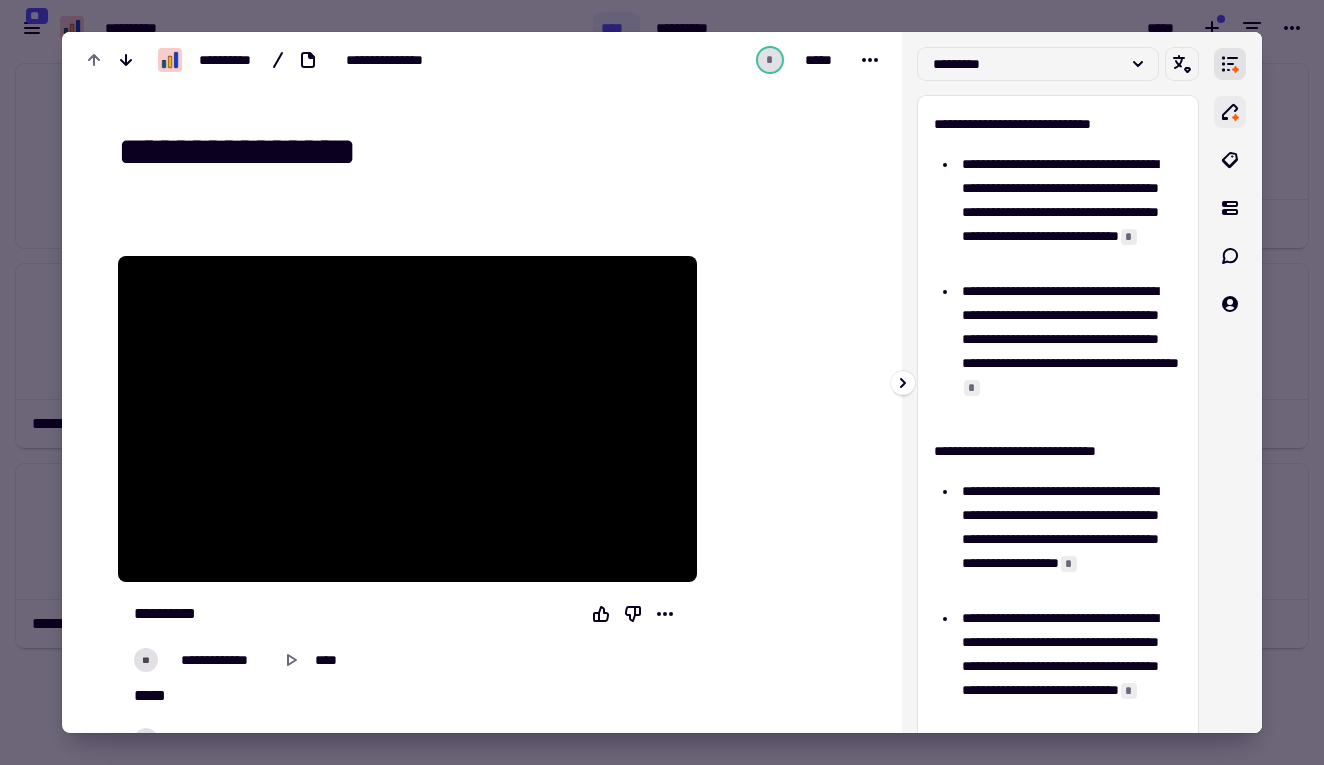 click 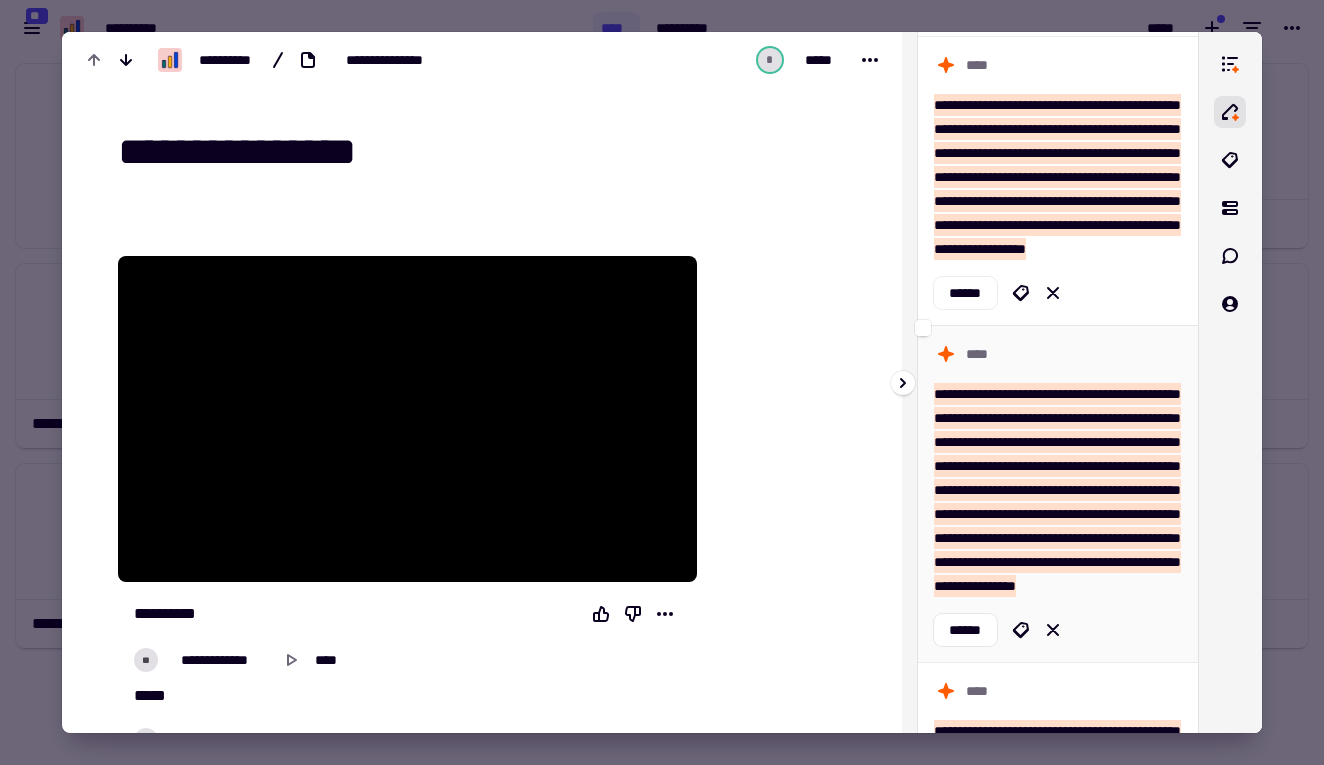 scroll, scrollTop: 190, scrollLeft: 0, axis: vertical 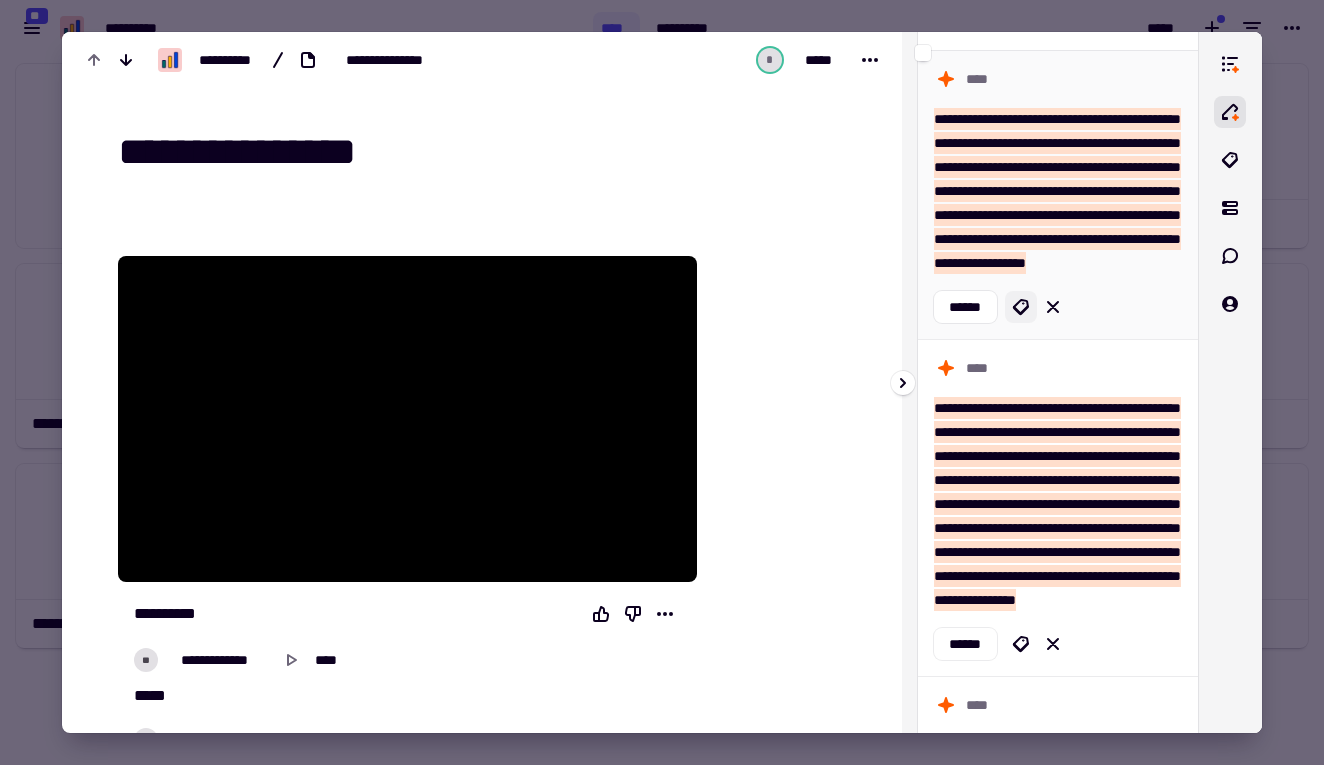 click 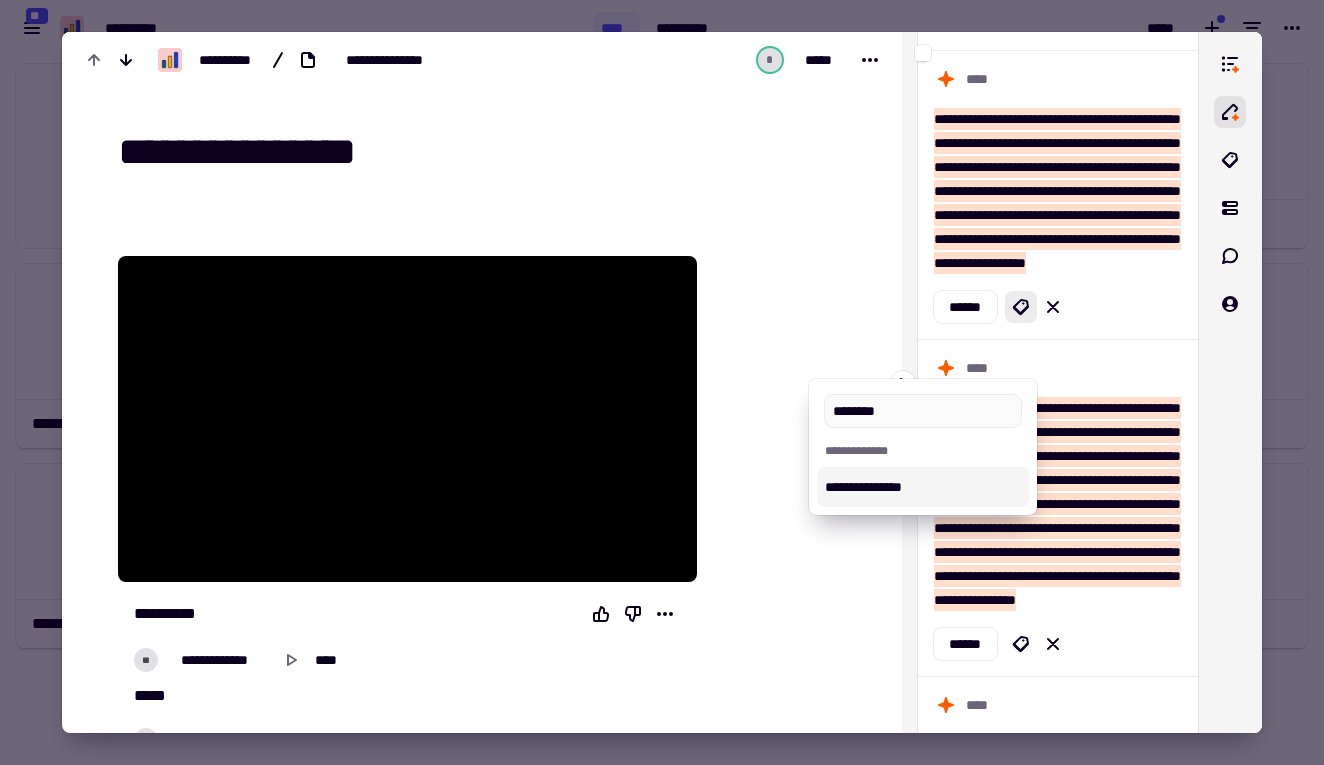 type on "********" 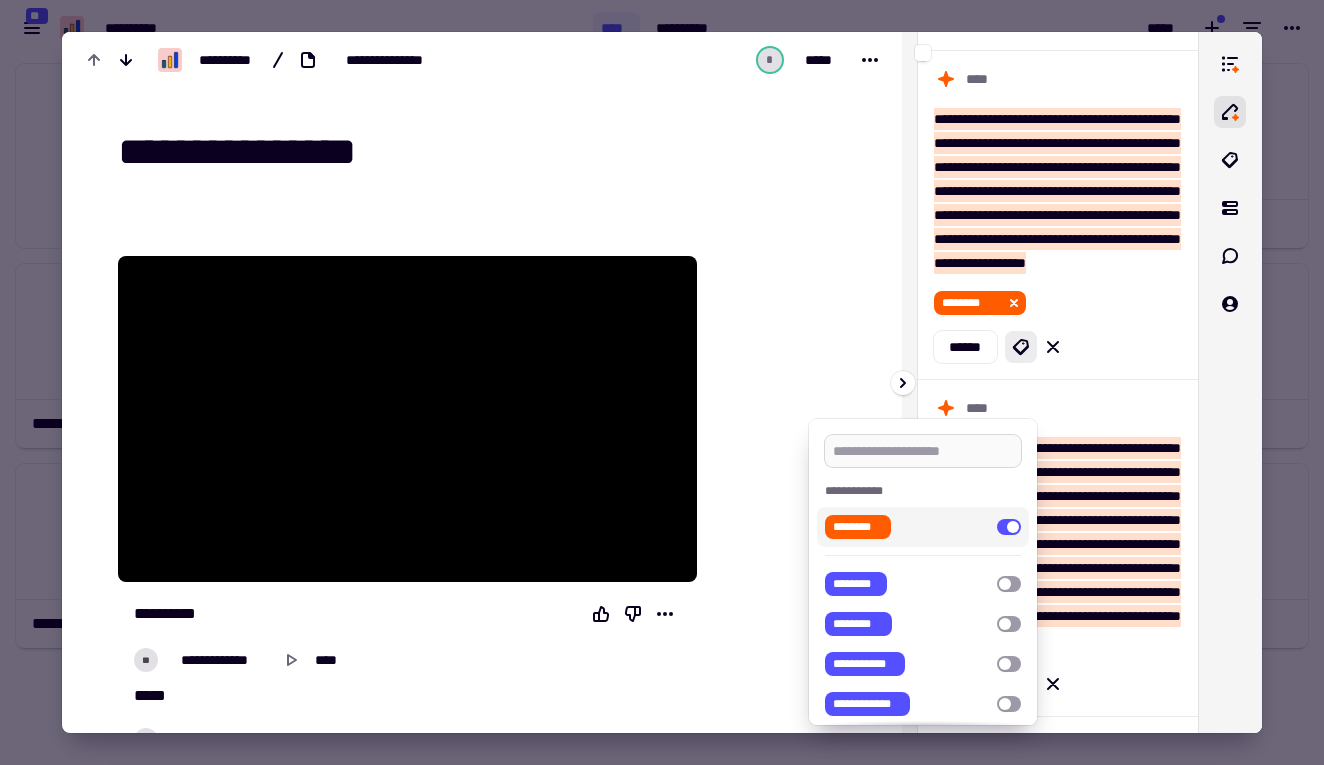 click at bounding box center (922, 451) 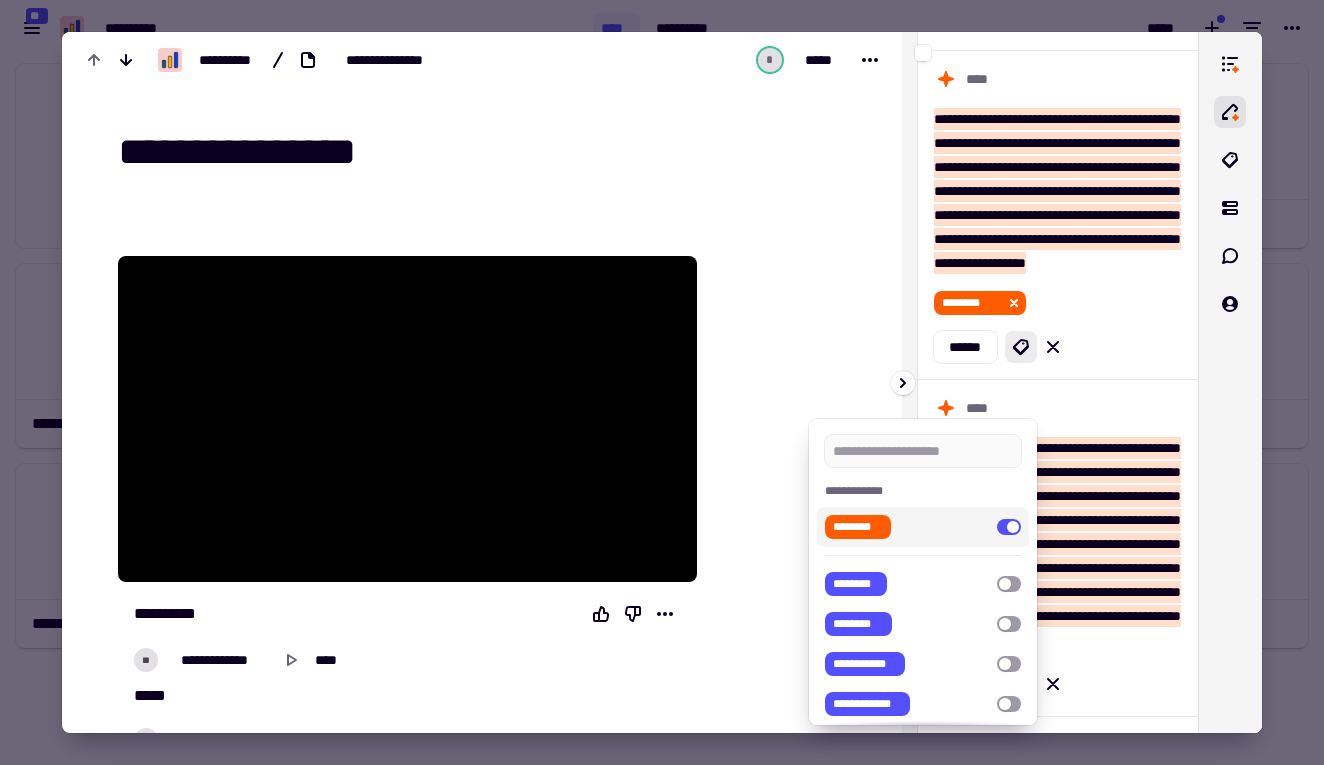 click at bounding box center (662, 382) 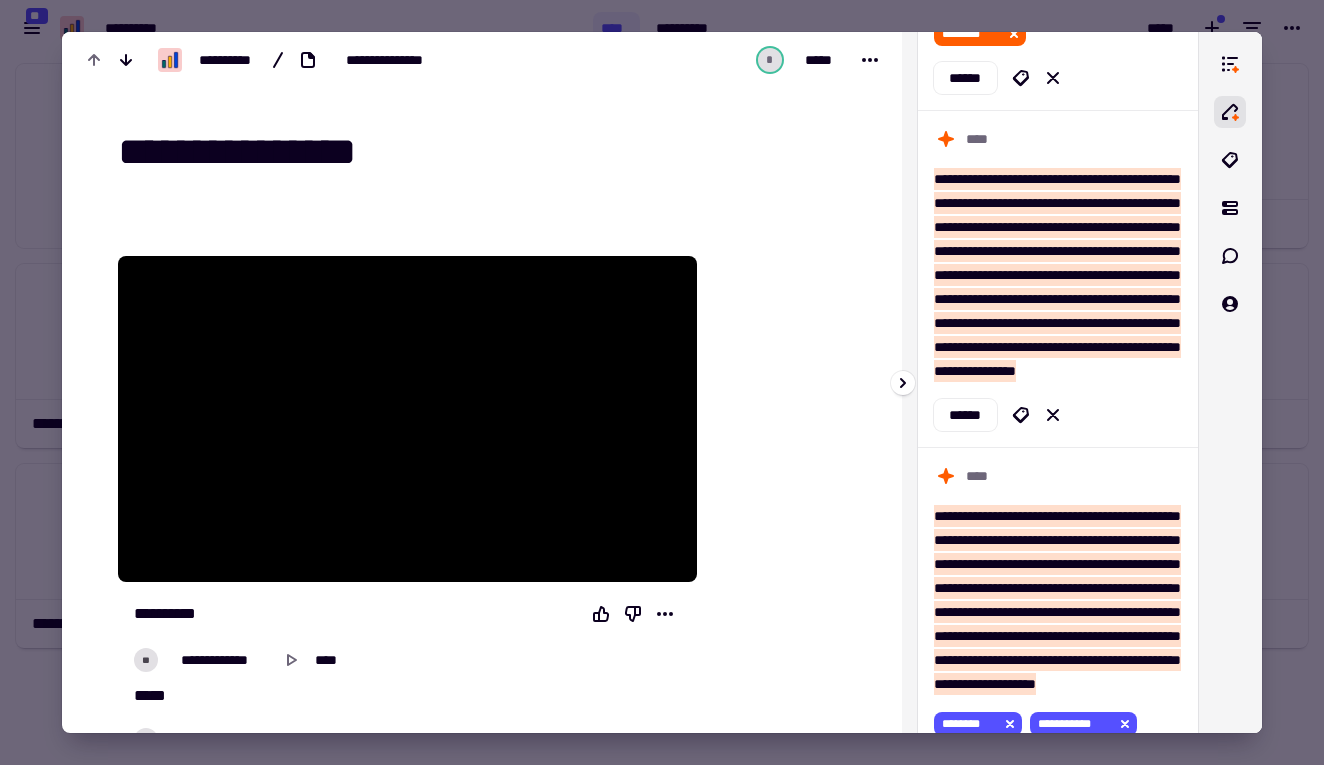 scroll, scrollTop: 460, scrollLeft: 0, axis: vertical 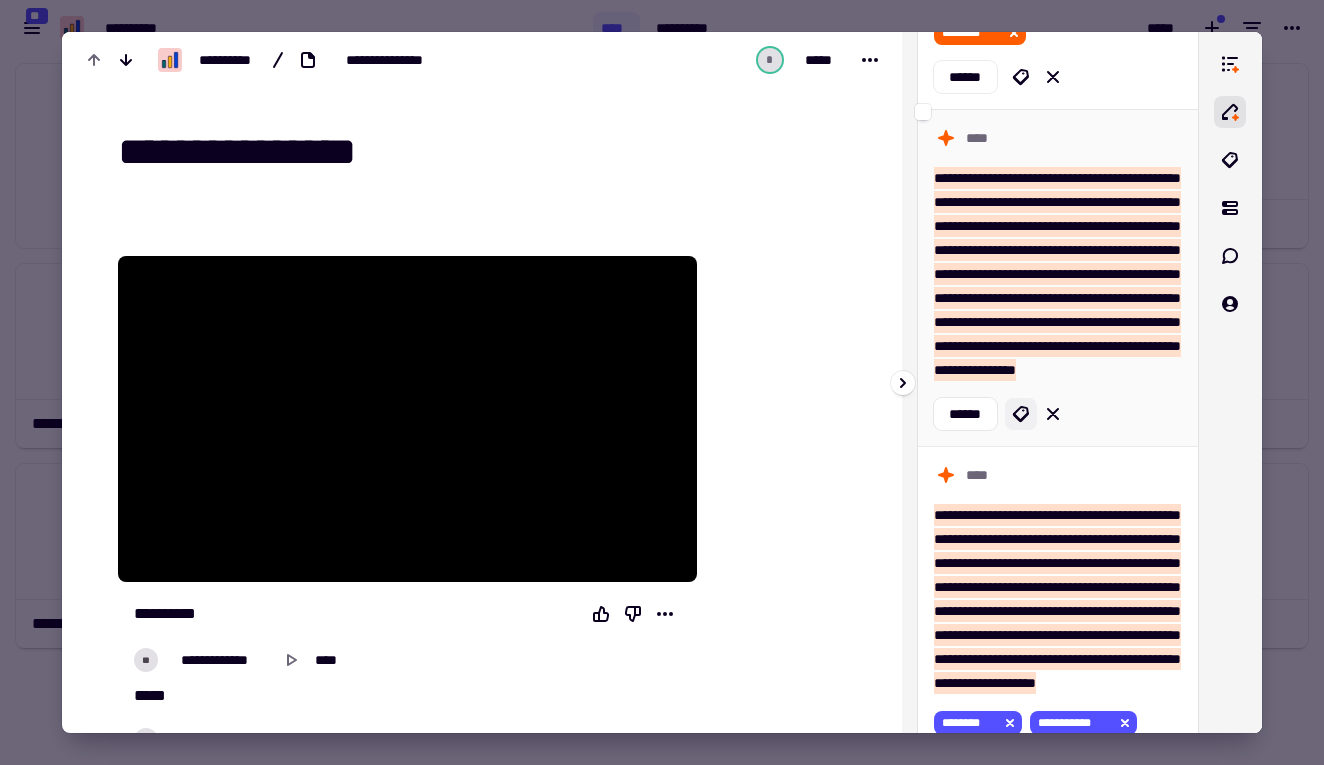 click 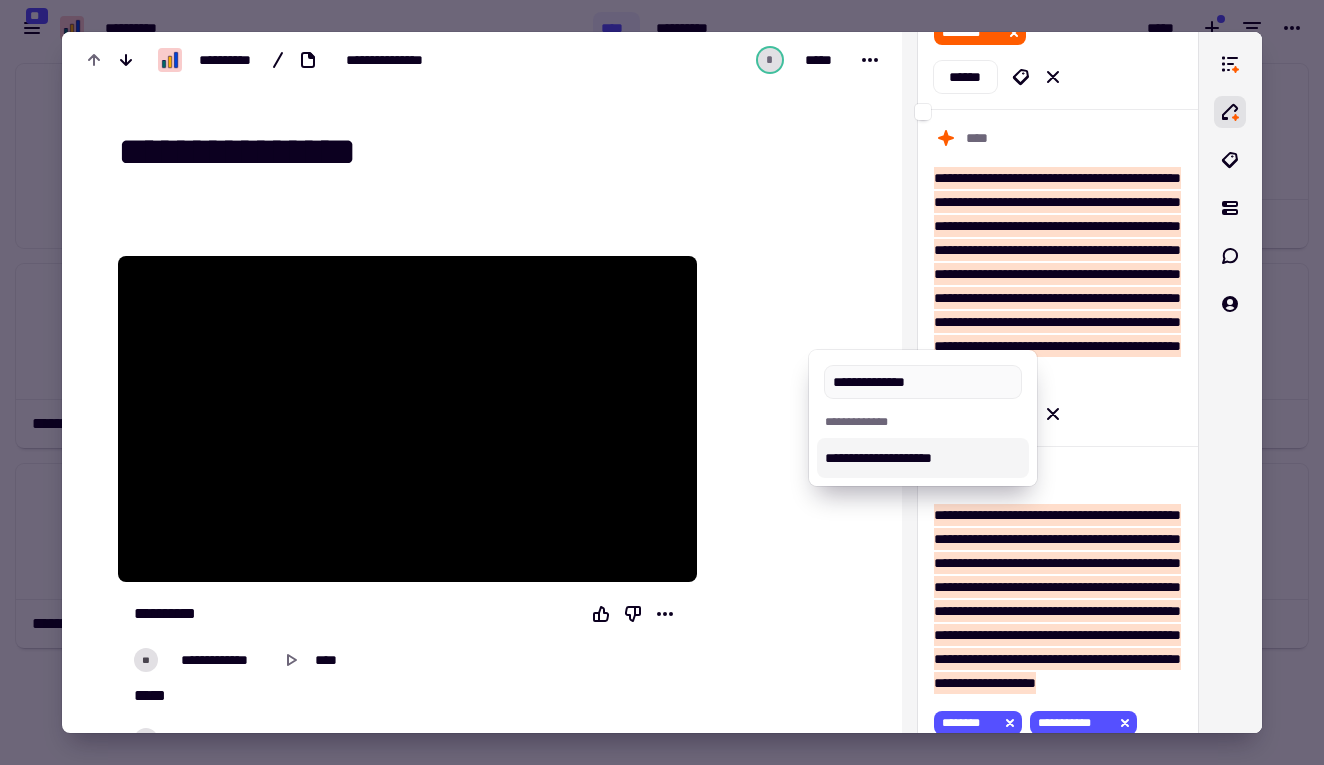 type on "**********" 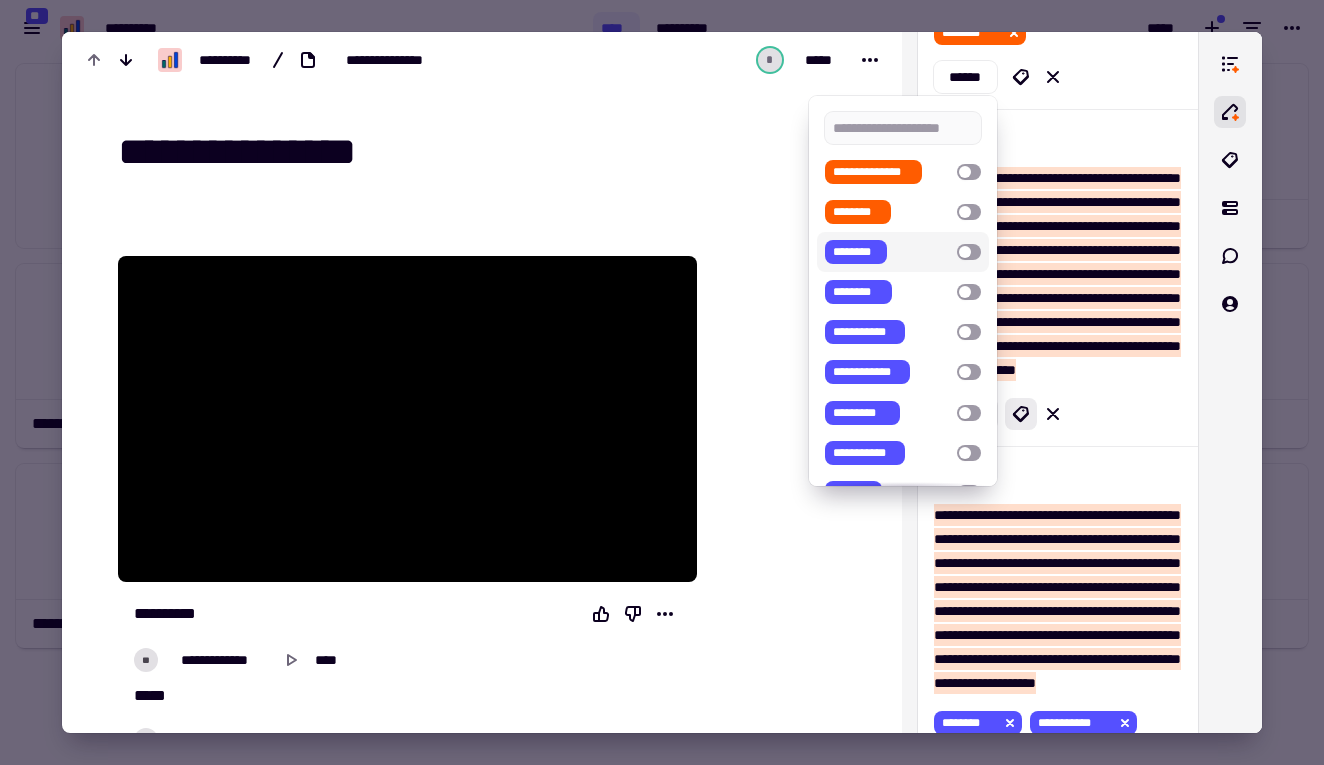 click at bounding box center [662, 382] 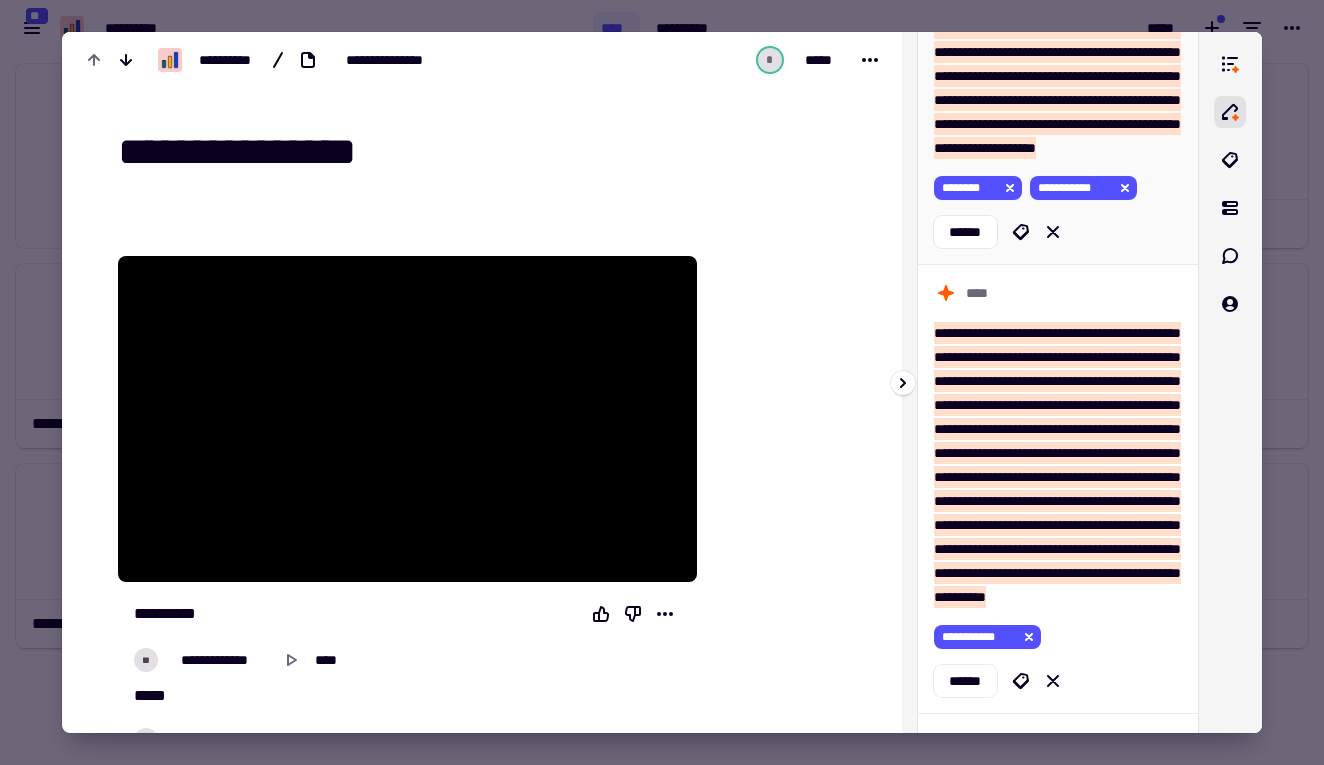 scroll, scrollTop: 1042, scrollLeft: 0, axis: vertical 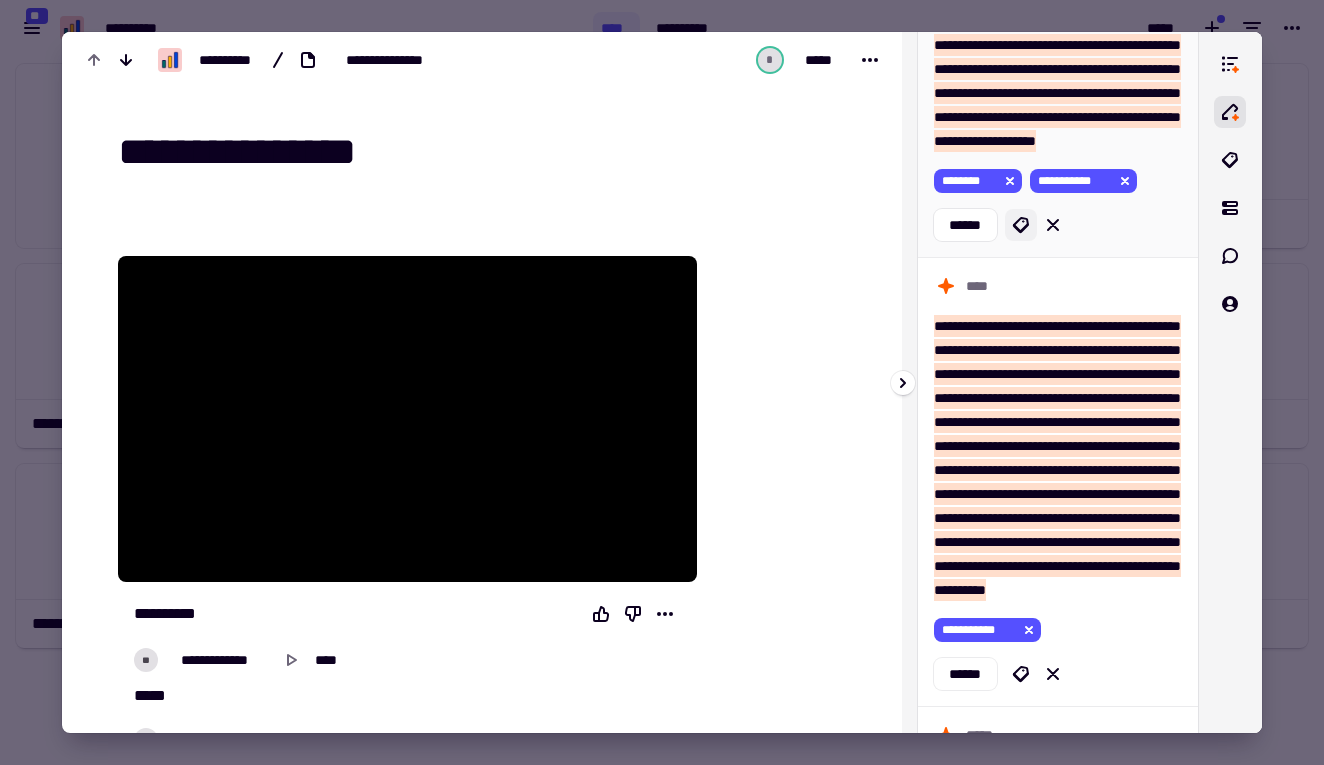 click 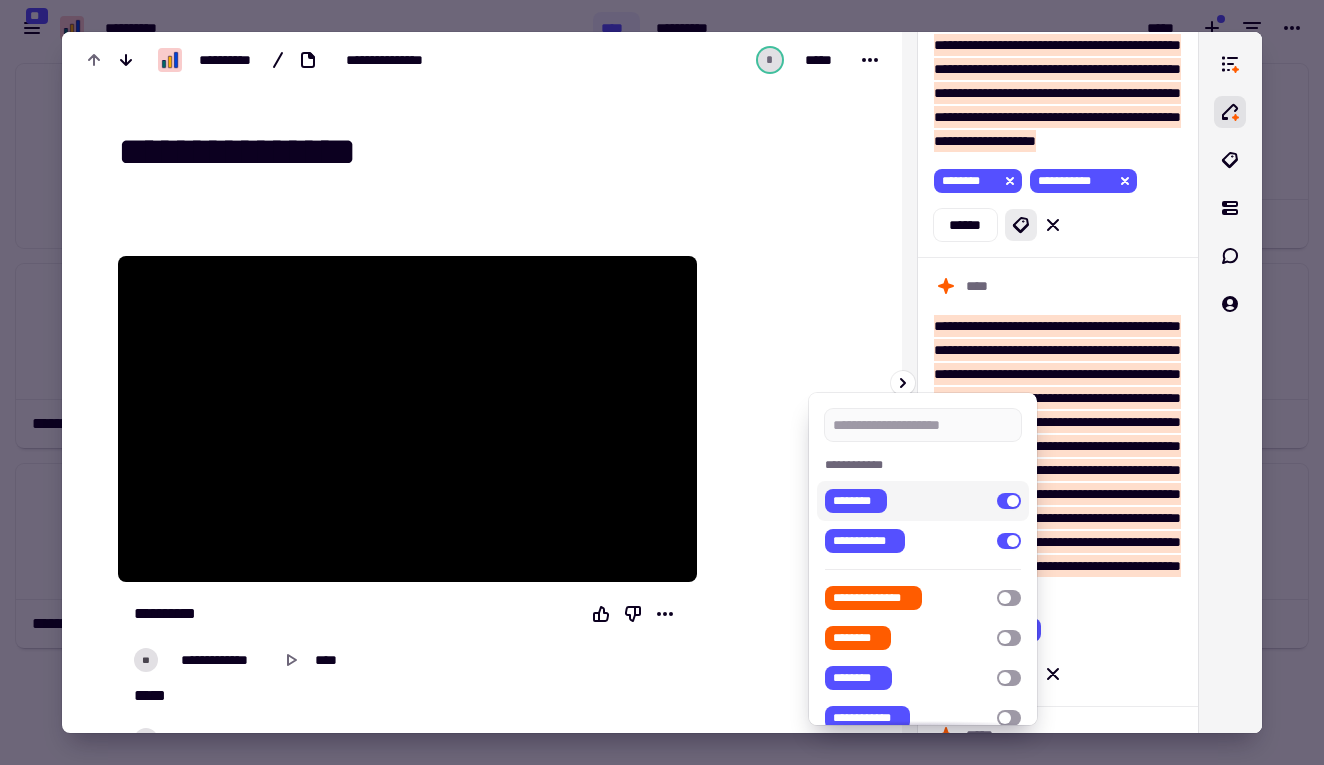 click at bounding box center (1009, 501) 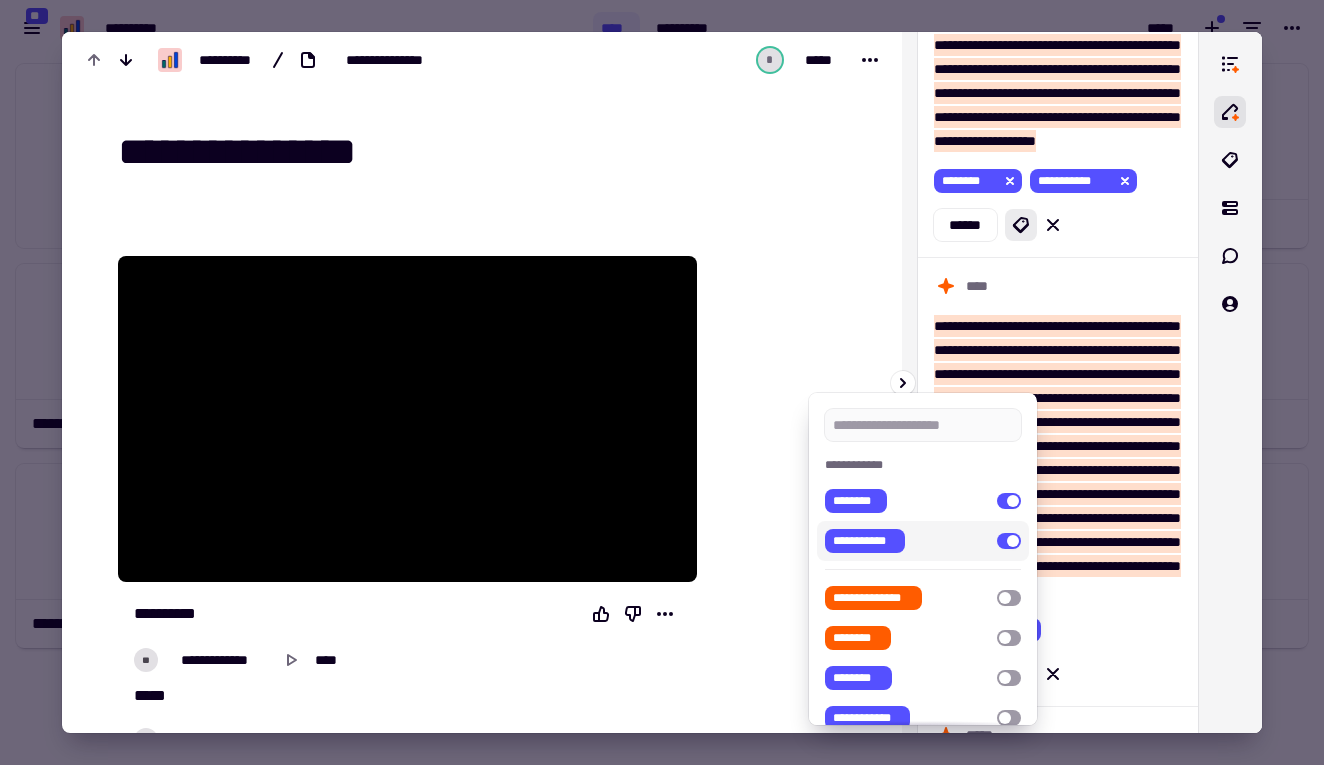 click at bounding box center [1009, 541] 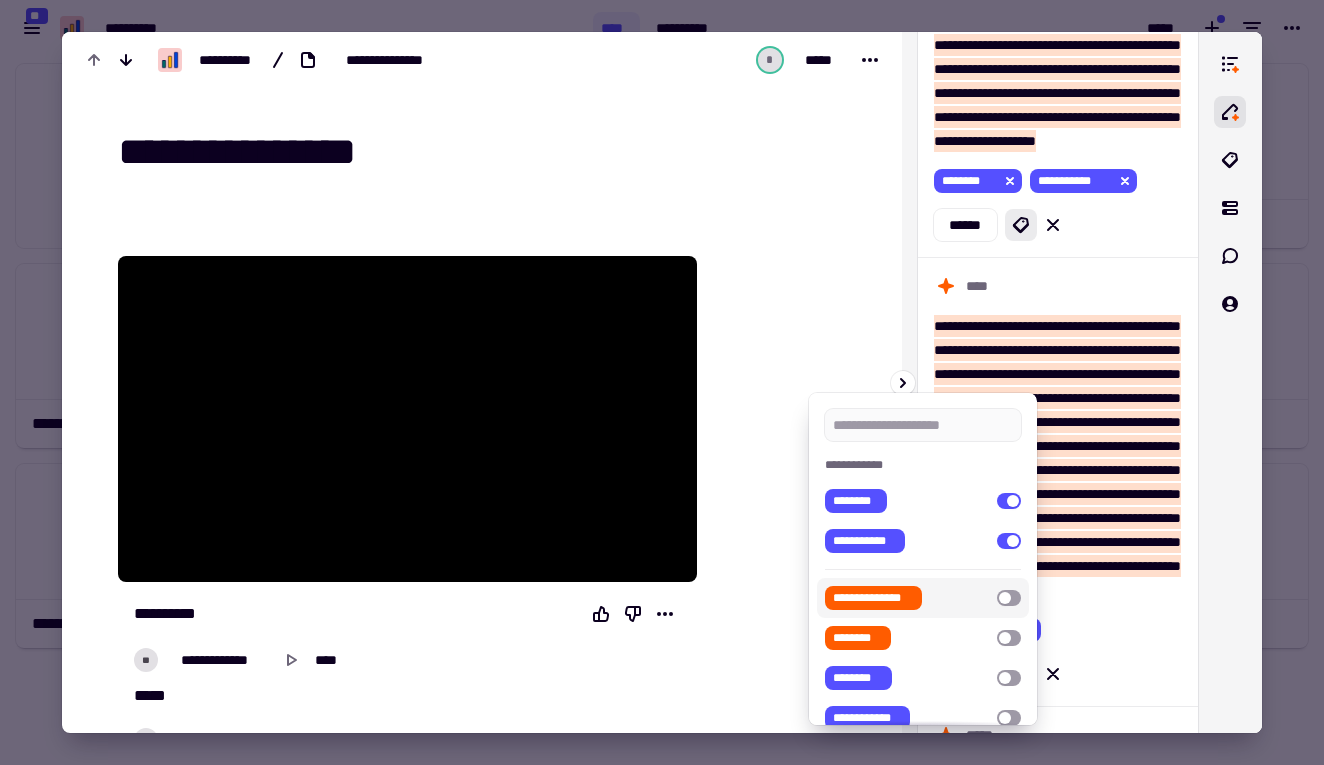 click at bounding box center (1009, 598) 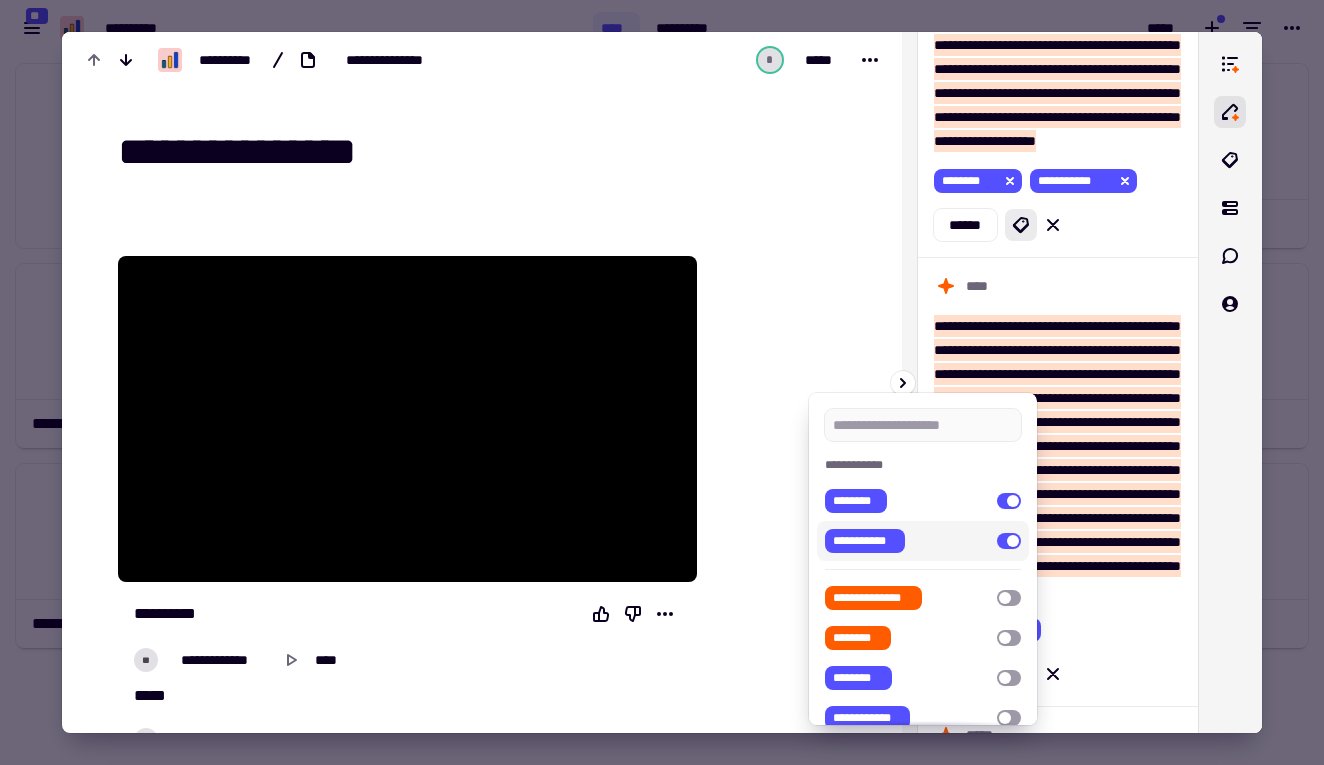 click at bounding box center [662, 382] 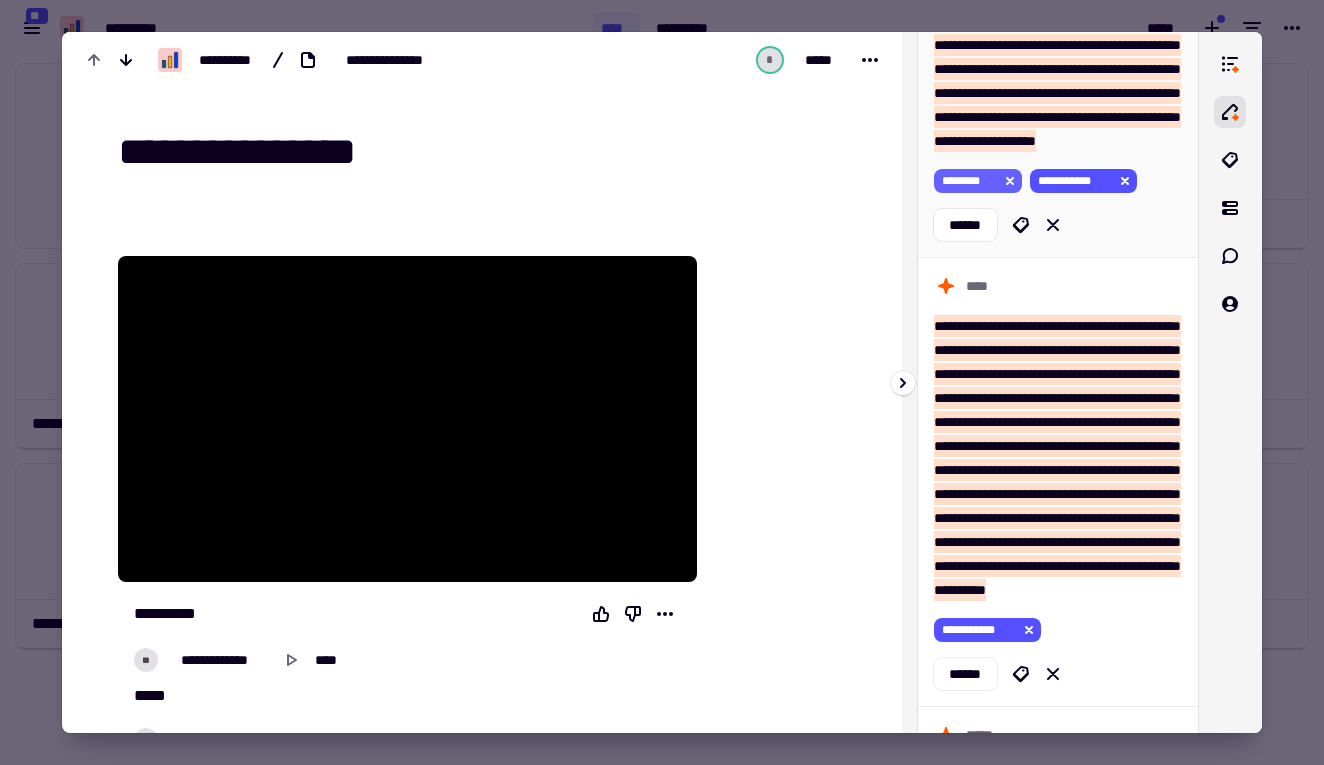 click 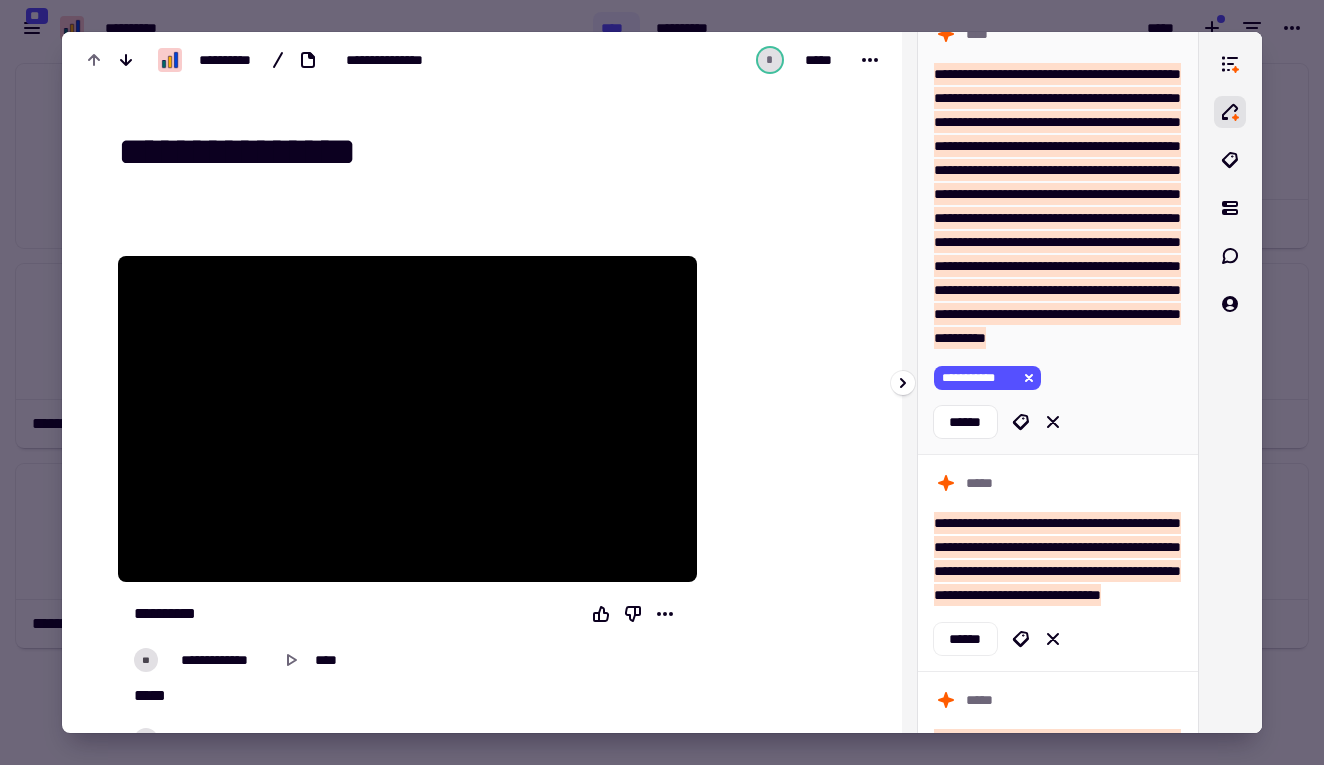 scroll, scrollTop: 1295, scrollLeft: 0, axis: vertical 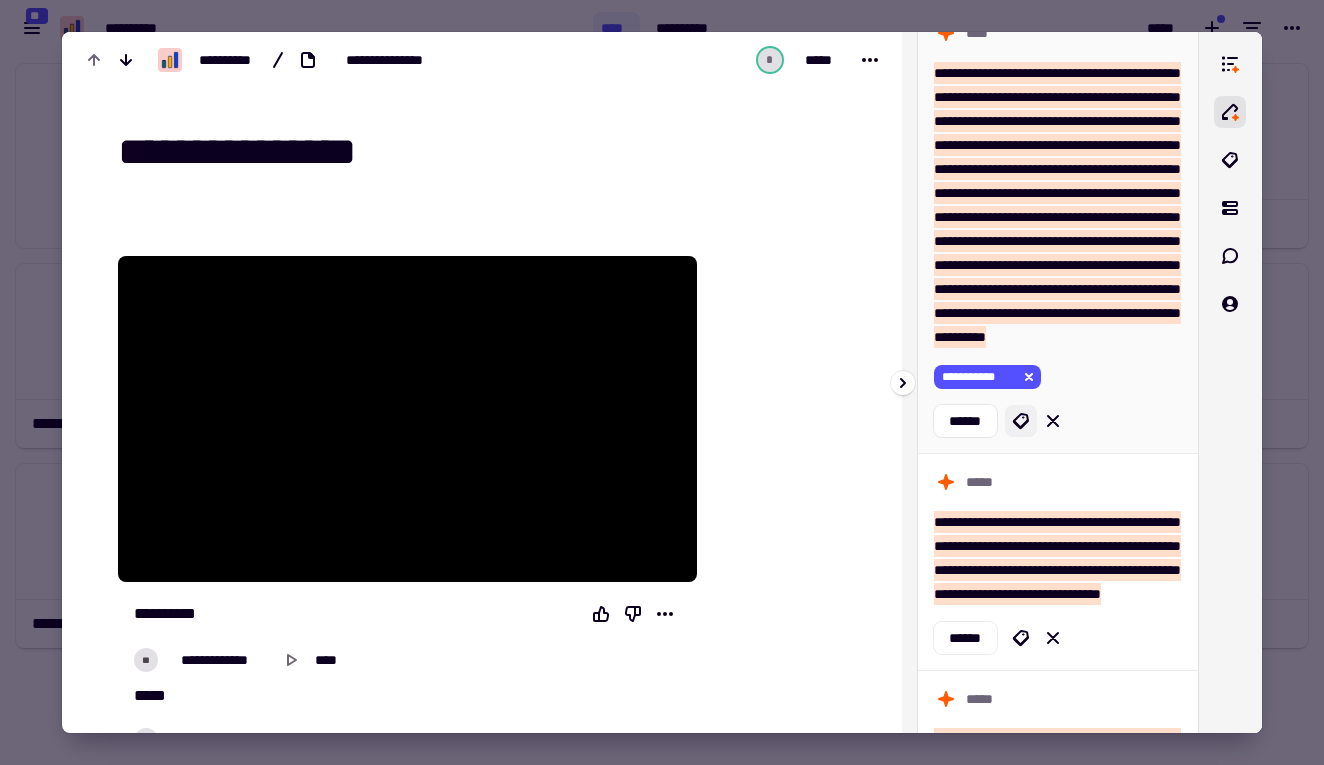 click 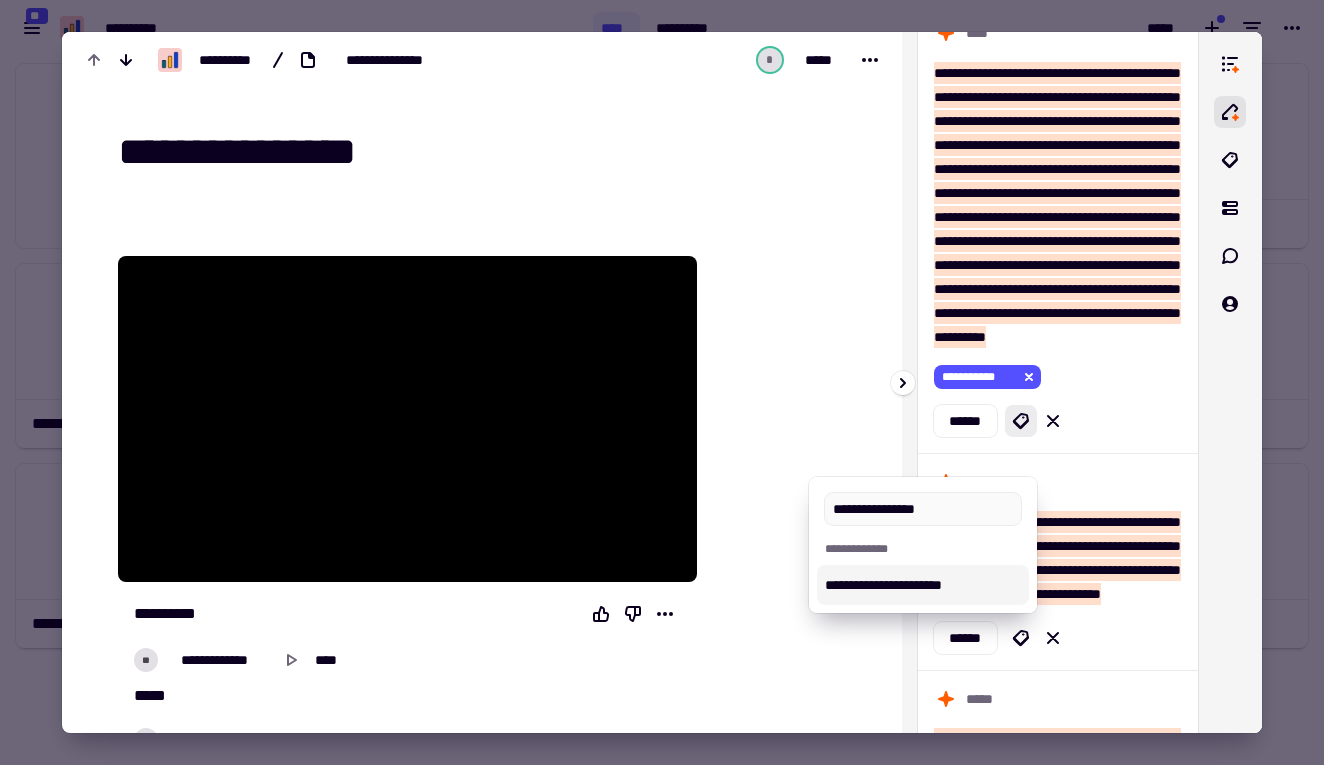 type on "**********" 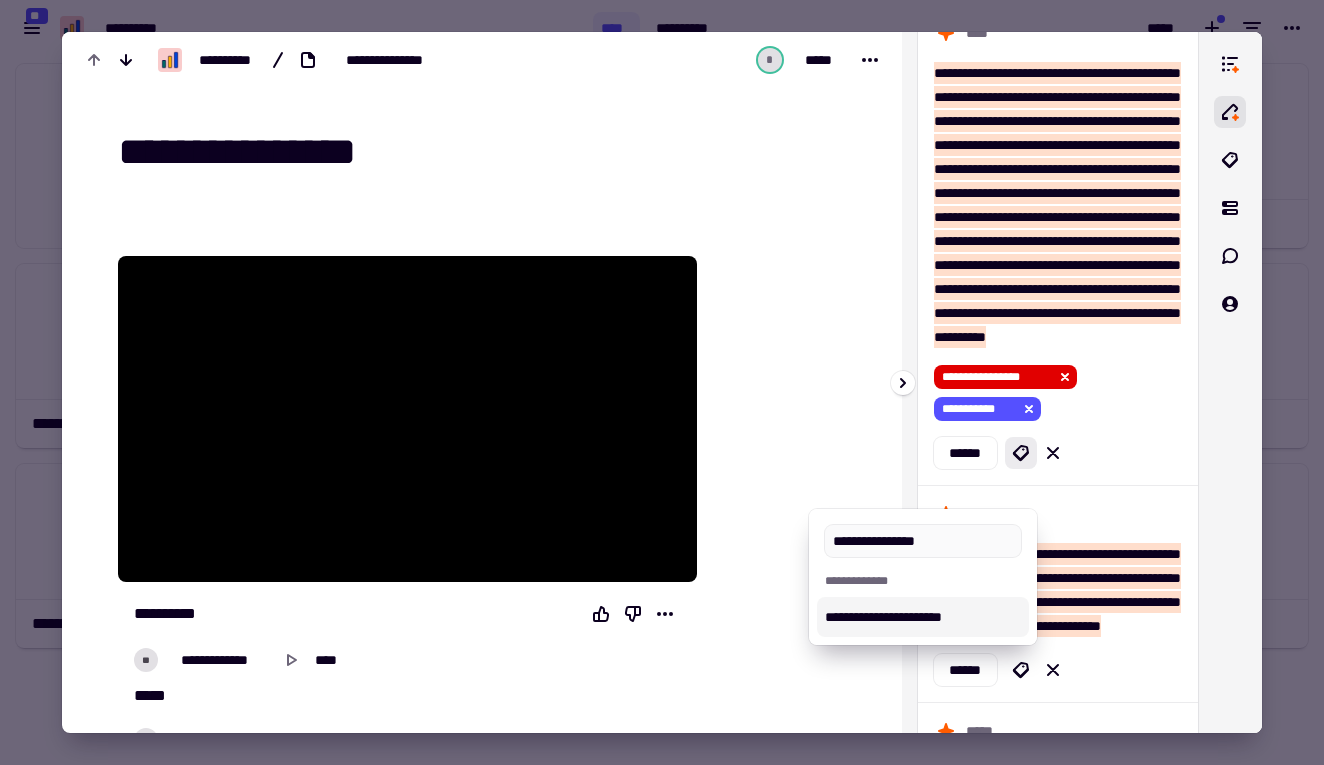 type on "**********" 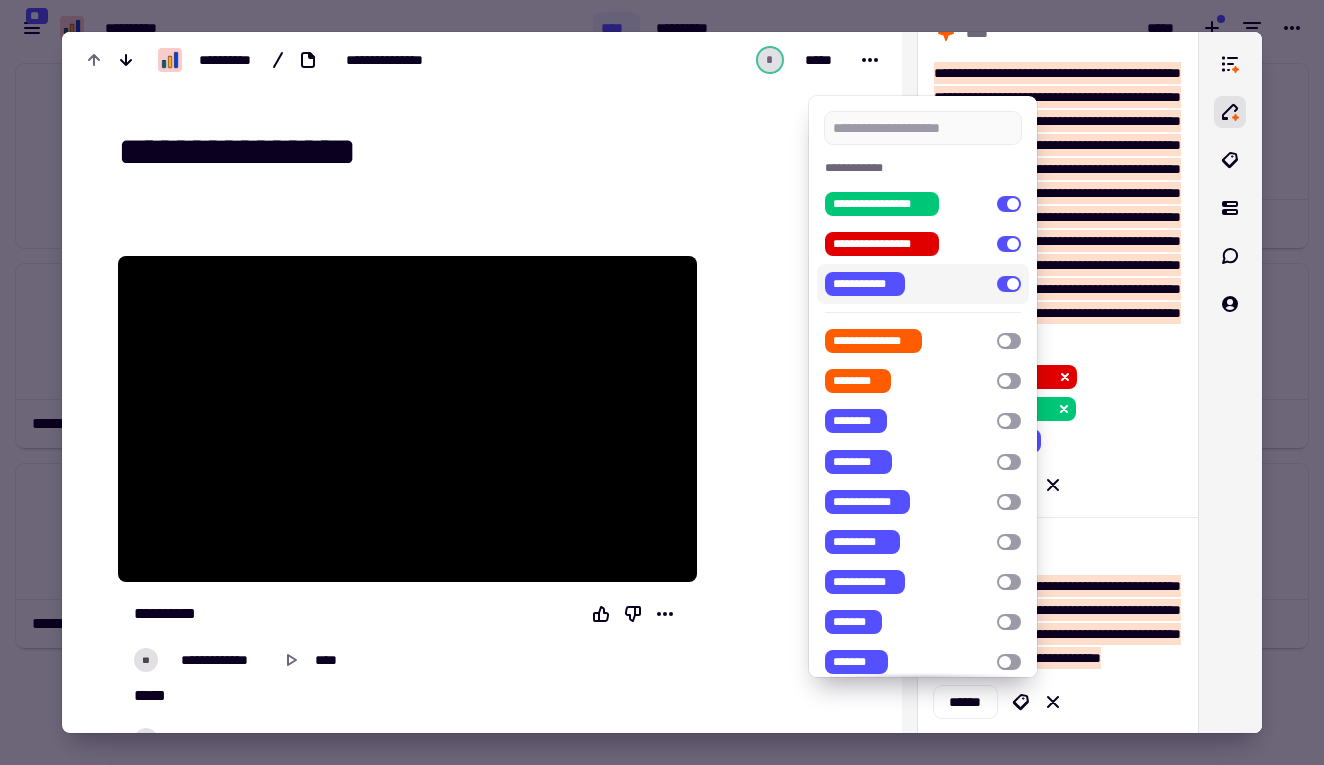 click at bounding box center [1009, 284] 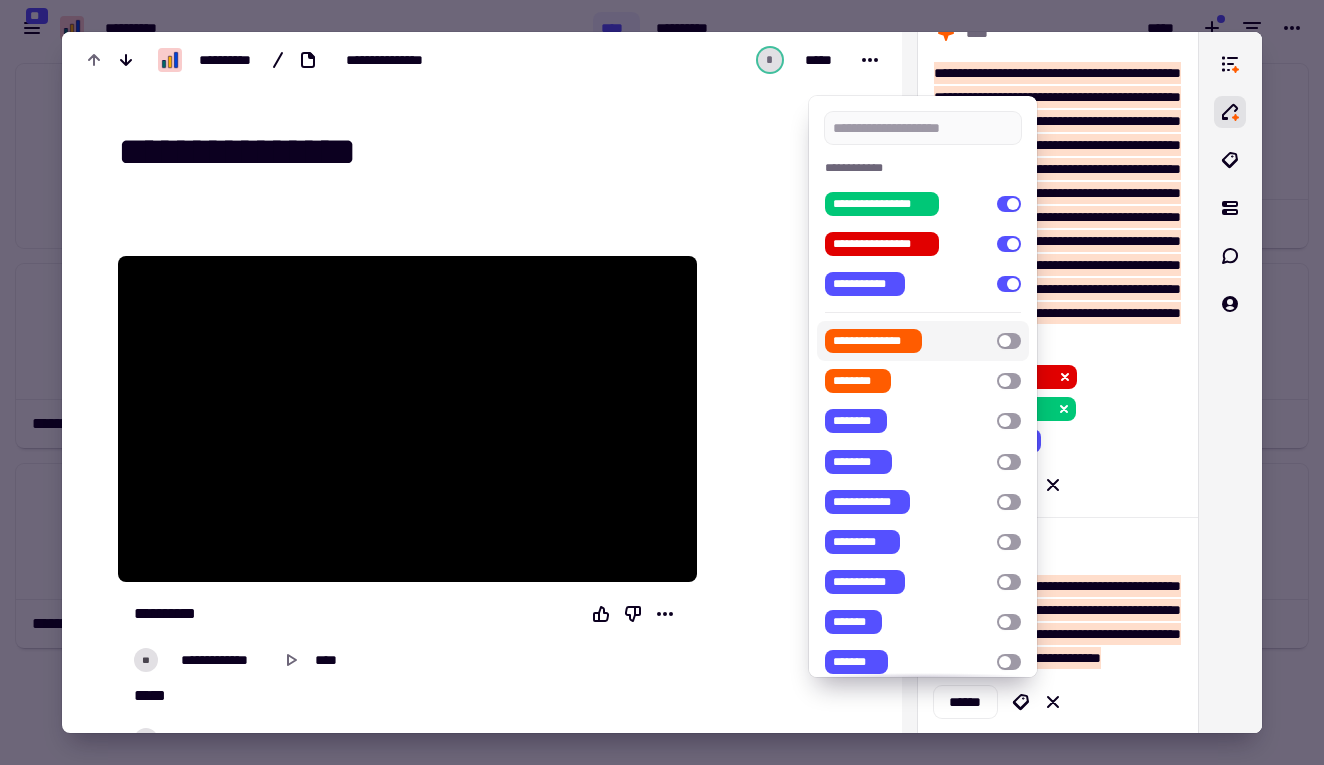 click at bounding box center (662, 382) 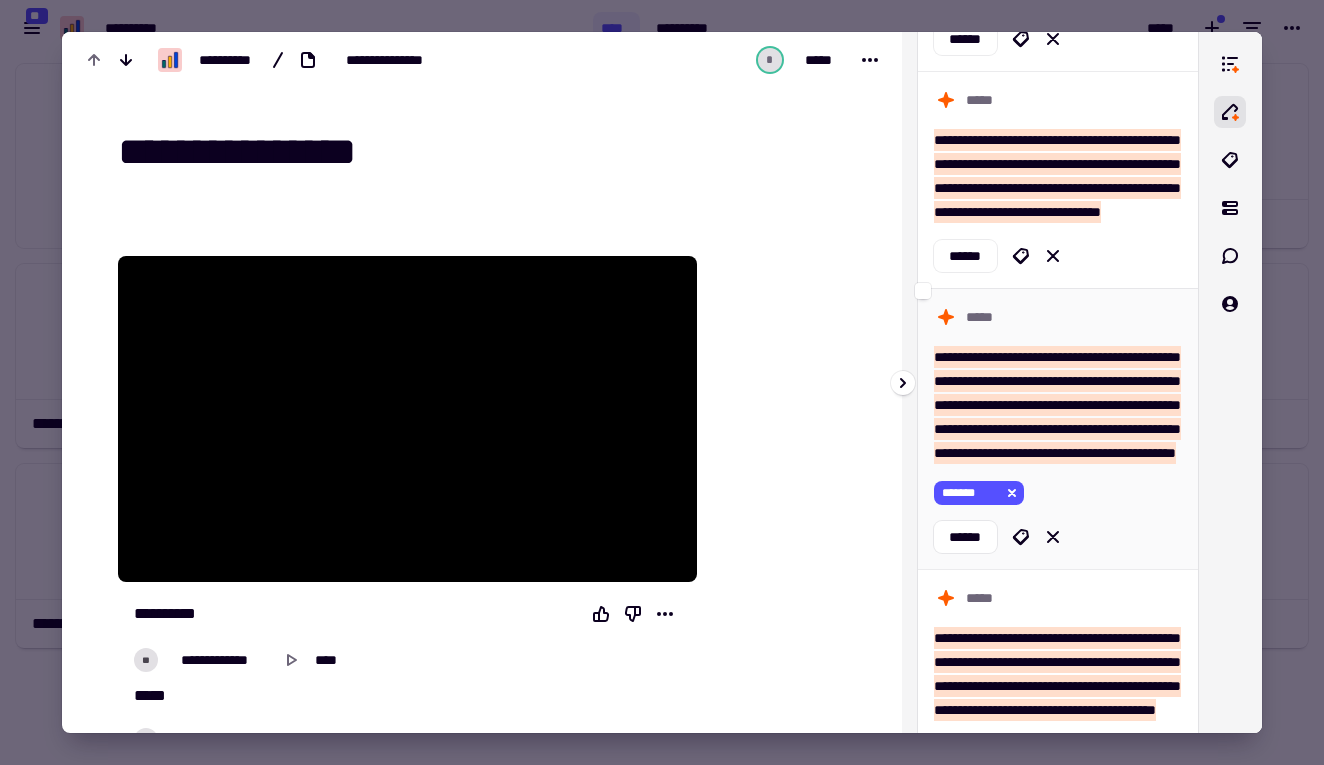 scroll, scrollTop: 1713, scrollLeft: 0, axis: vertical 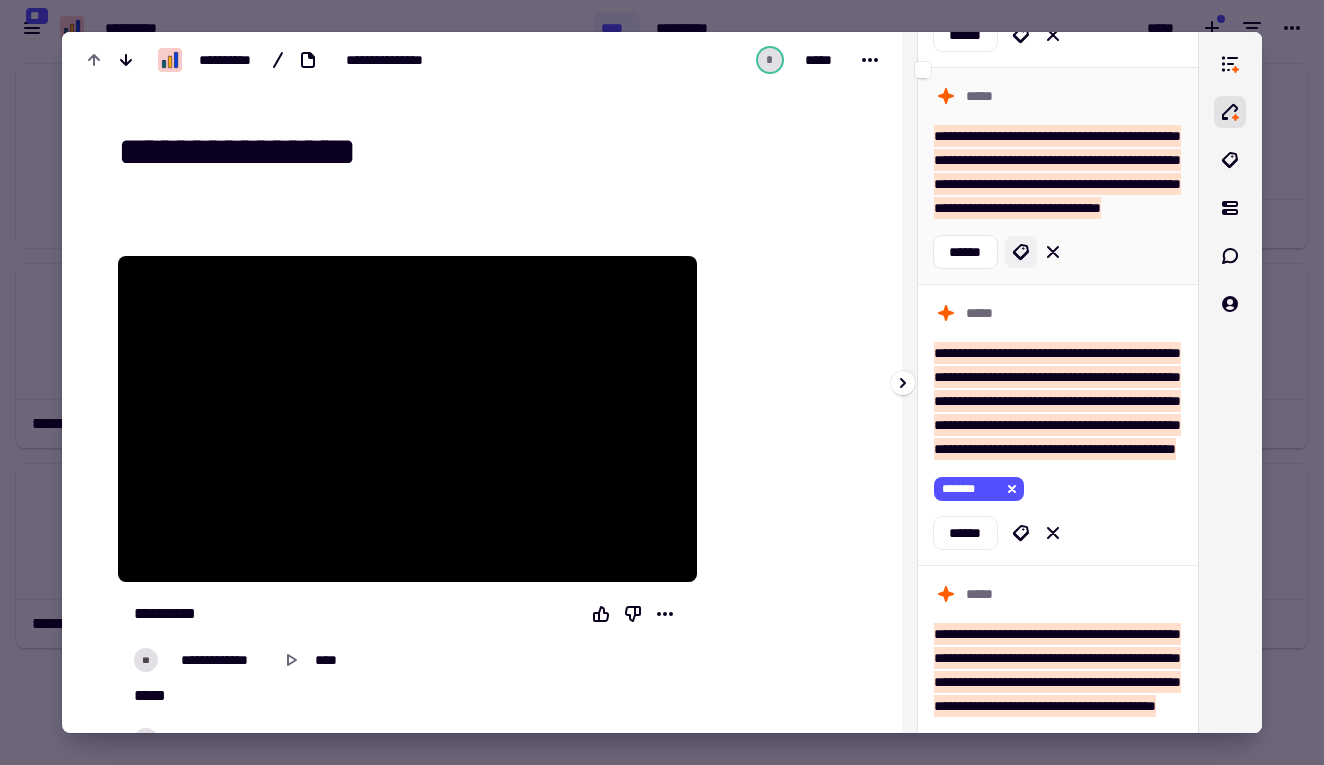 click 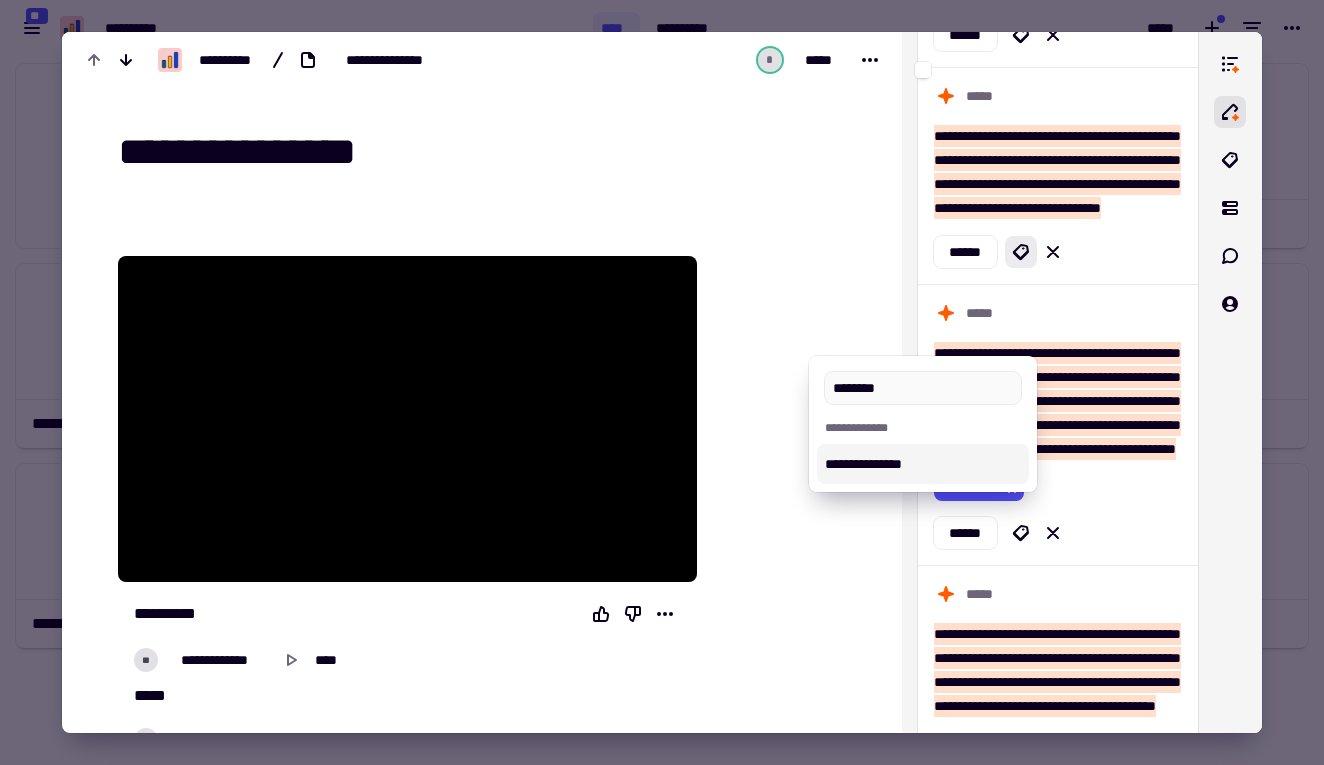 type on "********" 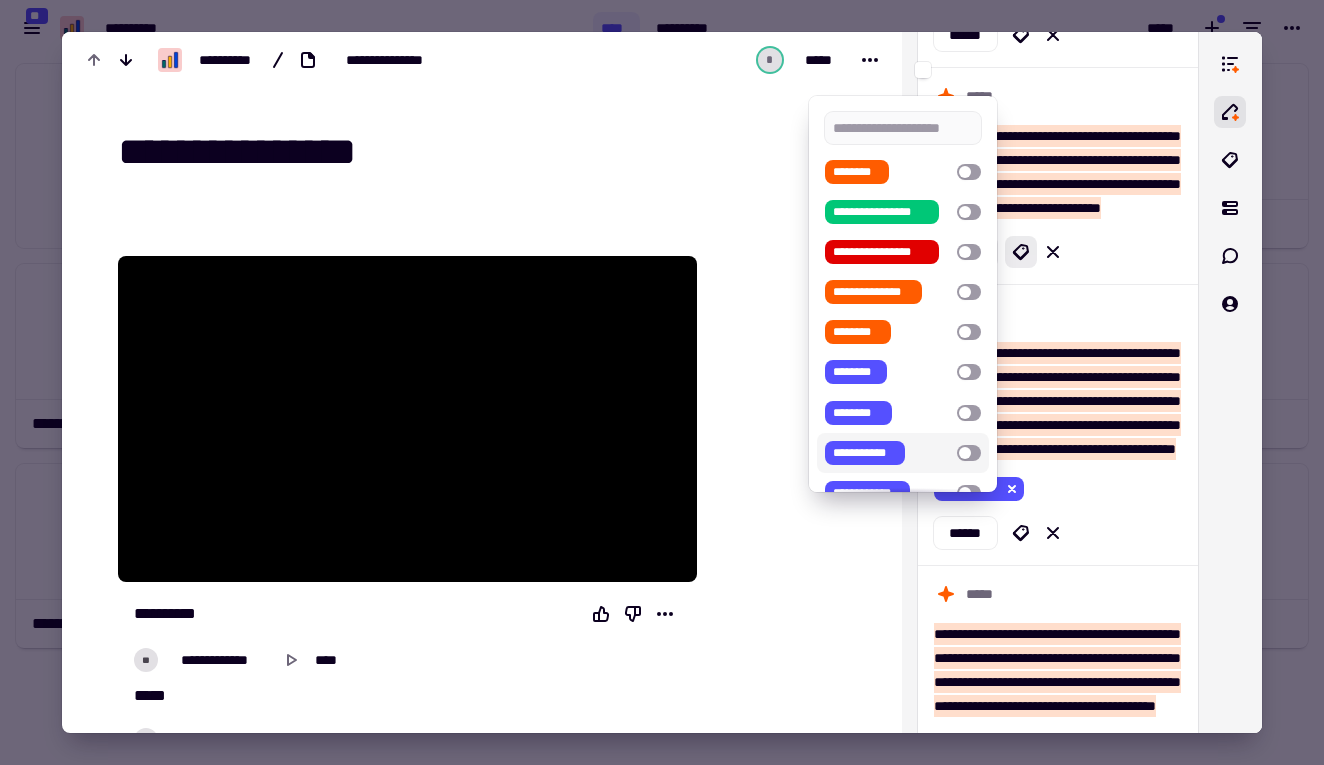 click at bounding box center [662, 382] 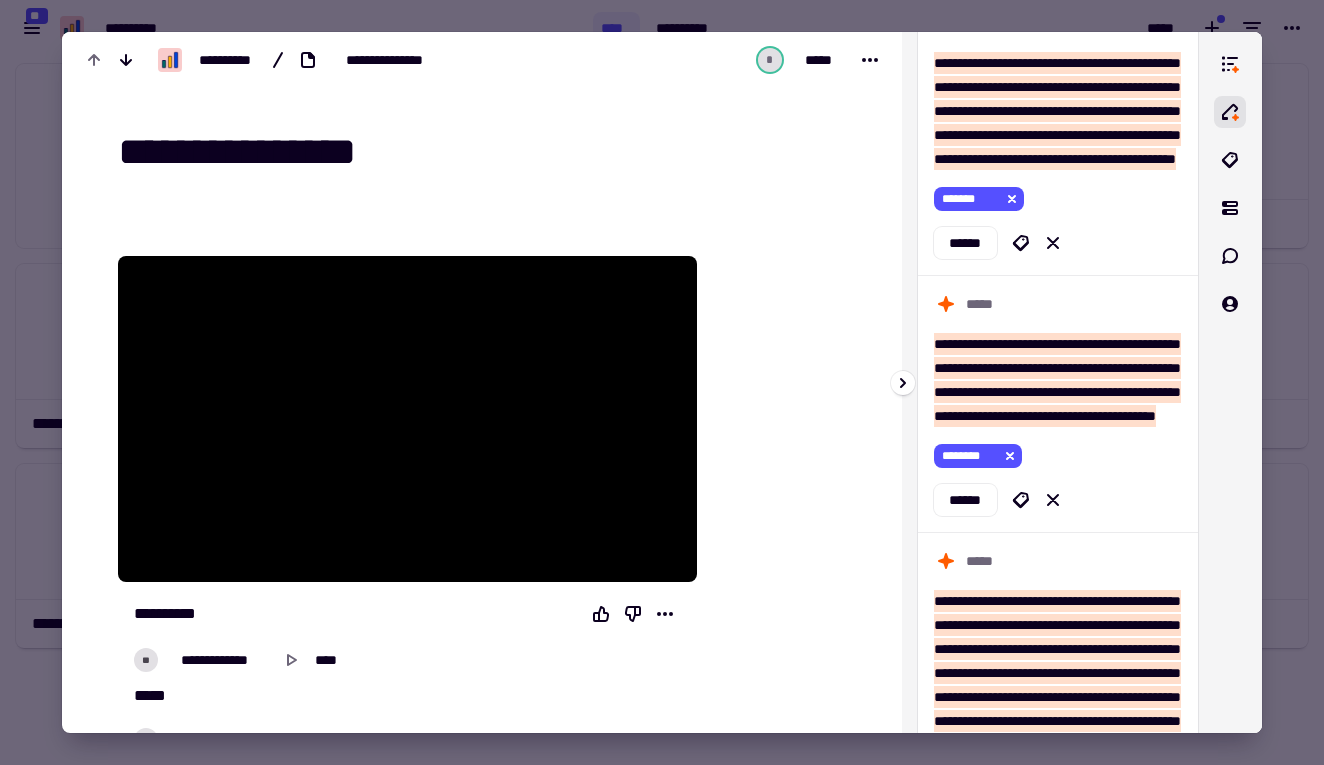 scroll, scrollTop: 2054, scrollLeft: 0, axis: vertical 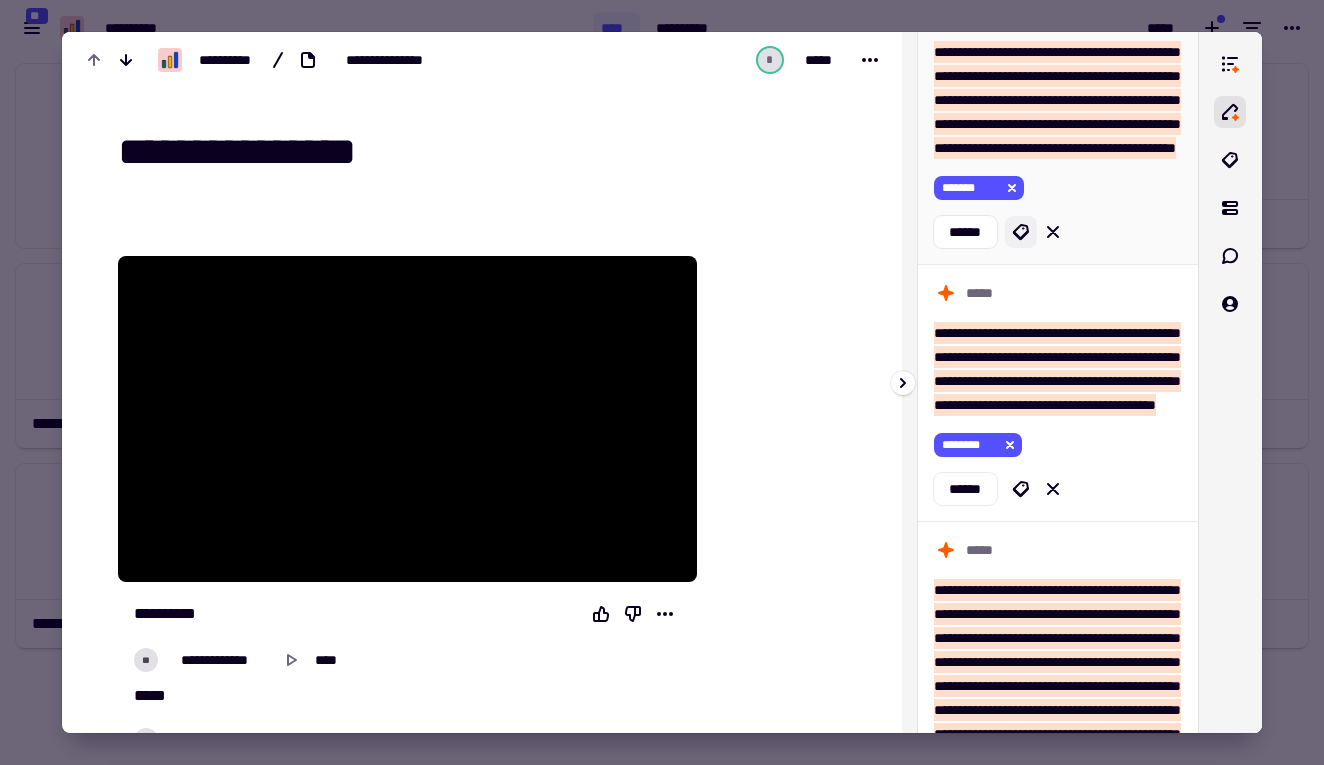 click 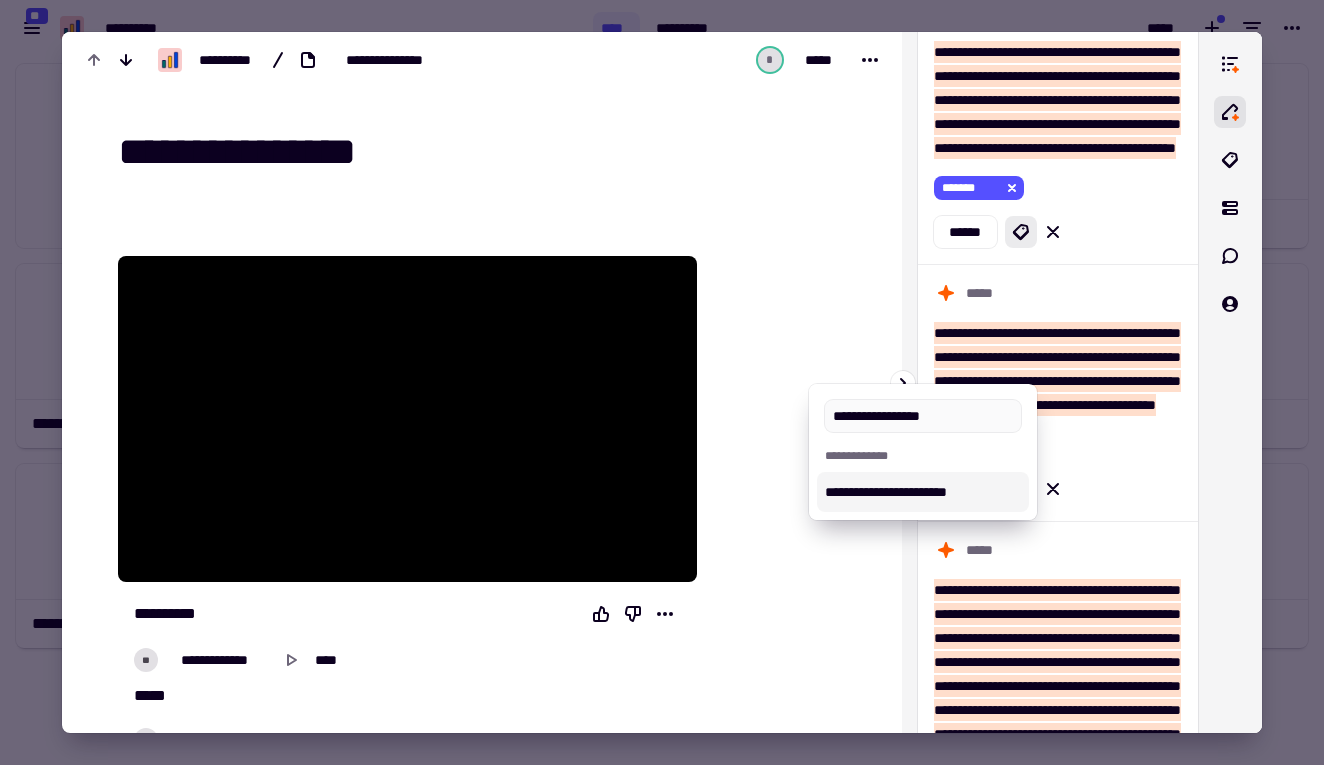 type on "**********" 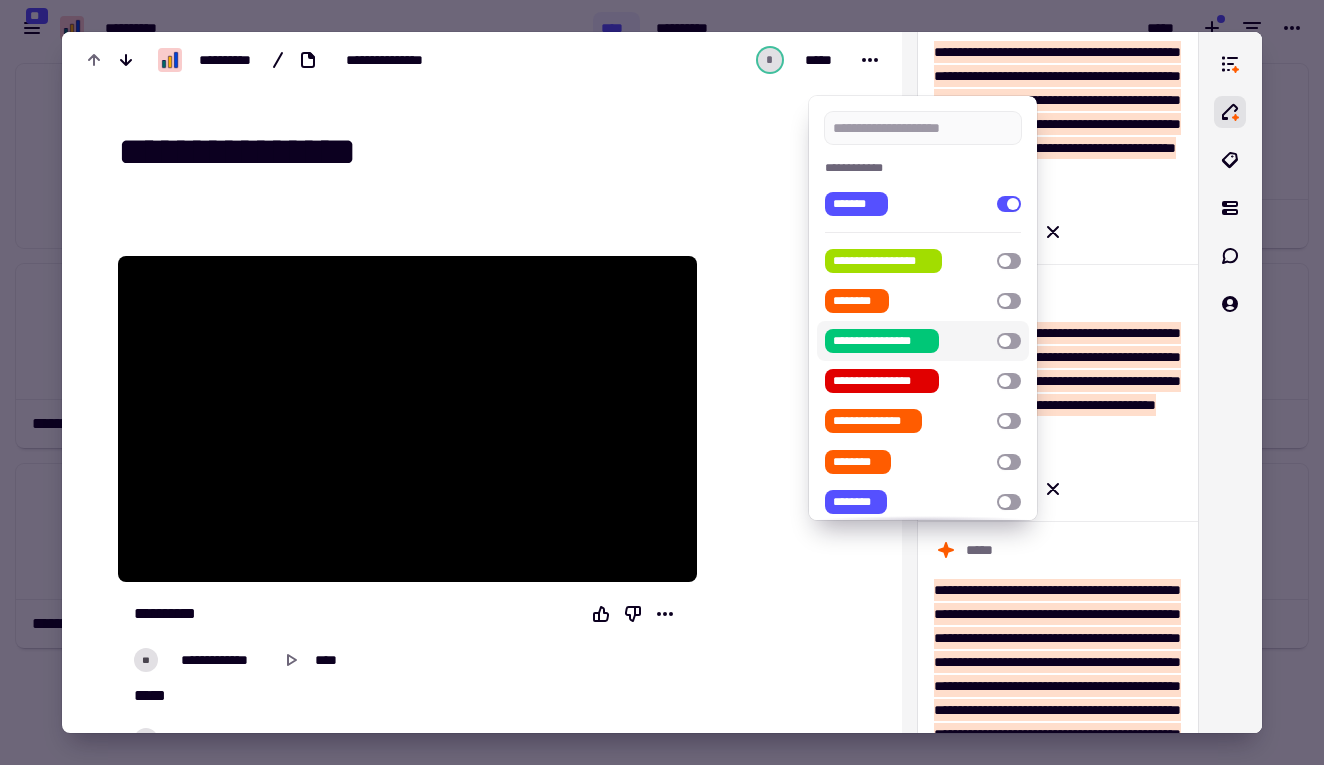 click at bounding box center [662, 382] 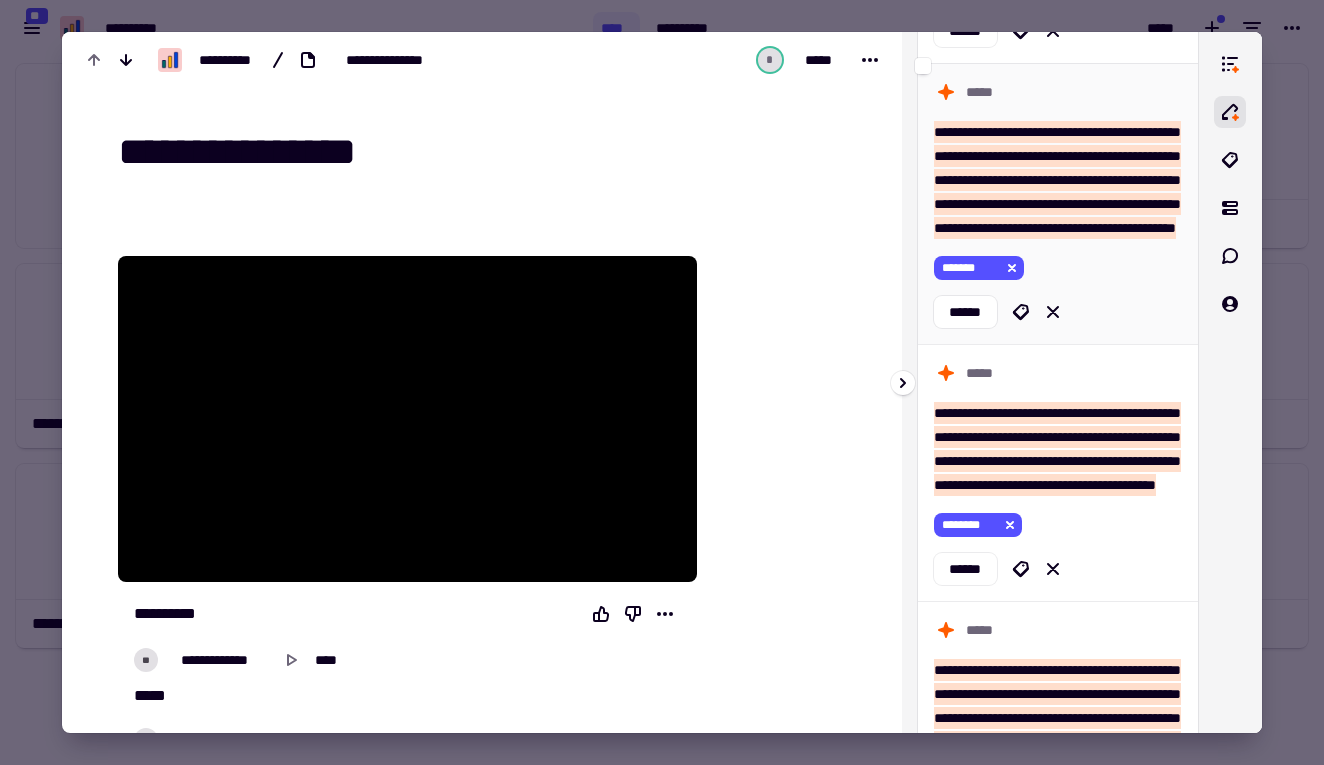 scroll, scrollTop: 1978, scrollLeft: 0, axis: vertical 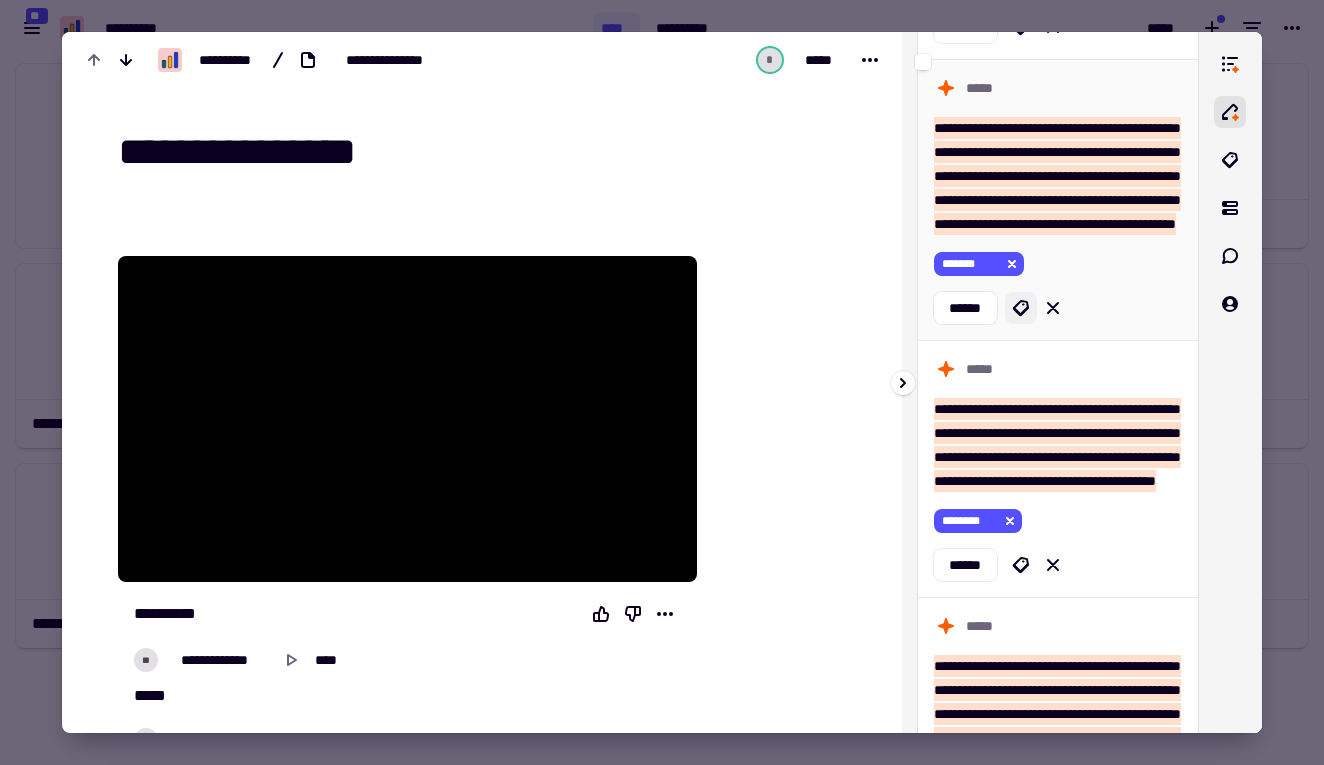 click 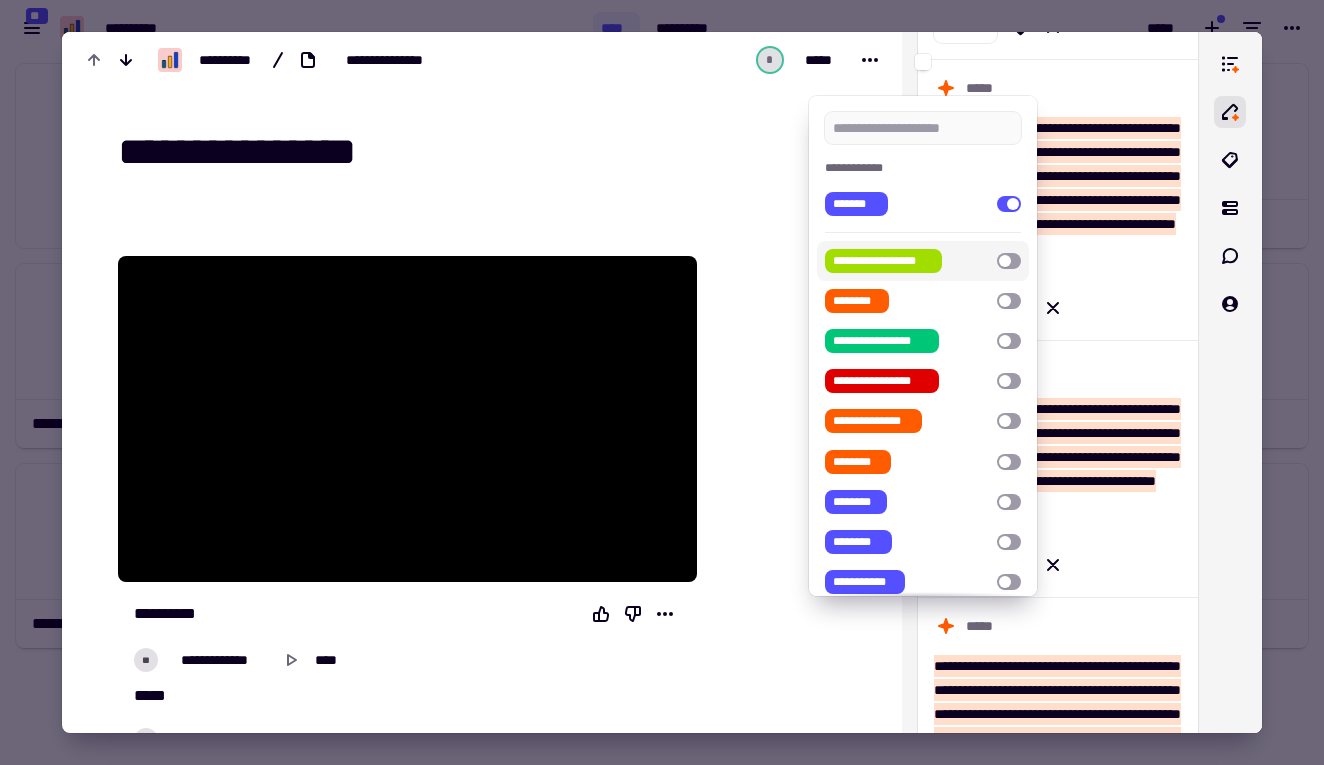 click at bounding box center [1009, 261] 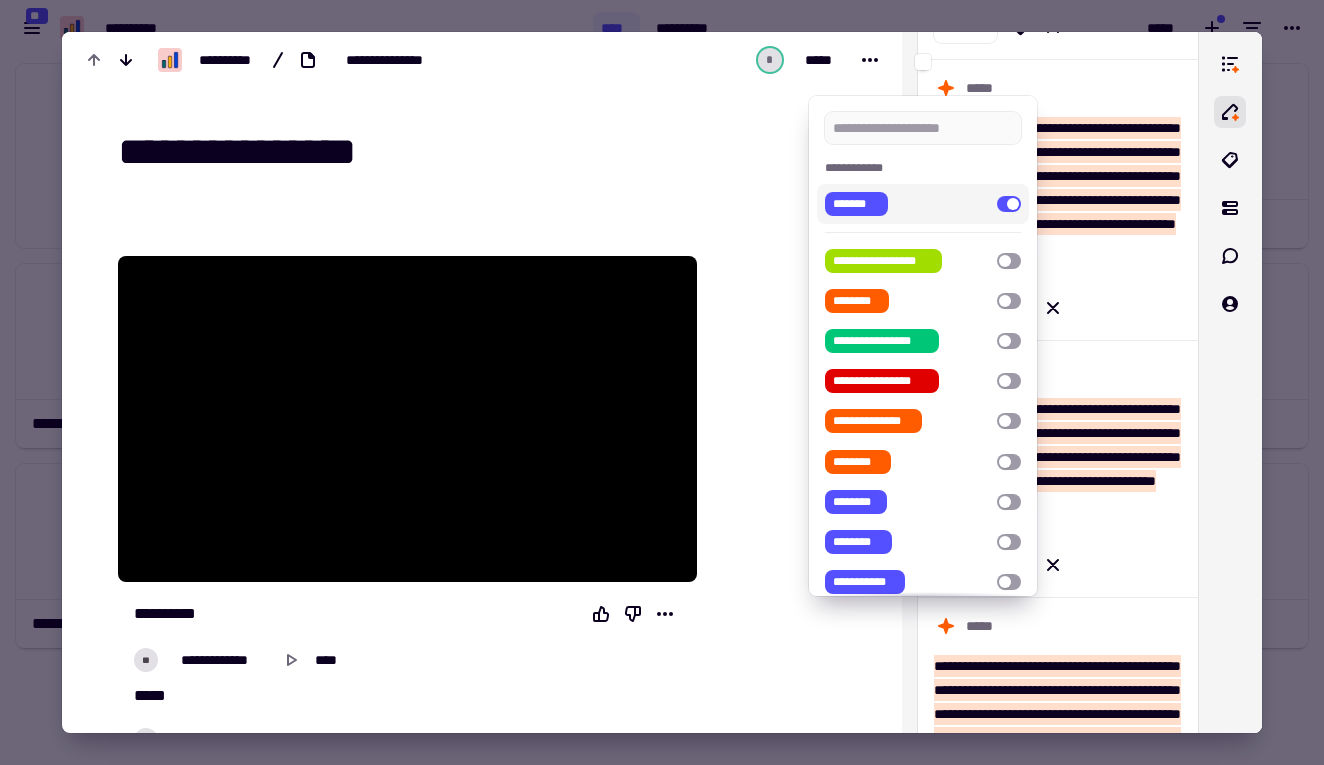 click at bounding box center (1009, 204) 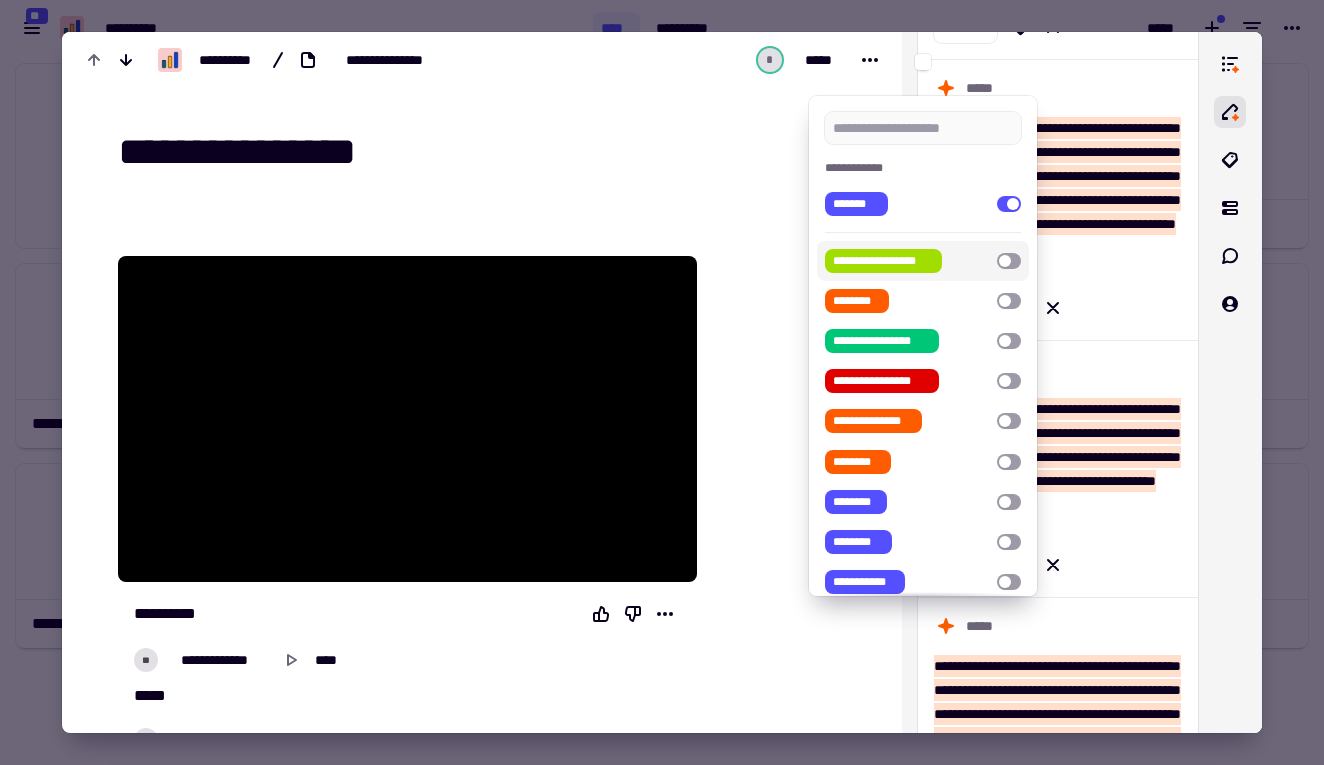 click at bounding box center [662, 382] 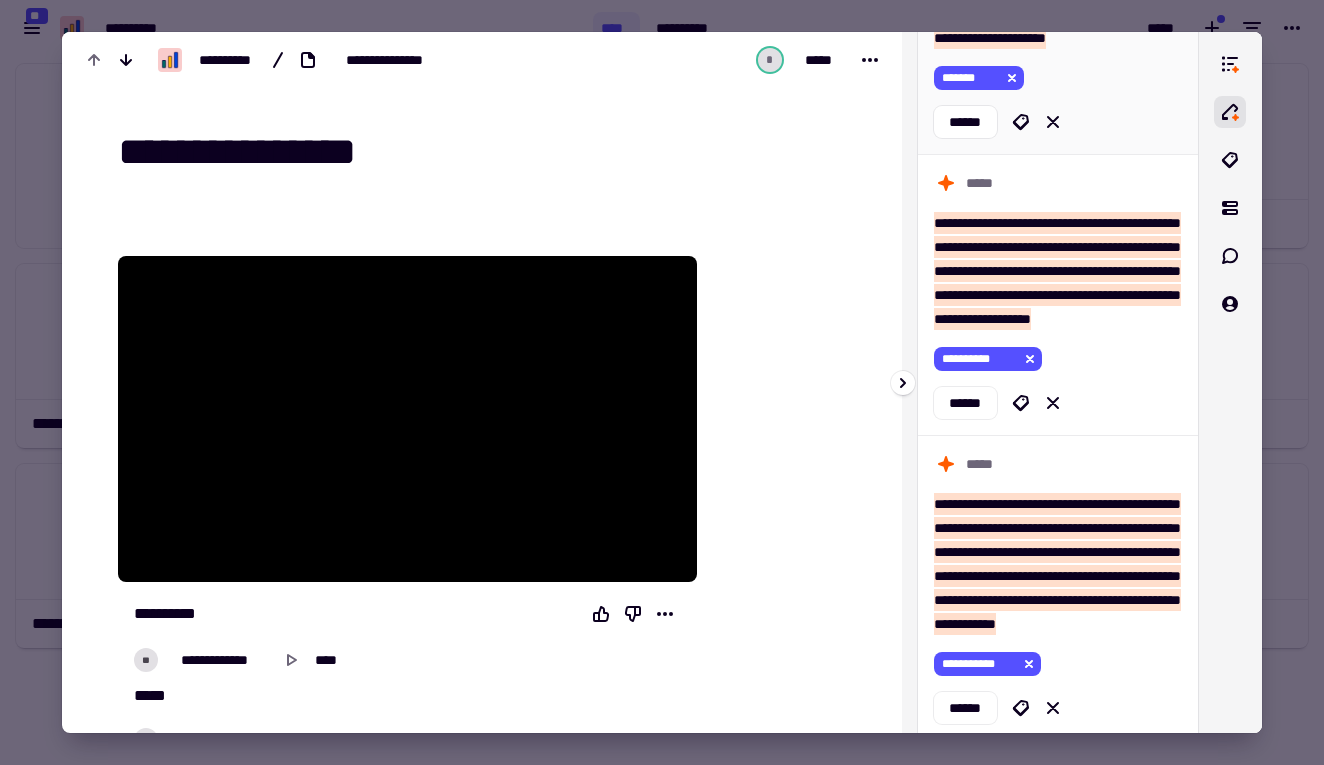 scroll, scrollTop: 2776, scrollLeft: 0, axis: vertical 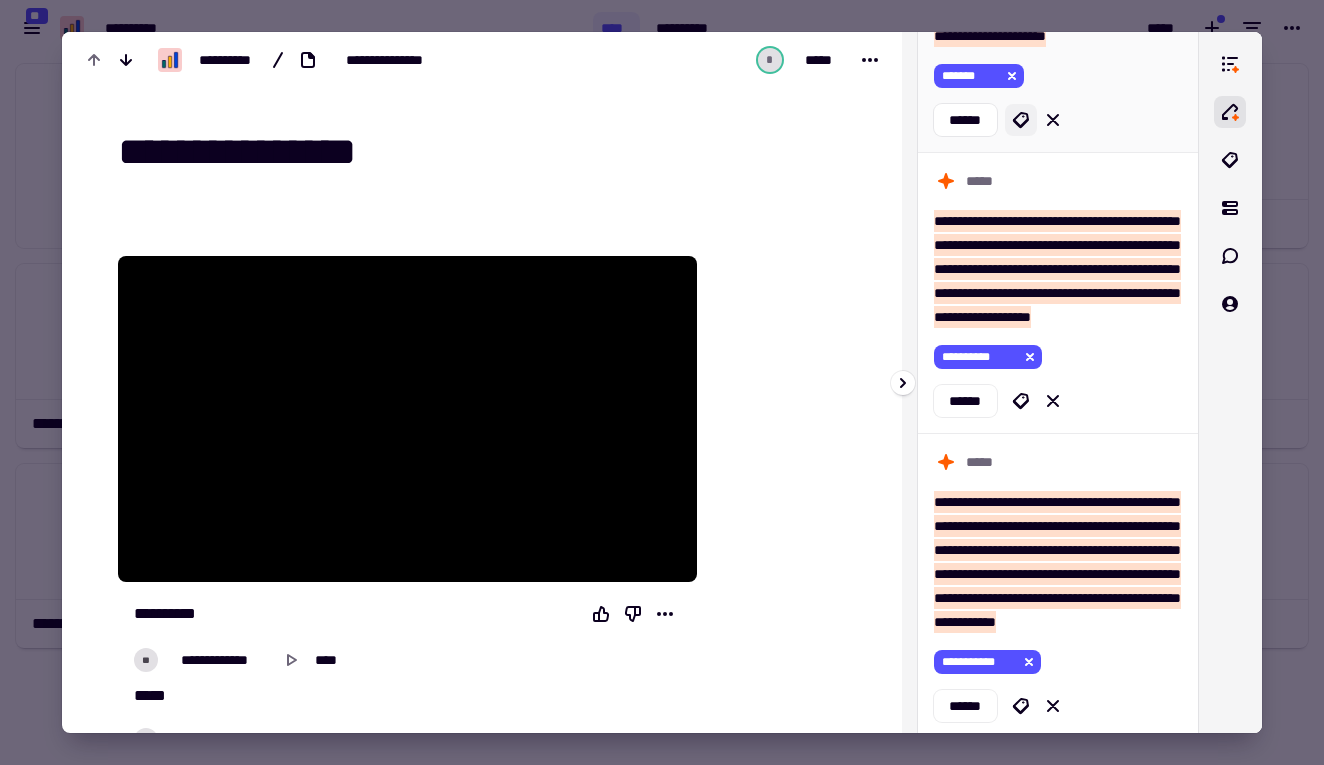 click 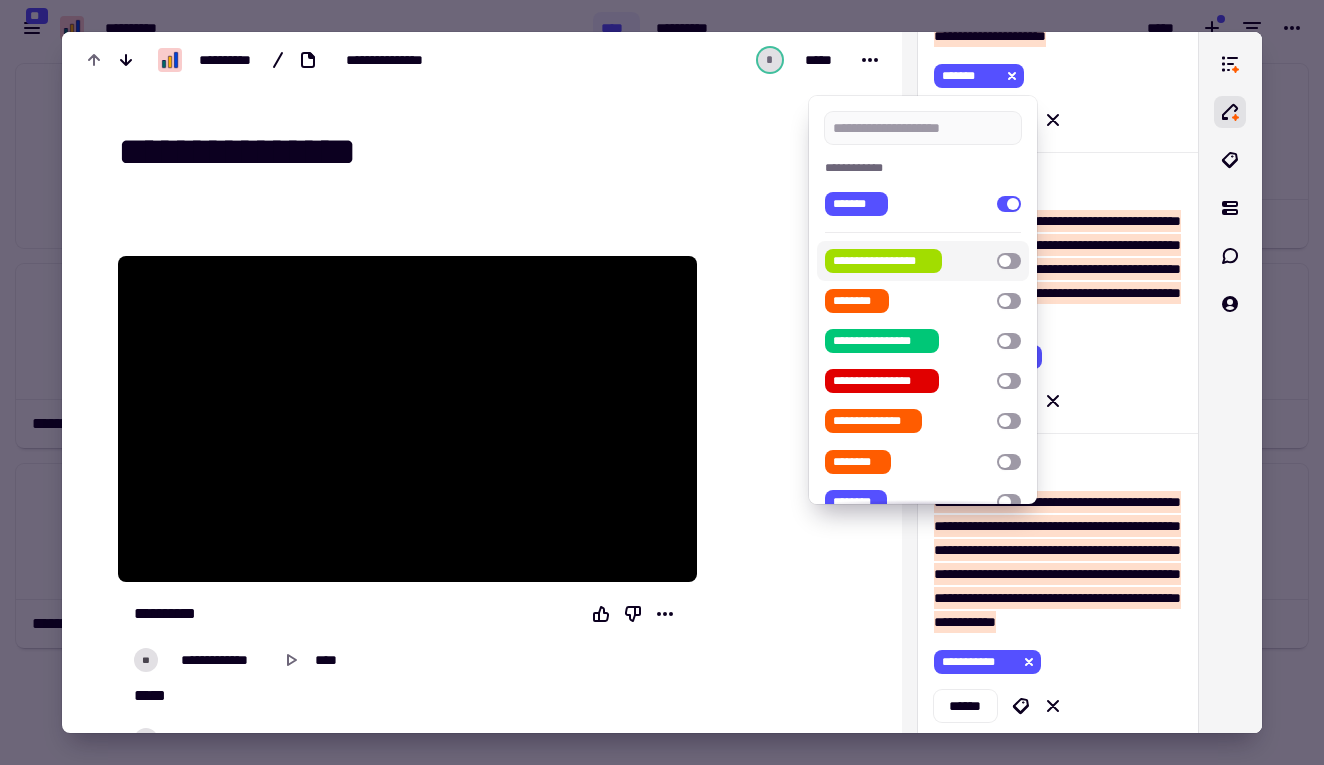 click at bounding box center [1009, 261] 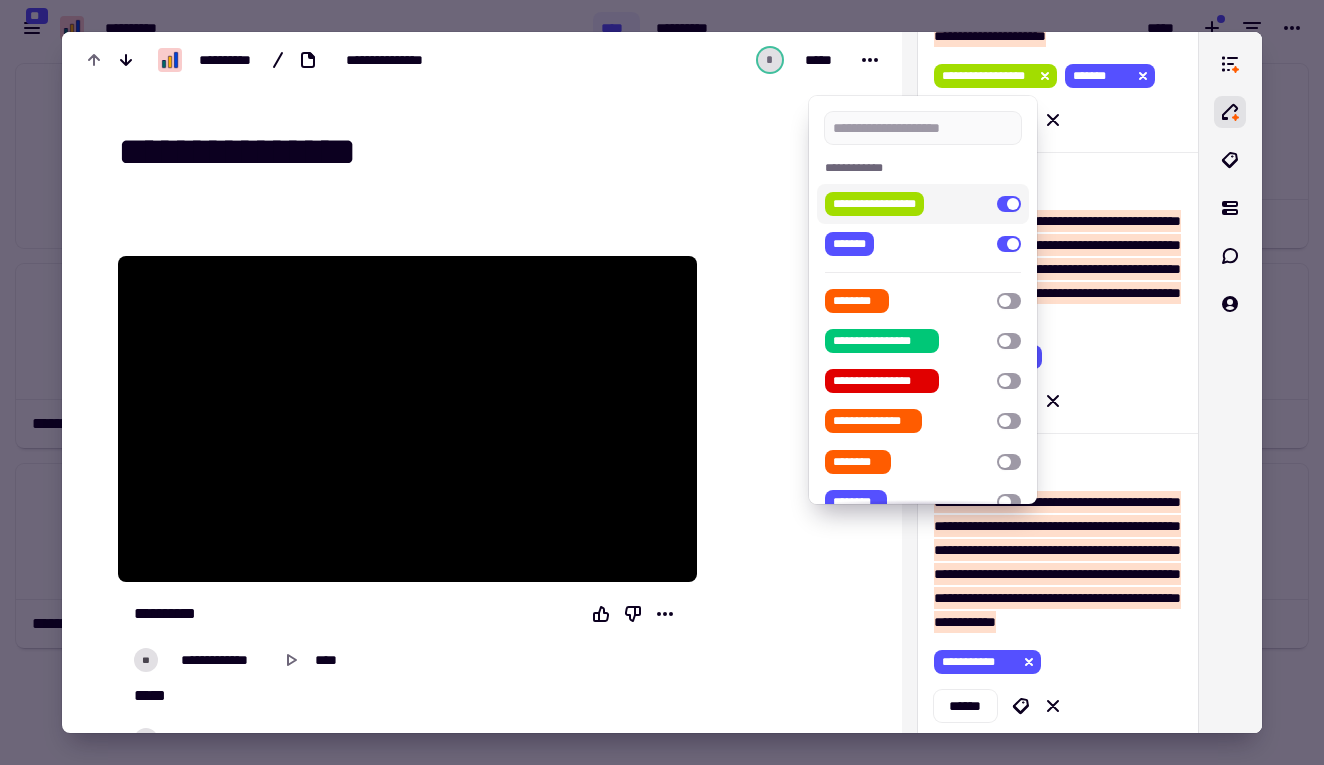 click at bounding box center (1009, 204) 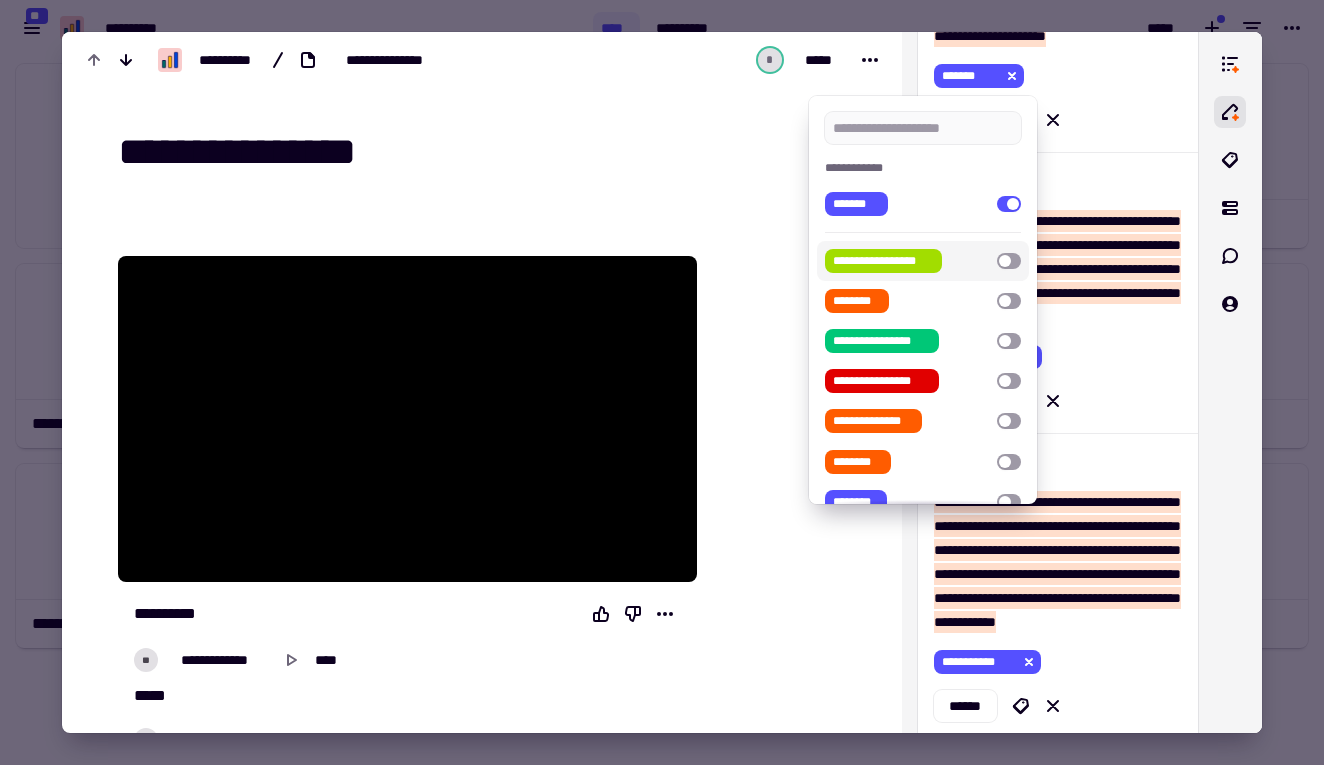 click on "**********" at bounding box center (922, 261) 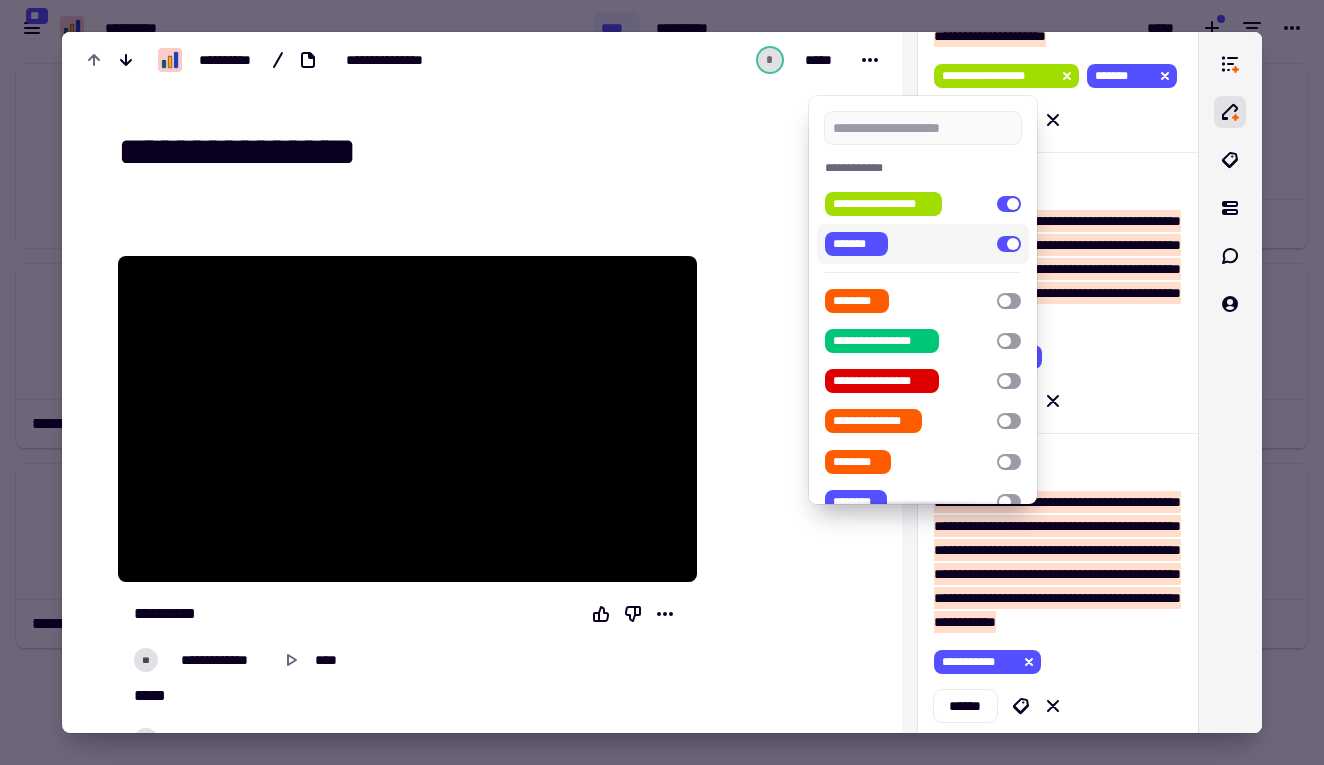click at bounding box center [1009, 244] 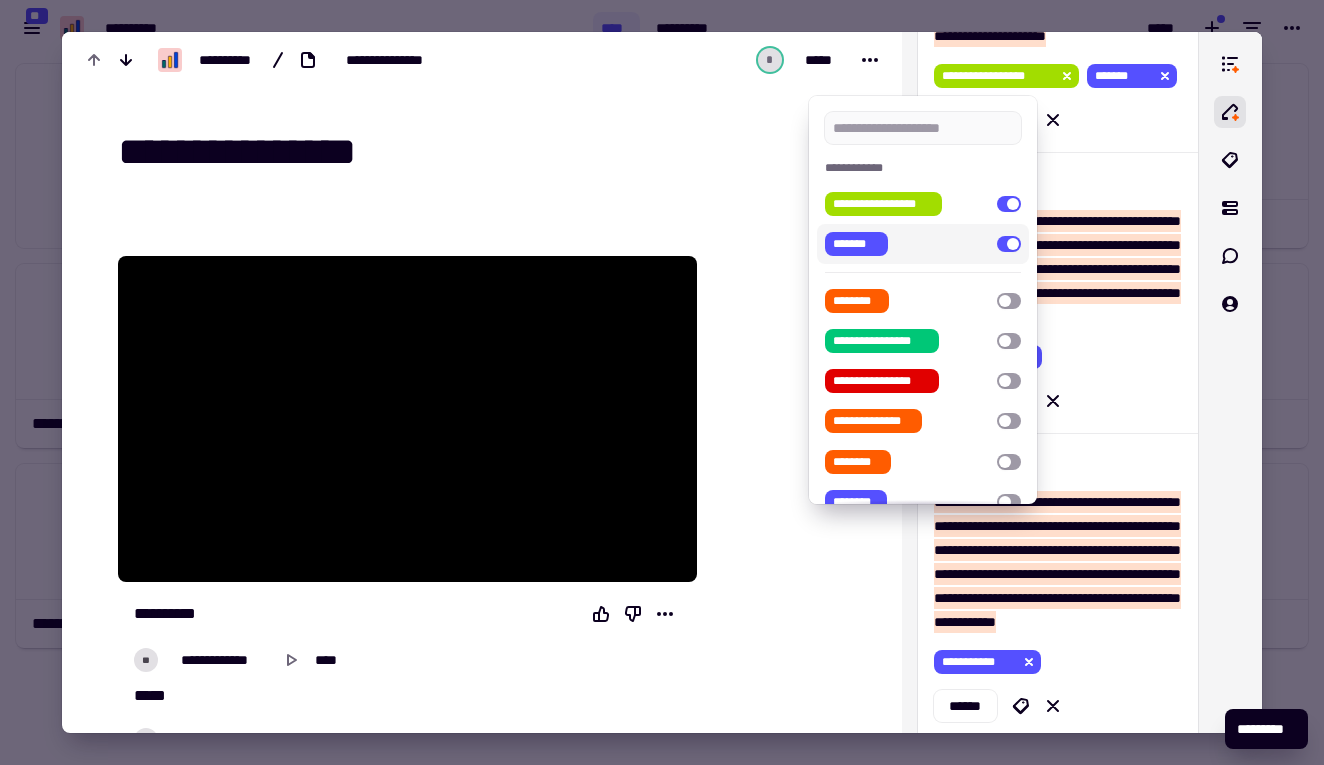 click at bounding box center (662, 382) 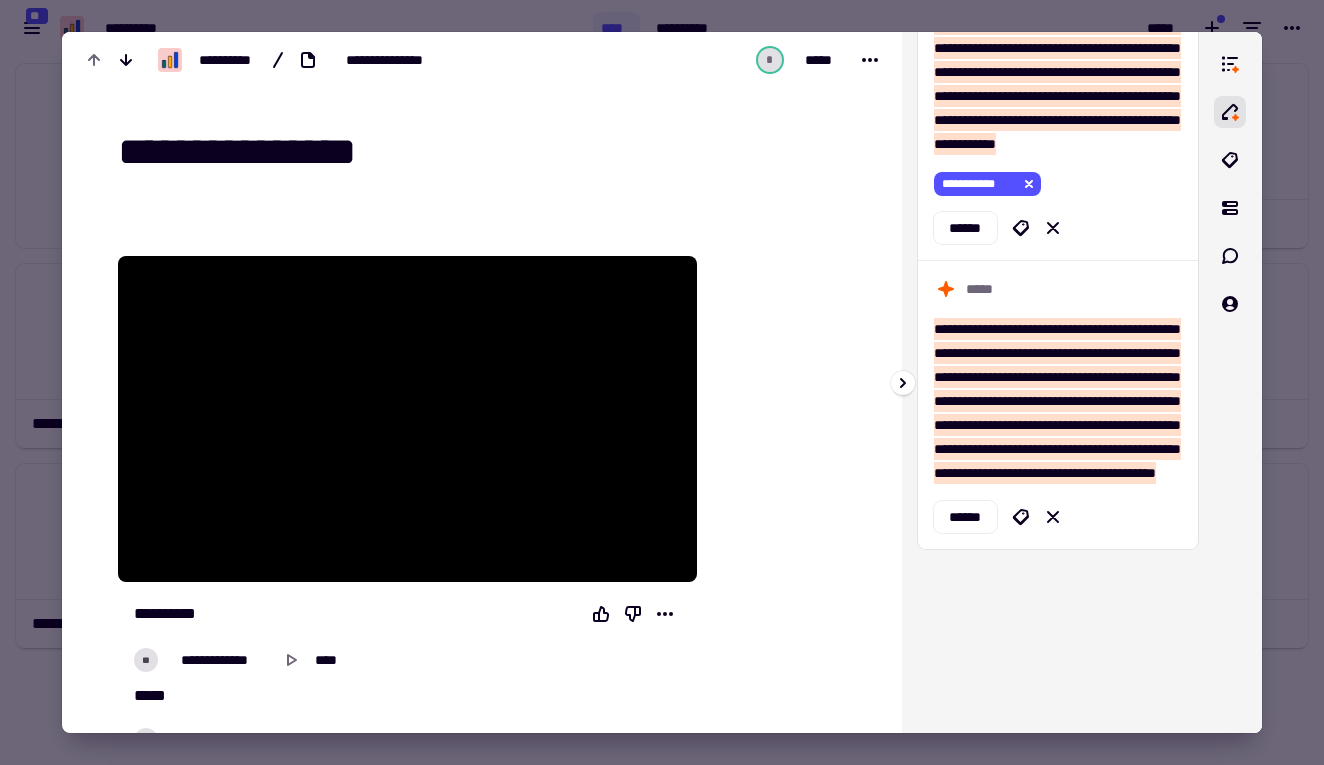 scroll, scrollTop: 3269, scrollLeft: 0, axis: vertical 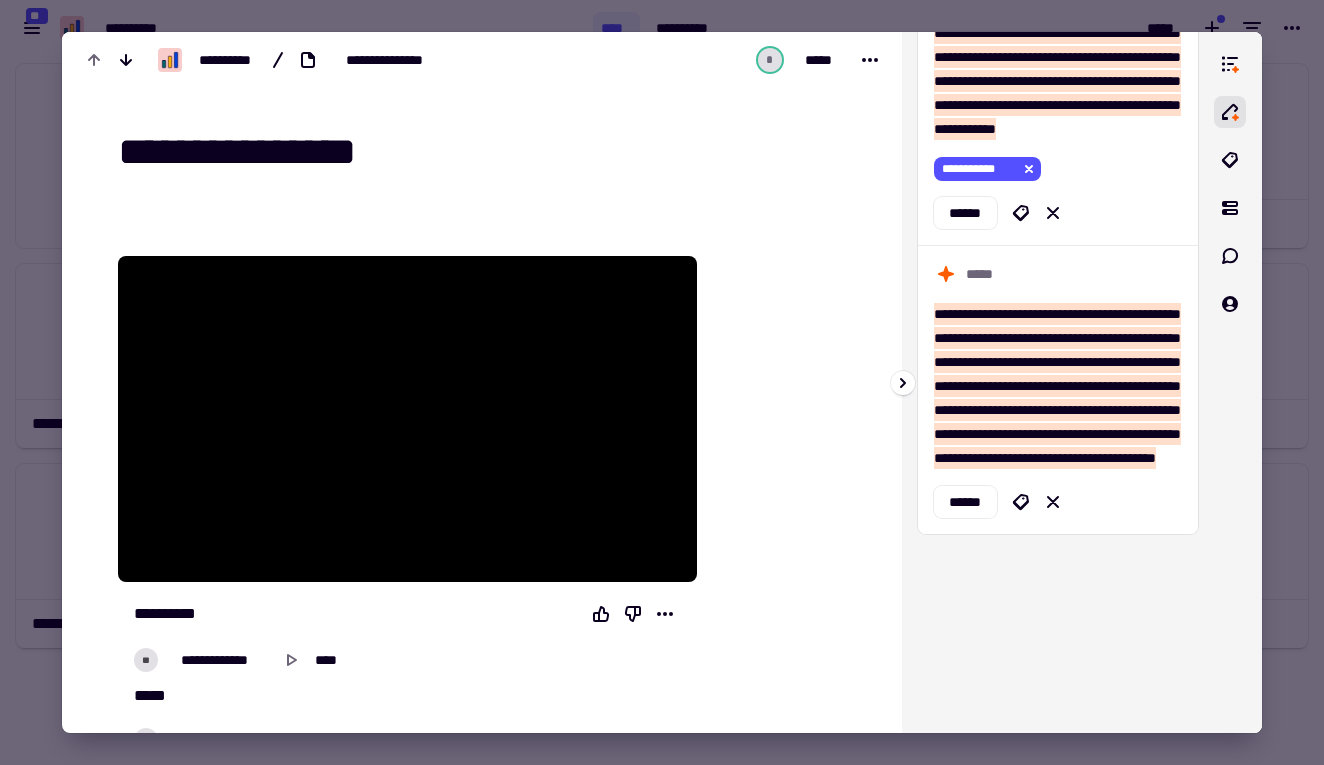click 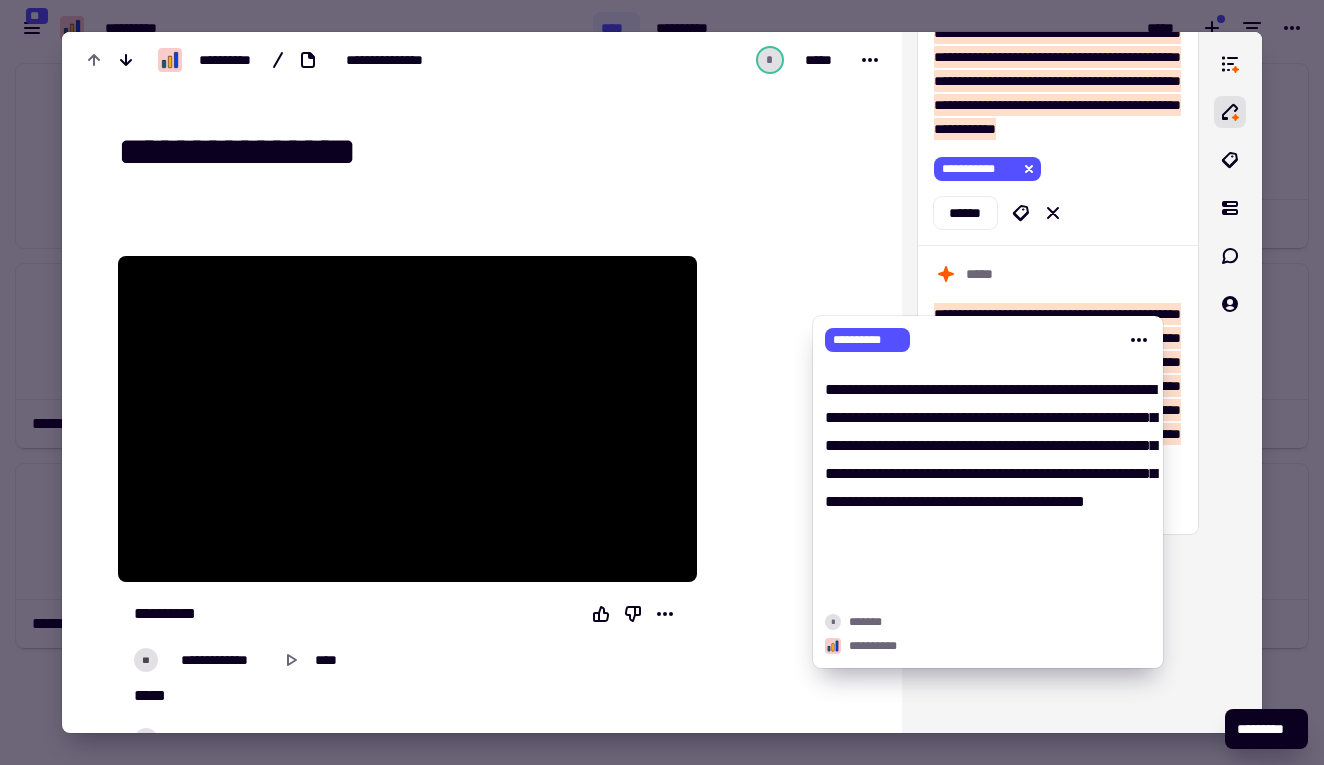 click on "**********" at bounding box center [972, 340] 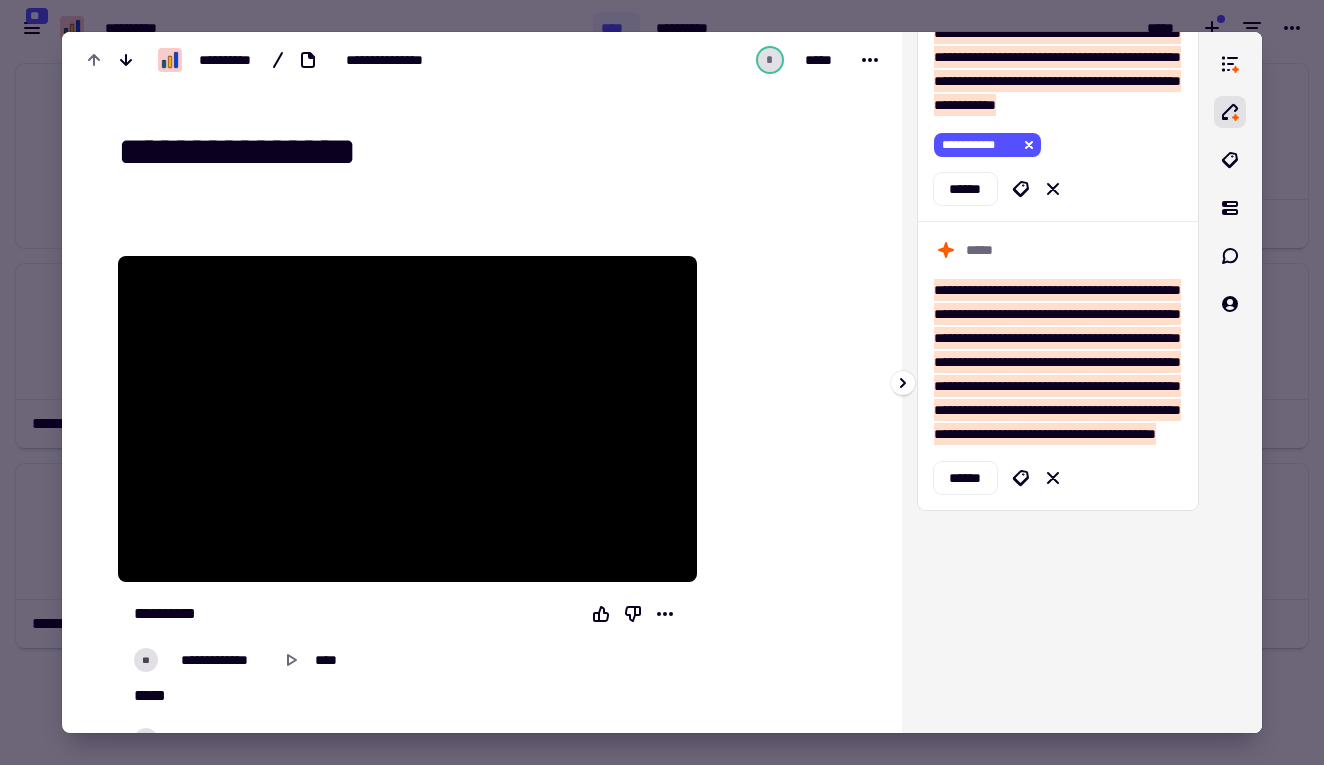 click on "**********" at bounding box center [1058, -205] 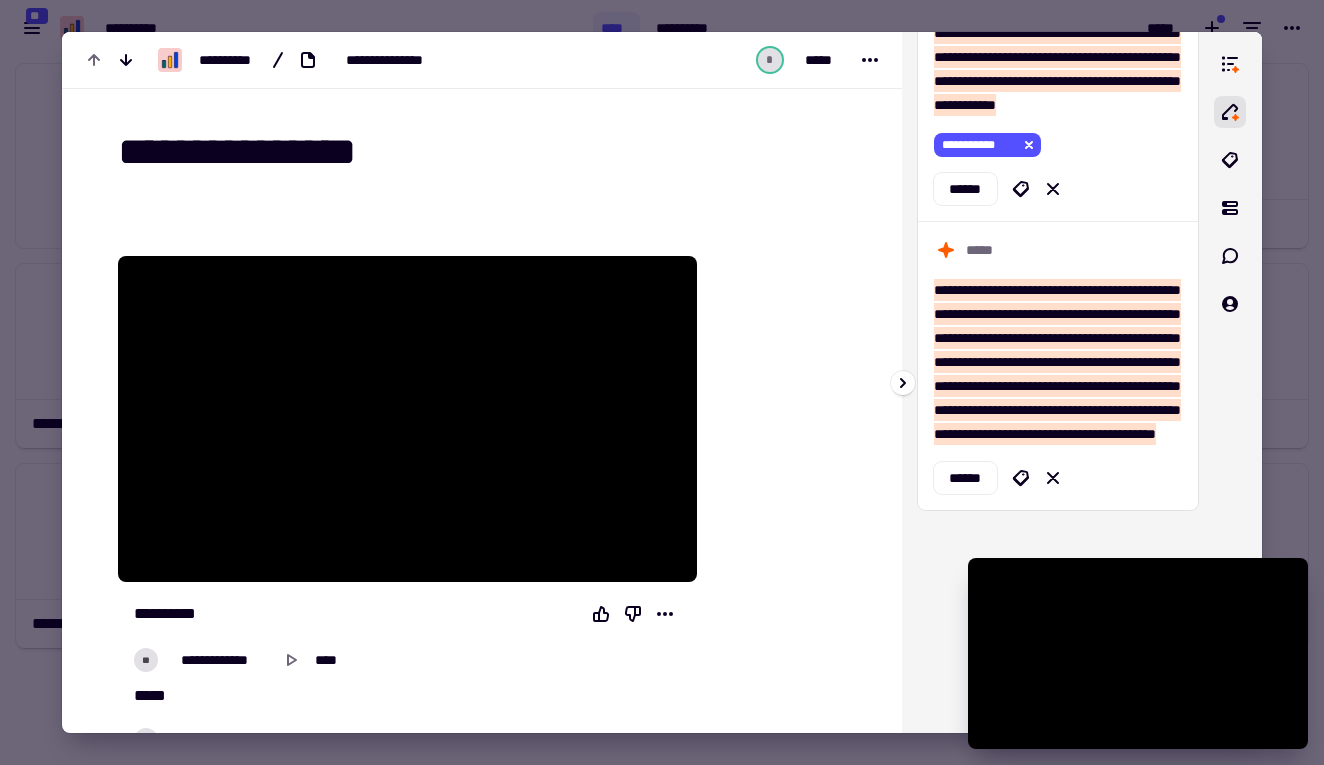 scroll, scrollTop: 11595, scrollLeft: 0, axis: vertical 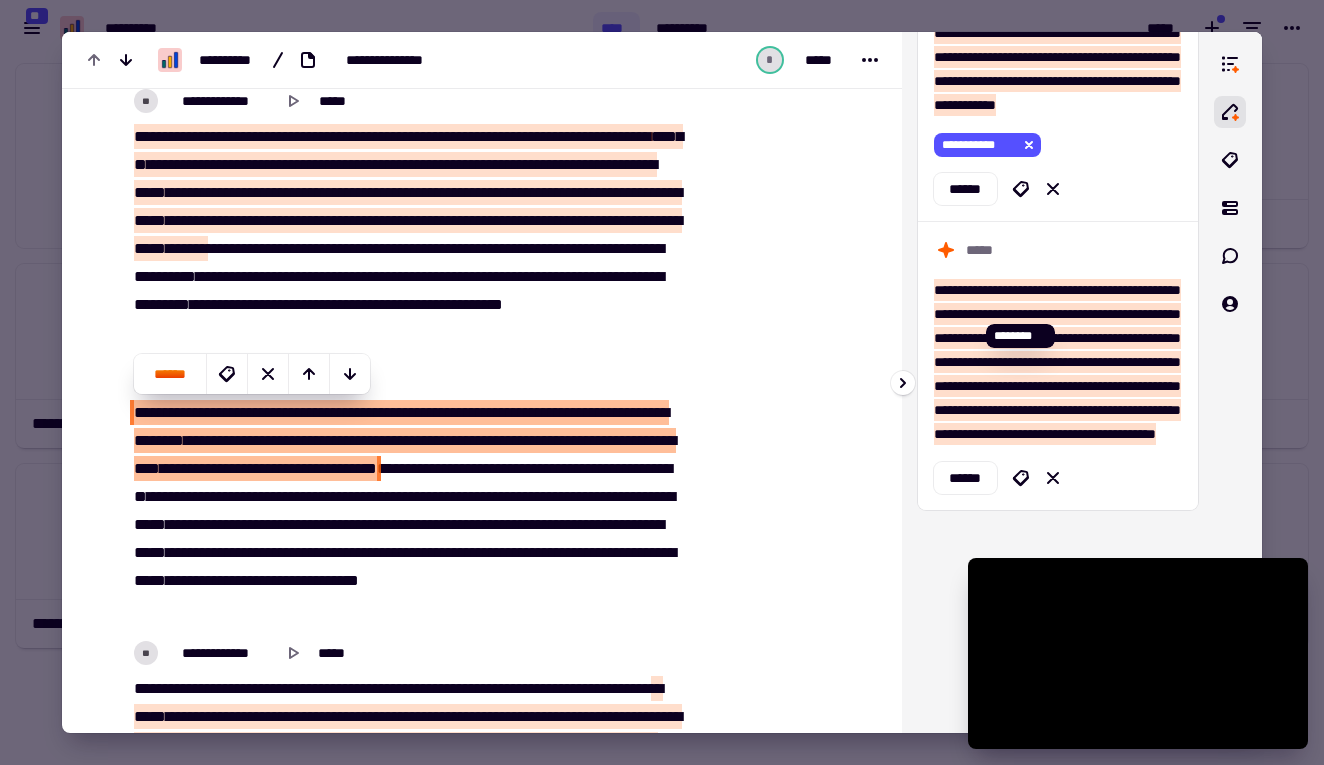click 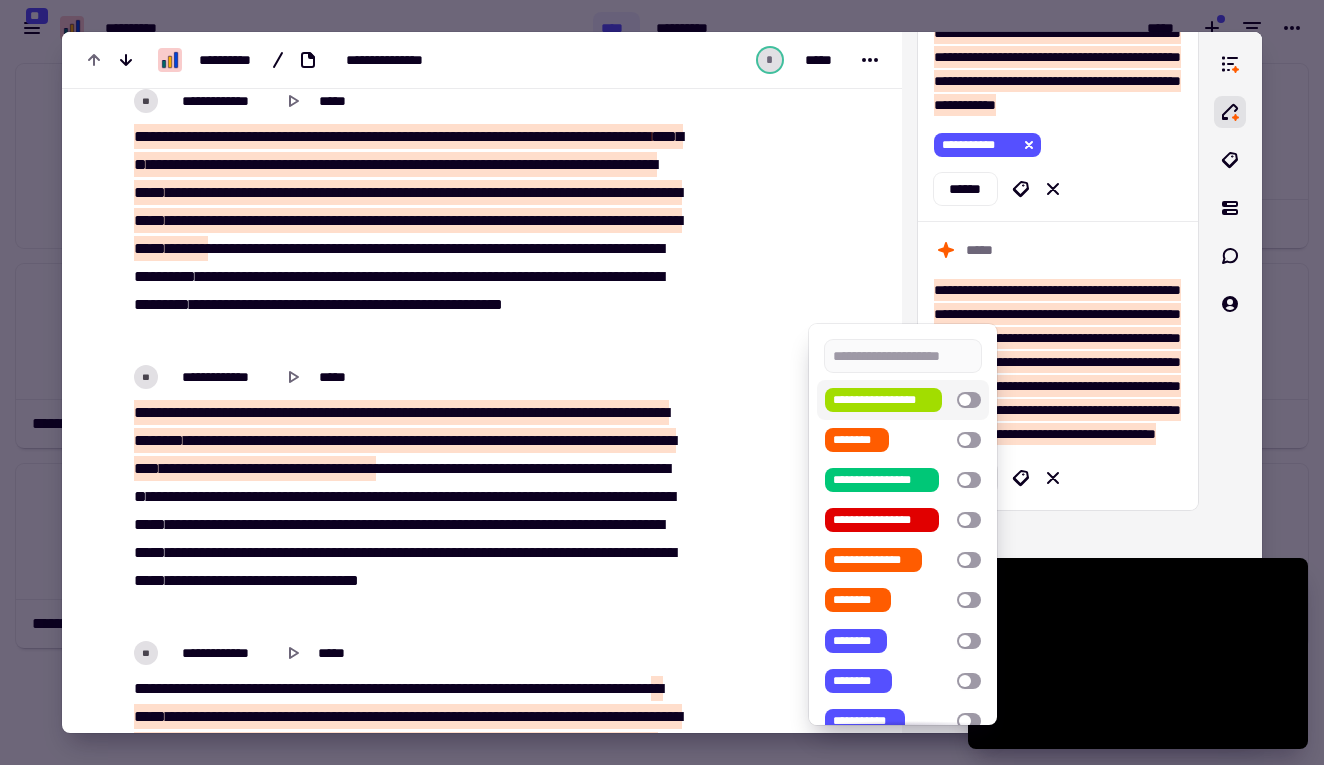 click at bounding box center (969, 400) 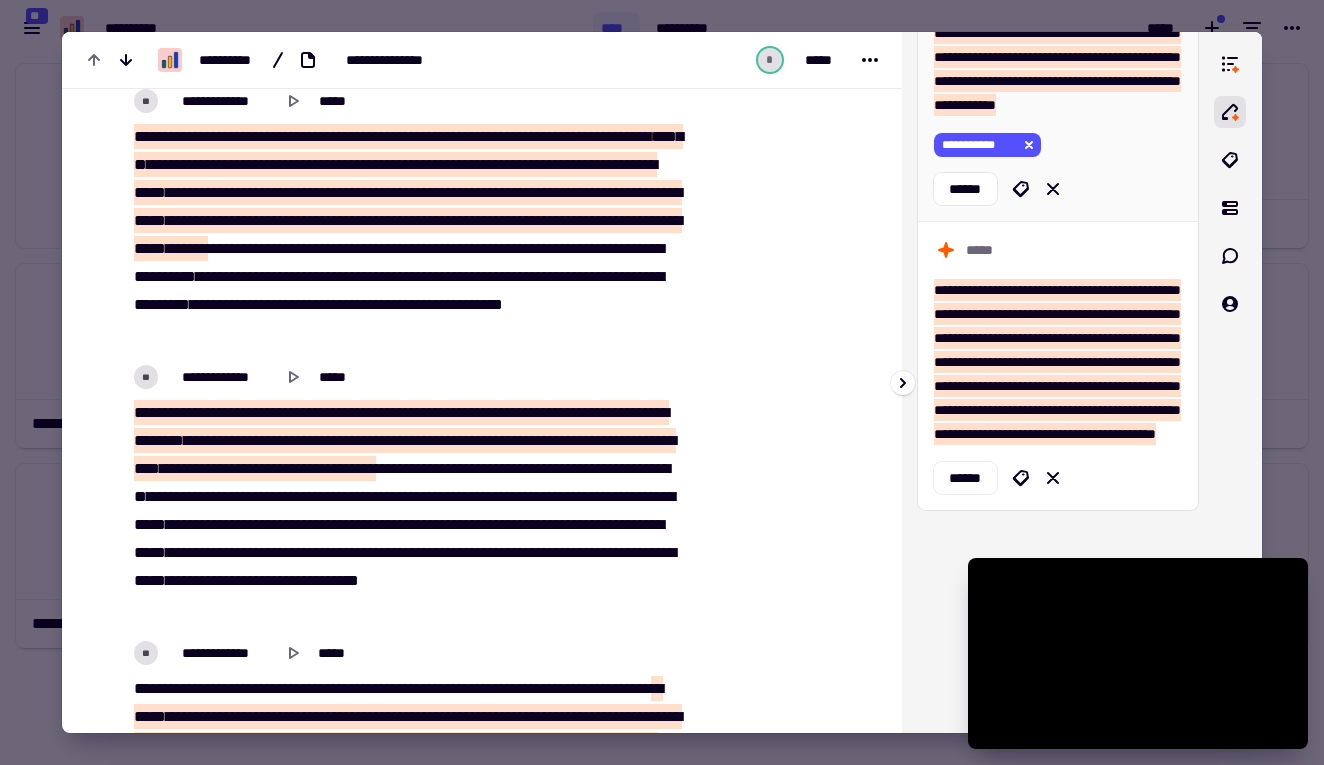 scroll, scrollTop: 3493, scrollLeft: 0, axis: vertical 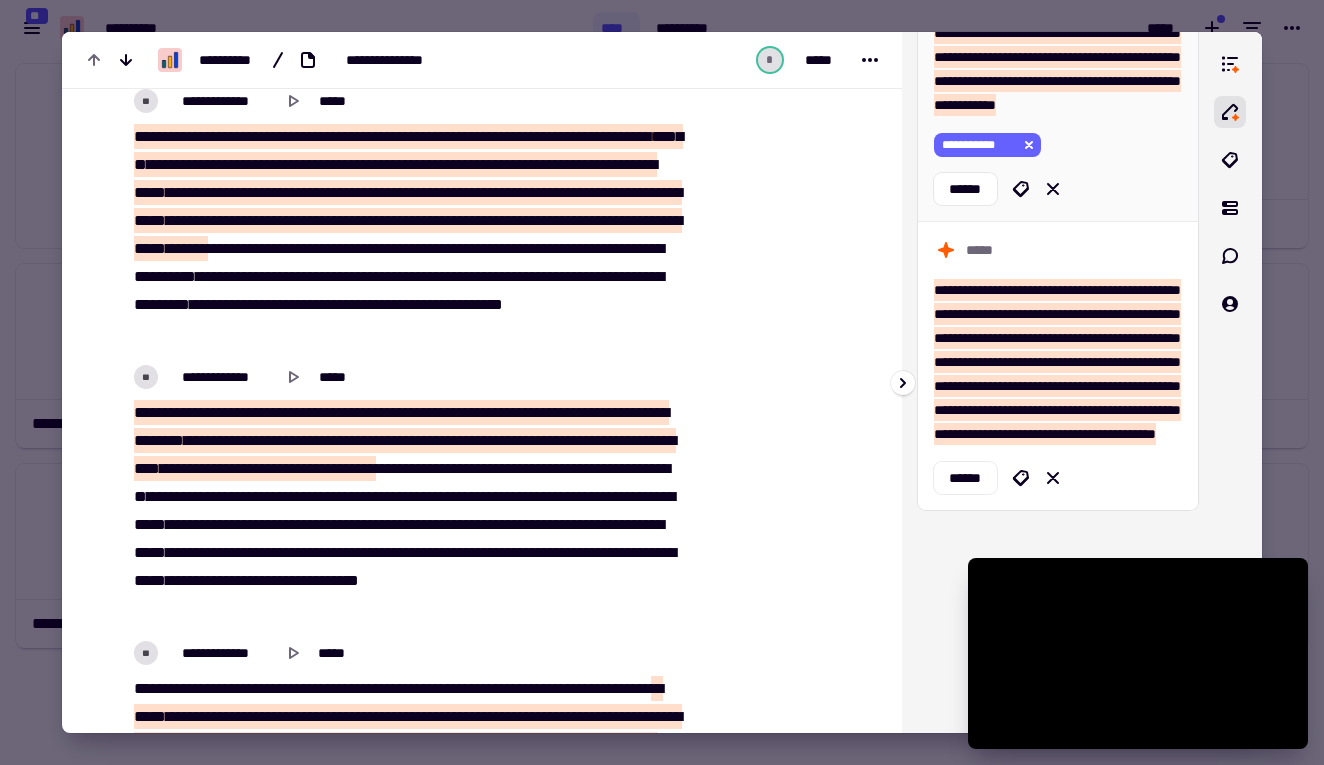 click 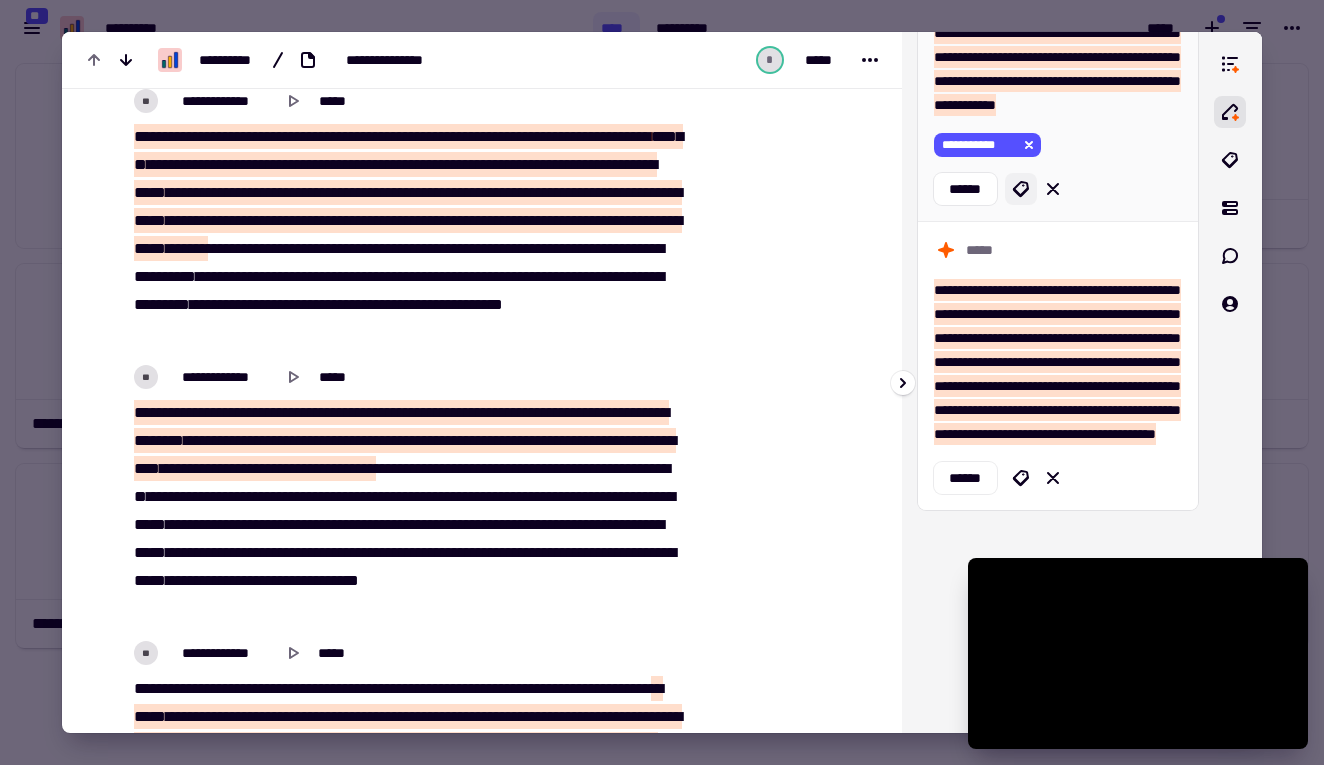 click 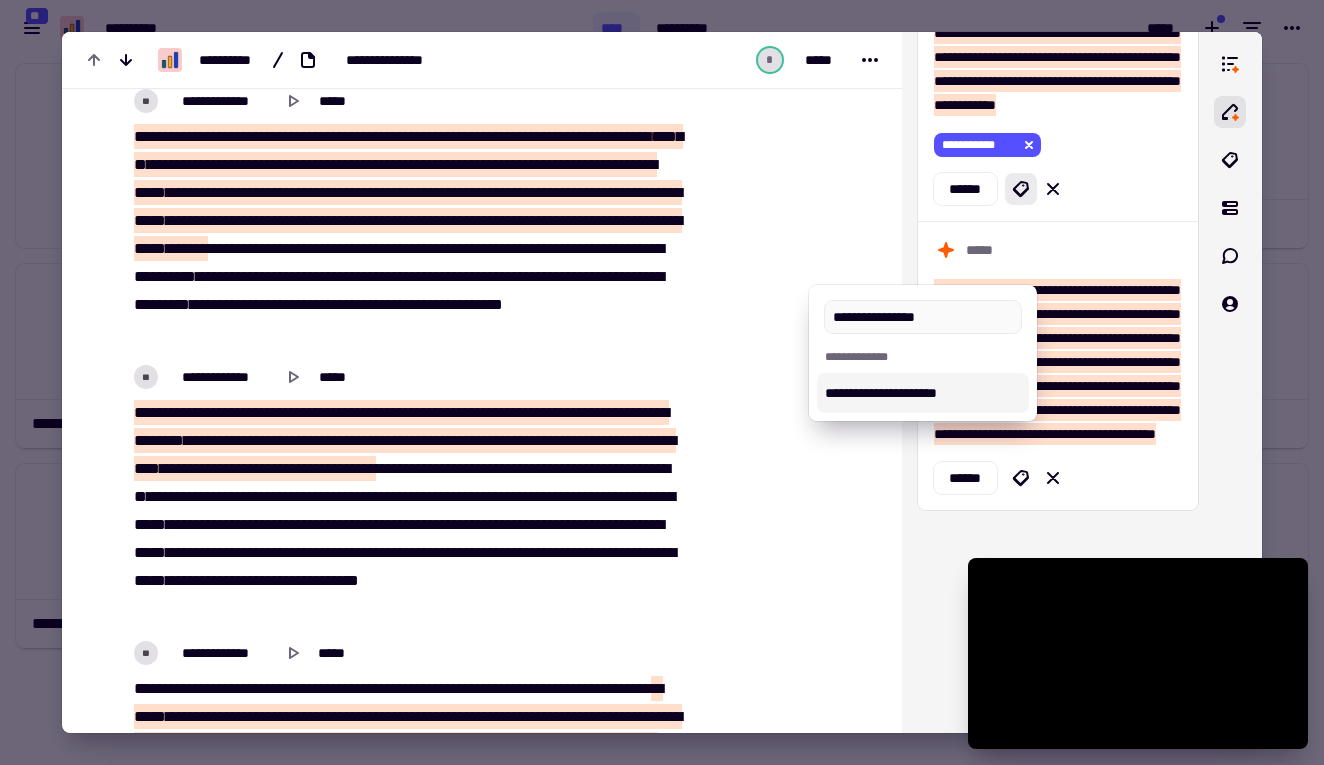 type on "**********" 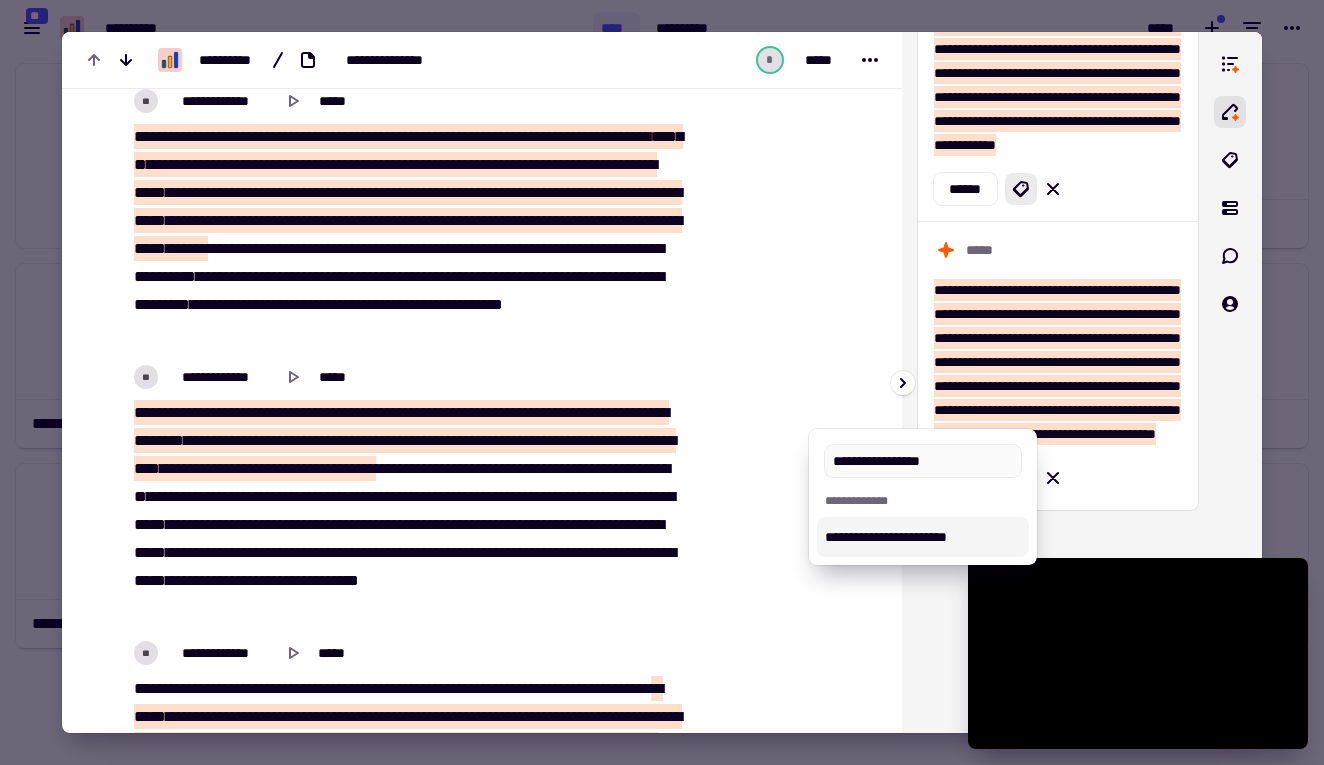 type 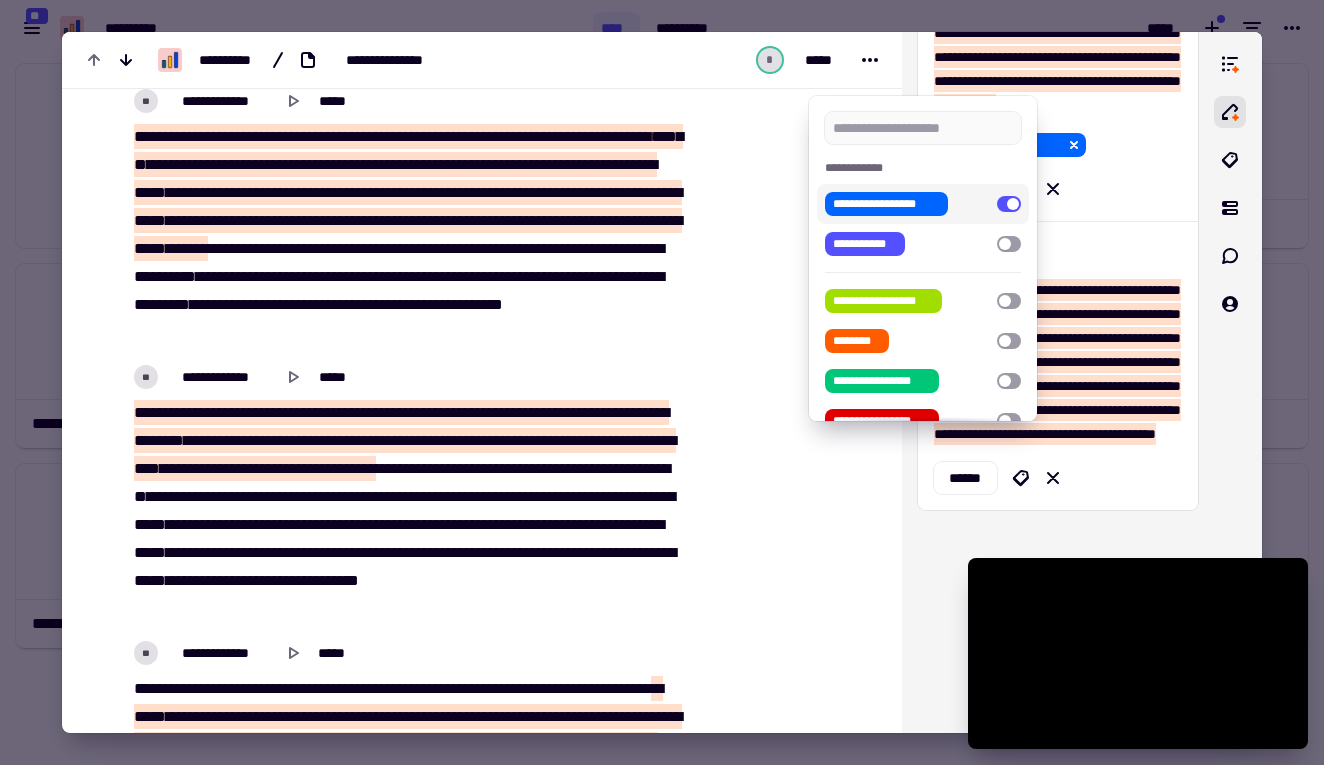 click at bounding box center (662, 382) 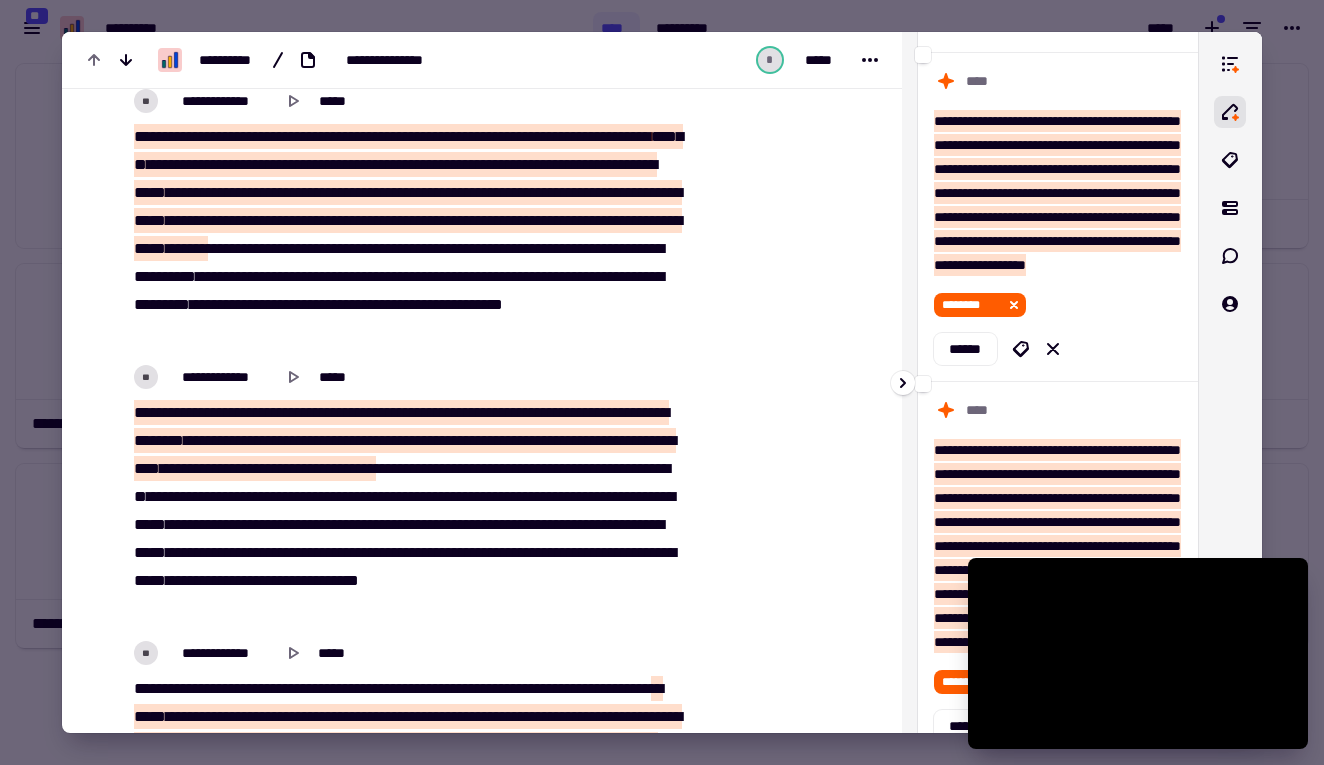 scroll, scrollTop: 186, scrollLeft: 0, axis: vertical 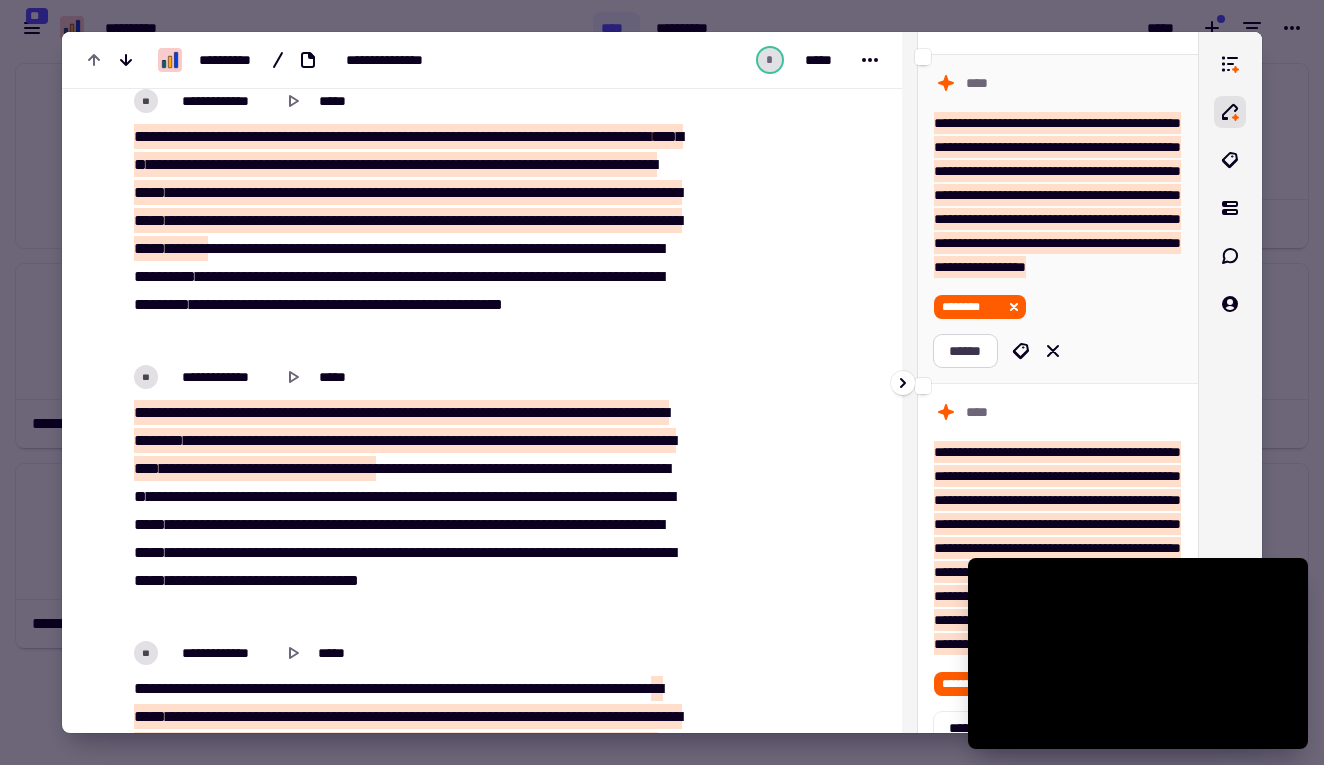click on "******" 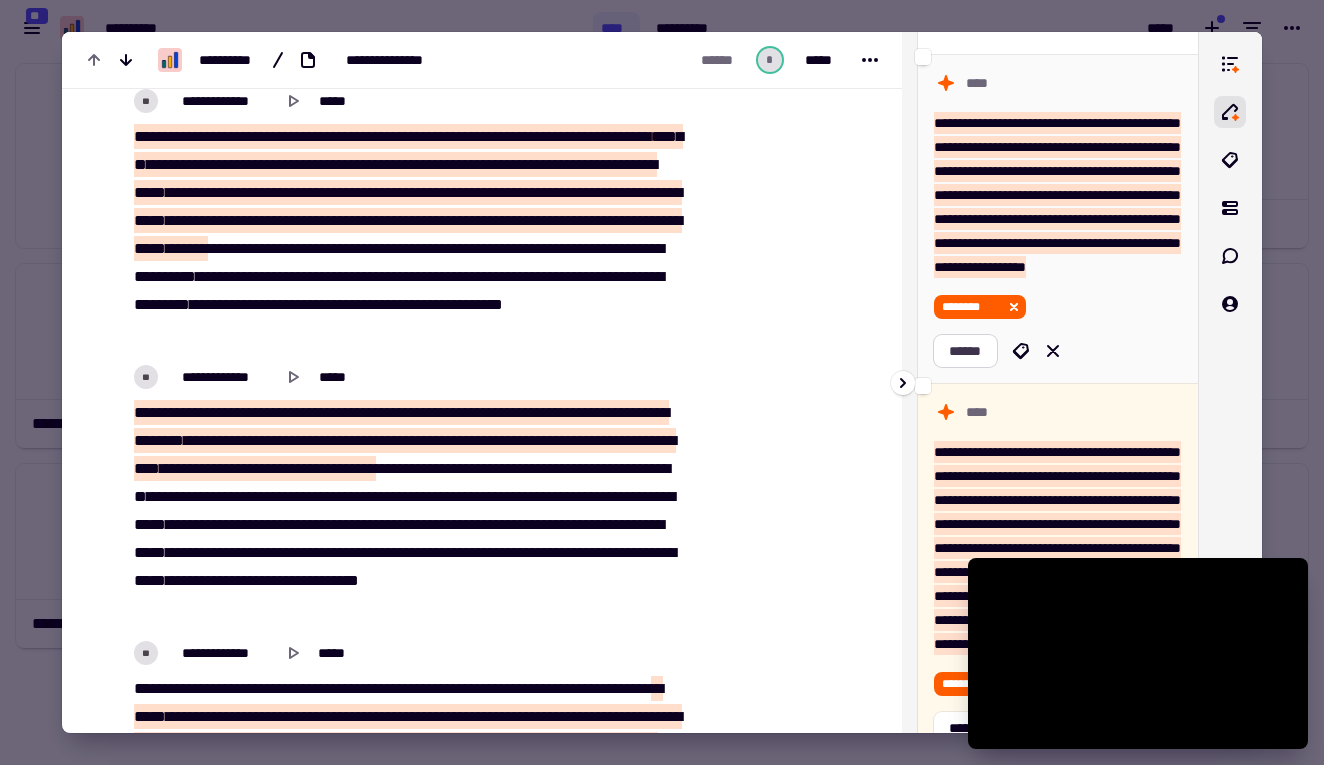 scroll, scrollTop: 4849, scrollLeft: 0, axis: vertical 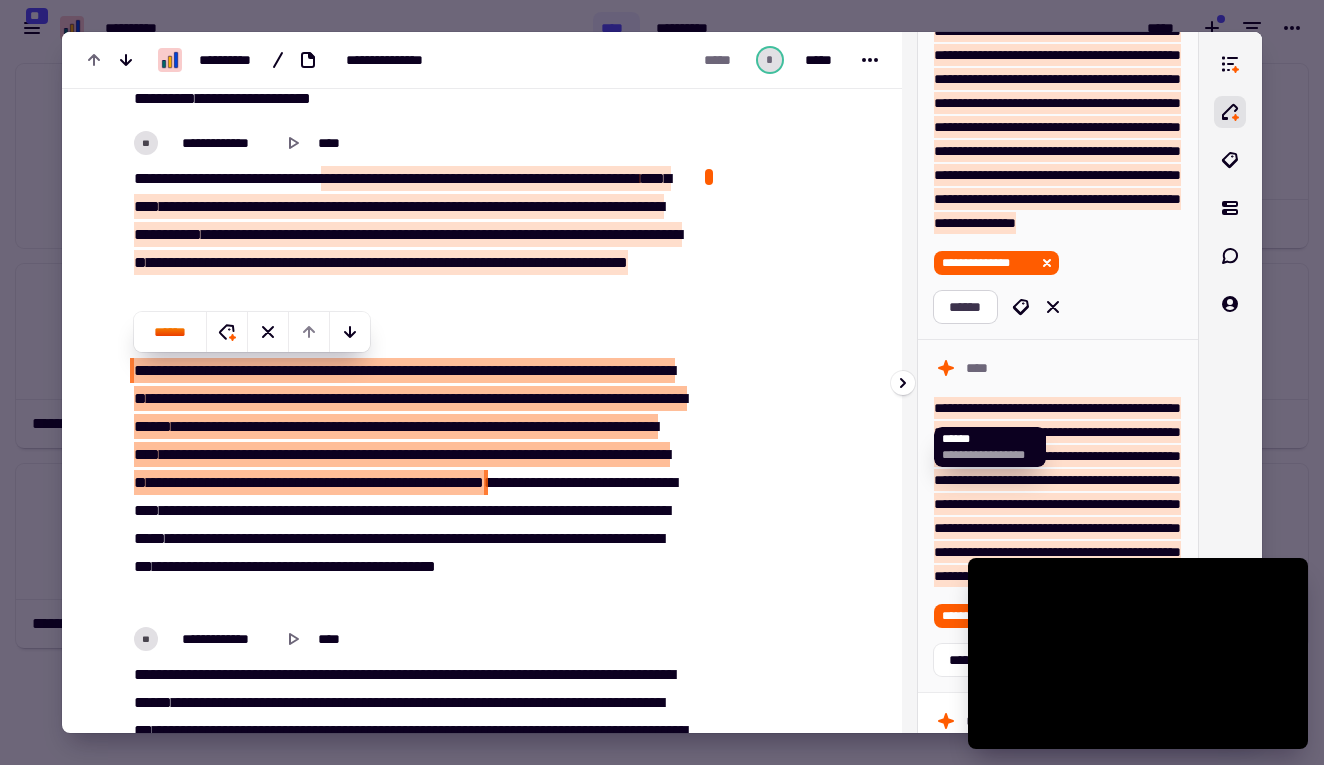 click on "******" 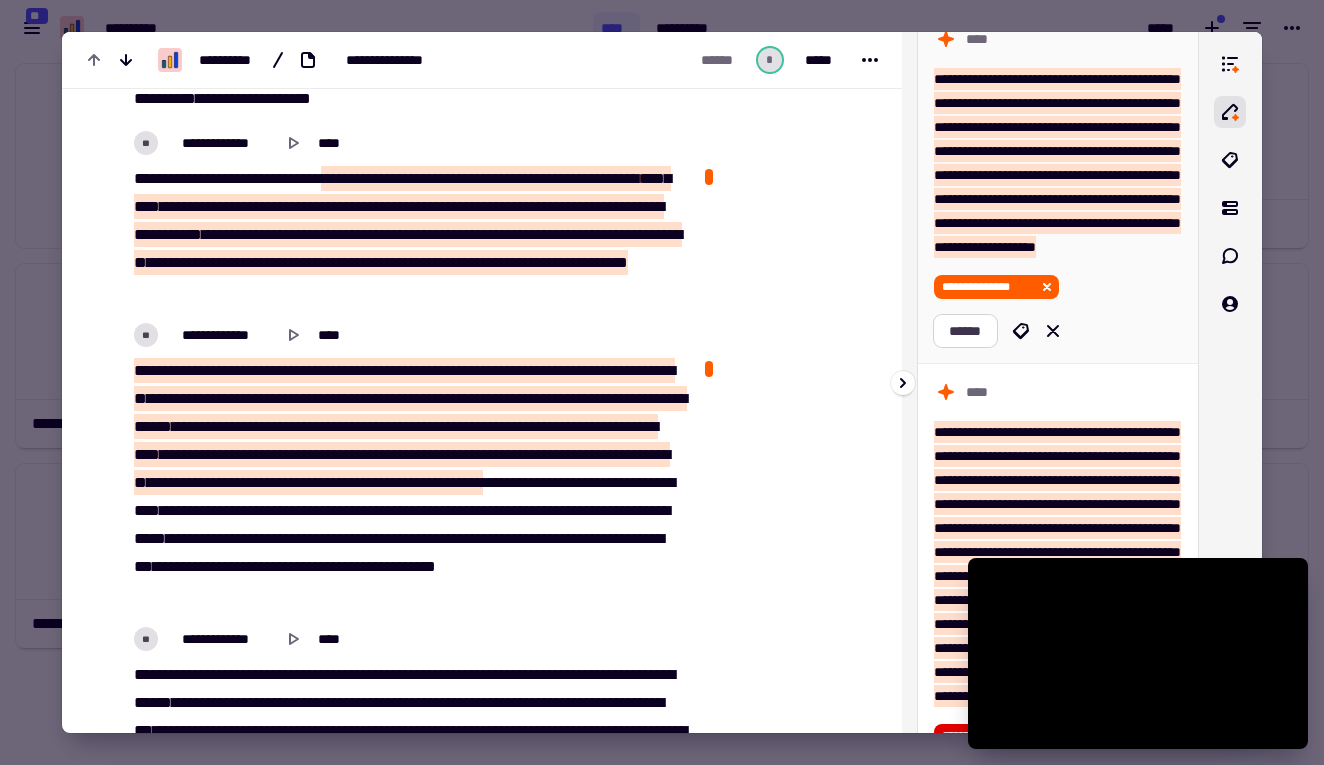 scroll, scrollTop: 6949, scrollLeft: 0, axis: vertical 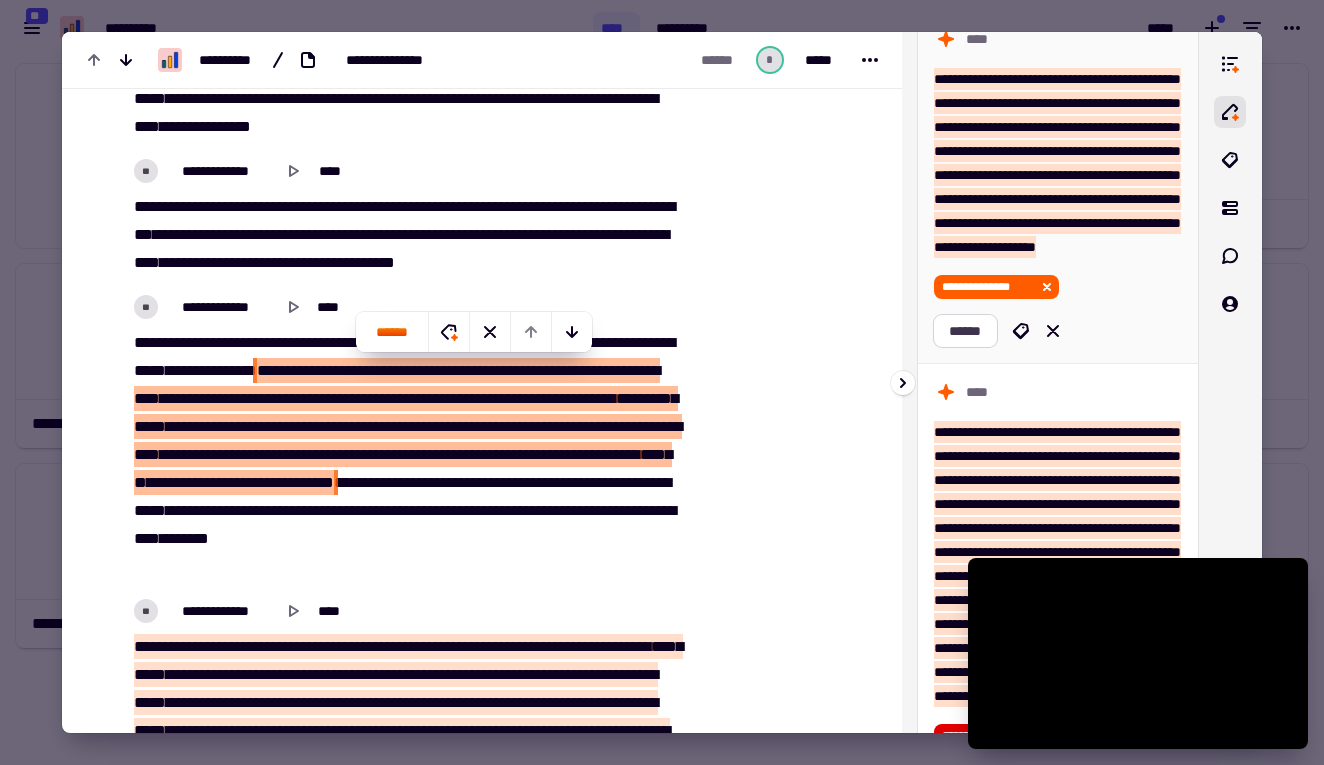 click on "******" 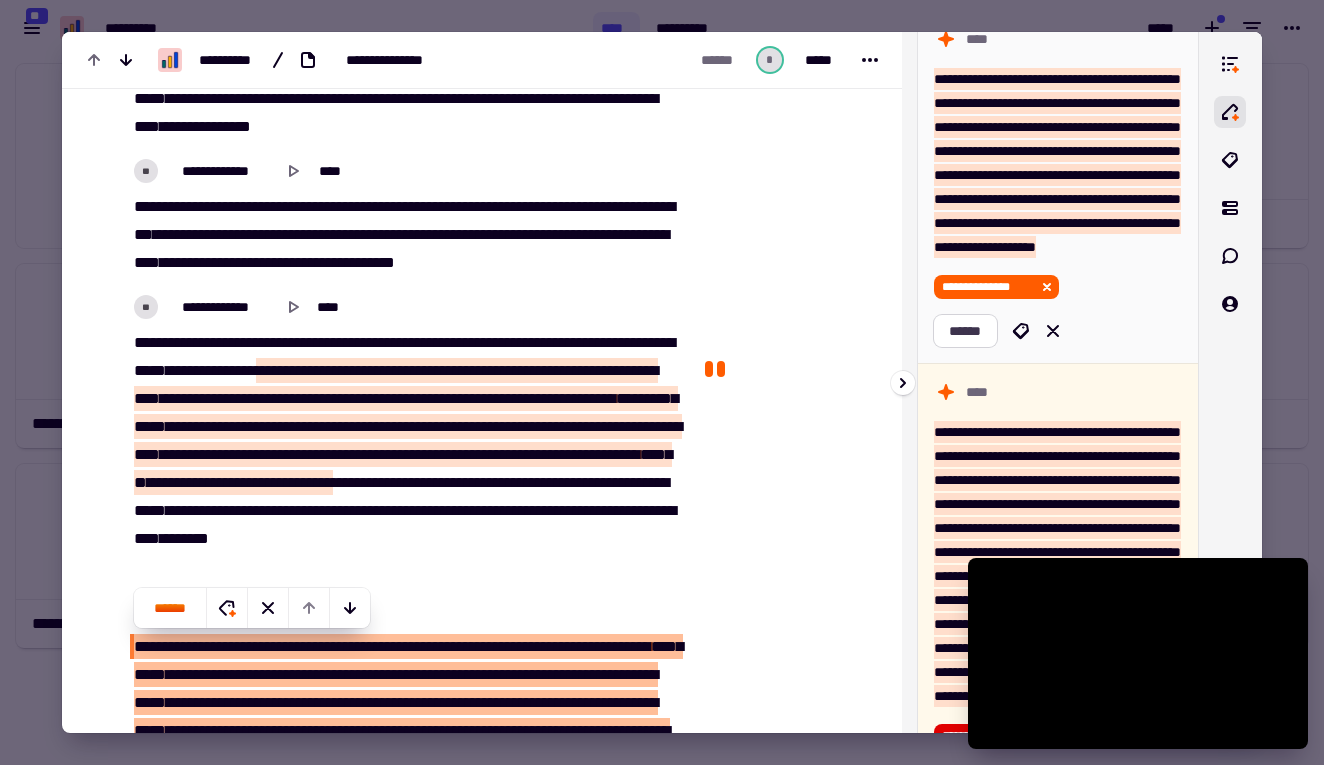 scroll, scrollTop: 7253, scrollLeft: 0, axis: vertical 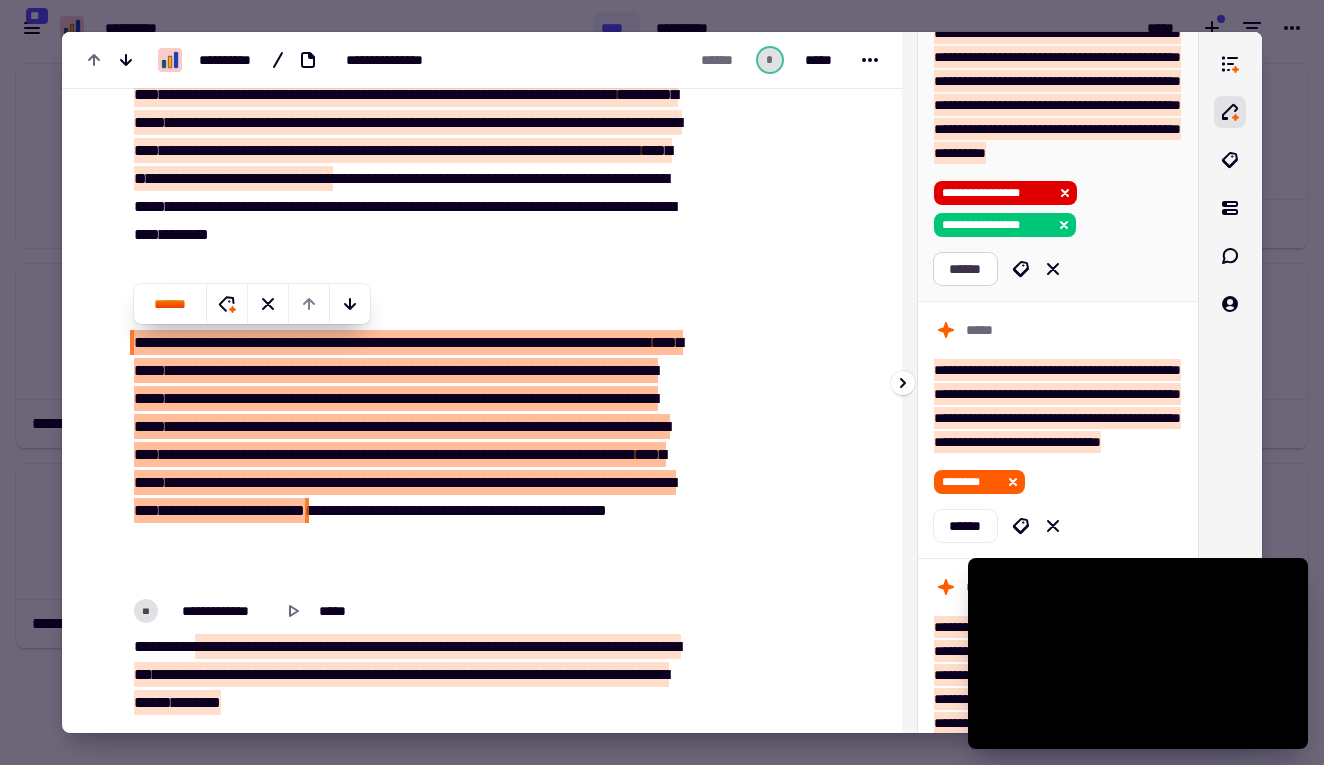 click on "**********" at bounding box center (1057, 675) 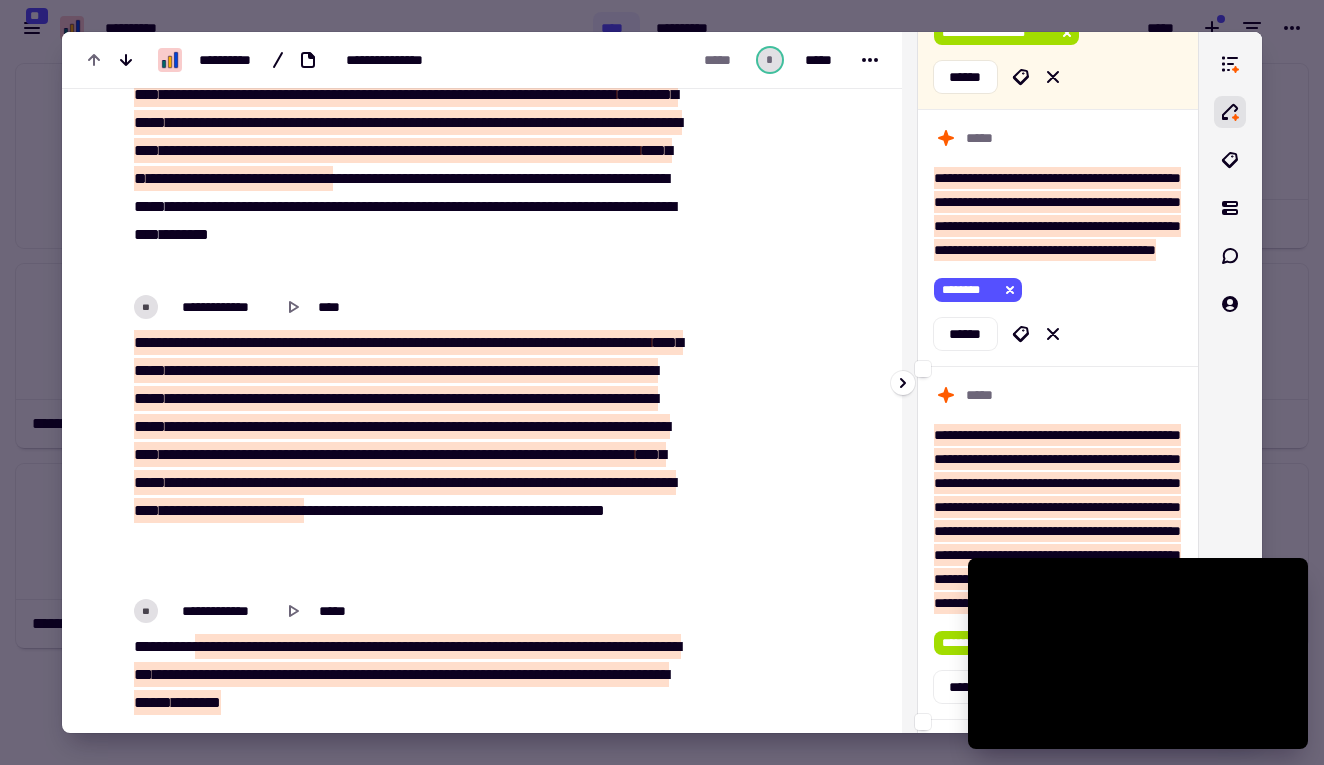 scroll, scrollTop: 8711, scrollLeft: 0, axis: vertical 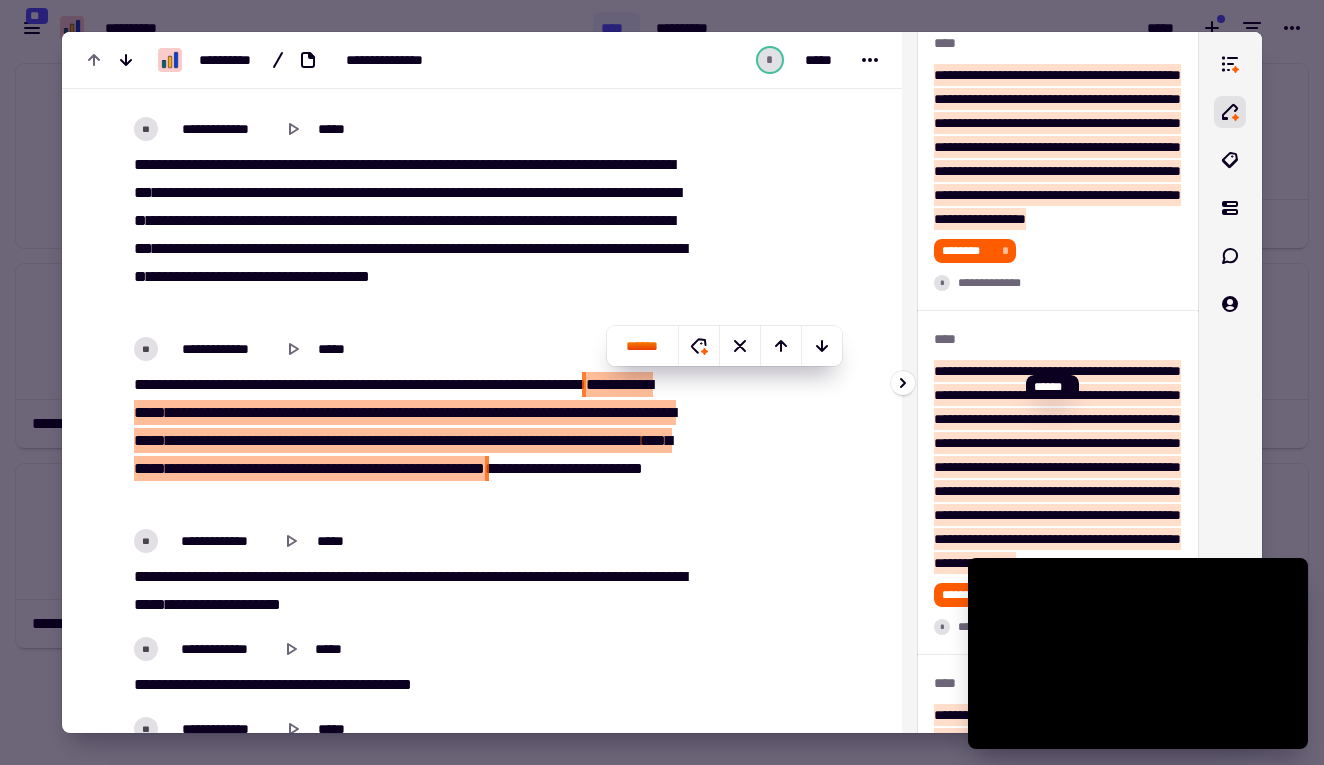 click 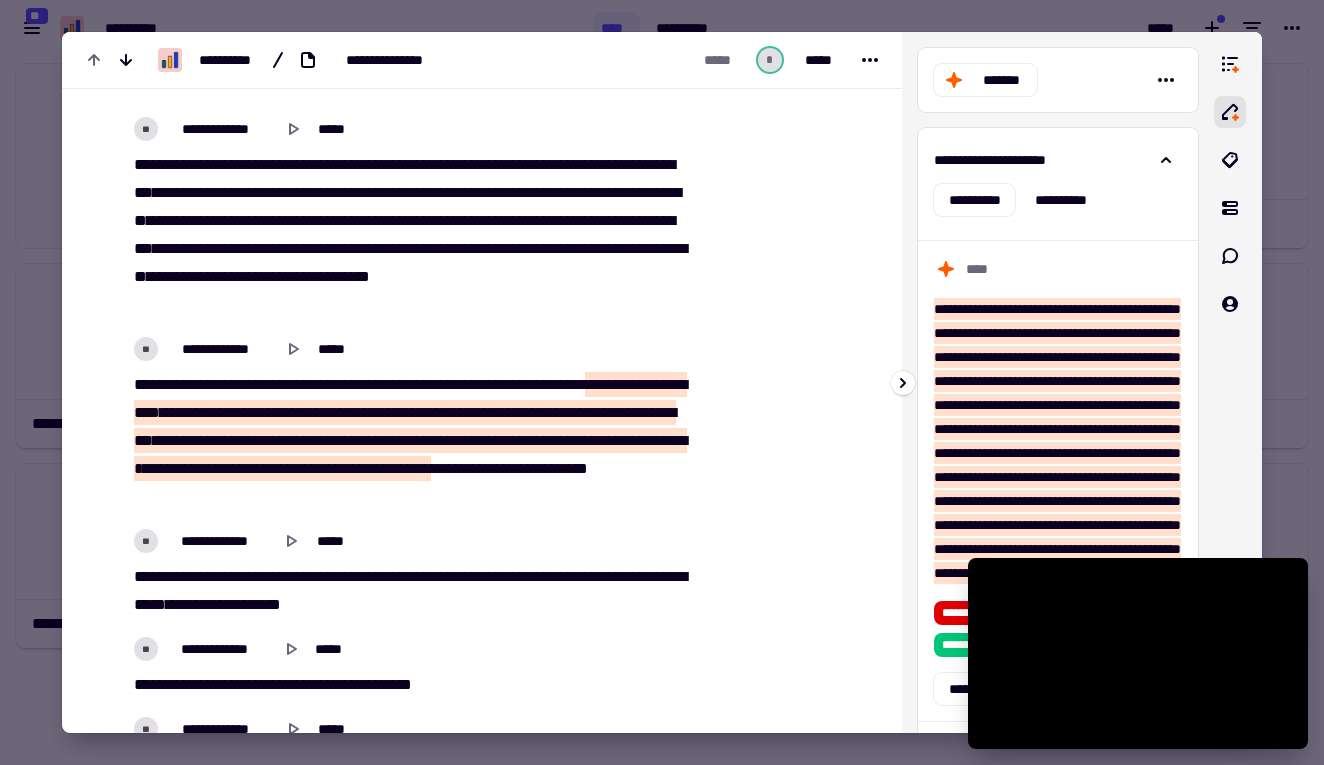 scroll, scrollTop: -1, scrollLeft: 0, axis: vertical 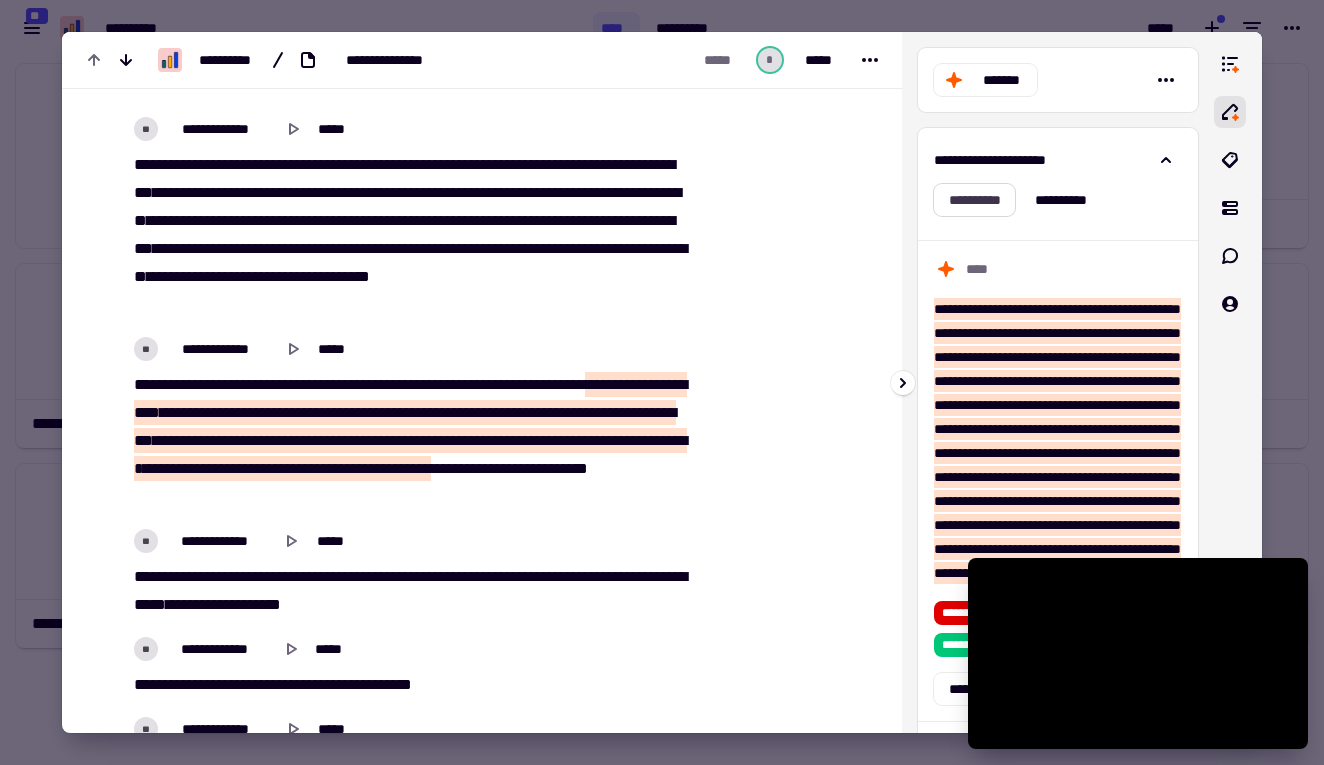 click on "**********" 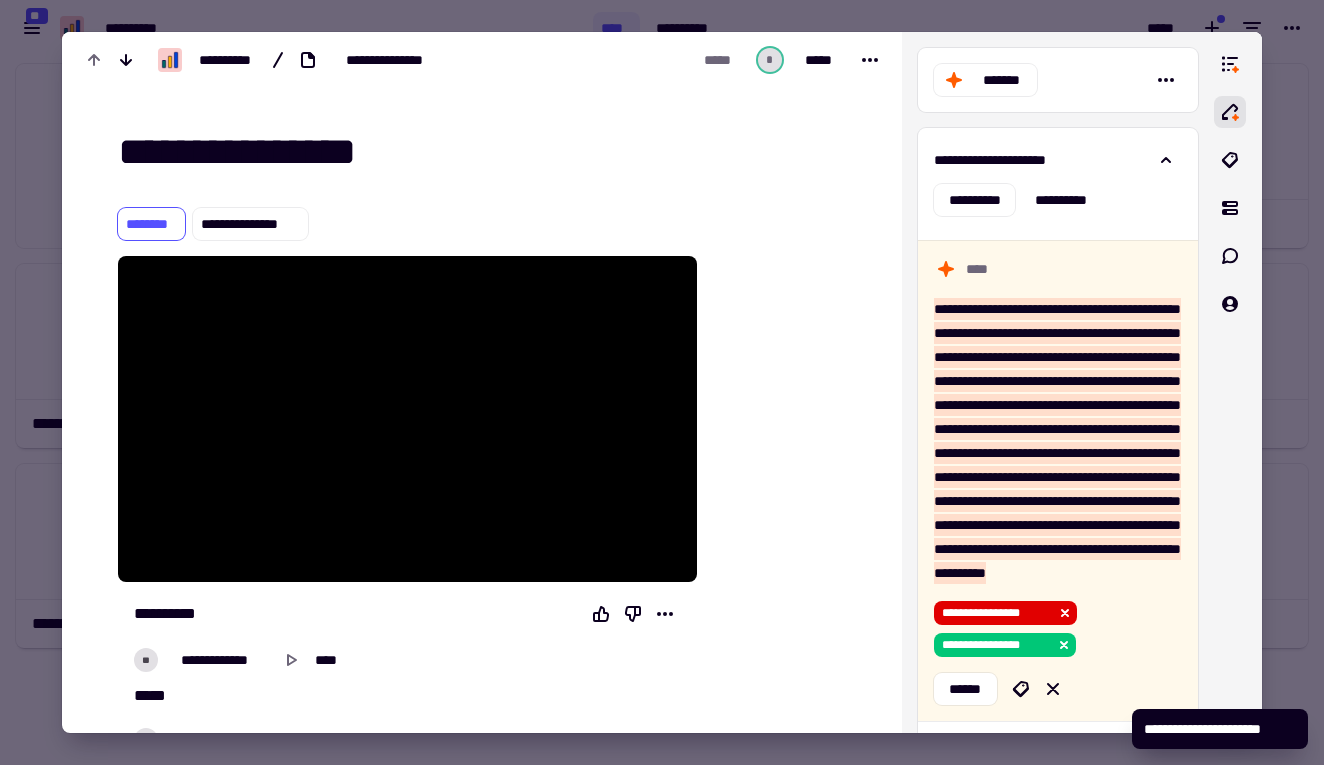 scroll, scrollTop: 0, scrollLeft: 0, axis: both 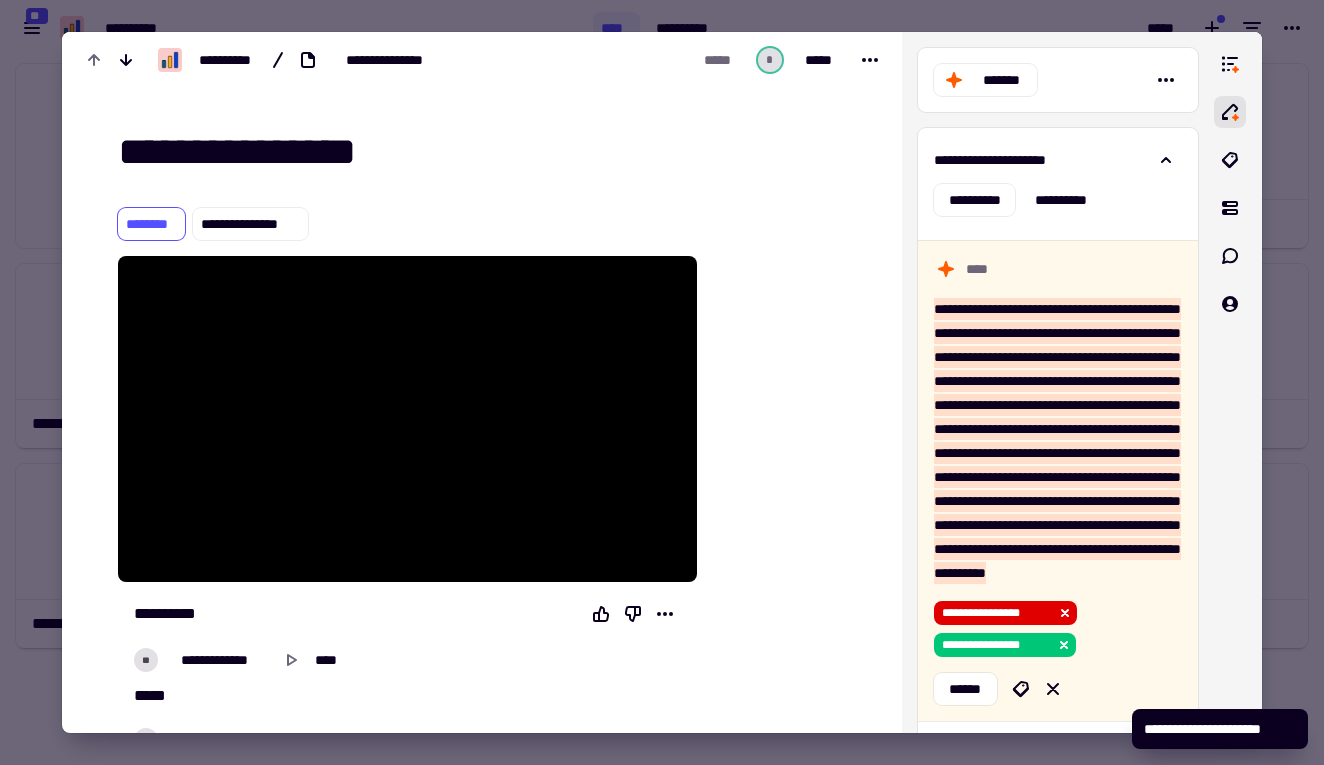 click at bounding box center [662, 382] 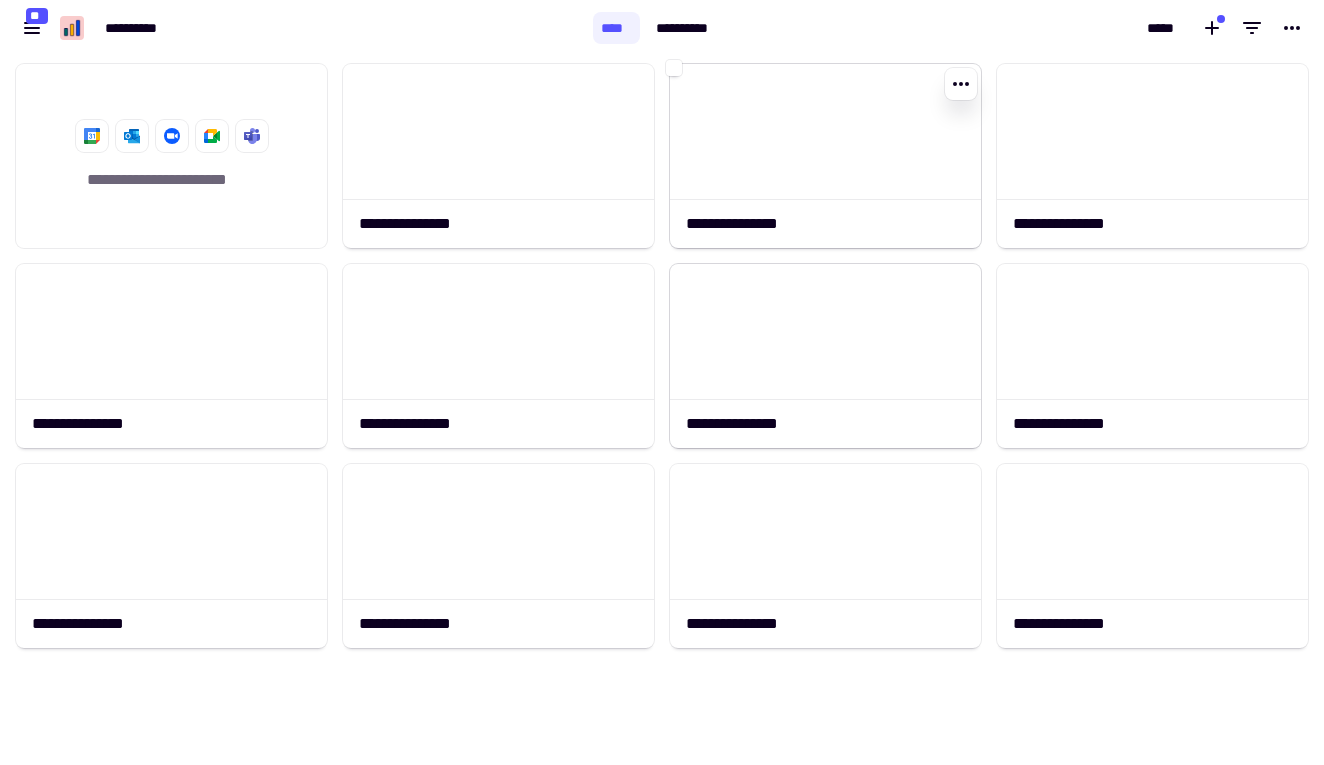 click on "**********" 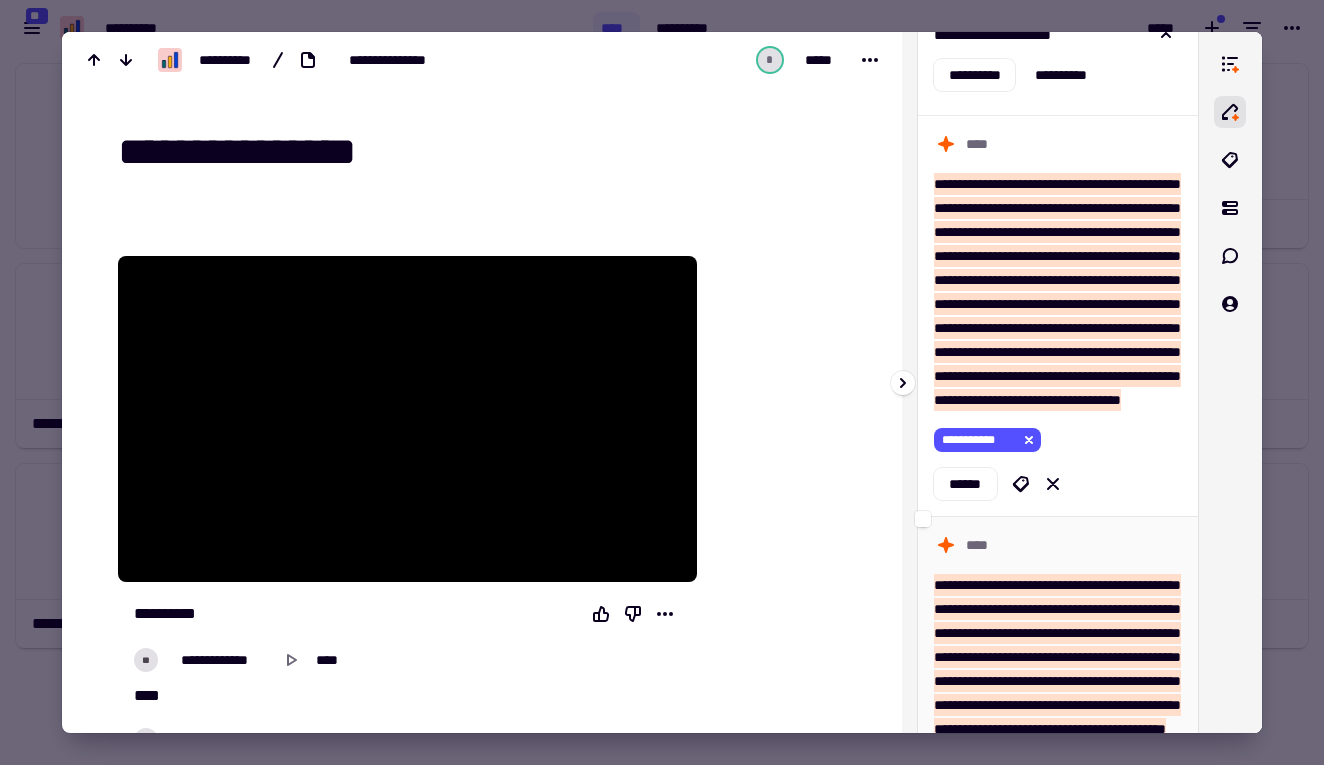 scroll, scrollTop: 126, scrollLeft: 0, axis: vertical 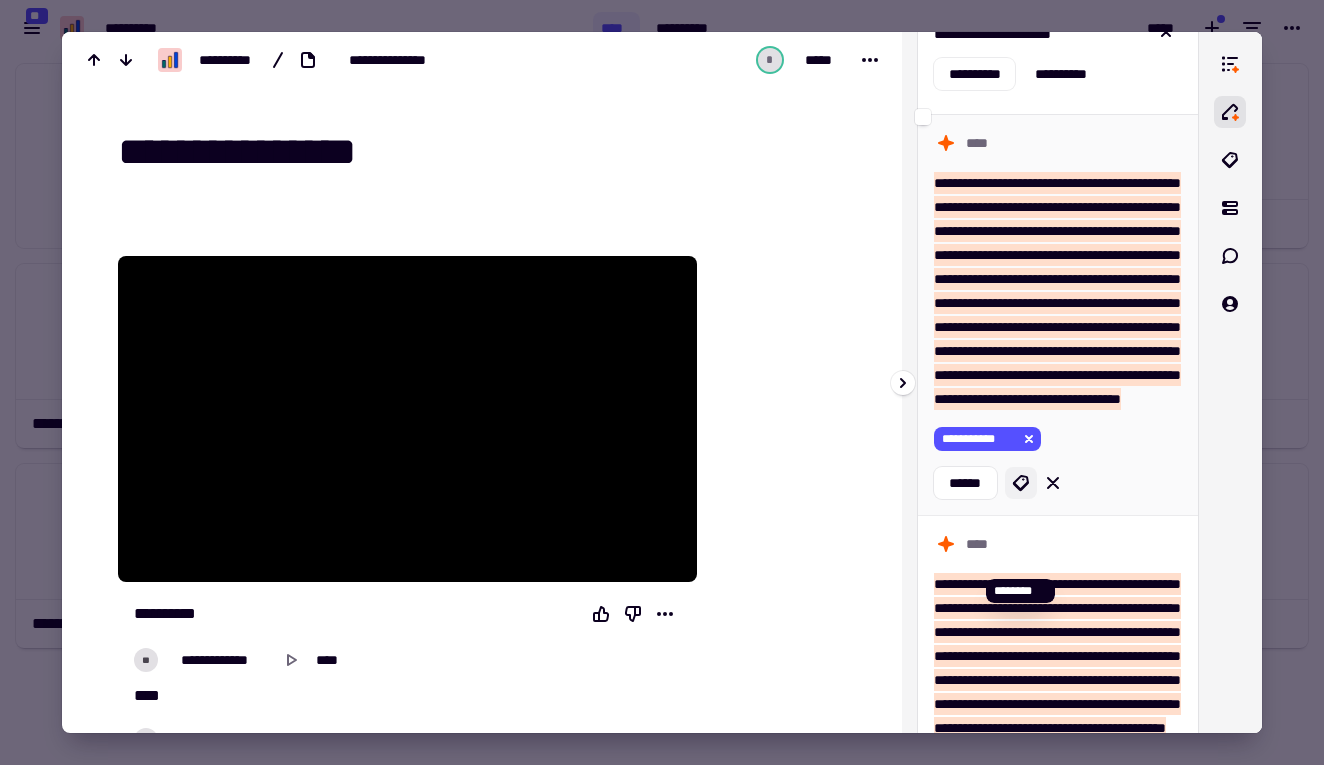 click 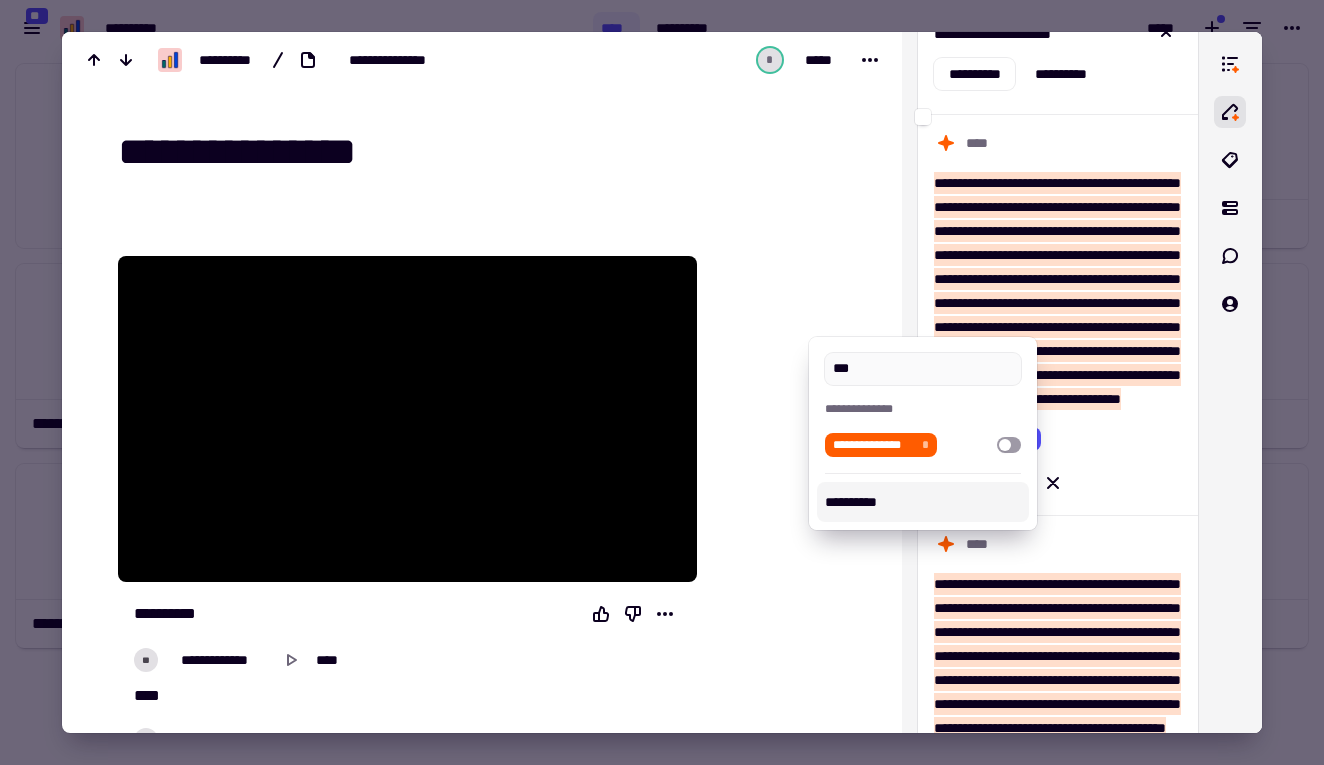 type on "***" 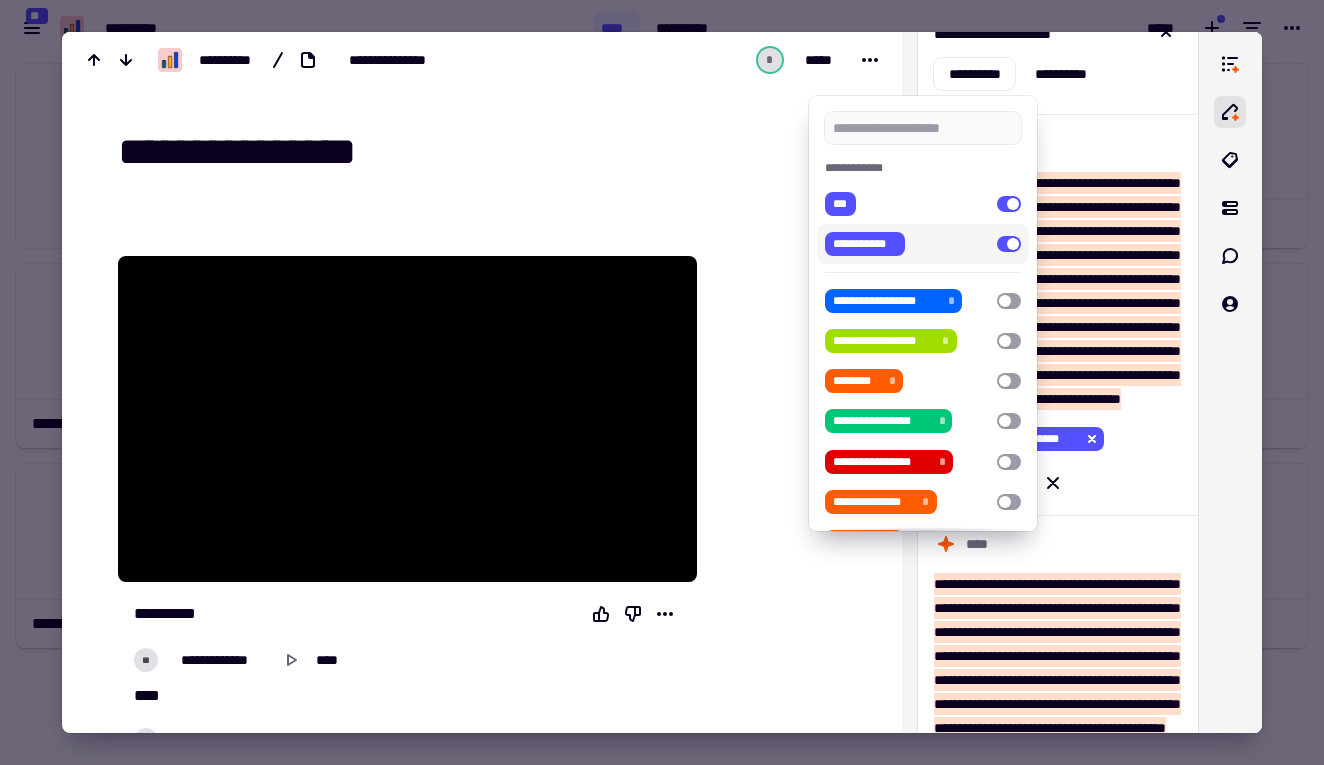 click at bounding box center (1009, 244) 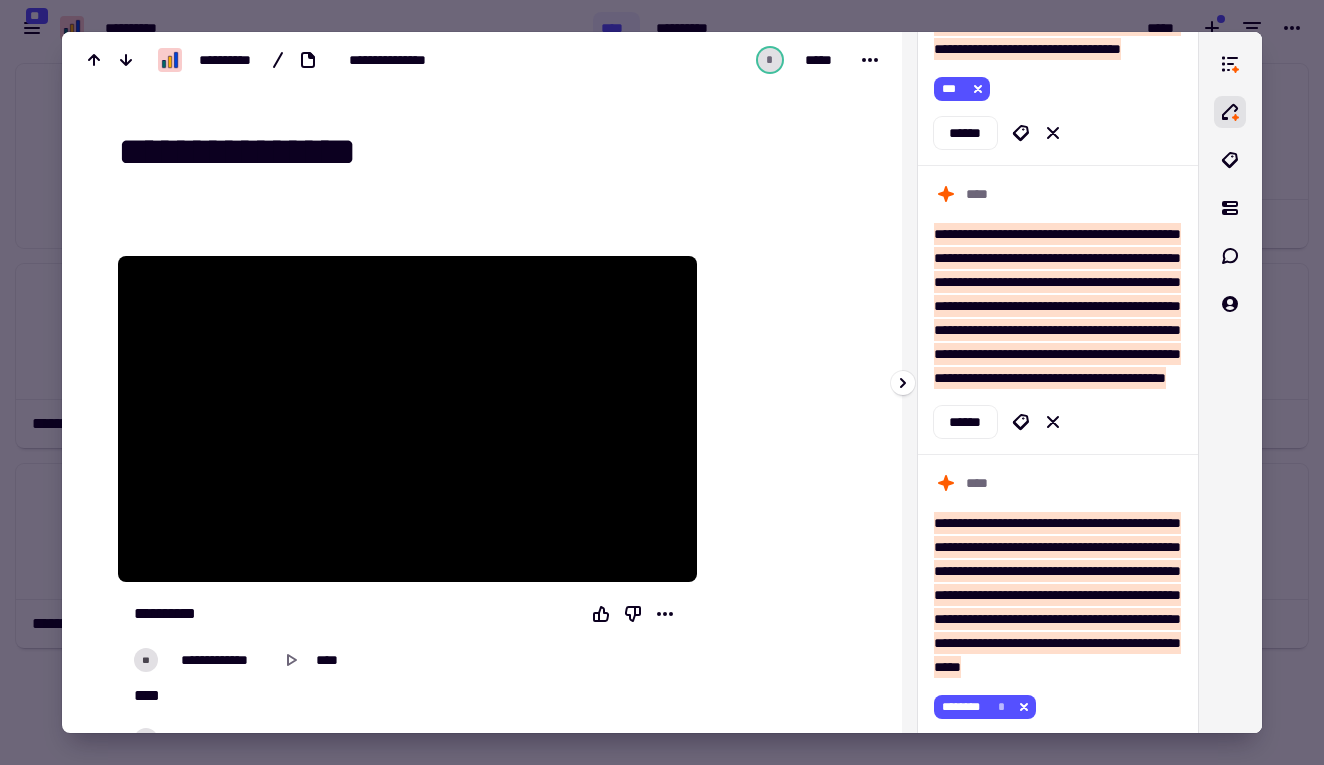 scroll, scrollTop: 478, scrollLeft: 0, axis: vertical 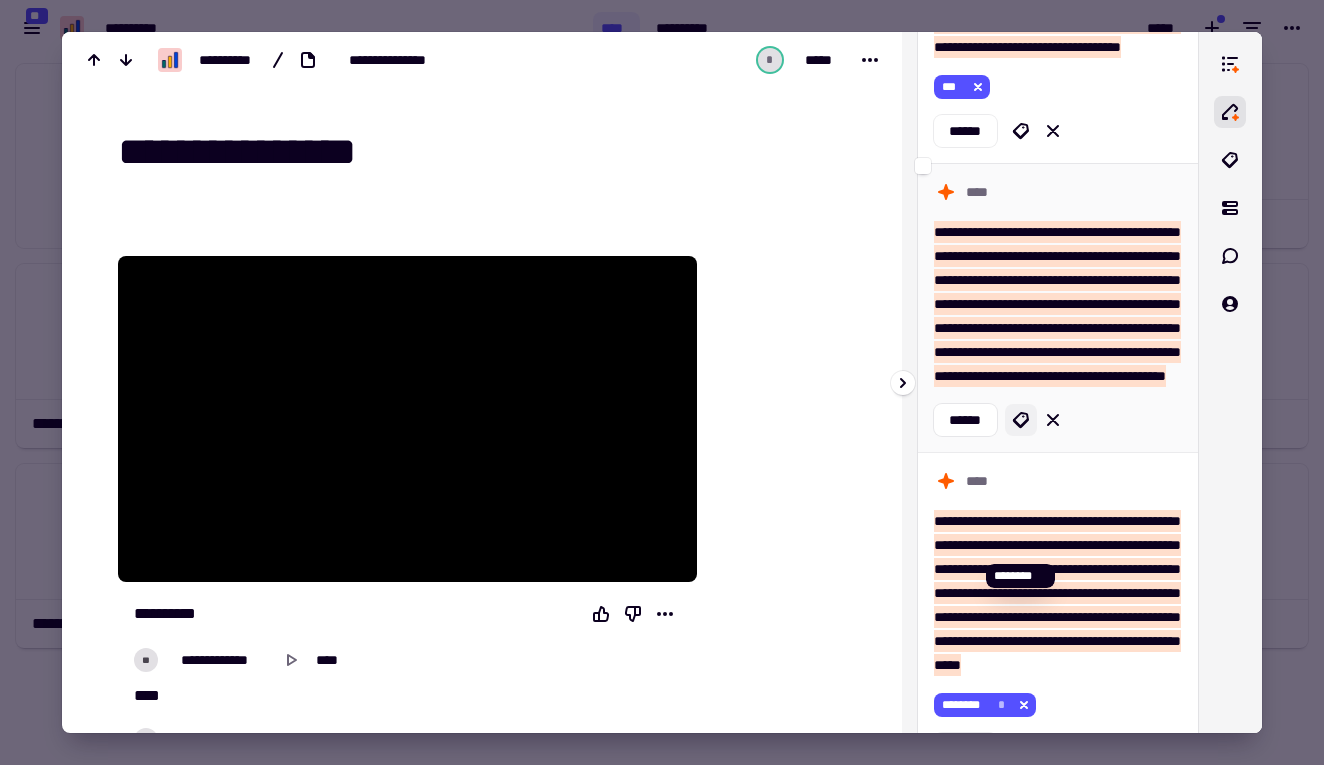 click 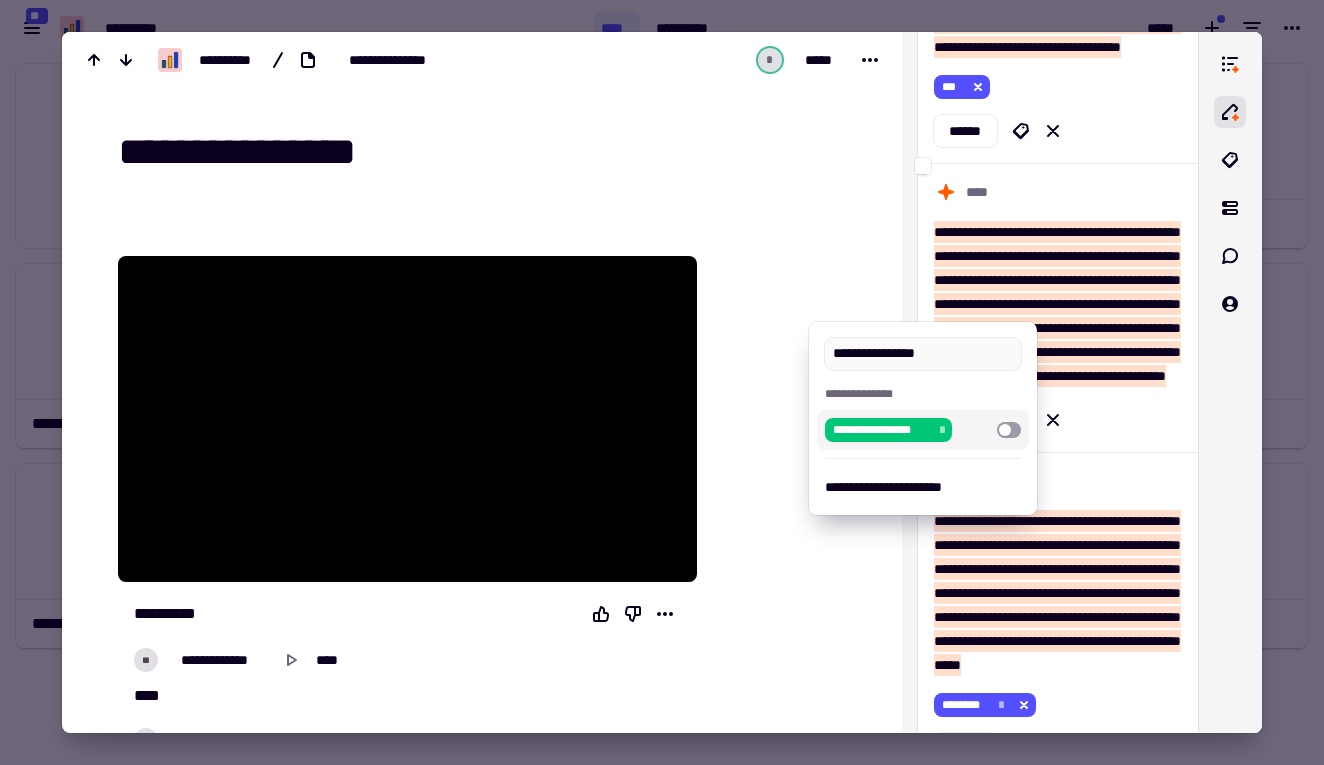 type on "**********" 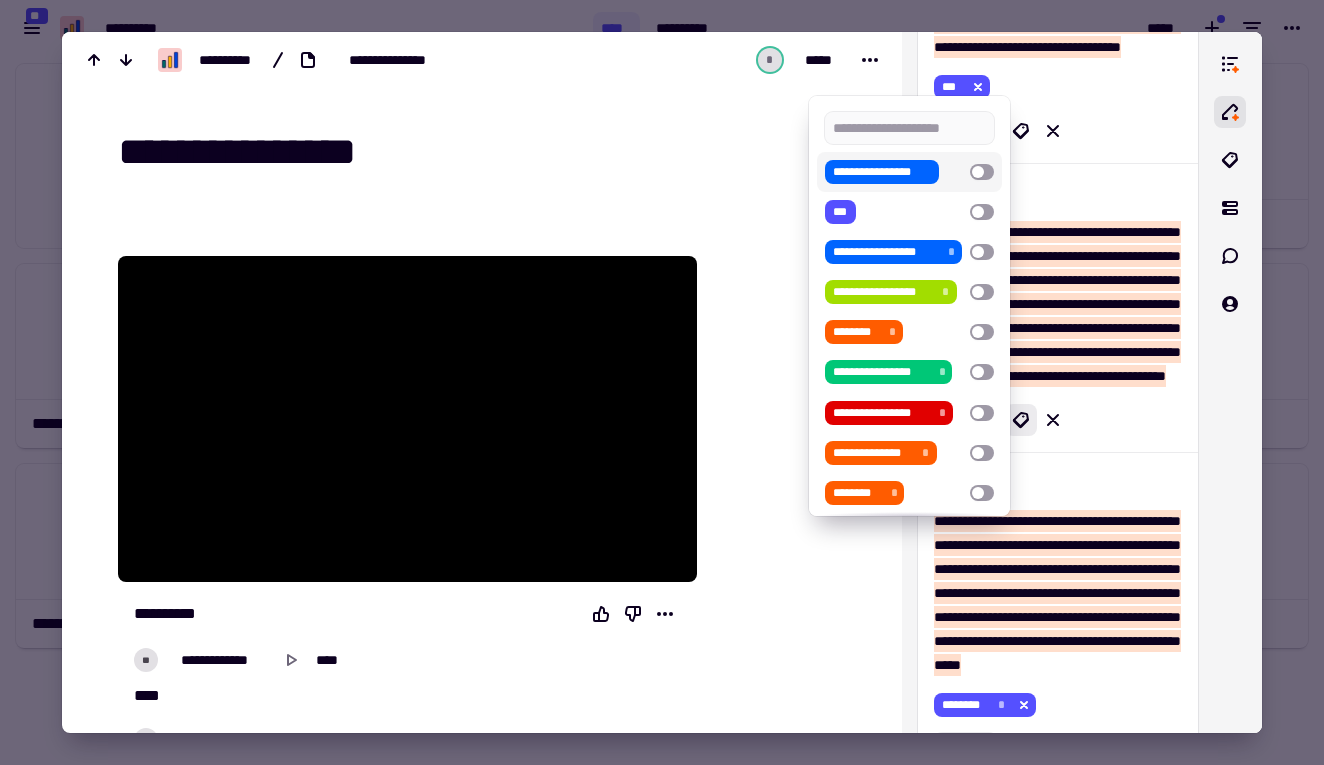 type on "*" 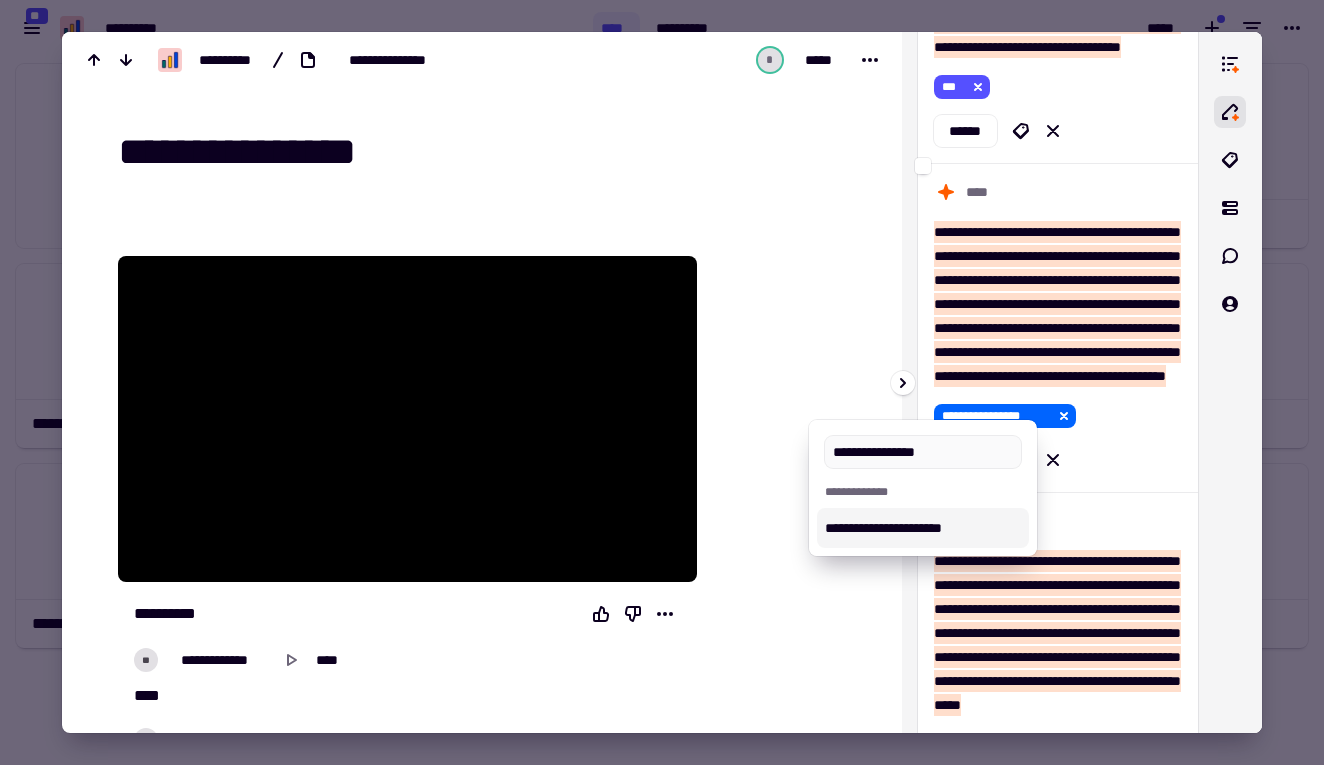 type on "**********" 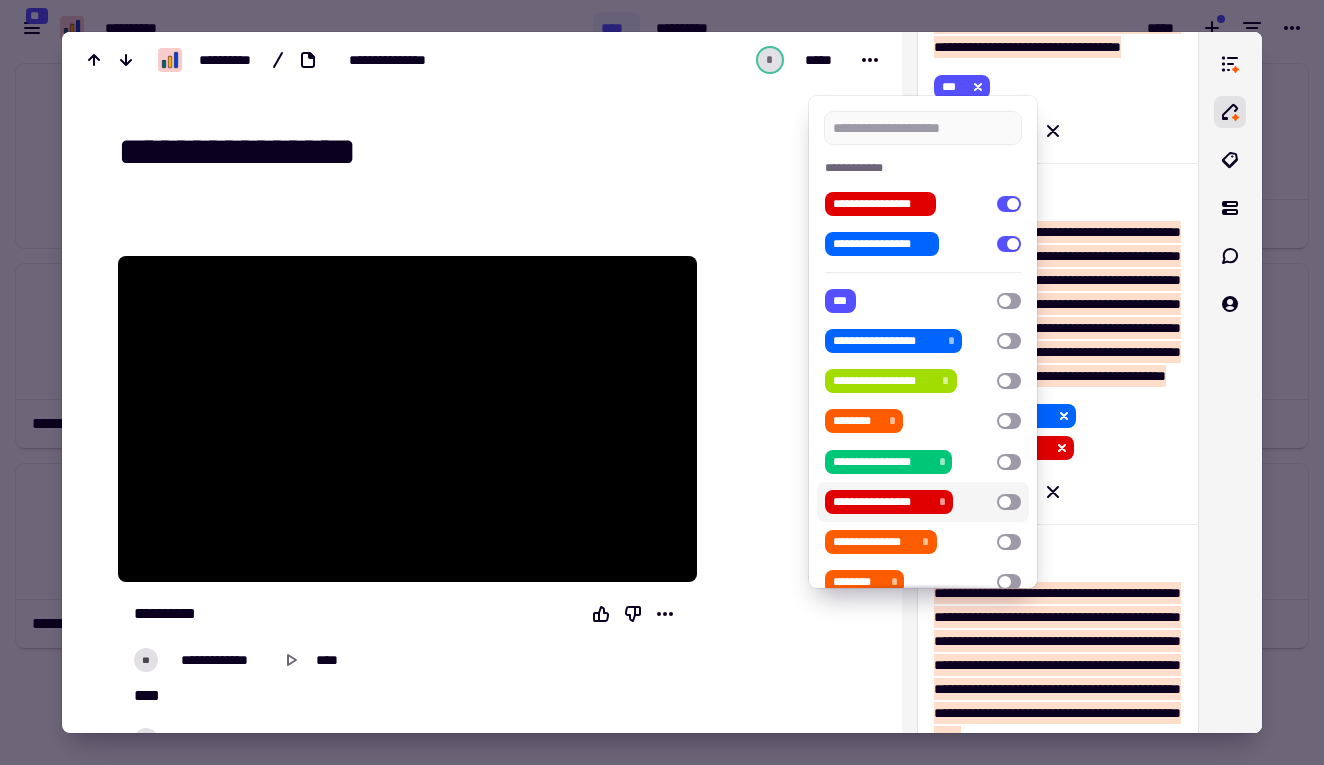 click at bounding box center [662, 382] 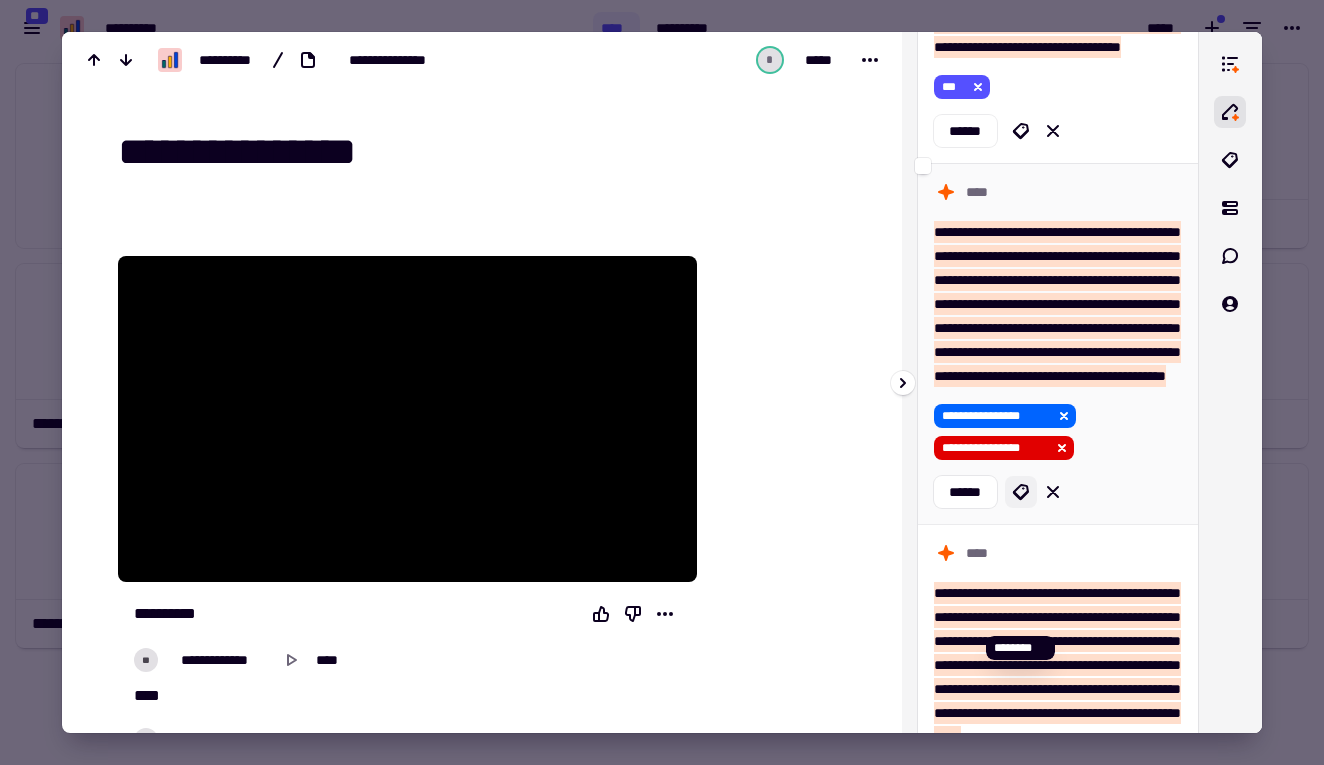 click 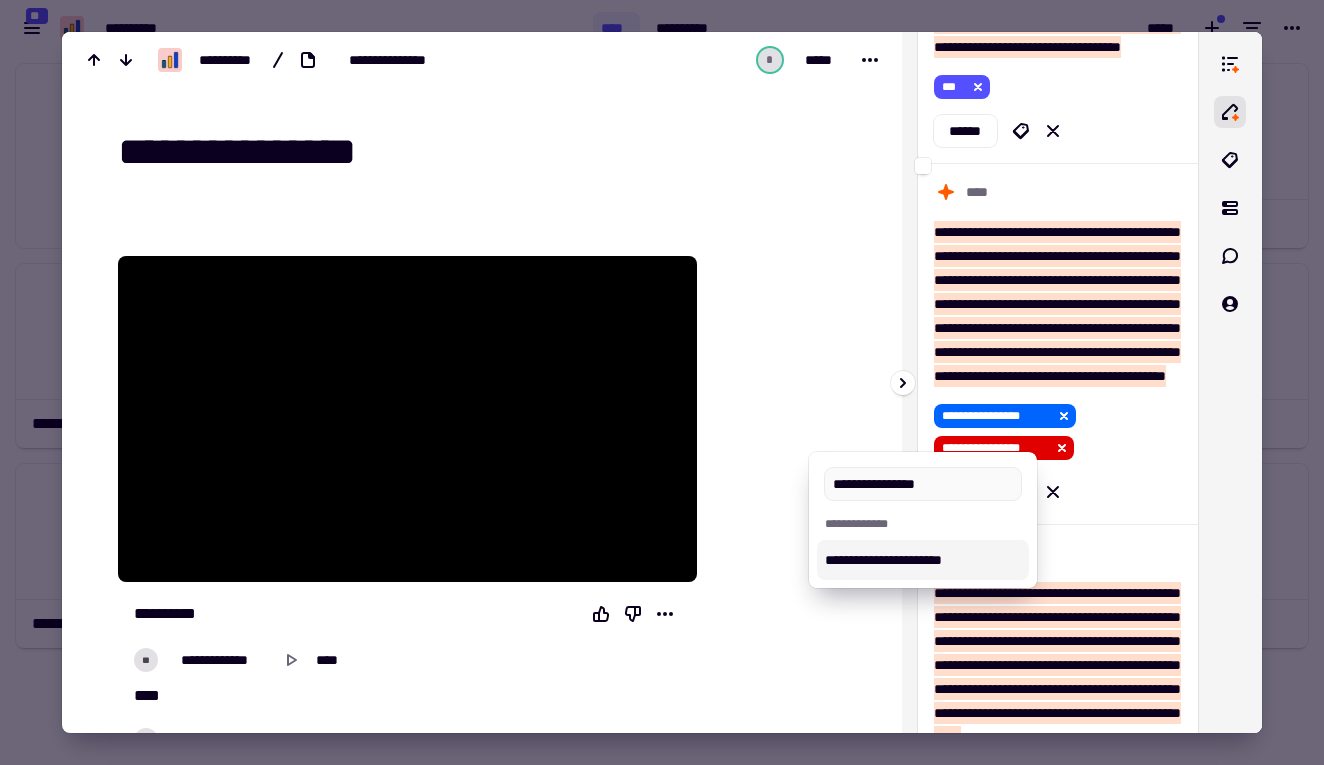 type on "**********" 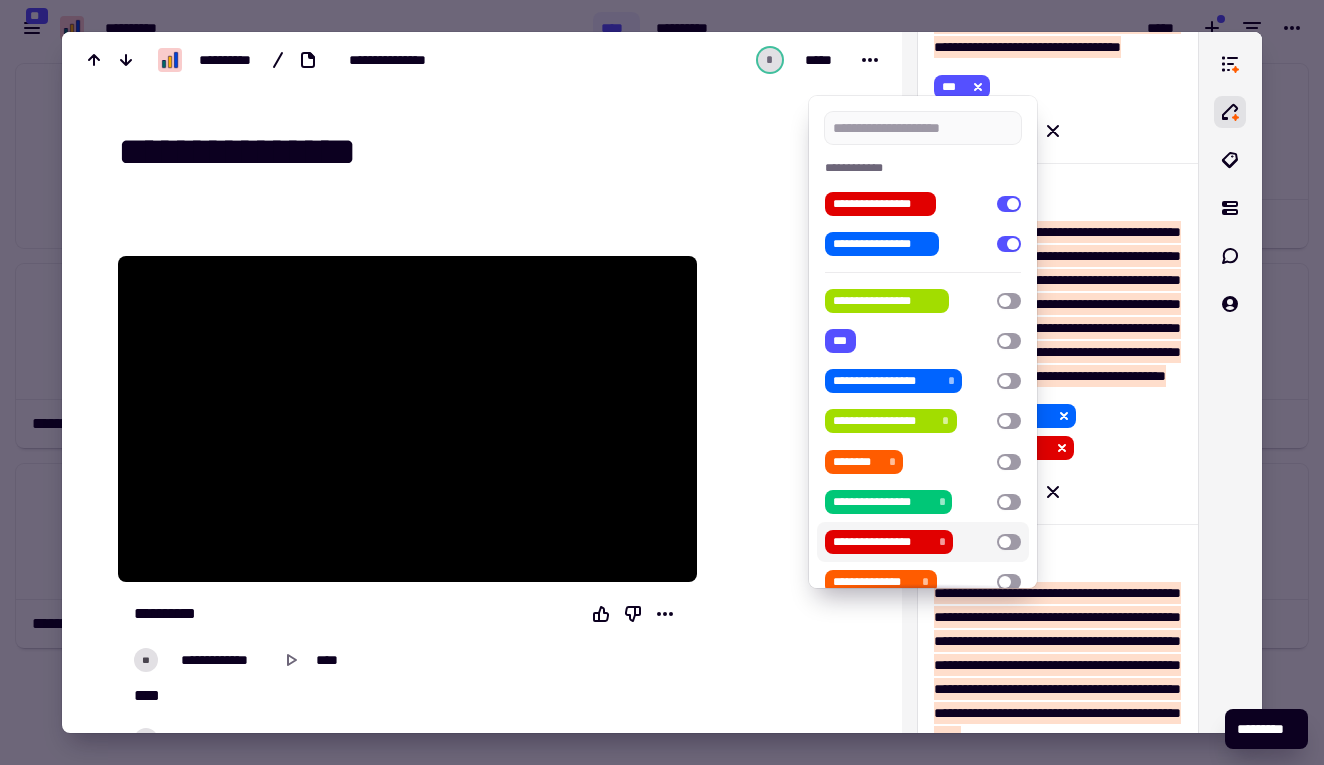 click at bounding box center [662, 382] 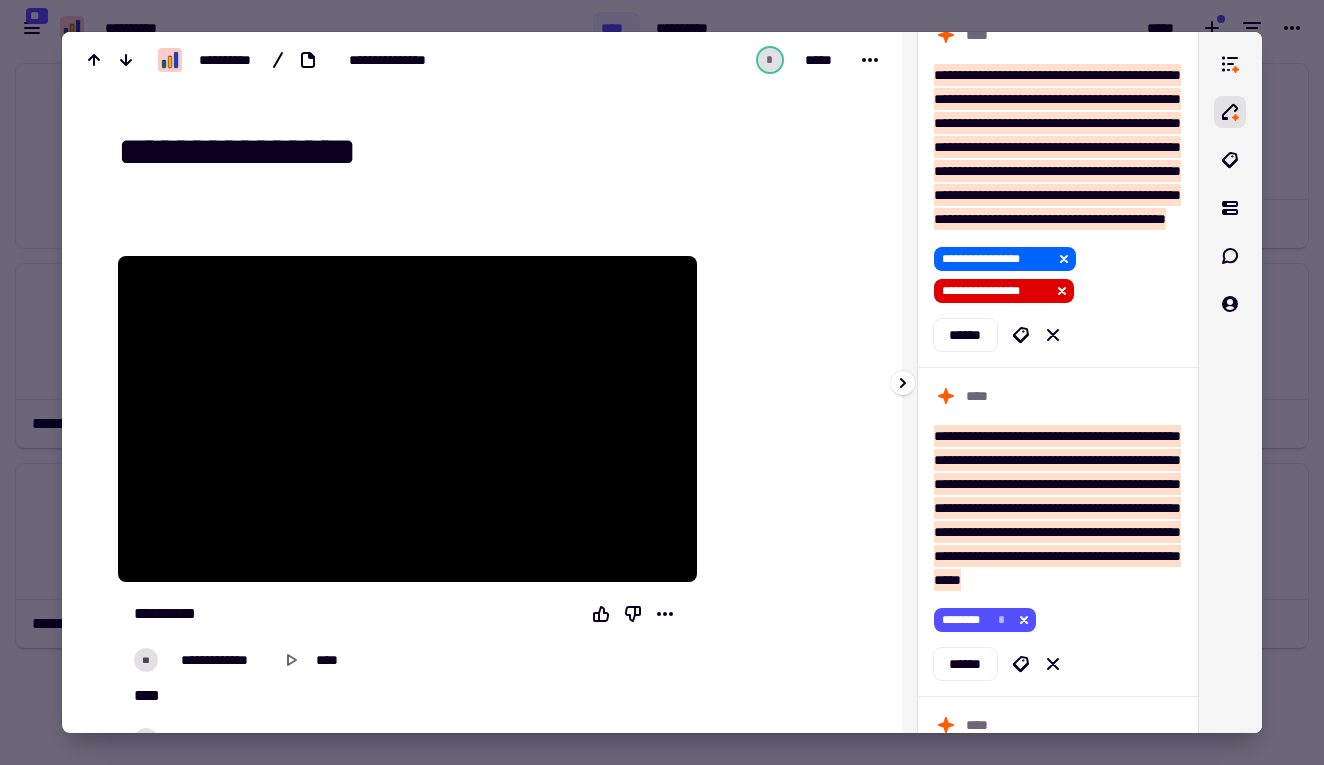 scroll, scrollTop: 924, scrollLeft: 0, axis: vertical 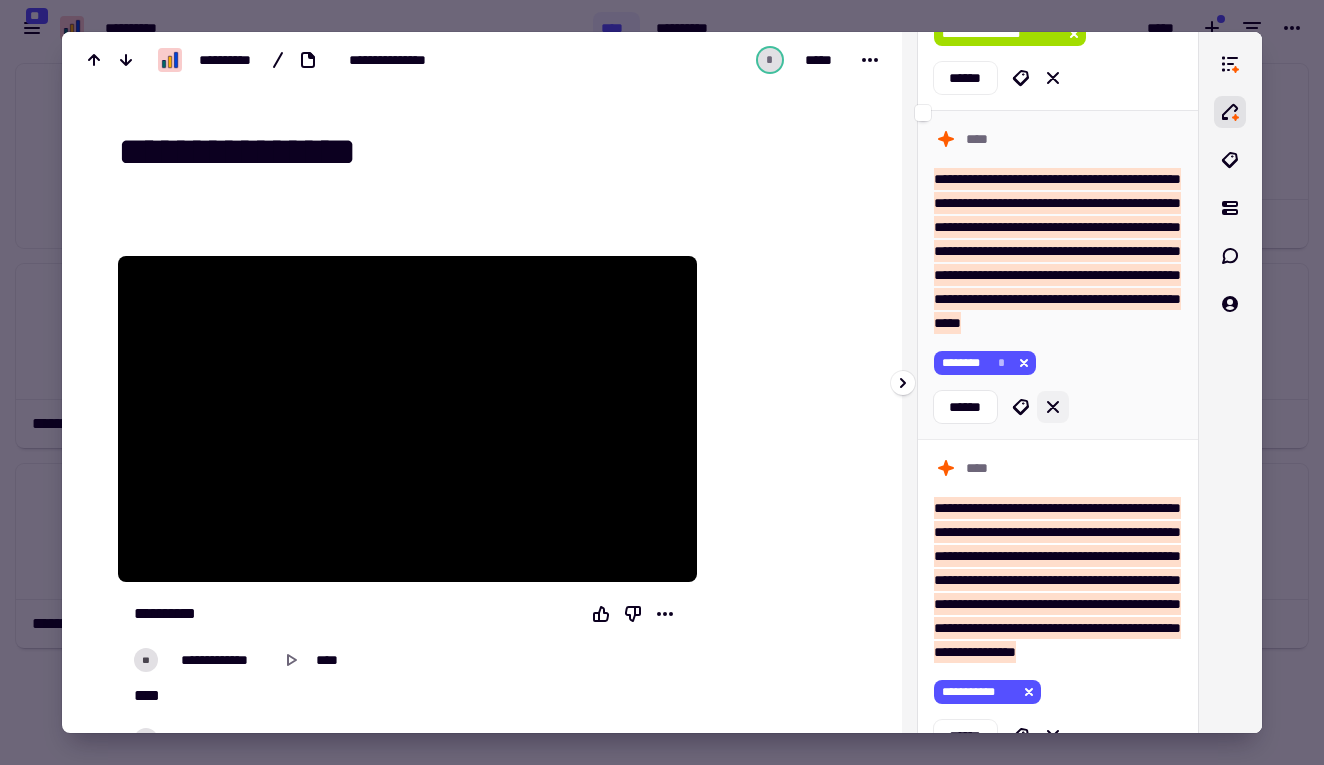 click 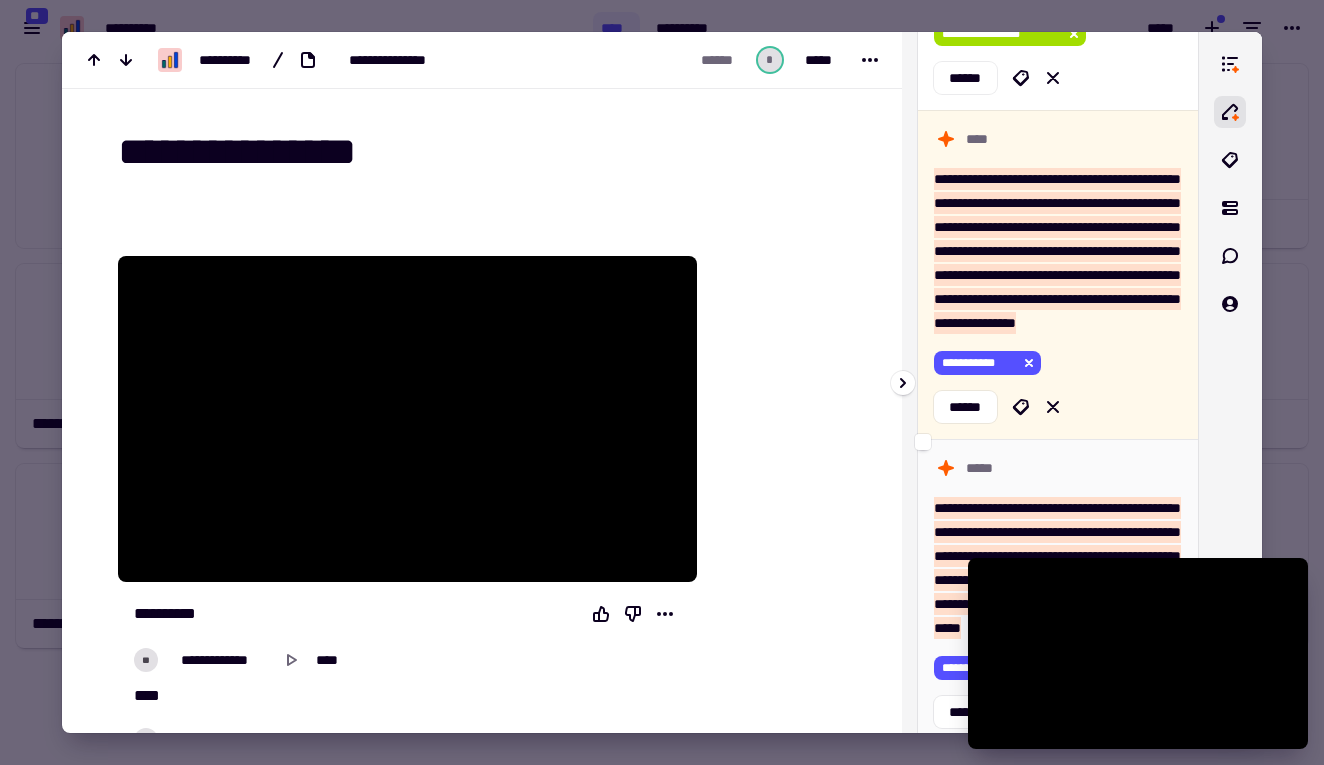 scroll, scrollTop: 5561, scrollLeft: 0, axis: vertical 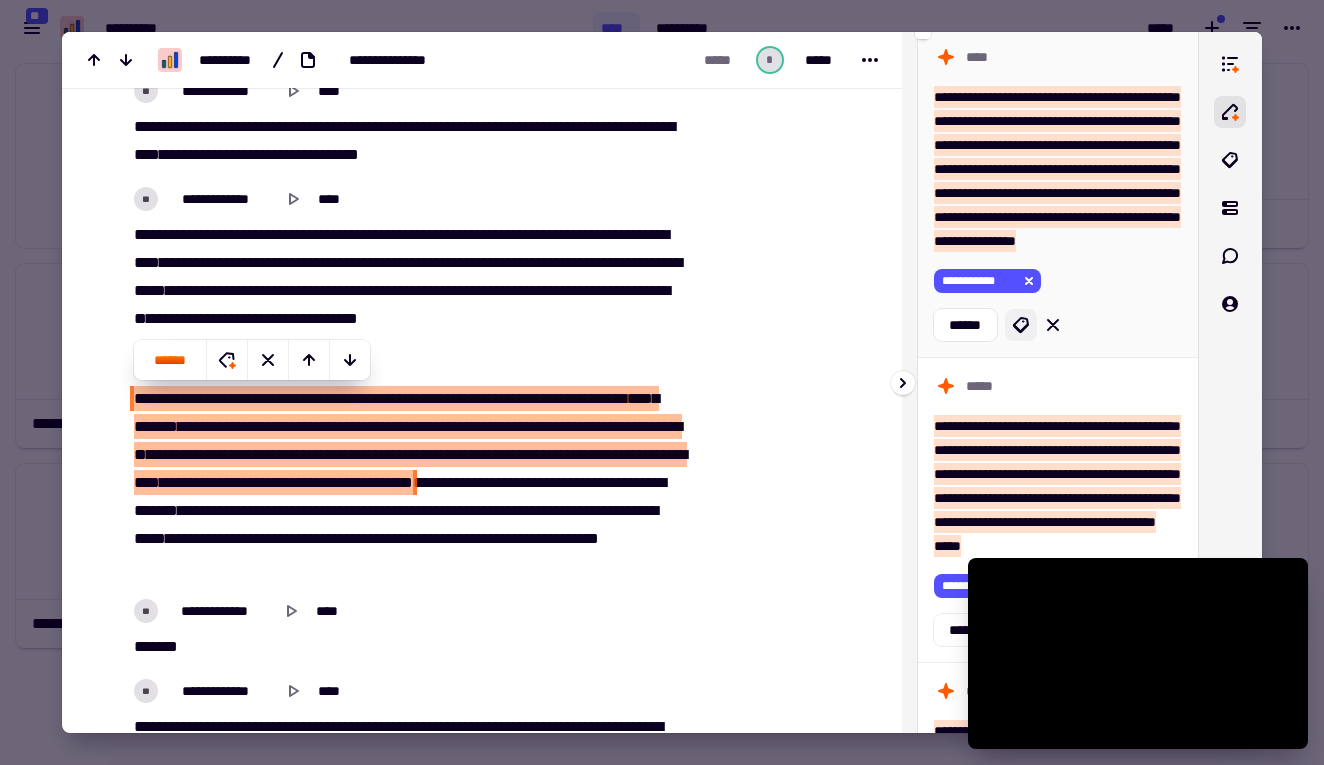 click 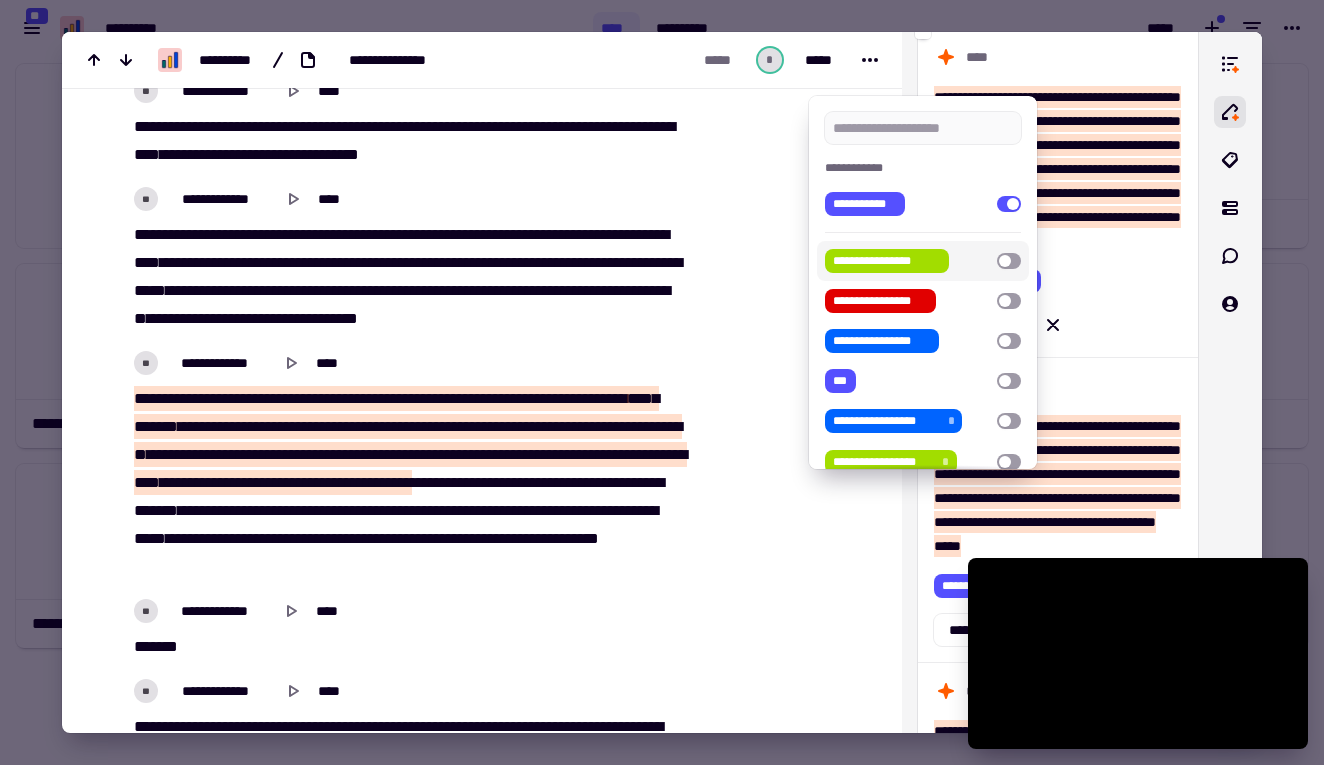 click at bounding box center (1009, 261) 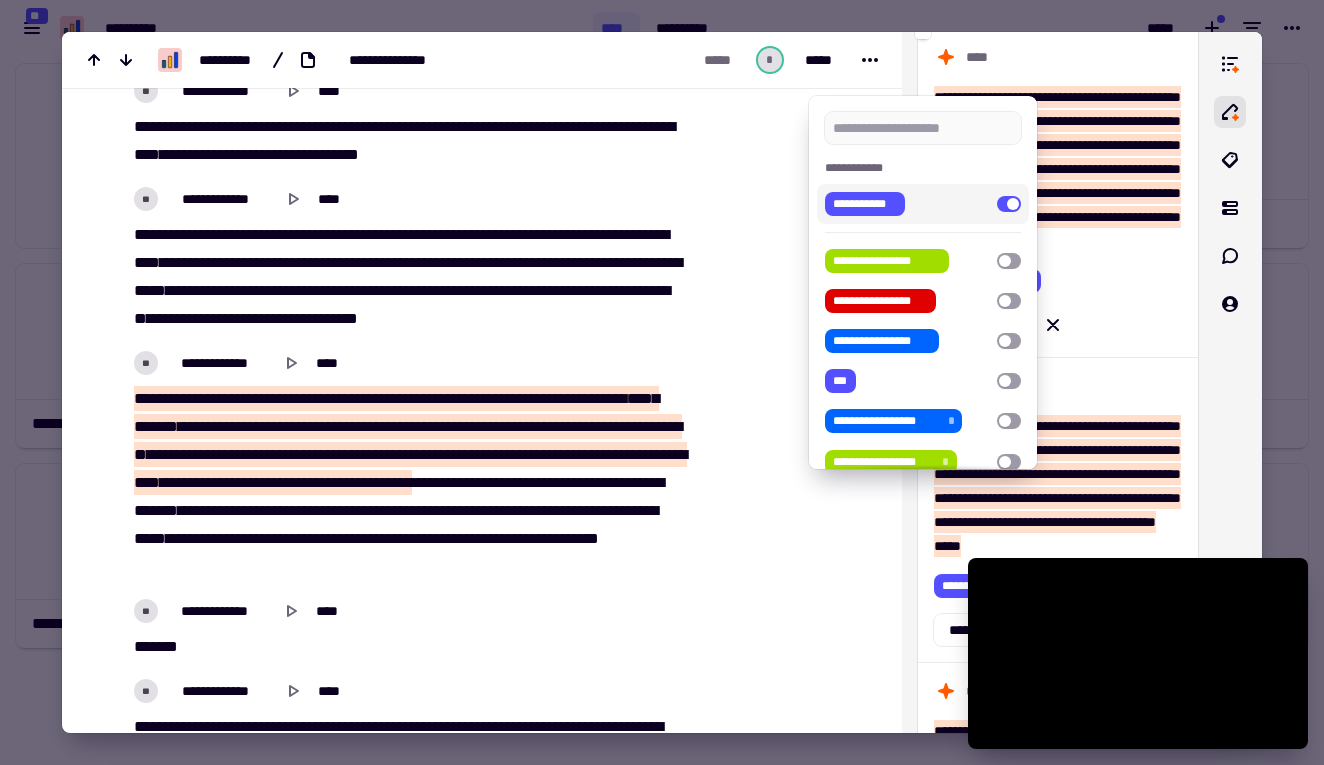 click at bounding box center [1009, 204] 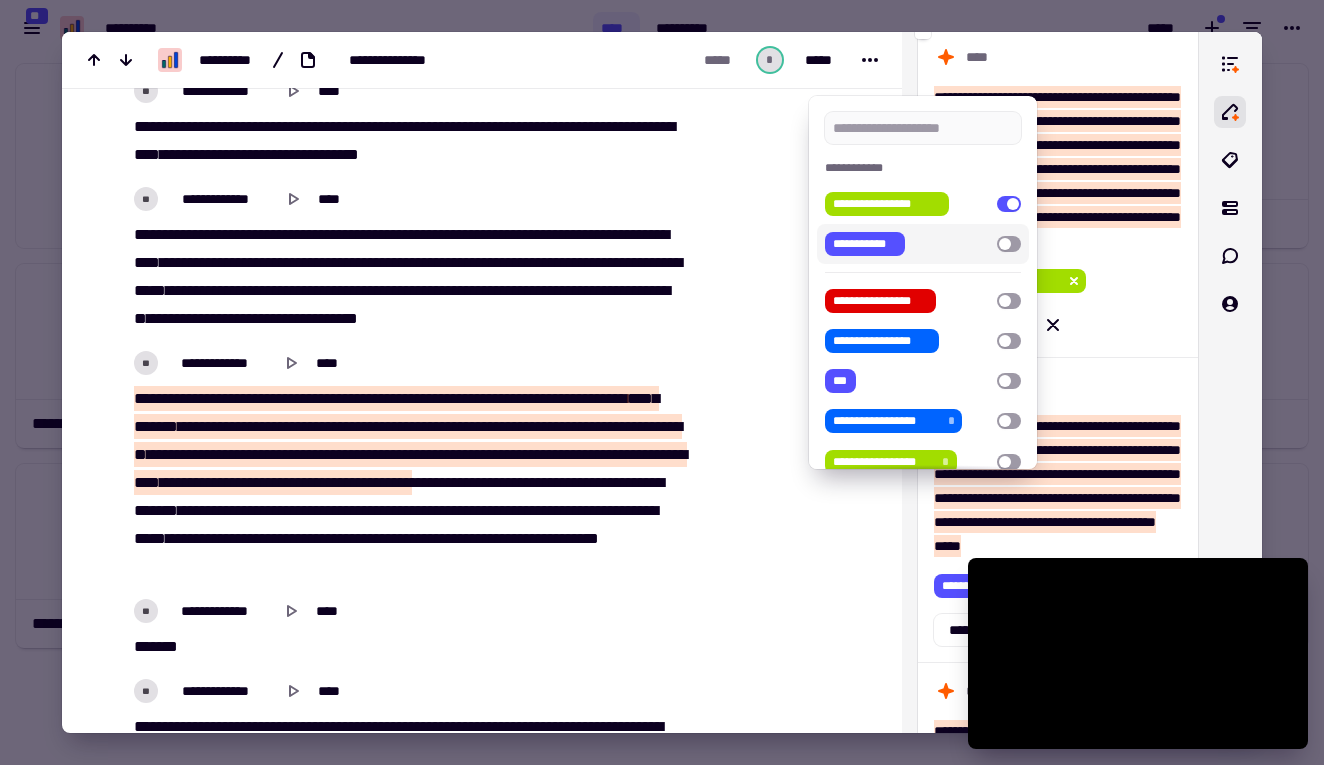 click at bounding box center (662, 382) 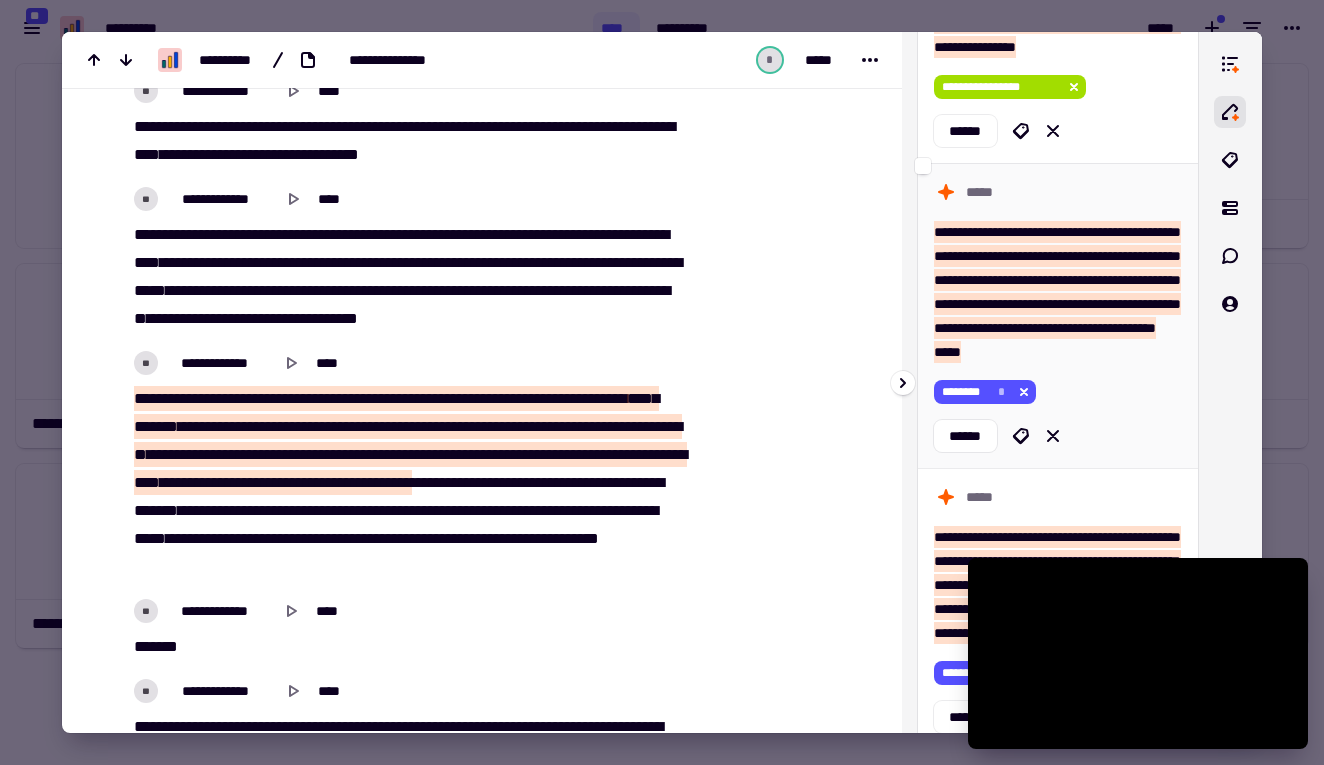 scroll, scrollTop: 1140, scrollLeft: 0, axis: vertical 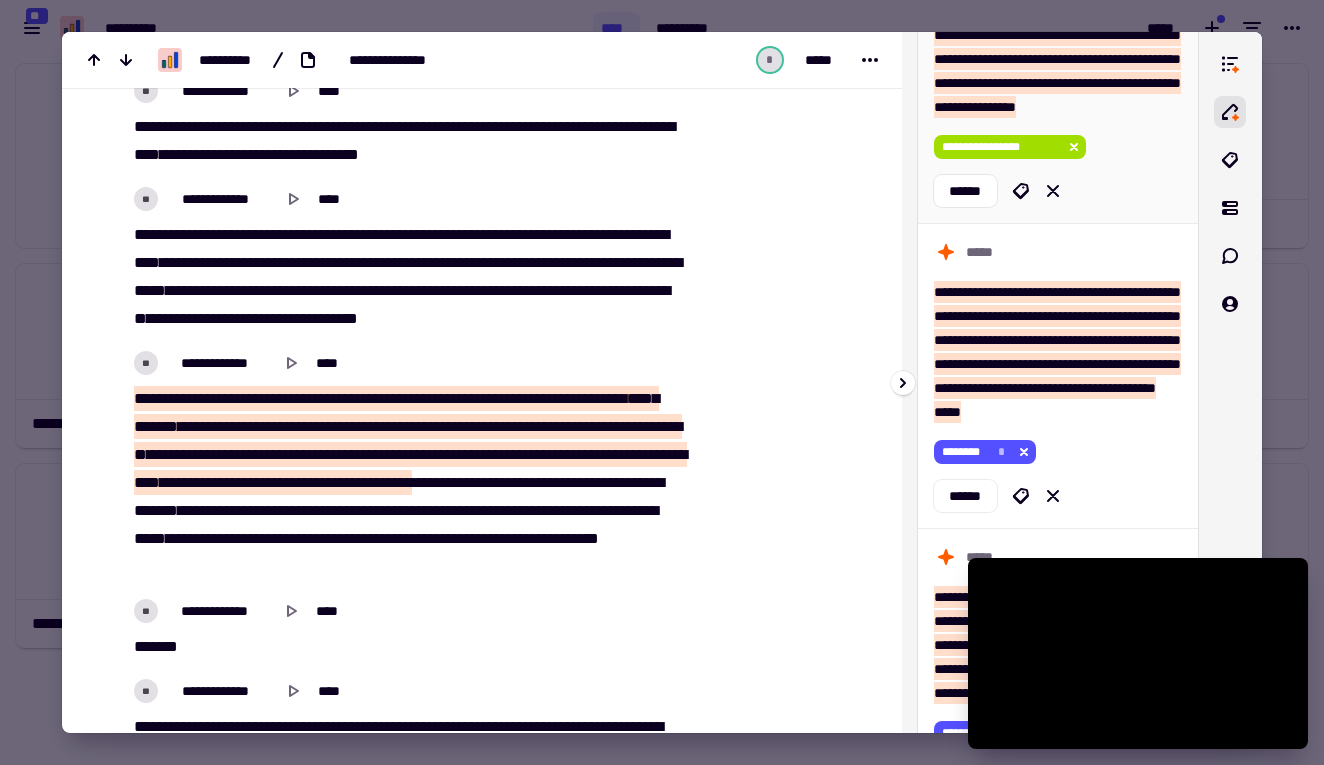 click on "**********" at bounding box center (1058, 58) 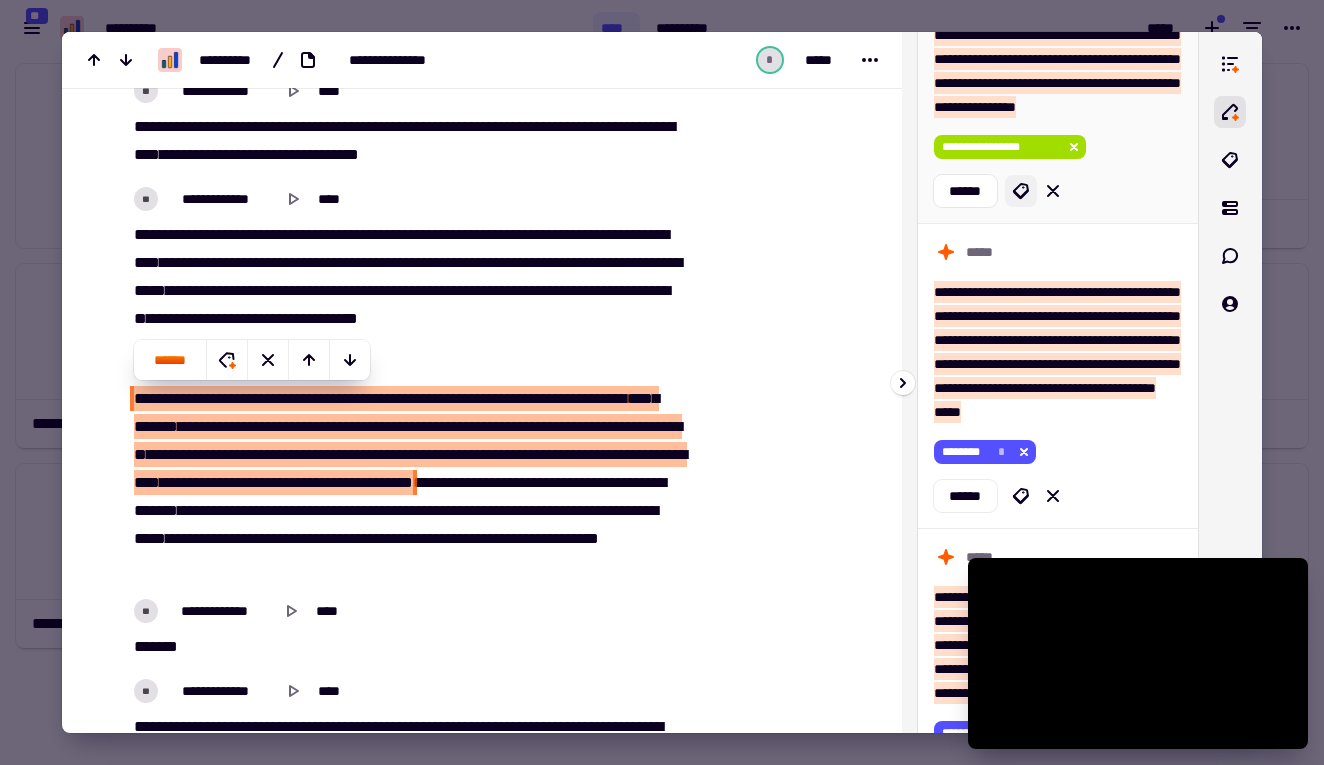 click 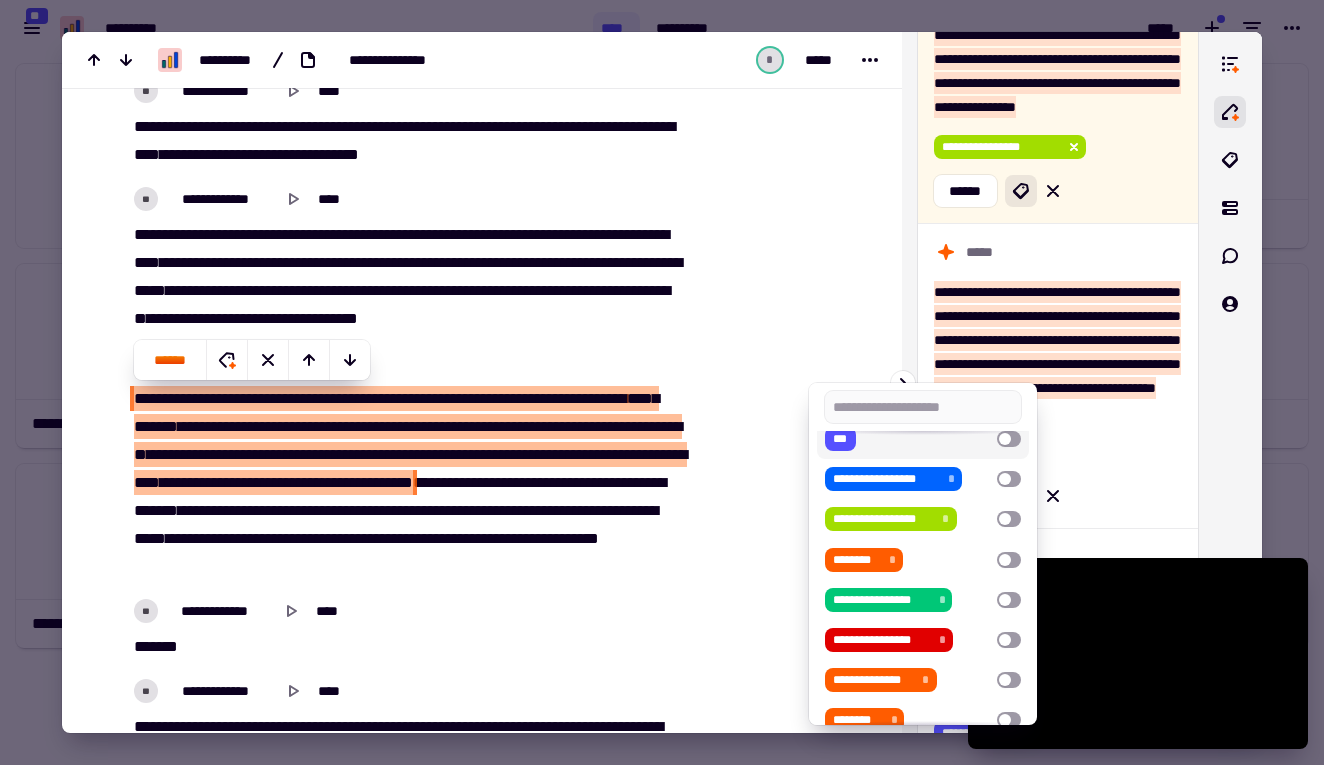 scroll, scrollTop: 194, scrollLeft: 0, axis: vertical 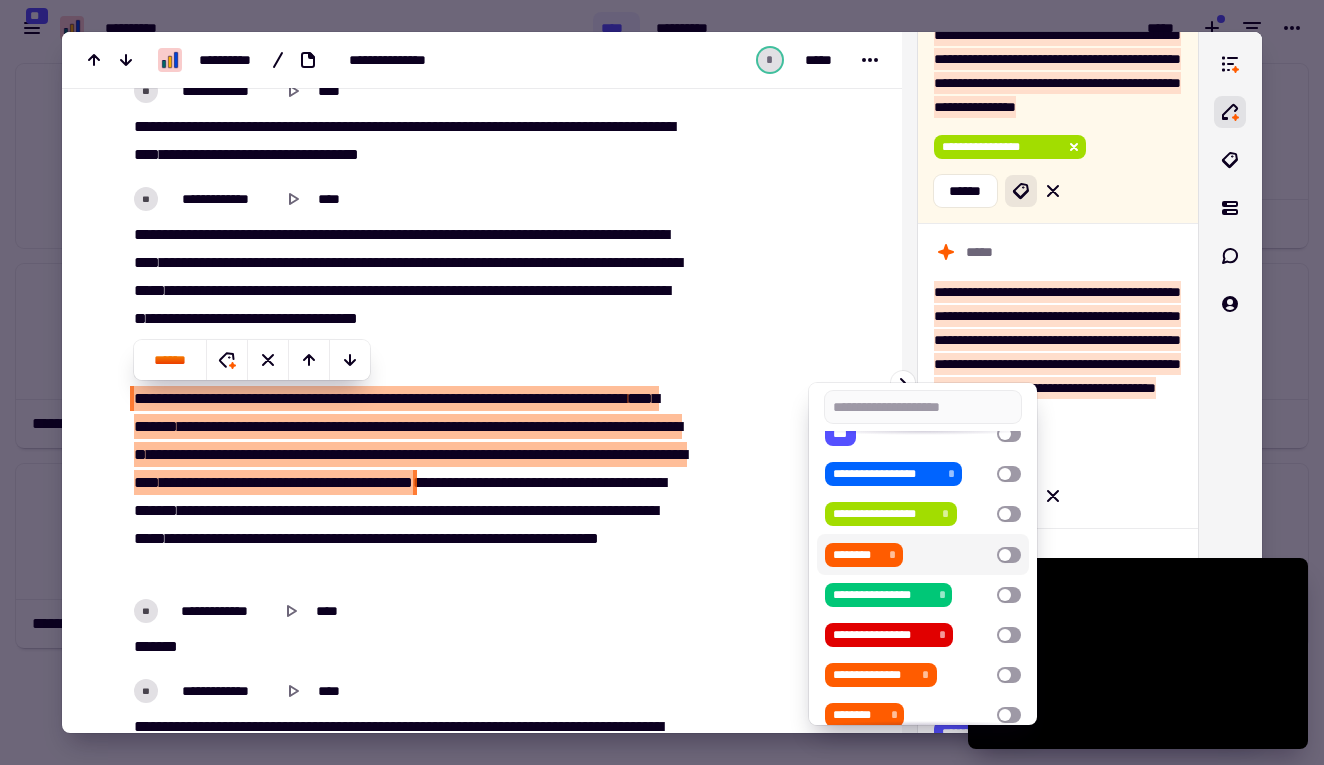 click at bounding box center (1009, 555) 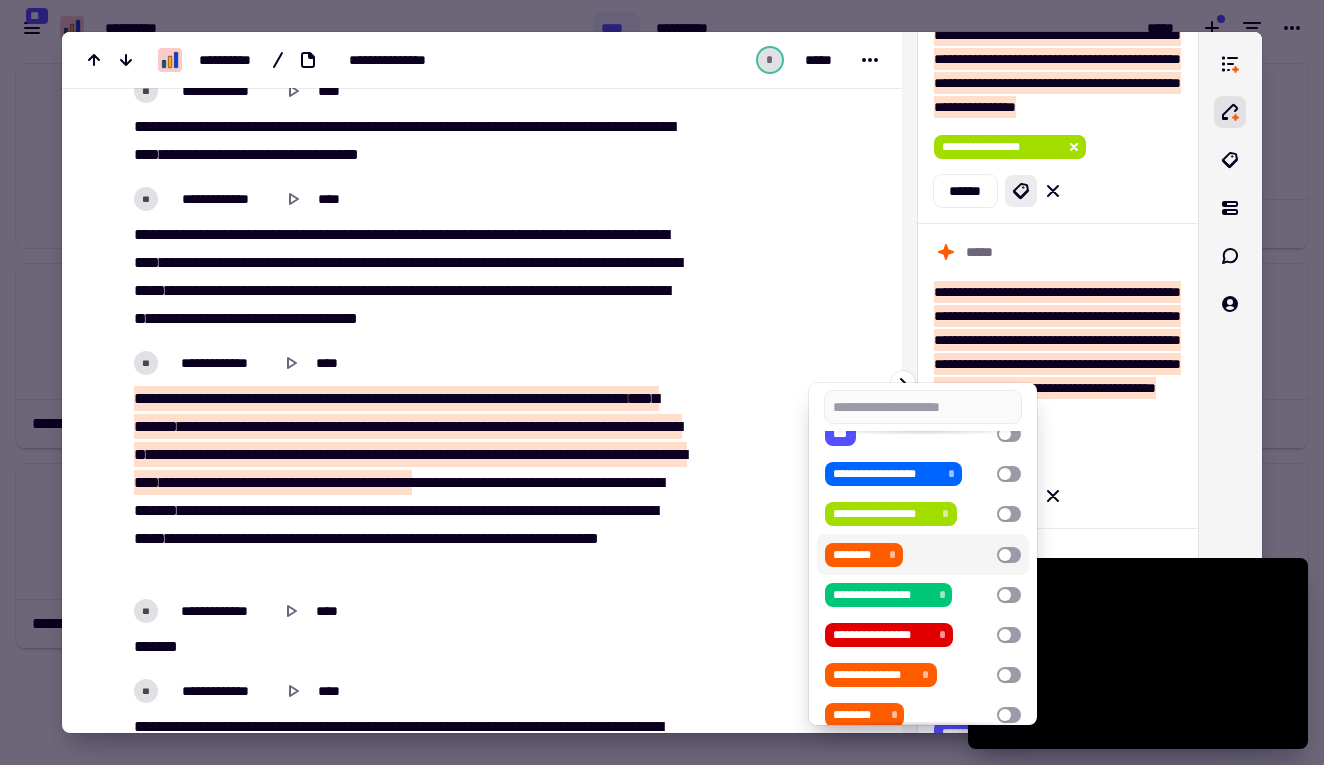 click at bounding box center [662, 382] 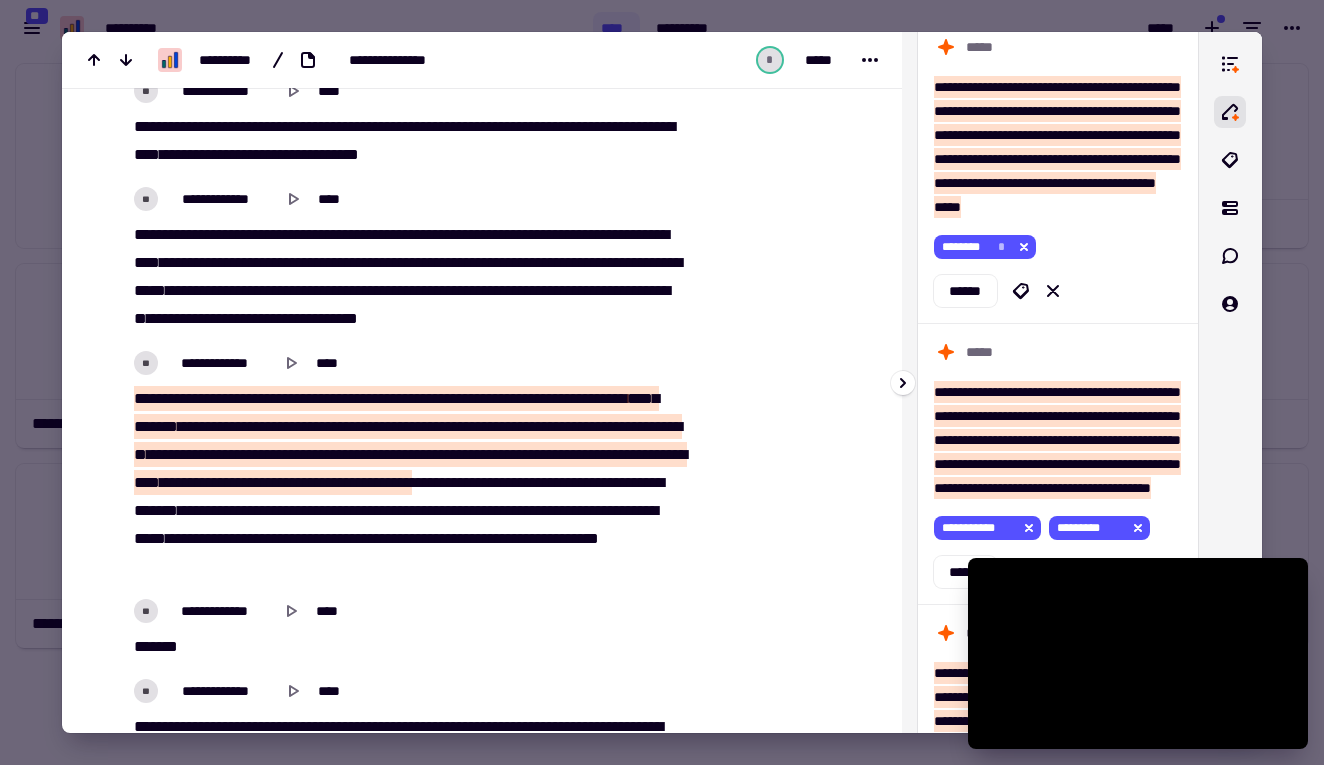 scroll, scrollTop: 1382, scrollLeft: 0, axis: vertical 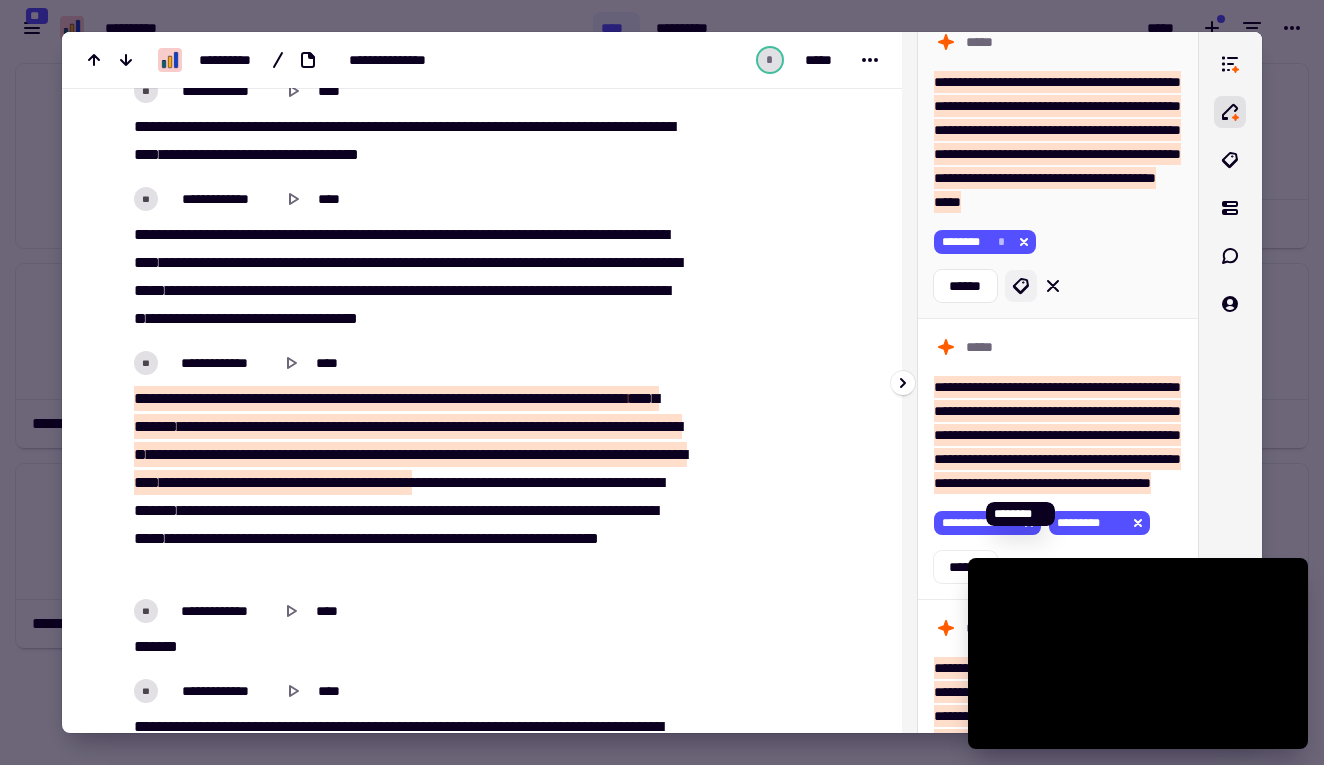 click 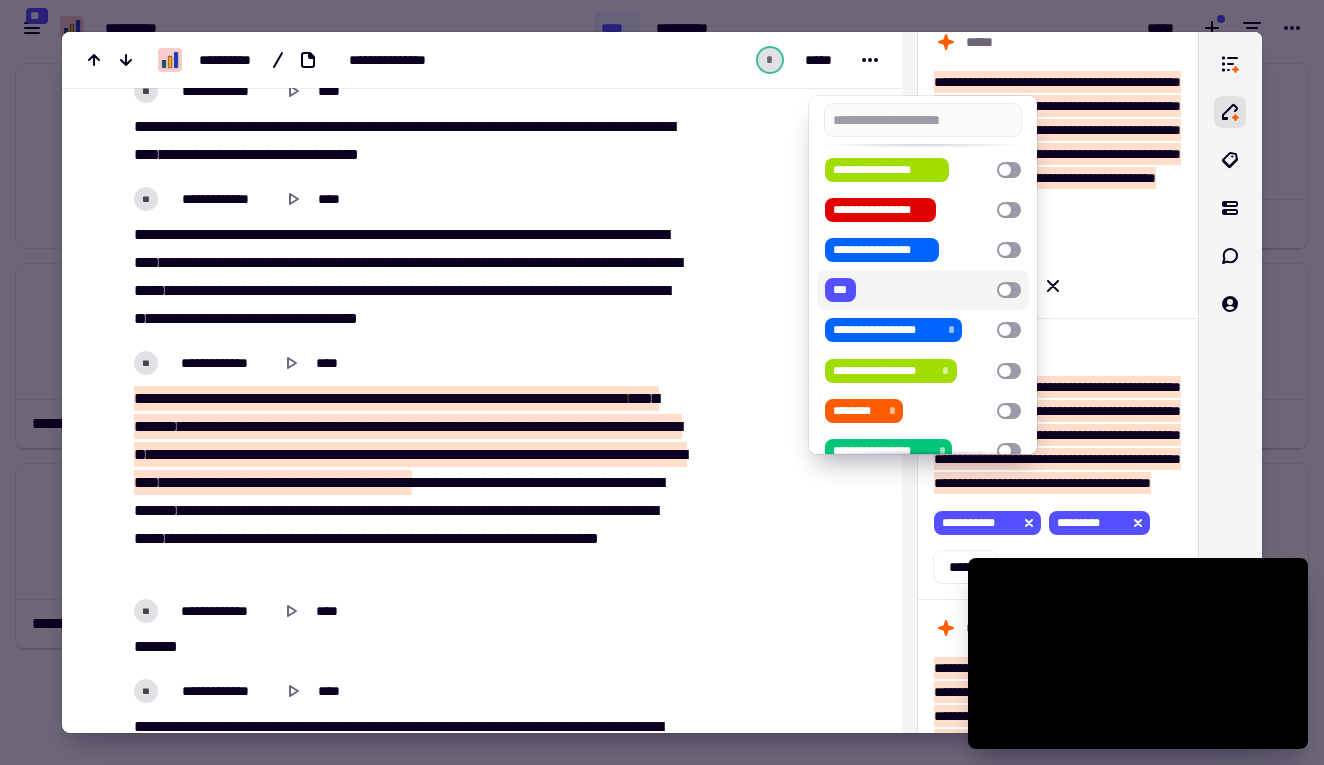 scroll, scrollTop: 100, scrollLeft: 0, axis: vertical 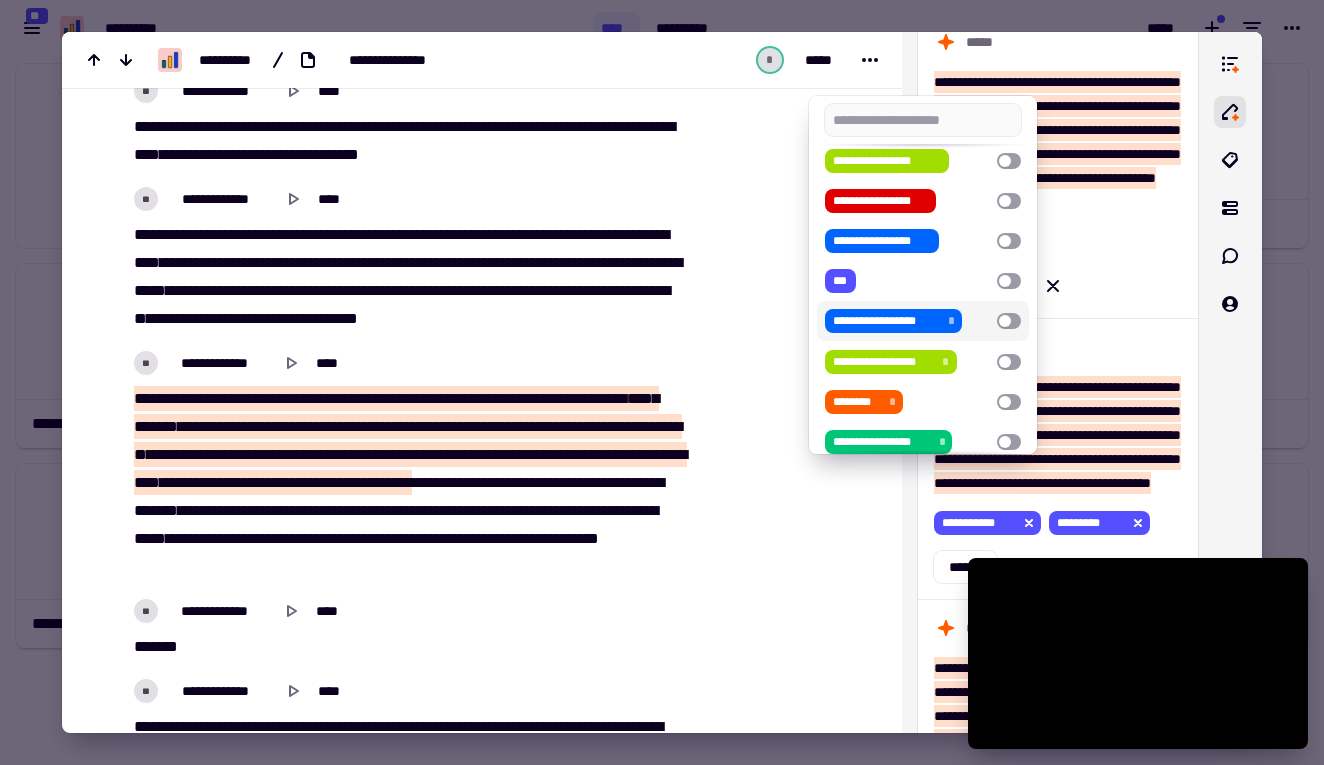 click at bounding box center (1009, 321) 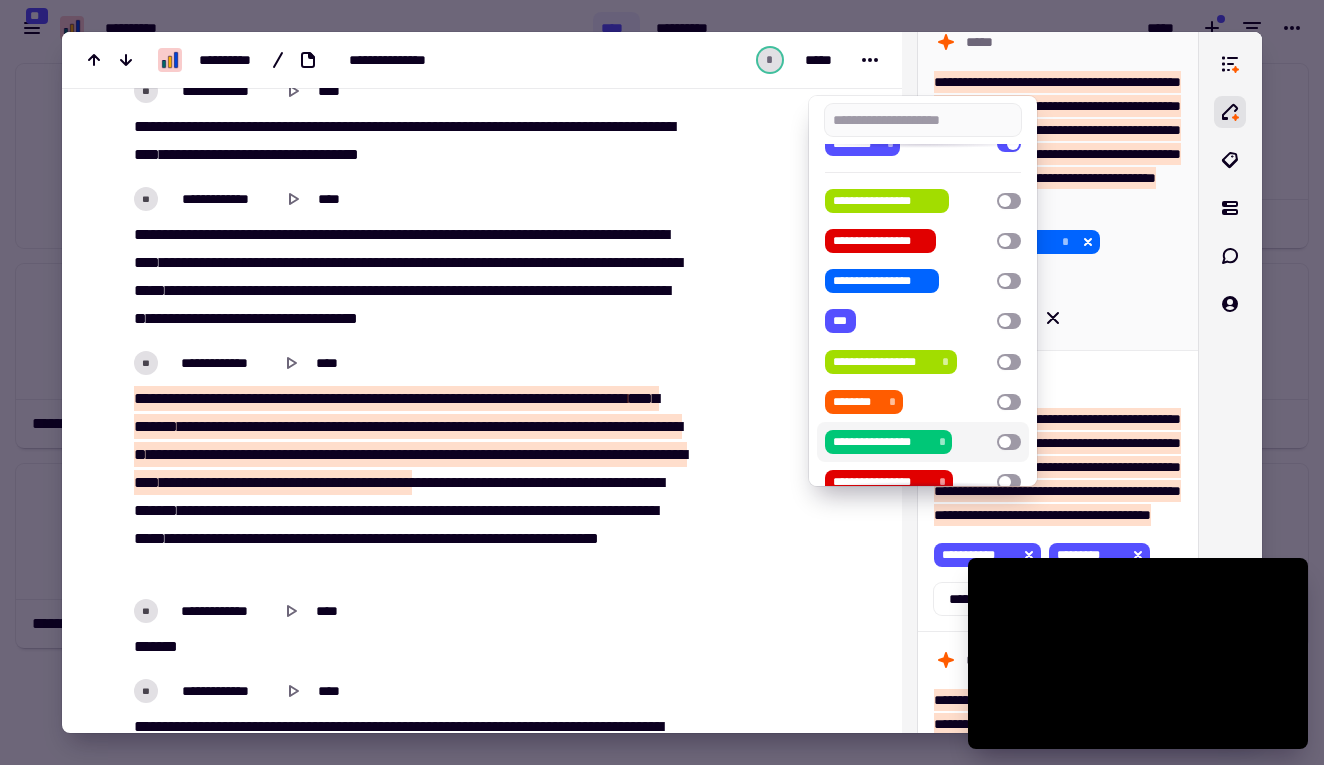 click at bounding box center (662, 382) 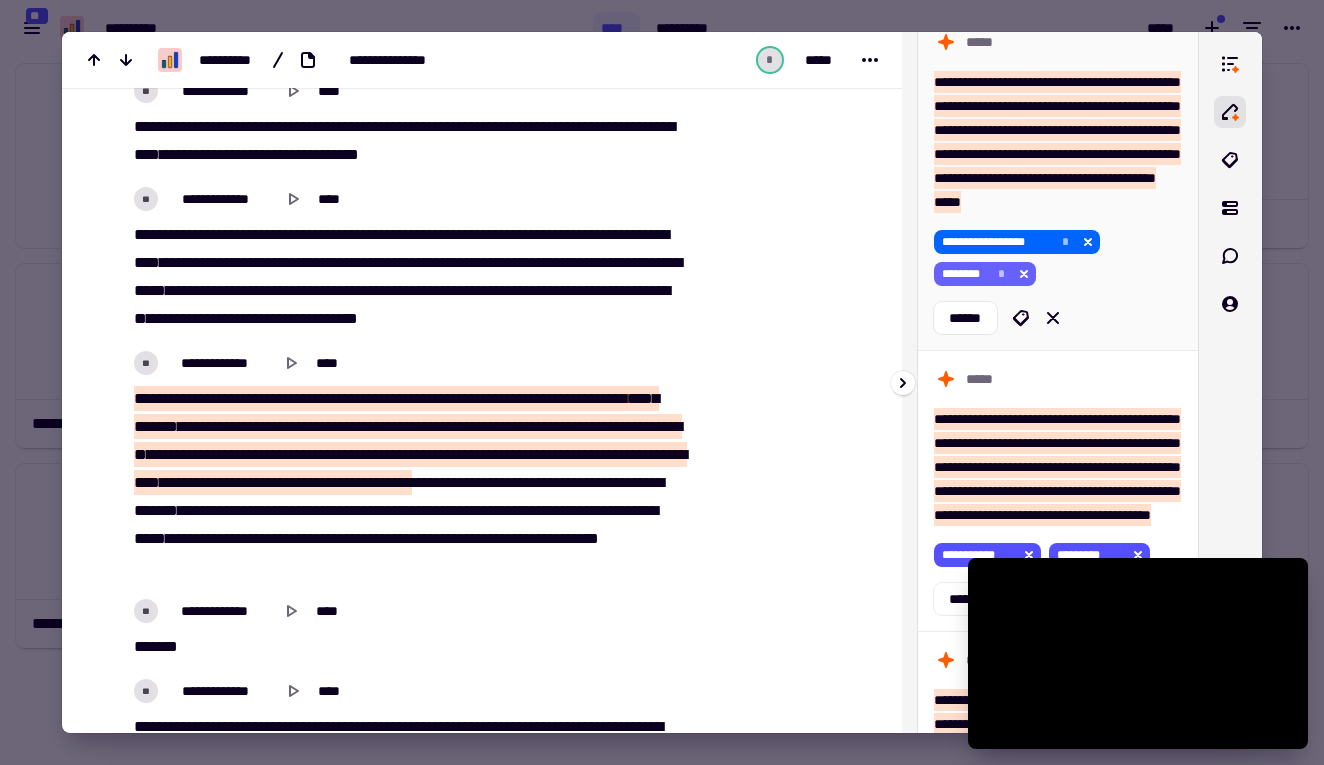 click 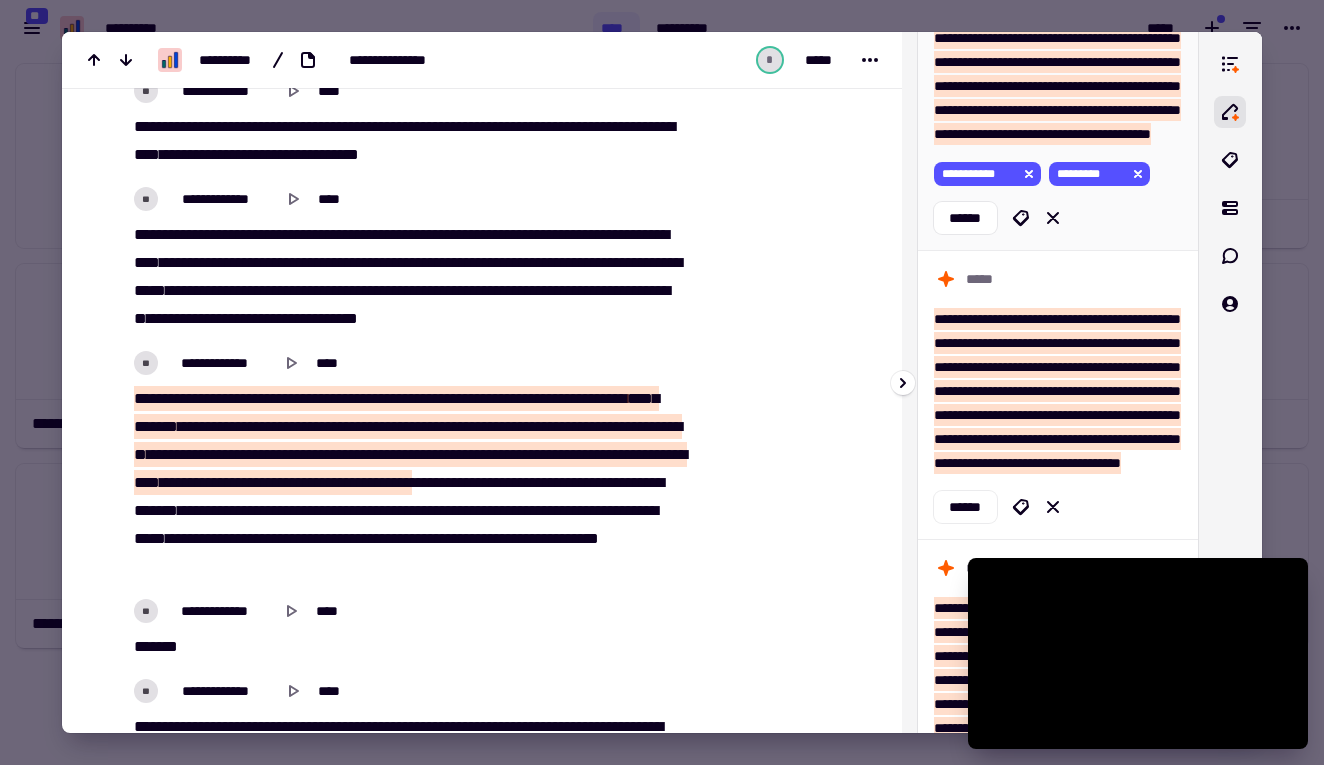 scroll, scrollTop: 1735, scrollLeft: 0, axis: vertical 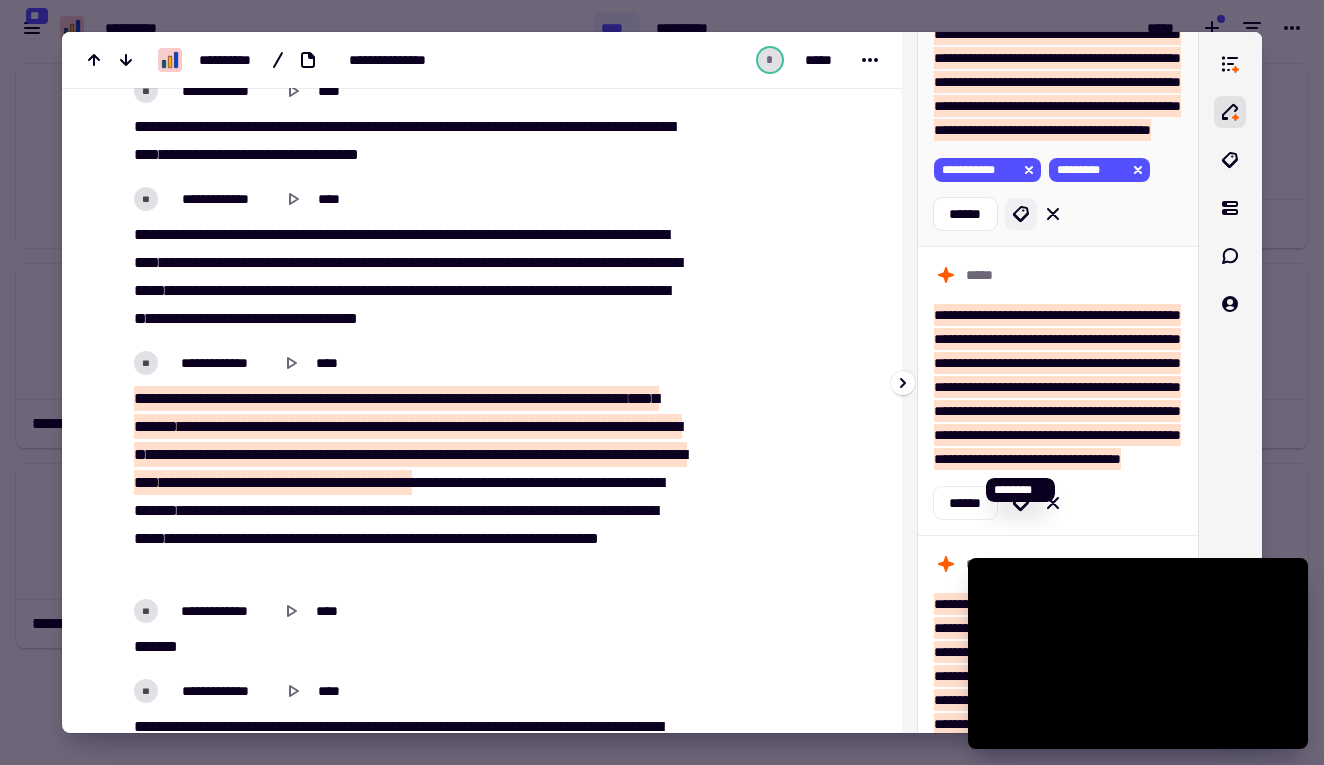 click 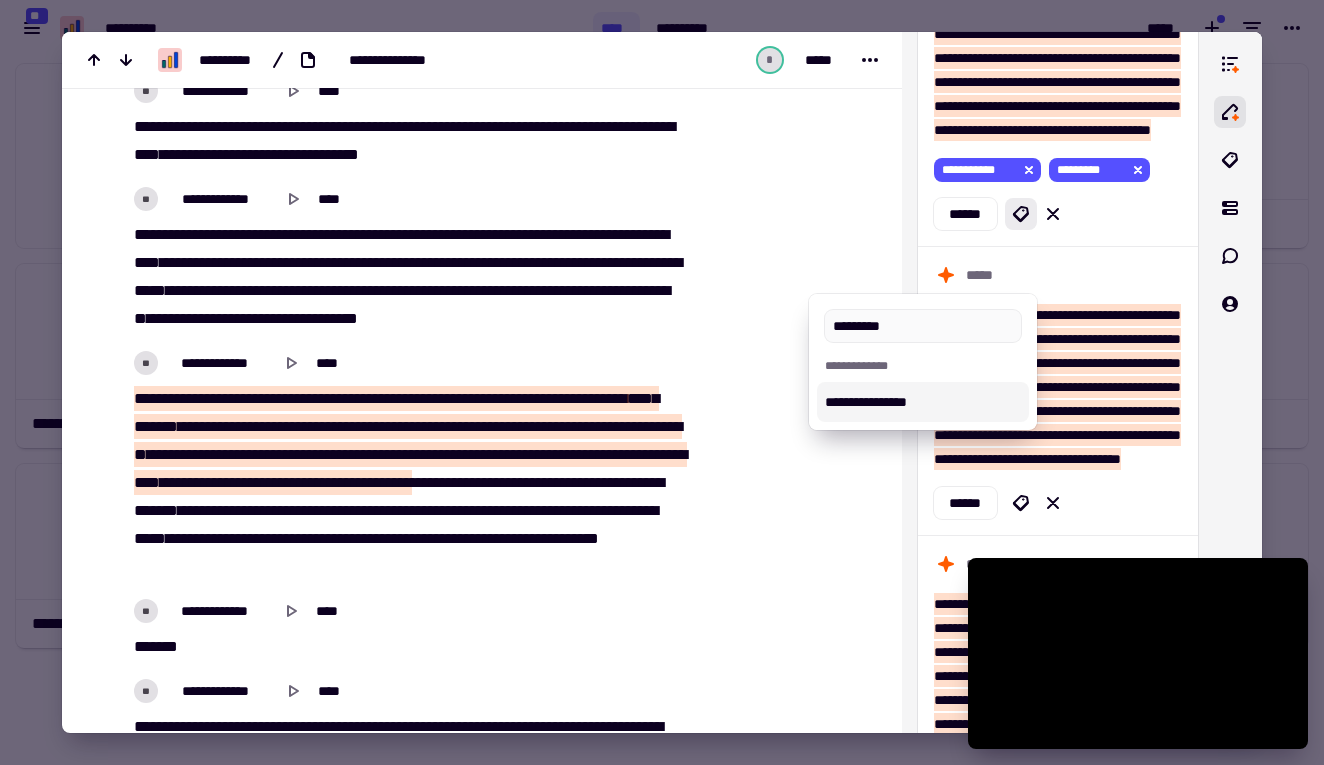 type on "*********" 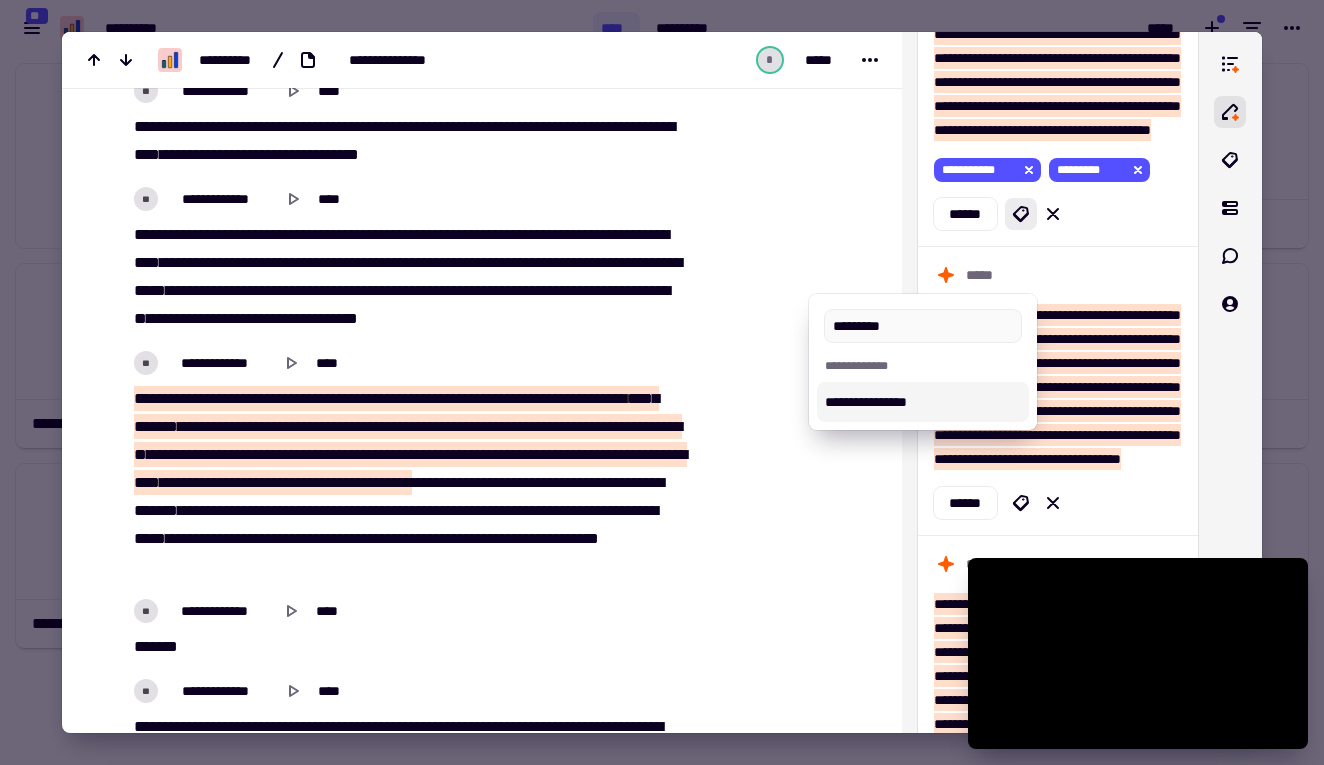 click on "**********" at bounding box center (922, 402) 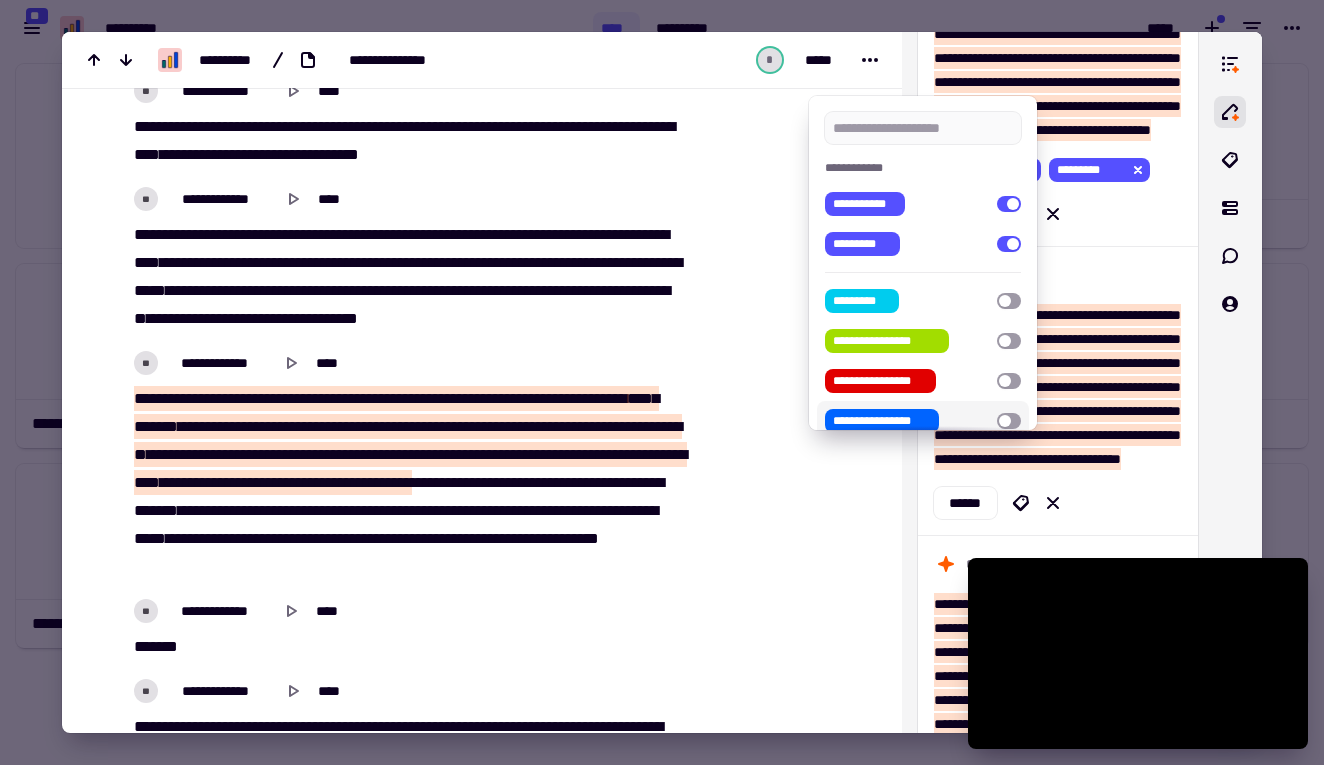 click at bounding box center (662, 382) 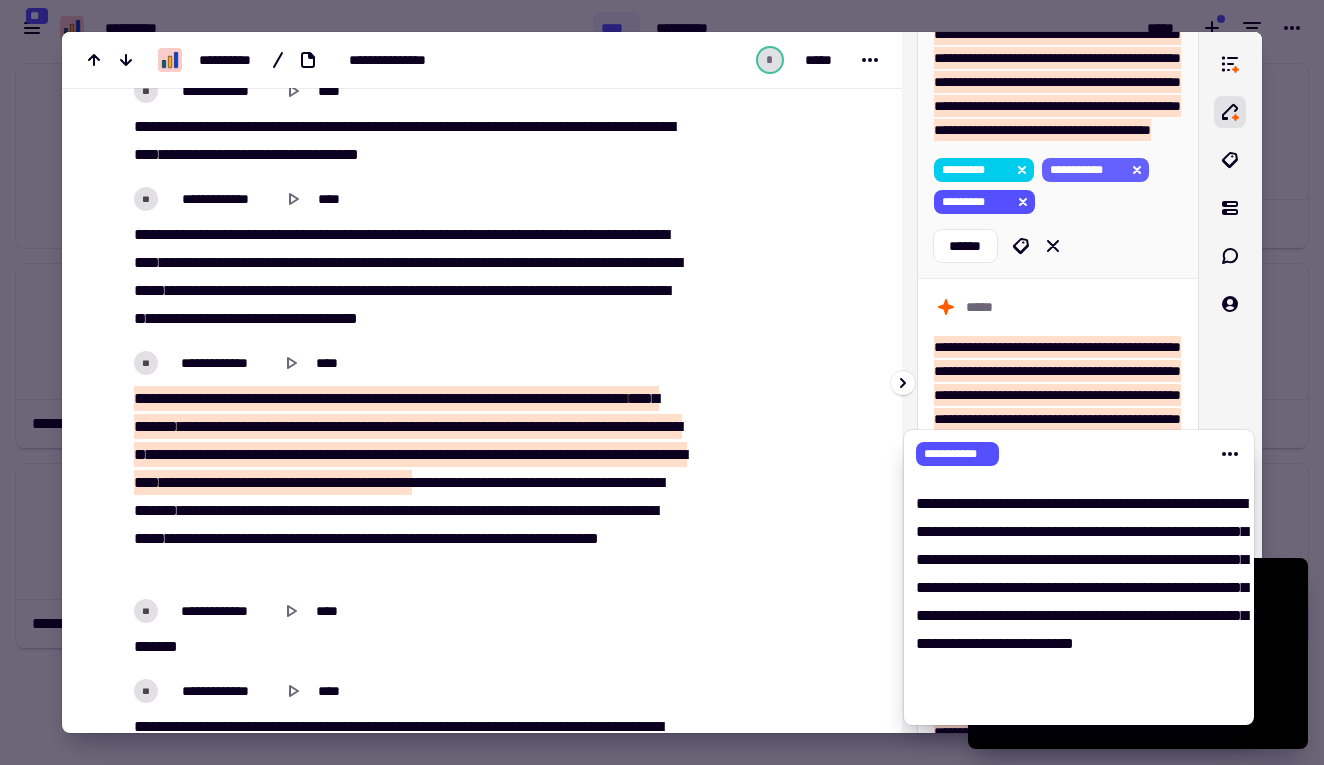 click 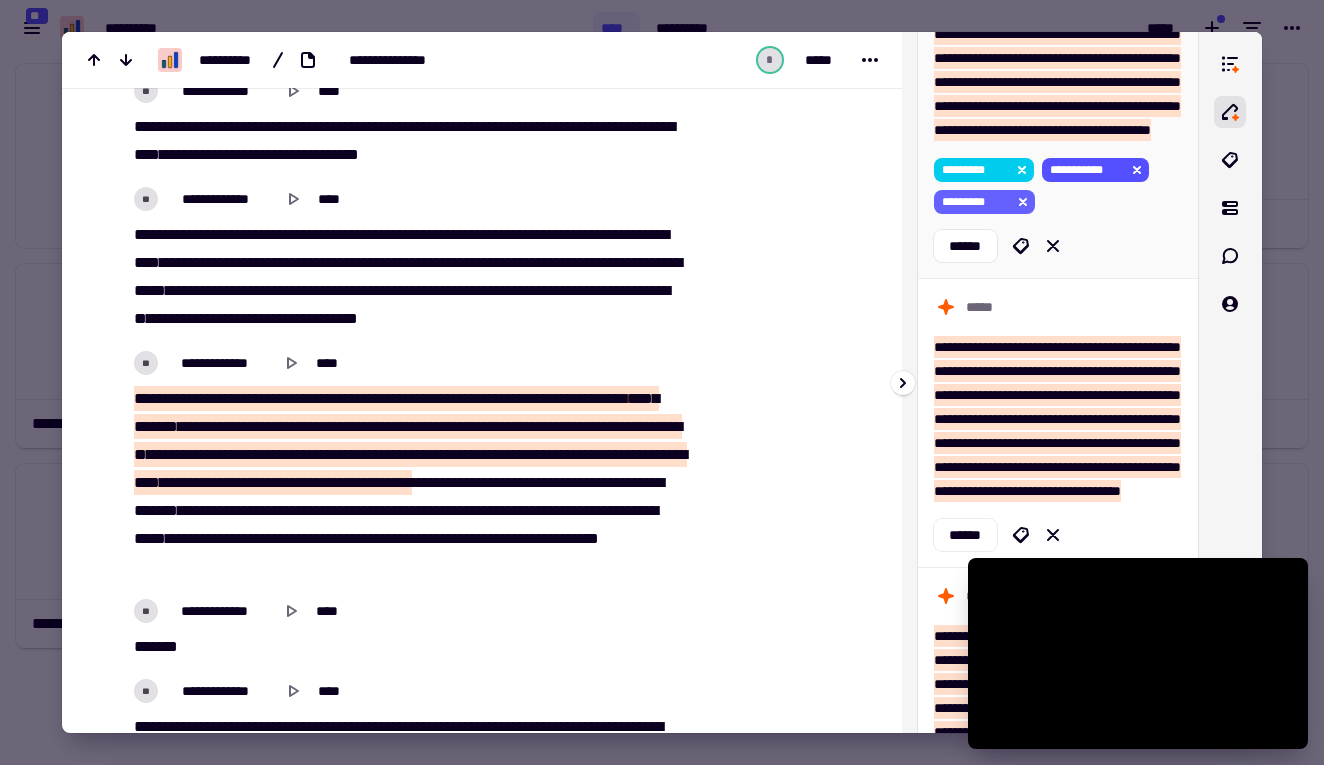 click 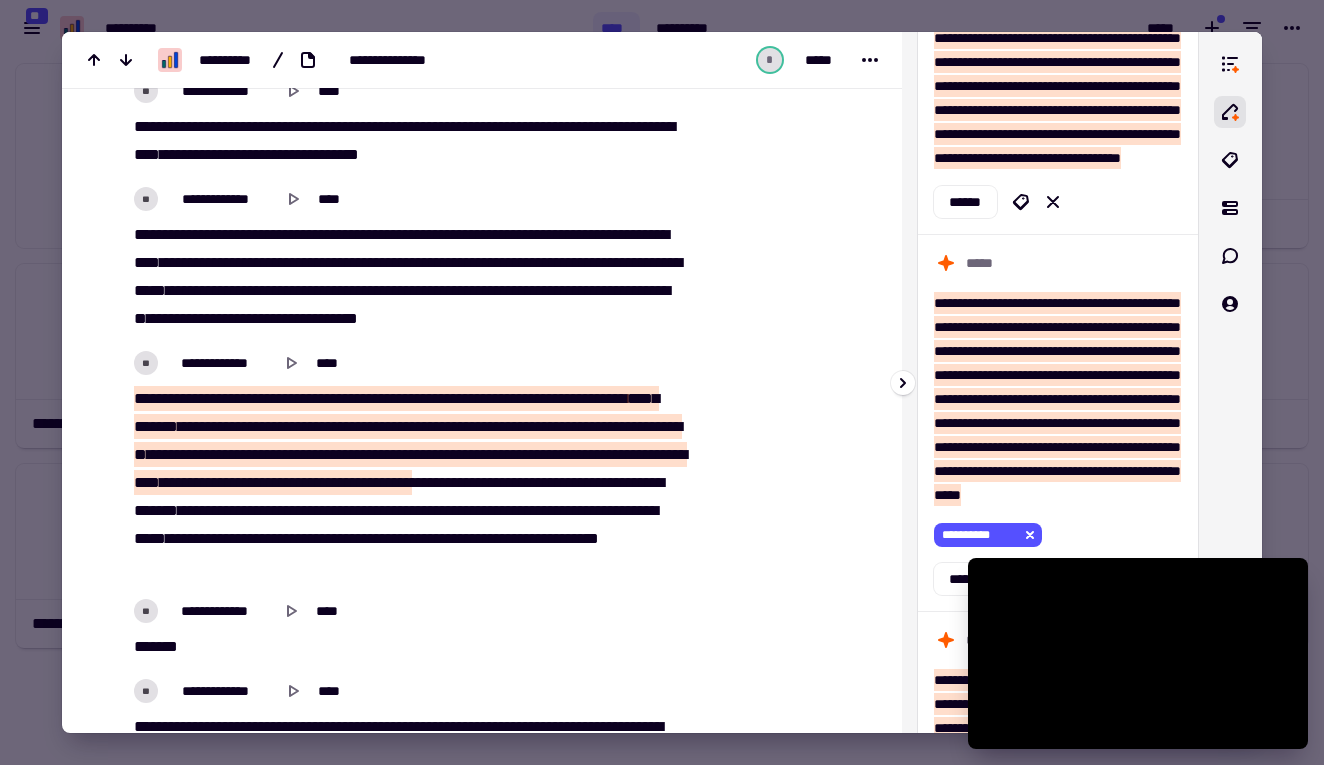 scroll, scrollTop: 2070, scrollLeft: 0, axis: vertical 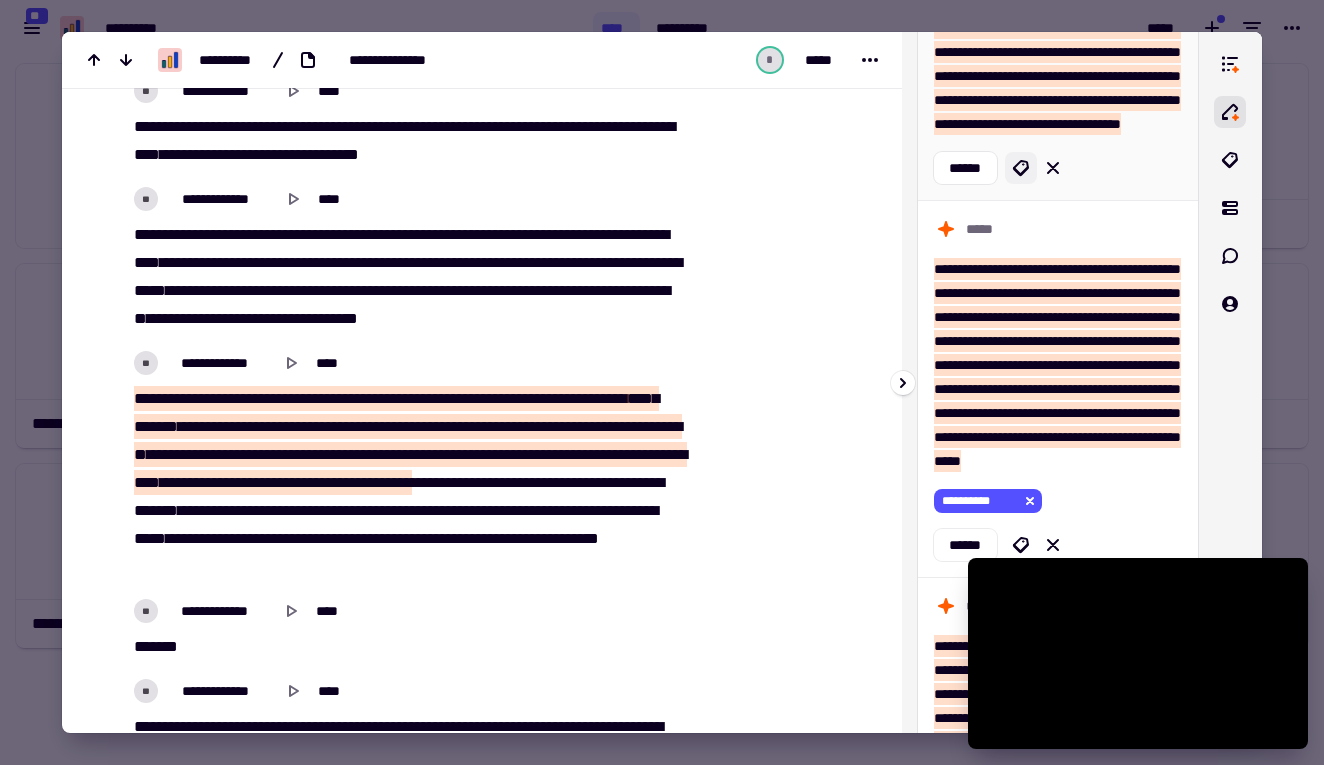 click 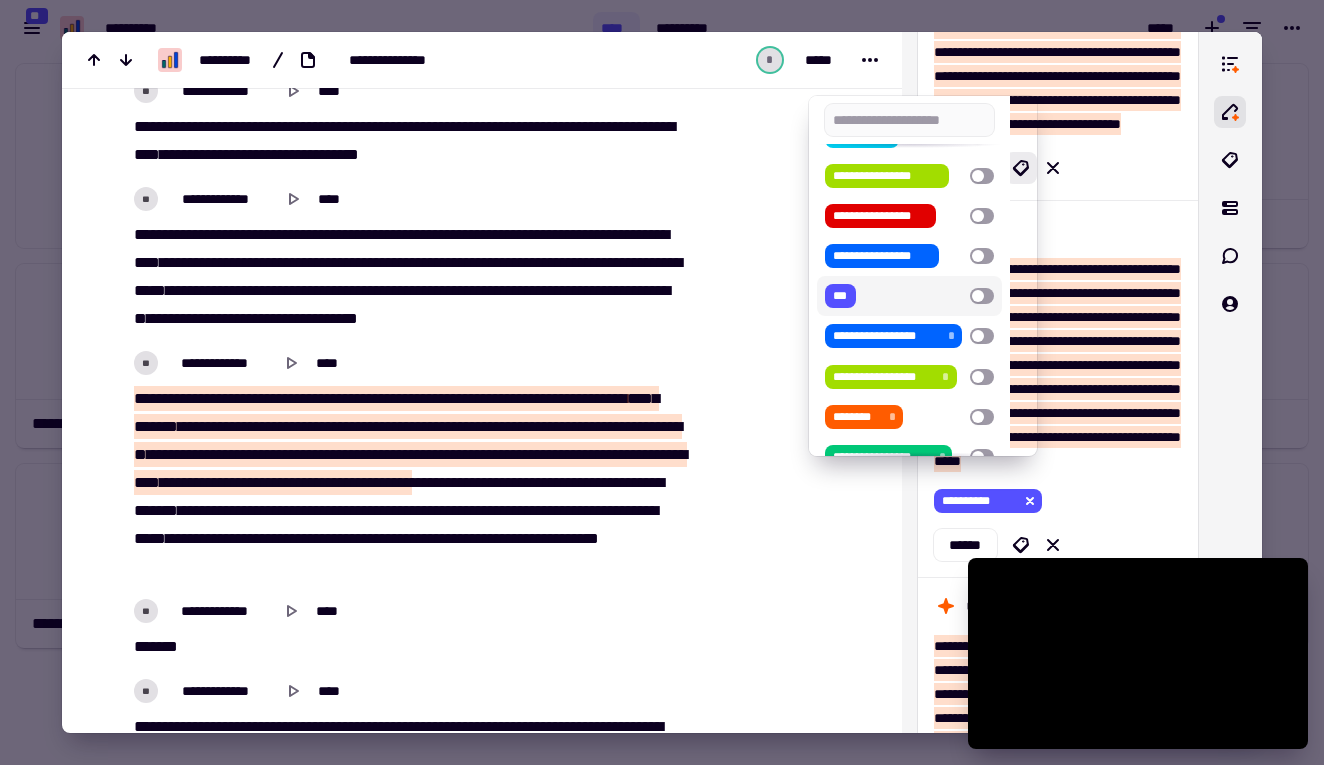 scroll, scrollTop: 123, scrollLeft: 0, axis: vertical 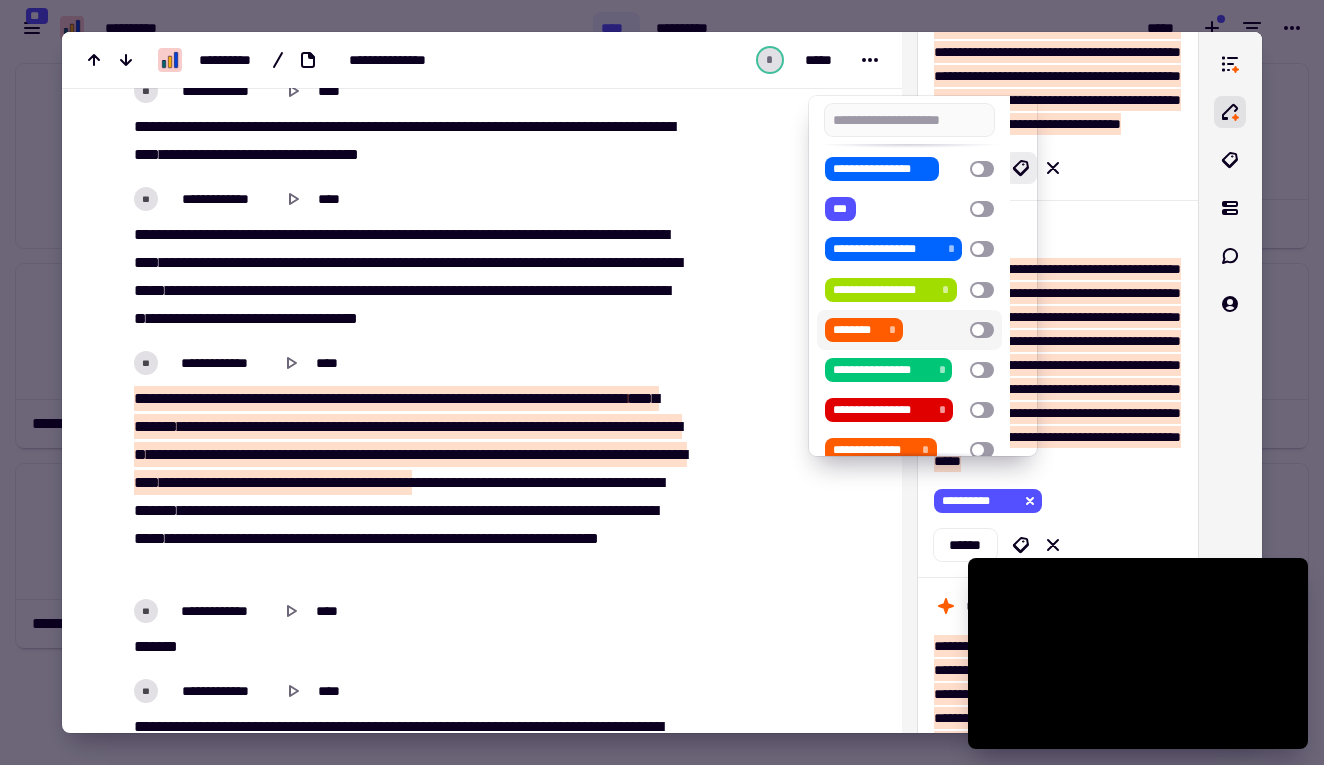 click at bounding box center [982, 330] 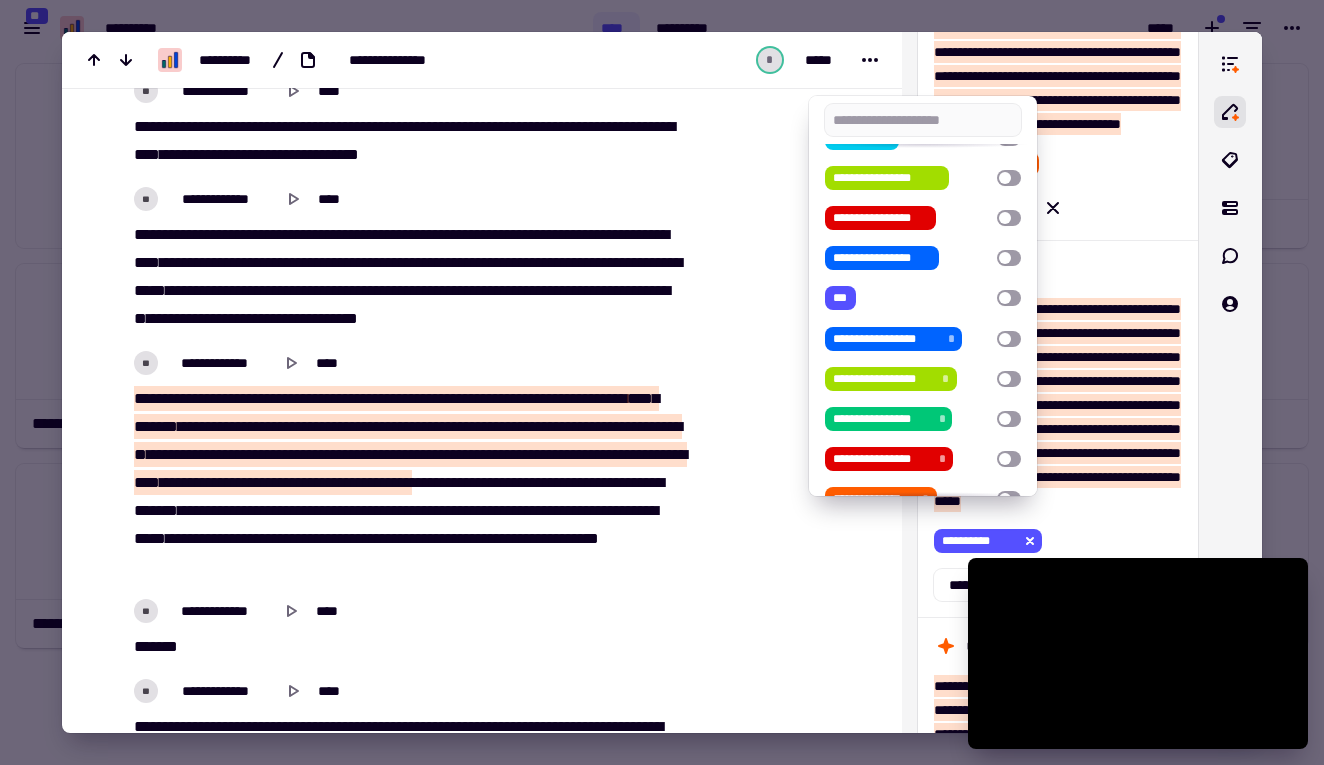 click at bounding box center (662, 382) 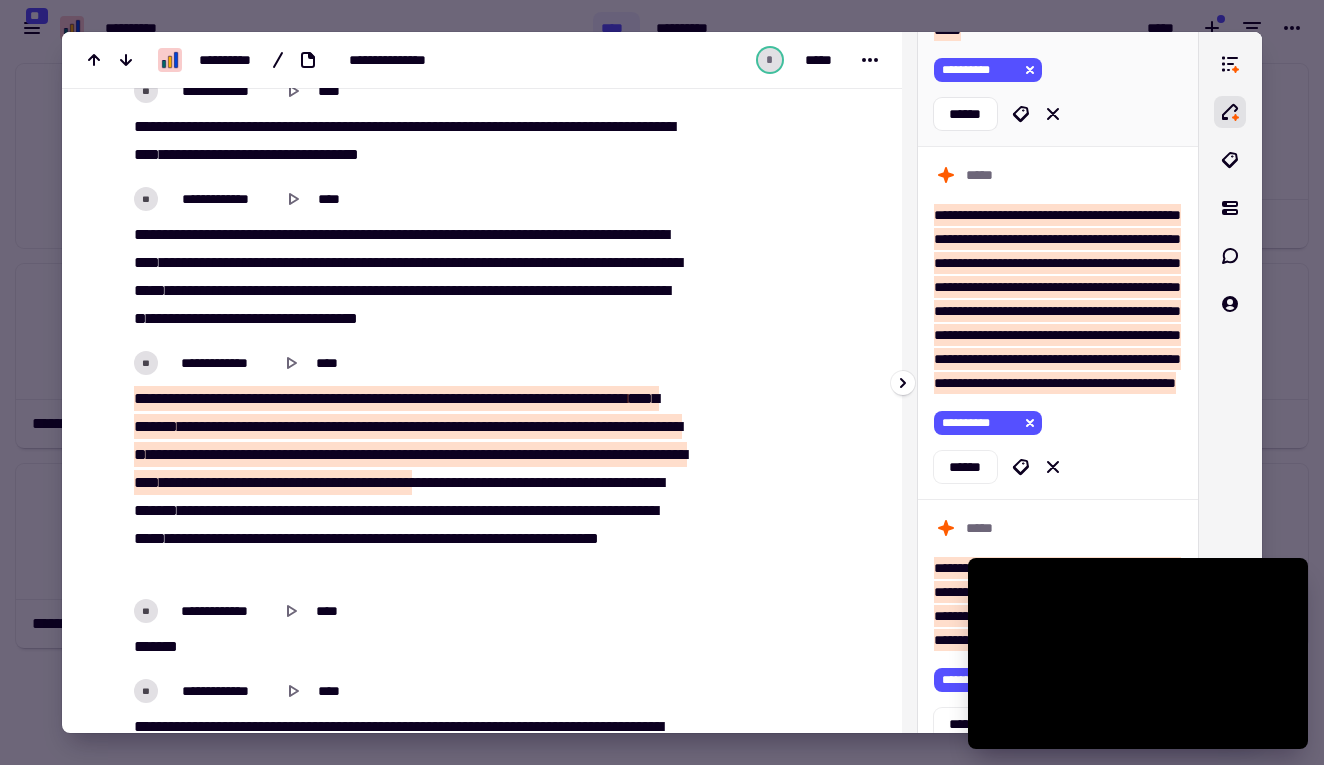 scroll, scrollTop: 2571, scrollLeft: 0, axis: vertical 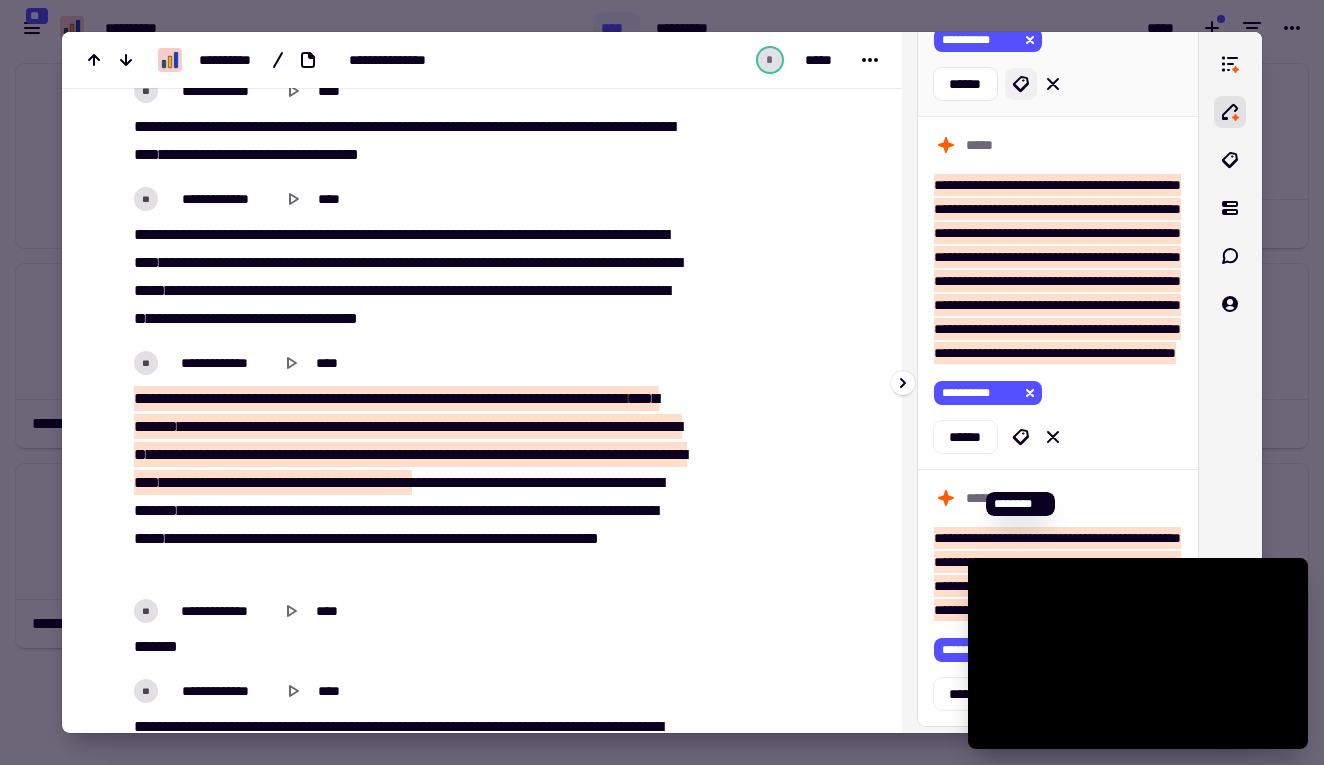 click 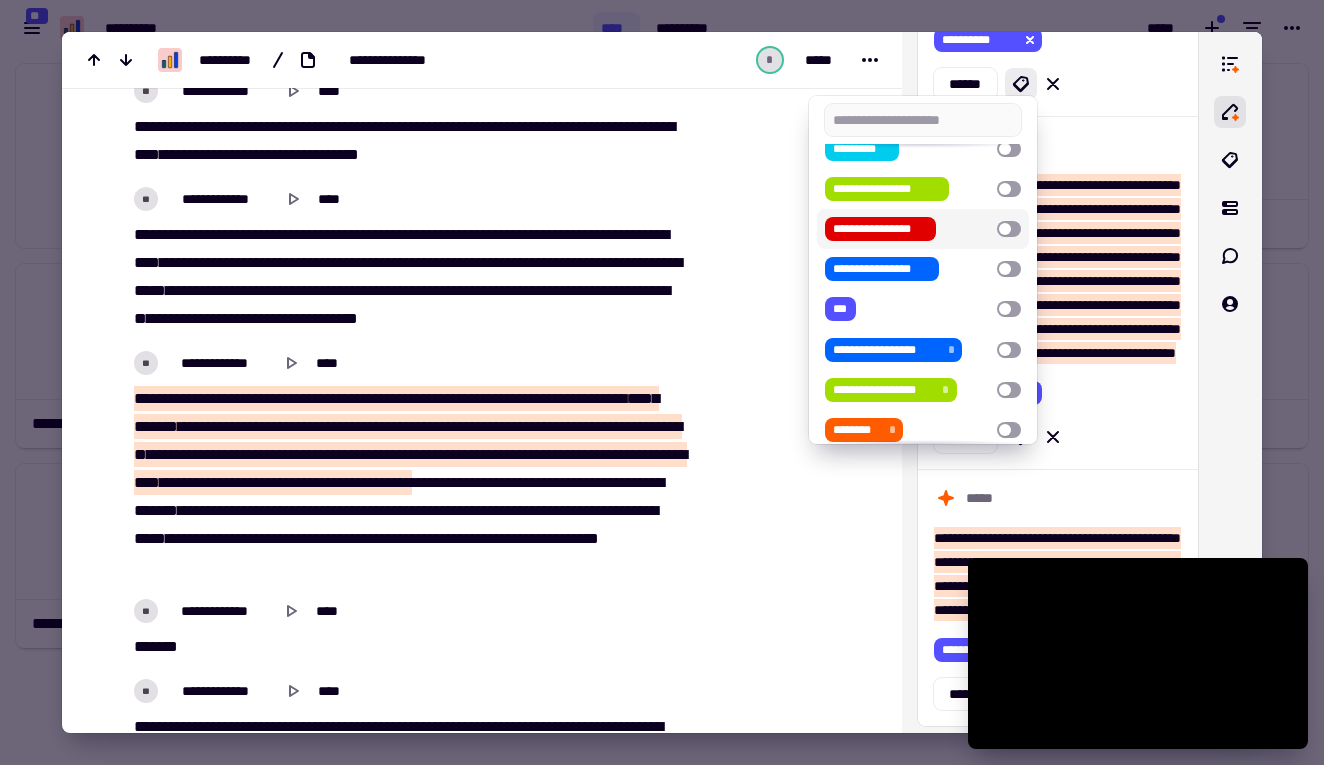 scroll, scrollTop: 134, scrollLeft: 0, axis: vertical 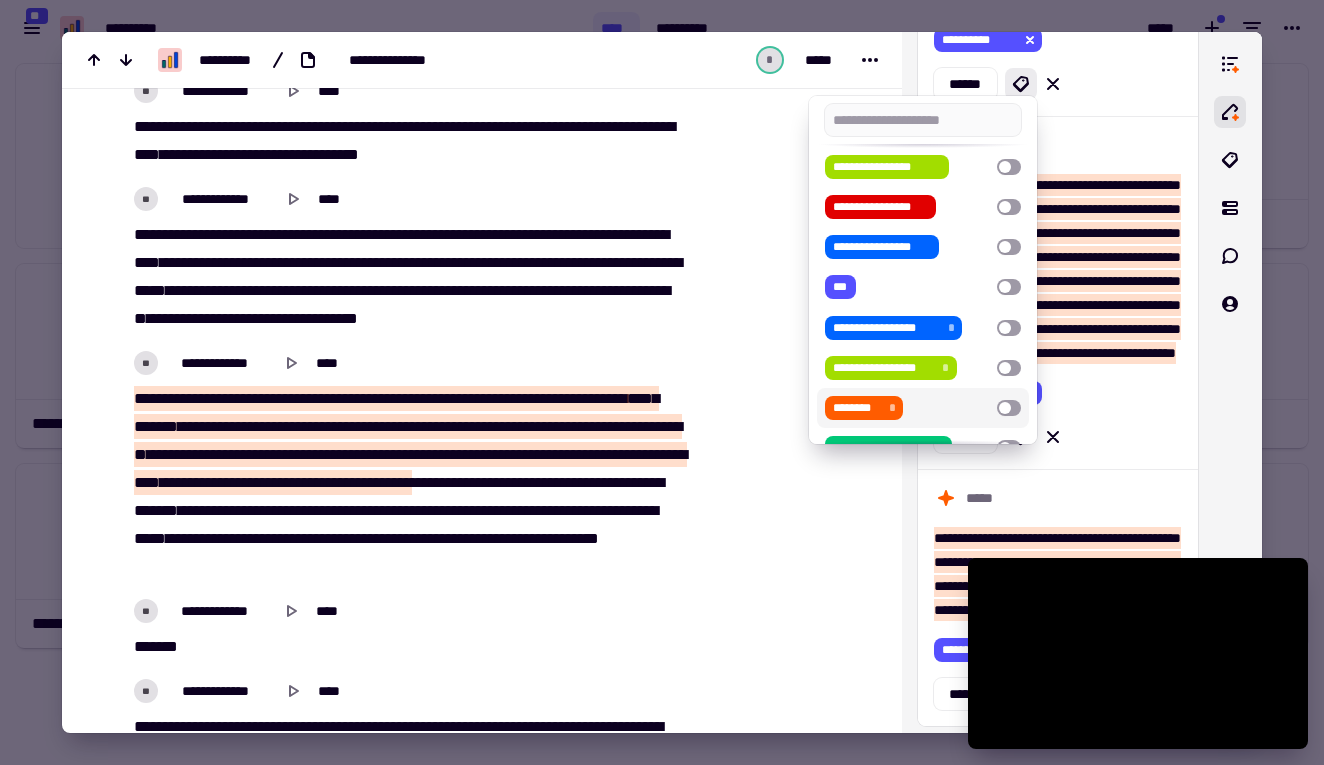 click at bounding box center [1009, 408] 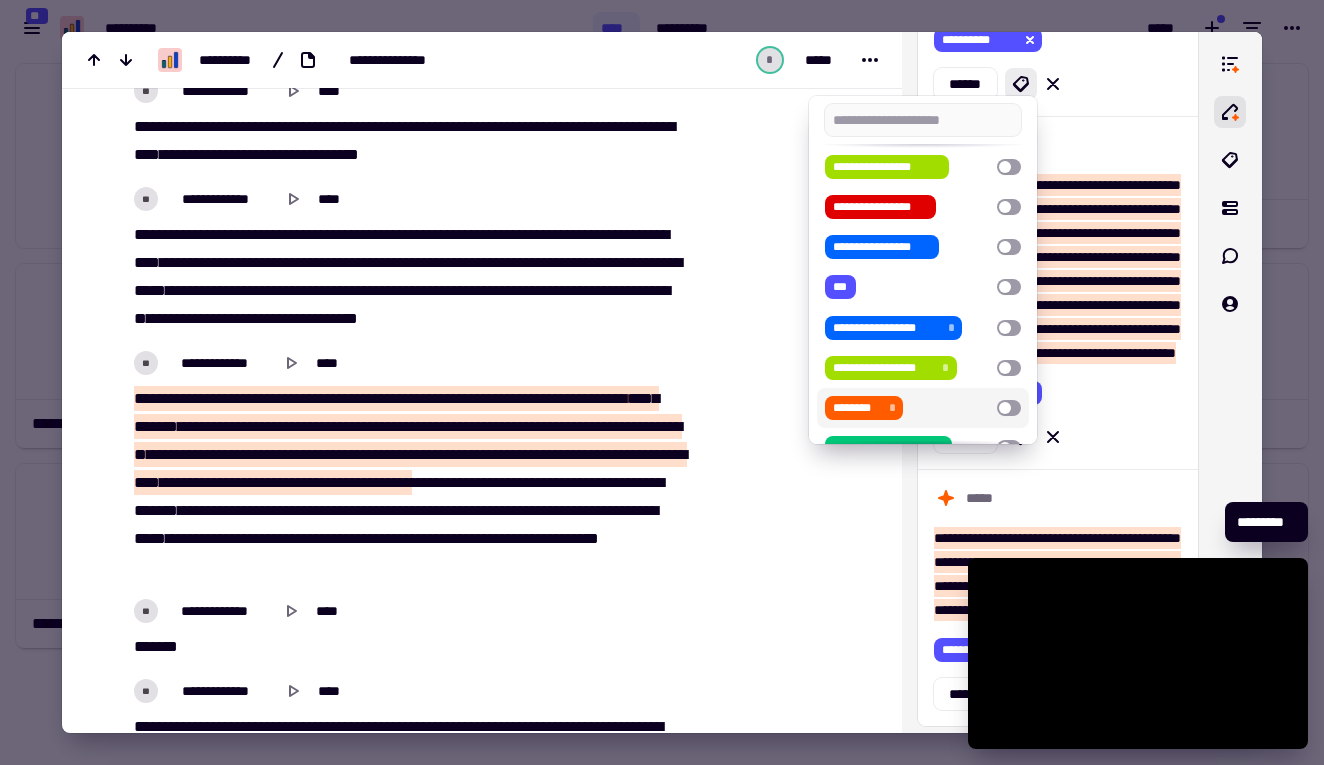 click at bounding box center [662, 382] 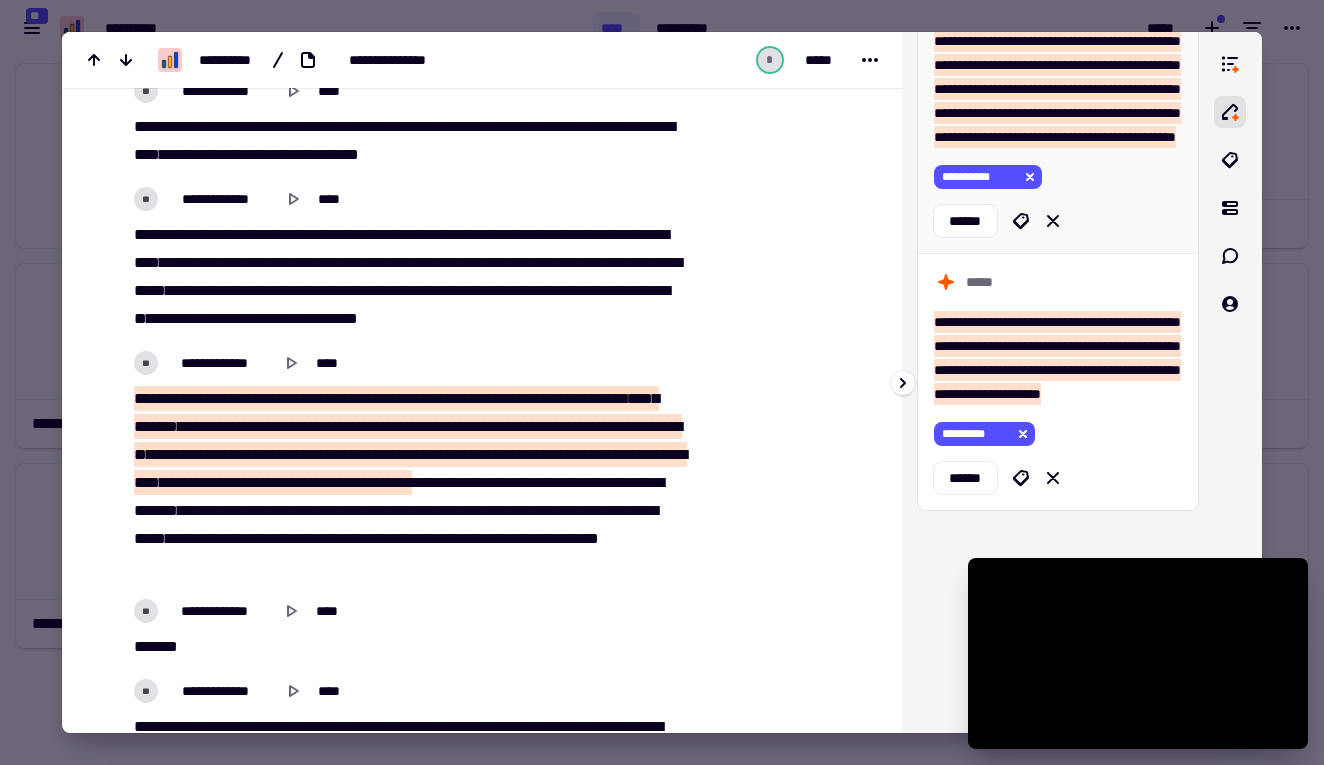 scroll, scrollTop: 3027, scrollLeft: 0, axis: vertical 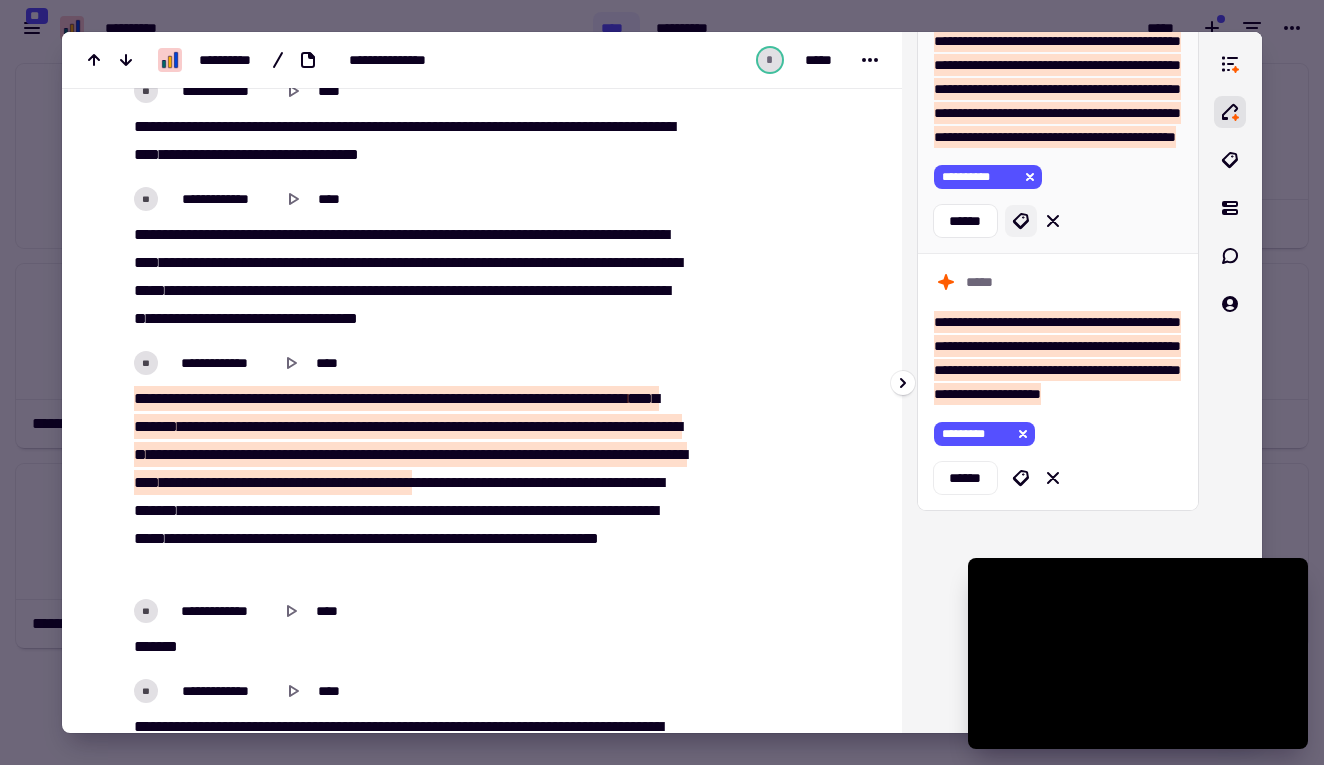 click 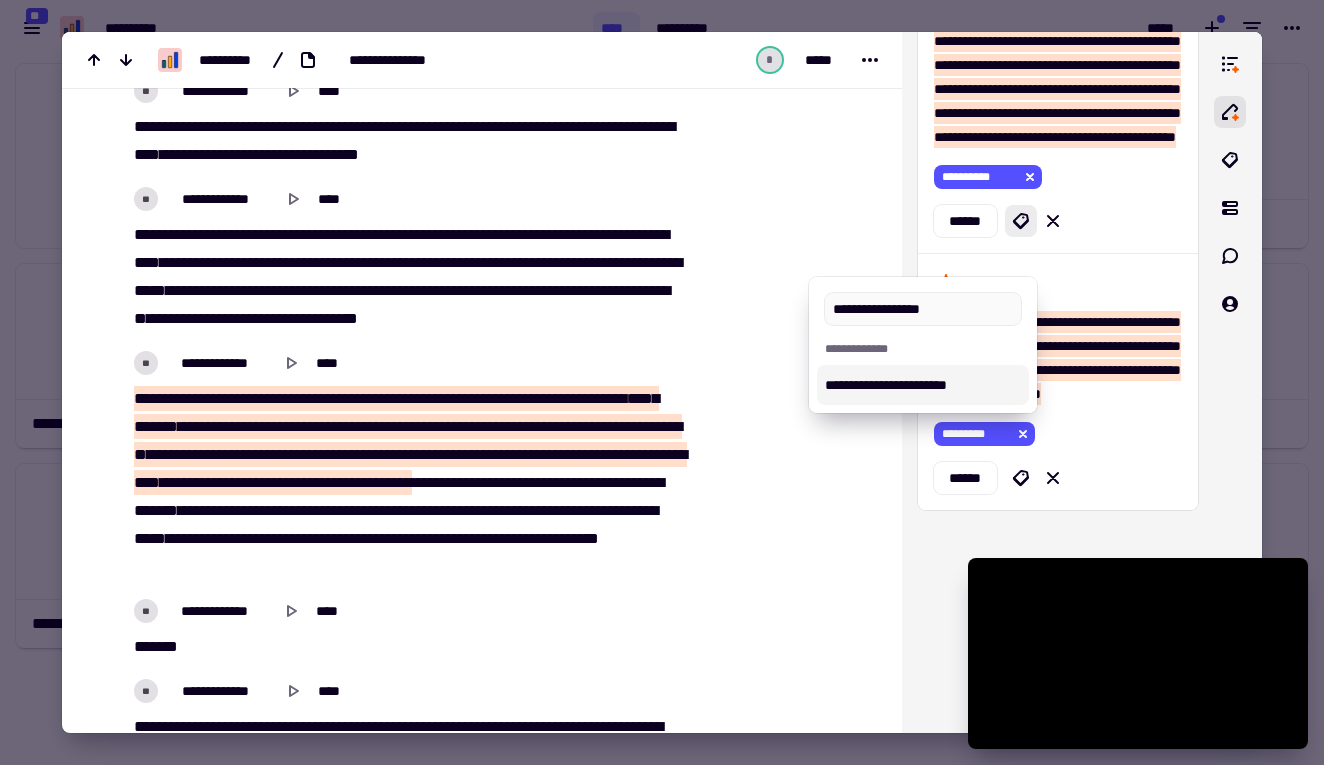 type on "**********" 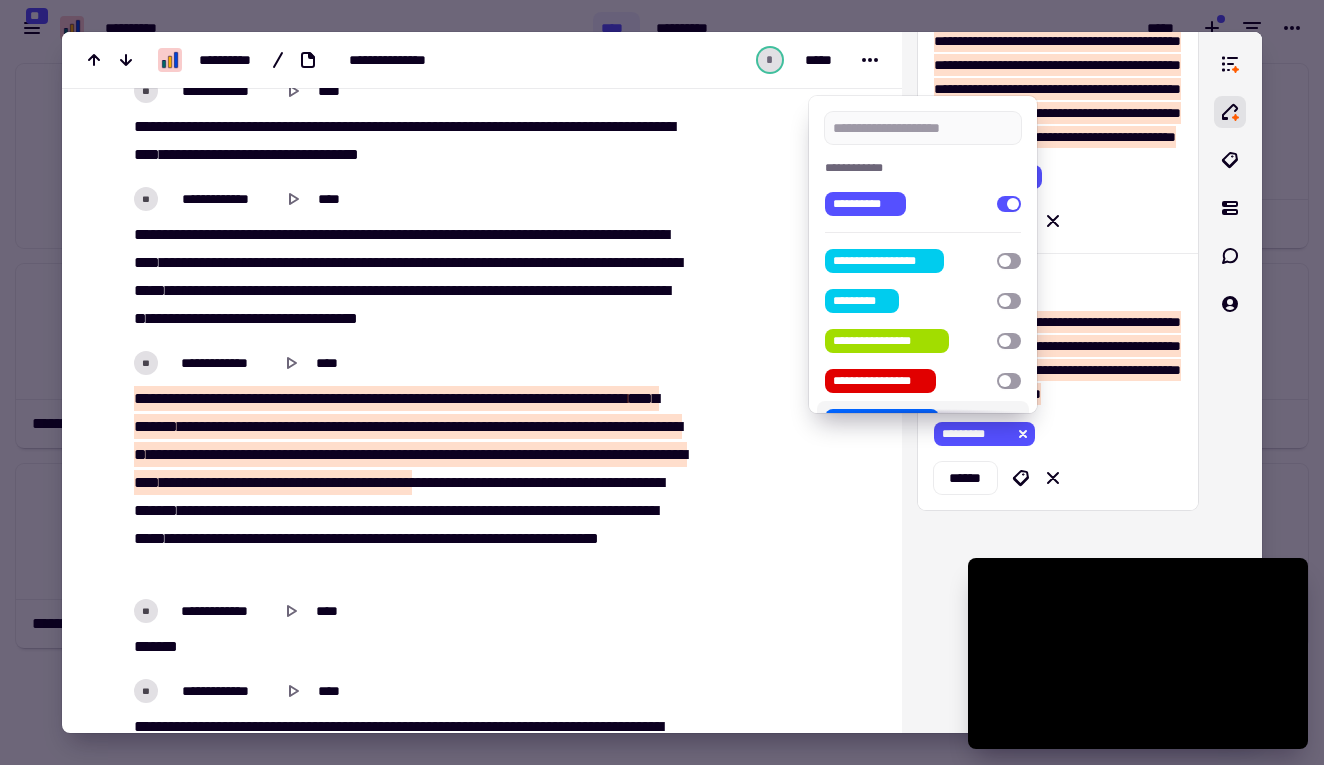 click at bounding box center [662, 382] 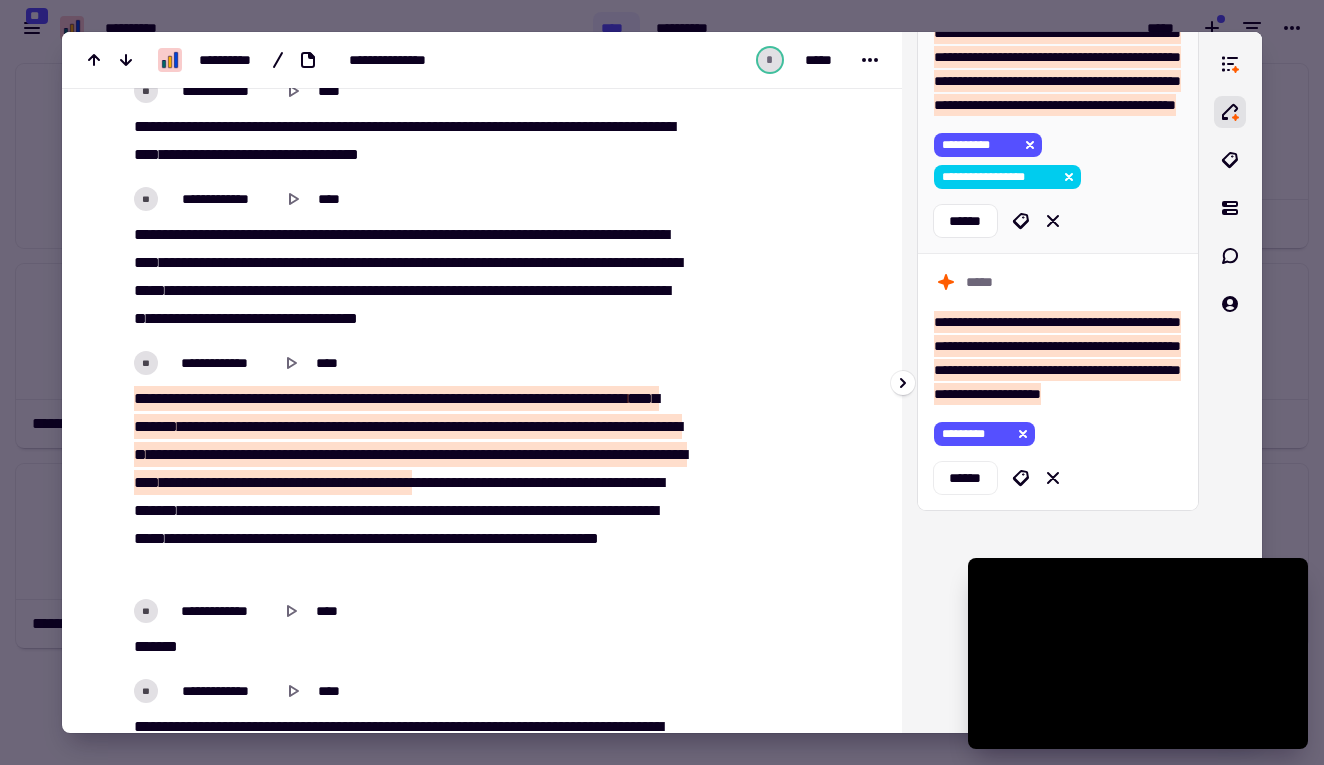 click 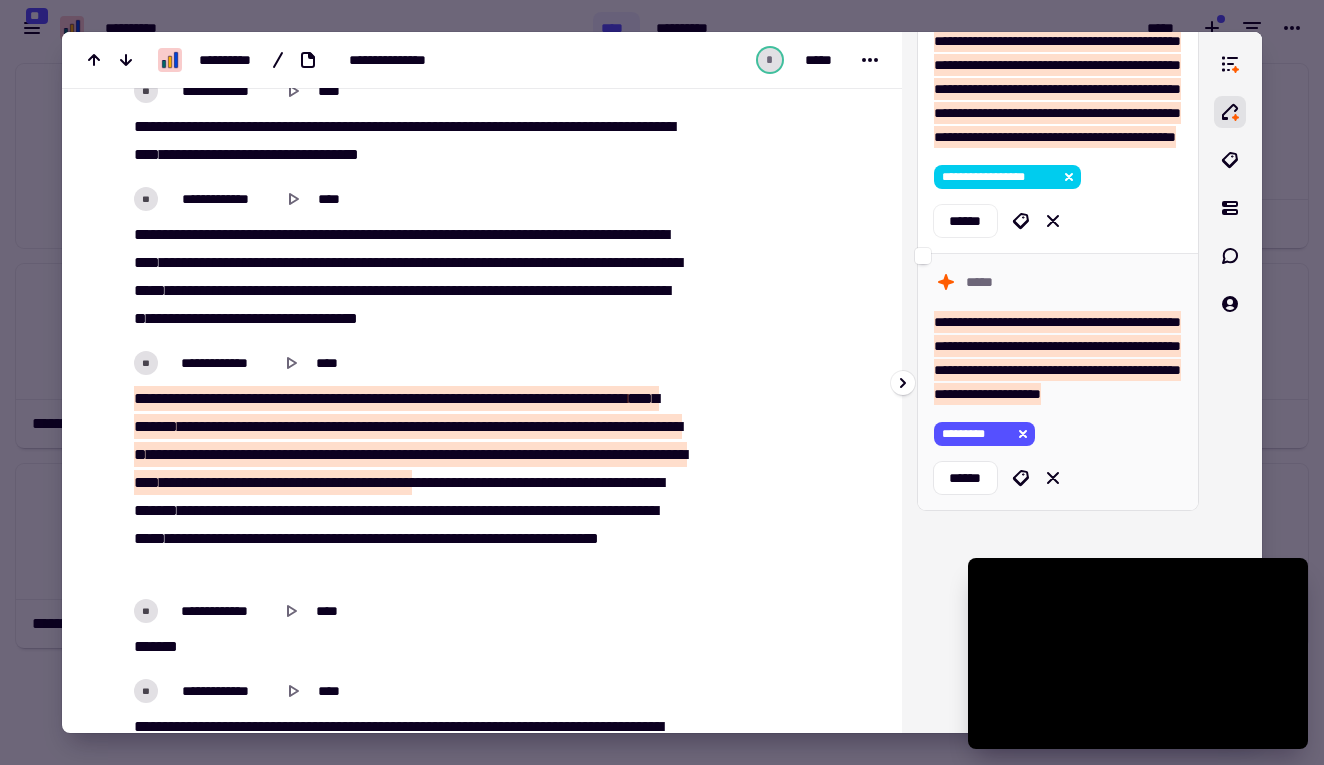 scroll, scrollTop: 3267, scrollLeft: 0, axis: vertical 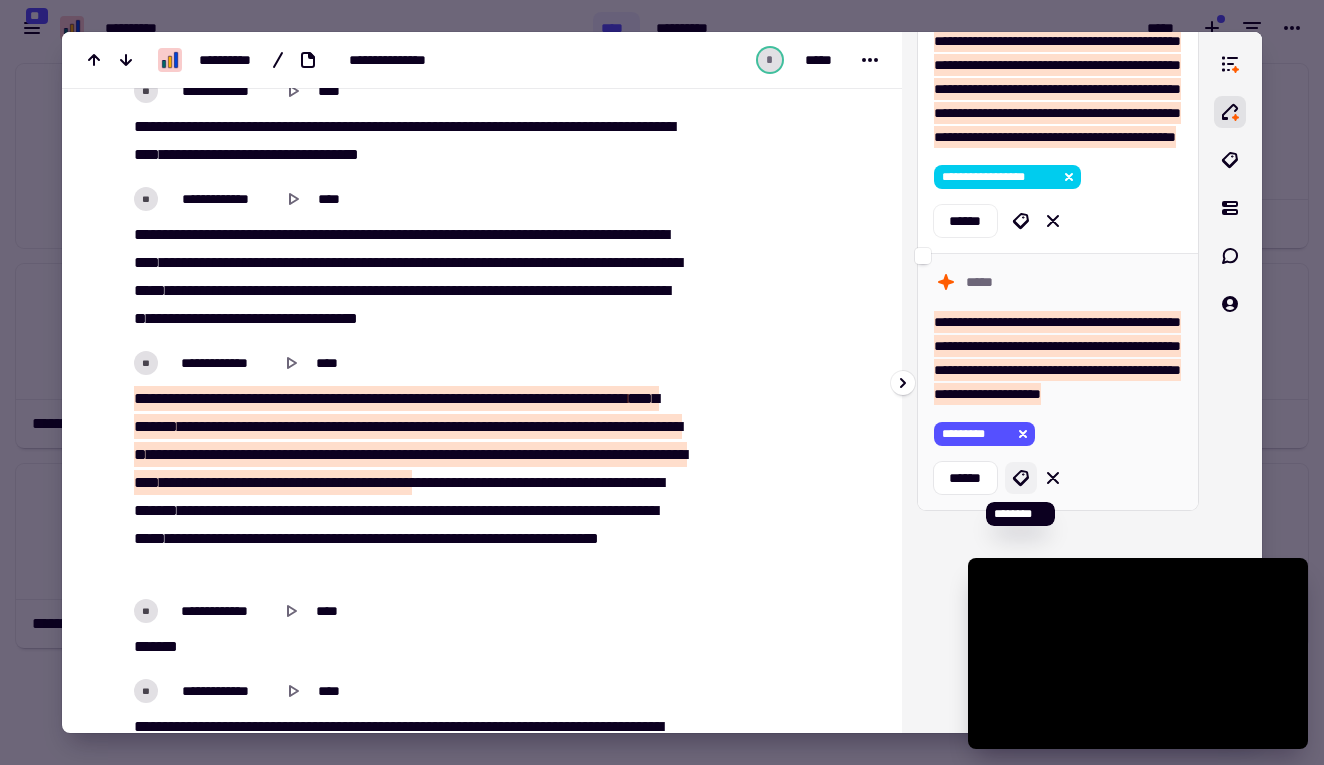 click 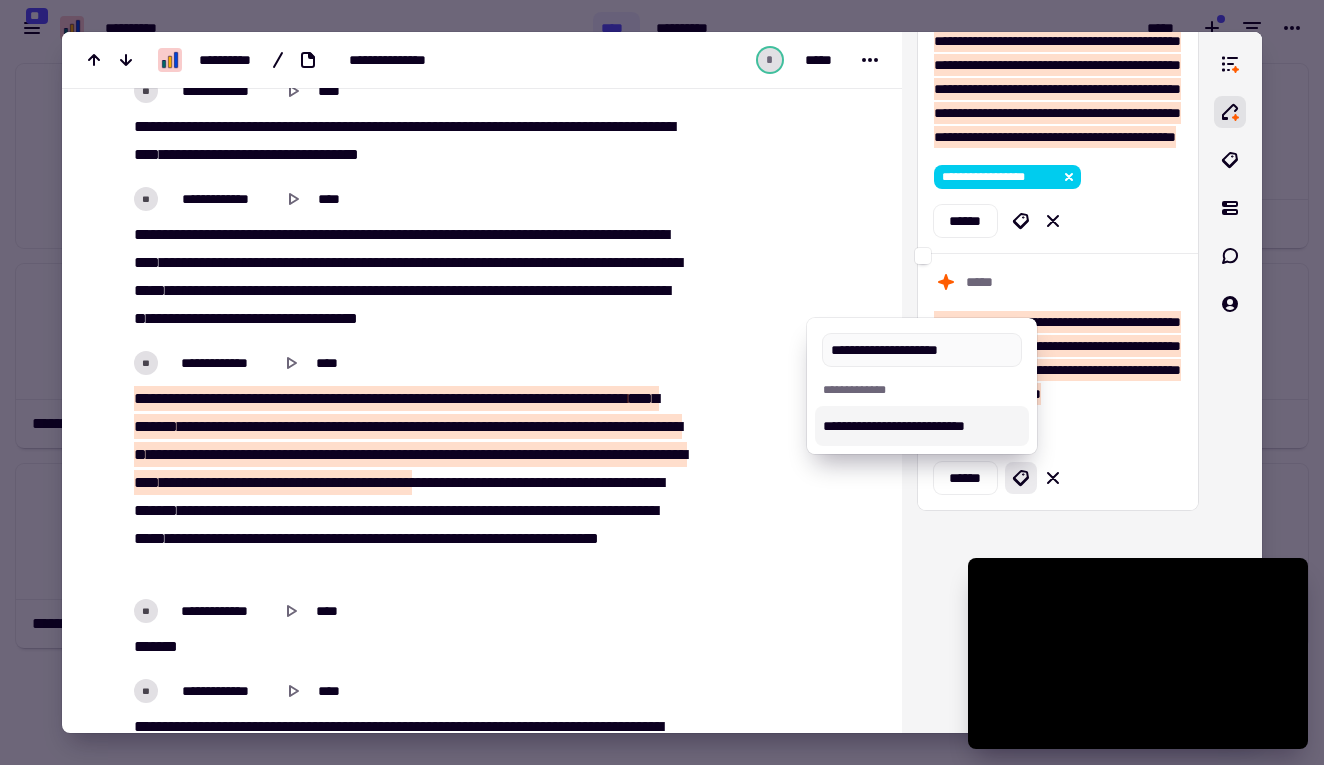 type on "**********" 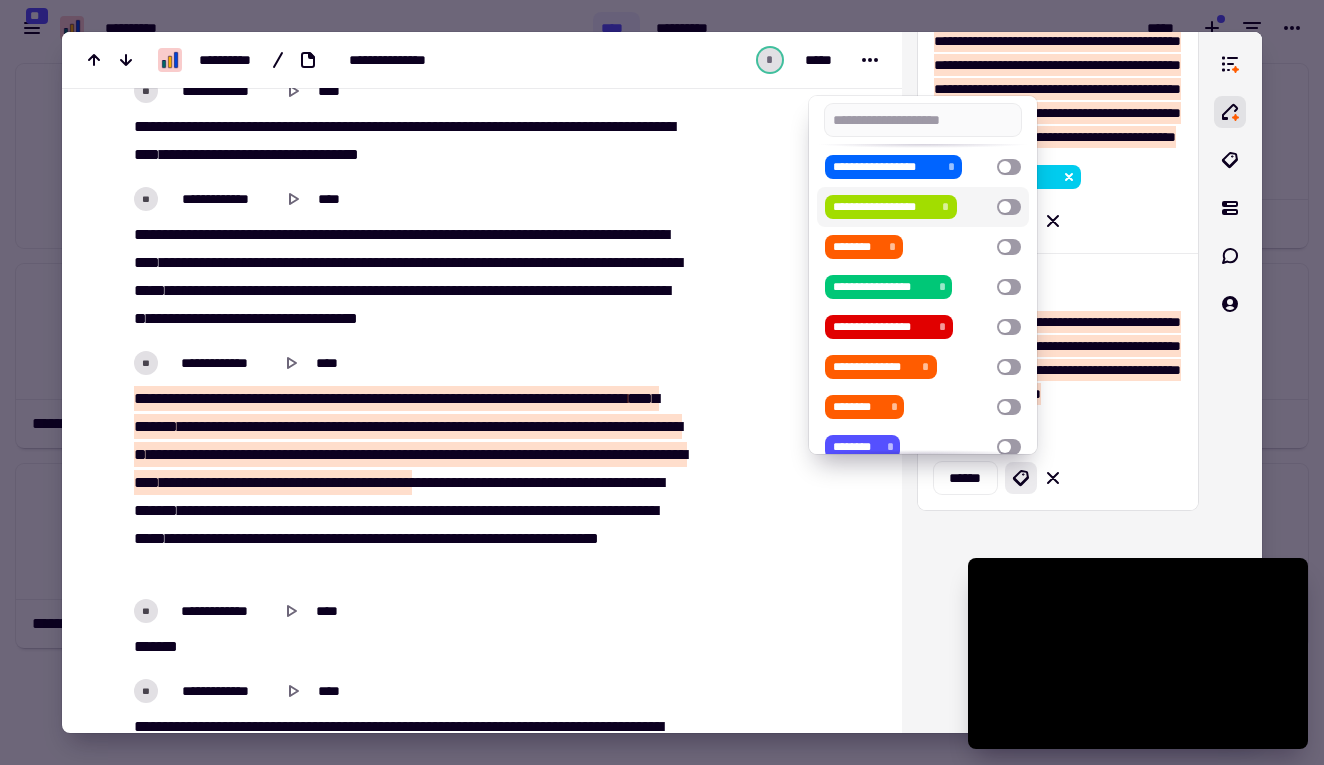 scroll, scrollTop: 407, scrollLeft: 0, axis: vertical 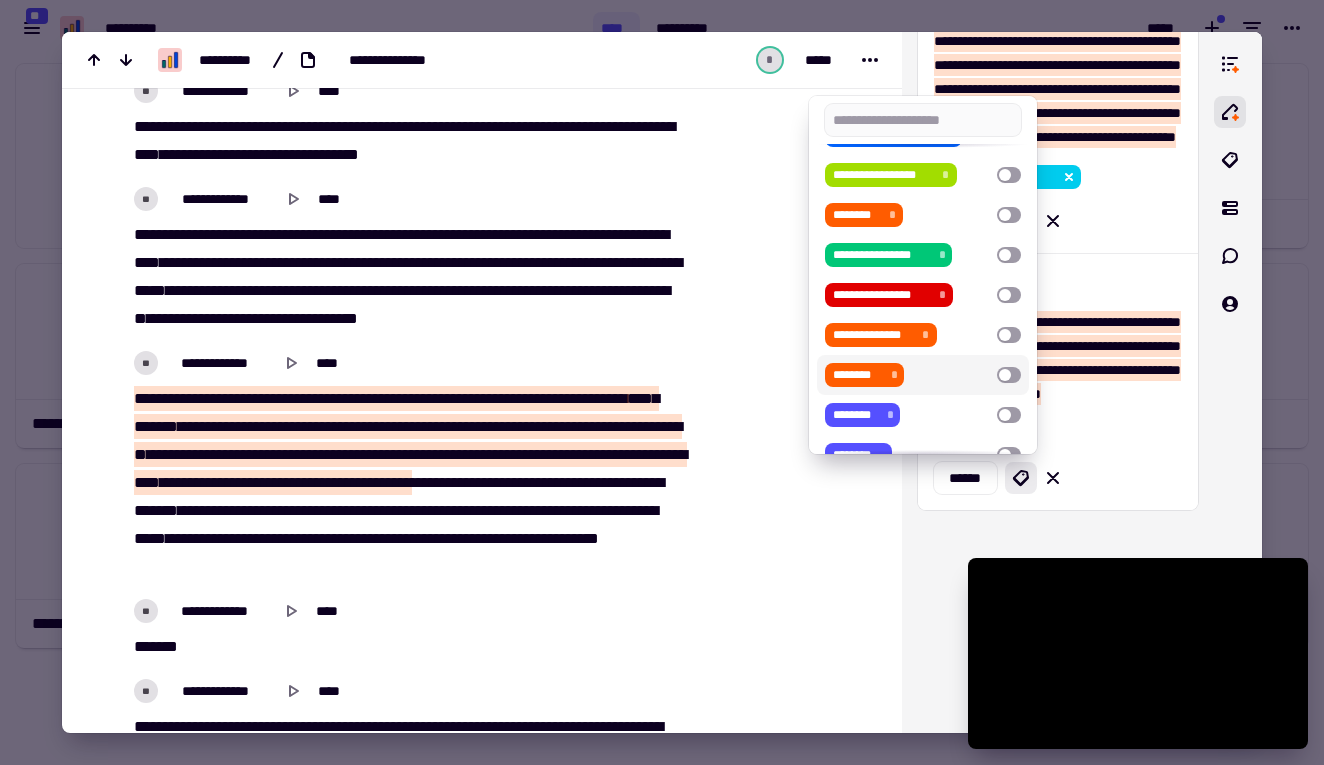 click at bounding box center [1009, 375] 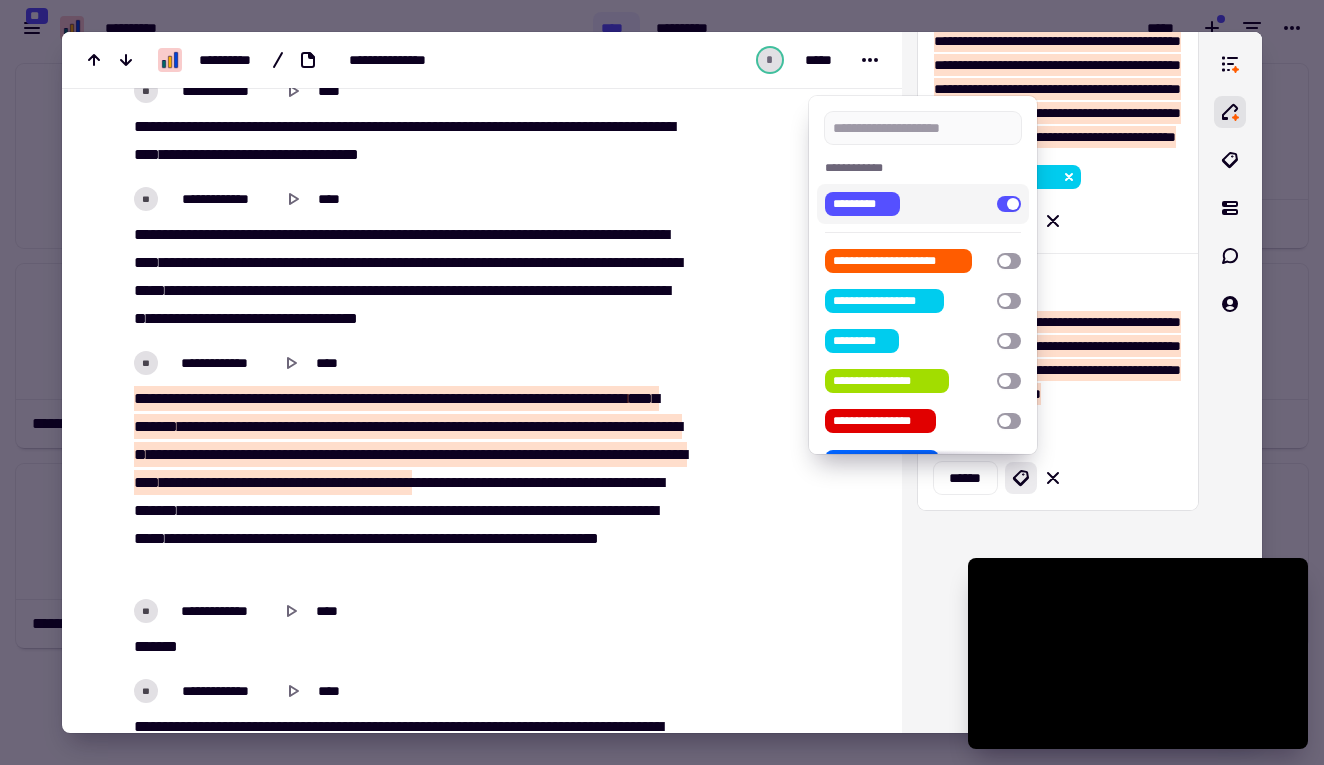 click at bounding box center (1009, 204) 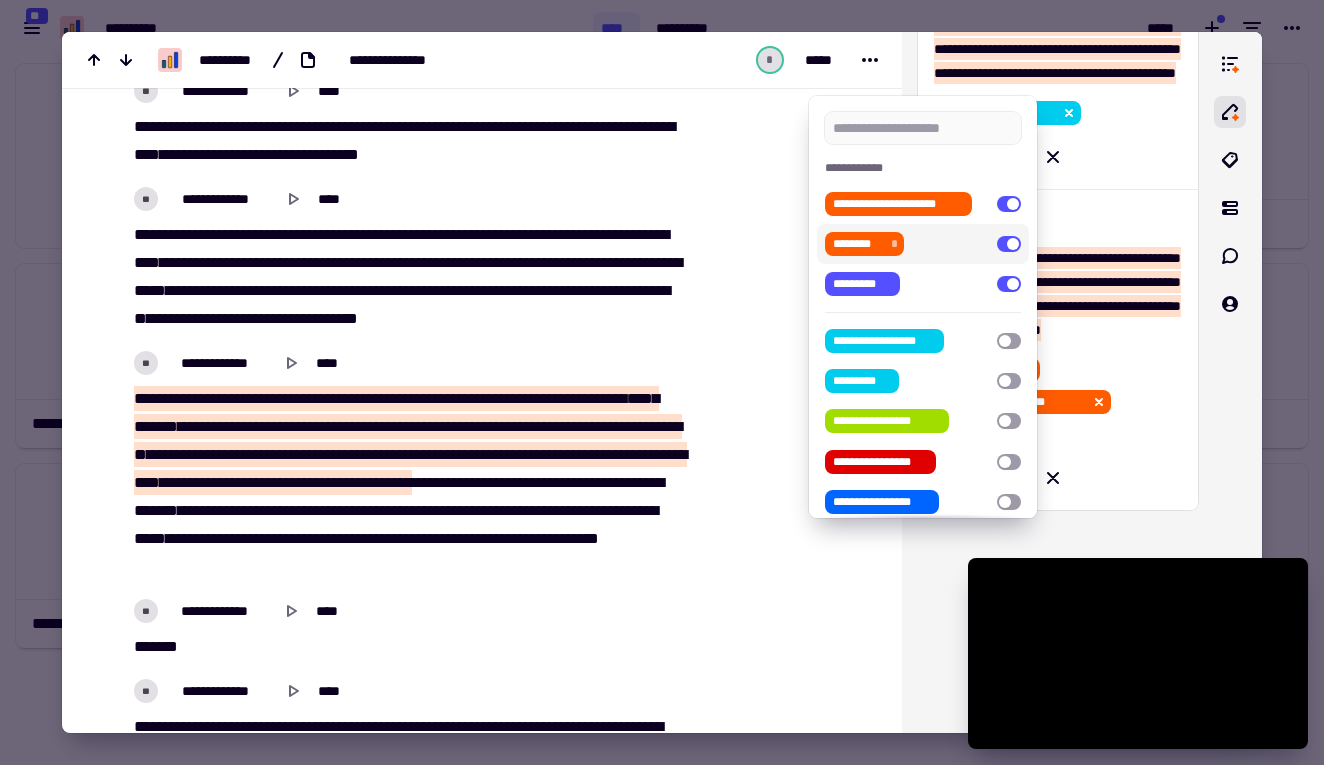 click at bounding box center (662, 382) 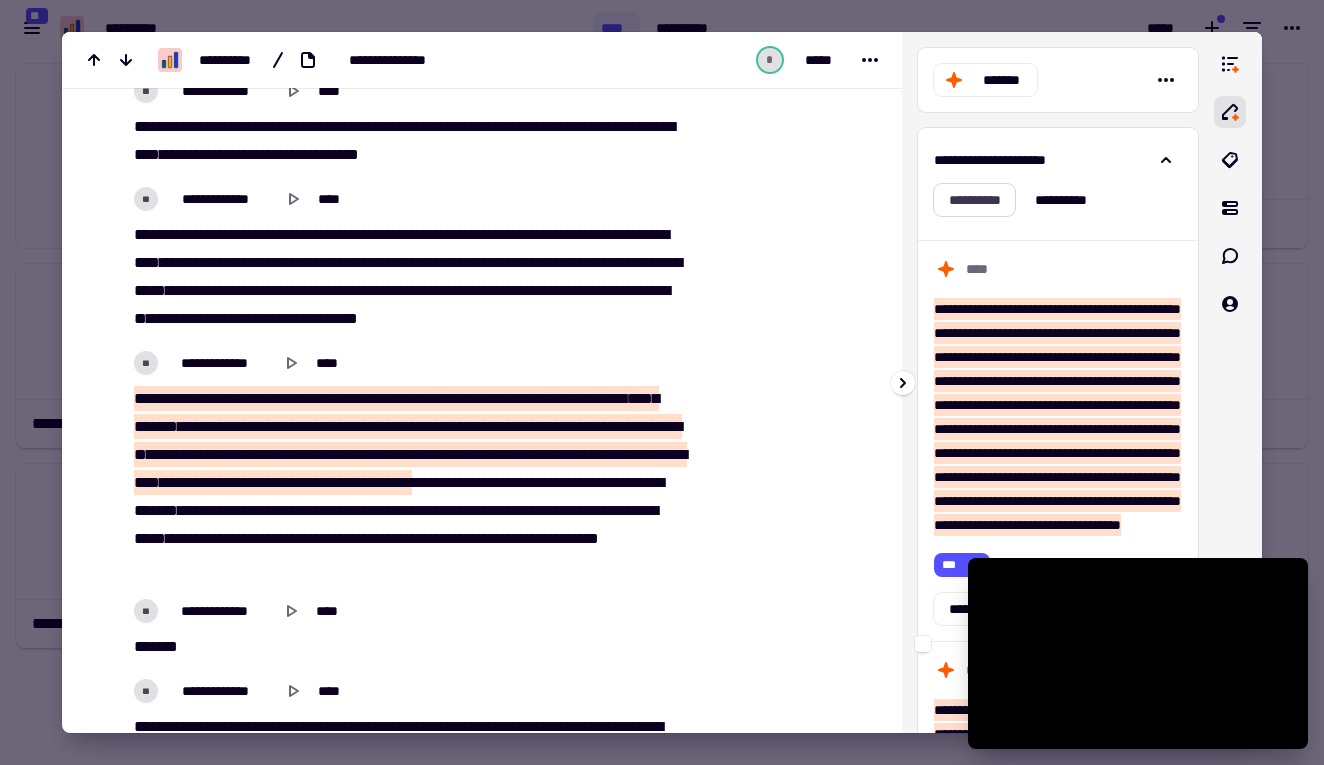 scroll, scrollTop: 0, scrollLeft: 0, axis: both 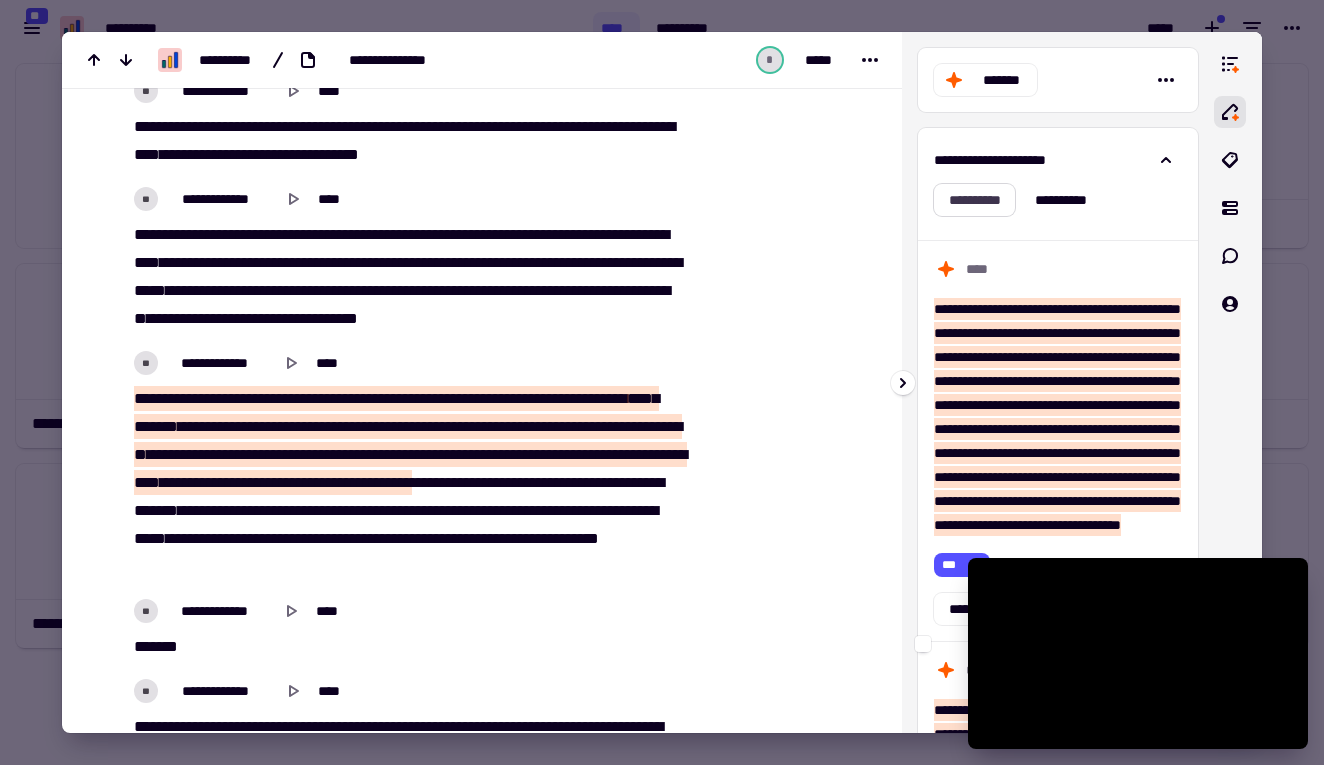click on "**********" 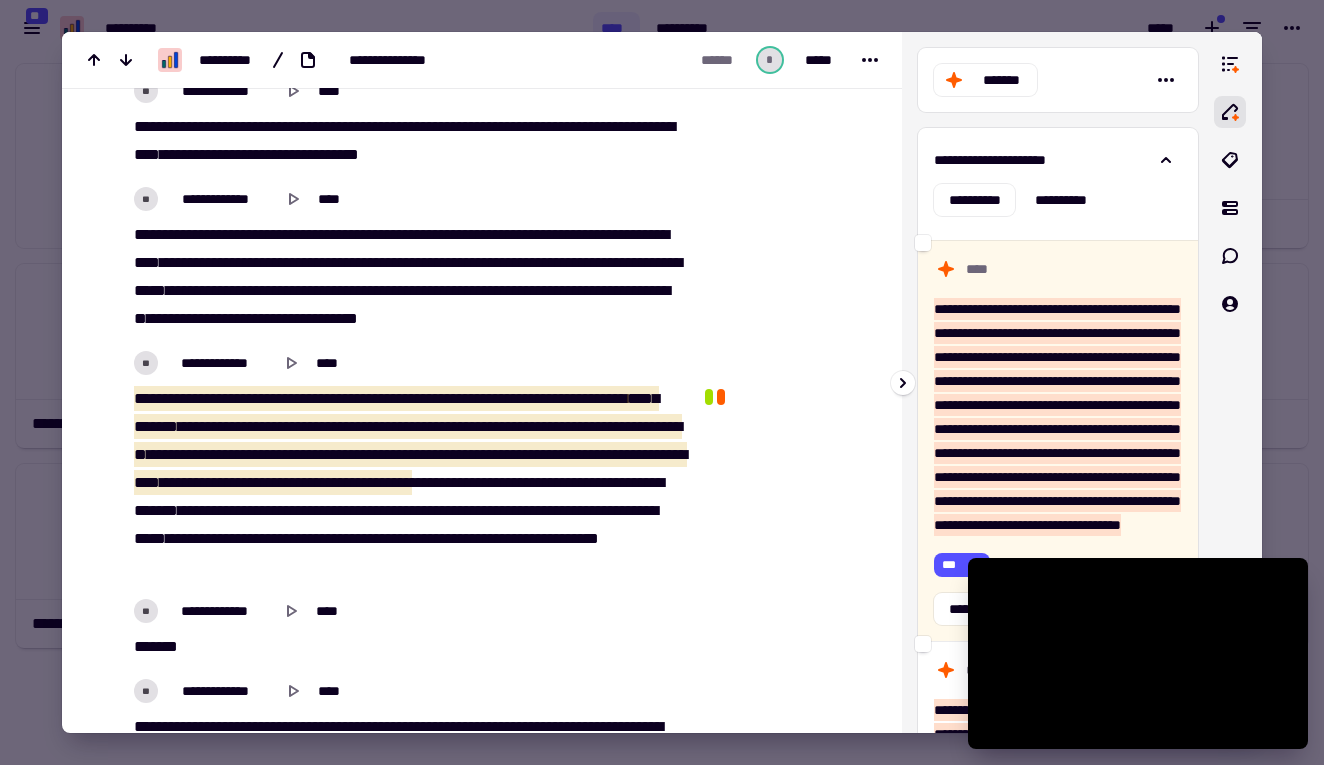 scroll, scrollTop: 3681, scrollLeft: 0, axis: vertical 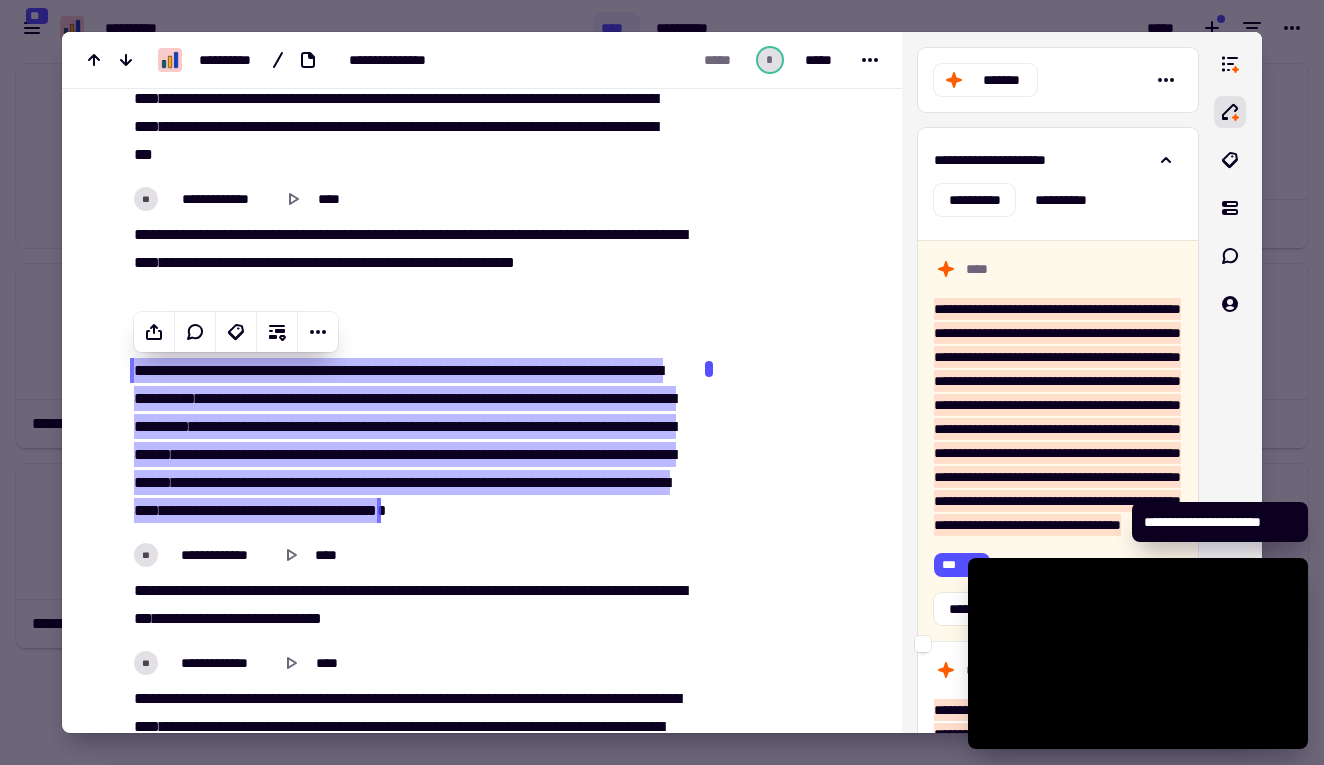 click at bounding box center [662, 382] 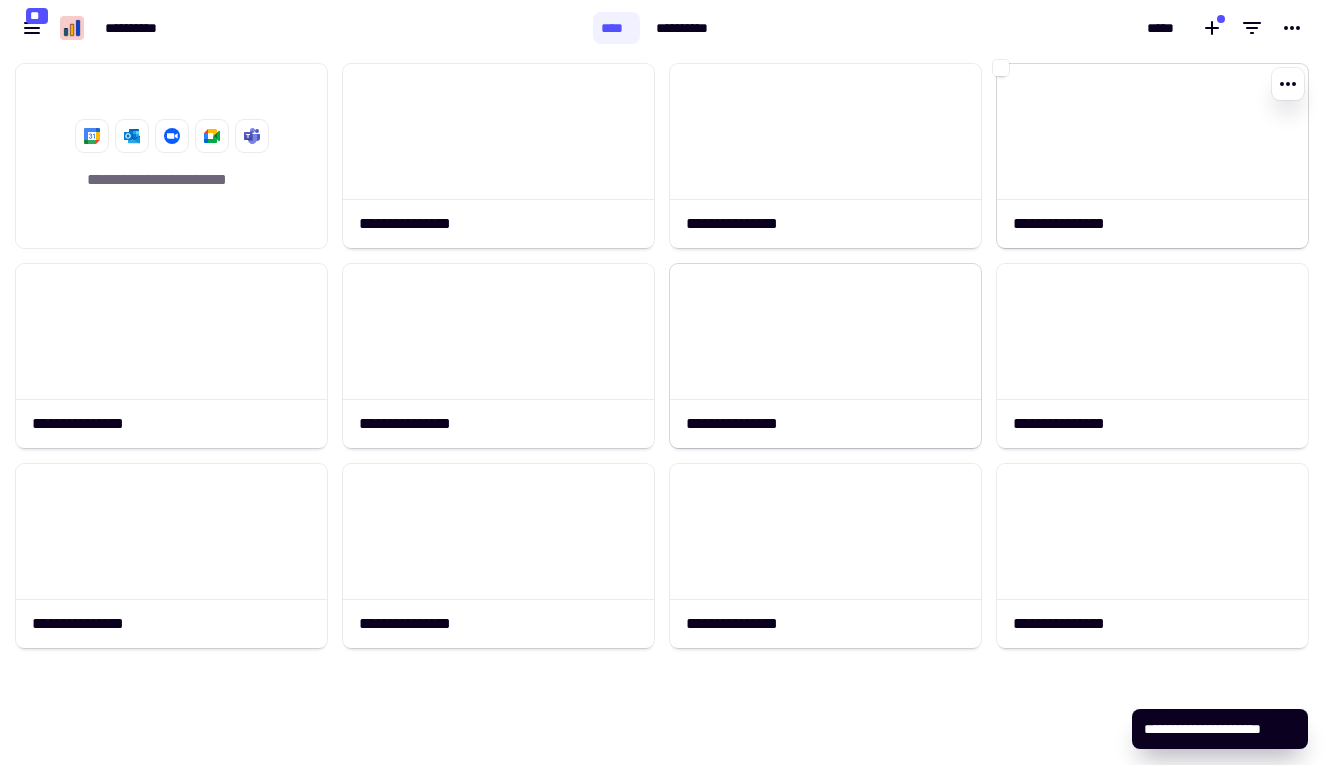 click 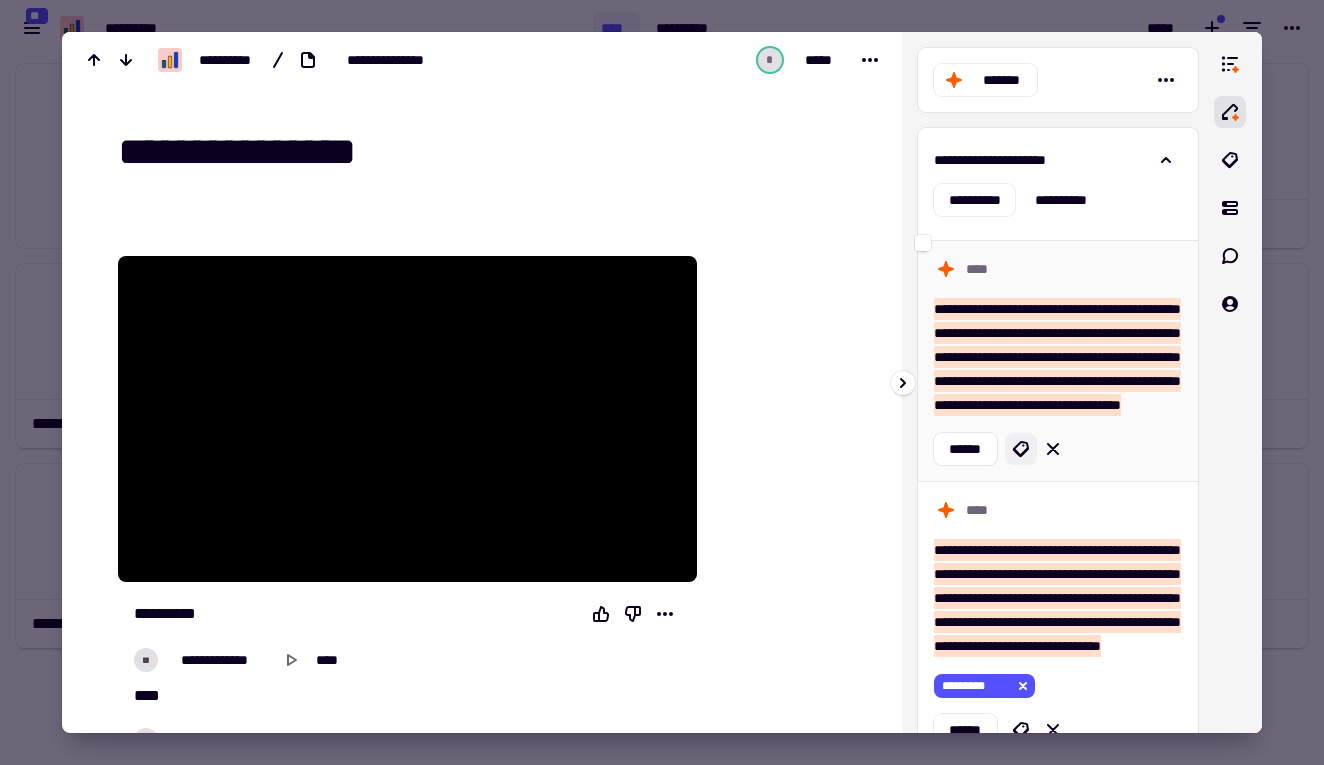 click 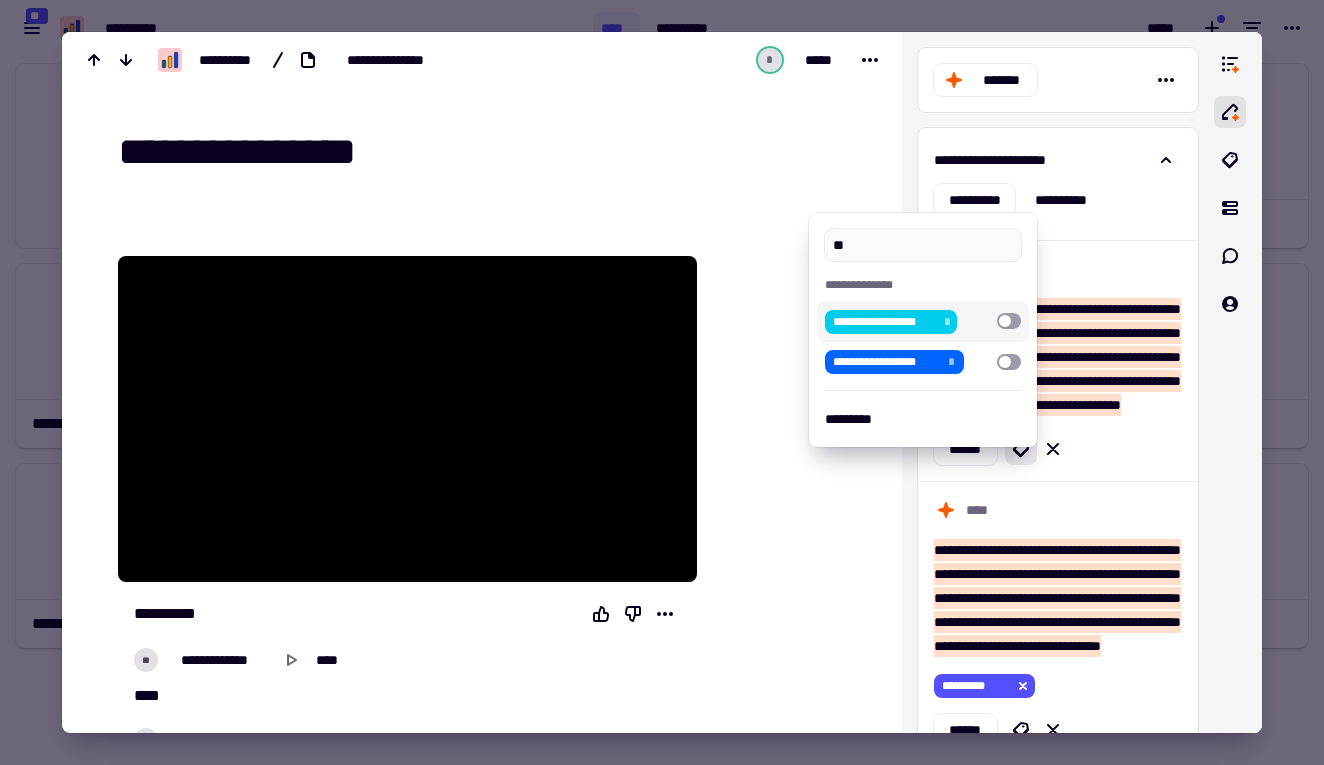 type on "*" 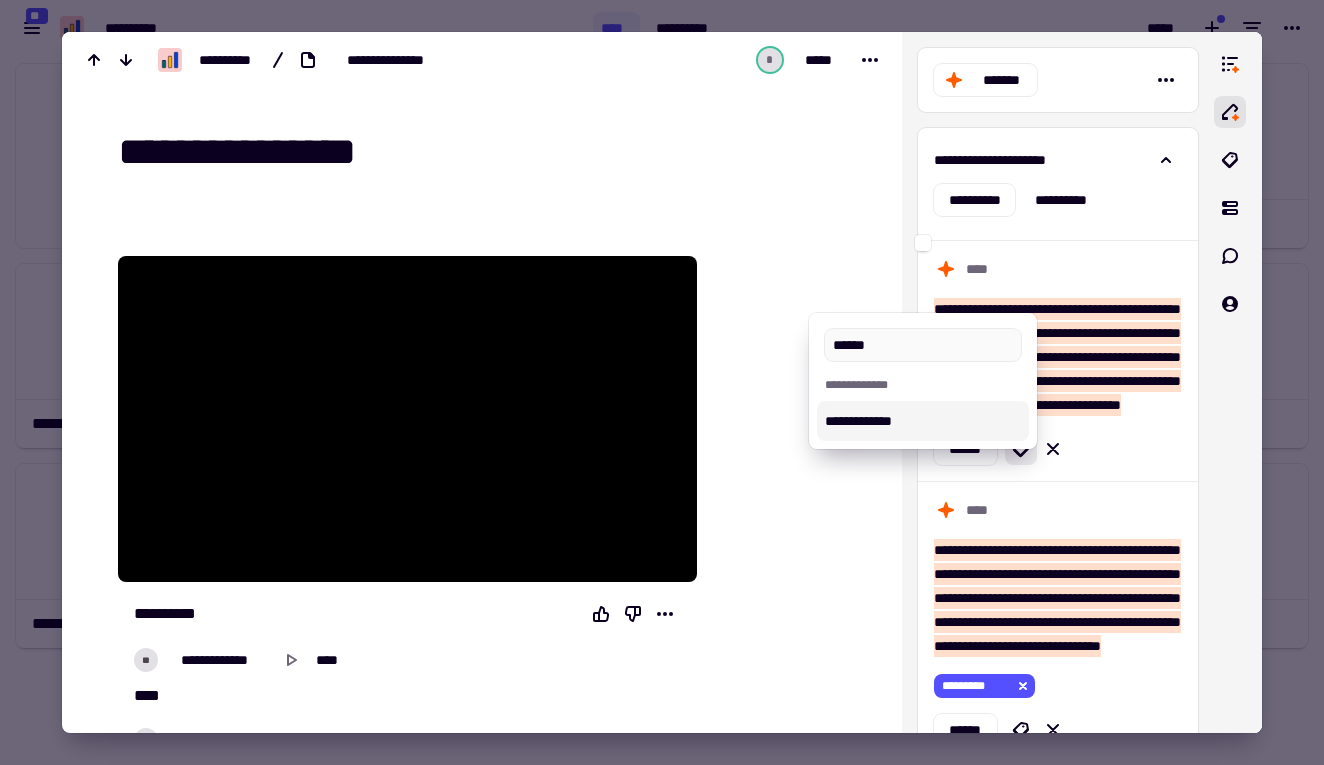 type on "******" 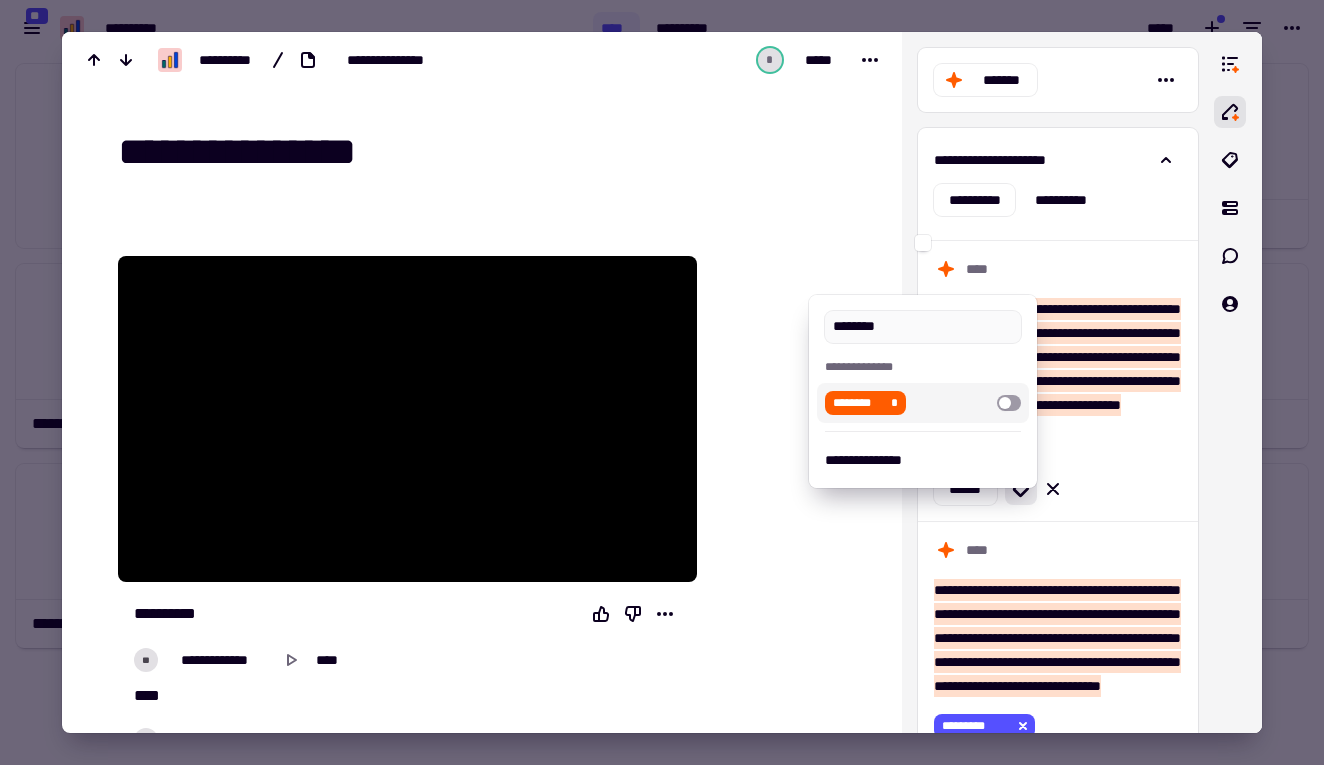 type on "********" 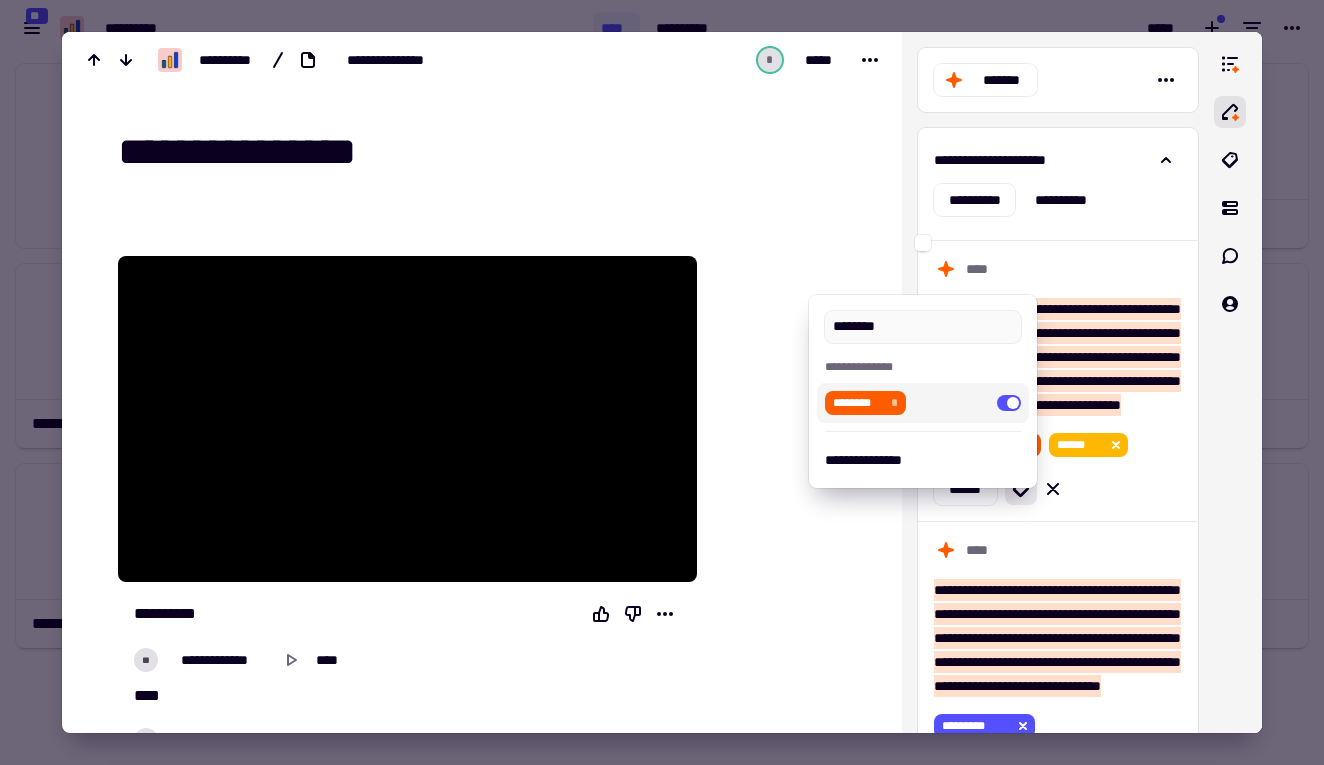 click at bounding box center [662, 382] 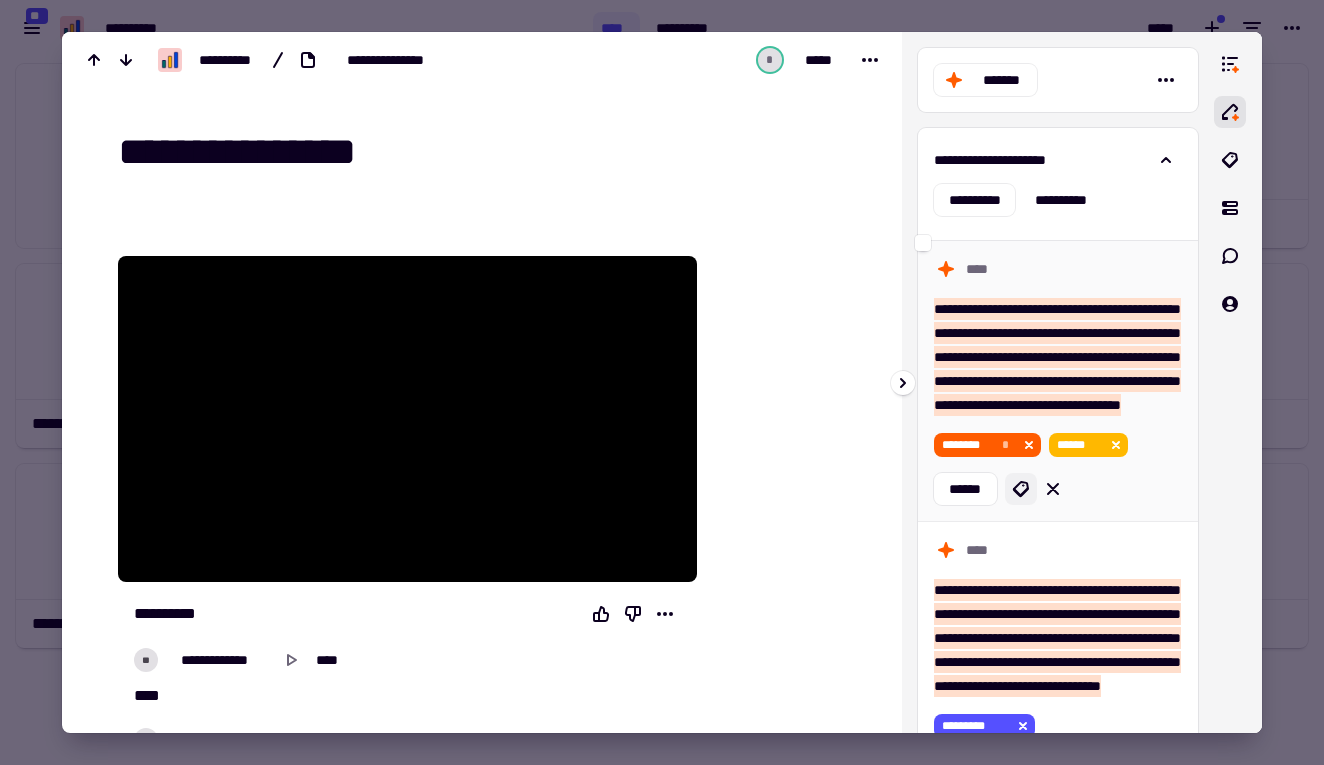 click 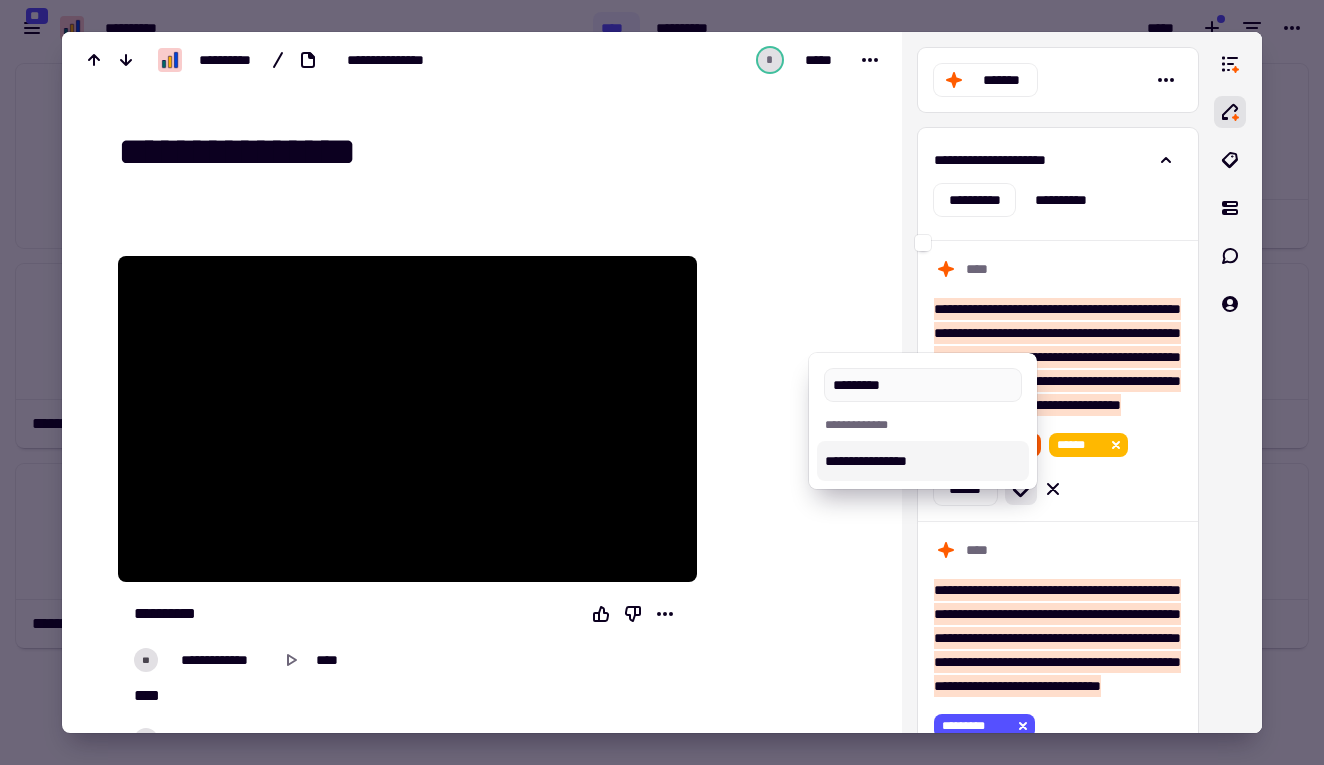 type on "*********" 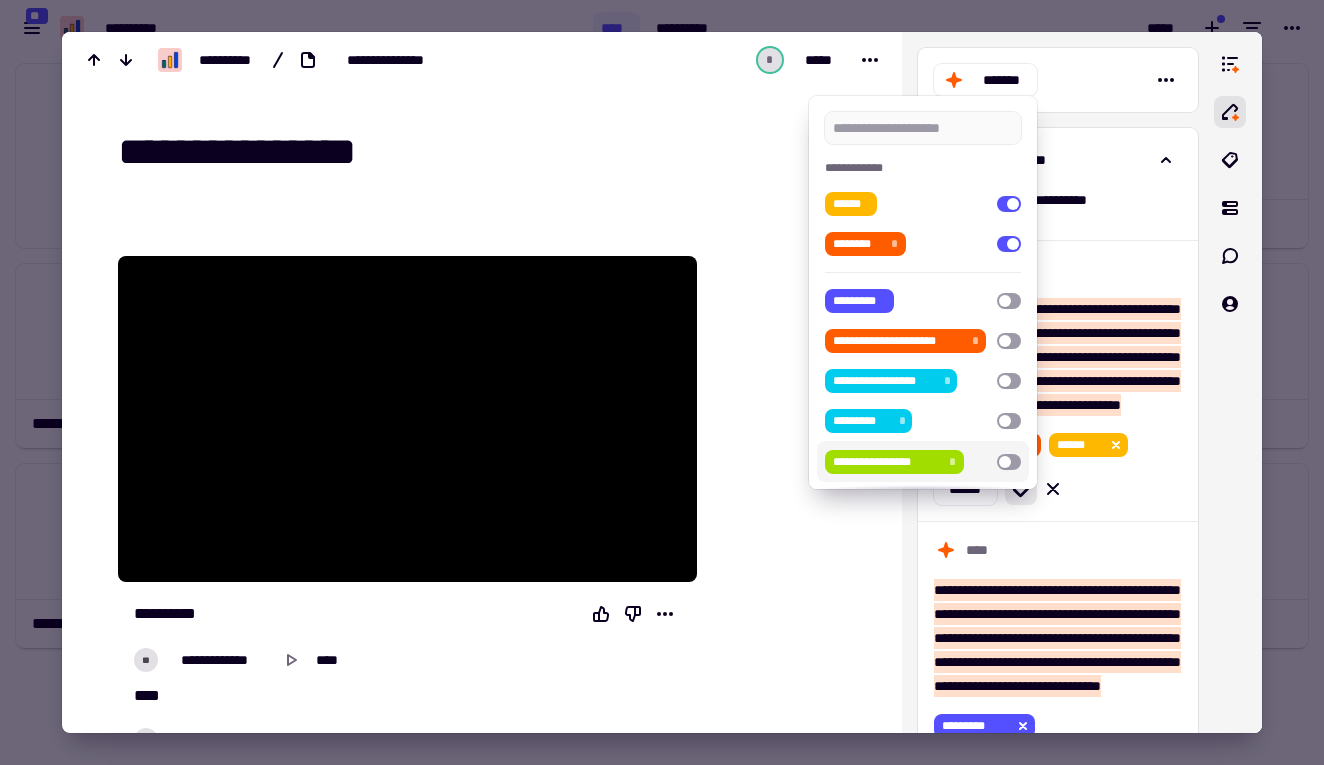 click at bounding box center [662, 382] 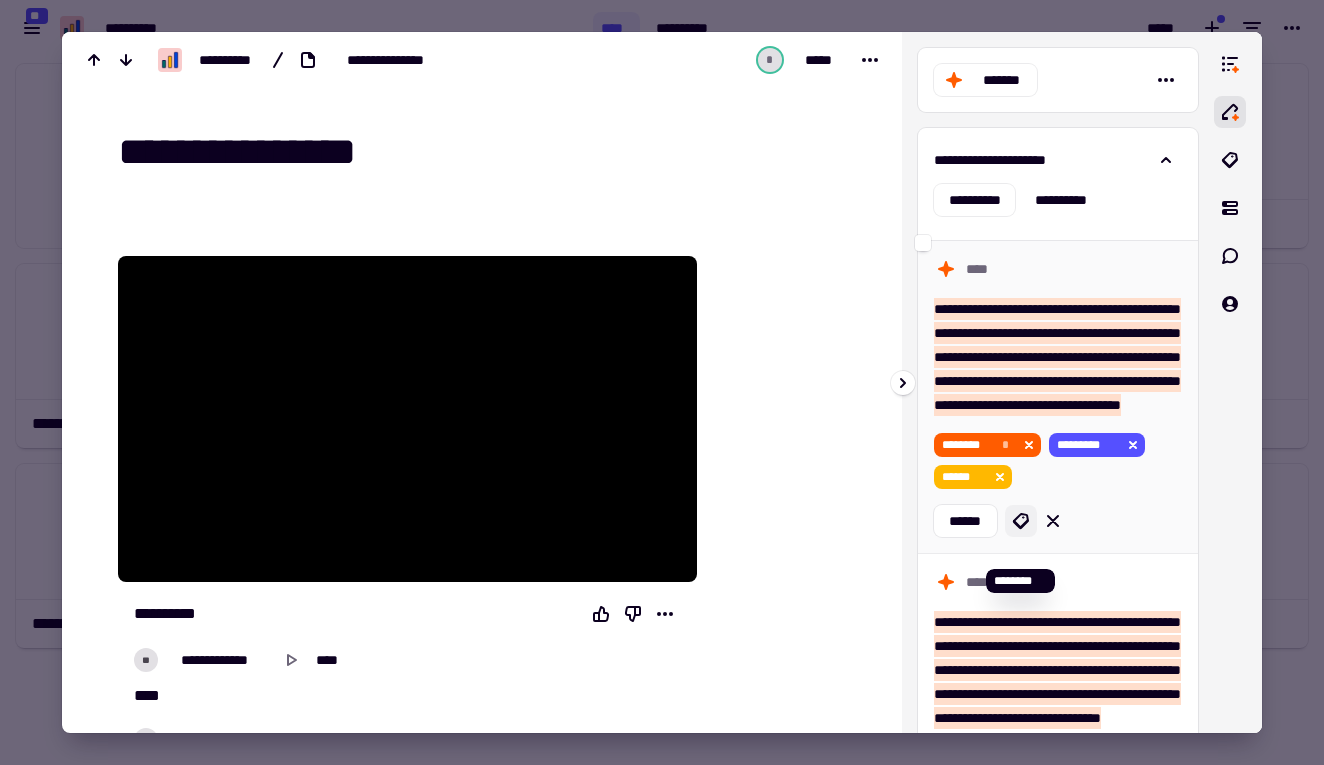 click 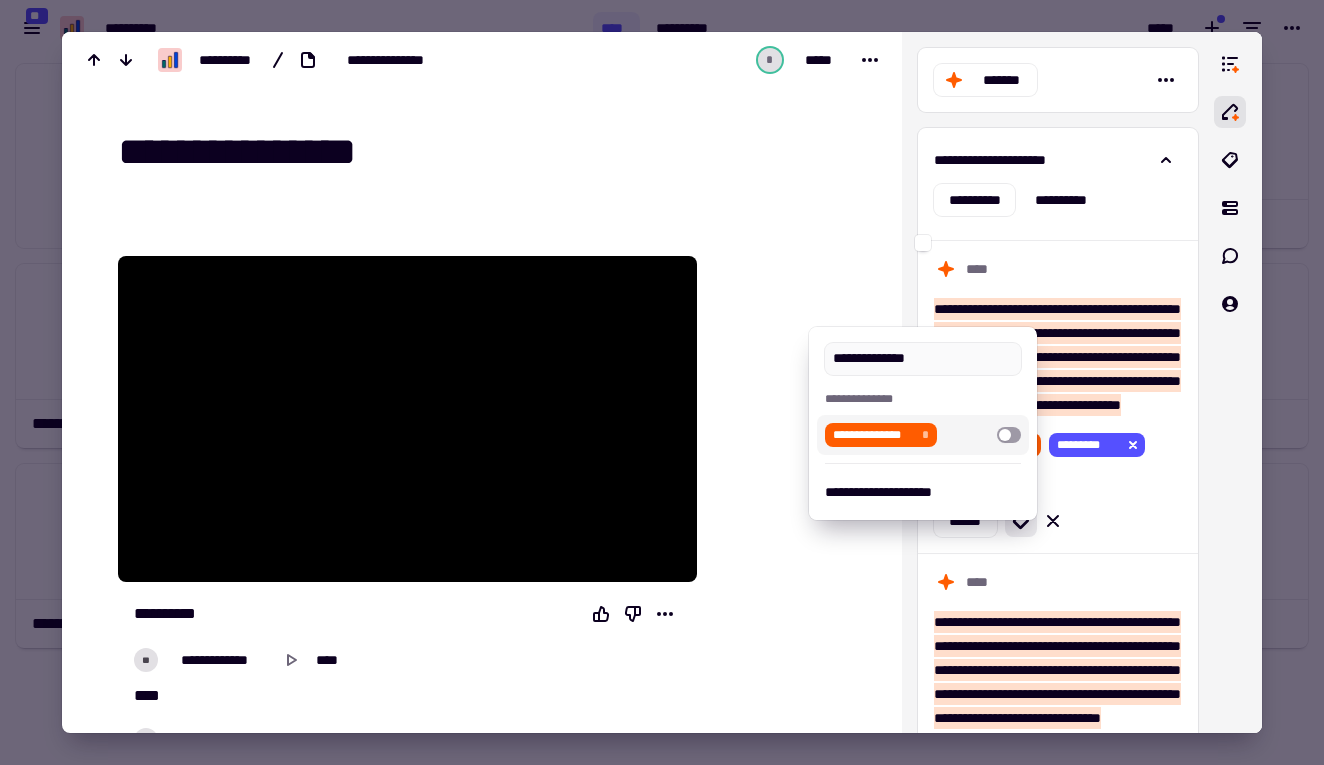 type on "**********" 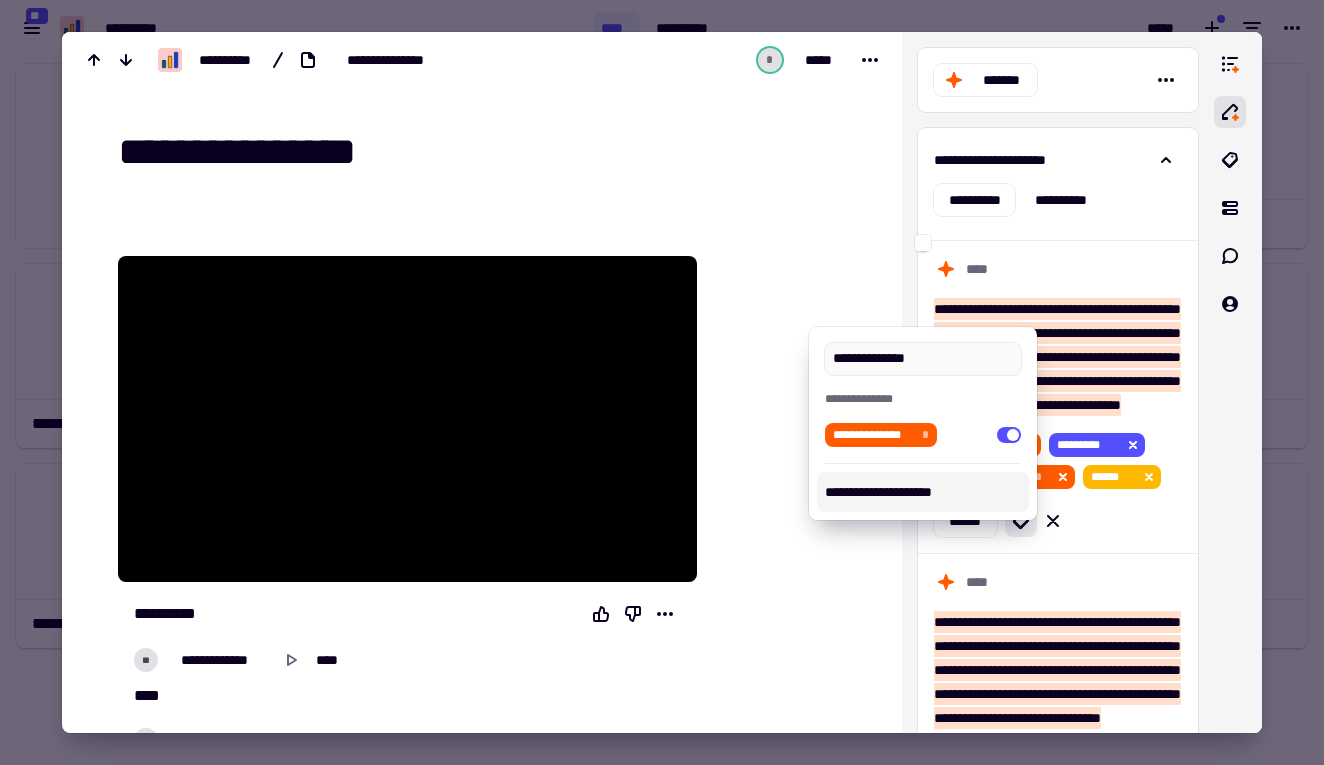click at bounding box center (662, 382) 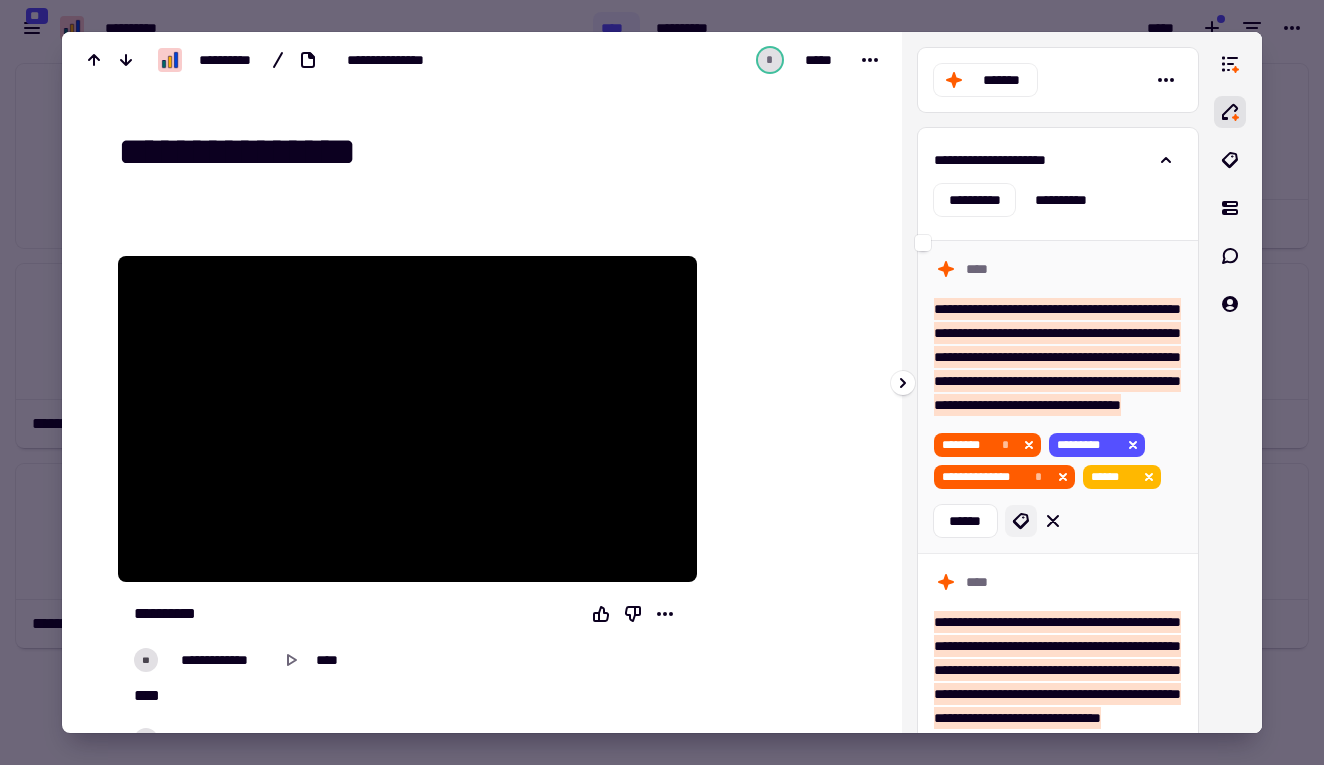 click 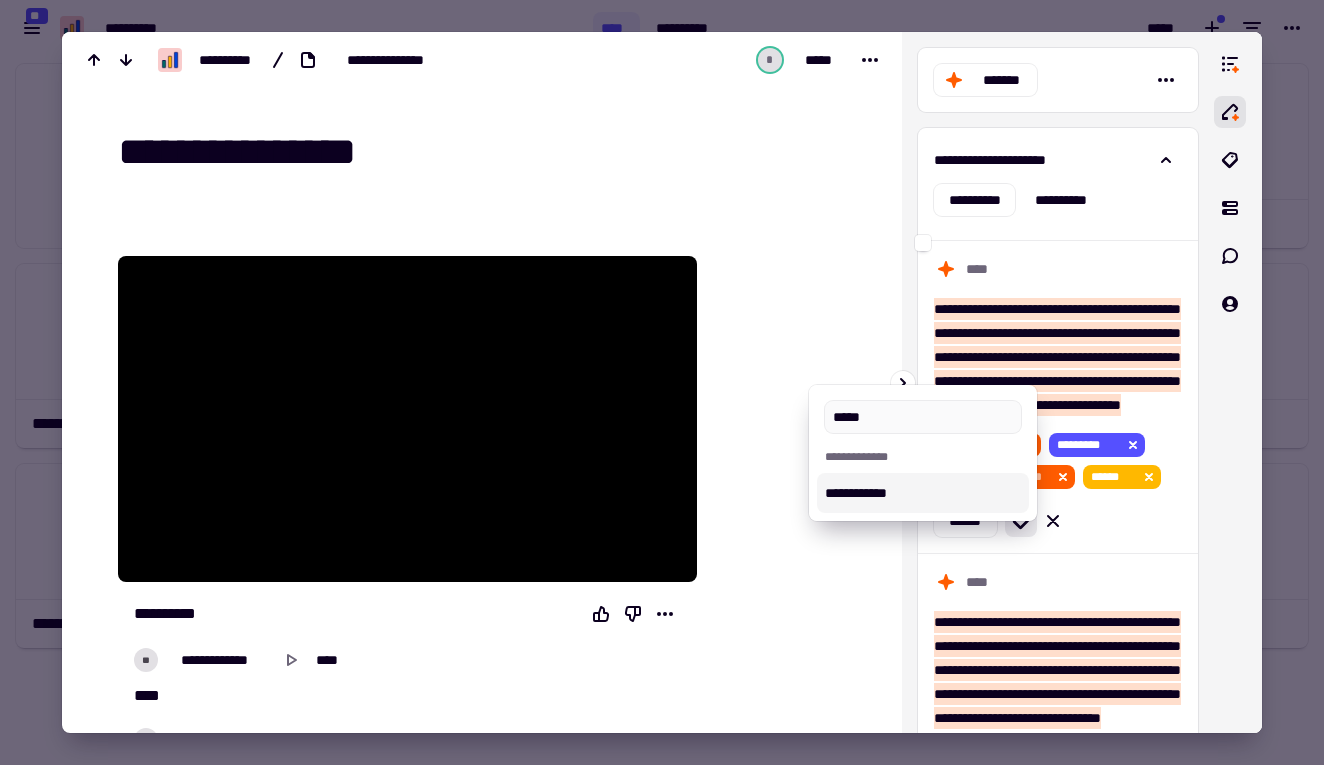 type on "*****" 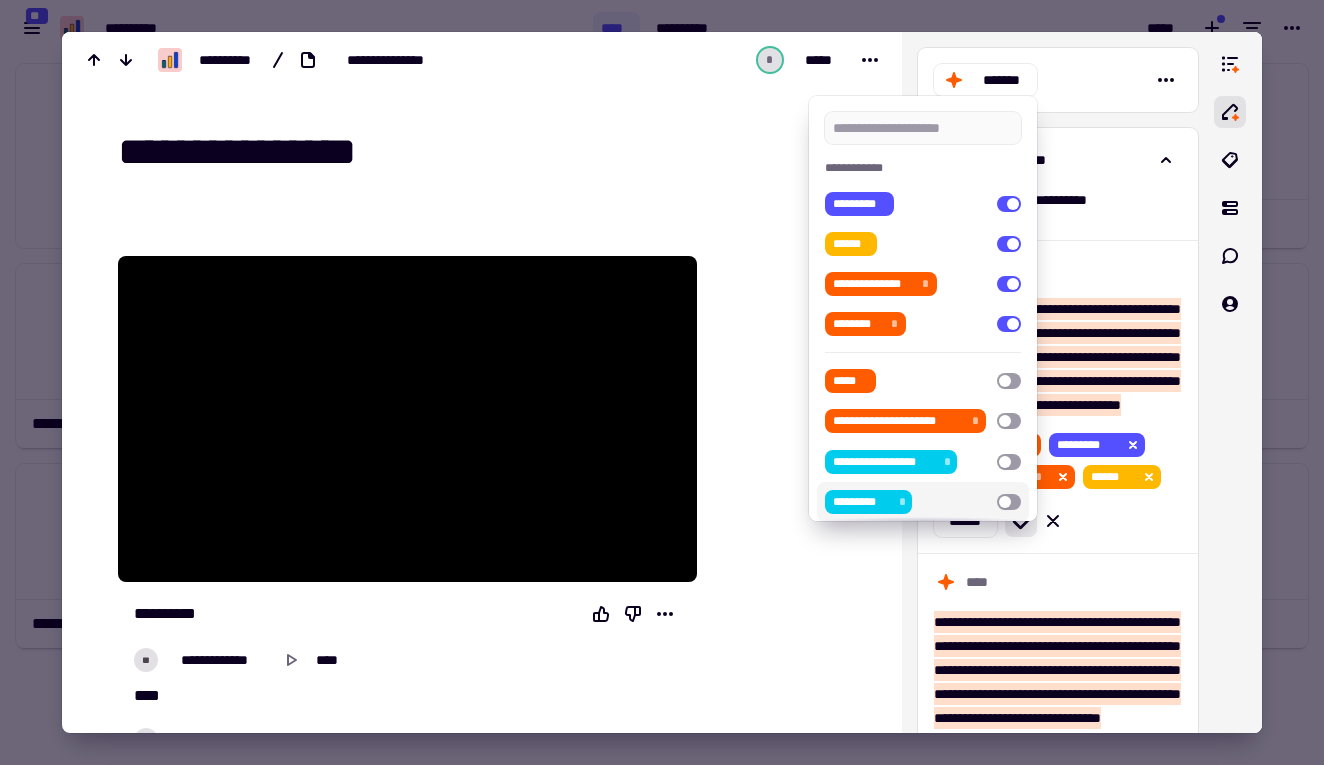 click at bounding box center [662, 382] 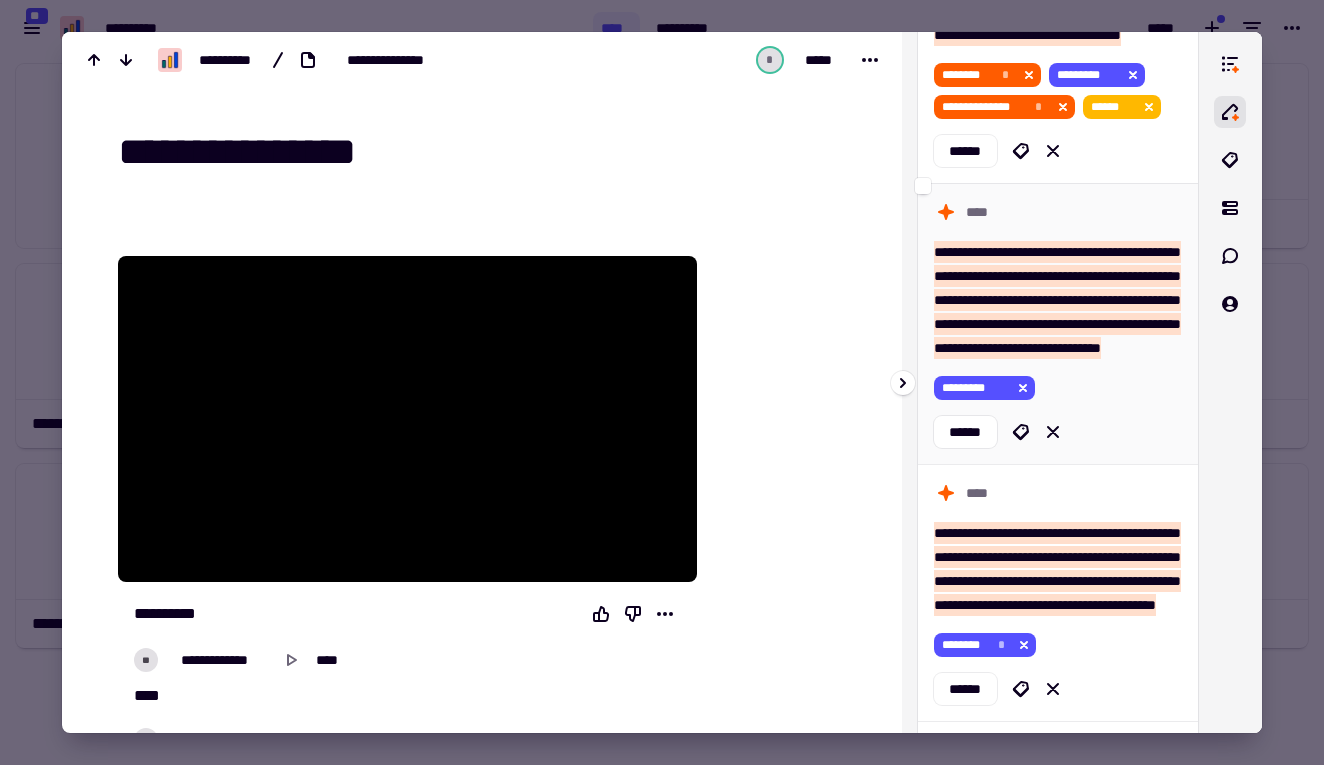 scroll, scrollTop: 380, scrollLeft: 0, axis: vertical 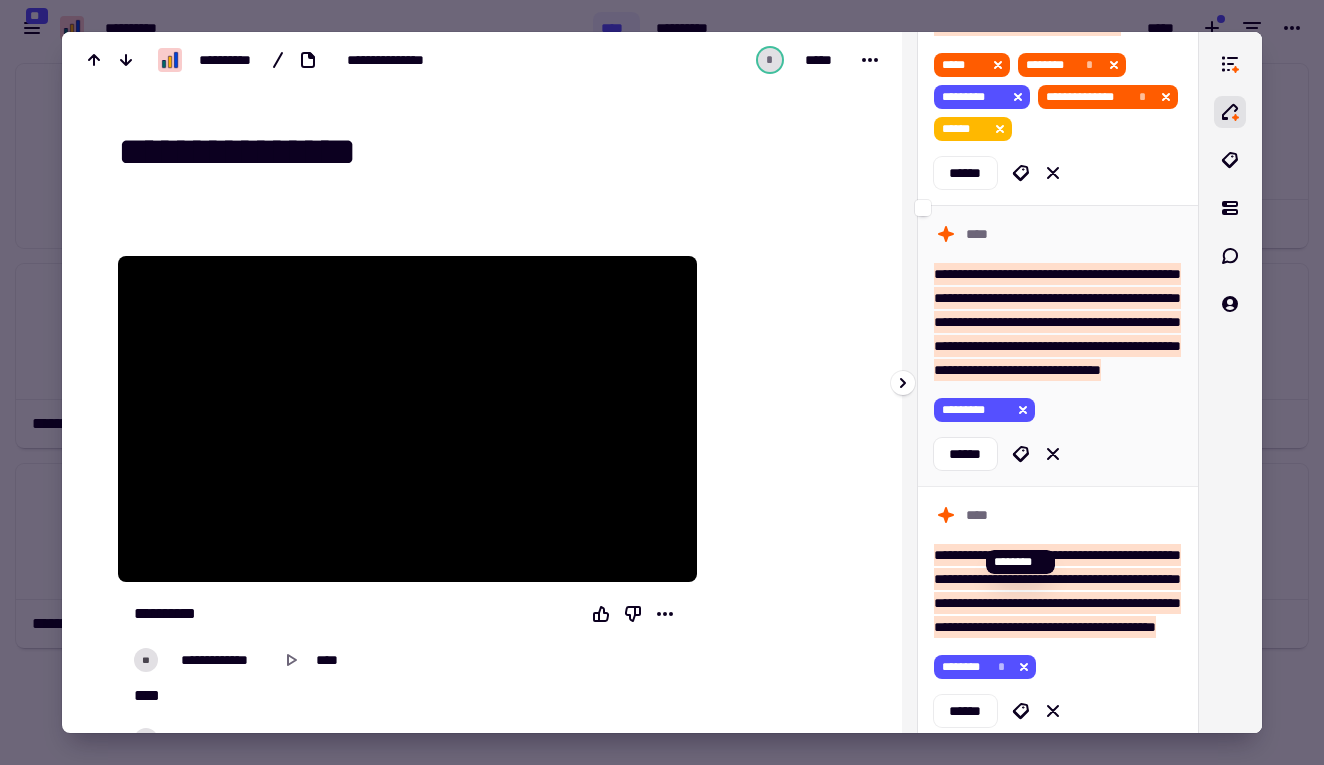click on "**********" at bounding box center [1058, 345] 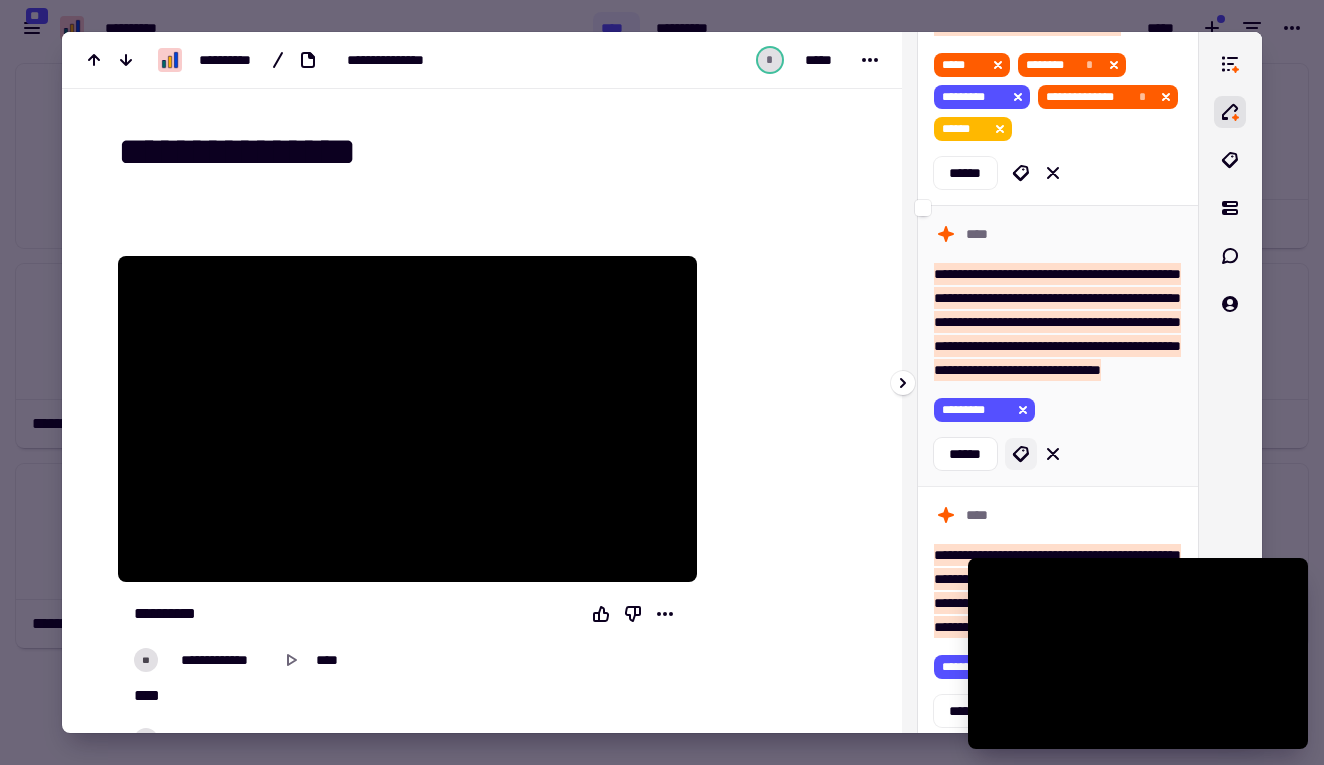 scroll, scrollTop: 2141, scrollLeft: 0, axis: vertical 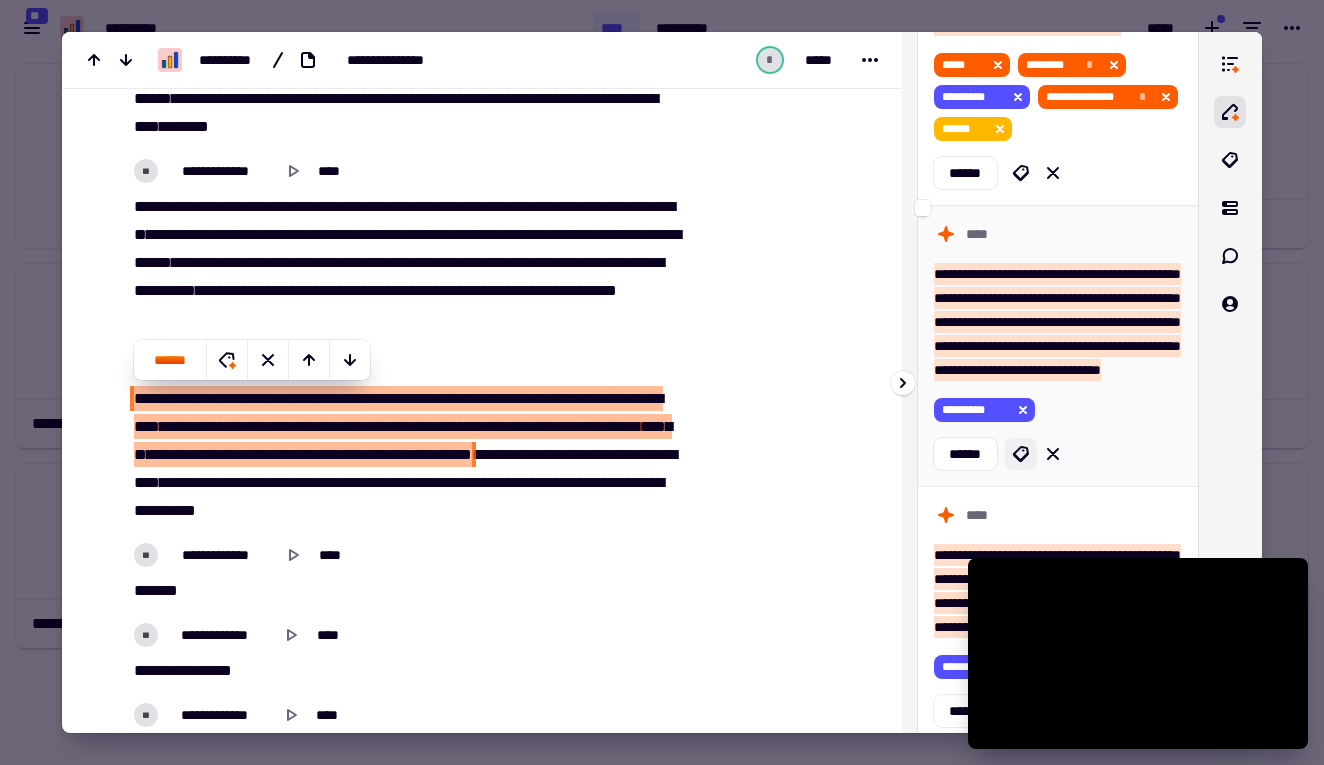 click 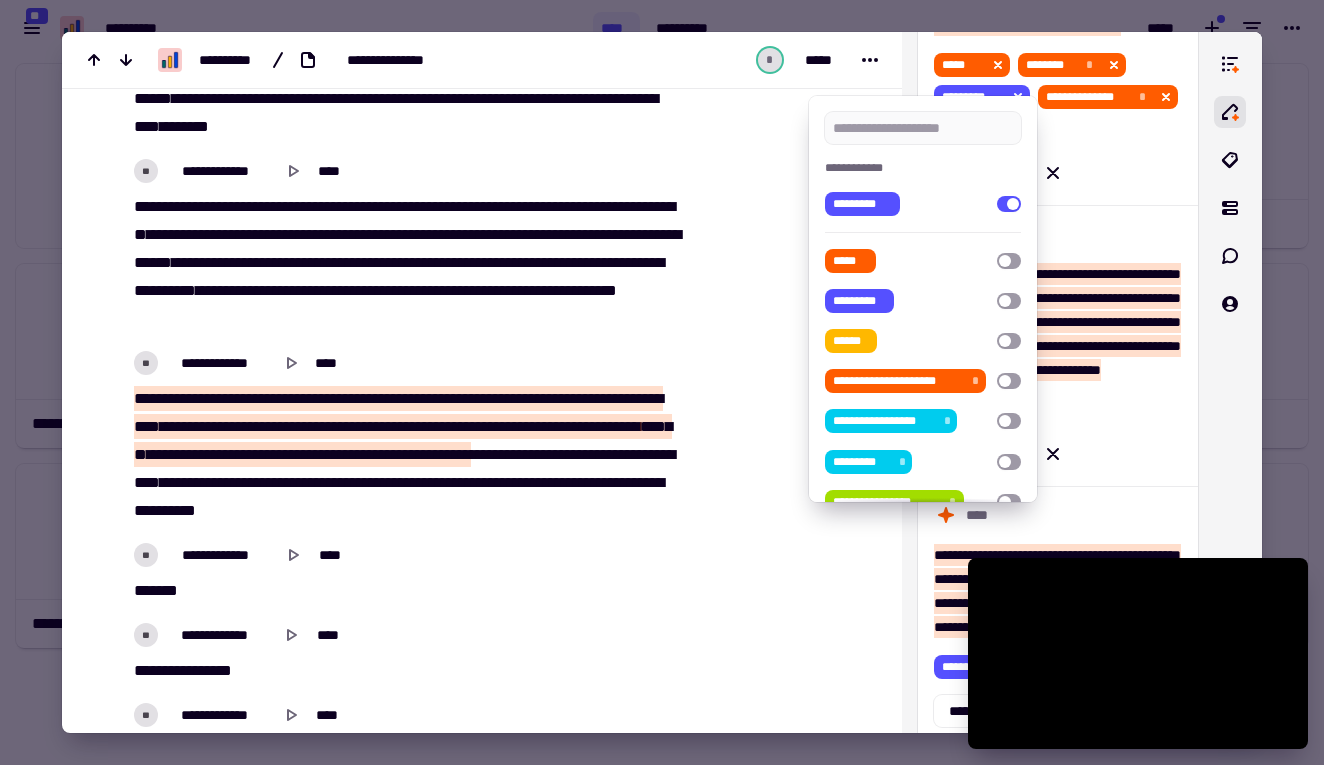 click at bounding box center (662, 382) 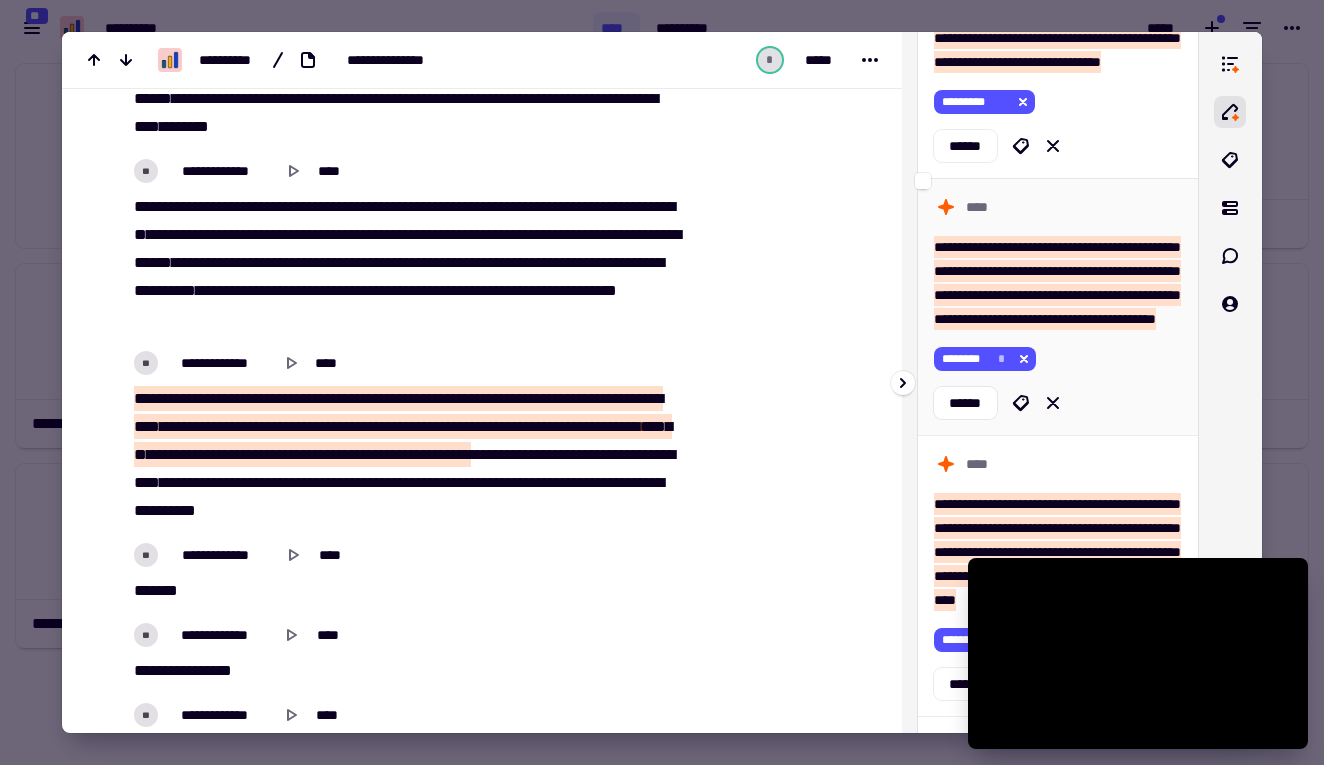 scroll, scrollTop: 690, scrollLeft: 0, axis: vertical 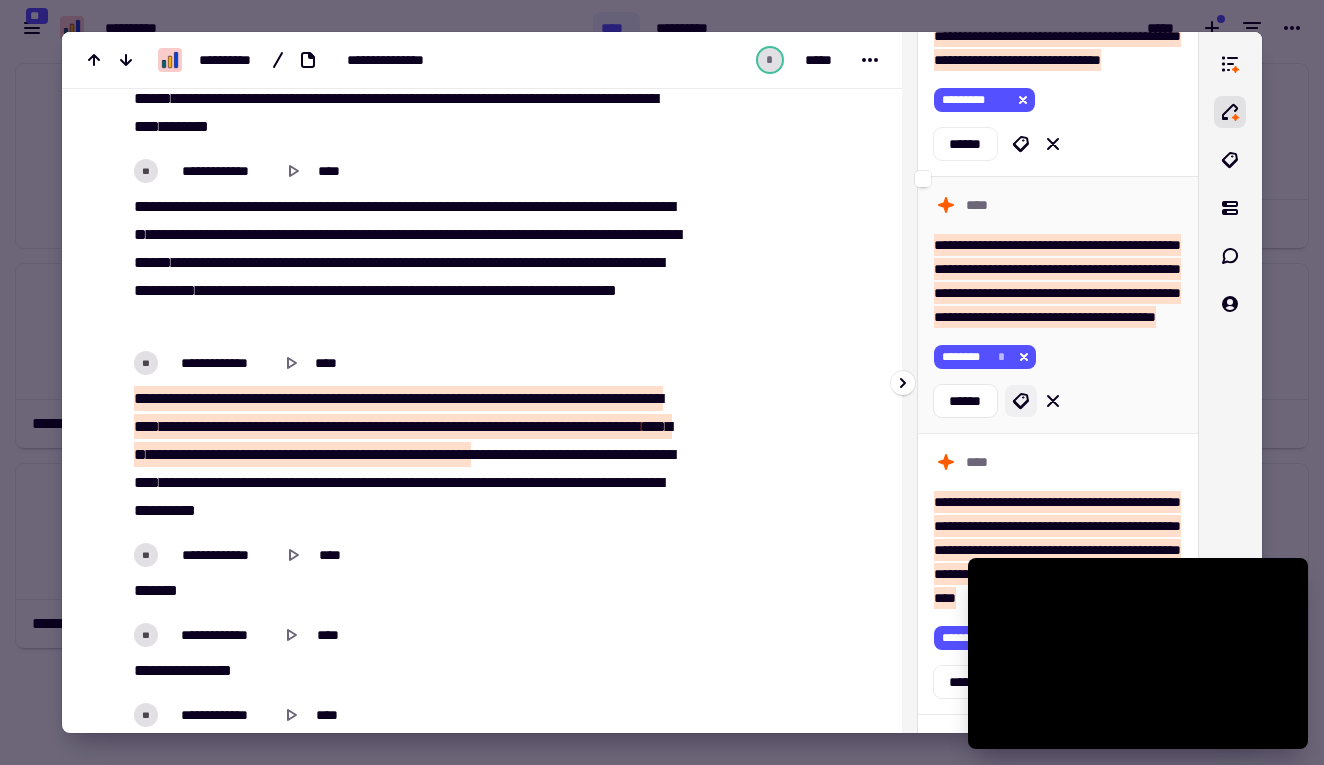 click 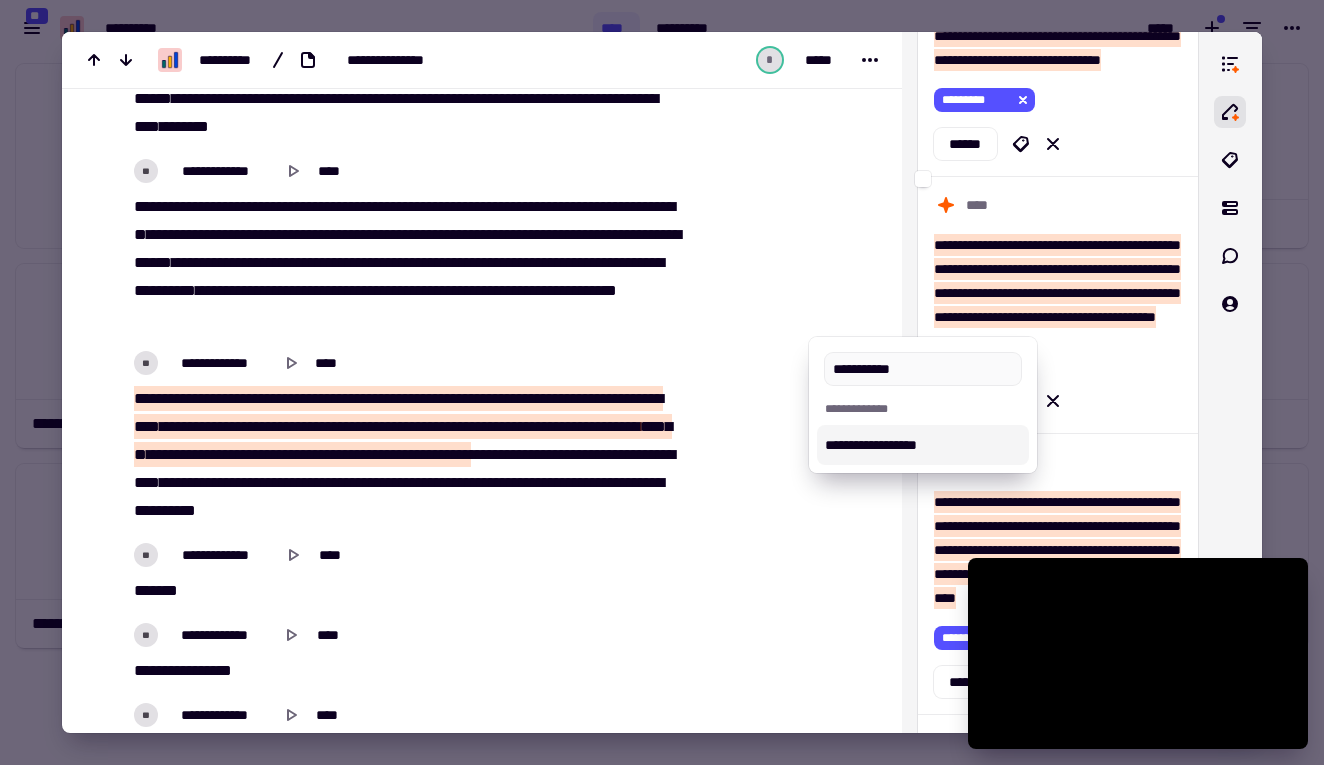 type on "**********" 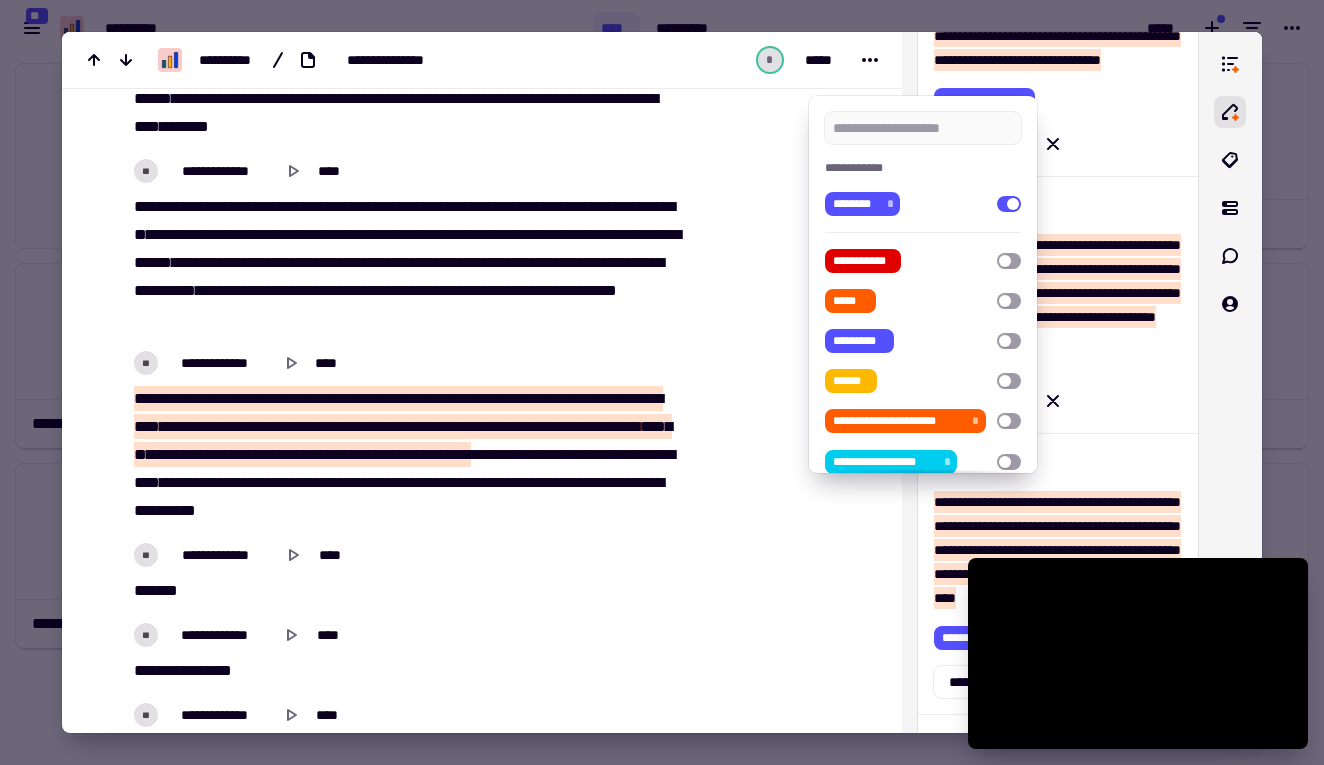 click at bounding box center [662, 382] 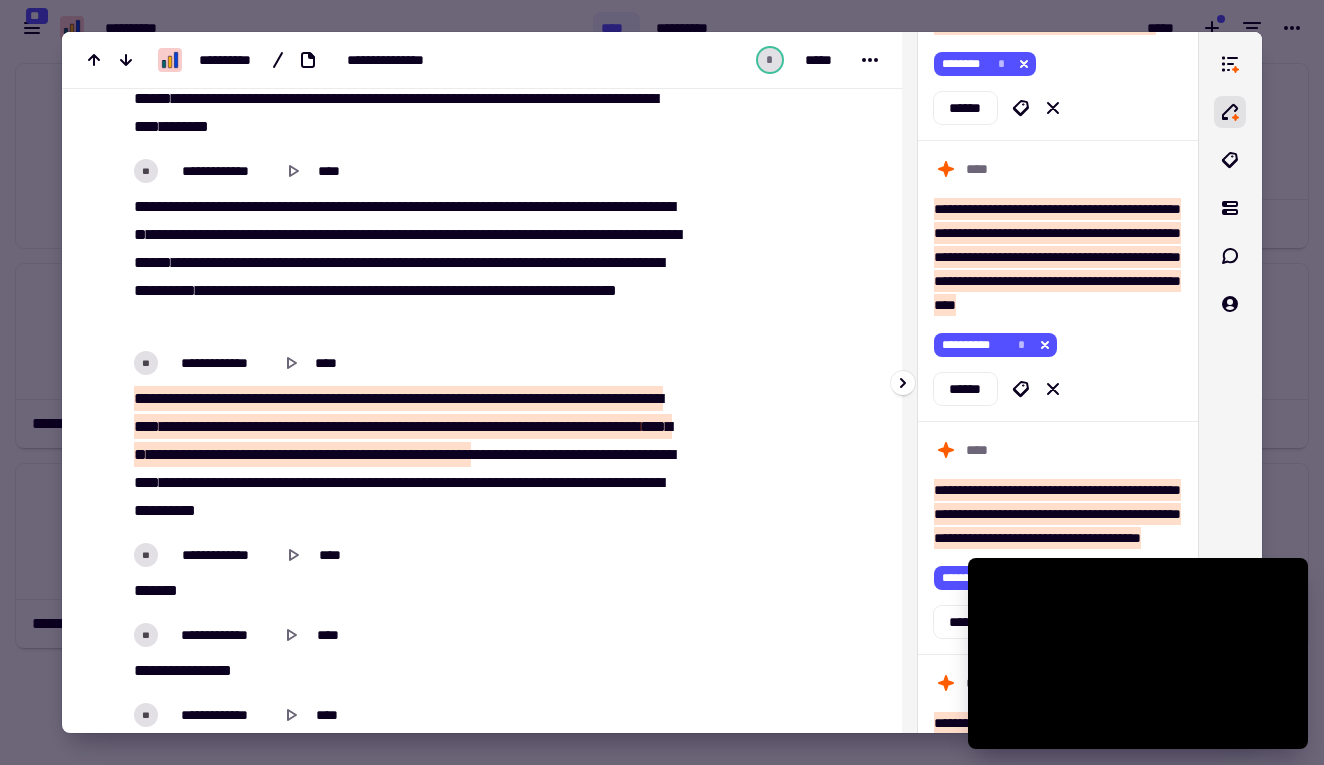 scroll, scrollTop: 995, scrollLeft: 0, axis: vertical 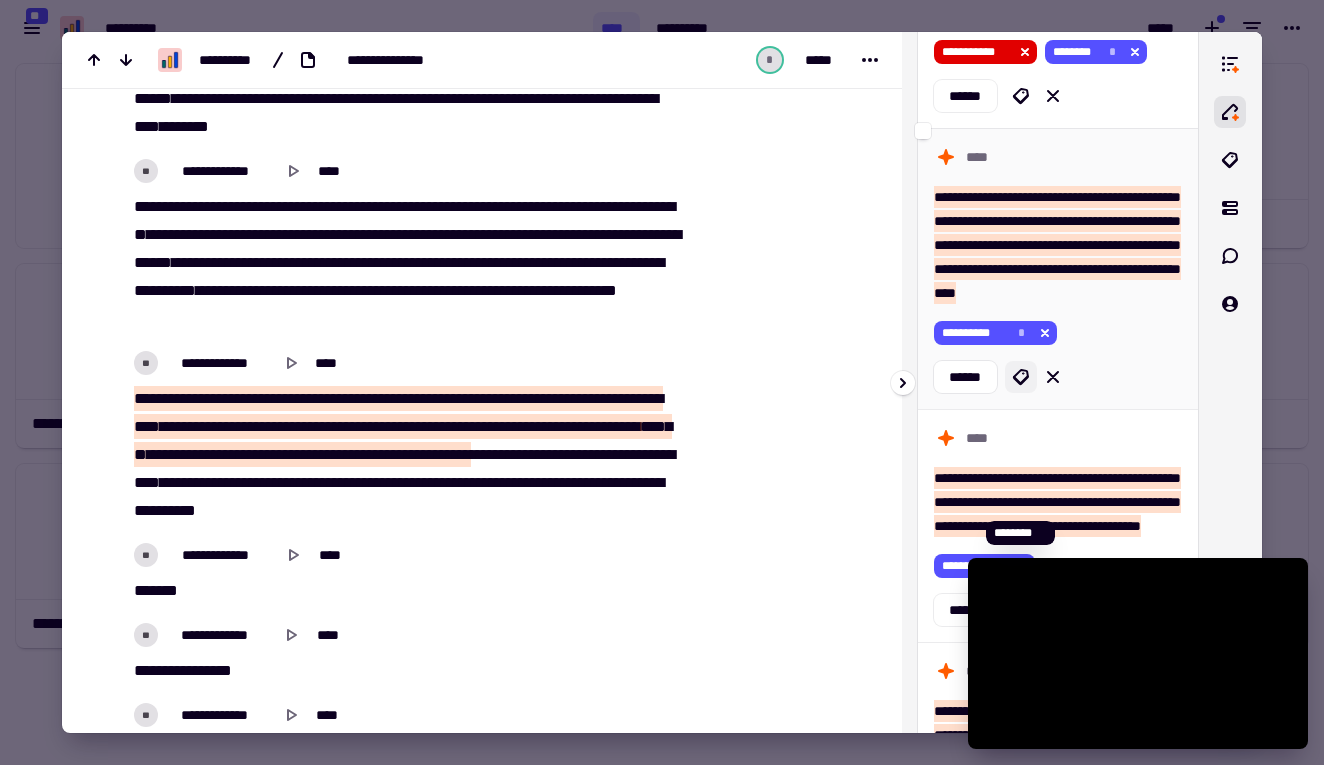 click 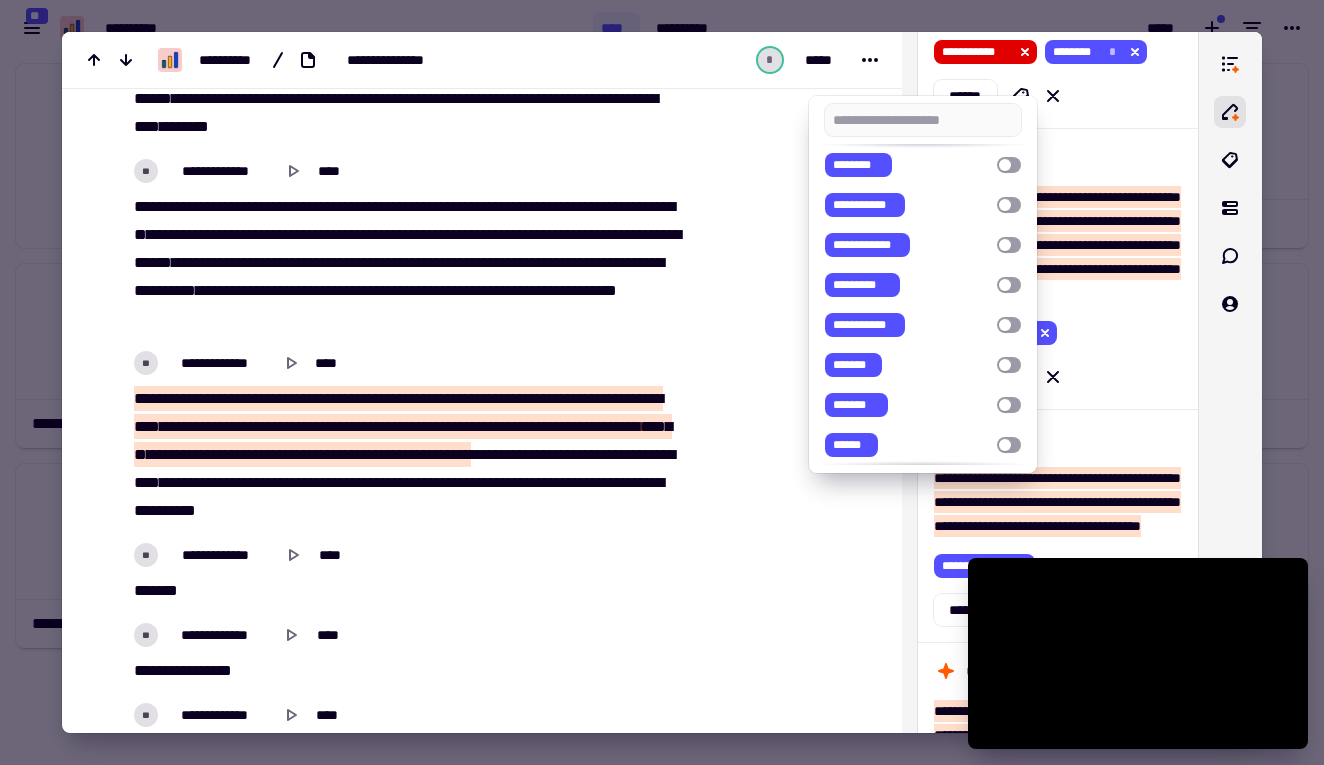 scroll, scrollTop: 885, scrollLeft: 0, axis: vertical 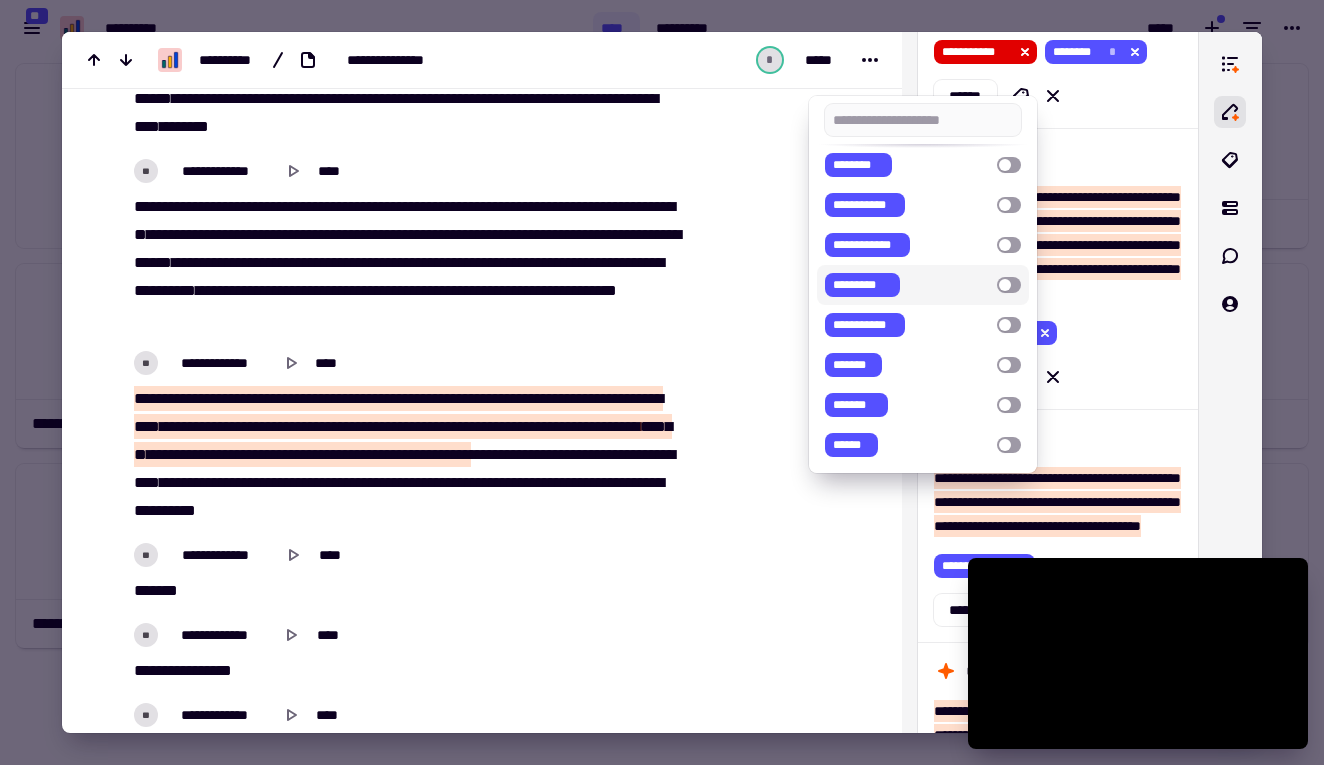 click at bounding box center [1009, 285] 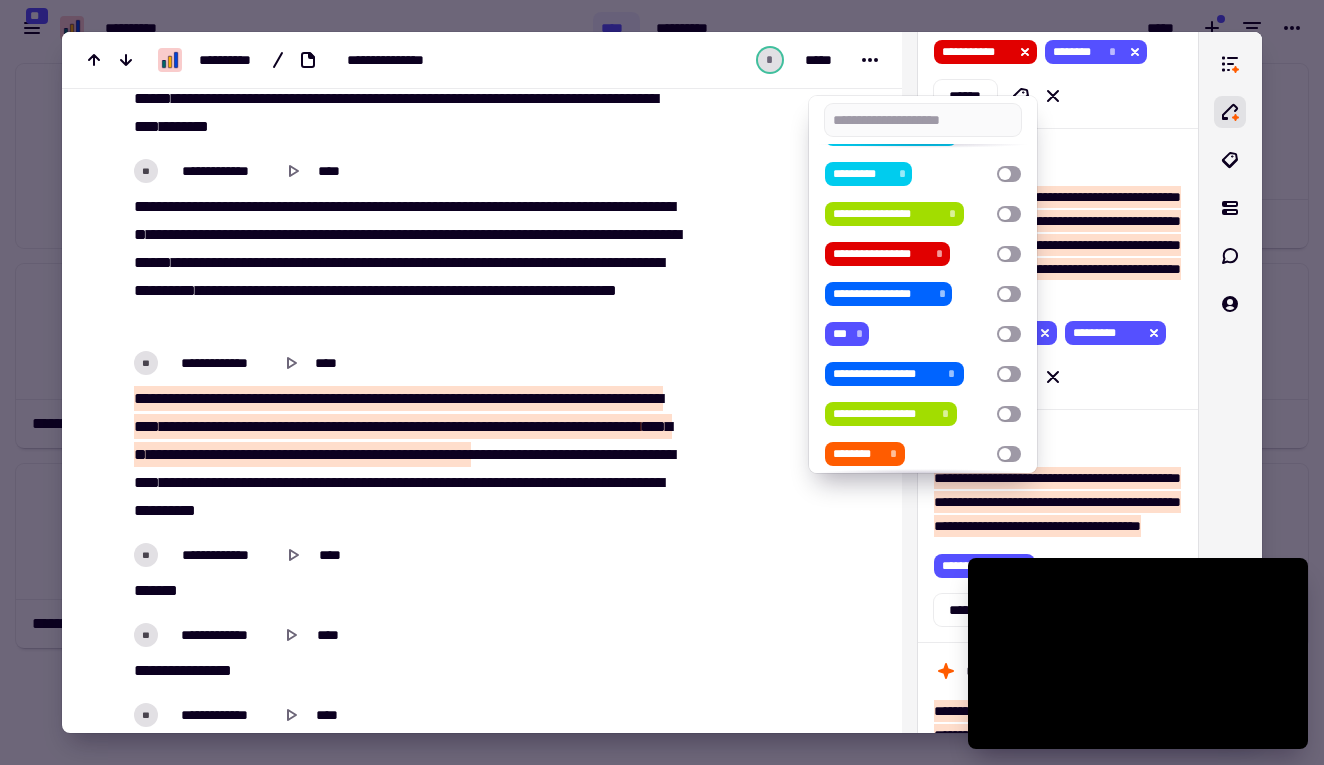 scroll, scrollTop: 264, scrollLeft: 0, axis: vertical 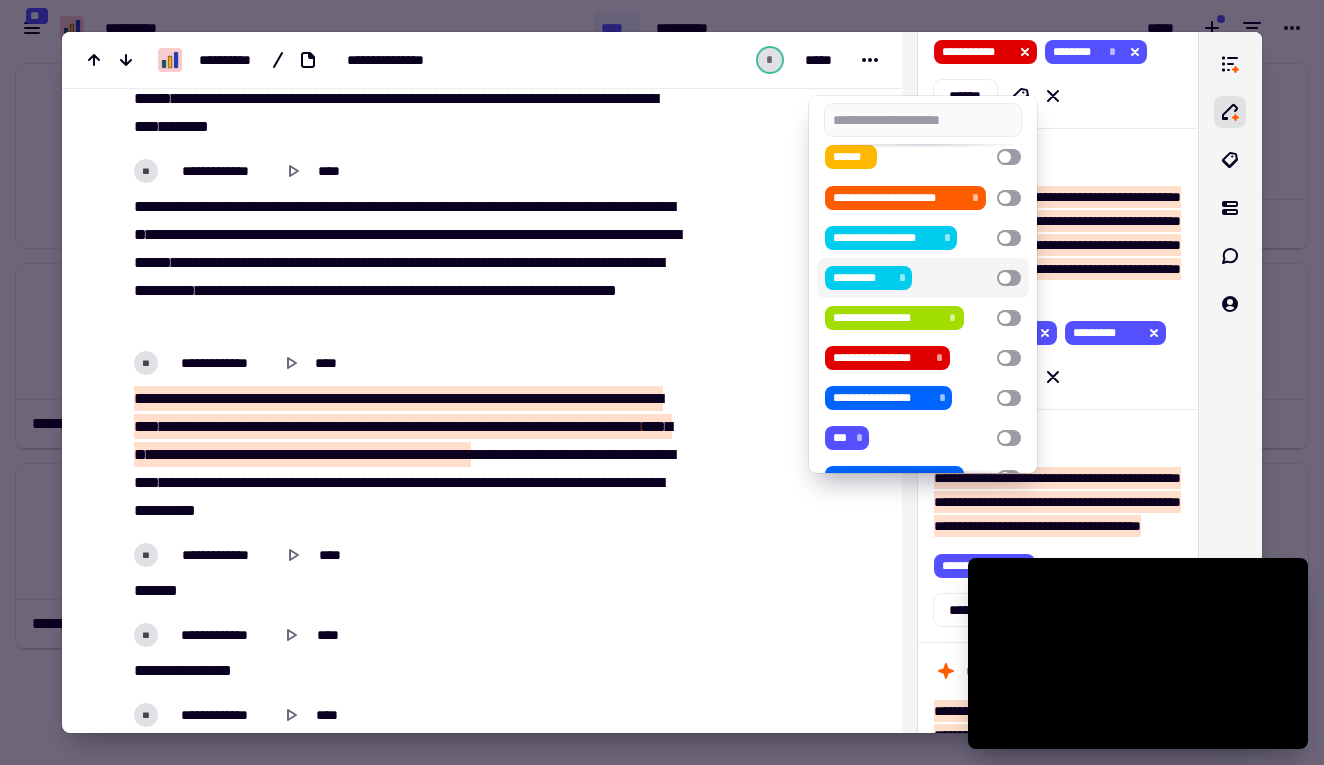 click at bounding box center (1009, 278) 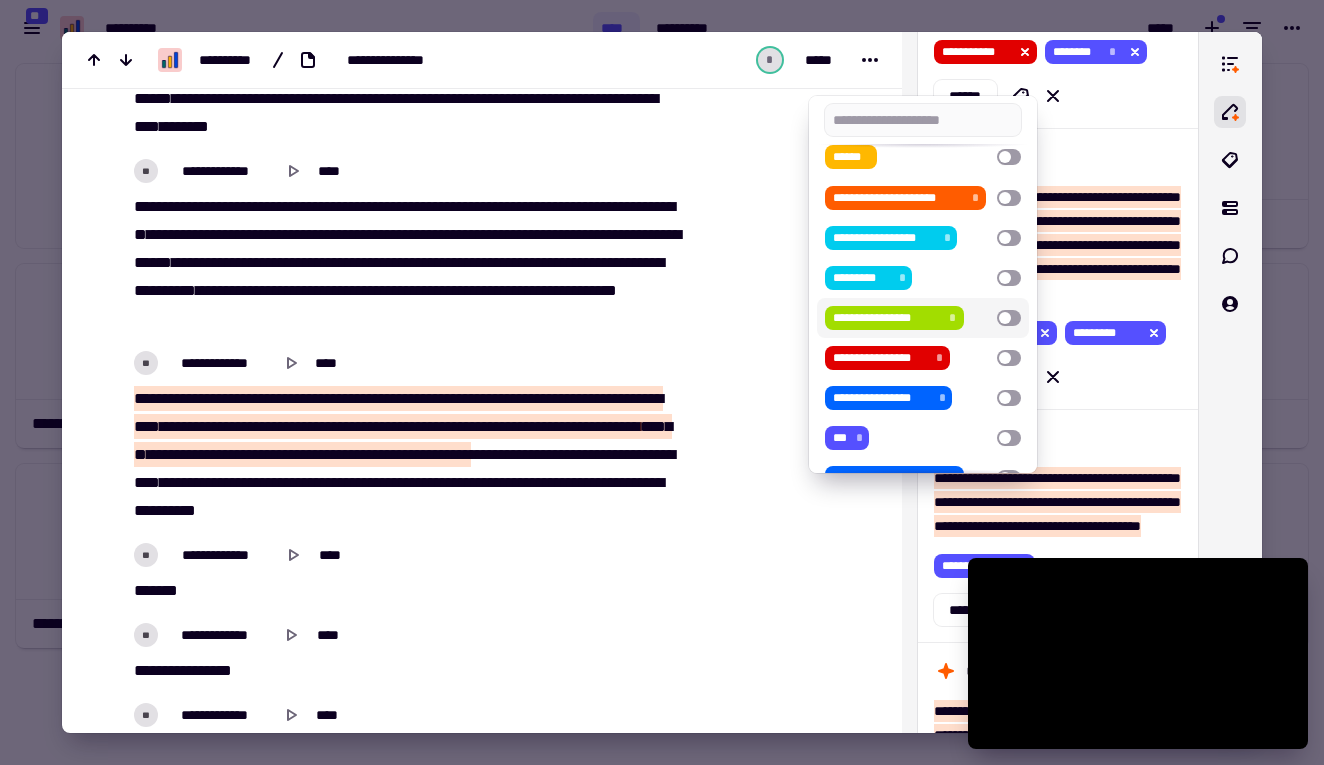 click at bounding box center [662, 382] 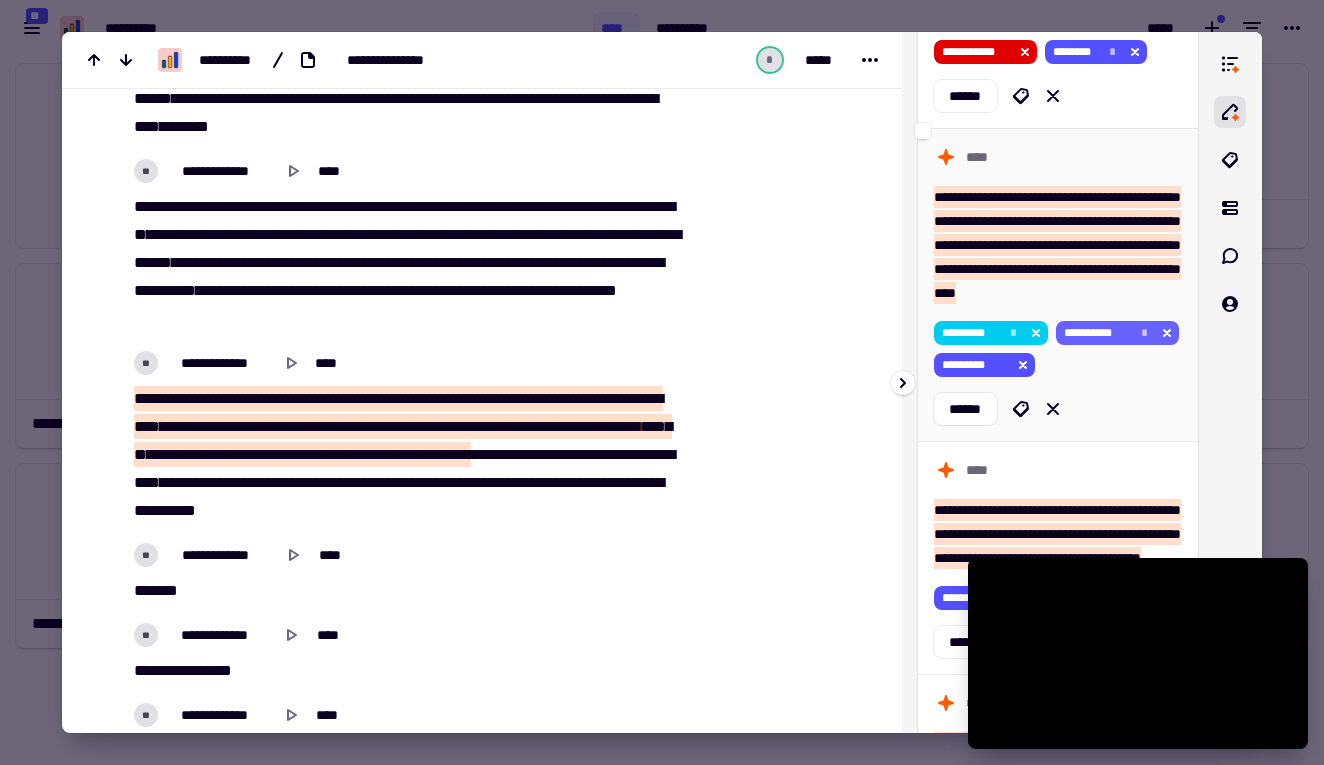 click 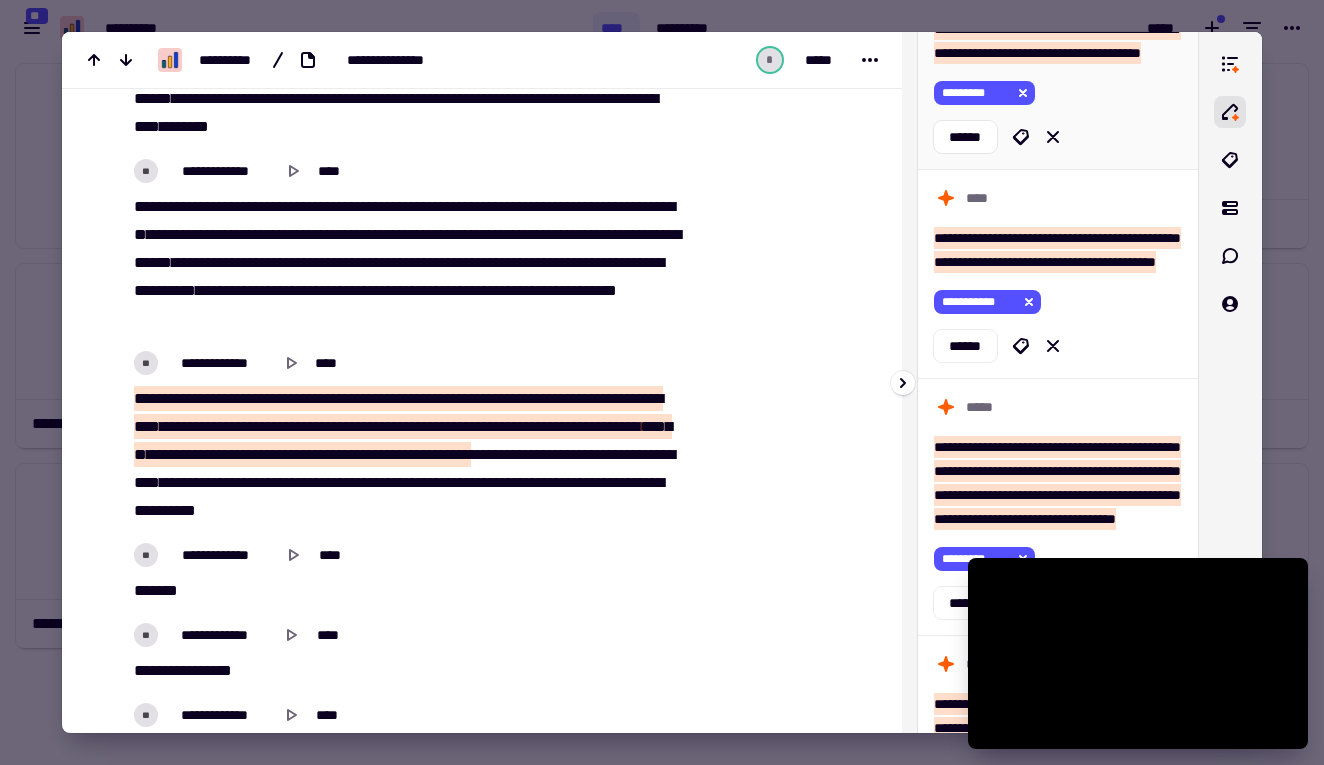scroll, scrollTop: 1491, scrollLeft: 0, axis: vertical 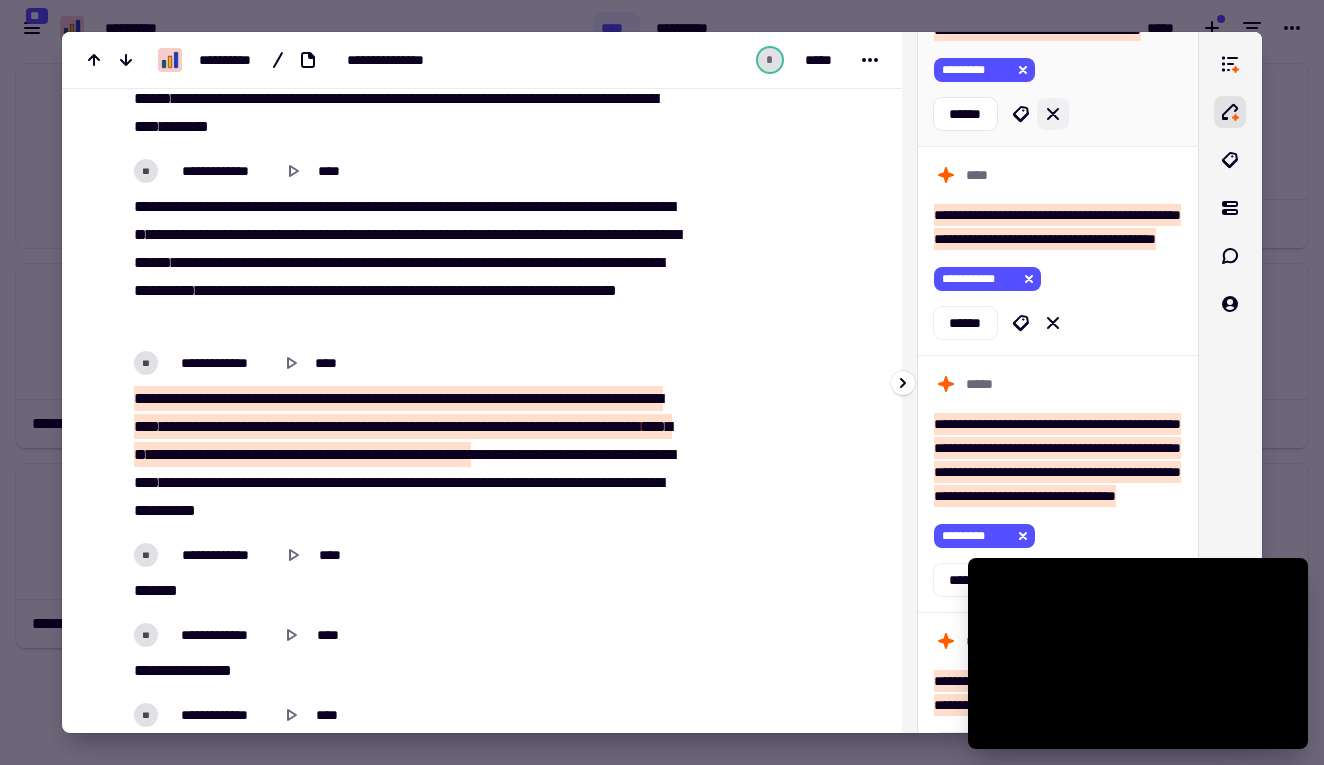 click 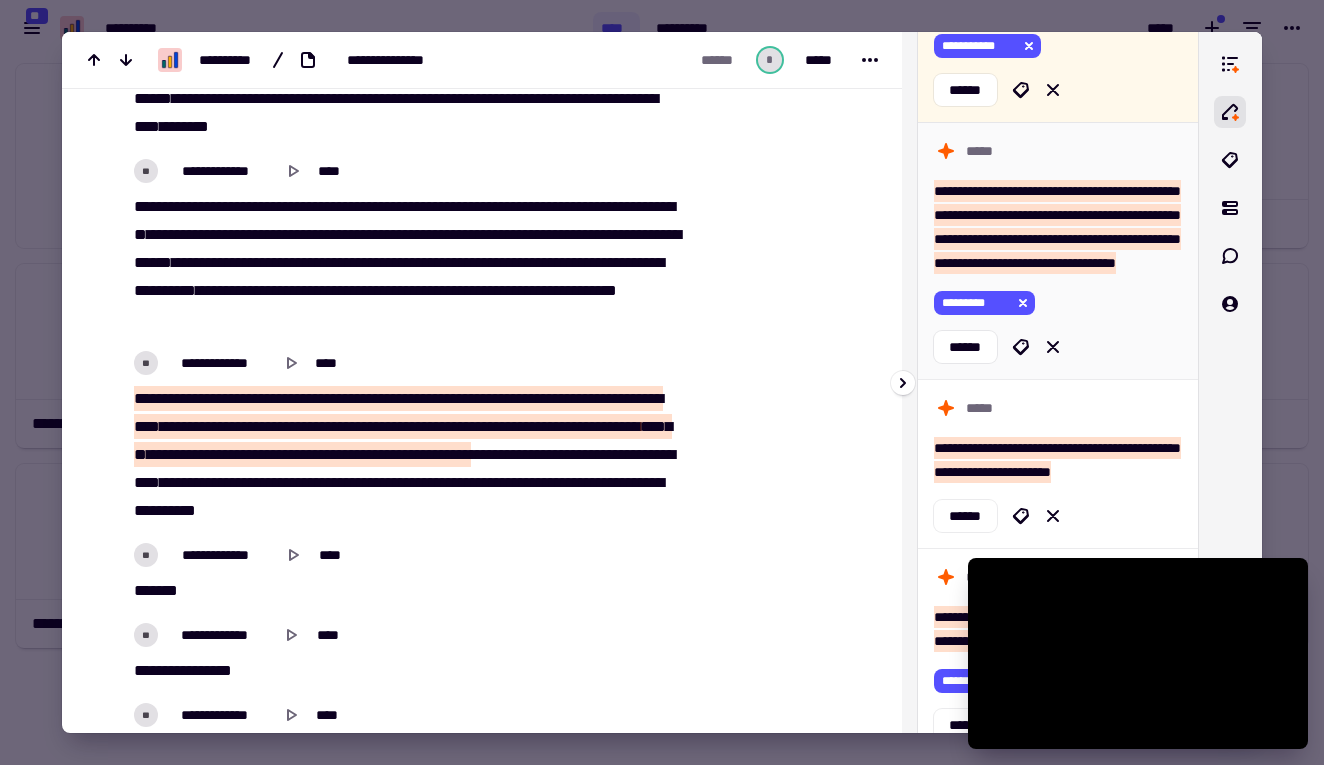 scroll, scrollTop: 5493, scrollLeft: 0, axis: vertical 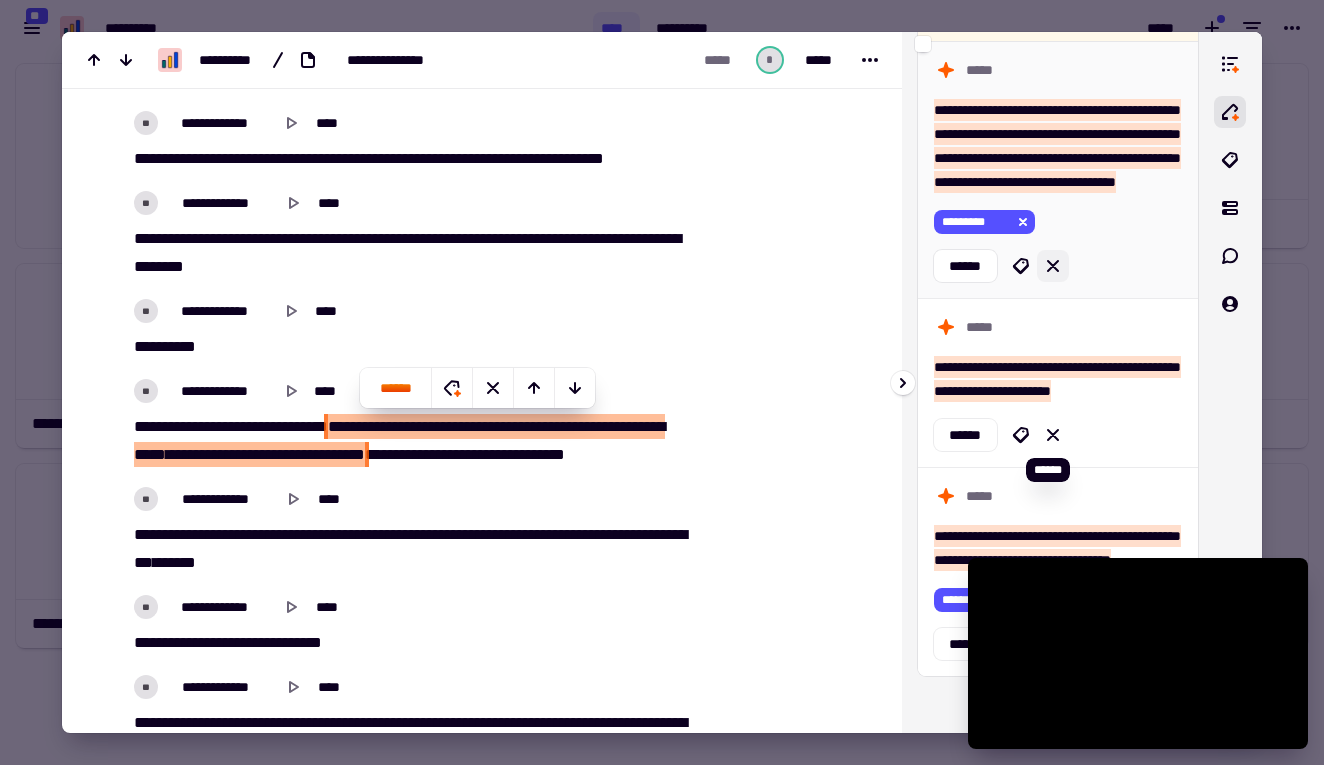 click 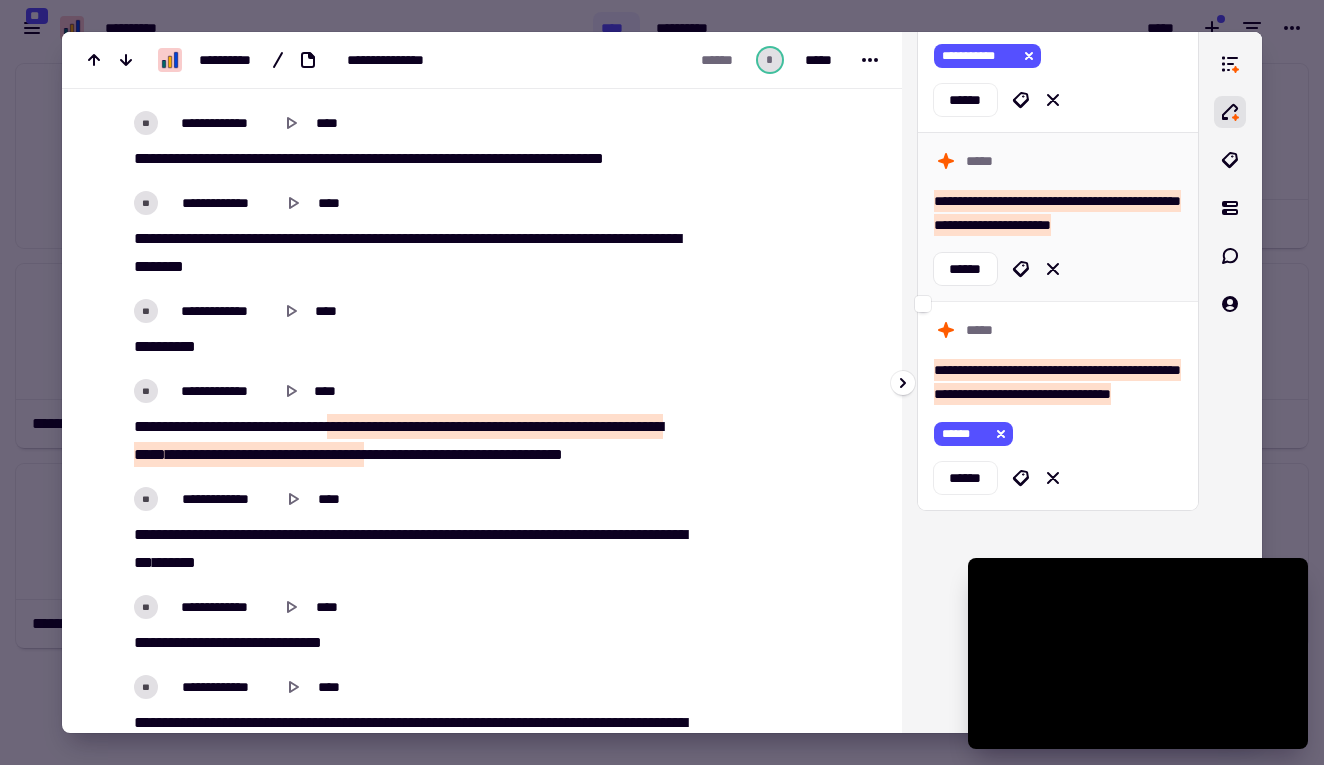 scroll, scrollTop: 8967, scrollLeft: 0, axis: vertical 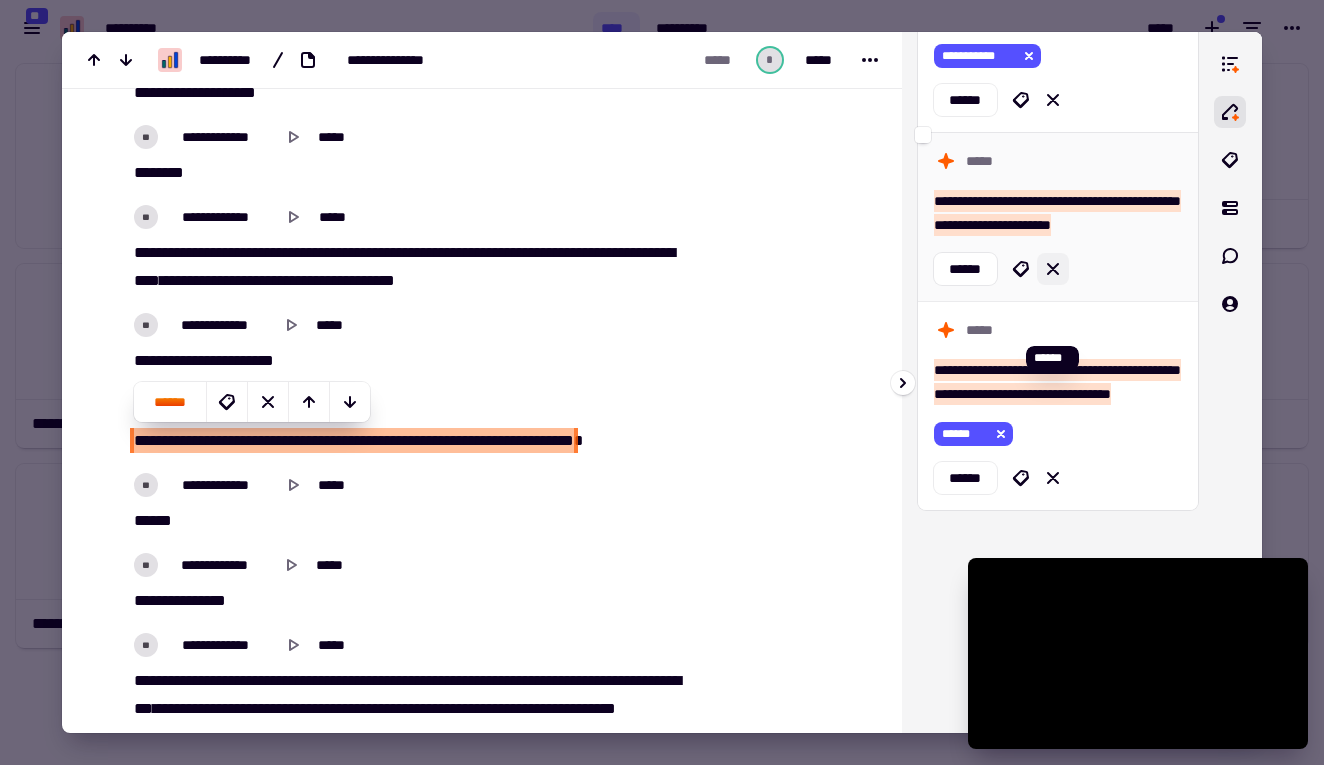 click 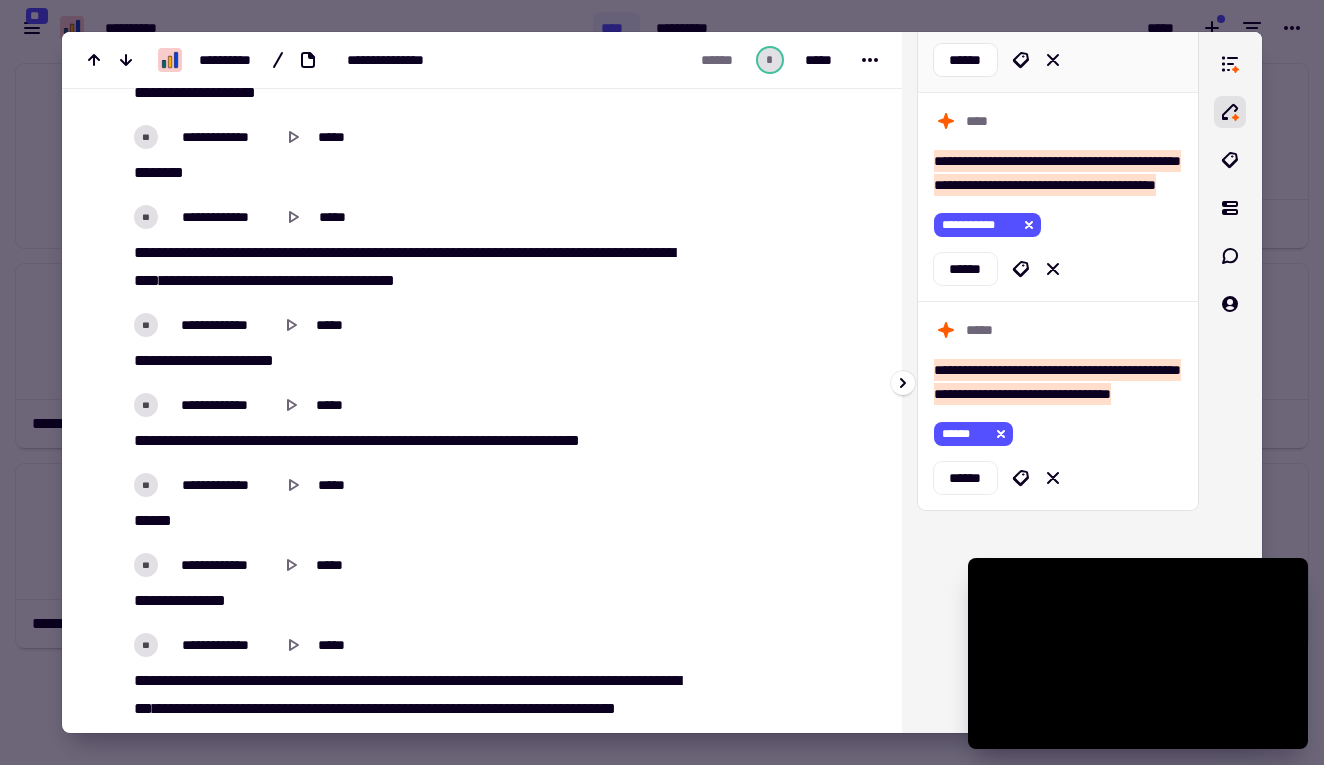 scroll, scrollTop: 1480, scrollLeft: 0, axis: vertical 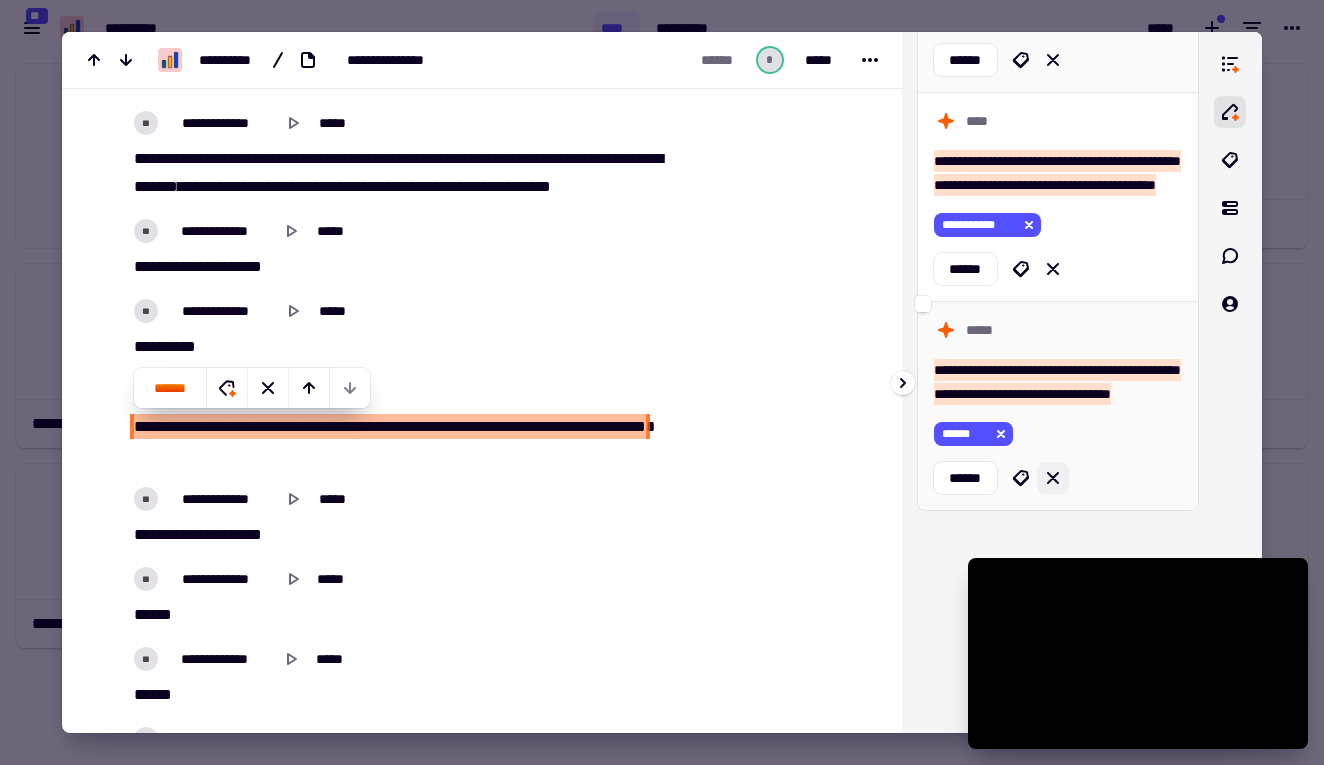 click 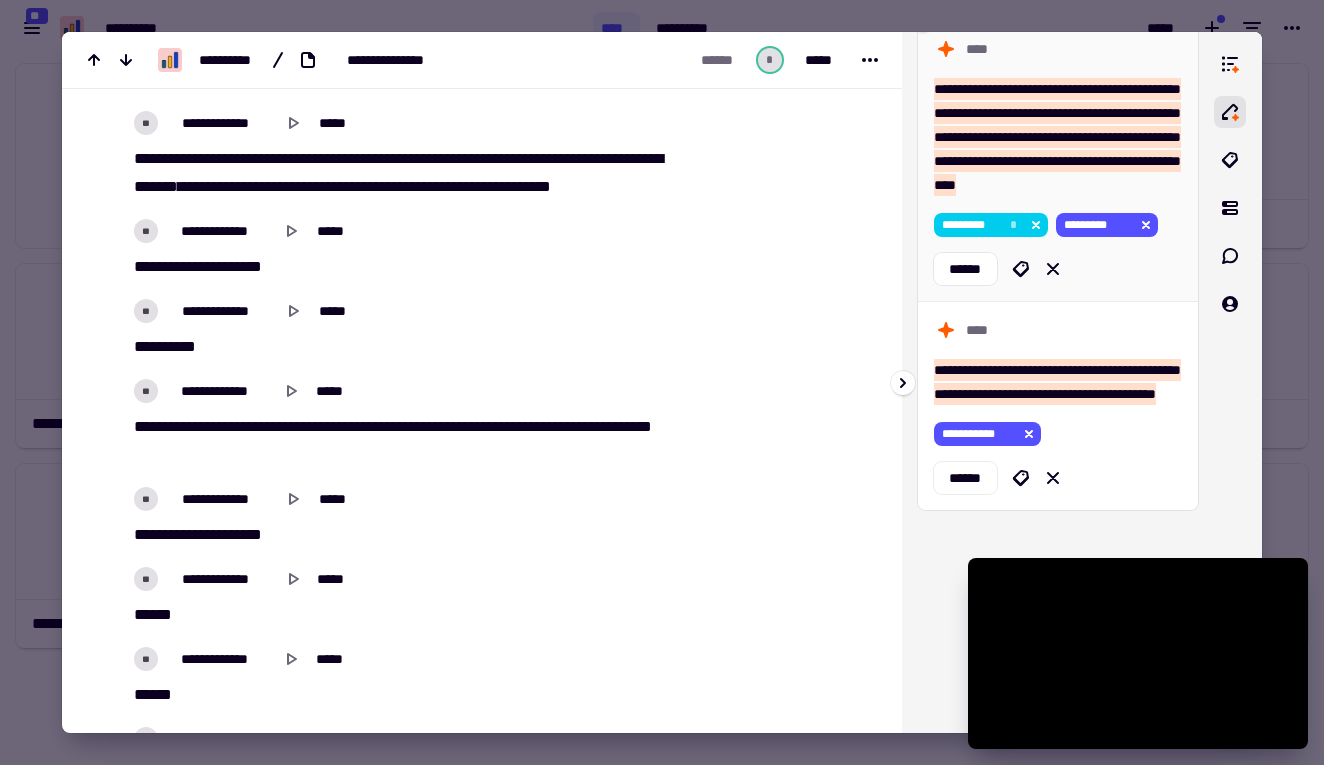scroll, scrollTop: 1216, scrollLeft: 0, axis: vertical 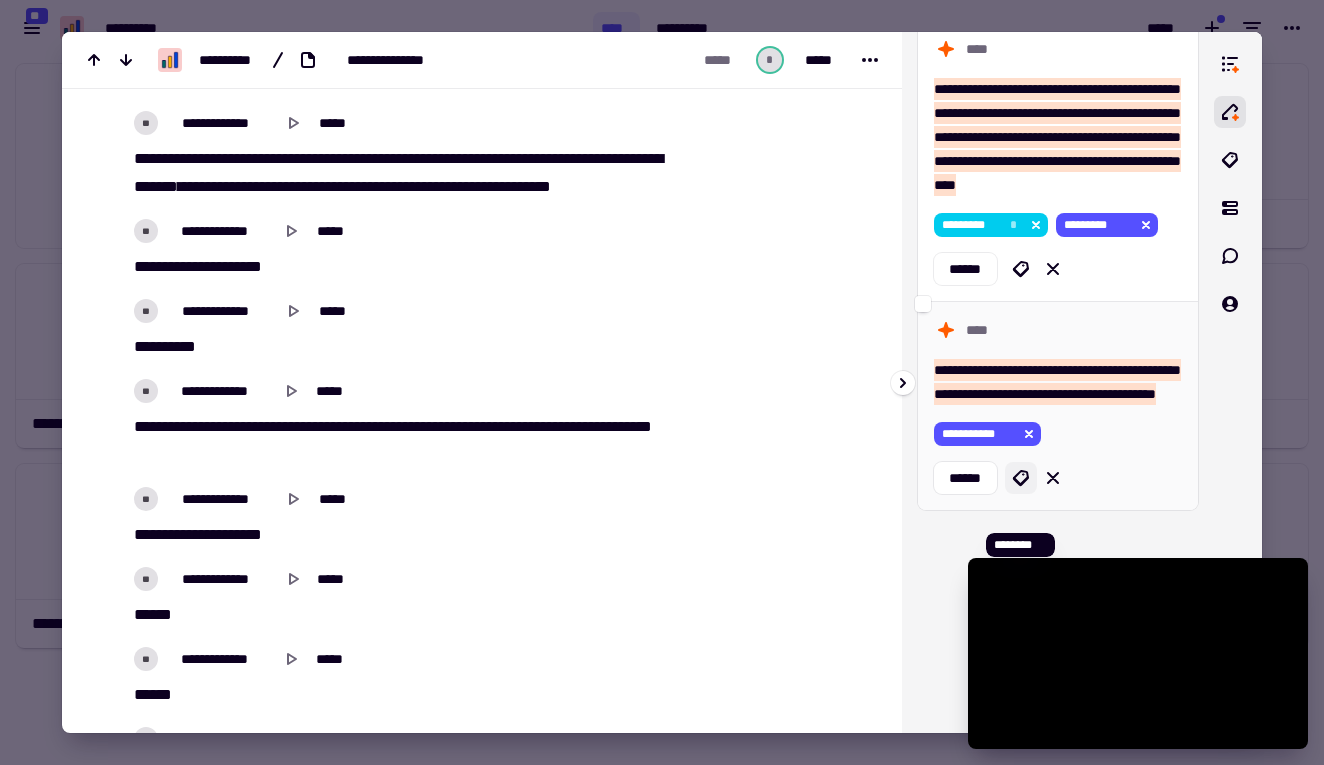 click 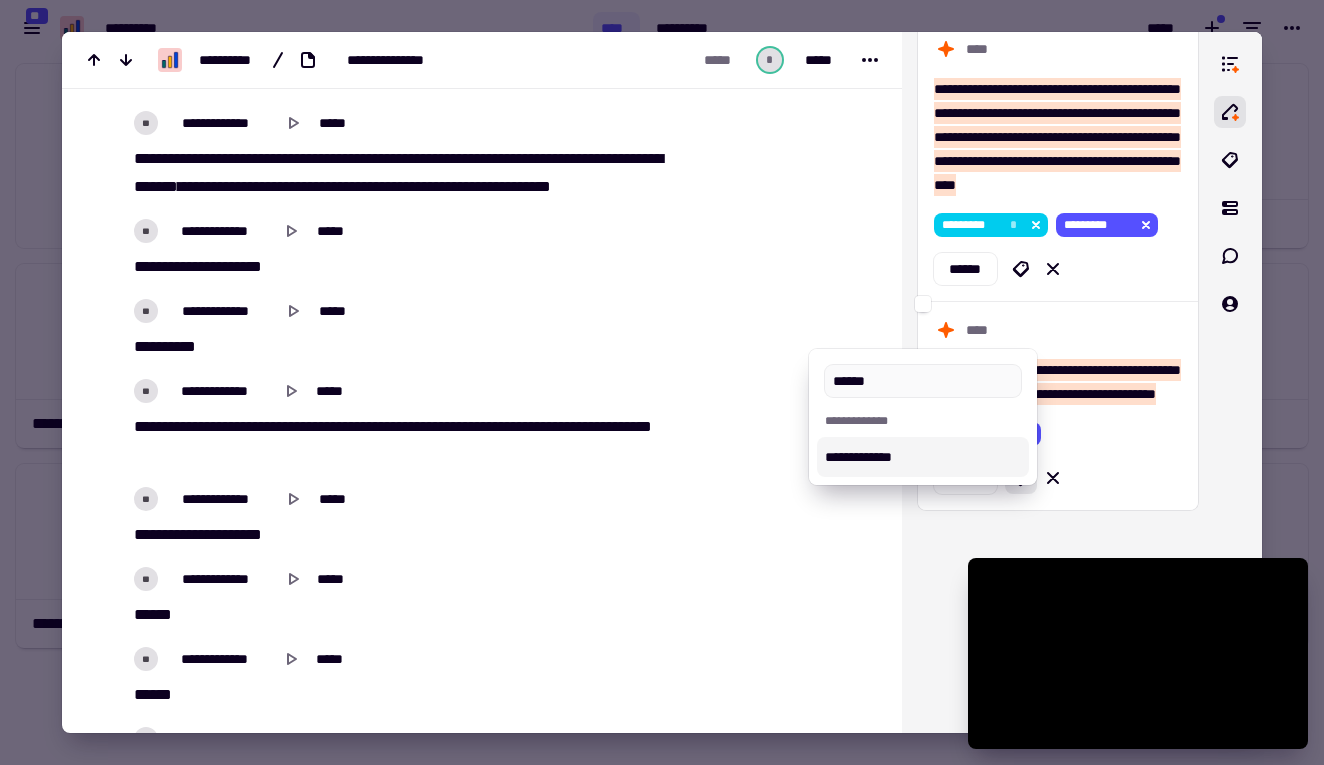 type on "******" 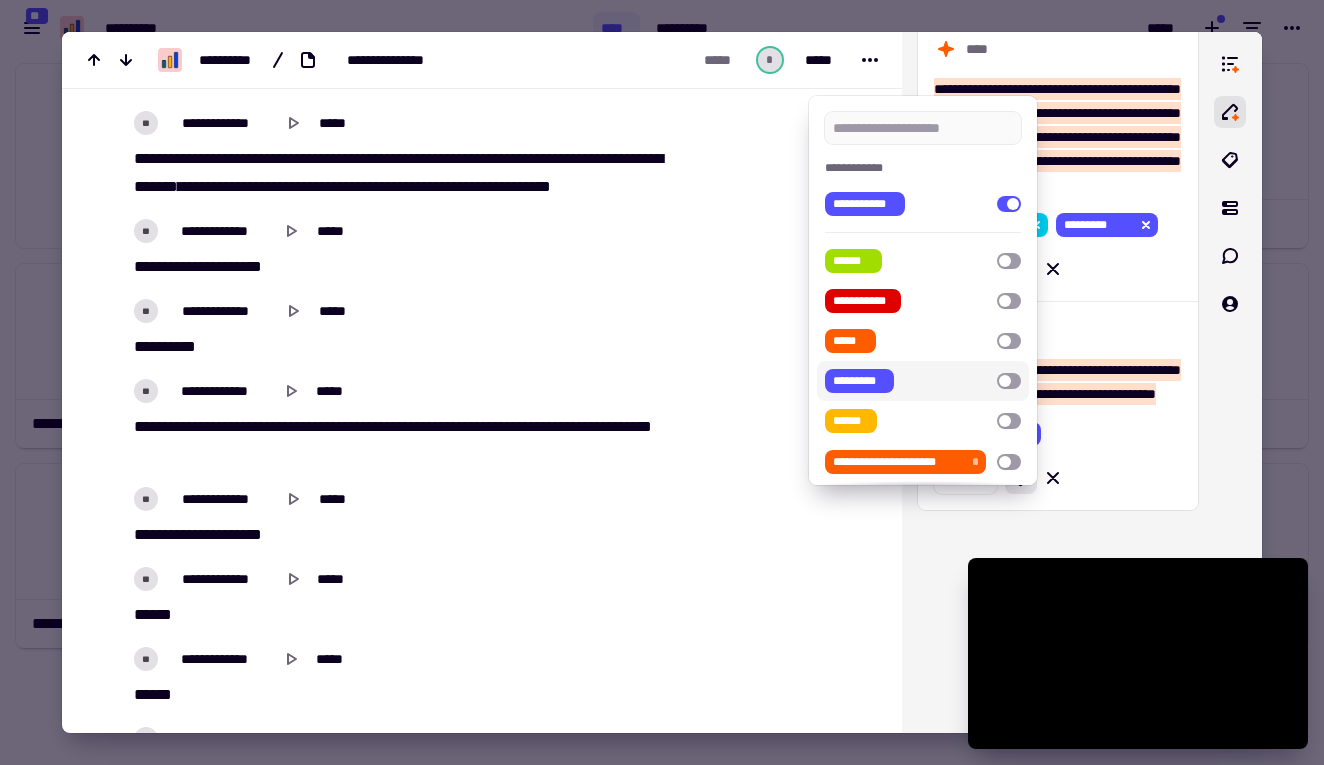 click at bounding box center (662, 382) 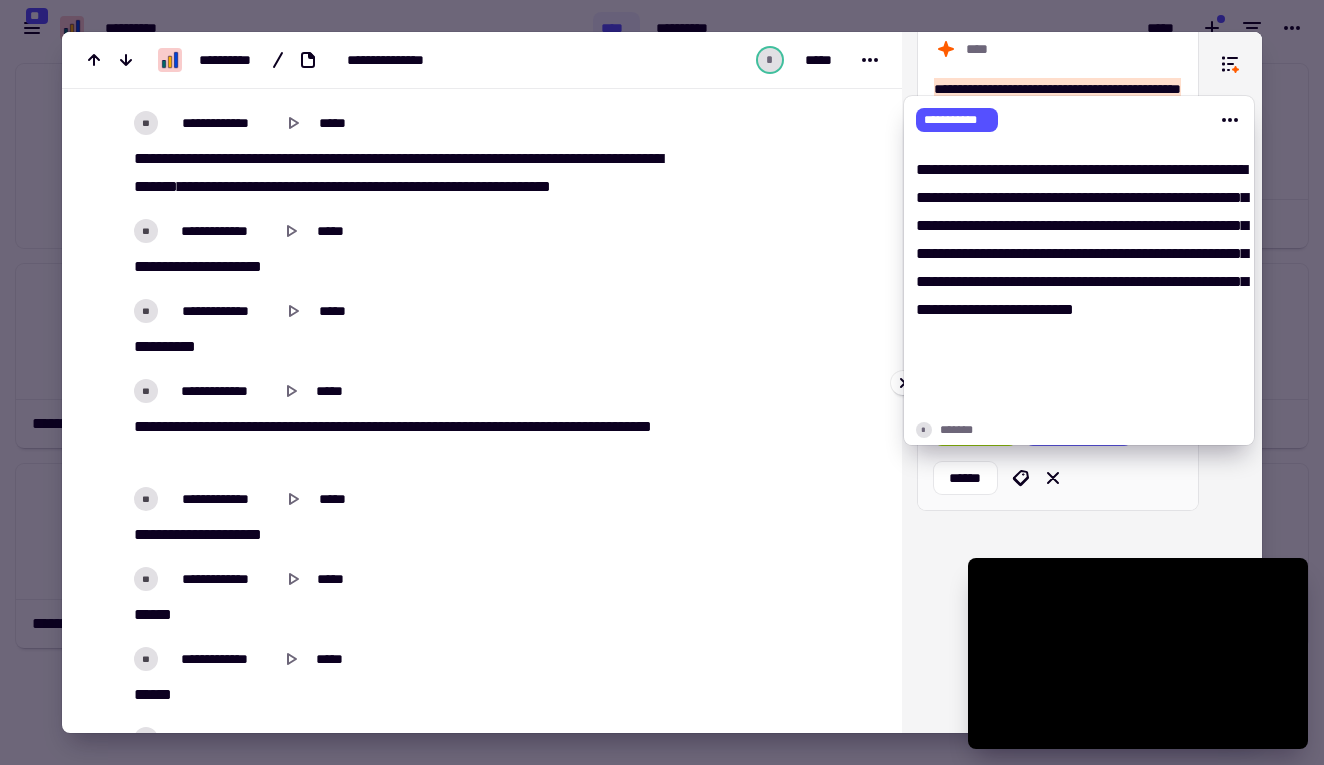 click 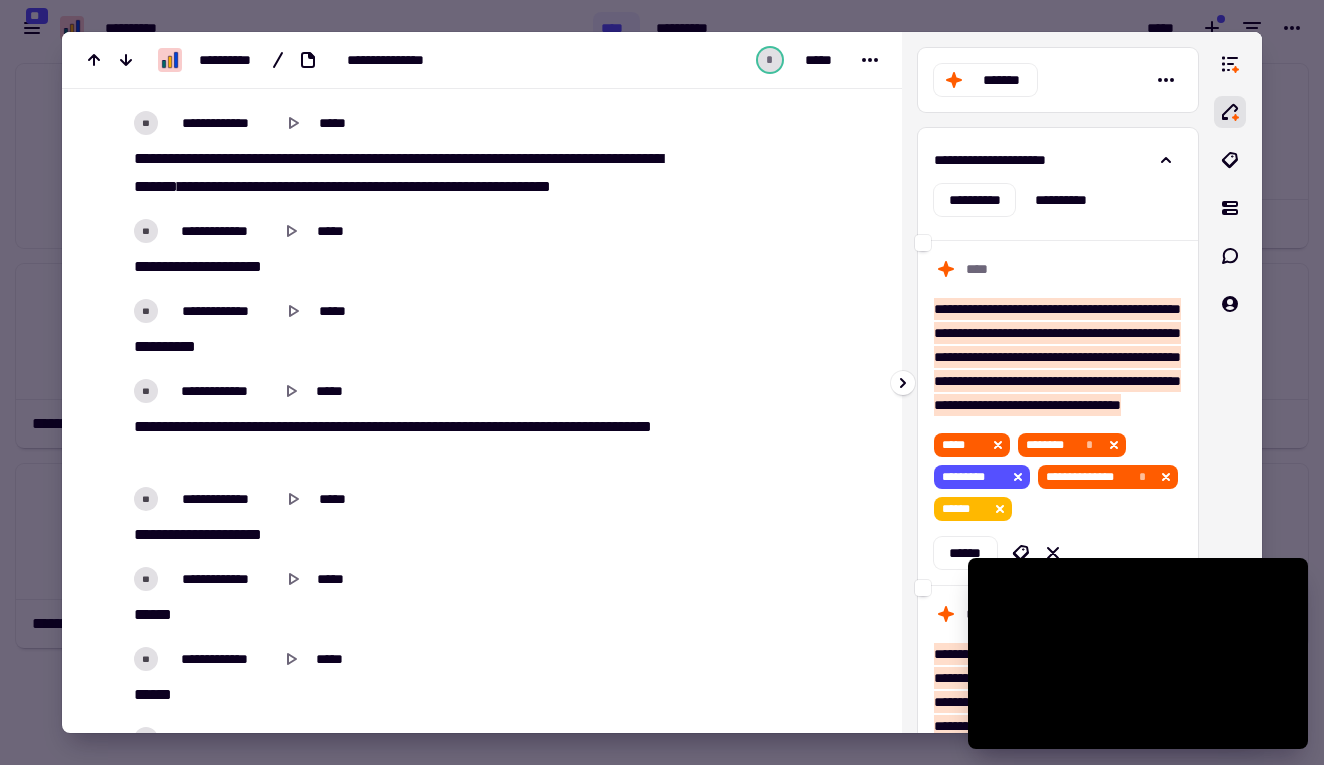 scroll, scrollTop: 0, scrollLeft: 0, axis: both 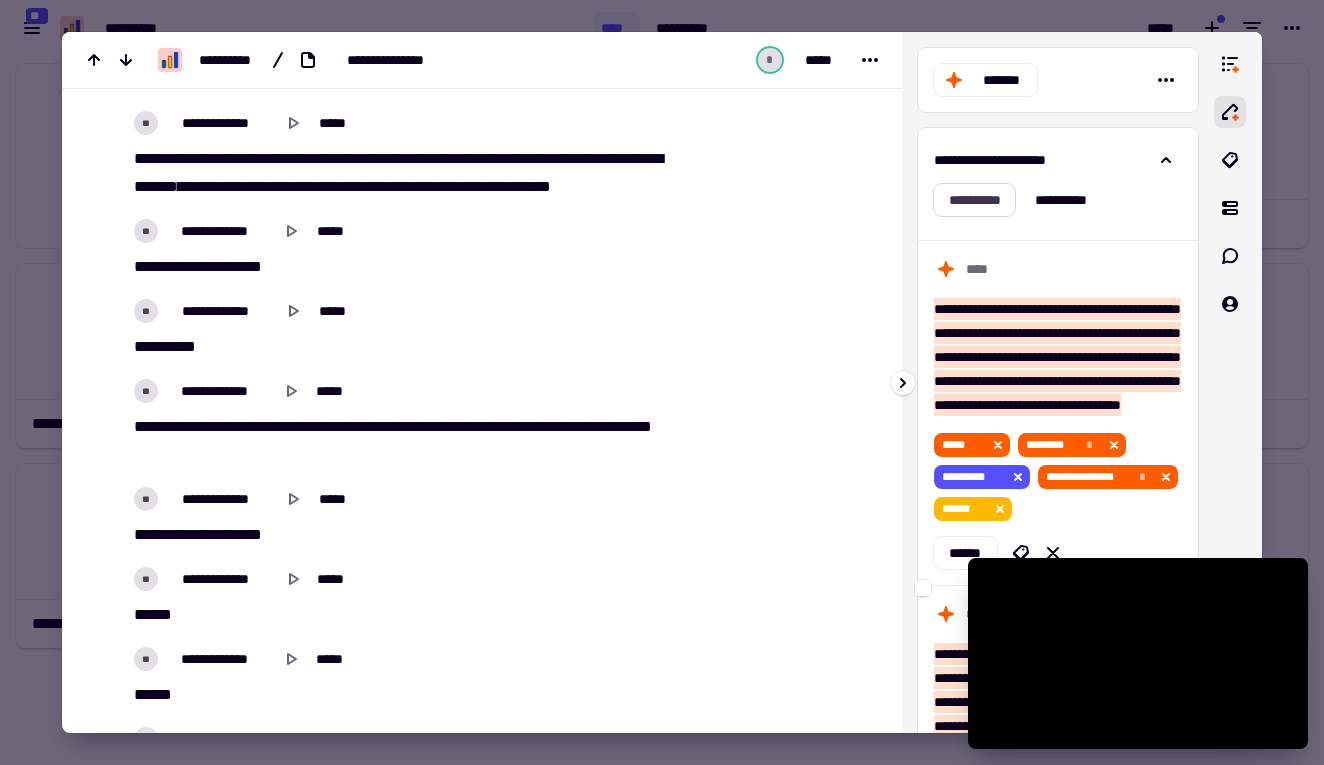 click on "**********" 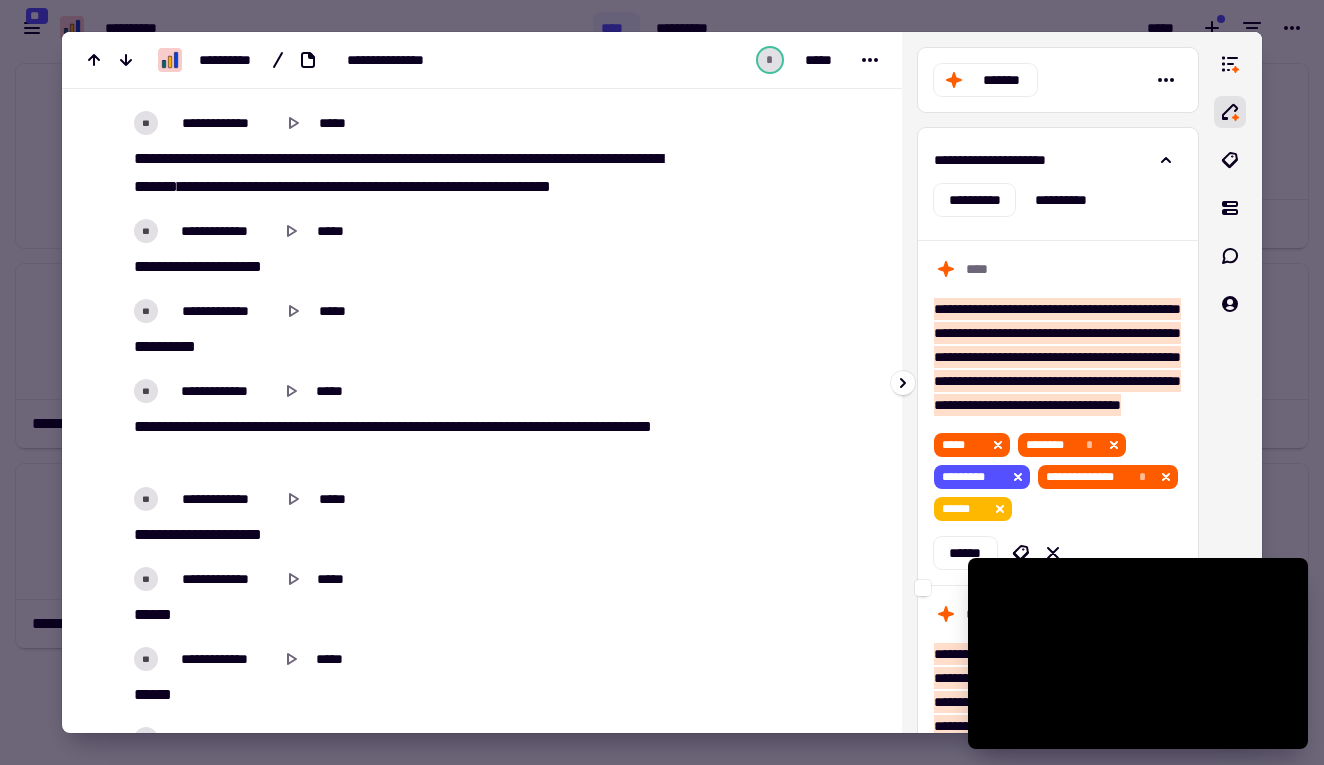 scroll, scrollTop: 963, scrollLeft: 0, axis: vertical 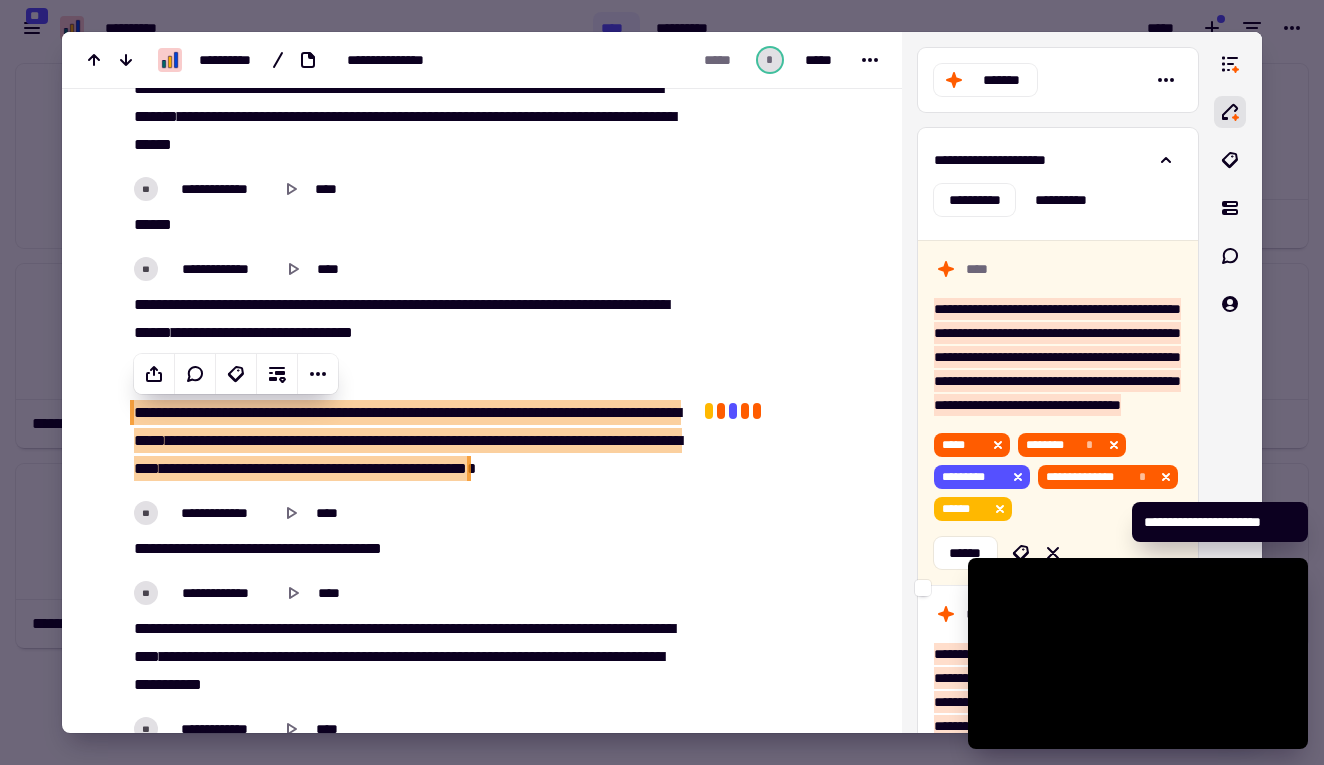 click at bounding box center (662, 382) 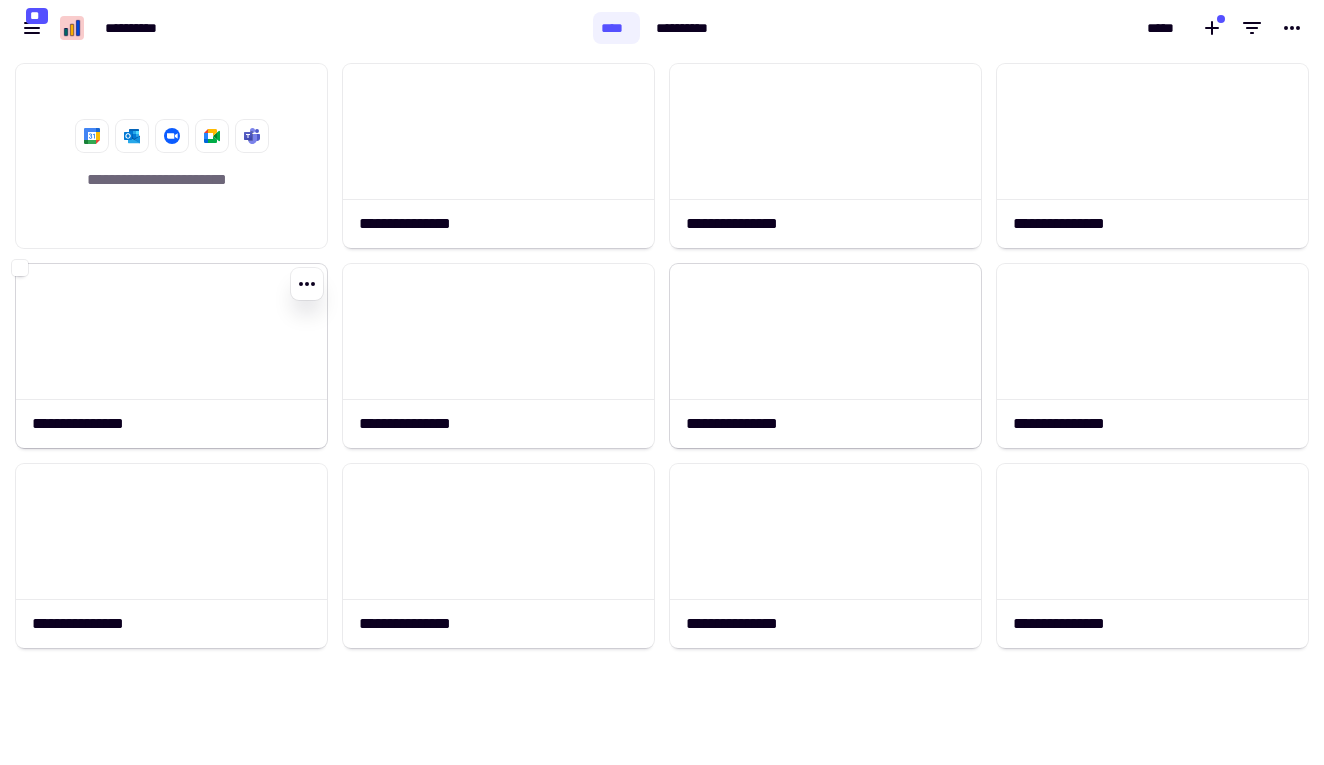 click 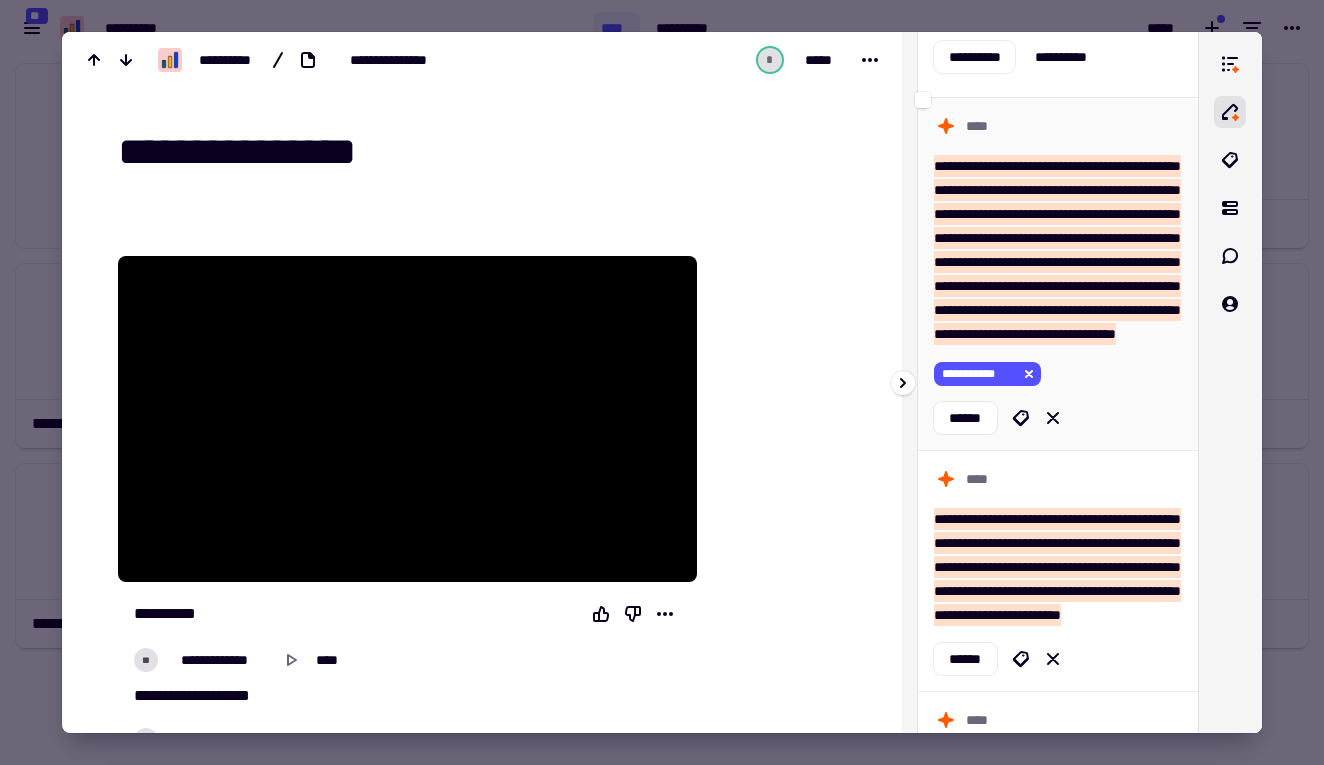 scroll, scrollTop: 155, scrollLeft: 0, axis: vertical 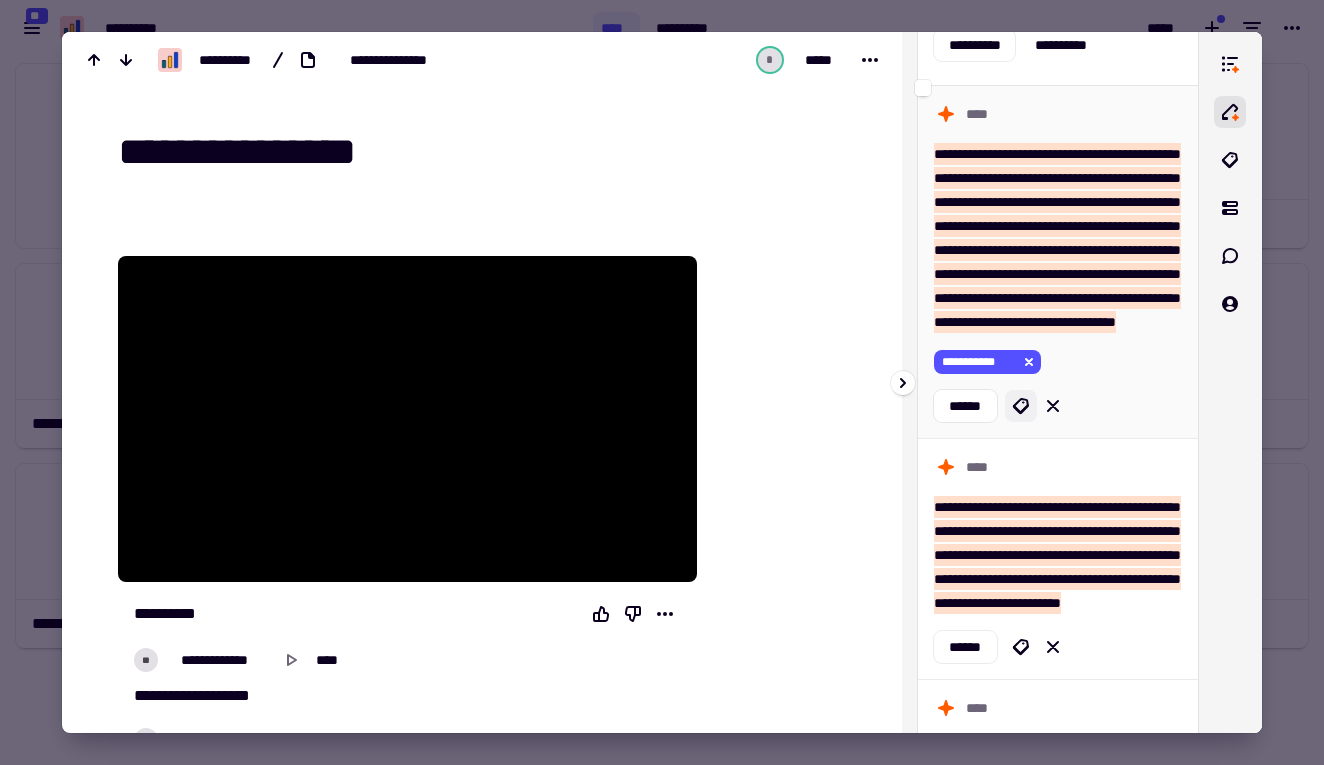 click 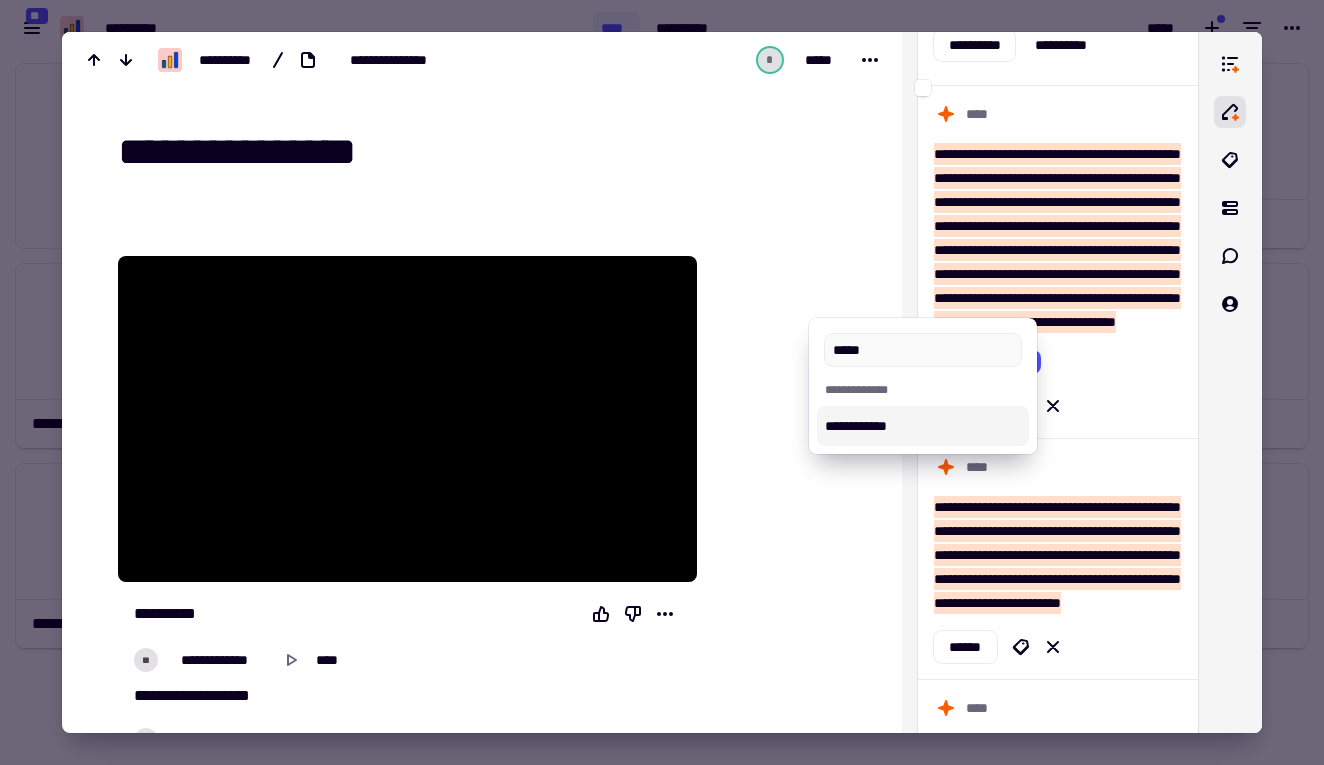 type on "*****" 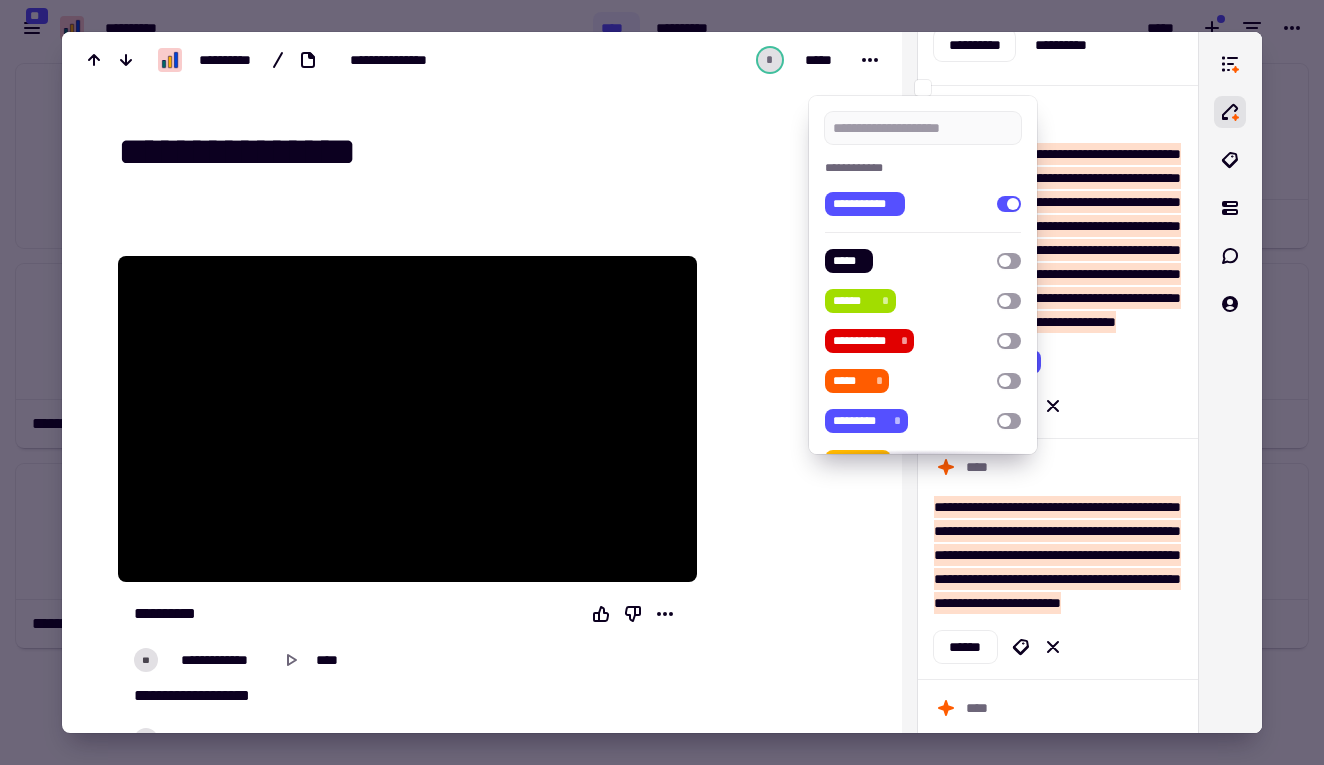 click at bounding box center [662, 382] 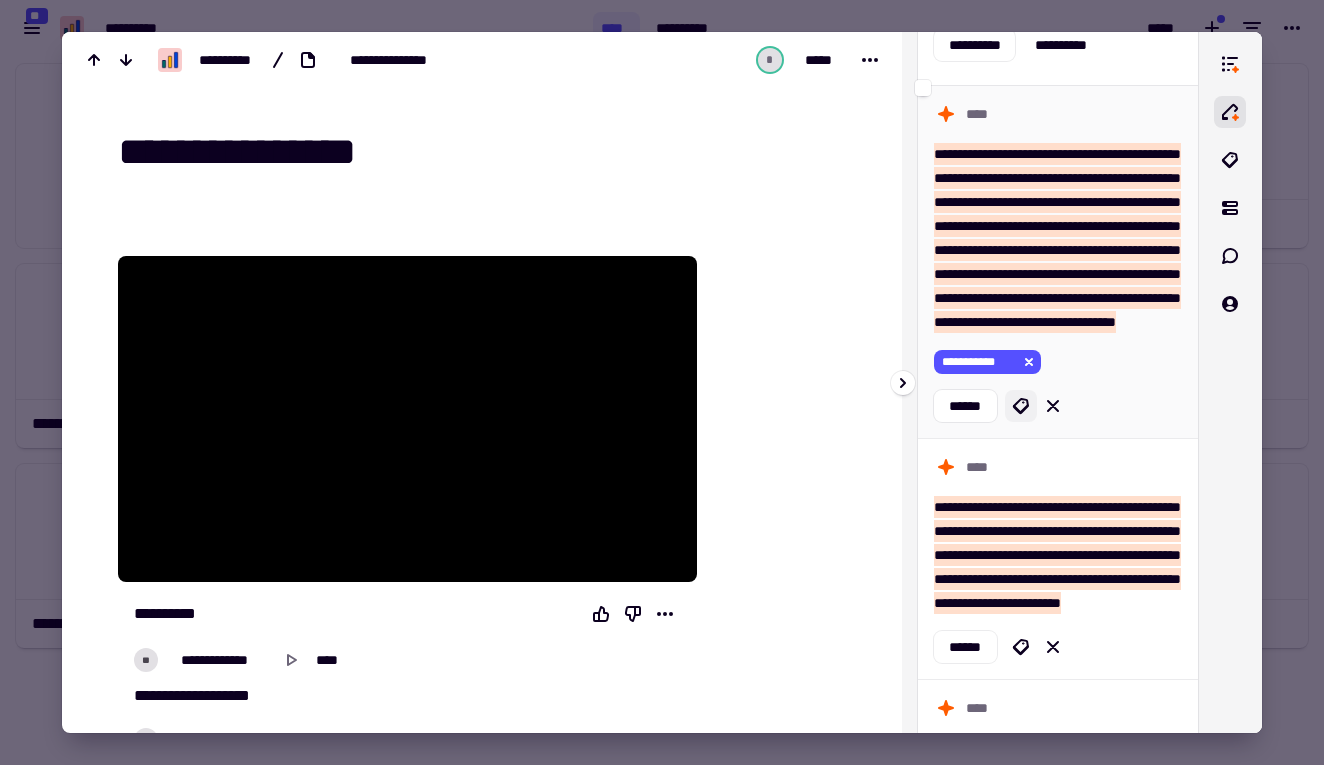 click 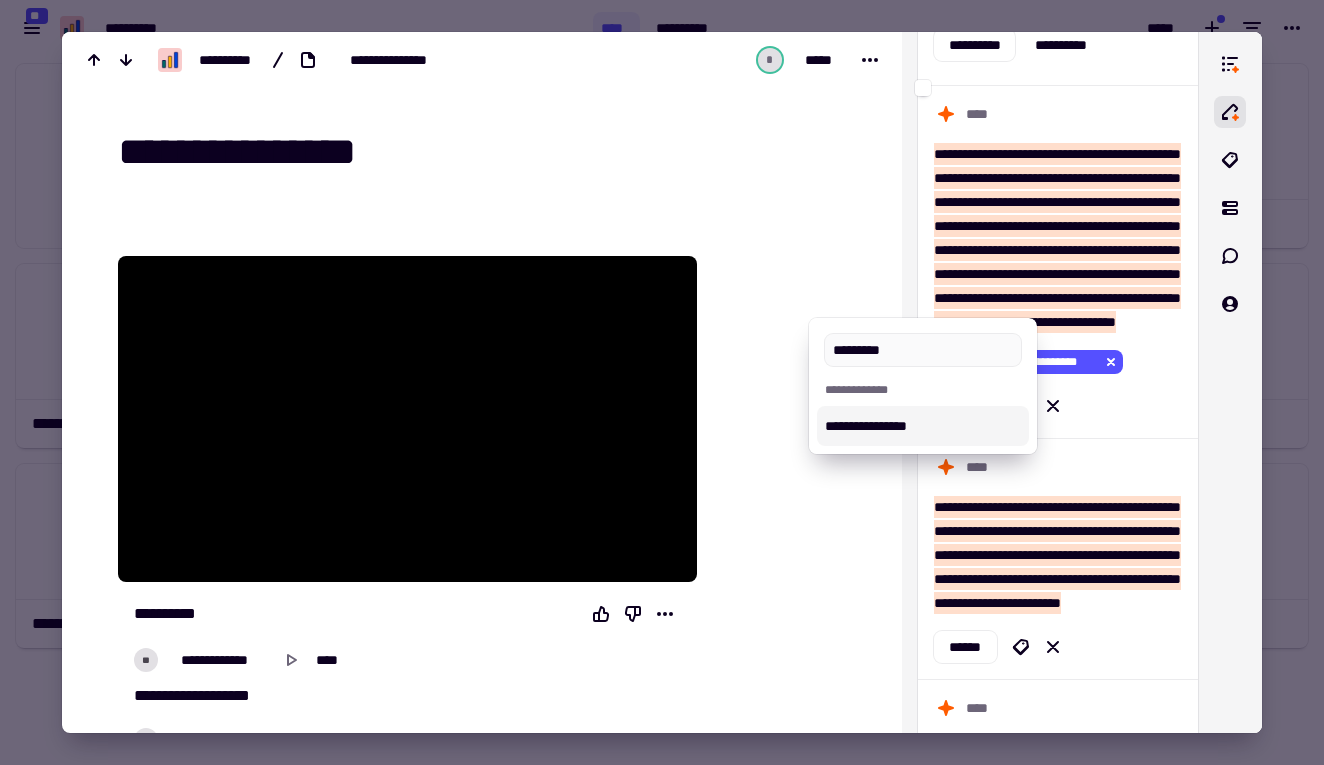 type on "*********" 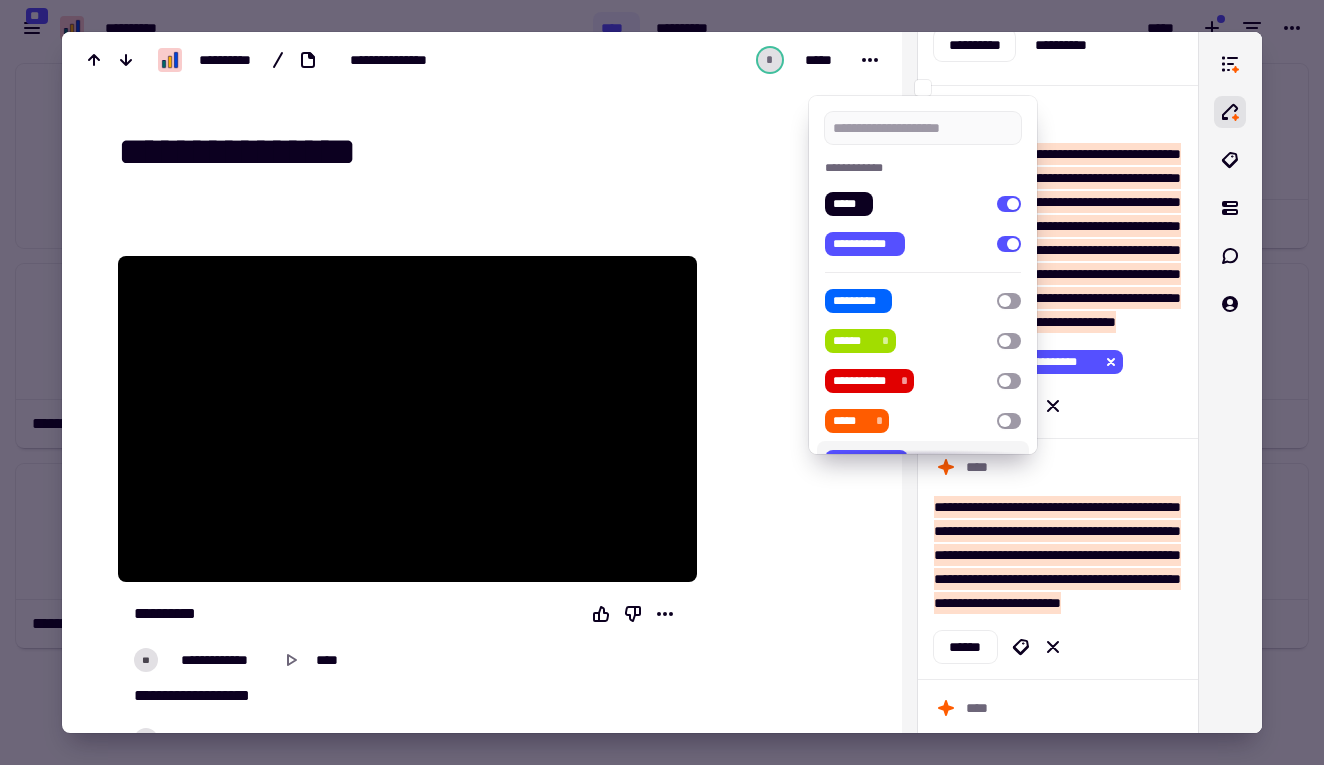 click at bounding box center (662, 382) 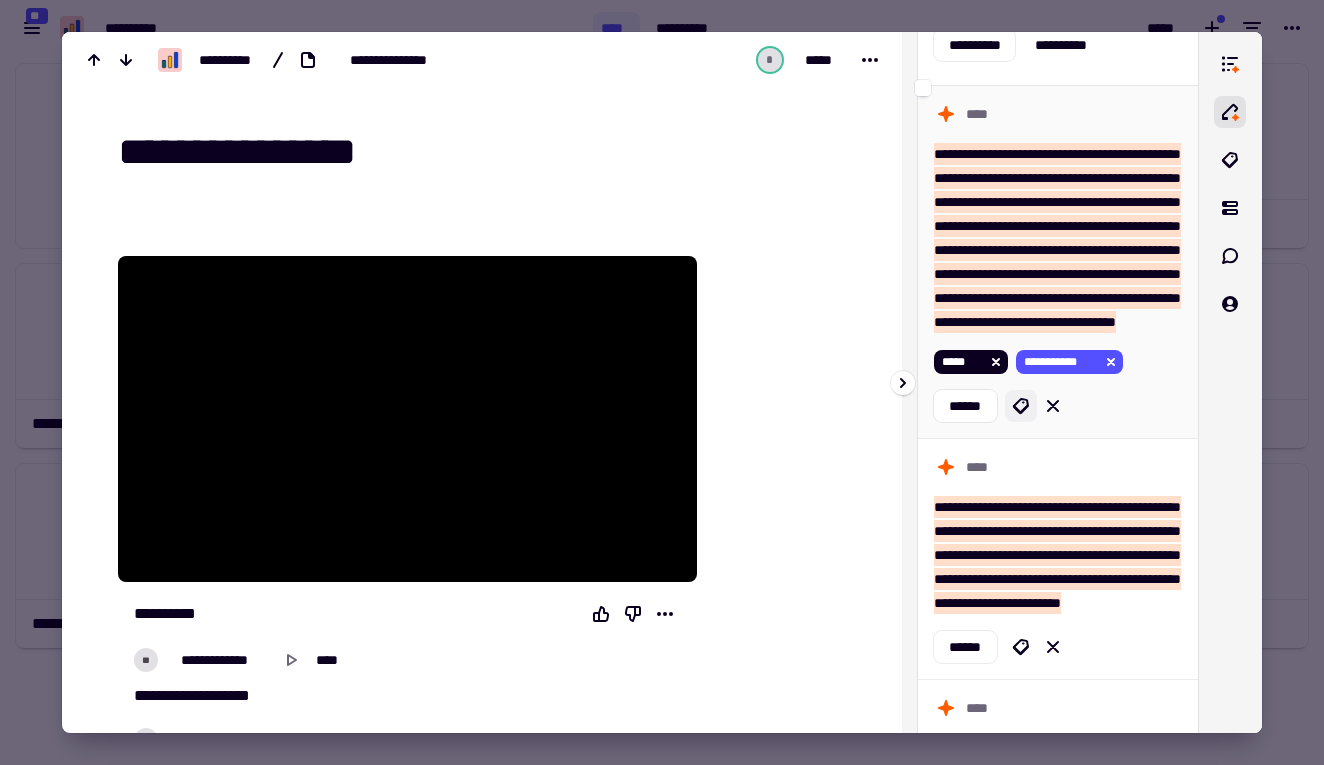 click 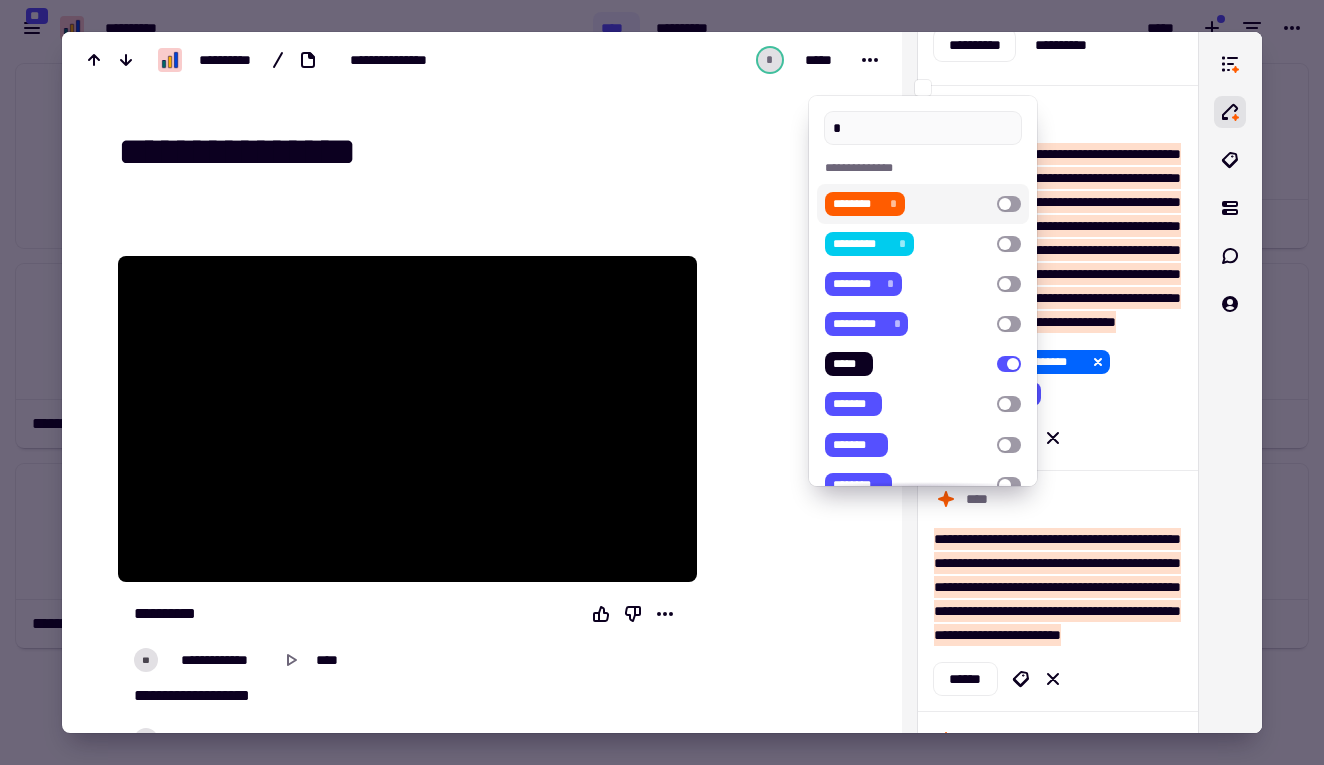 type on "*" 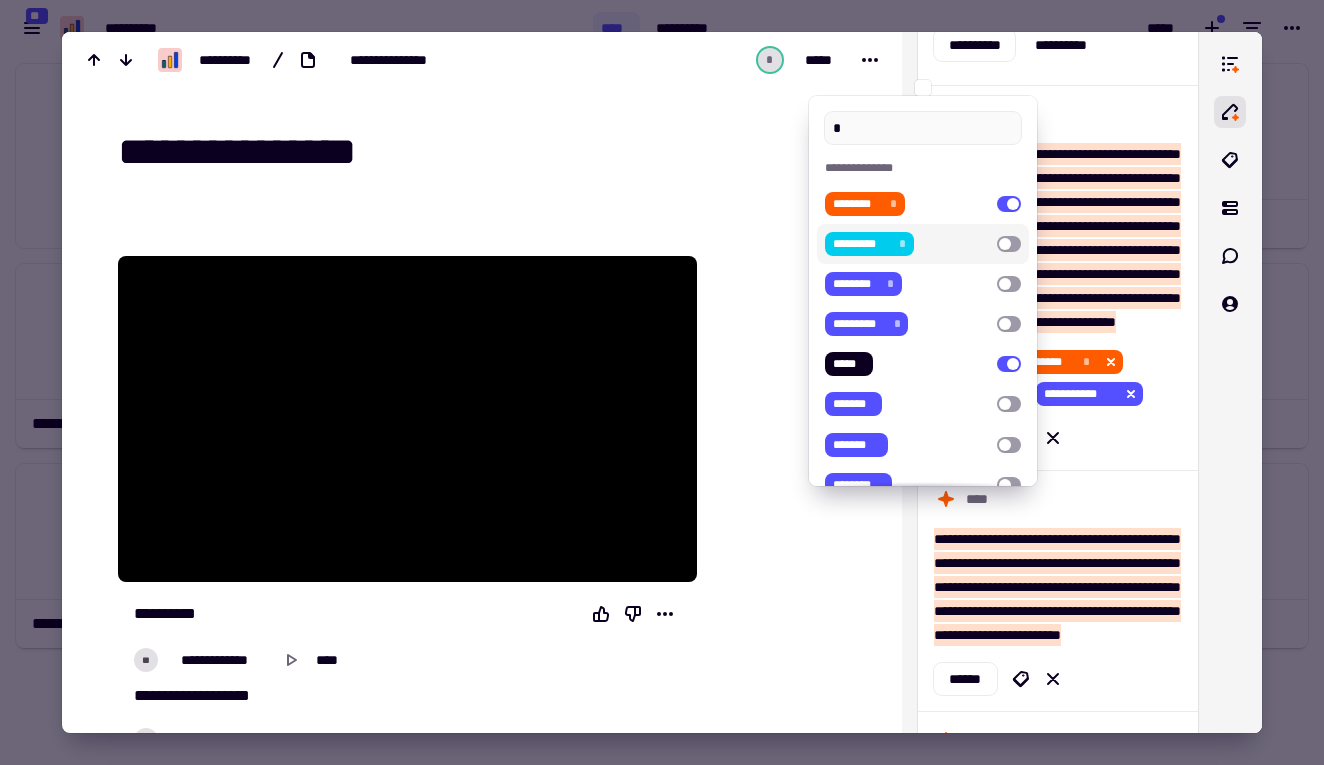 click at bounding box center [662, 382] 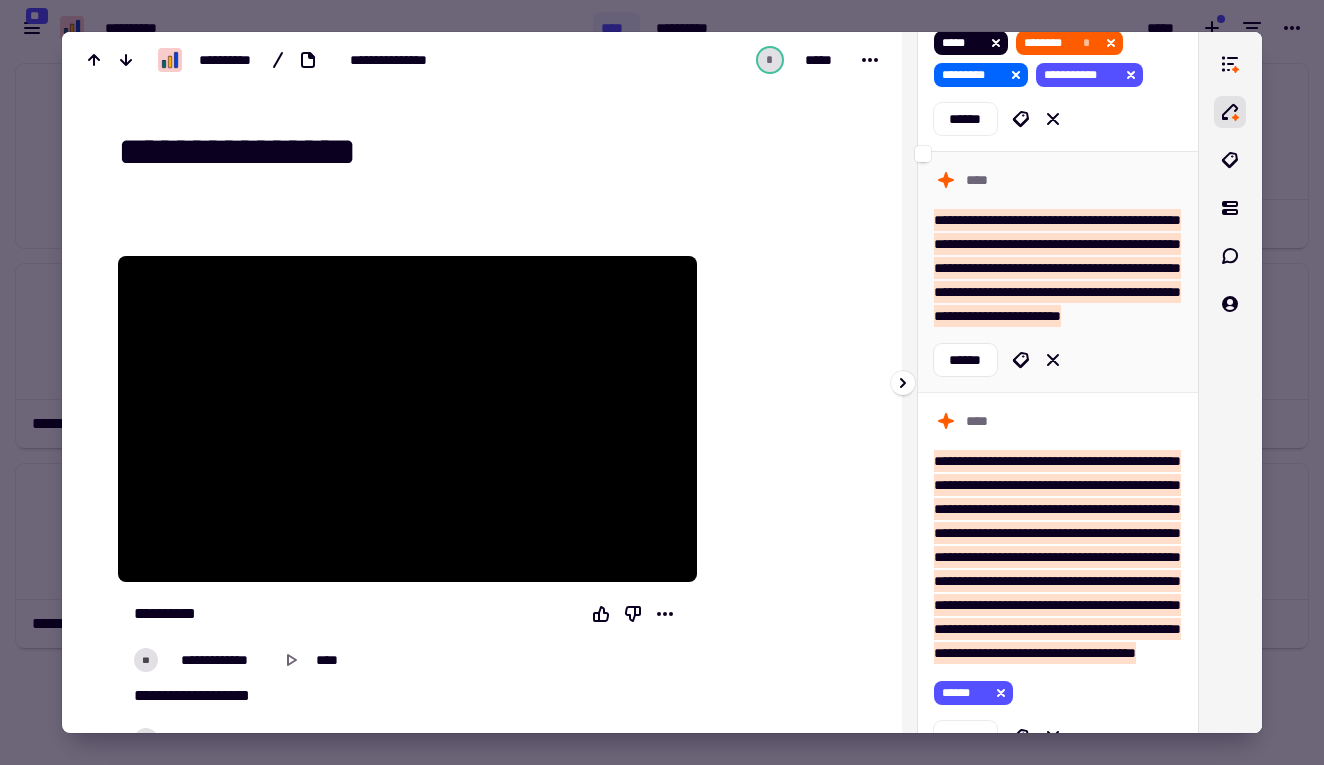 scroll, scrollTop: 495, scrollLeft: 0, axis: vertical 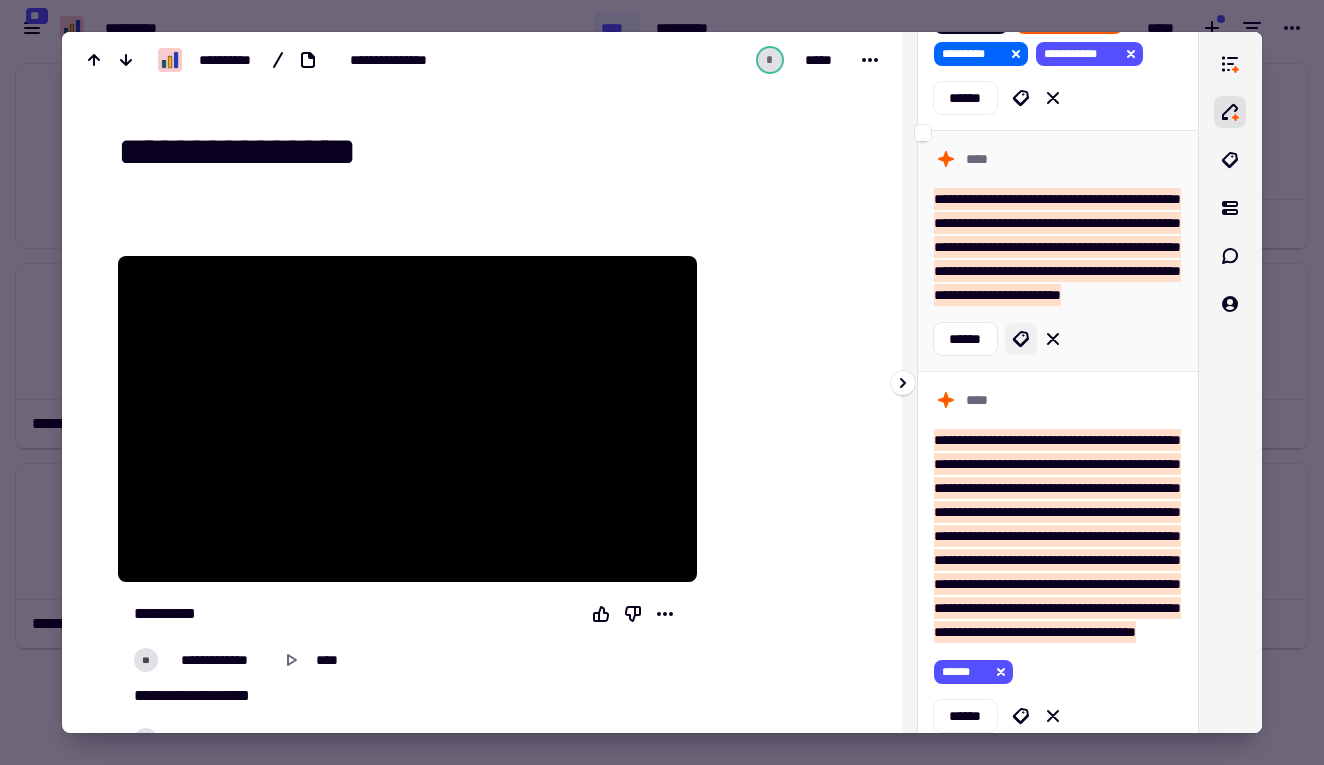 click 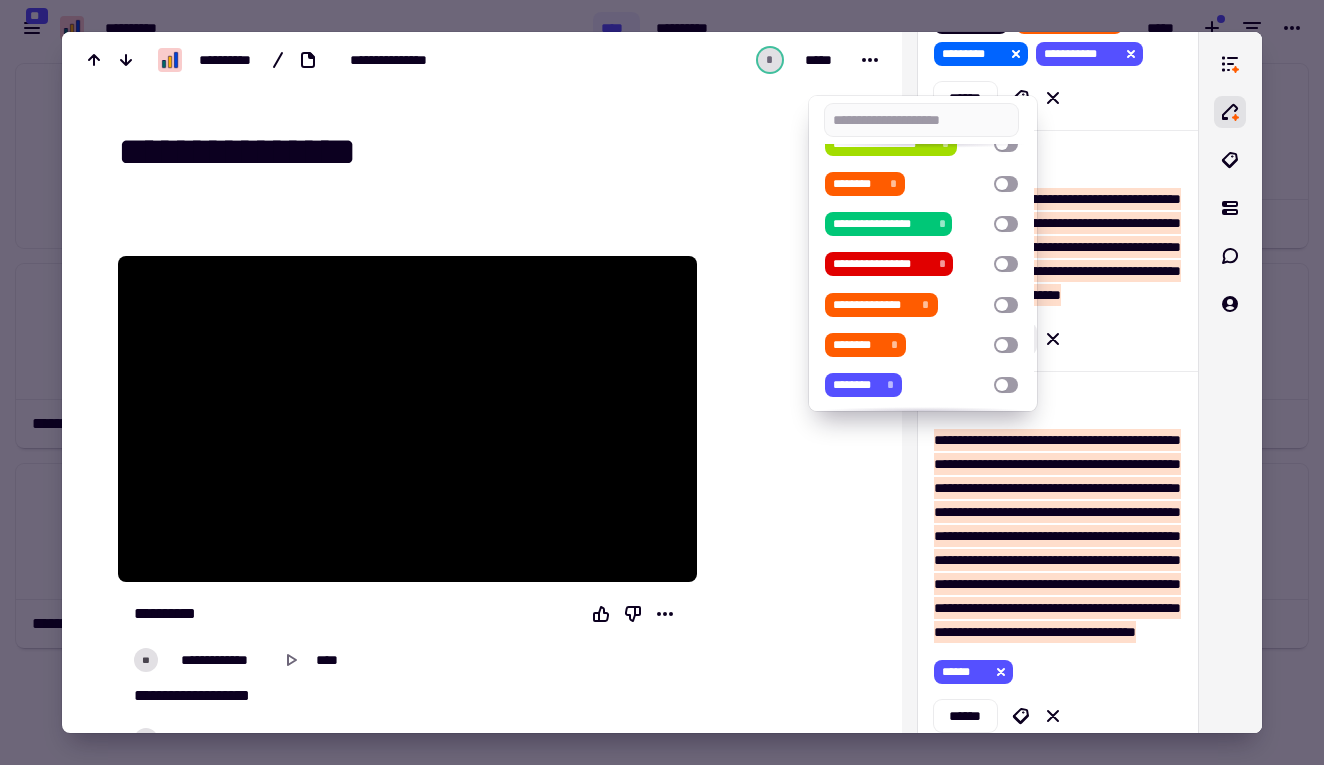 scroll, scrollTop: 625, scrollLeft: 0, axis: vertical 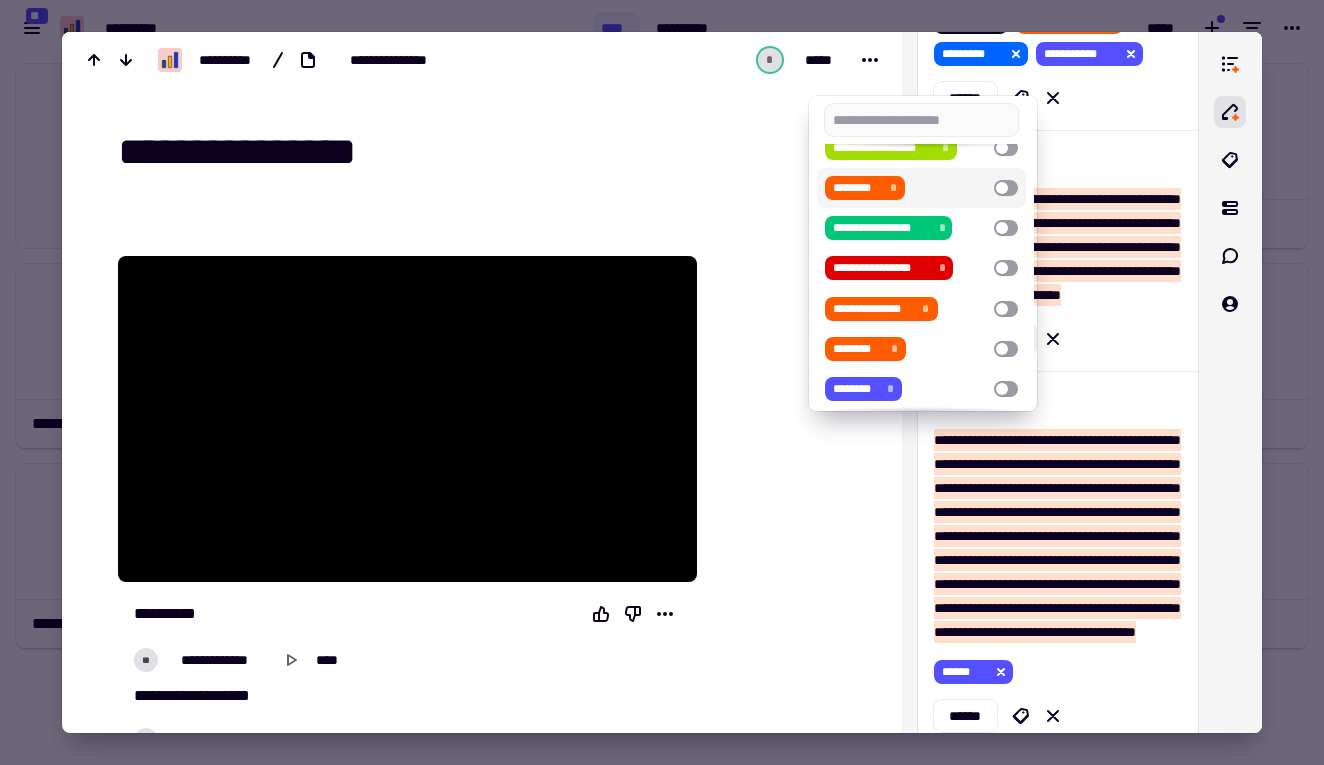 click at bounding box center [1006, 188] 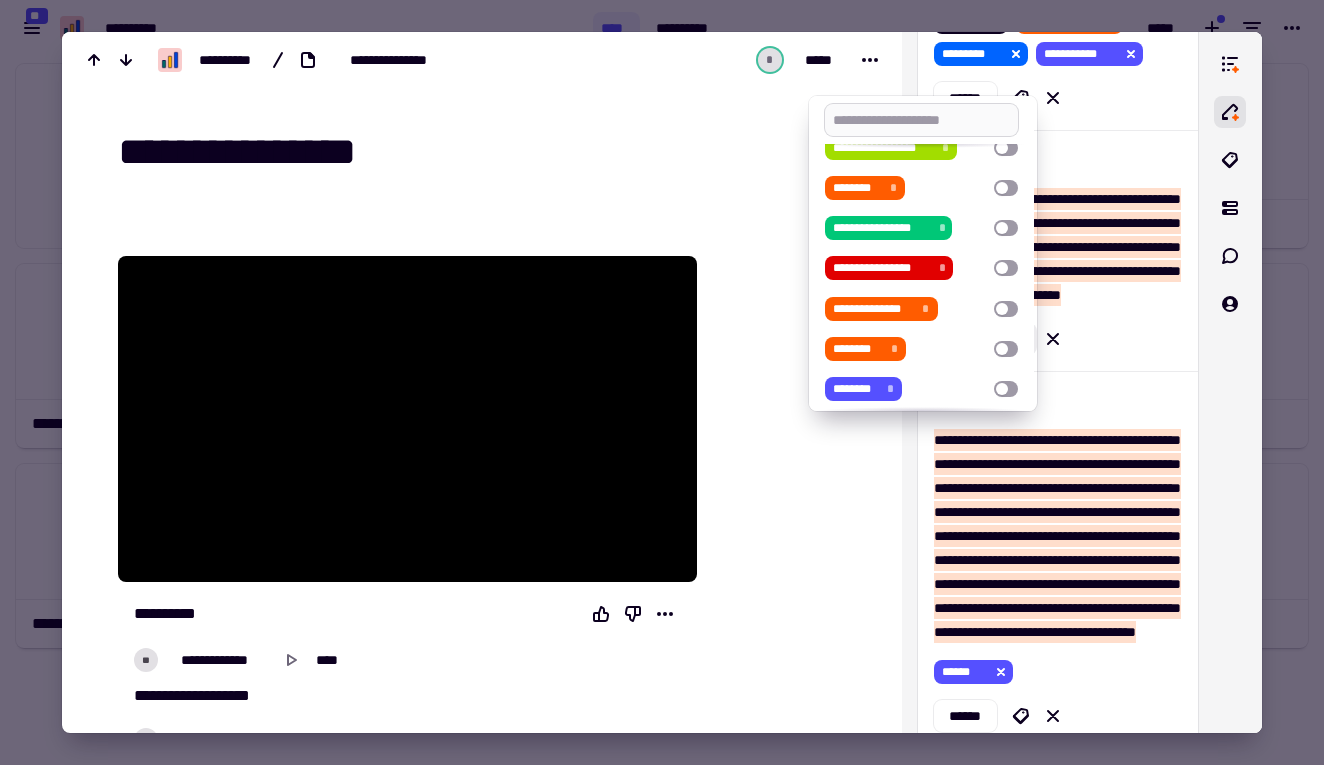 click at bounding box center [921, 120] 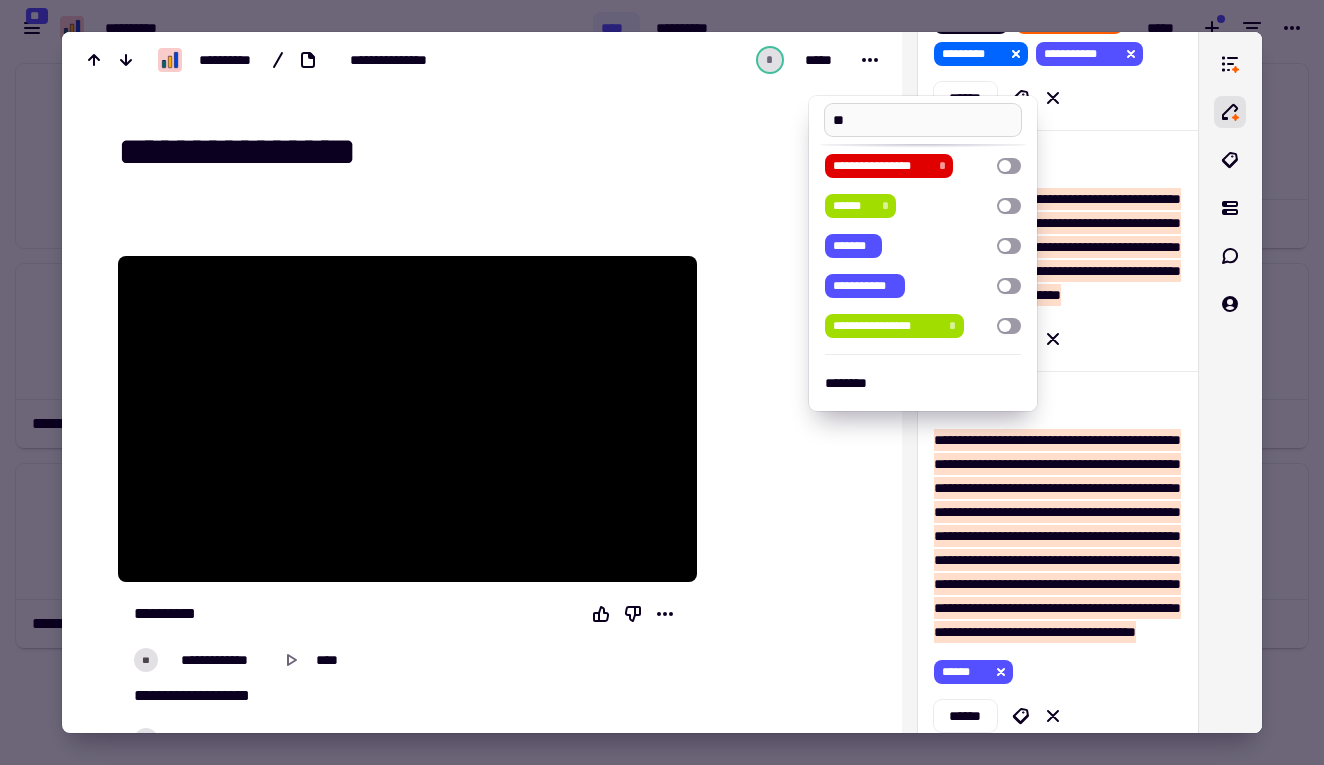 scroll, scrollTop: 0, scrollLeft: 0, axis: both 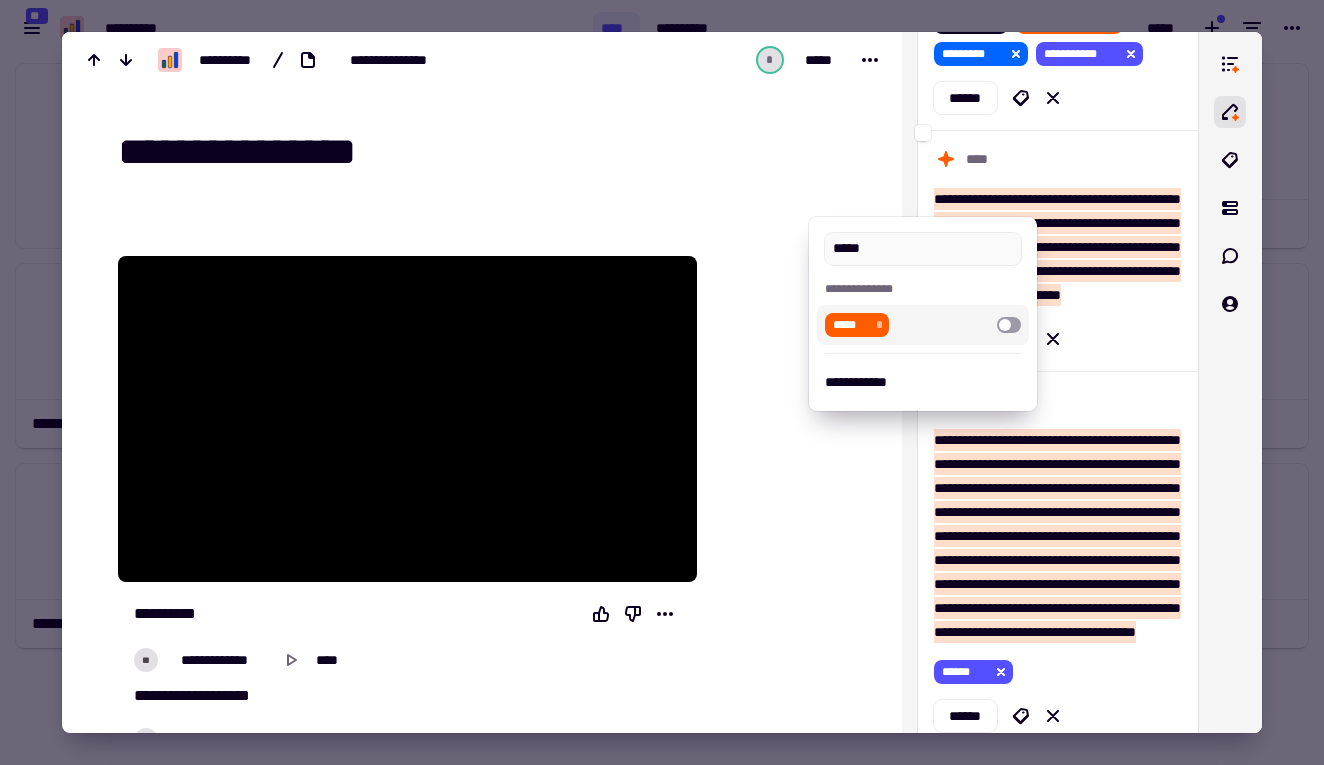 type on "*****" 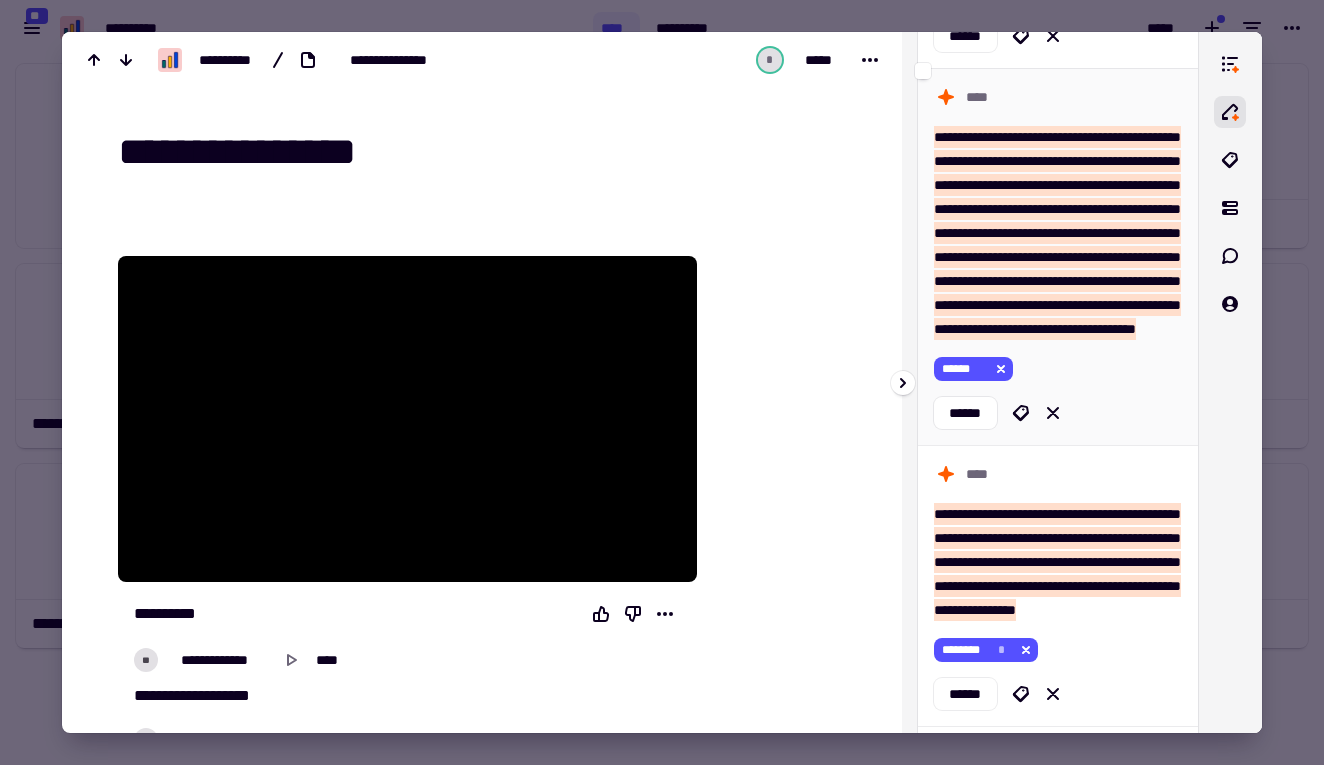 scroll, scrollTop: 856, scrollLeft: 0, axis: vertical 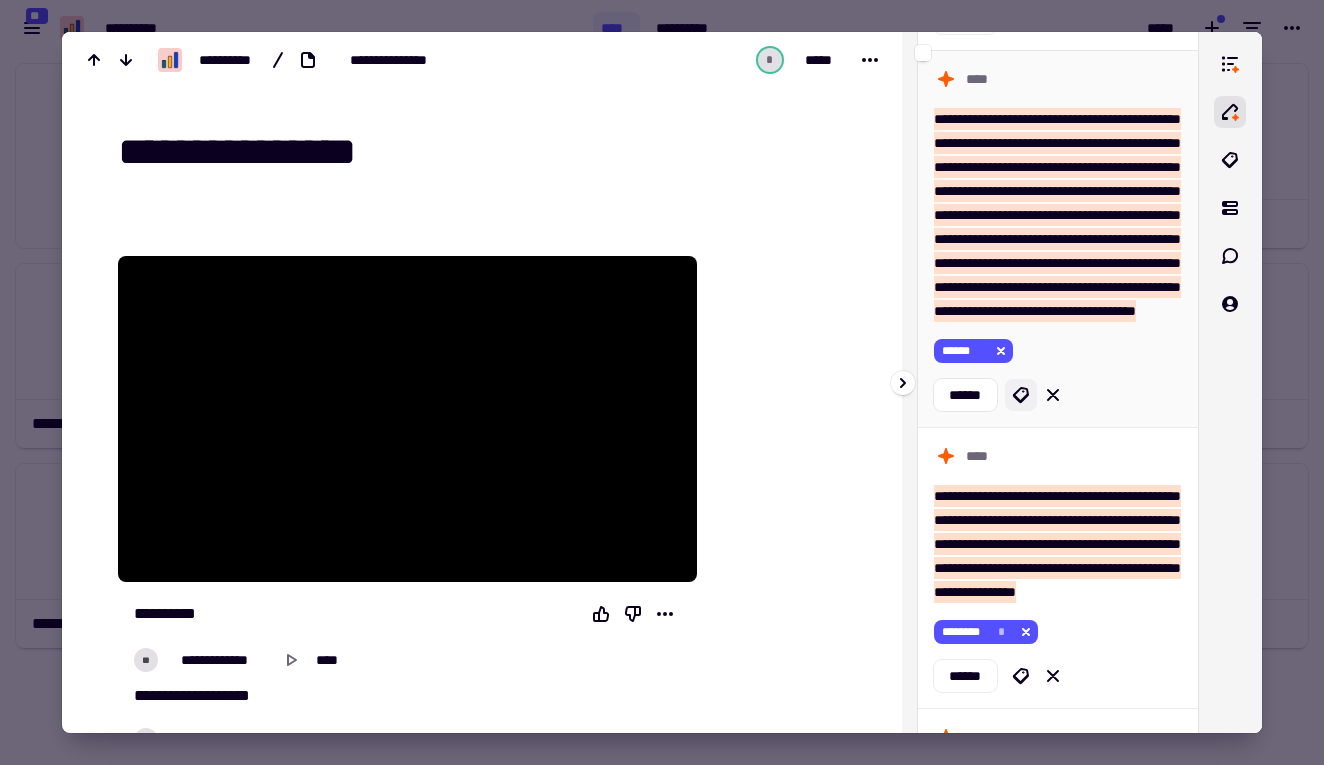click 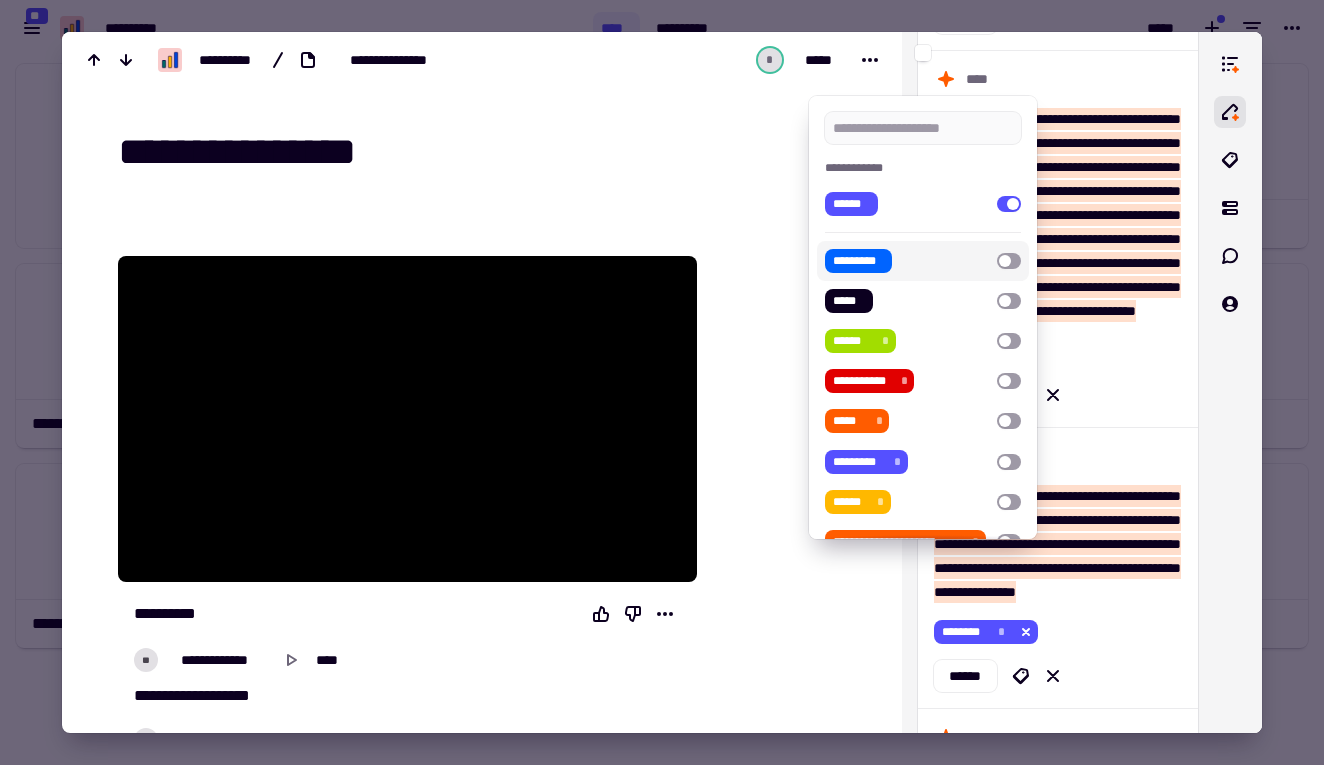 click at bounding box center (1009, 261) 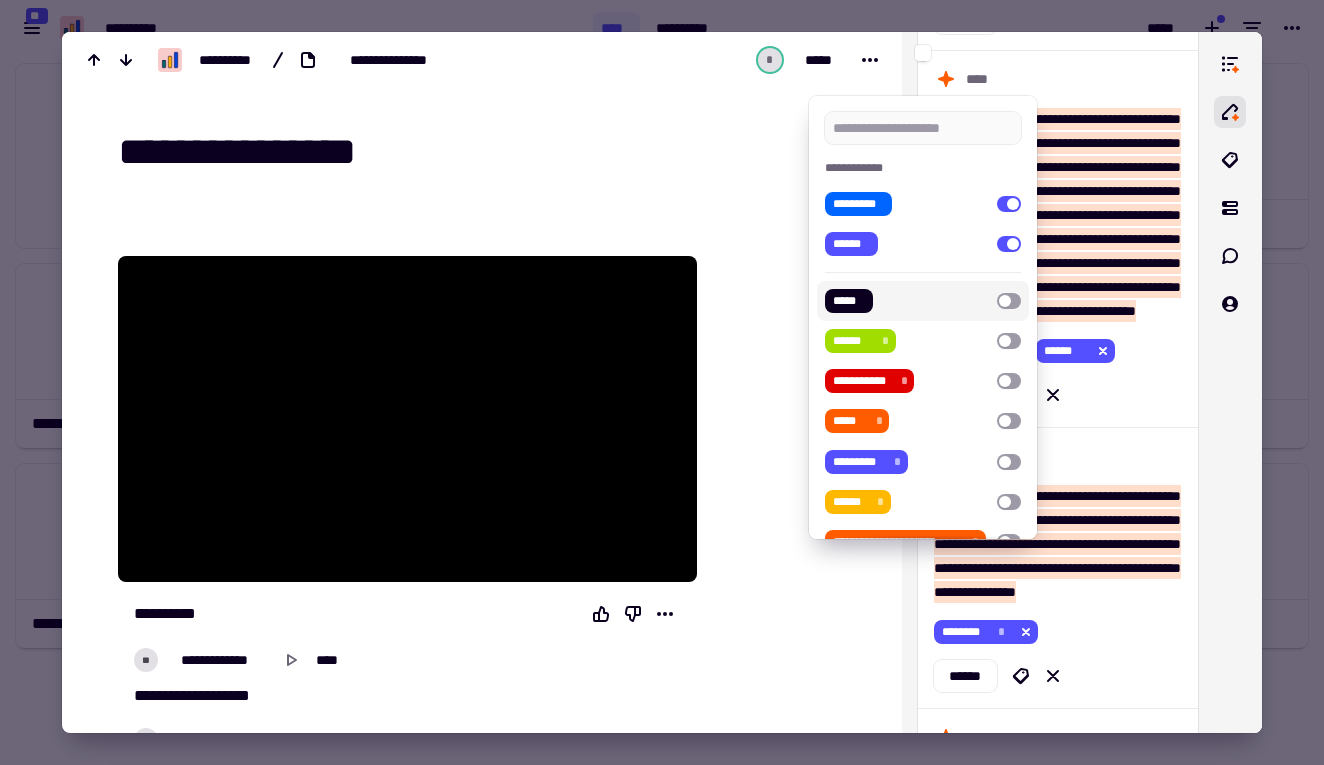 click at bounding box center [662, 382] 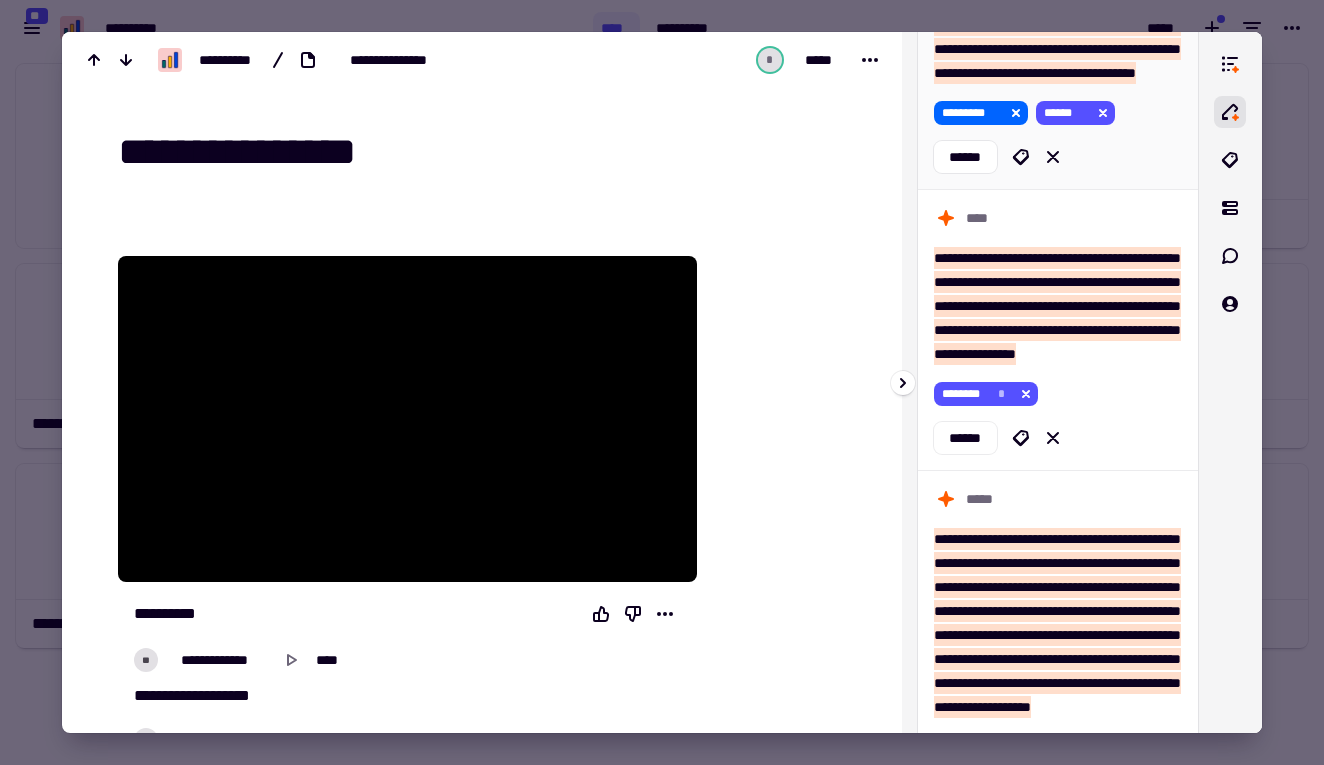 scroll, scrollTop: 1097, scrollLeft: 0, axis: vertical 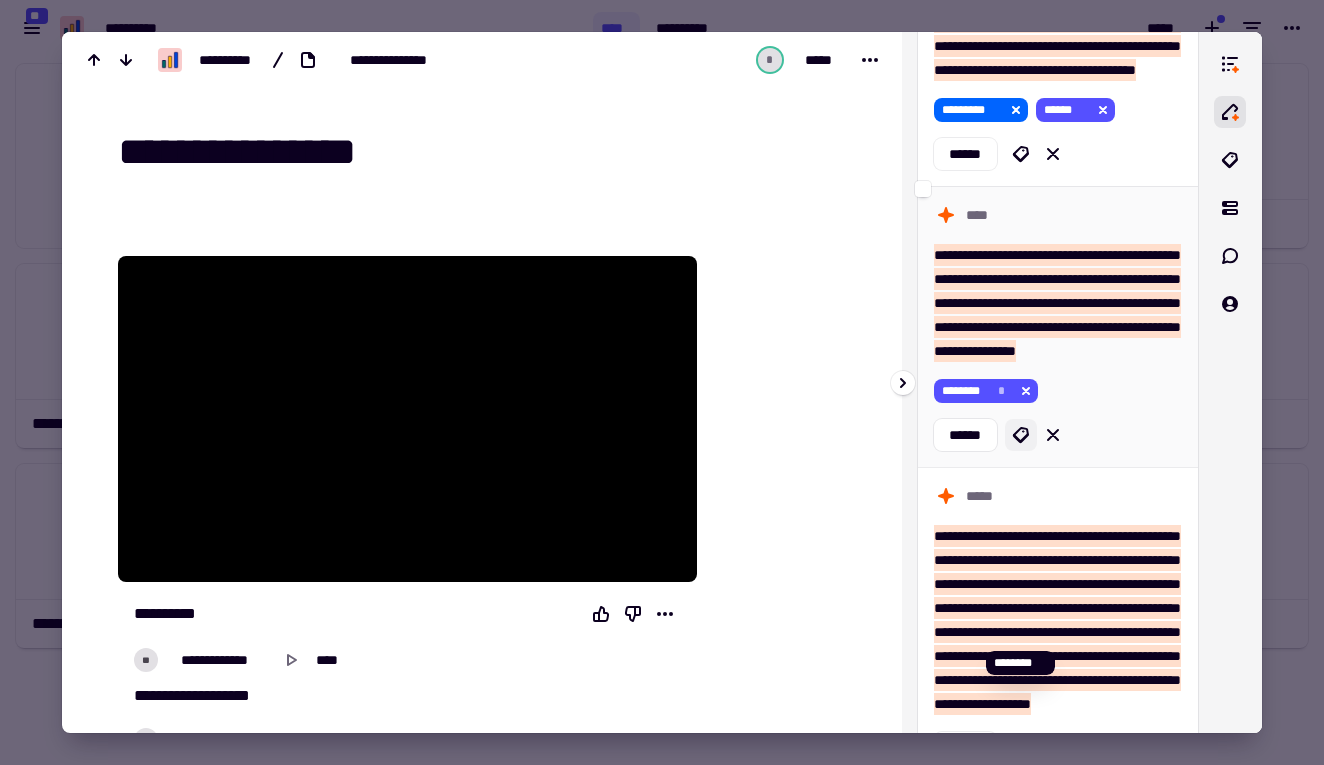 click 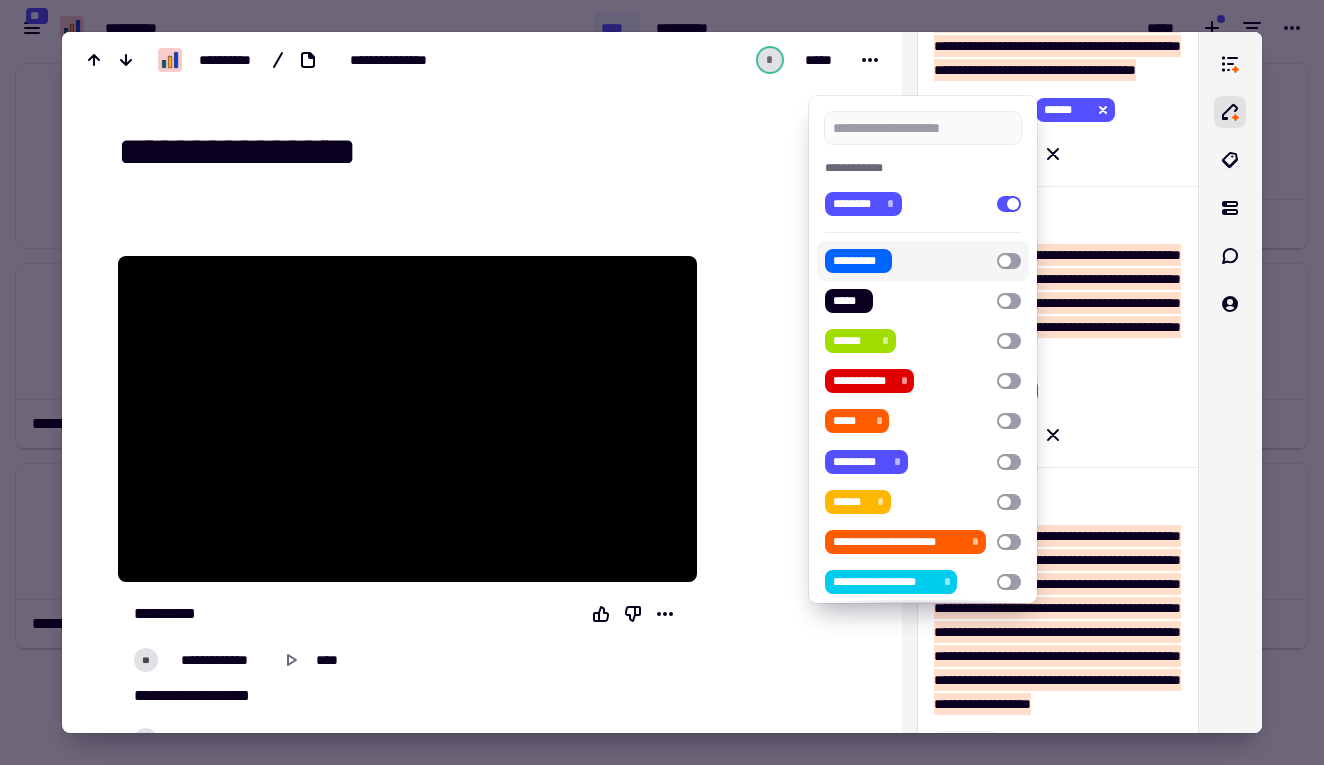 click at bounding box center (1009, 261) 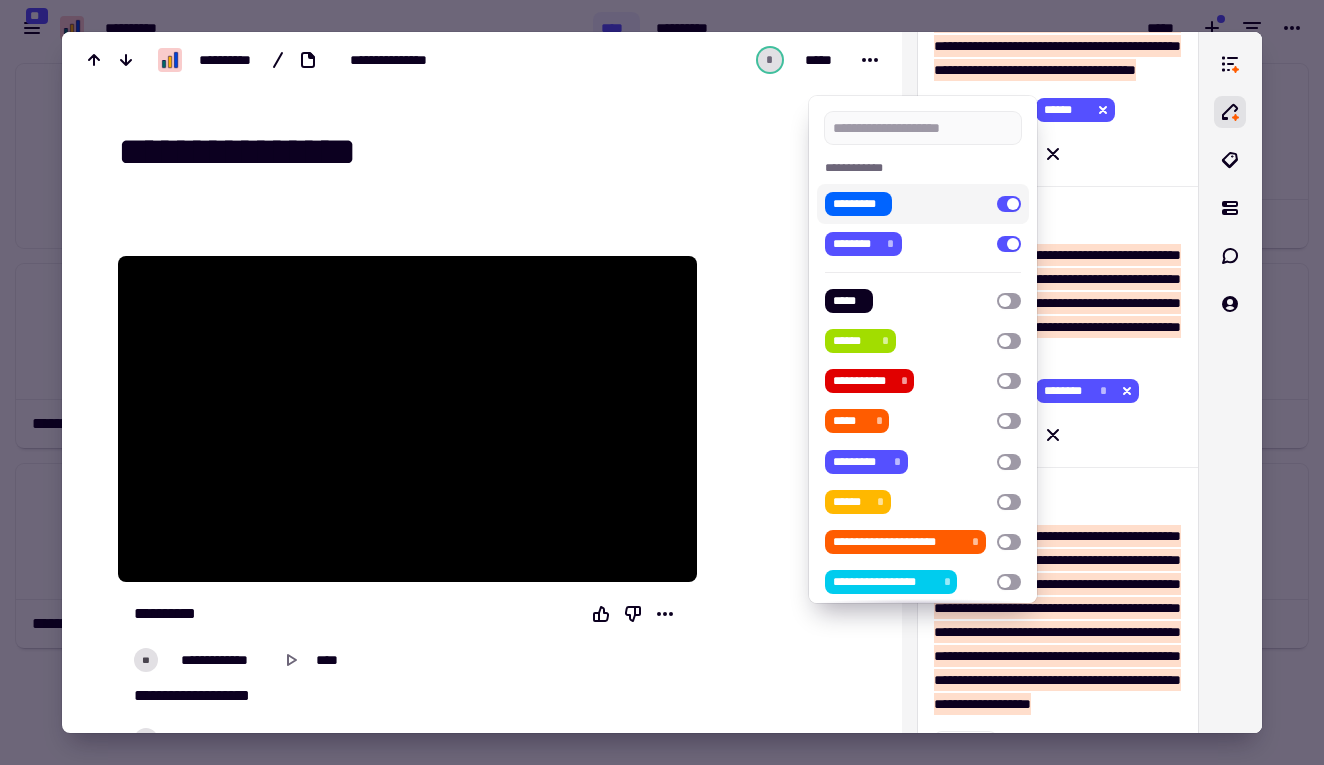 click at bounding box center [662, 382] 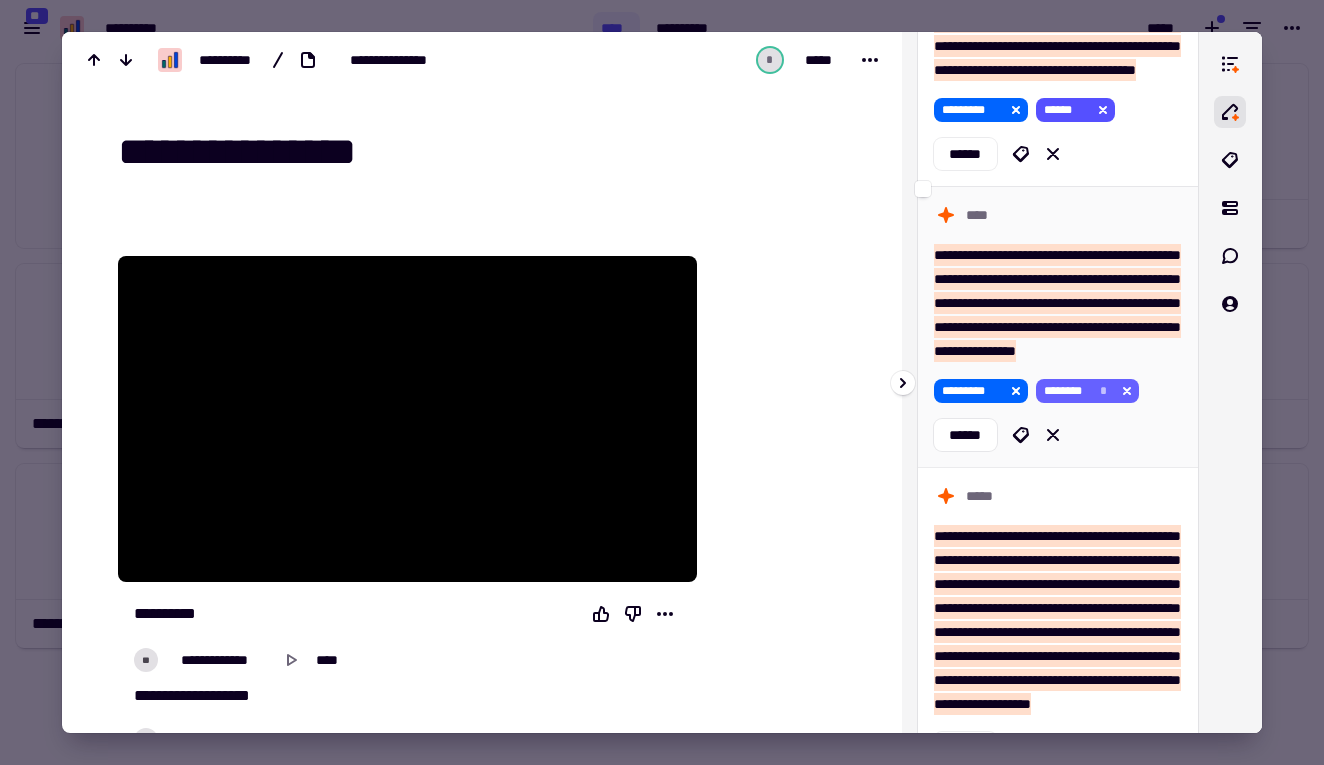 click 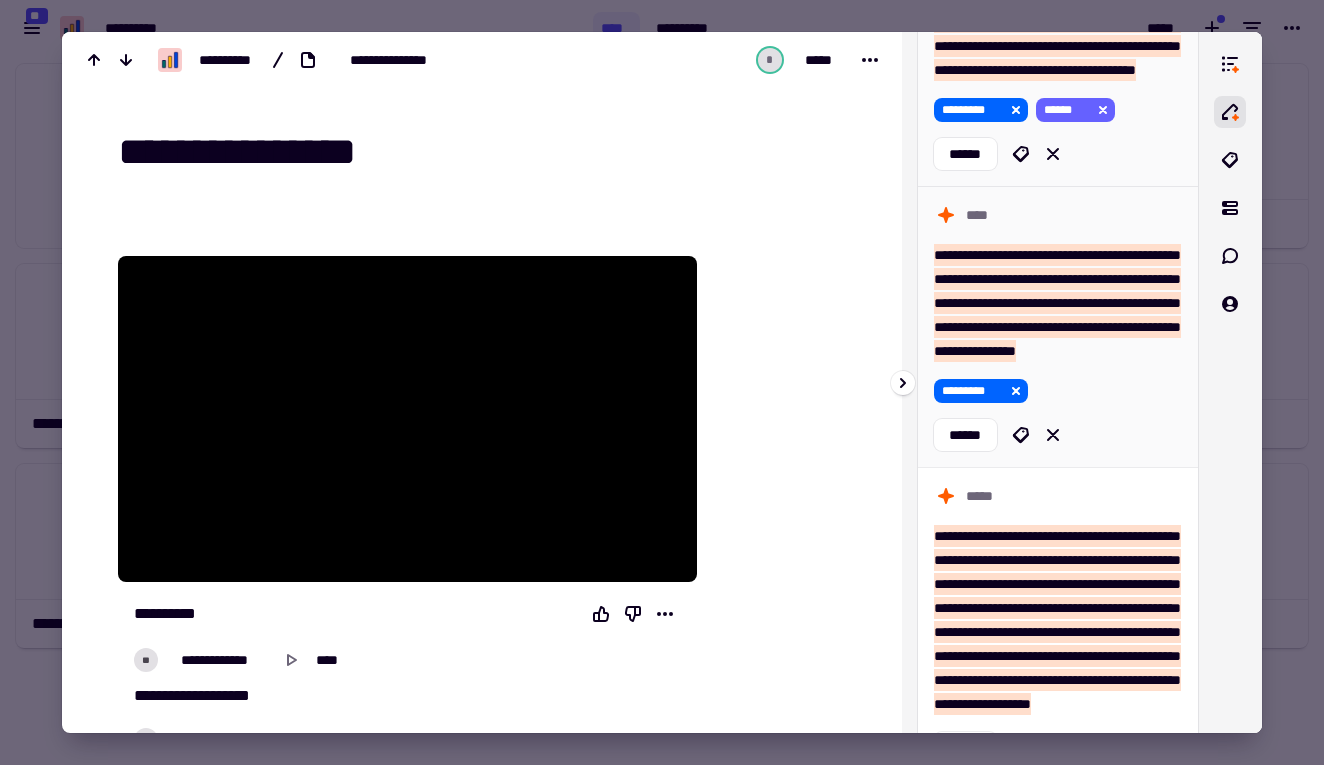 click 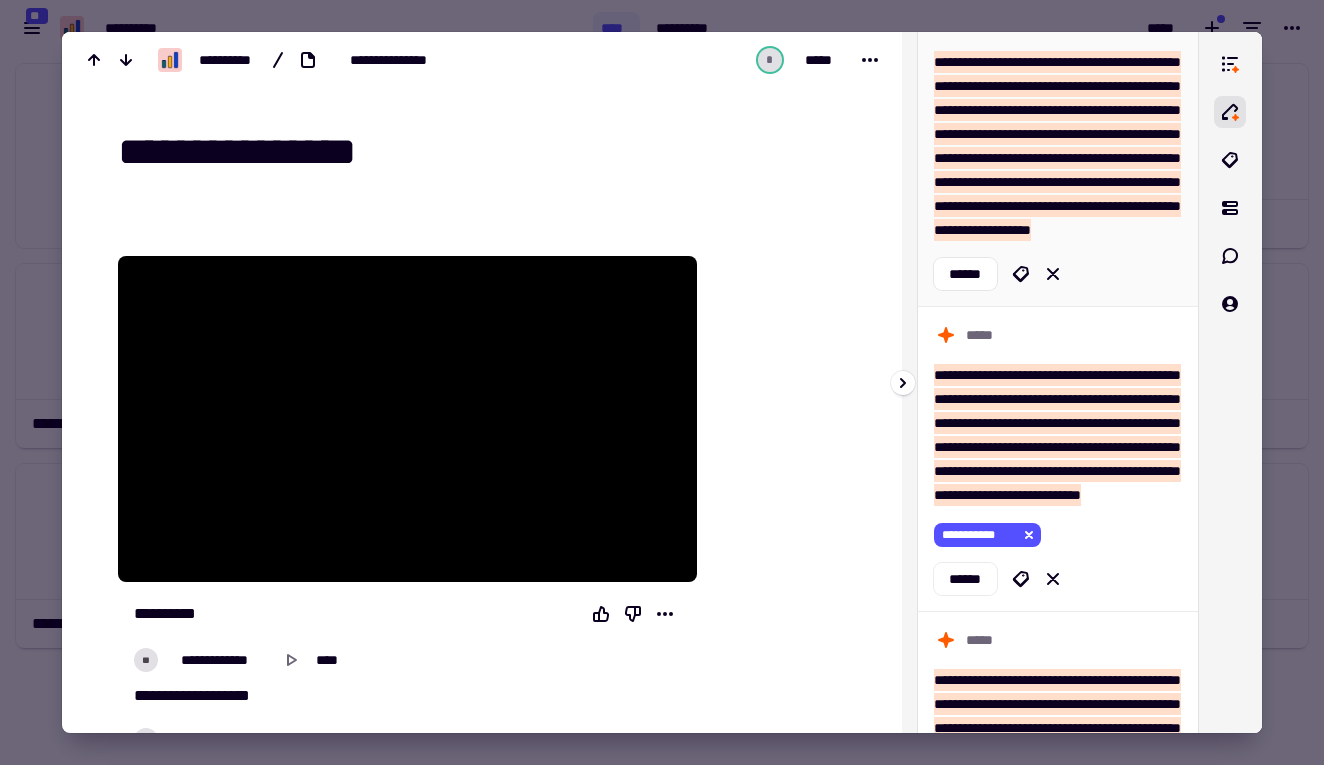 scroll, scrollTop: 1572, scrollLeft: 0, axis: vertical 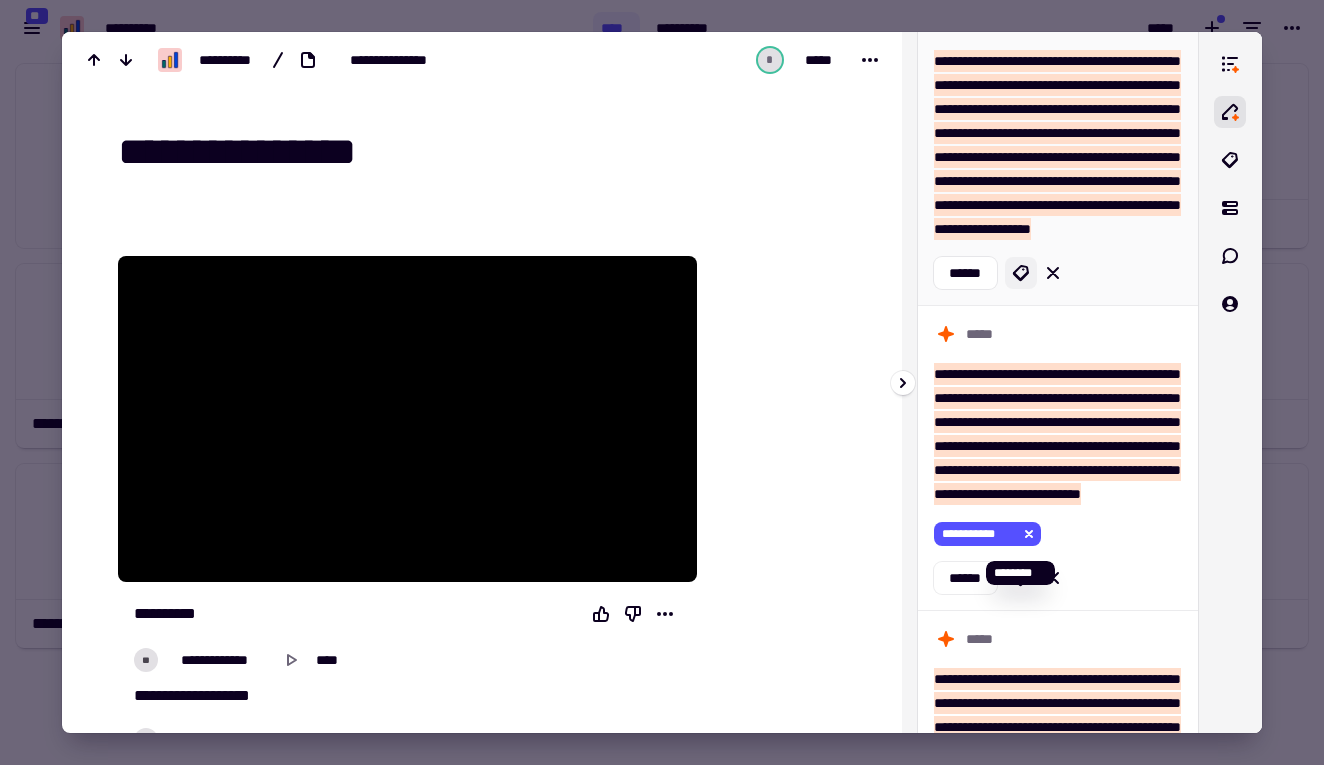 click 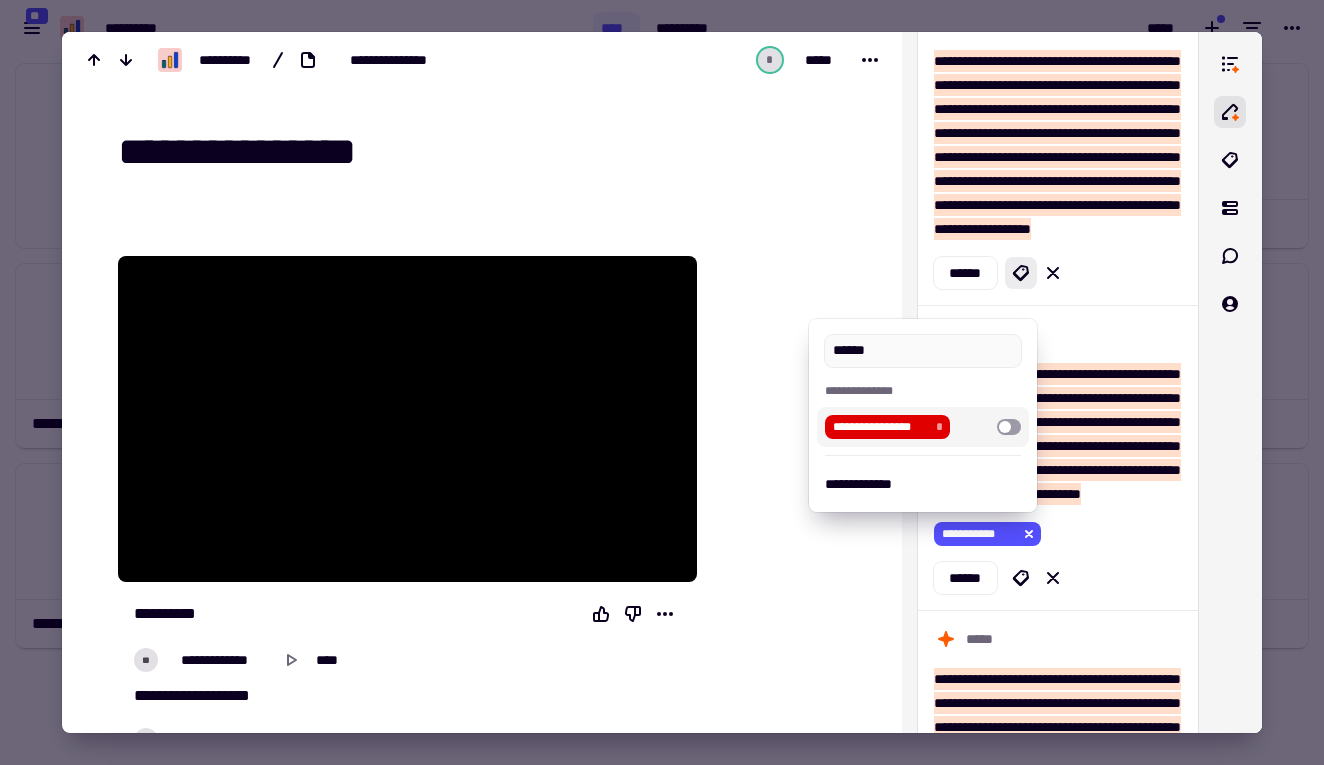 type on "******" 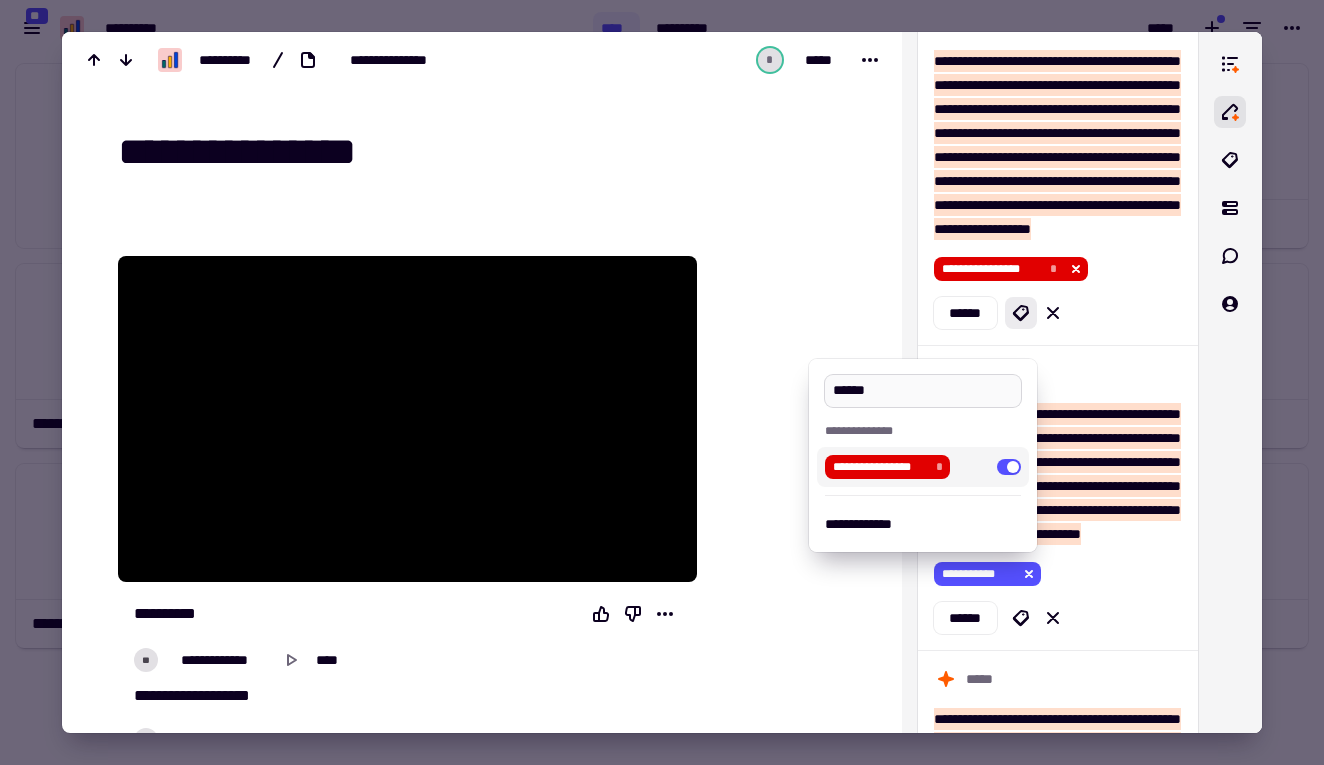 click on "******" at bounding box center [922, 391] 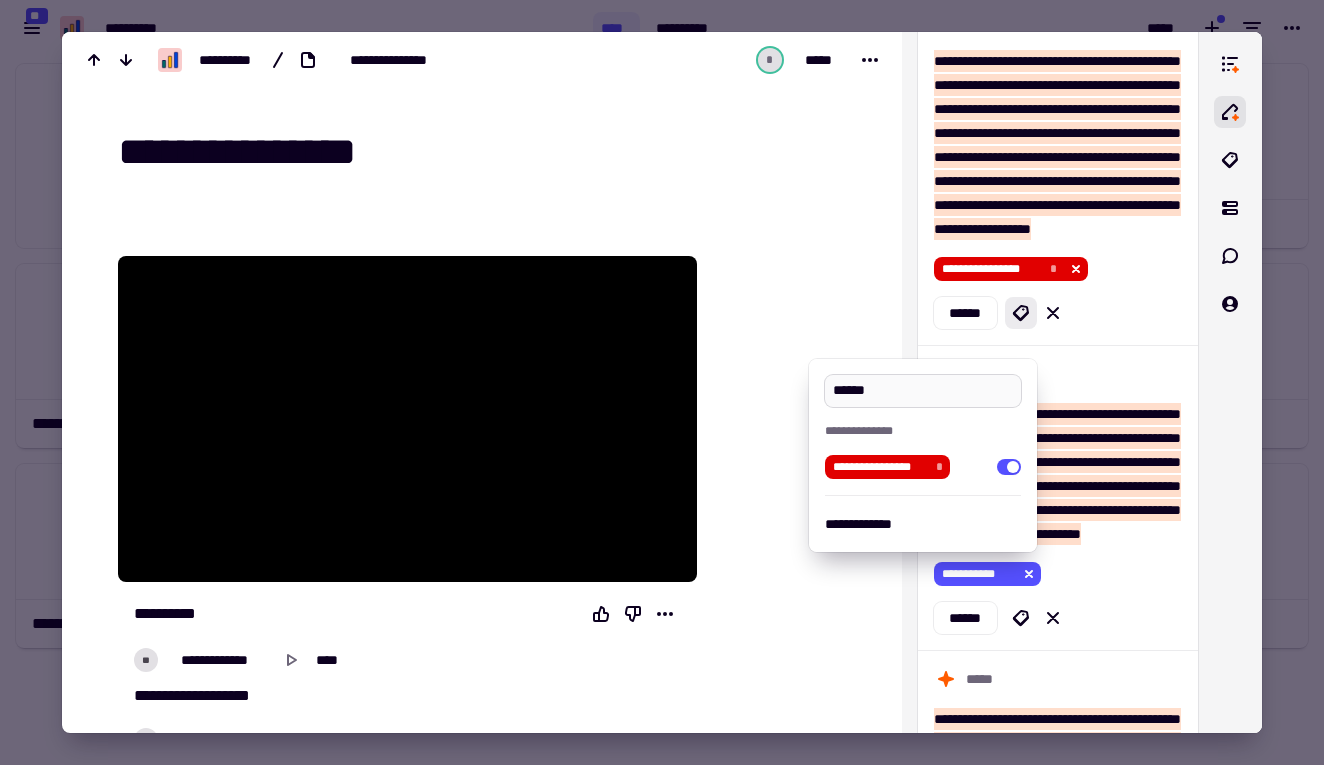 click on "******" at bounding box center (922, 391) 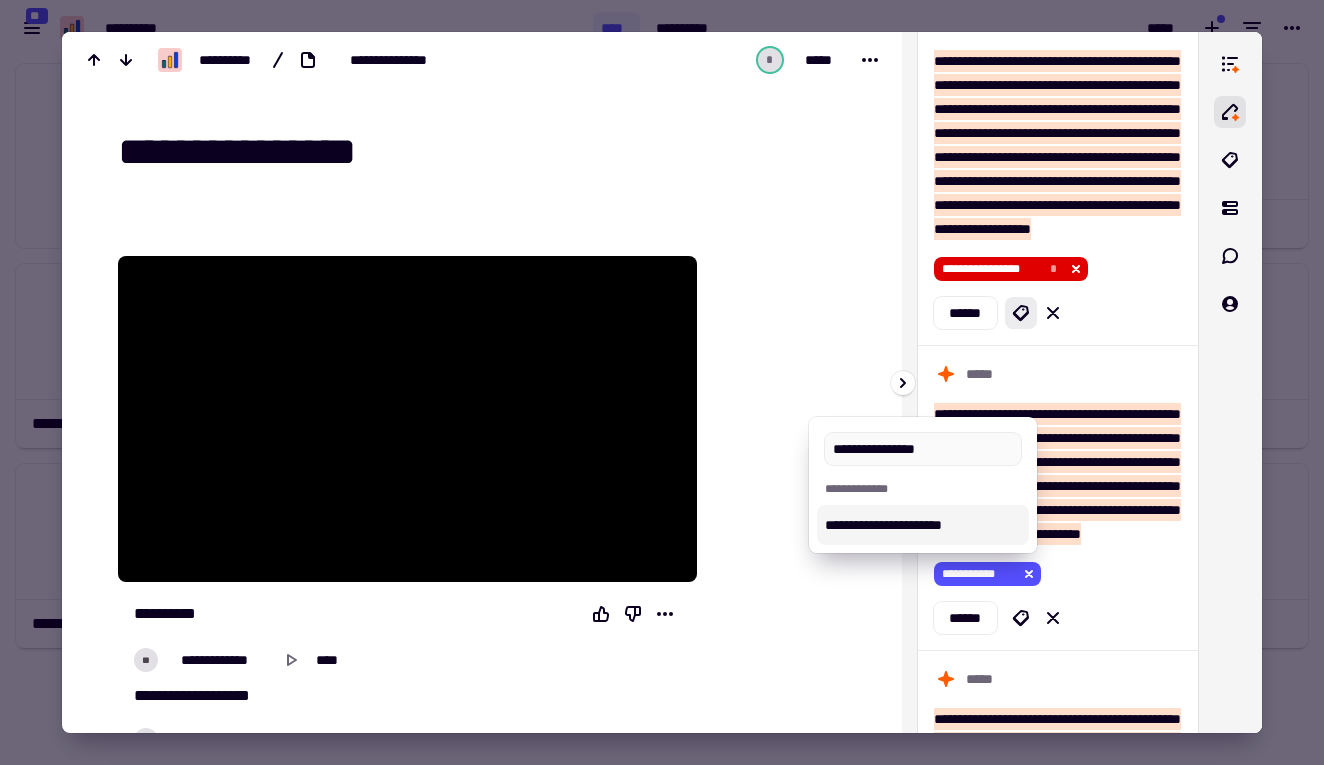 type on "**********" 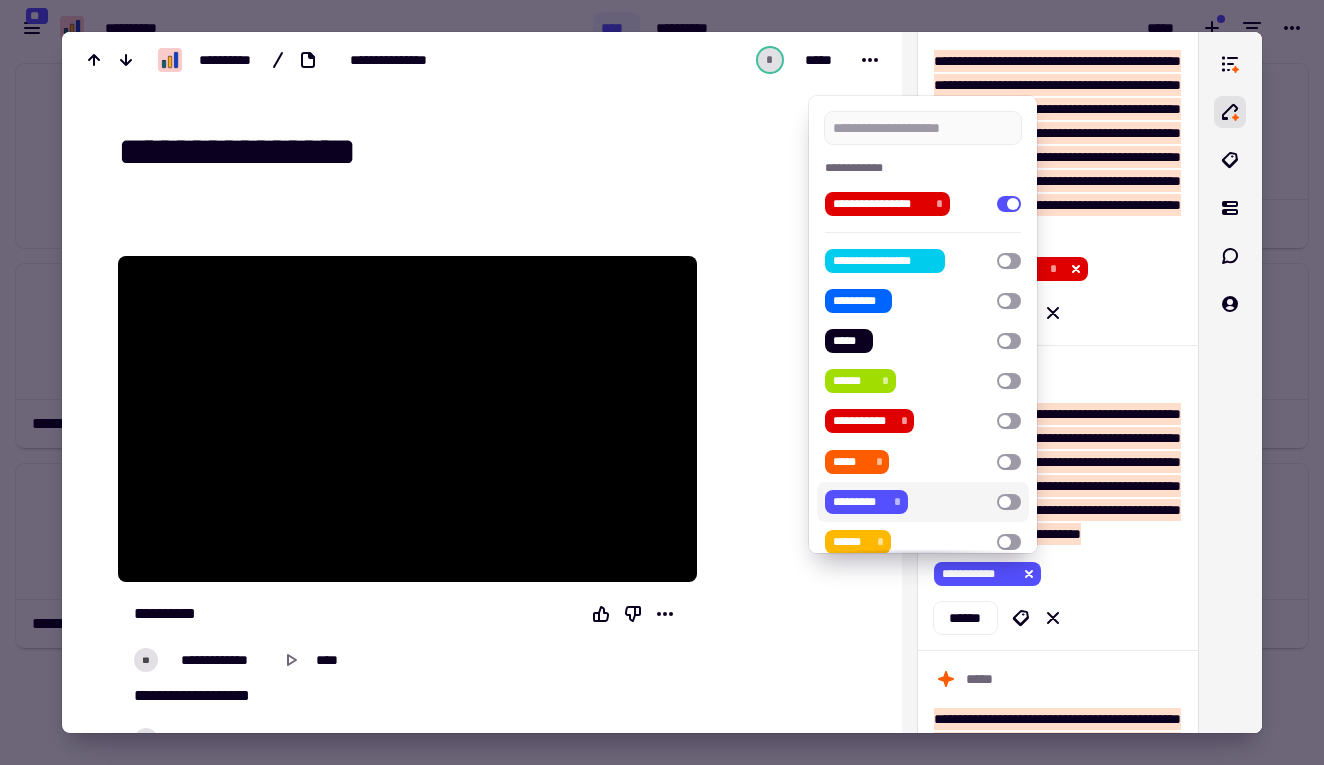click at bounding box center (662, 382) 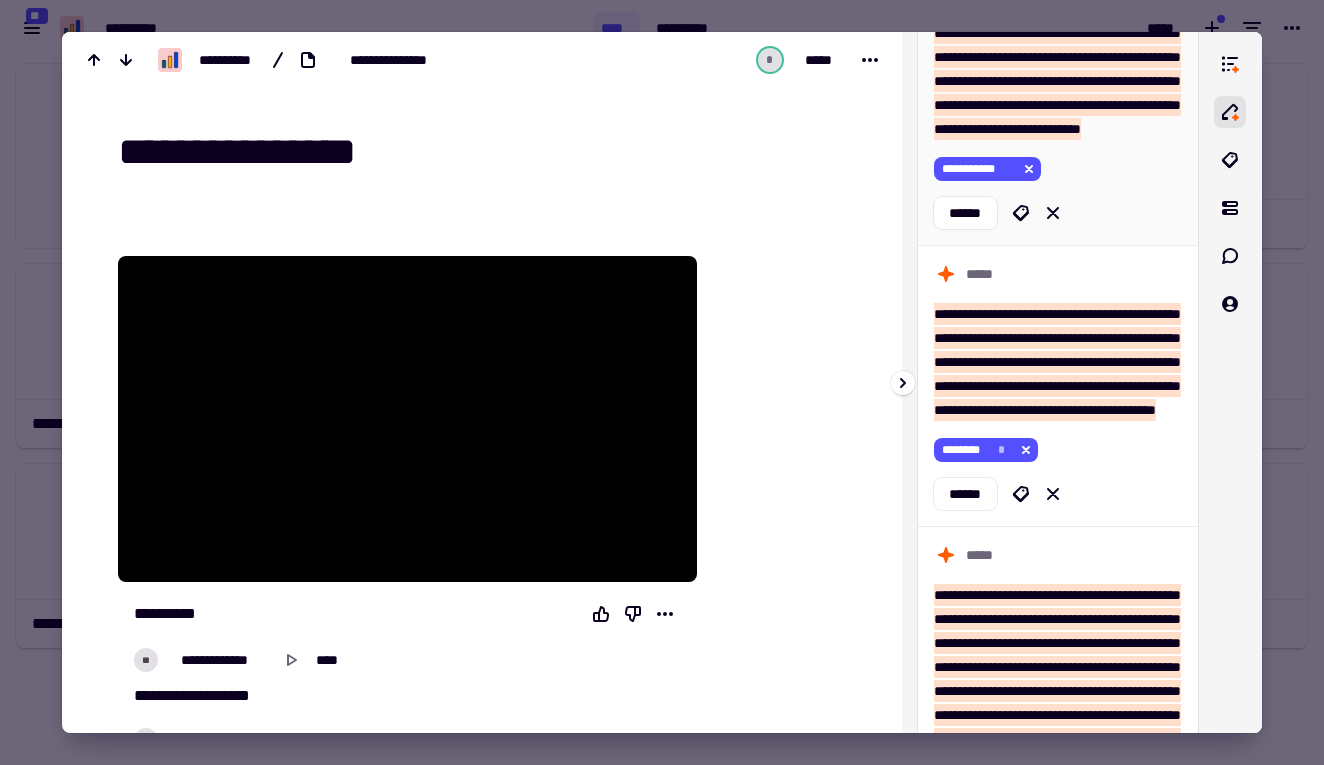 scroll, scrollTop: 1987, scrollLeft: 0, axis: vertical 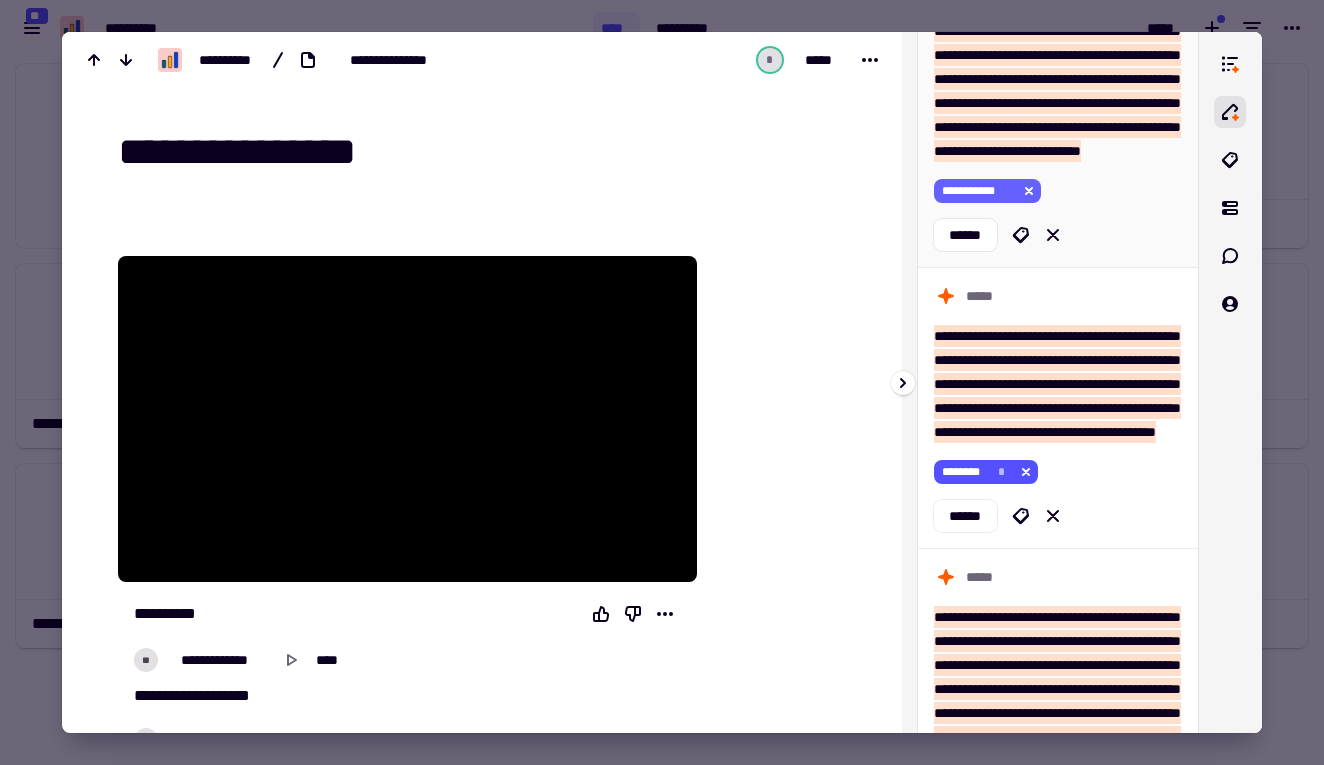 click 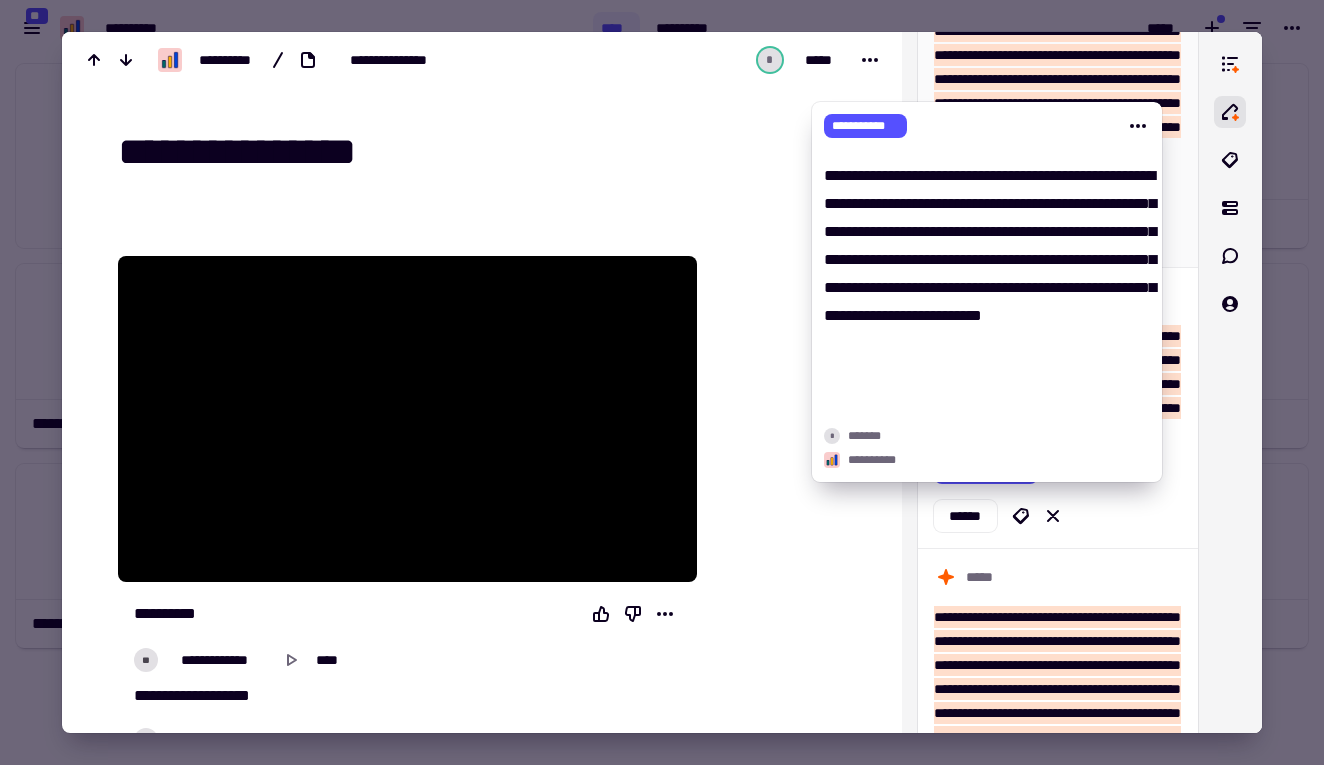 click 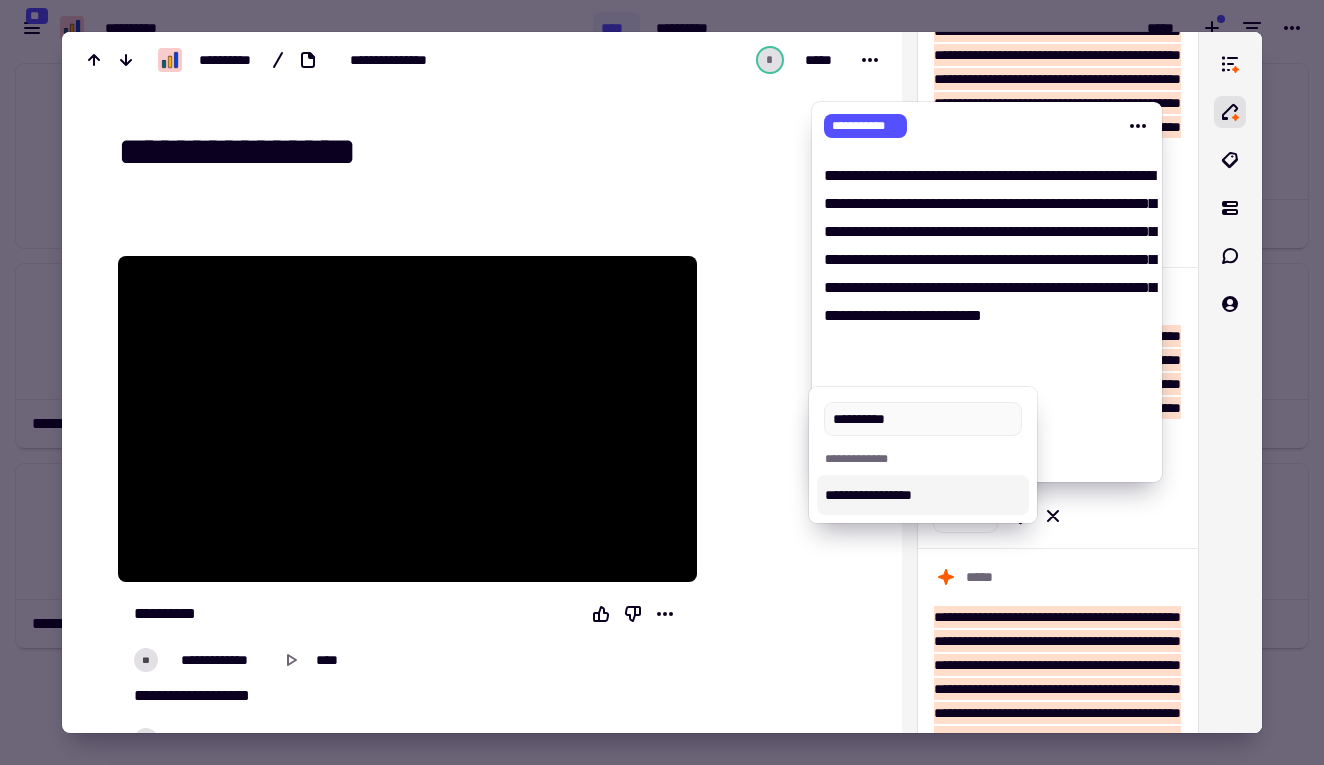 type on "**********" 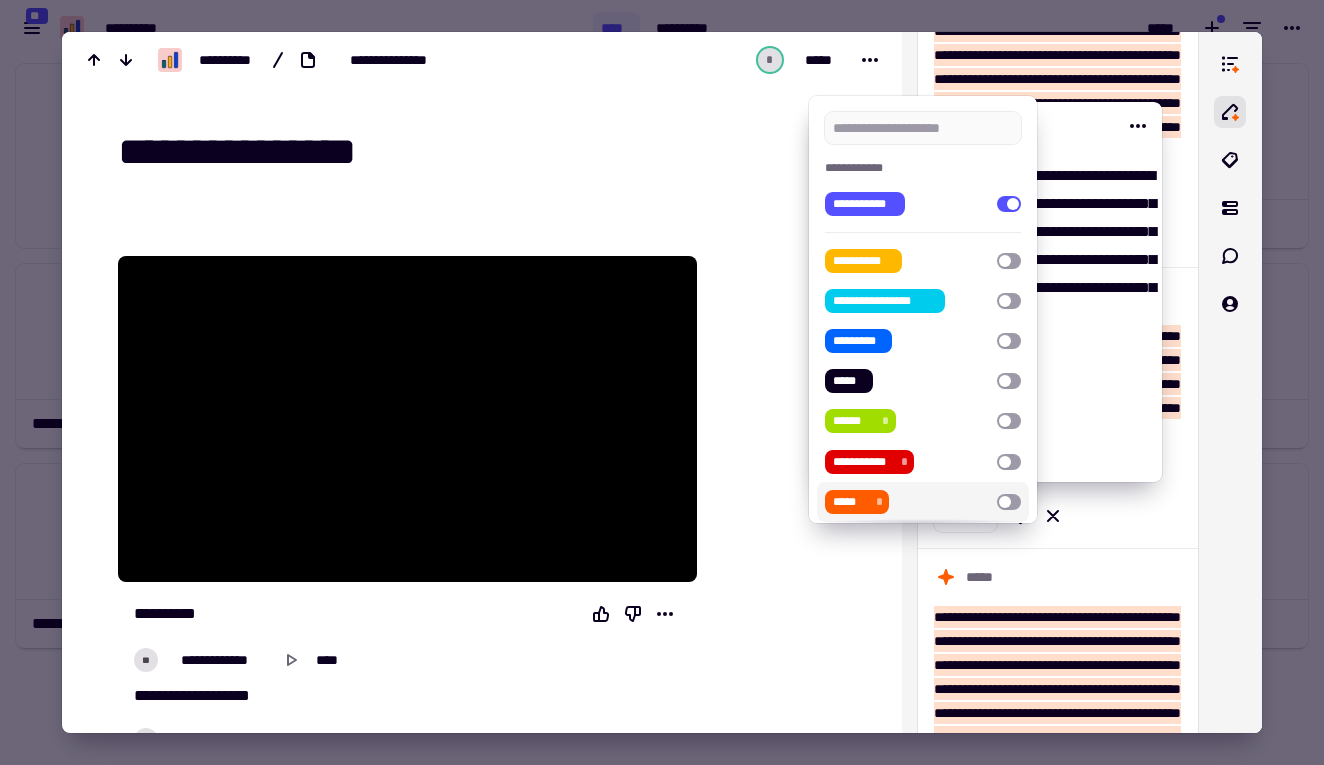 click at bounding box center (662, 382) 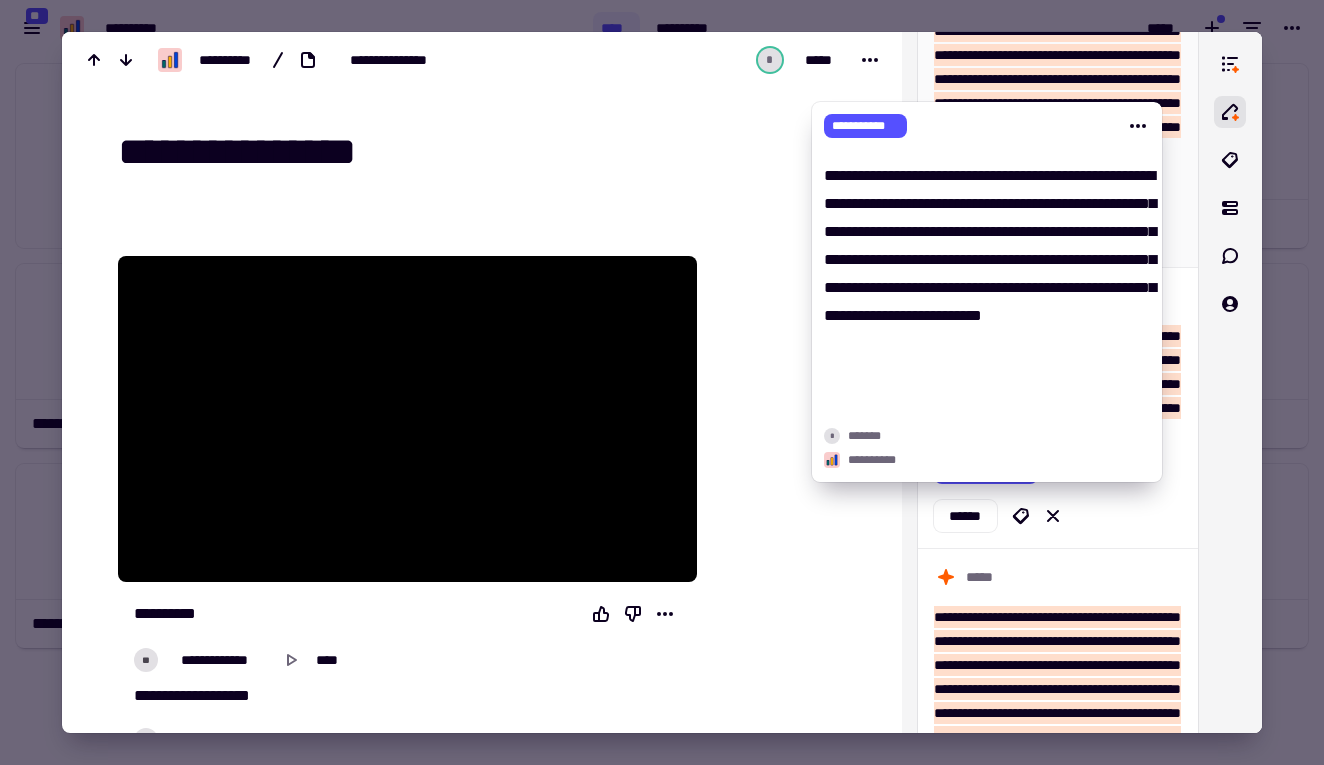 click on "**********" at bounding box center [1058, 114] 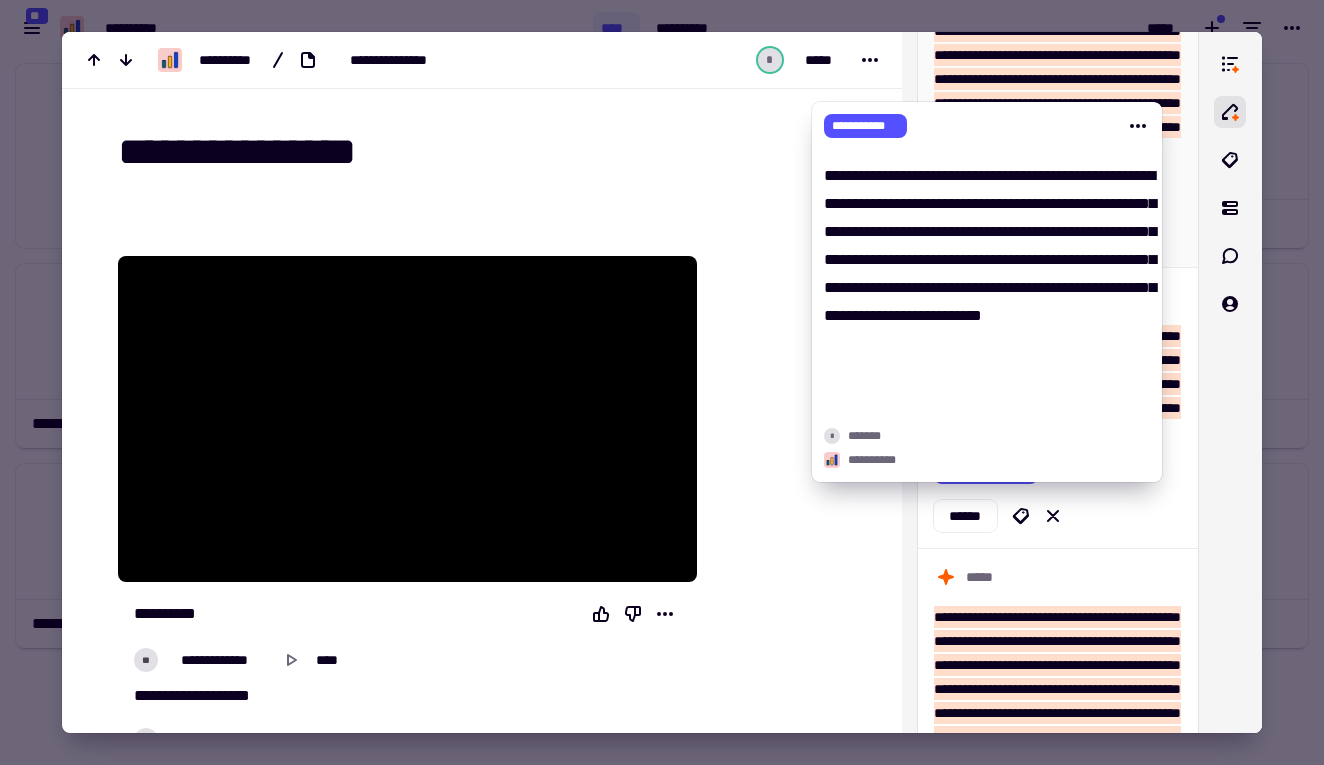 scroll, scrollTop: 8627, scrollLeft: 0, axis: vertical 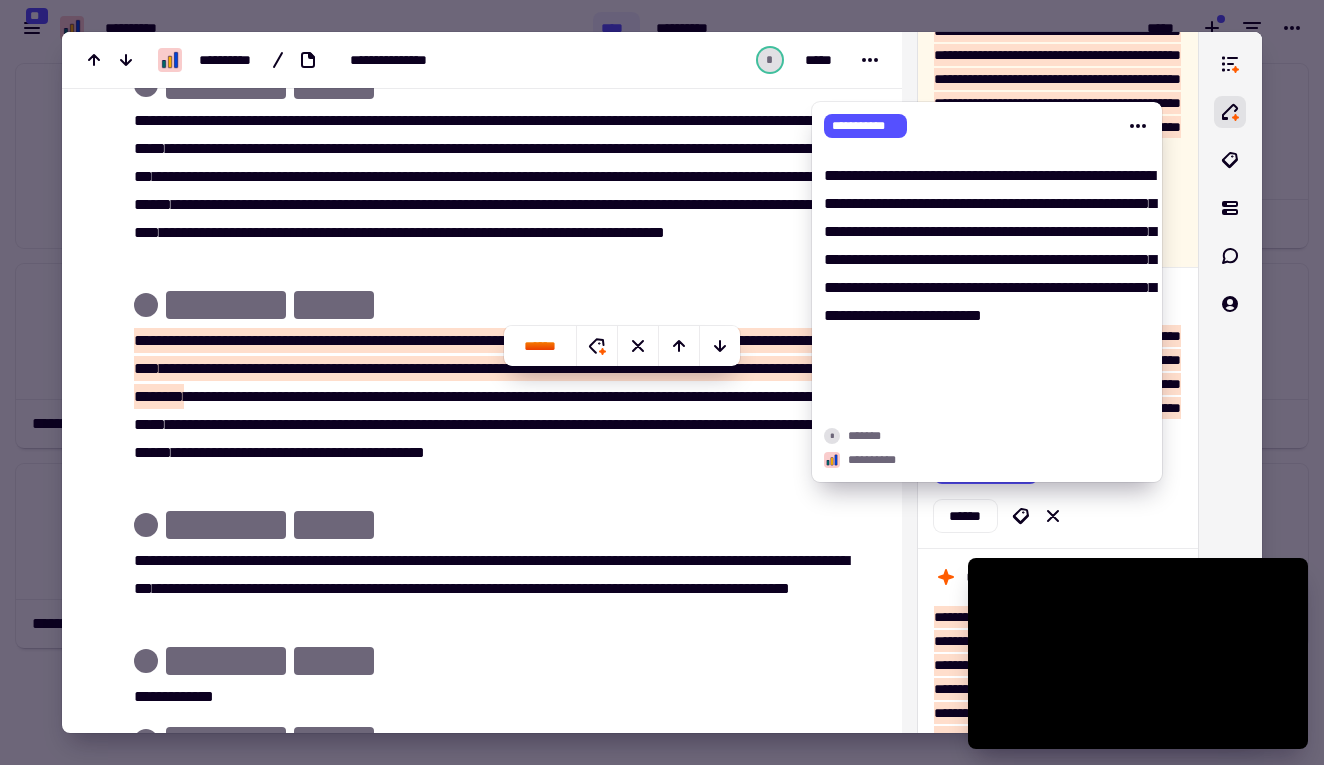 click at bounding box center (1230, 382) 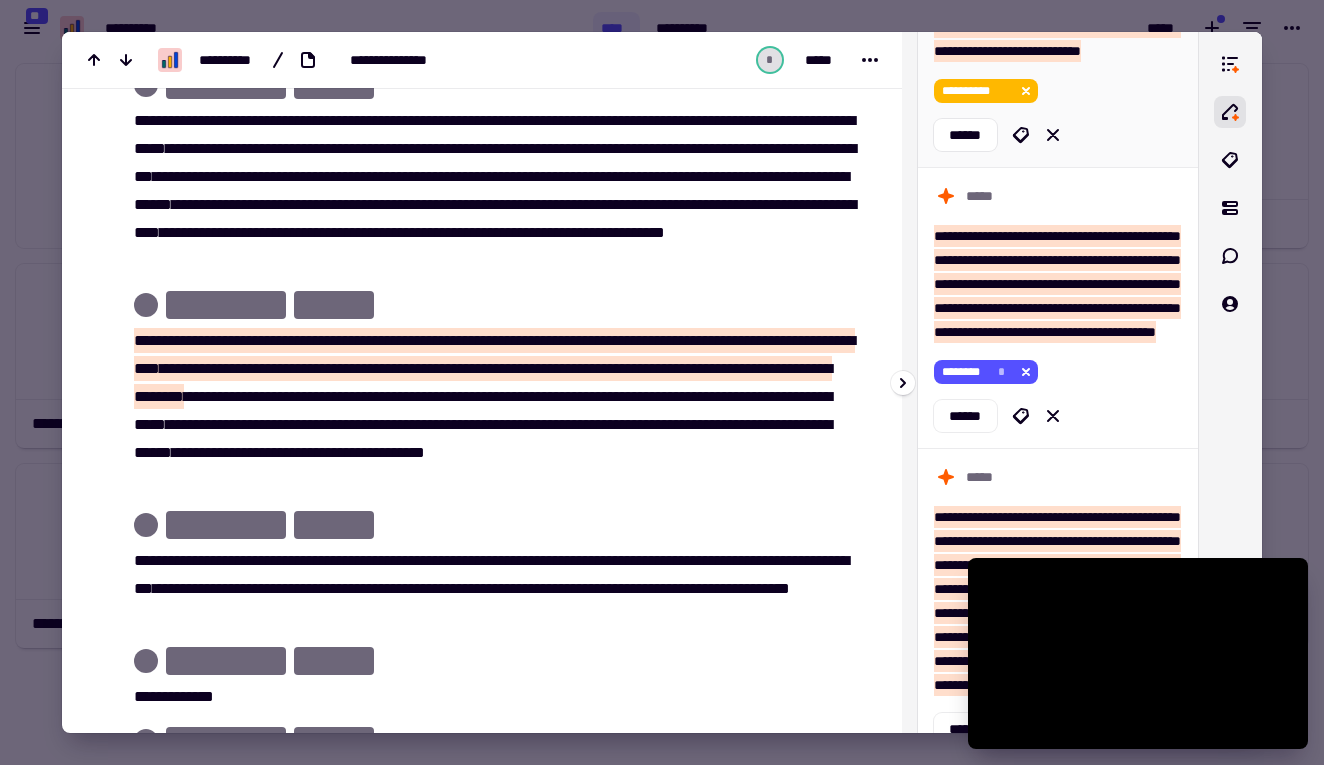 scroll, scrollTop: 2089, scrollLeft: 0, axis: vertical 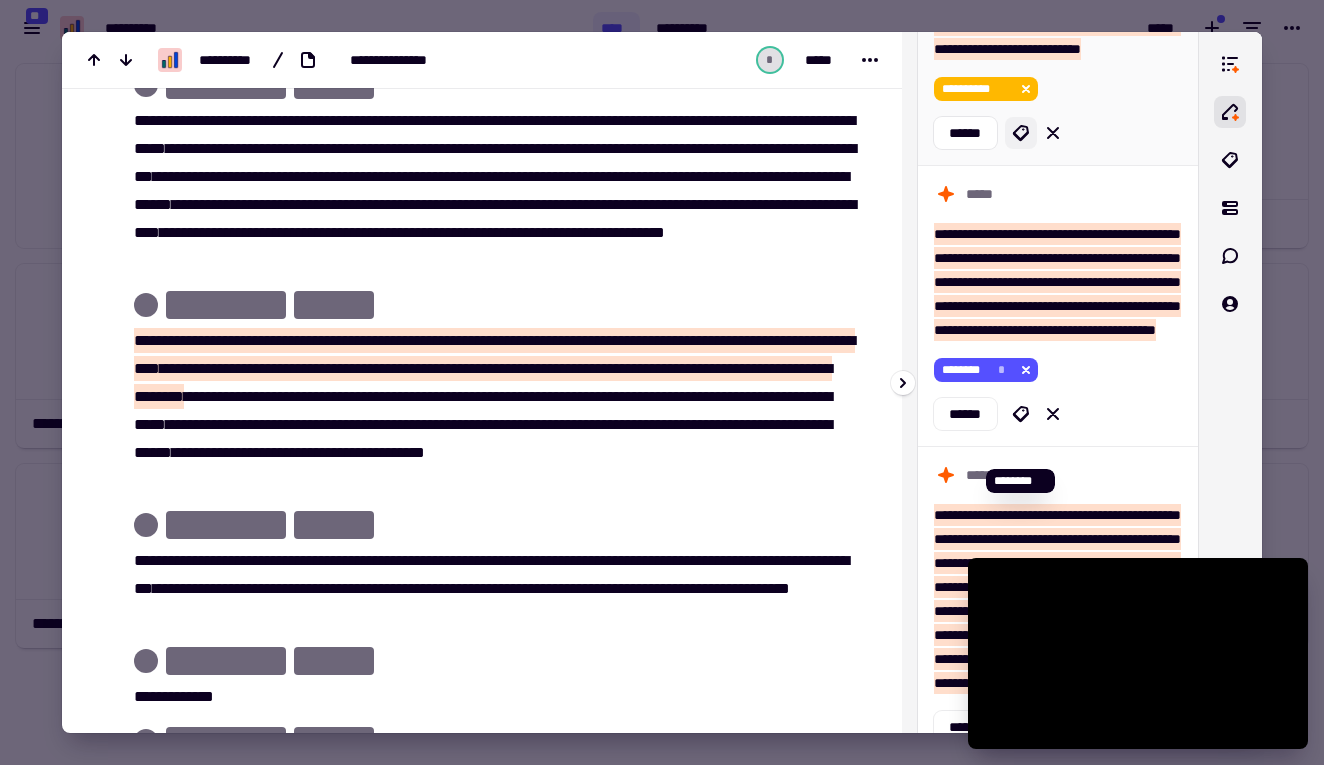click 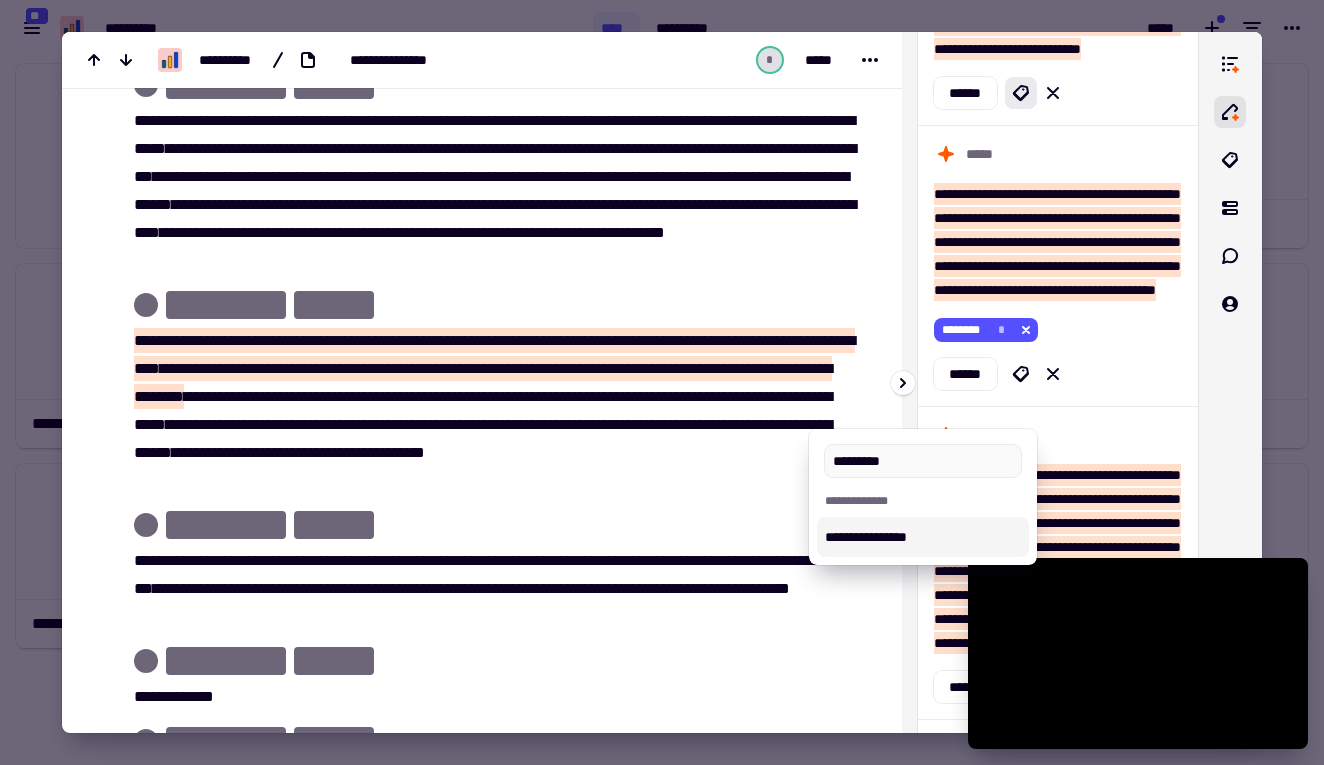 type on "*********" 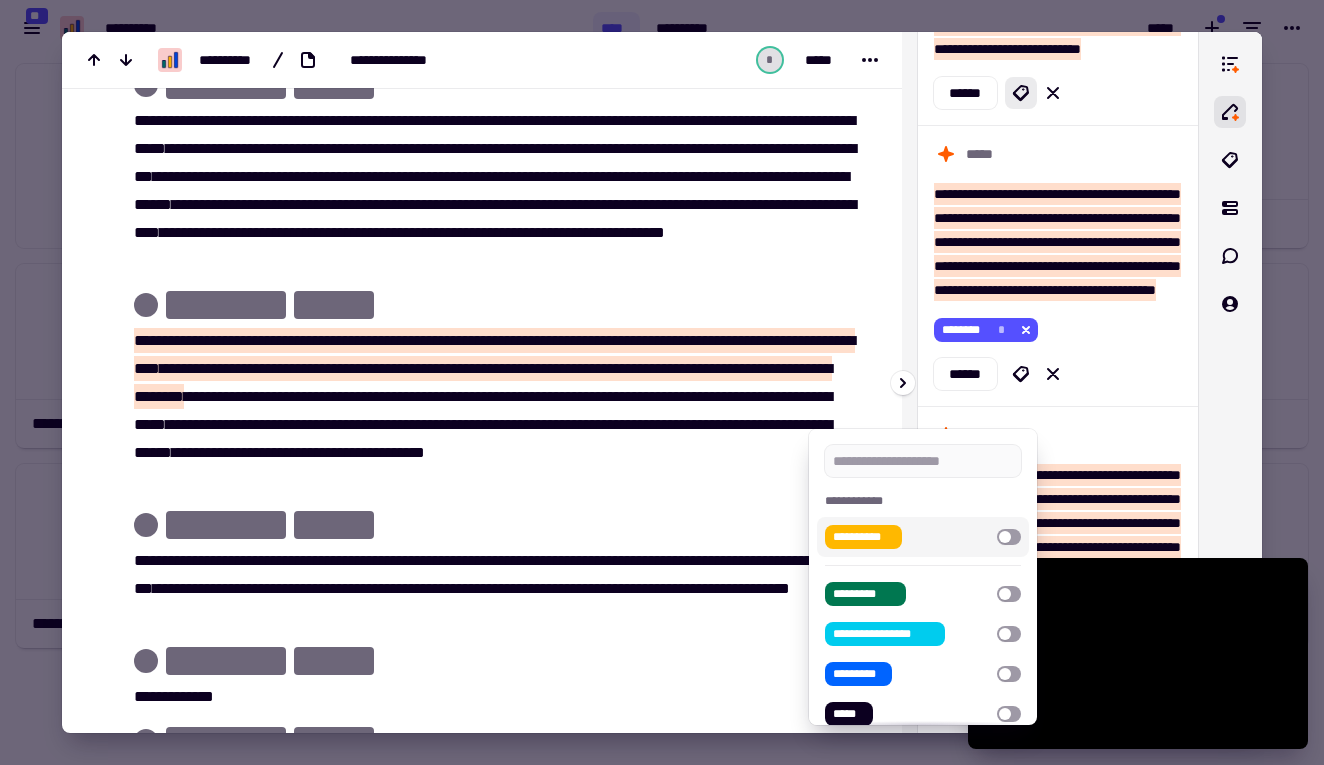 click at bounding box center (662, 382) 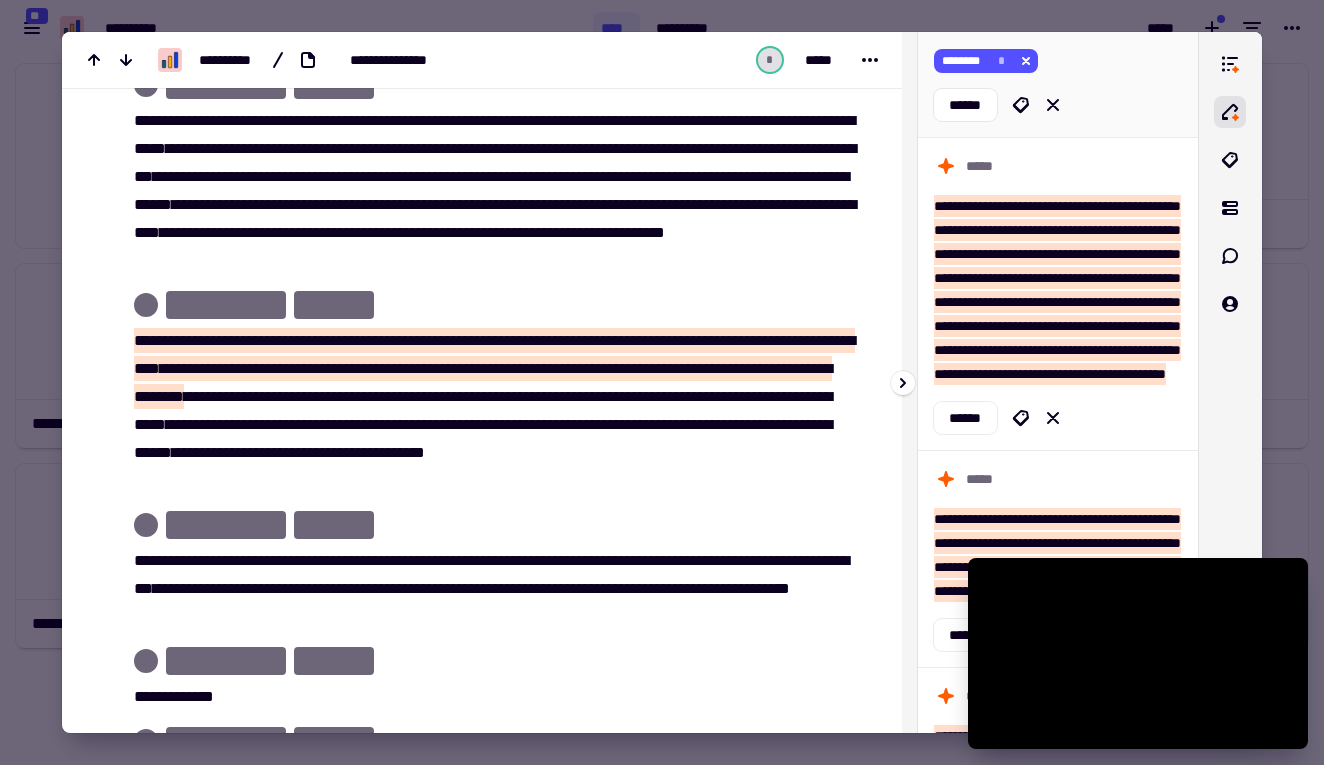 scroll, scrollTop: 2401, scrollLeft: 0, axis: vertical 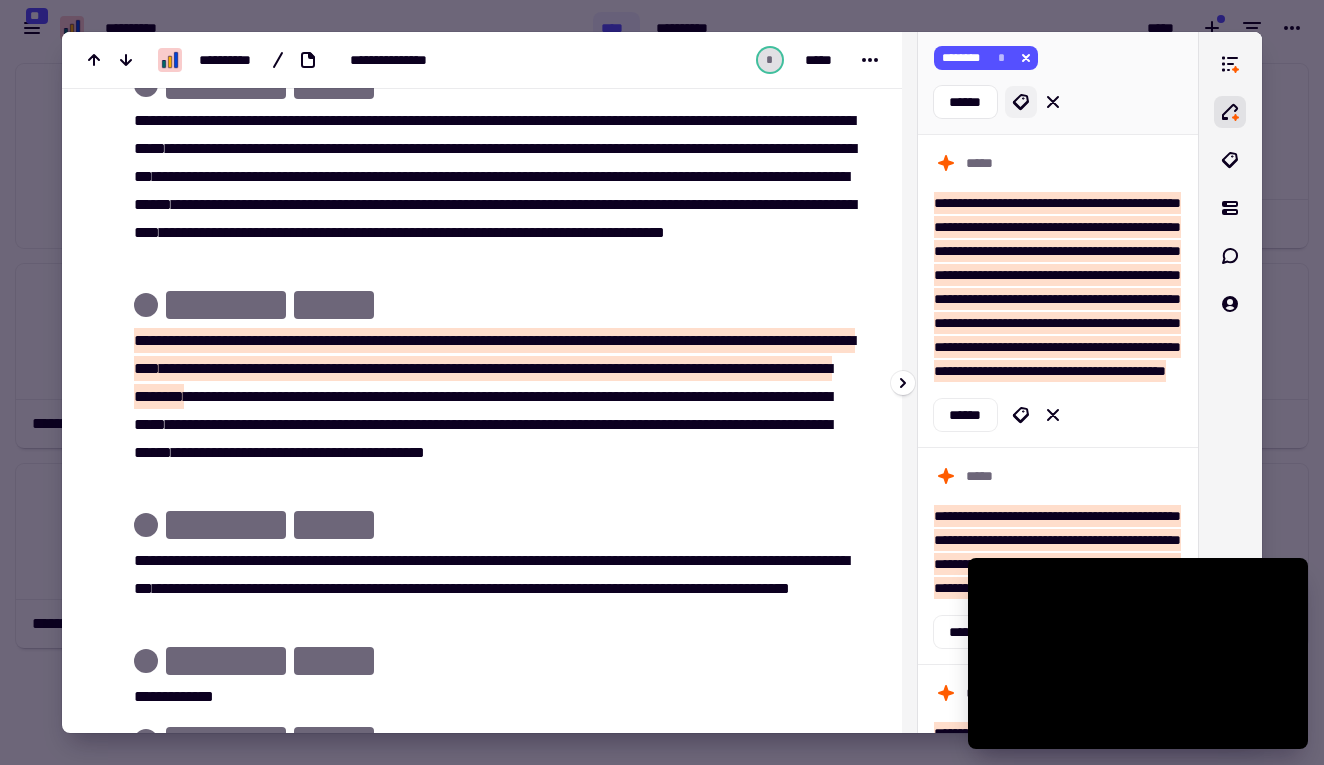 click 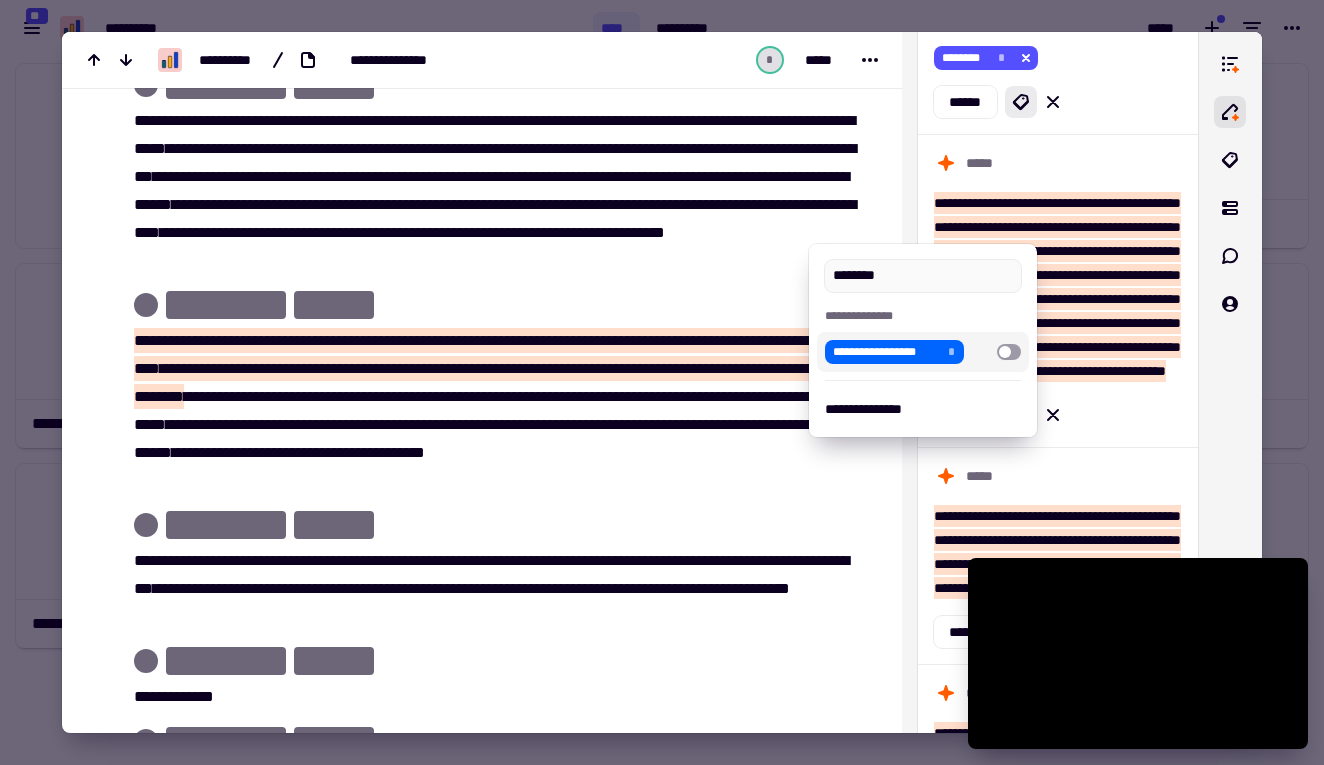 type on "********" 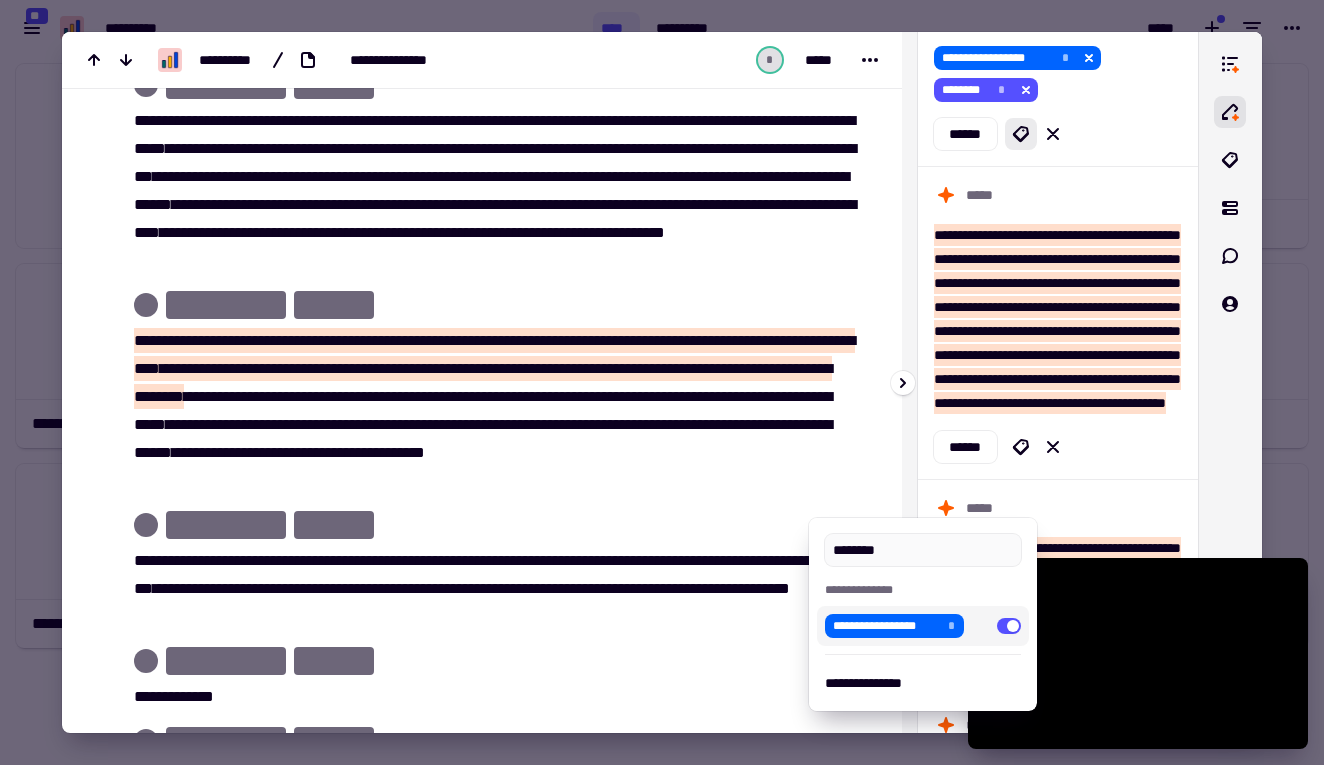click at bounding box center (662, 382) 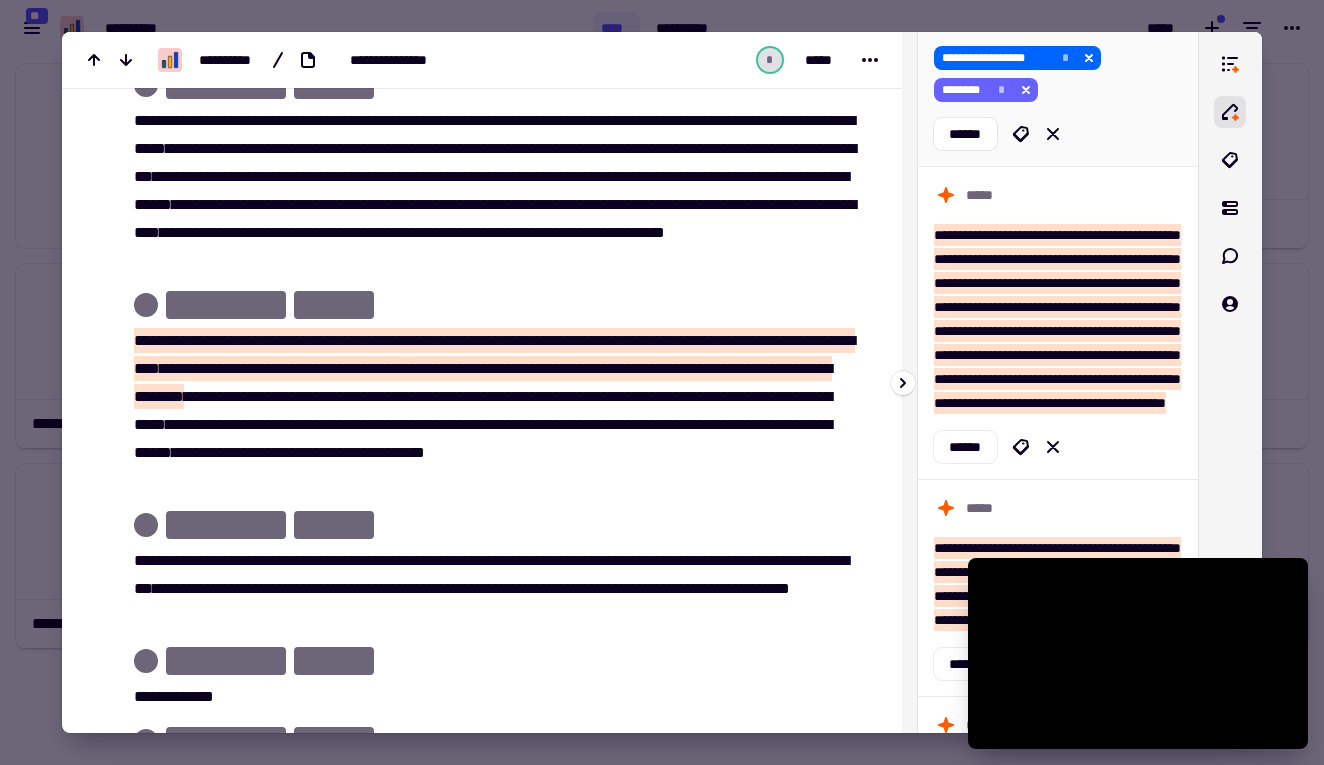click 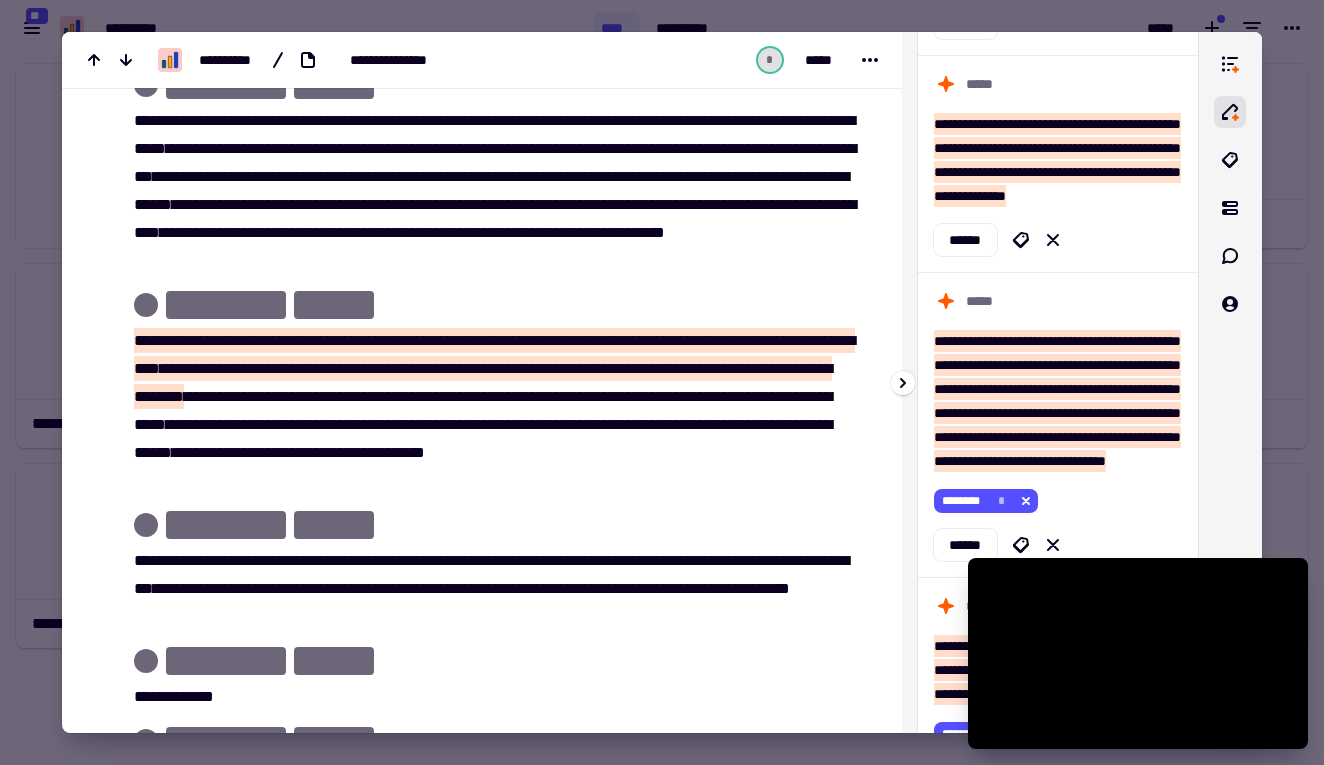 scroll, scrollTop: 2797, scrollLeft: 0, axis: vertical 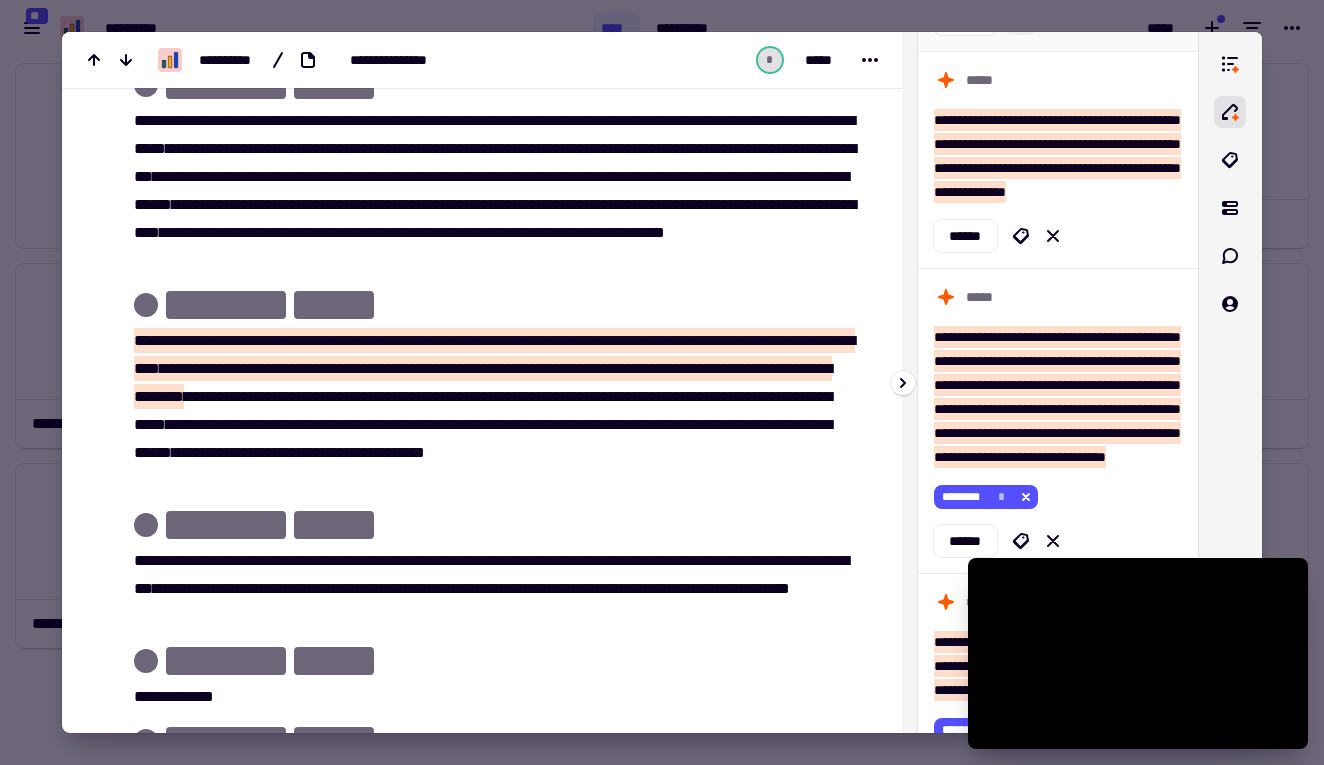 click 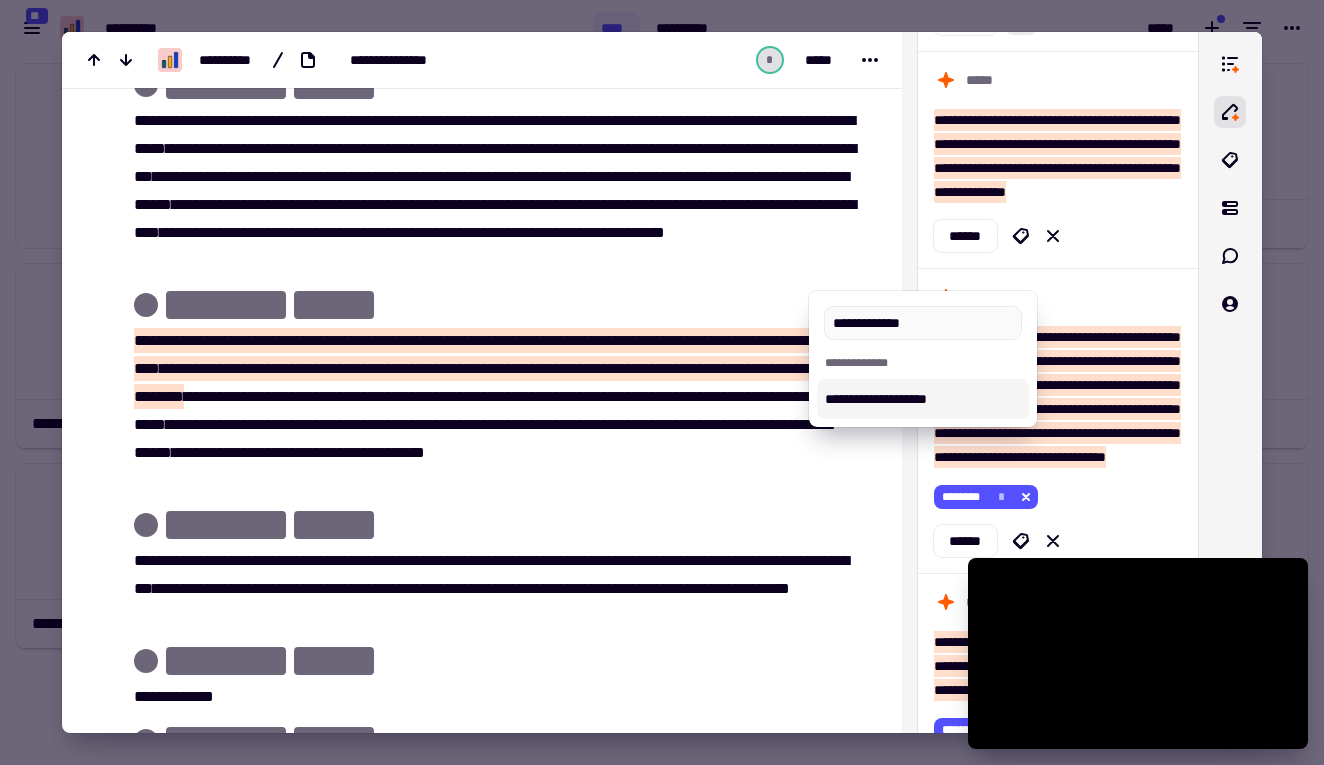 type on "**********" 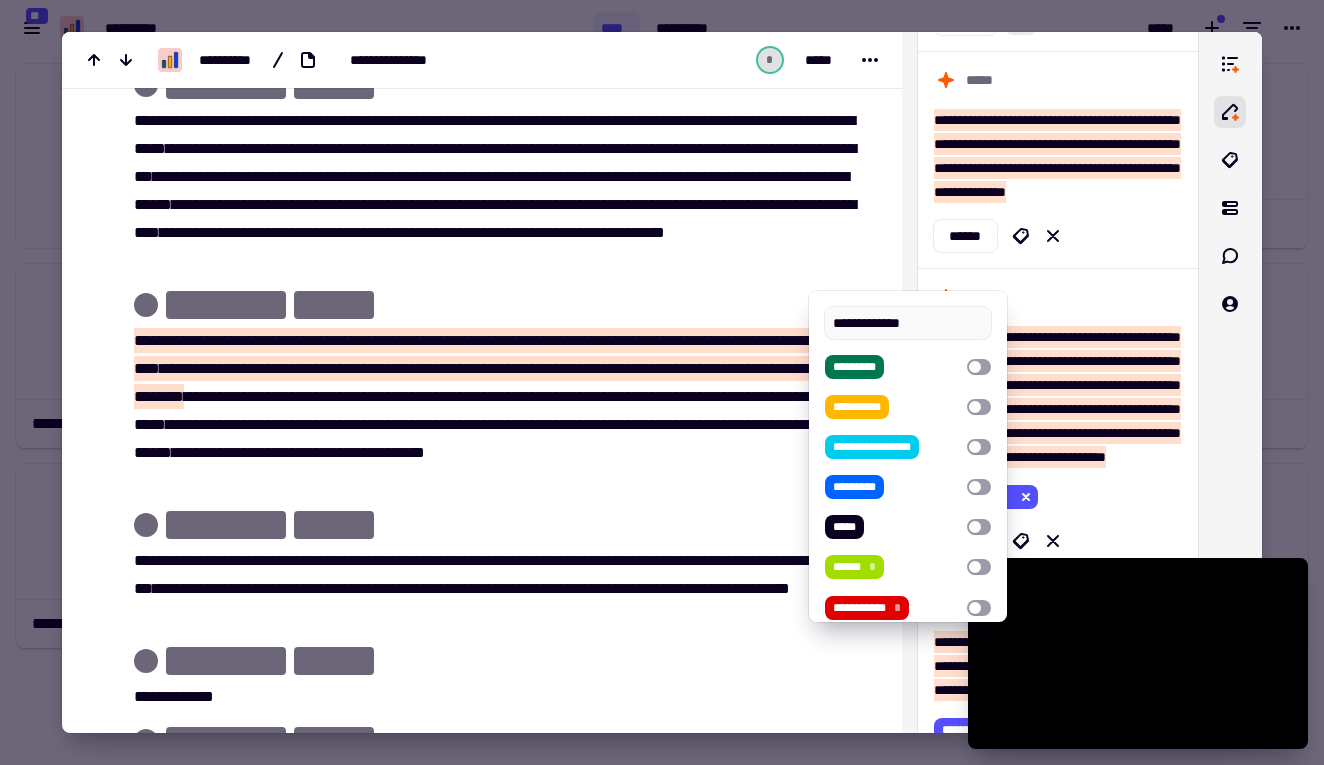 type 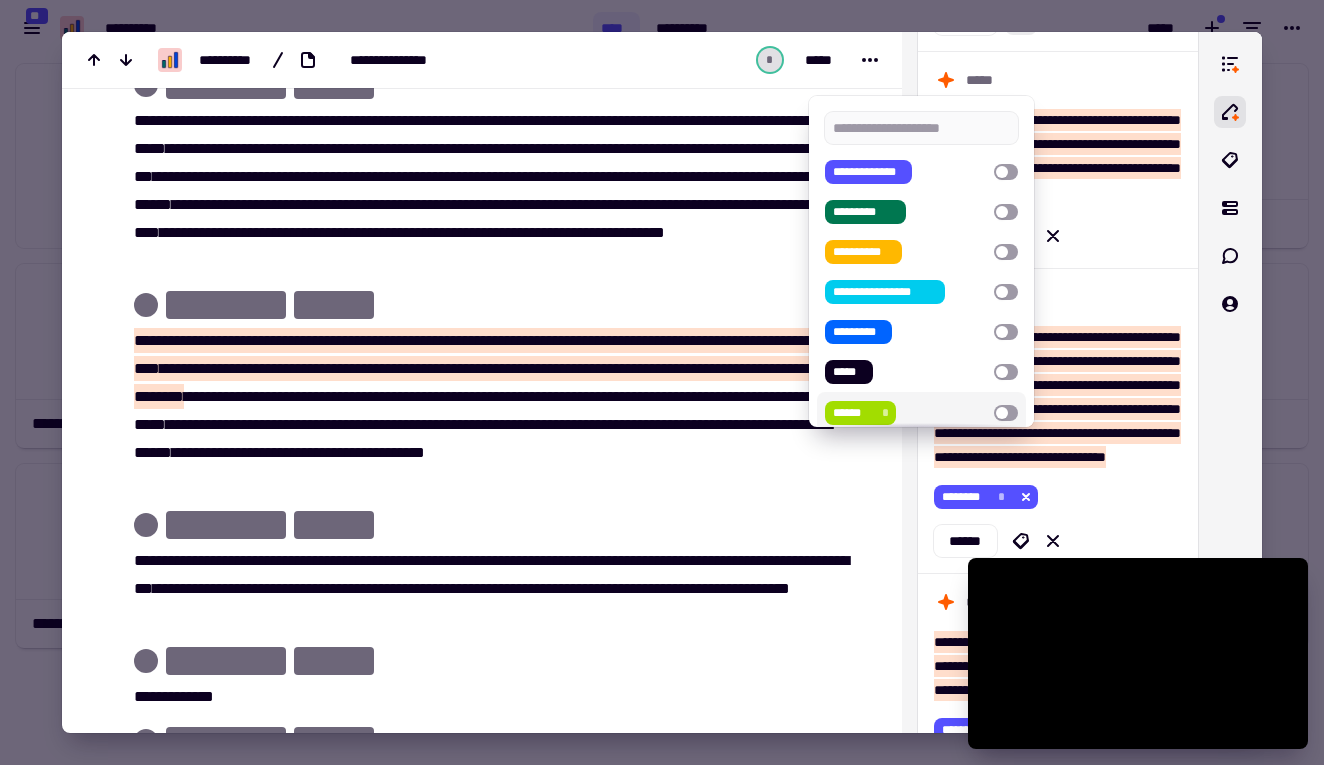 click at bounding box center (662, 382) 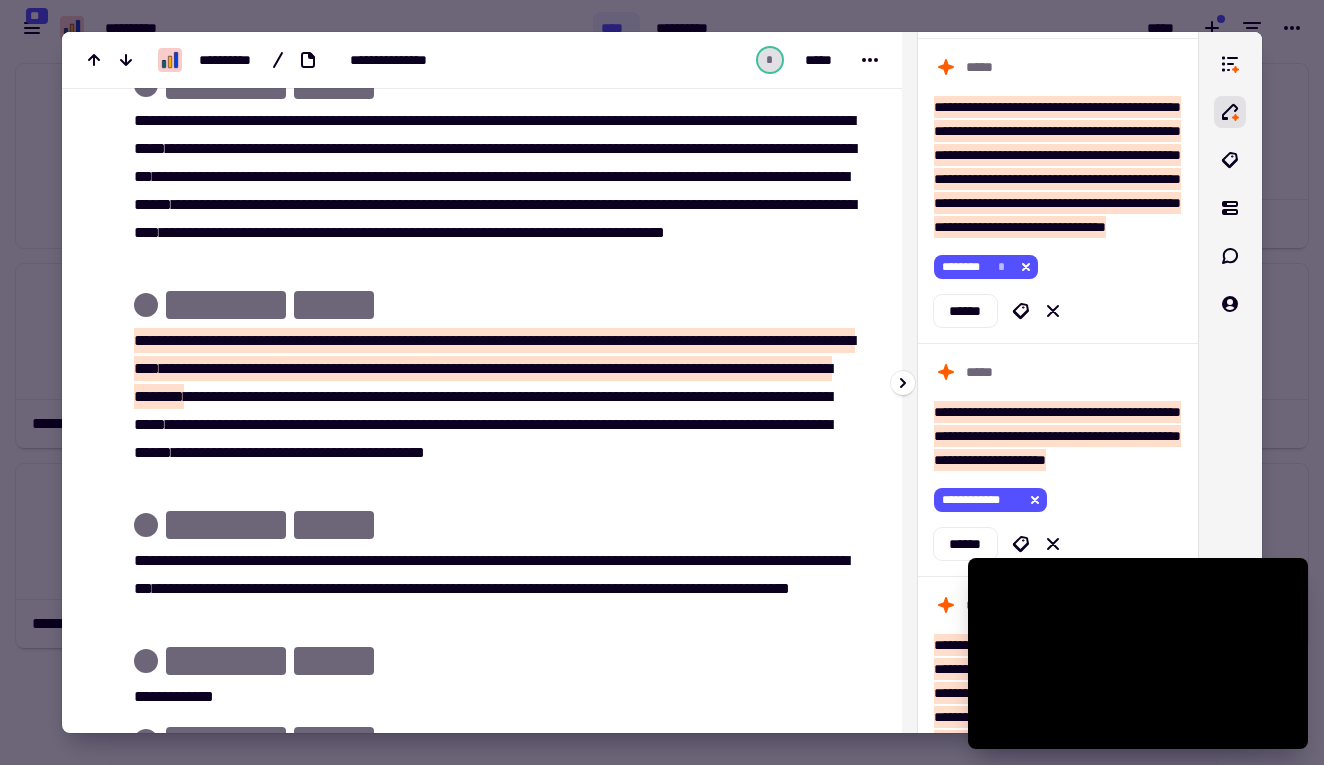 scroll, scrollTop: 3073, scrollLeft: 0, axis: vertical 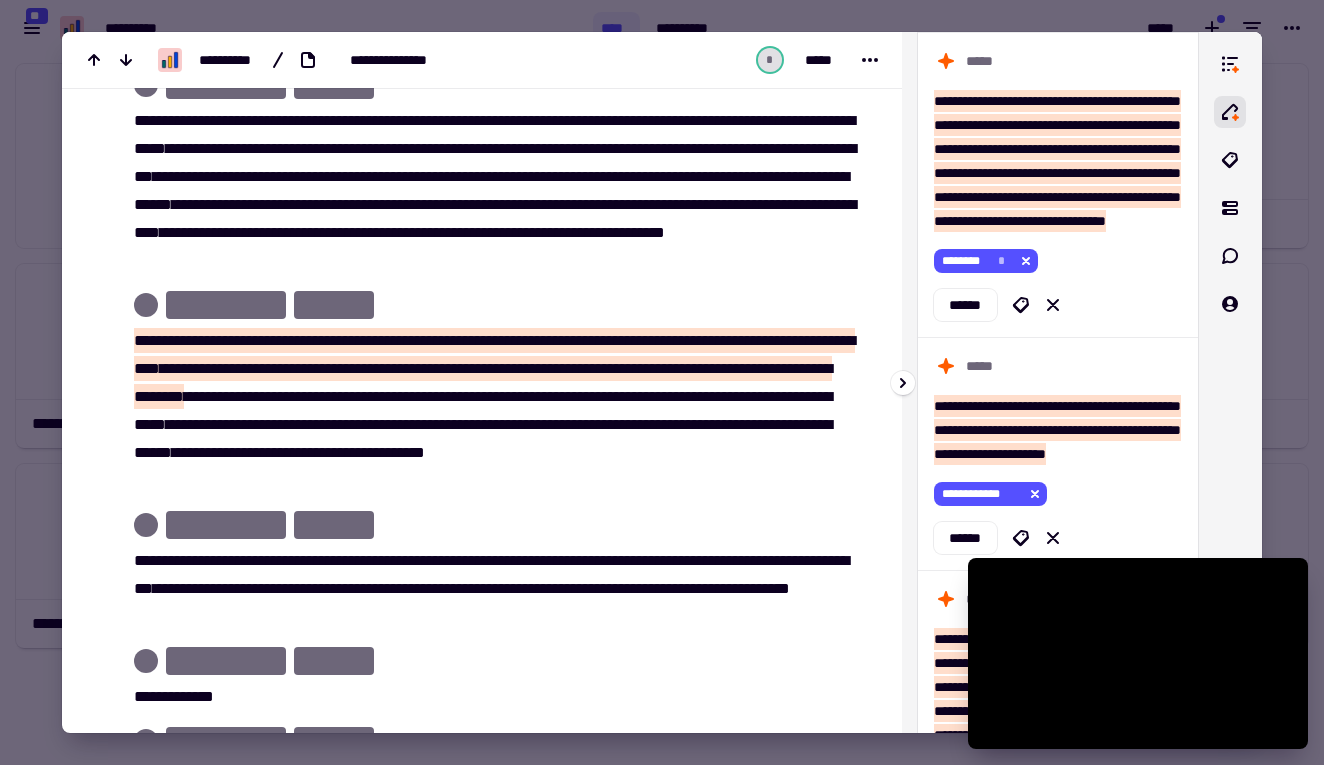 click 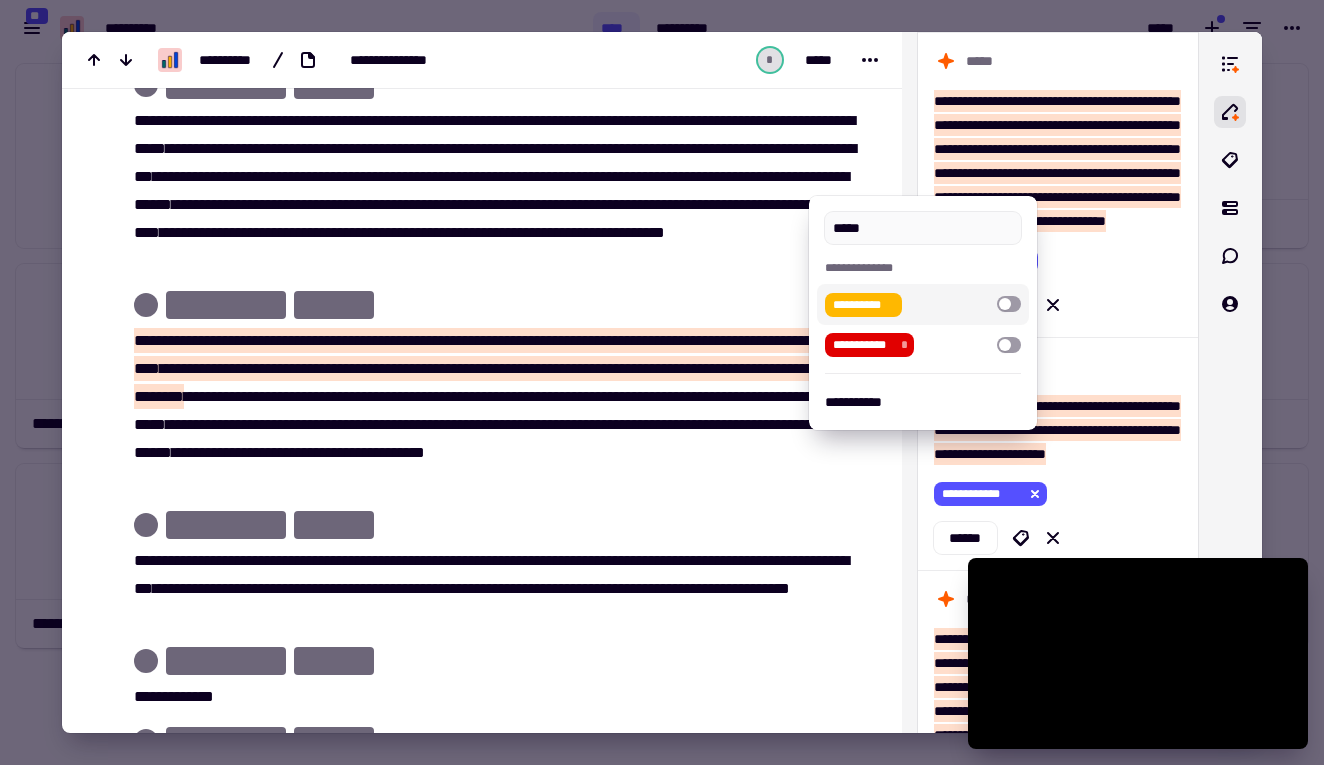 type on "****" 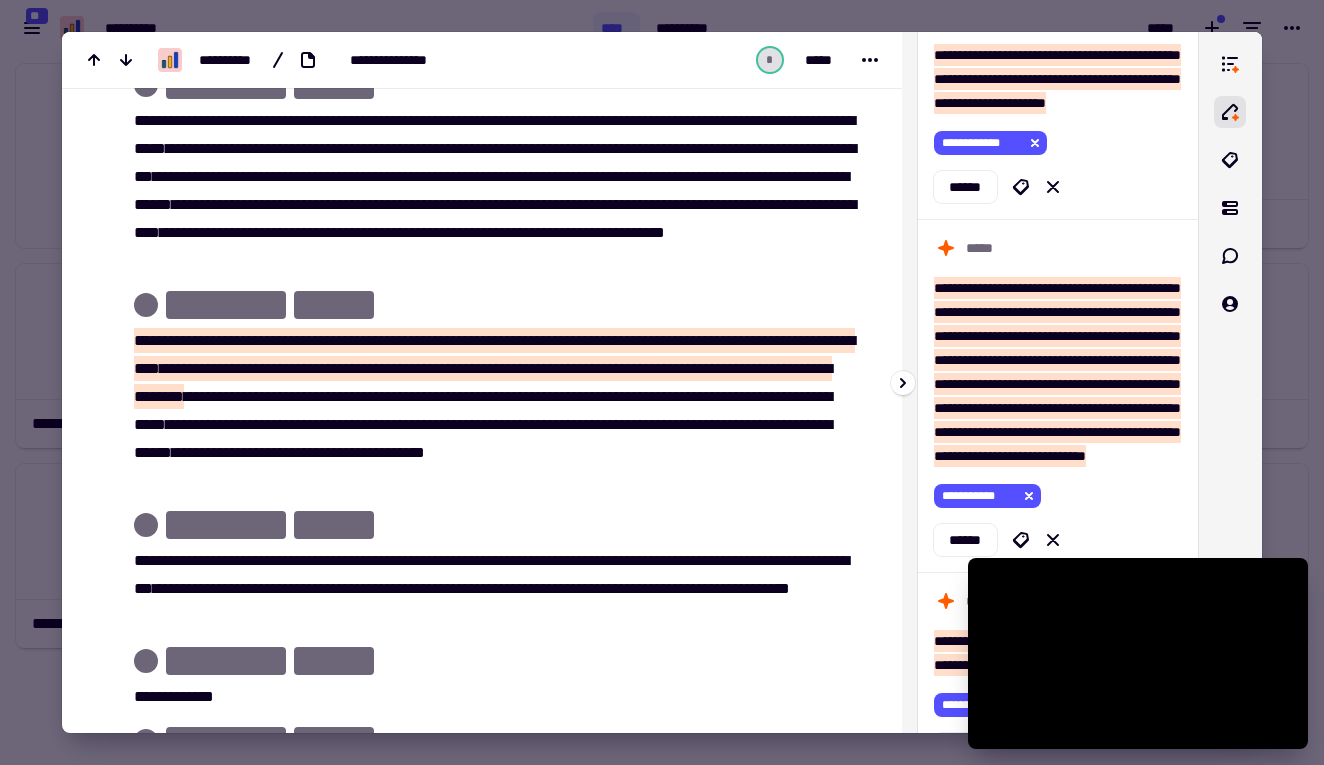 scroll, scrollTop: 3429, scrollLeft: 0, axis: vertical 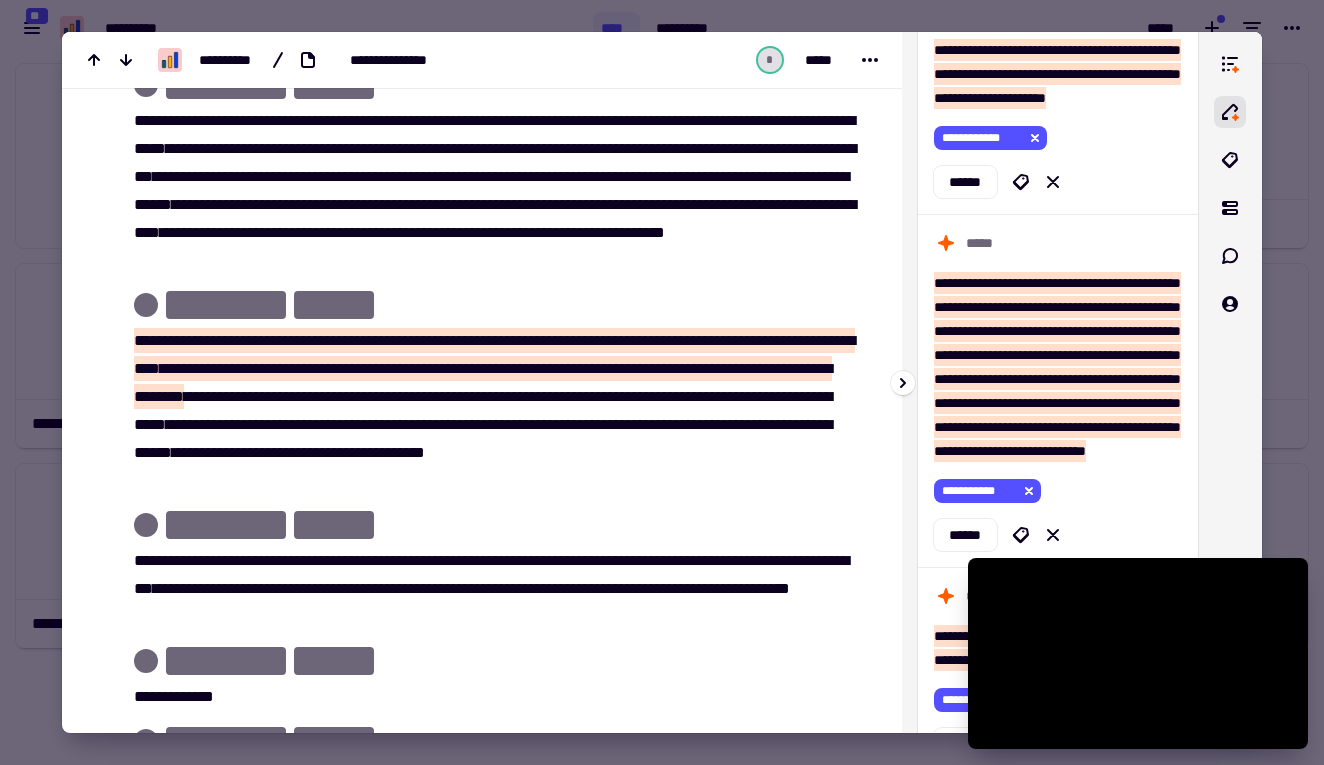 click 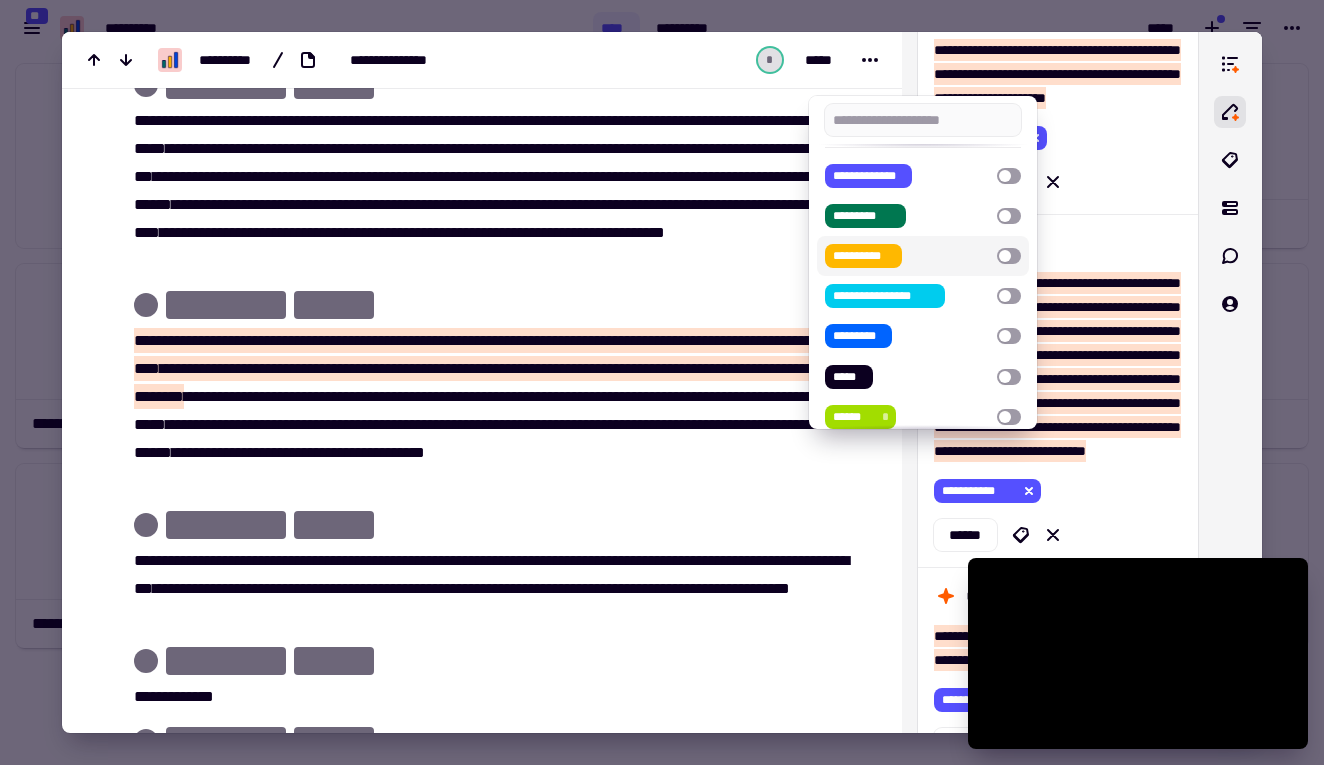 scroll, scrollTop: 104, scrollLeft: 0, axis: vertical 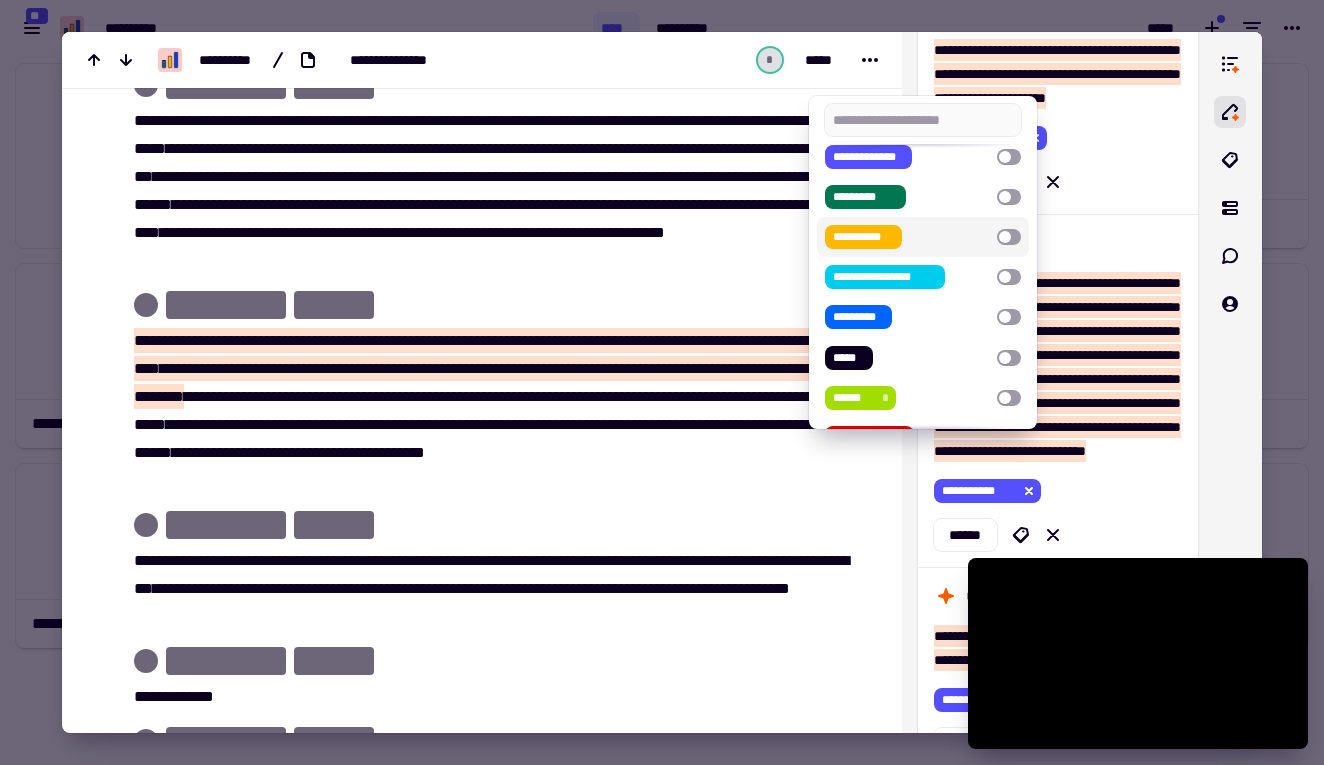click at bounding box center [1009, 237] 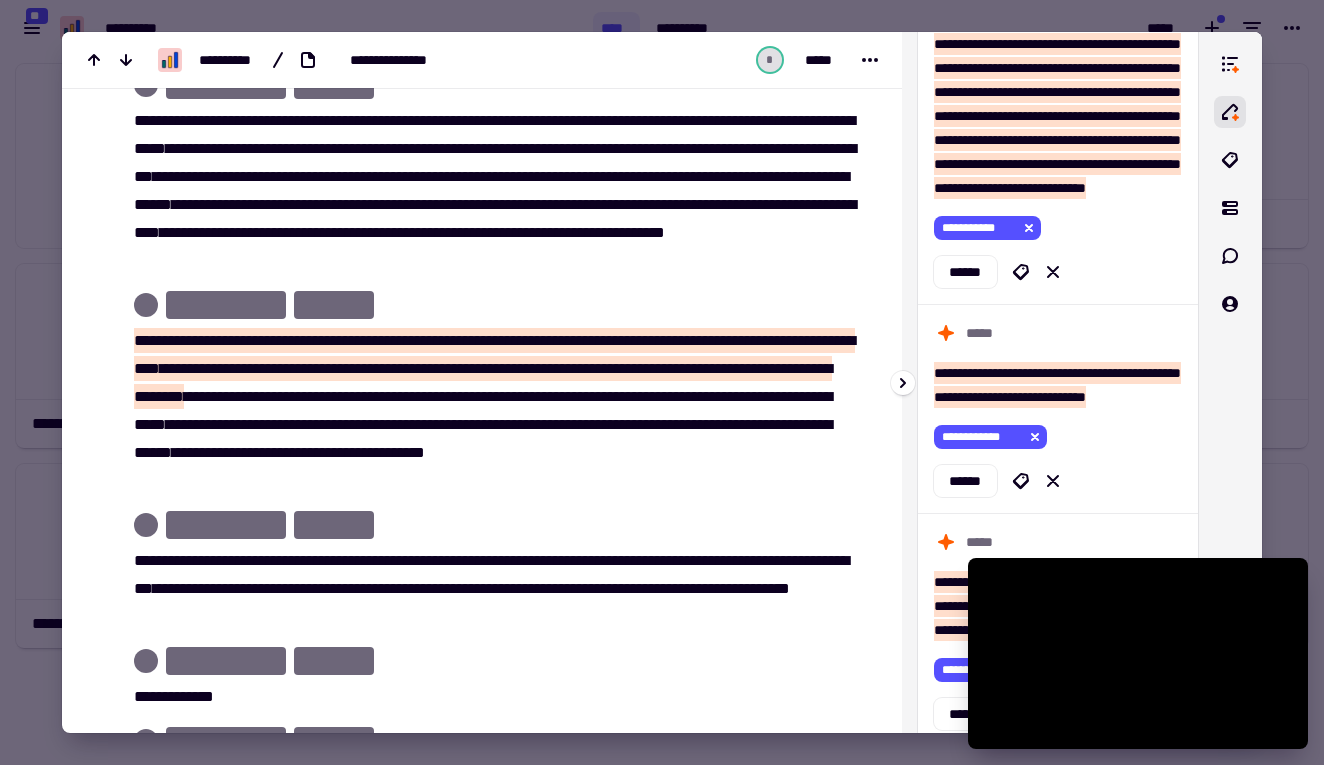 scroll, scrollTop: 3693, scrollLeft: 0, axis: vertical 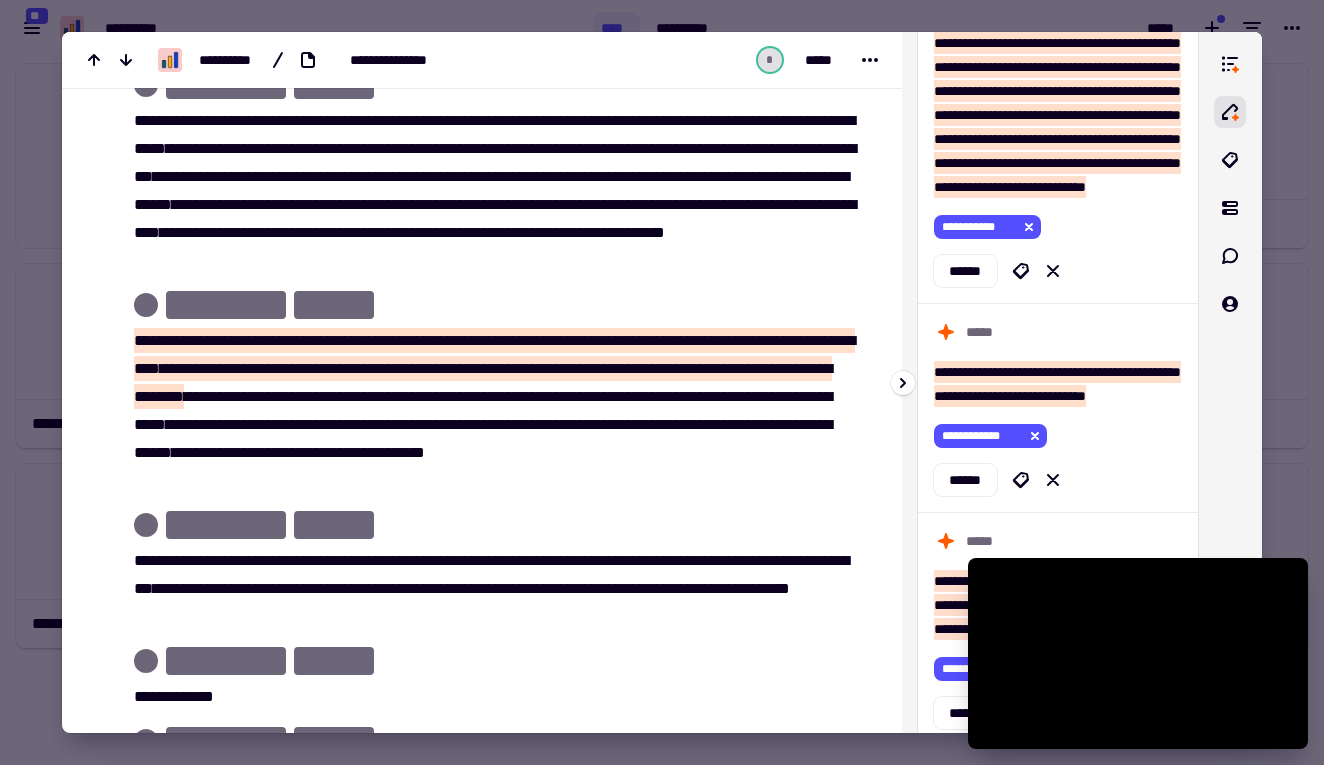 click 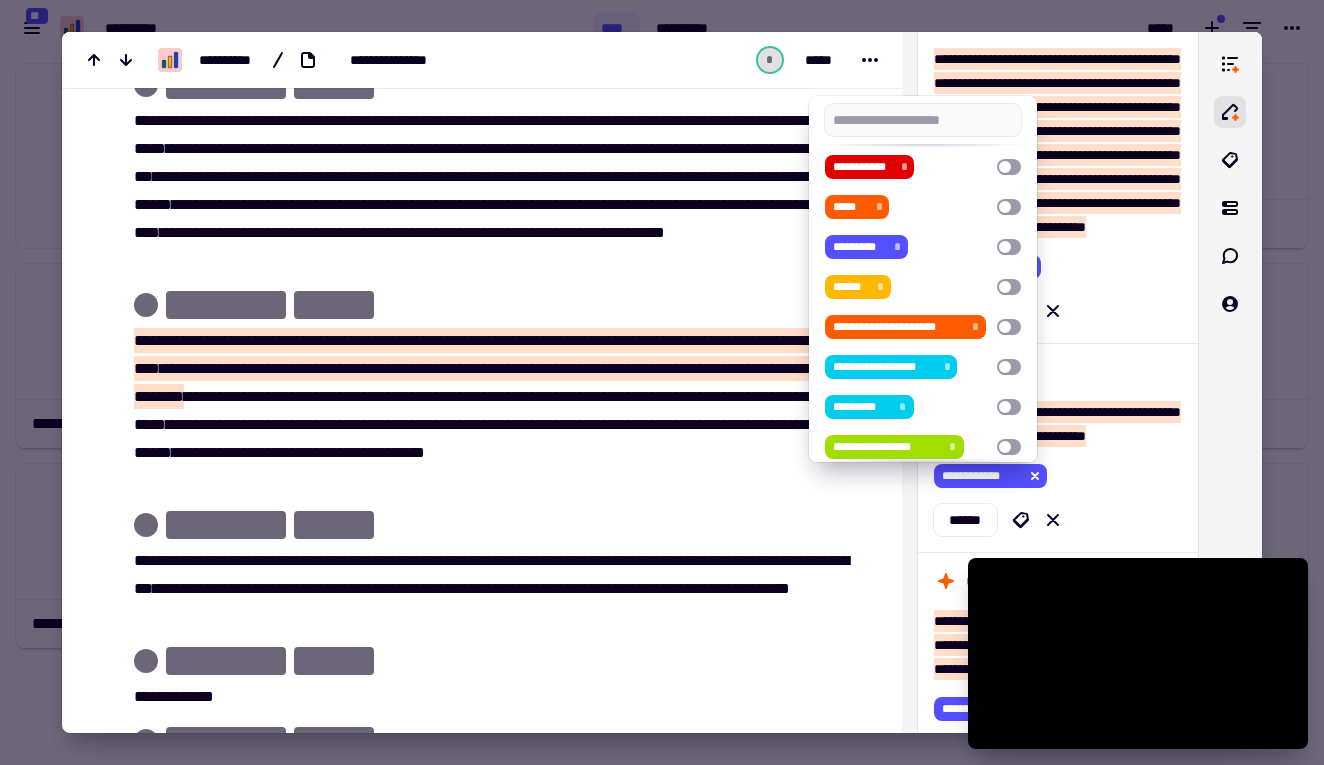scroll, scrollTop: 376, scrollLeft: 0, axis: vertical 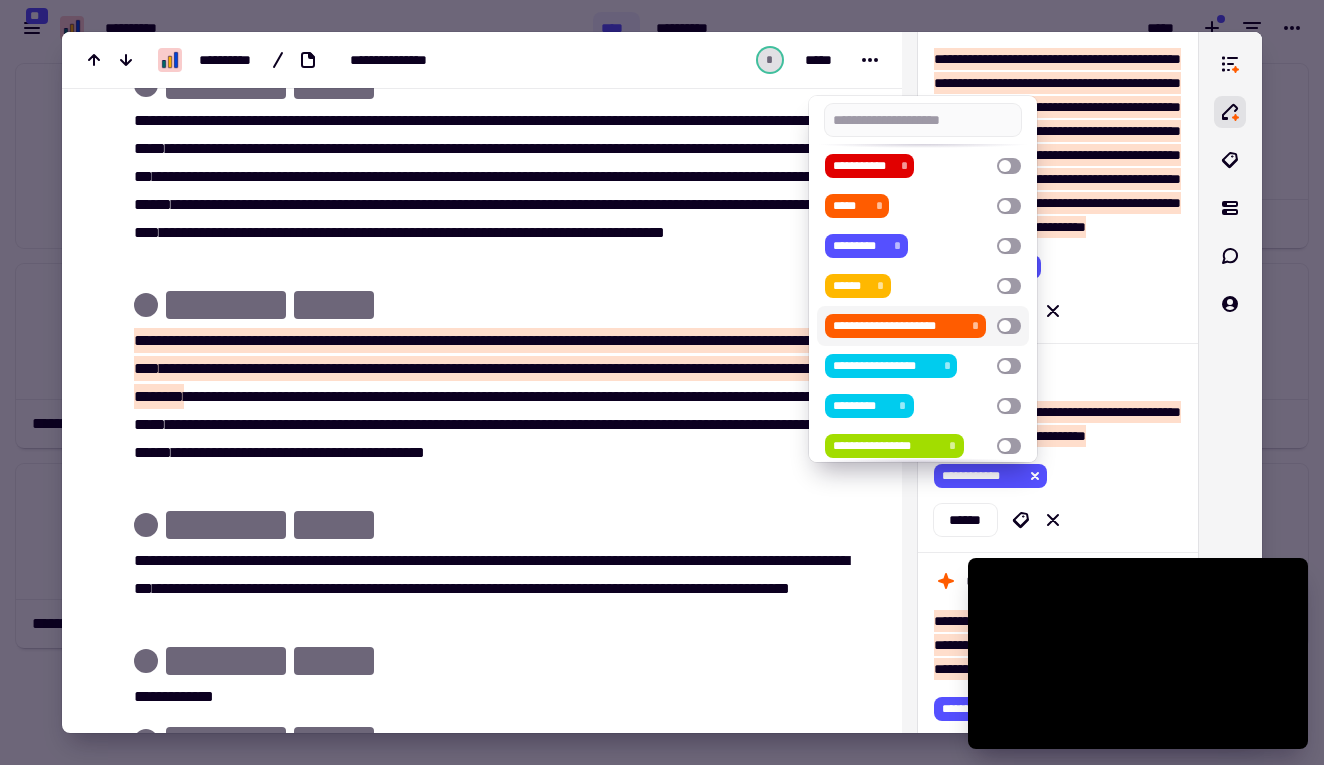 click at bounding box center [662, 382] 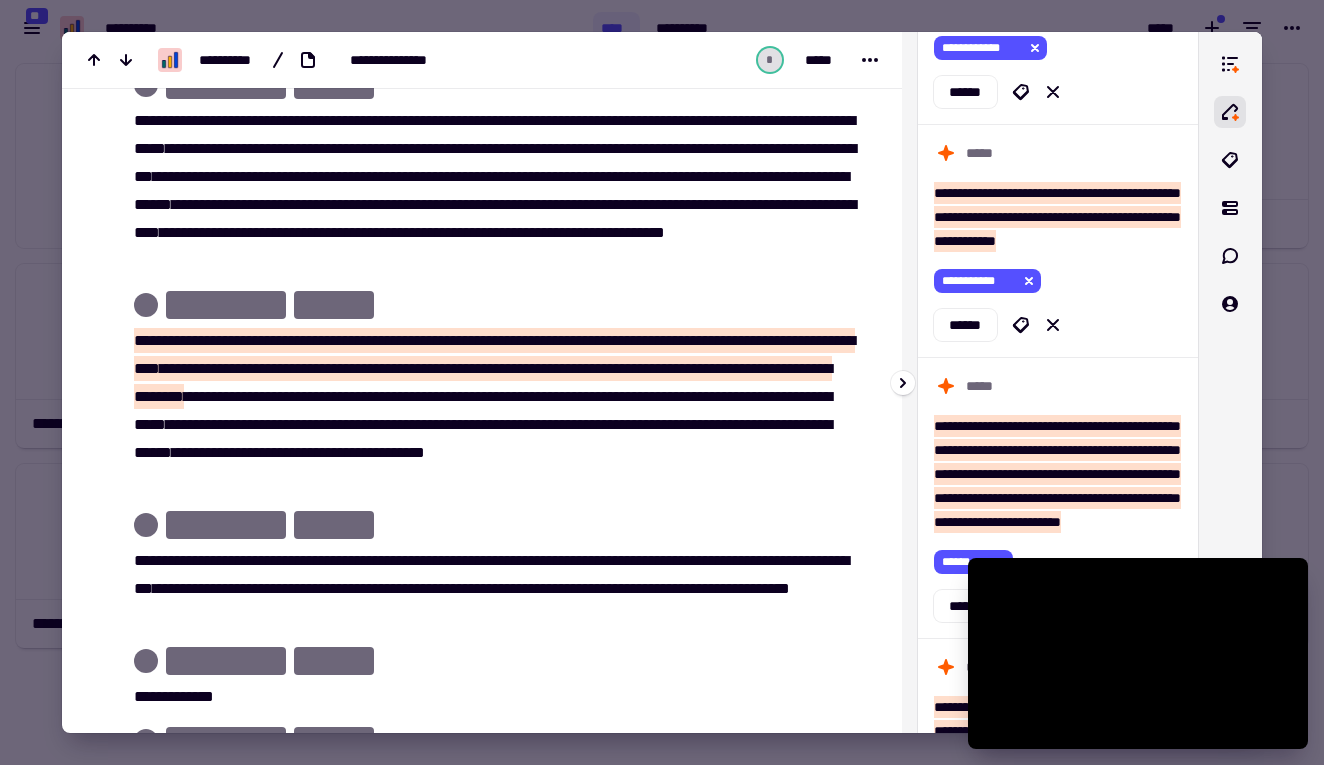 scroll, scrollTop: 4124, scrollLeft: 0, axis: vertical 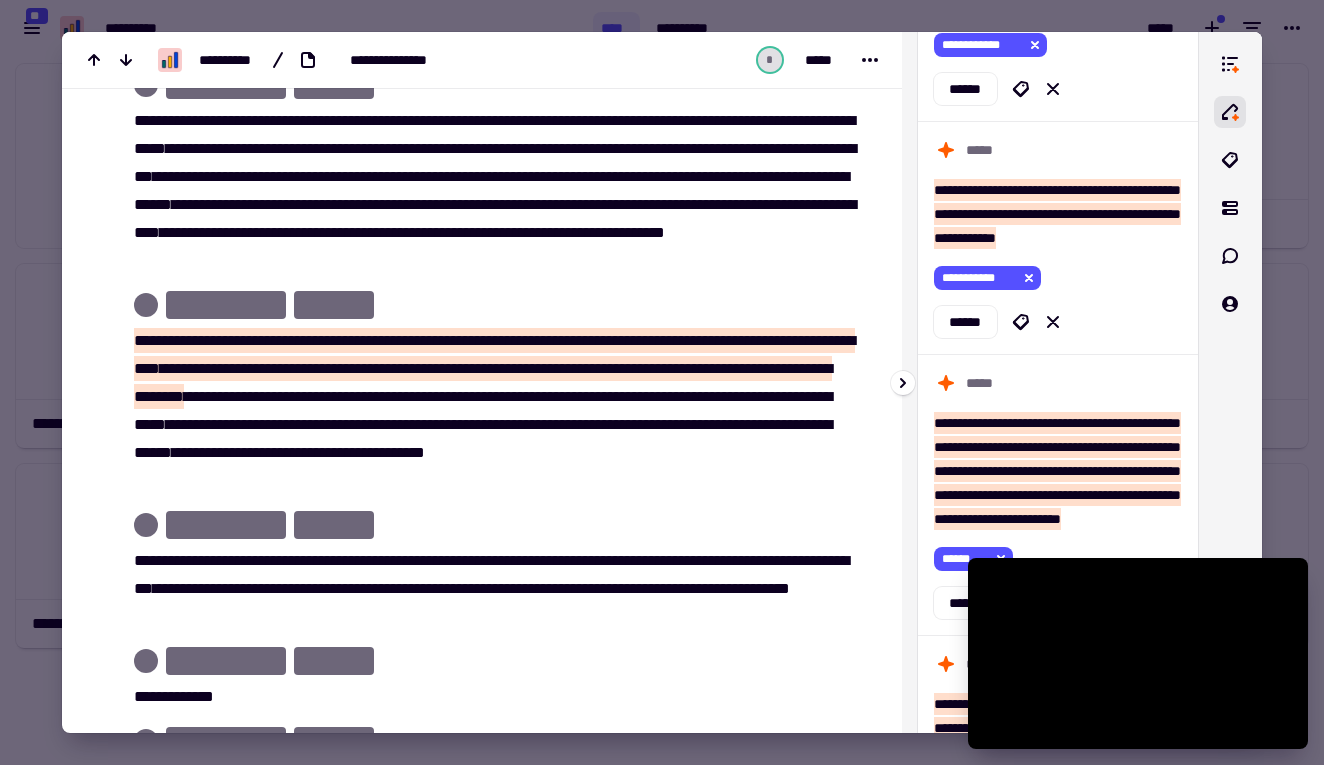 click 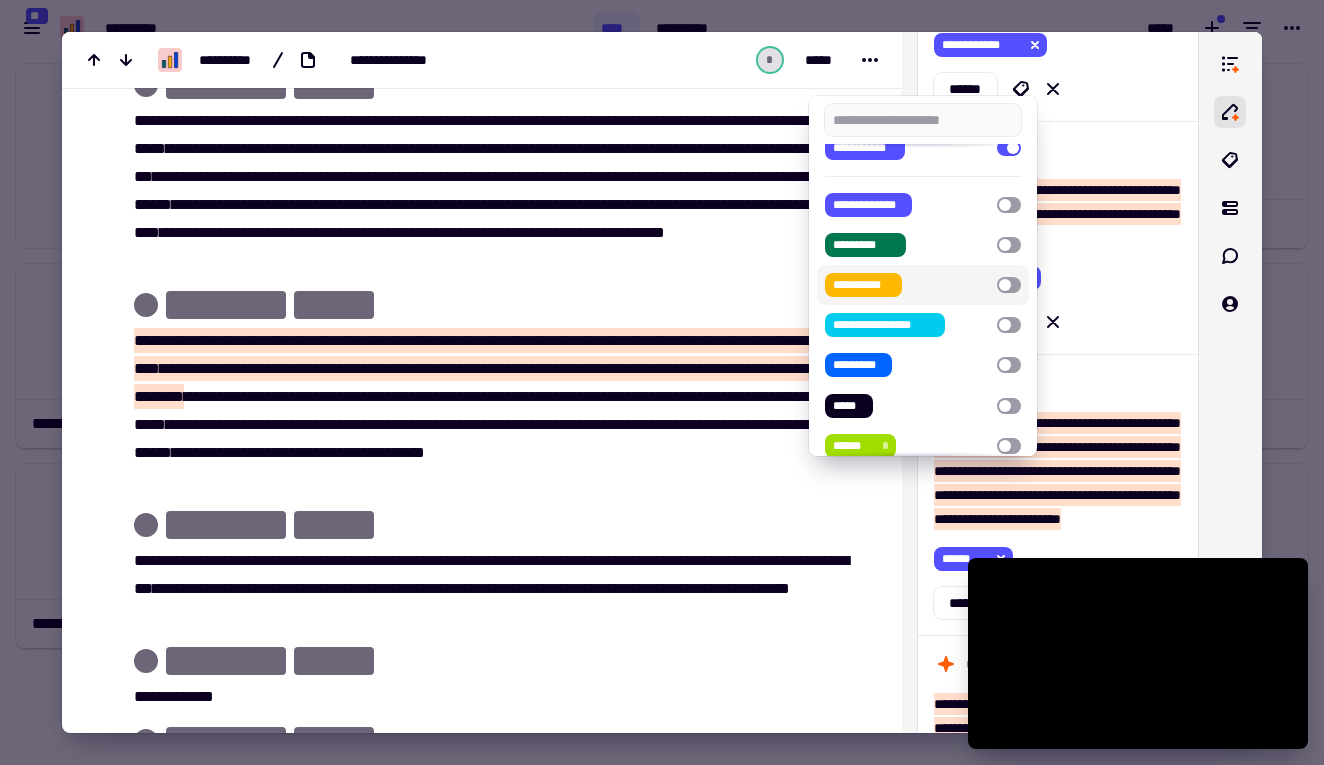 scroll, scrollTop: 68, scrollLeft: 0, axis: vertical 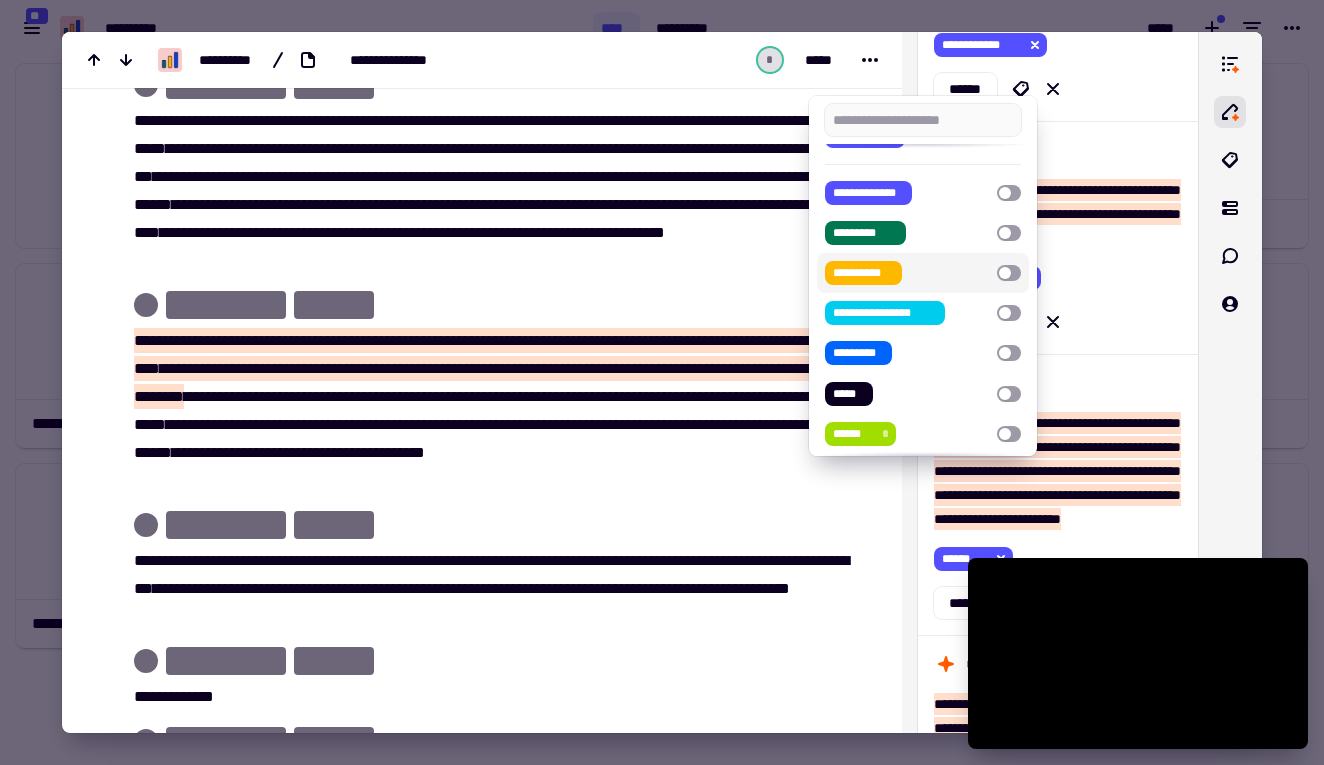 click at bounding box center (1009, 273) 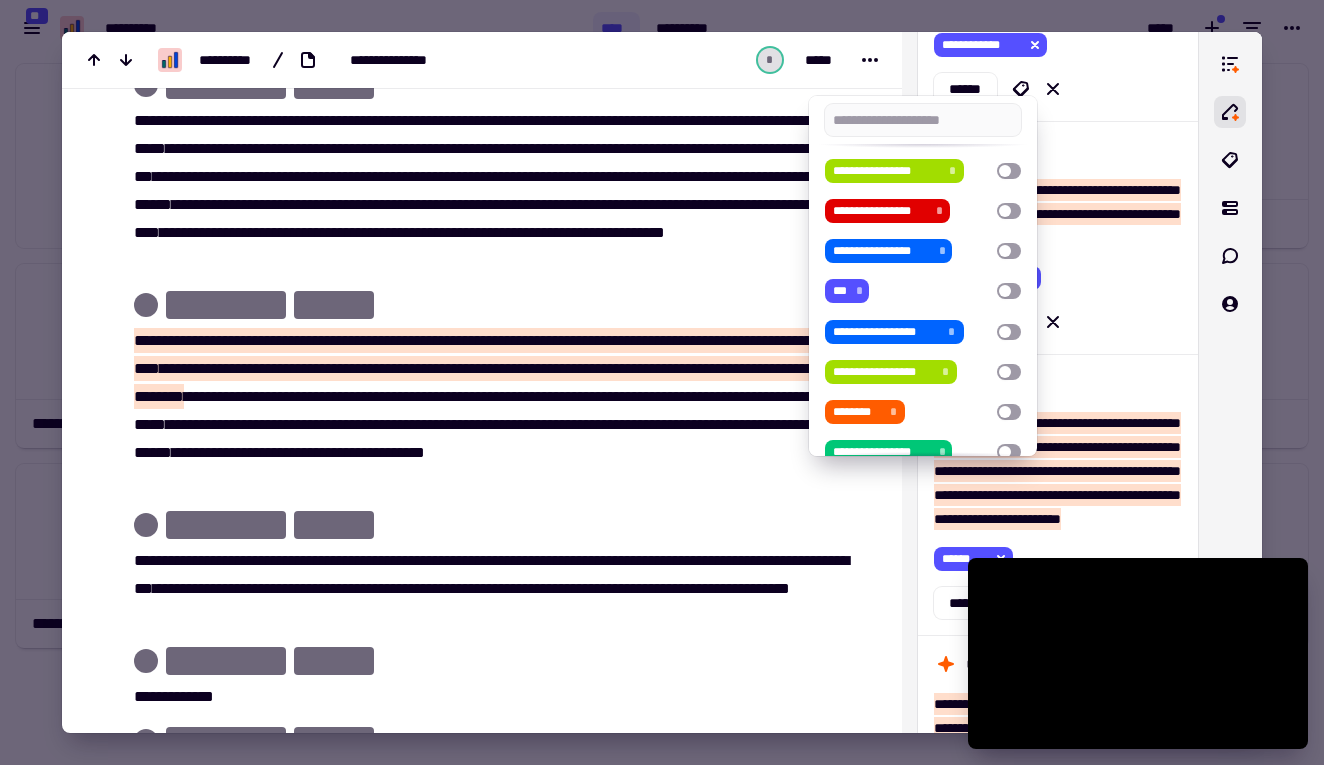 scroll, scrollTop: 696, scrollLeft: 0, axis: vertical 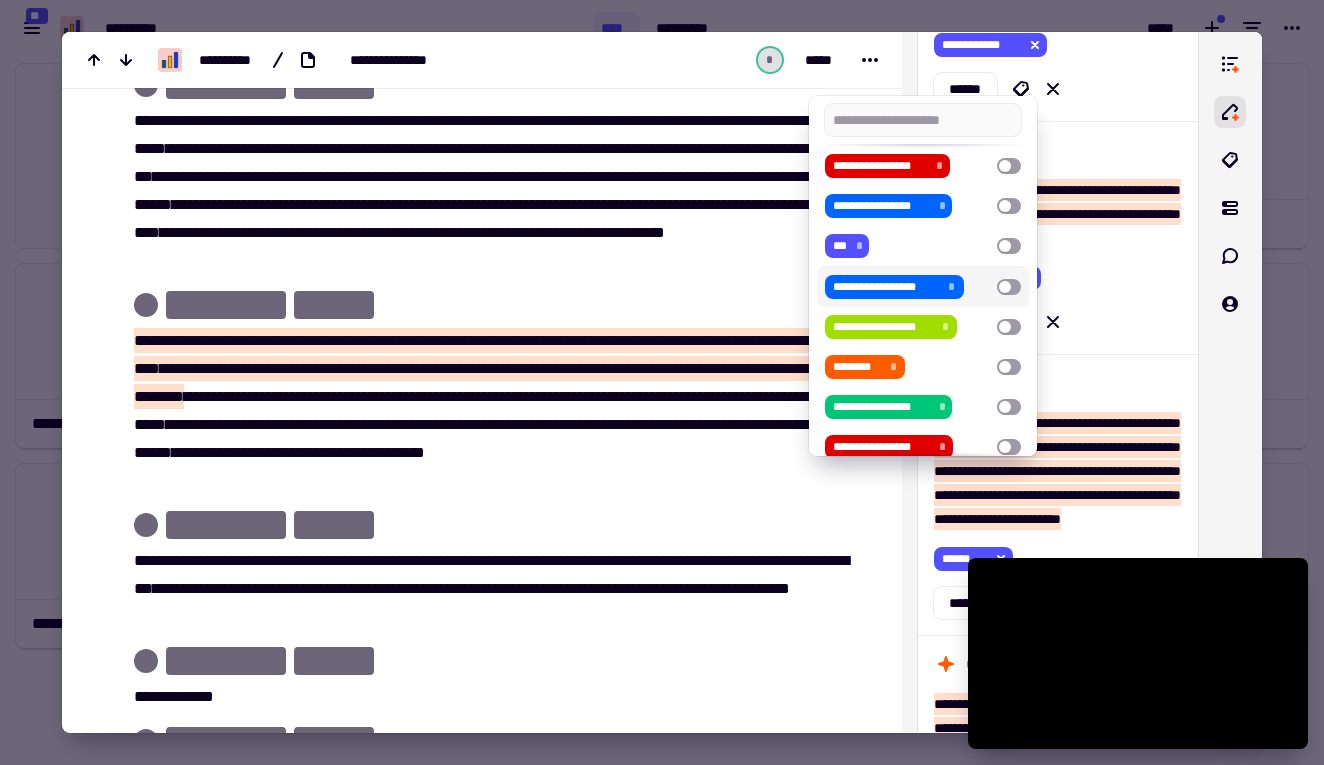 click at bounding box center (1009, 287) 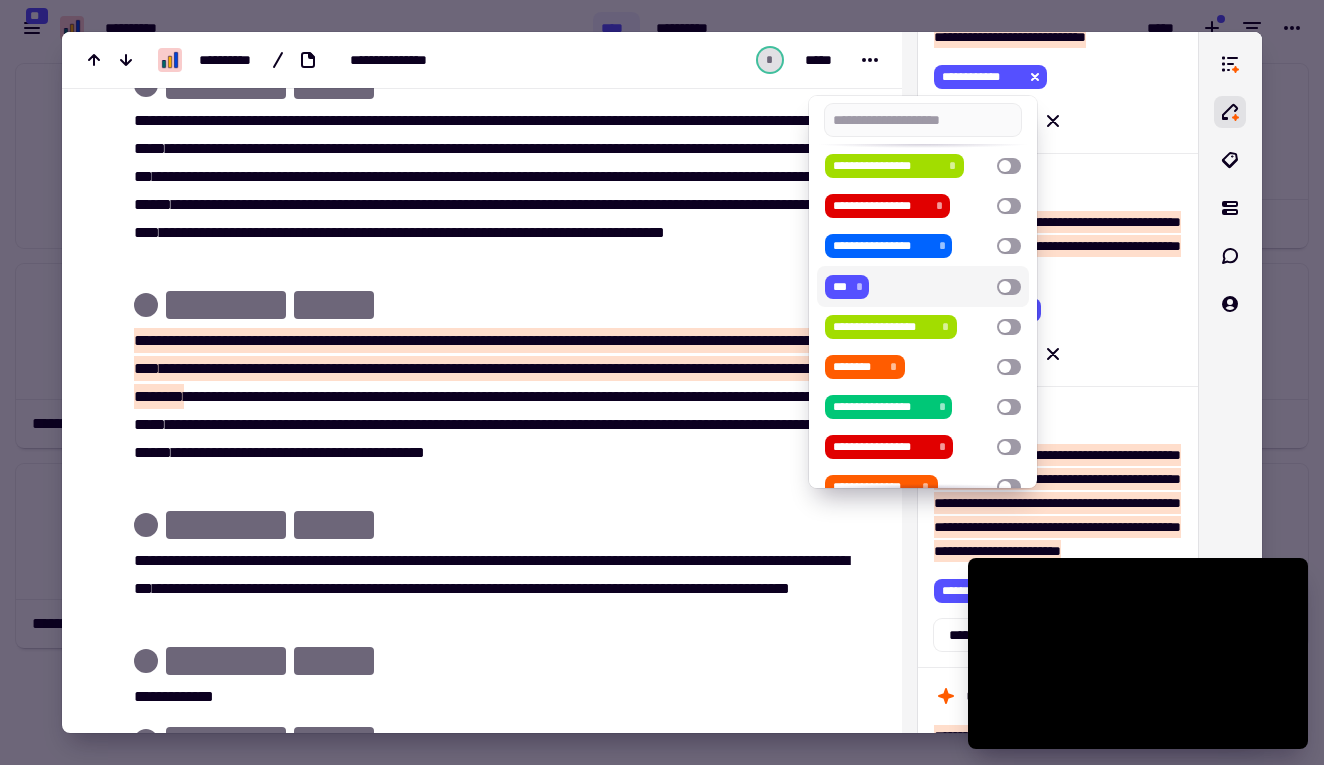 click at bounding box center [662, 382] 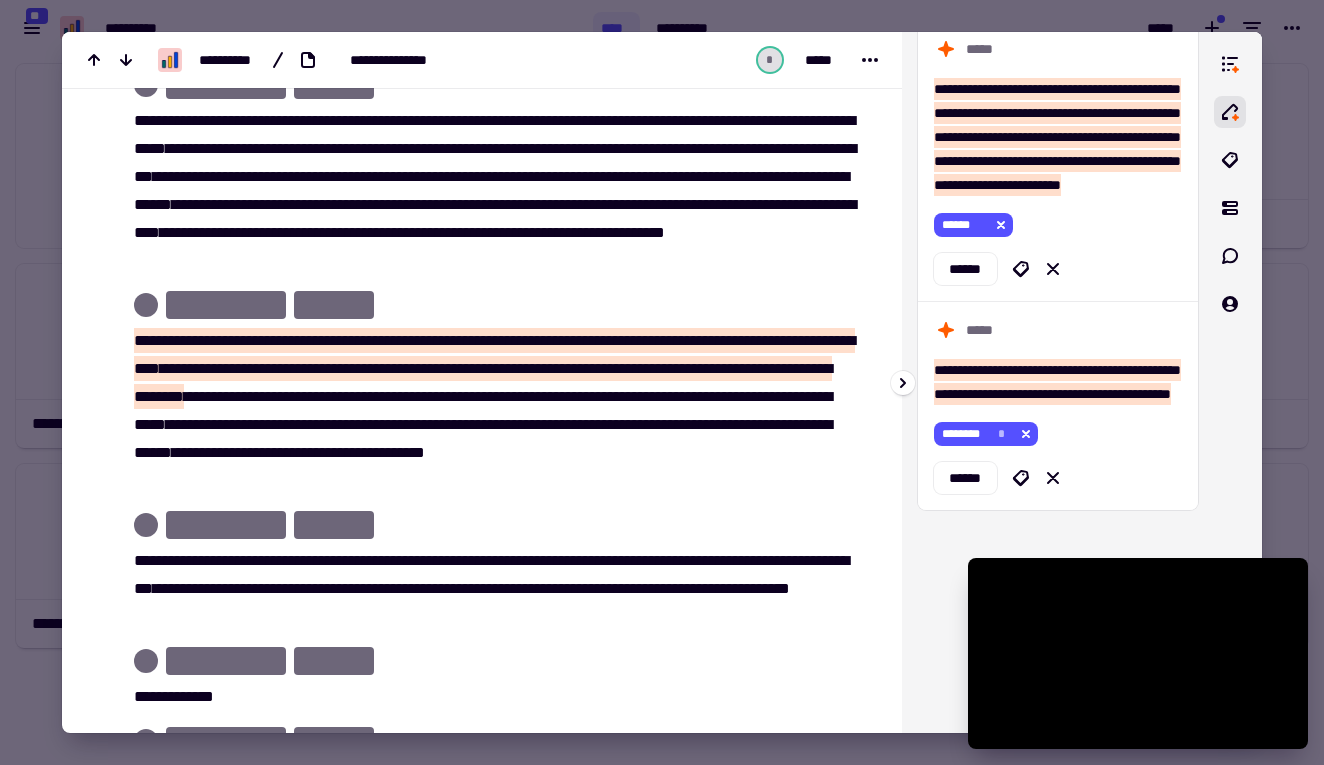 scroll, scrollTop: 4551, scrollLeft: 0, axis: vertical 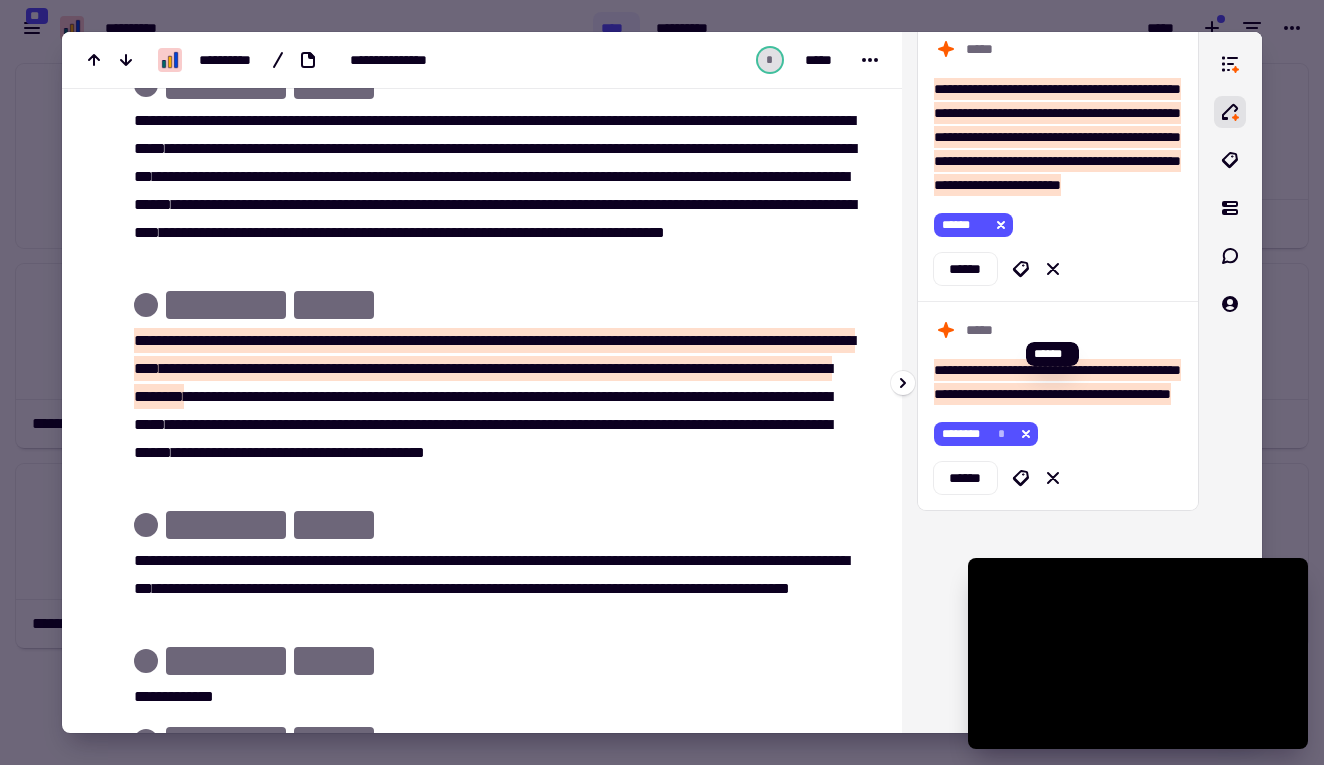 click 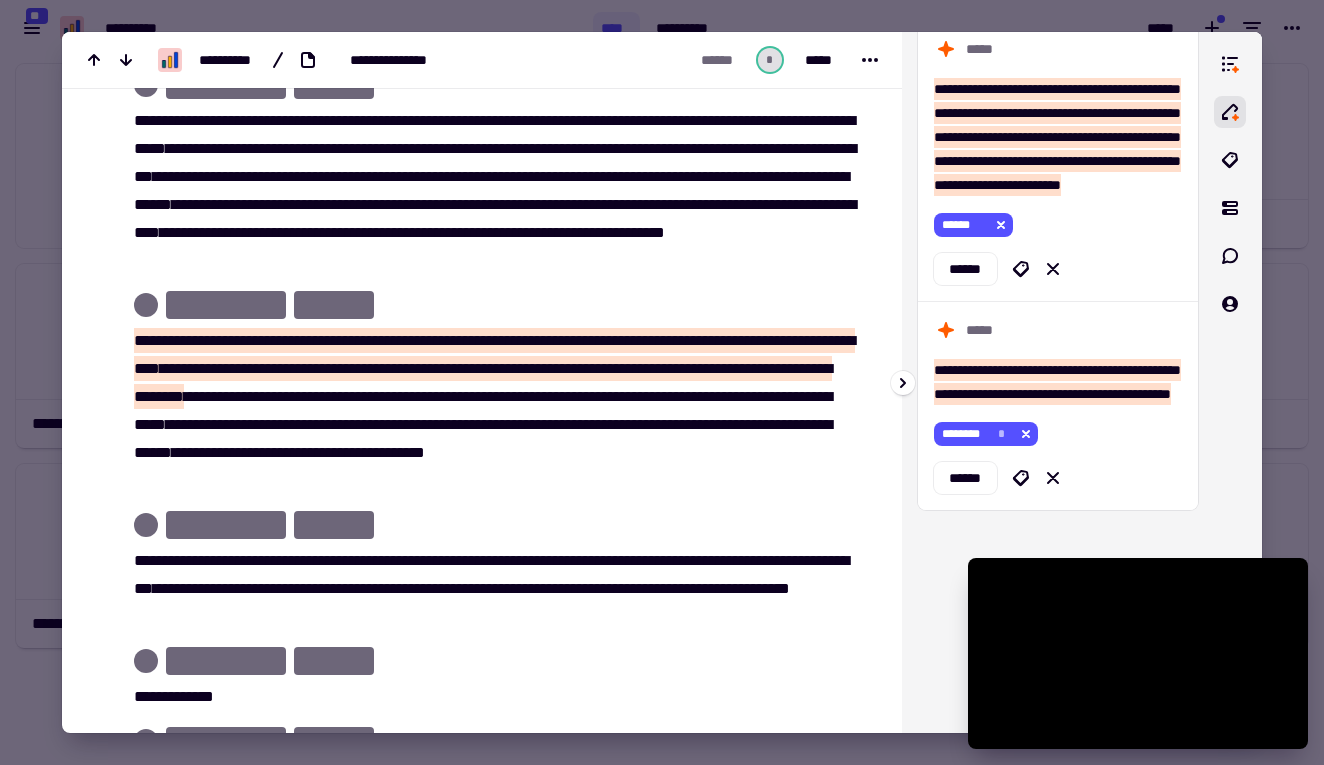 scroll, scrollTop: 14397, scrollLeft: 0, axis: vertical 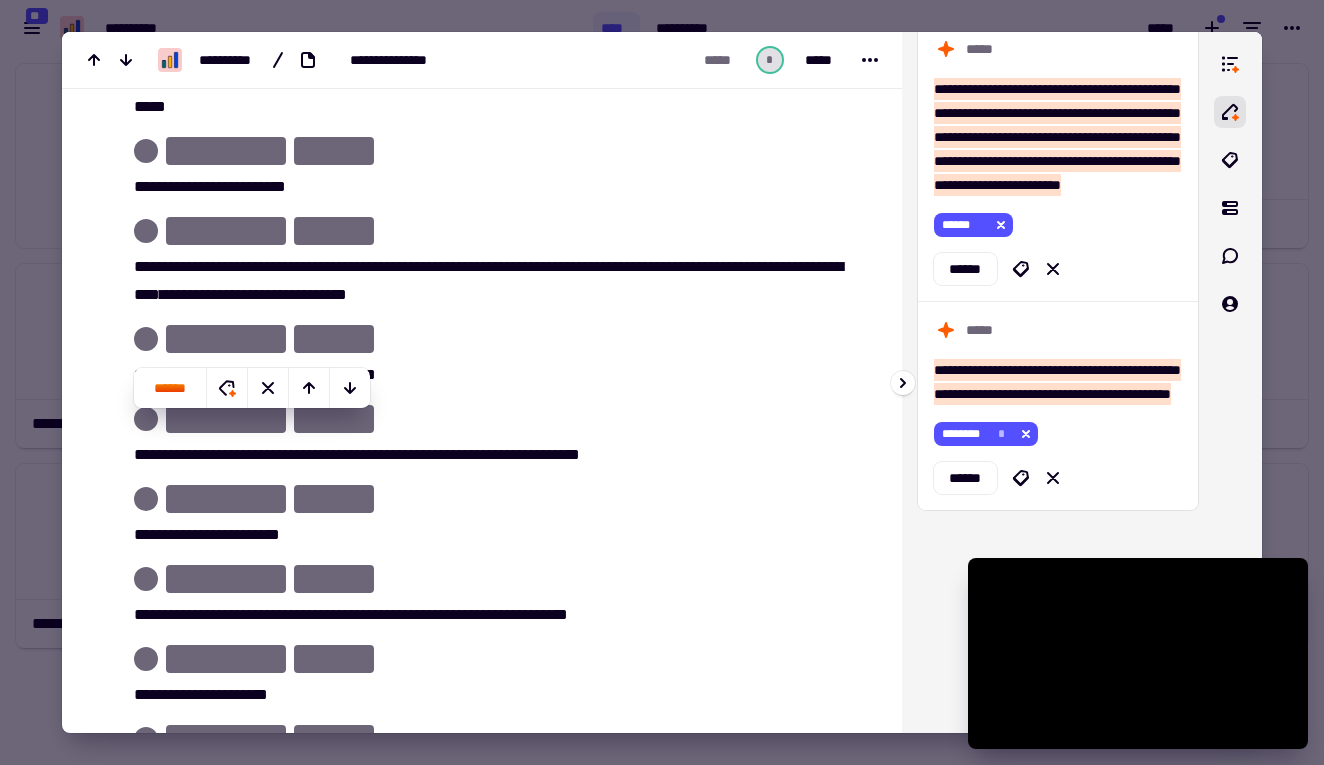 click 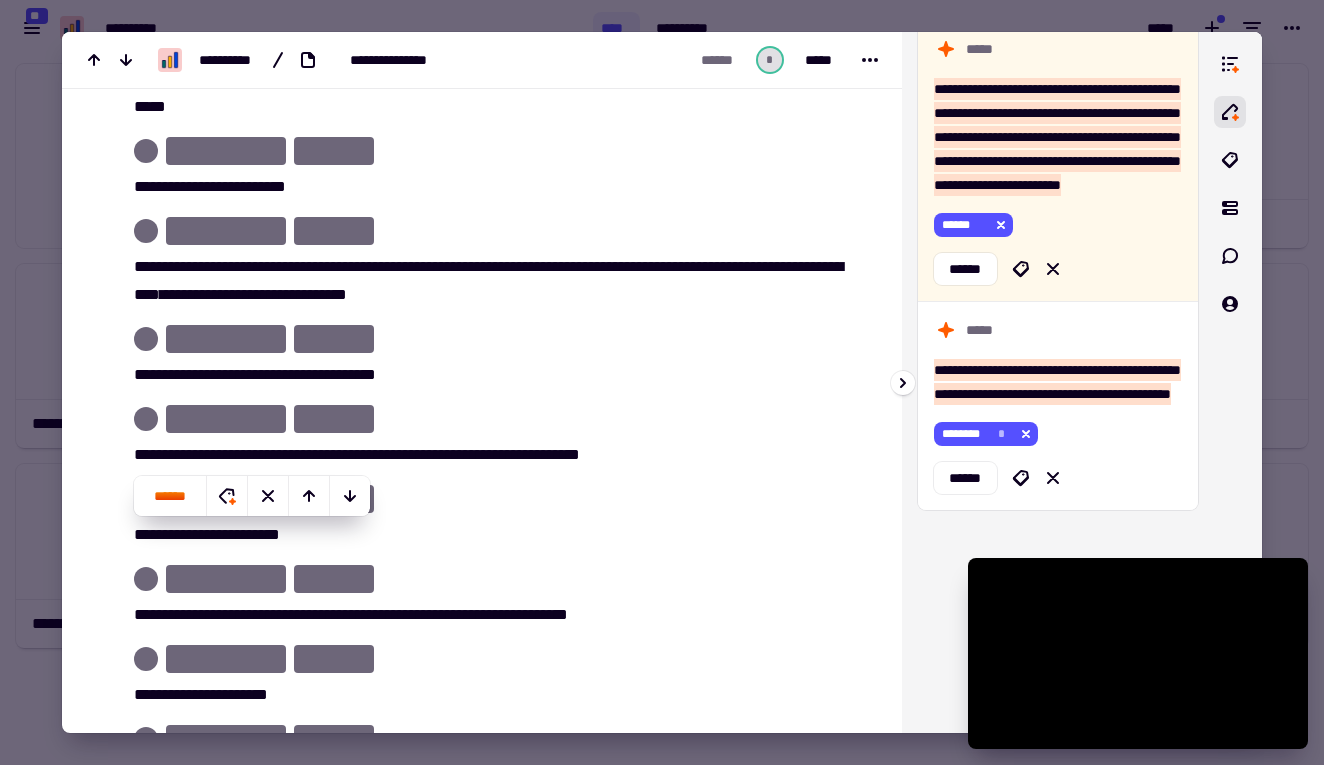 scroll, scrollTop: 14519, scrollLeft: 0, axis: vertical 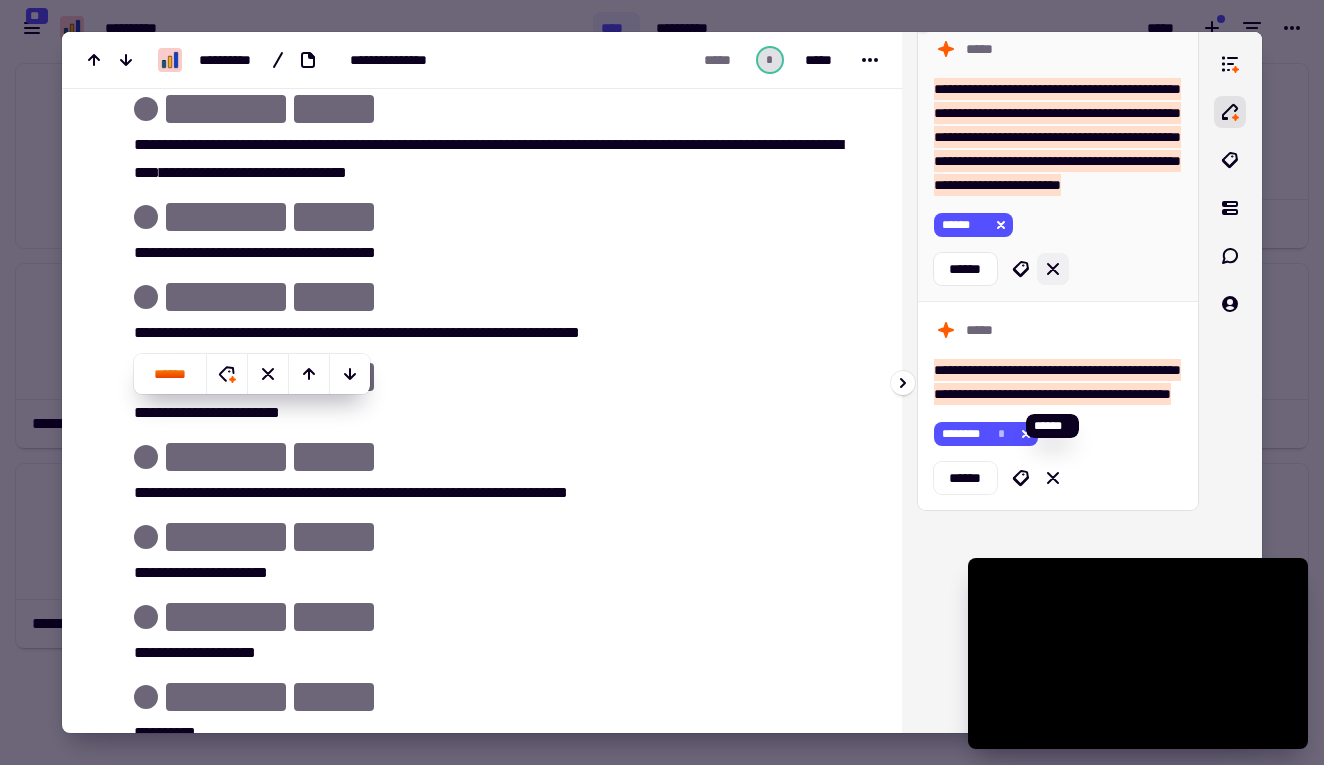 click 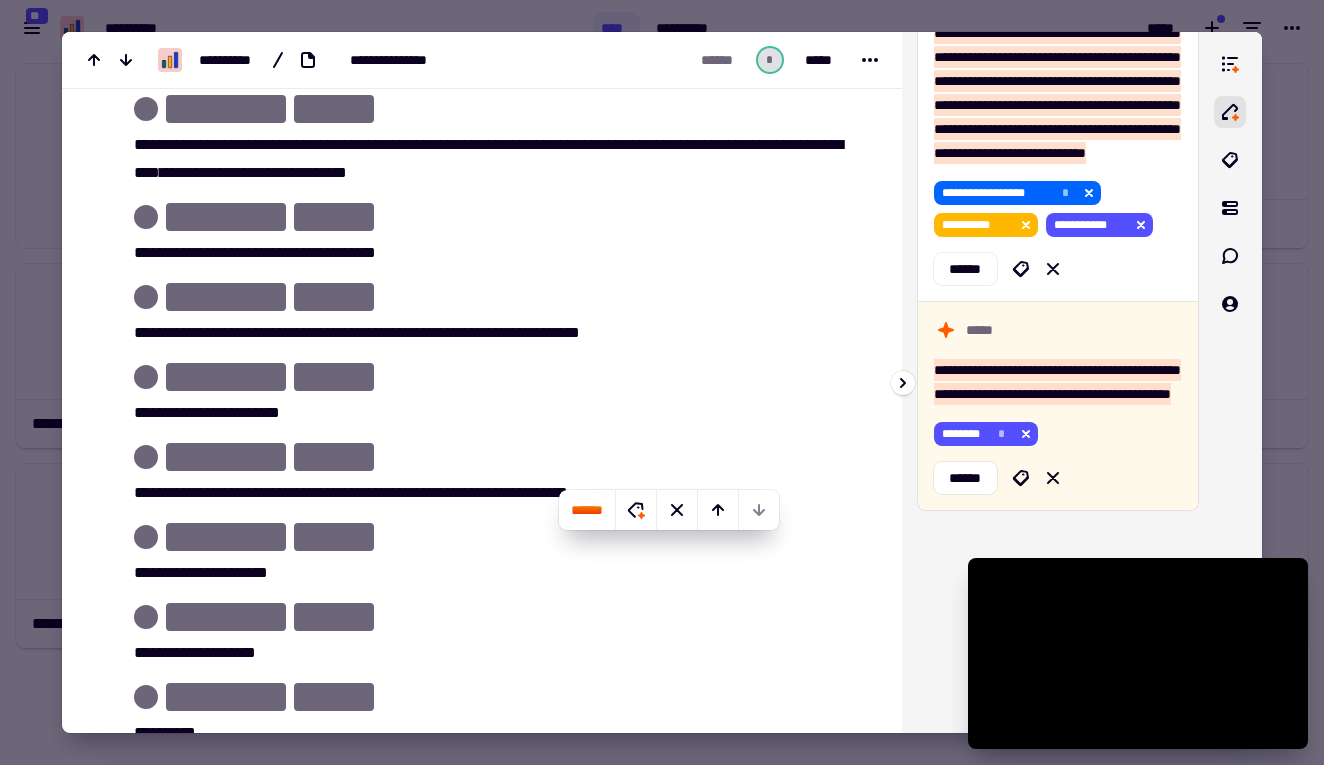 scroll, scrollTop: 4391, scrollLeft: 0, axis: vertical 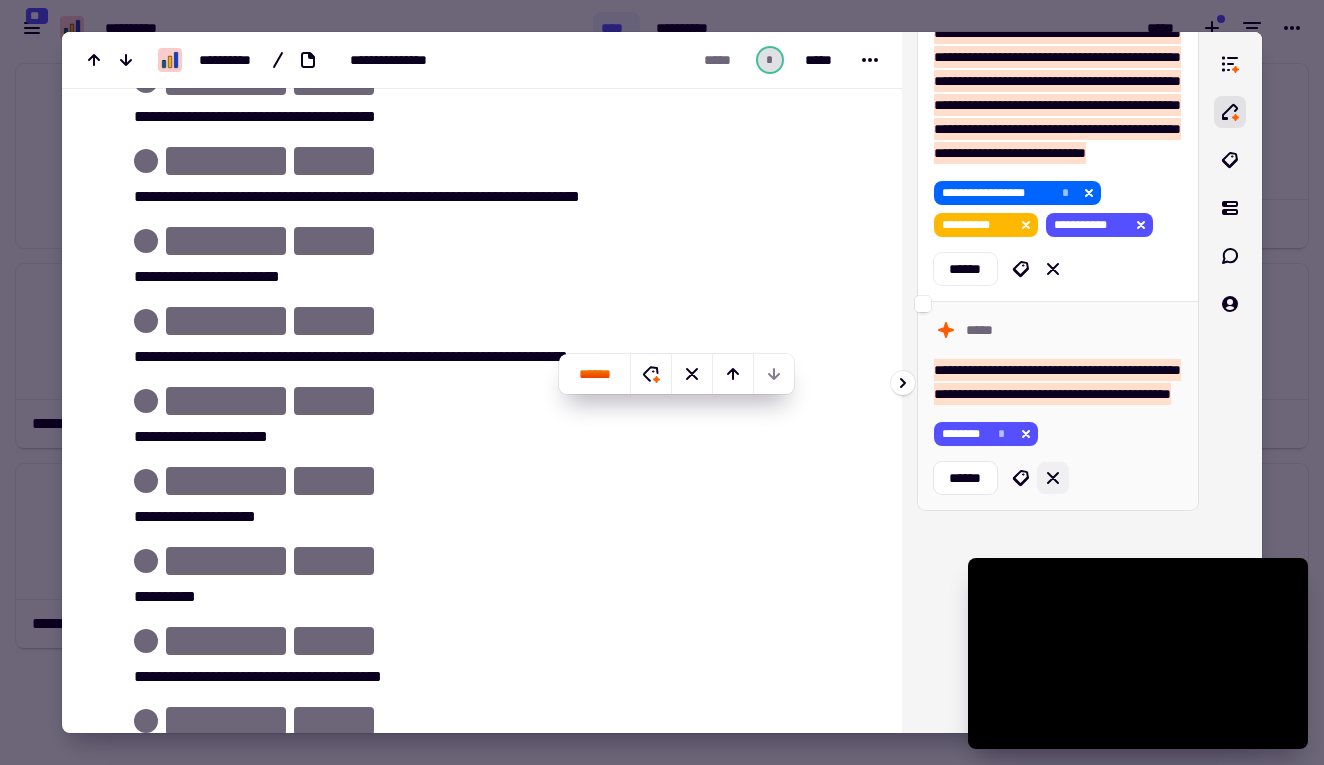click 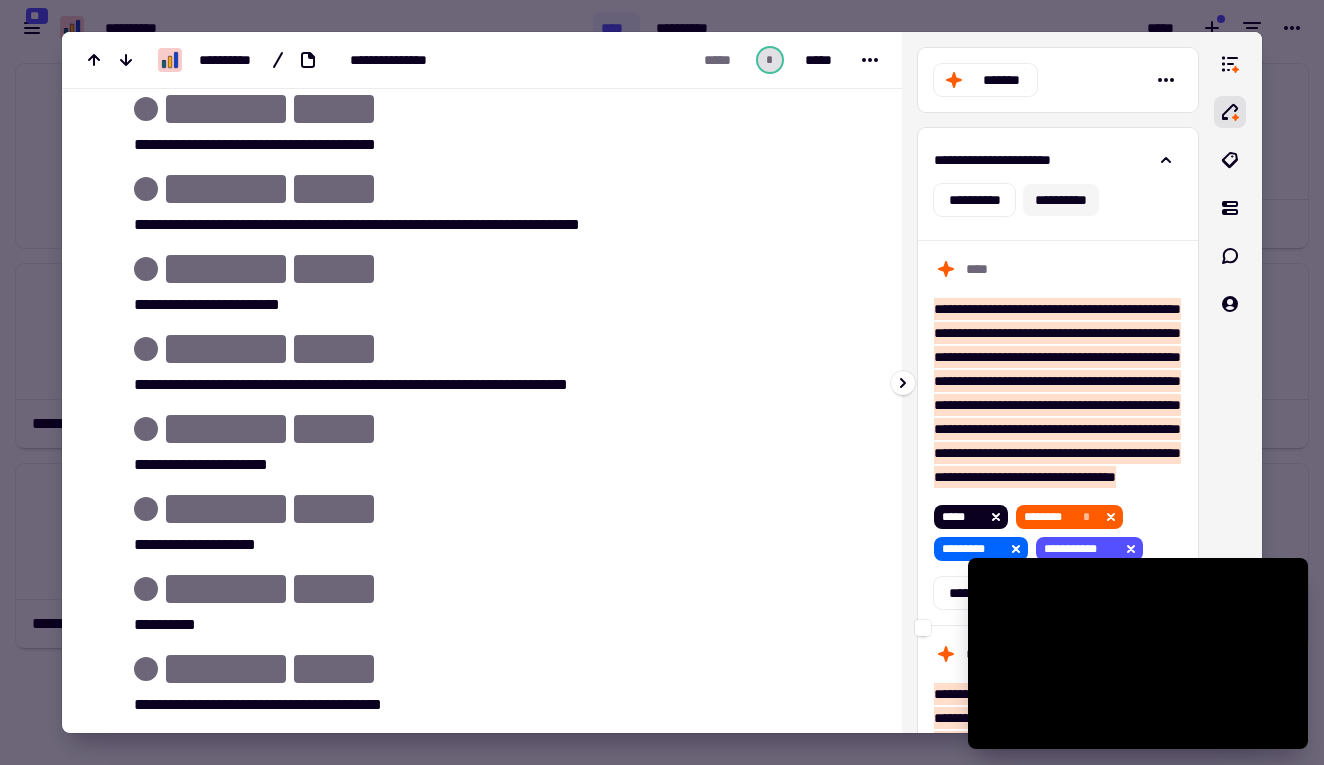 scroll, scrollTop: 0, scrollLeft: 0, axis: both 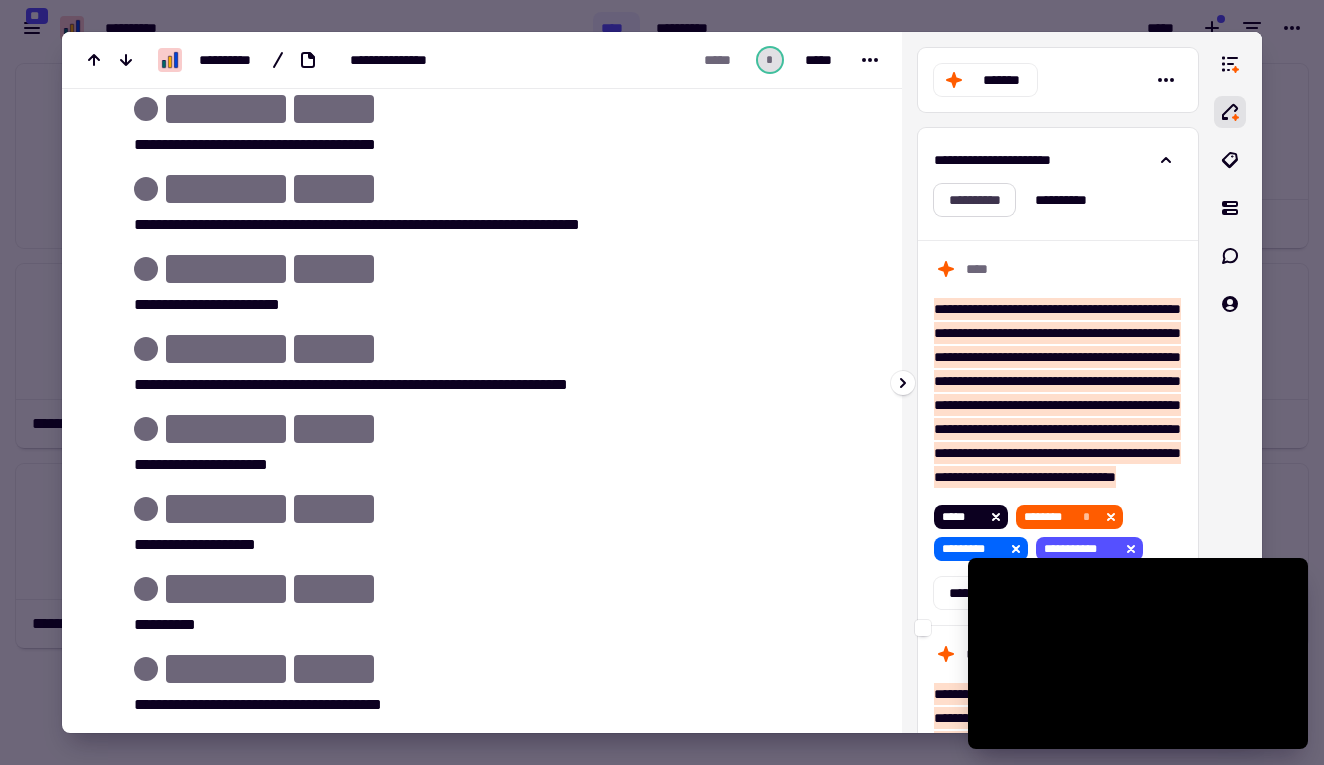 click on "**********" 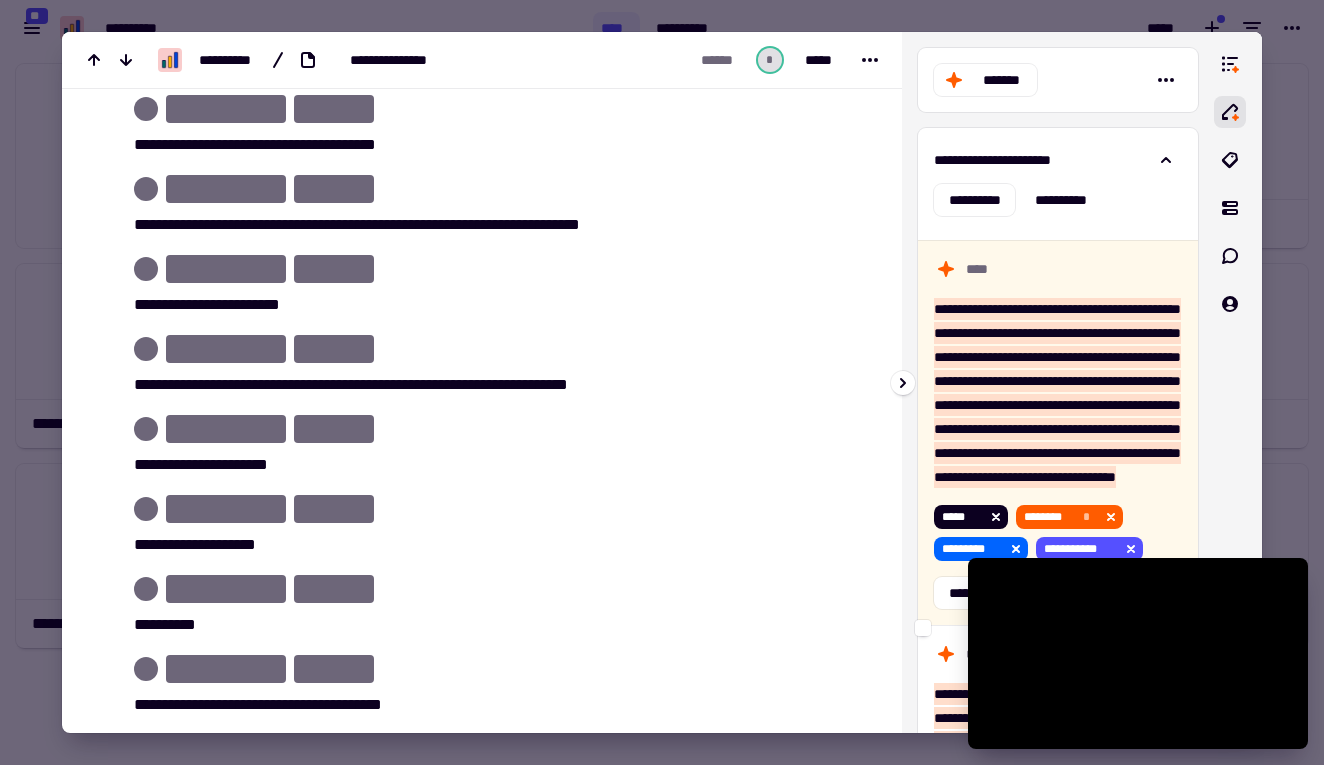 scroll, scrollTop: 5949, scrollLeft: 0, axis: vertical 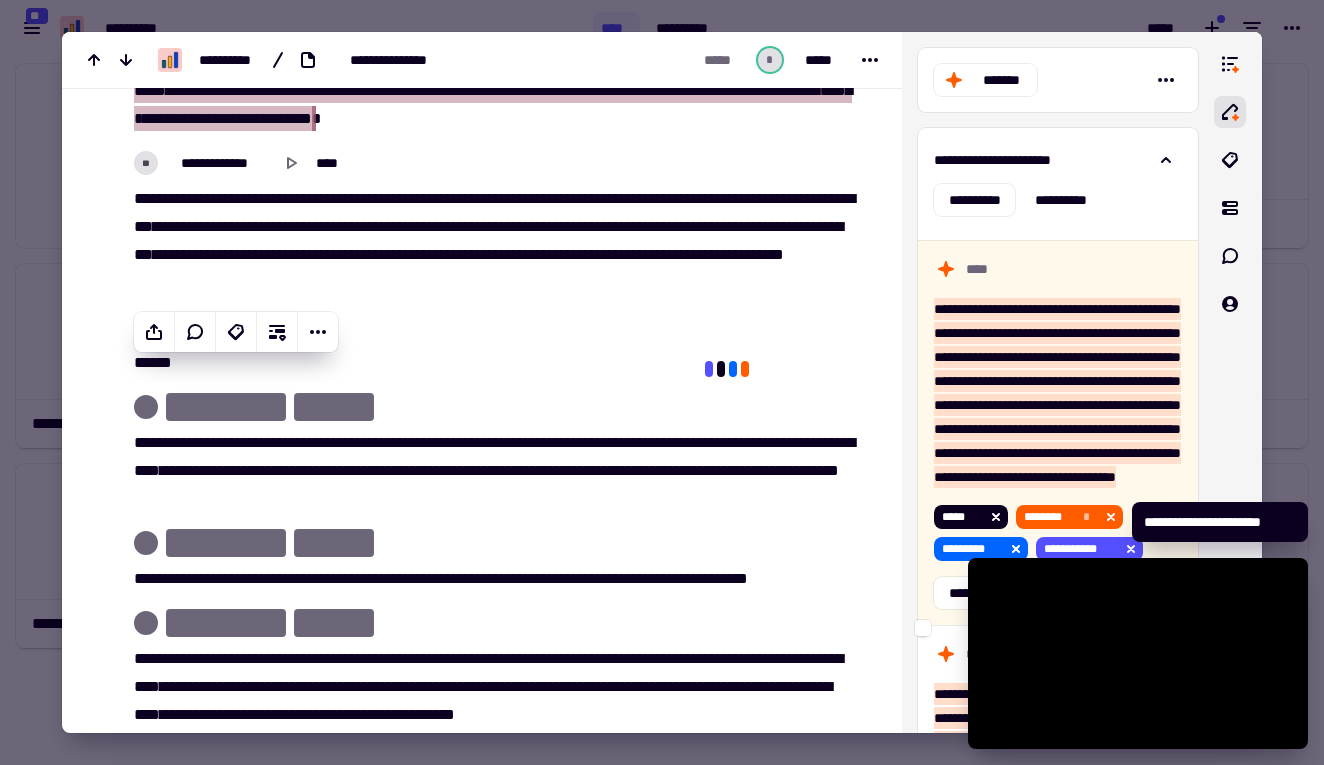 click at bounding box center [662, 382] 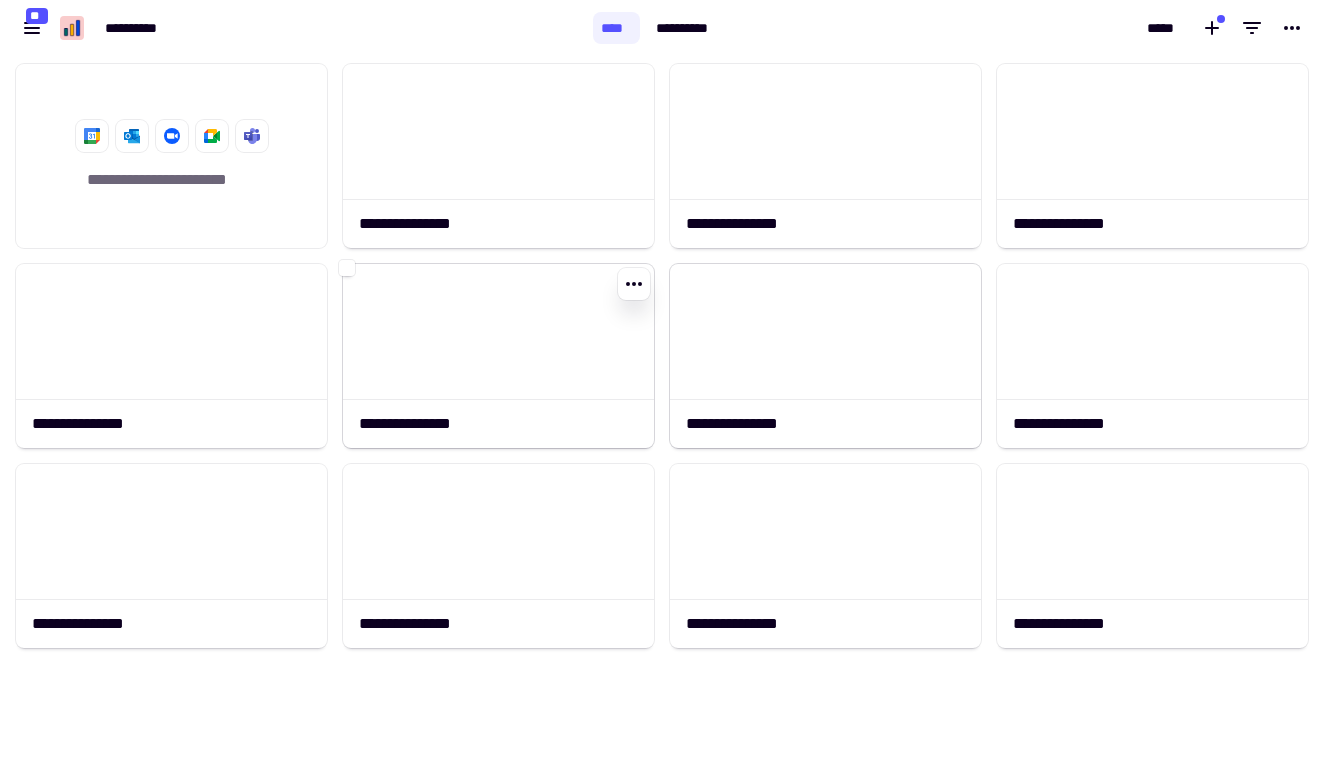 click on "**********" 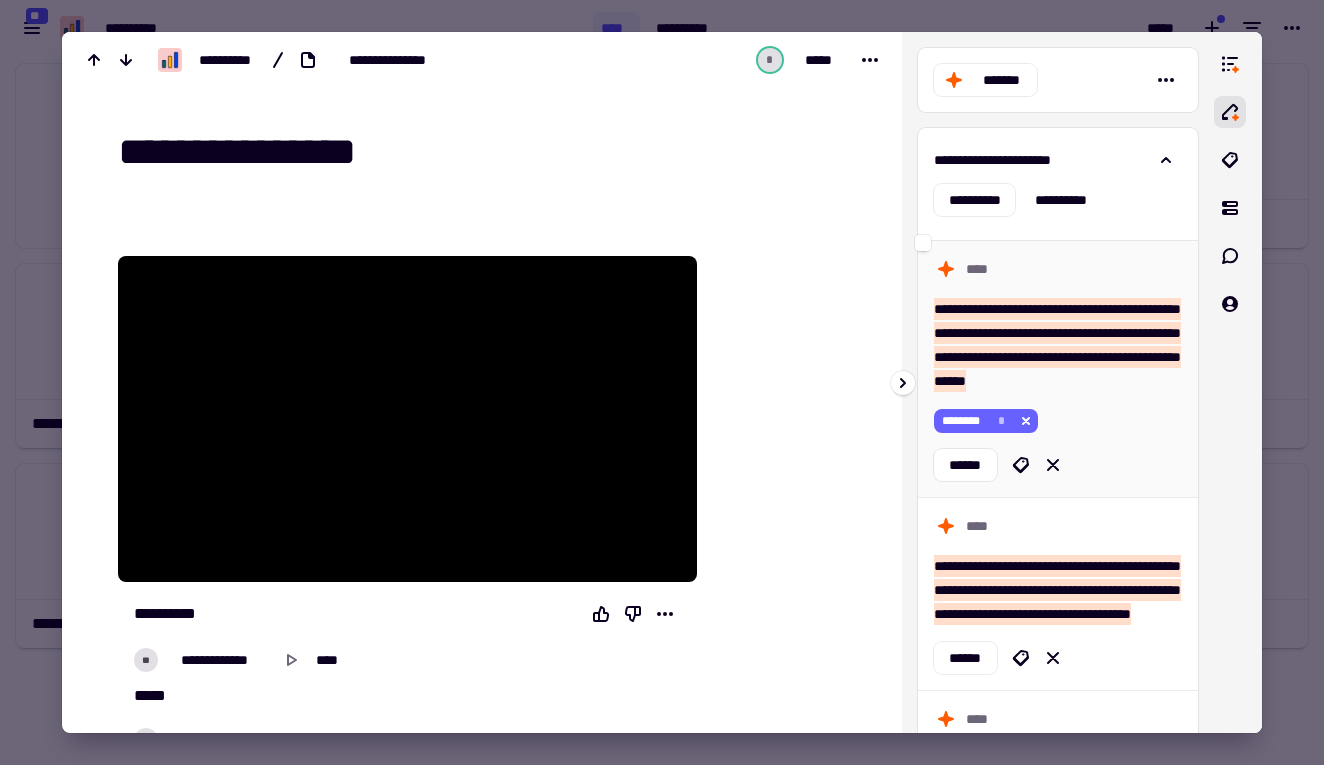 click 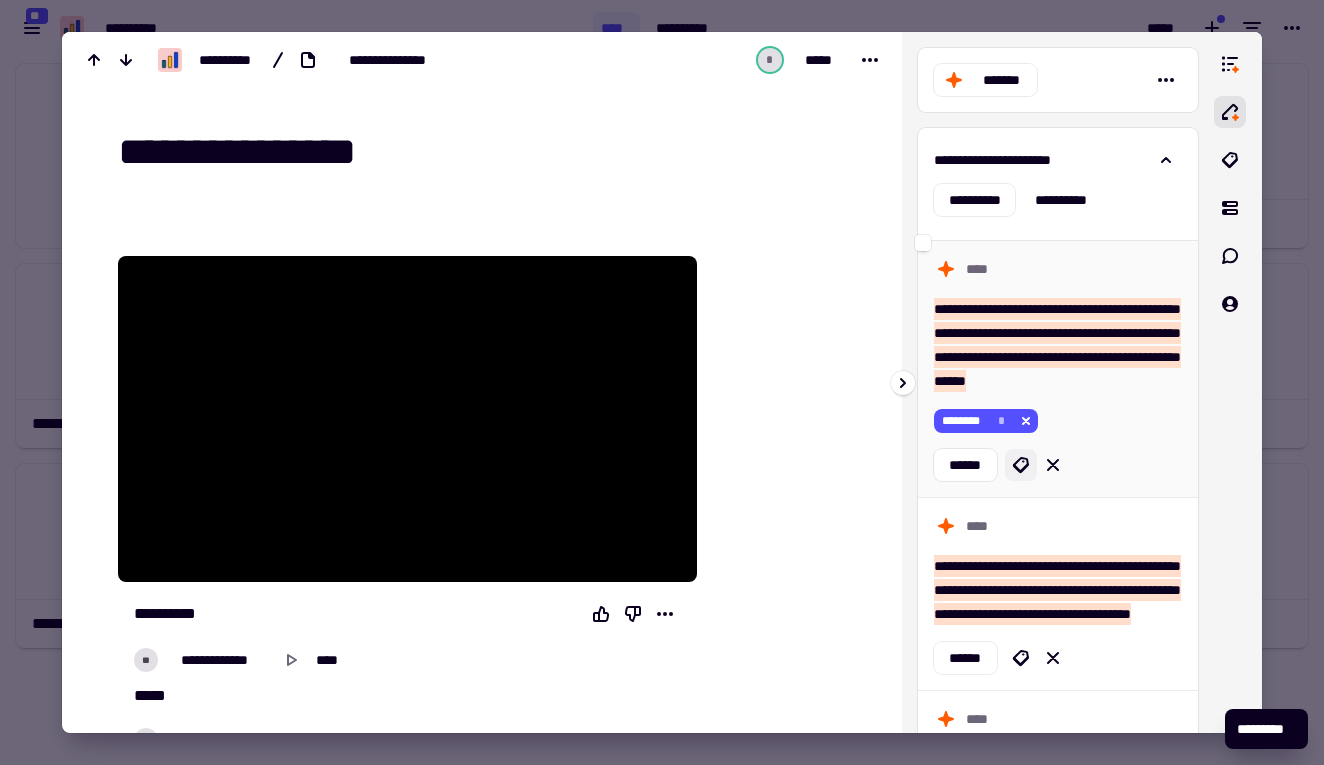 click 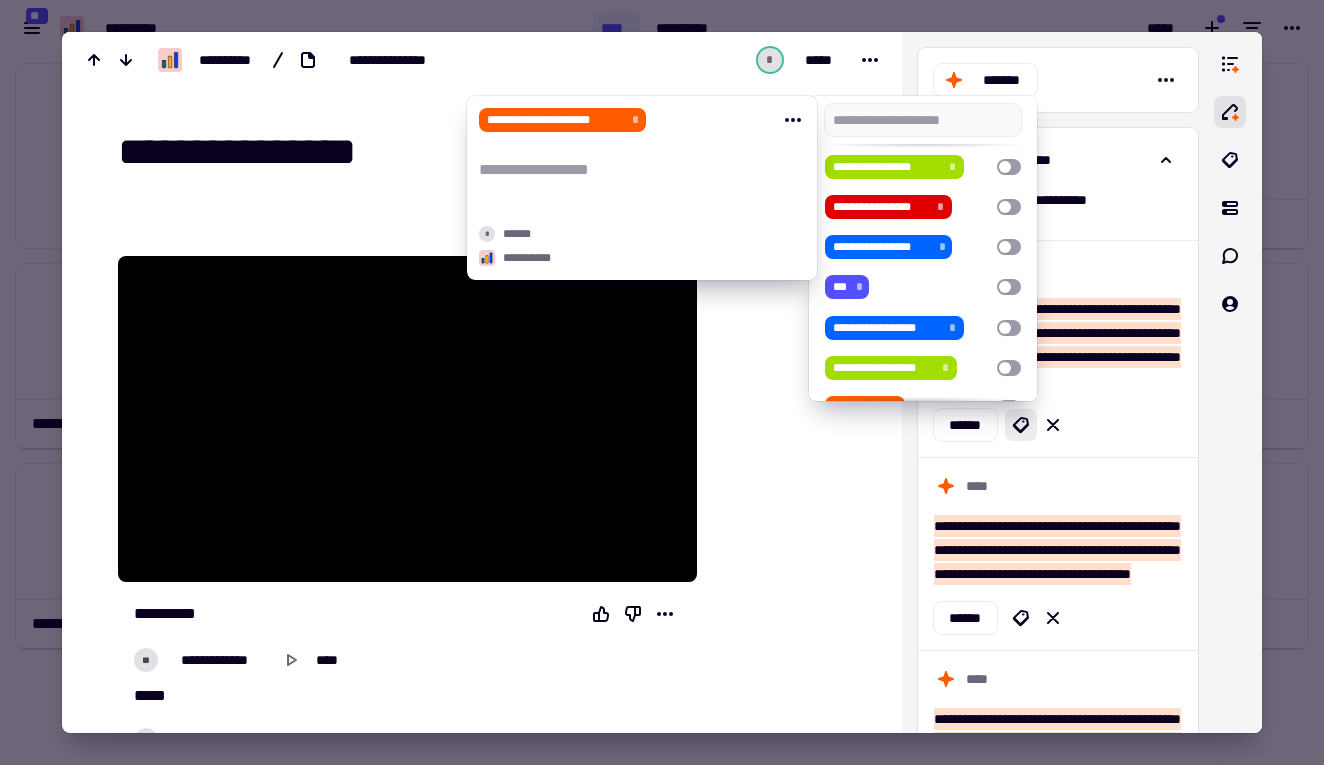 scroll, scrollTop: 658, scrollLeft: 0, axis: vertical 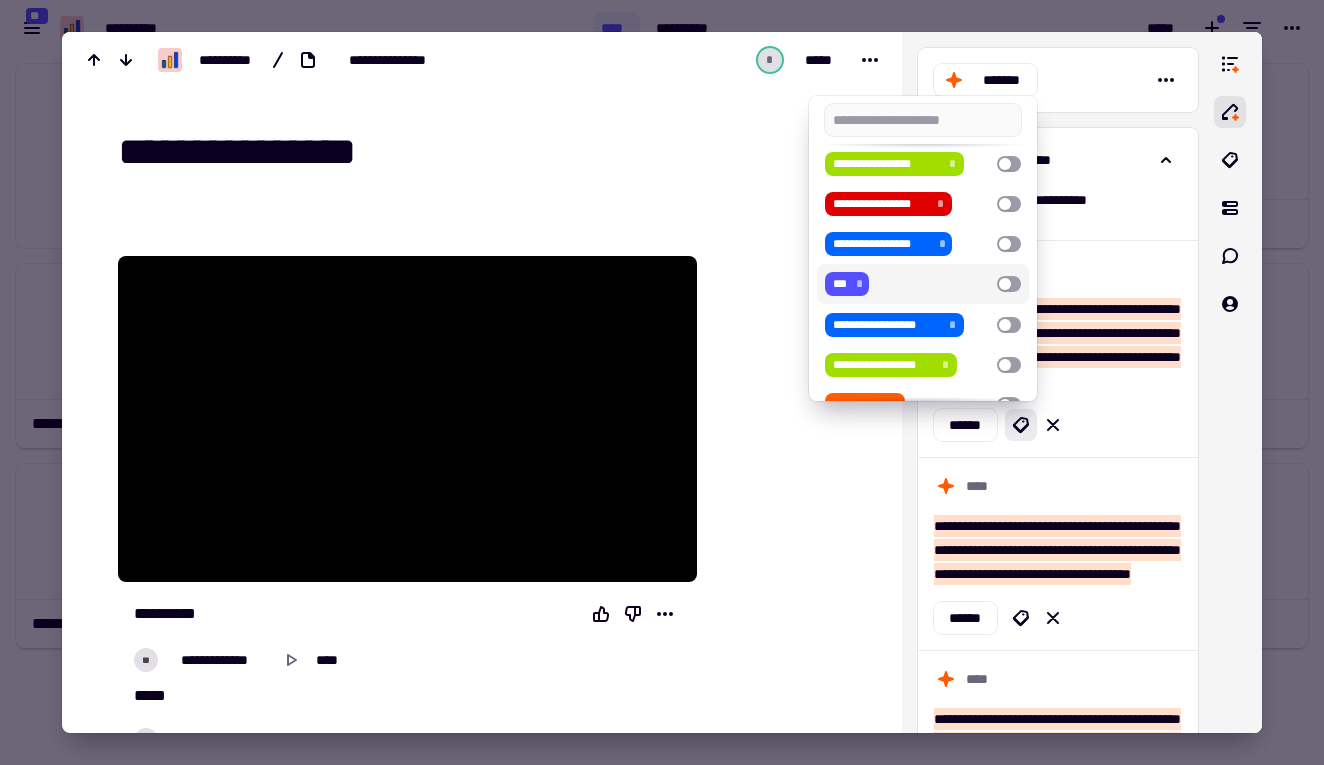 click at bounding box center (1009, 284) 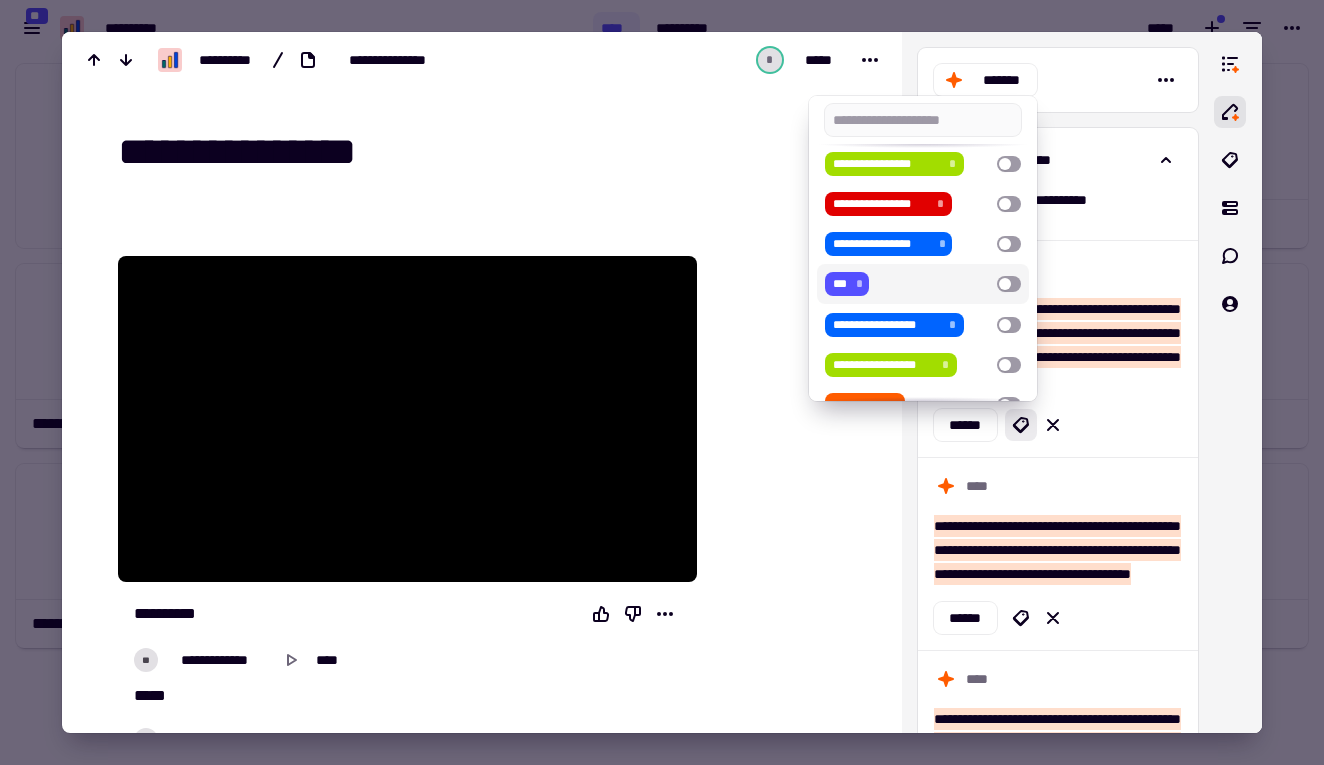 click at bounding box center [662, 382] 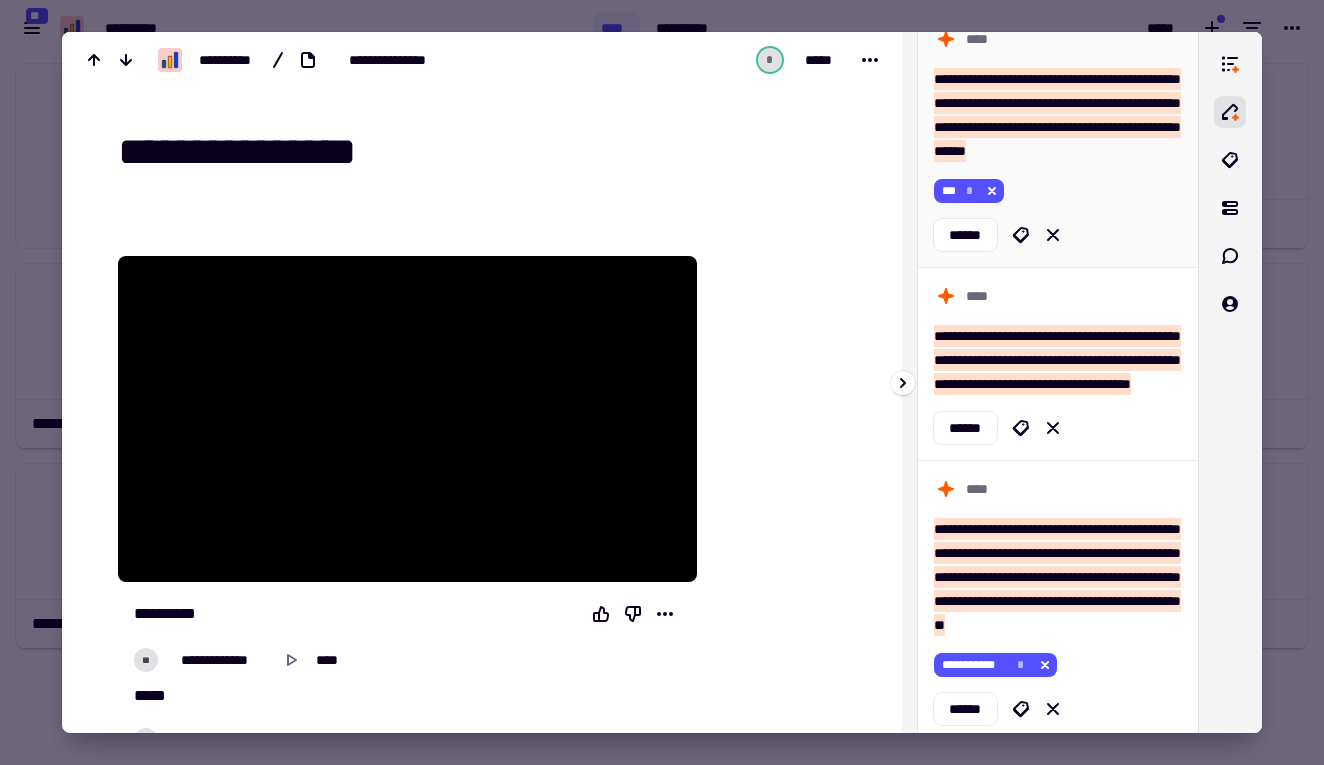scroll, scrollTop: 235, scrollLeft: 0, axis: vertical 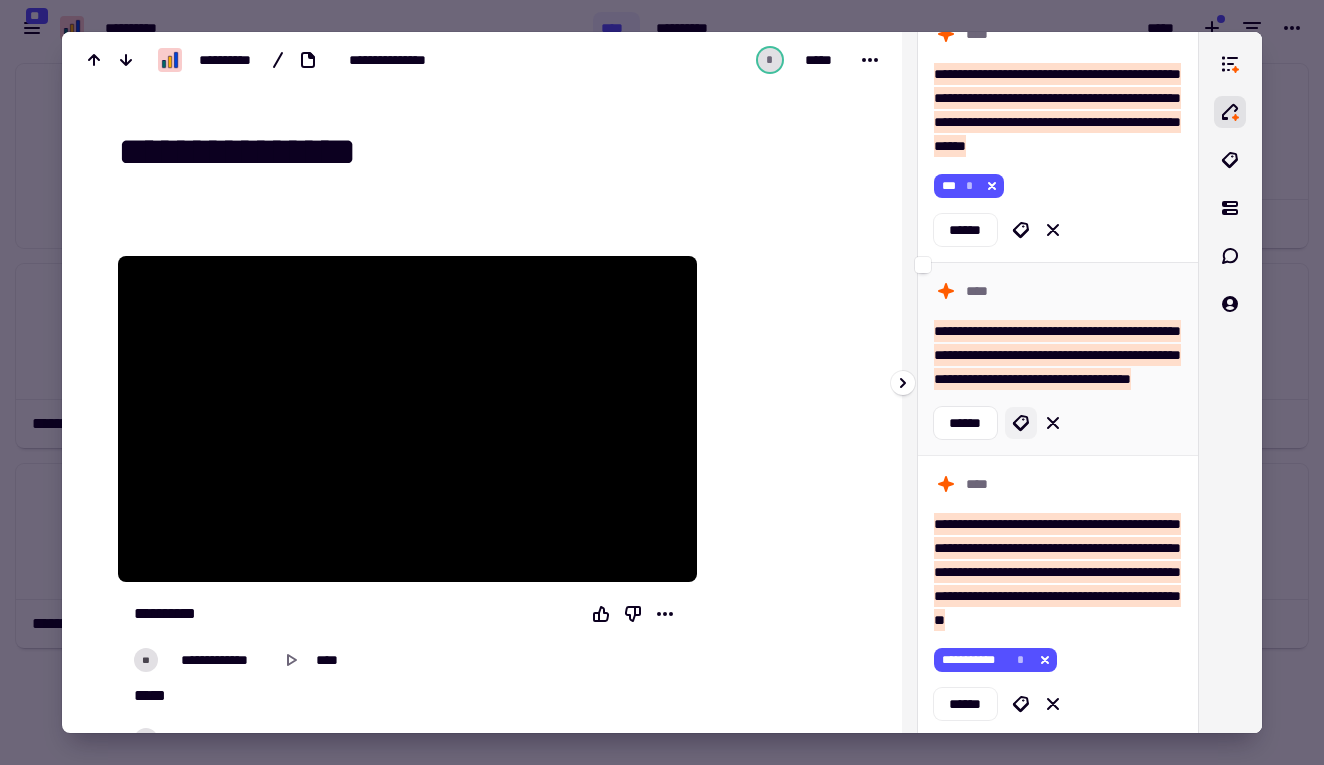click 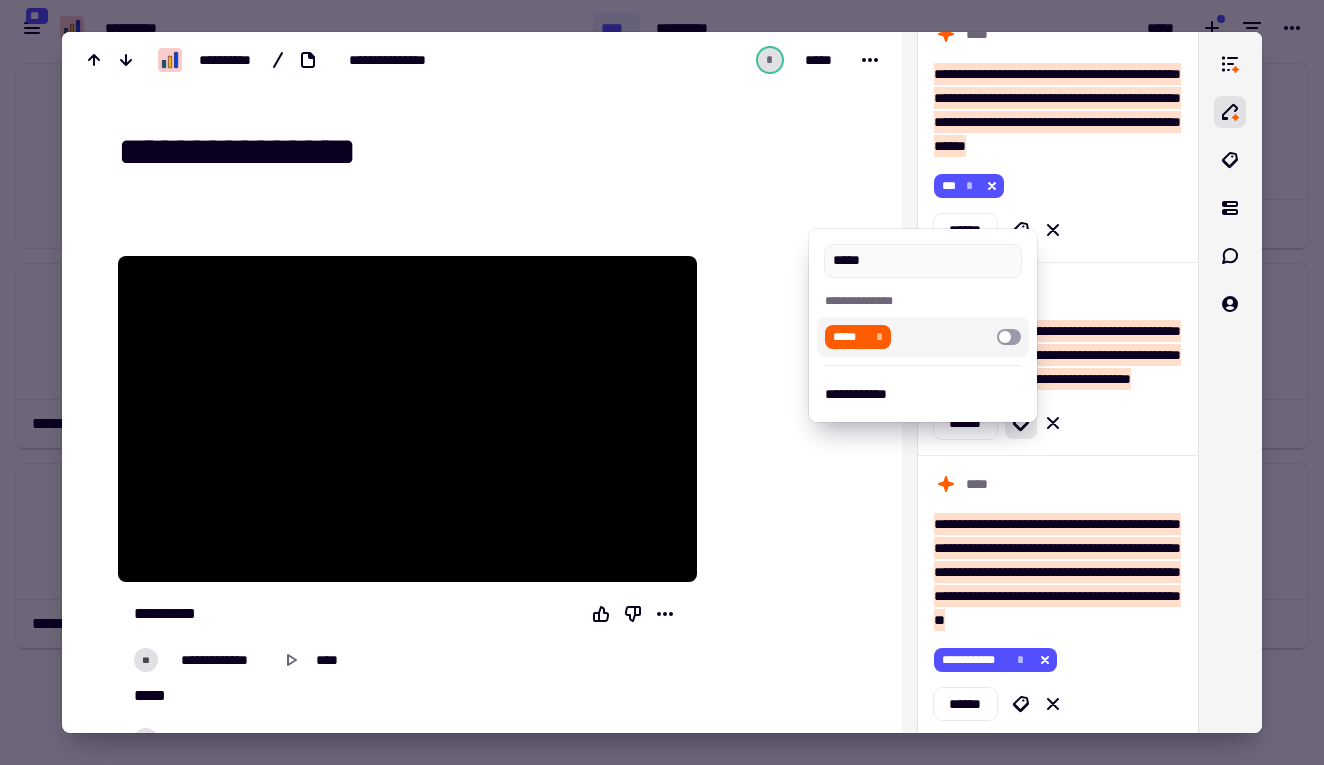 type on "*****" 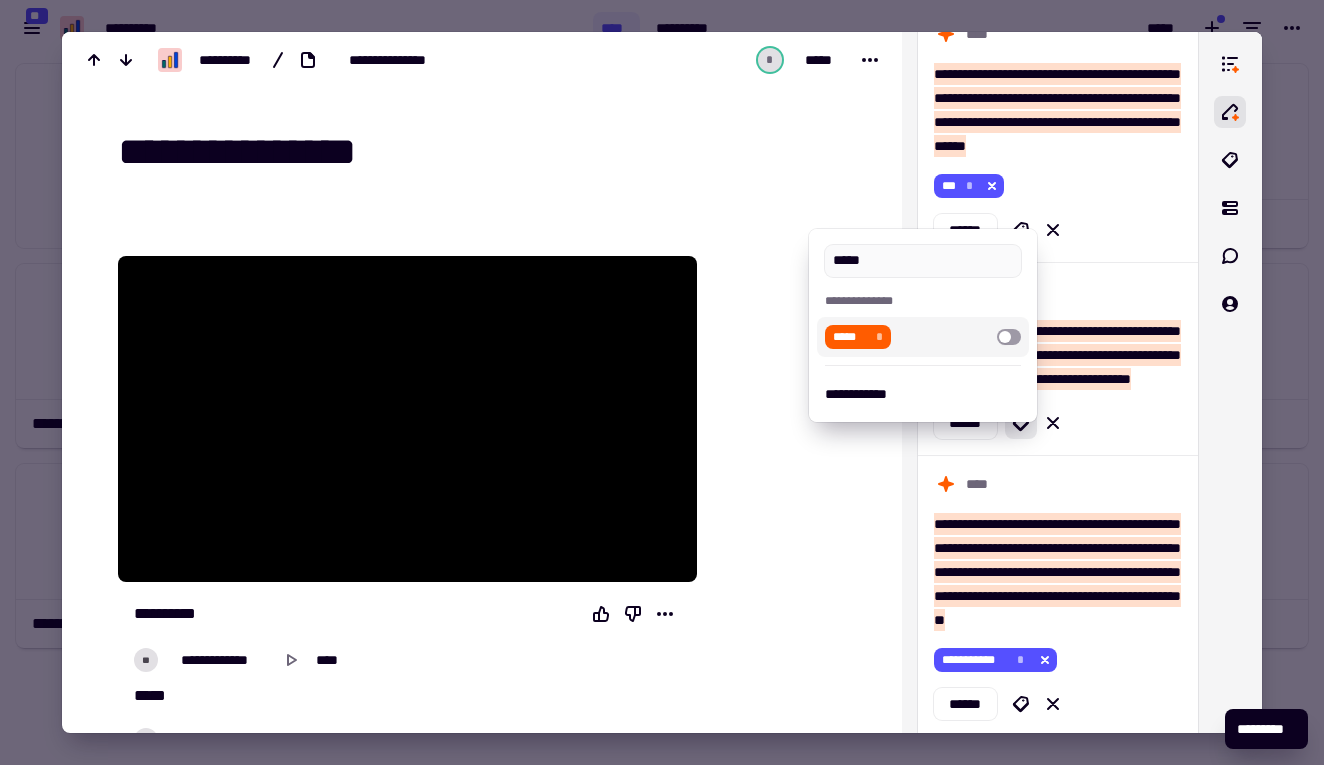 click at bounding box center [662, 382] 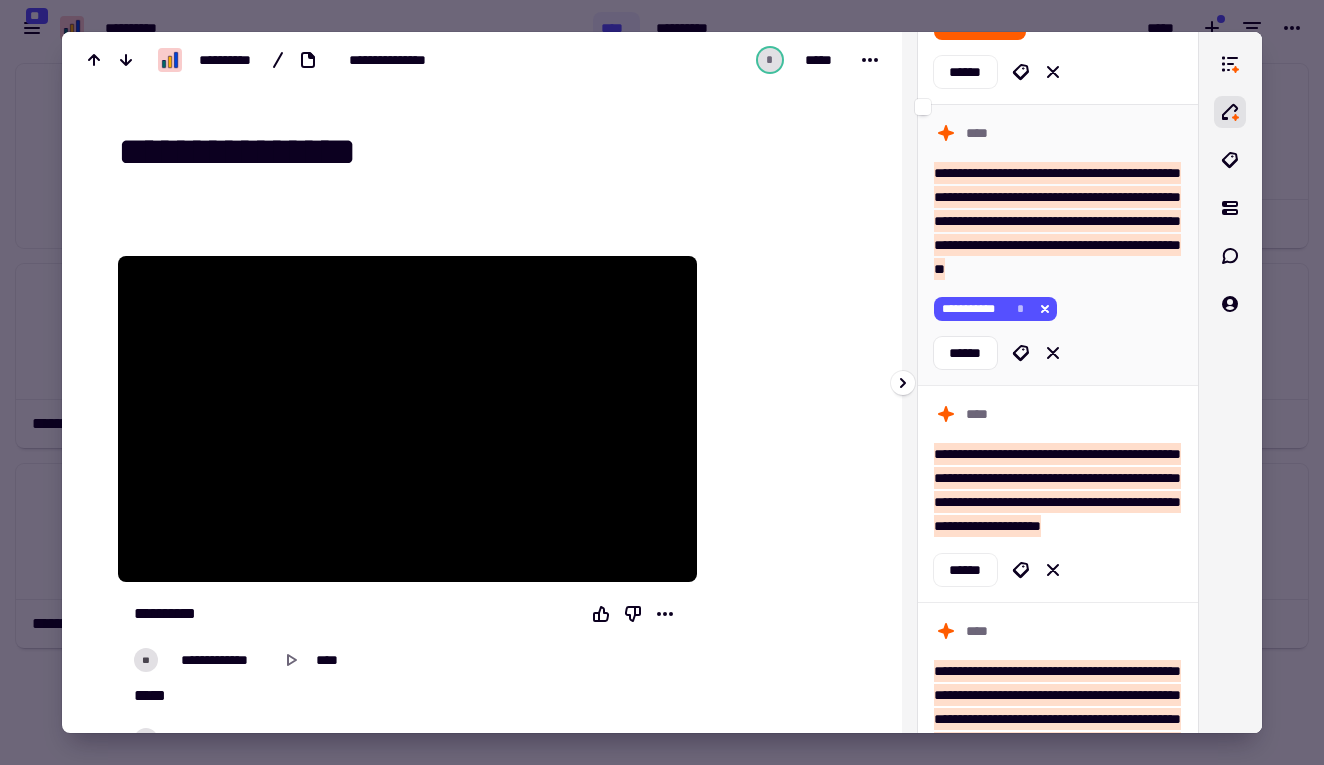 scroll, scrollTop: 627, scrollLeft: 0, axis: vertical 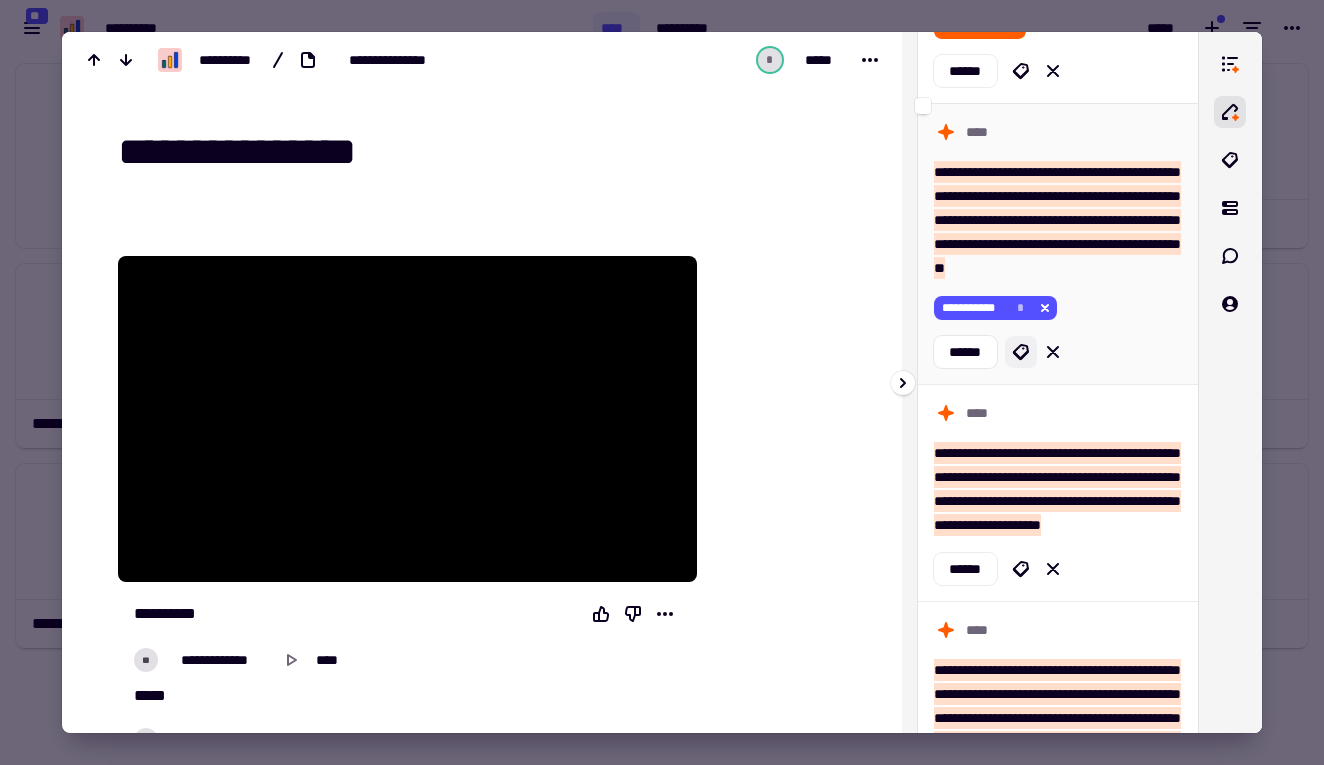 click 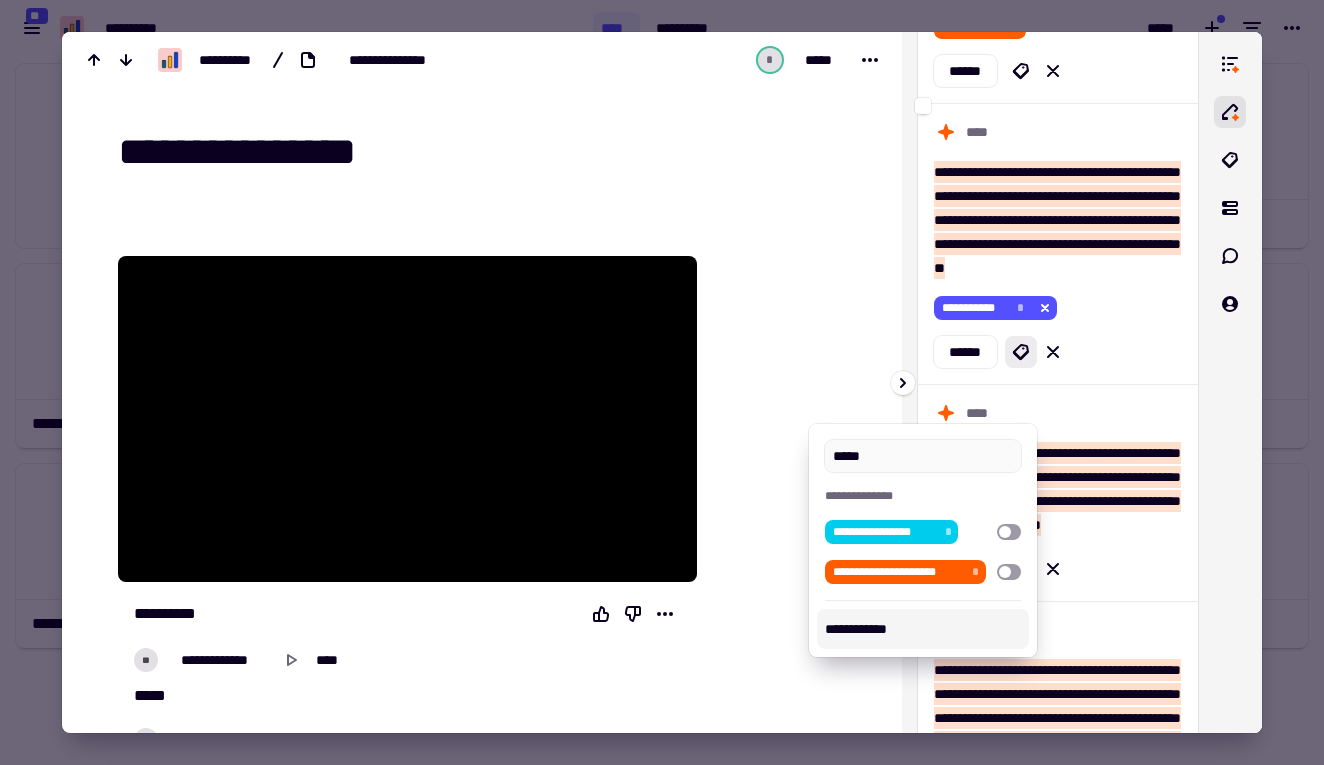 type on "*****" 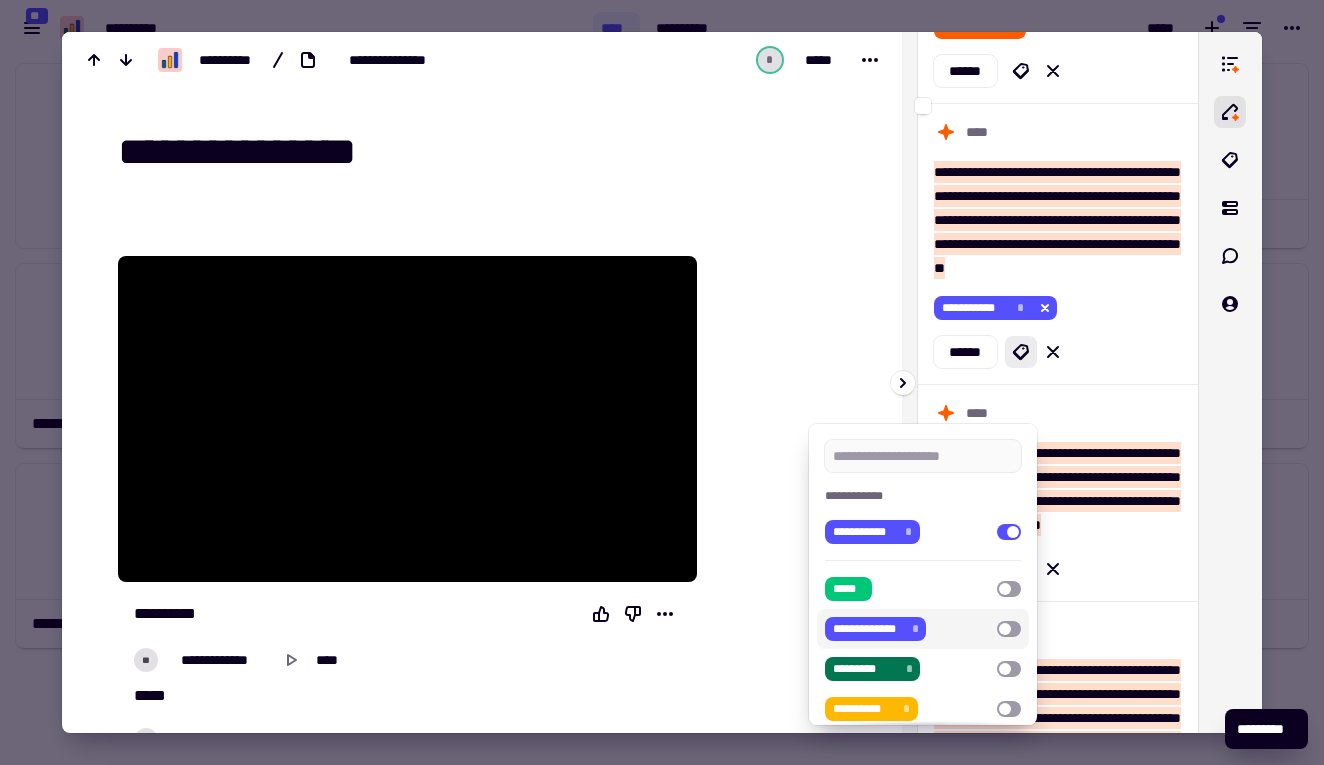 click at bounding box center (662, 382) 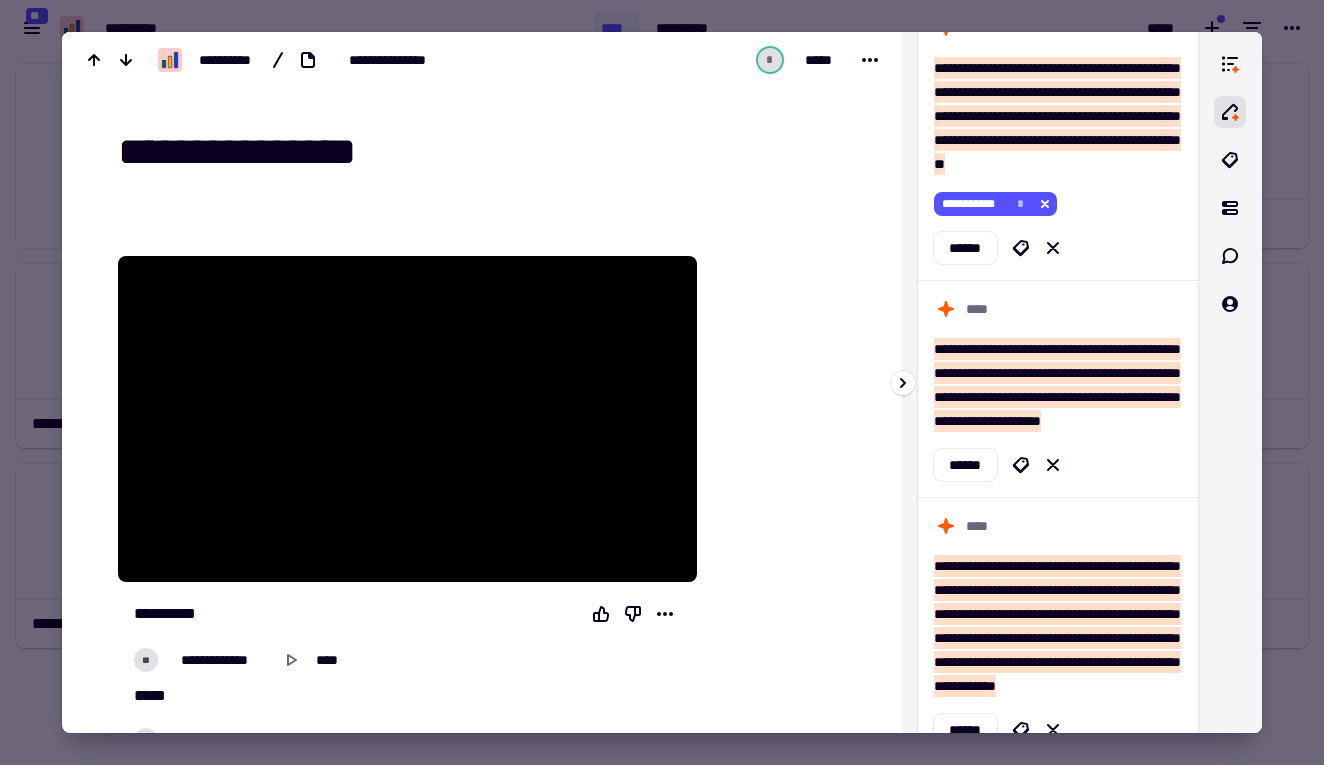 scroll, scrollTop: 742, scrollLeft: 0, axis: vertical 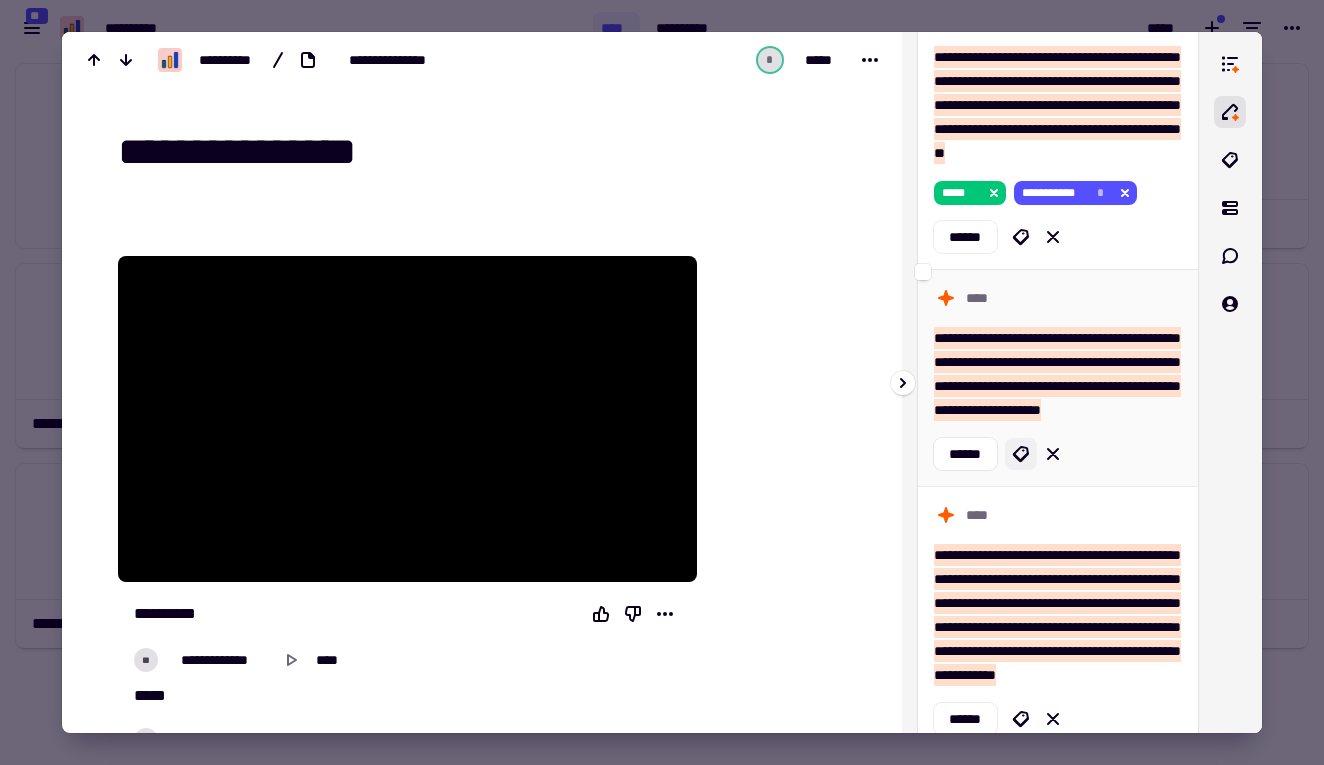 click 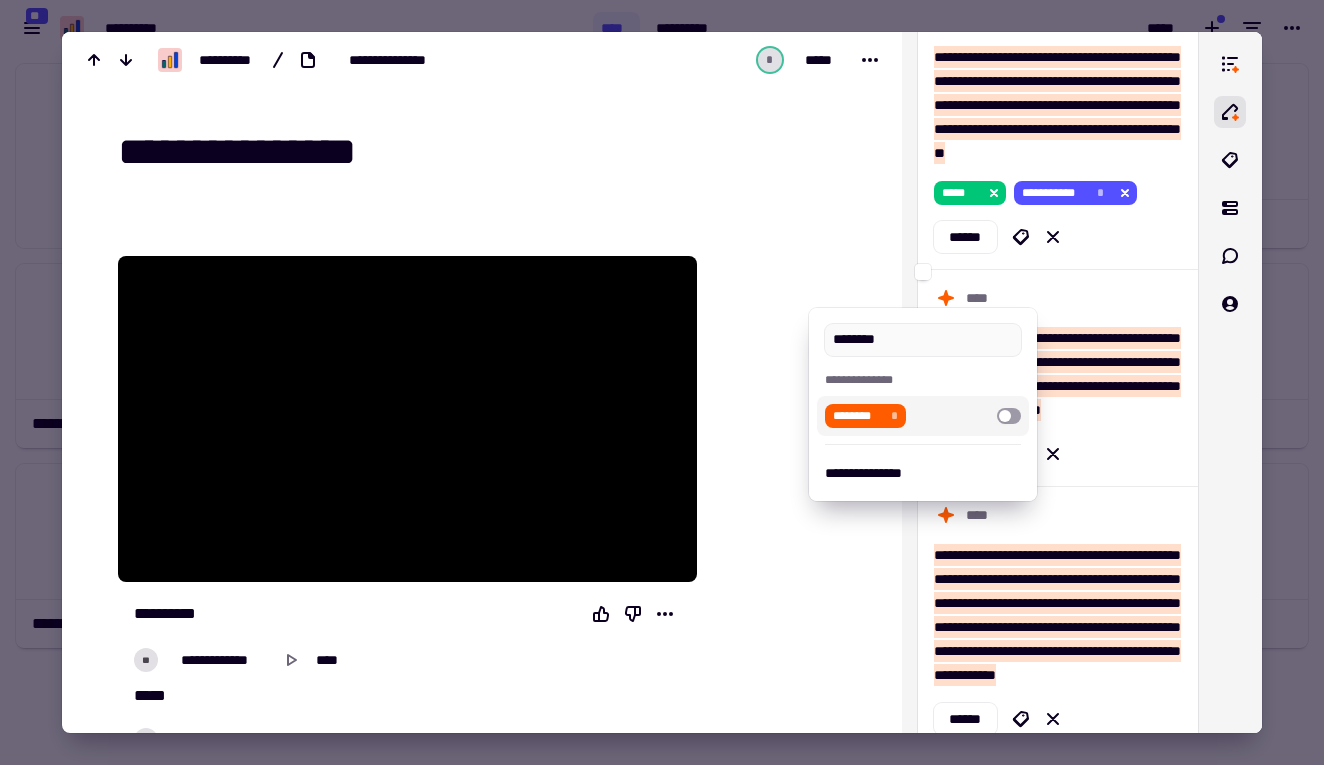 type on "********" 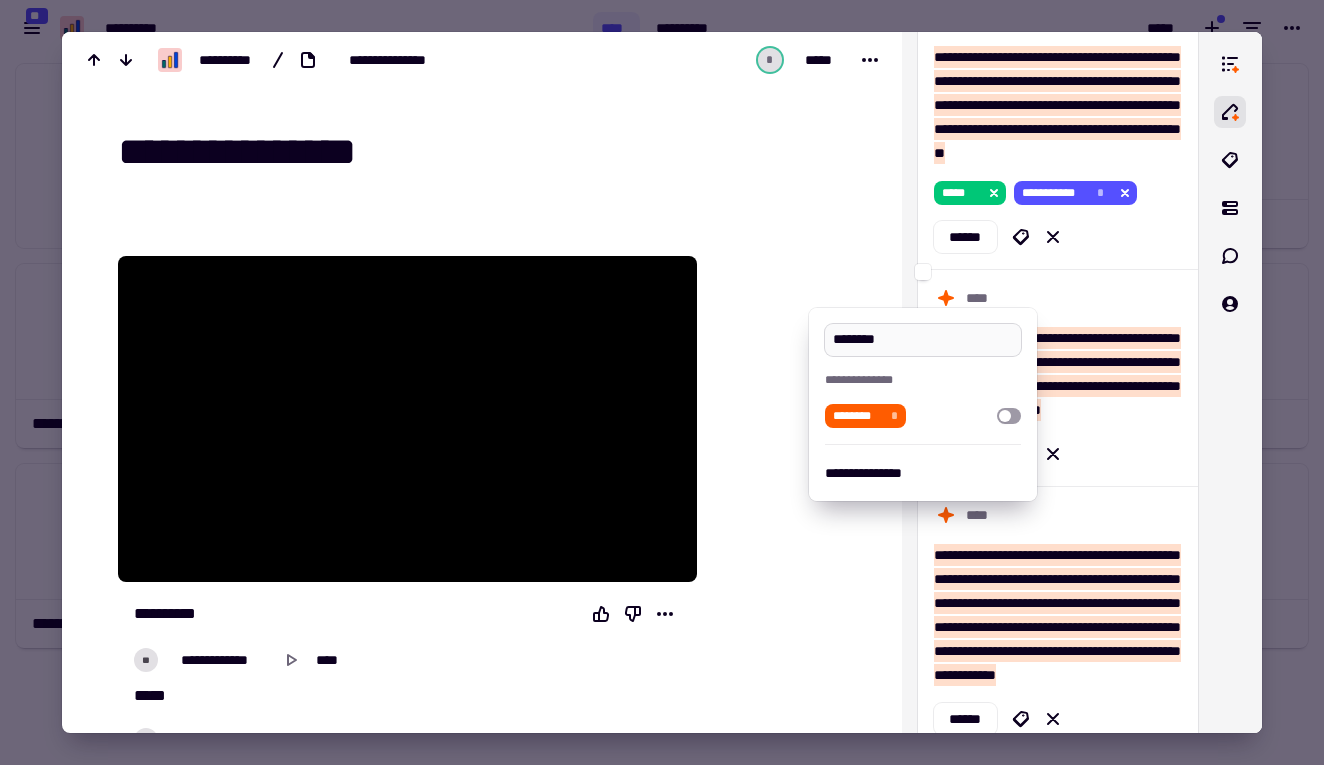 click on "********" at bounding box center (922, 340) 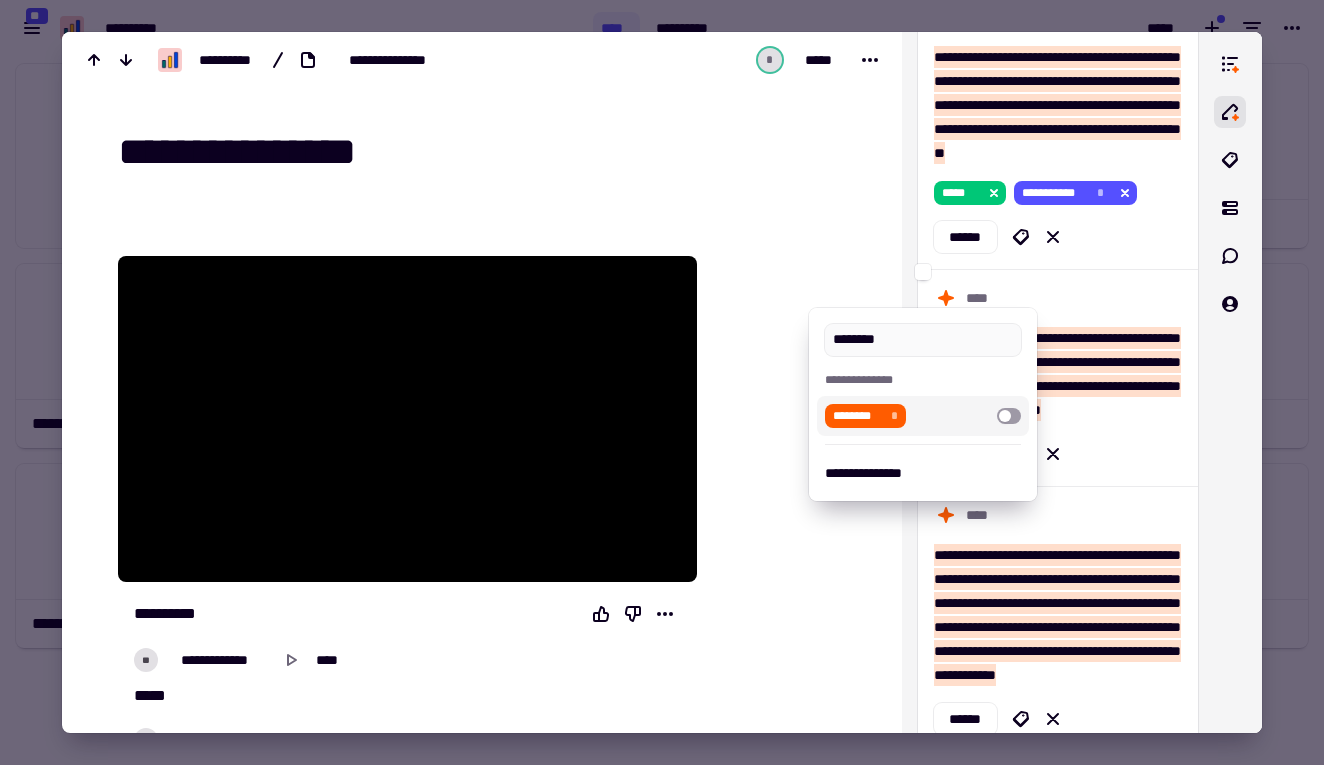 click at bounding box center [1009, 416] 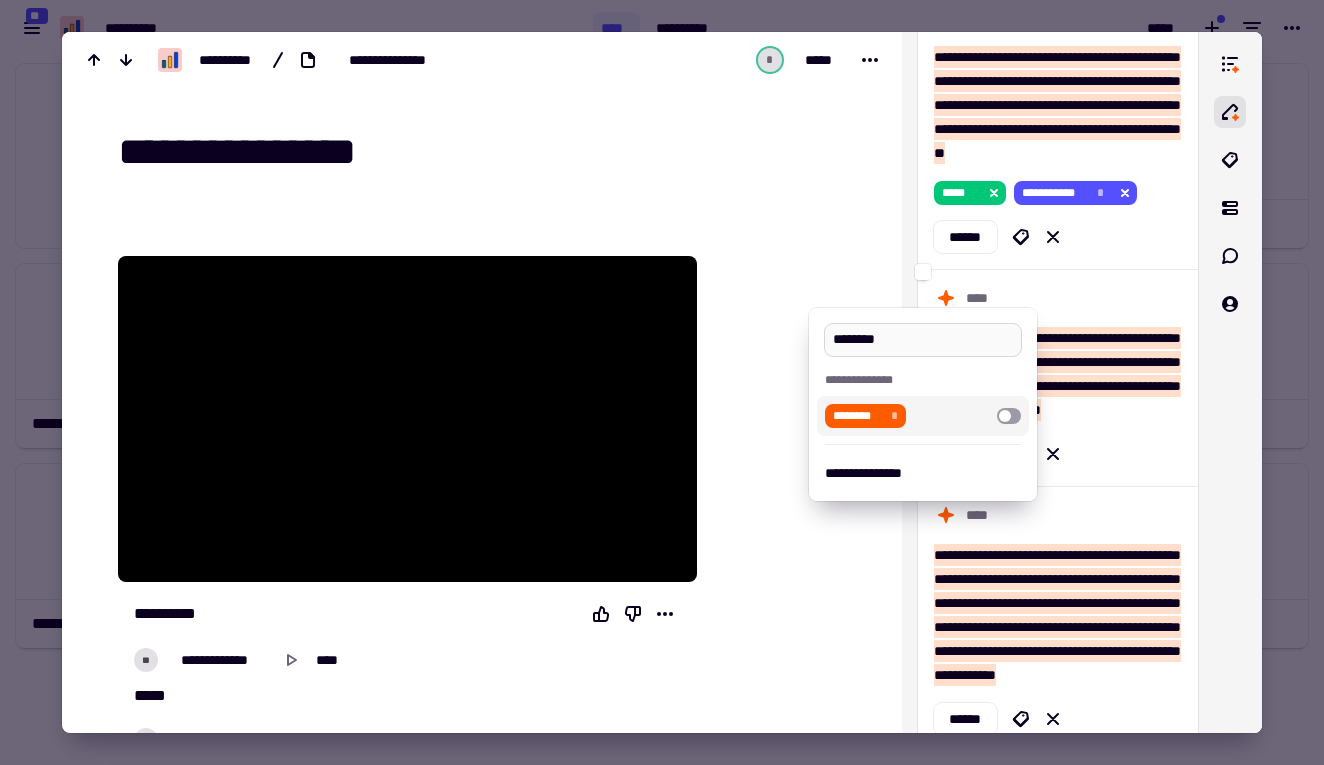 click on "********" at bounding box center (922, 340) 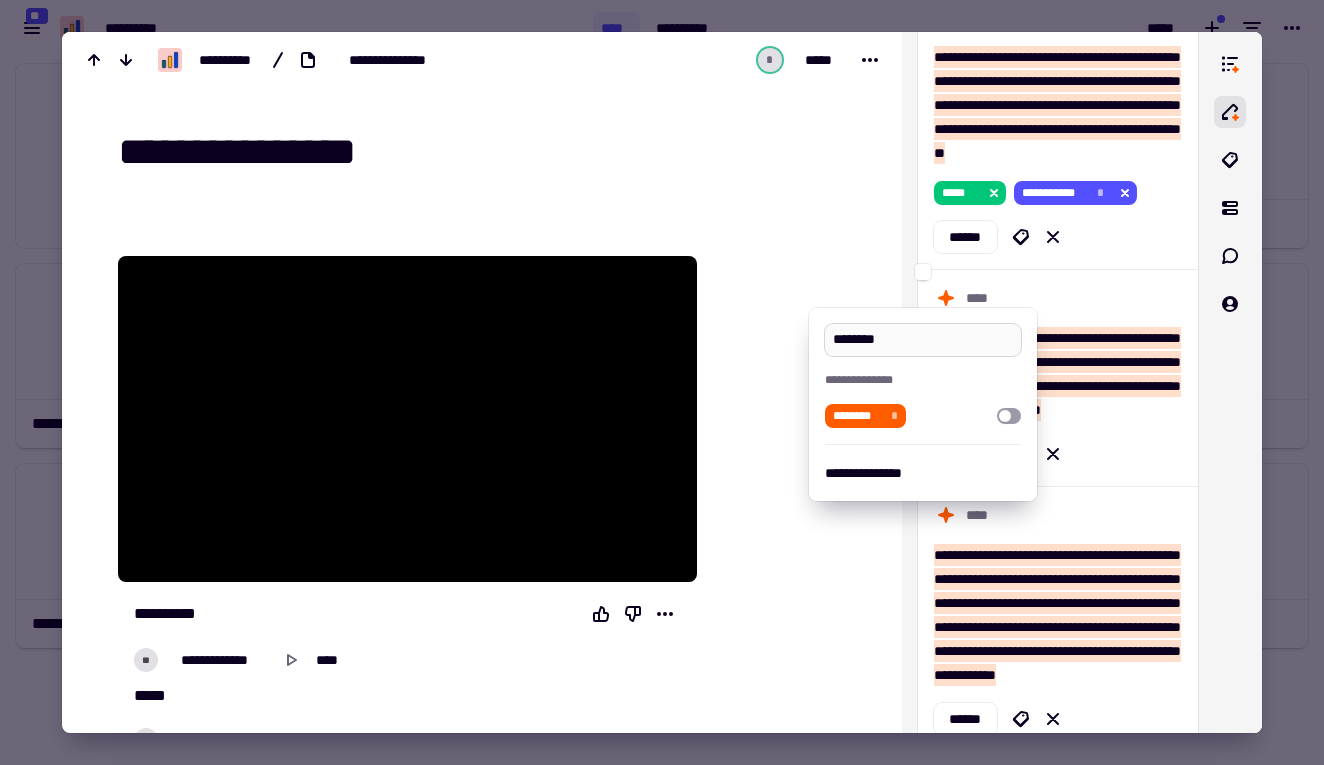 click on "********" at bounding box center [922, 340] 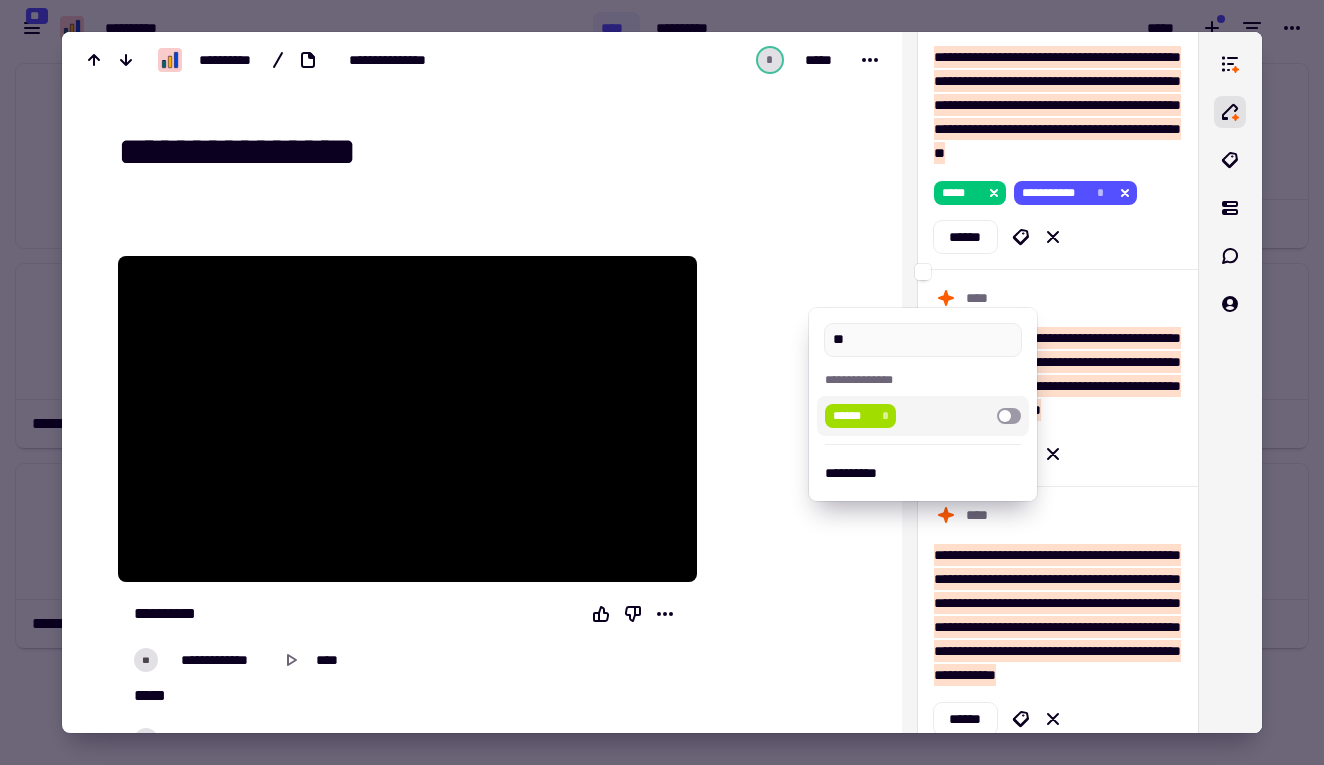 type on "*" 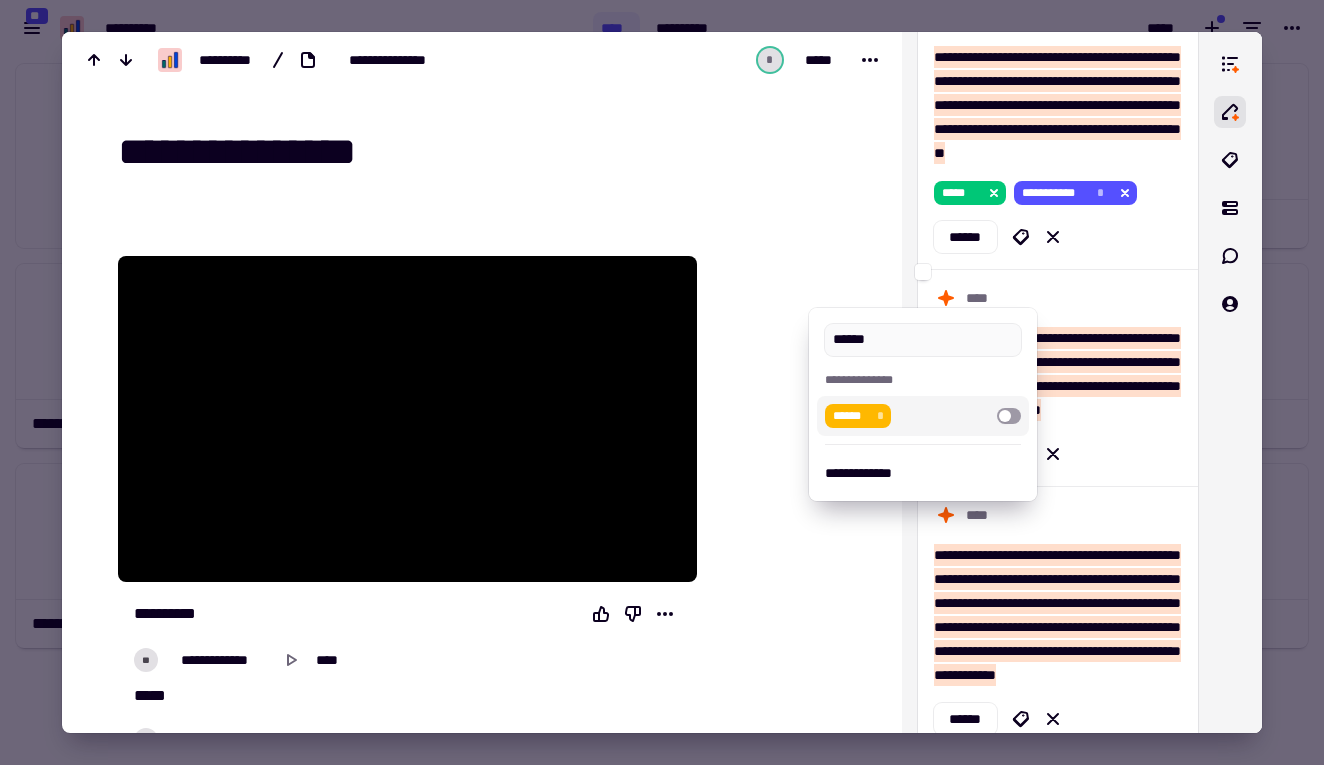 type on "******" 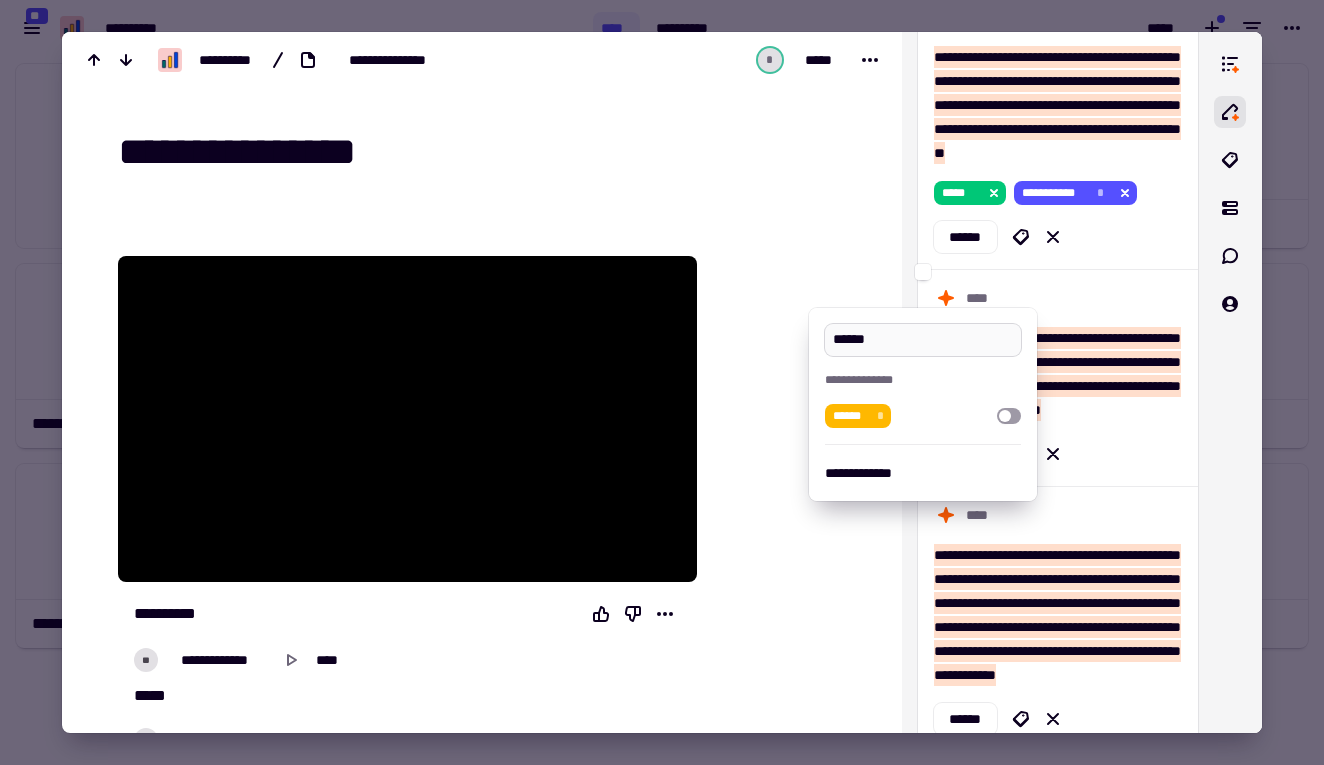 click on "******" at bounding box center [922, 340] 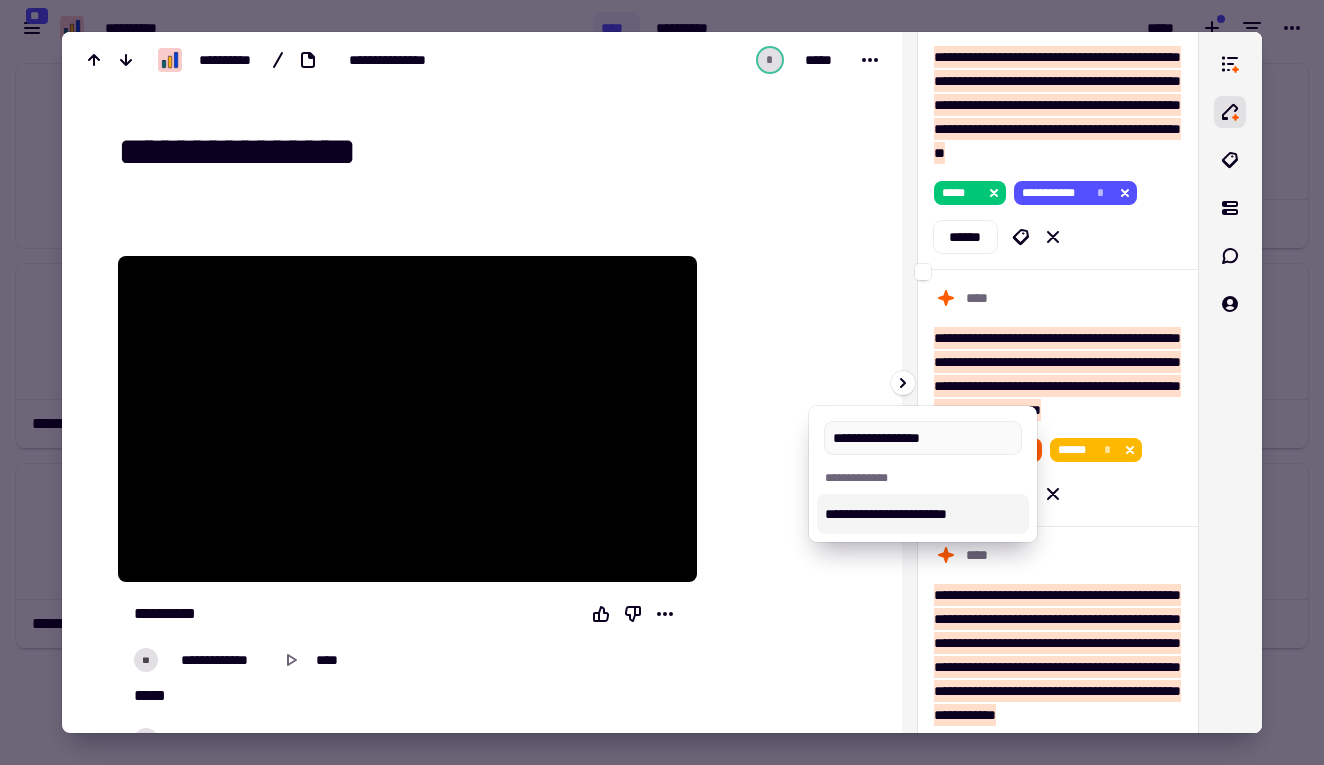 type on "**********" 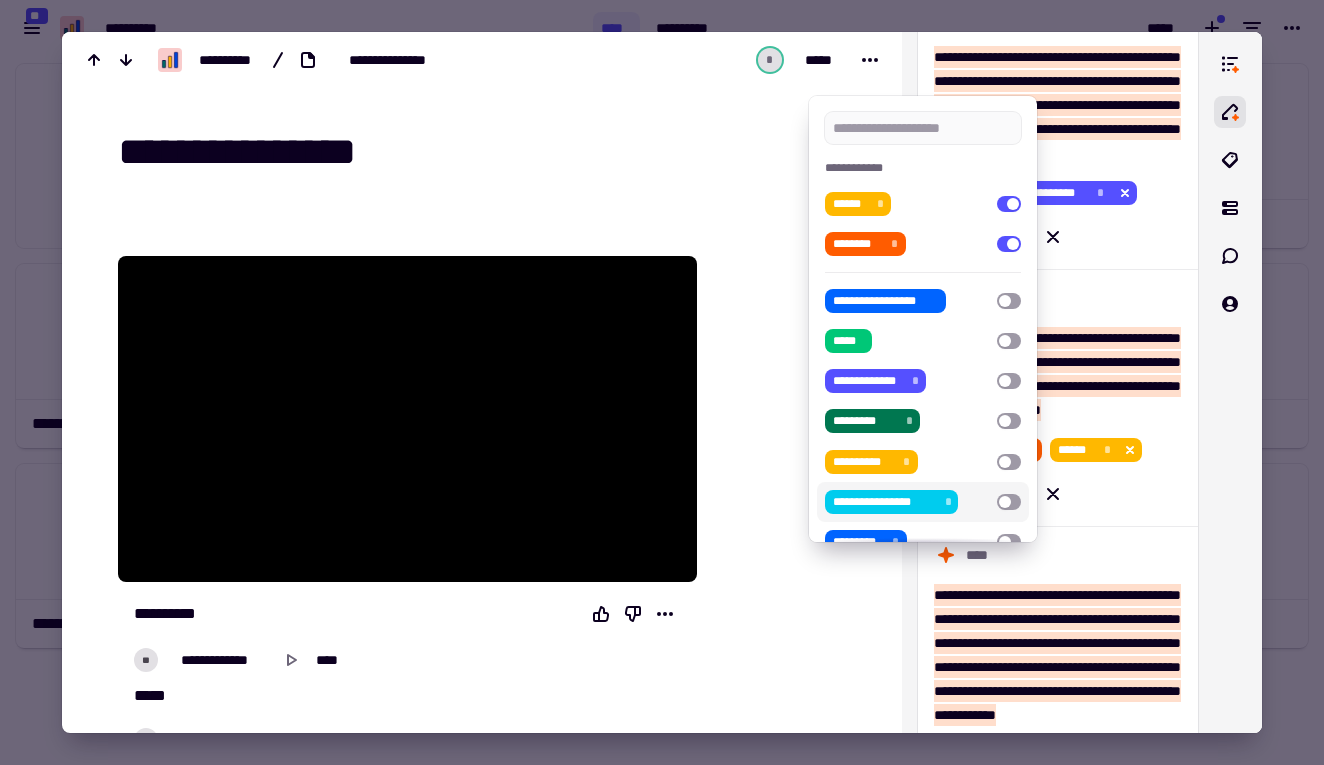 click at bounding box center (662, 382) 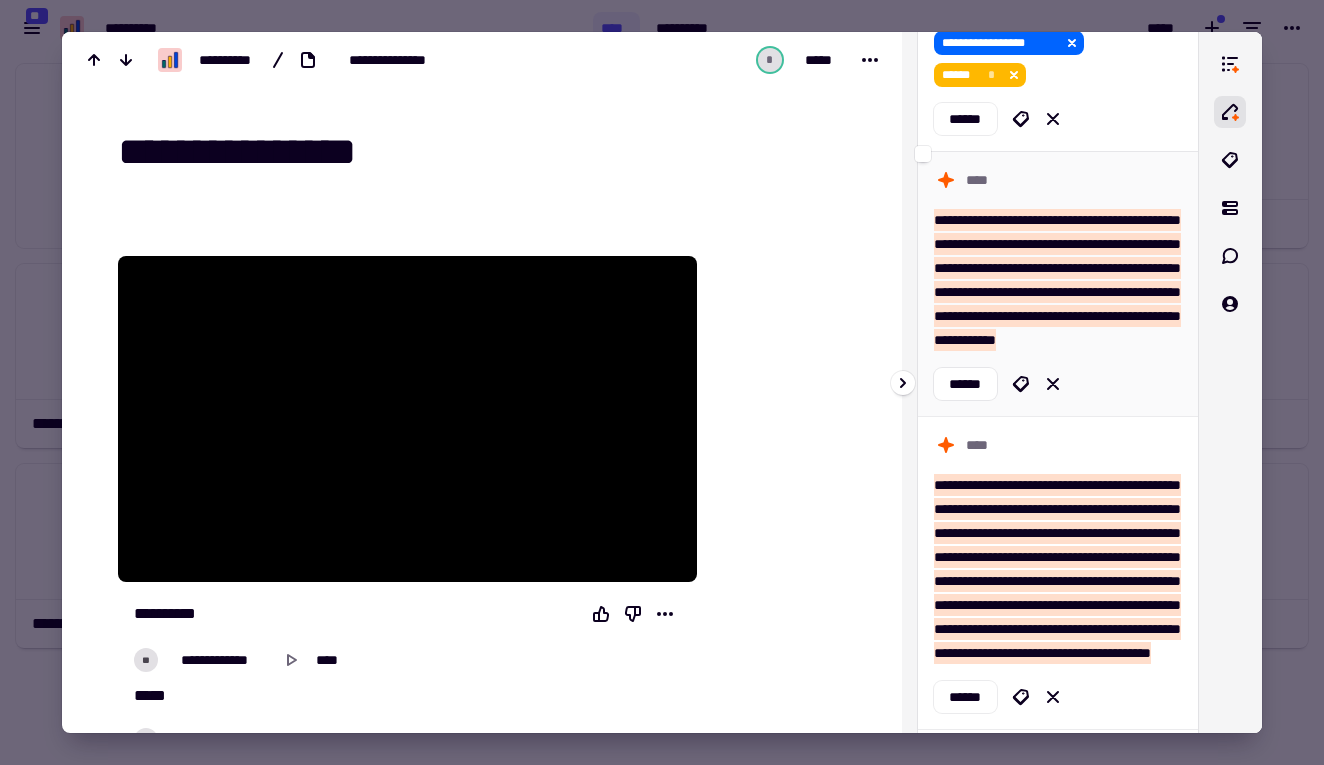 scroll, scrollTop: 1191, scrollLeft: 0, axis: vertical 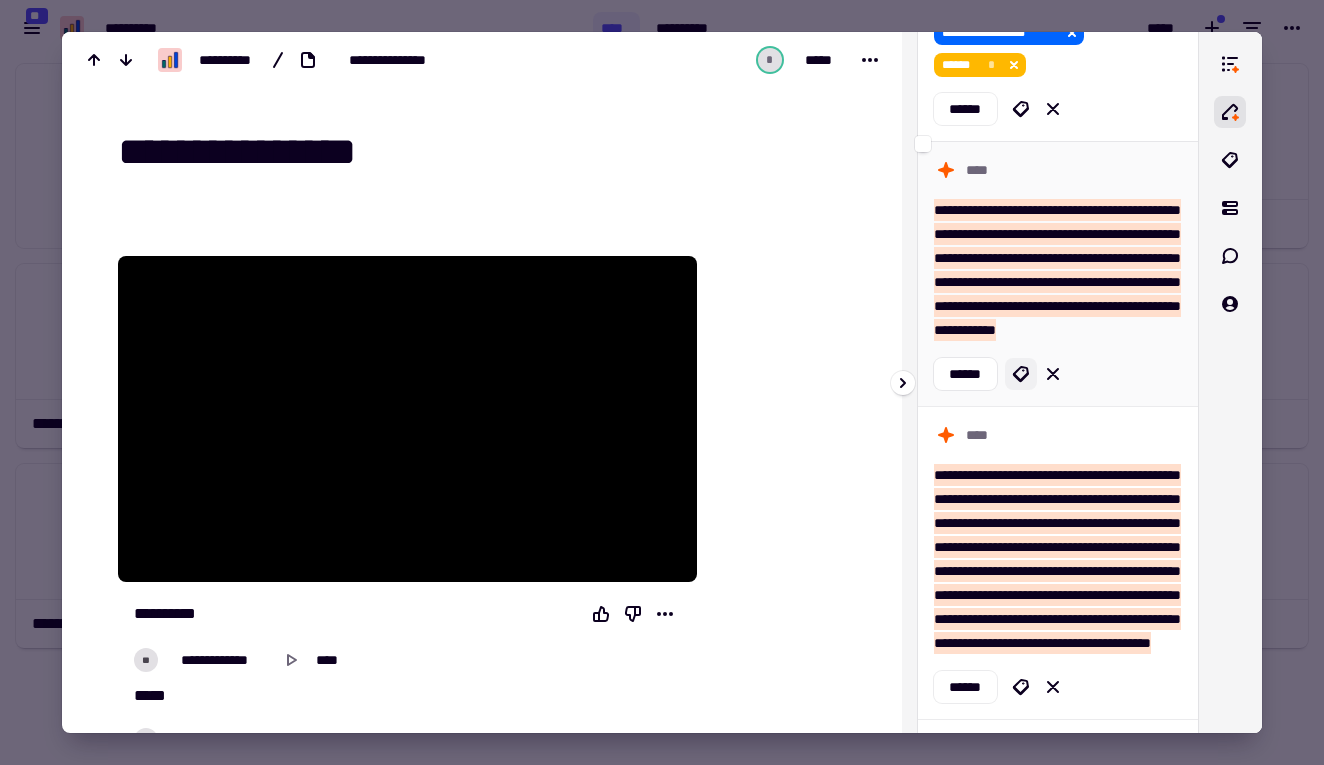 click 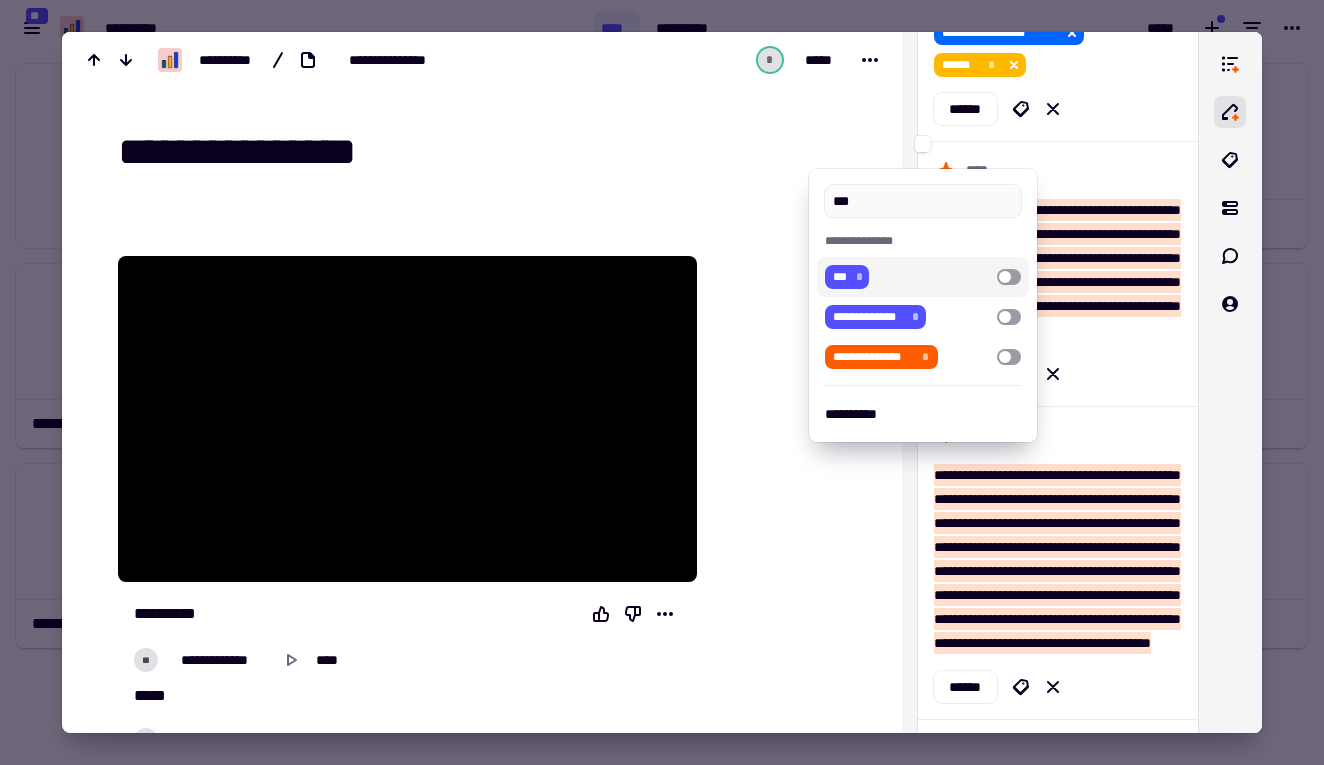 type on "***" 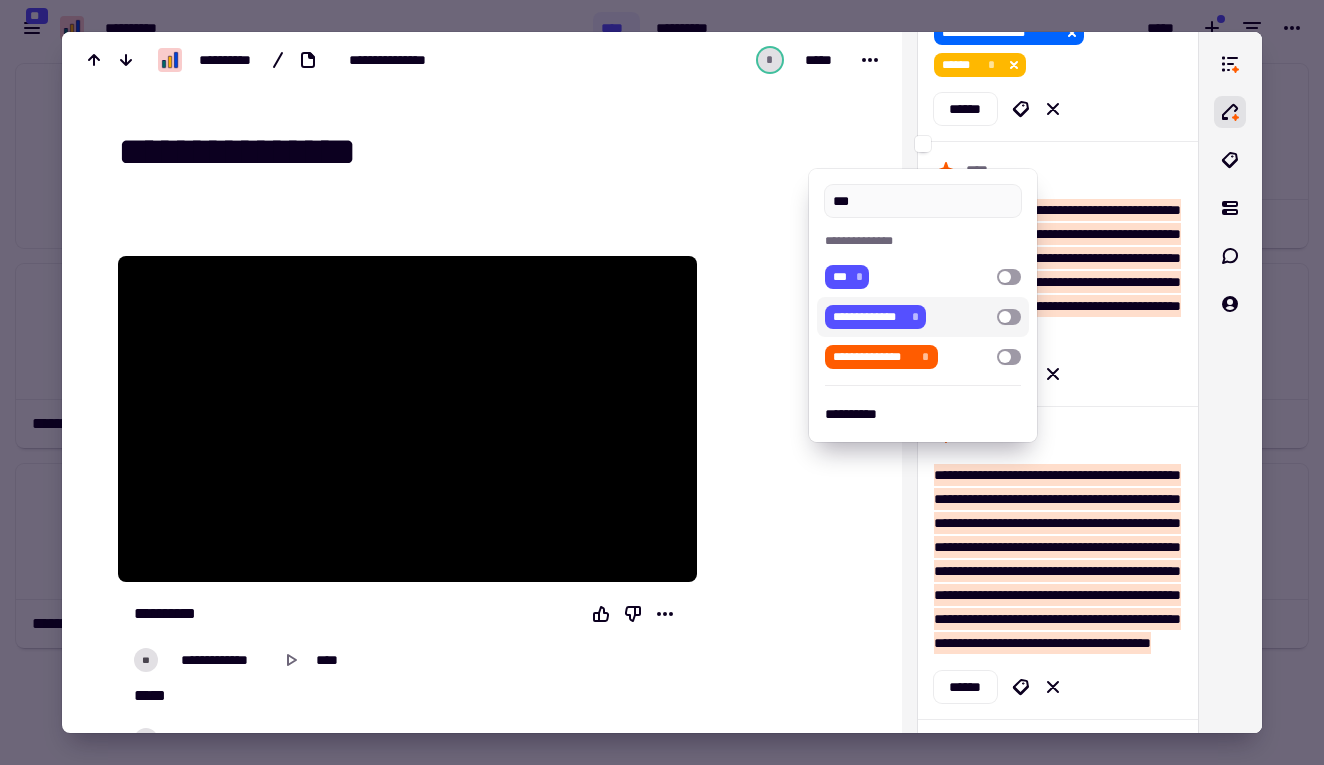 click at bounding box center [662, 382] 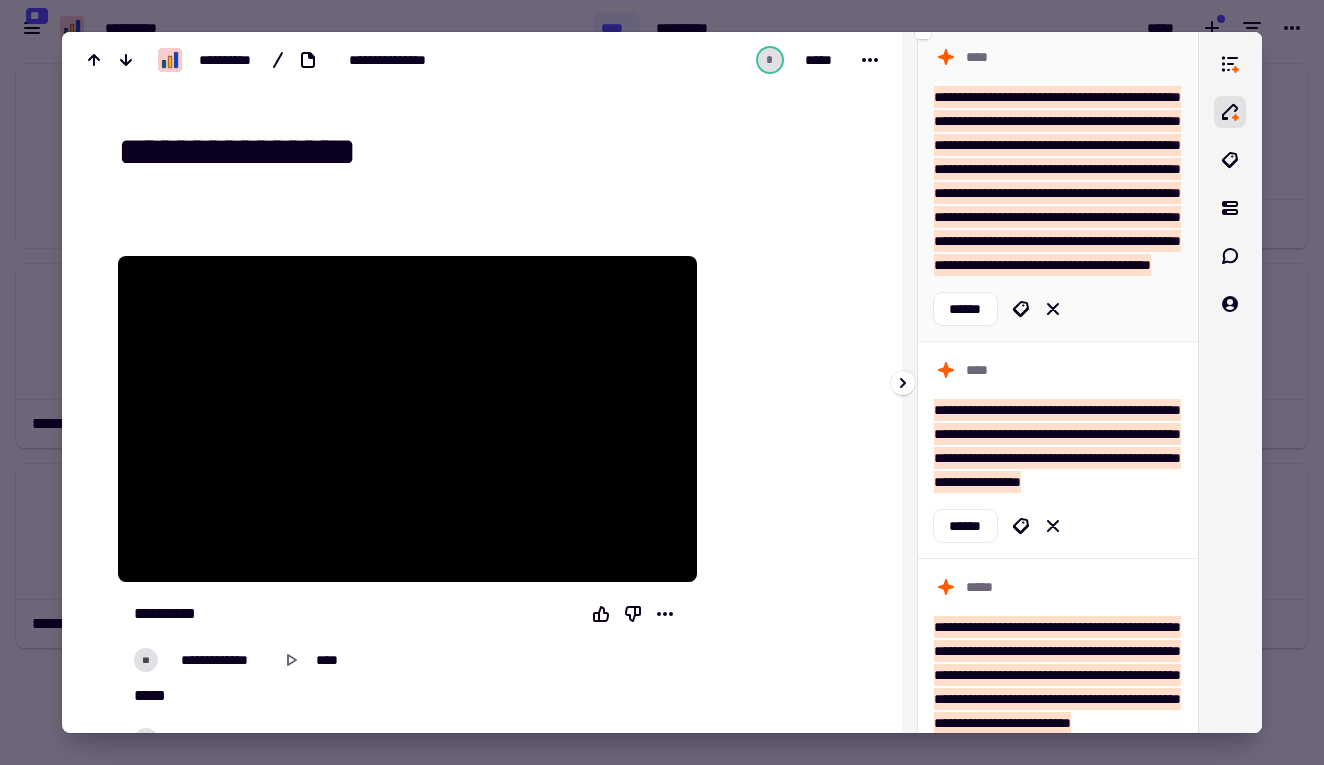 scroll, scrollTop: 1614, scrollLeft: 0, axis: vertical 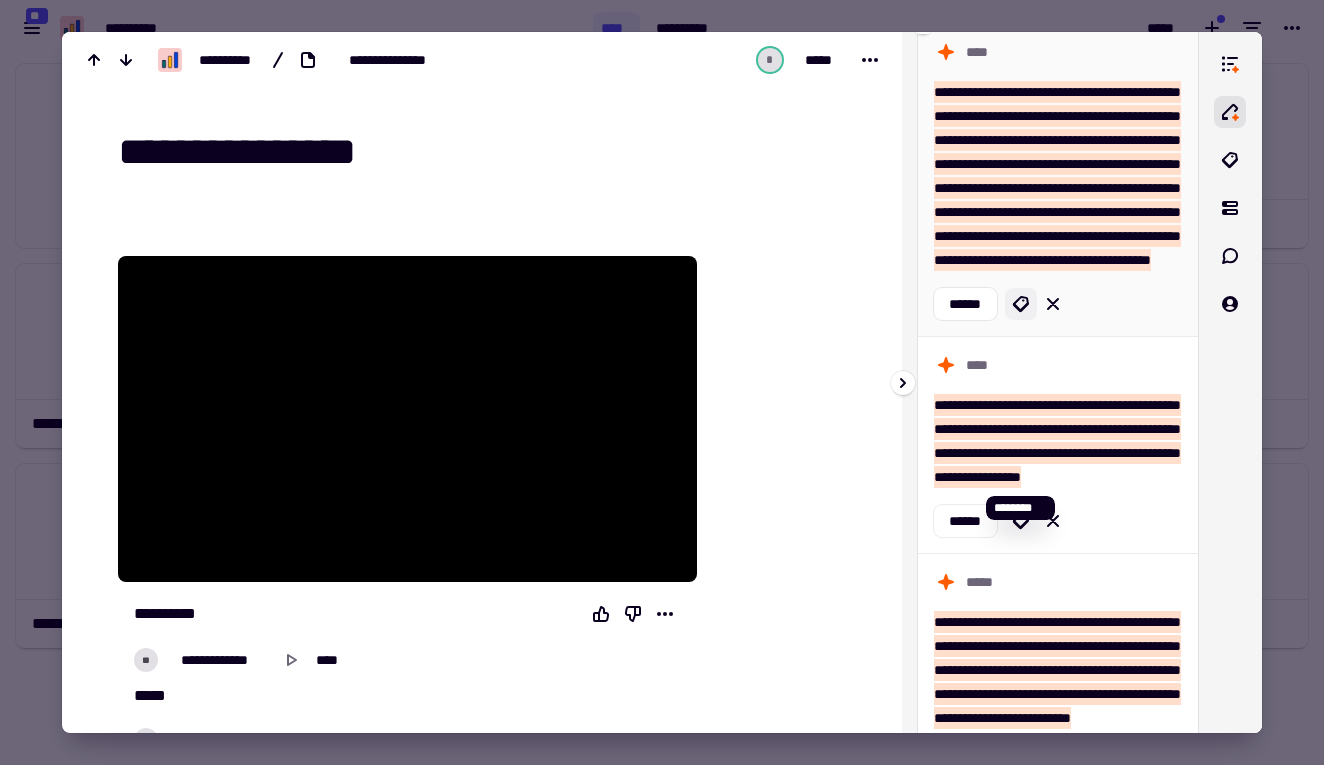 click 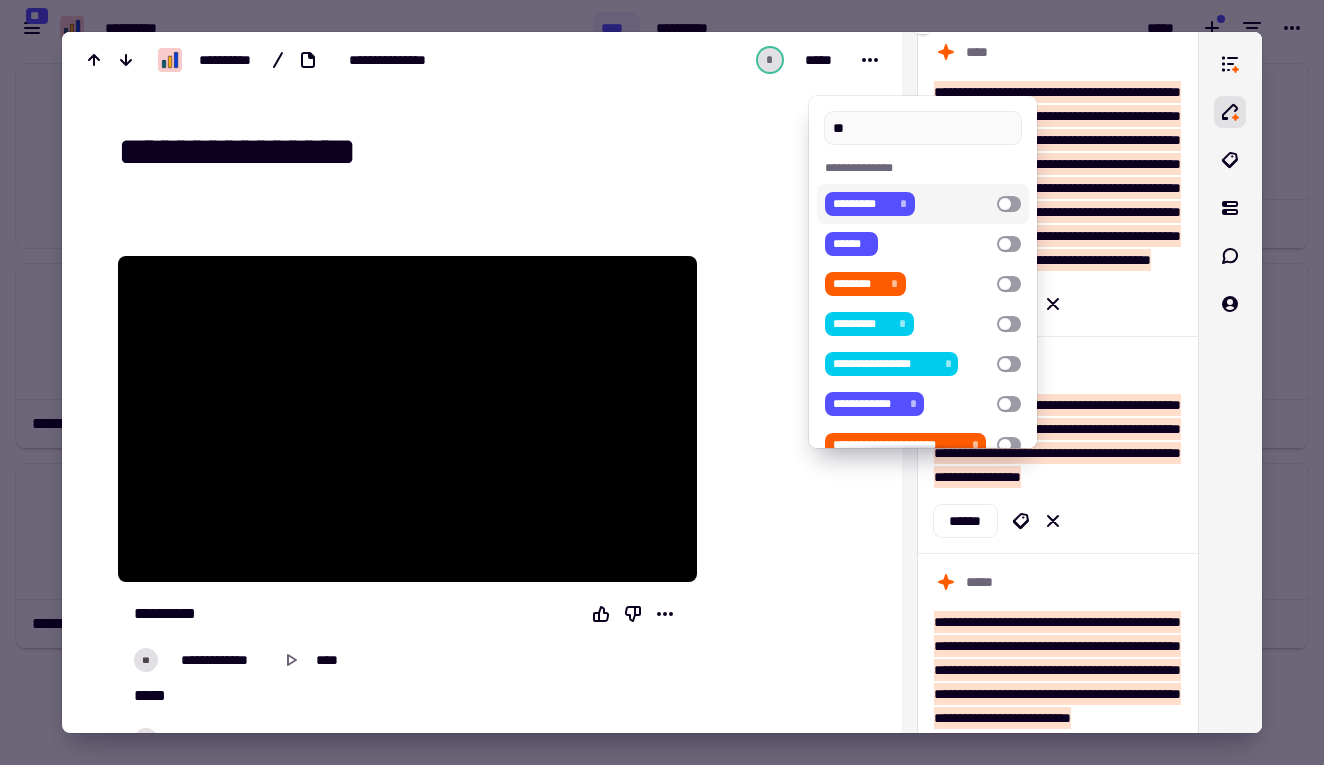 type on "*" 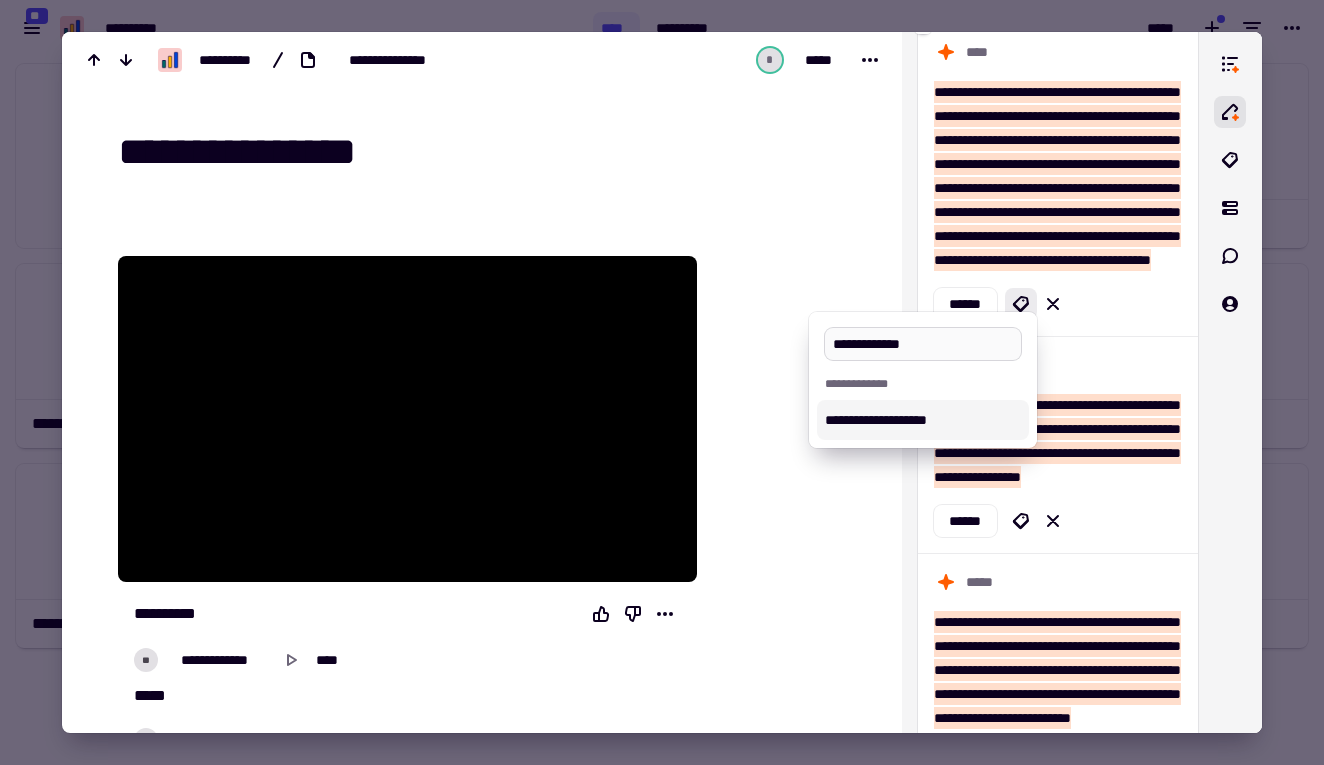 click on "**********" at bounding box center [922, 344] 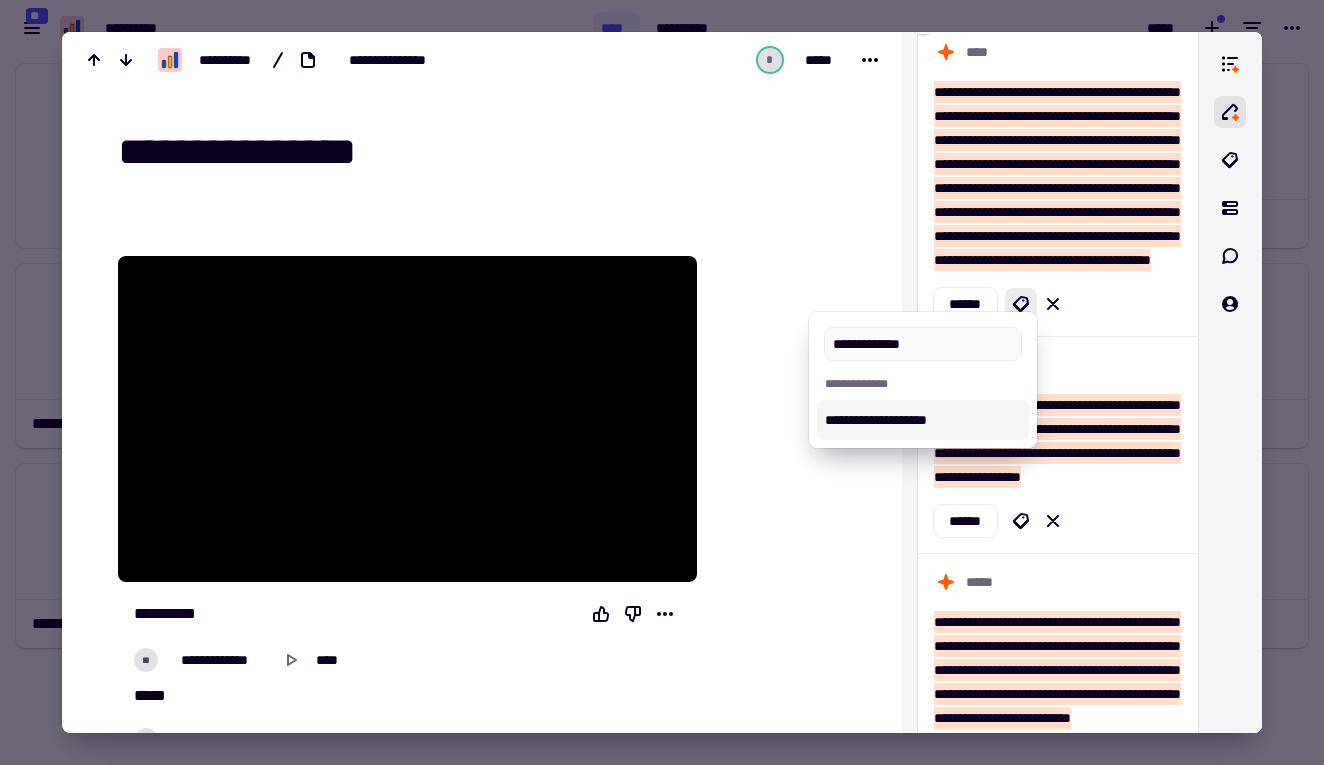 type on "**********" 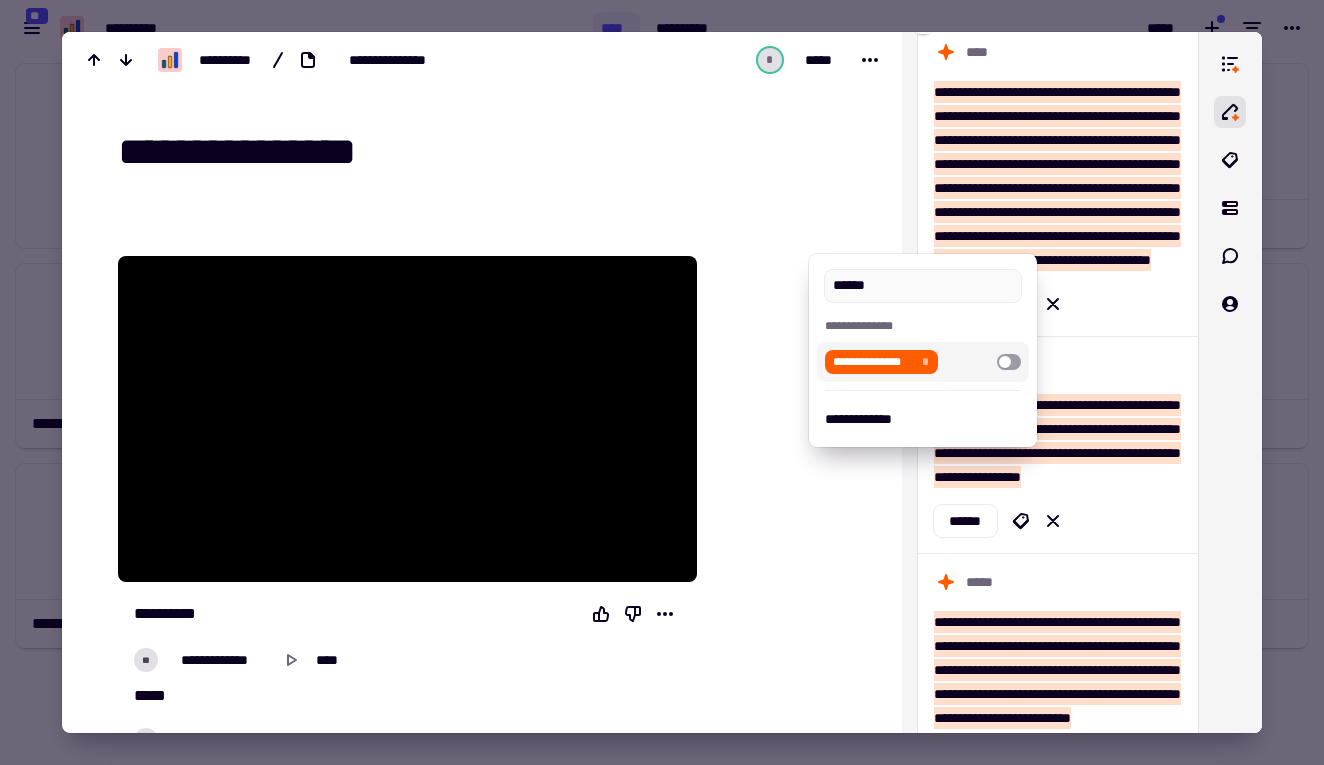 type on "******" 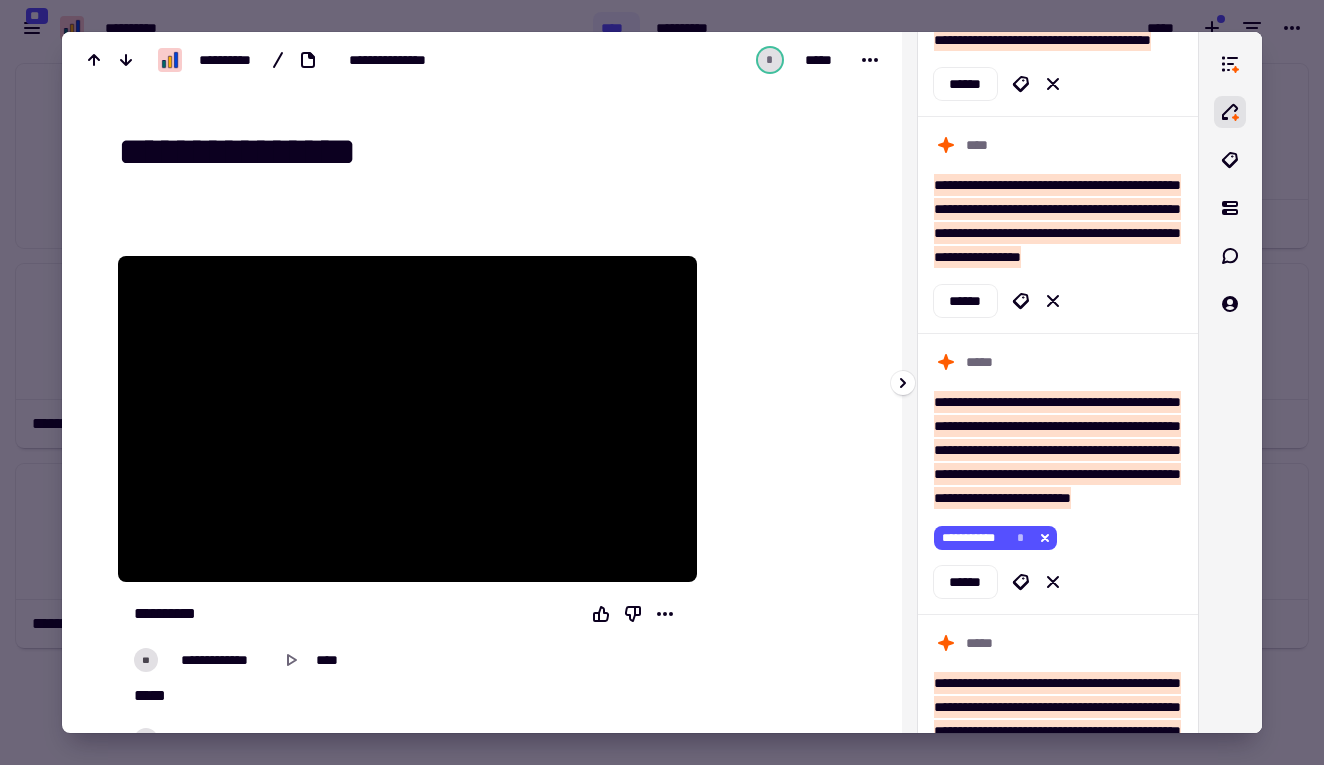 scroll, scrollTop: 1879, scrollLeft: 0, axis: vertical 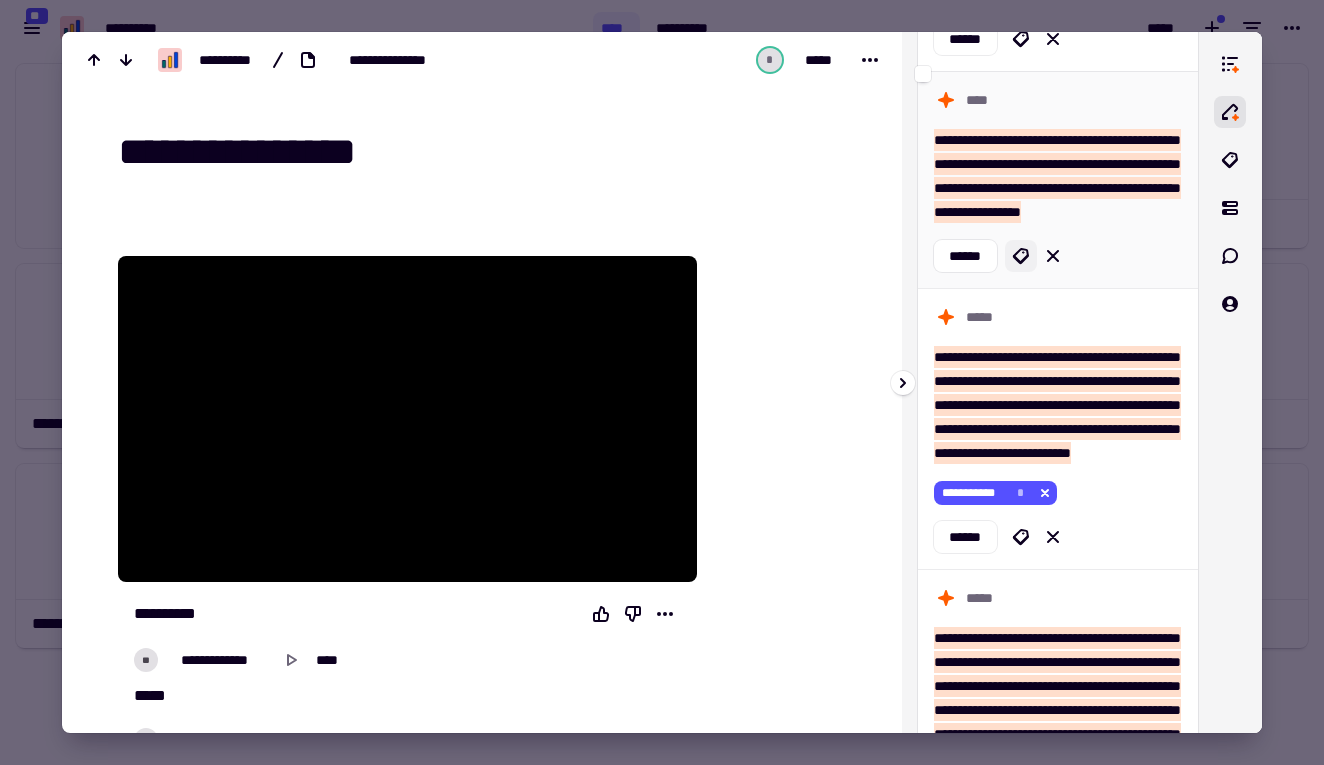 click 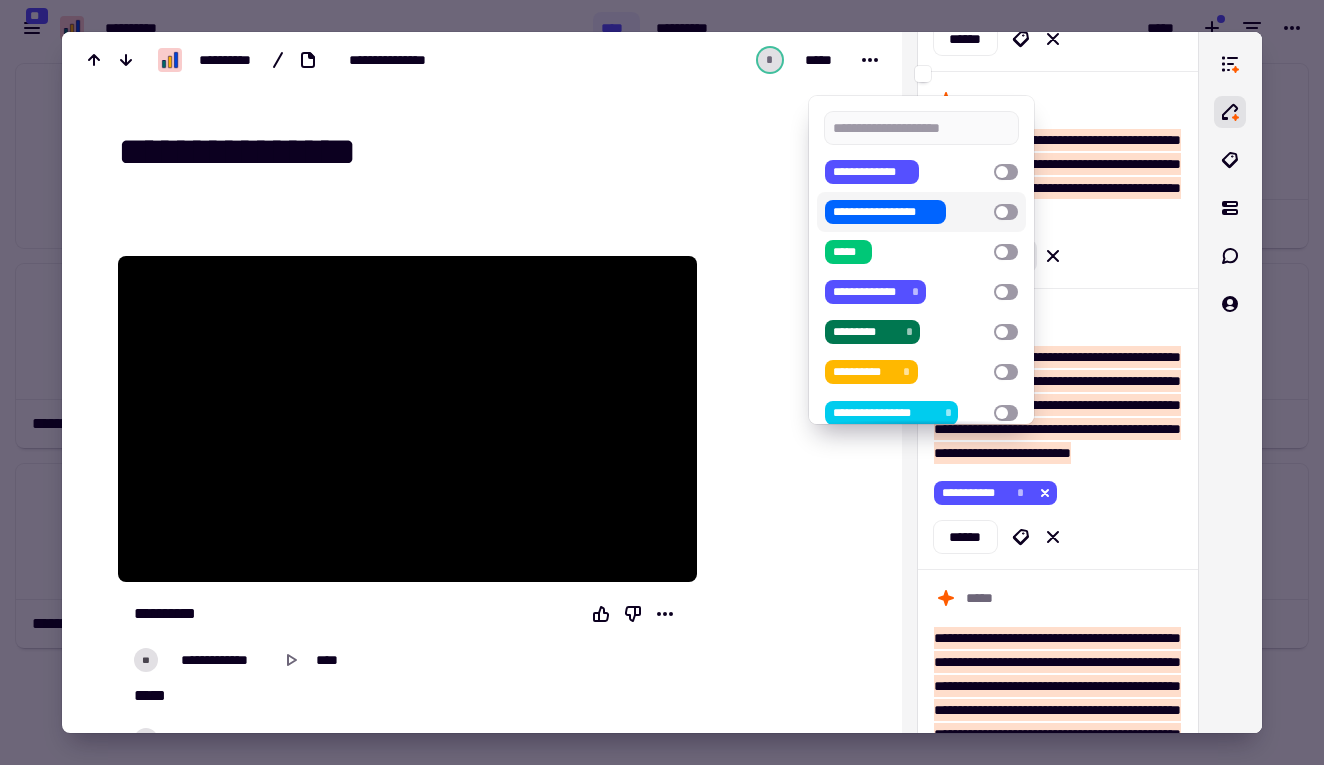 click at bounding box center [1006, 212] 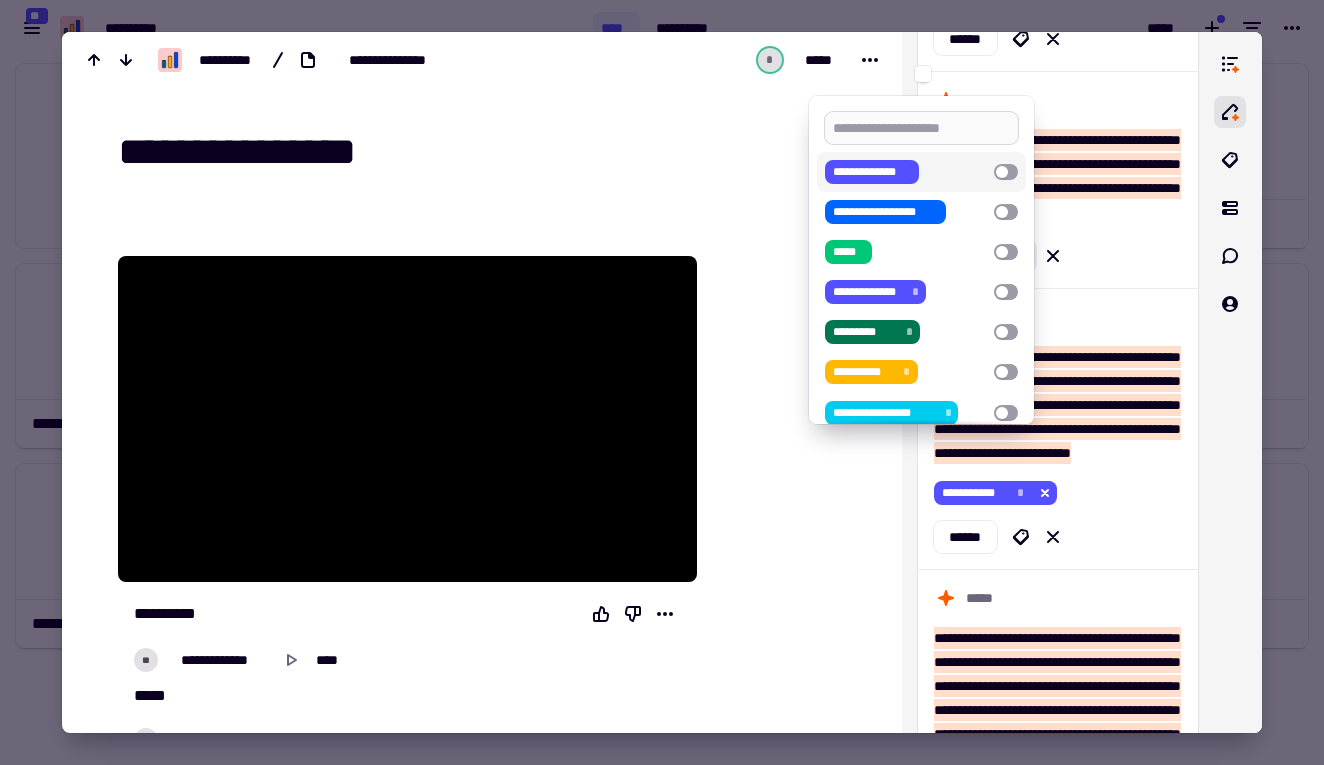 click at bounding box center [921, 128] 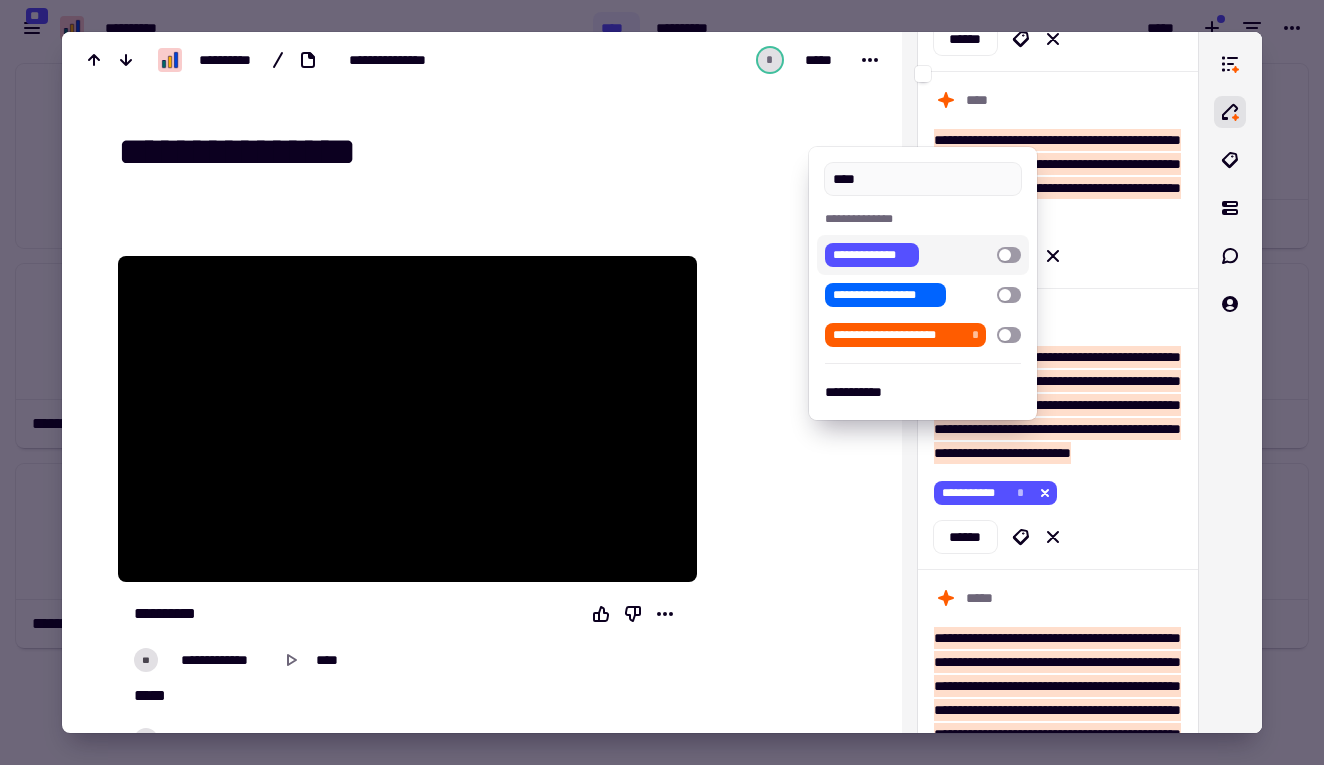 type on "****" 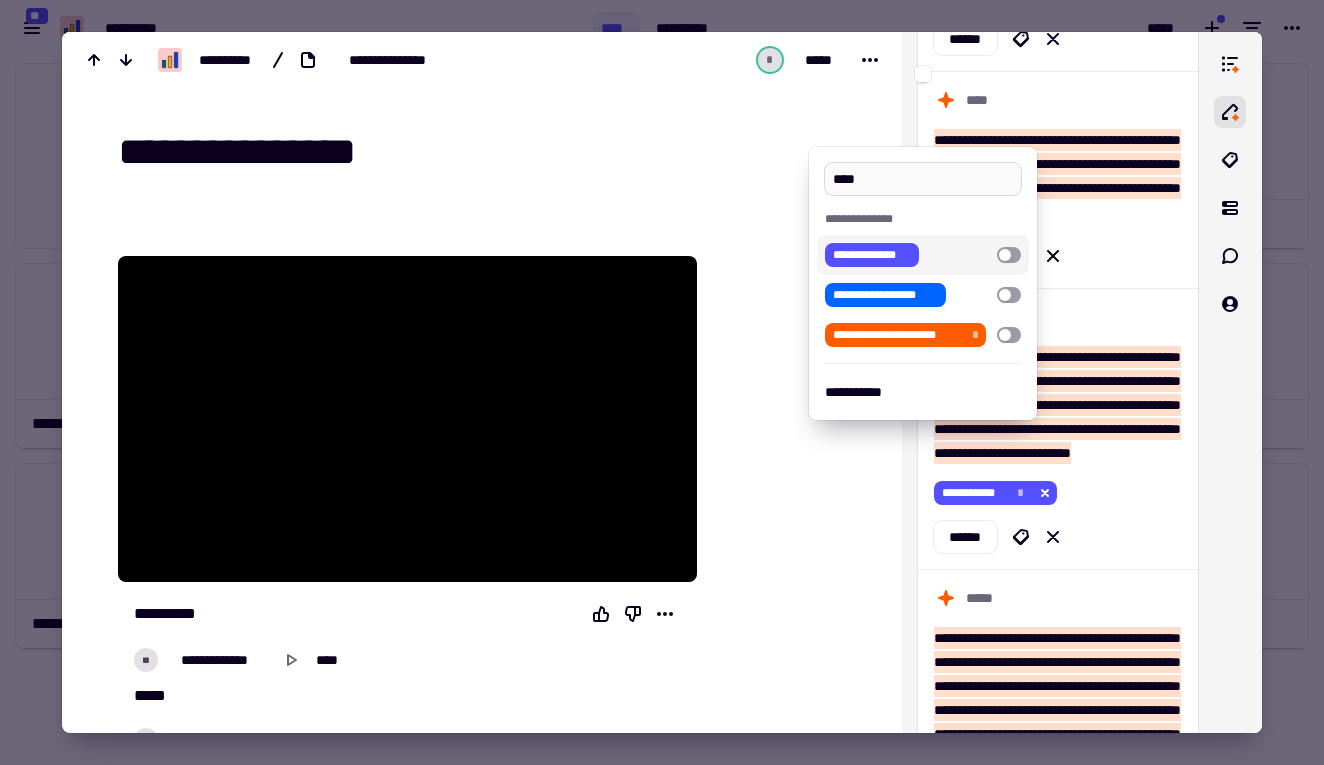 click on "****" at bounding box center [922, 179] 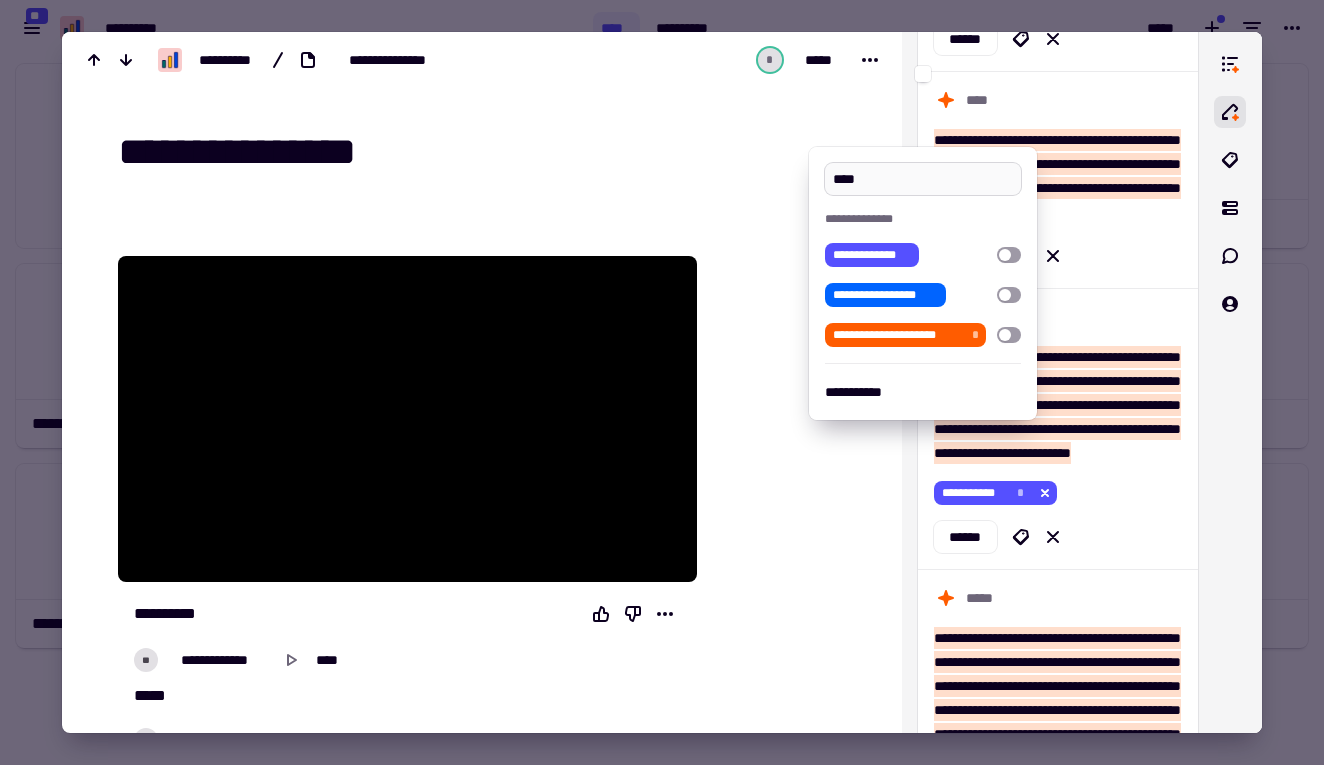 click on "****" at bounding box center (922, 179) 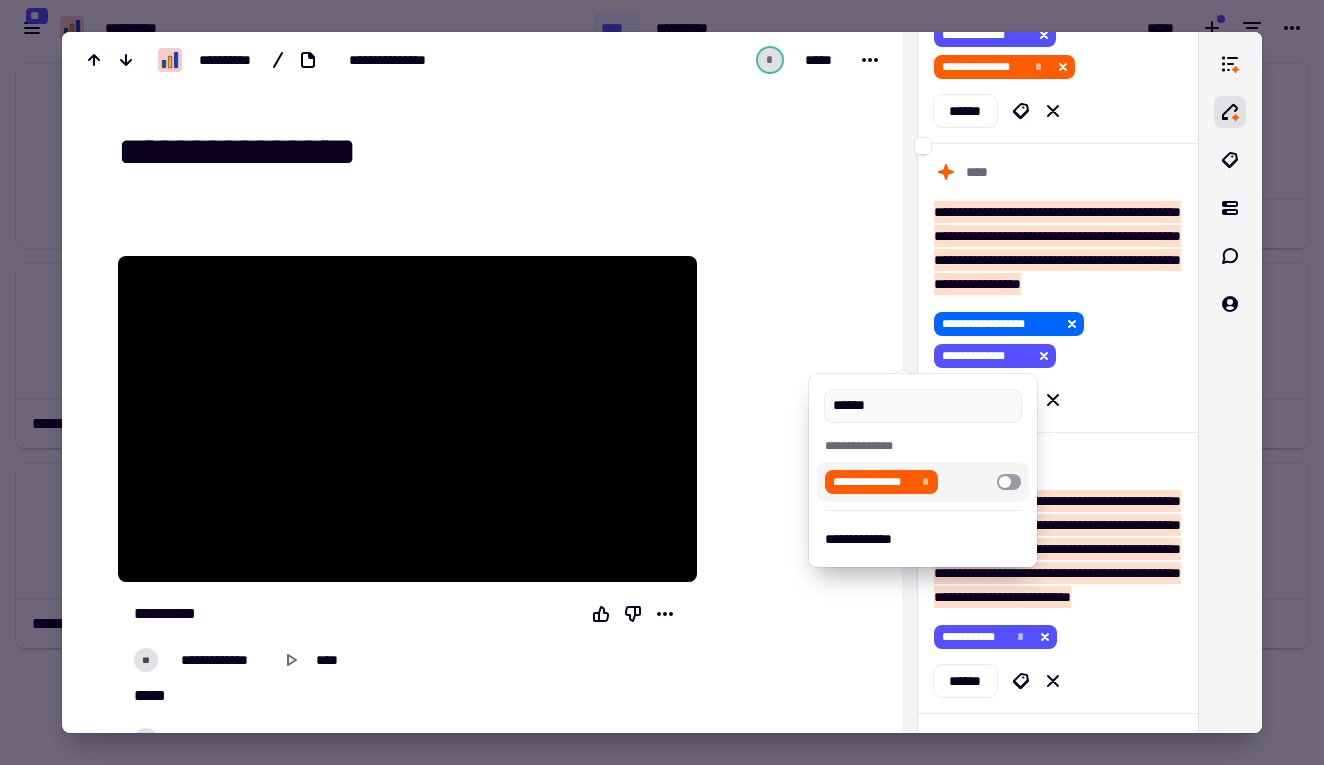 type on "******" 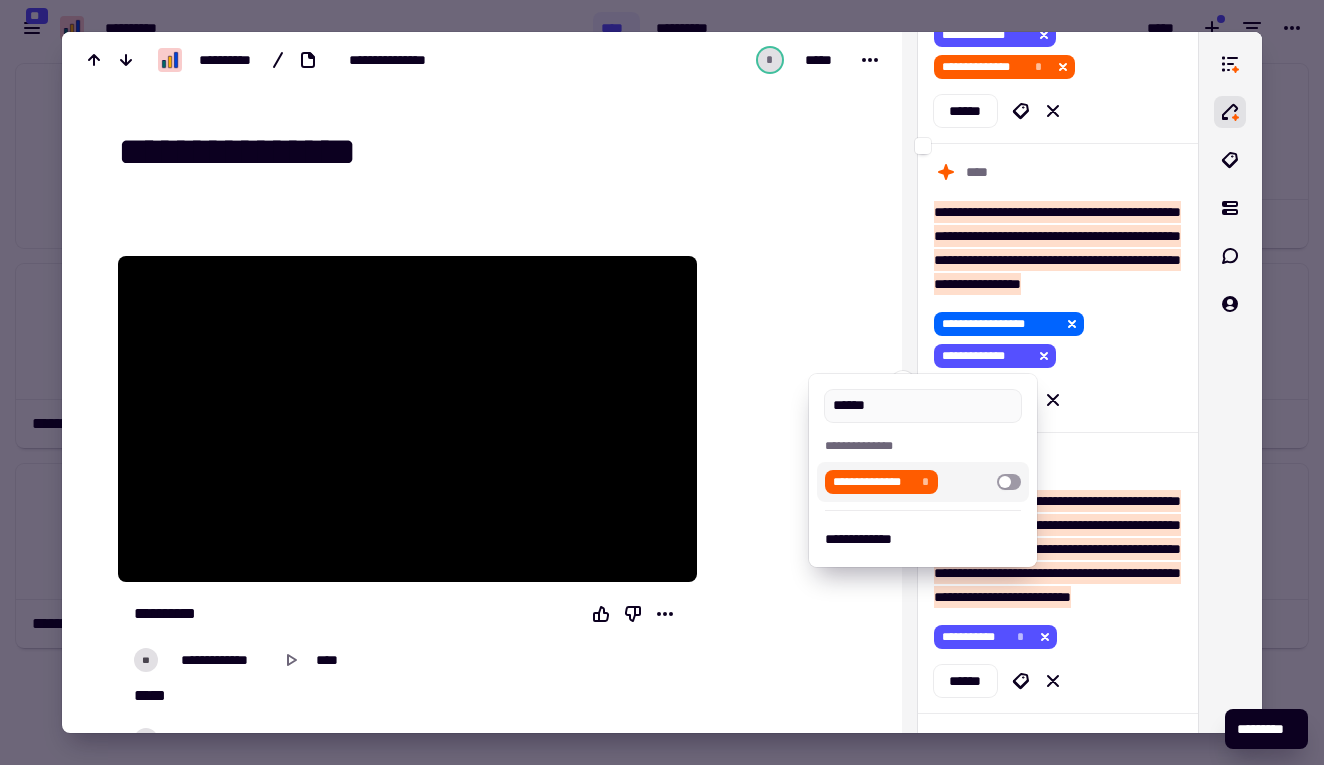 click at bounding box center [662, 382] 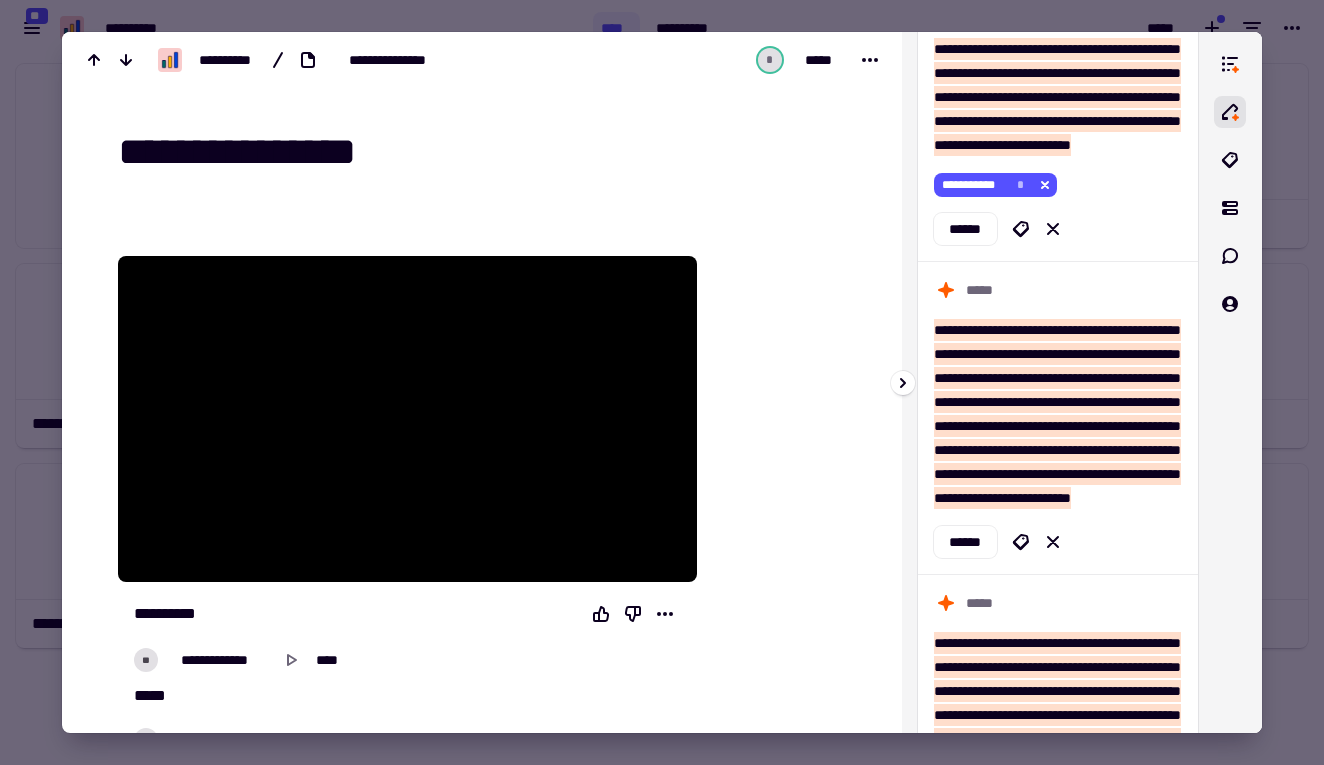 scroll, scrollTop: 2332, scrollLeft: 0, axis: vertical 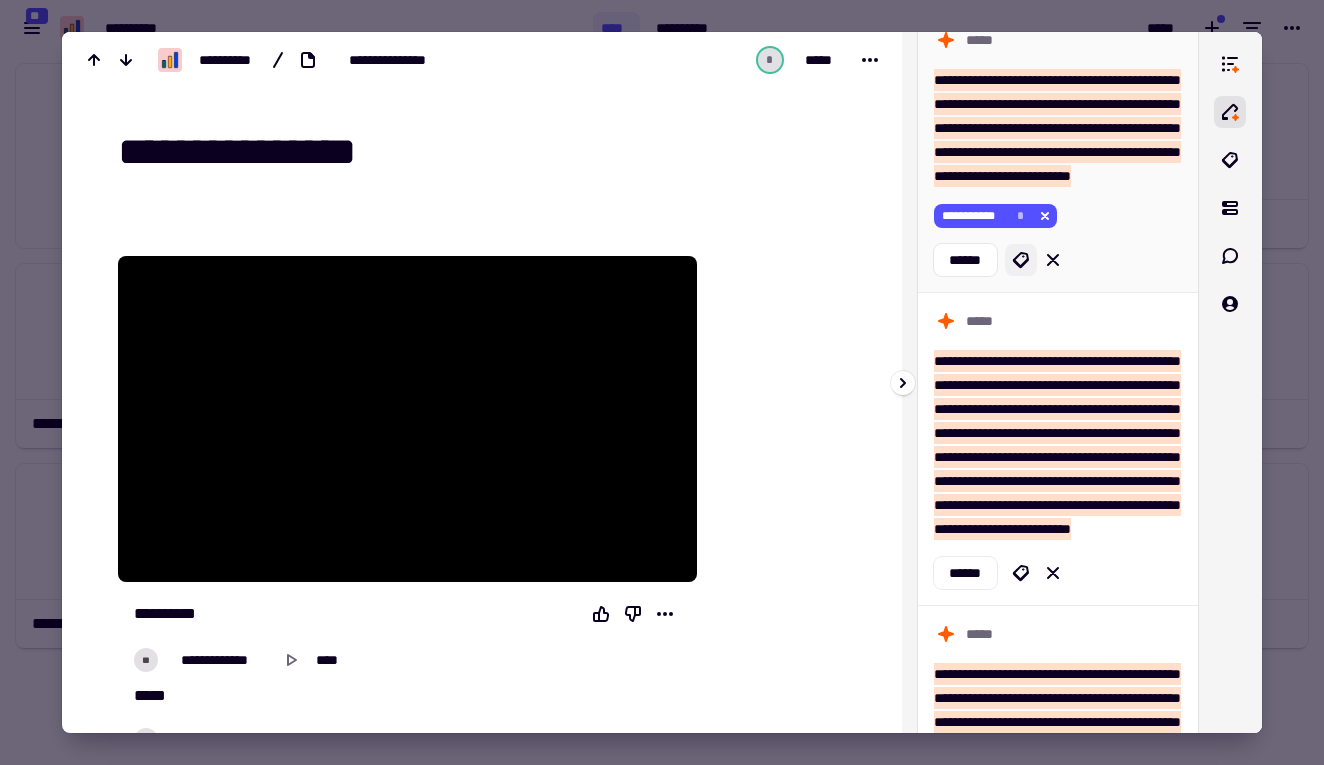 click 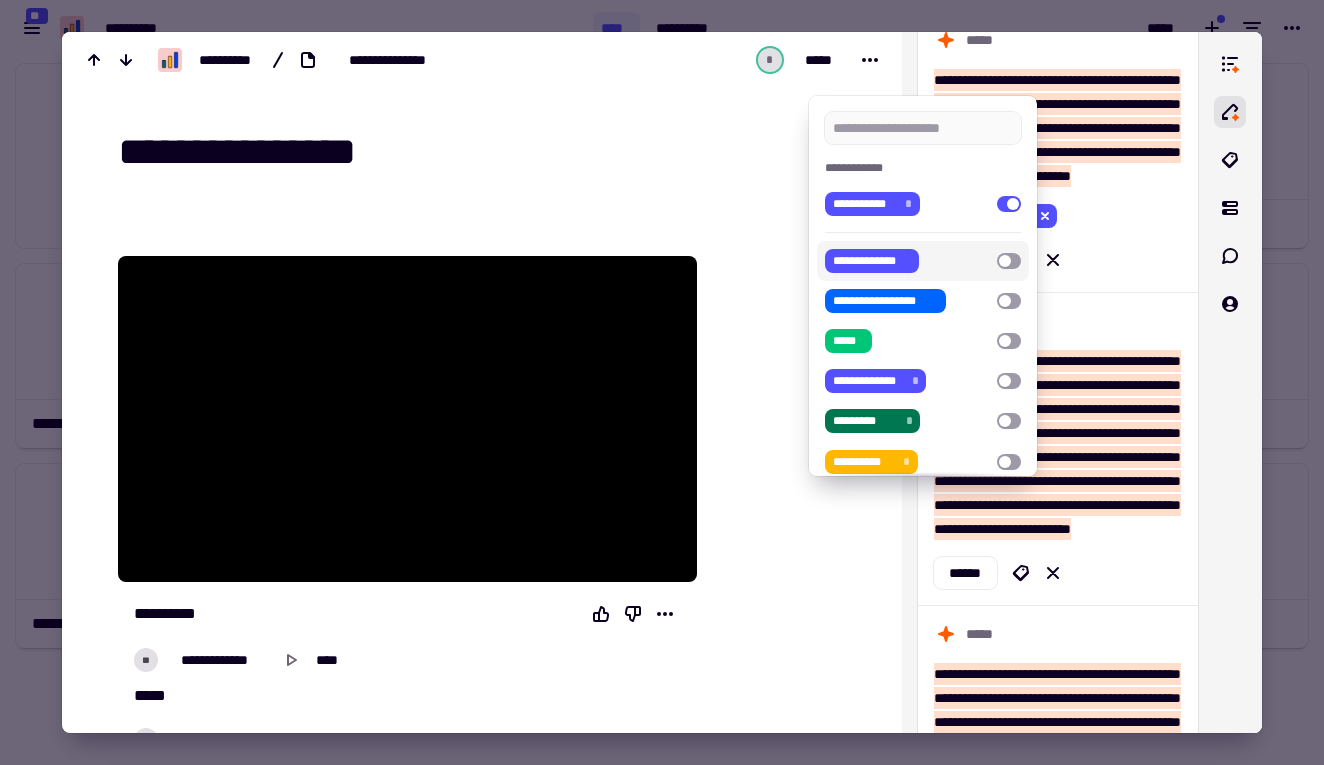 click on "**********" at bounding box center [922, 261] 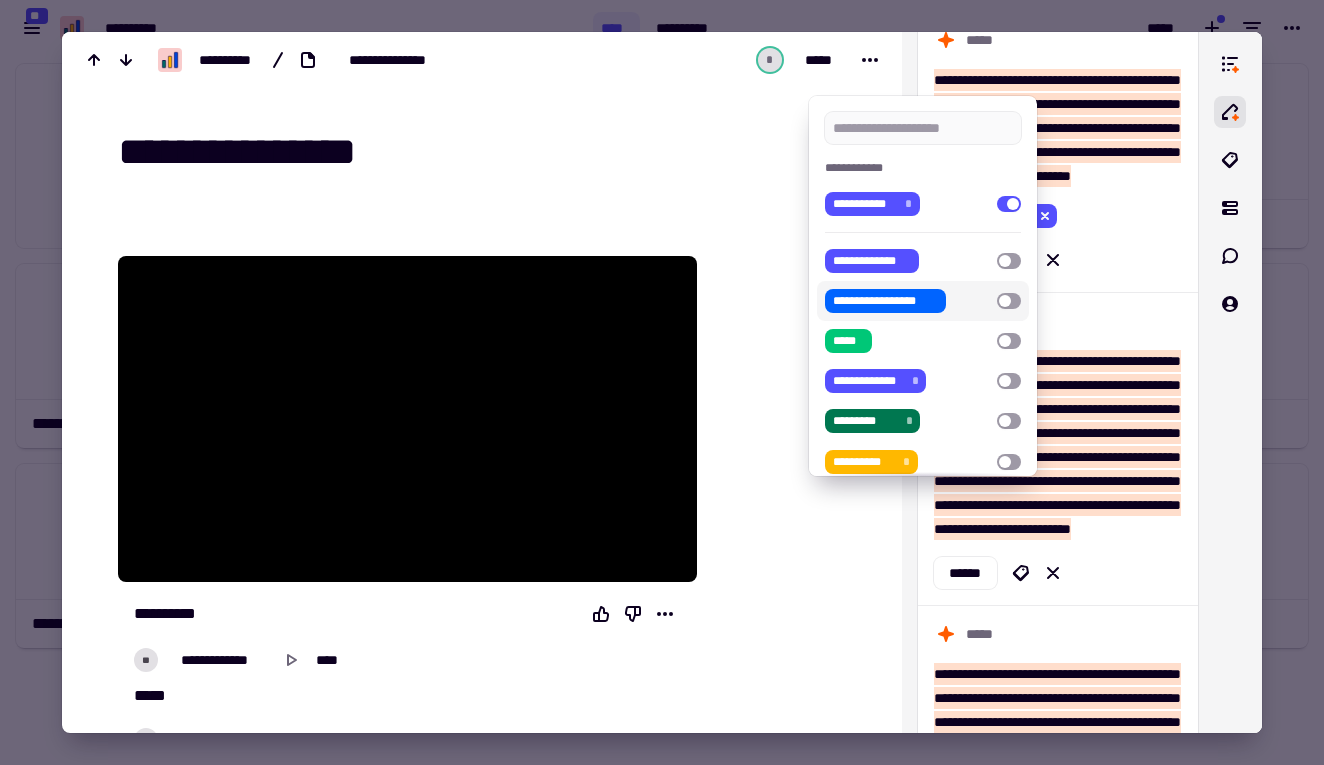 click at bounding box center [1009, 301] 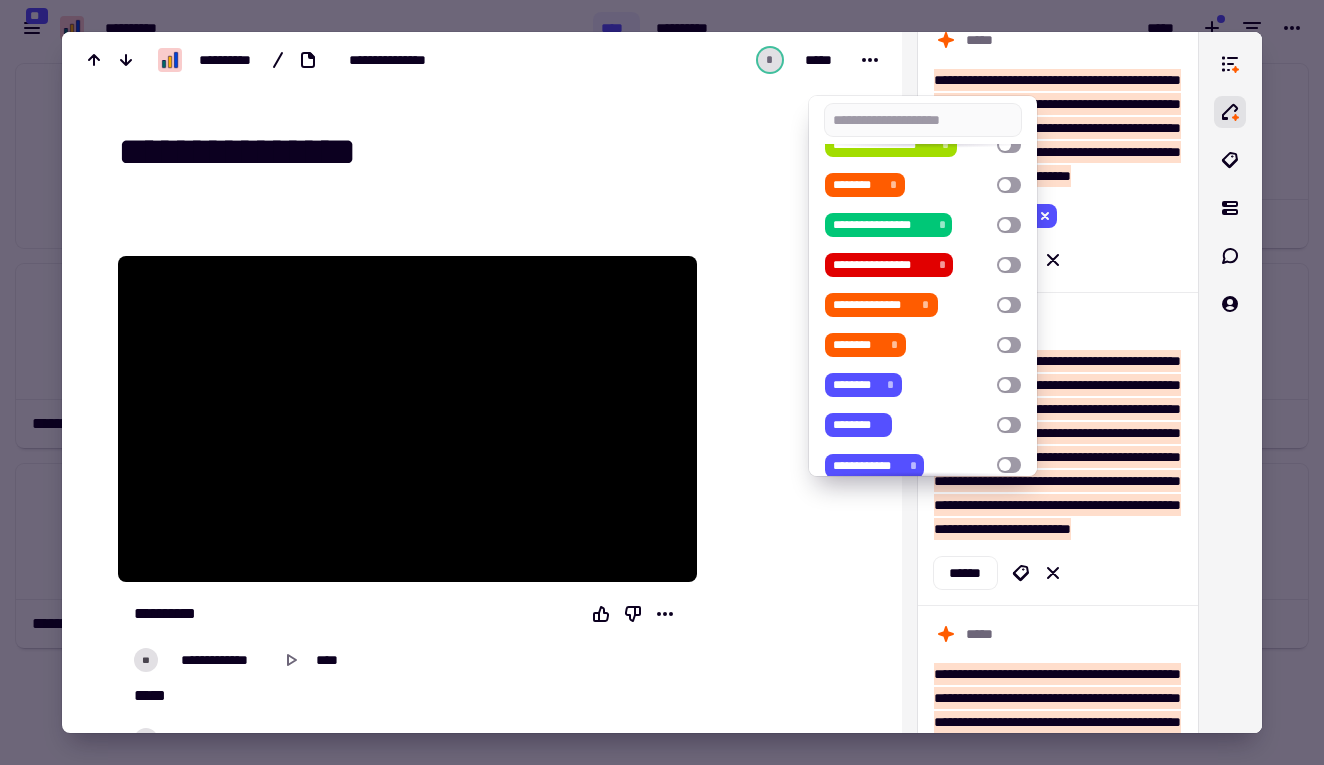 scroll, scrollTop: 1038, scrollLeft: 0, axis: vertical 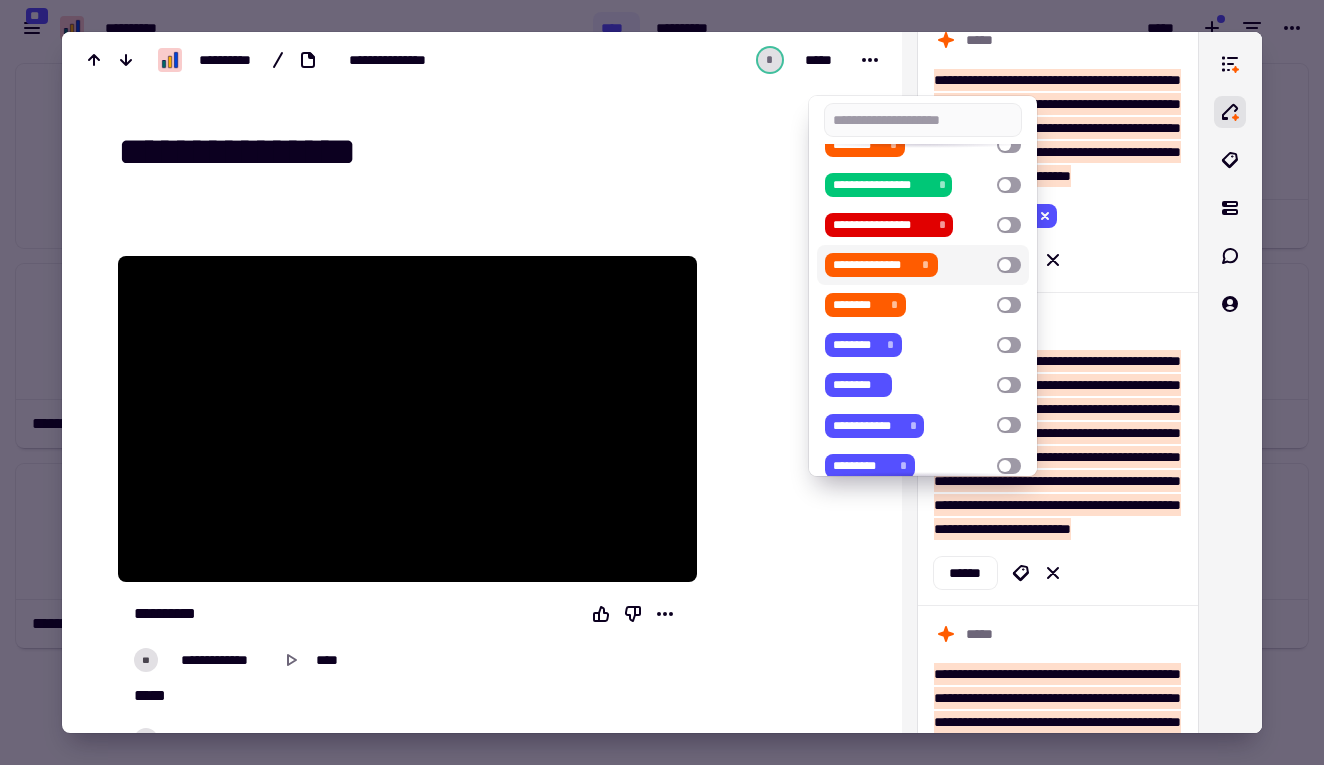 click at bounding box center [1009, 265] 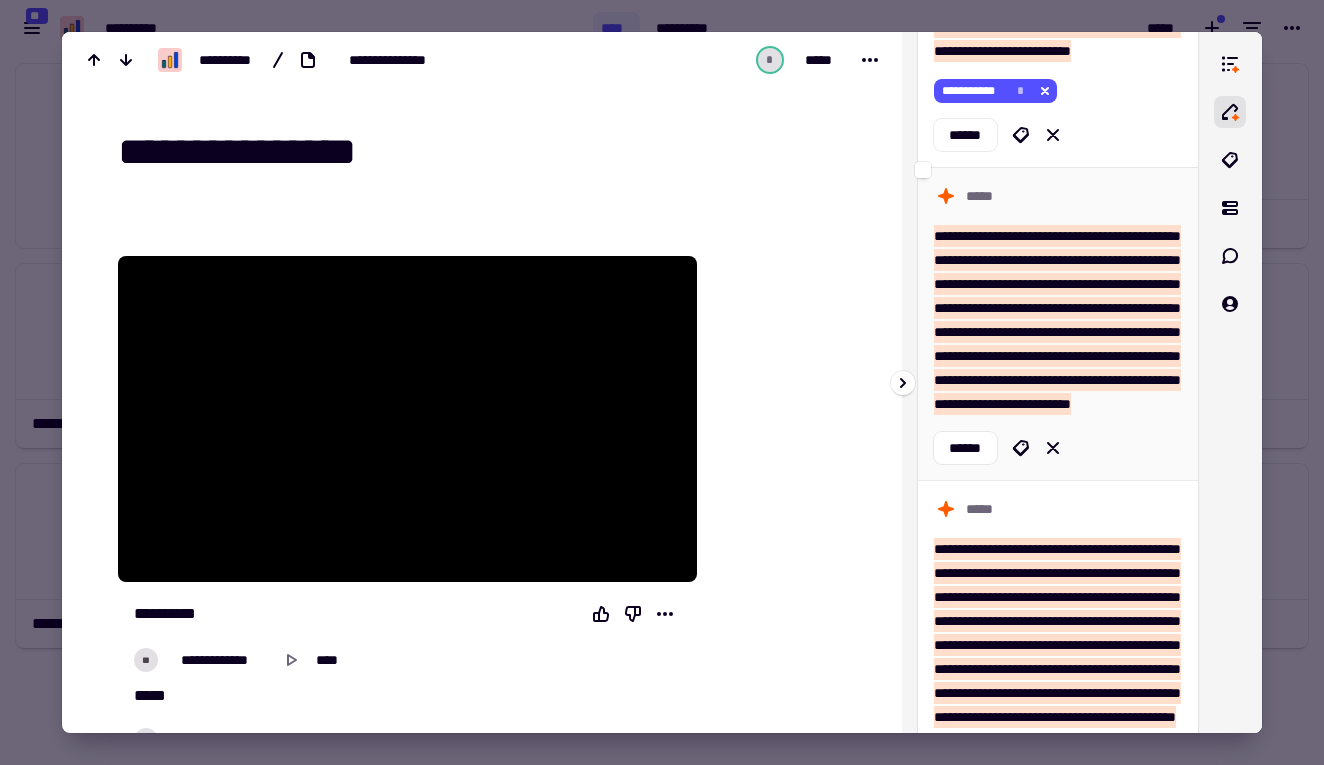 scroll, scrollTop: 2455, scrollLeft: 0, axis: vertical 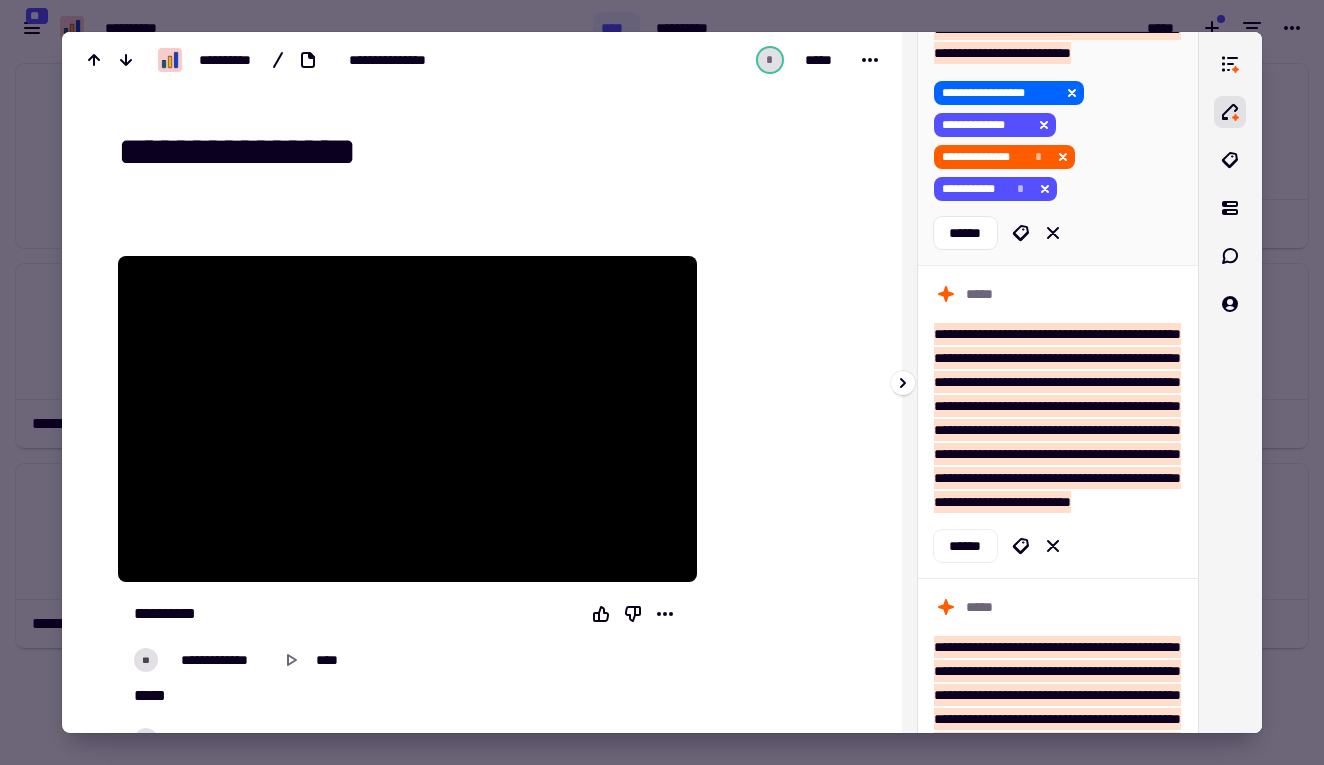 click on "**********" at bounding box center [1058, 141] 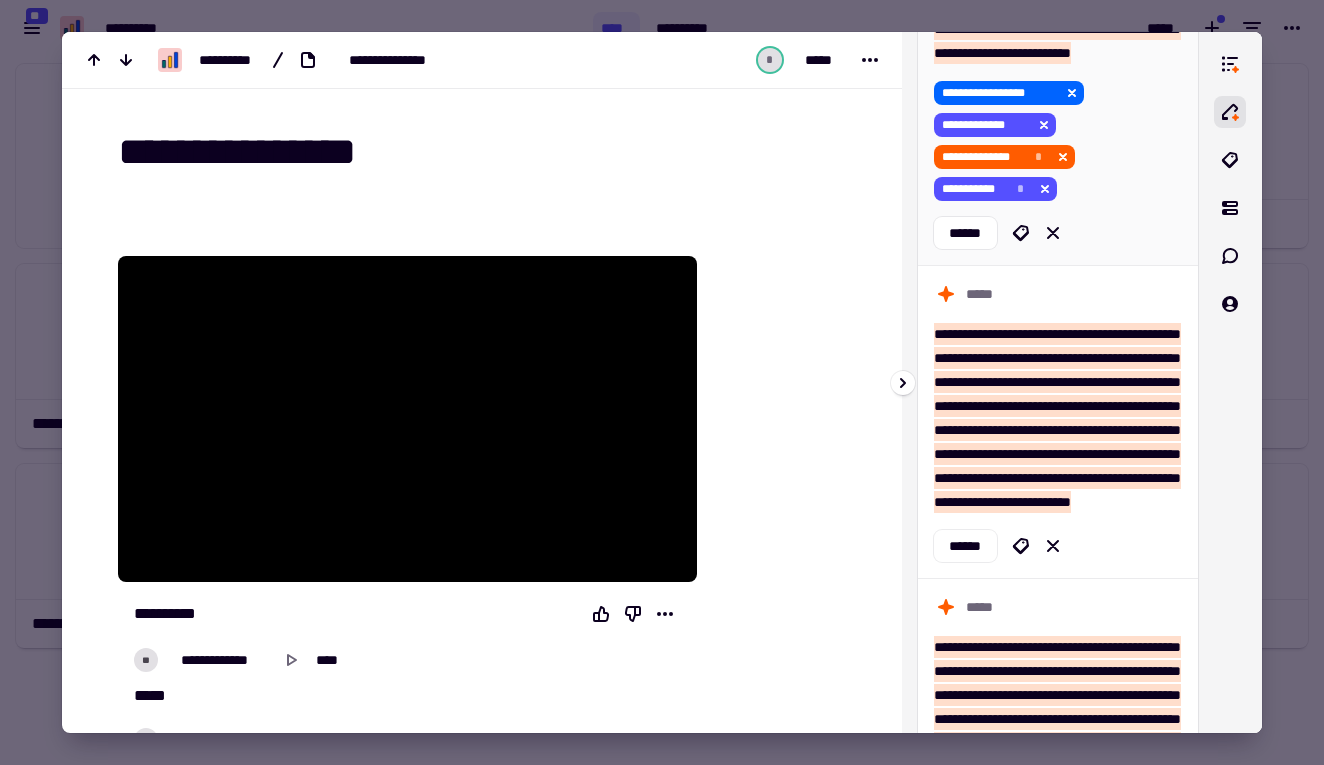 scroll, scrollTop: 7419, scrollLeft: 0, axis: vertical 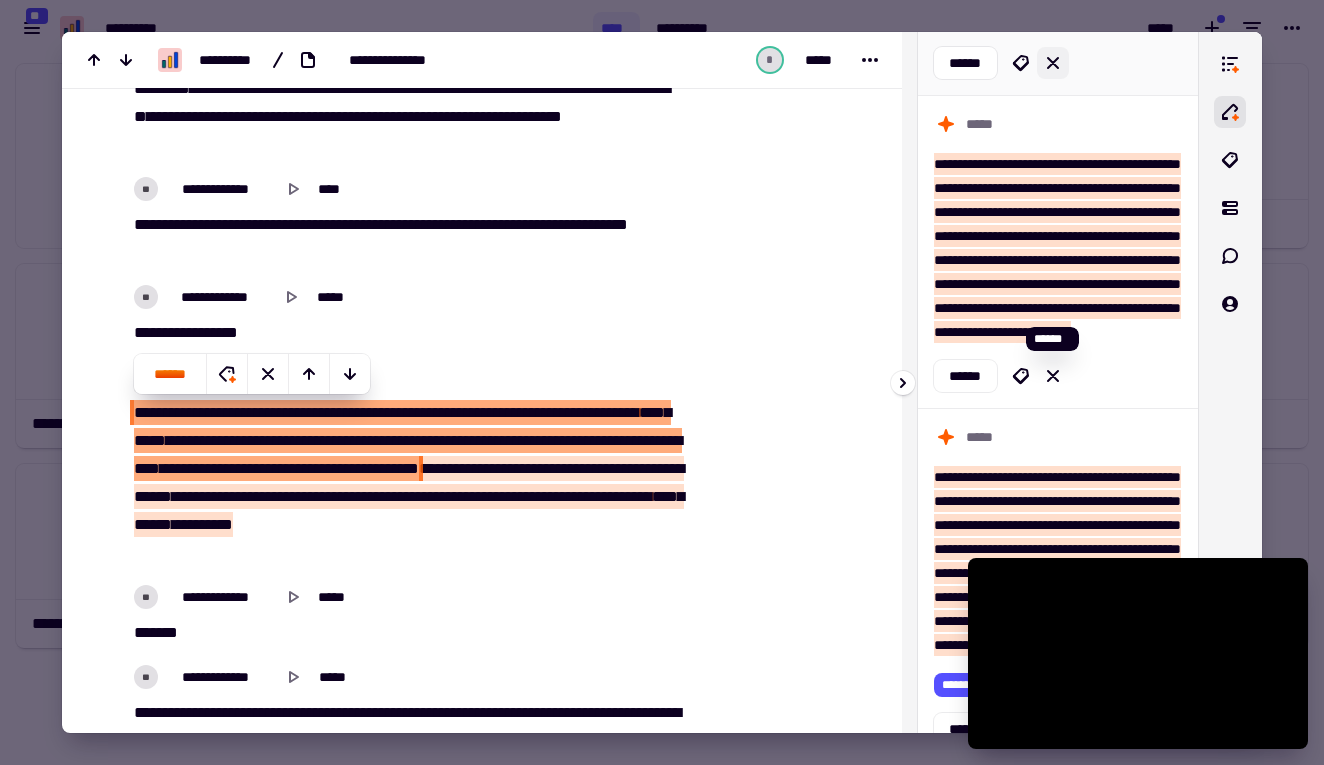 click 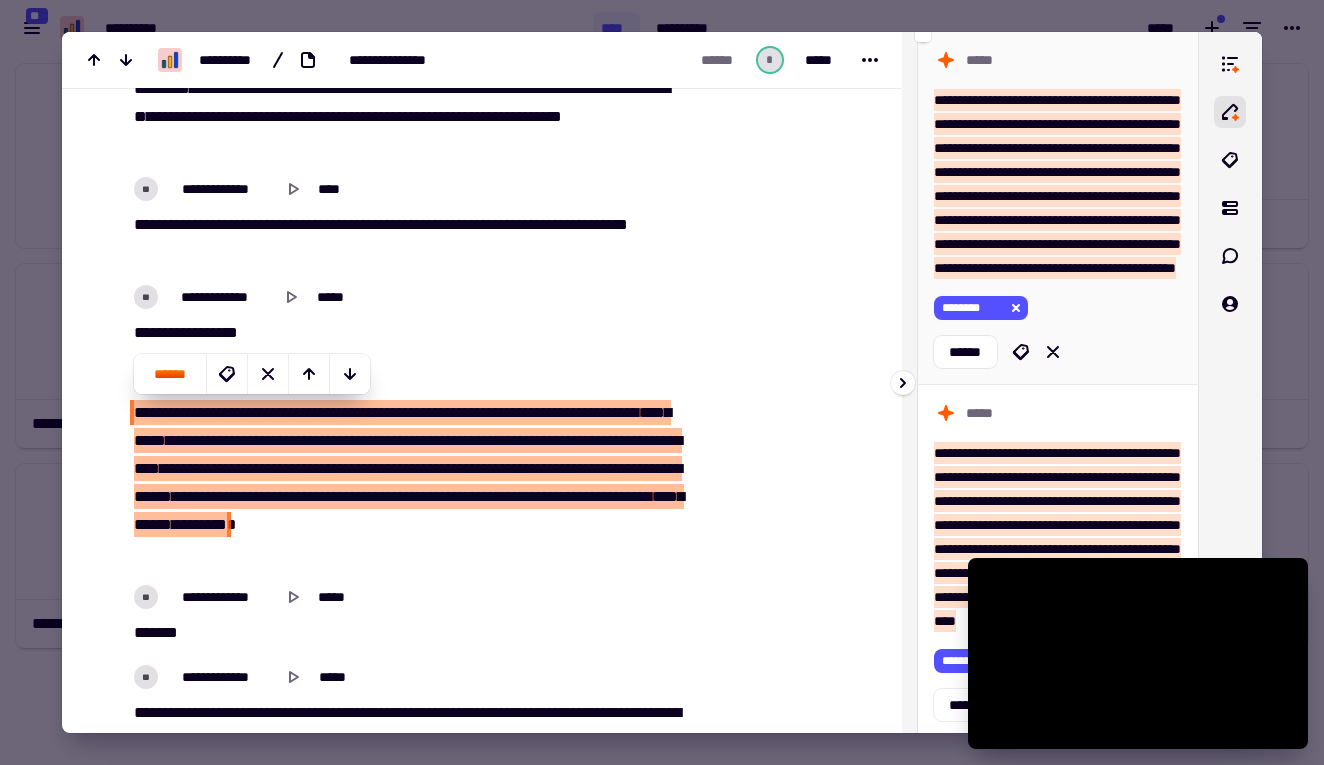 scroll, scrollTop: 7503, scrollLeft: 0, axis: vertical 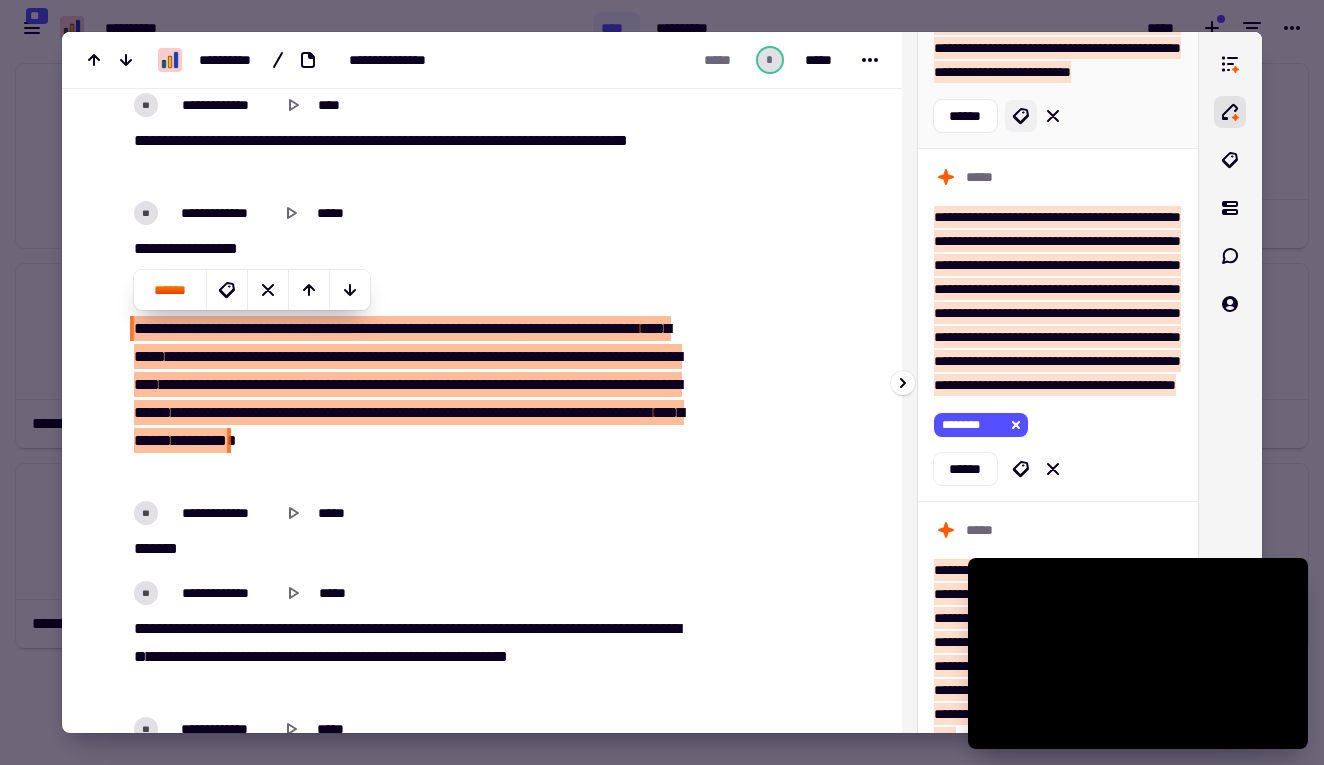 click 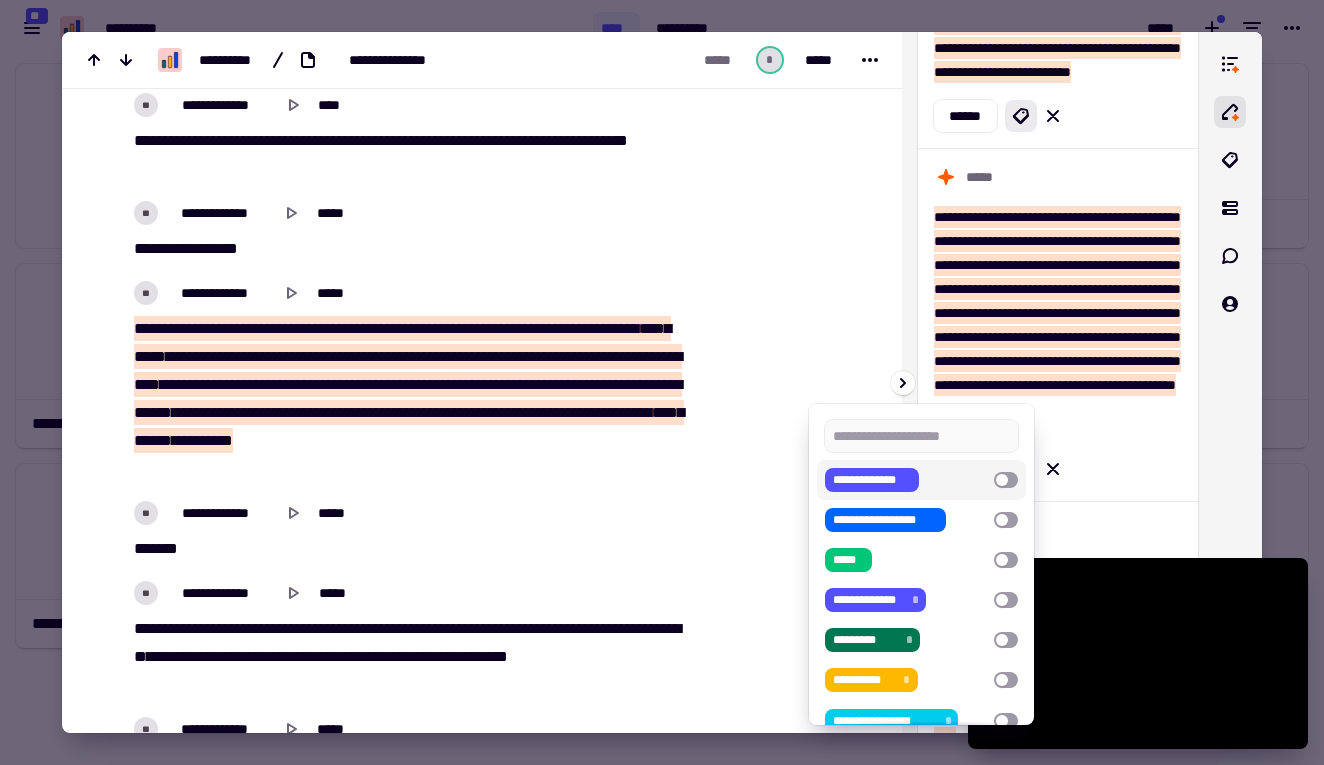 click at bounding box center [1006, 480] 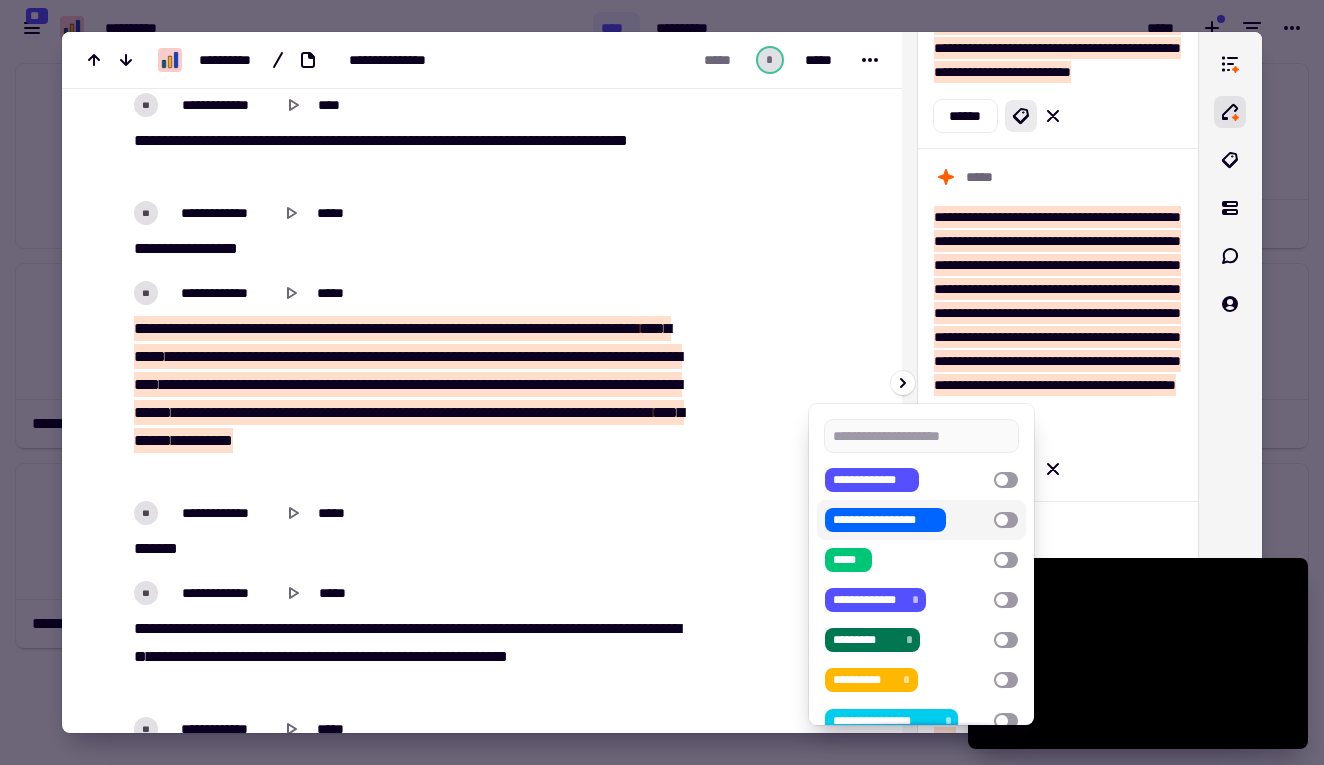 click at bounding box center [1006, 520] 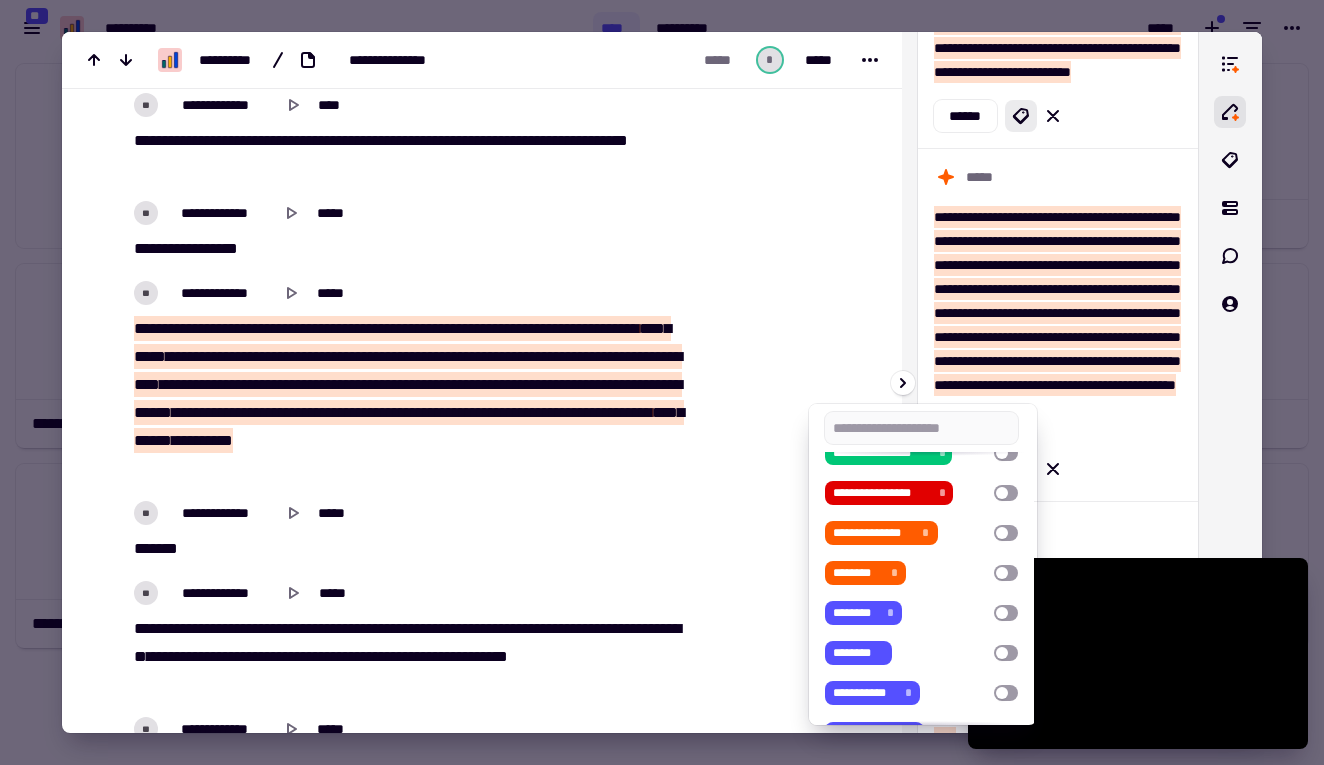 scroll, scrollTop: 998, scrollLeft: 0, axis: vertical 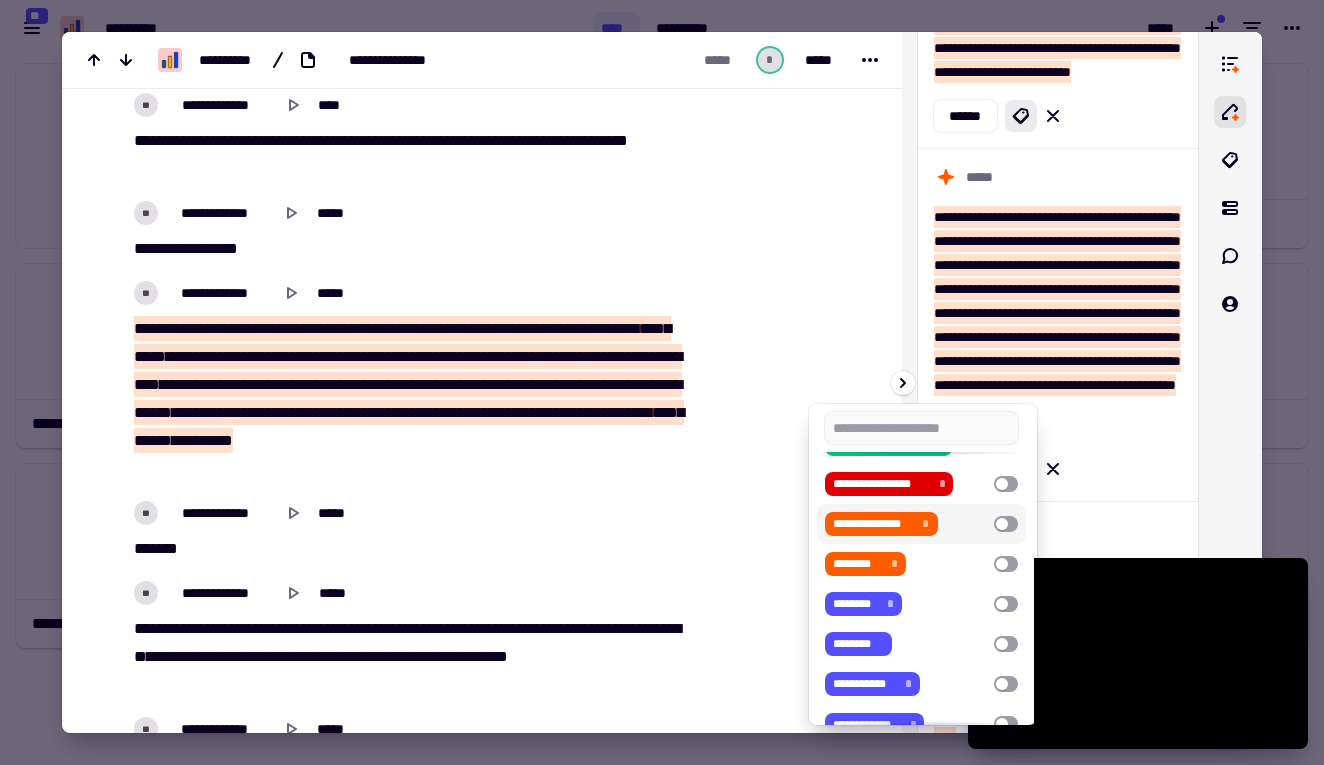 click at bounding box center (1006, 524) 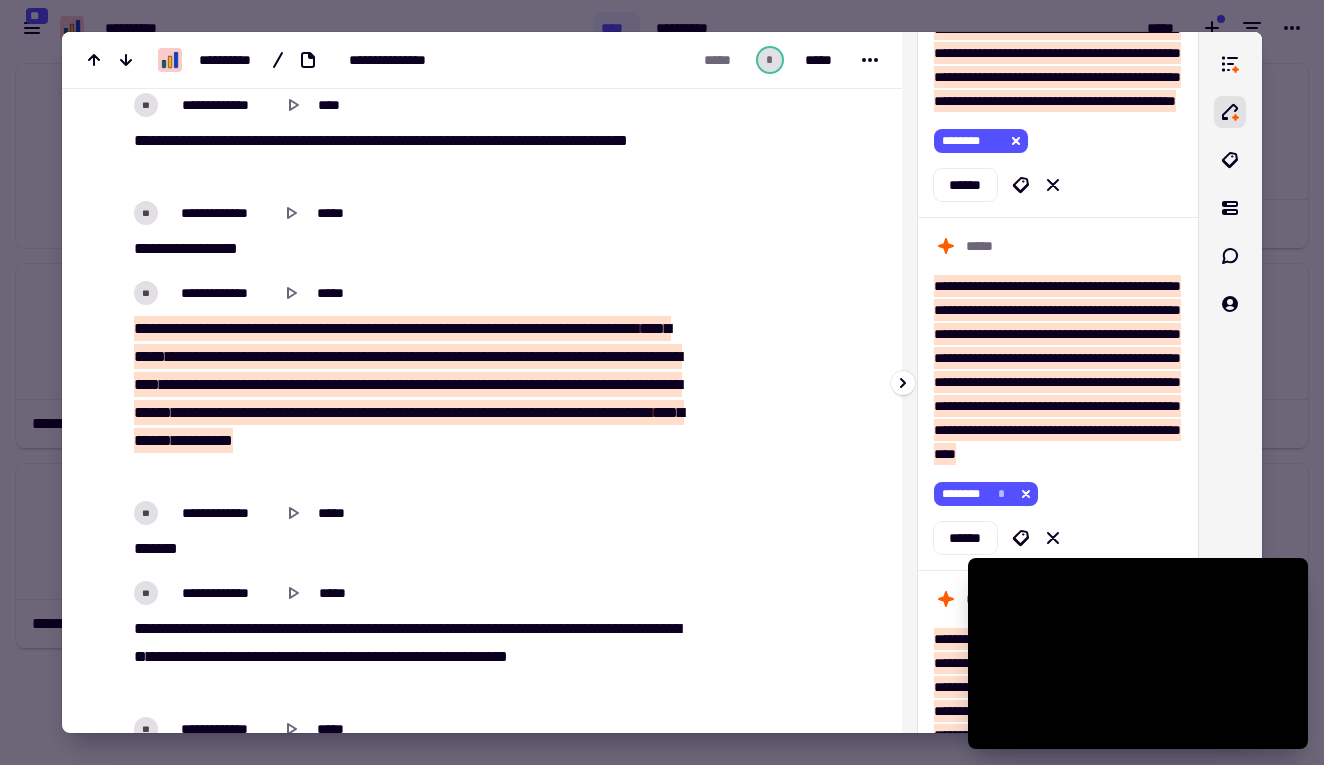 scroll, scrollTop: 2828, scrollLeft: 0, axis: vertical 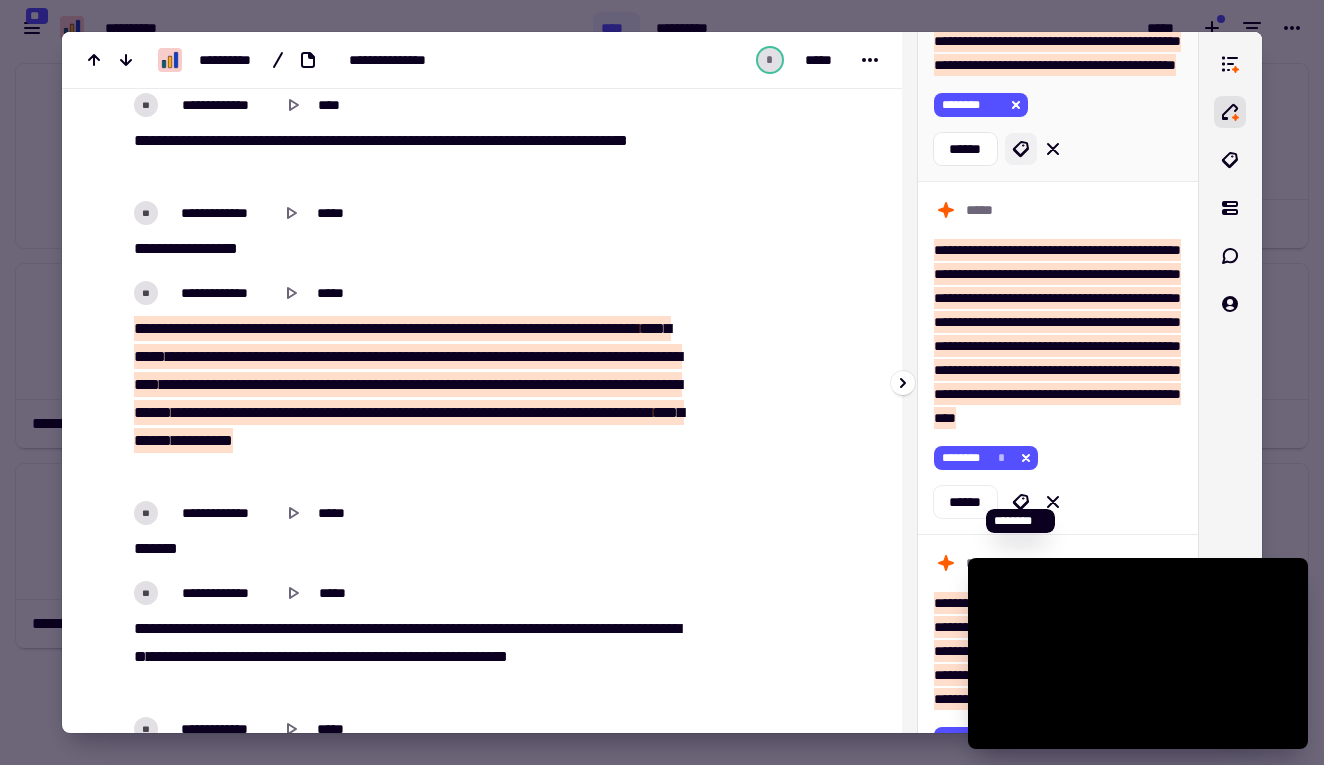click 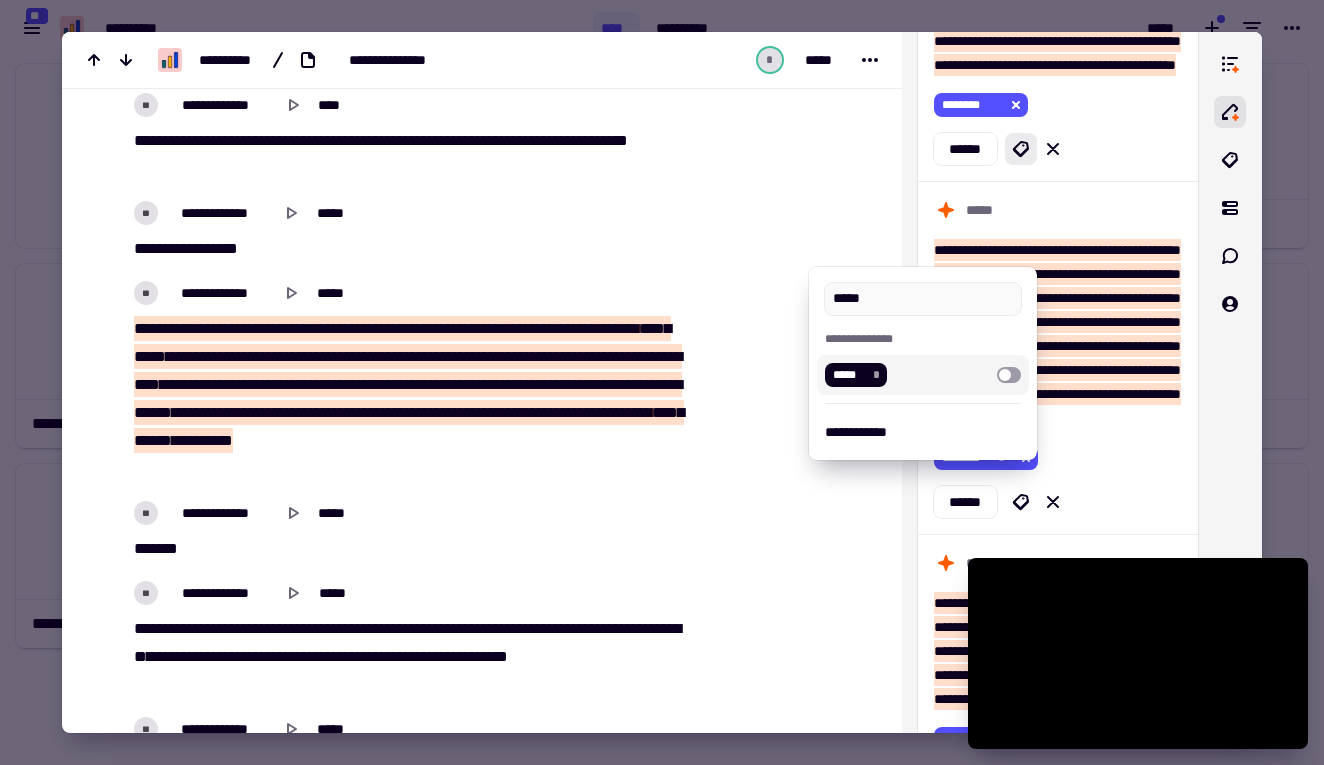 type on "*****" 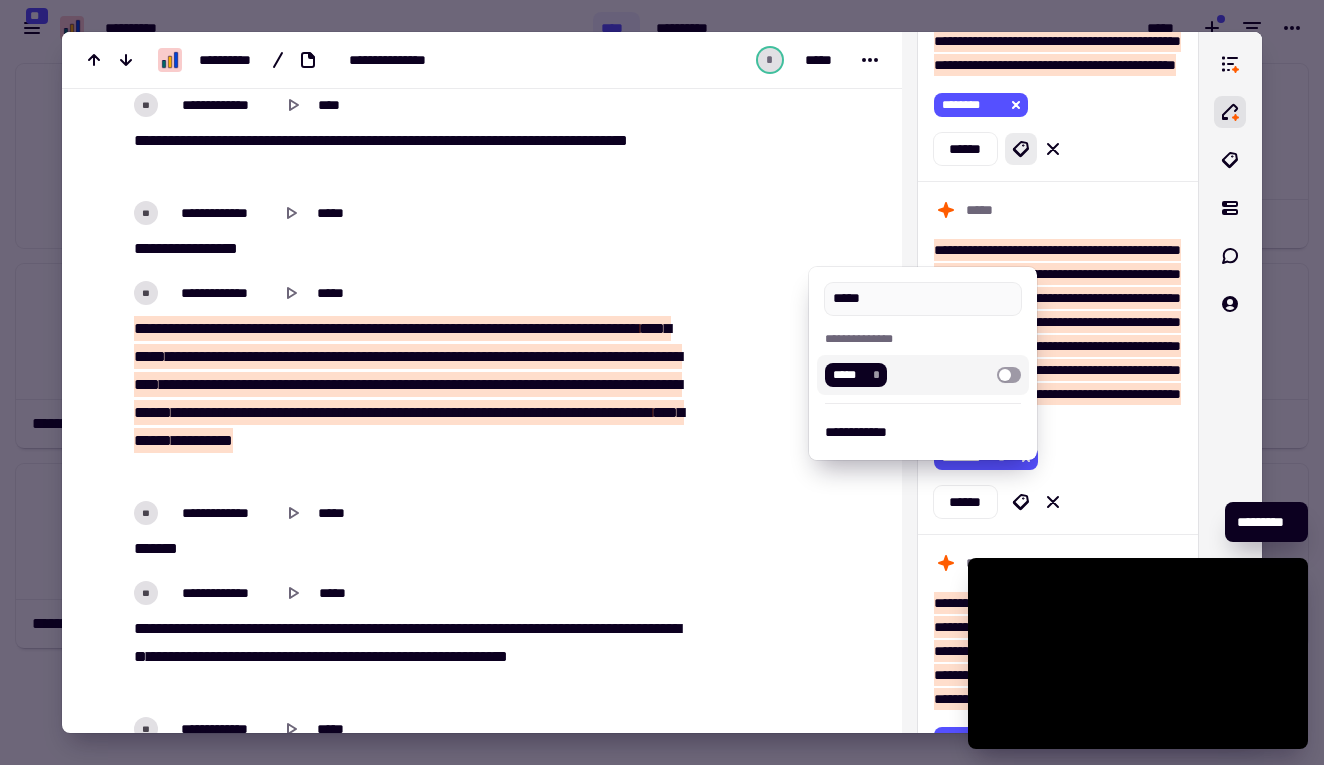 click at bounding box center (662, 382) 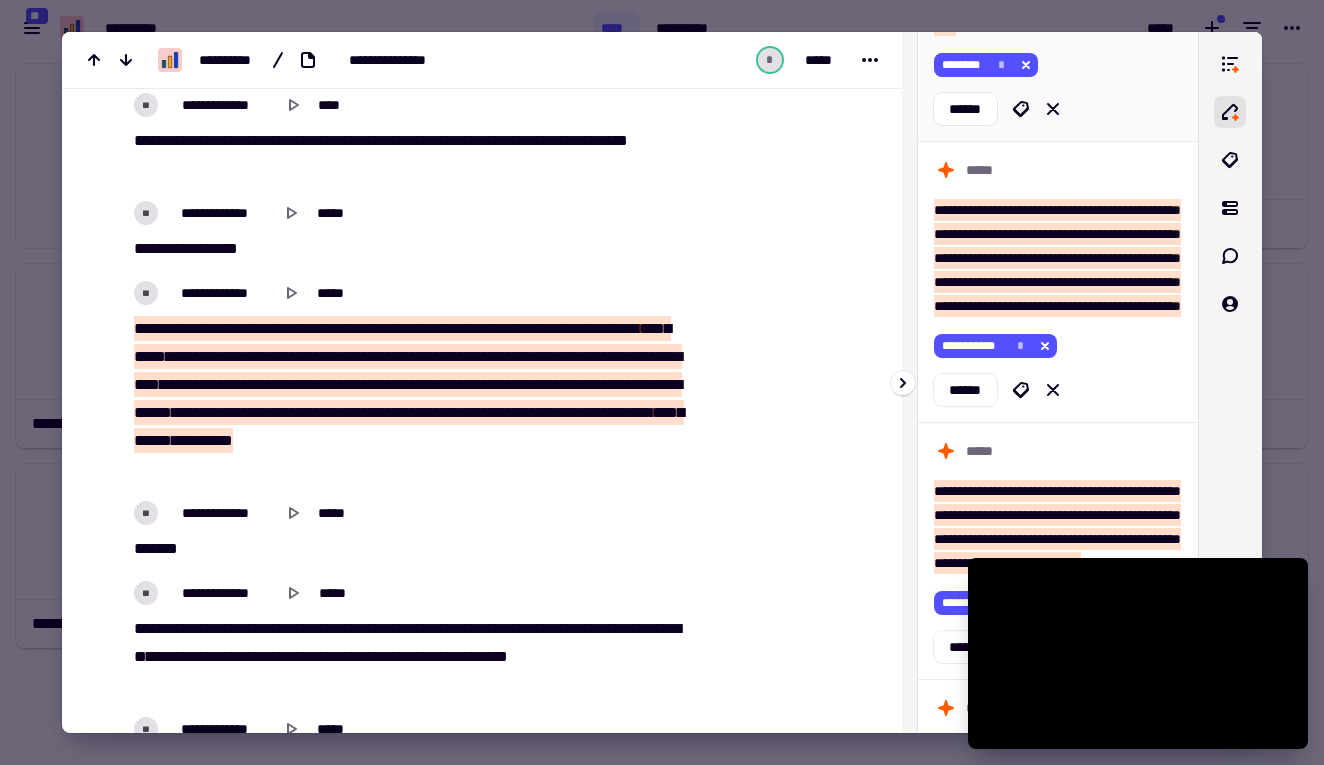 scroll, scrollTop: 3224, scrollLeft: 0, axis: vertical 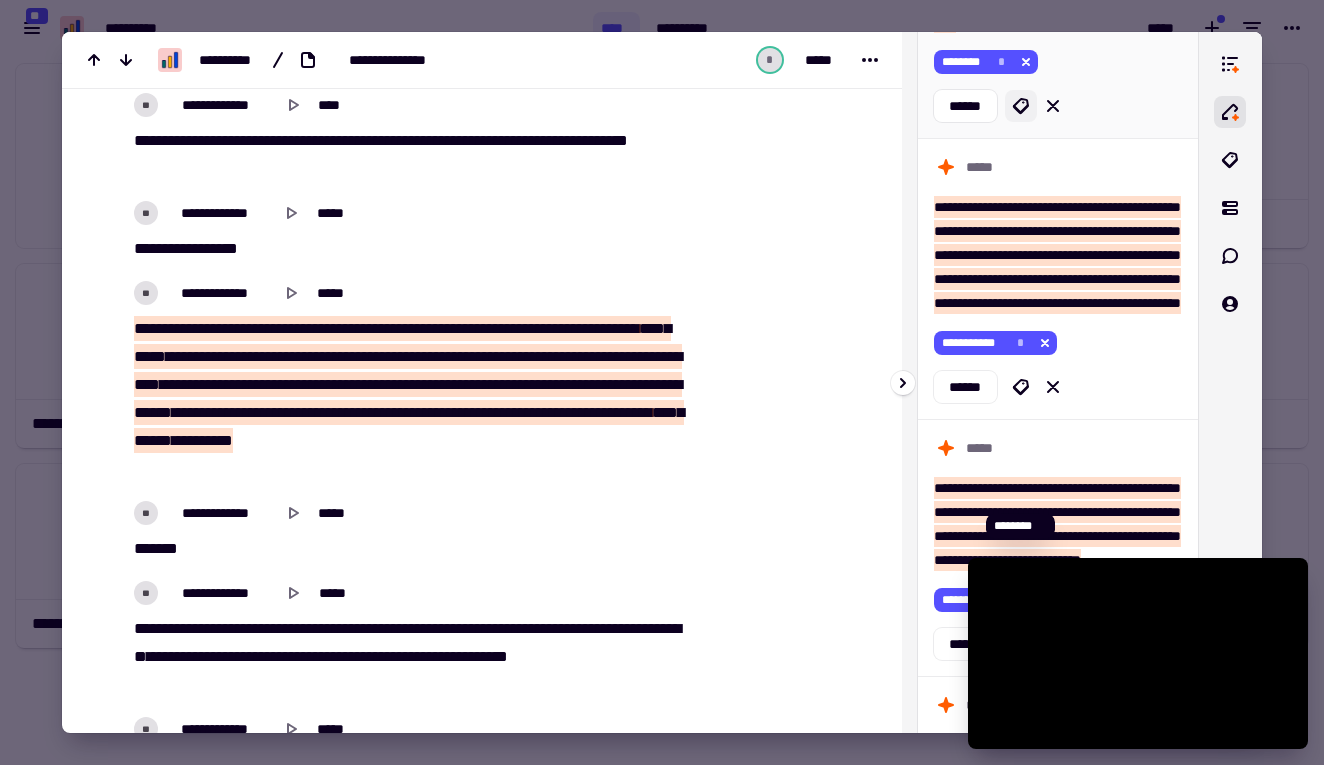 click 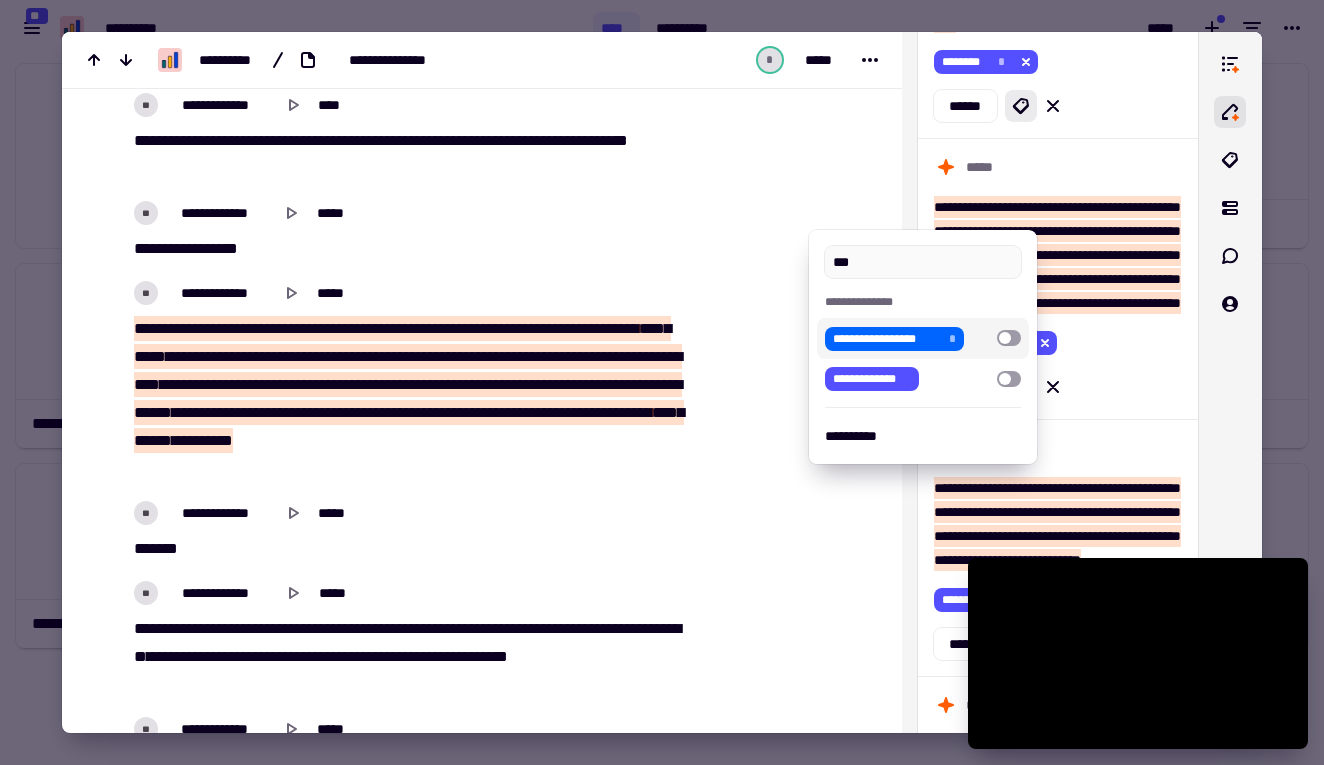 type on "***" 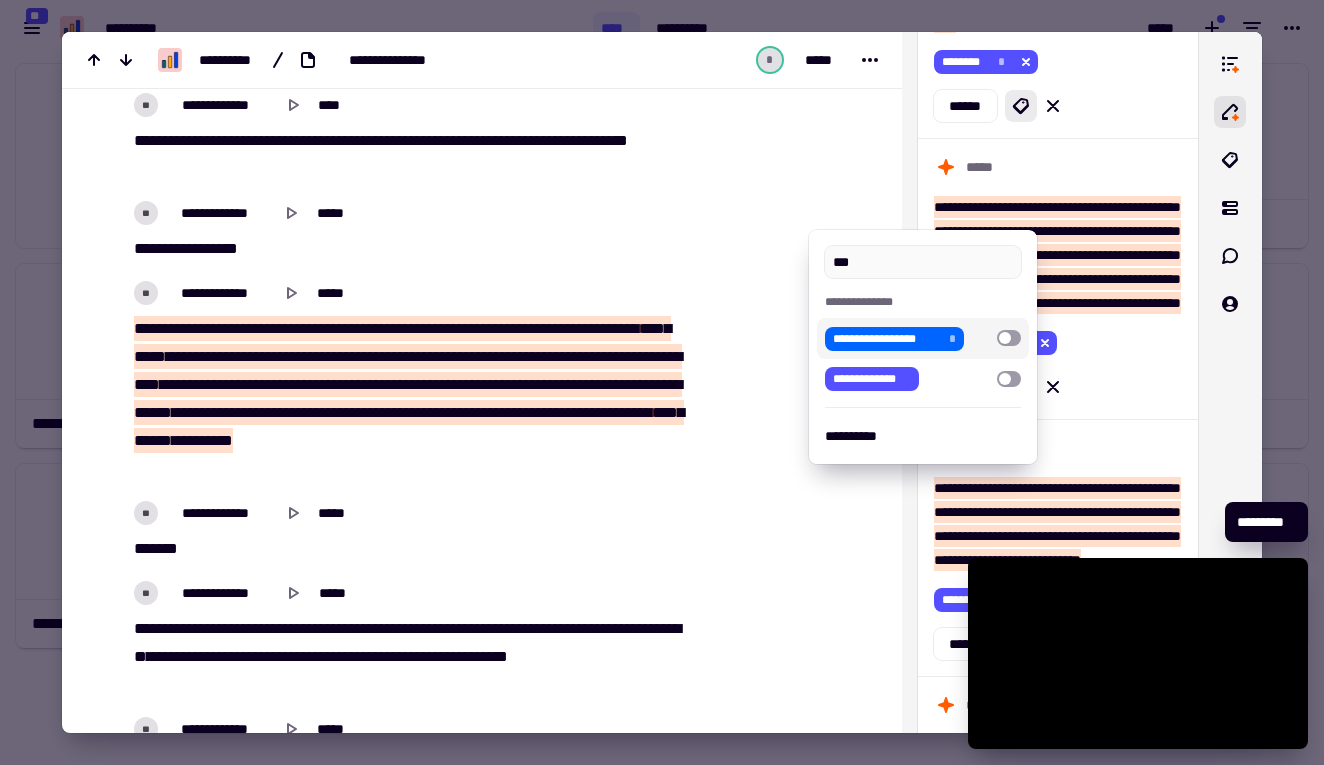 click at bounding box center (662, 382) 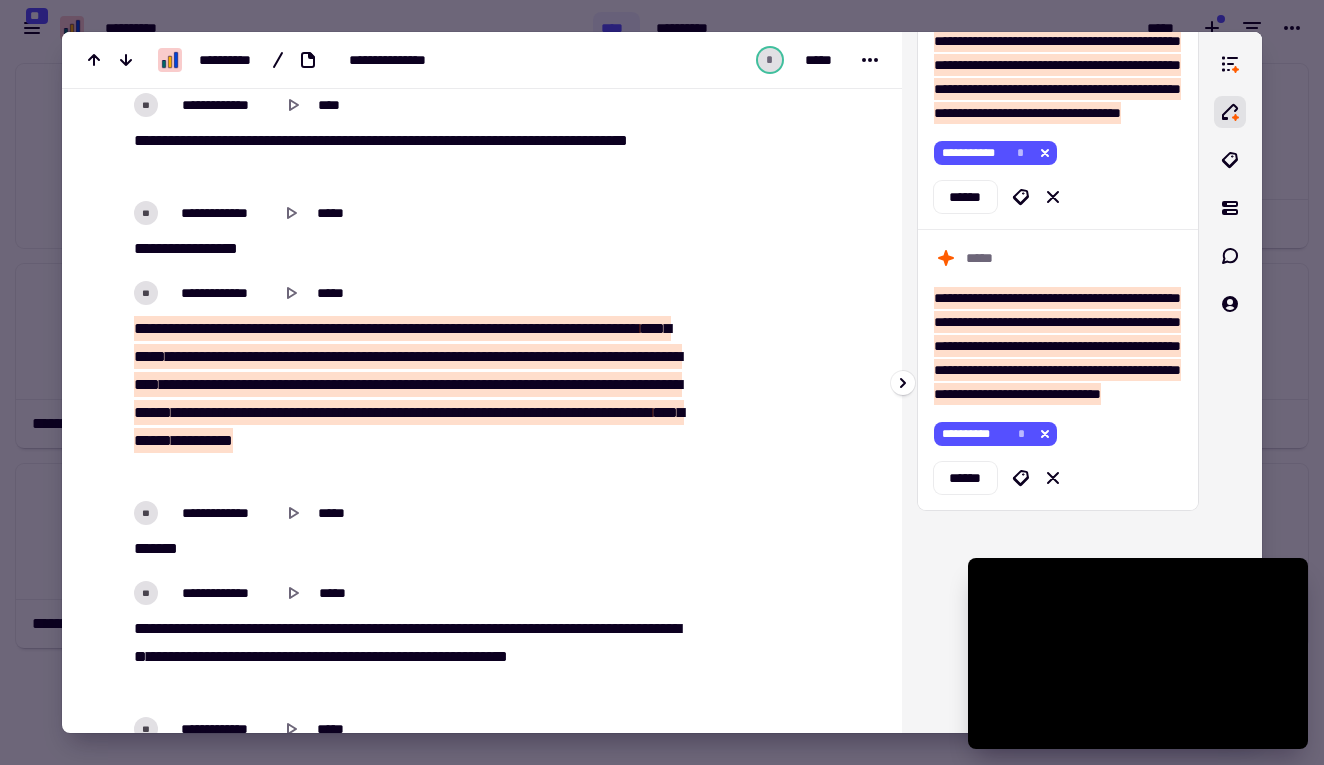 scroll, scrollTop: 4357, scrollLeft: 0, axis: vertical 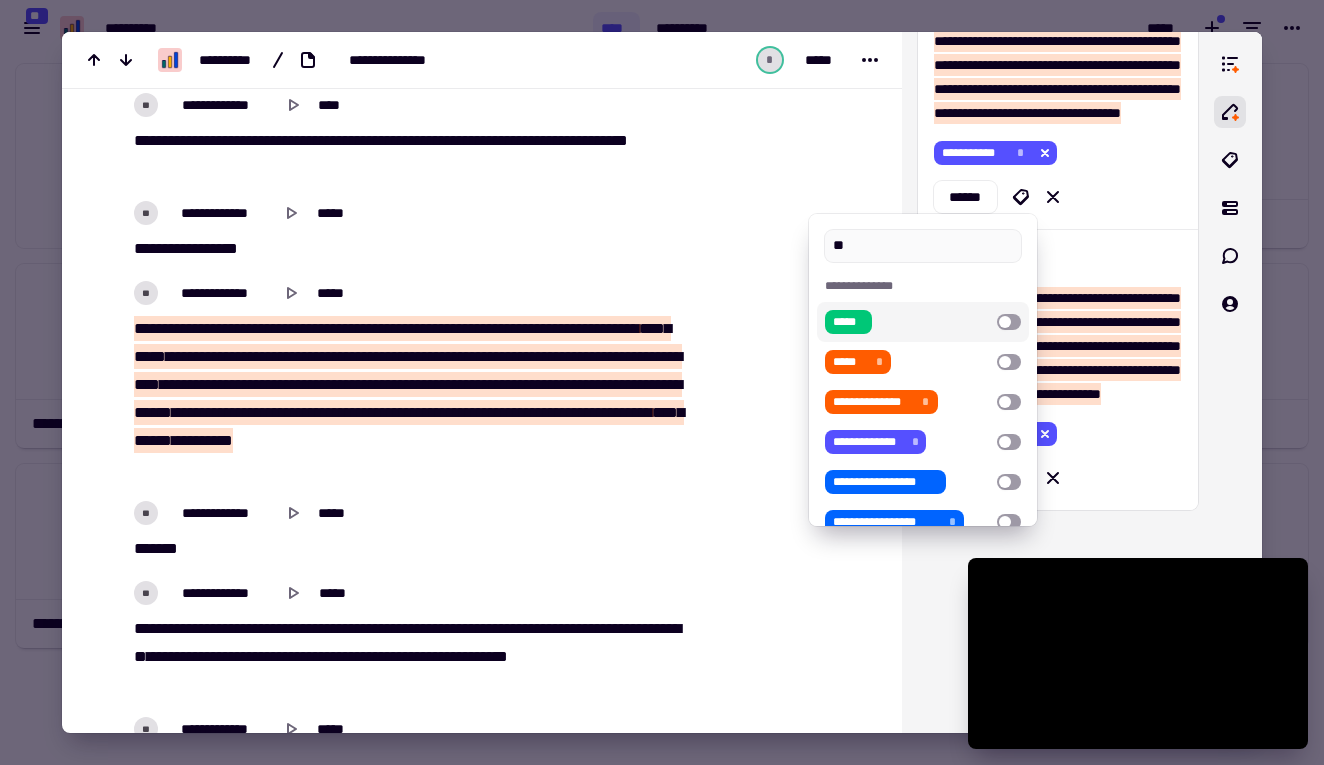 type on "*" 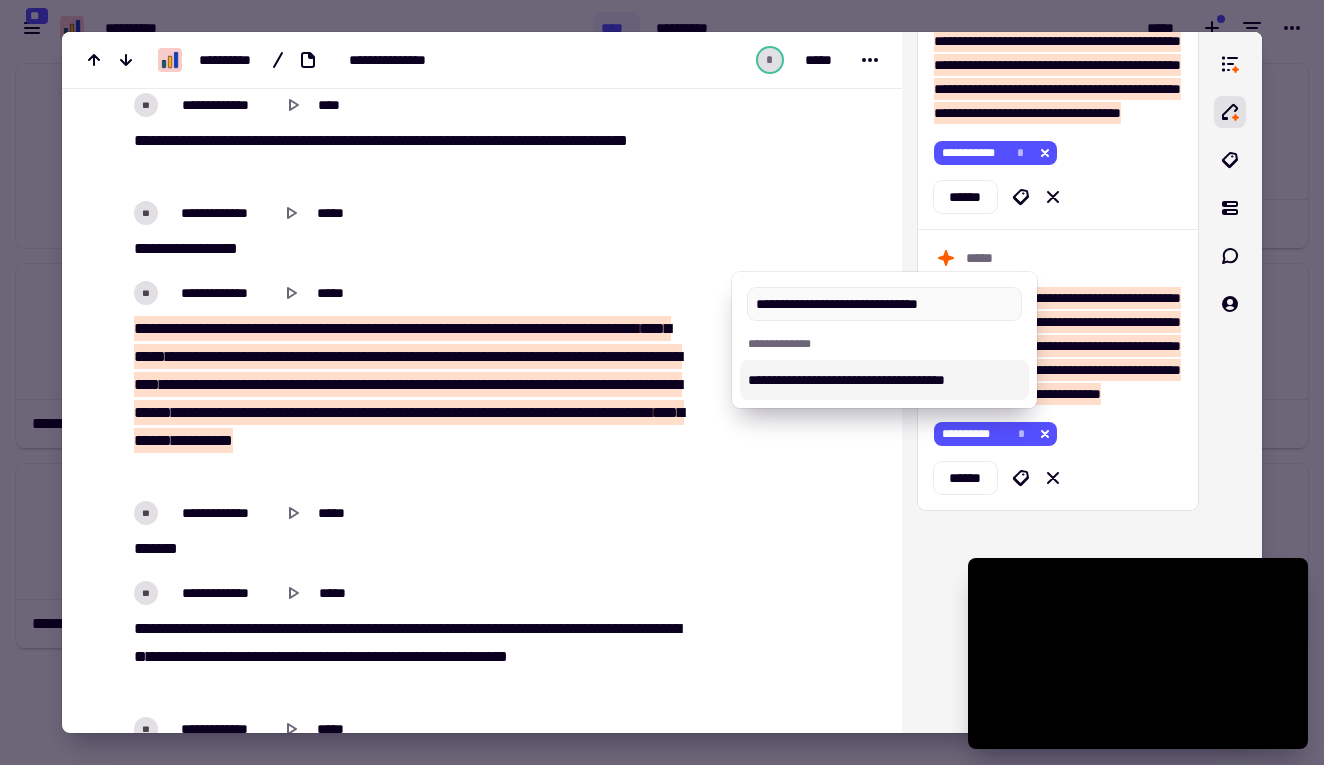 type on "**********" 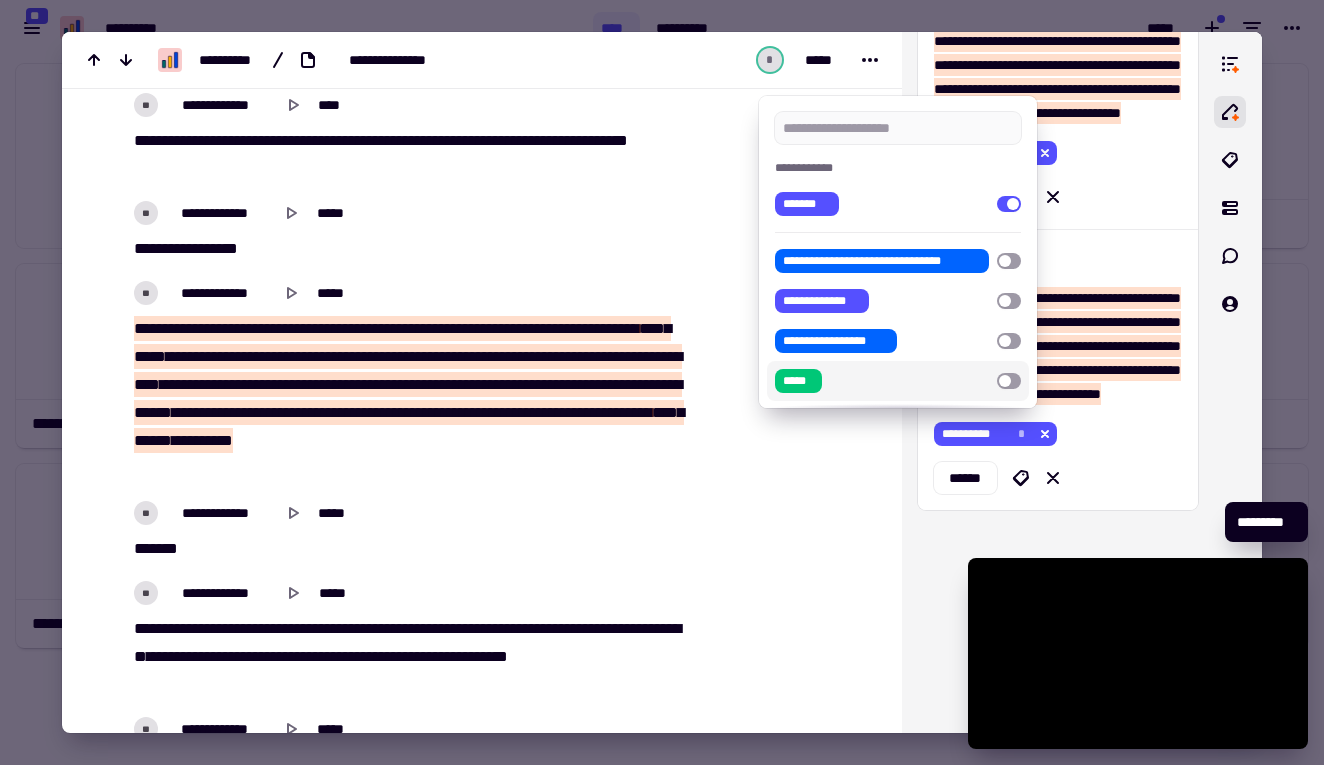 click at bounding box center [662, 382] 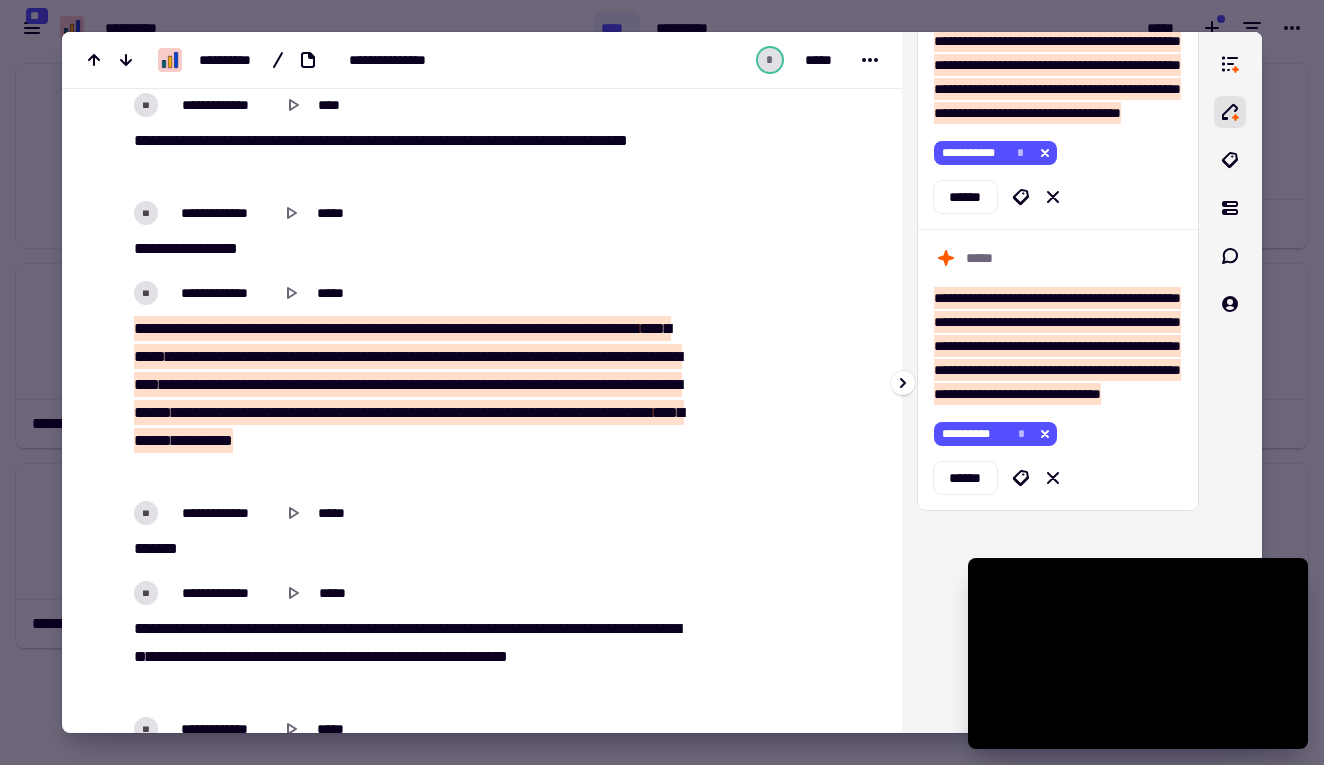 scroll, scrollTop: 4723, scrollLeft: 0, axis: vertical 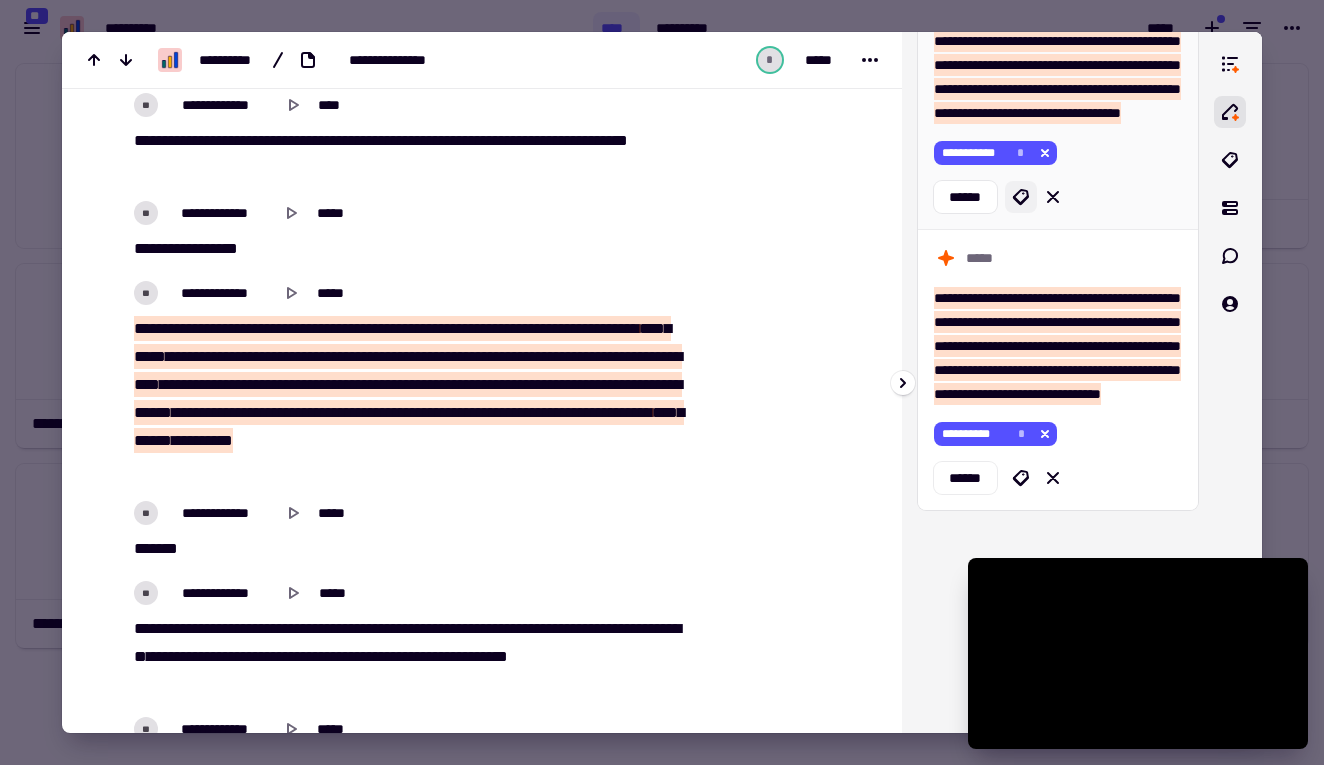 click 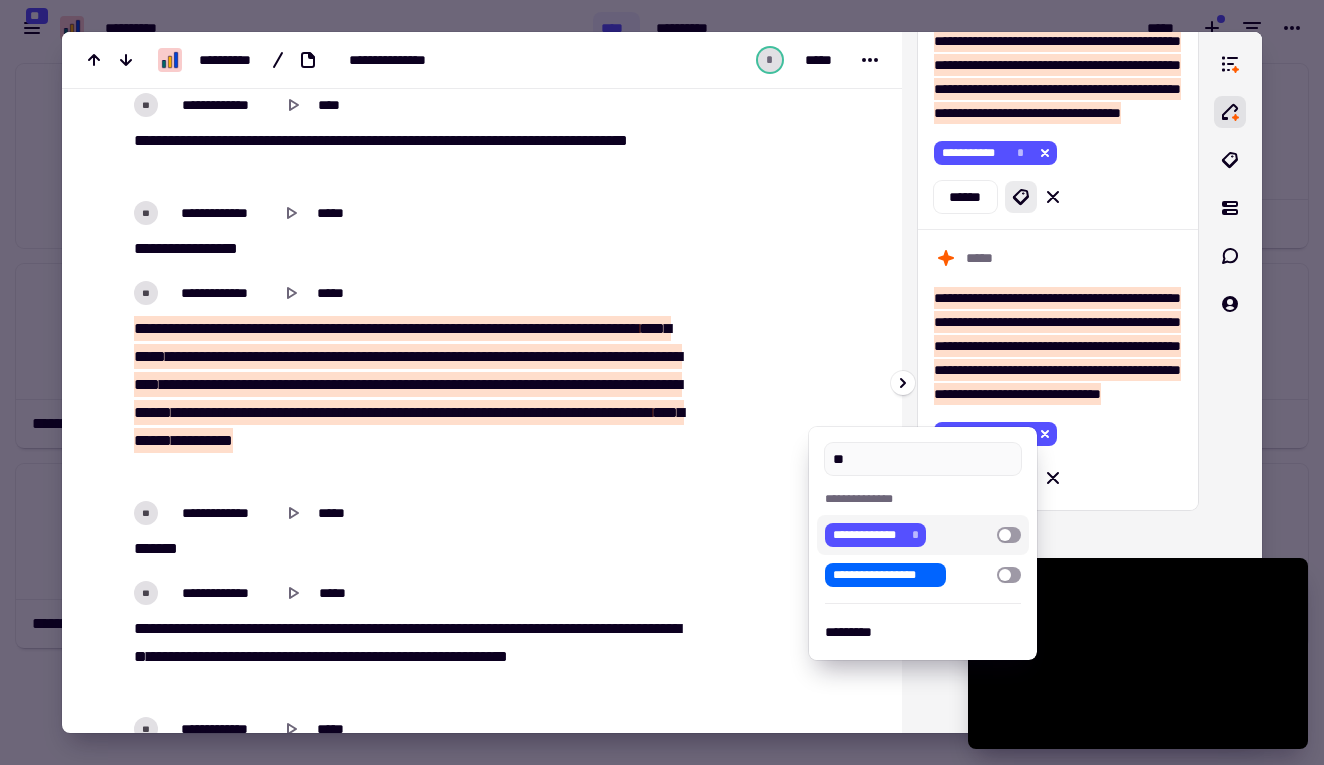 type on "*" 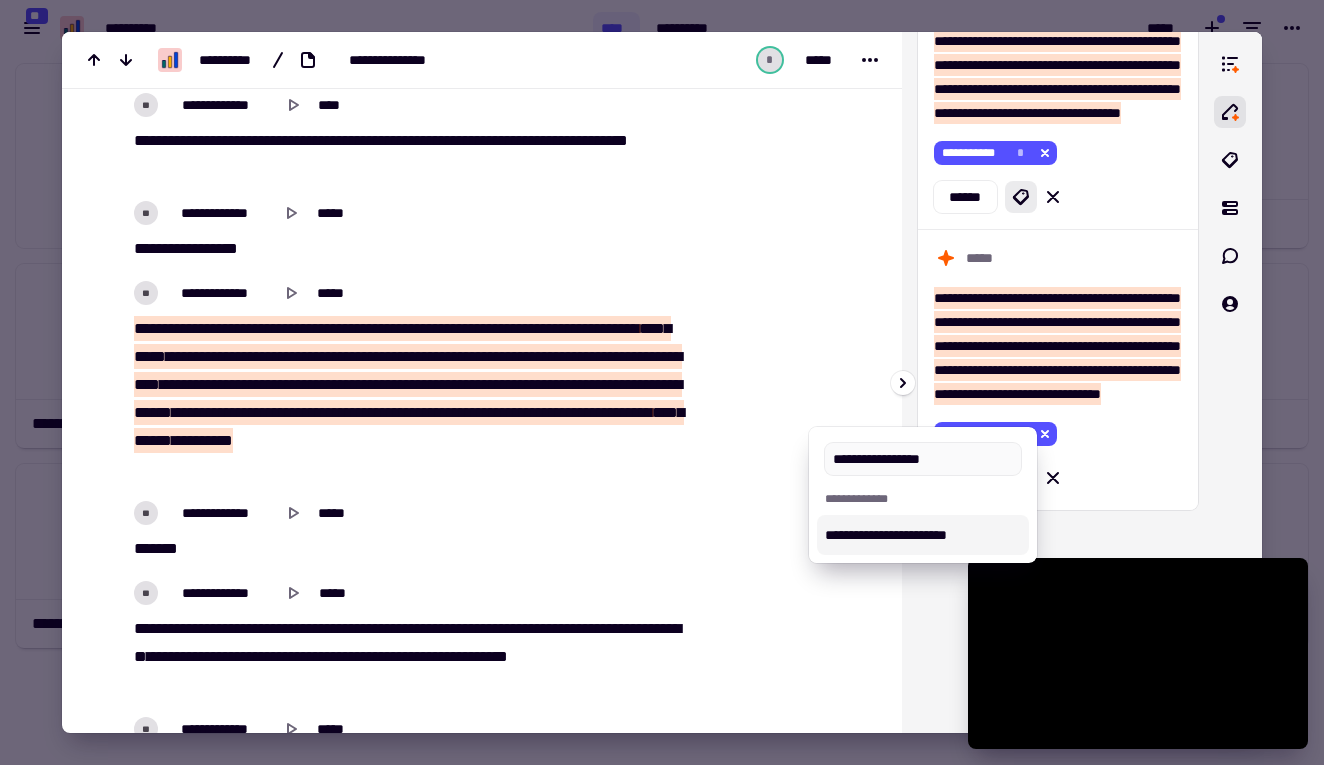 type on "**********" 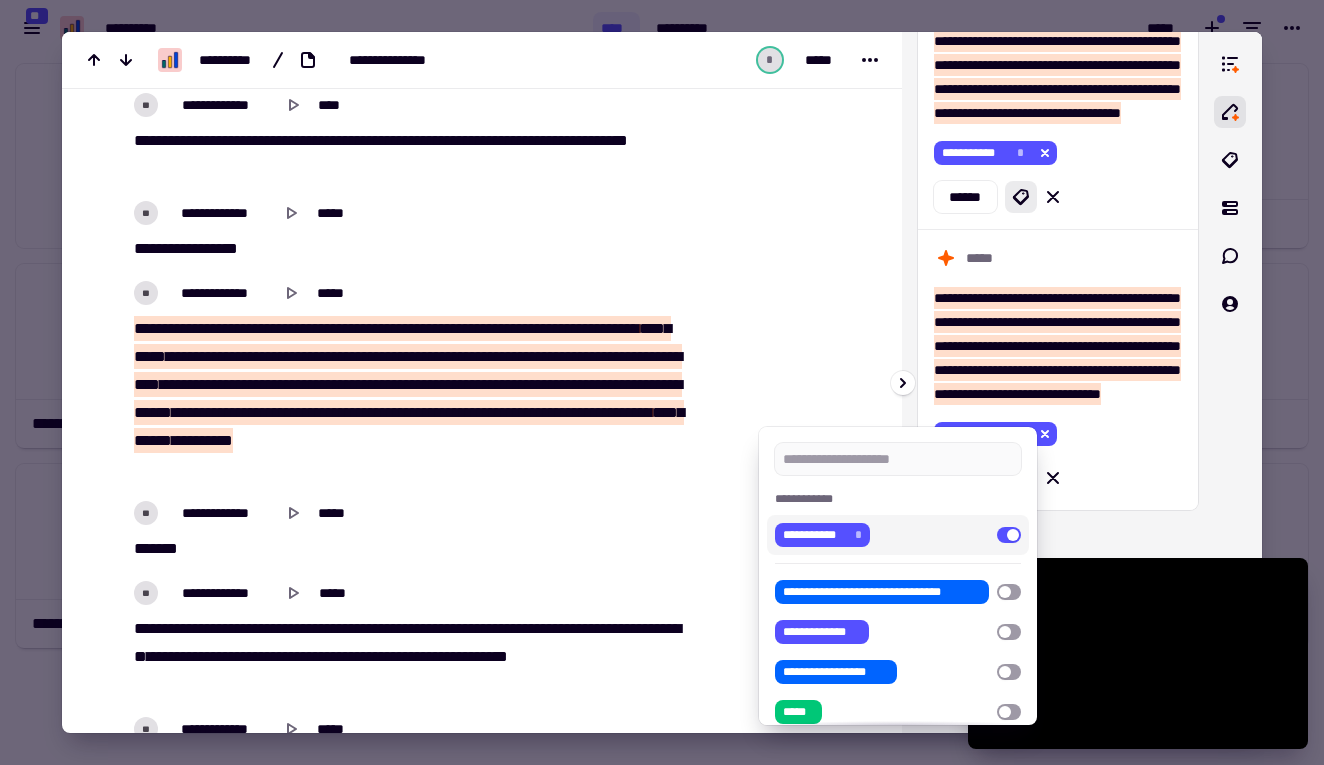 click at bounding box center (662, 382) 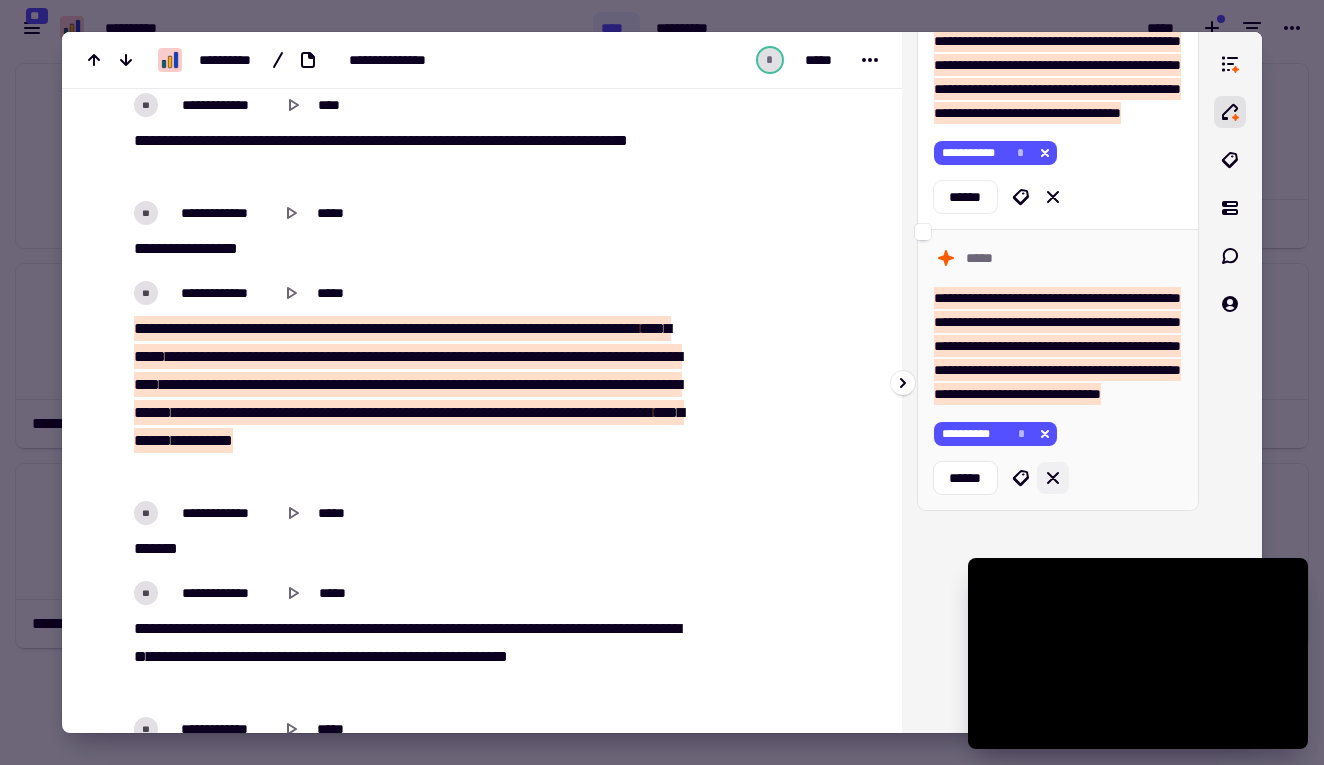 scroll, scrollTop: 4977, scrollLeft: 0, axis: vertical 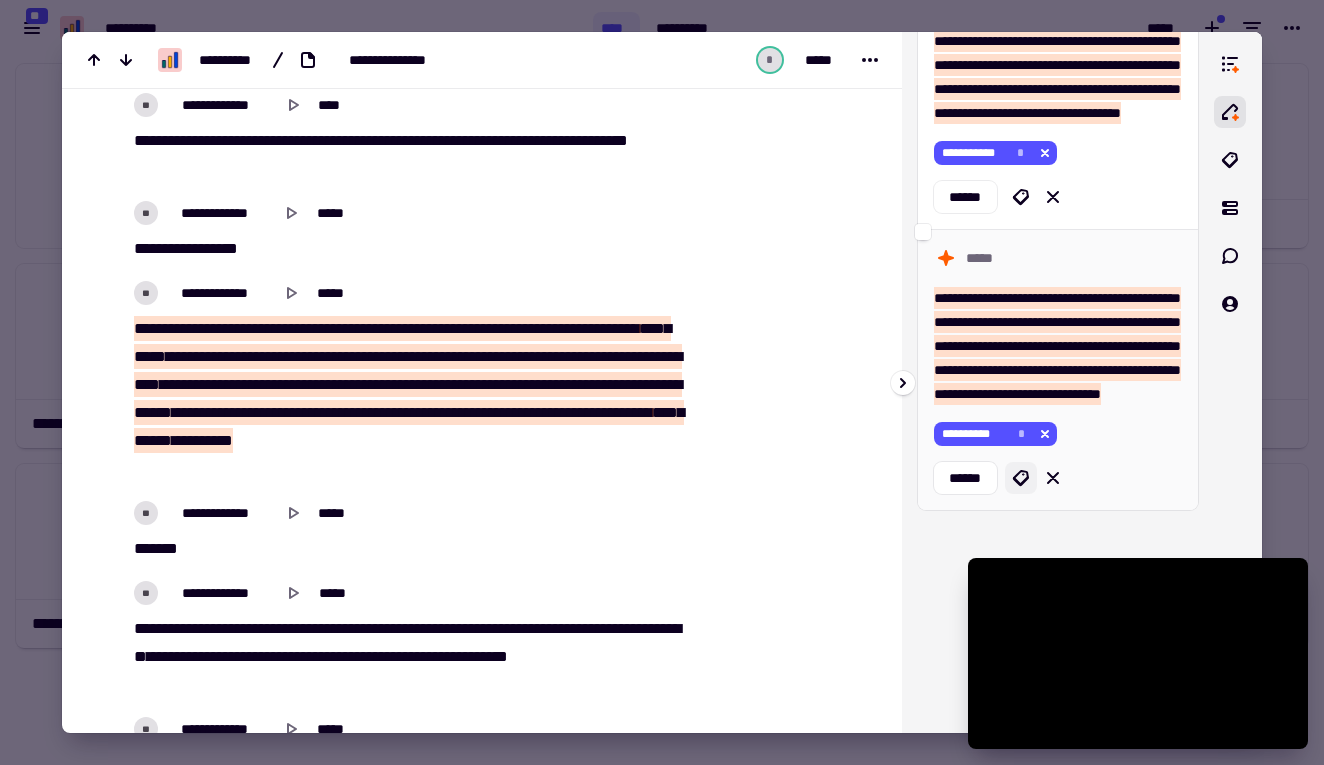 click 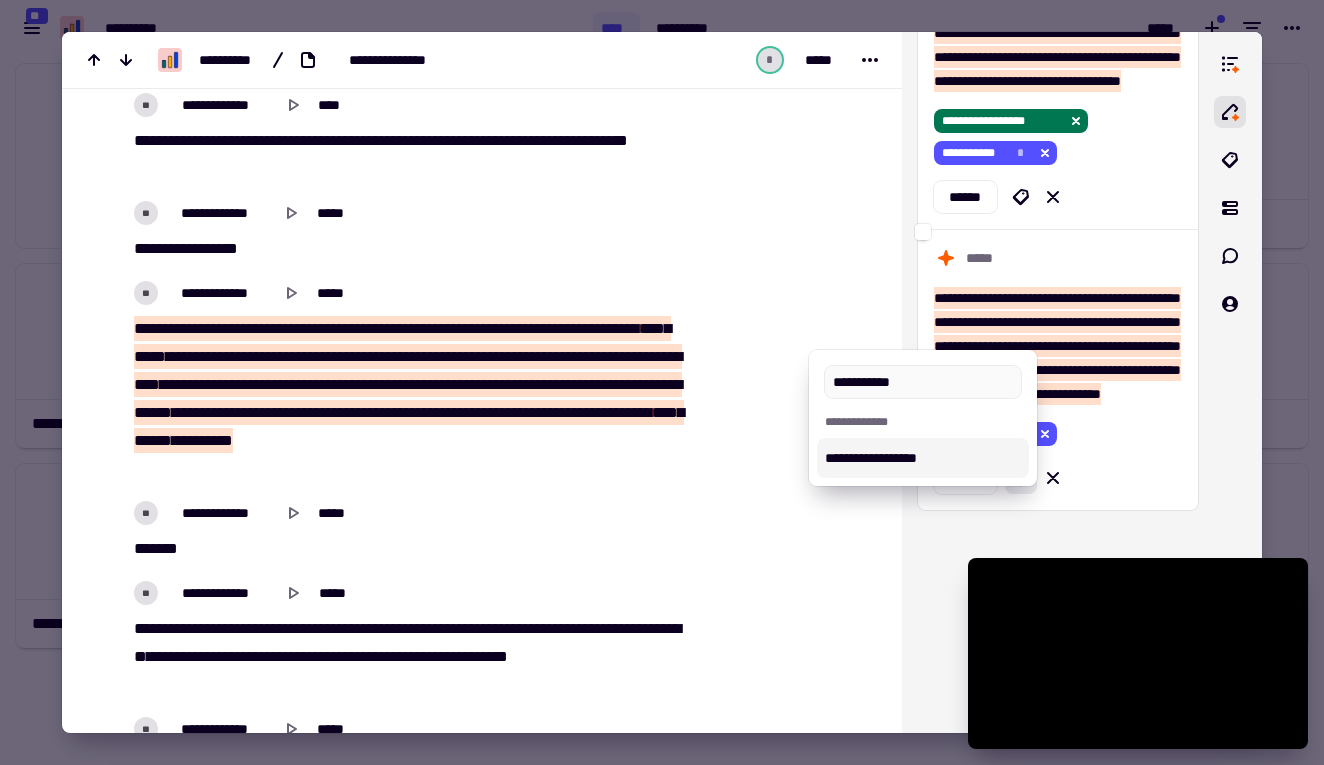 type on "**********" 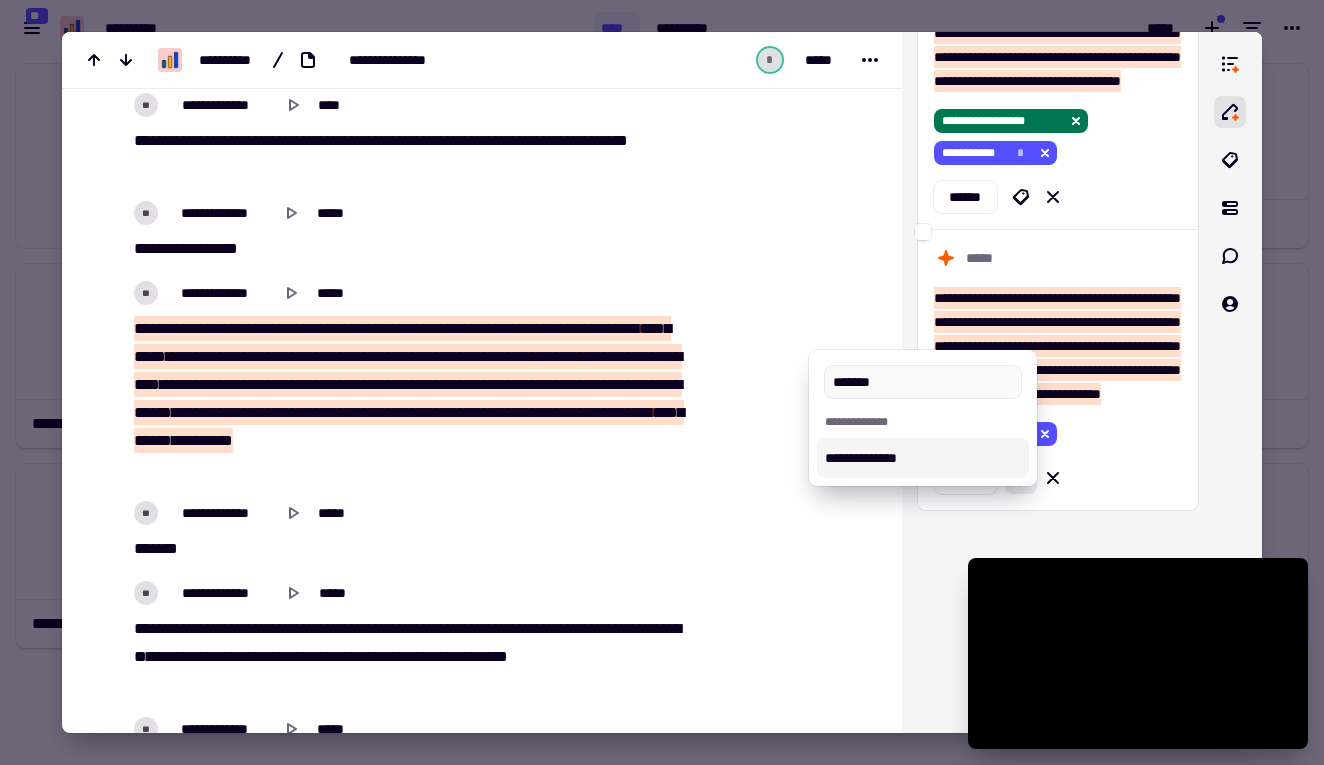 type on "*******" 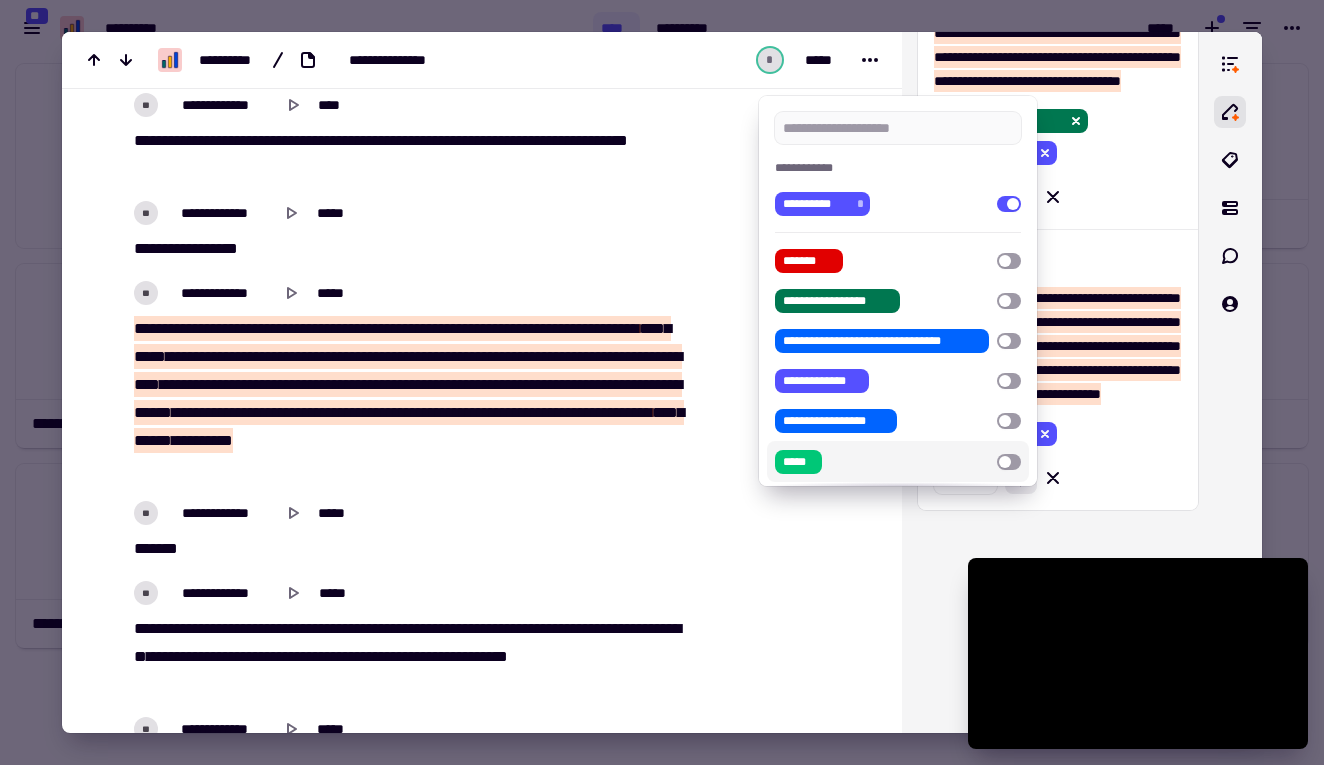 click at bounding box center [662, 382] 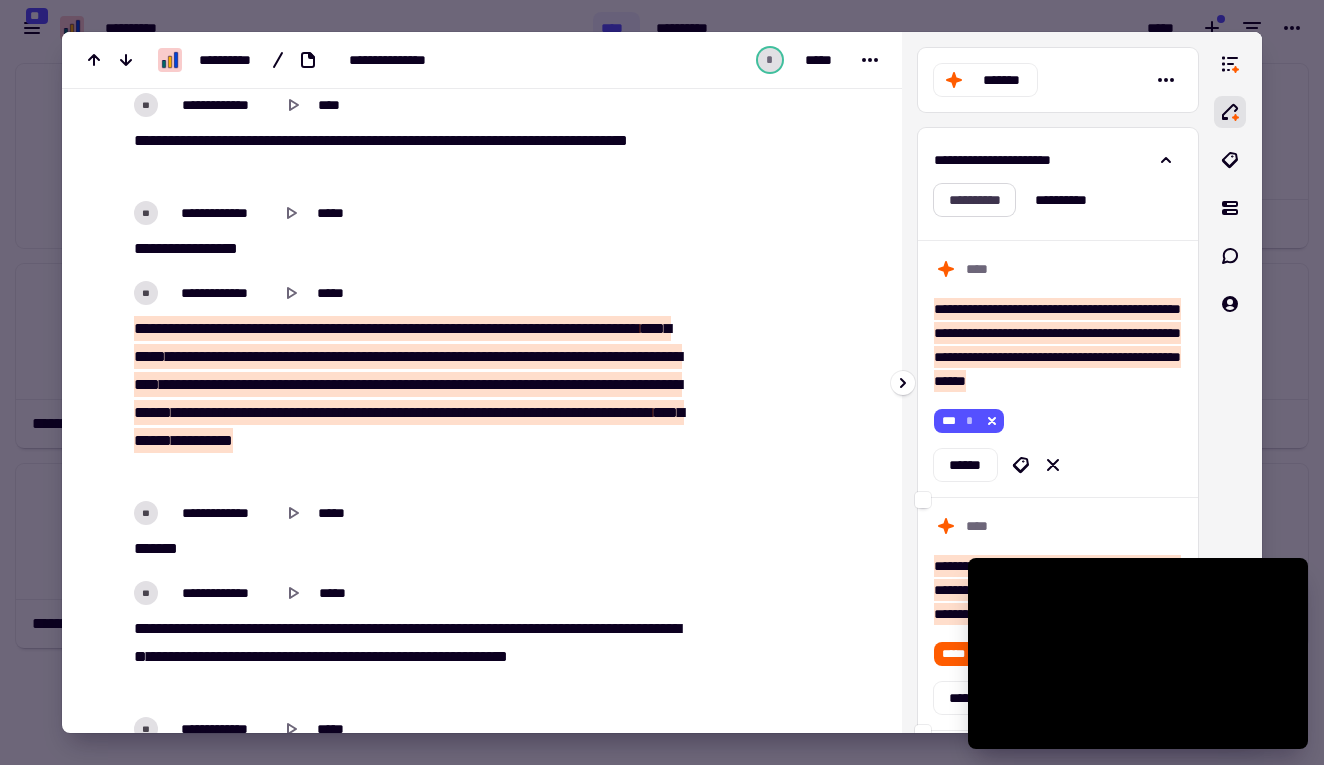 scroll, scrollTop: 0, scrollLeft: 0, axis: both 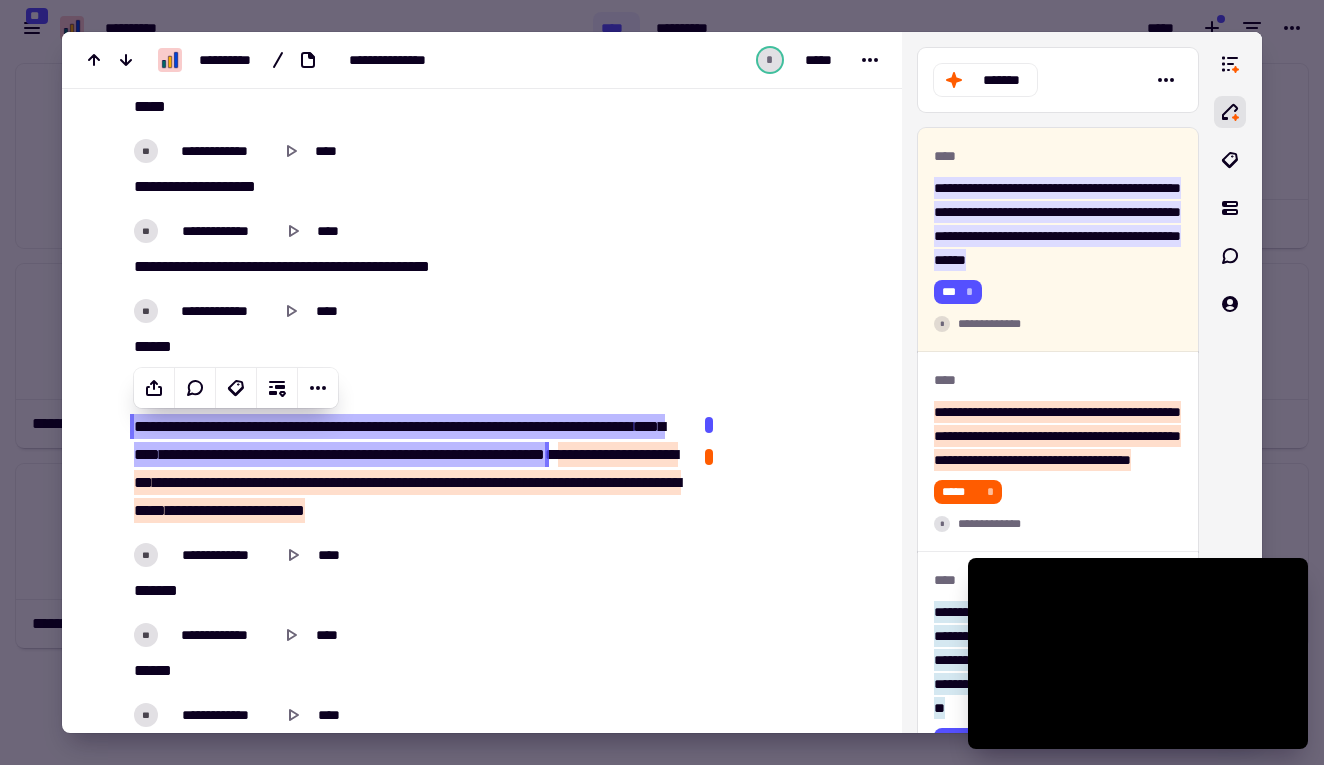 click at bounding box center (662, 382) 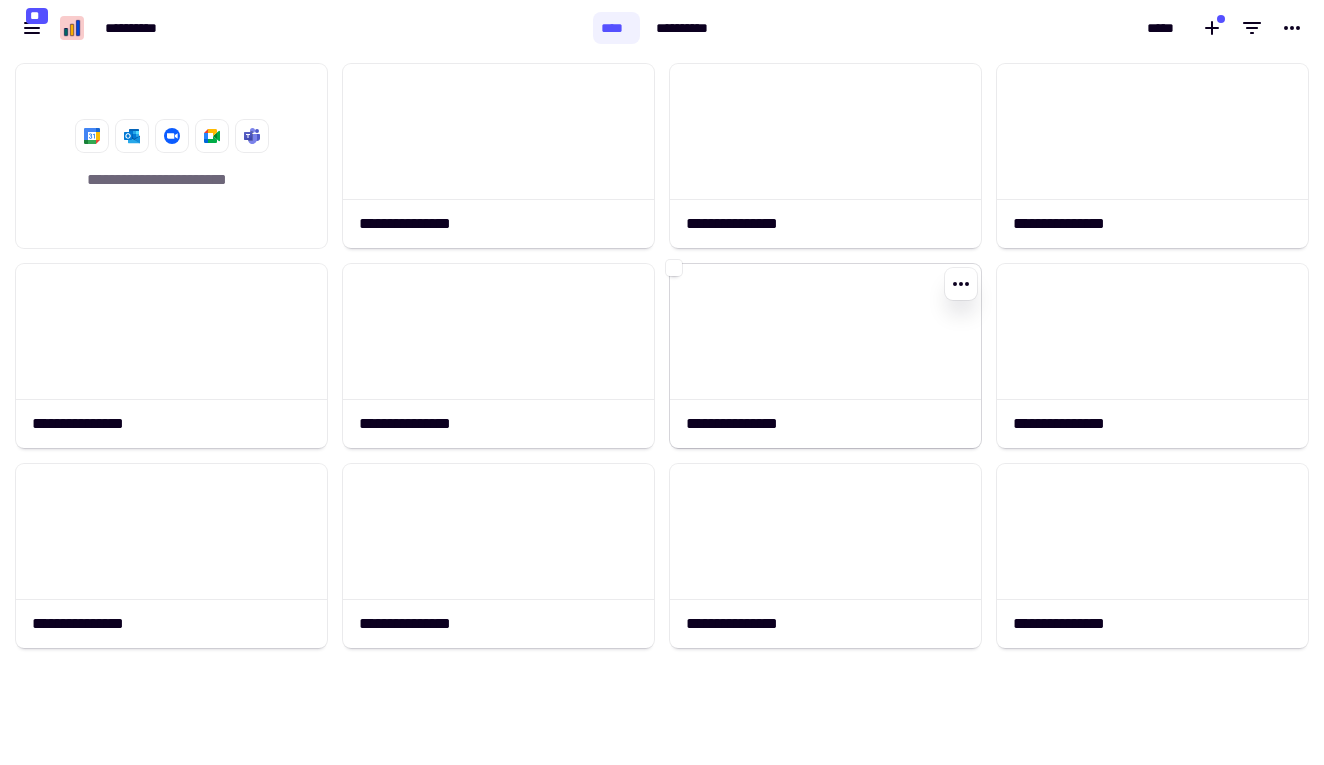 click 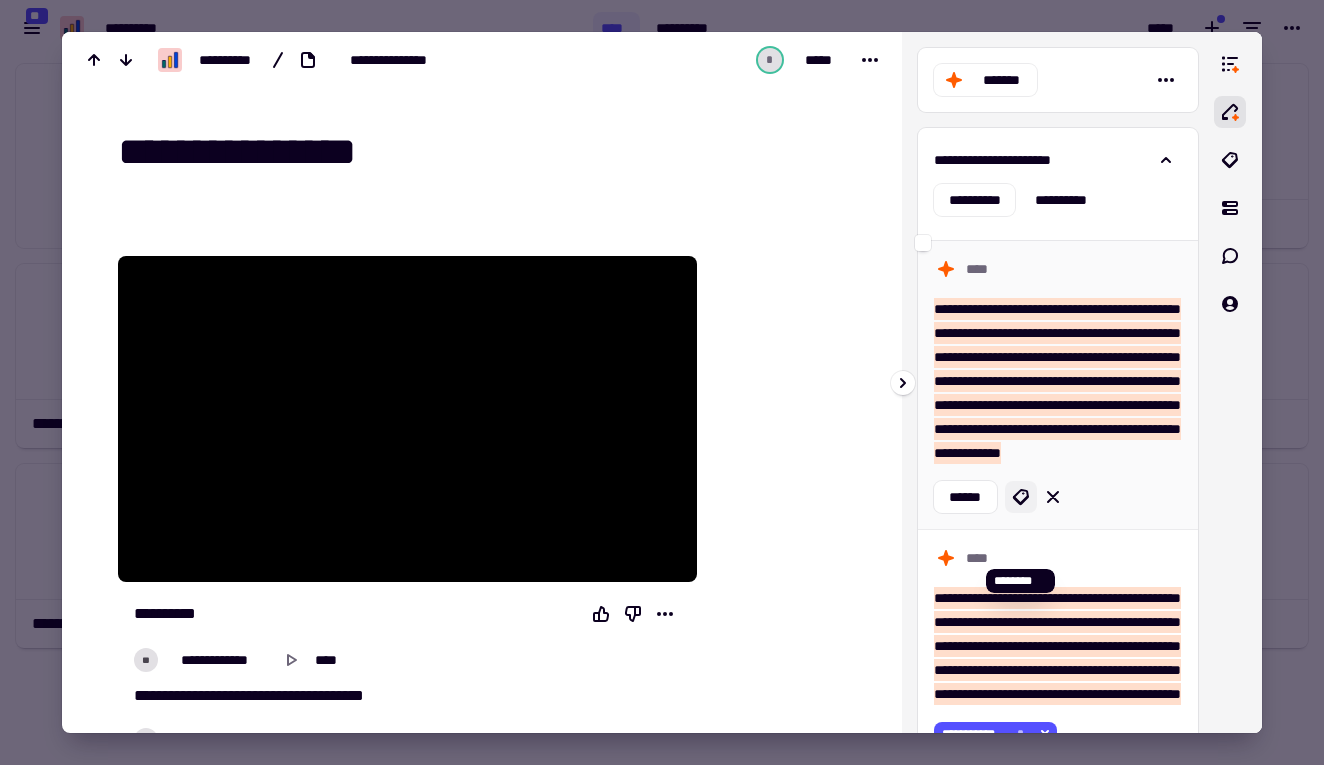 click 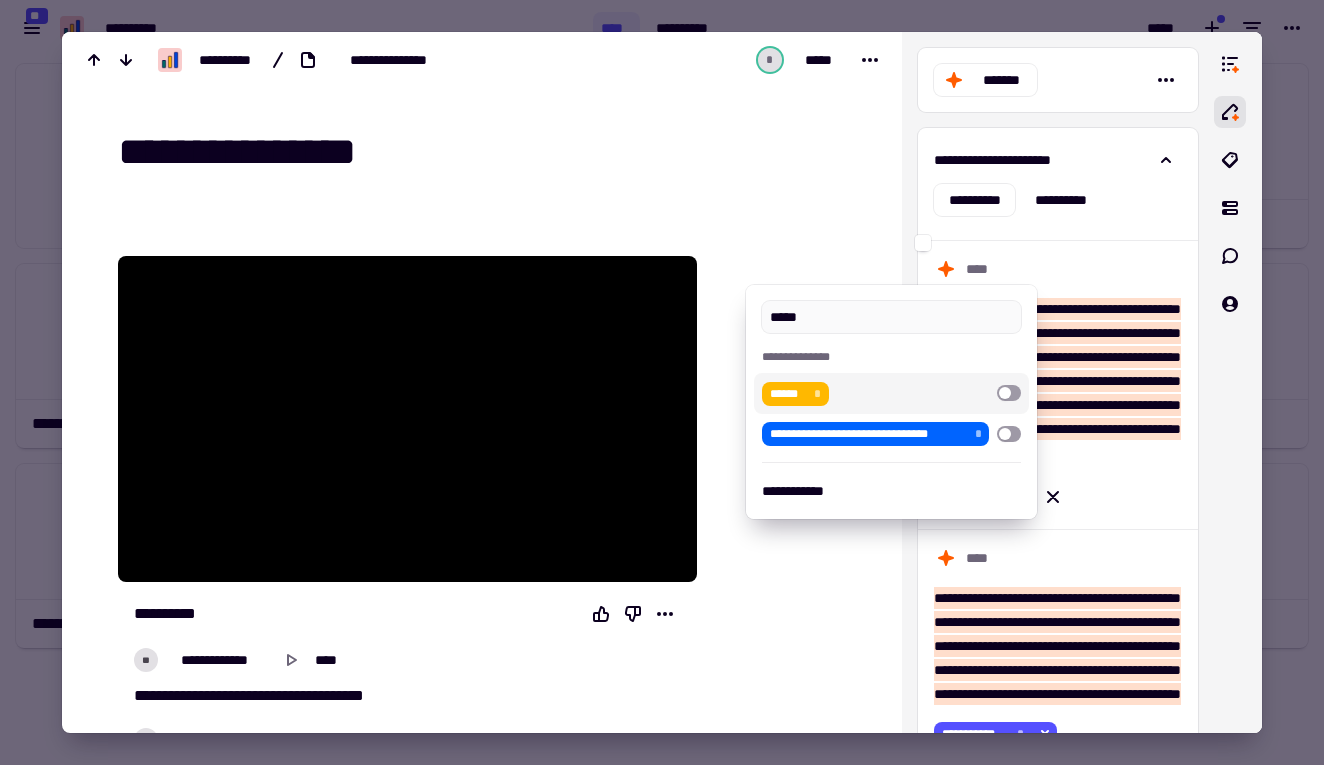 type on "*****" 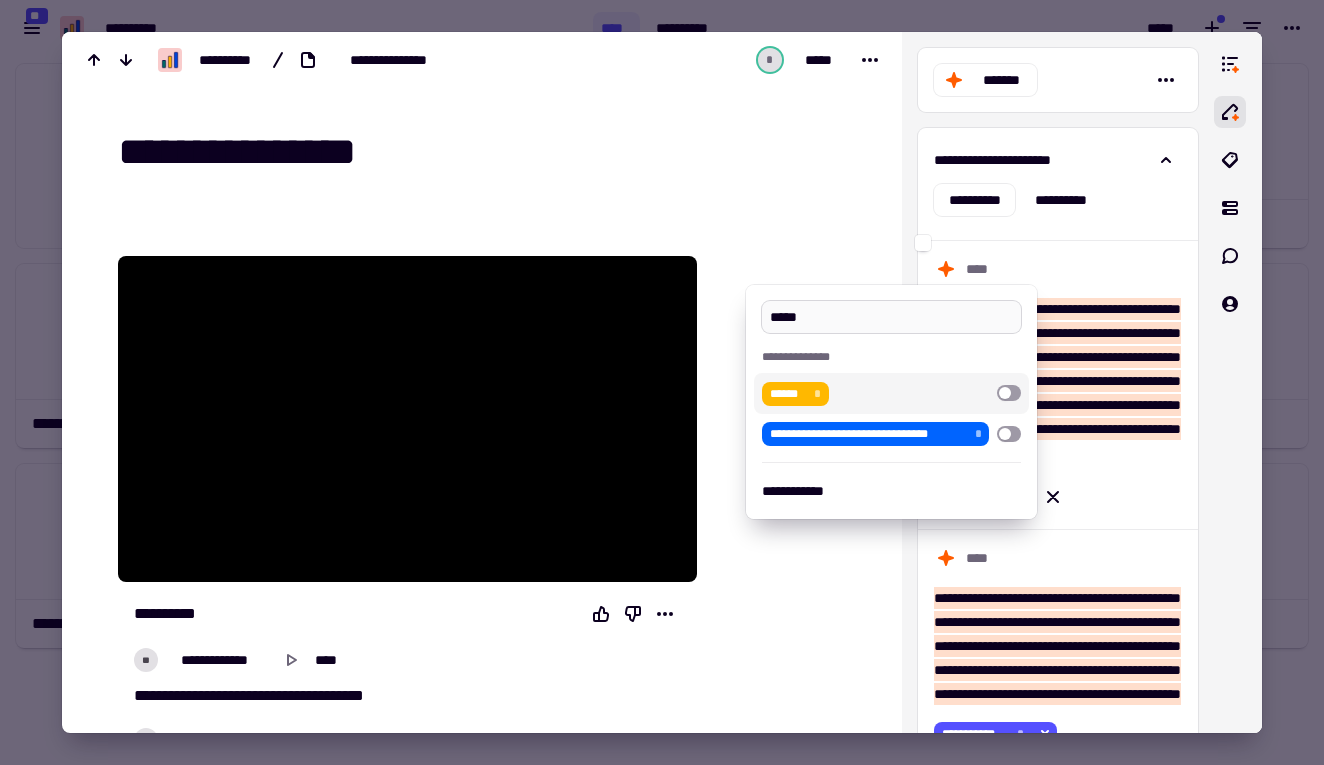 click on "**********" at bounding box center [662, 765] 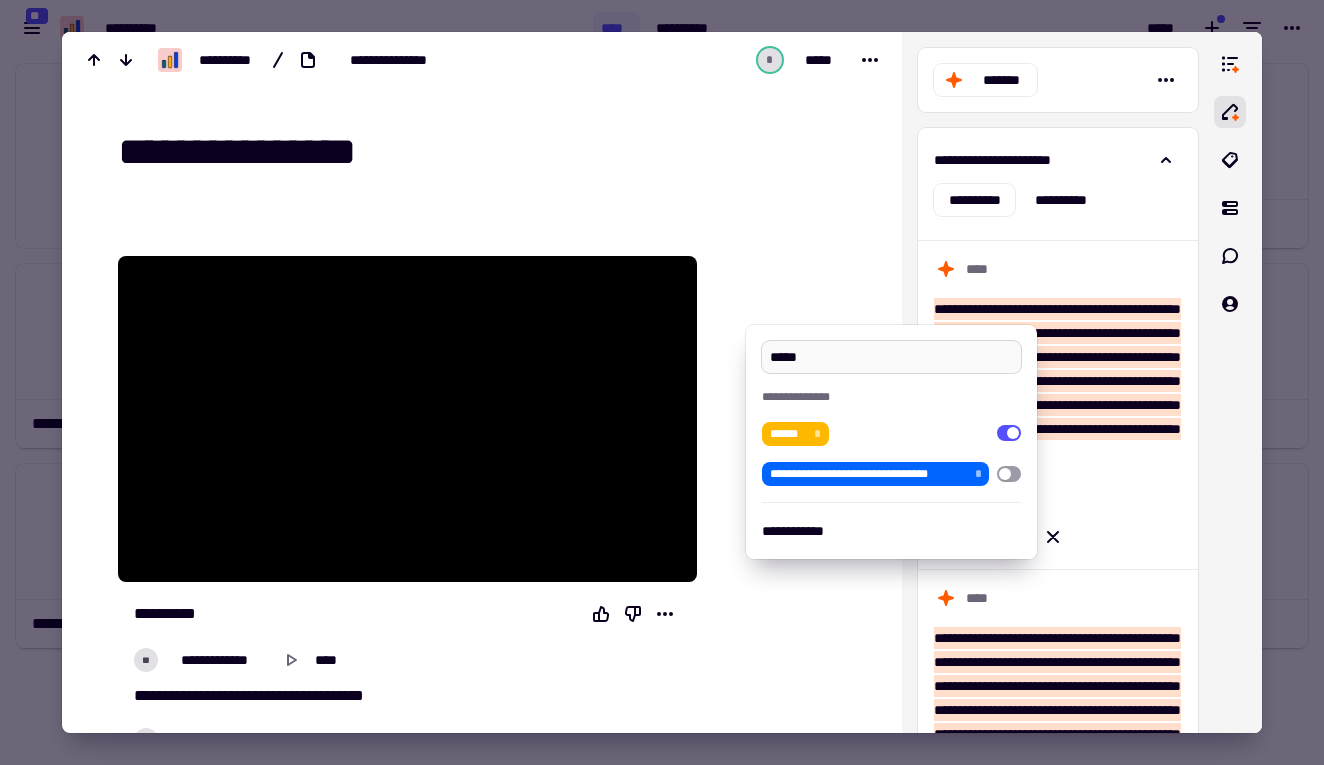 click at bounding box center (662, 382) 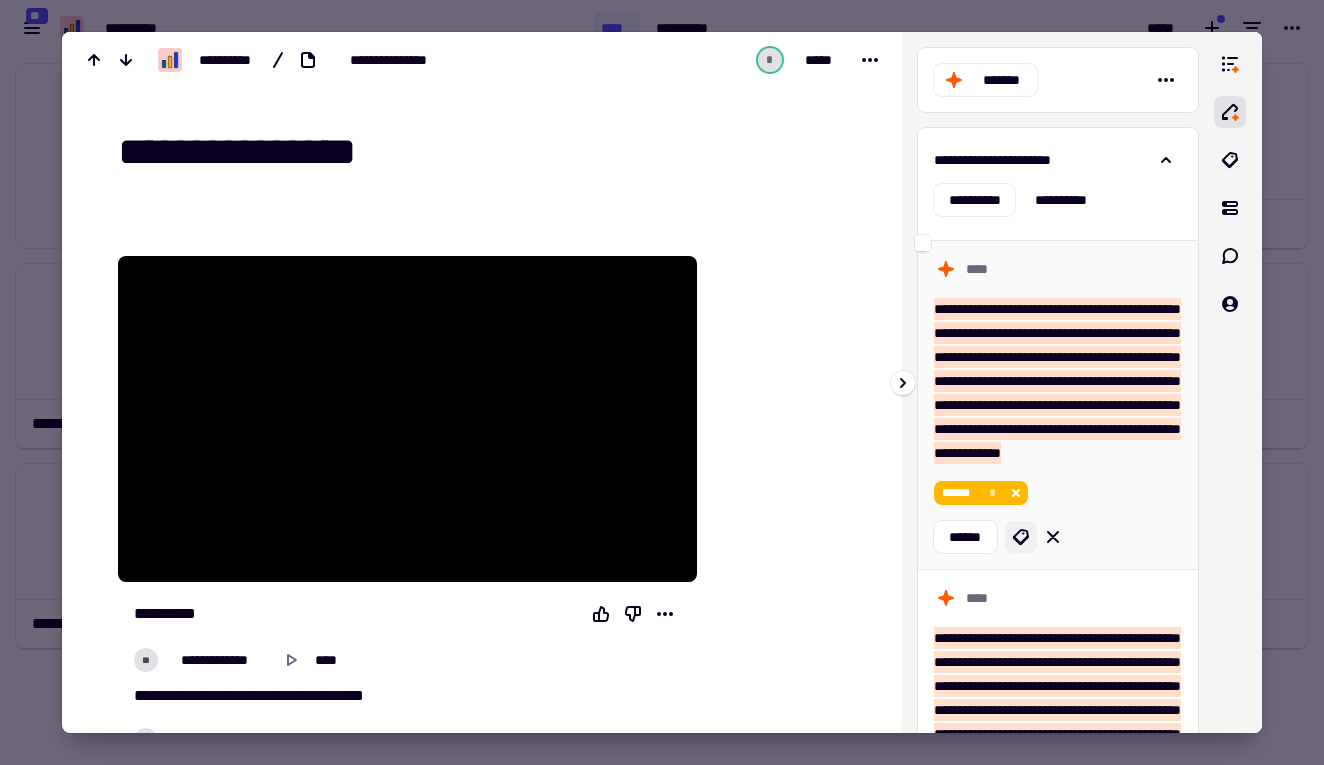 click 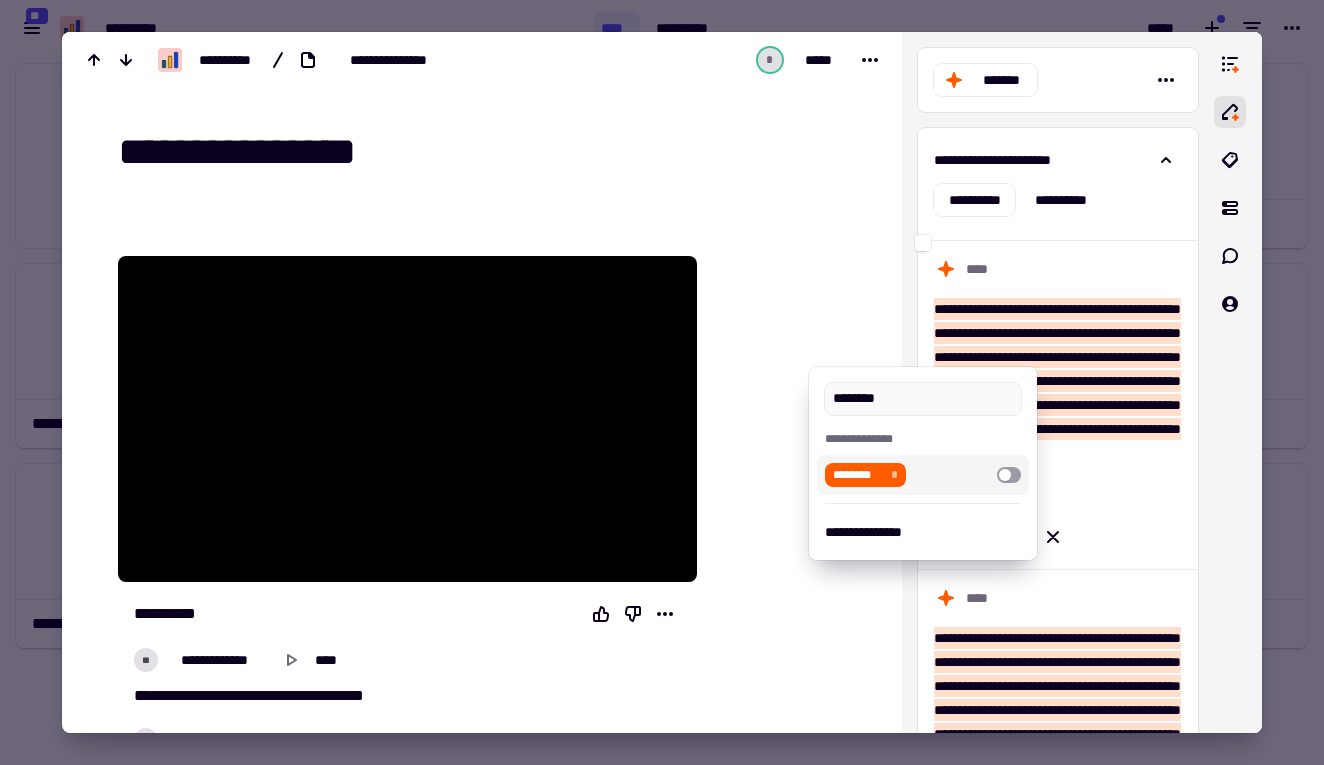 type on "********" 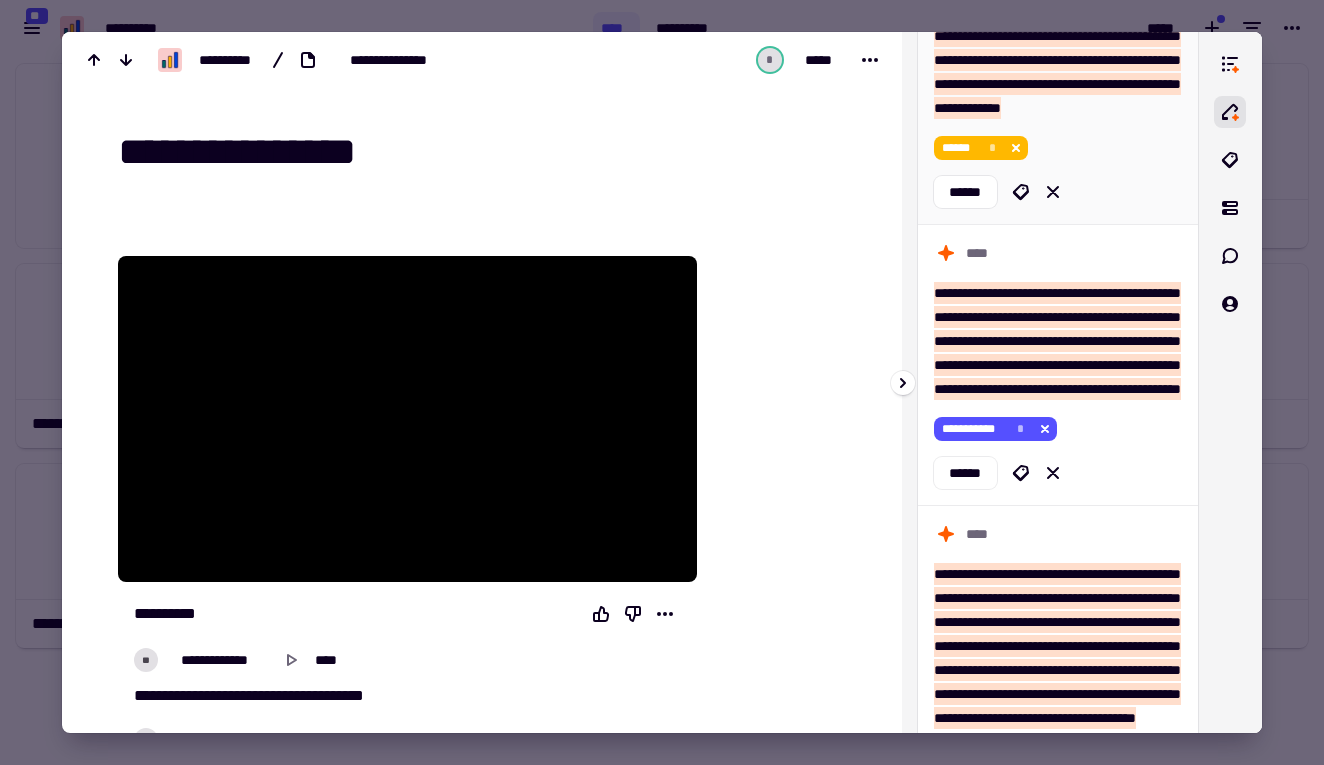 scroll, scrollTop: 365, scrollLeft: 0, axis: vertical 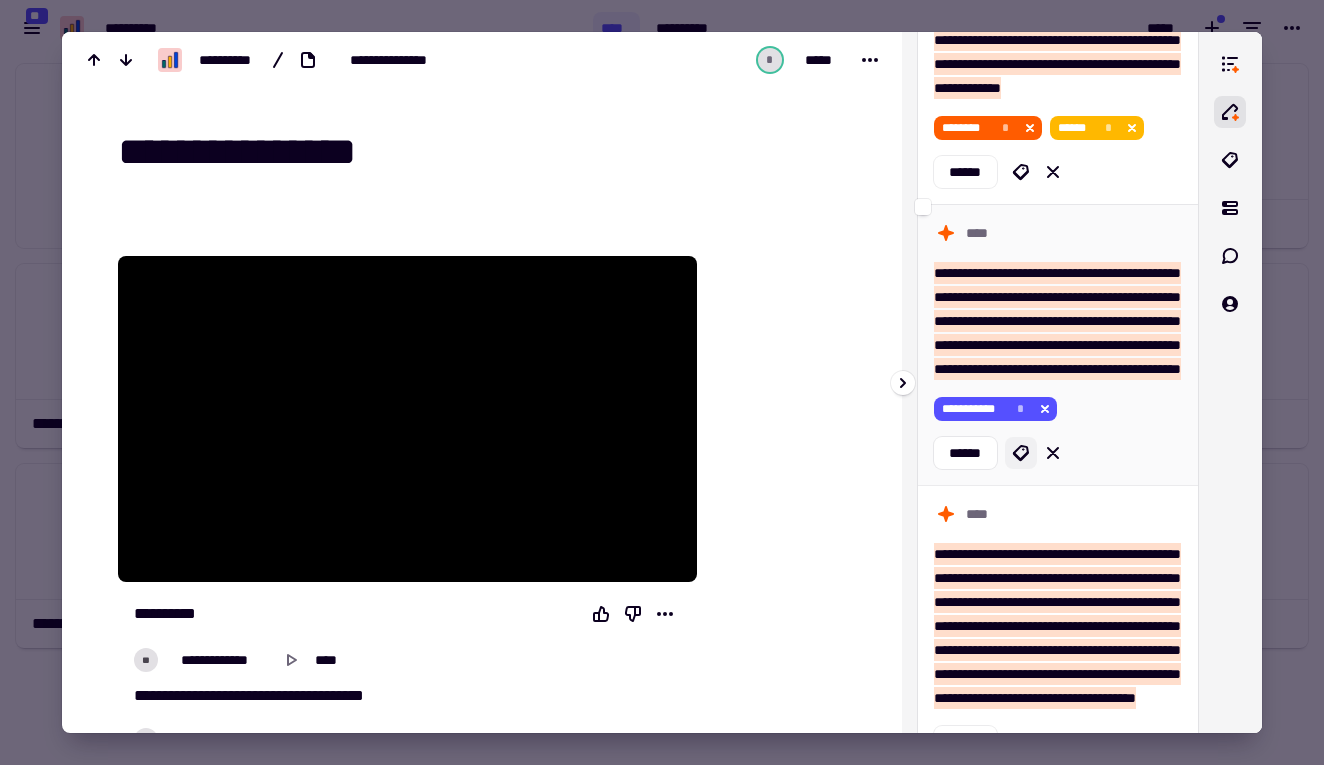 click 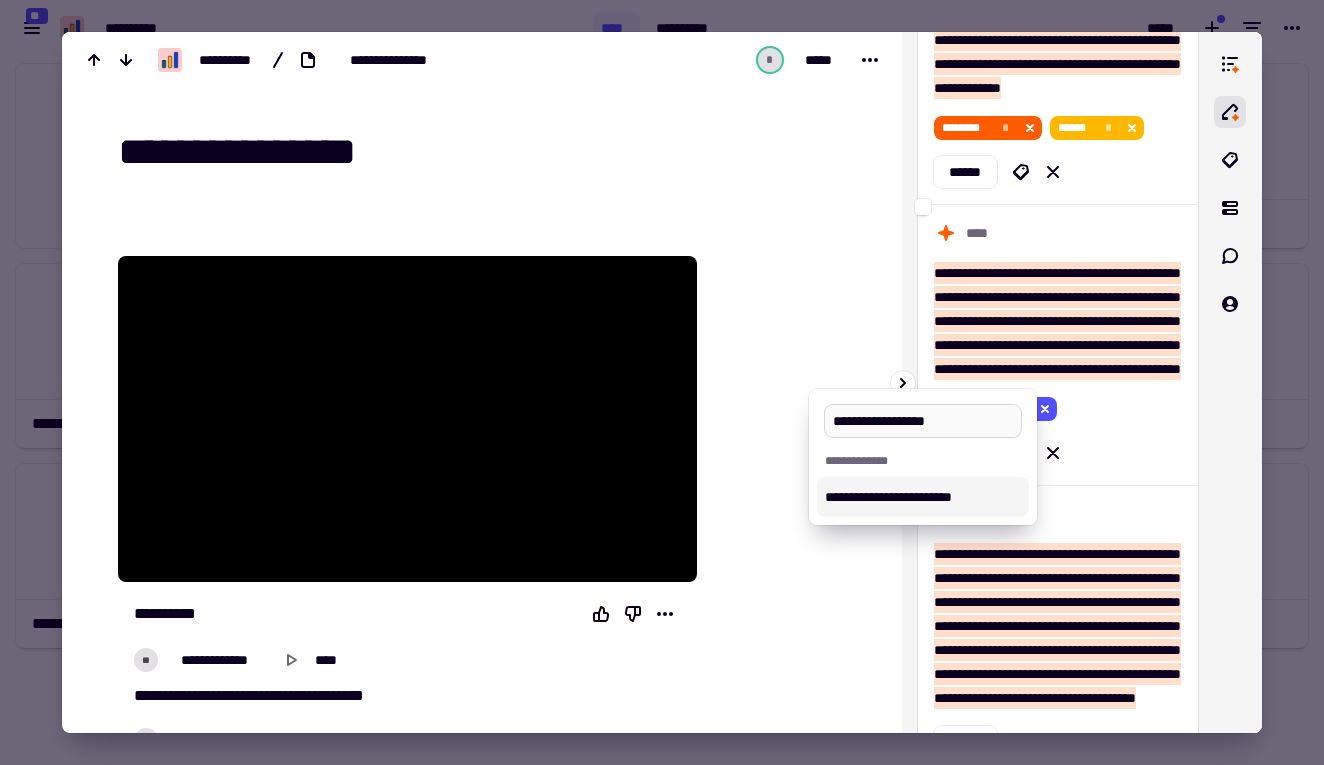 click on "**********" at bounding box center [922, 421] 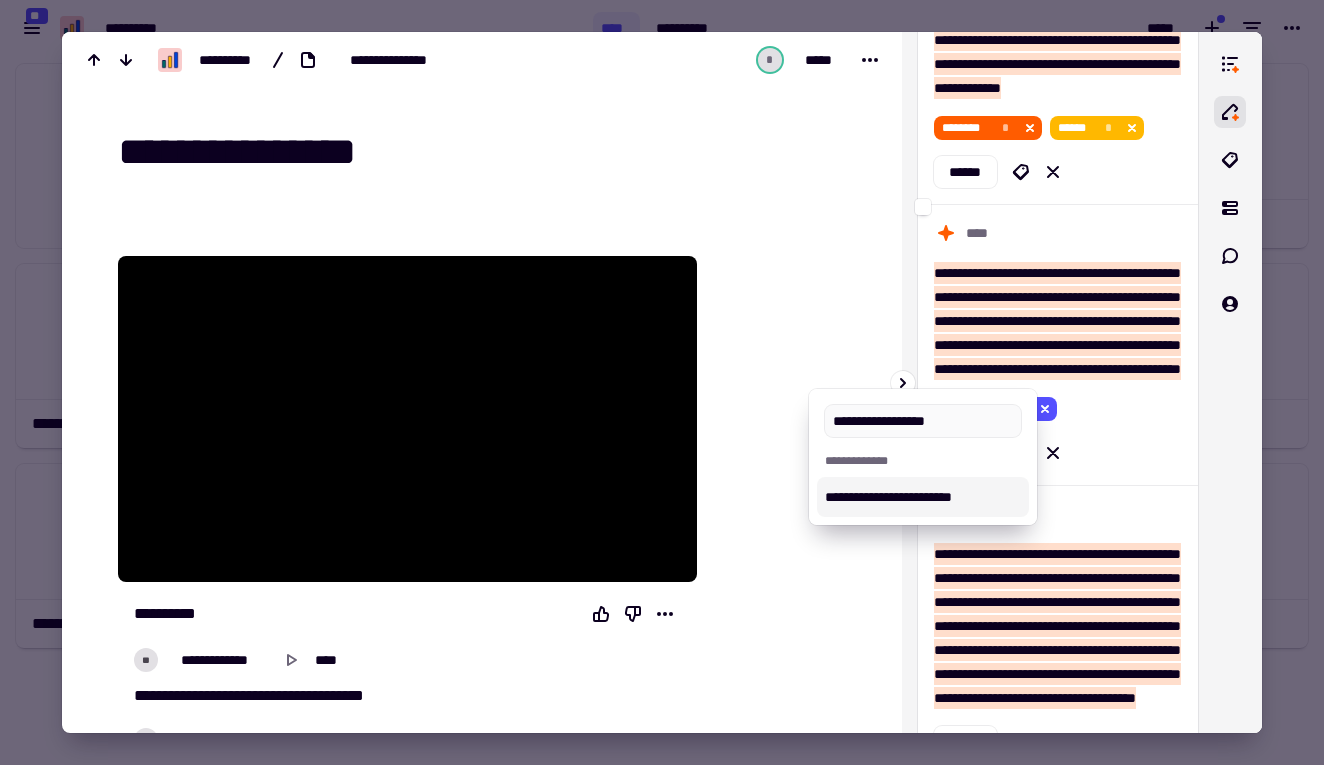 type on "**********" 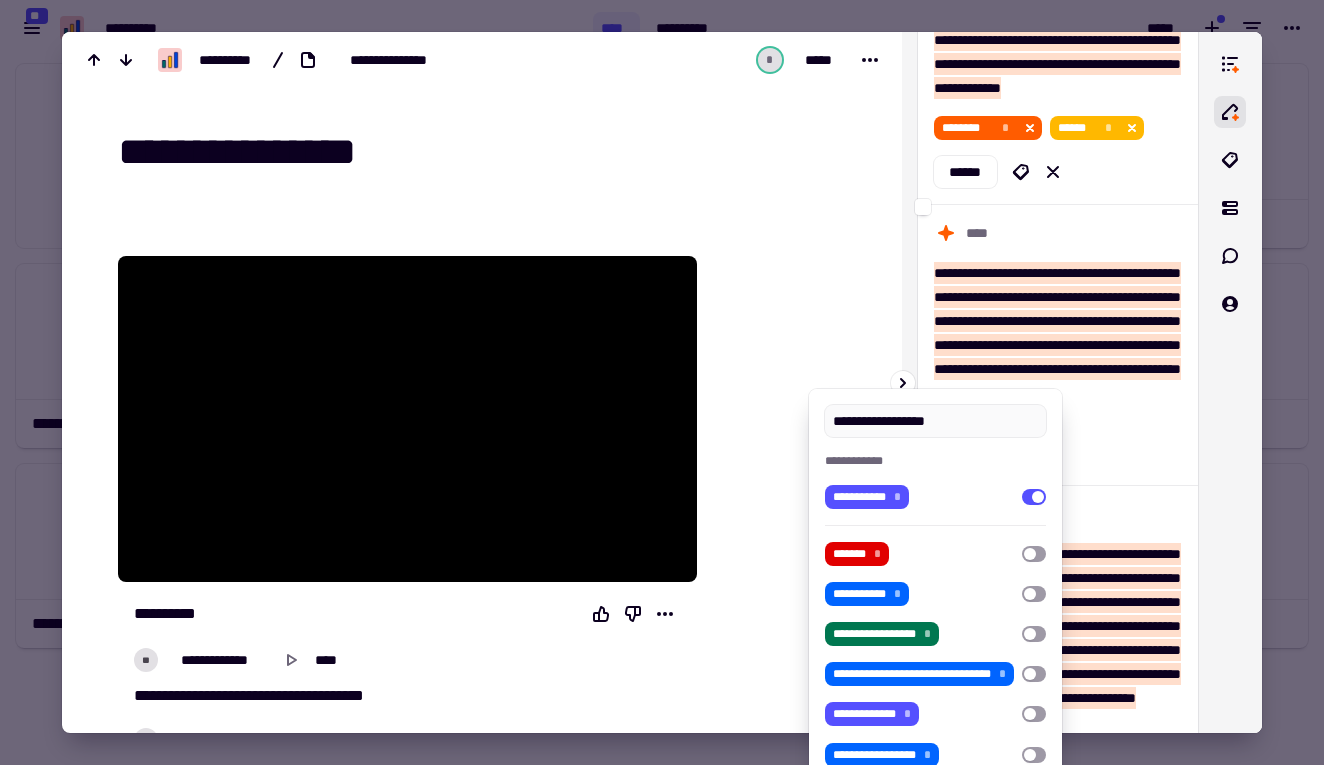 type 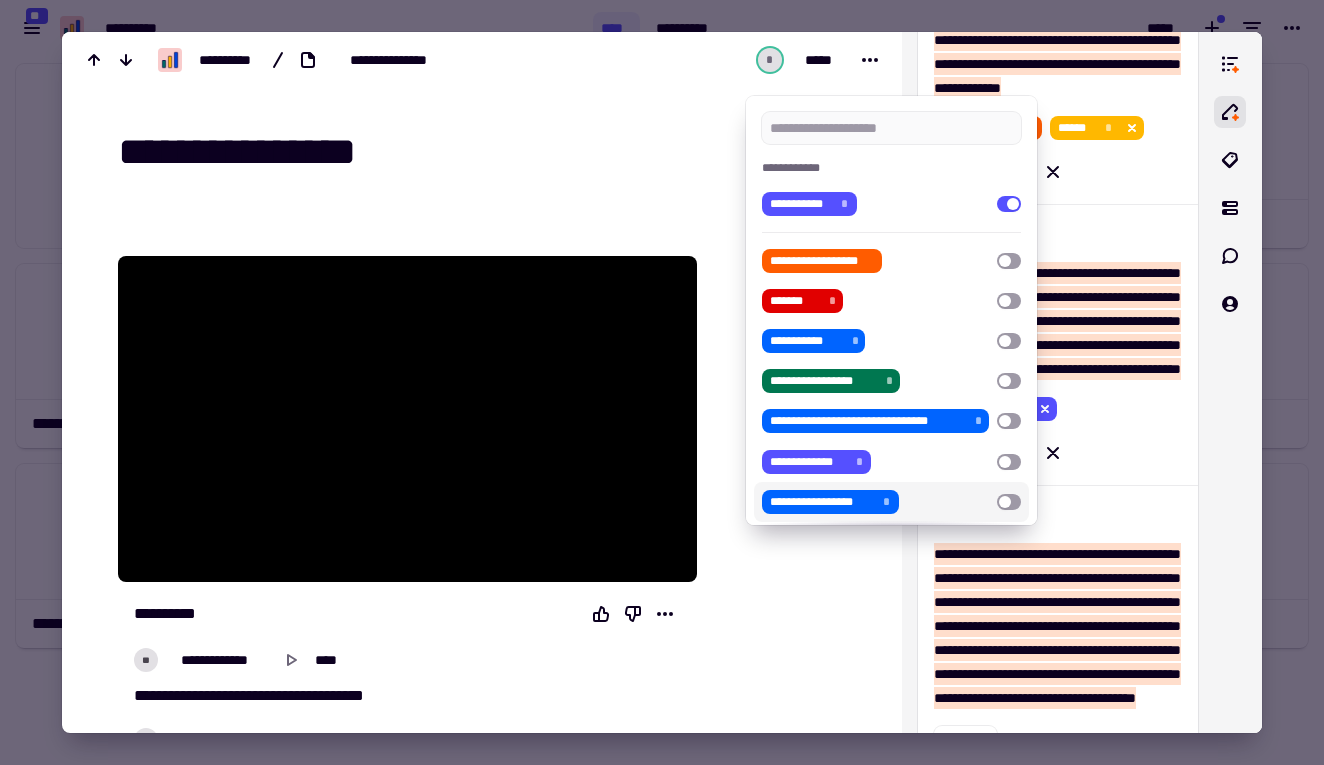 click at bounding box center (662, 382) 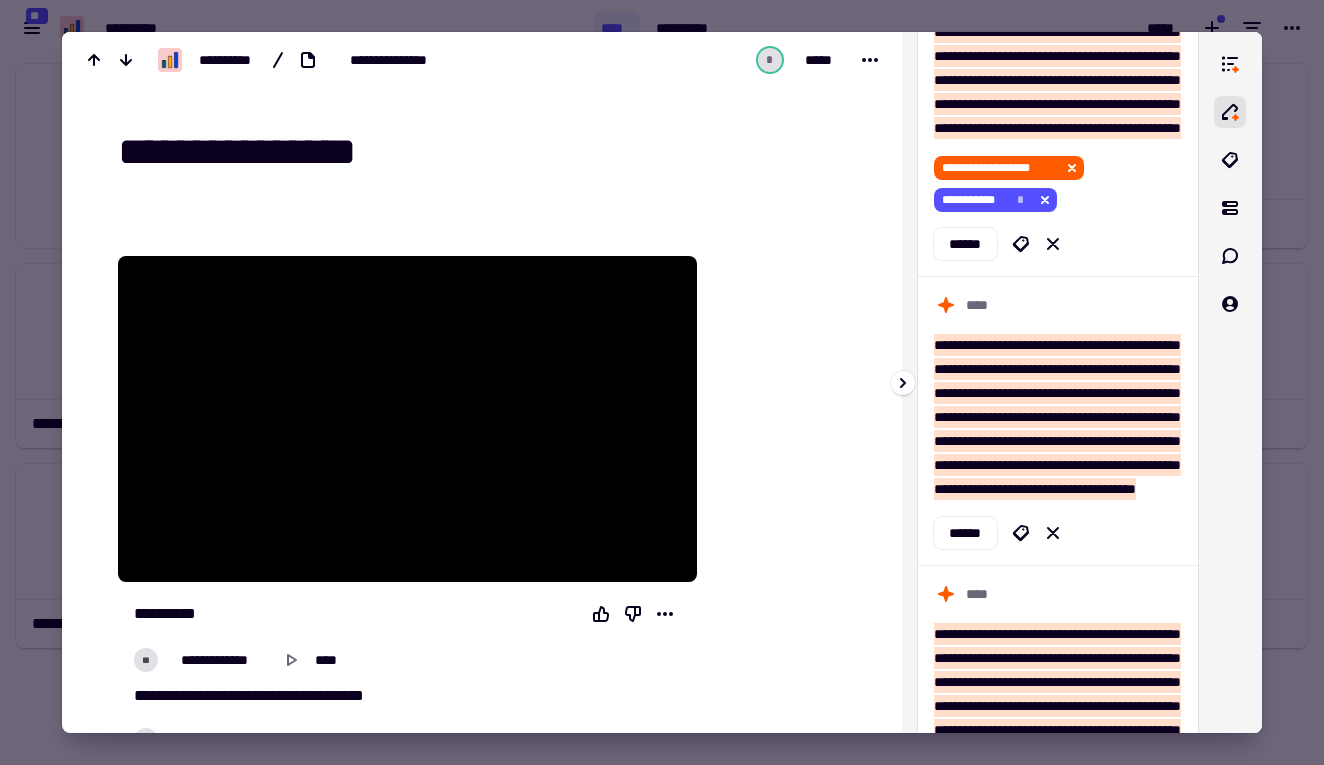 scroll, scrollTop: 613, scrollLeft: 0, axis: vertical 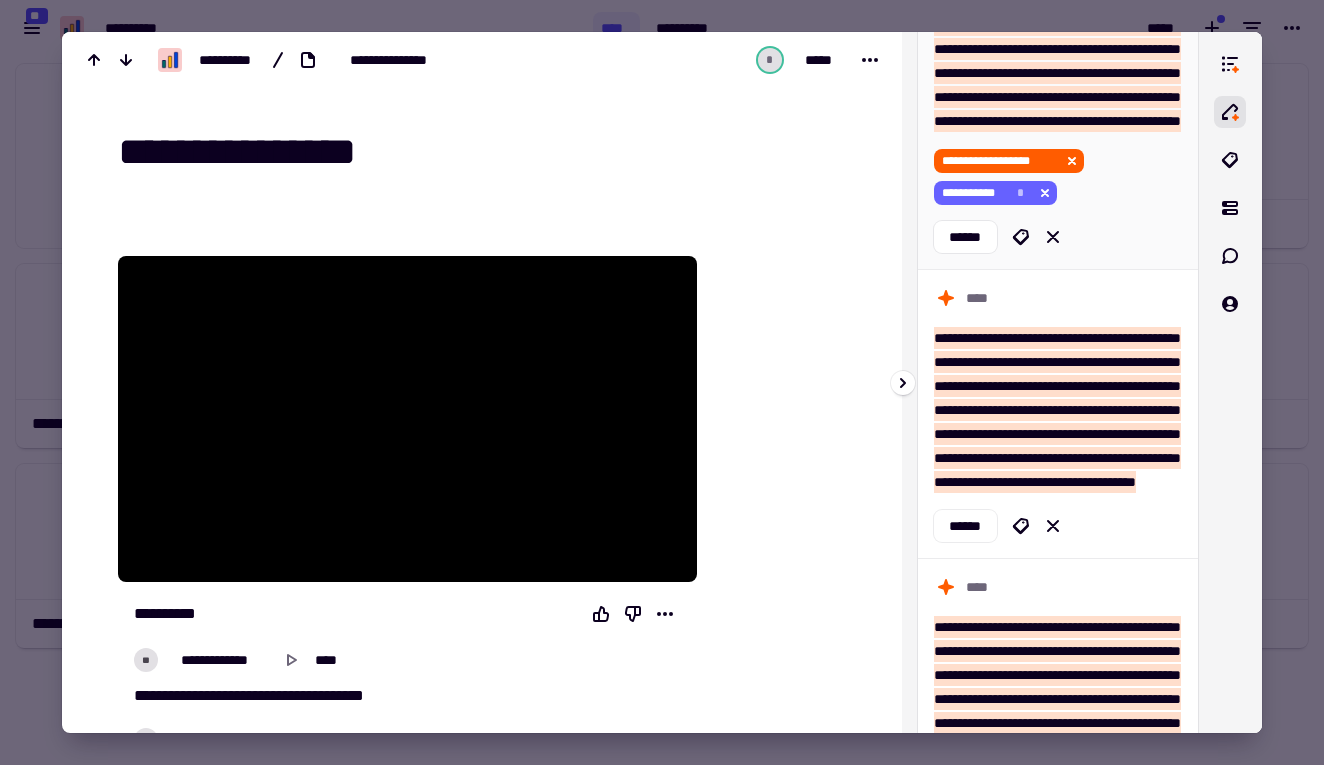 click 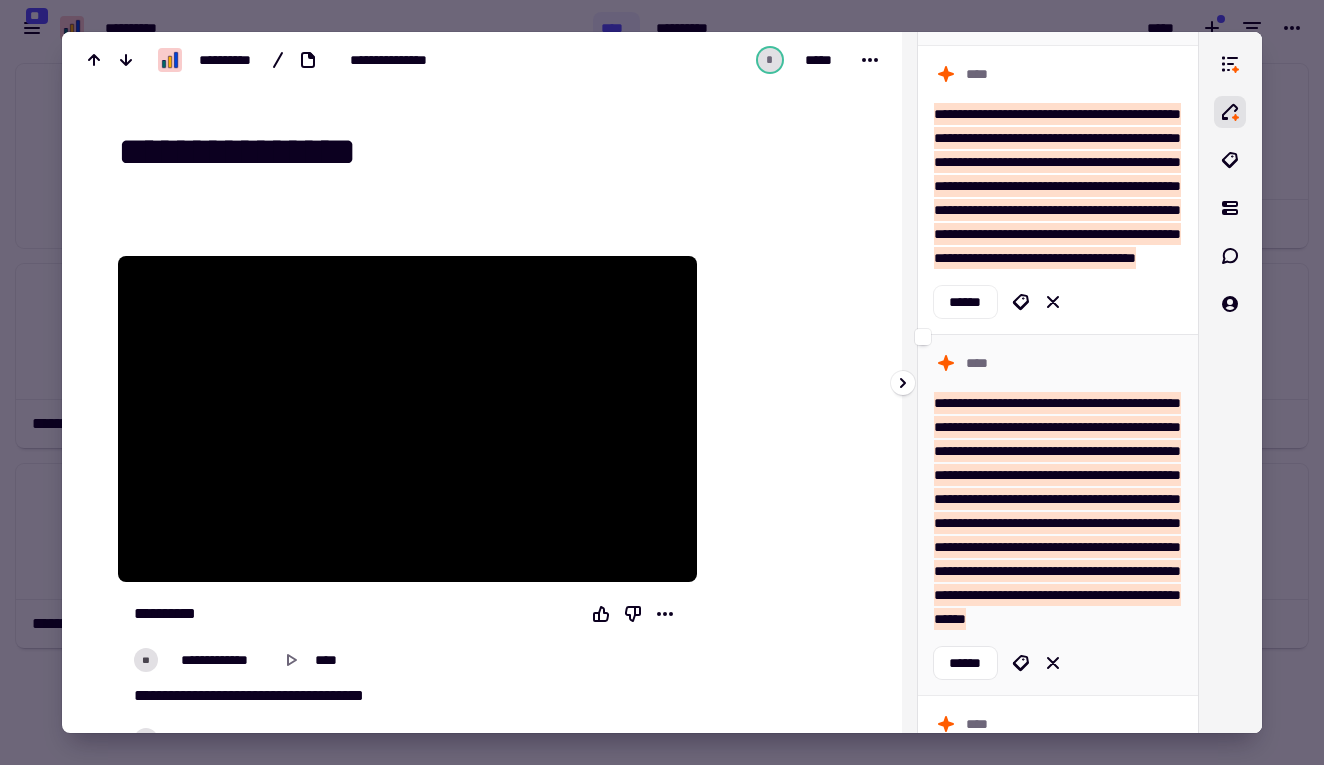 scroll, scrollTop: 762, scrollLeft: 0, axis: vertical 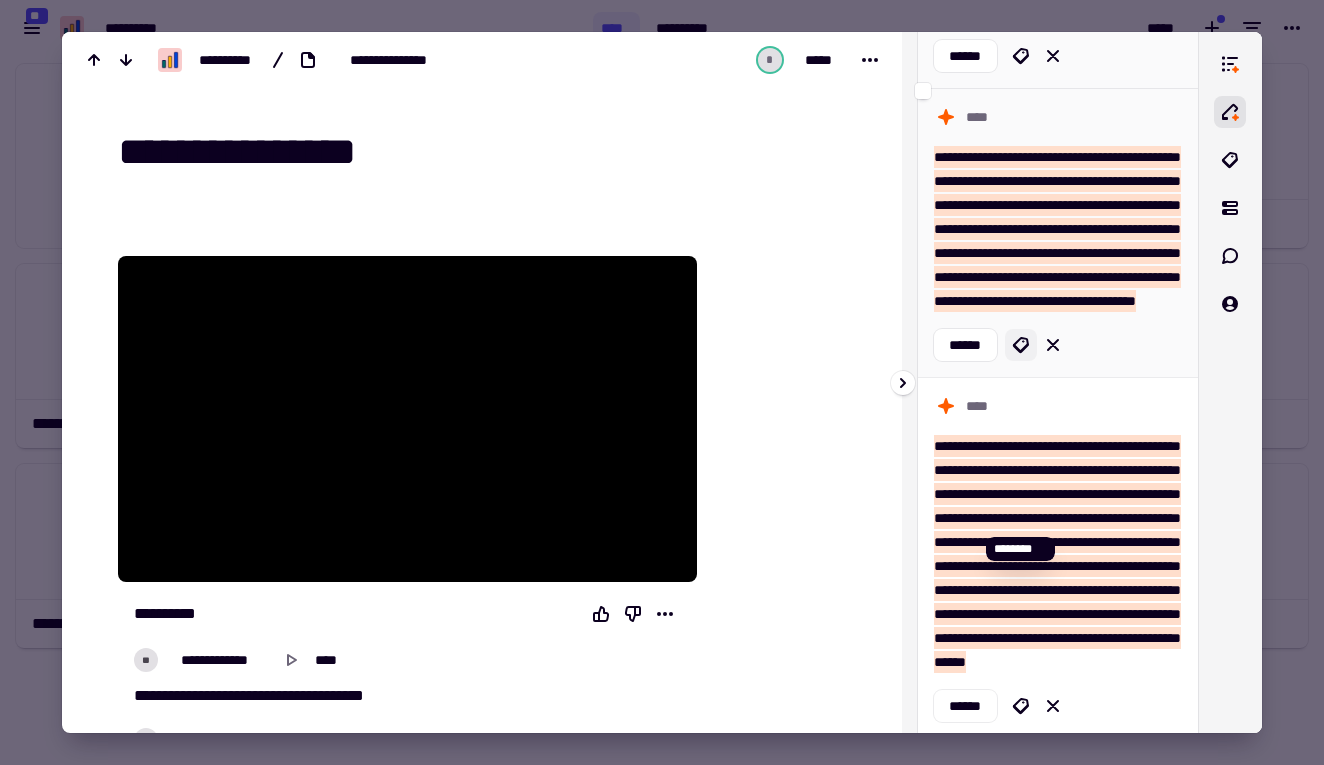 click 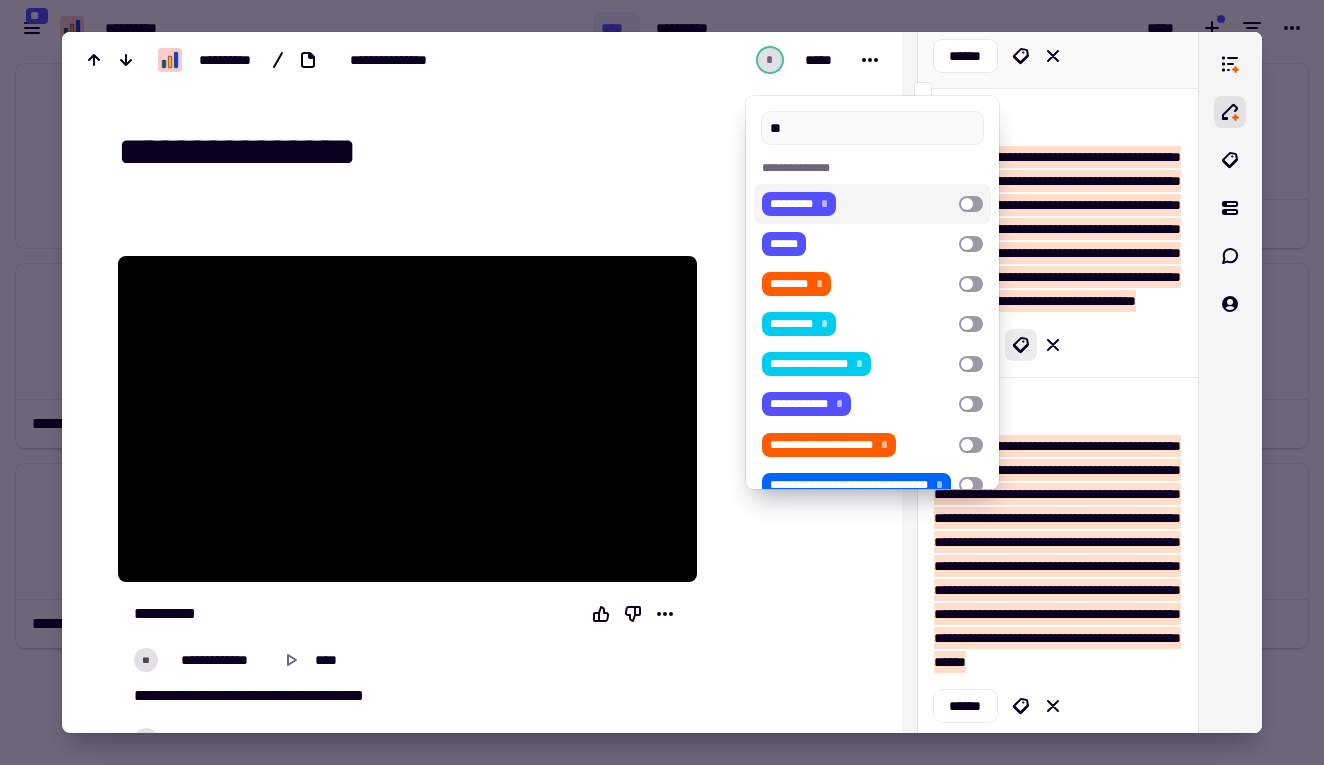 type on "*" 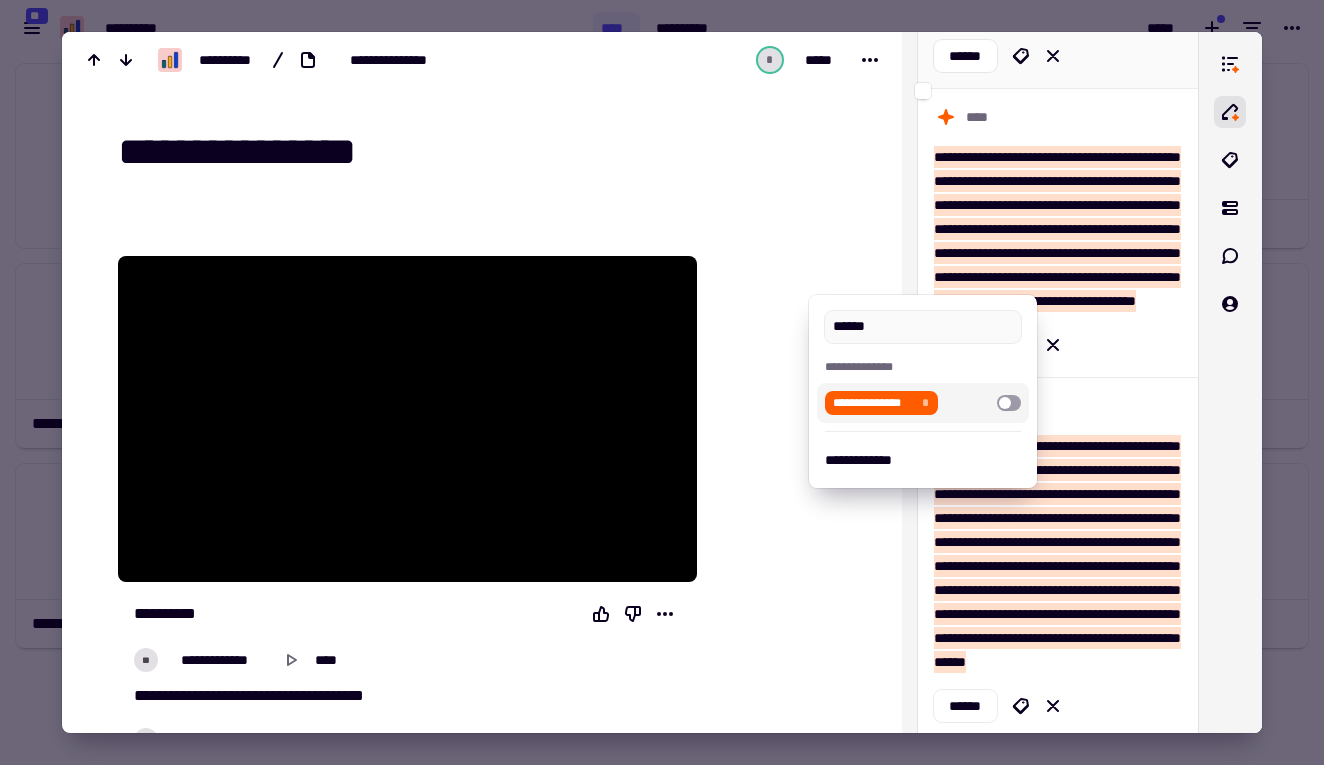 type on "******" 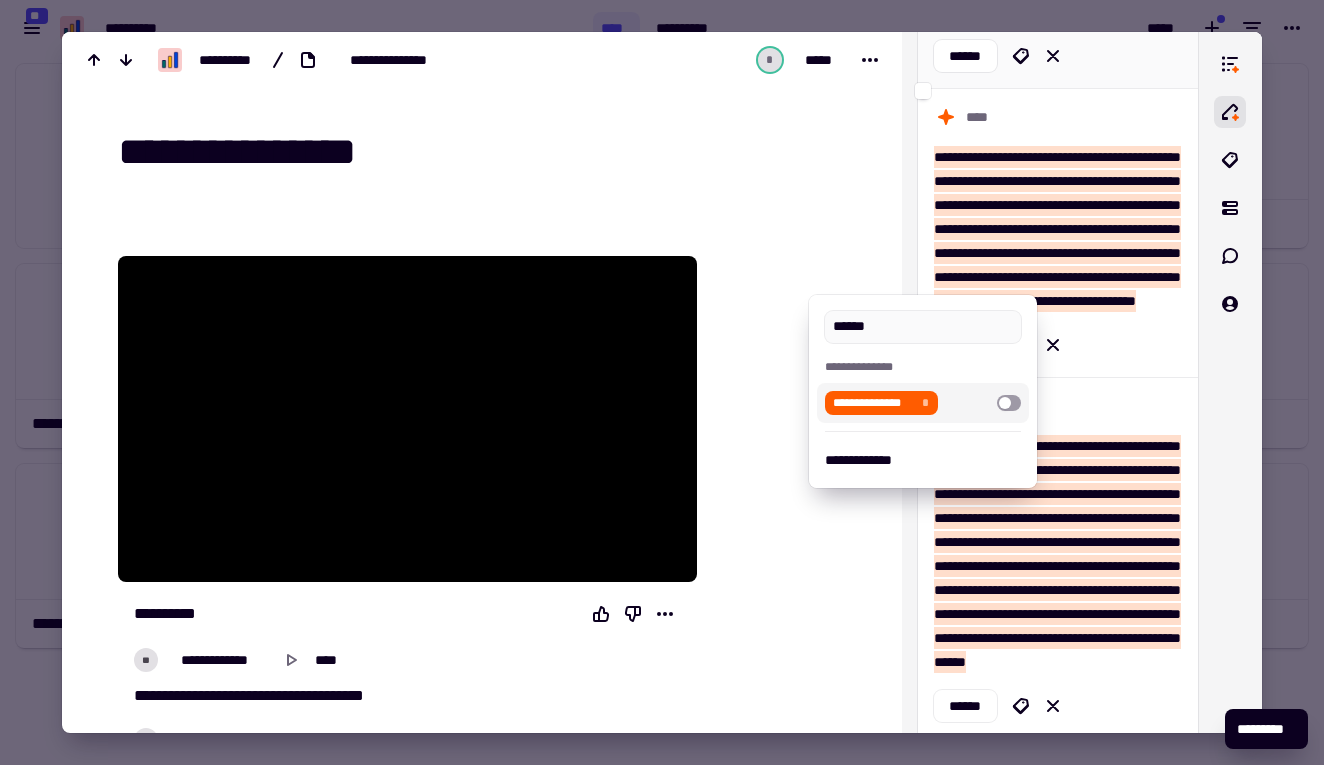click at bounding box center (662, 382) 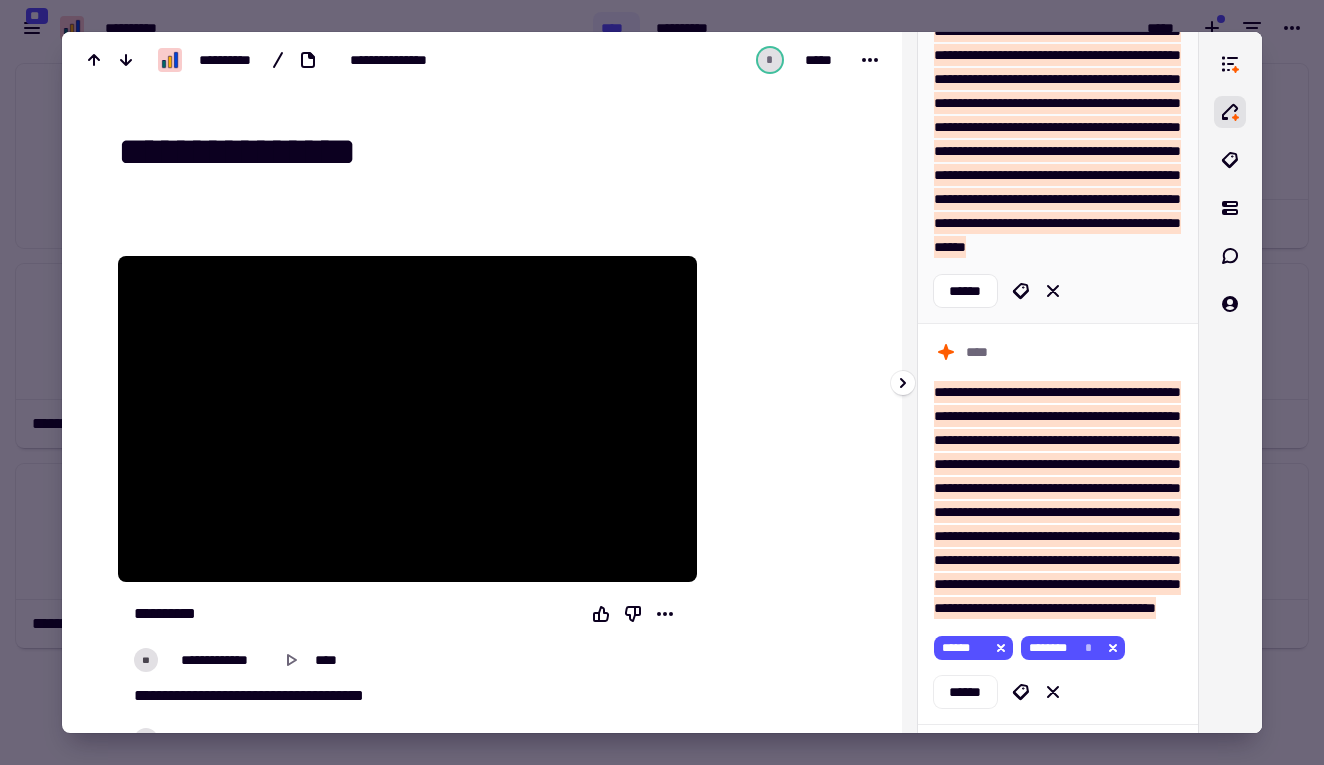scroll, scrollTop: 1219, scrollLeft: 0, axis: vertical 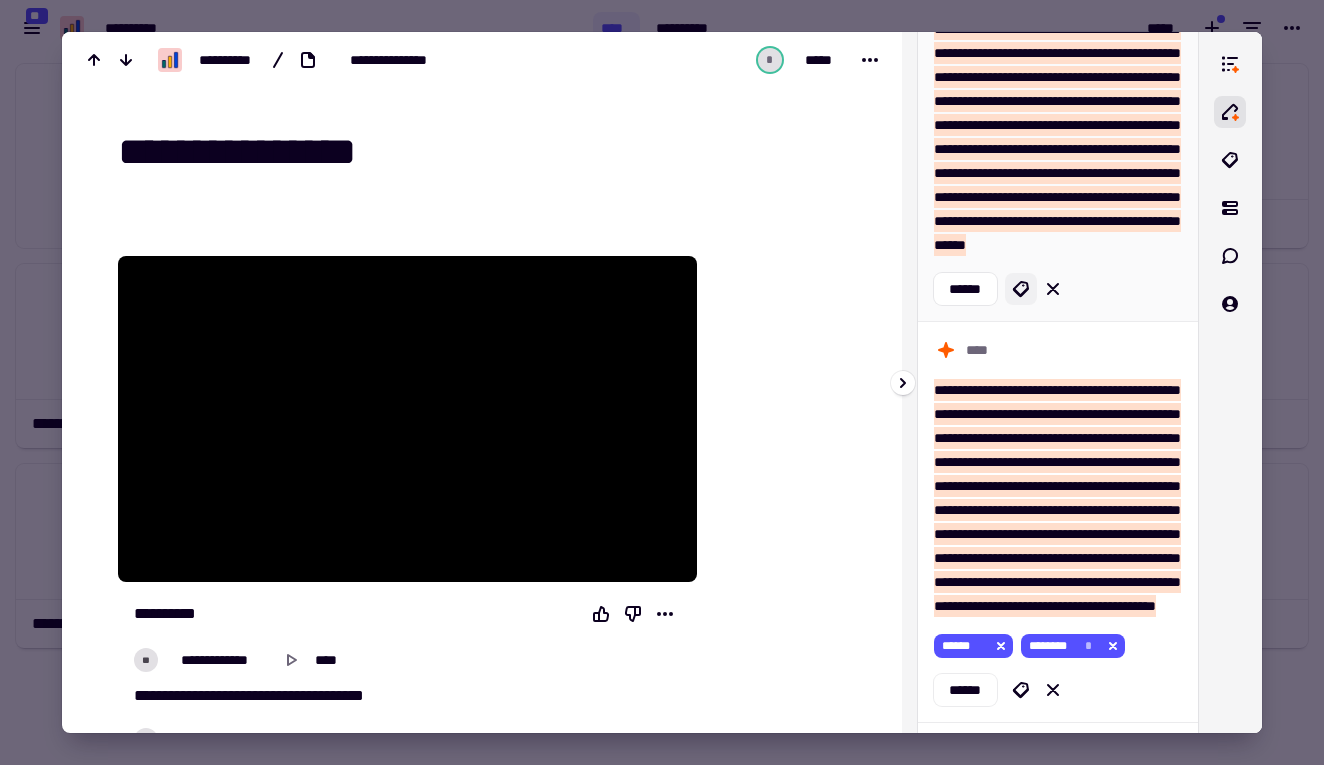 click 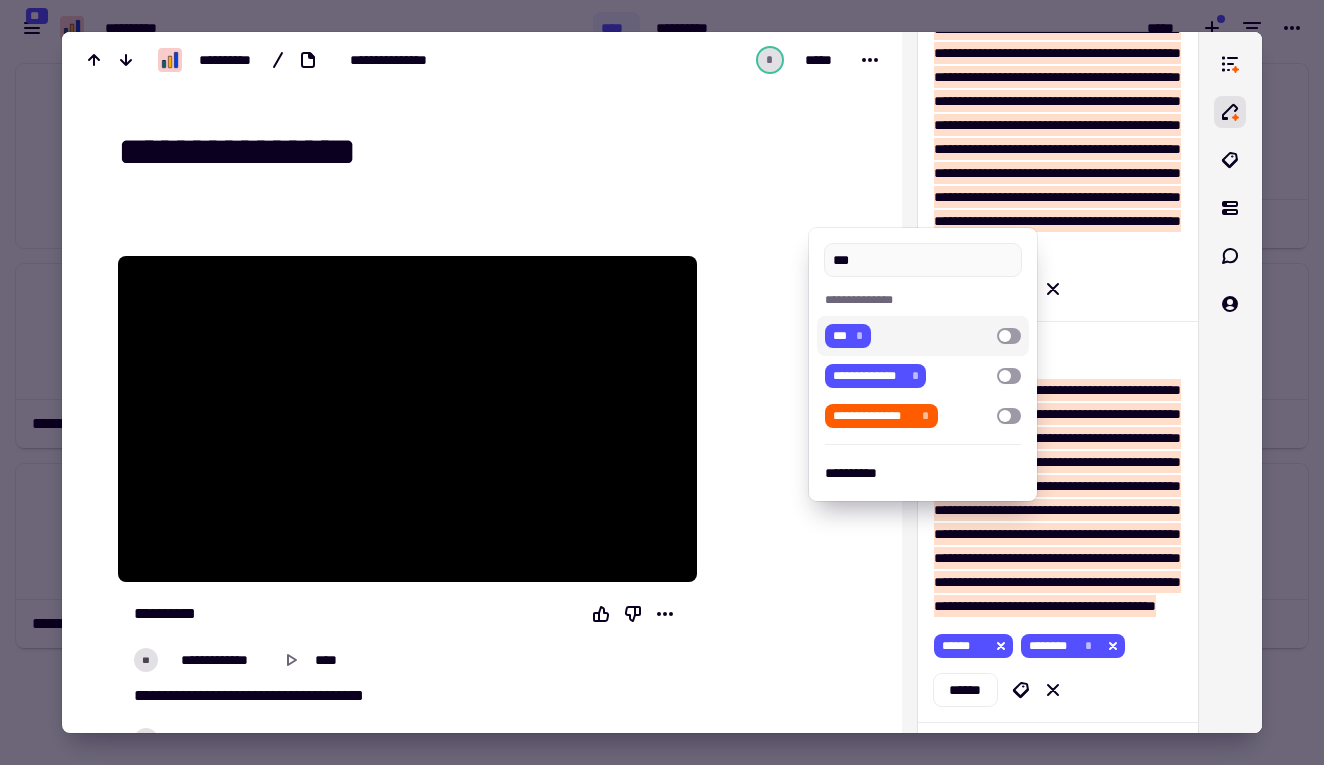 type on "***" 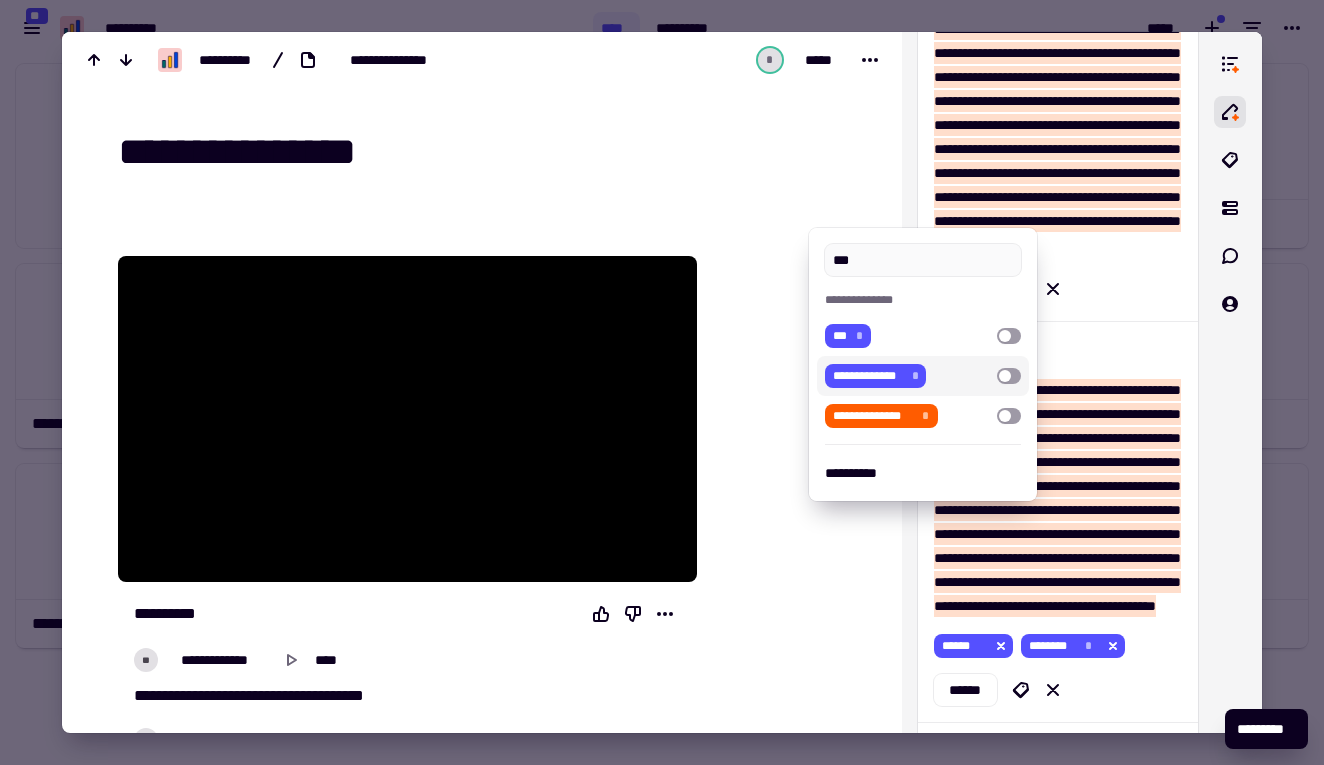click at bounding box center (662, 382) 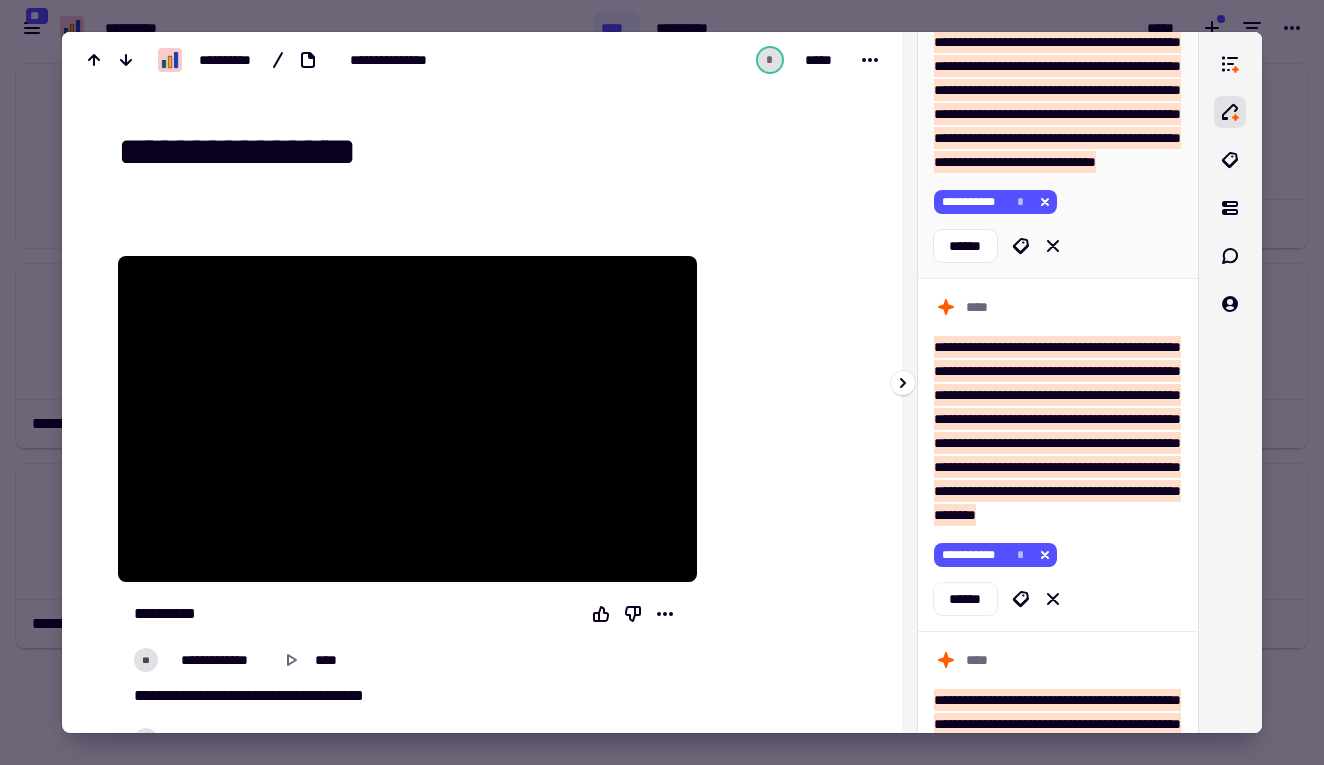 scroll, scrollTop: 2060, scrollLeft: 0, axis: vertical 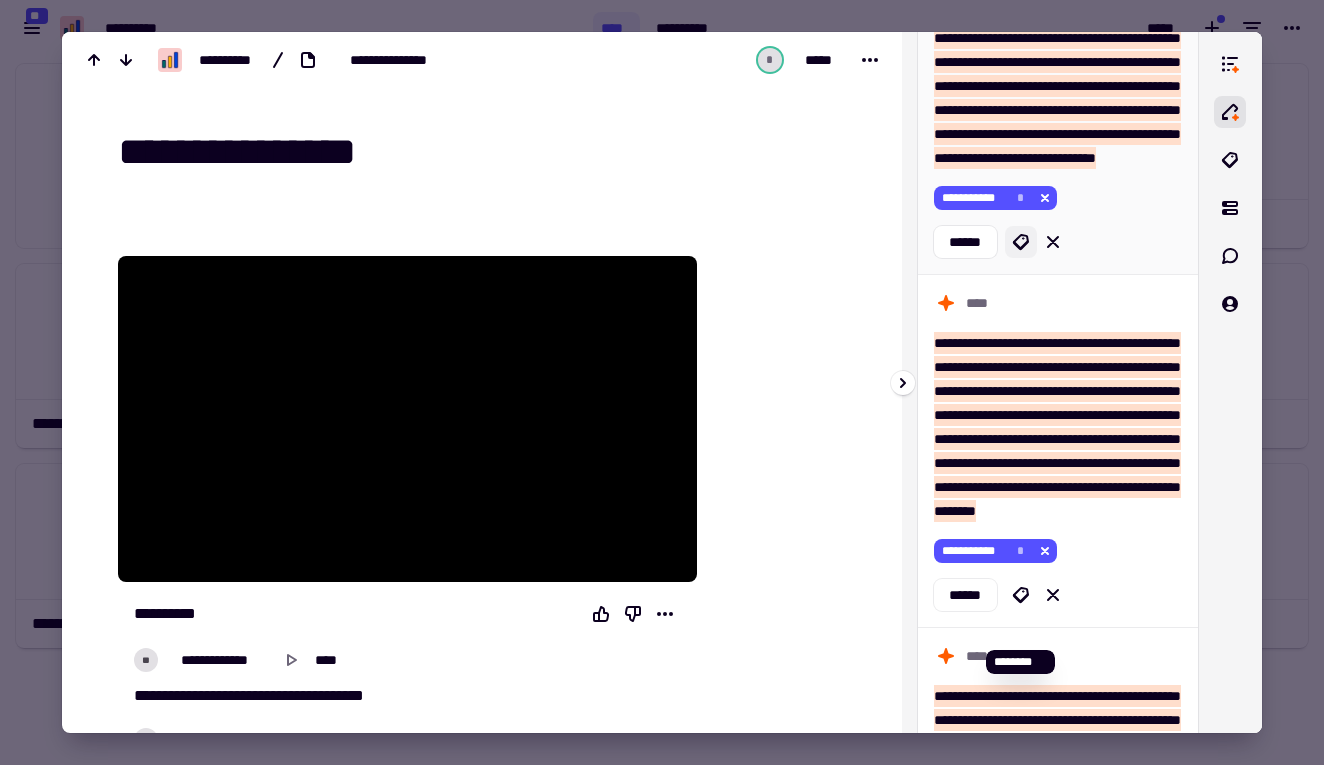 click 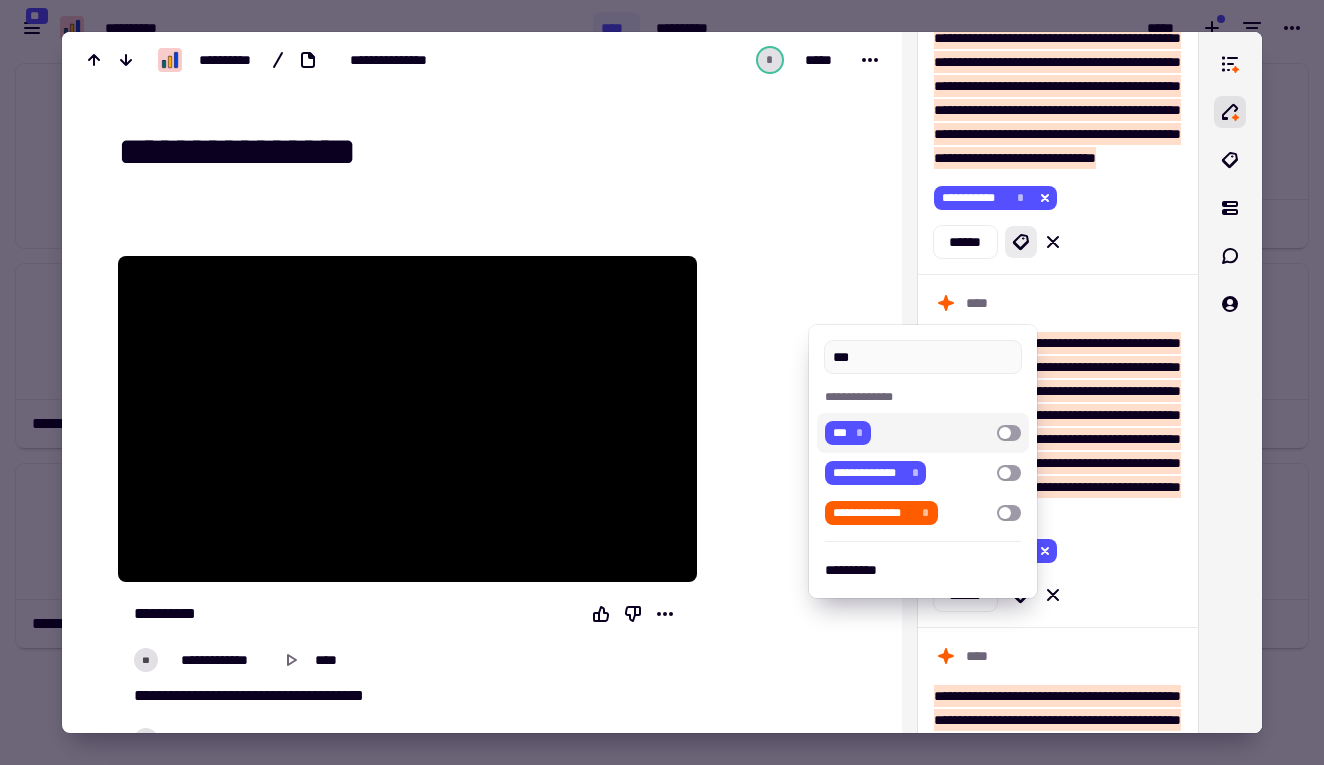 type on "***" 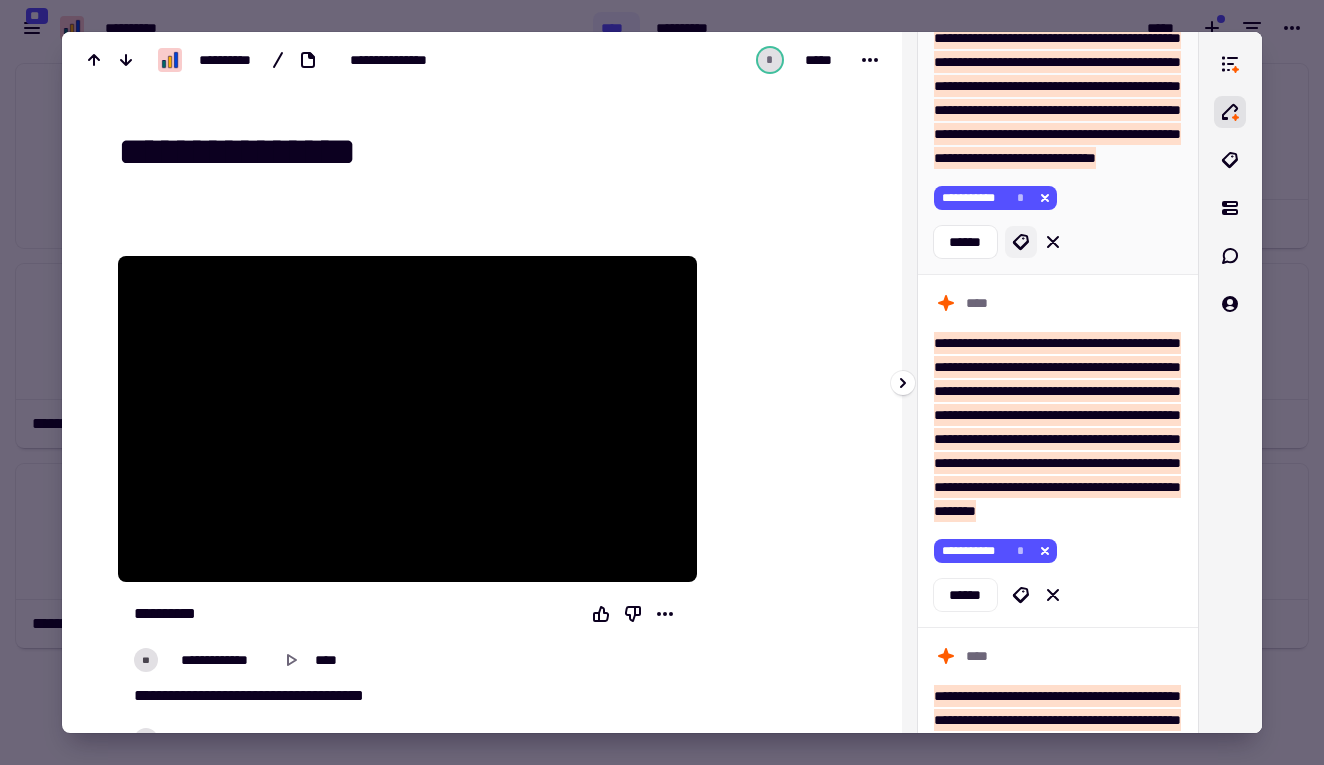 click 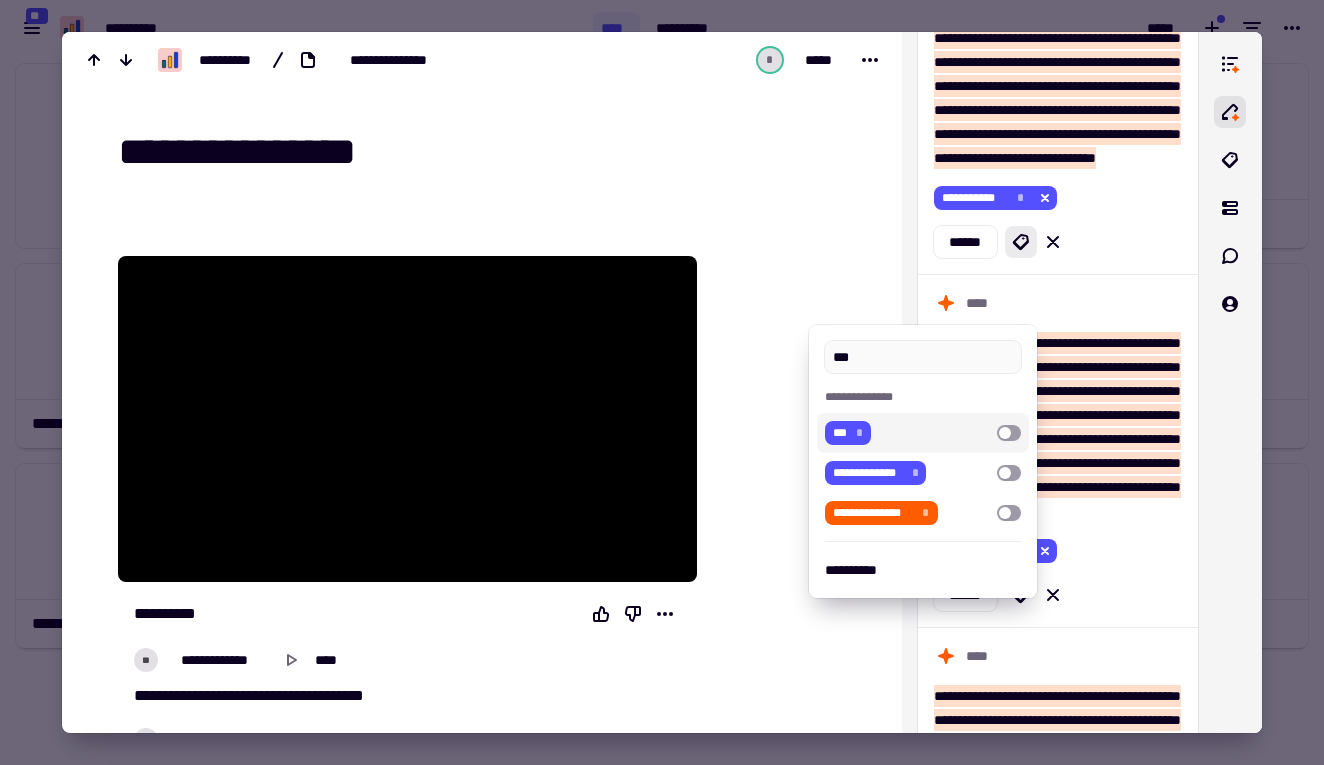 type on "***" 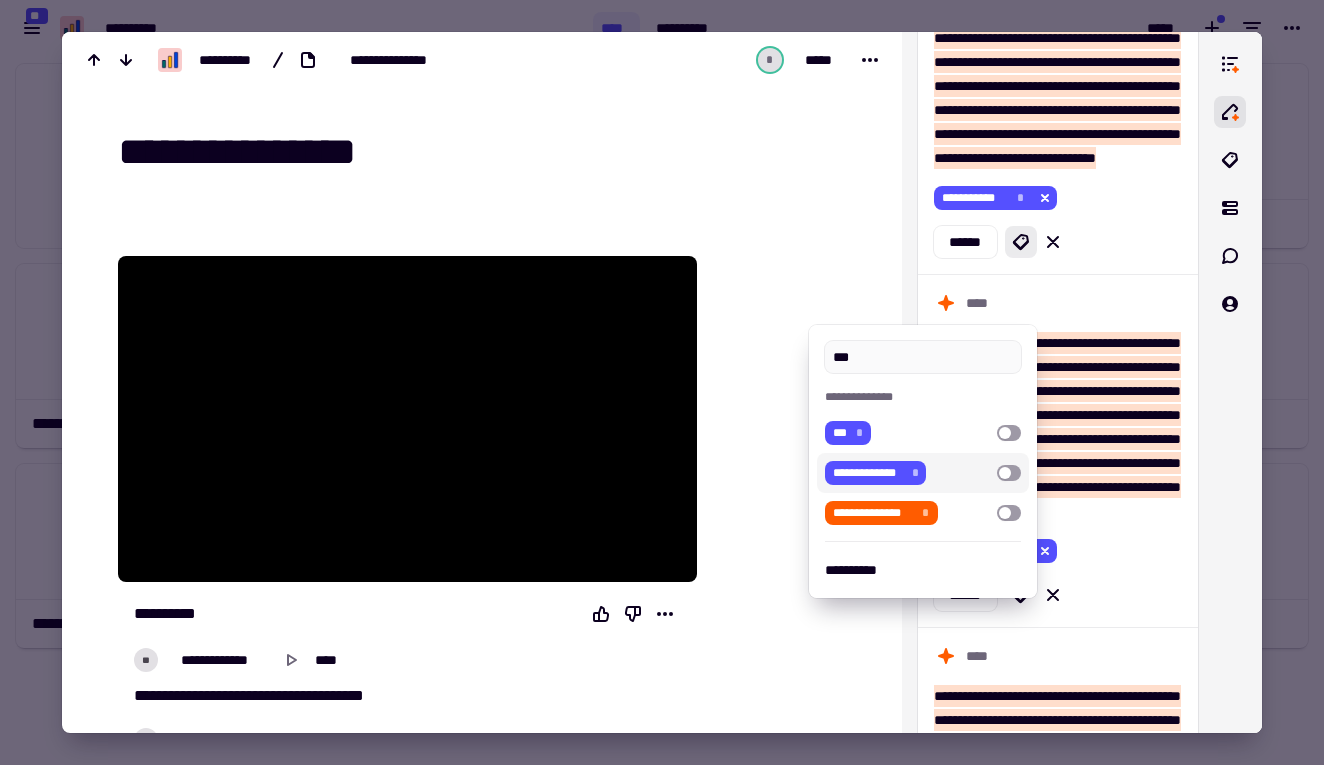 click at bounding box center (662, 382) 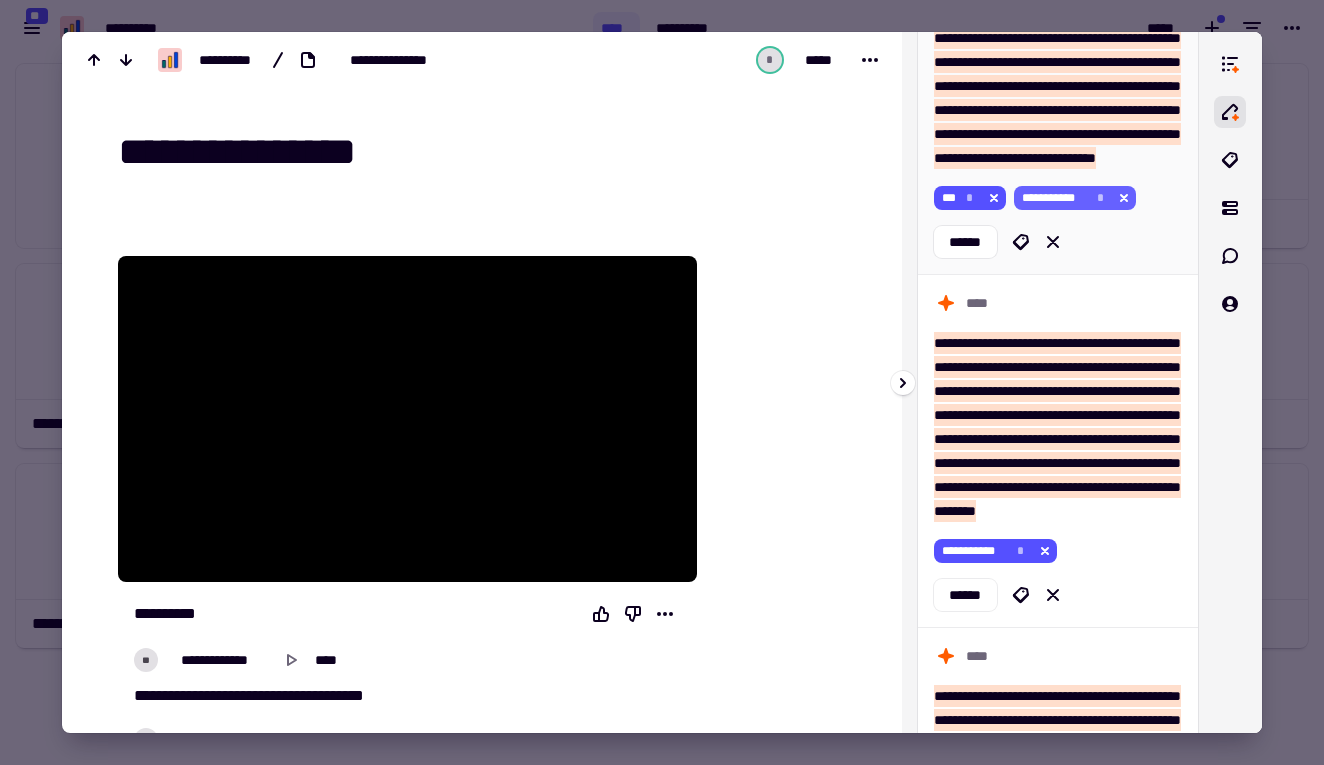 click 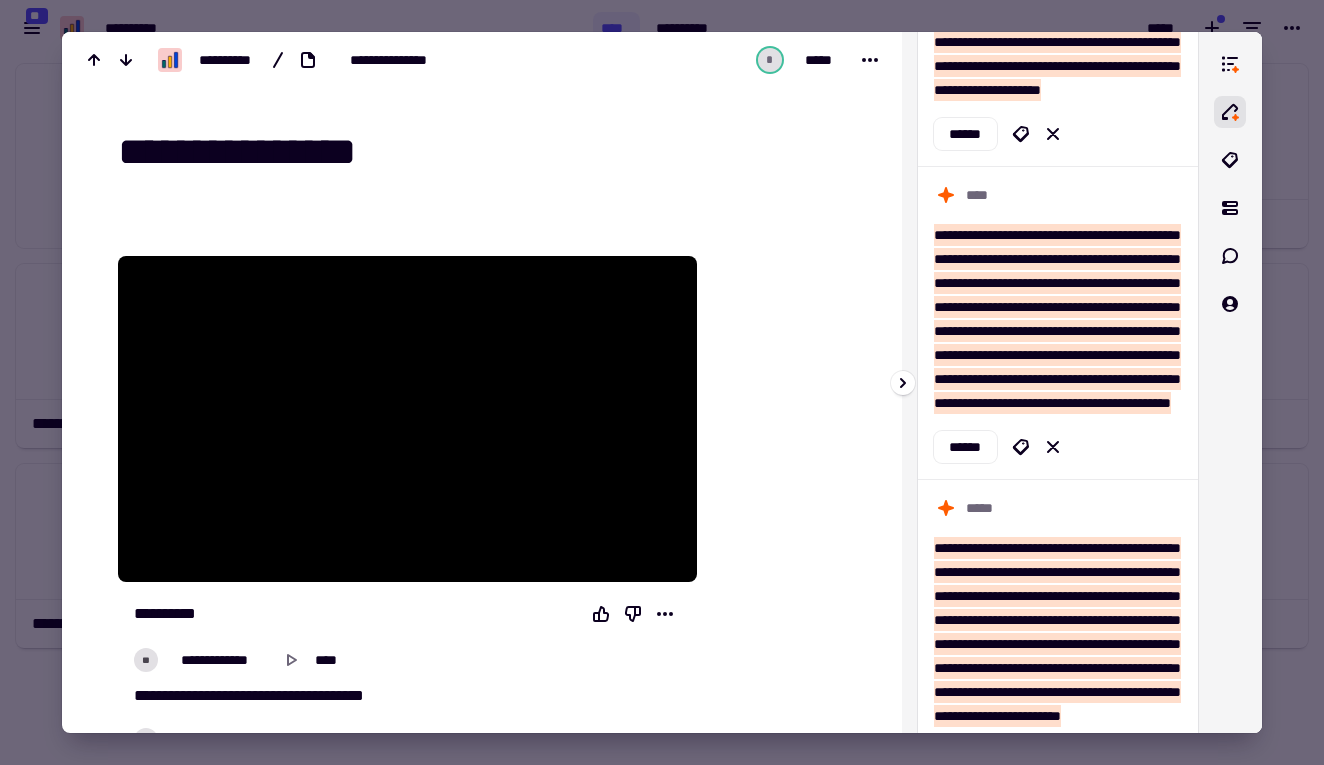 scroll, scrollTop: 2812, scrollLeft: 0, axis: vertical 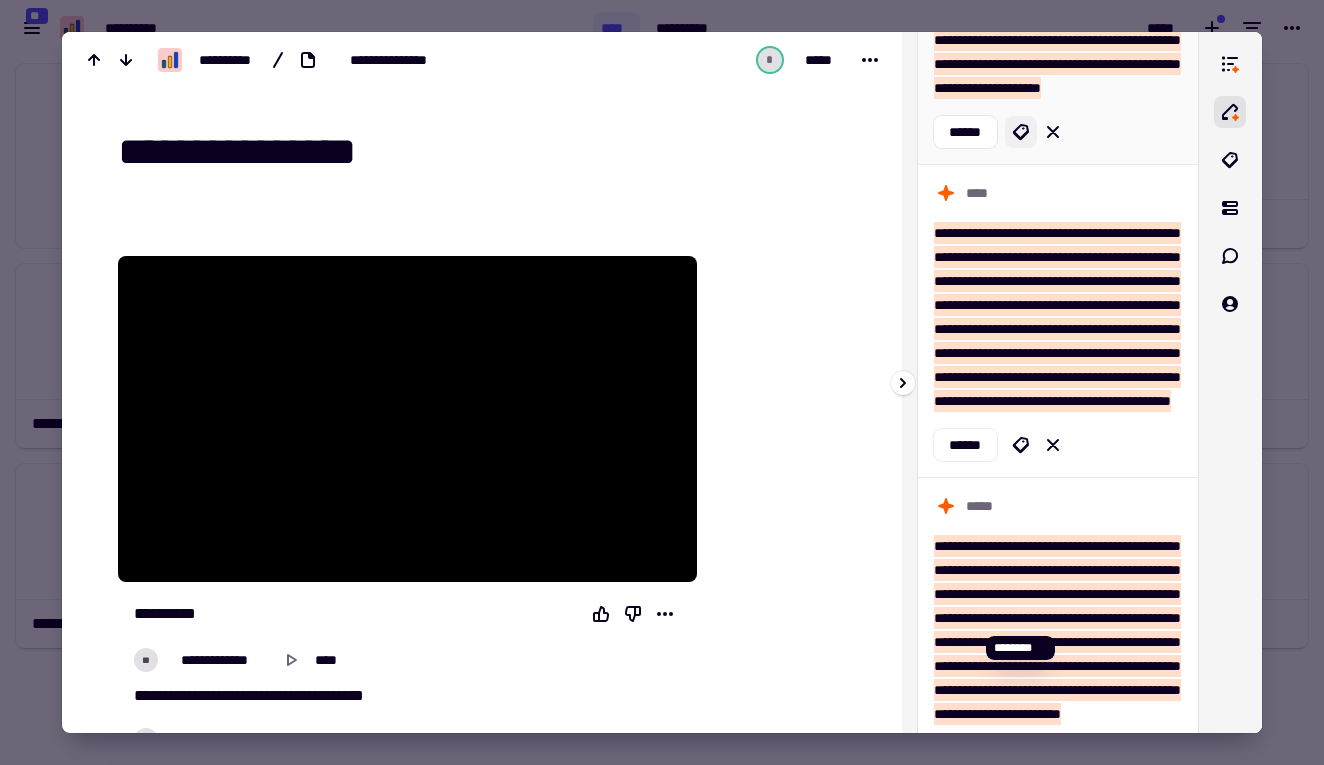 click 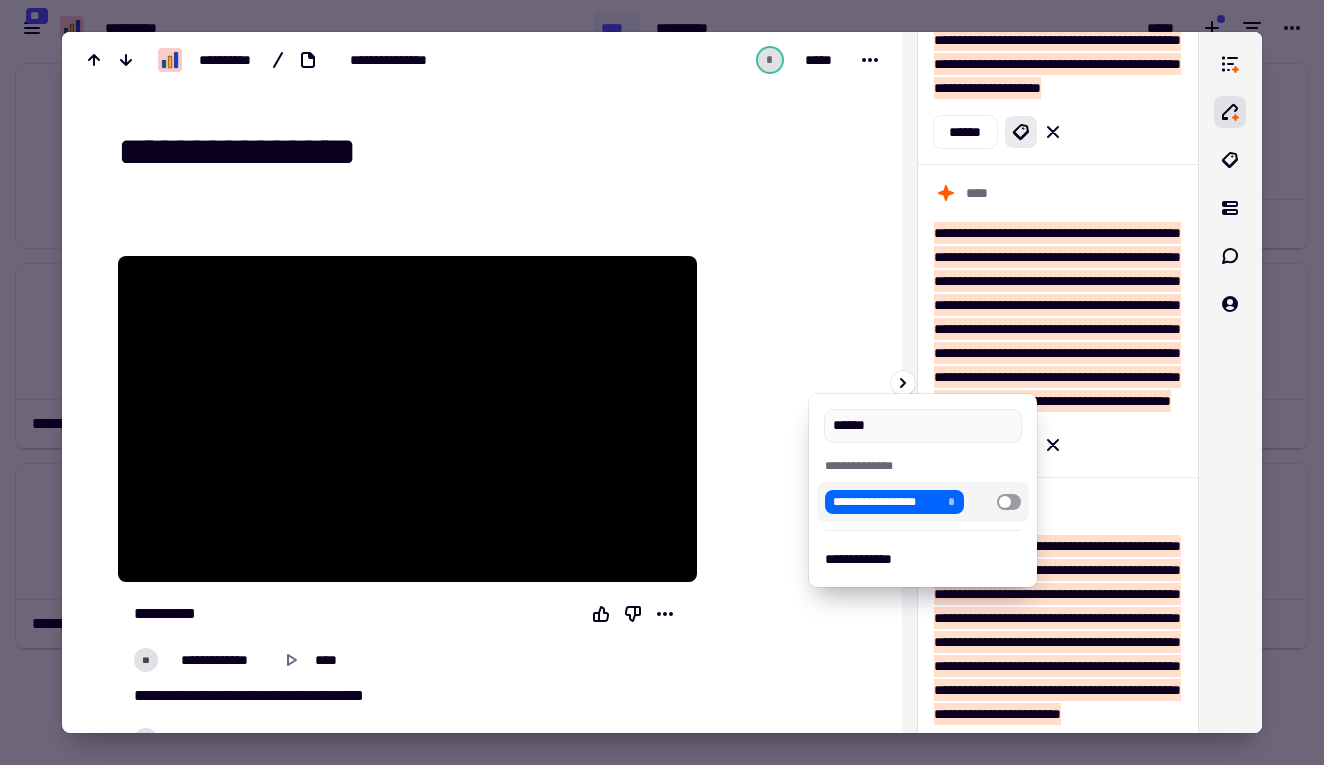 type on "******" 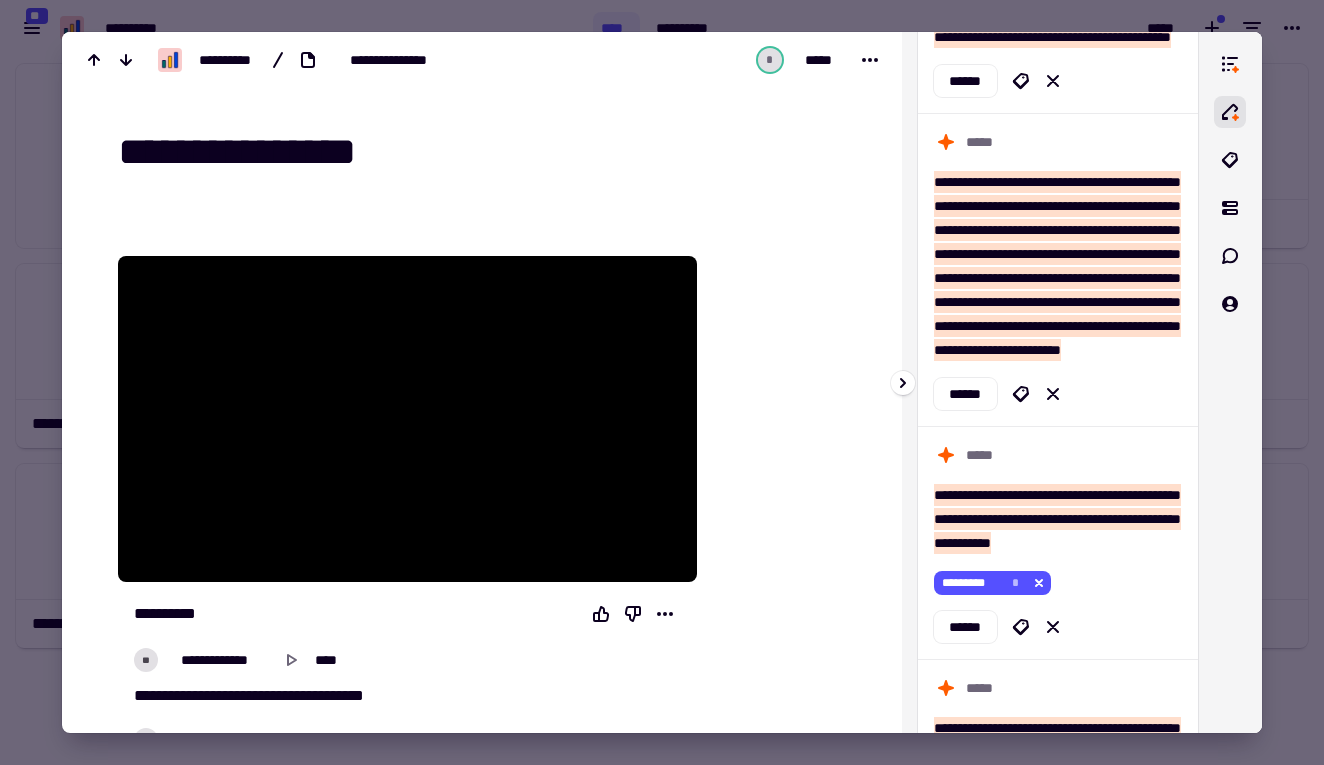 scroll, scrollTop: 3232, scrollLeft: 0, axis: vertical 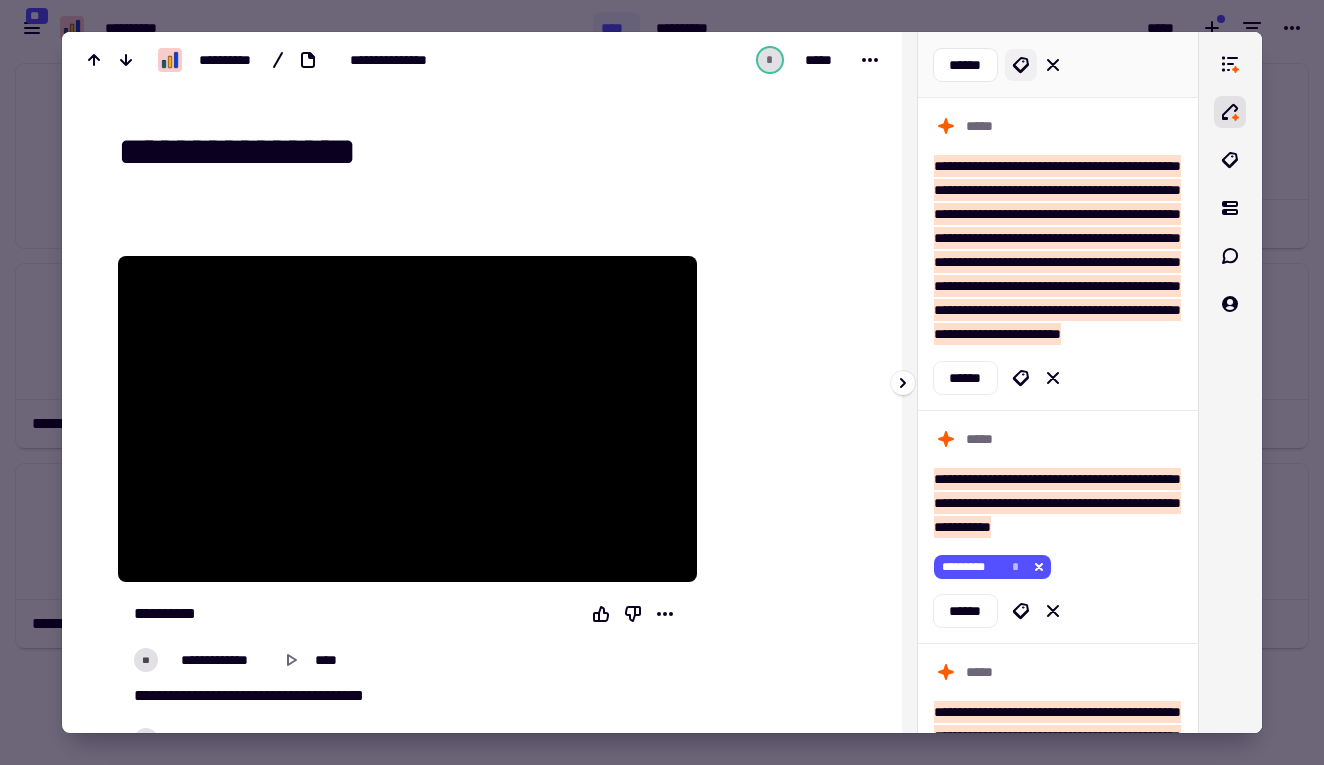 click 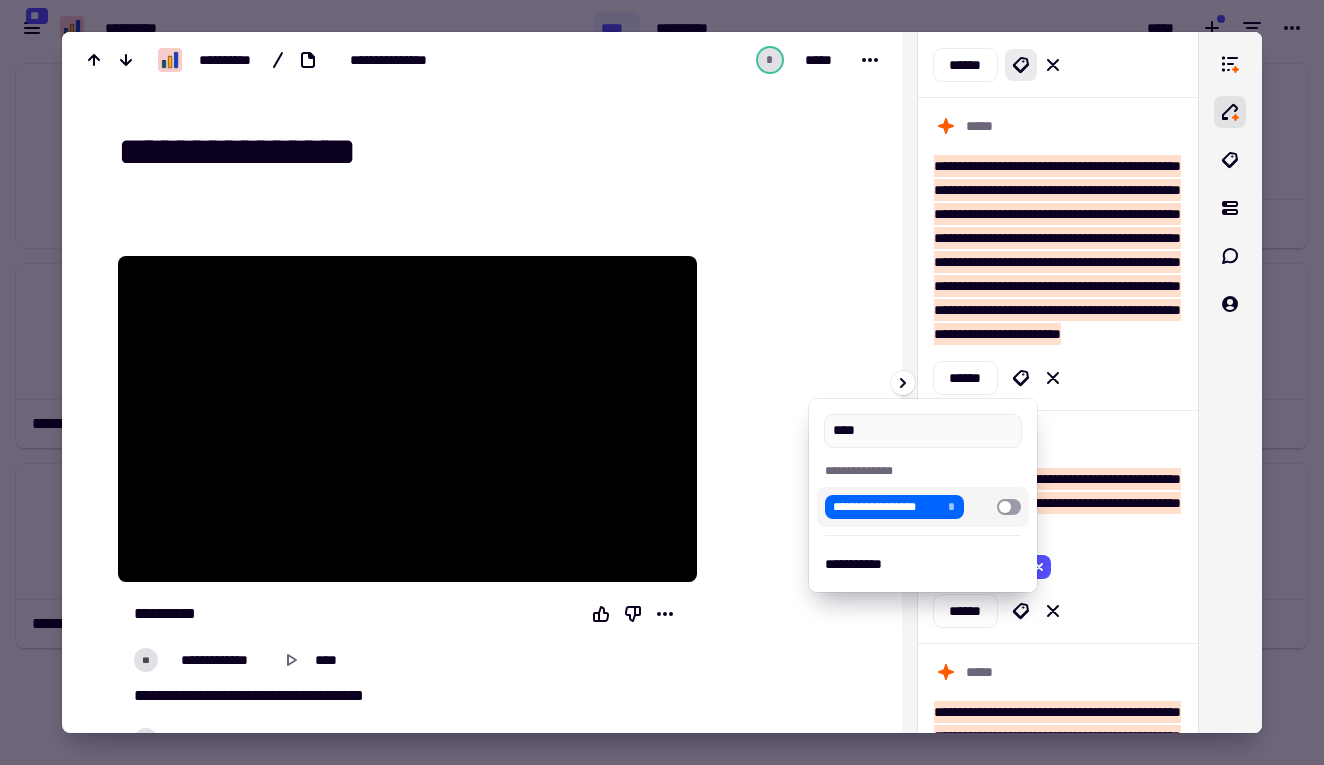 type on "****" 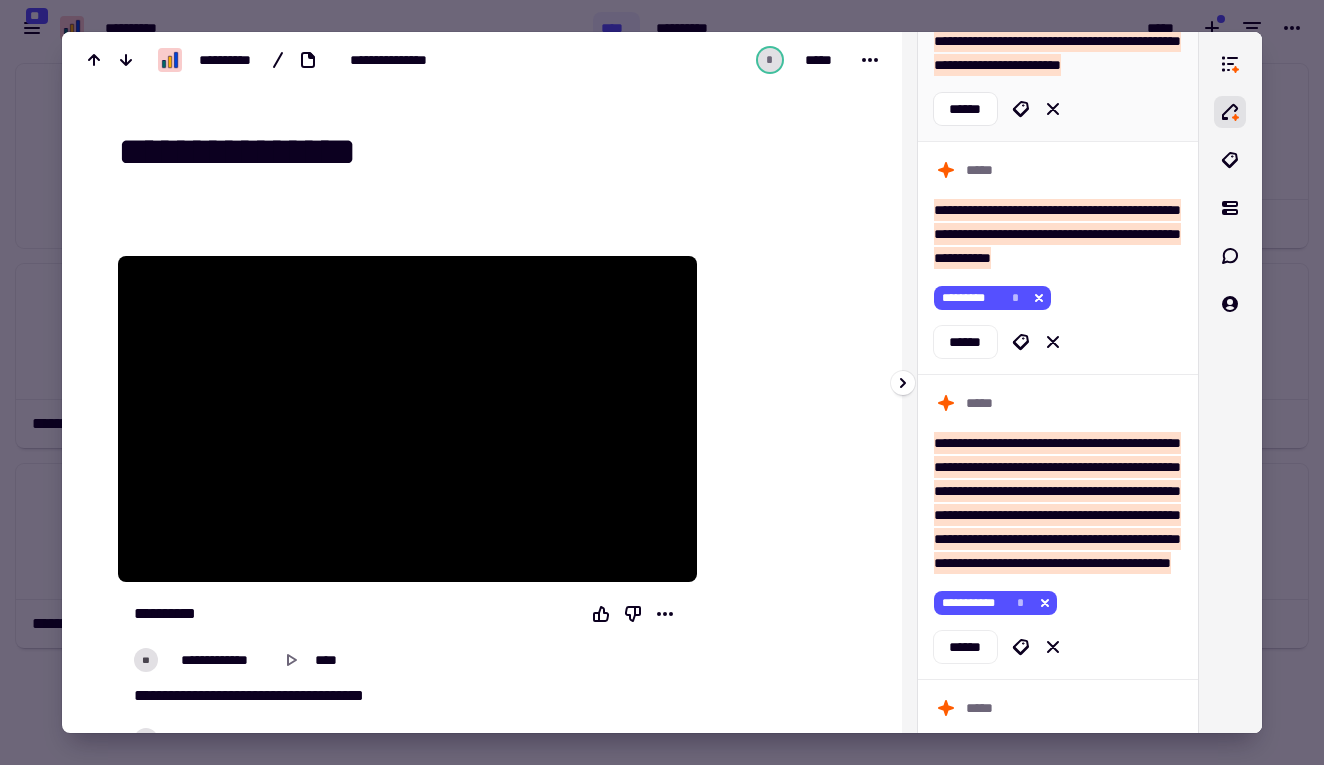 scroll, scrollTop: 3533, scrollLeft: 0, axis: vertical 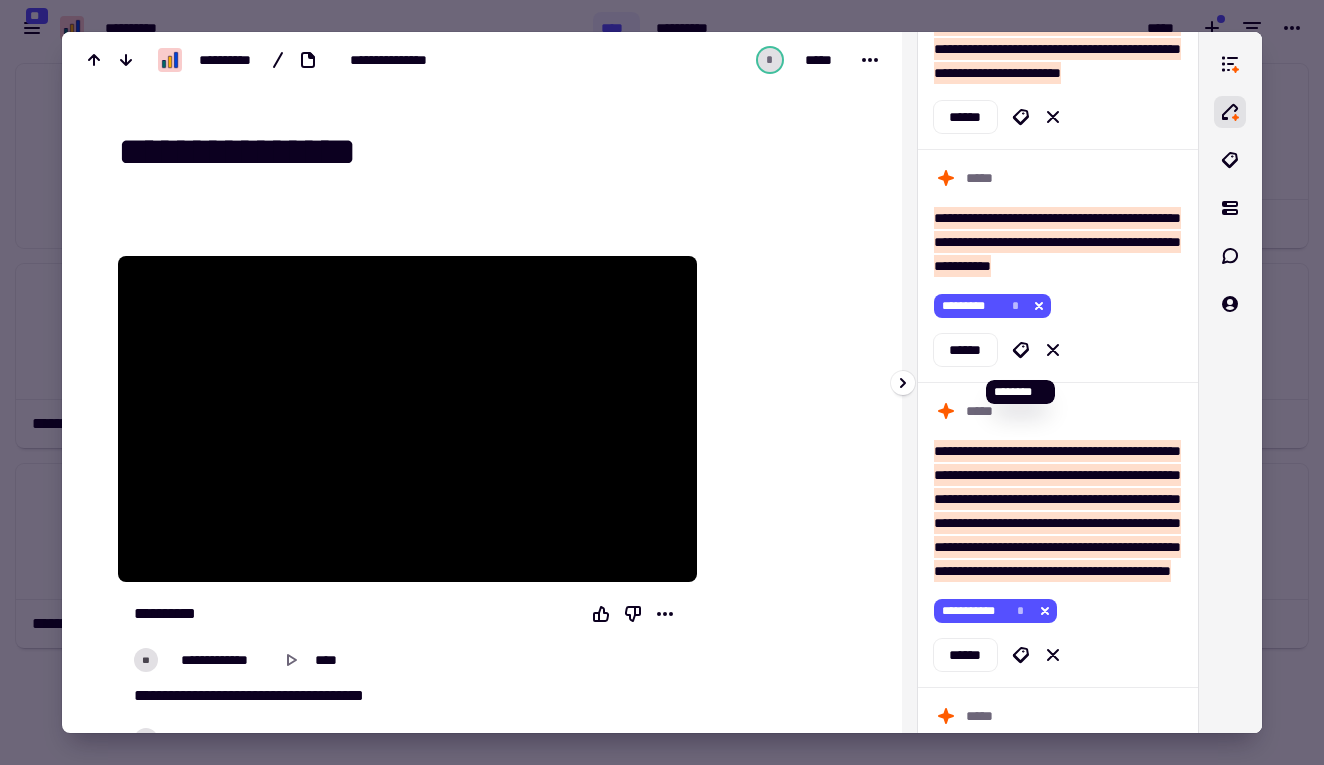 click 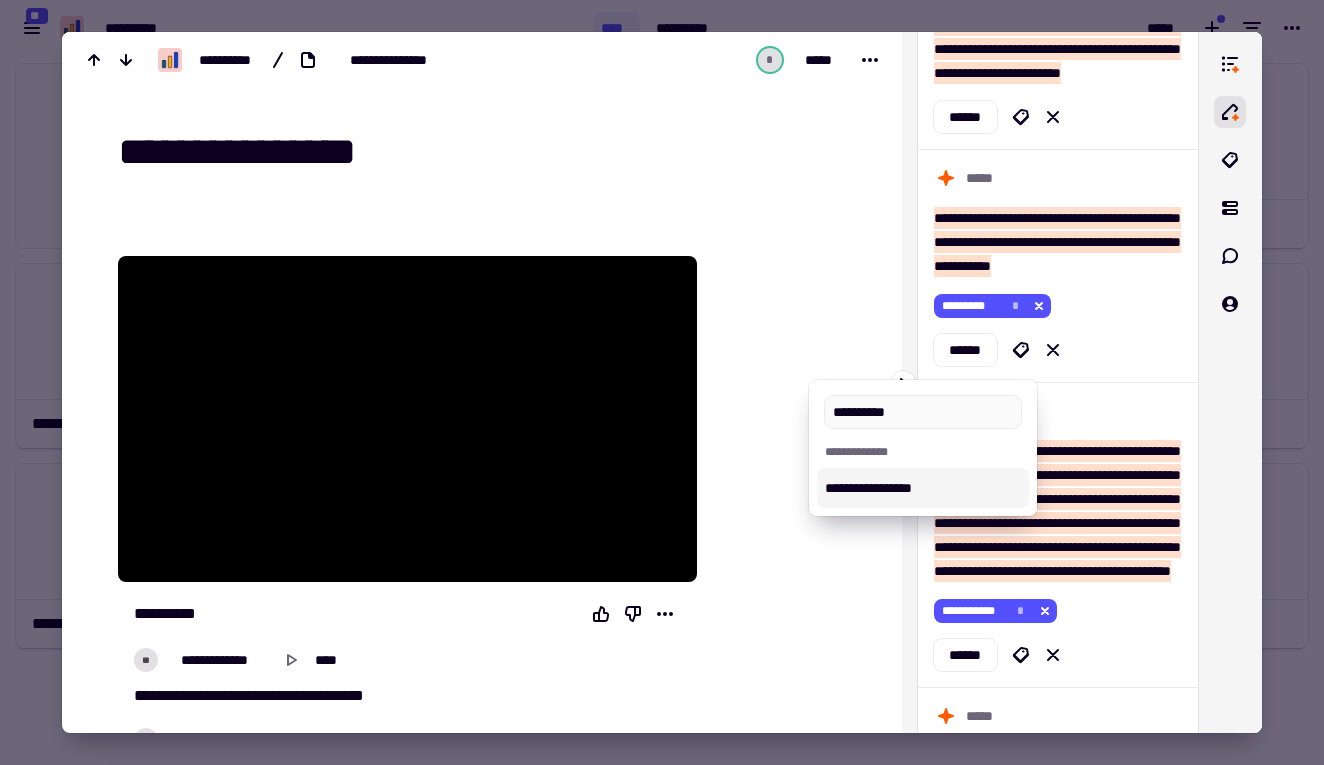 type on "**********" 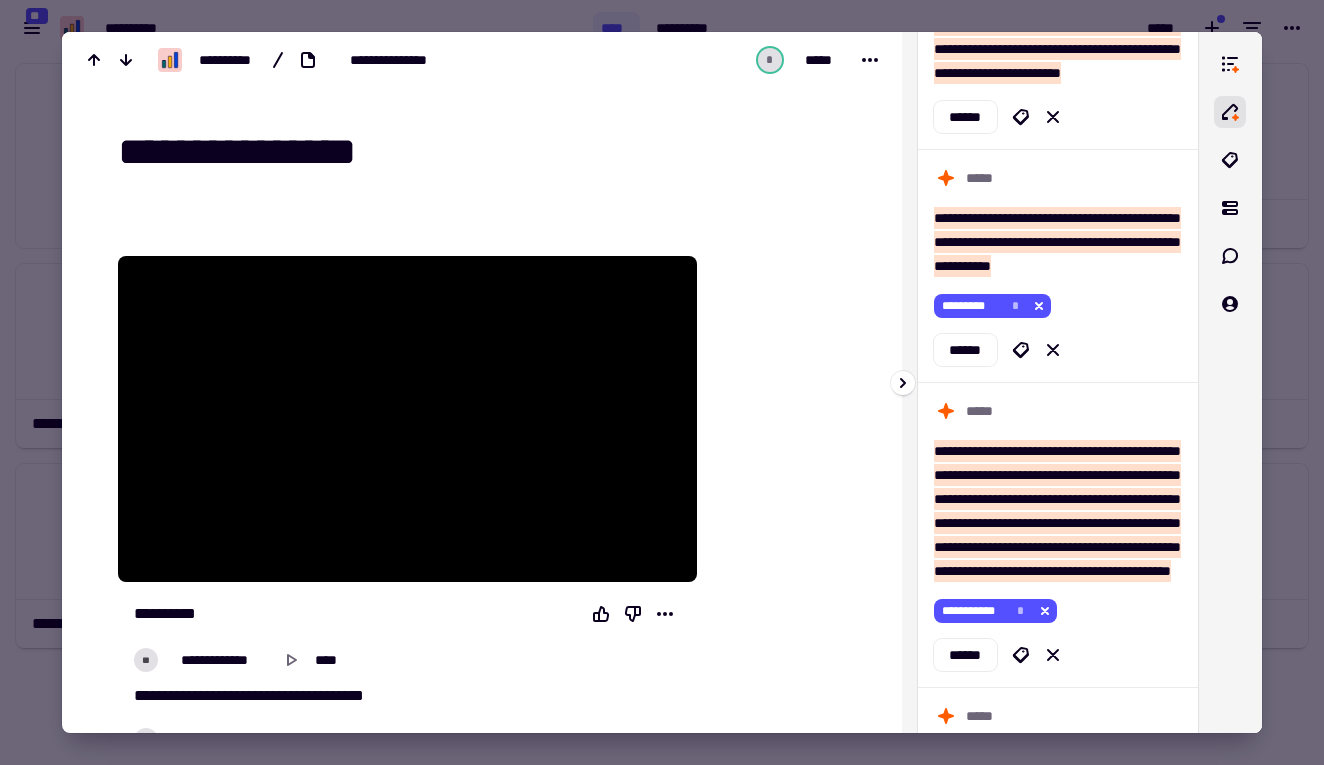 click on "******" 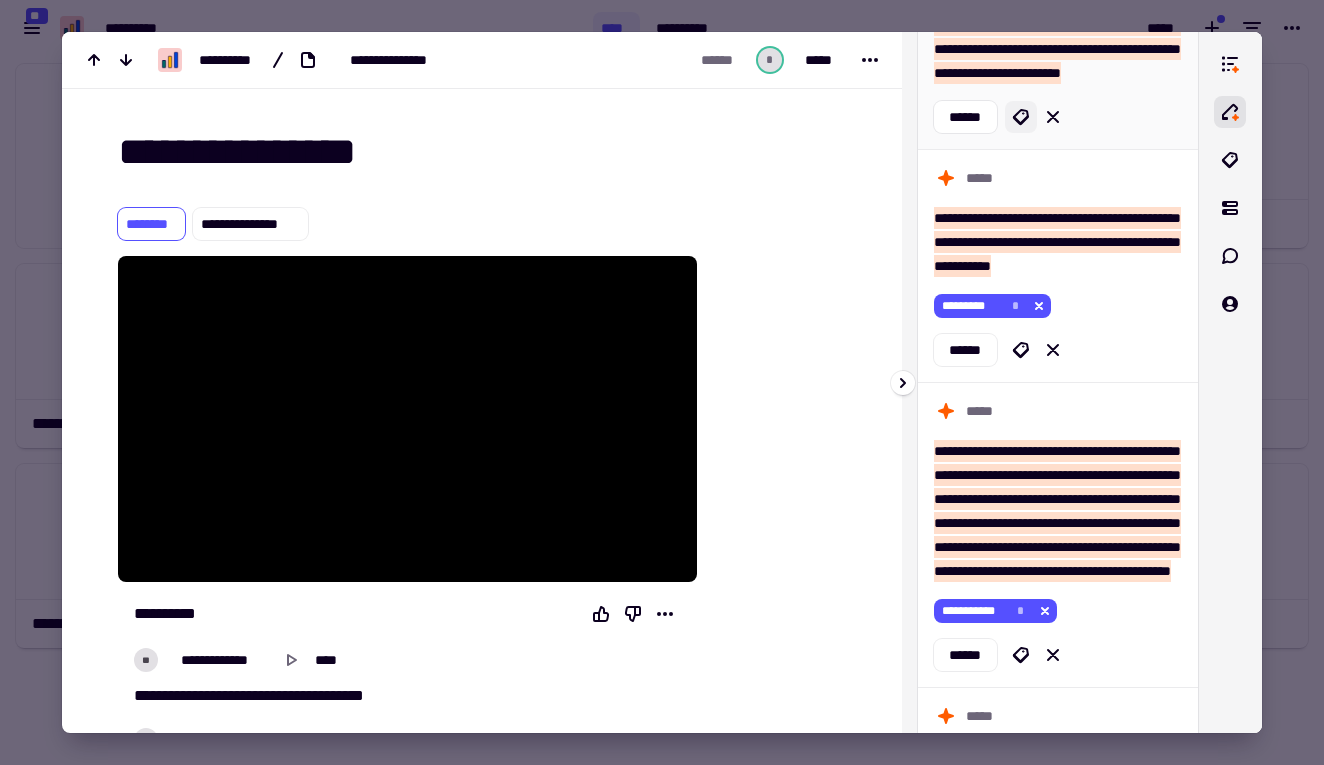 scroll, scrollTop: 8411, scrollLeft: 0, axis: vertical 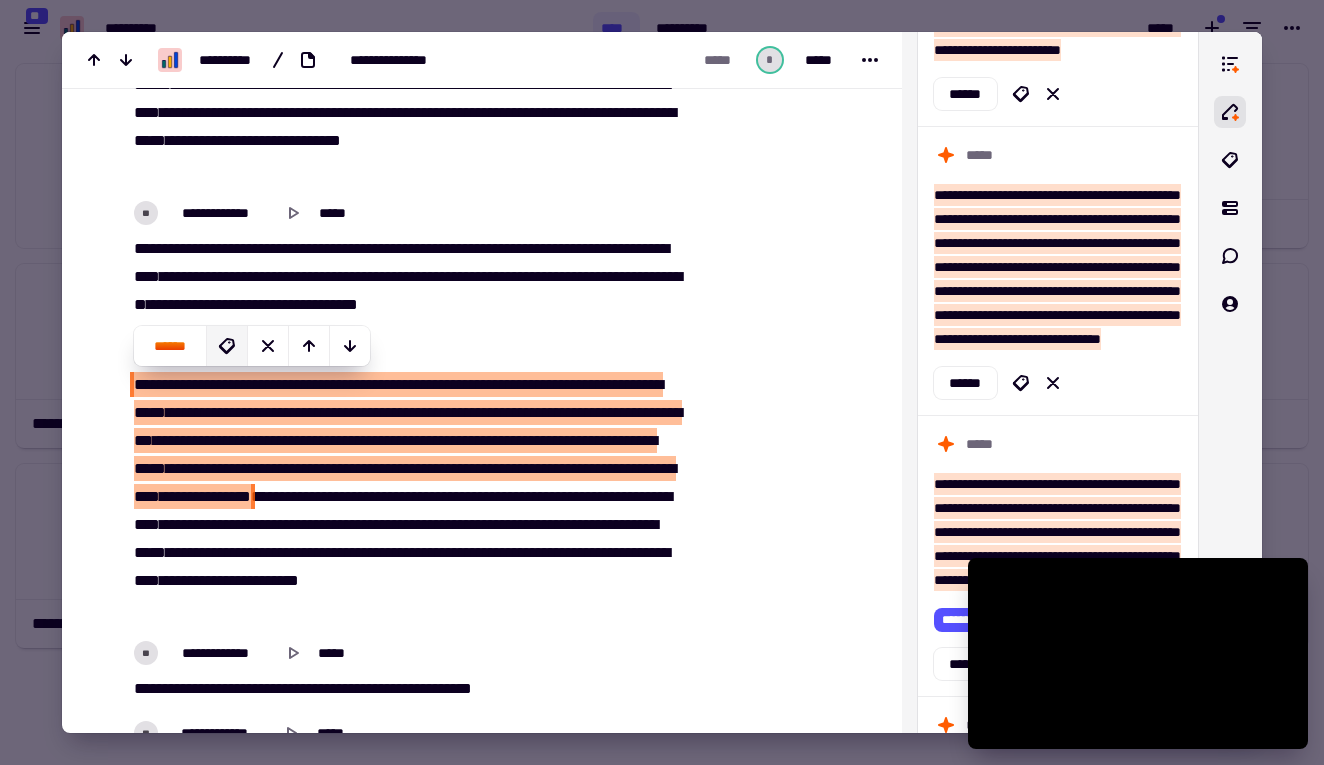 click 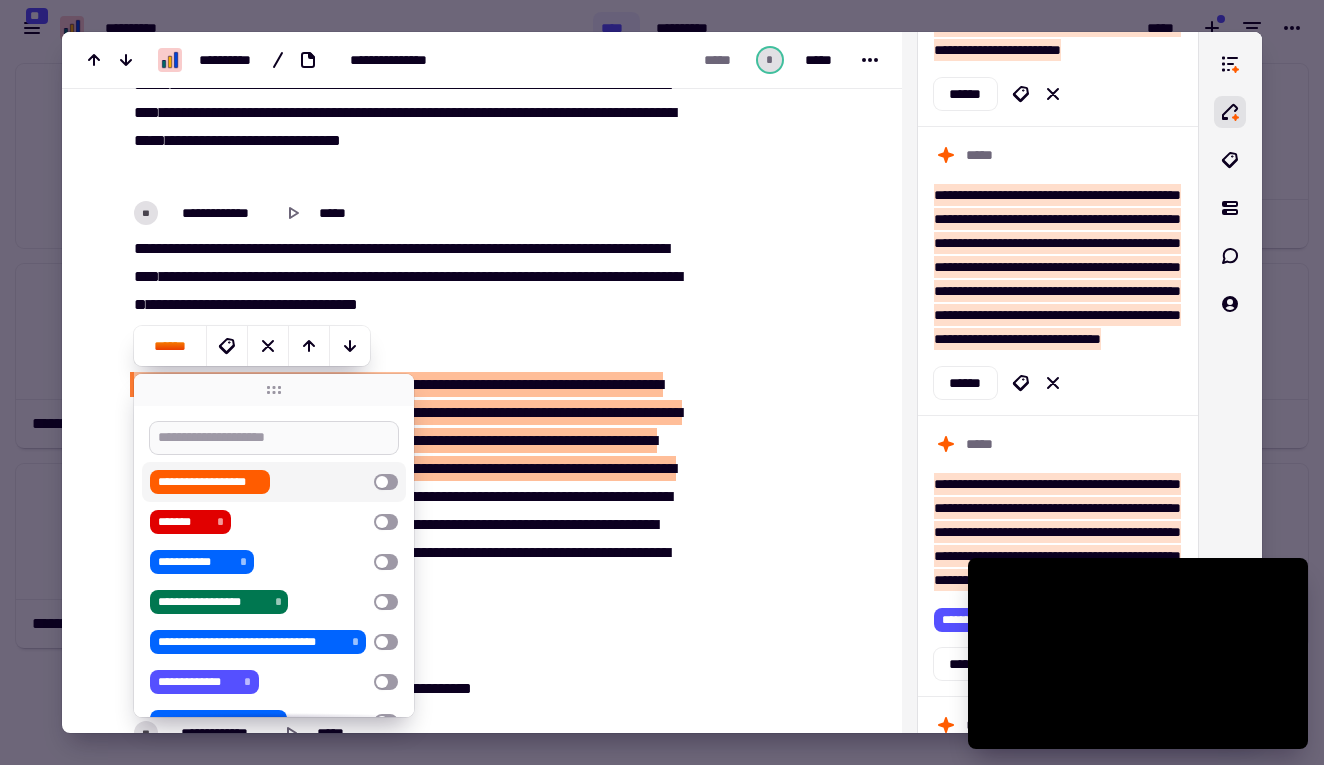 click at bounding box center (274, 438) 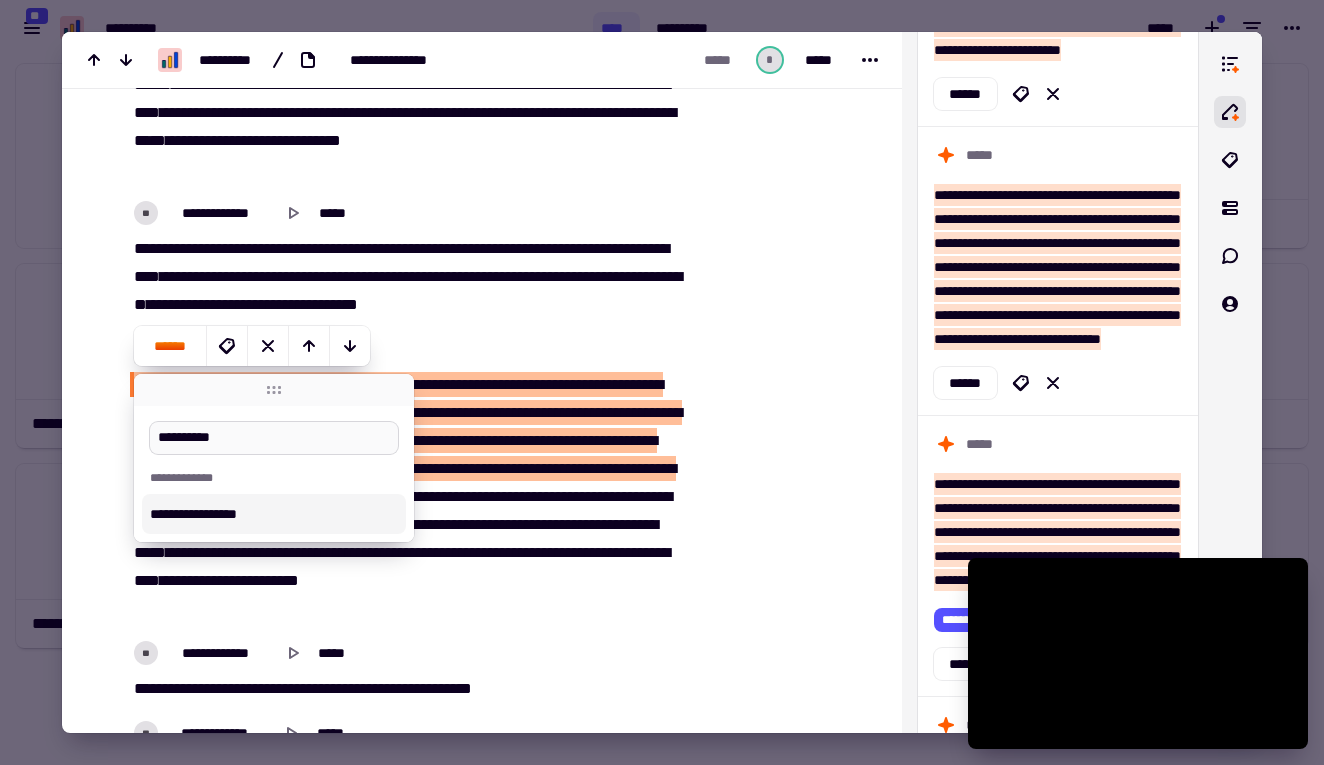 click on "**********" at bounding box center (274, 438) 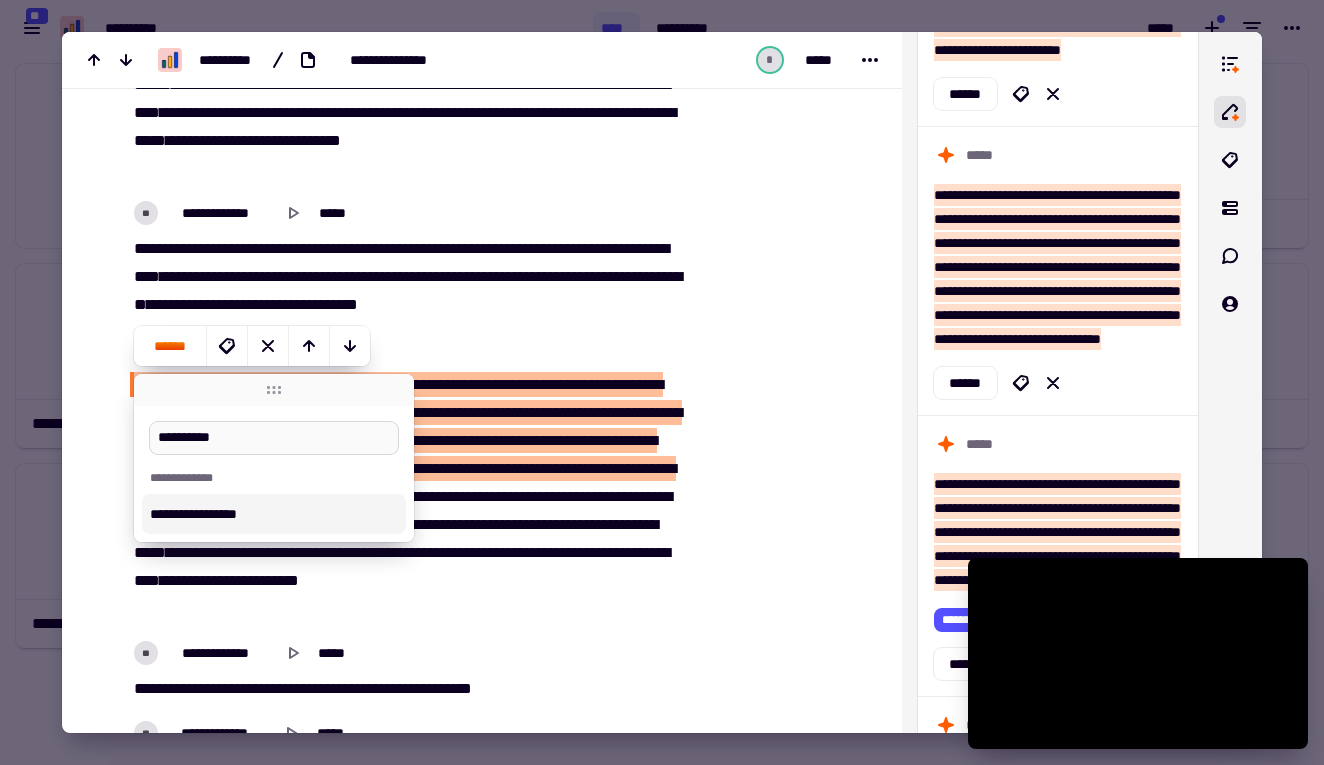 click on "**********" at bounding box center (274, 438) 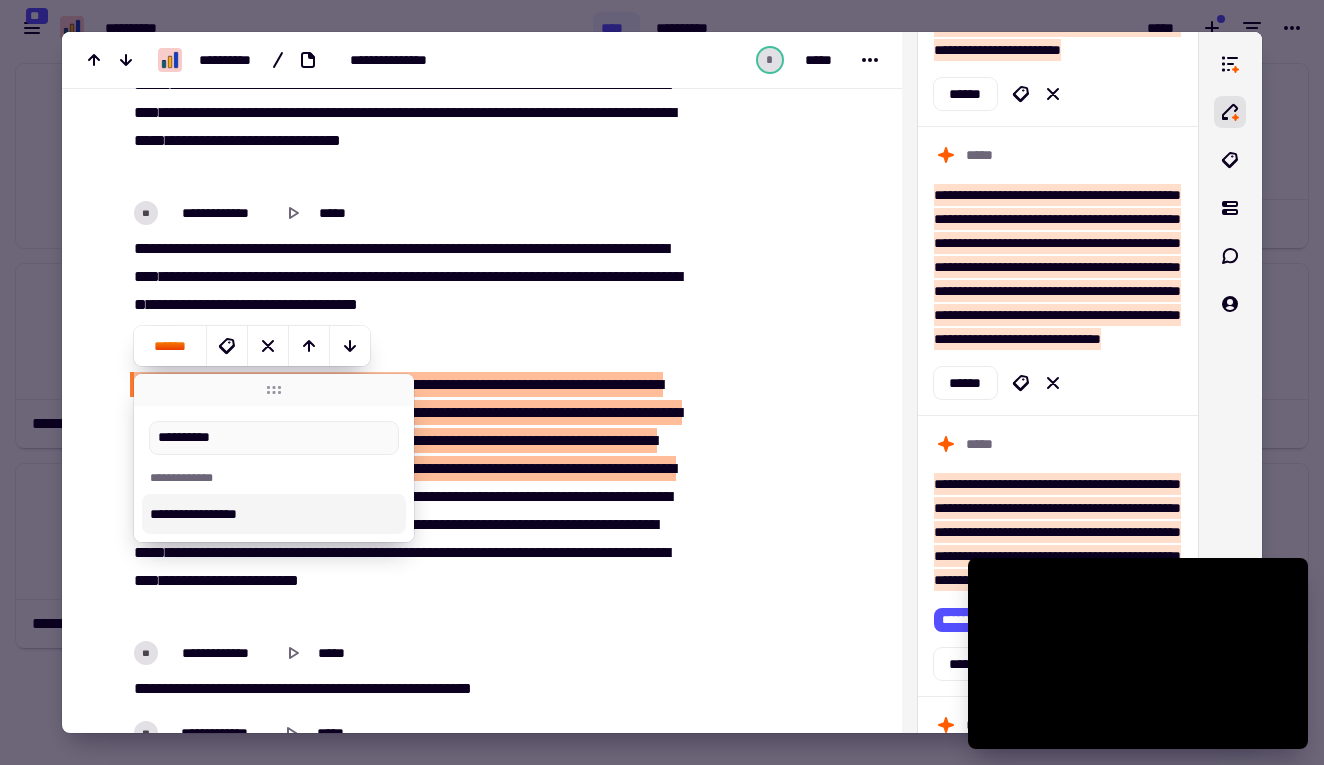 type on "**********" 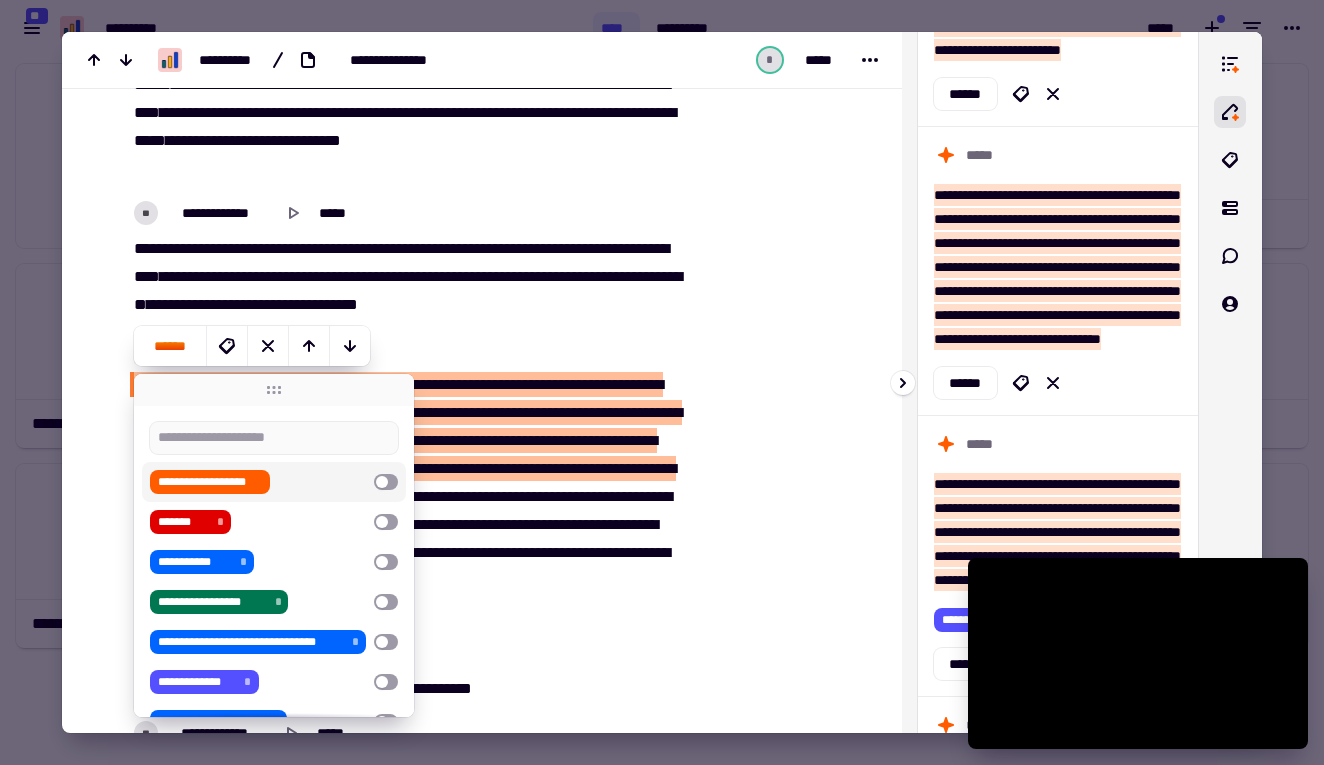 click on "******" at bounding box center [1058, -171] 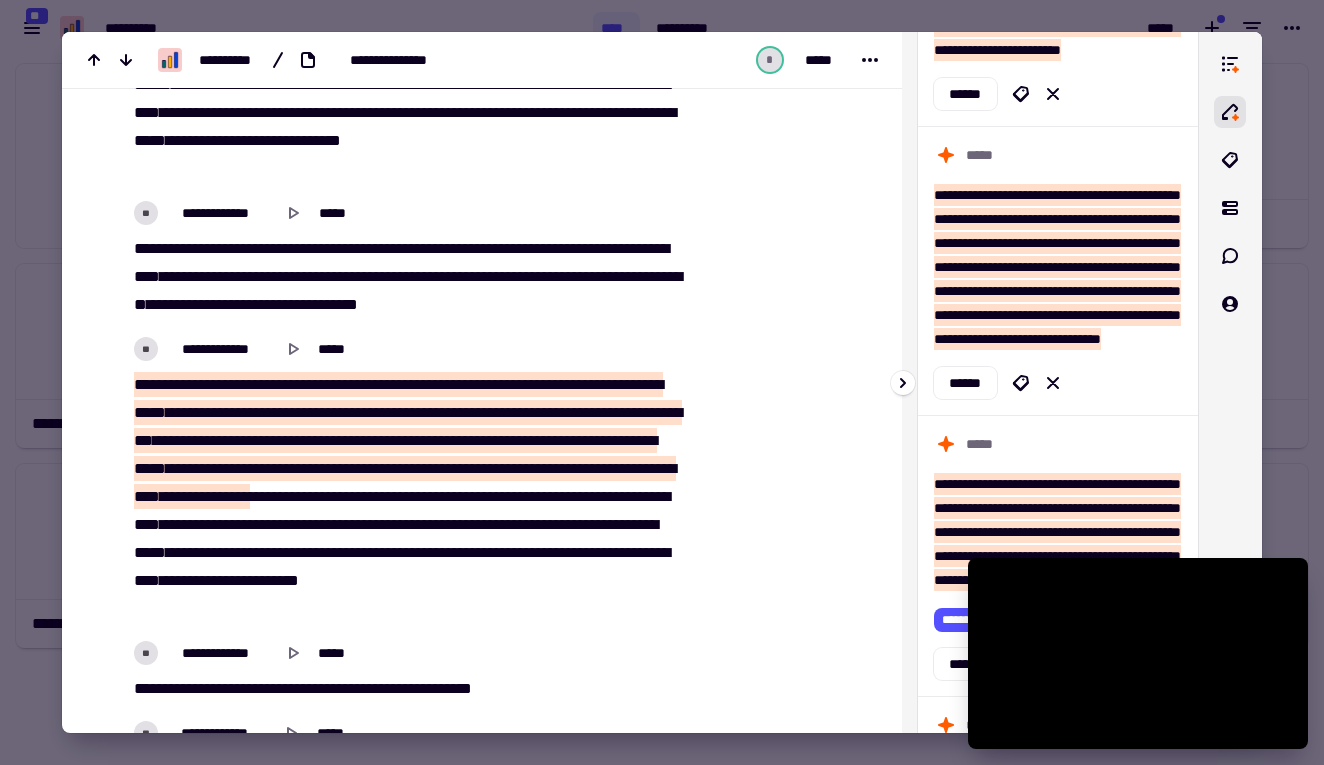 scroll, scrollTop: 10671, scrollLeft: 0, axis: vertical 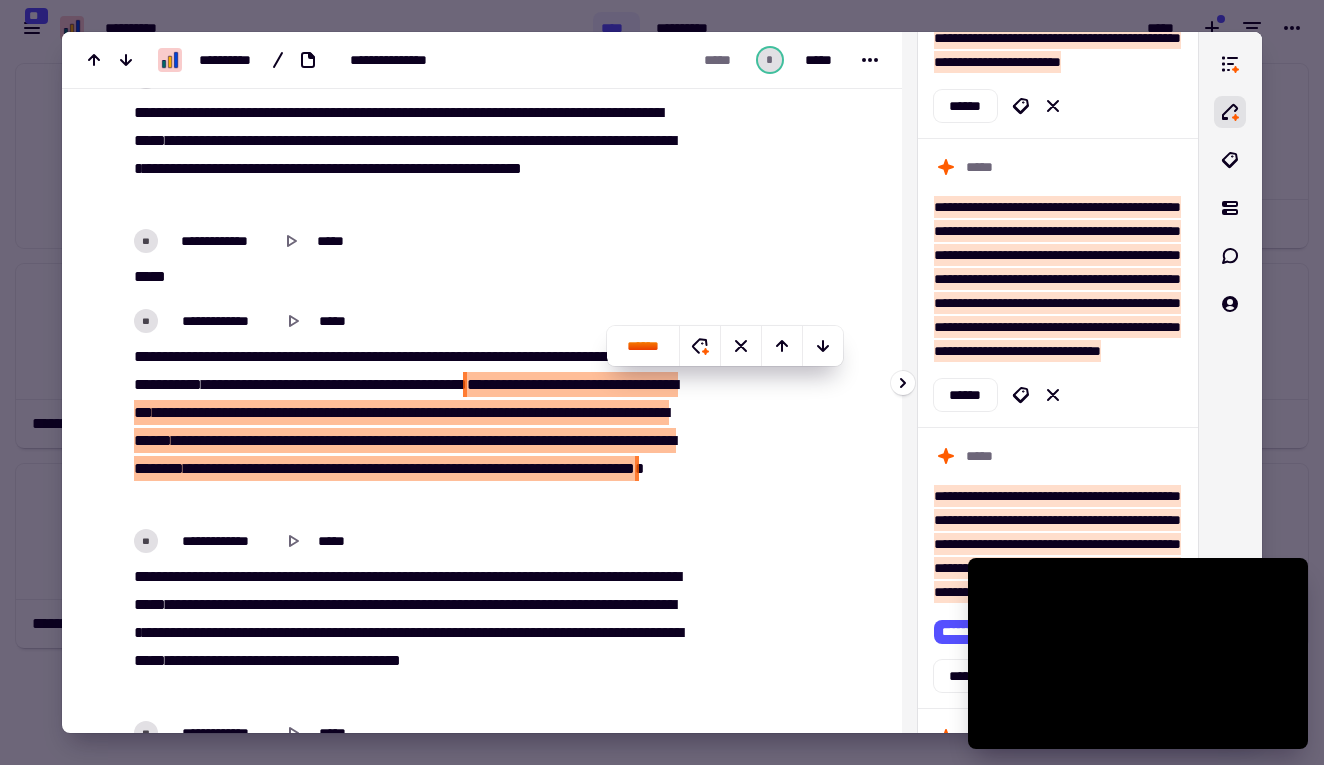 click 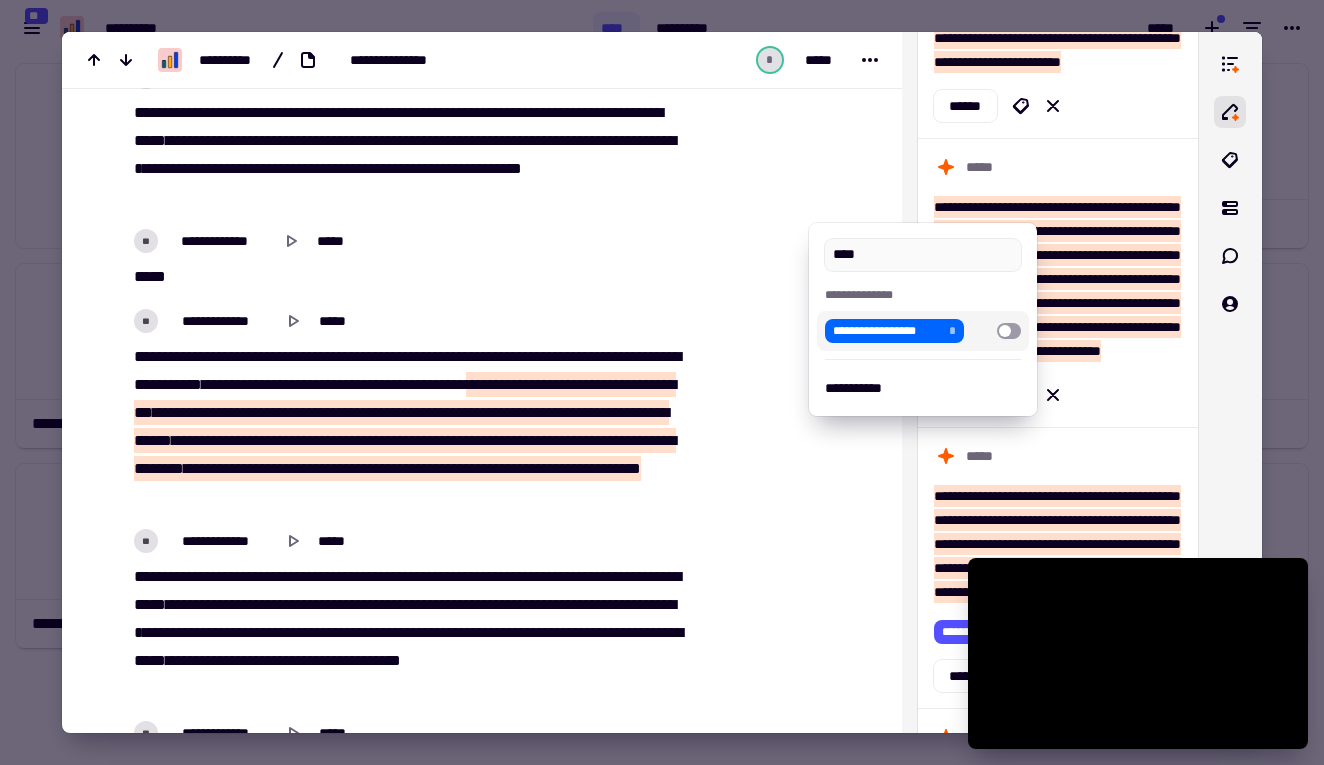 type on "****" 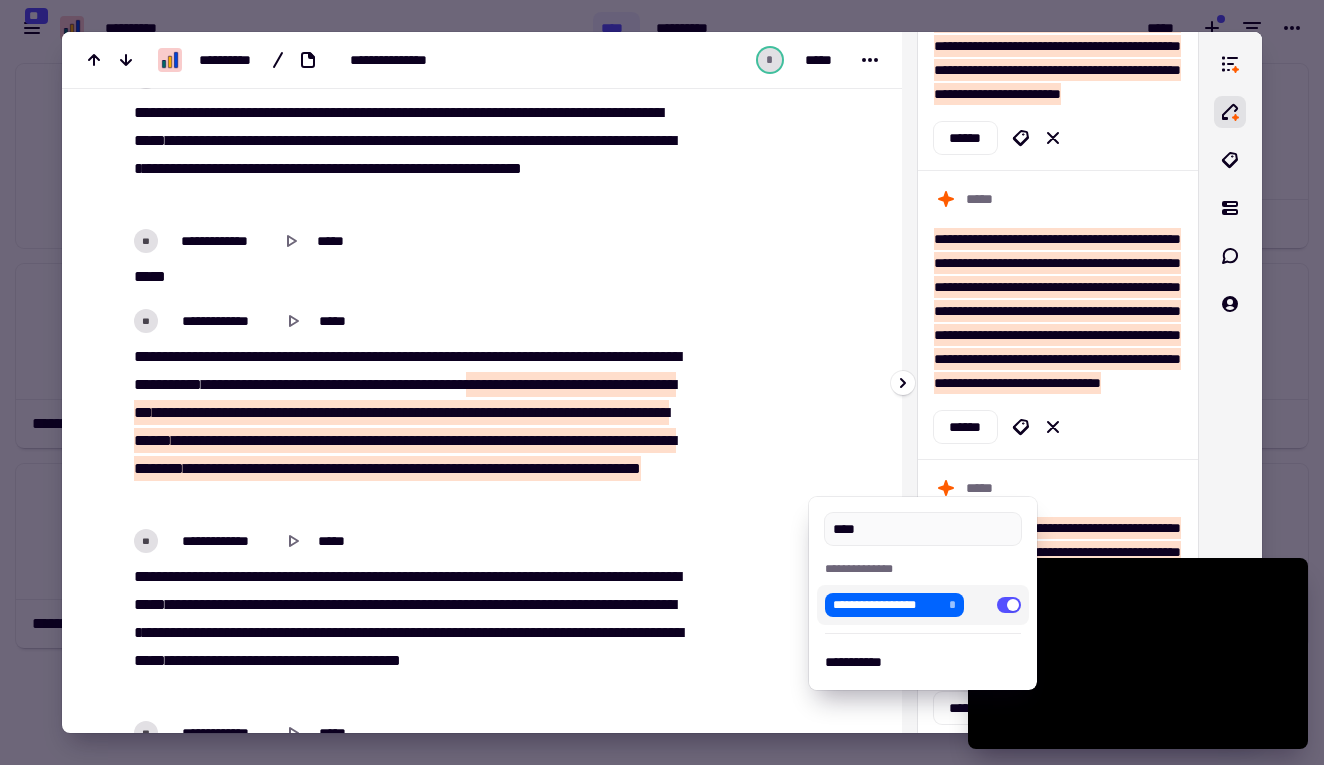 click at bounding box center (662, 382) 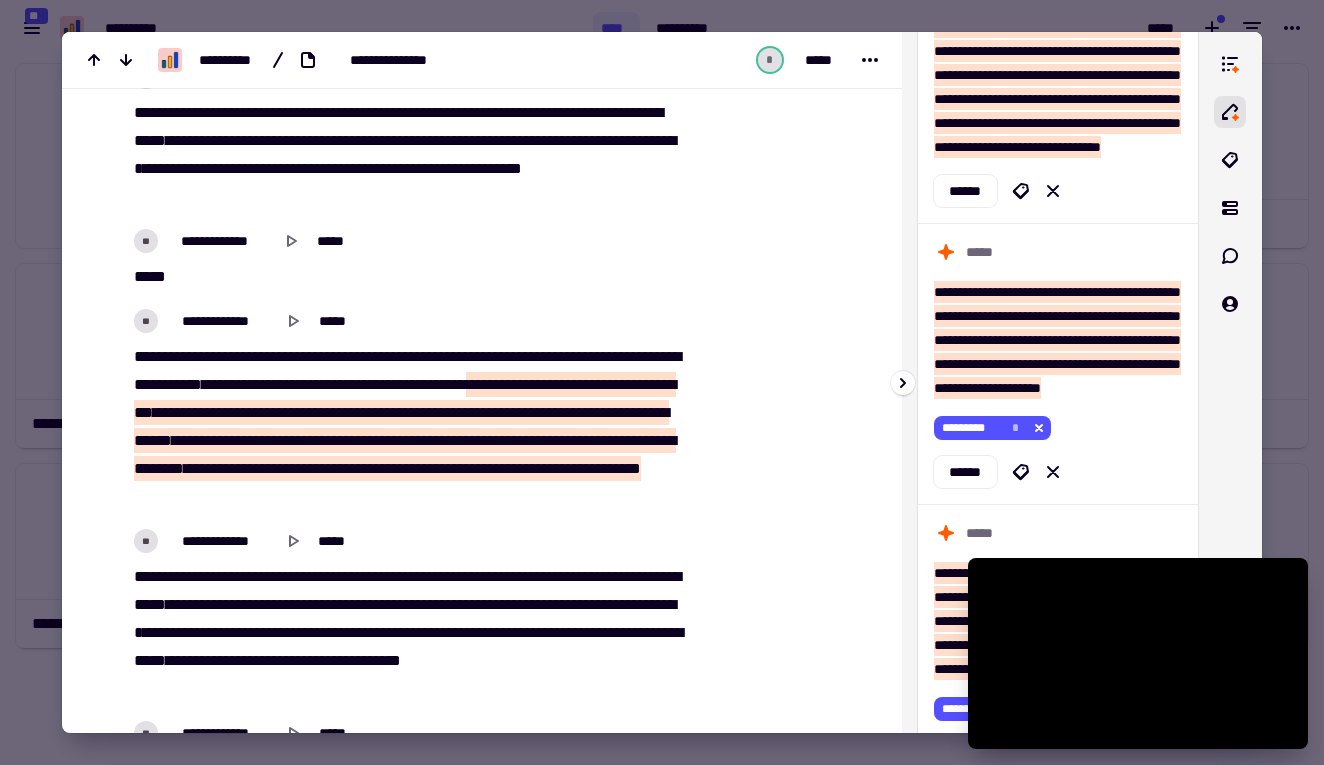 scroll, scrollTop: 4288, scrollLeft: 0, axis: vertical 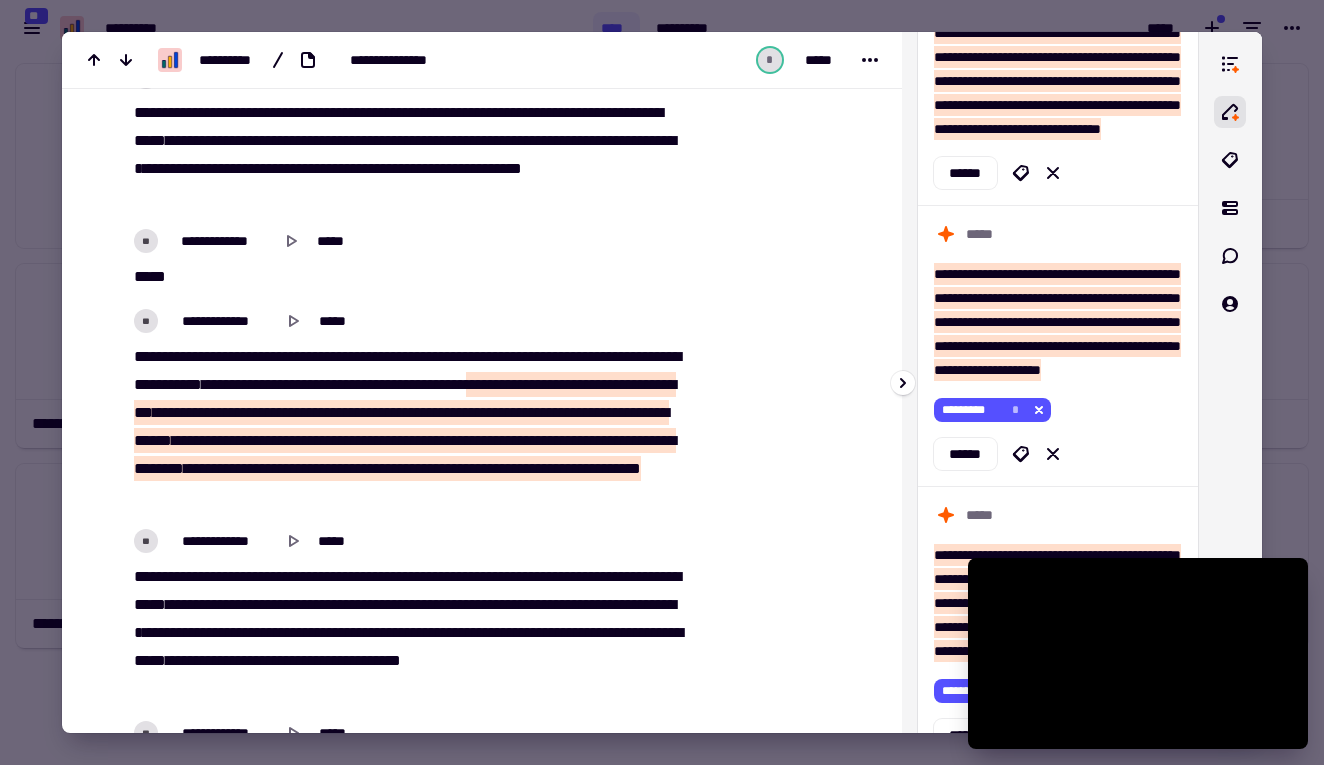 click 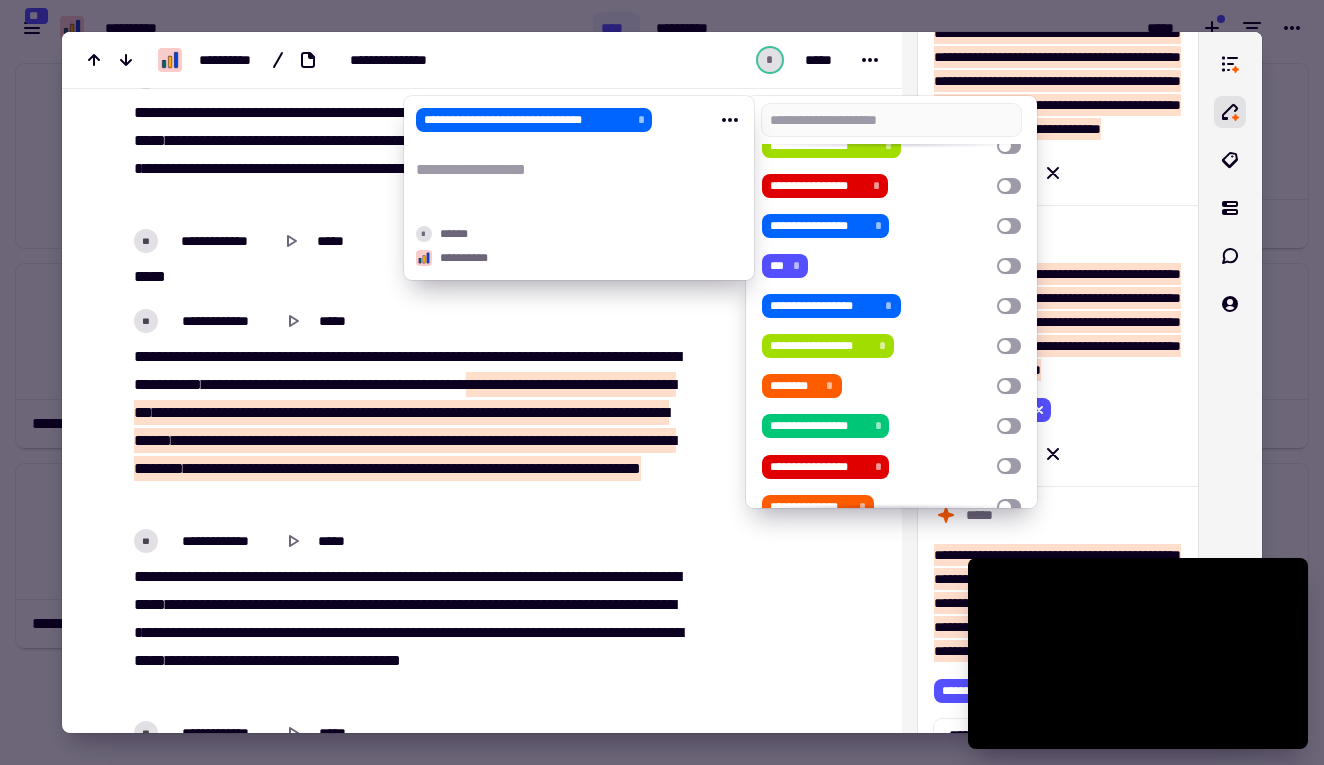 scroll, scrollTop: 954, scrollLeft: 0, axis: vertical 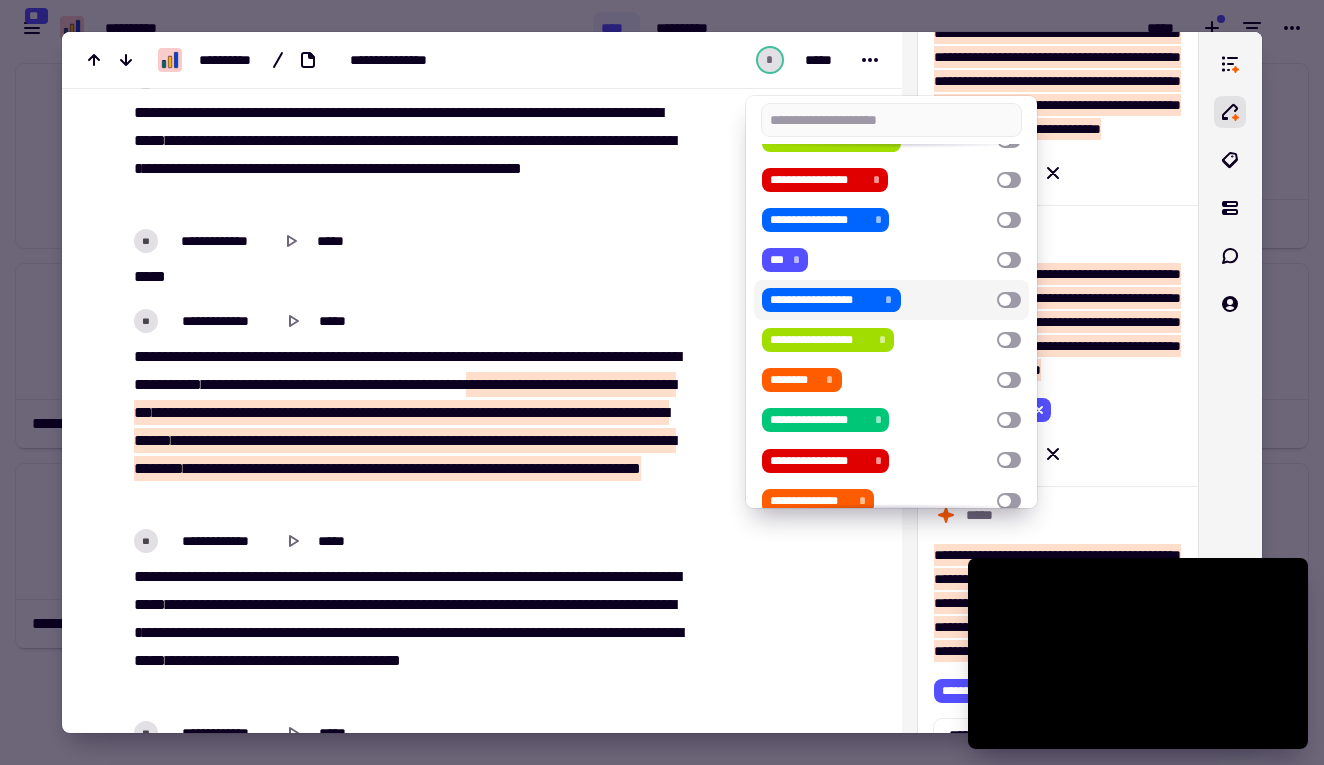 click at bounding box center [1009, 300] 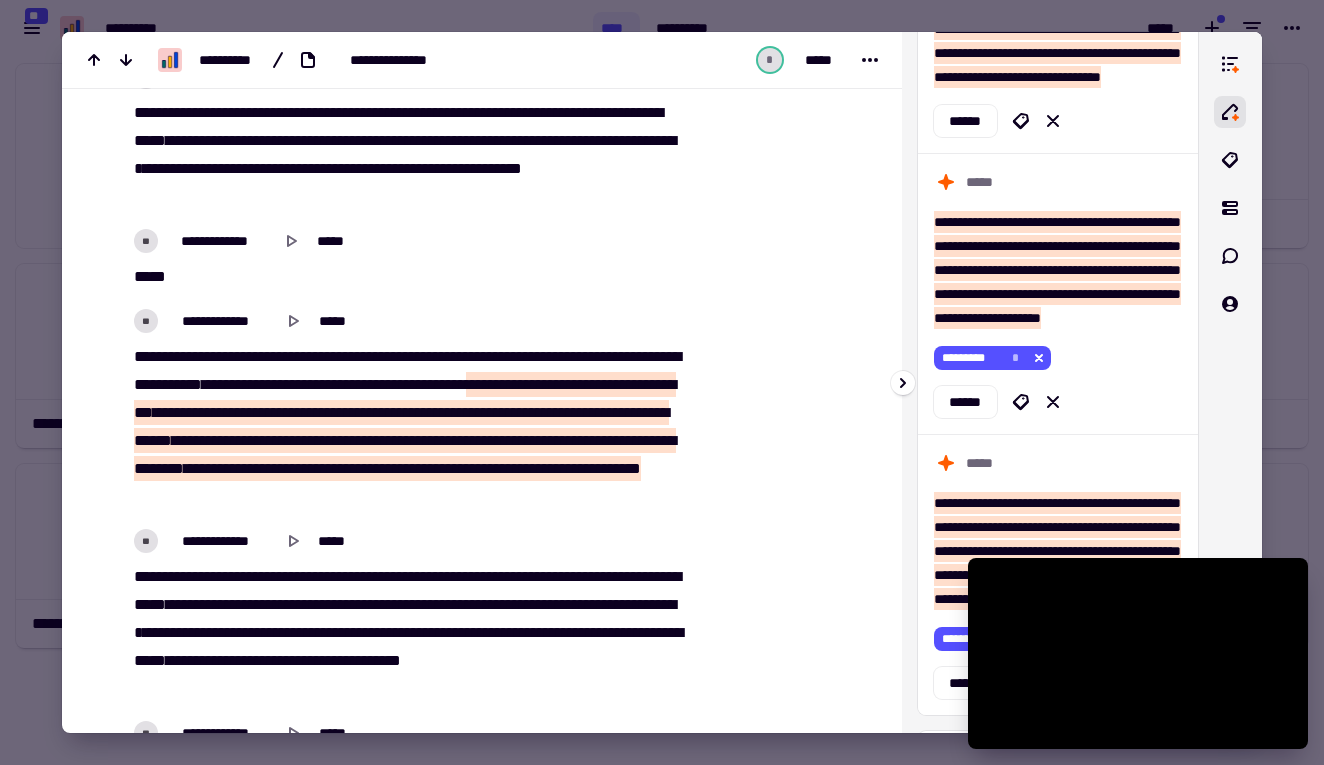 scroll, scrollTop: 4355, scrollLeft: 0, axis: vertical 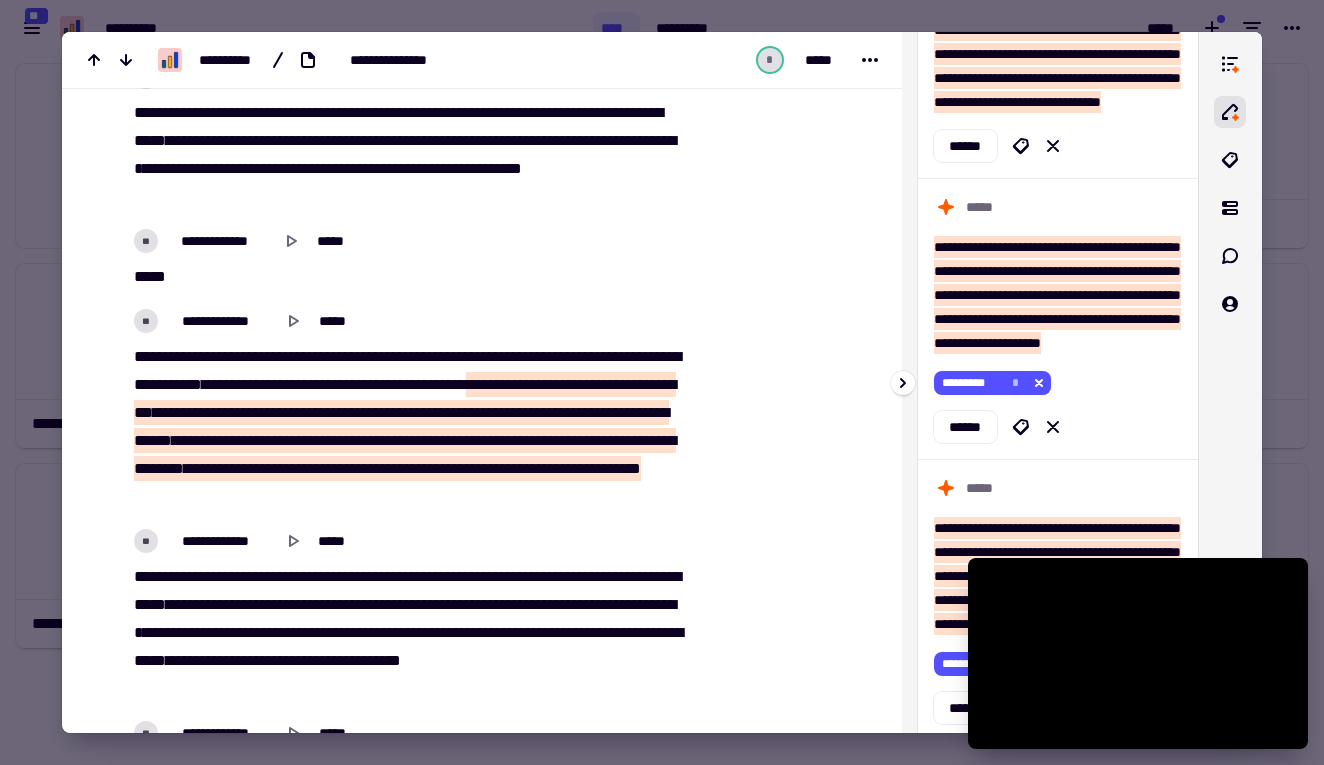 click 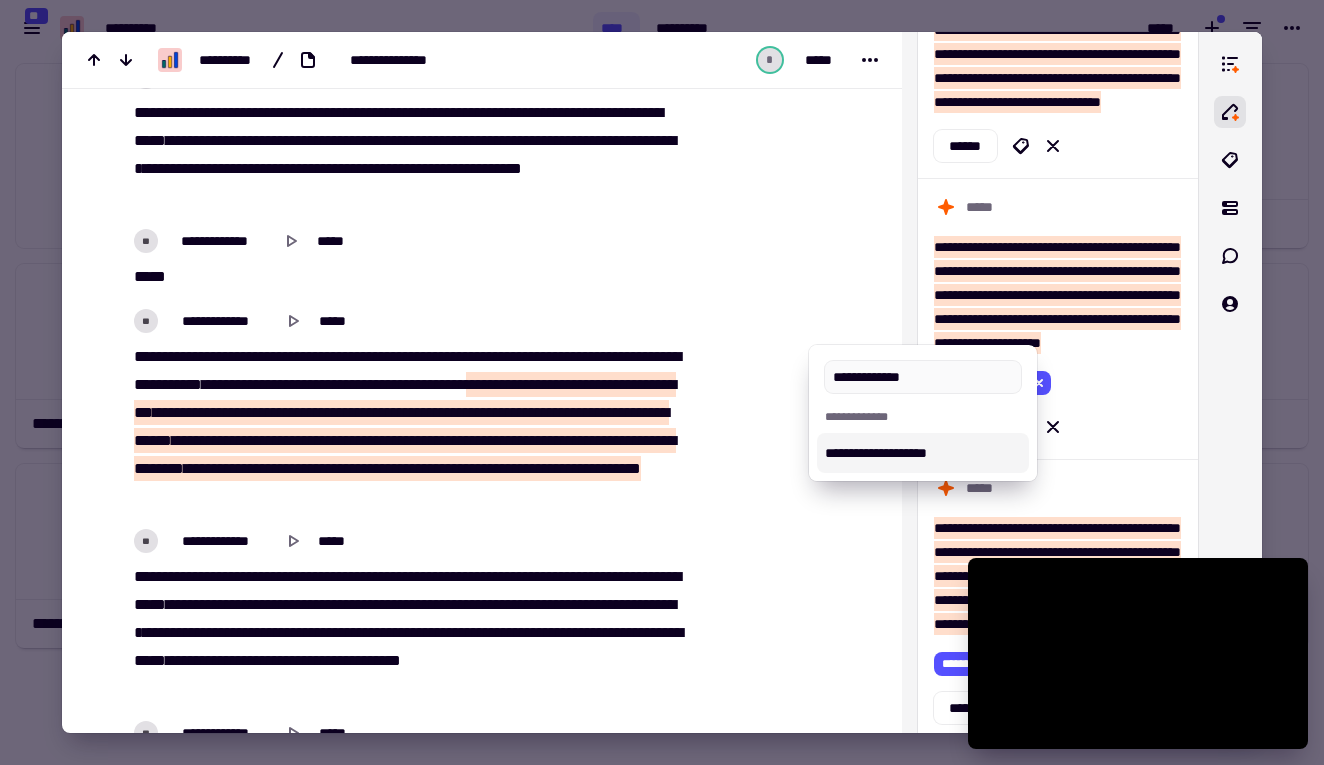 type on "**********" 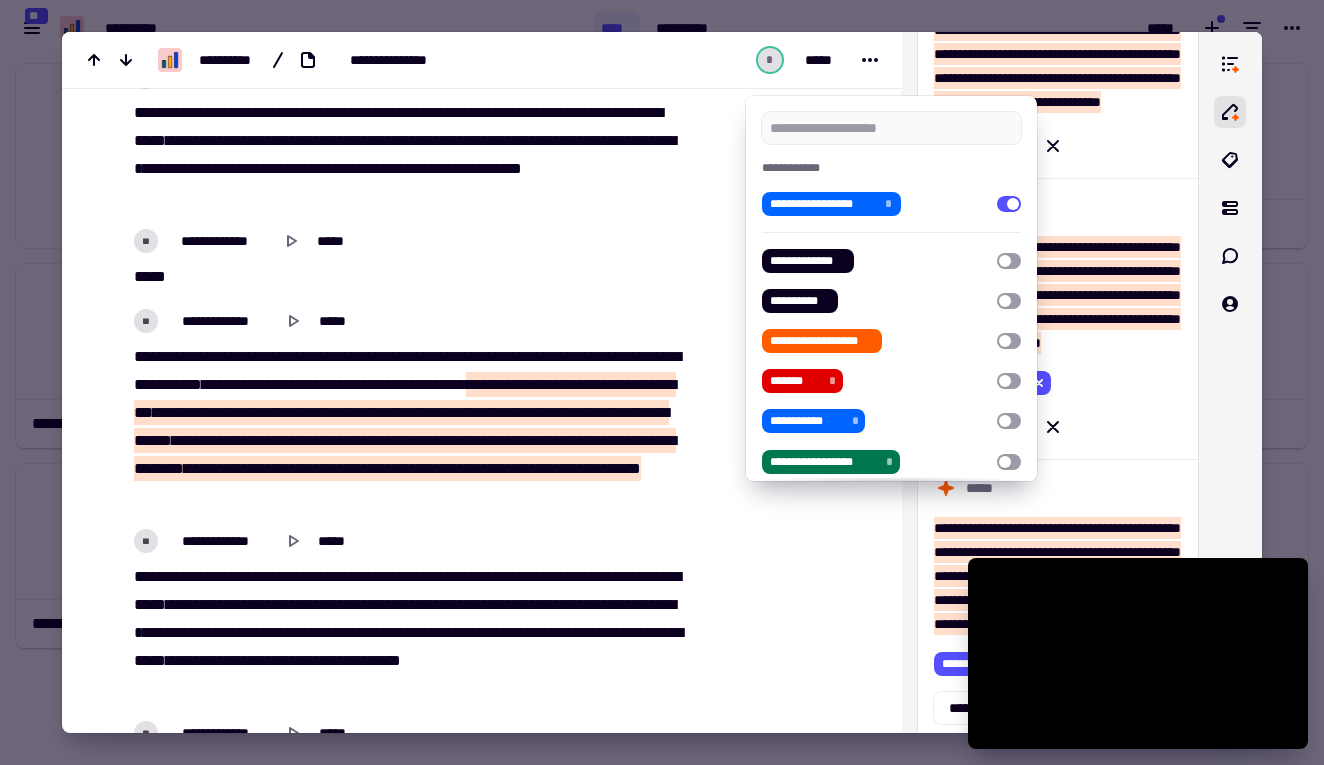 click at bounding box center (662, 382) 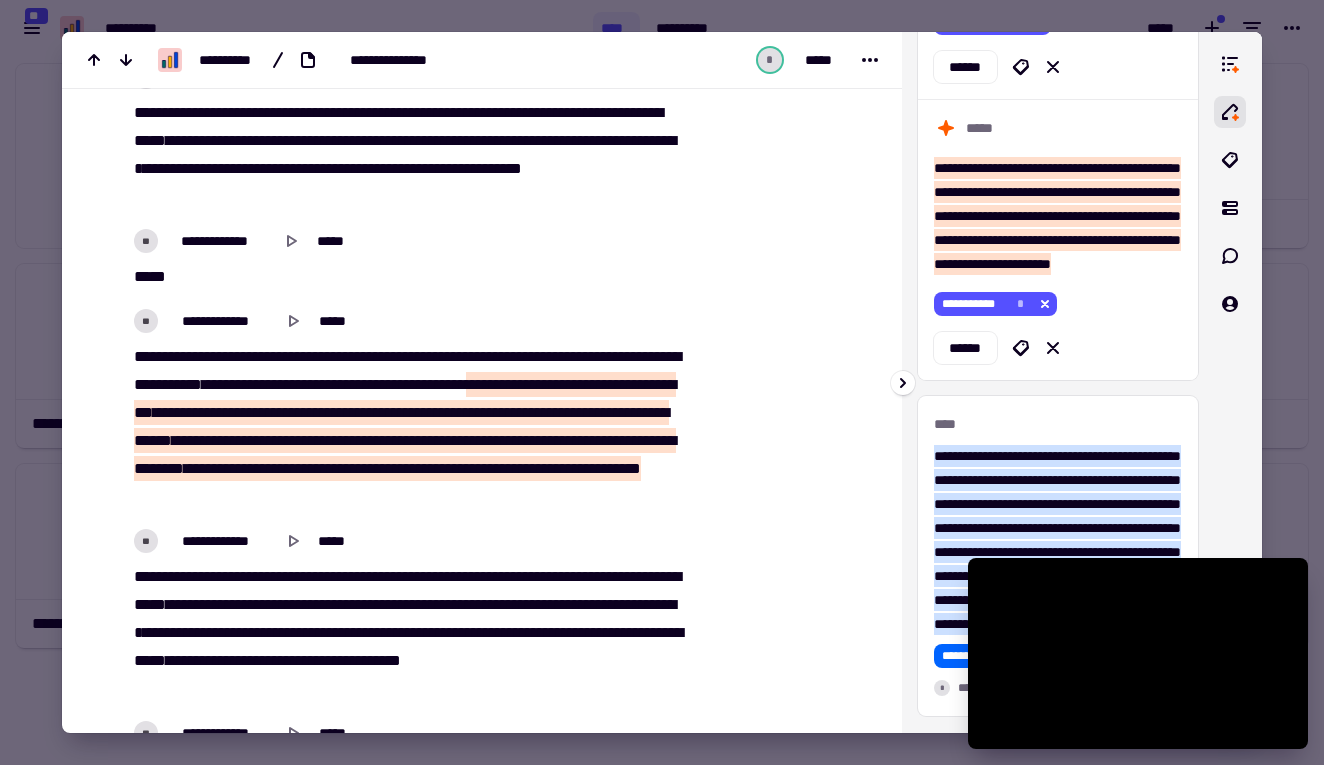scroll, scrollTop: 4770, scrollLeft: 0, axis: vertical 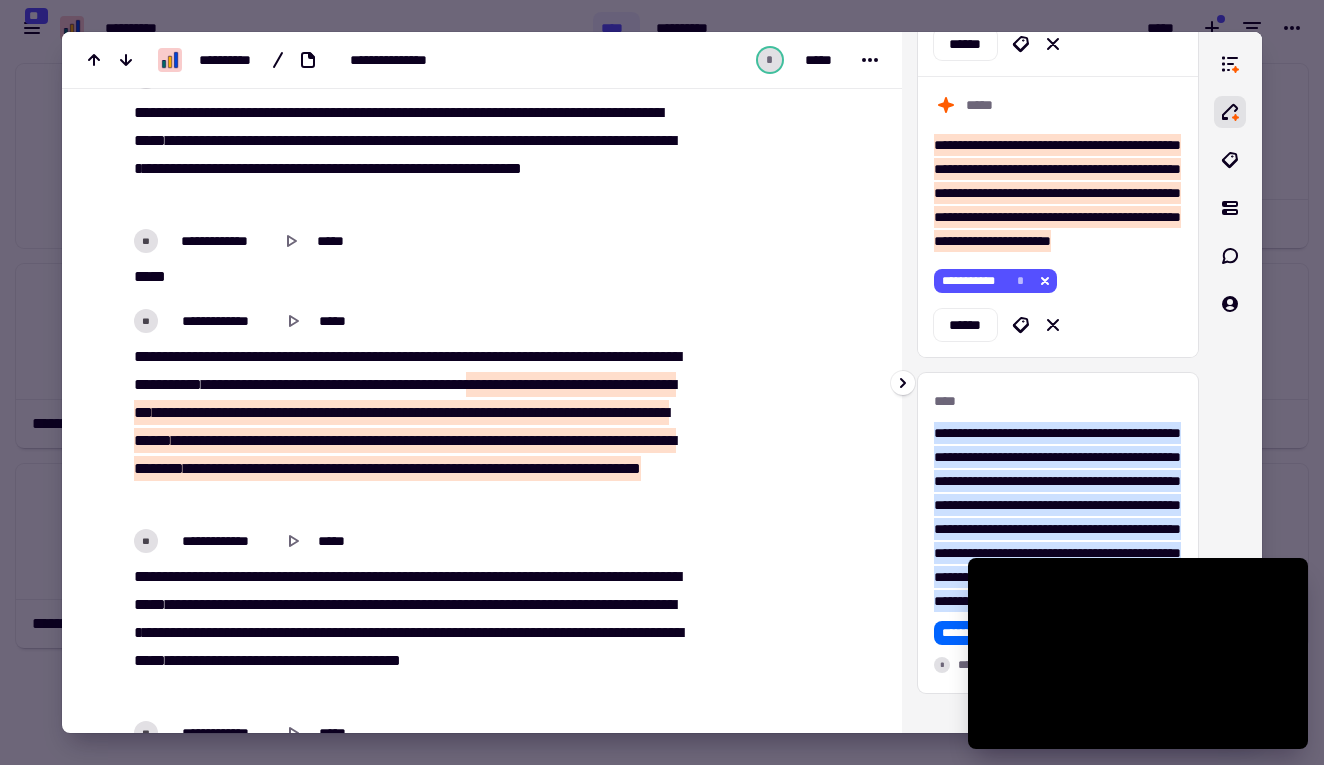 click 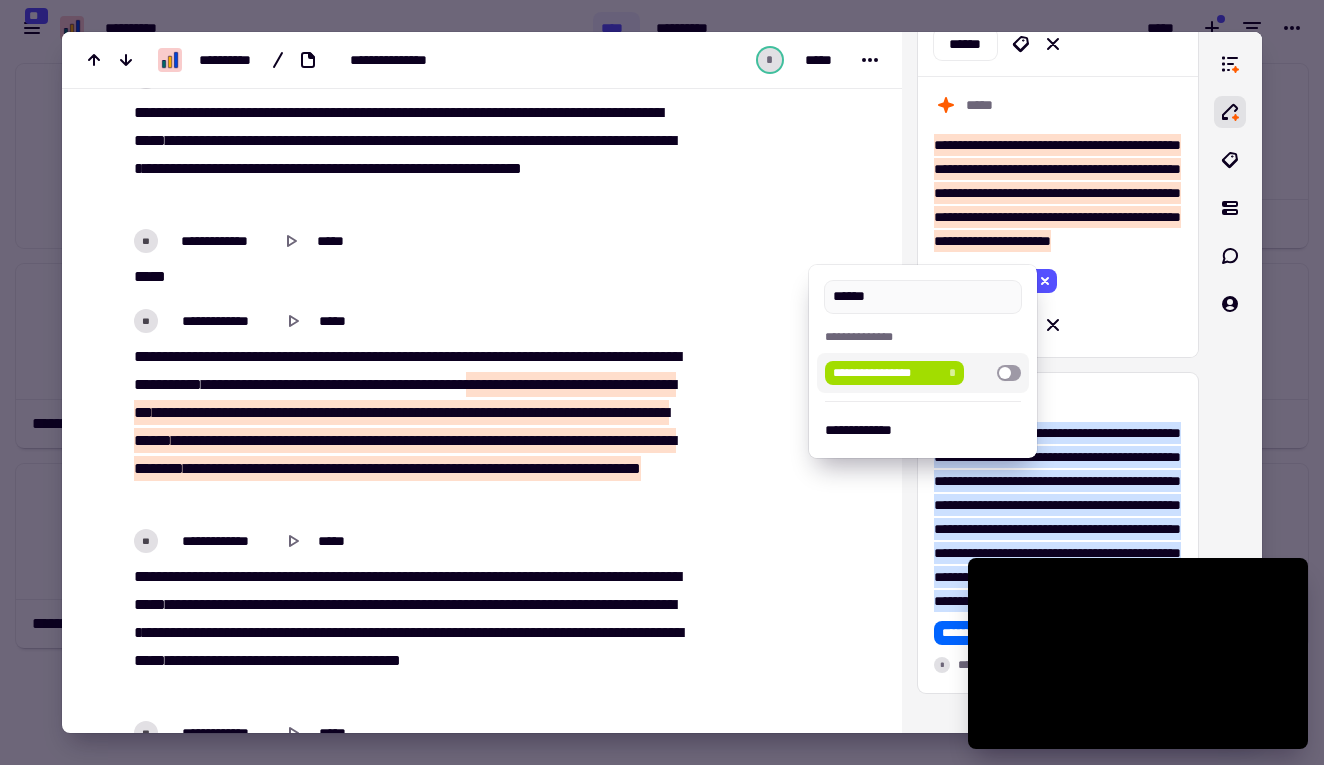 type on "******" 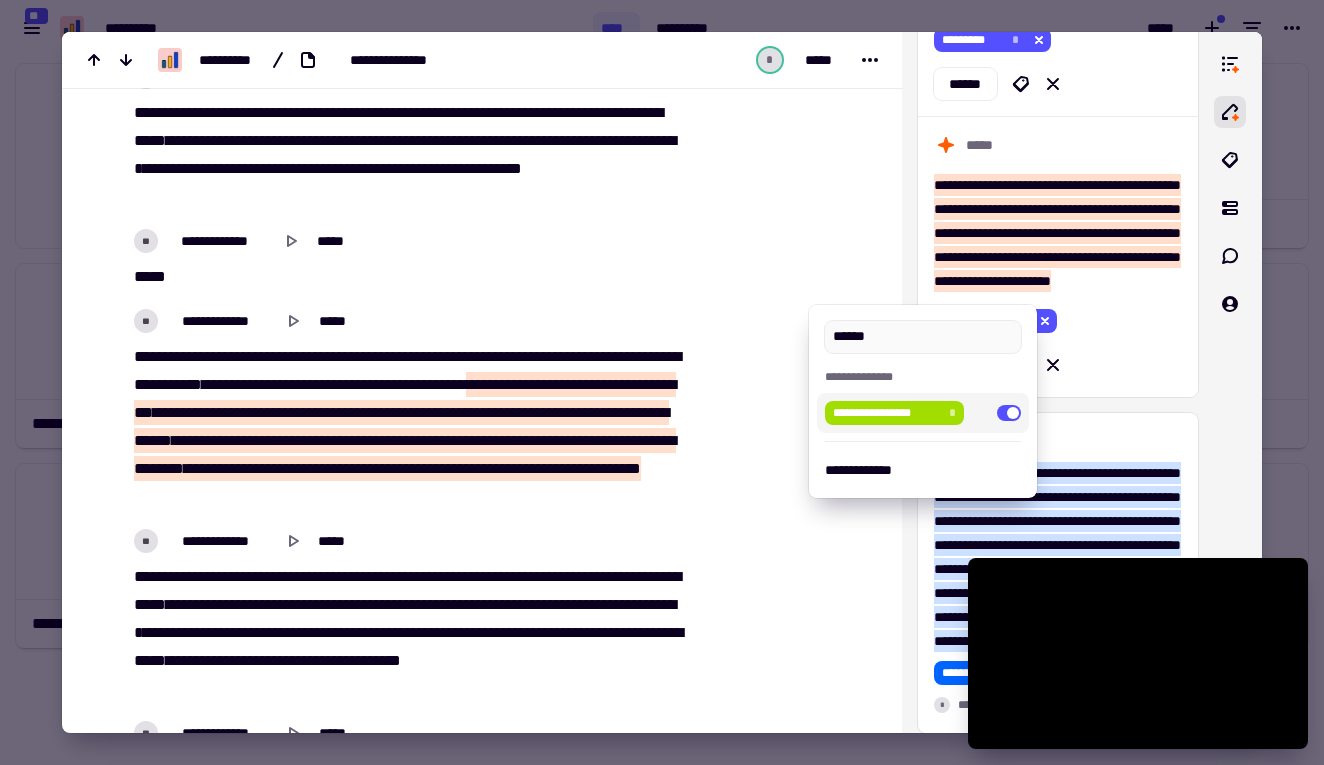 click at bounding box center (662, 382) 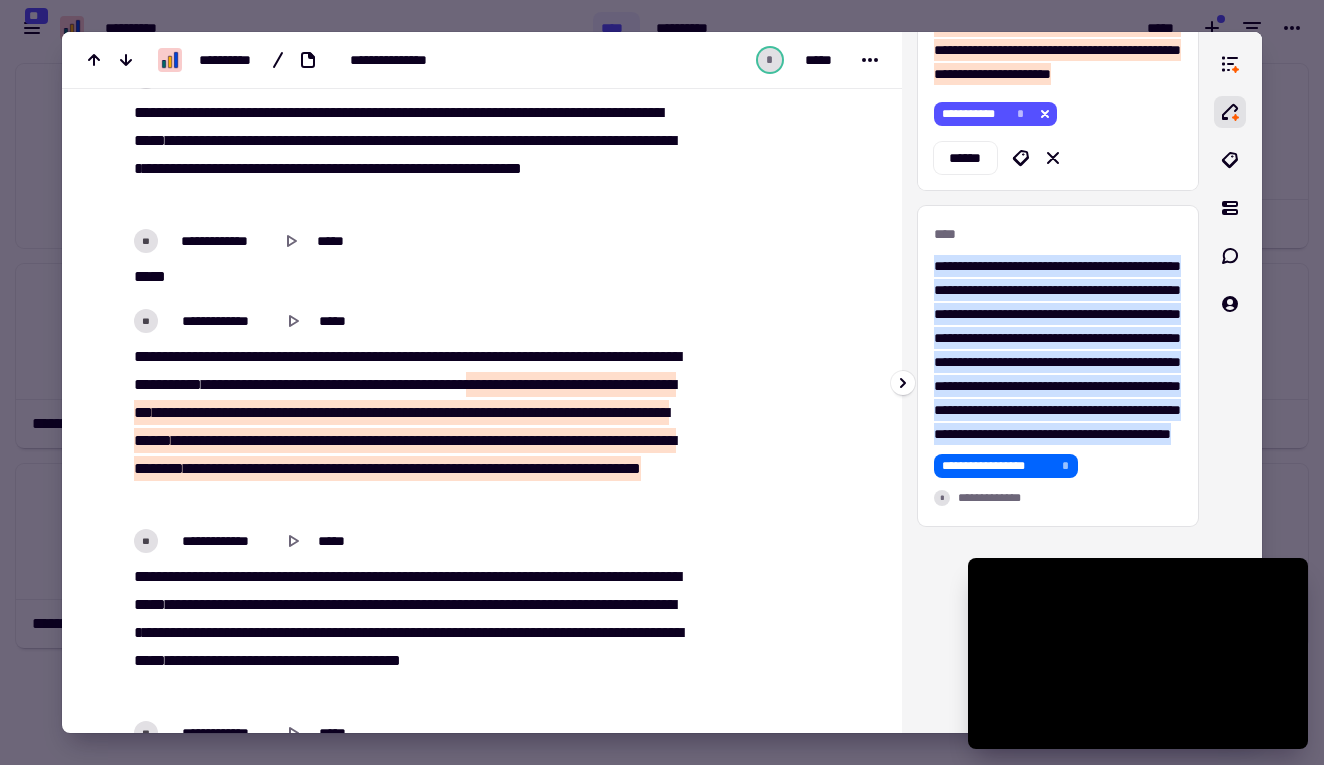 scroll, scrollTop: 5327, scrollLeft: 0, axis: vertical 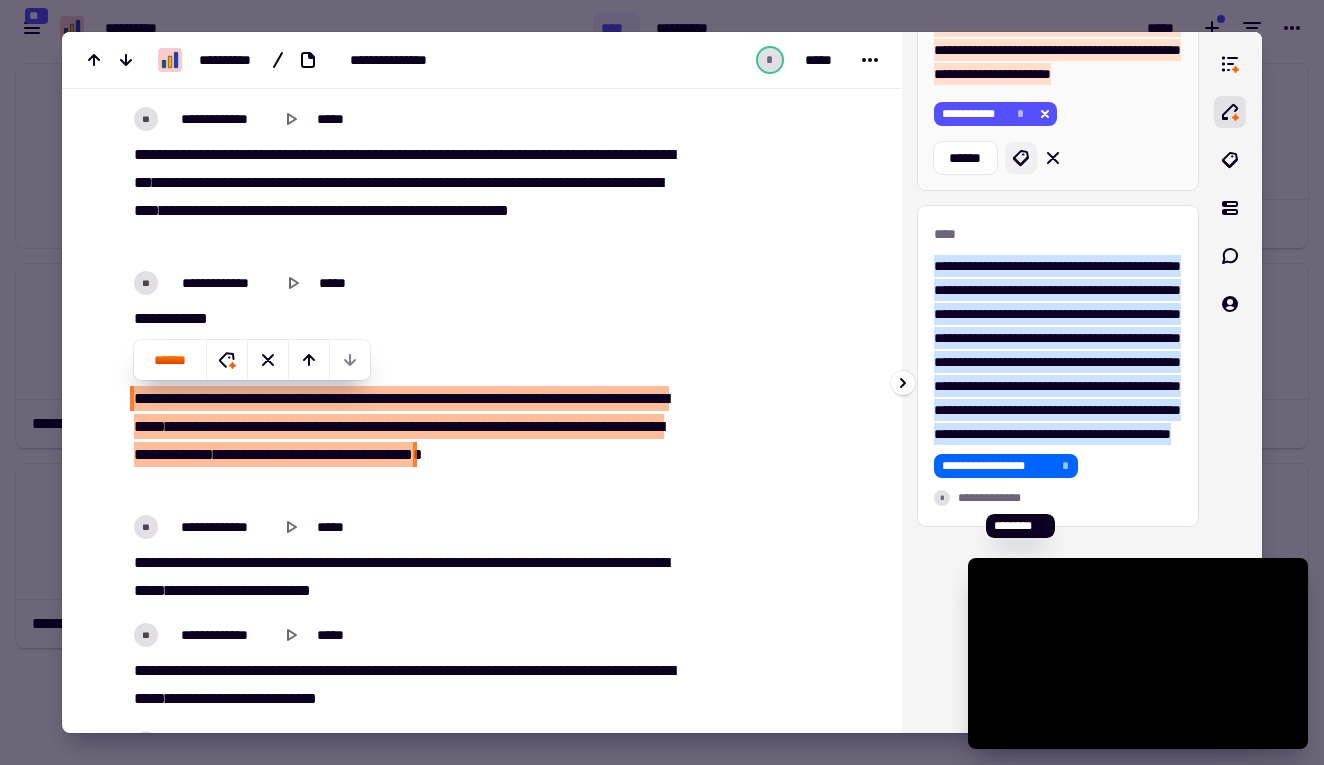 click 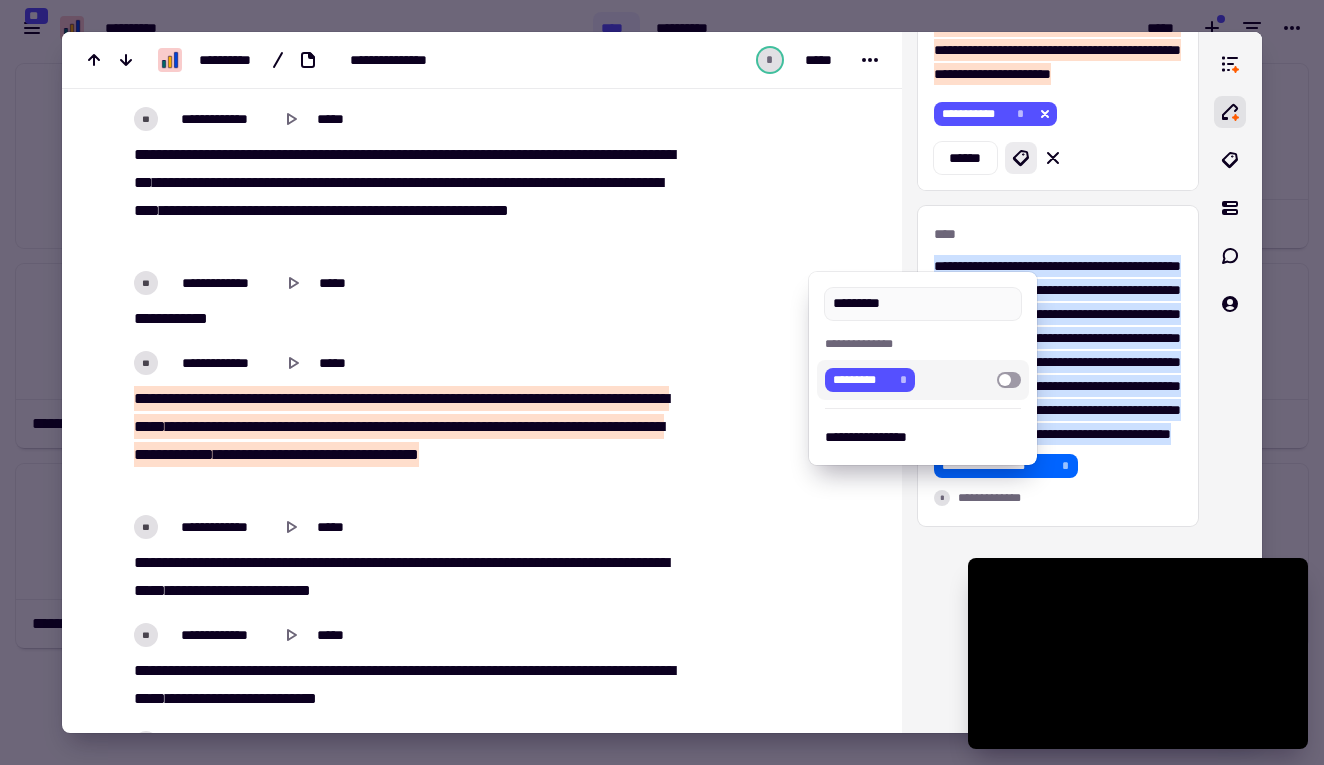 type on "*********" 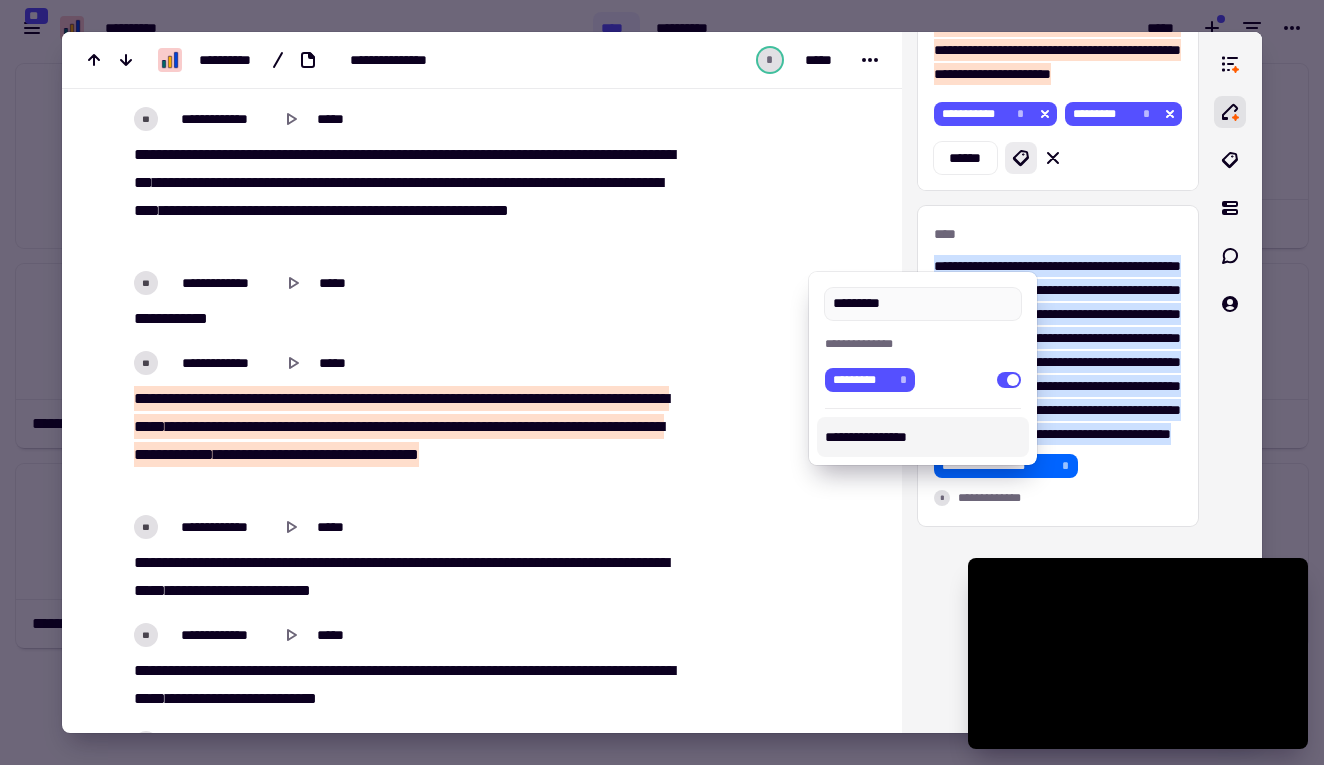 click at bounding box center (662, 382) 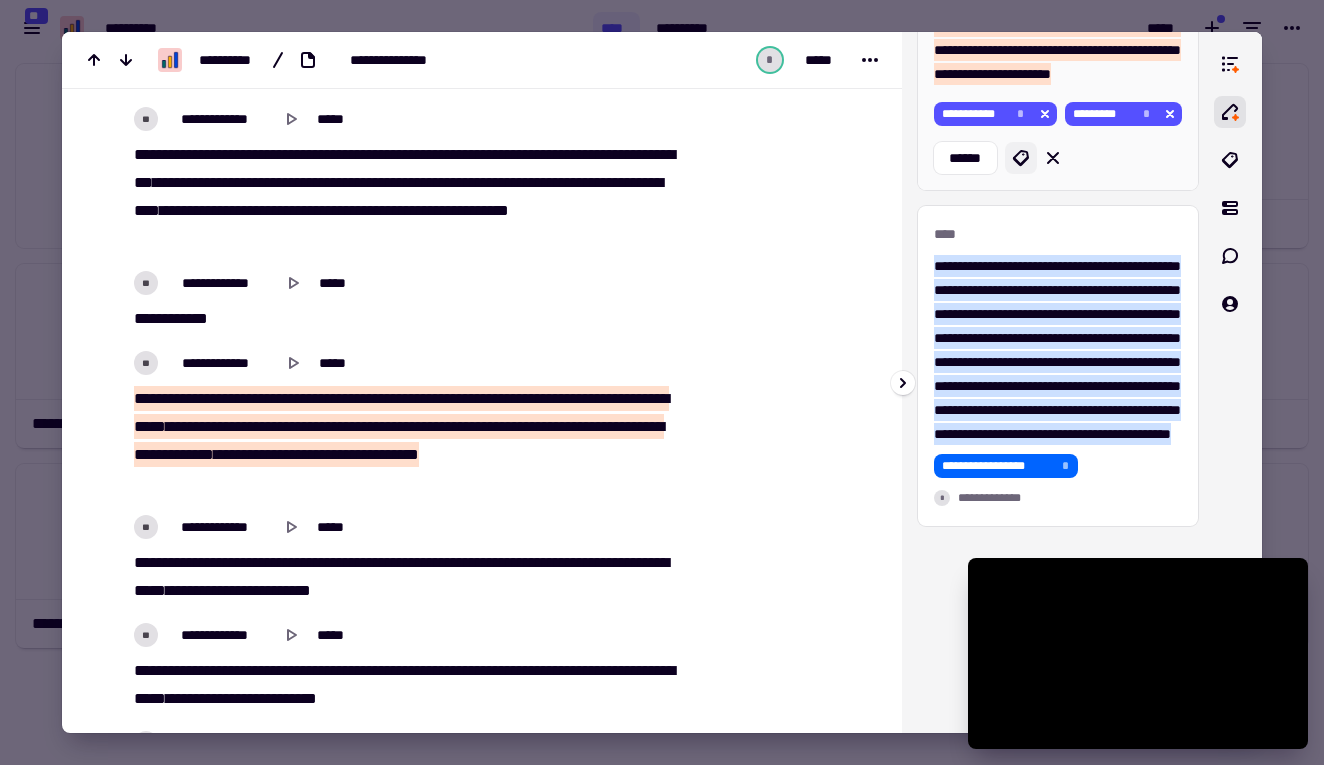 click 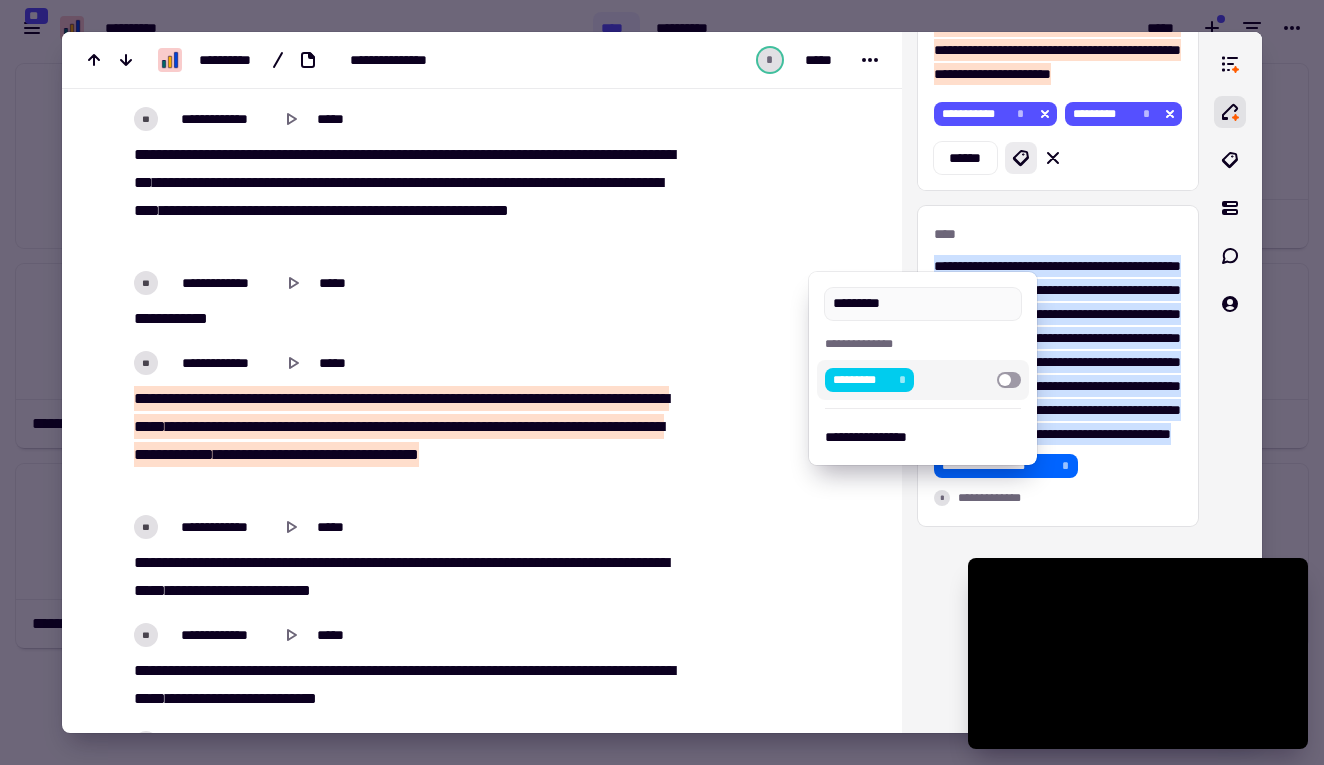 type on "*********" 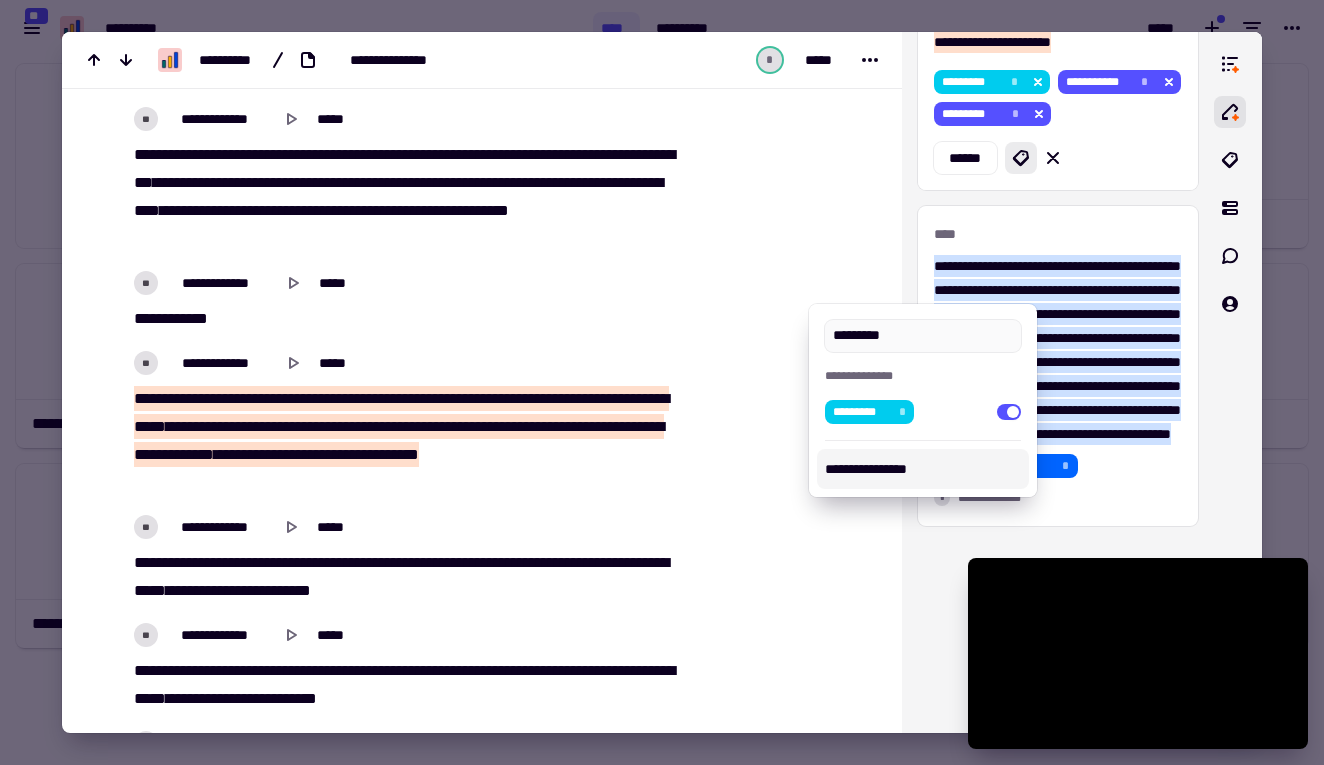 click at bounding box center (662, 382) 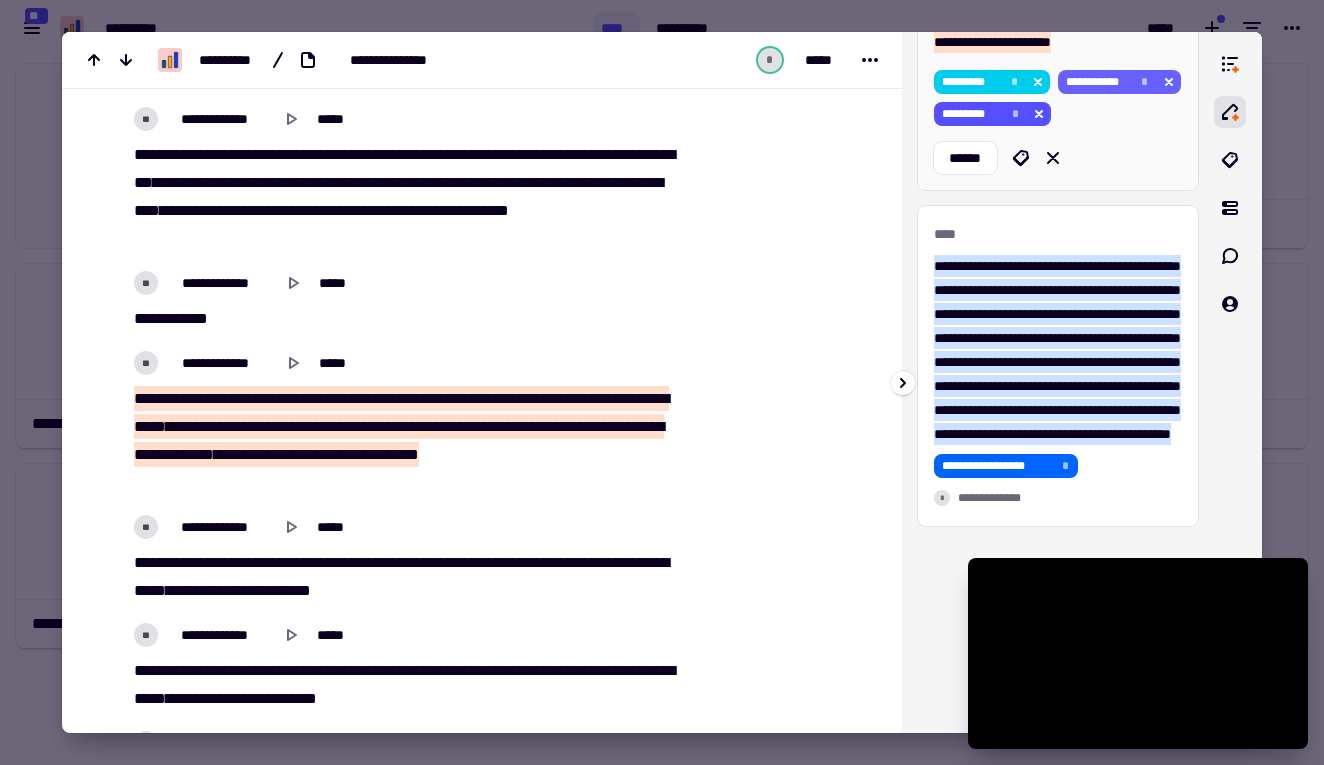 click on "**********" at bounding box center (662, 382) 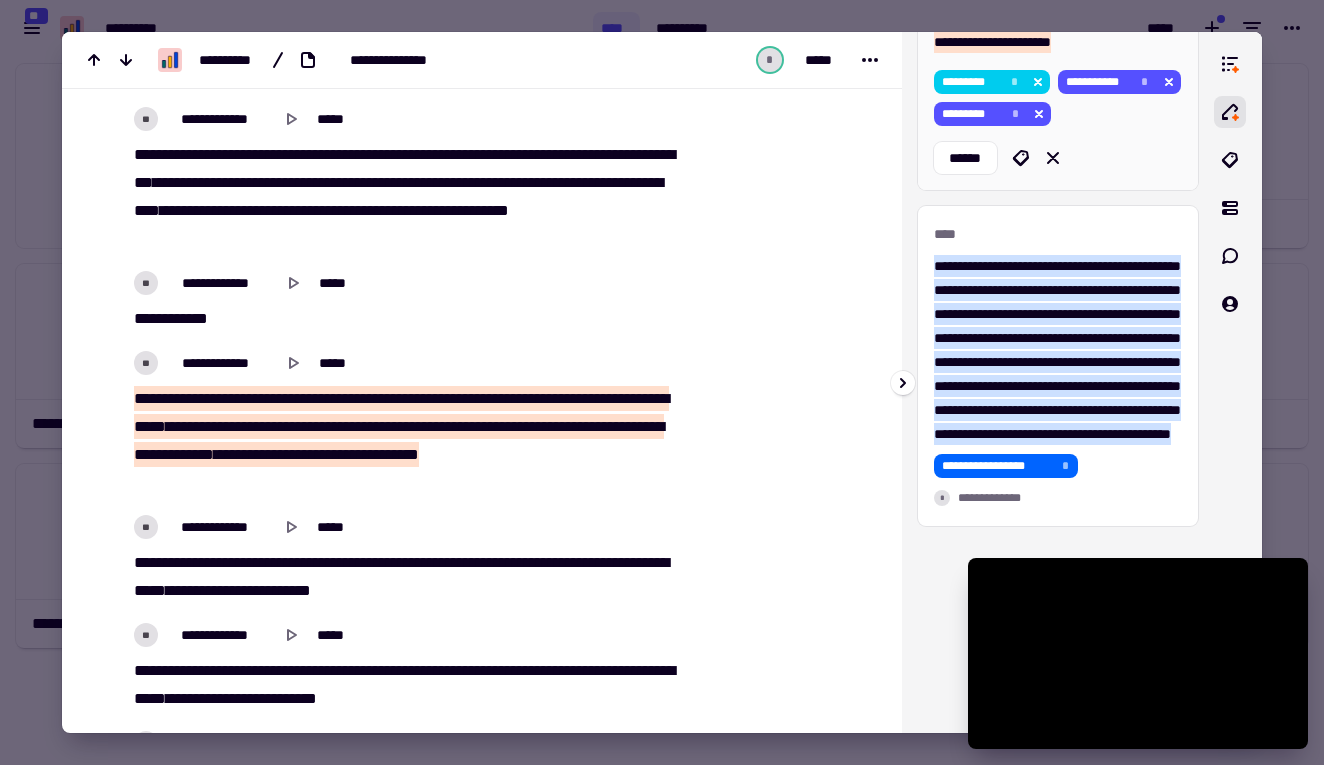 scroll, scrollTop: 5118, scrollLeft: 0, axis: vertical 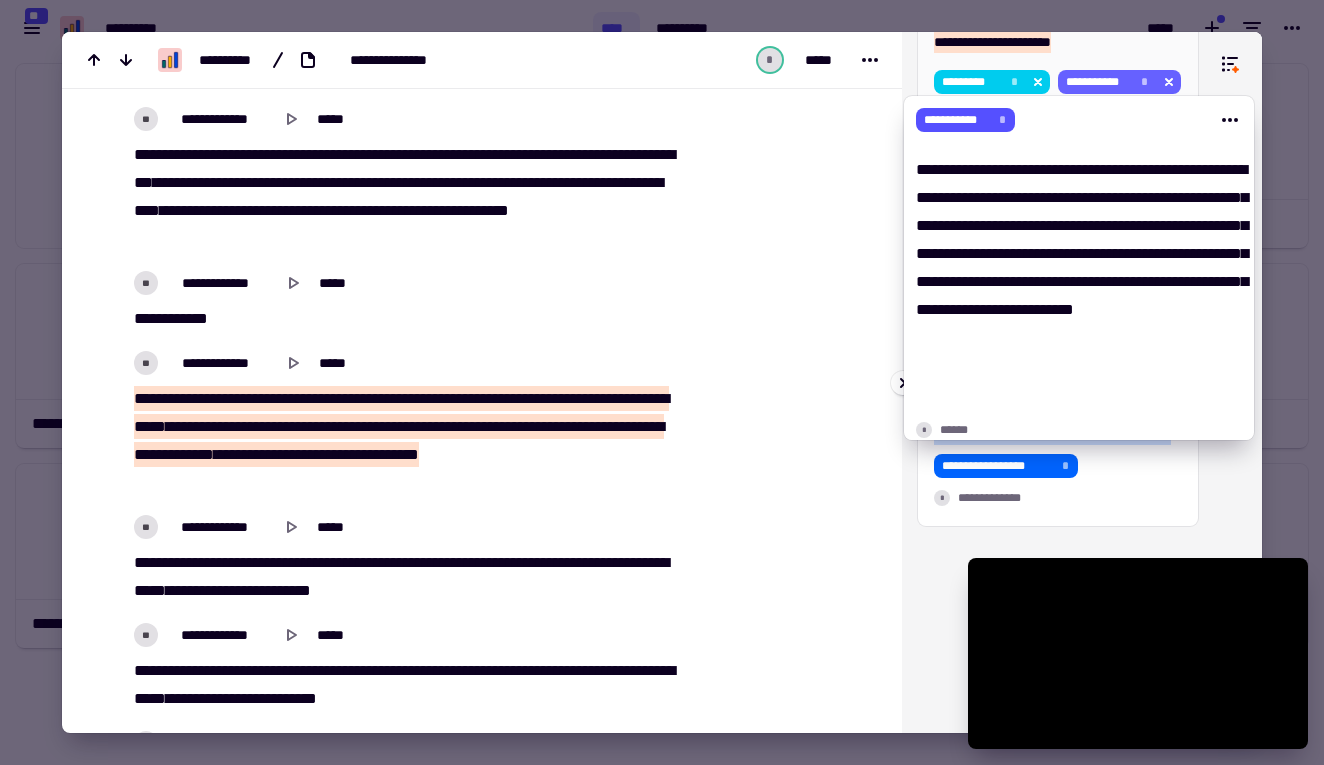 click 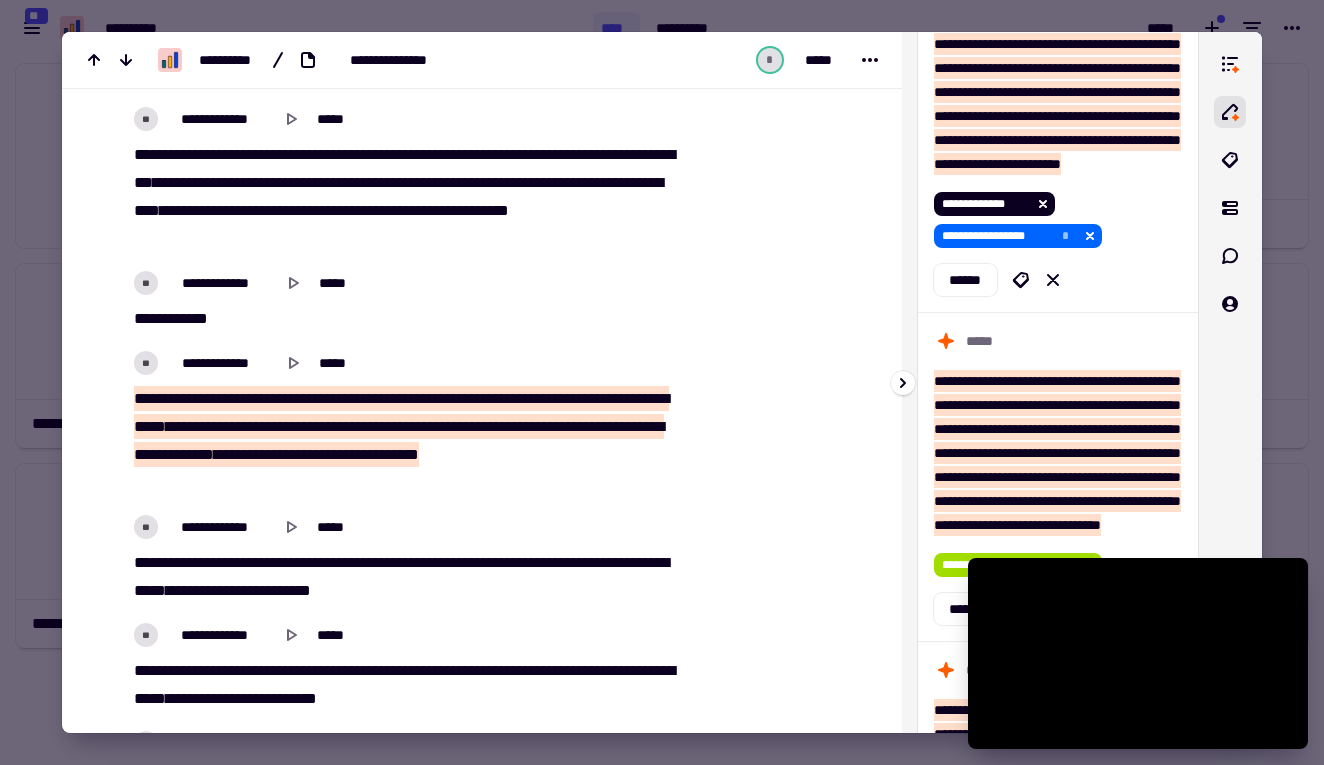 scroll, scrollTop: 3945, scrollLeft: 0, axis: vertical 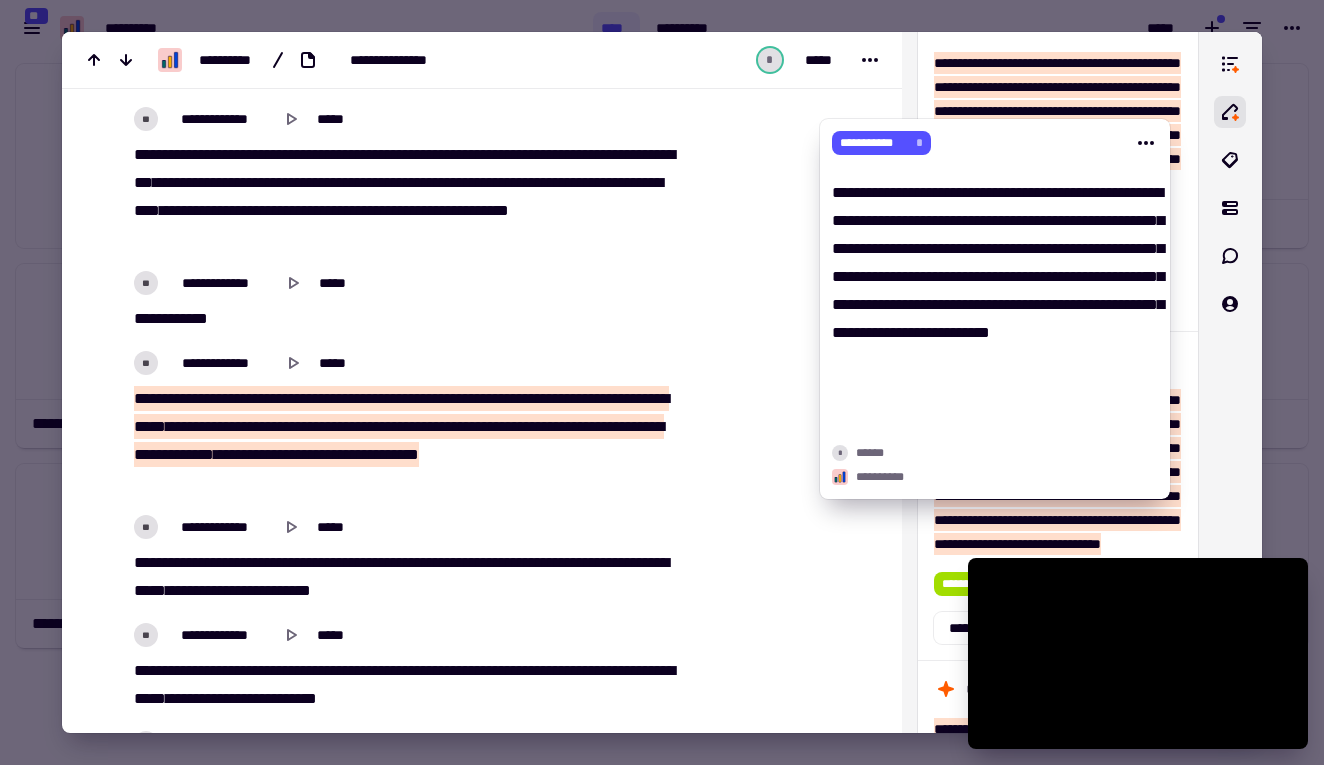 click 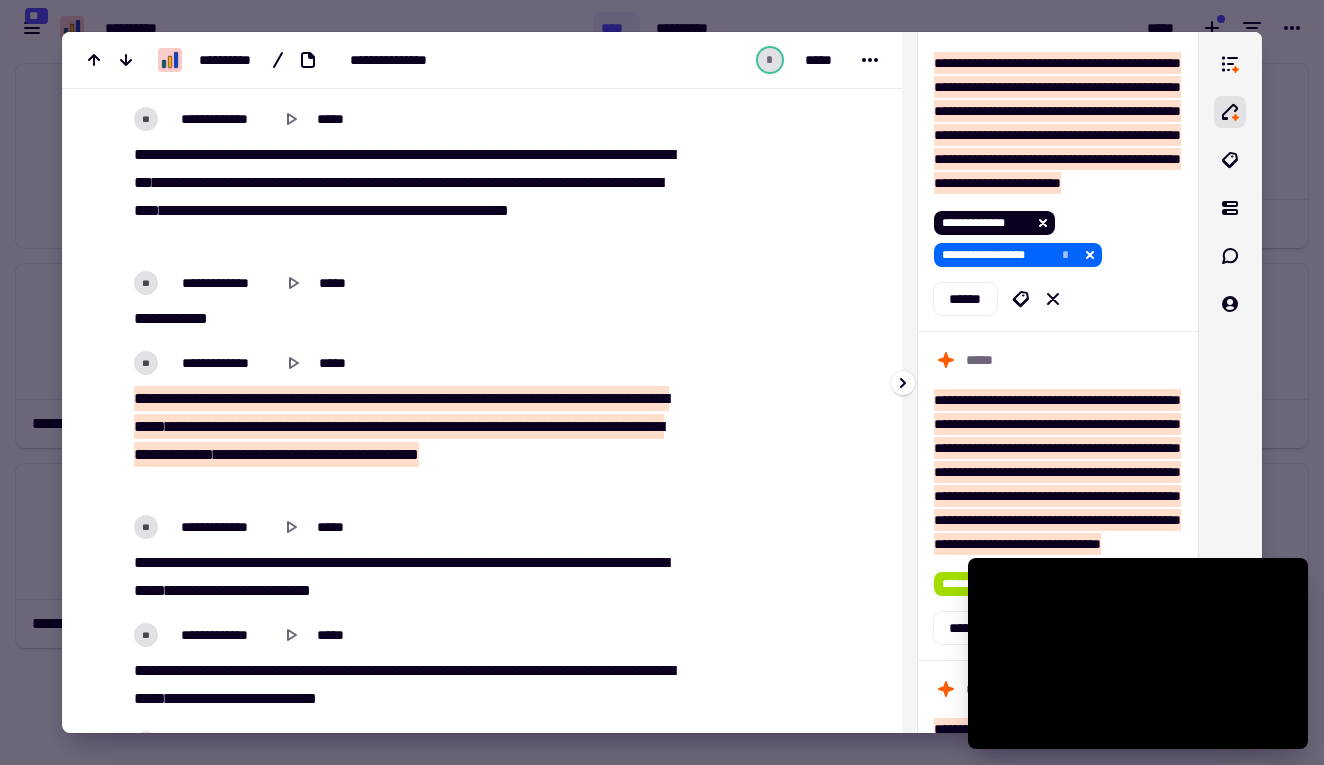 click on "**********" at bounding box center (1058, -460) 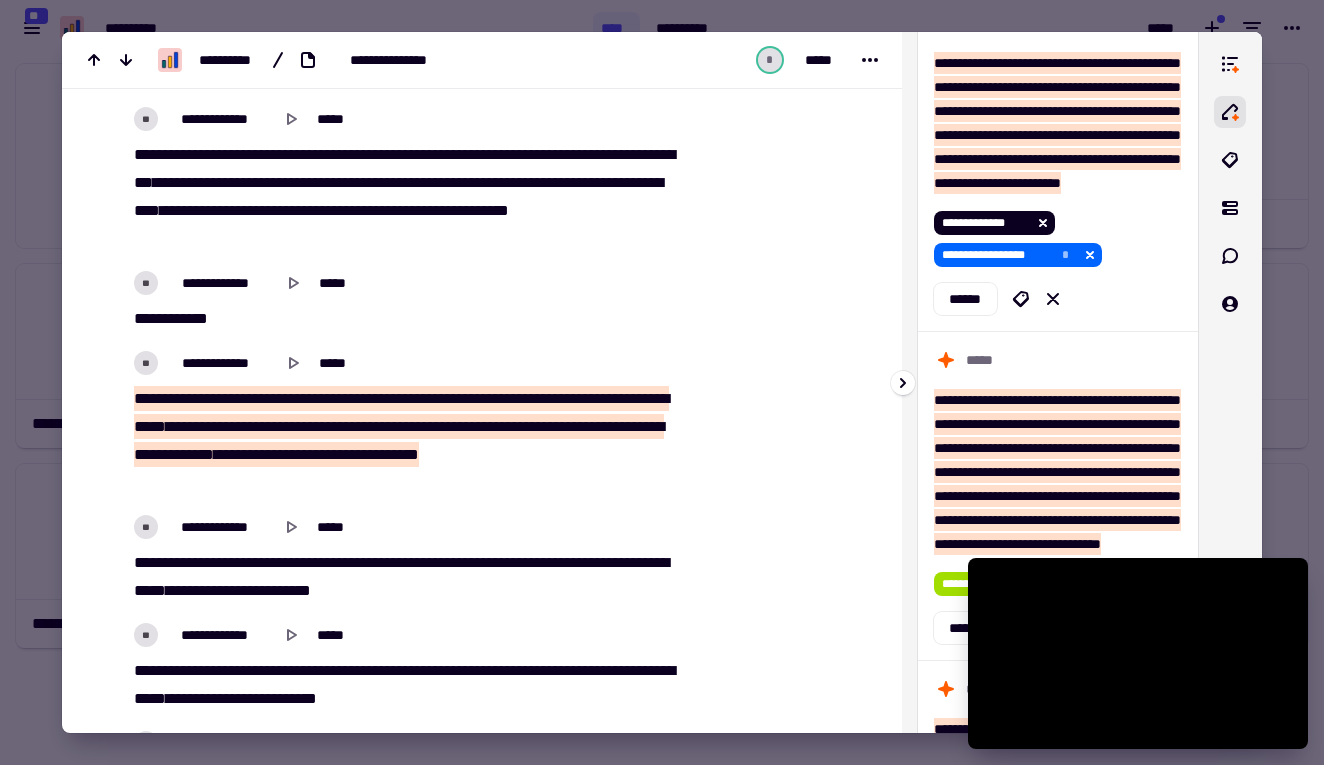 scroll, scrollTop: 8997, scrollLeft: 0, axis: vertical 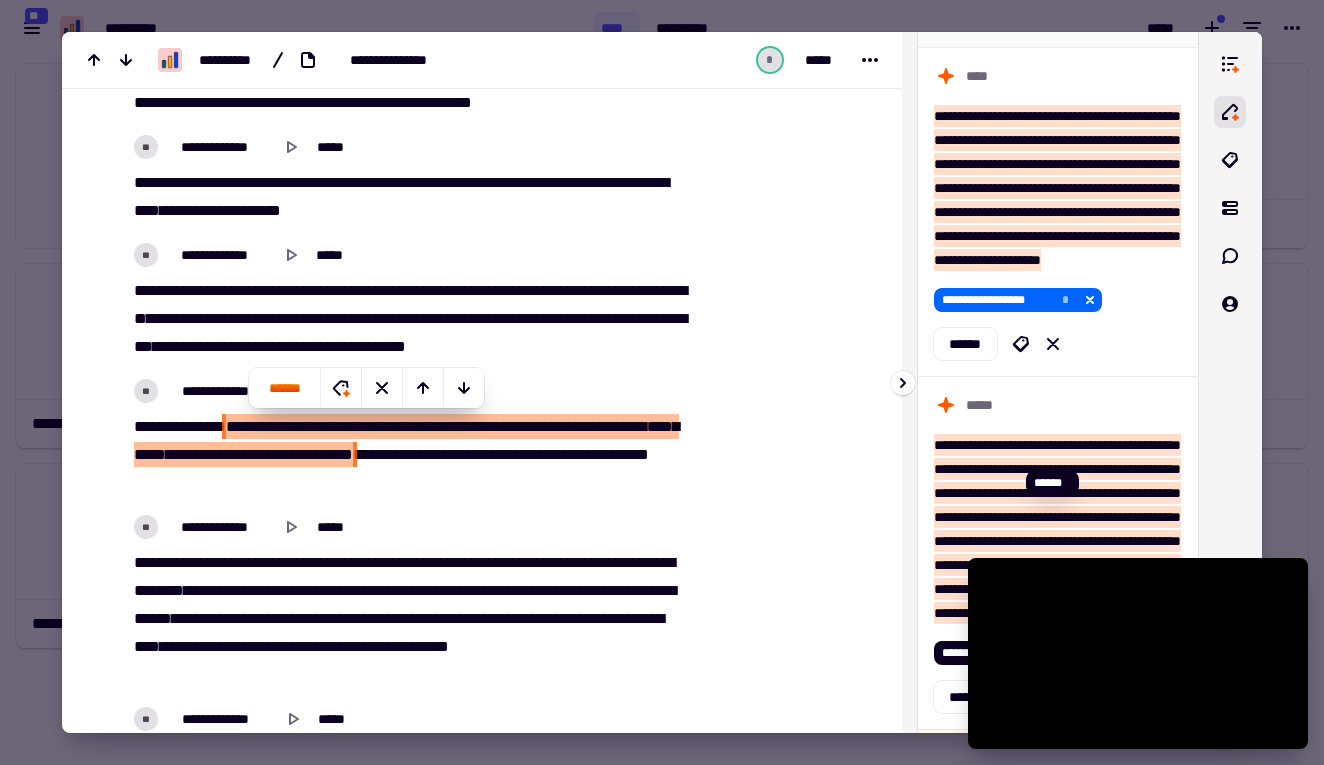 click 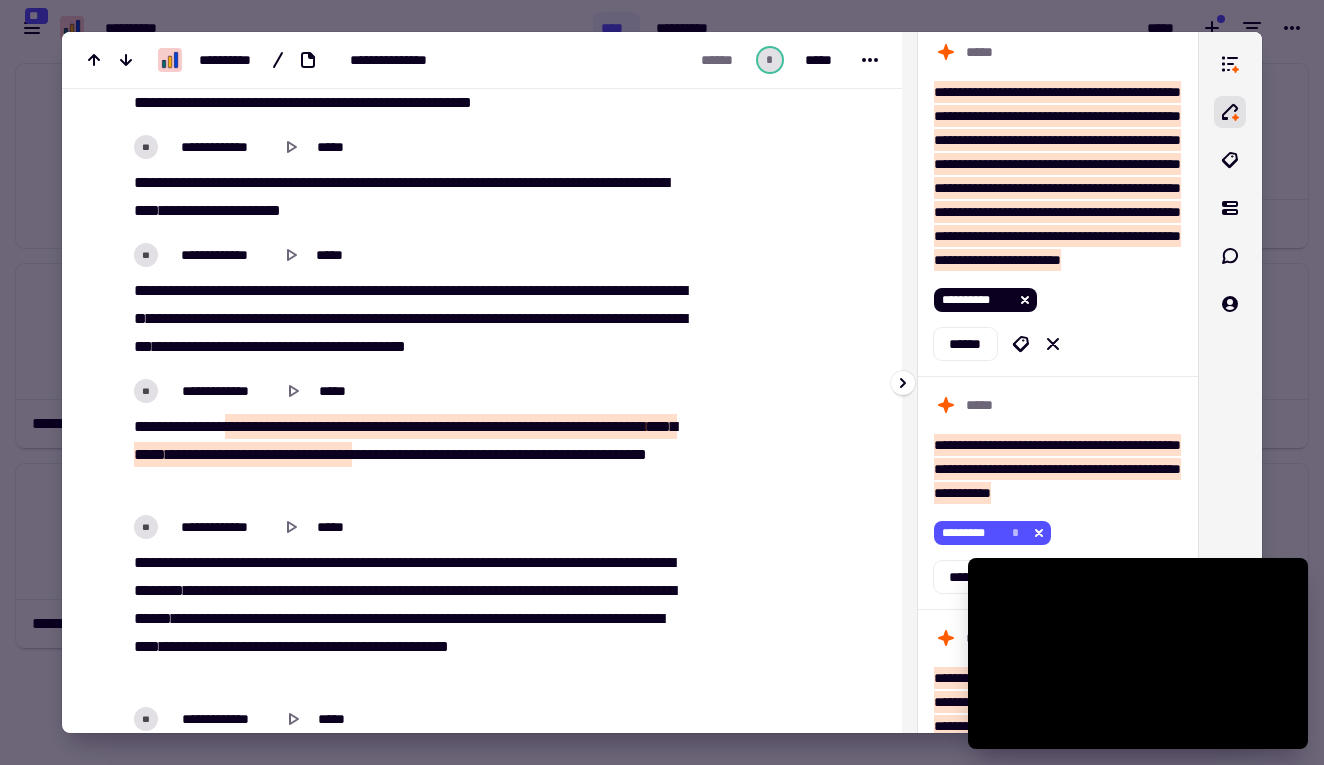 scroll, scrollTop: 6871, scrollLeft: 0, axis: vertical 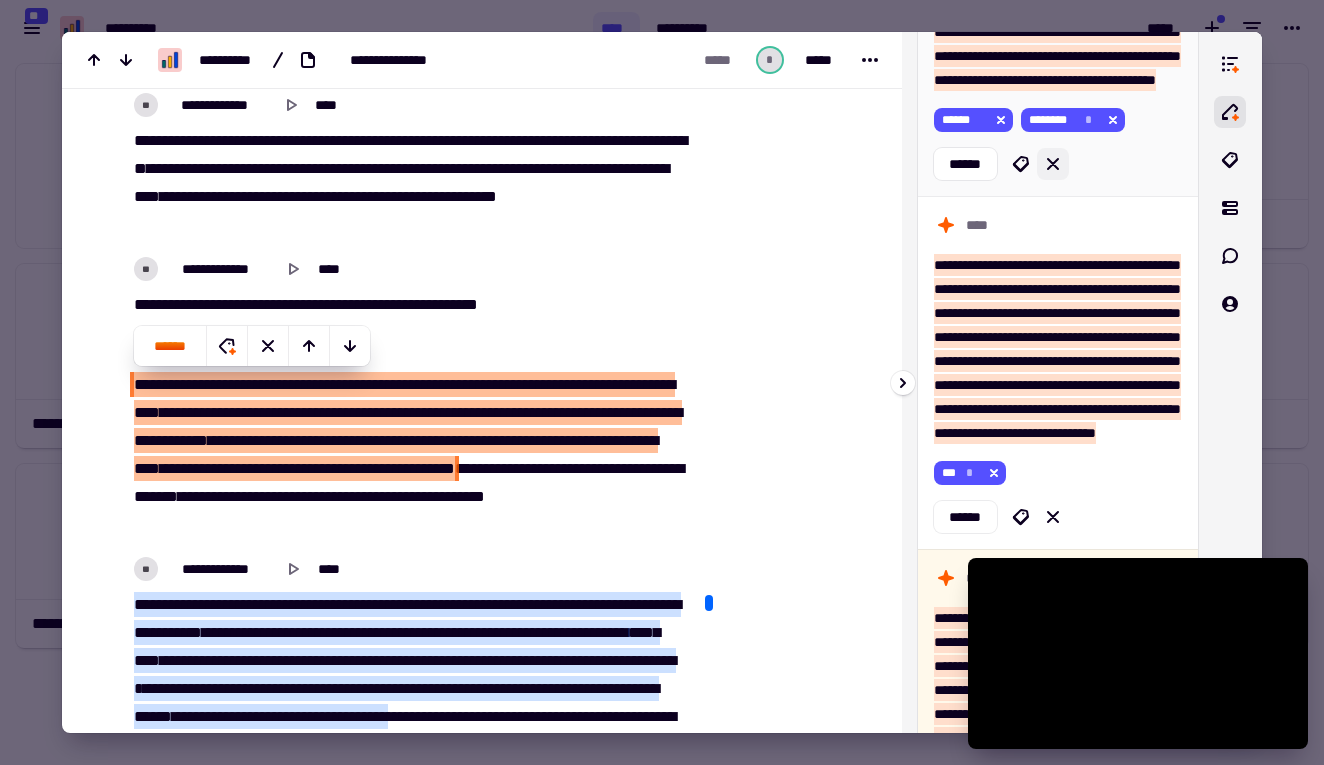 click 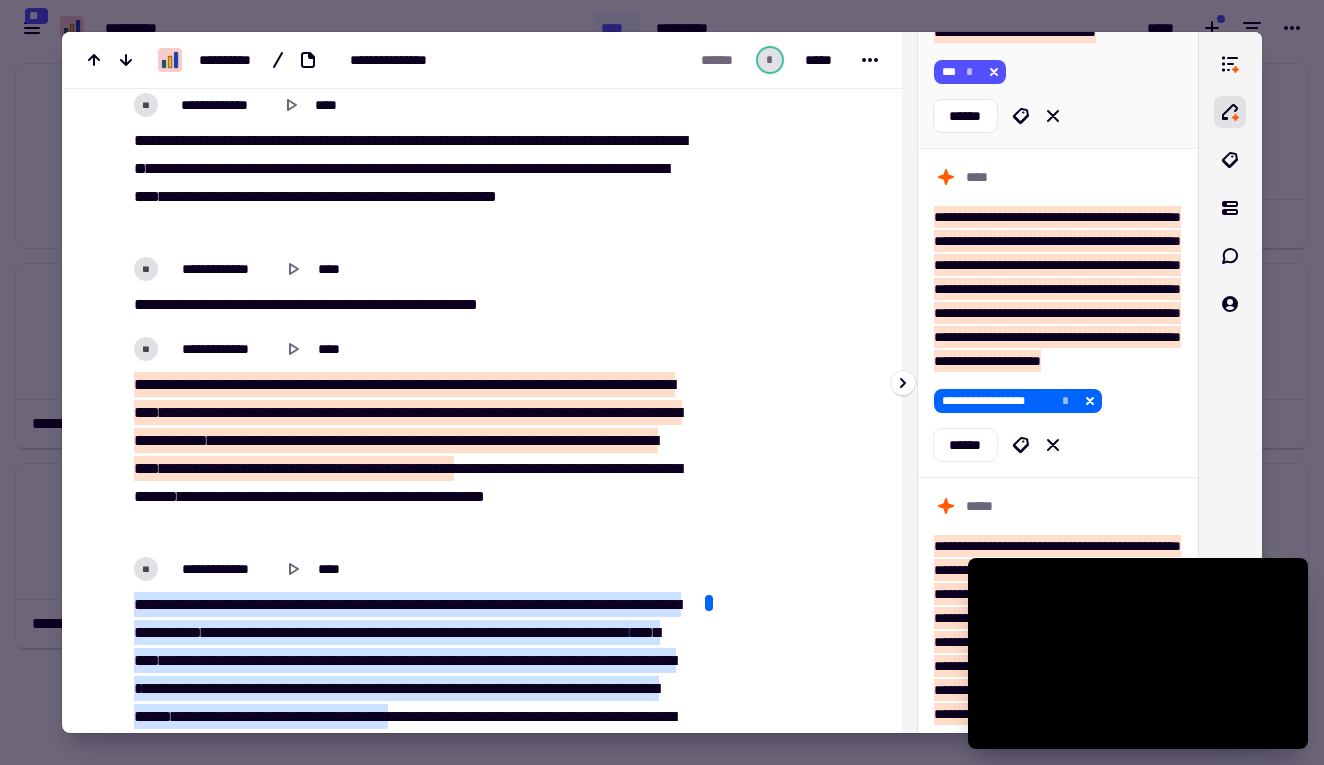 scroll, scrollTop: 5549, scrollLeft: 0, axis: vertical 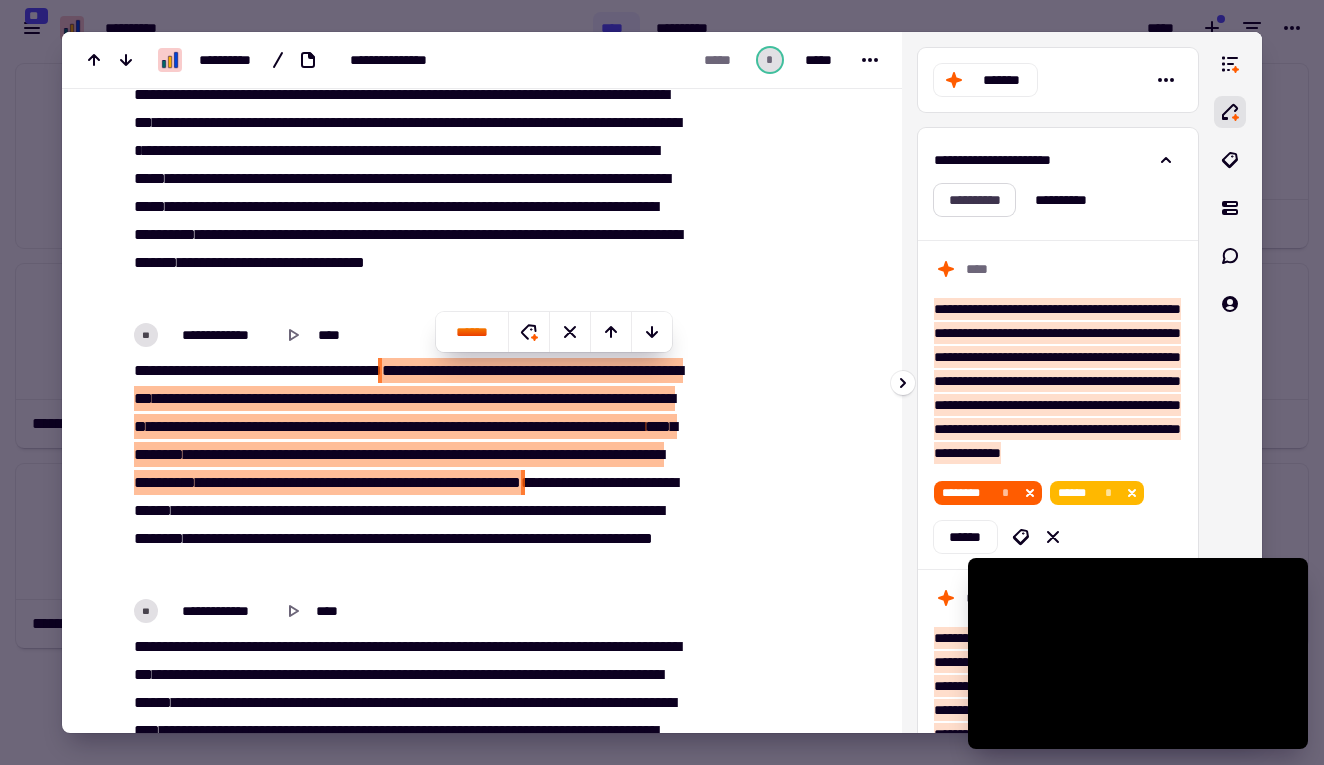 click on "**********" 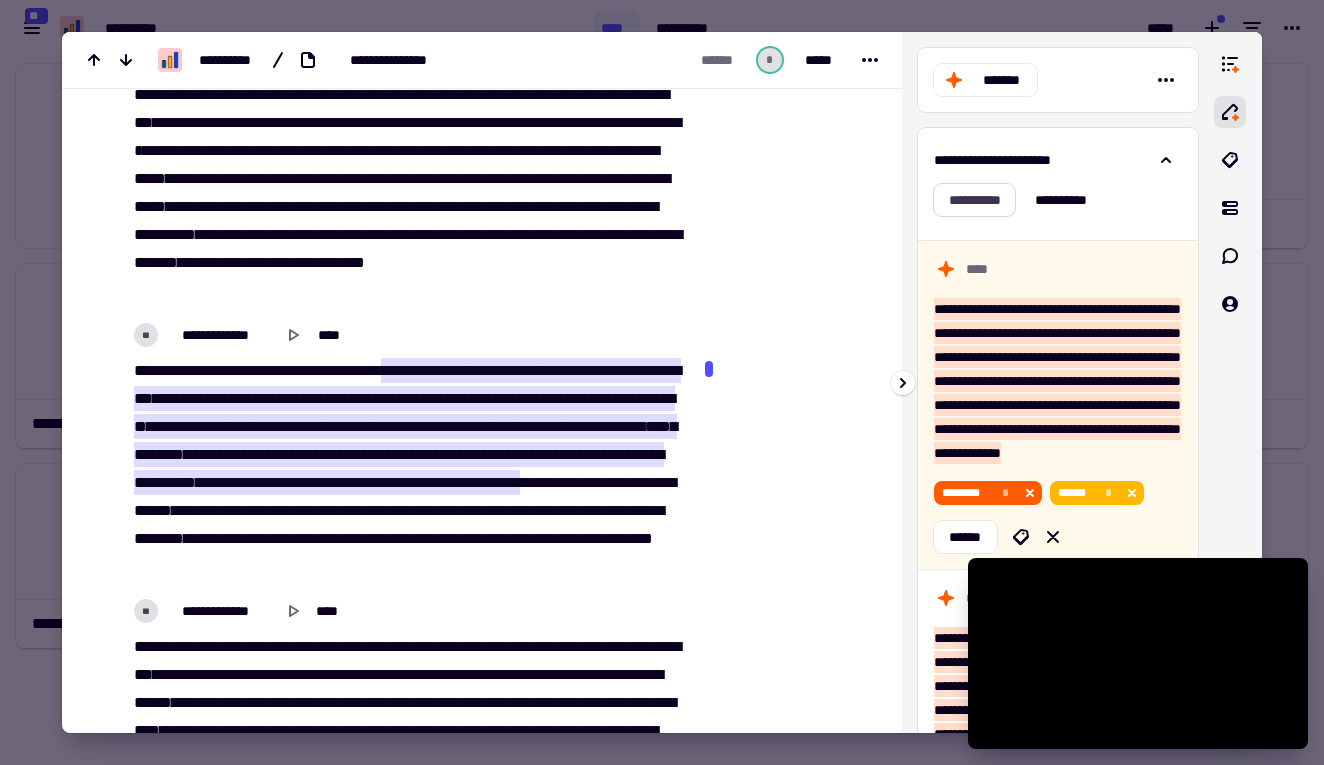 scroll, scrollTop: 2507, scrollLeft: 0, axis: vertical 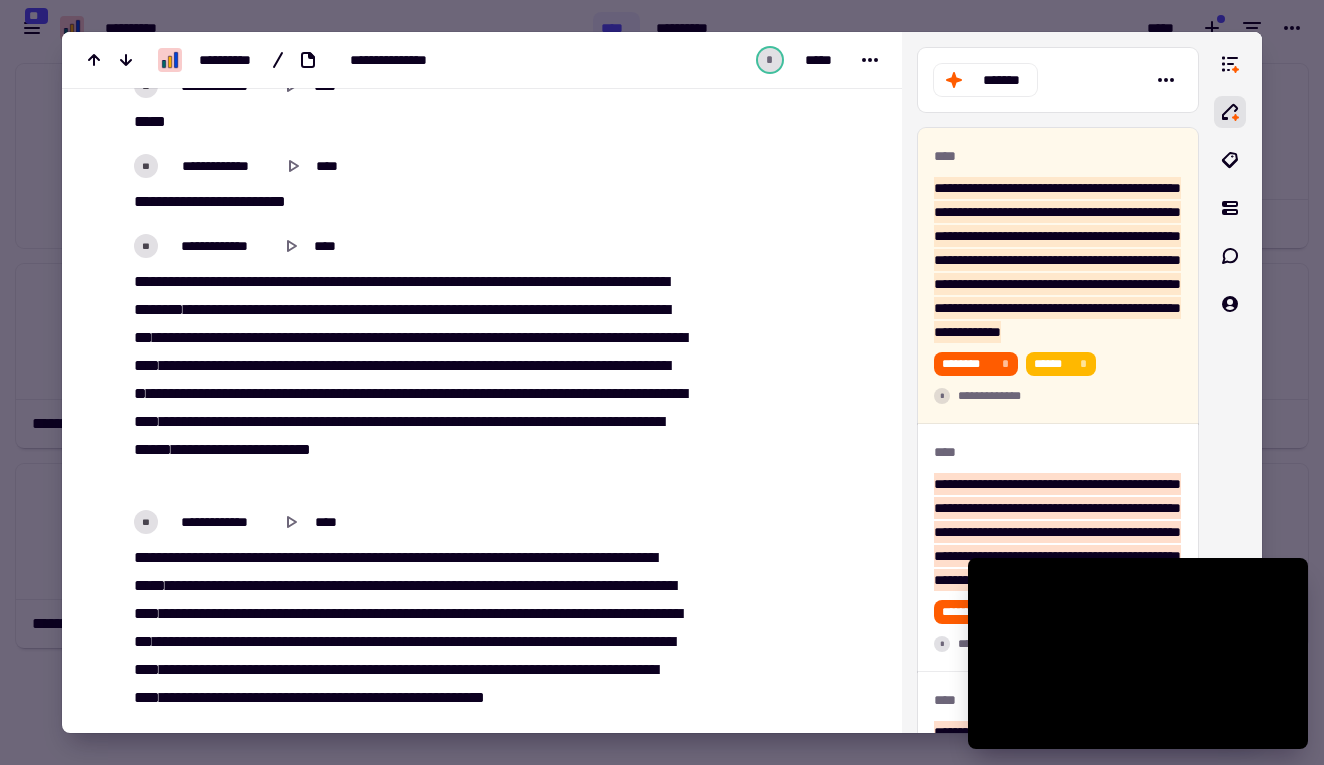 click at bounding box center (662, 382) 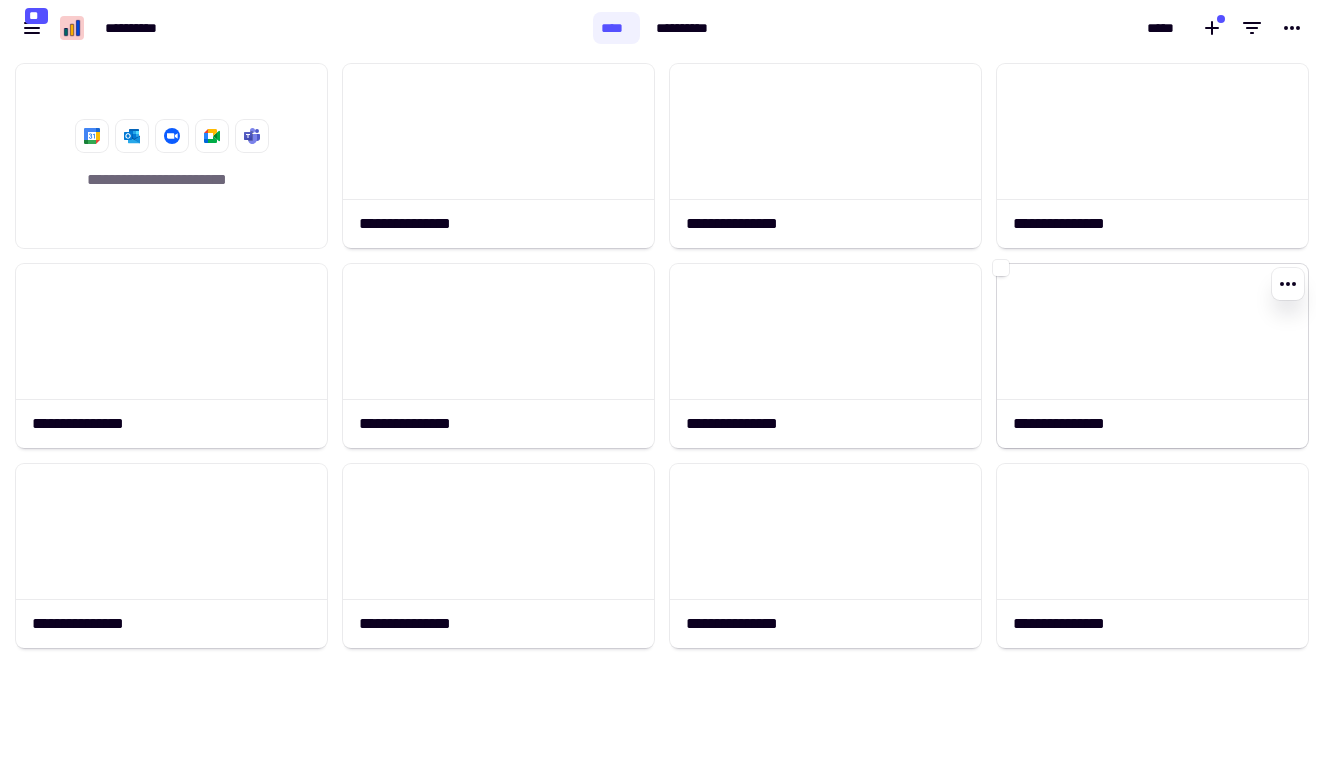 click 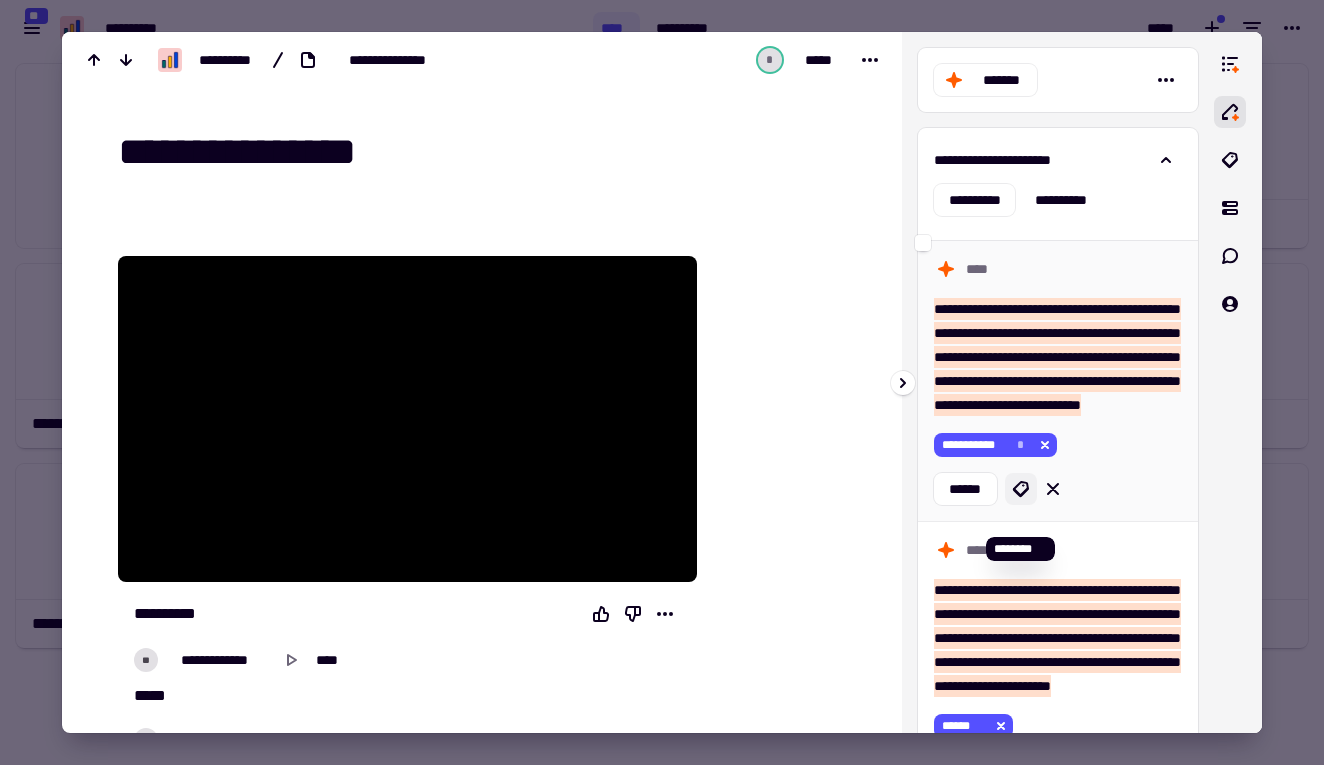 click 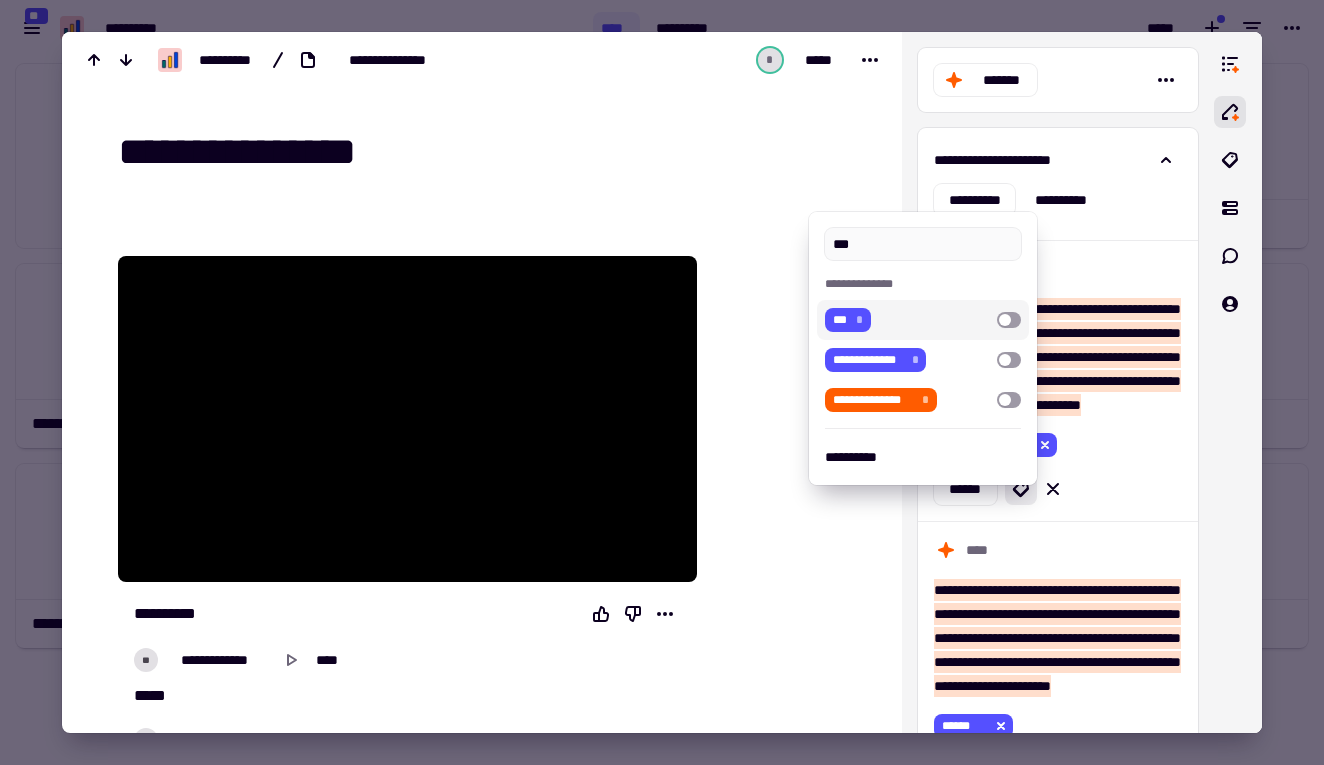 click at bounding box center [1009, 320] 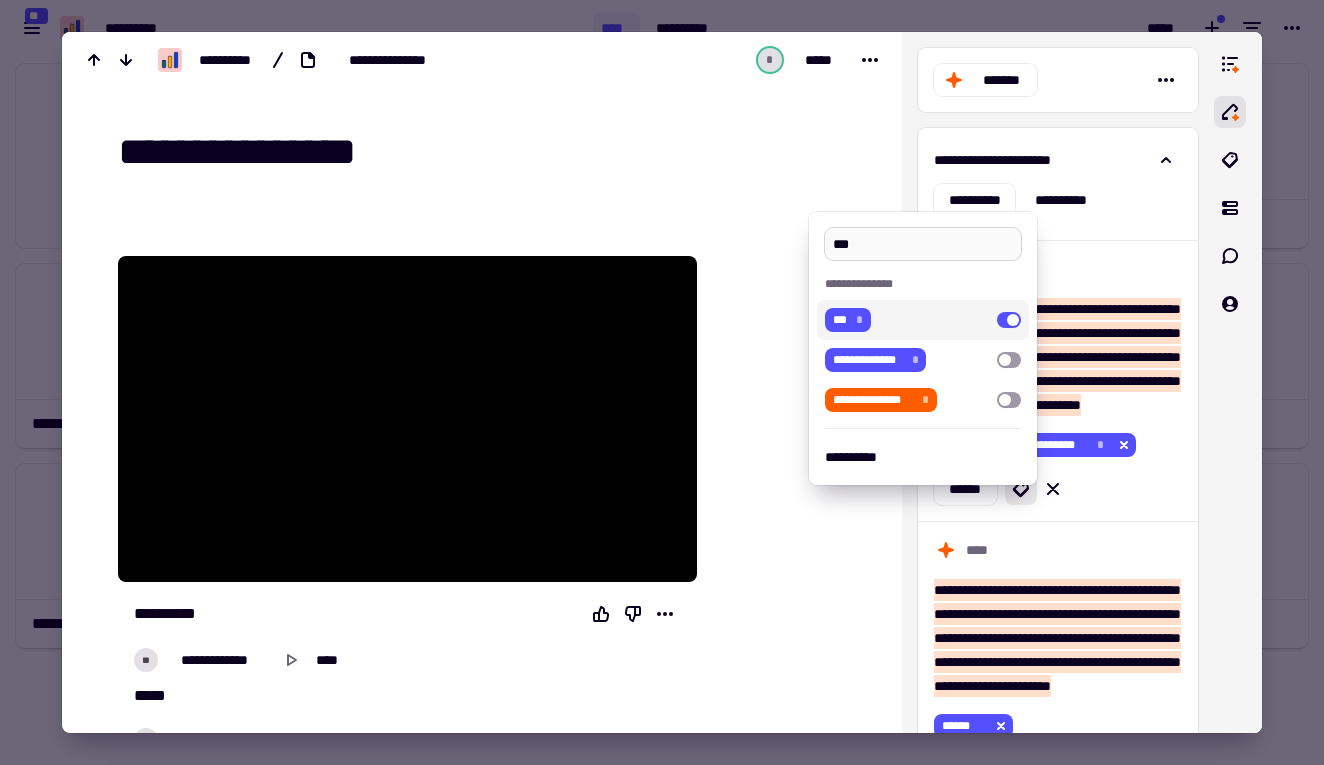 click on "***" at bounding box center [922, 244] 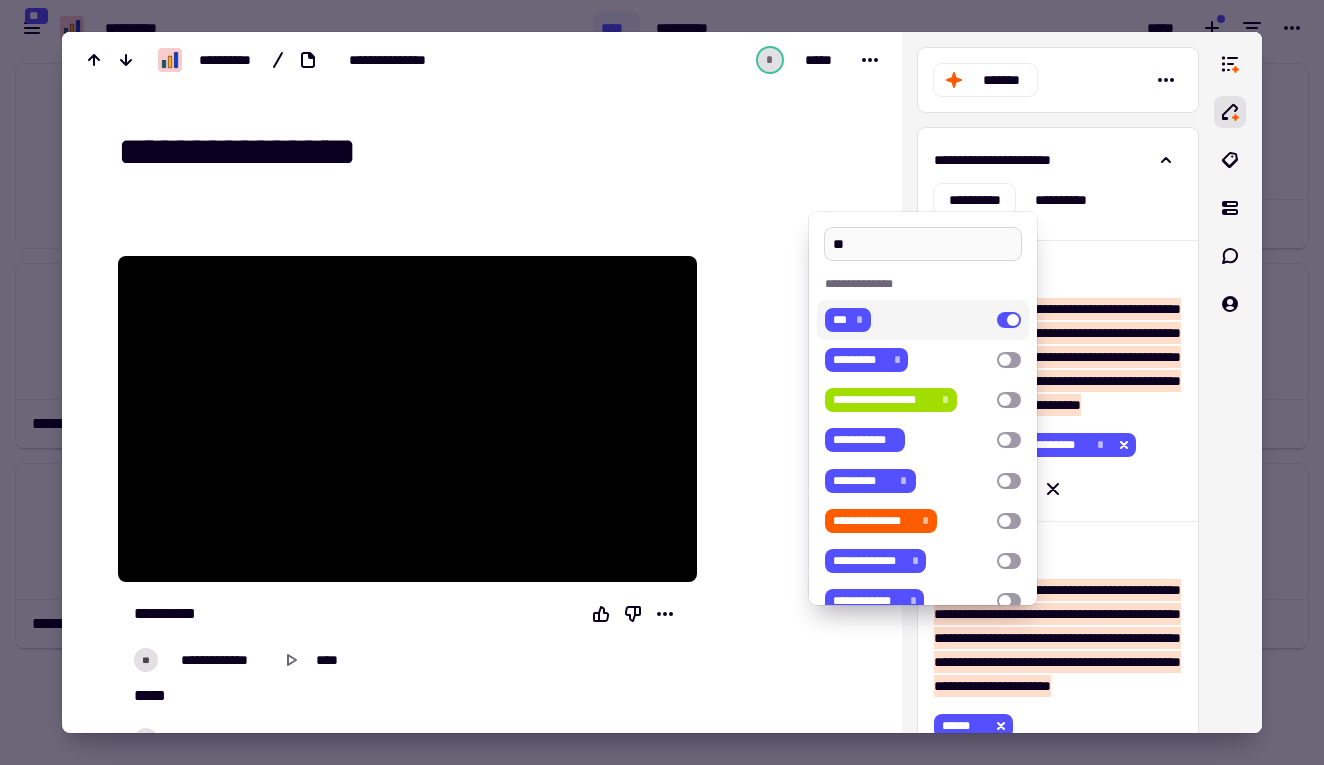 type on "*" 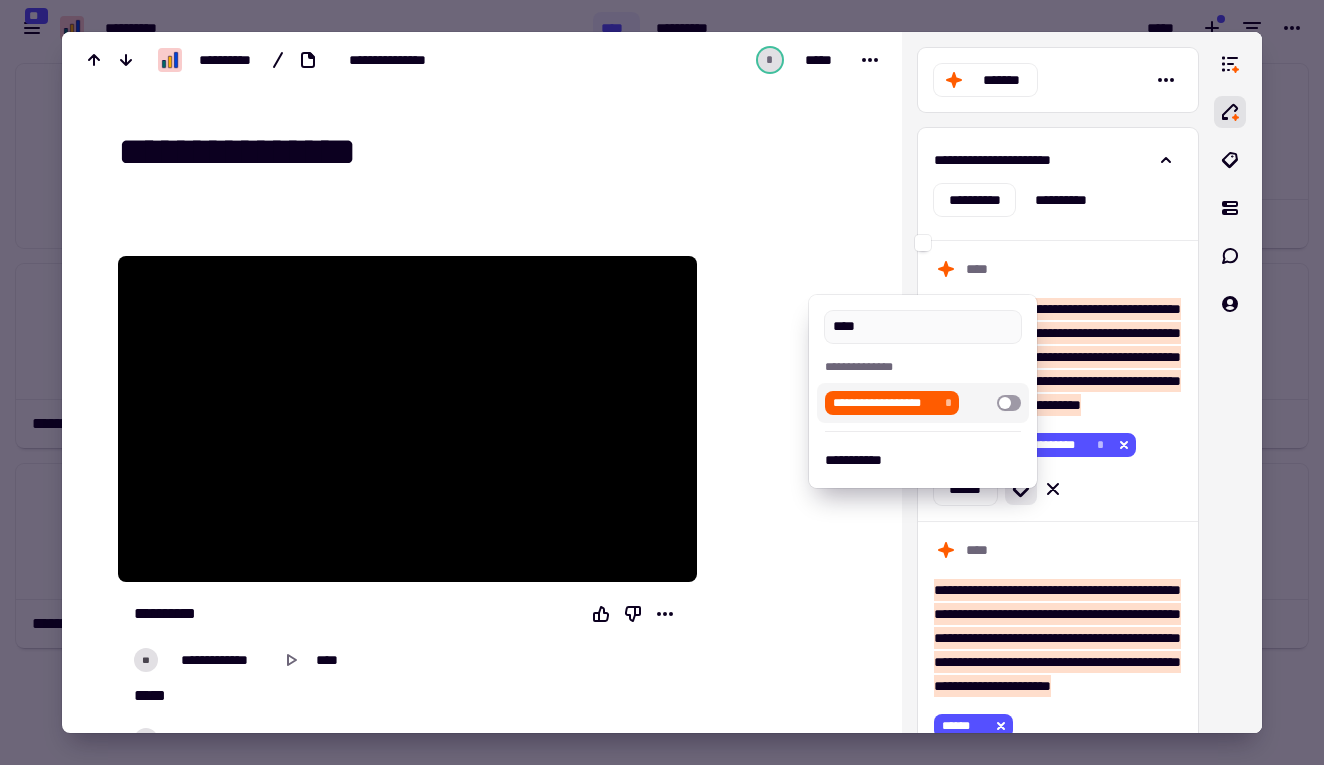 type on "****" 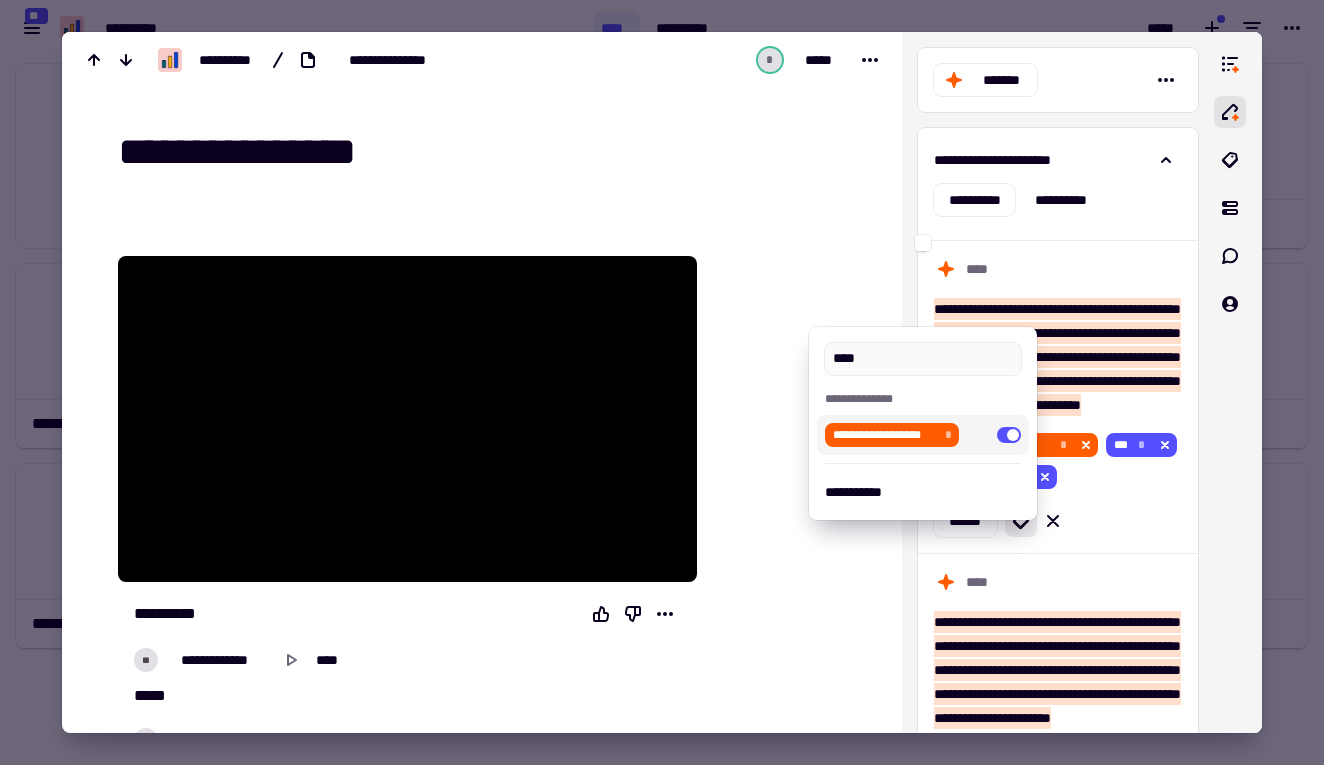 click at bounding box center (662, 382) 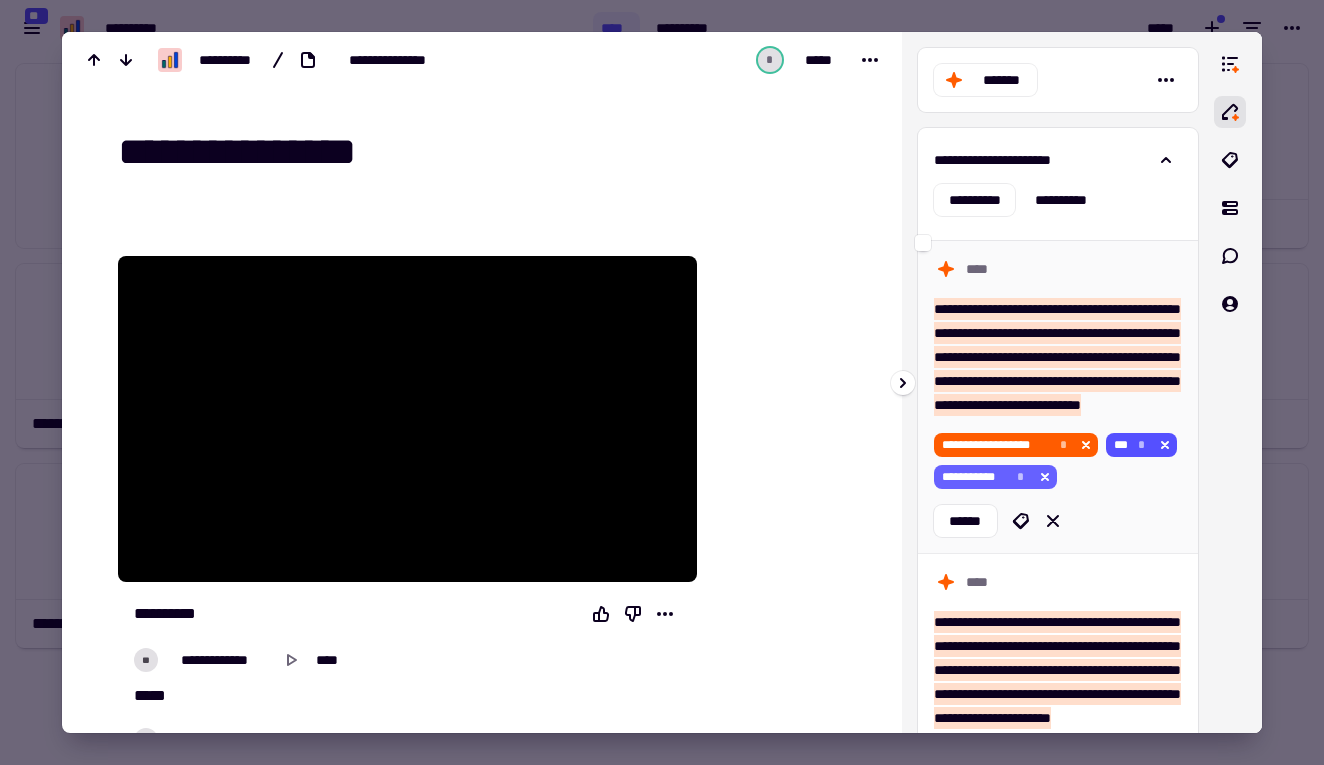 click 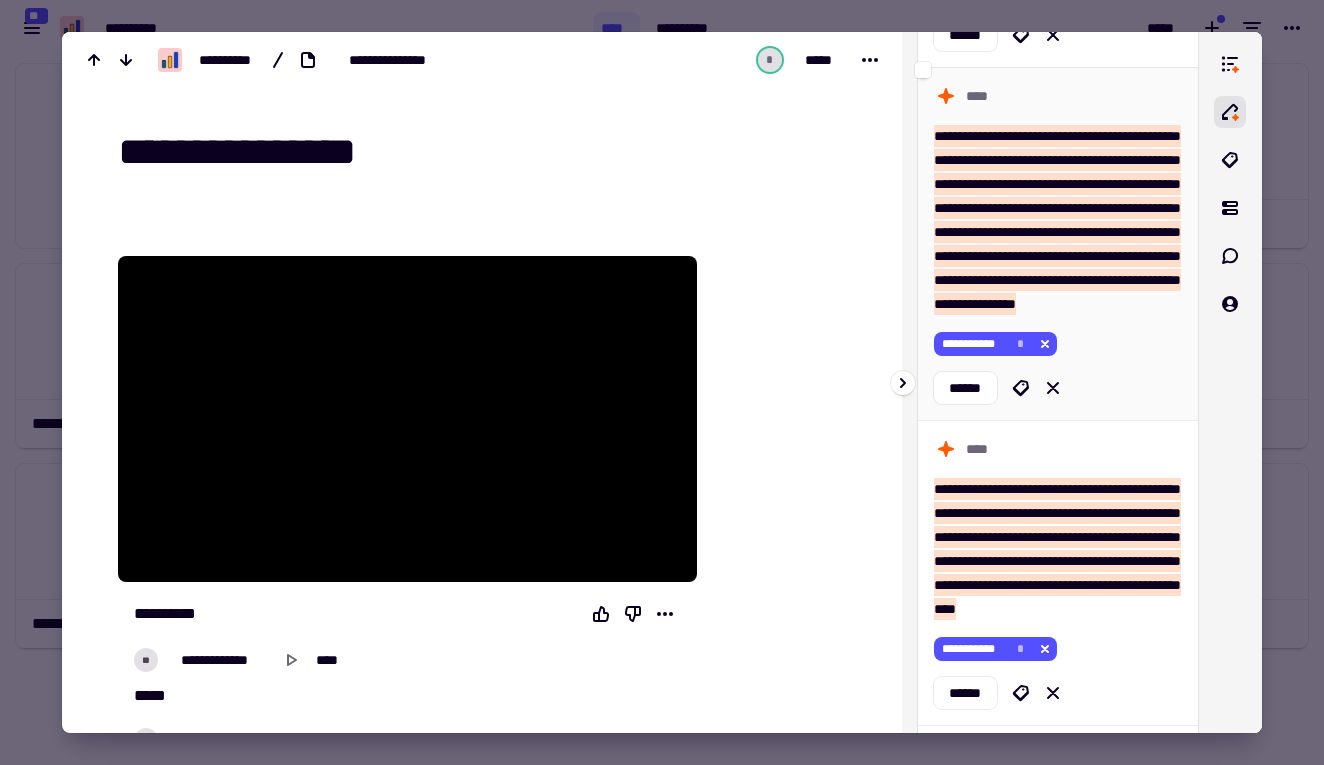 scroll, scrollTop: 728, scrollLeft: 0, axis: vertical 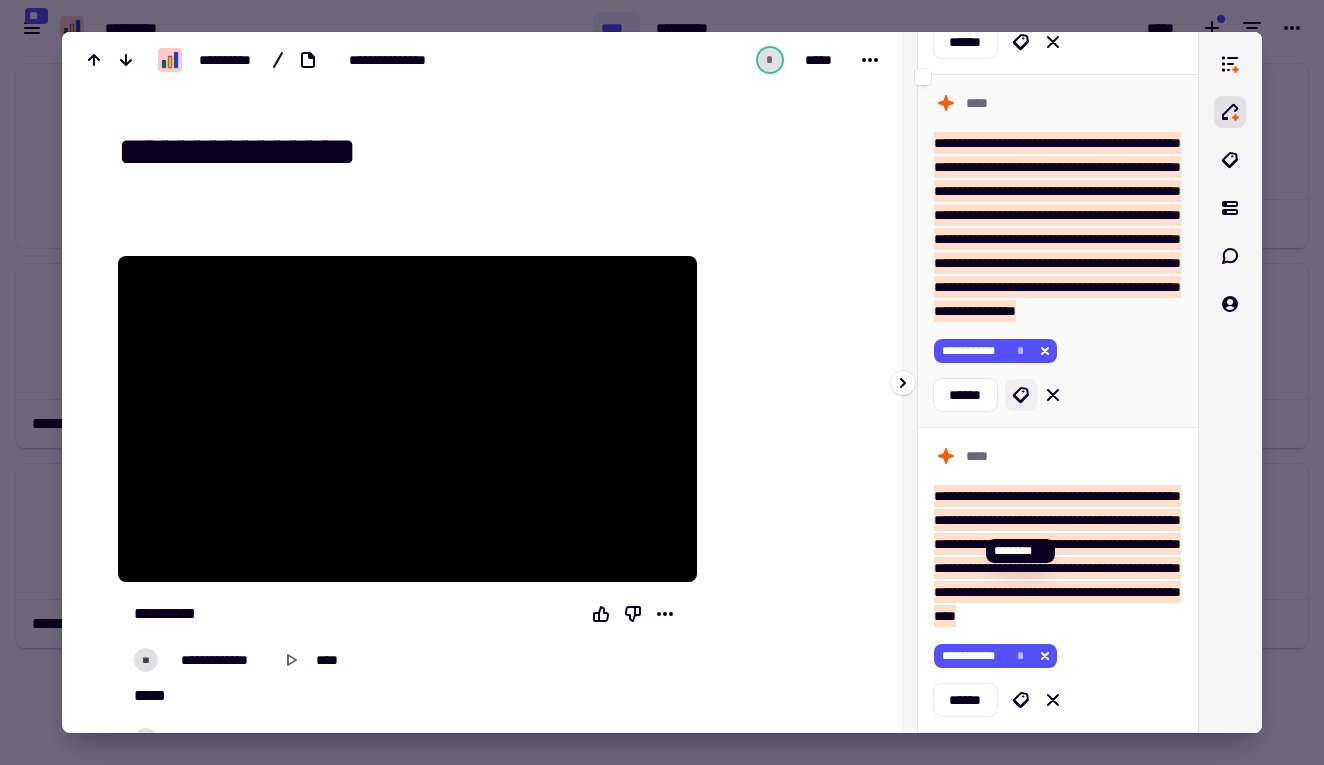 click 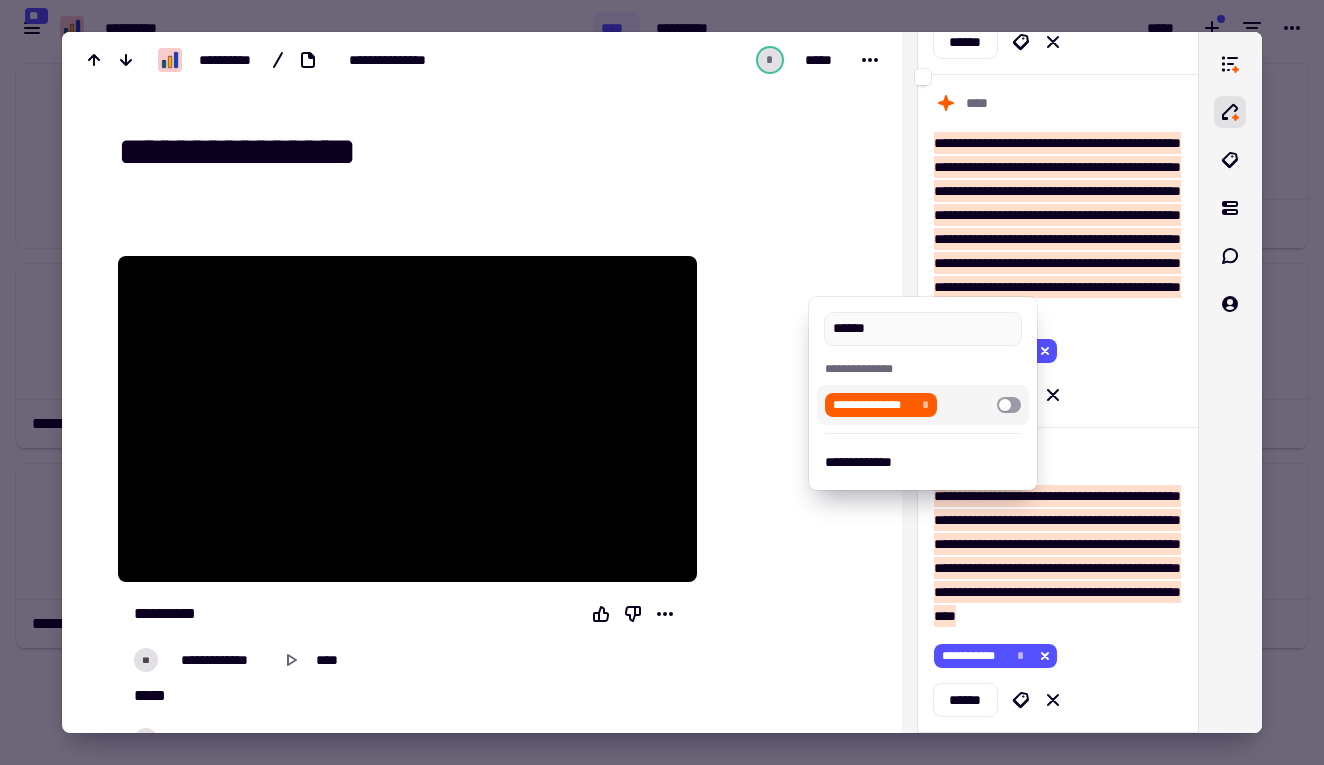 type on "******" 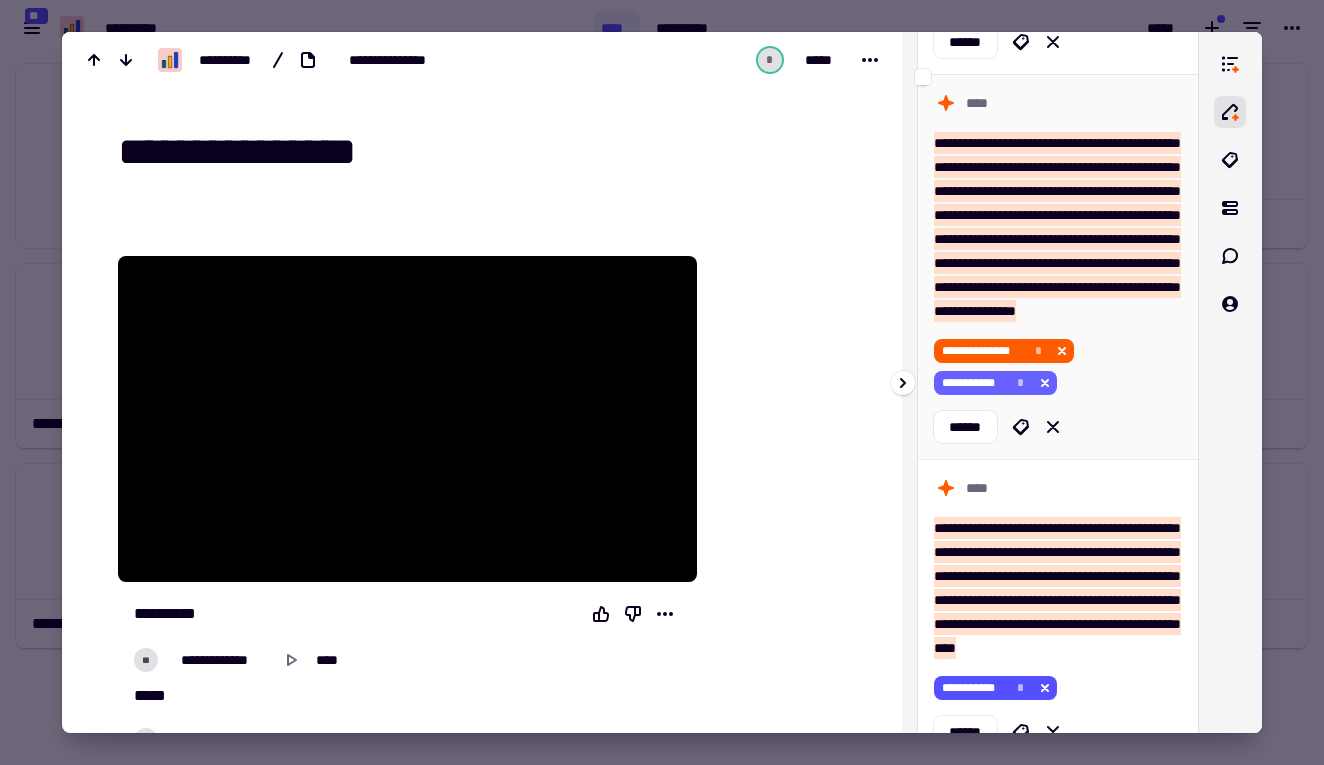 click 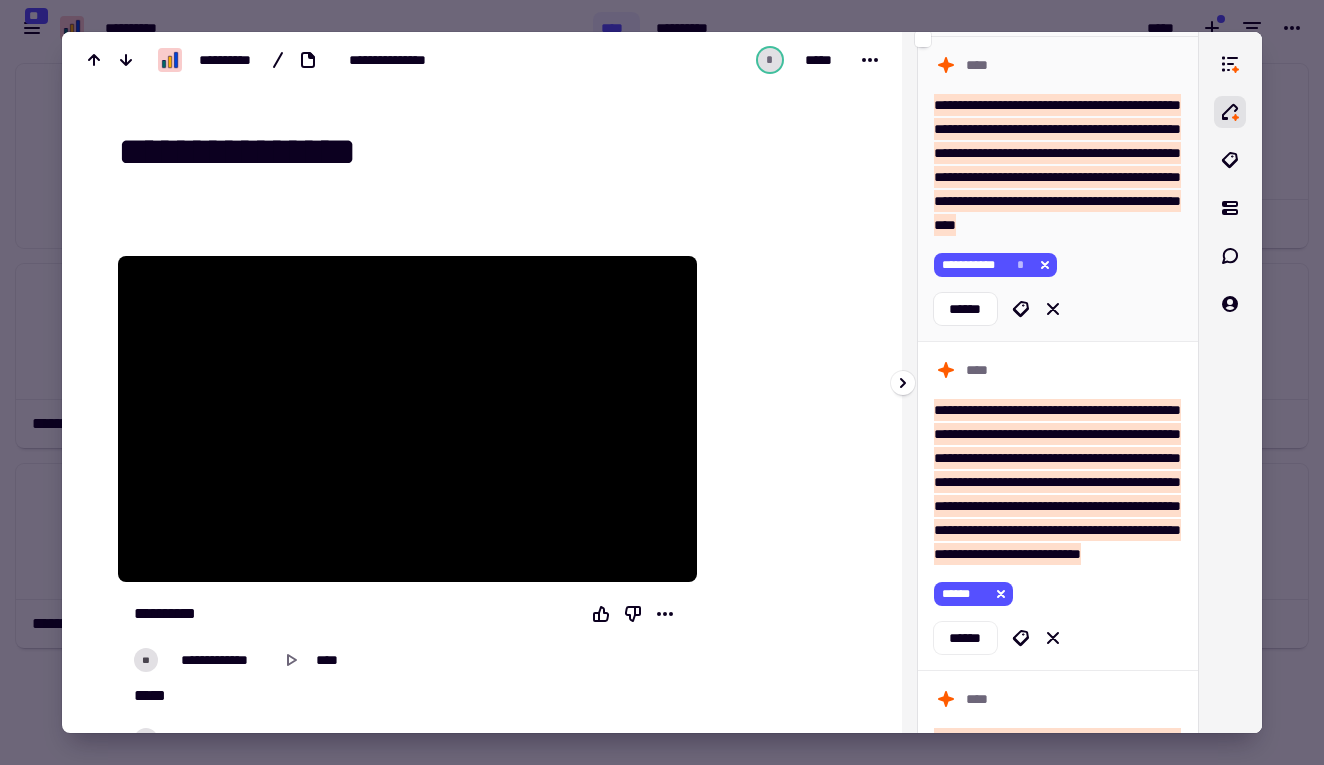 scroll, scrollTop: 1136, scrollLeft: 0, axis: vertical 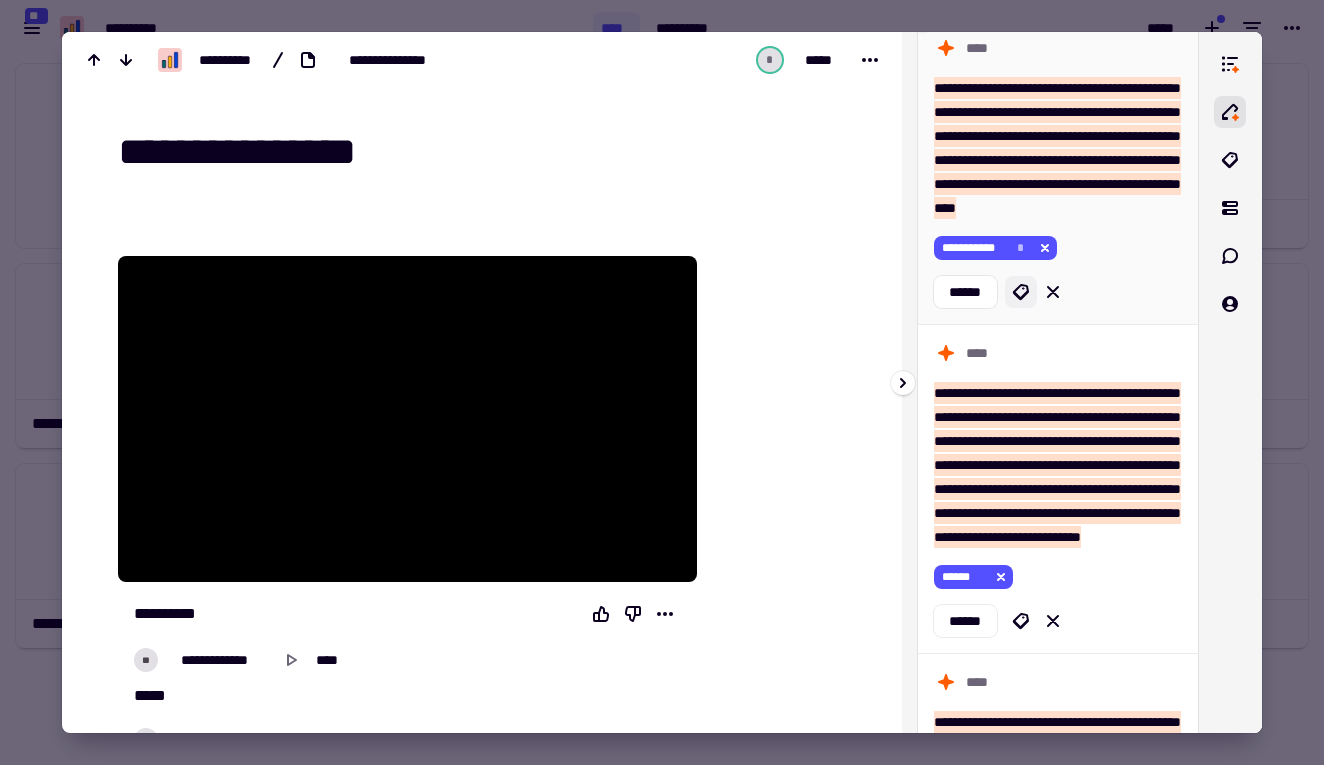 click 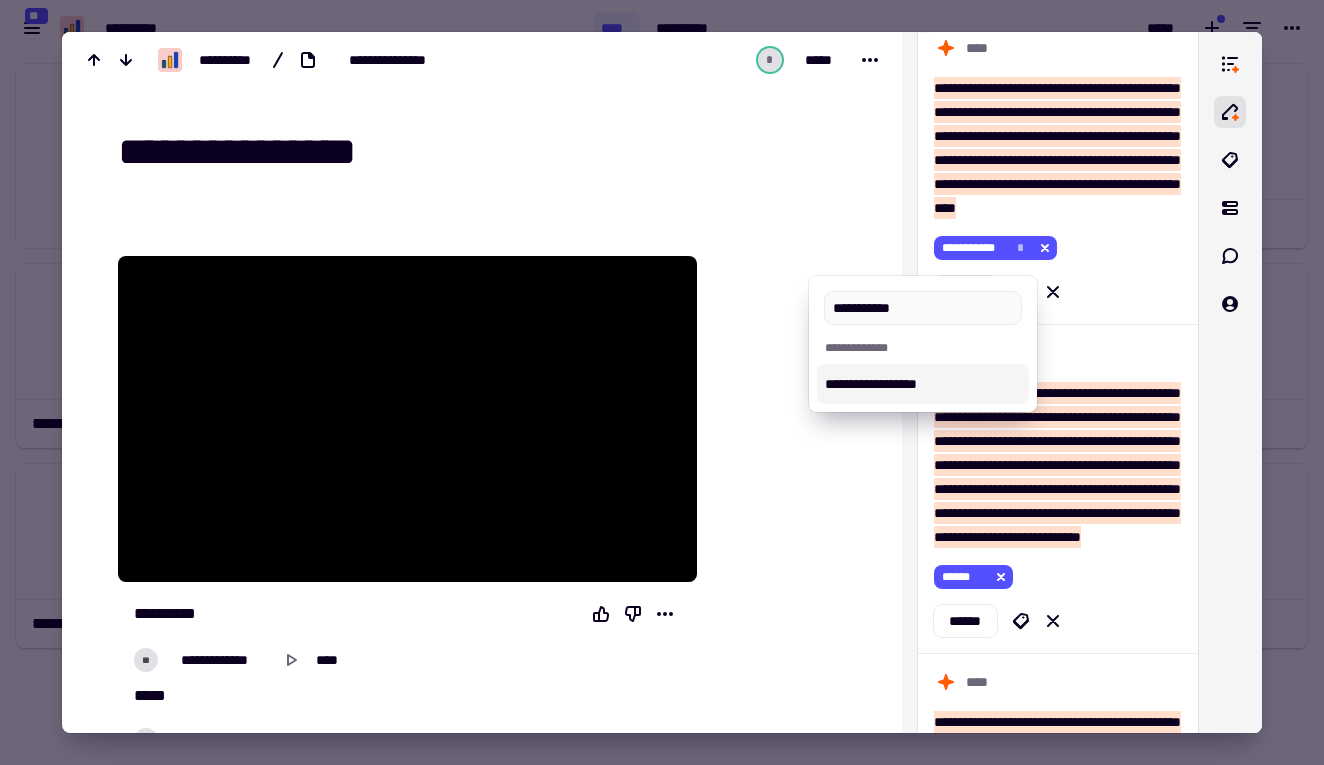 type on "**********" 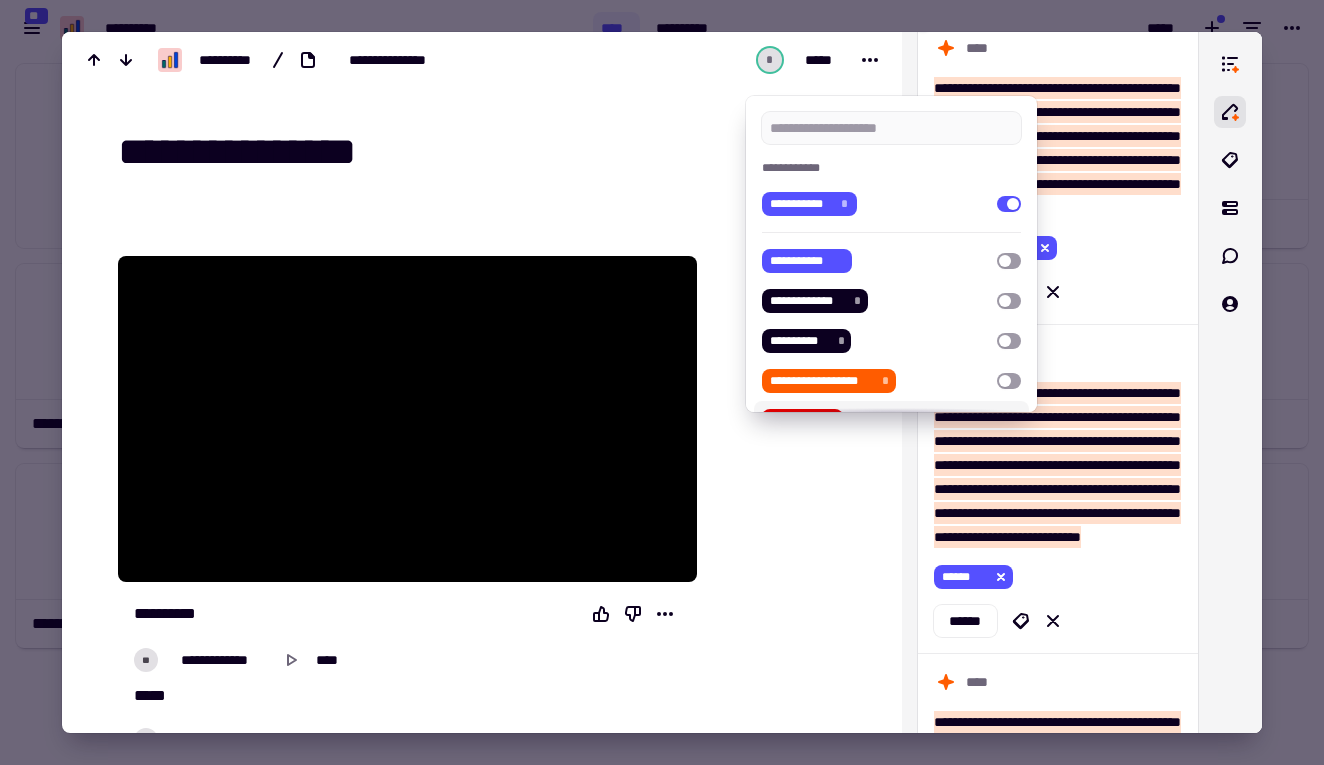 click at bounding box center [662, 382] 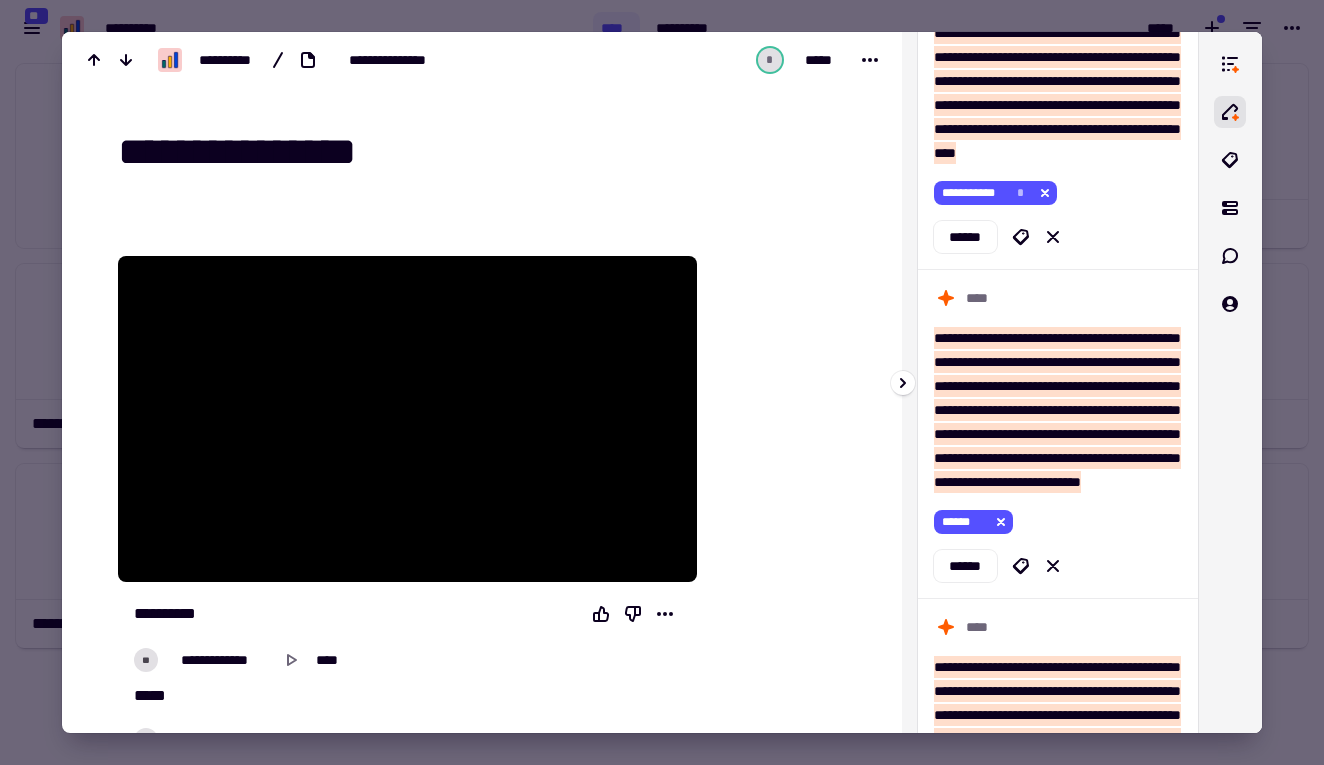 scroll, scrollTop: 1194, scrollLeft: 0, axis: vertical 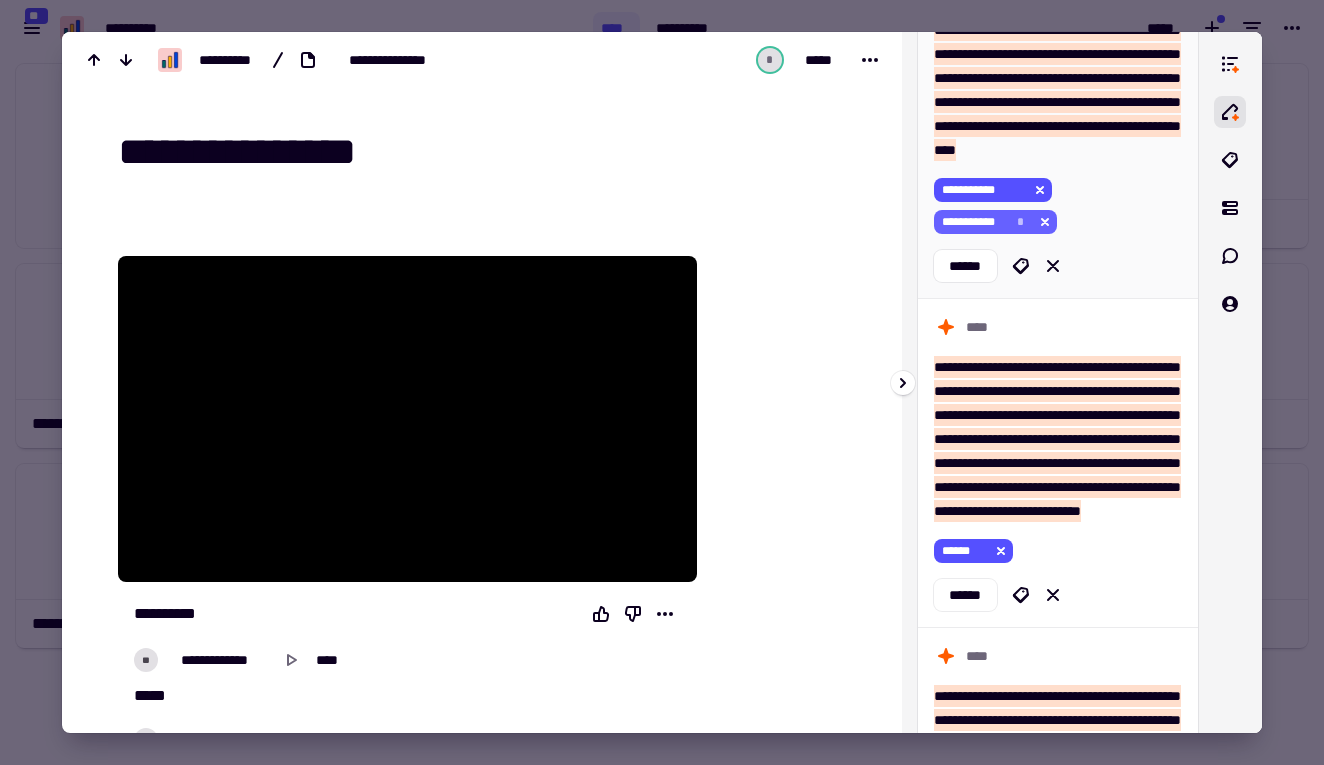 click 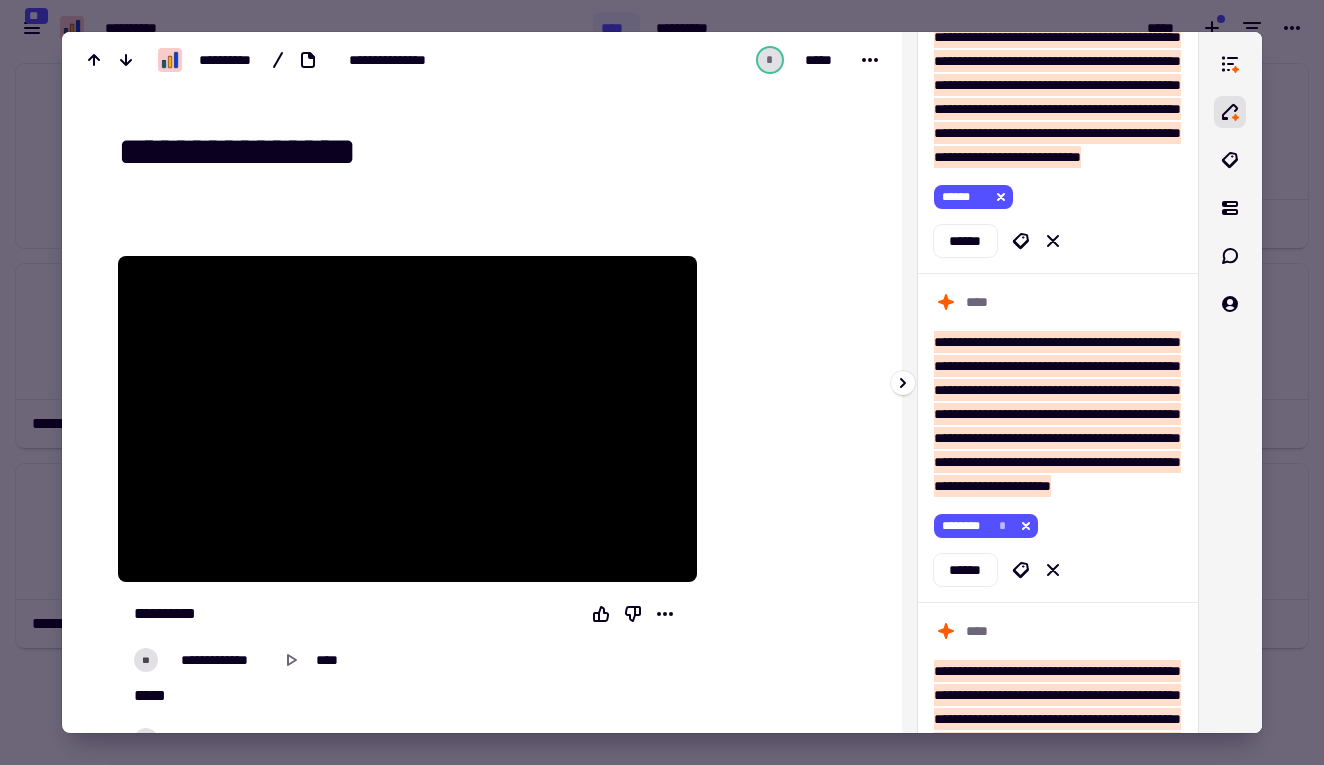 scroll, scrollTop: 1520, scrollLeft: 0, axis: vertical 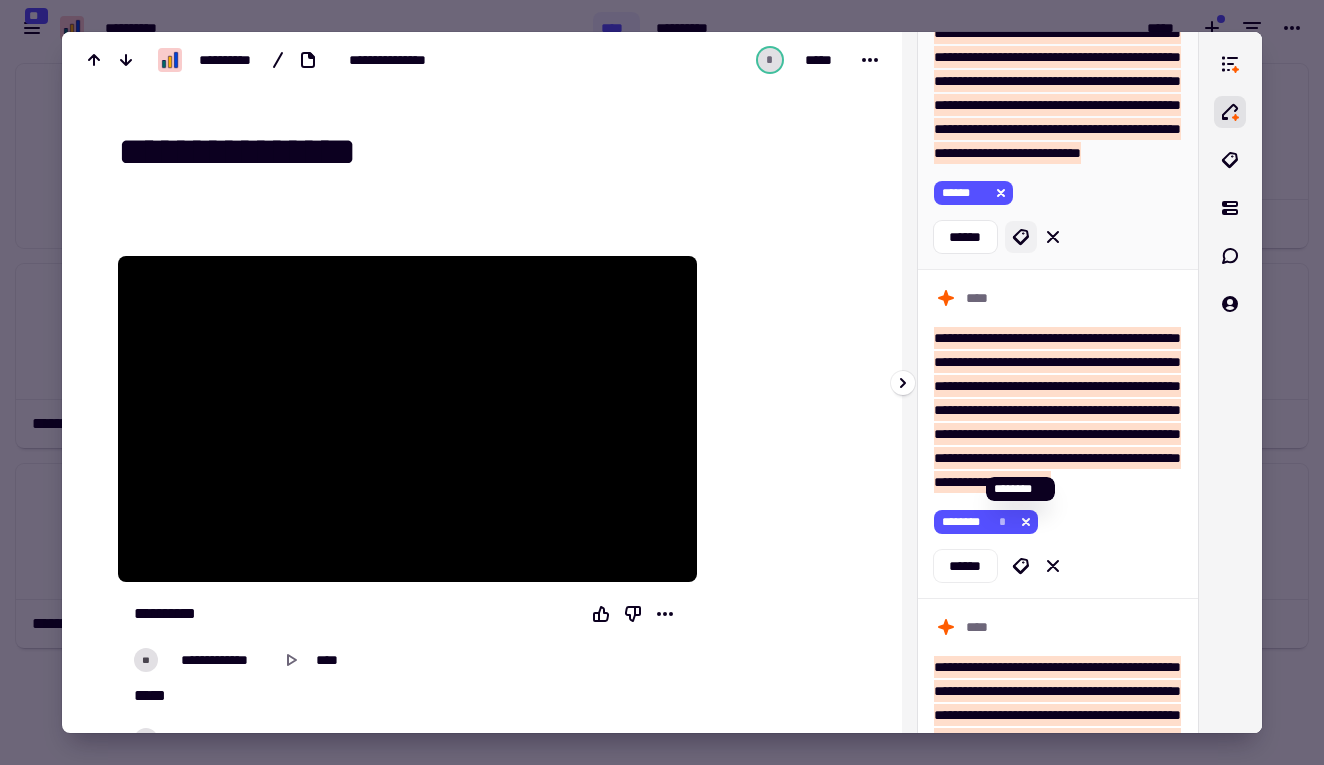 click 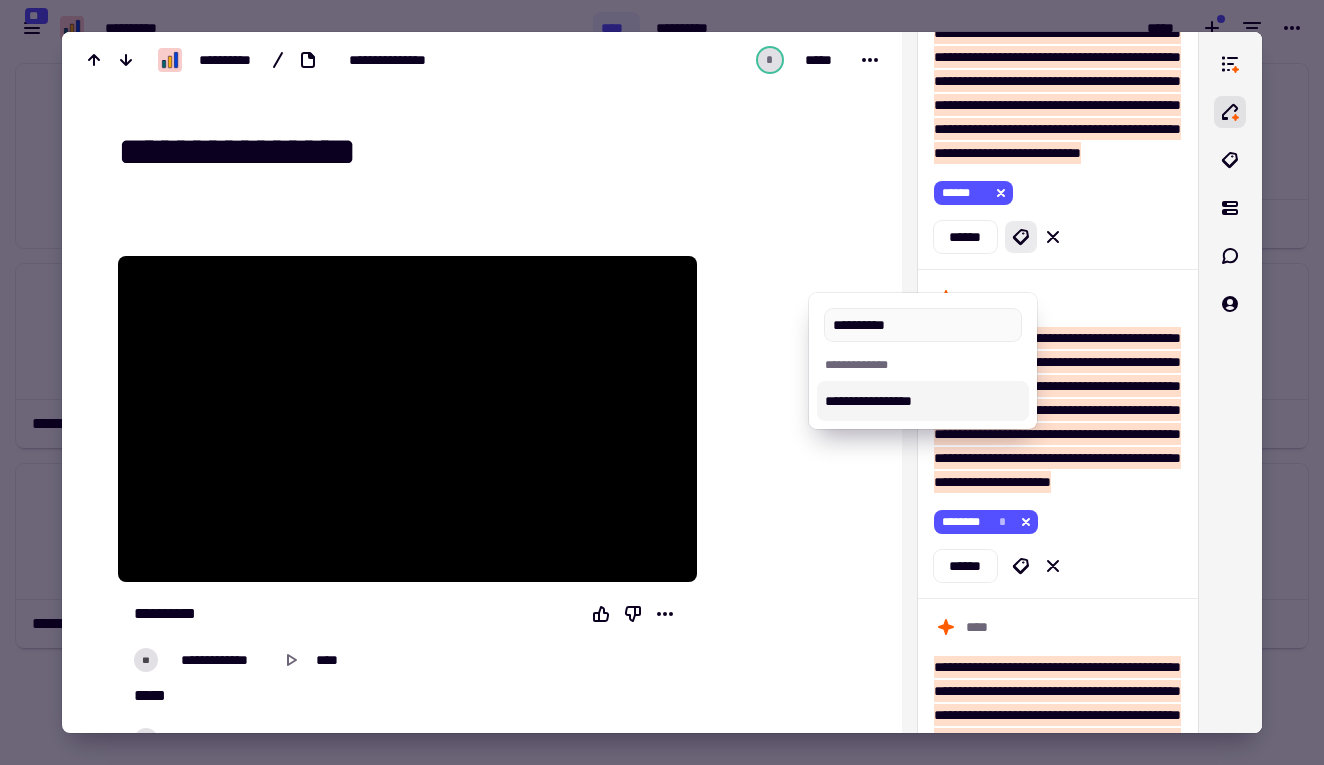 type on "**********" 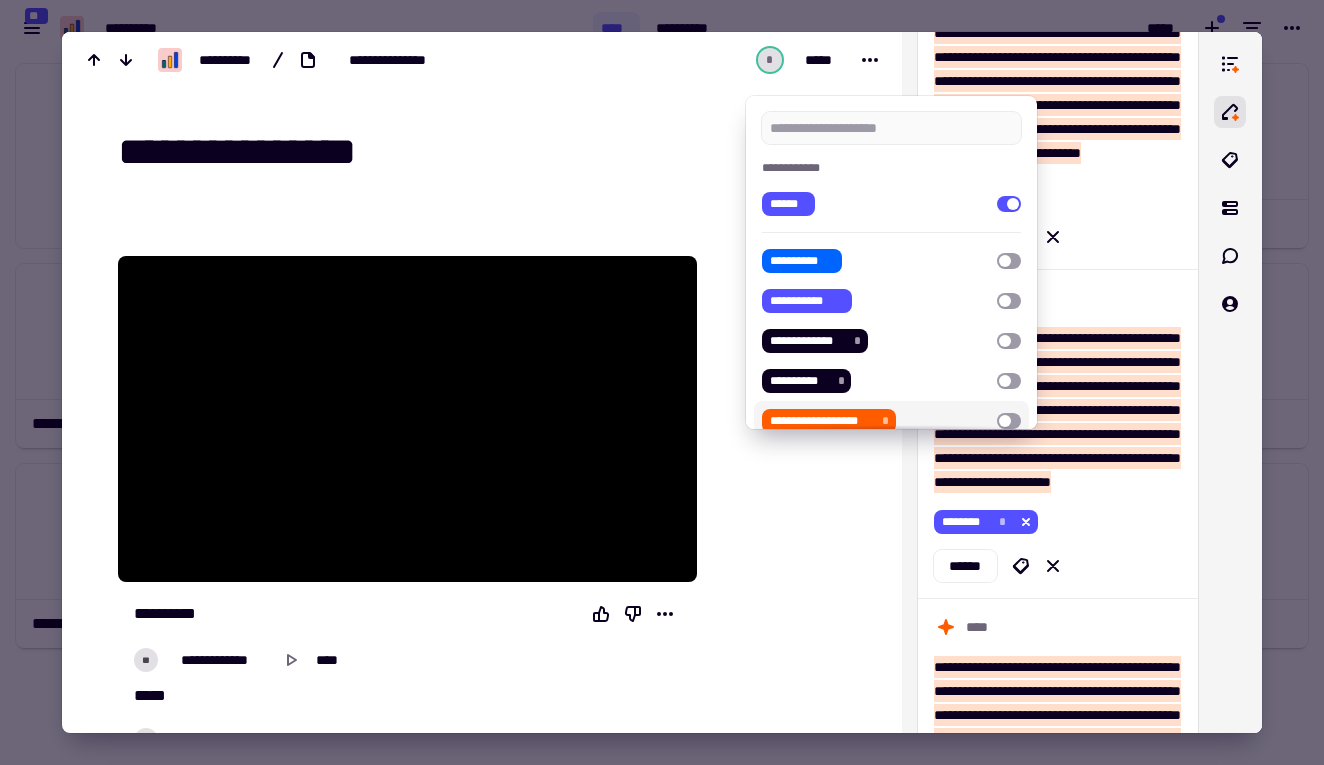 click at bounding box center [662, 382] 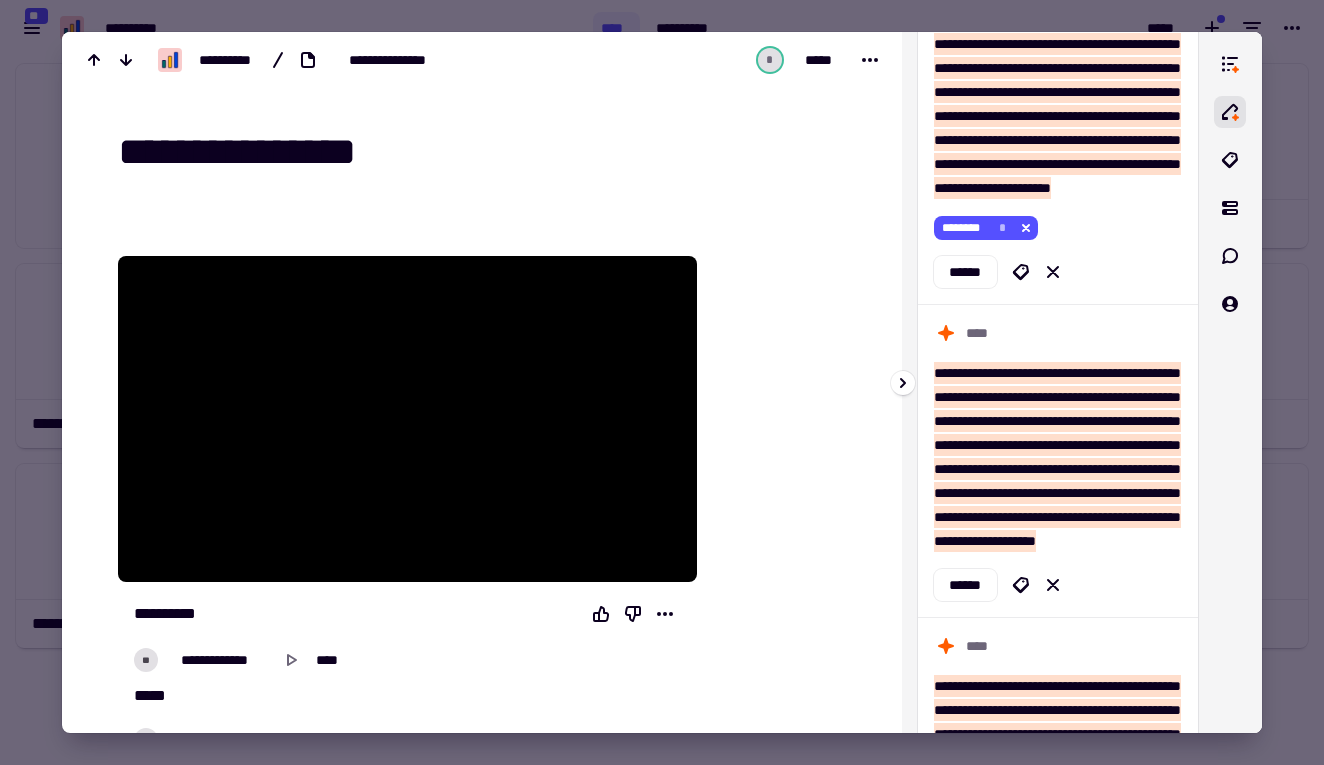 scroll, scrollTop: 1816, scrollLeft: 0, axis: vertical 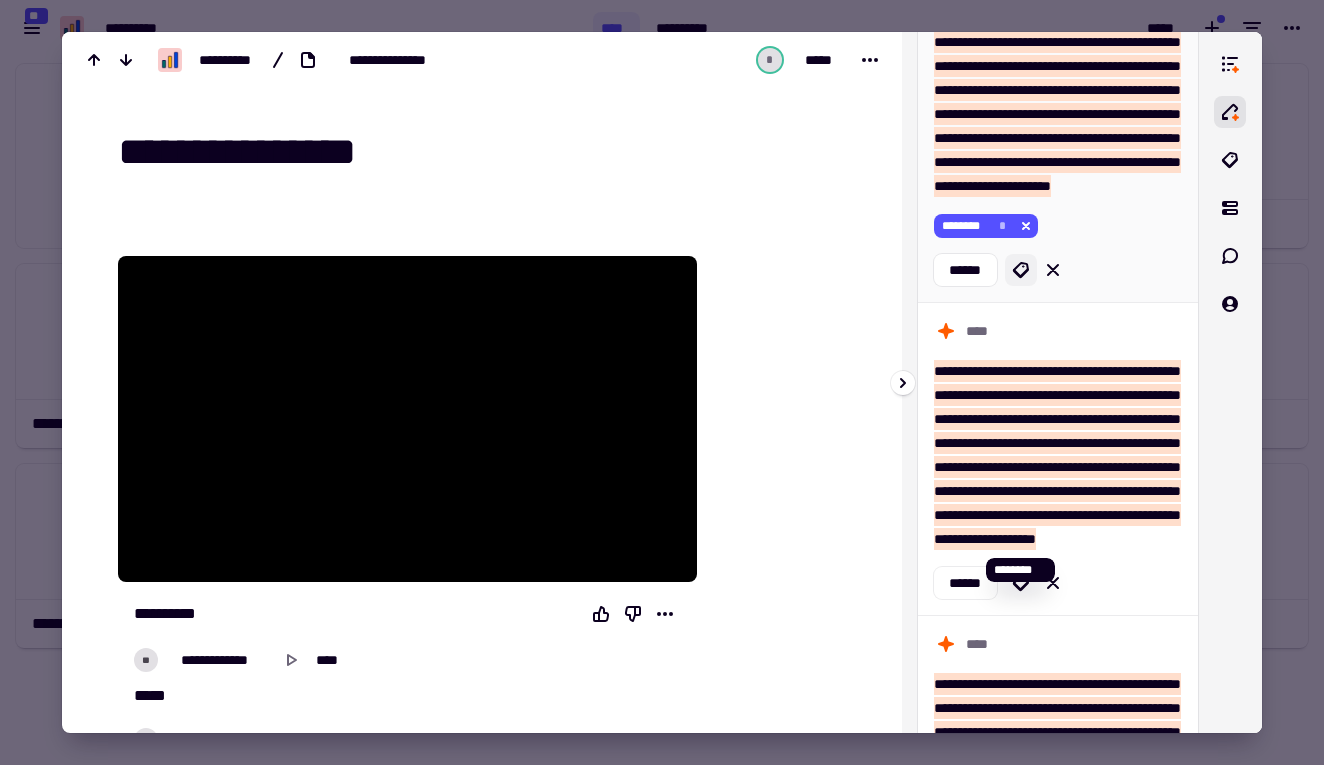 click 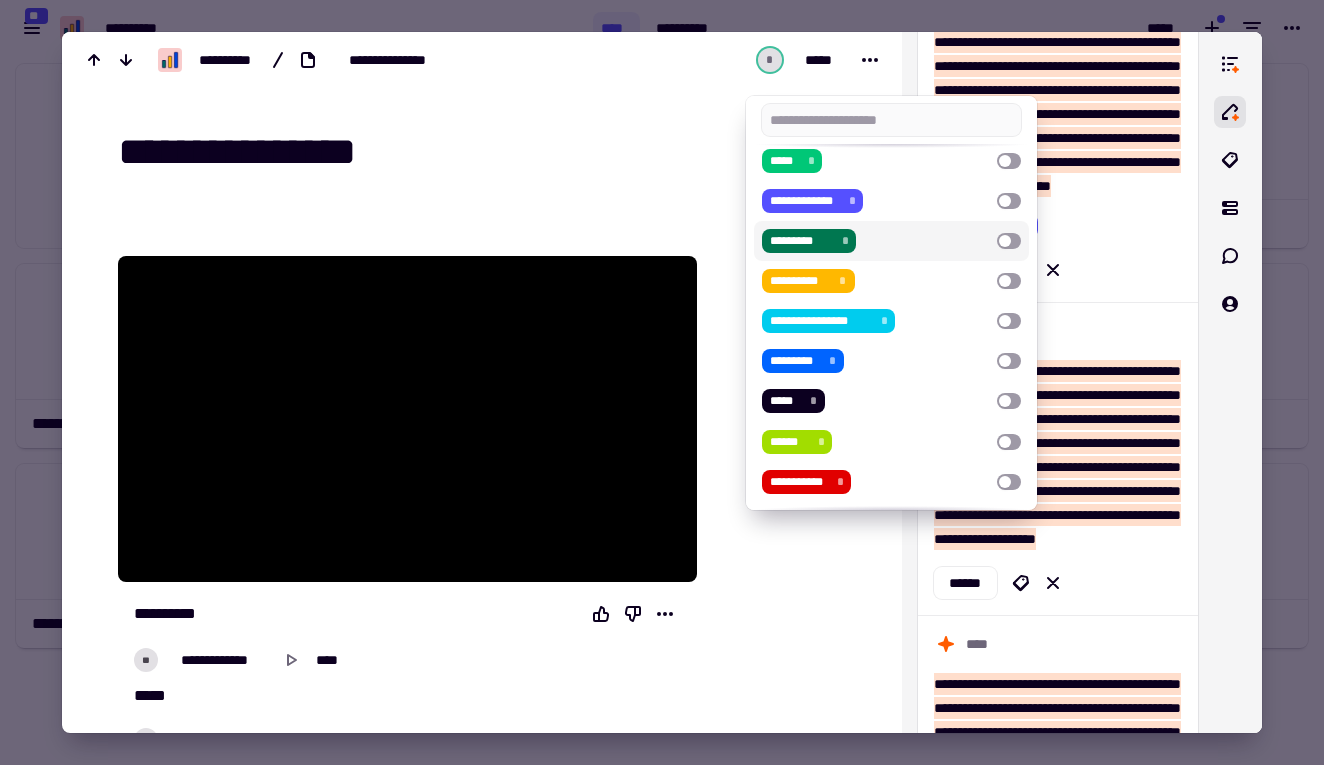 scroll, scrollTop: 542, scrollLeft: 0, axis: vertical 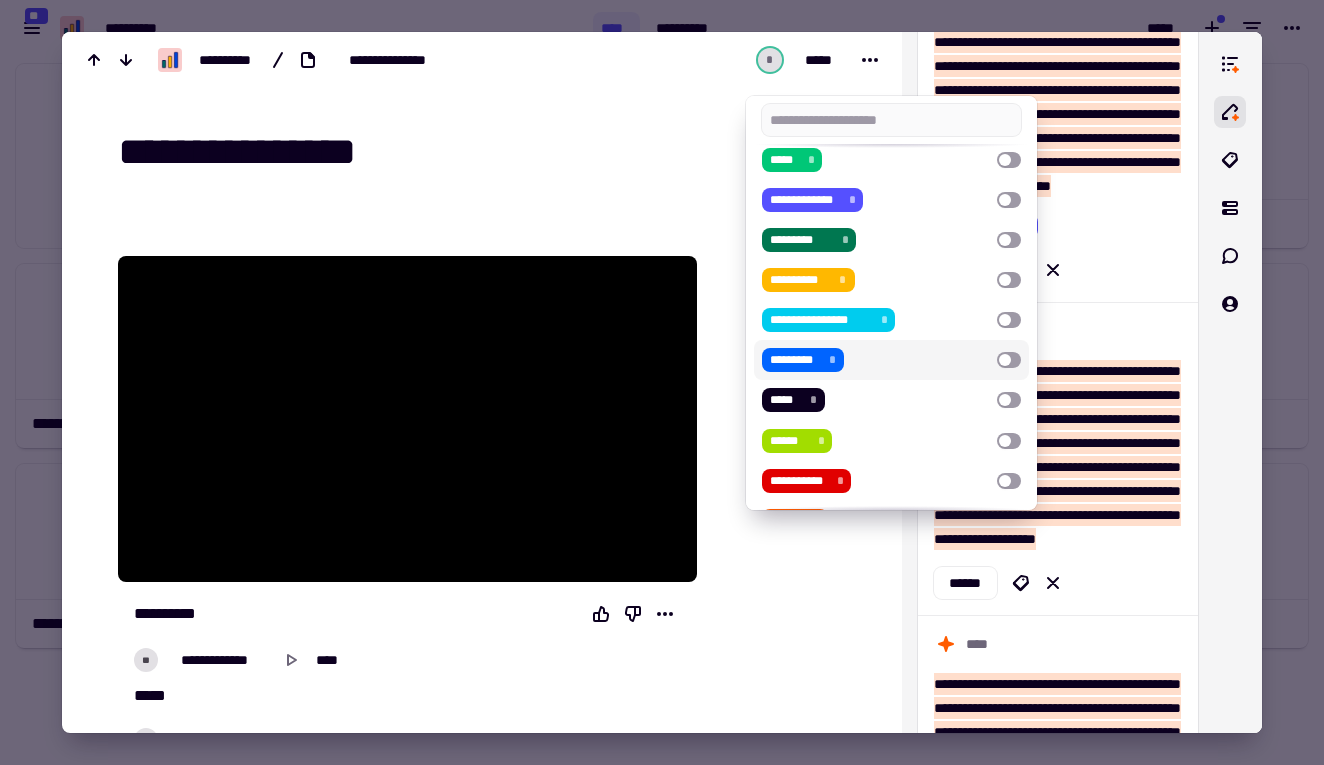 click at bounding box center (1009, 360) 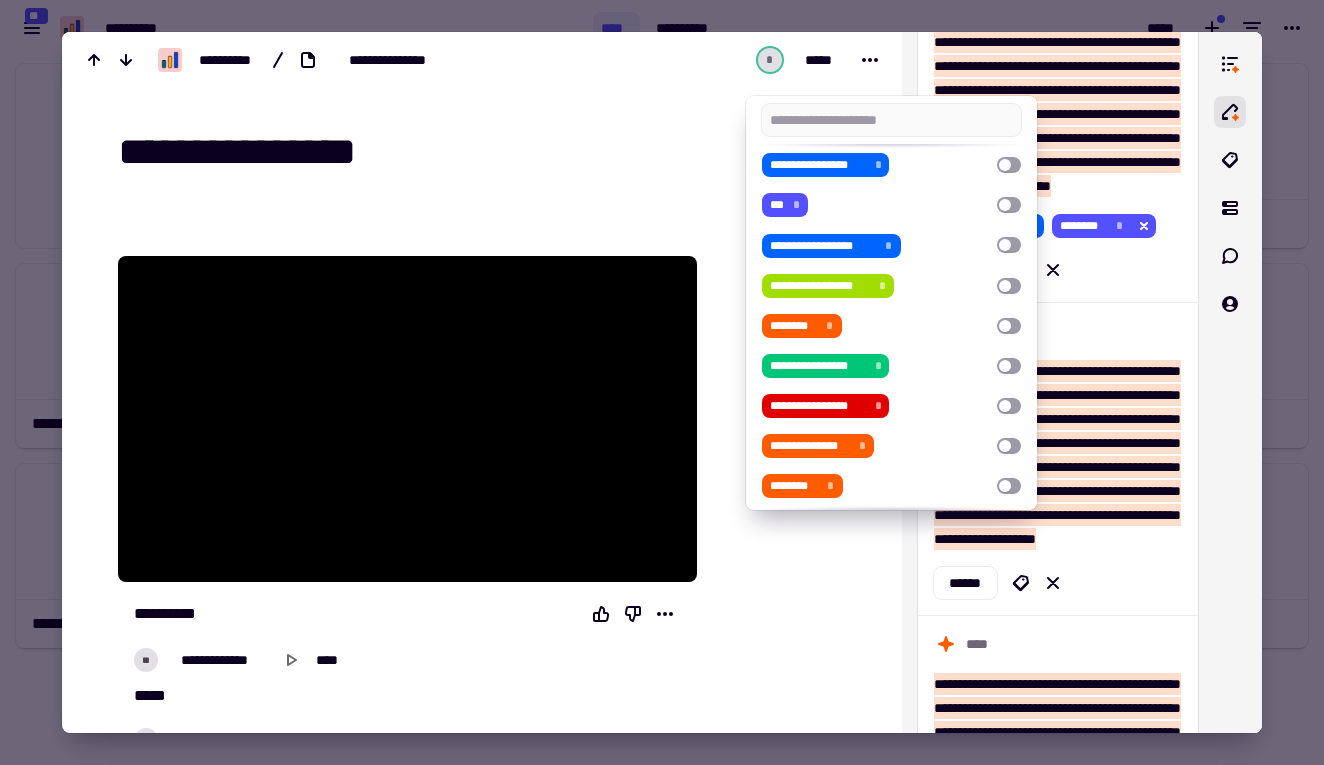 scroll, scrollTop: 1233, scrollLeft: 0, axis: vertical 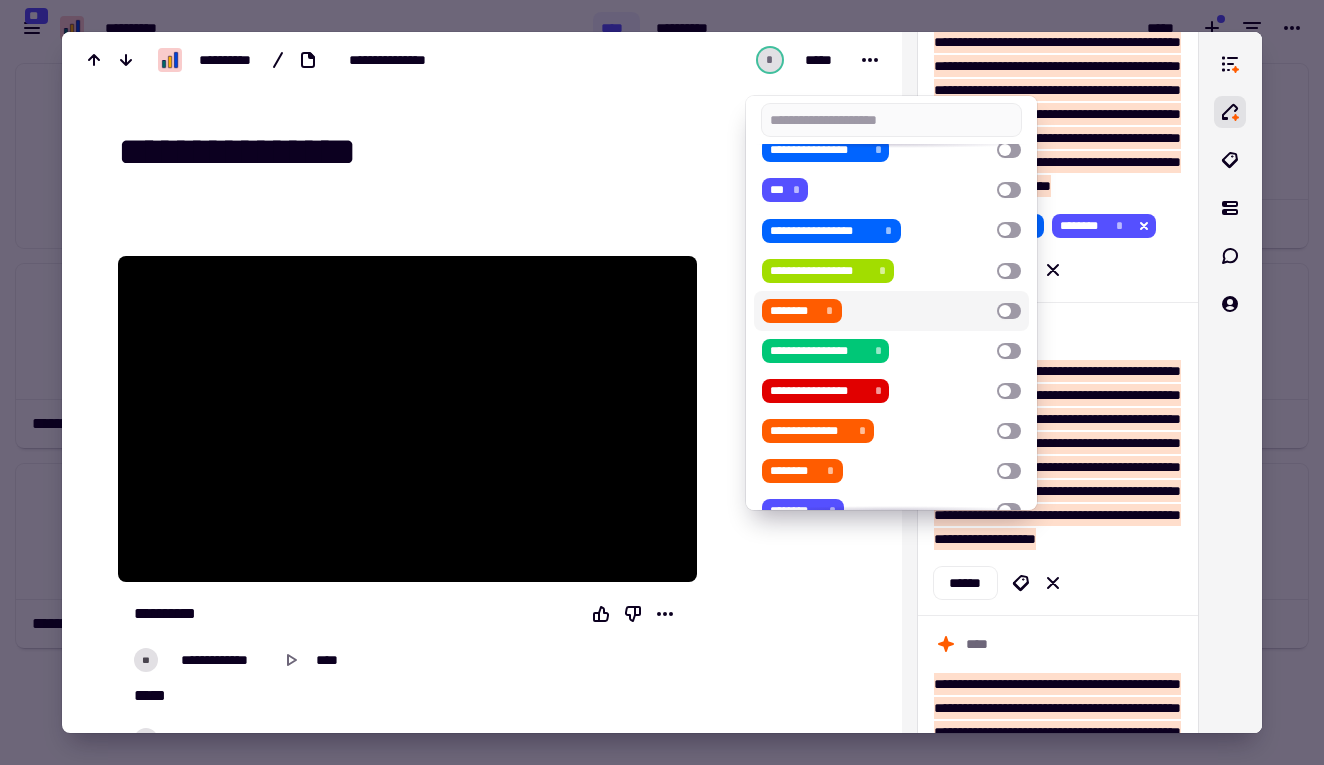 click at bounding box center (1009, 311) 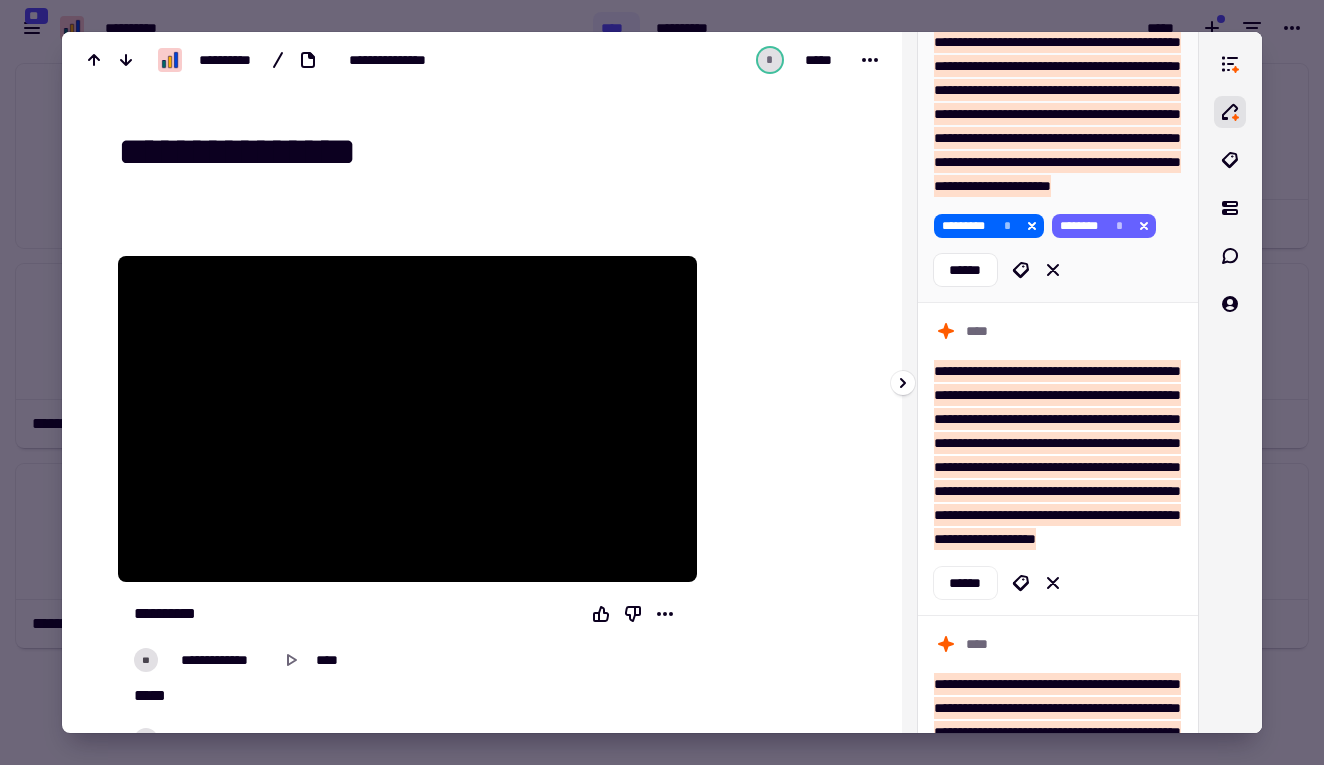click on "**********" at bounding box center (662, 382) 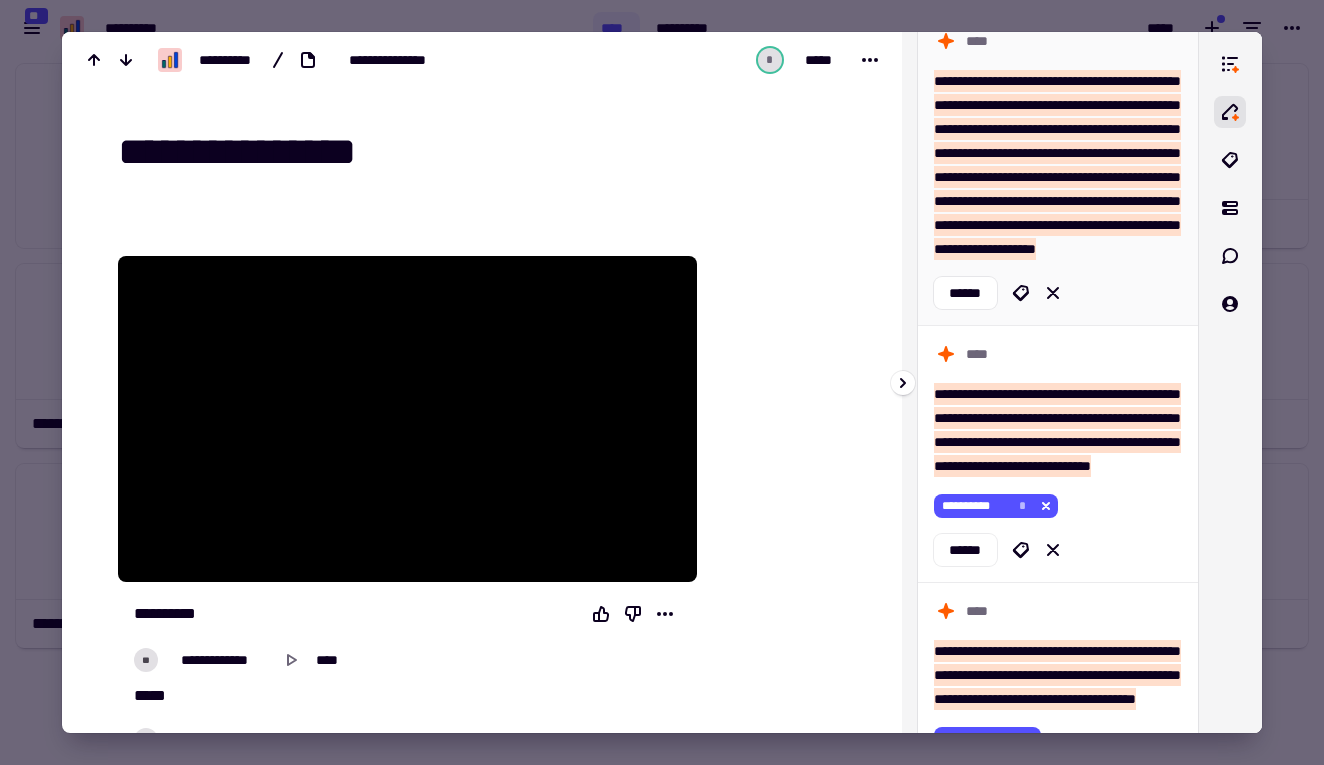scroll, scrollTop: 2114, scrollLeft: 0, axis: vertical 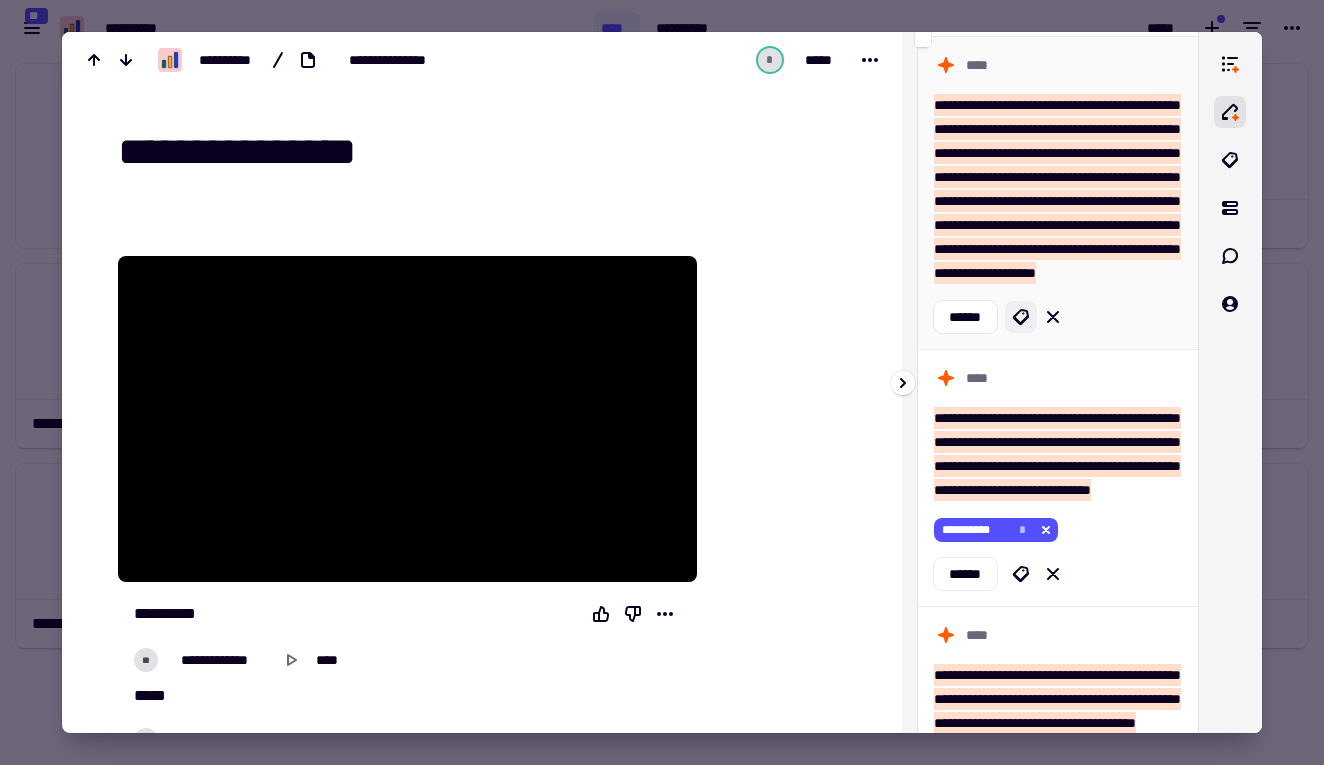 click 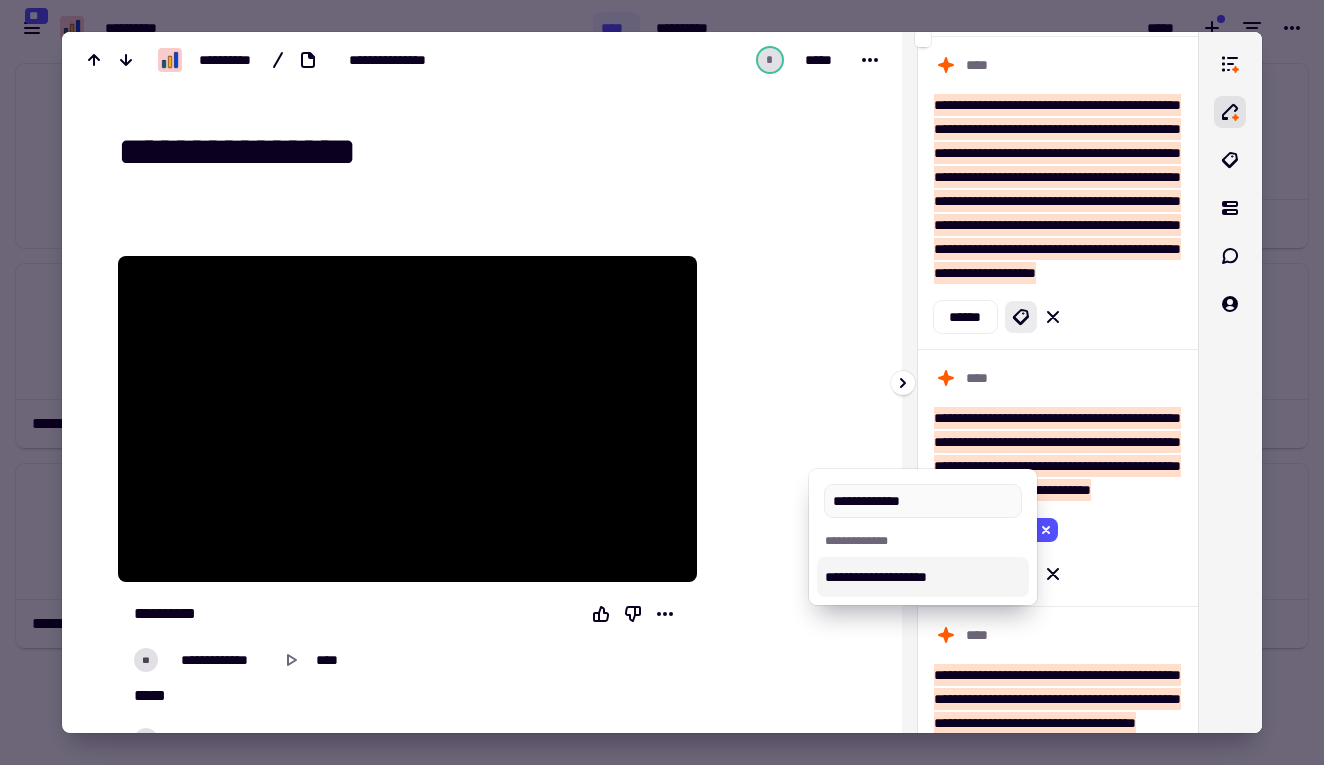 type on "**********" 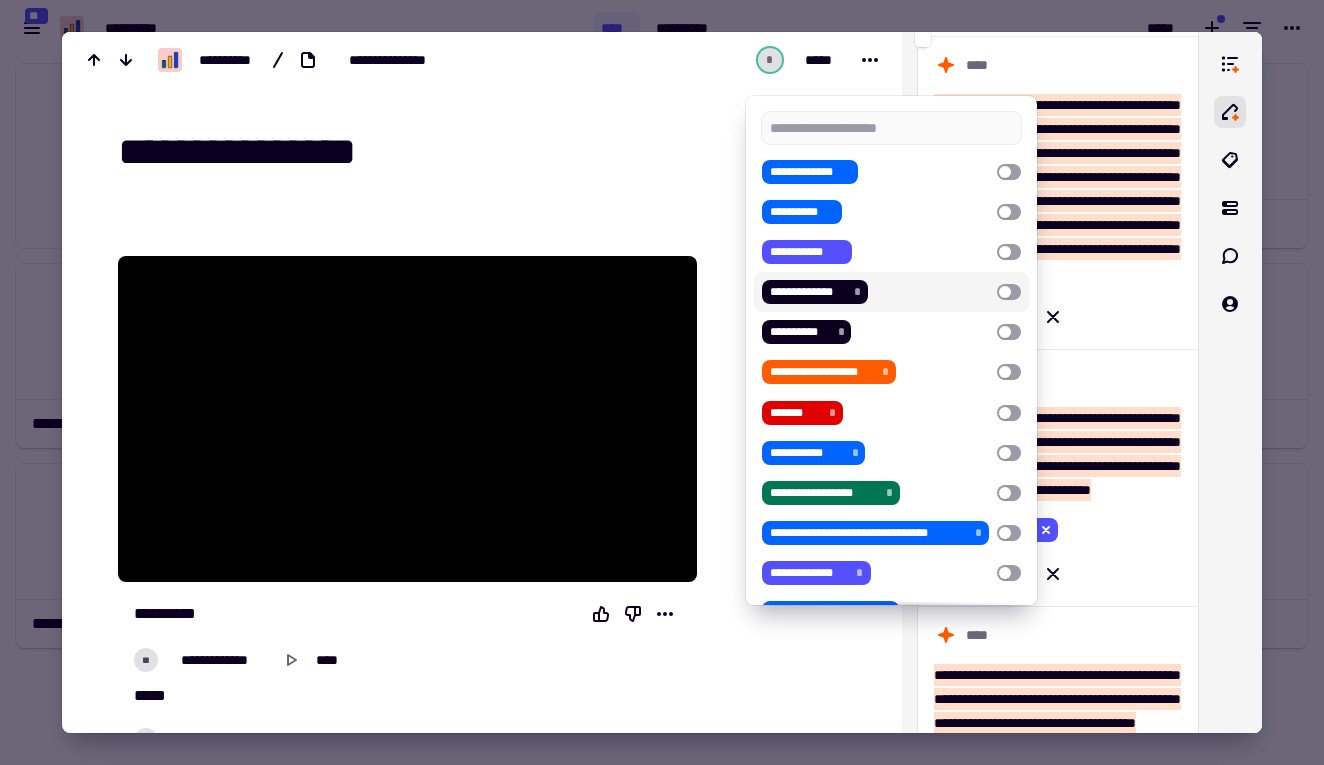 click at bounding box center [1009, 292] 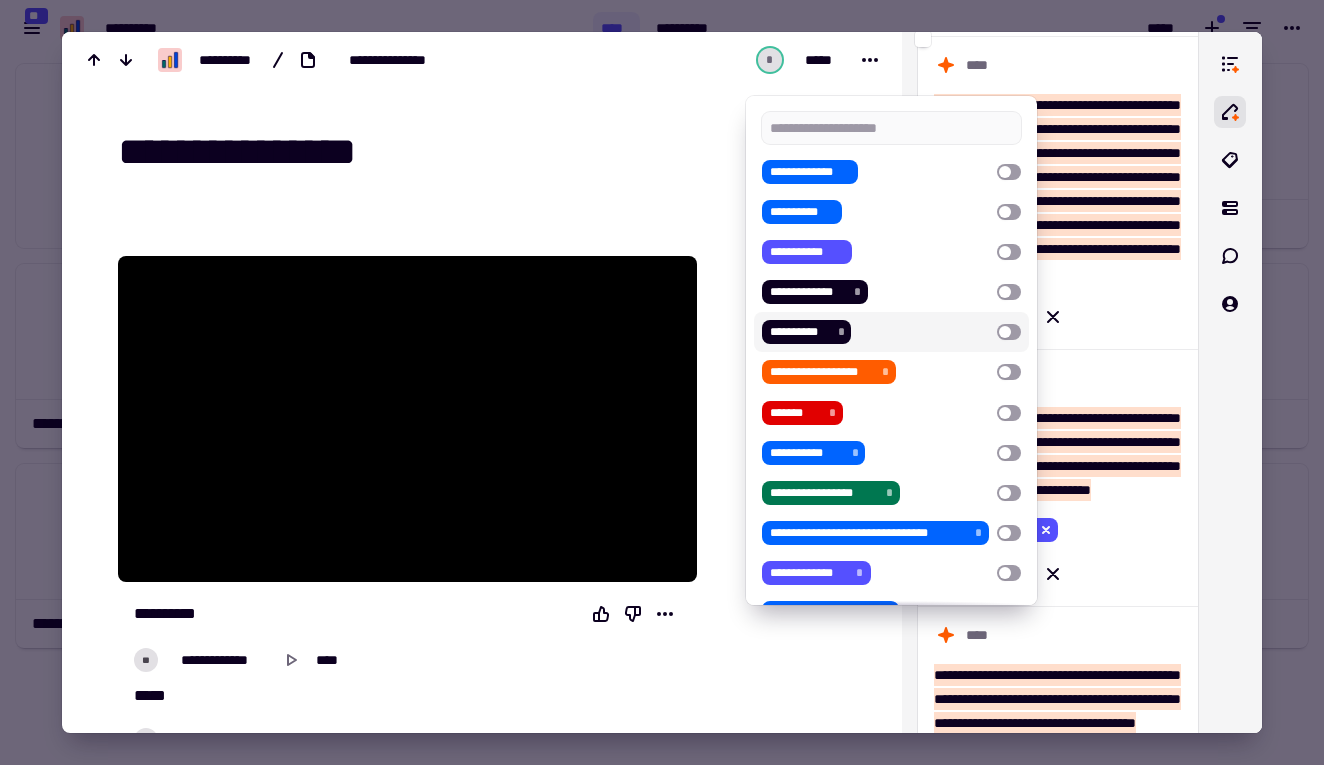 click at bounding box center [662, 382] 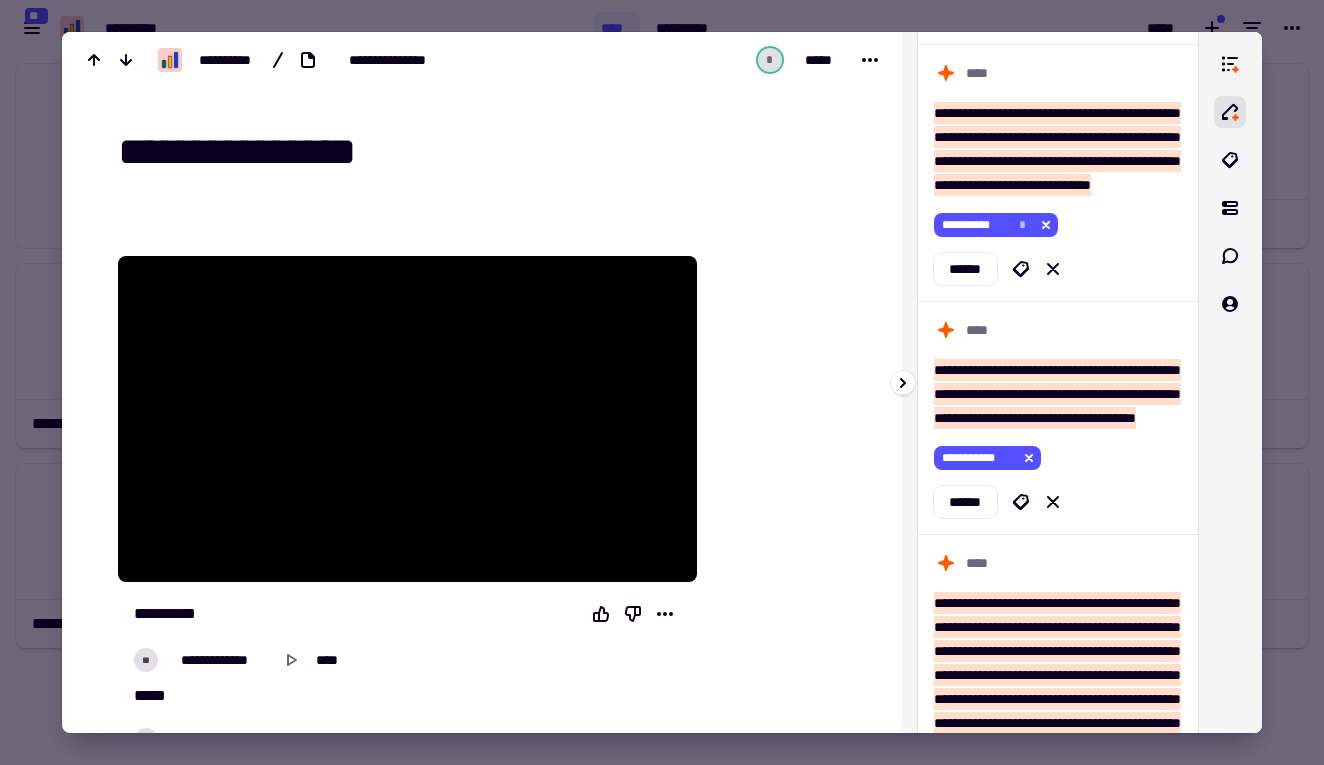 scroll, scrollTop: 2524, scrollLeft: 0, axis: vertical 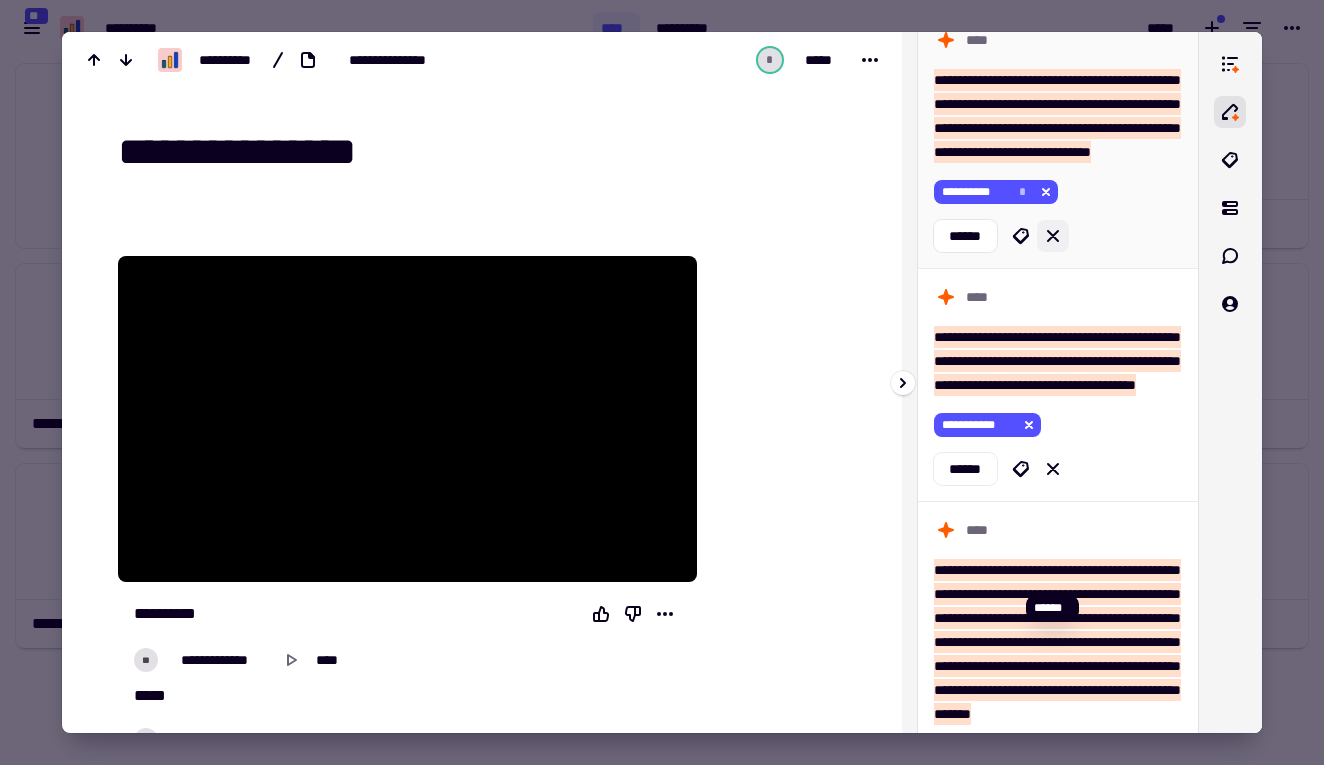 click 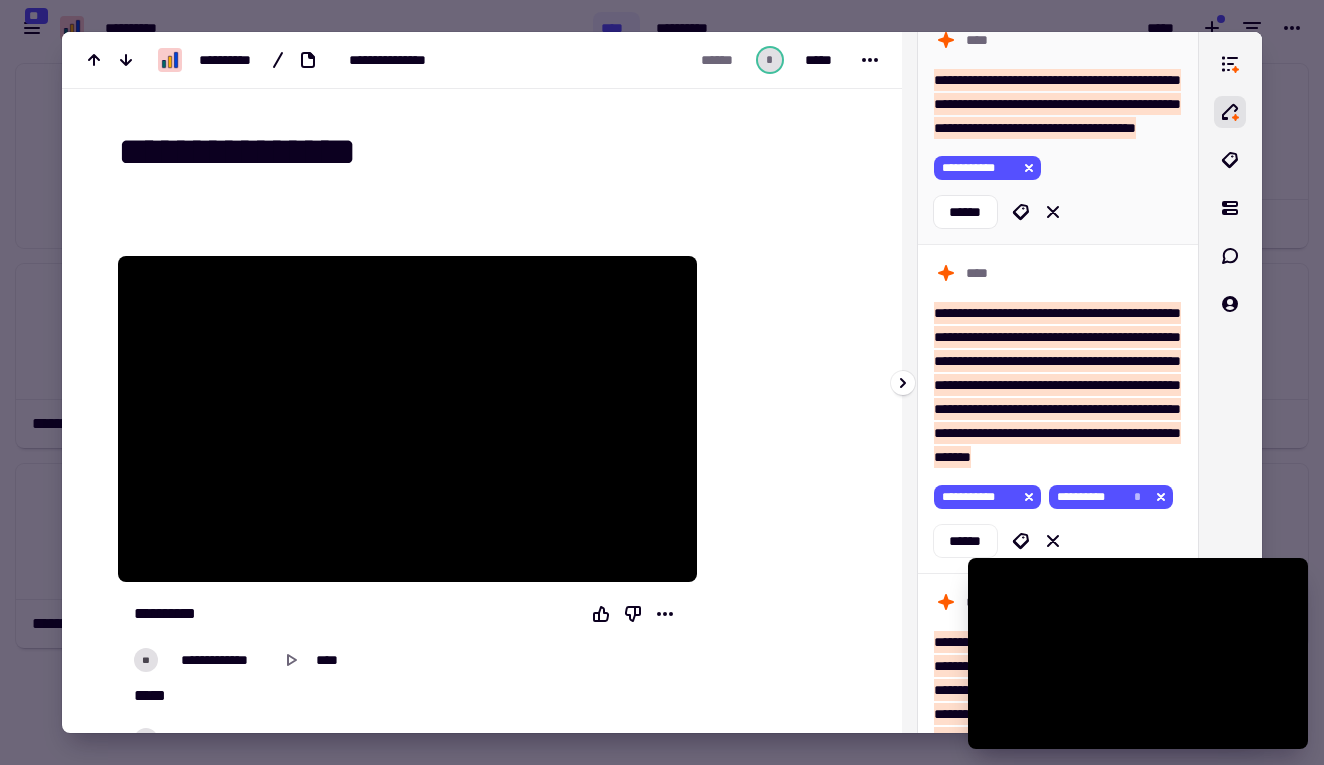 scroll, scrollTop: 5099, scrollLeft: 0, axis: vertical 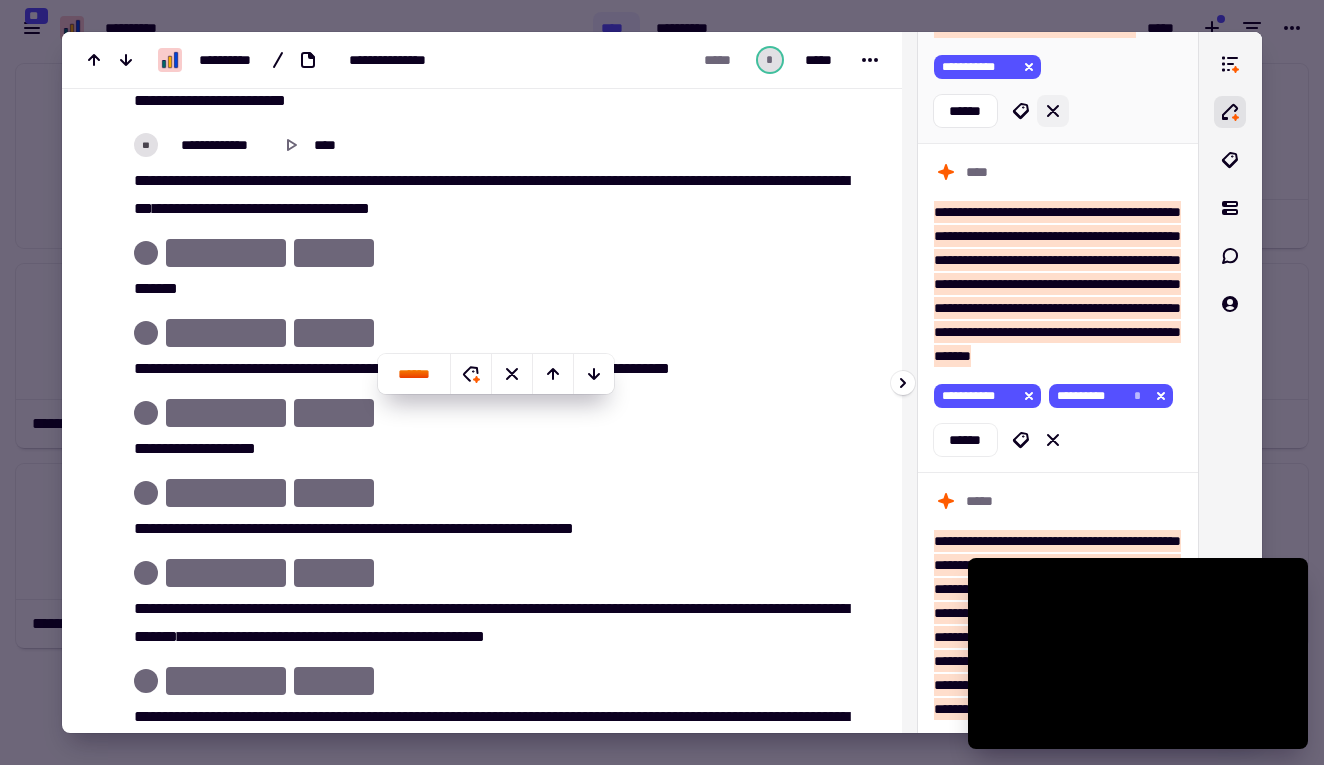 click 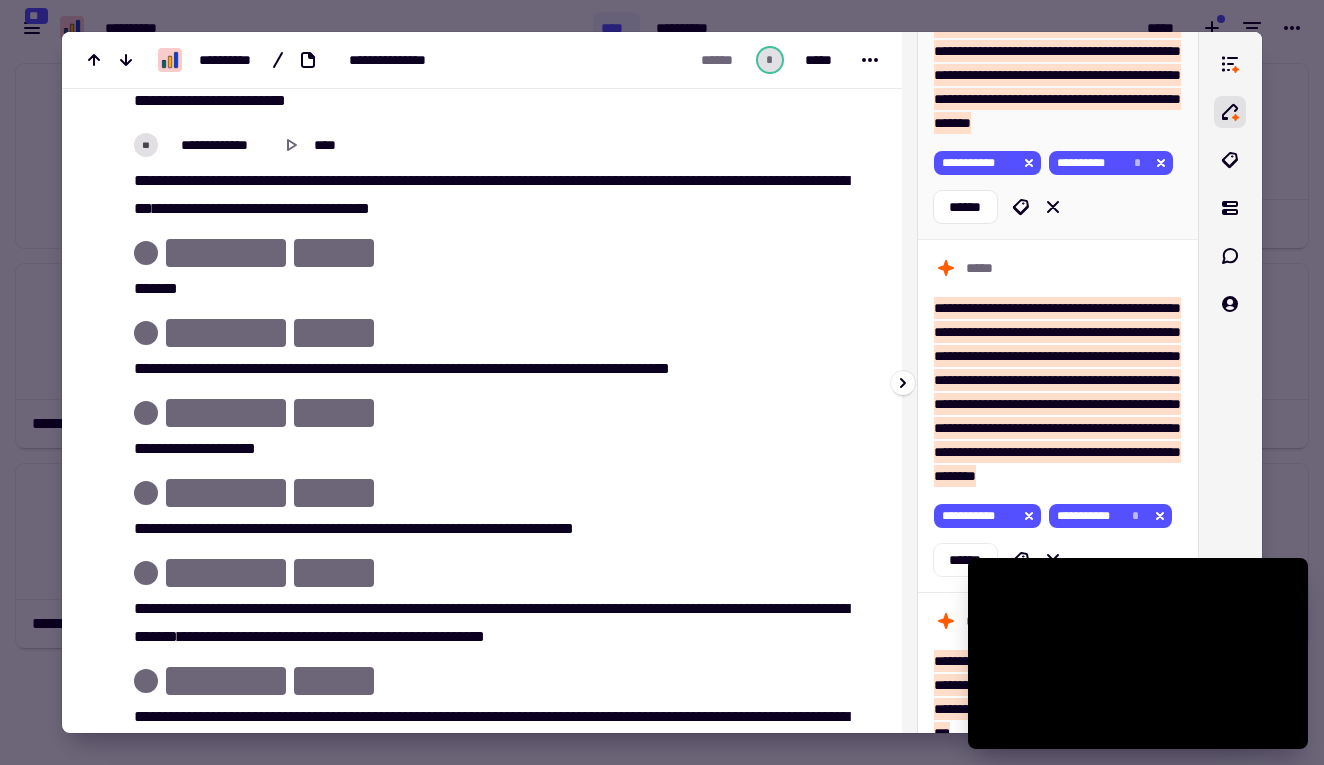 scroll, scrollTop: 7399, scrollLeft: 0, axis: vertical 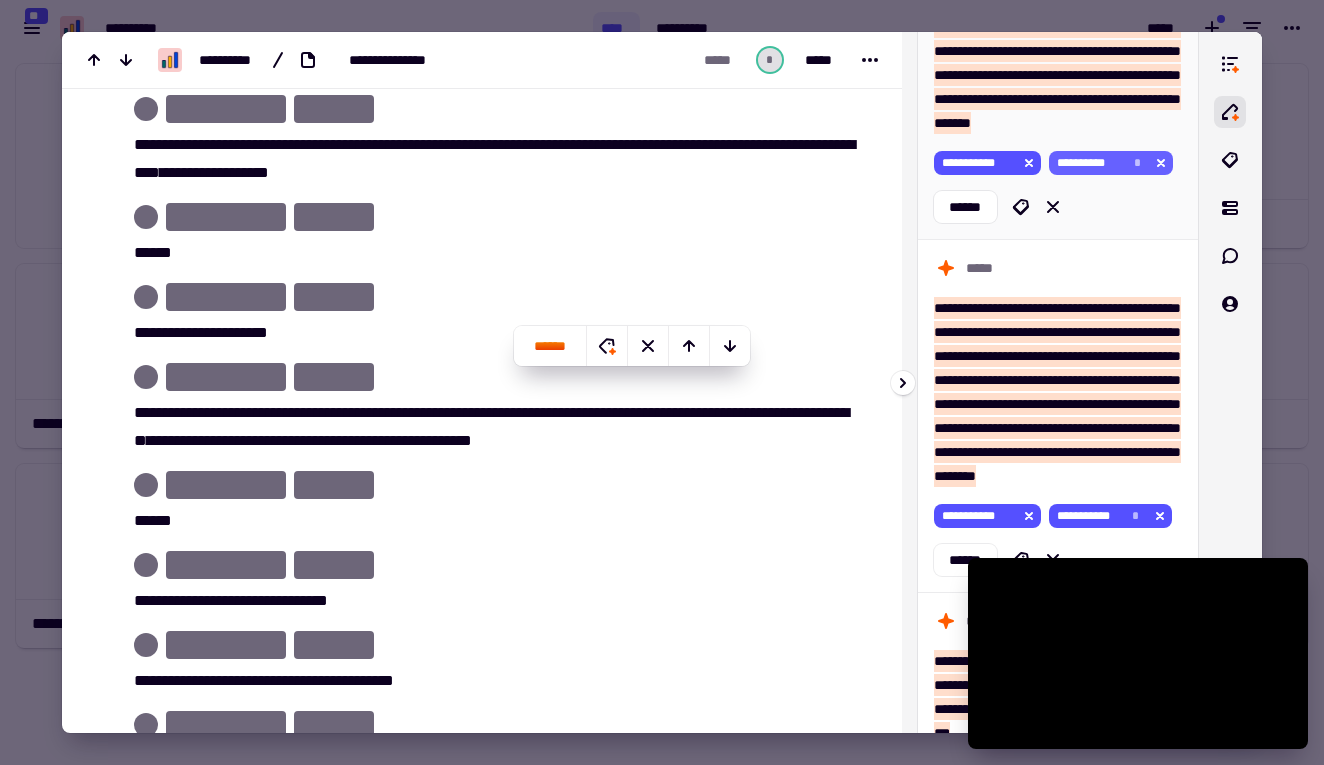 click 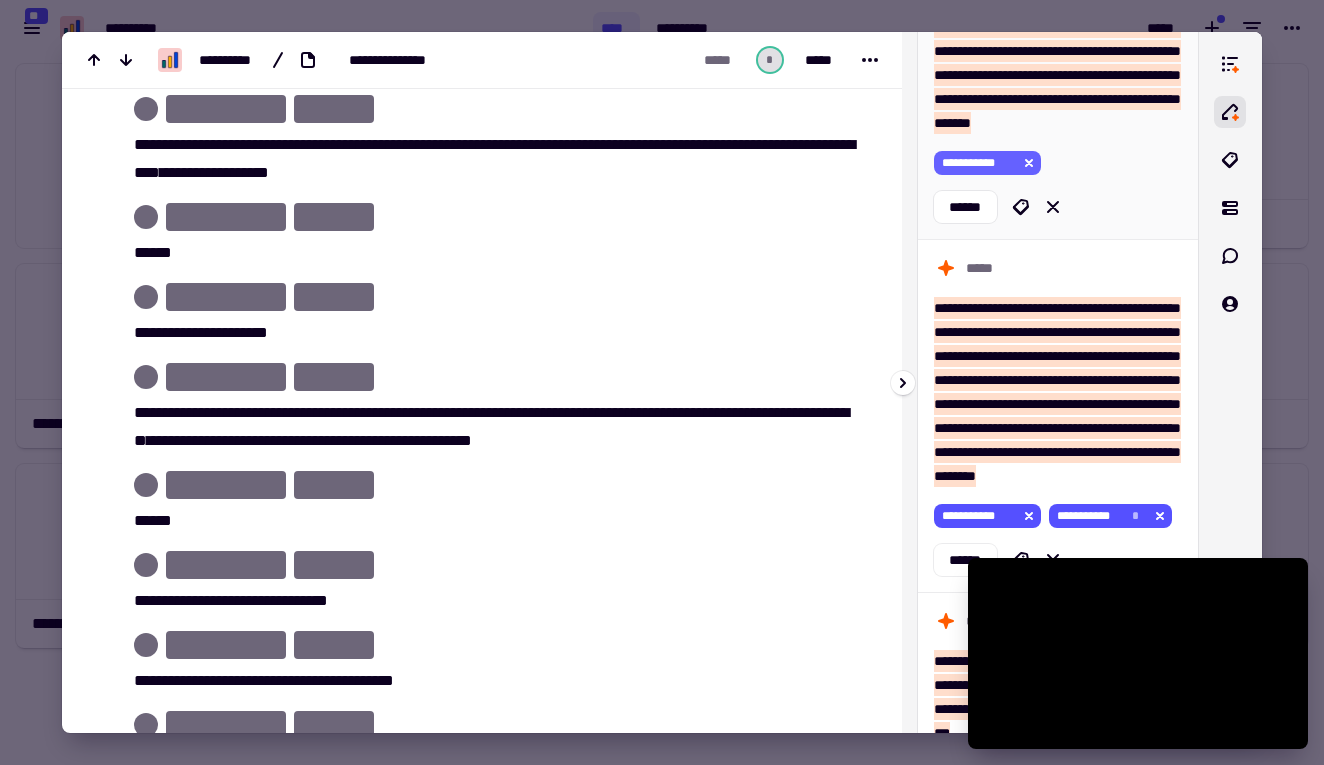 click 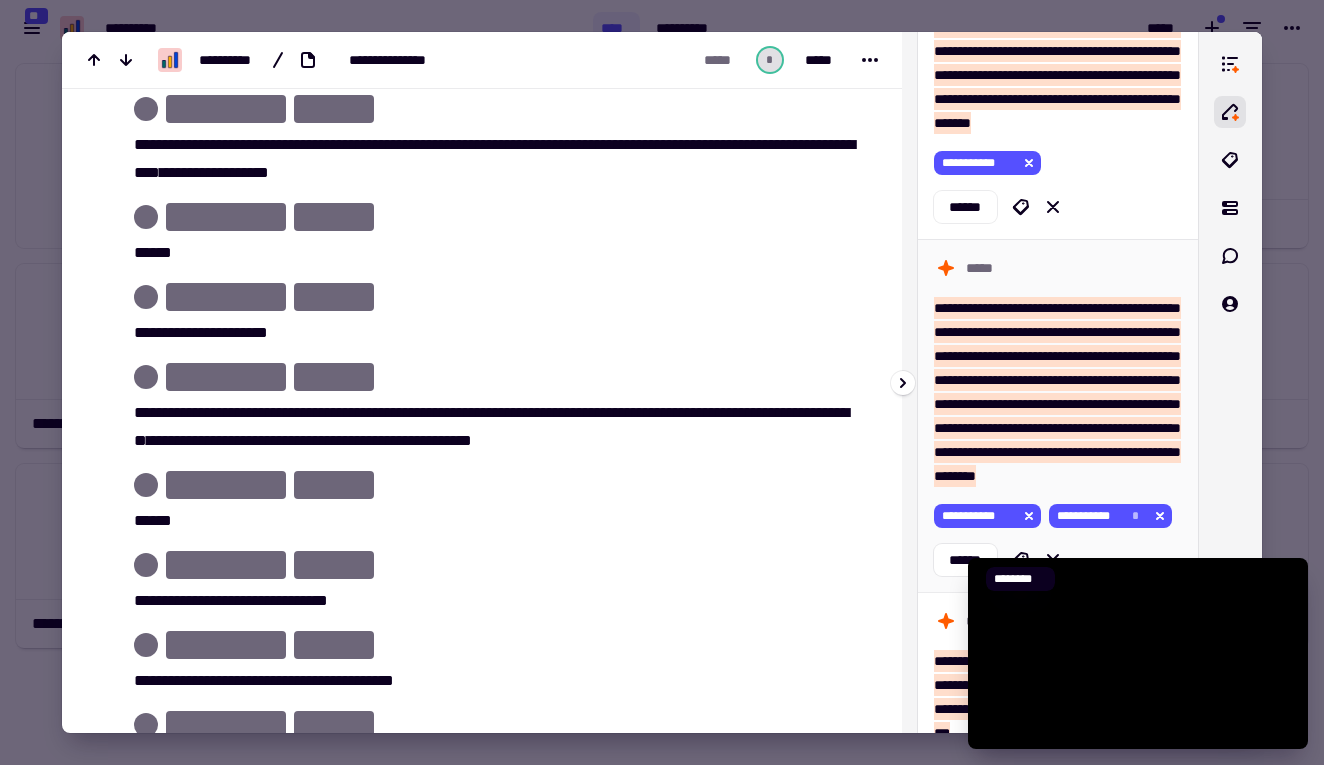 click on "**********" at bounding box center [1058, 415] 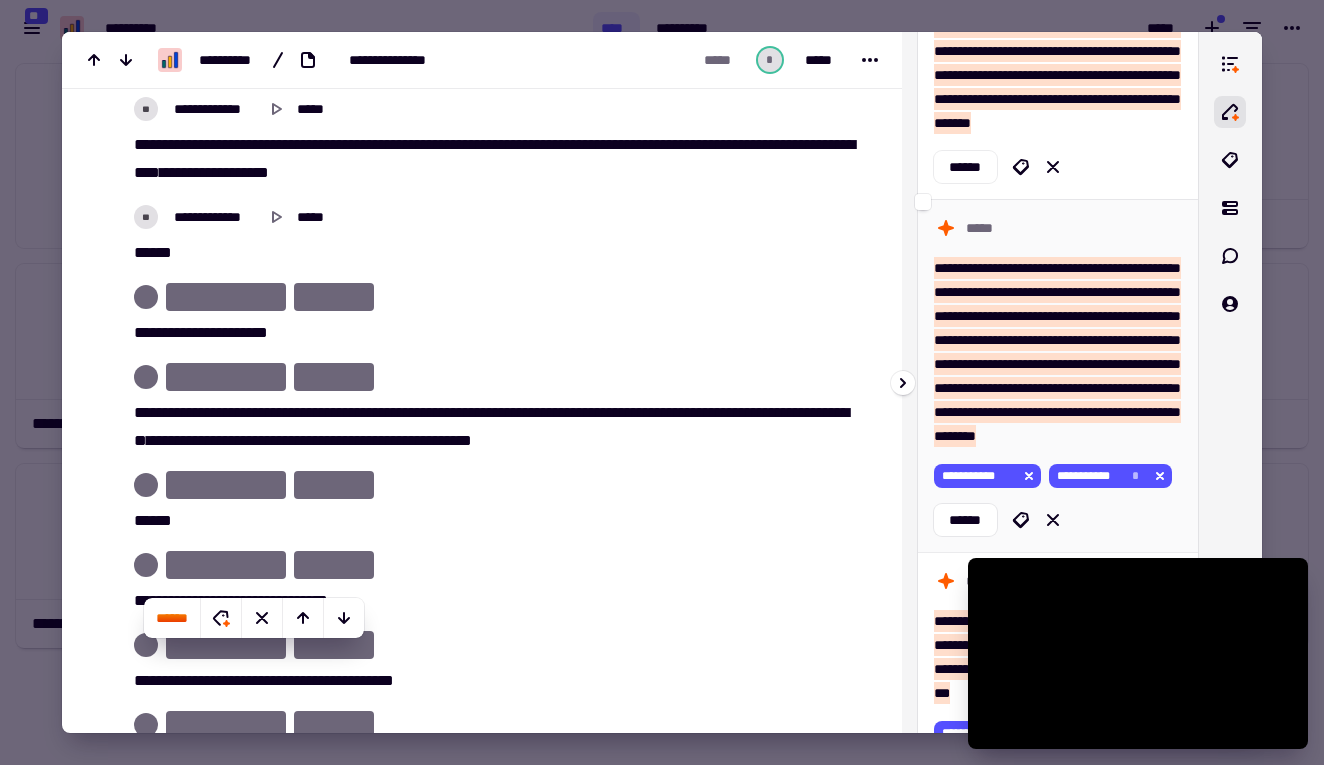 scroll, scrollTop: 7671, scrollLeft: 0, axis: vertical 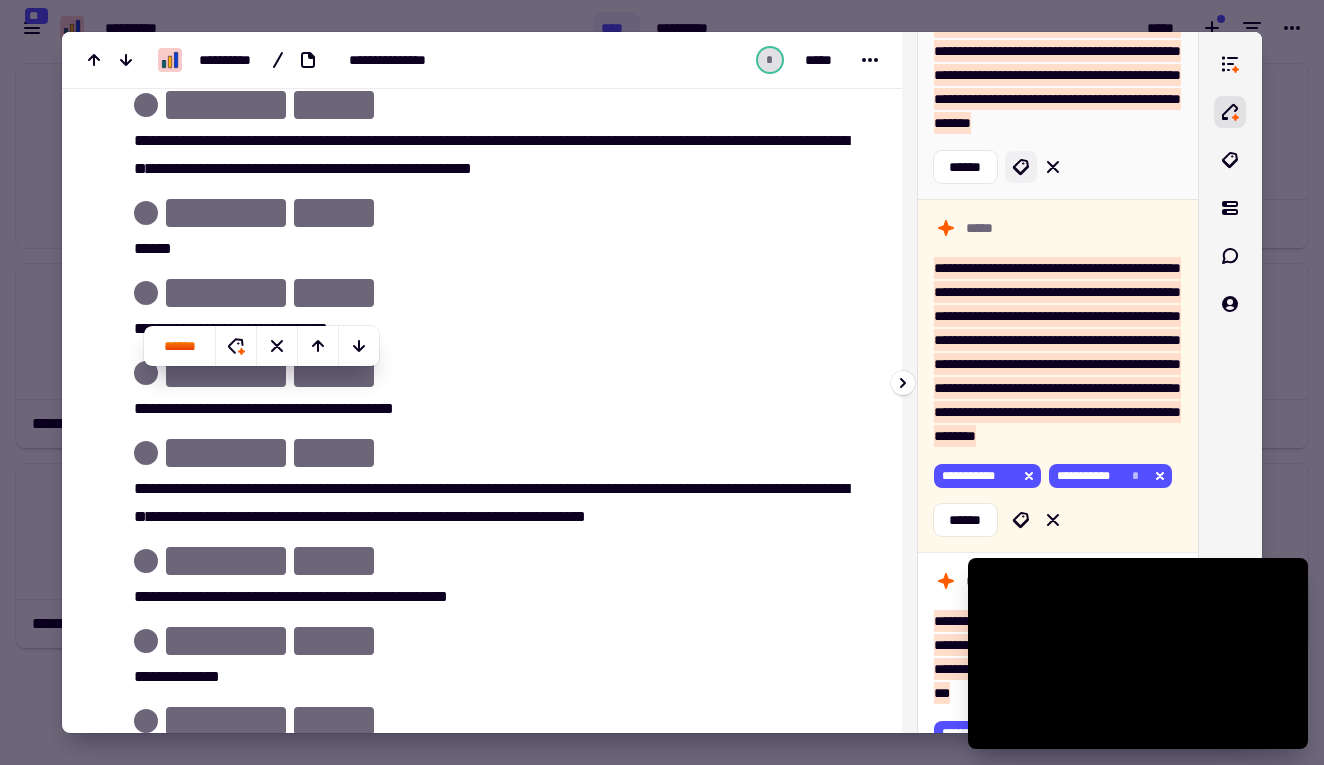 click 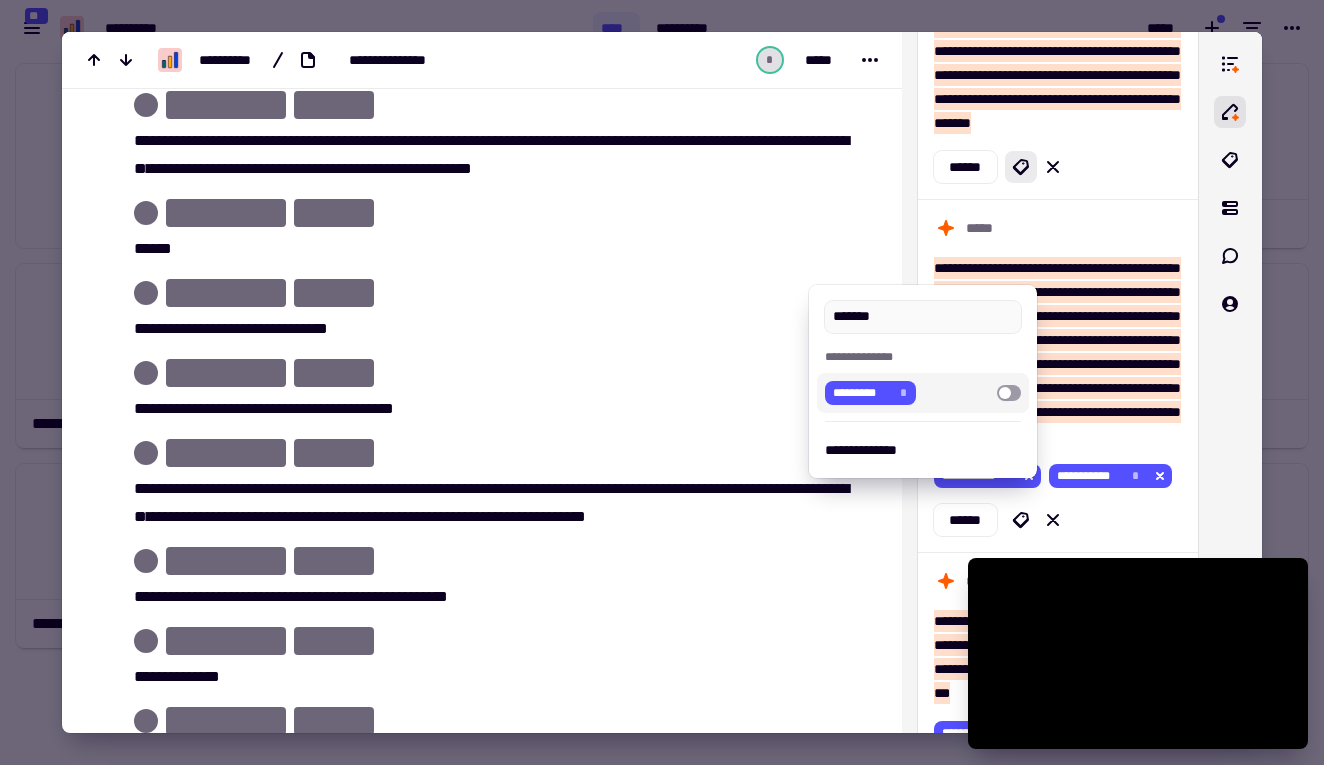 type on "*******" 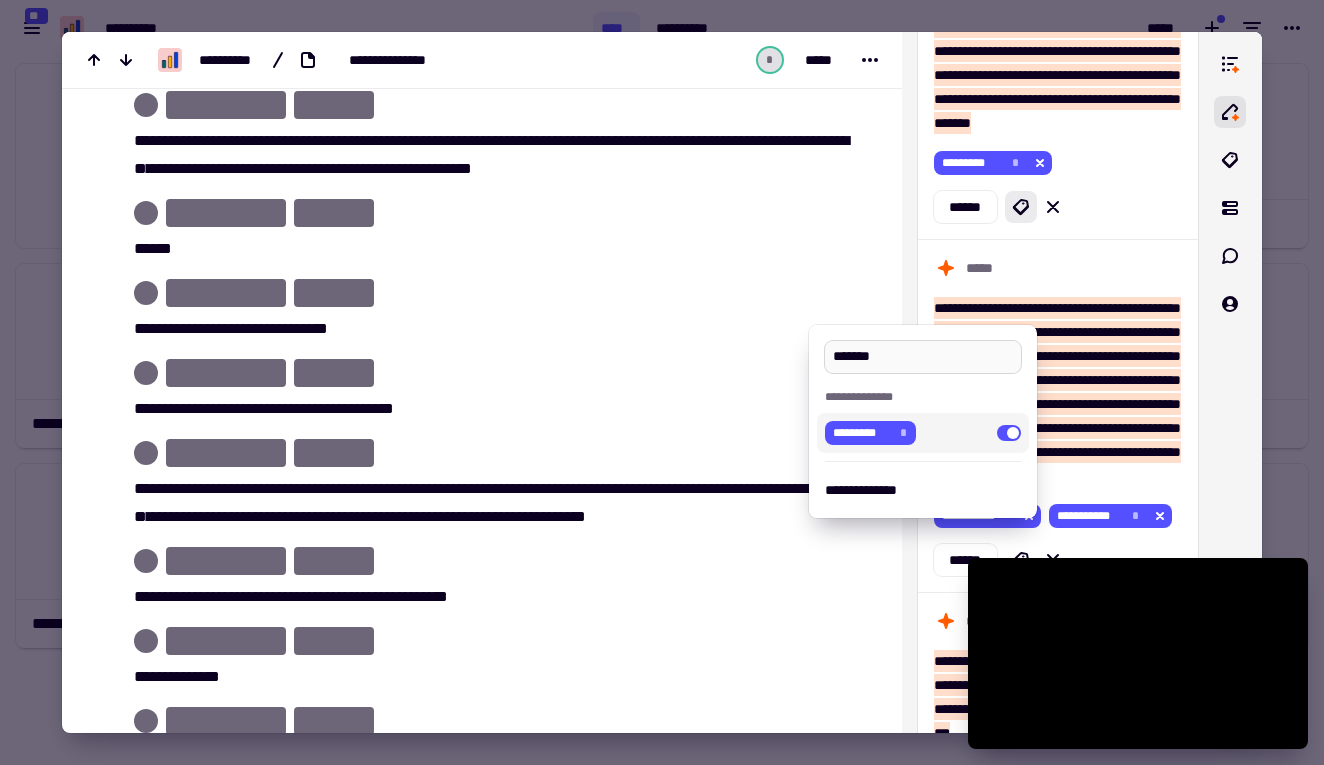 click on "*******" at bounding box center [922, 357] 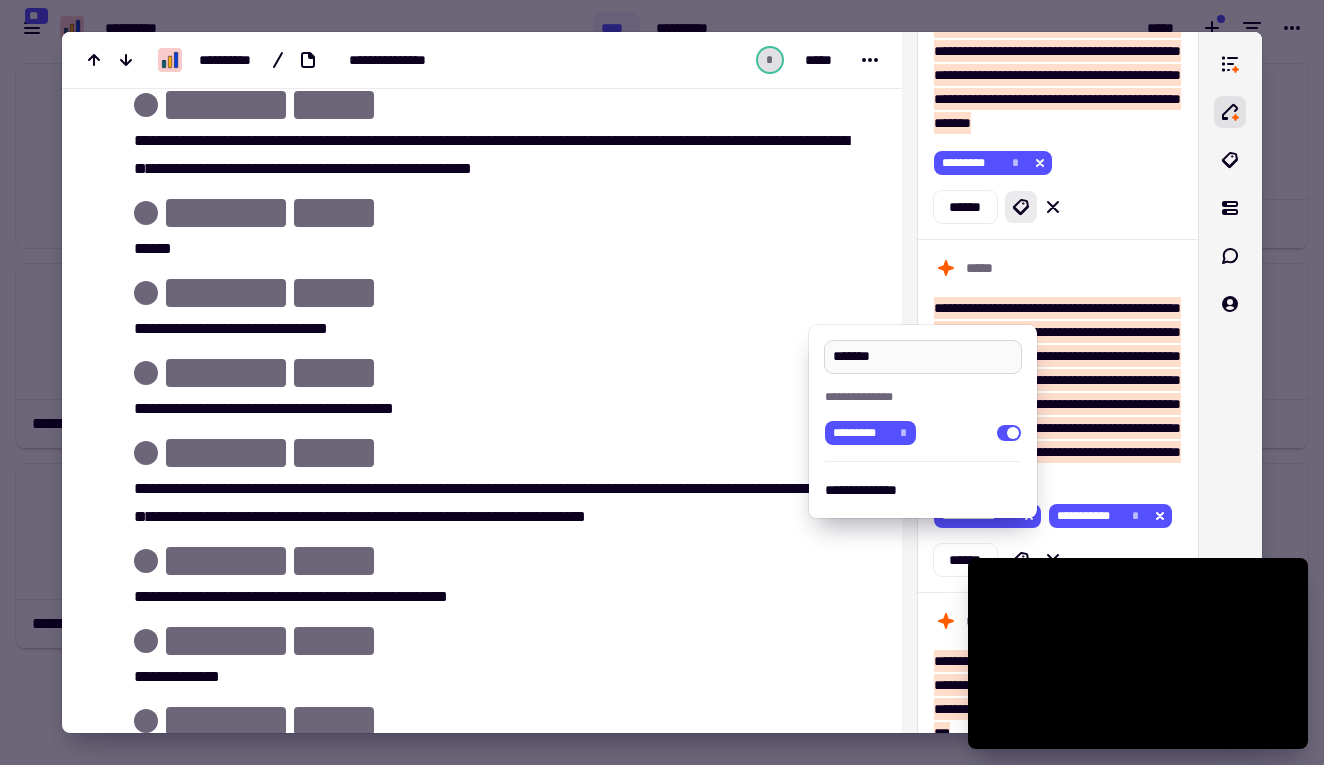 click on "*******" at bounding box center (922, 357) 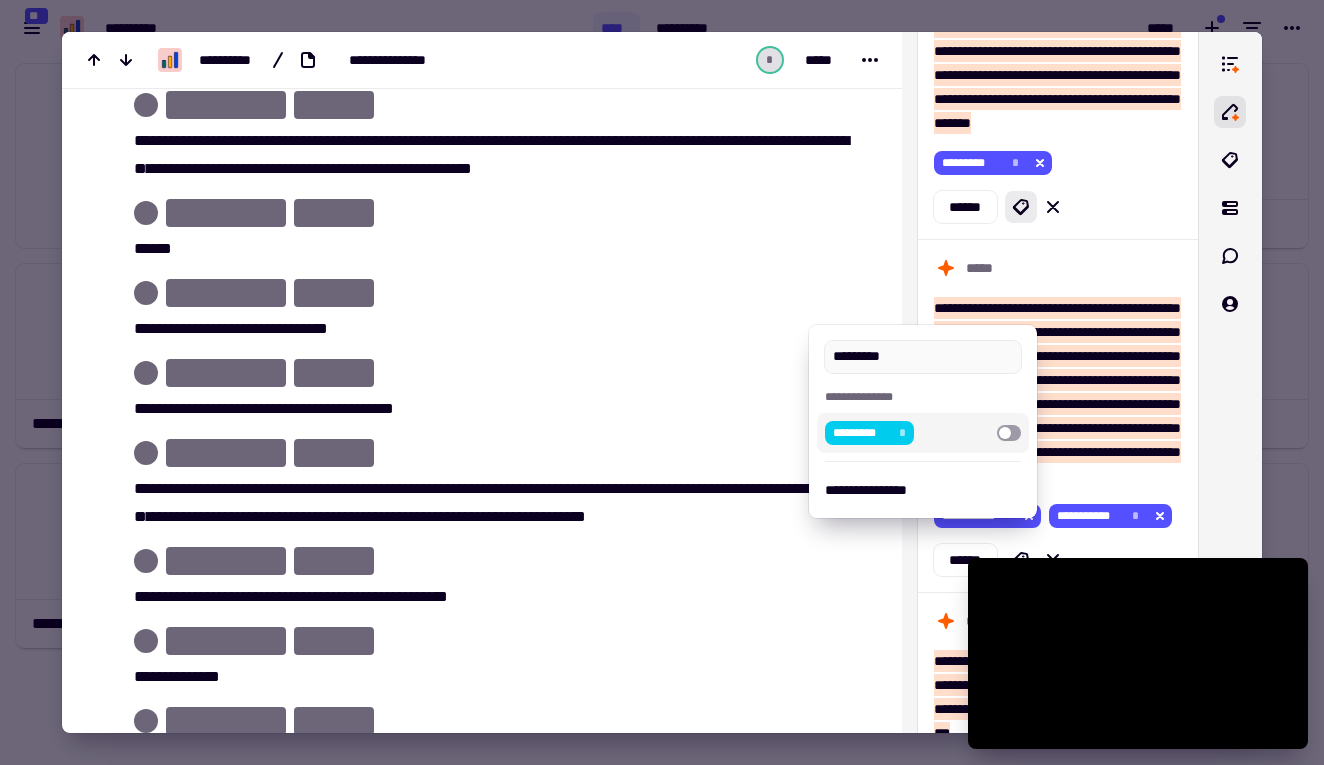 type on "*********" 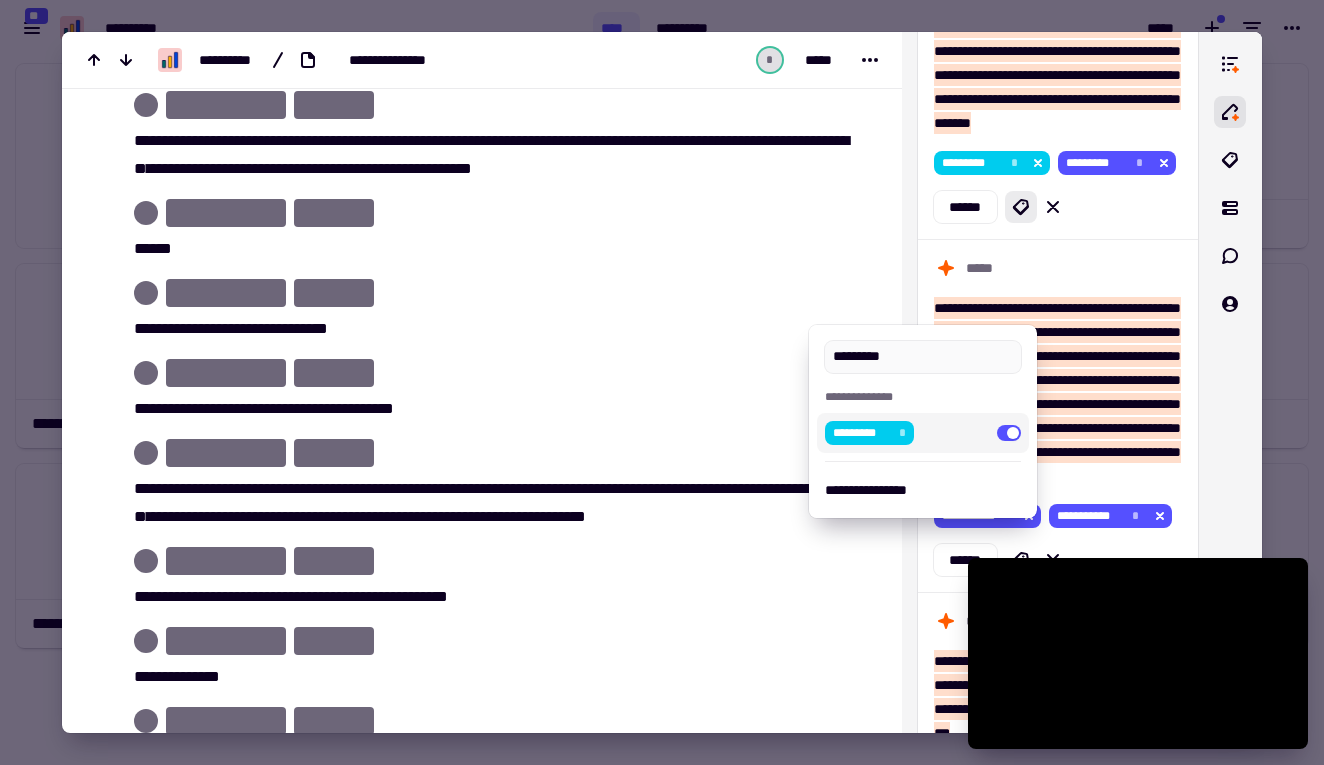 click at bounding box center (662, 382) 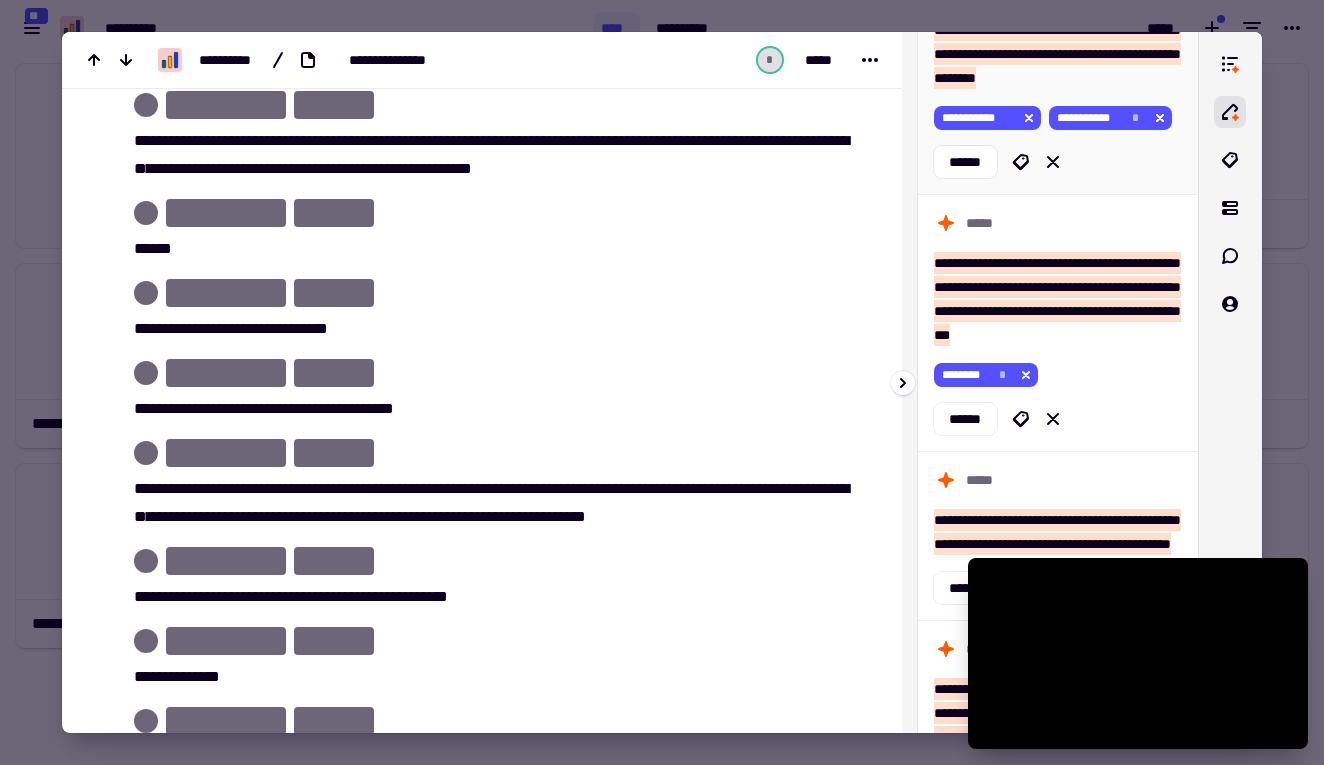 scroll, scrollTop: 3048, scrollLeft: 0, axis: vertical 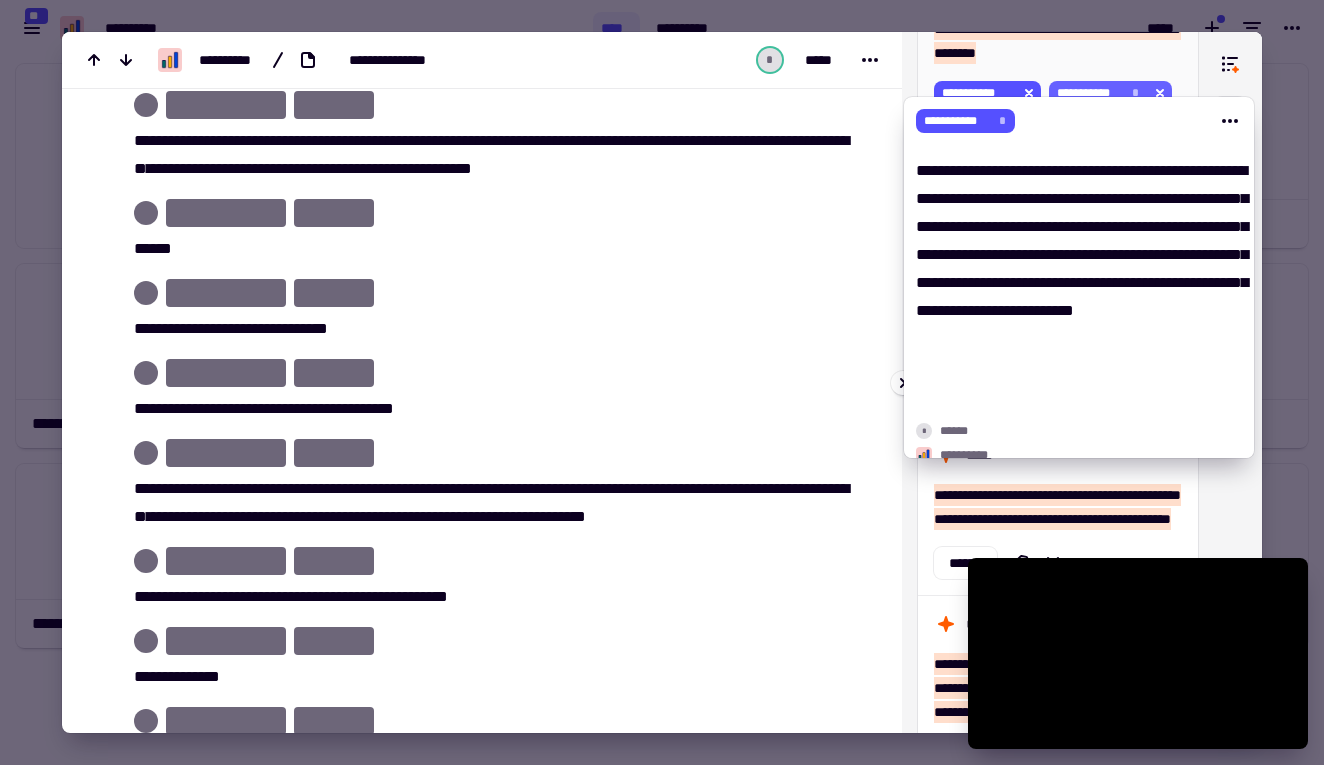 click 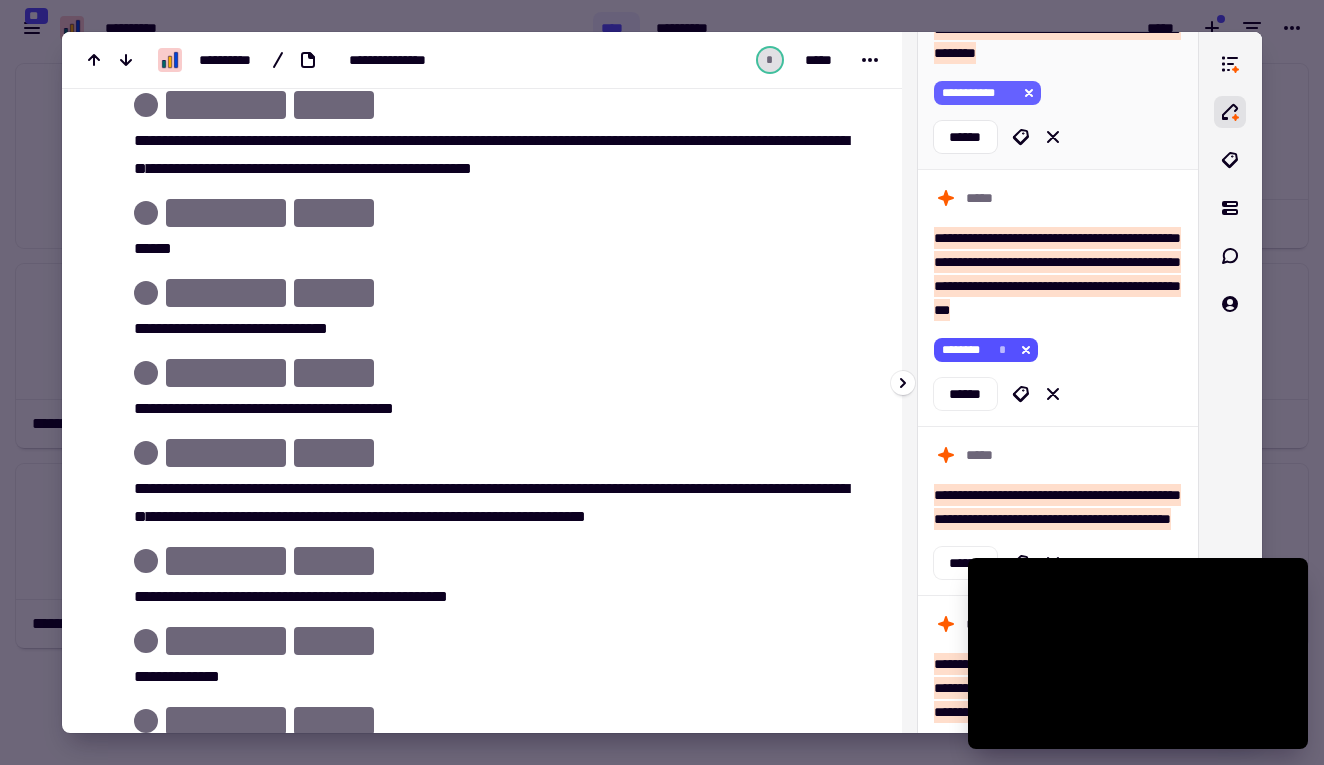 click 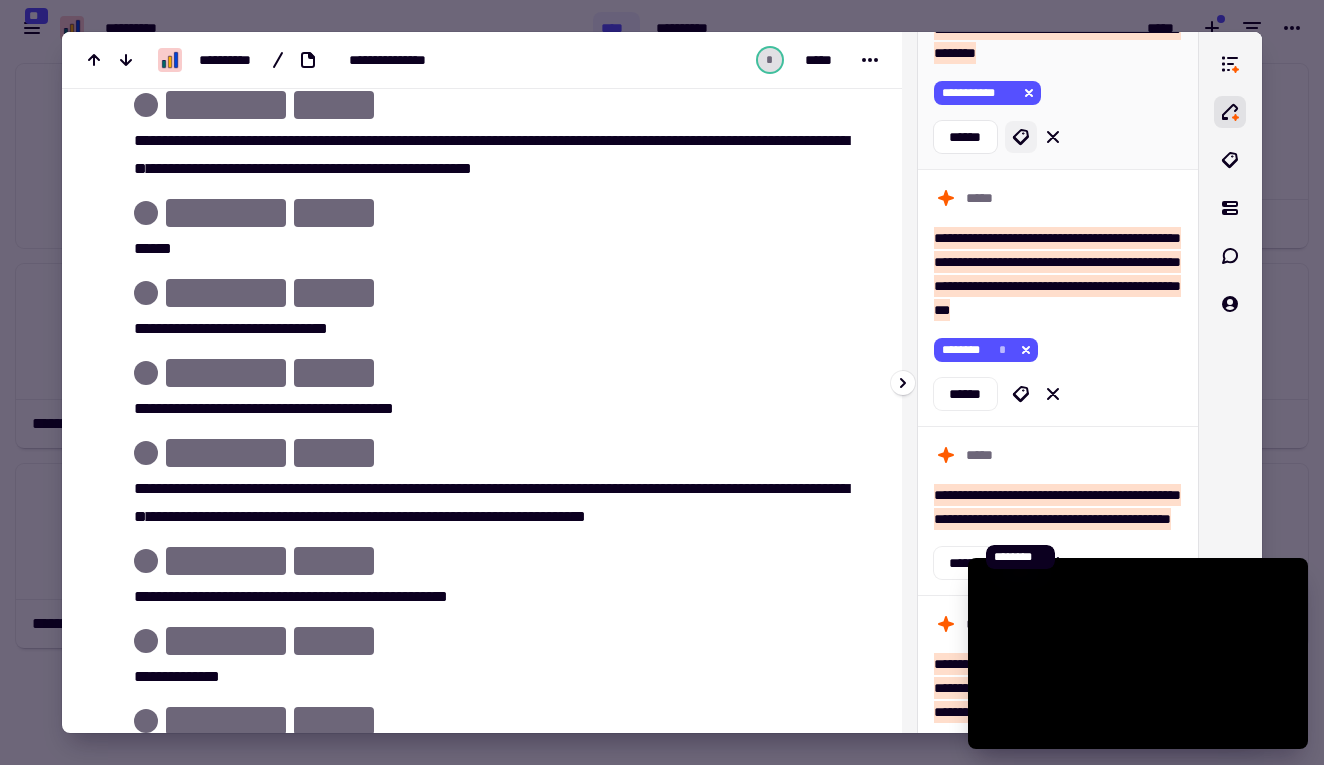 click 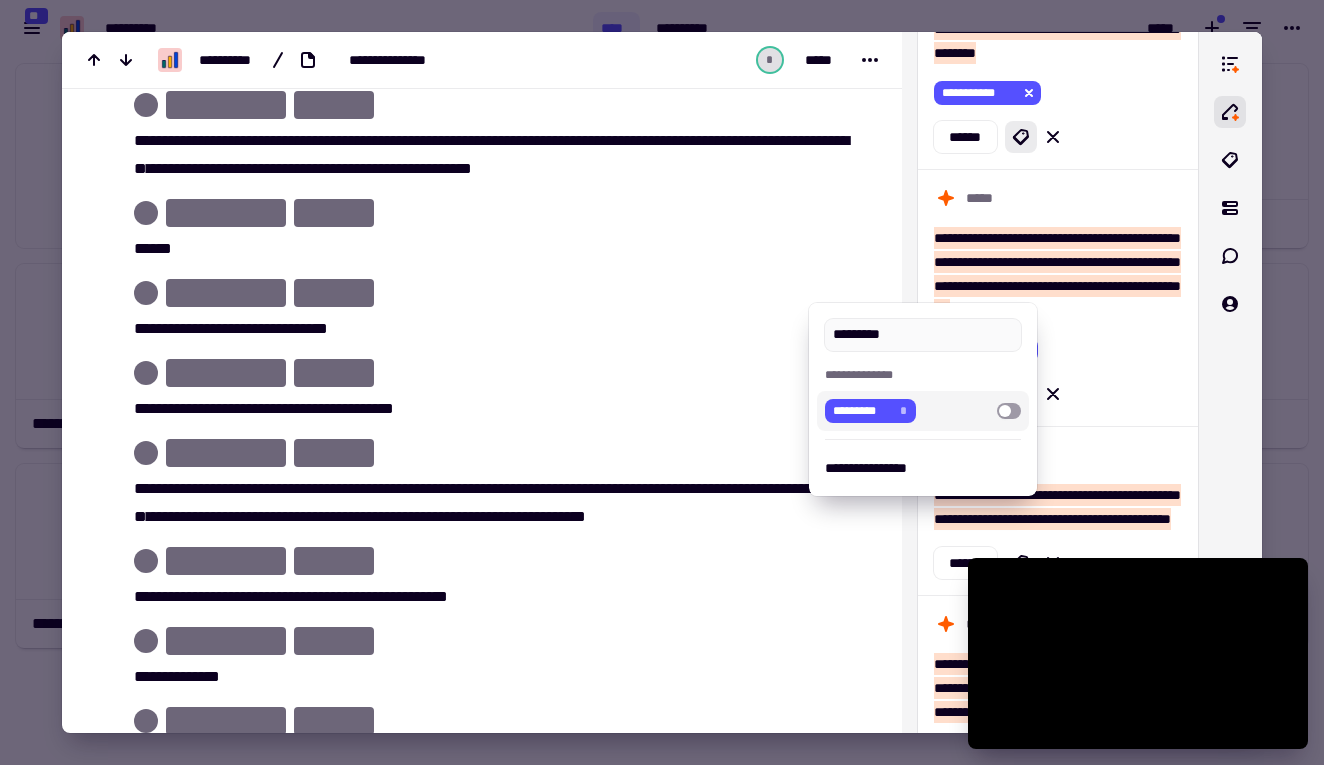 type on "*********" 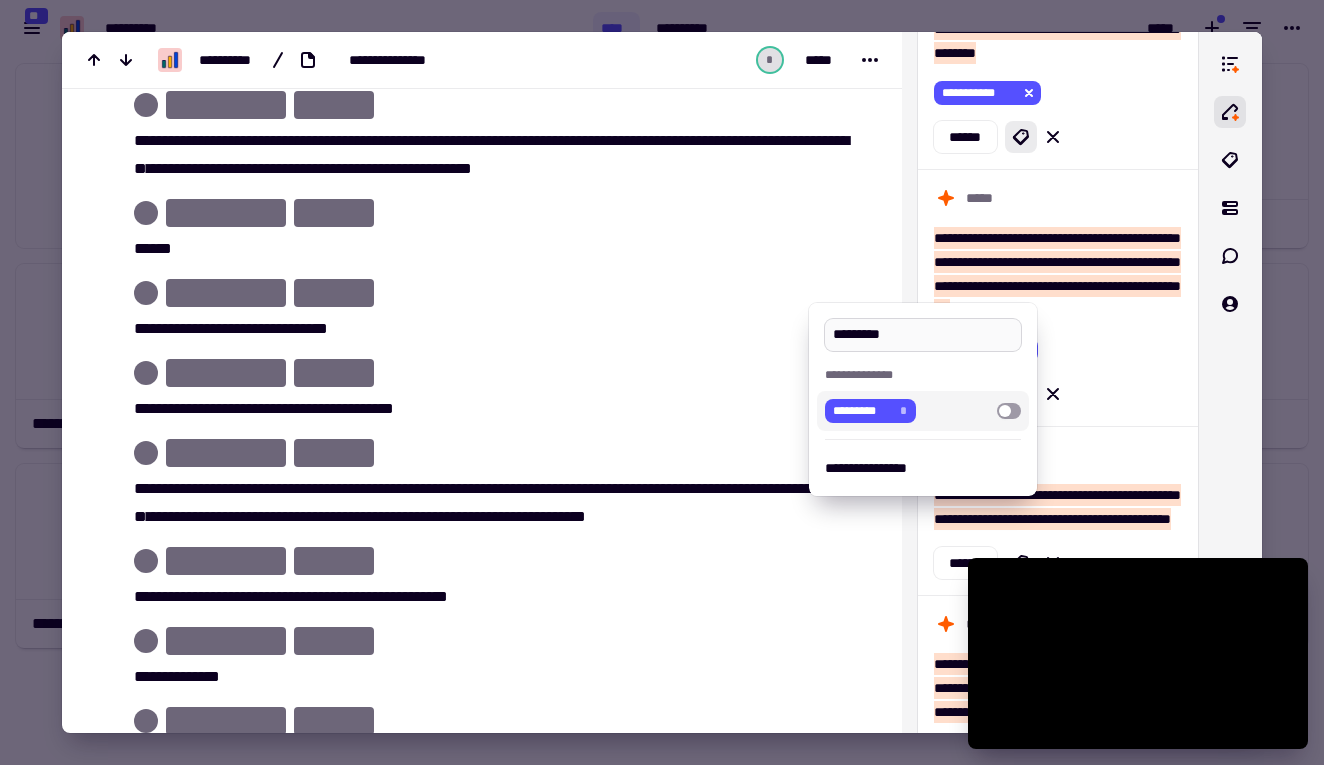 click on "*********" at bounding box center [922, 335] 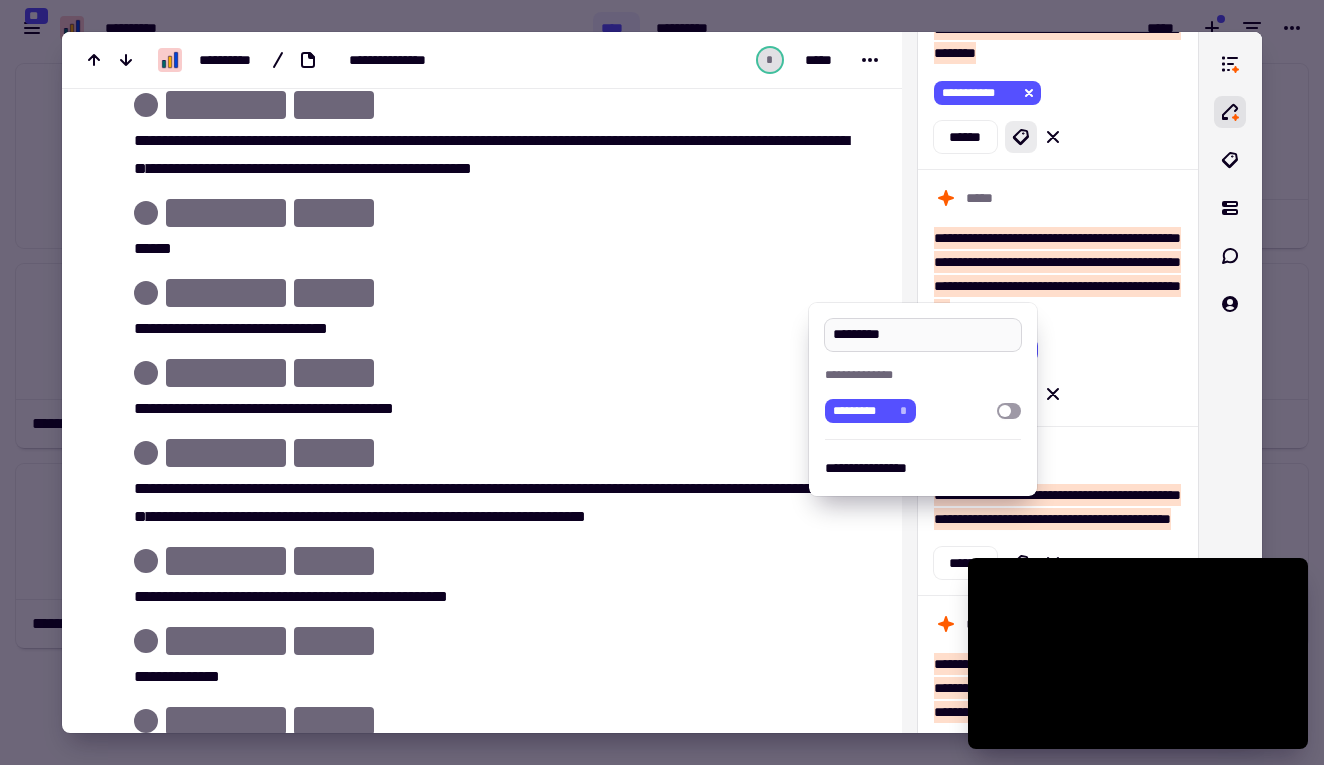 click on "*********" at bounding box center (922, 335) 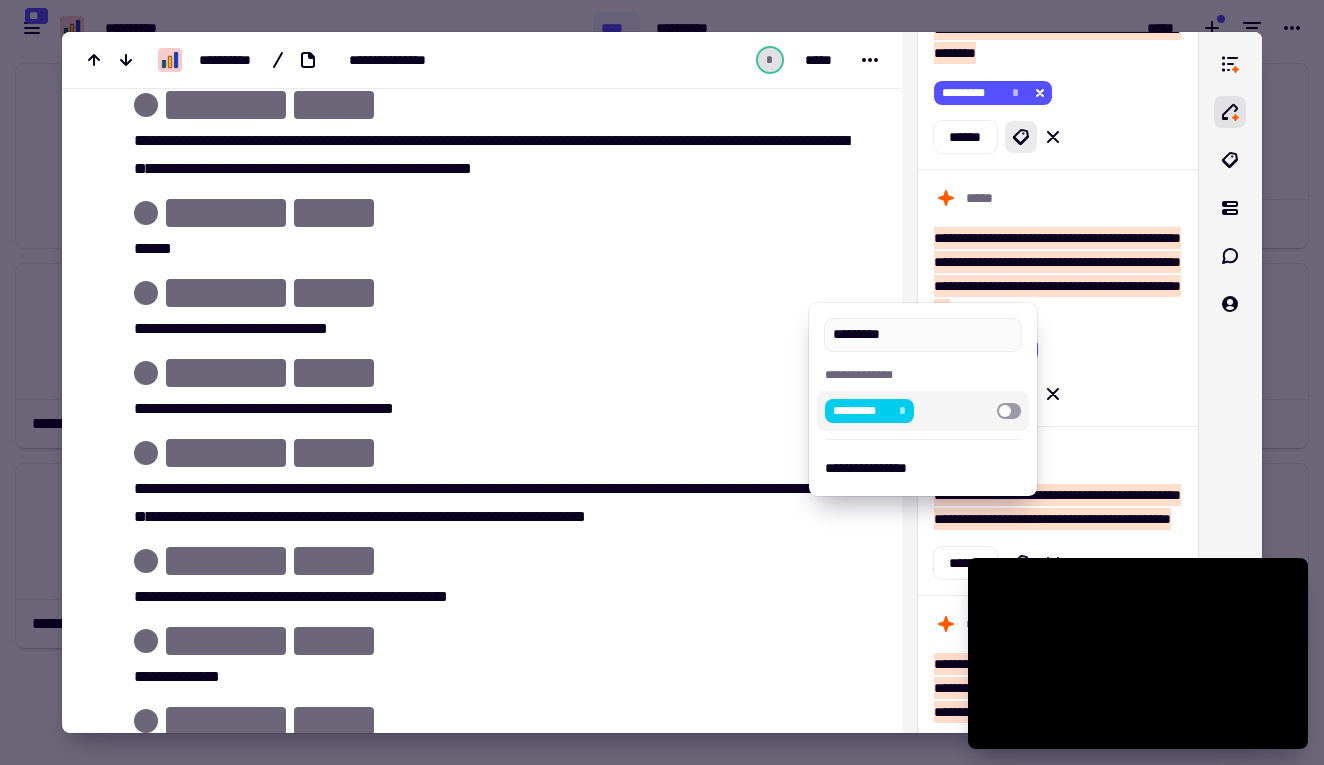 type on "*********" 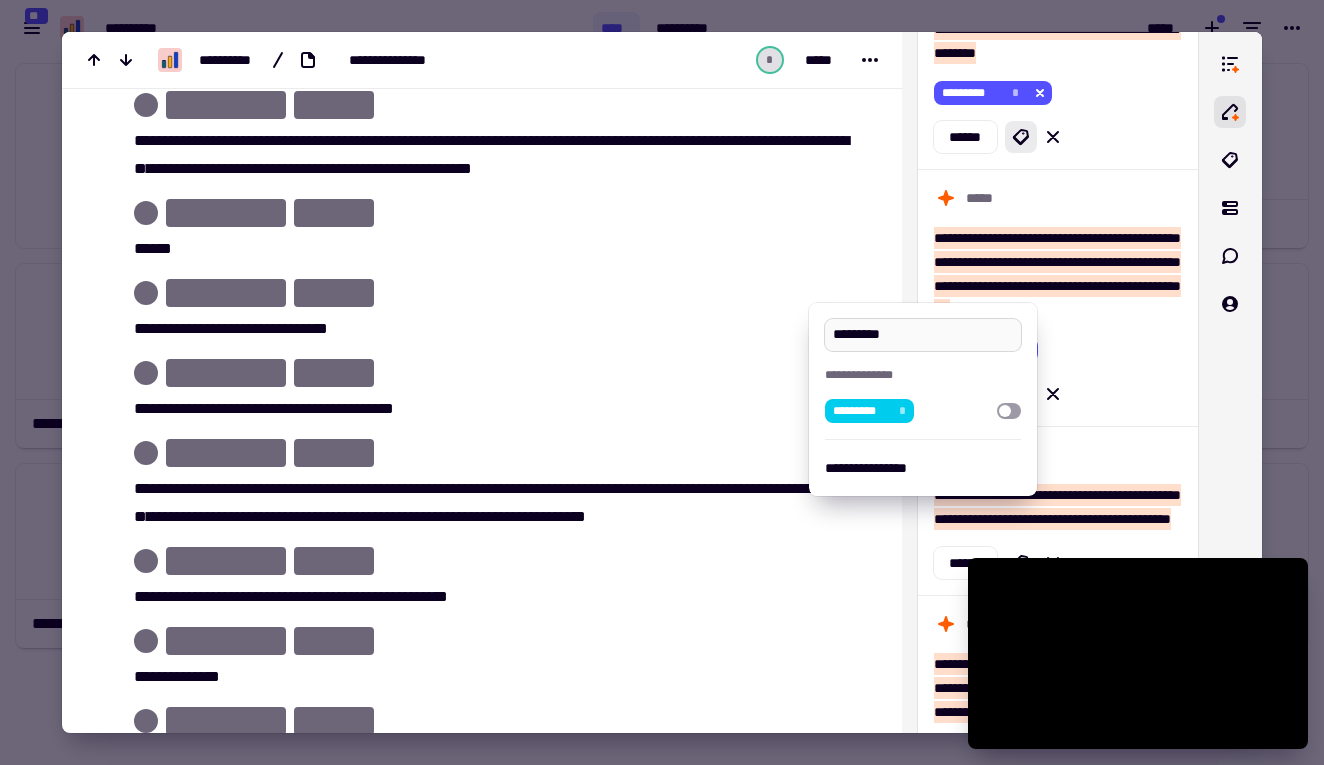 click on "*********" at bounding box center (922, 335) 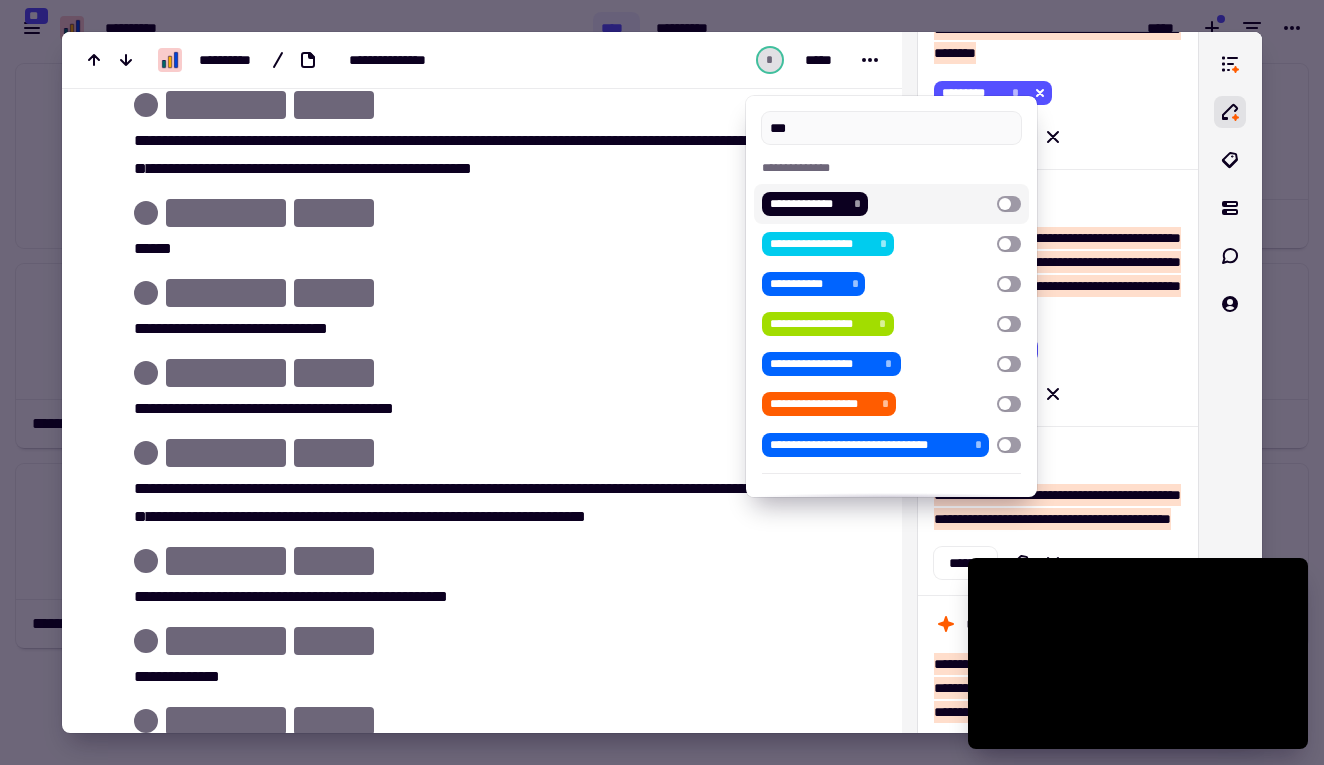 type on "***" 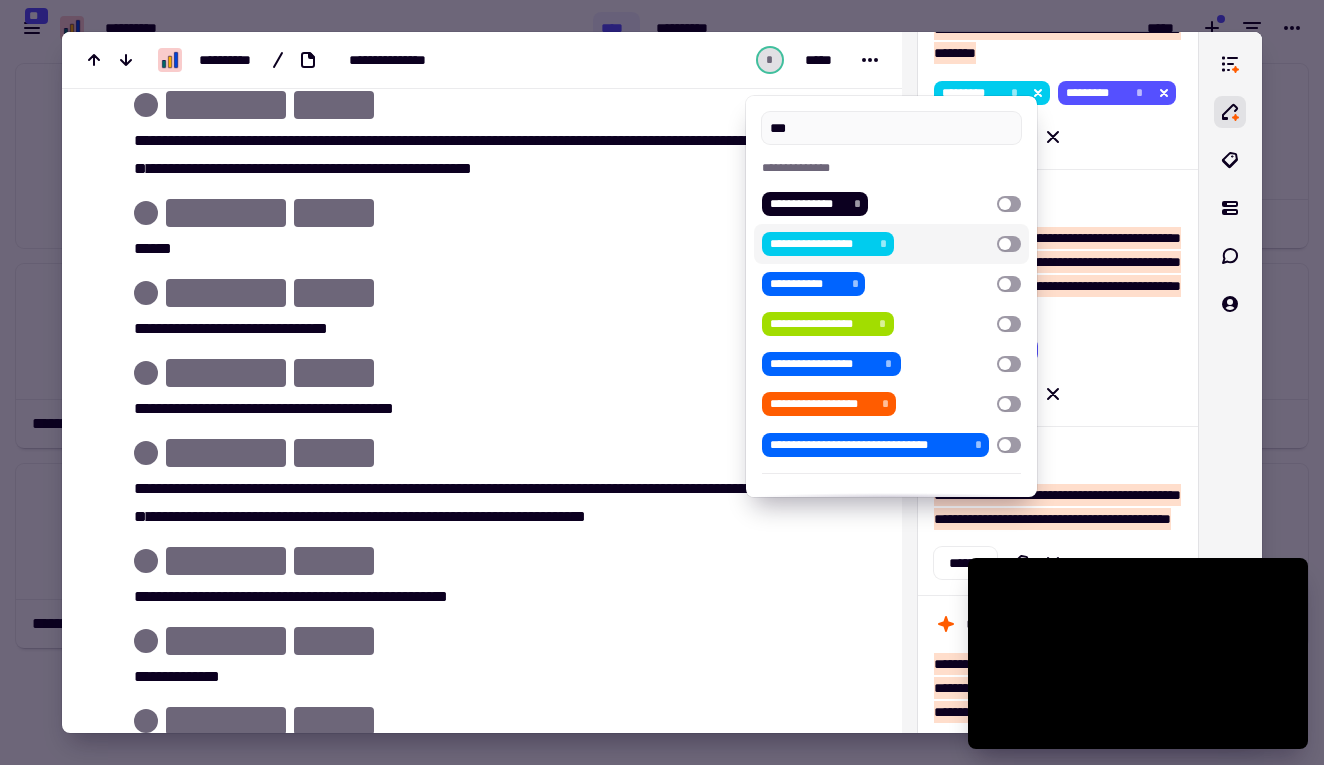click at bounding box center (662, 382) 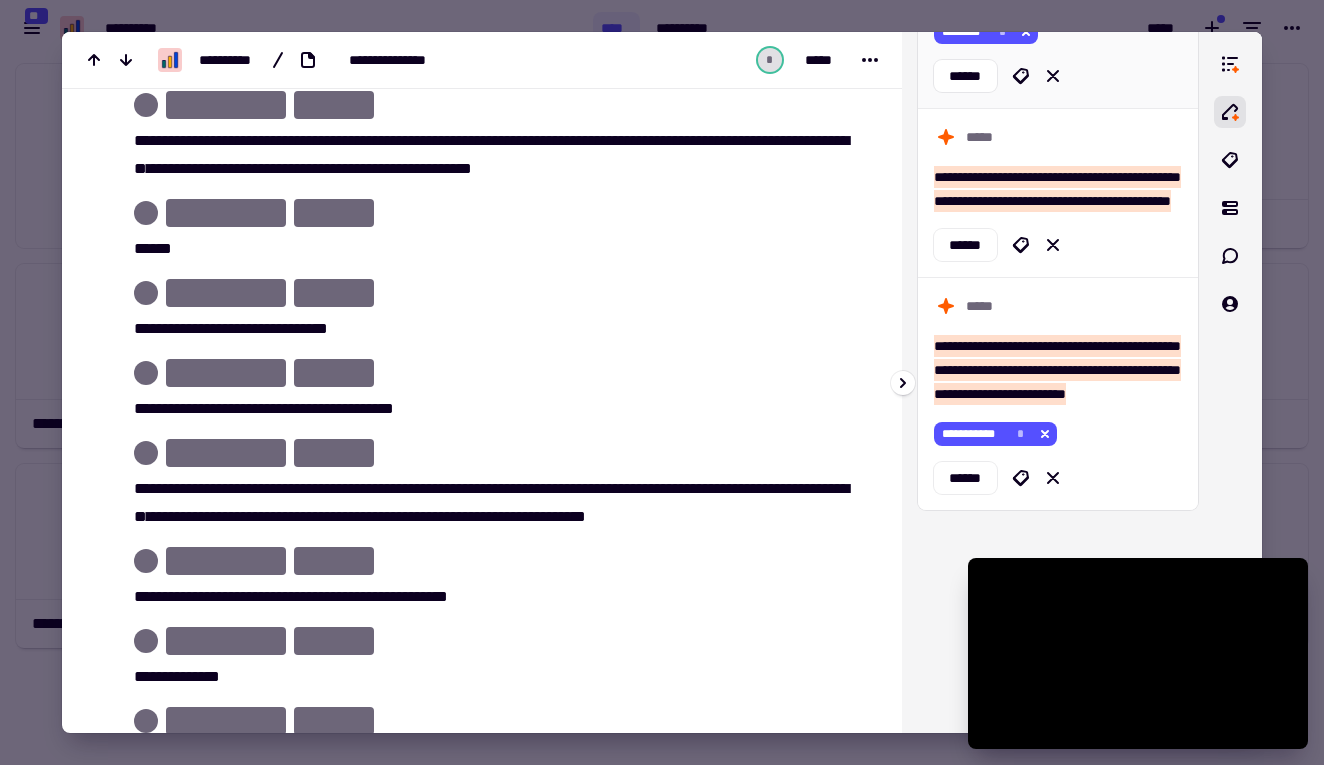 scroll, scrollTop: 3474, scrollLeft: 0, axis: vertical 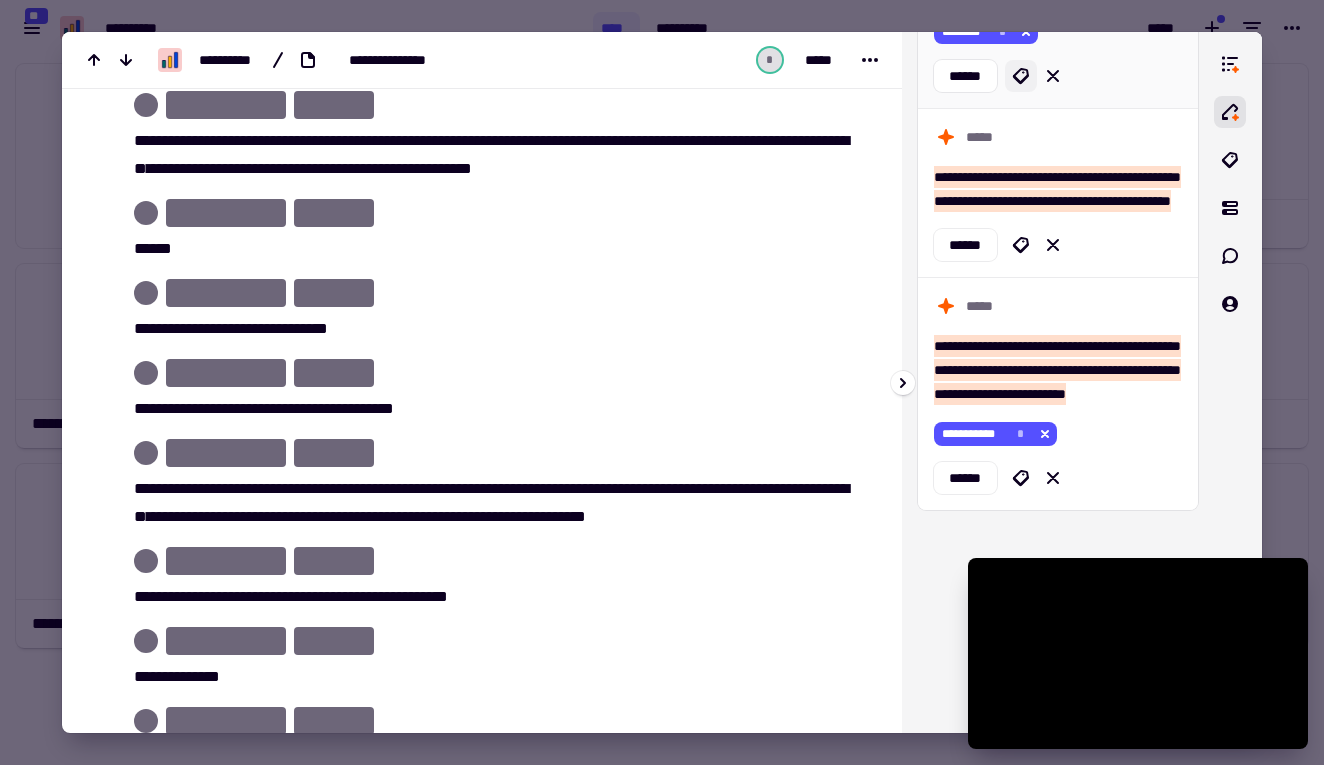 click 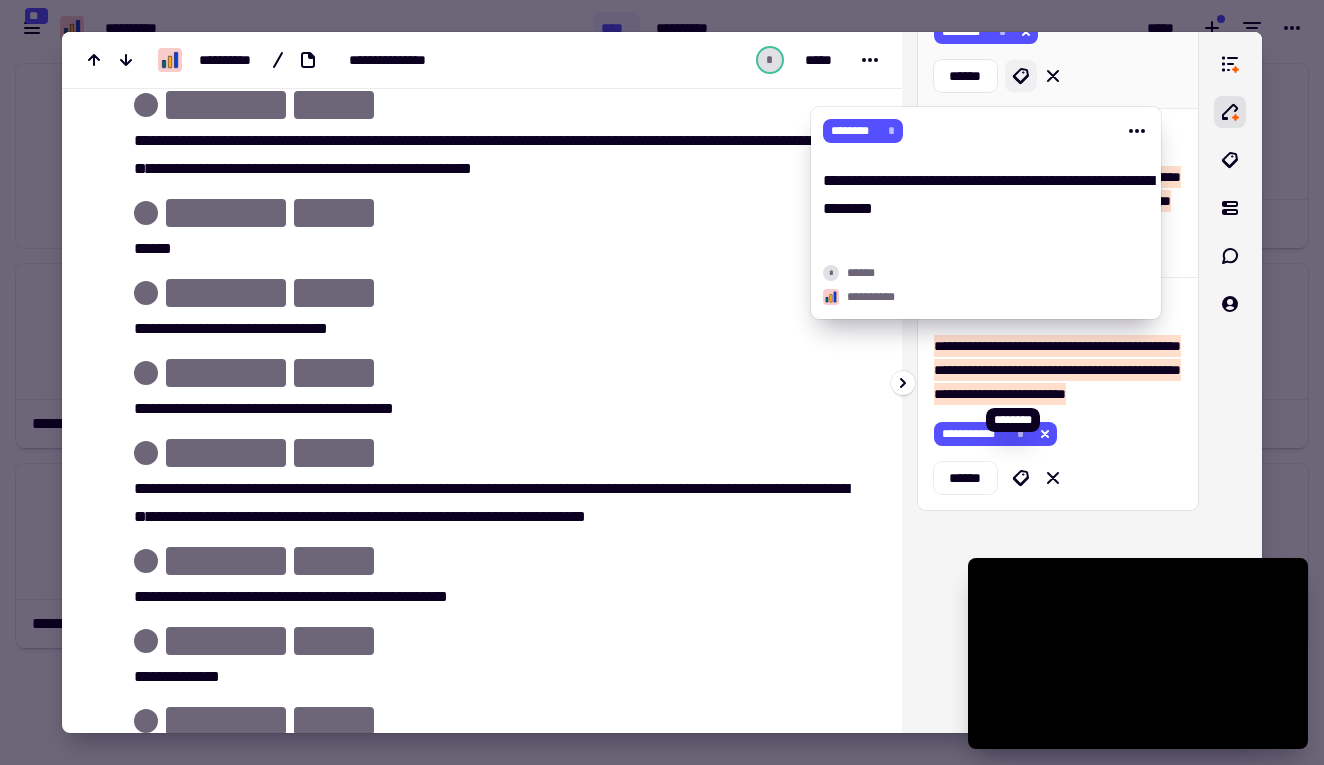 click 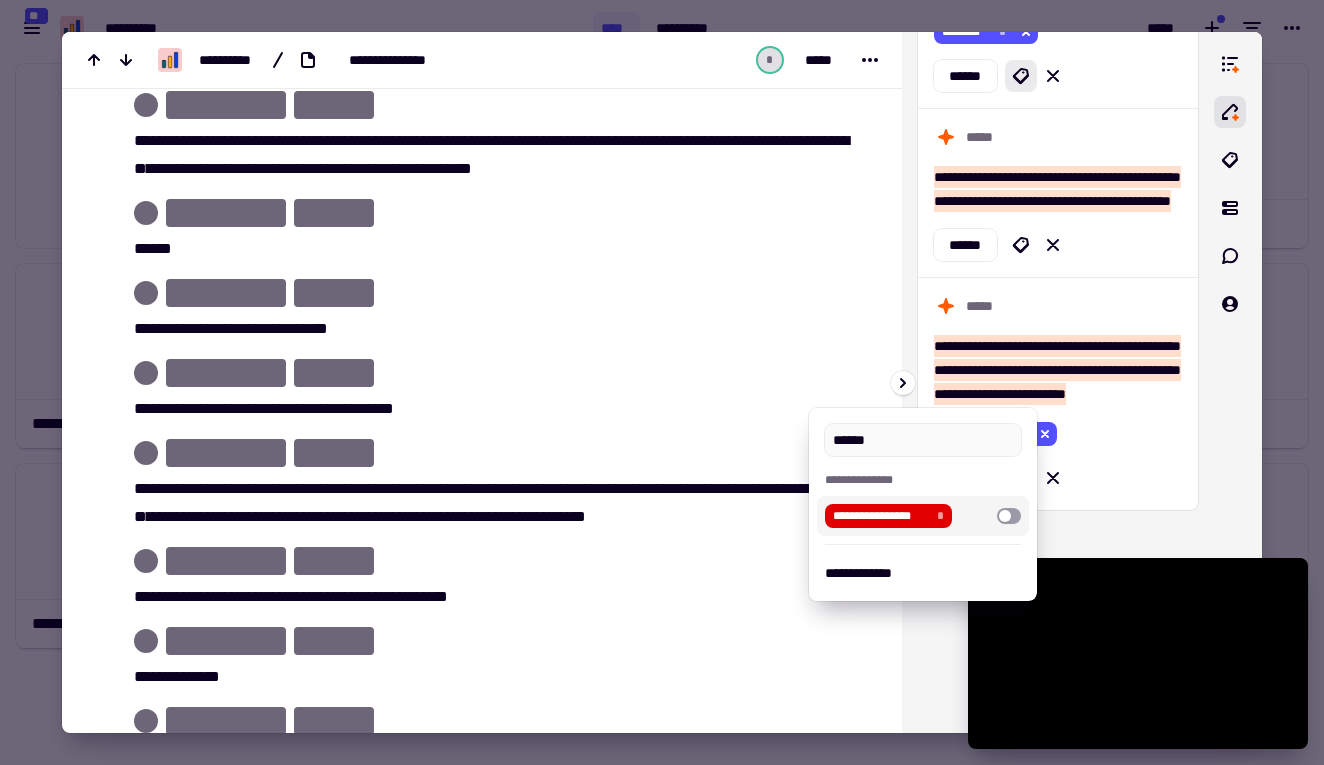 type on "******" 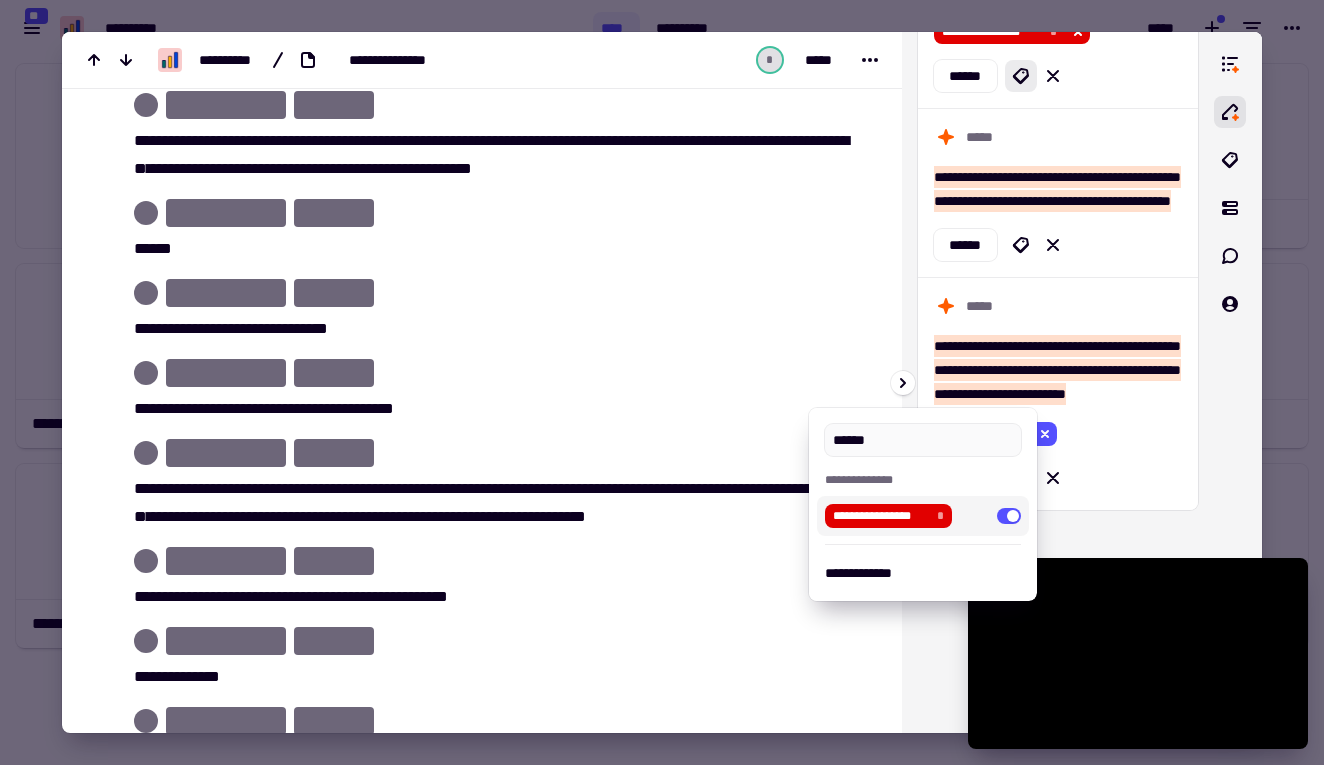 click at bounding box center [662, 382] 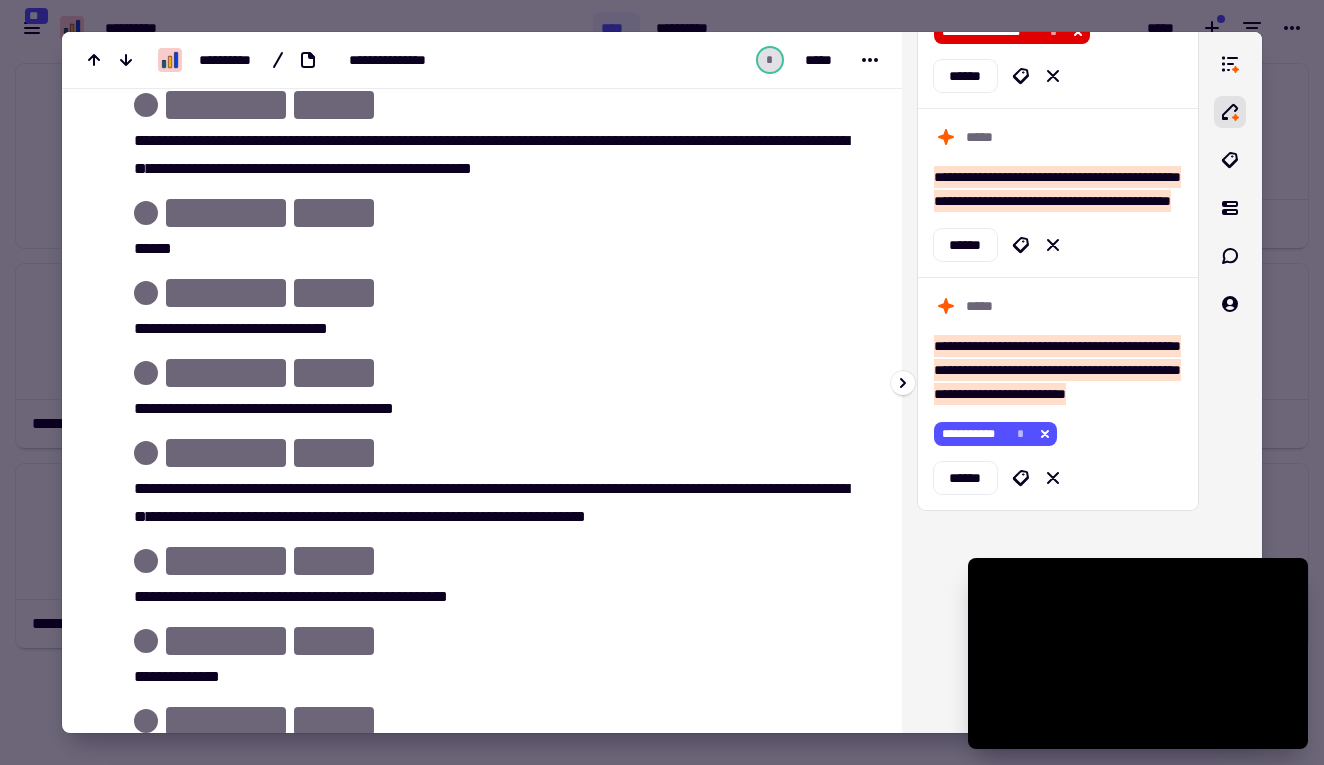 scroll, scrollTop: 3690, scrollLeft: 0, axis: vertical 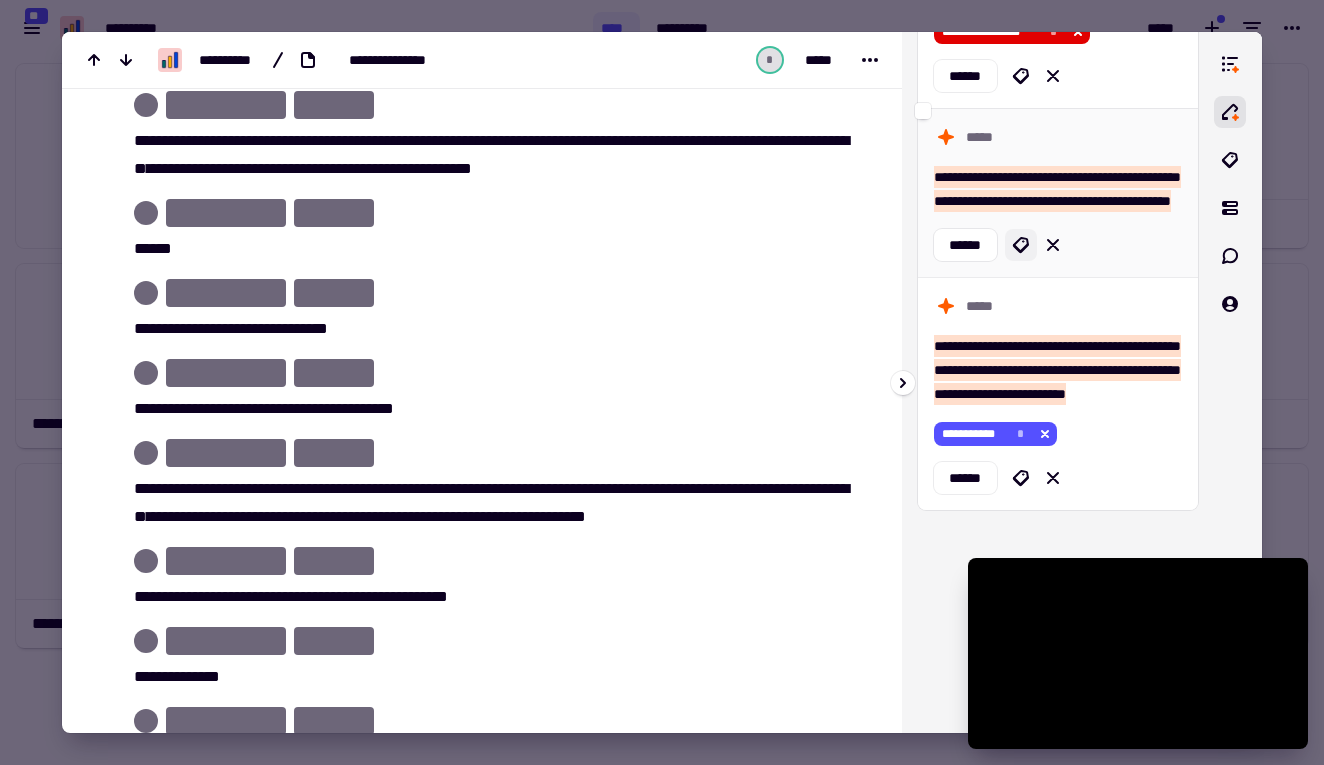 click 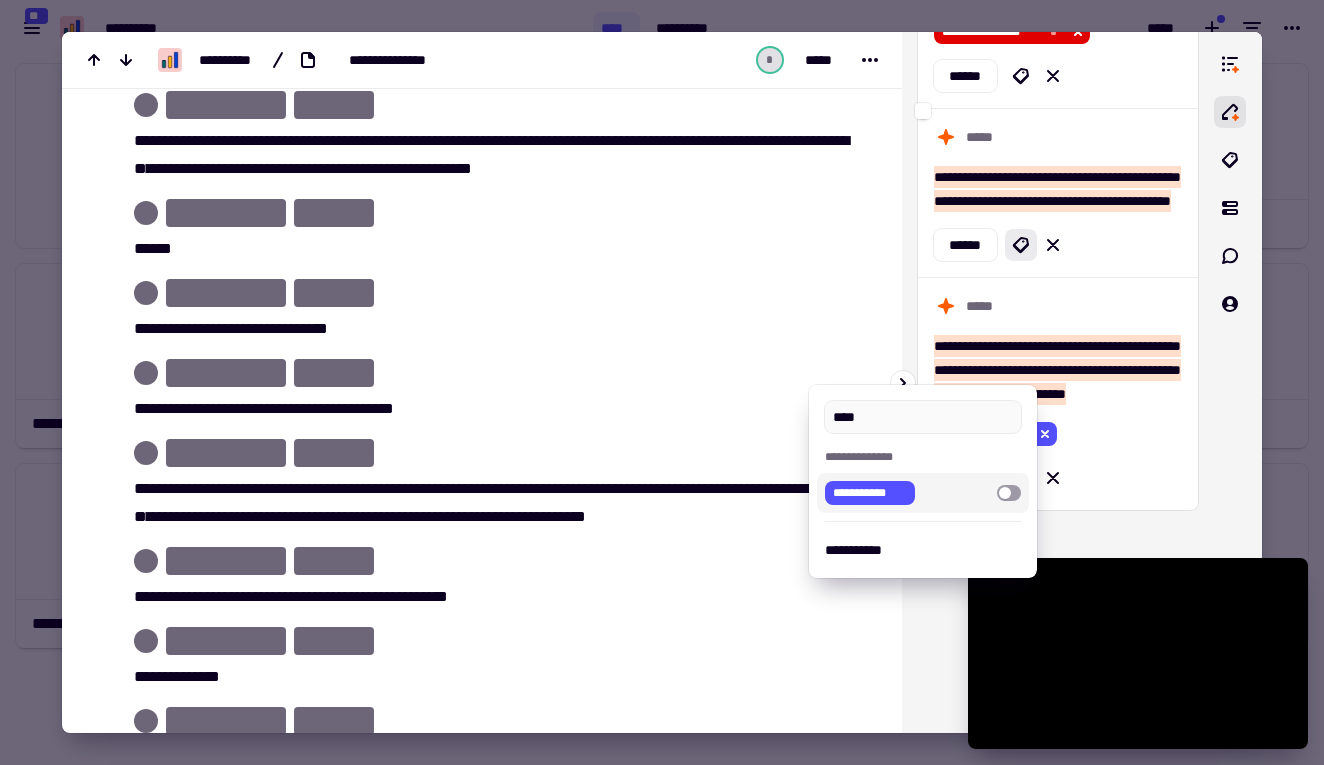 type on "****" 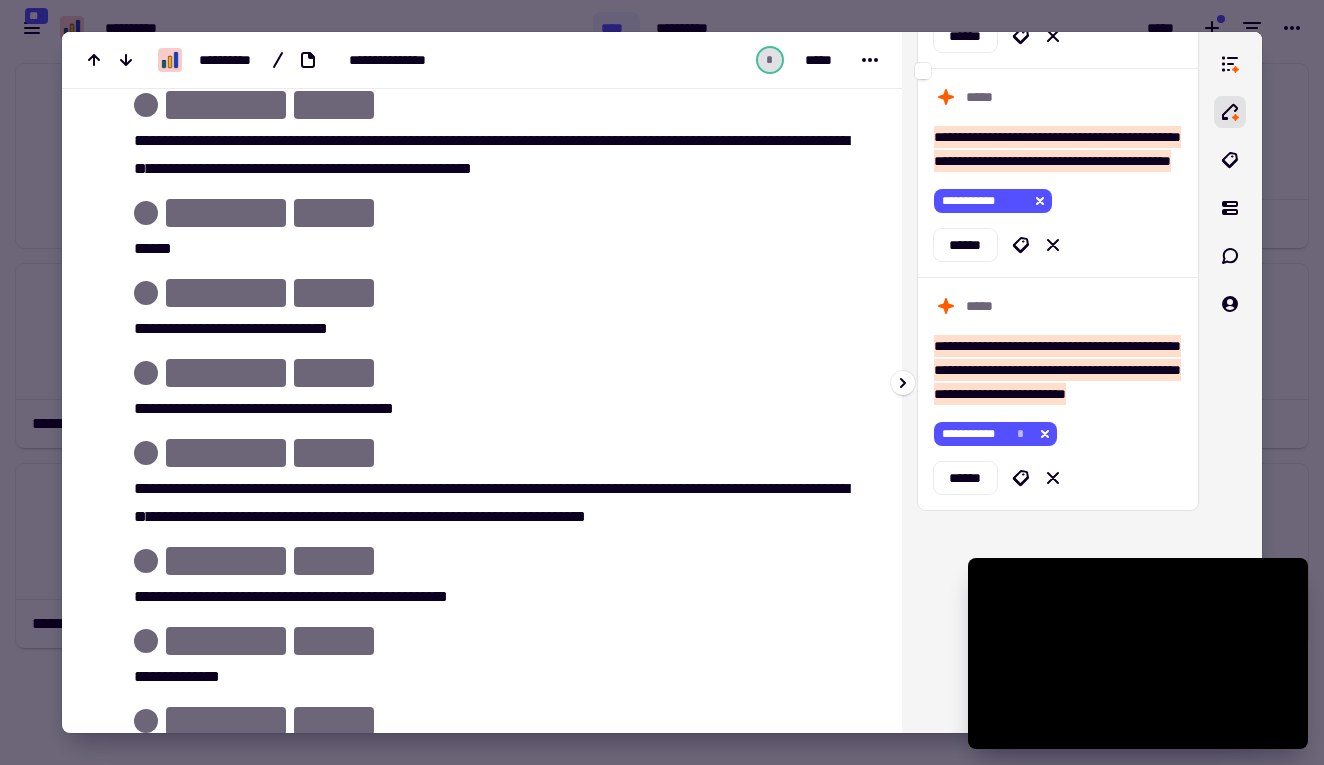 scroll, scrollTop: 3870, scrollLeft: 0, axis: vertical 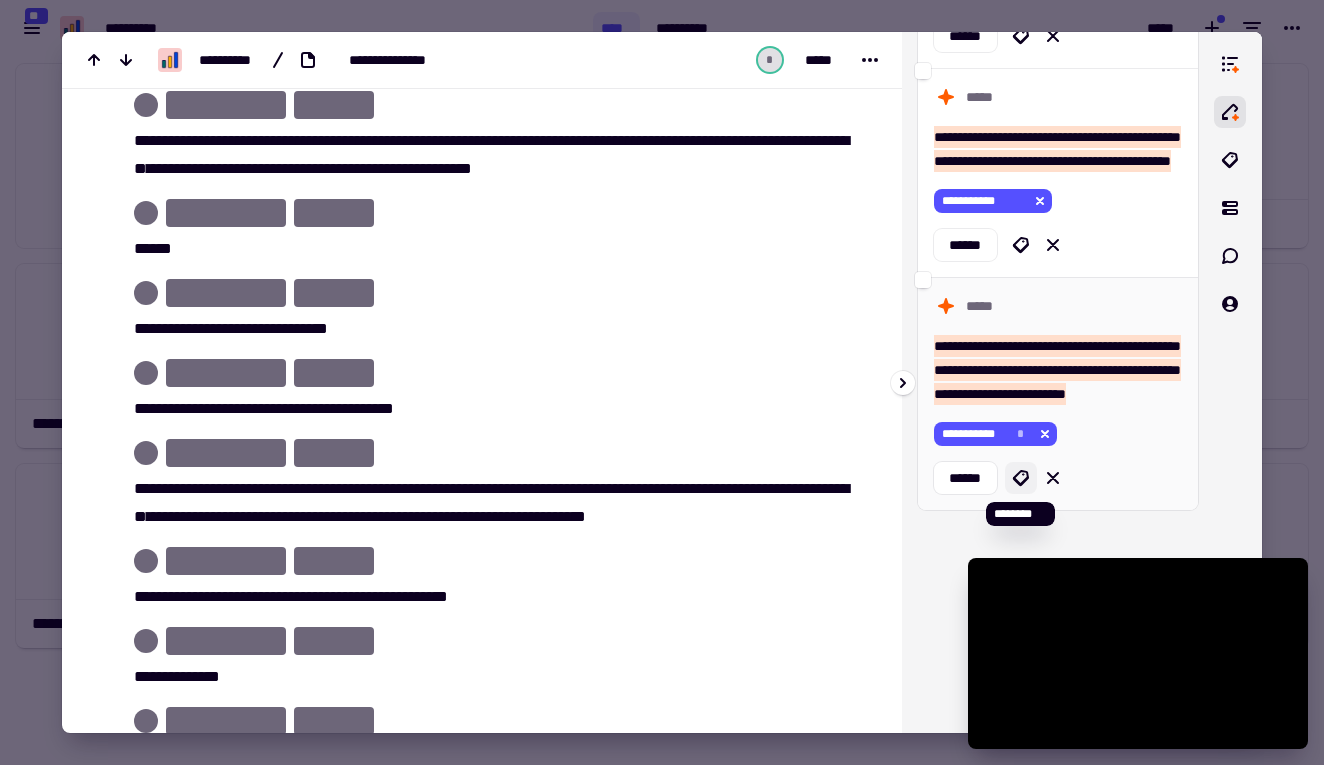 click 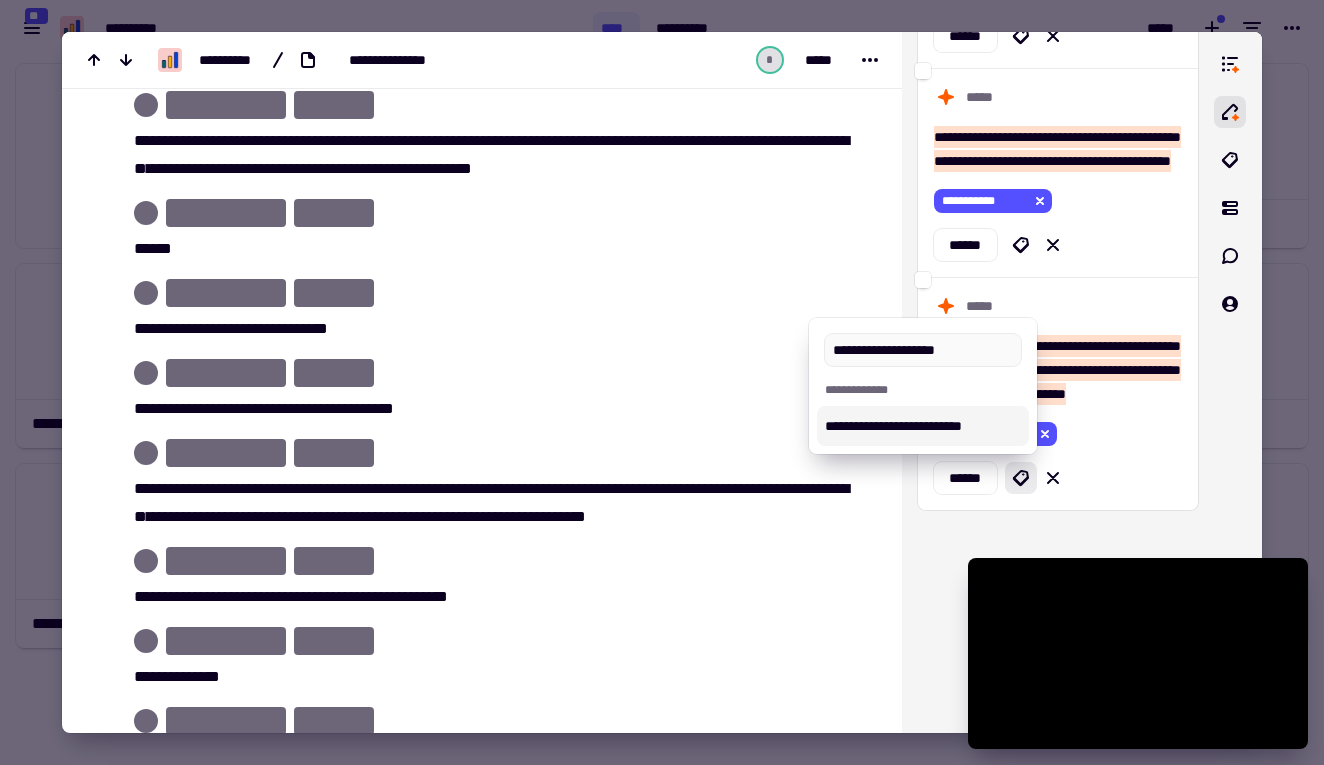type on "**********" 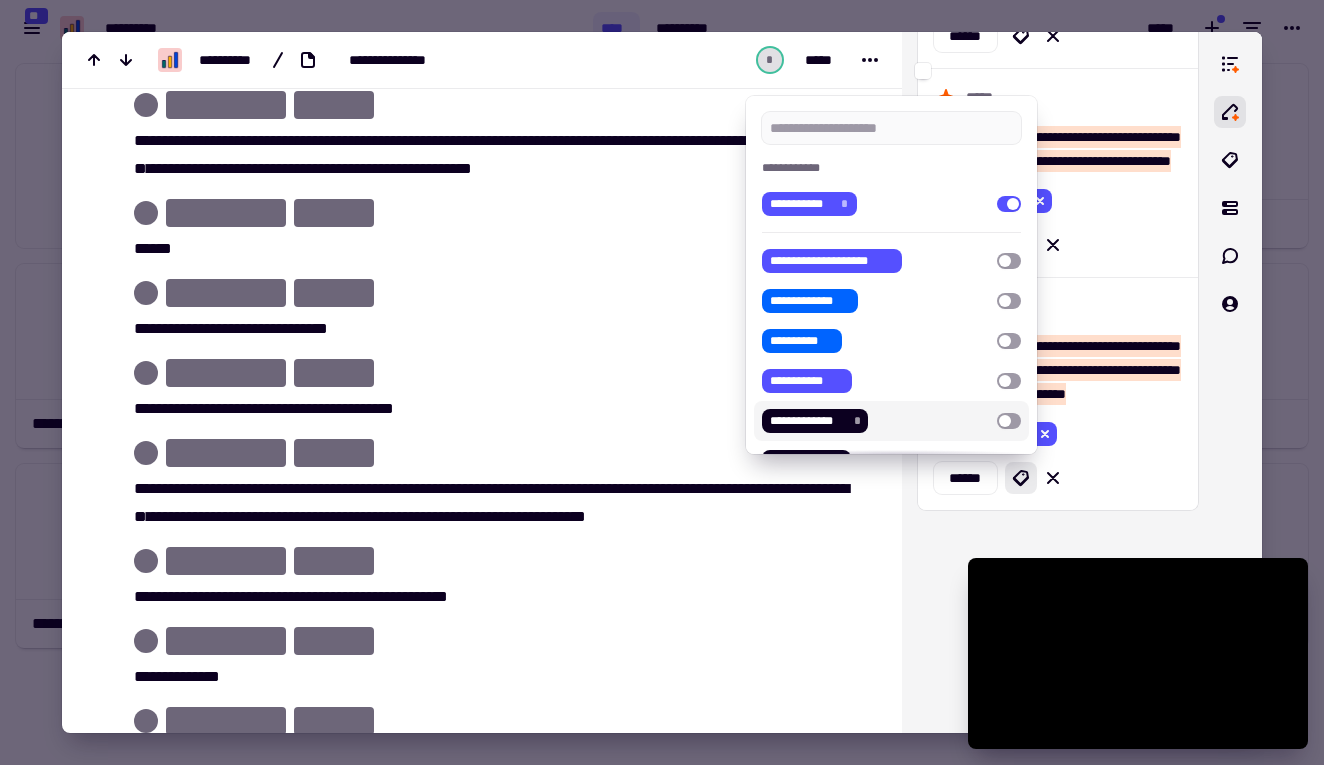 click at bounding box center [662, 382] 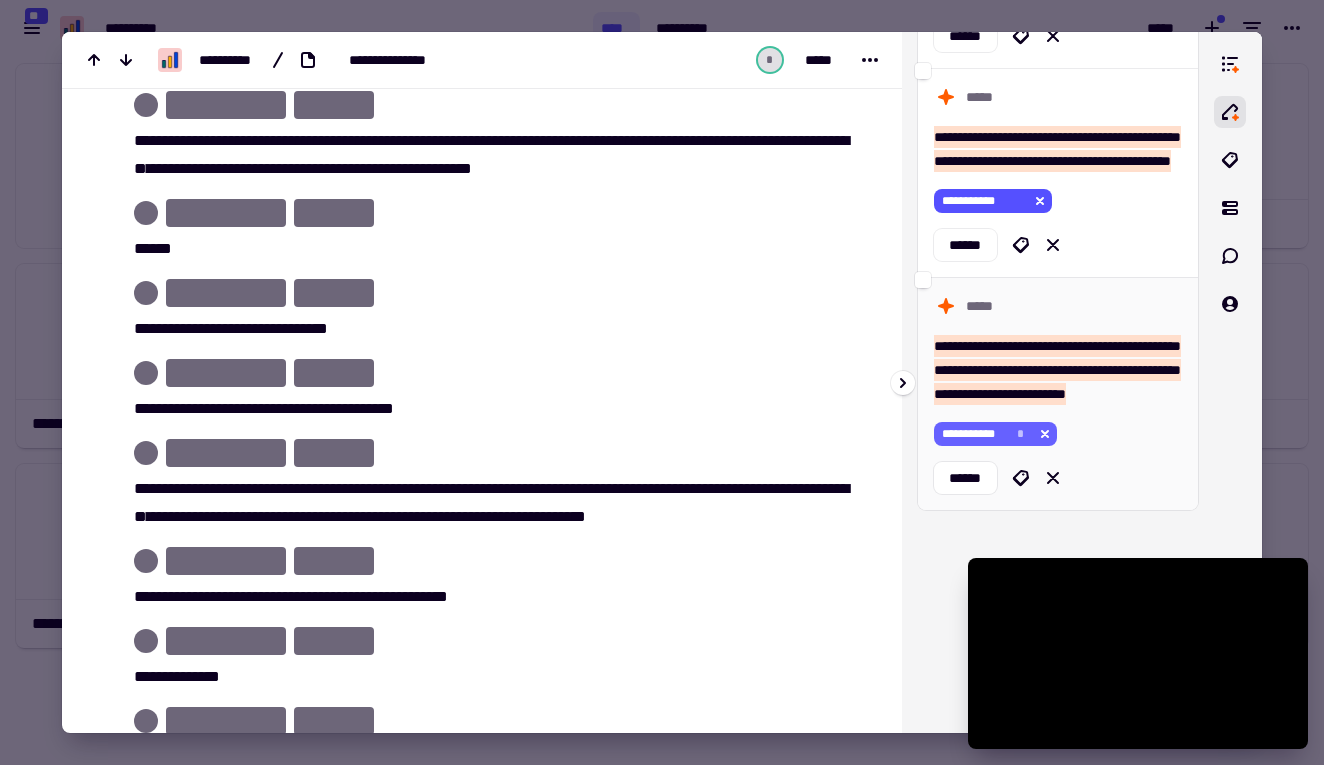 click 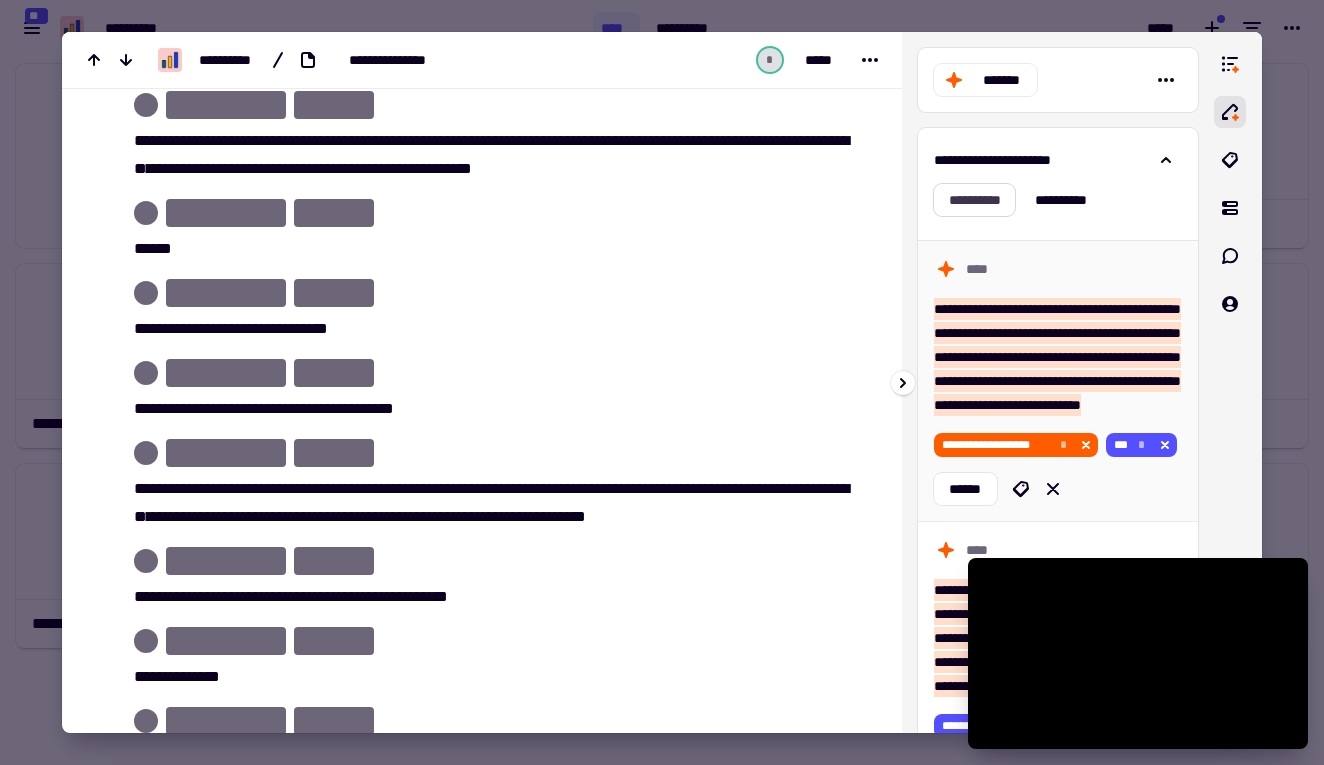 scroll, scrollTop: 0, scrollLeft: 0, axis: both 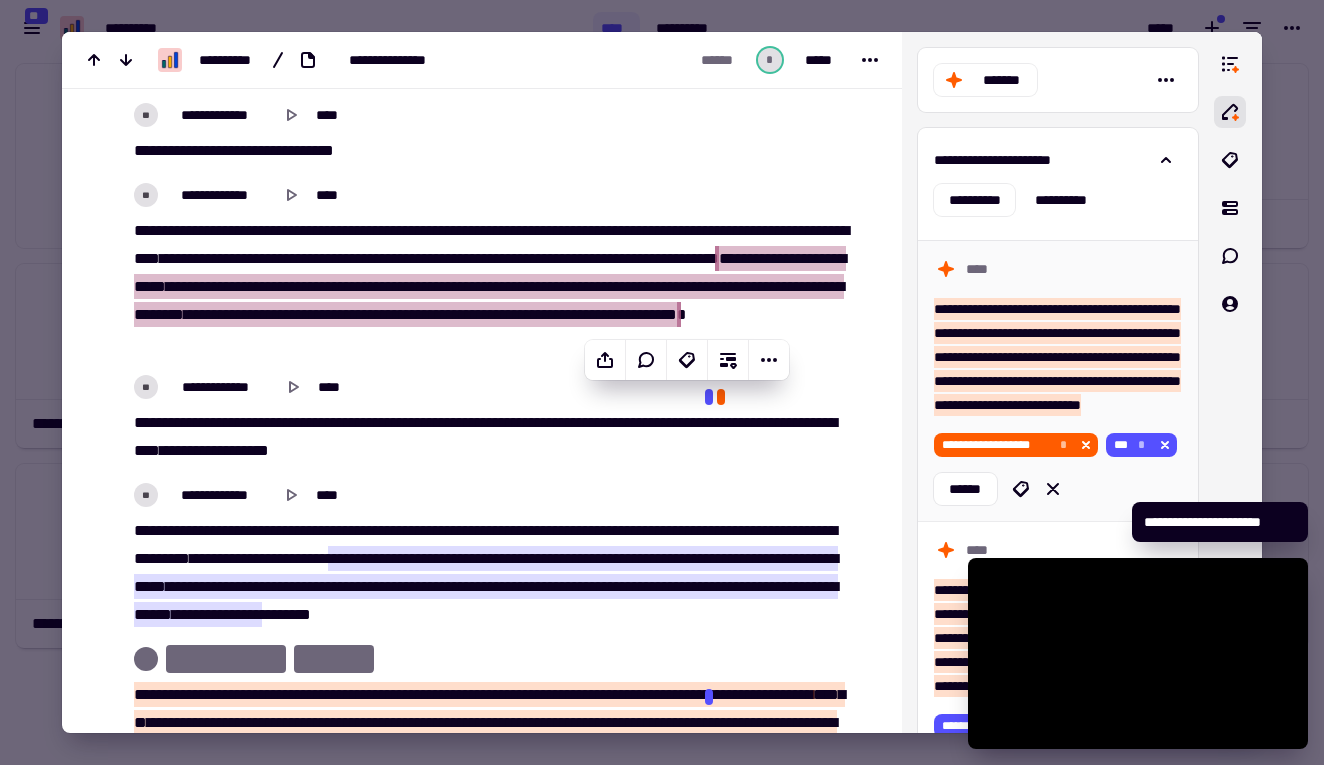 click at bounding box center (662, 382) 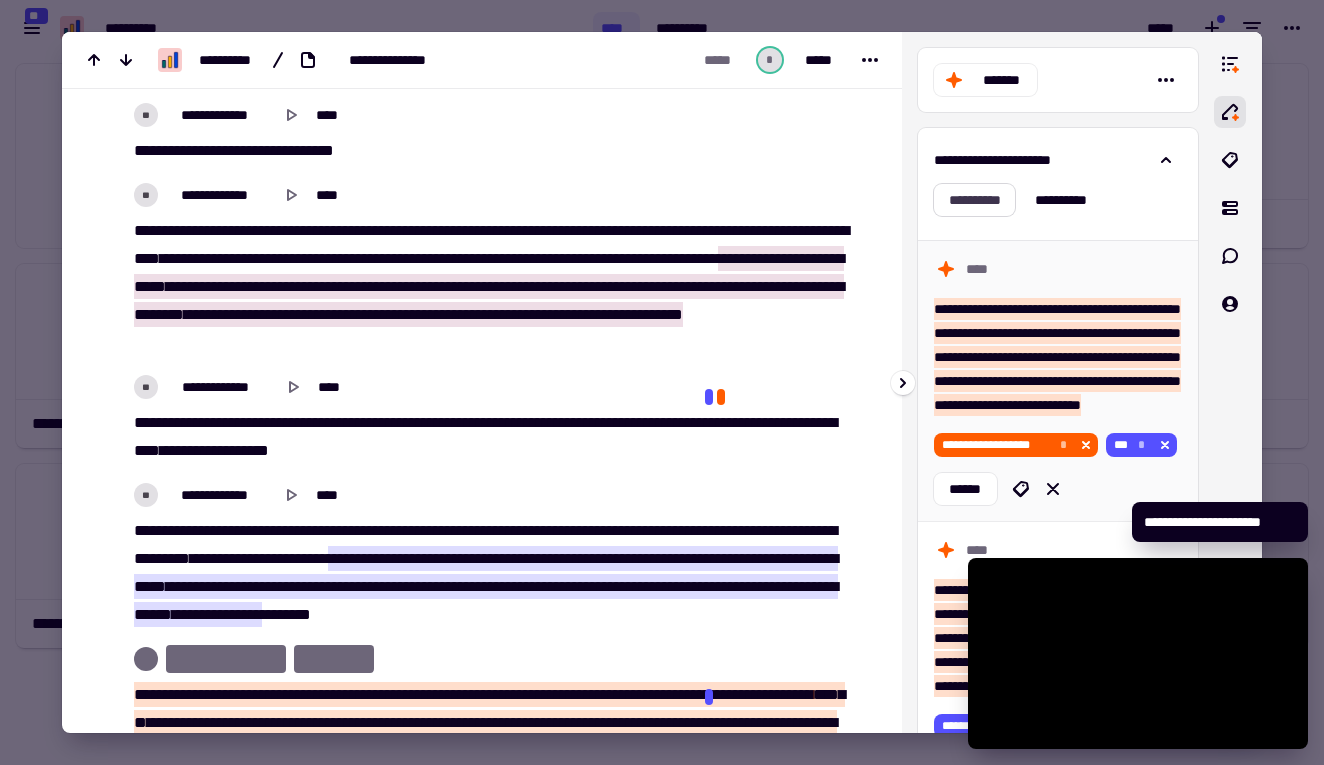 click on "**********" 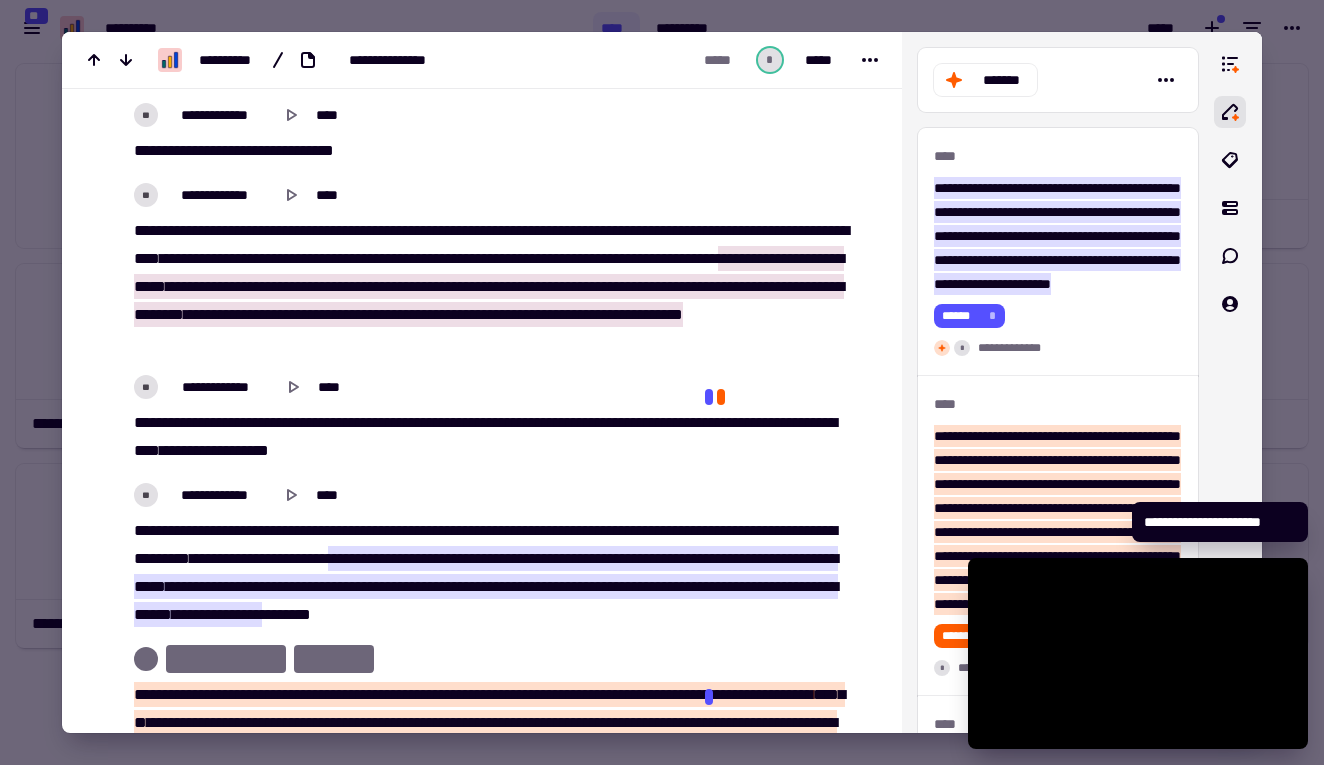click at bounding box center (662, 382) 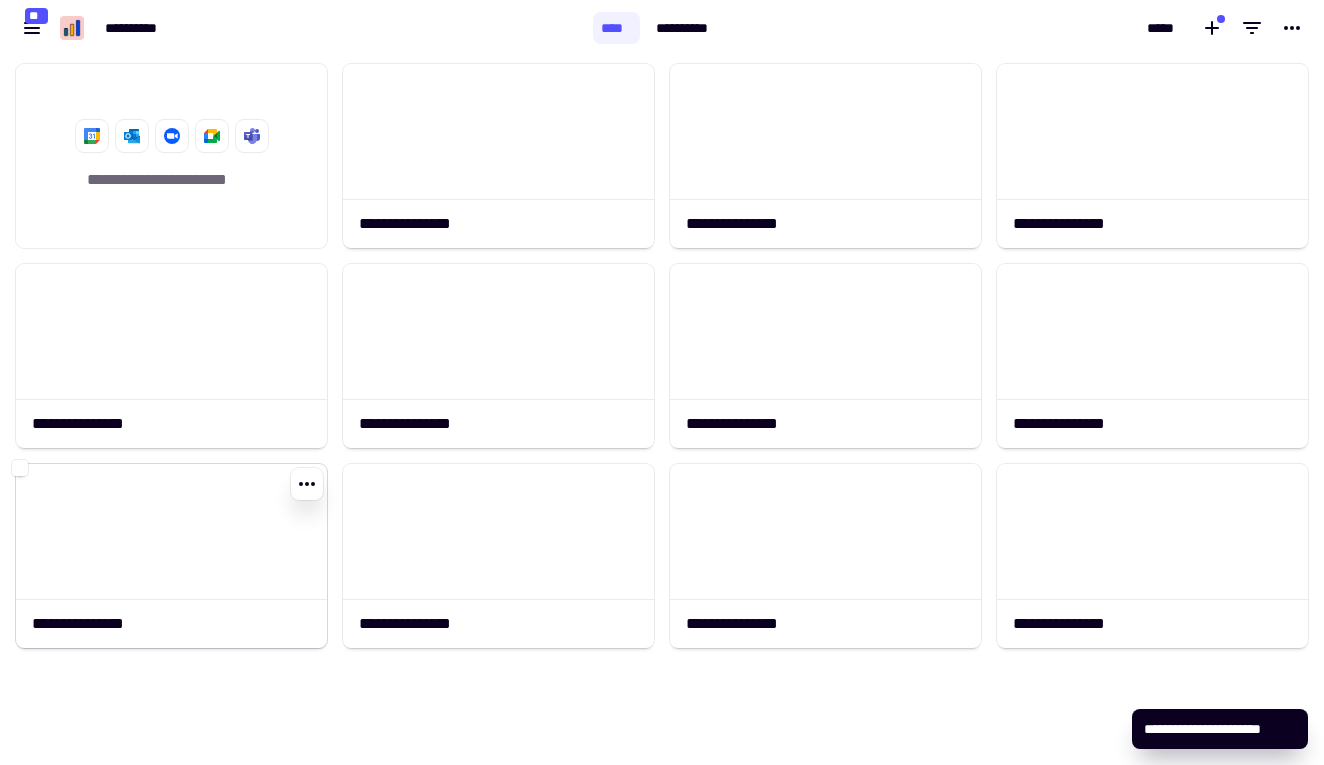 click 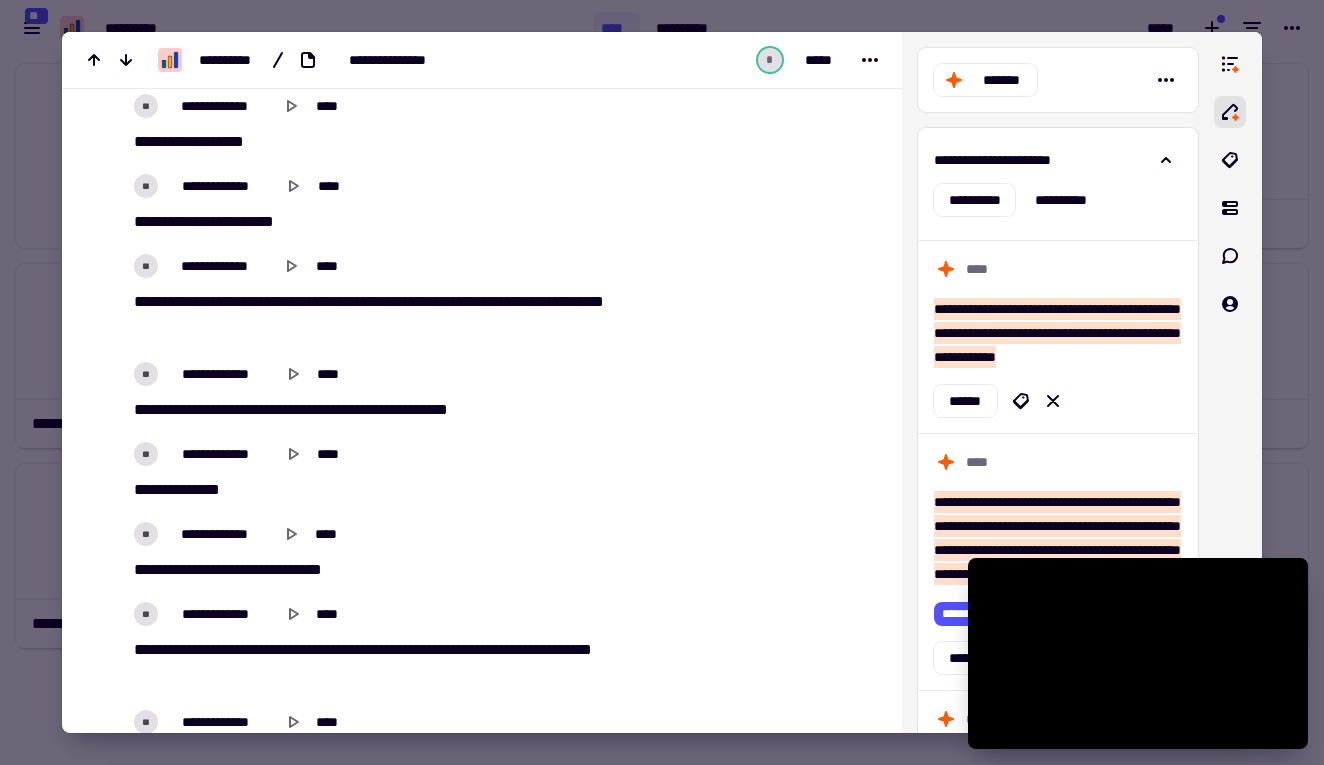 scroll, scrollTop: 566, scrollLeft: 0, axis: vertical 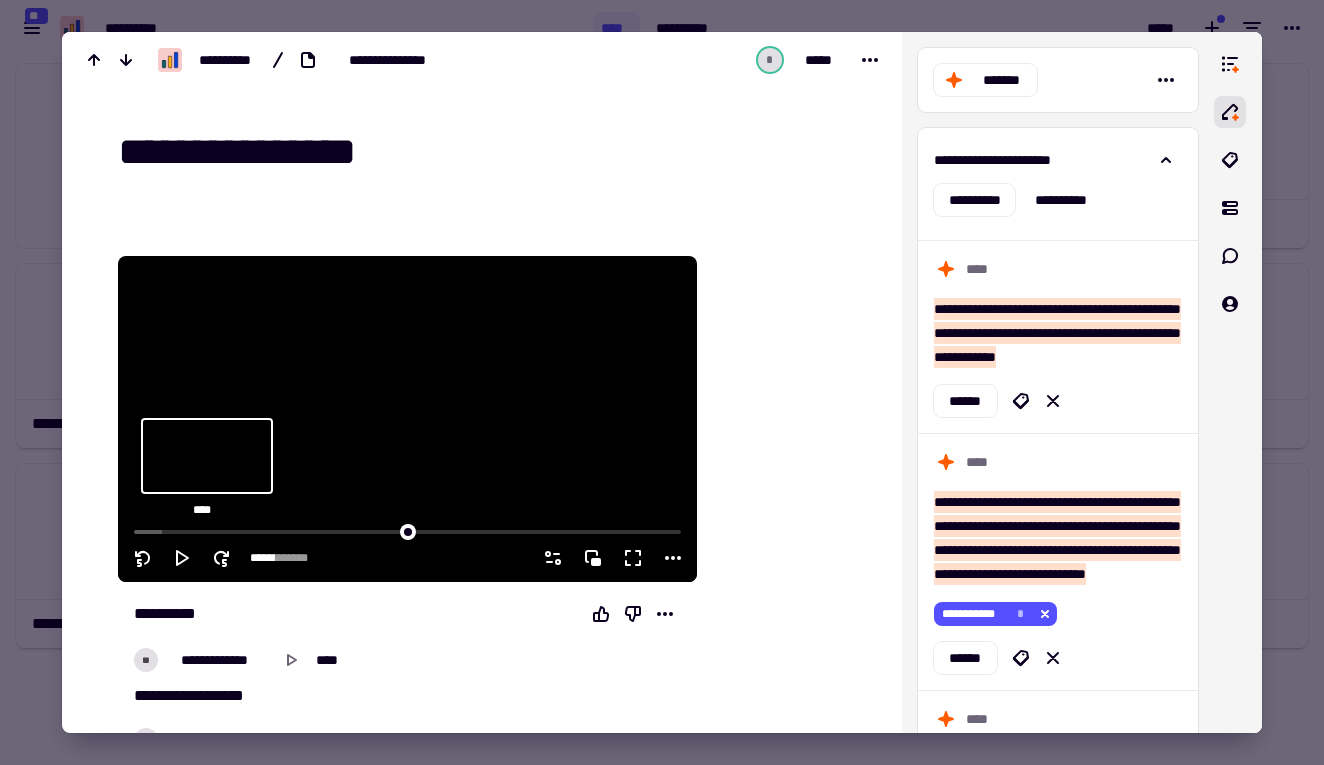 type on "******" 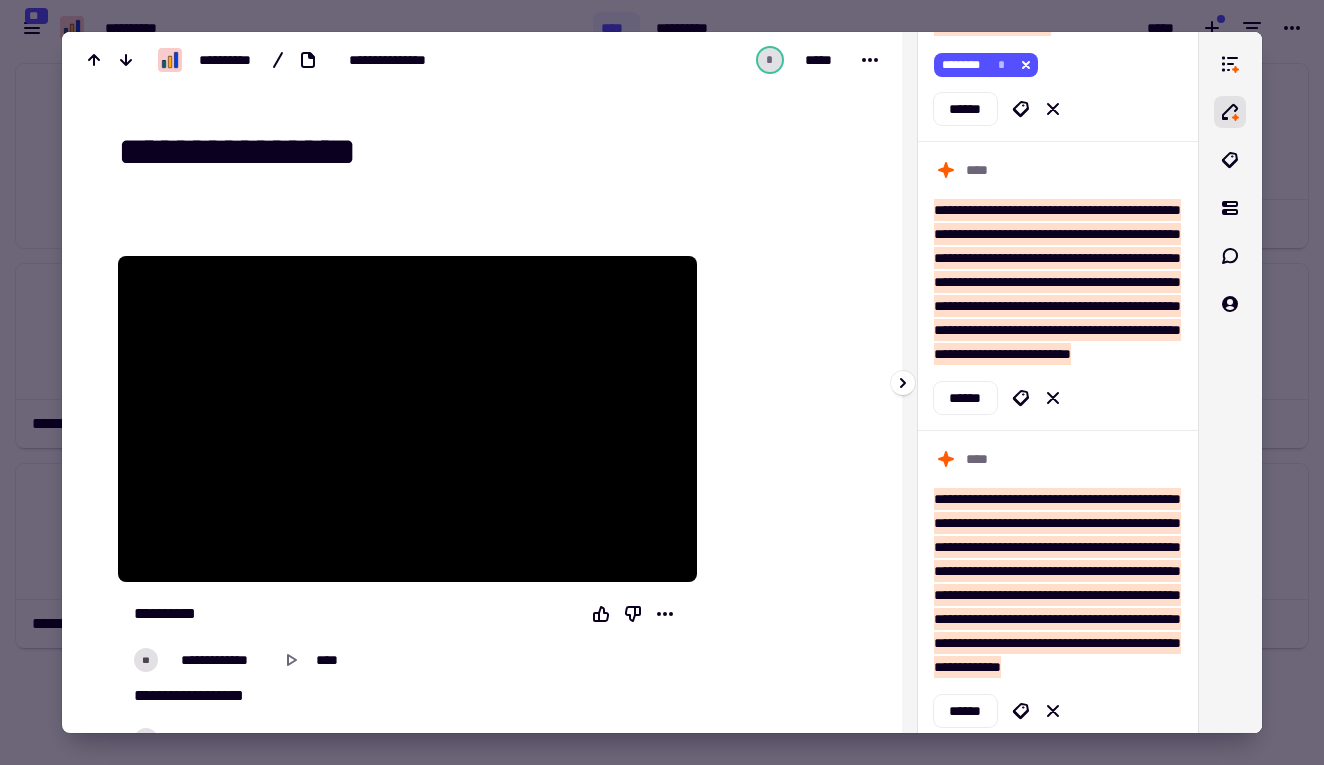 scroll, scrollTop: 783, scrollLeft: 0, axis: vertical 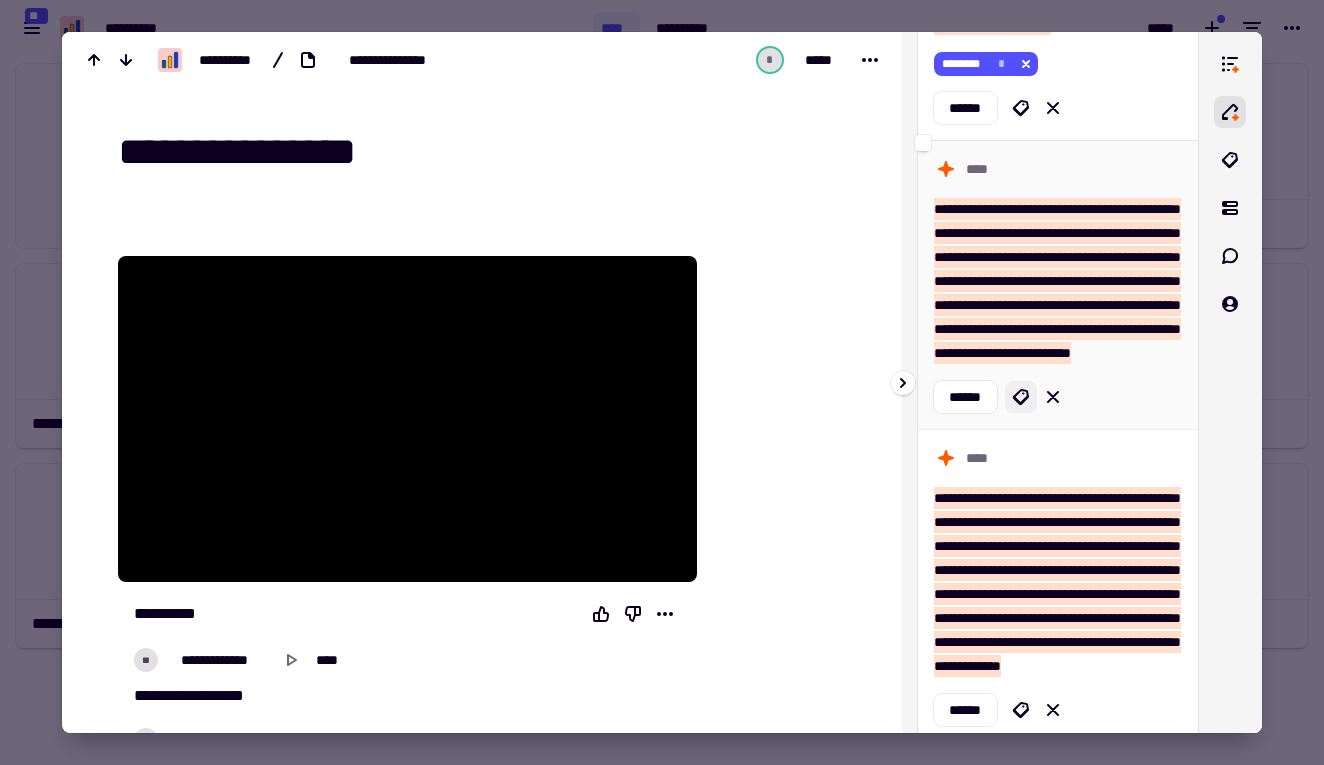 click 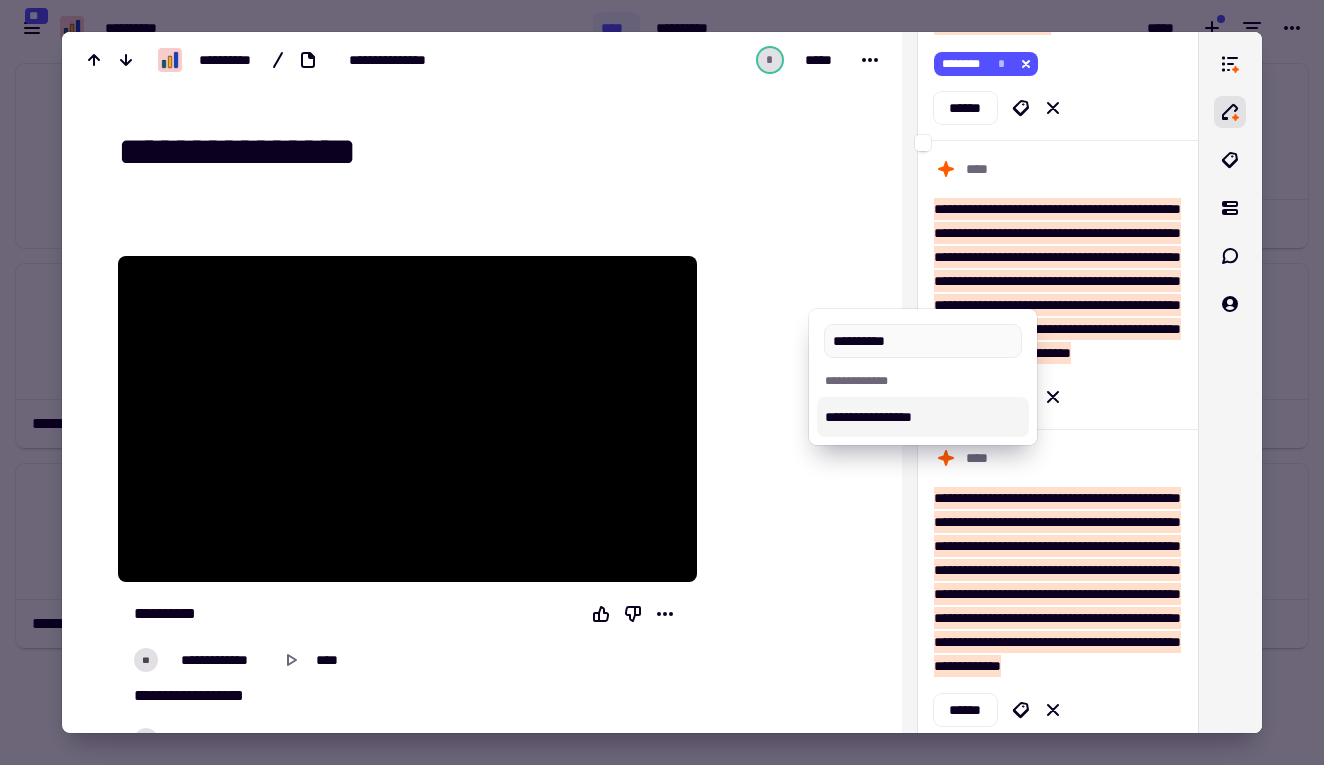 type on "**********" 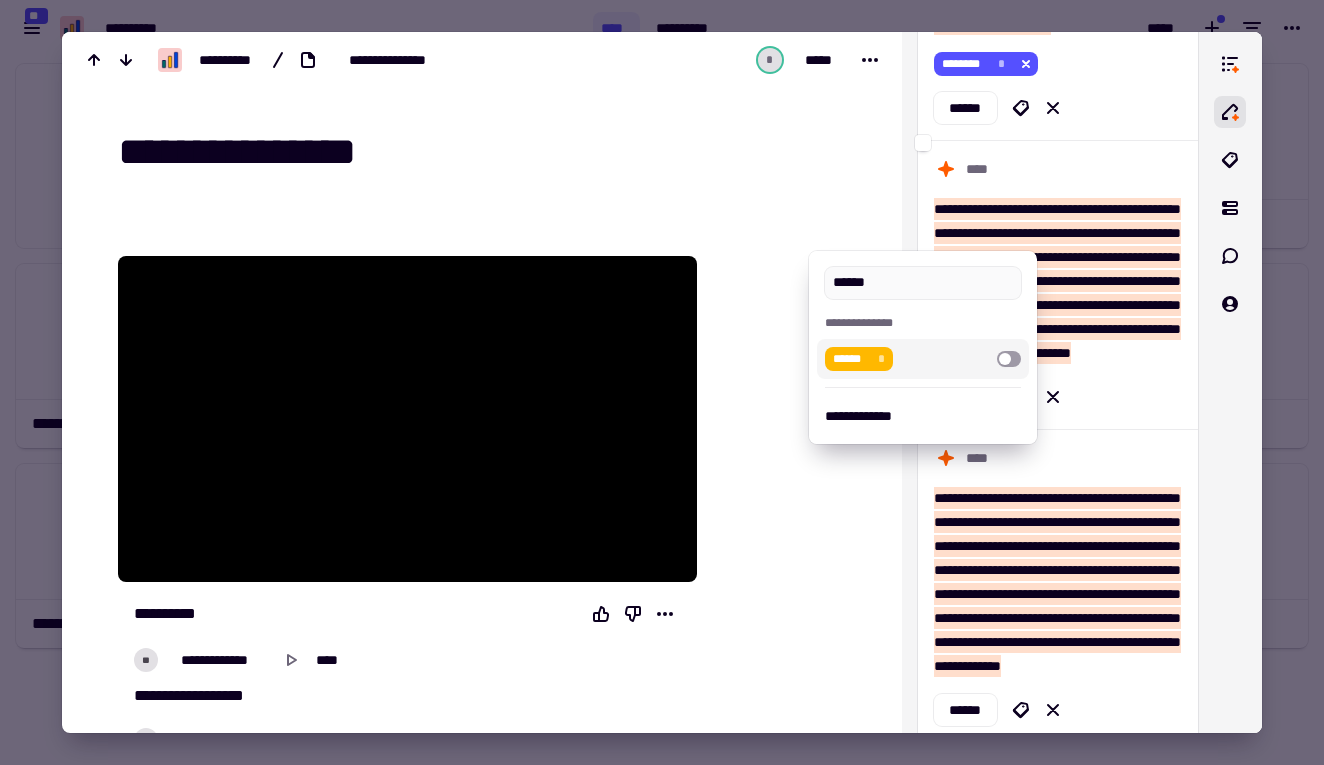 type on "******" 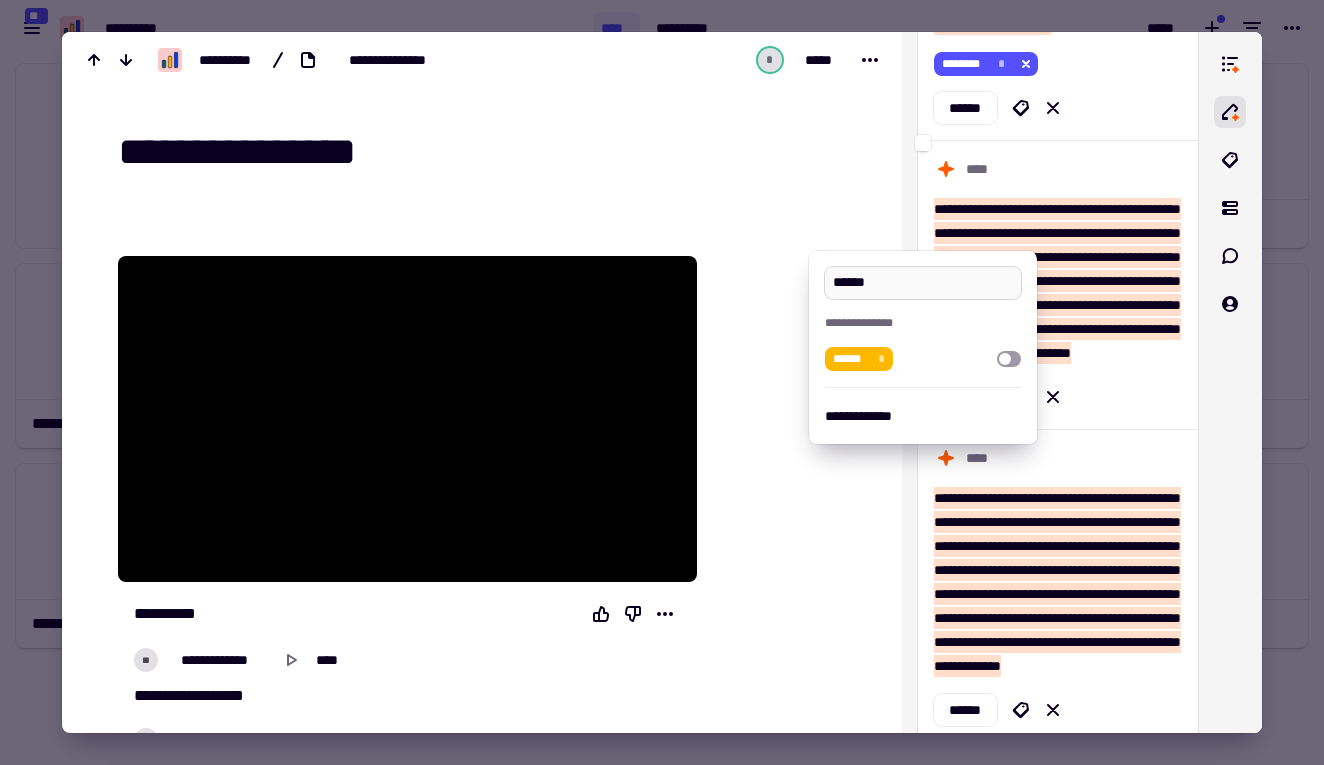 click on "******" at bounding box center [922, 283] 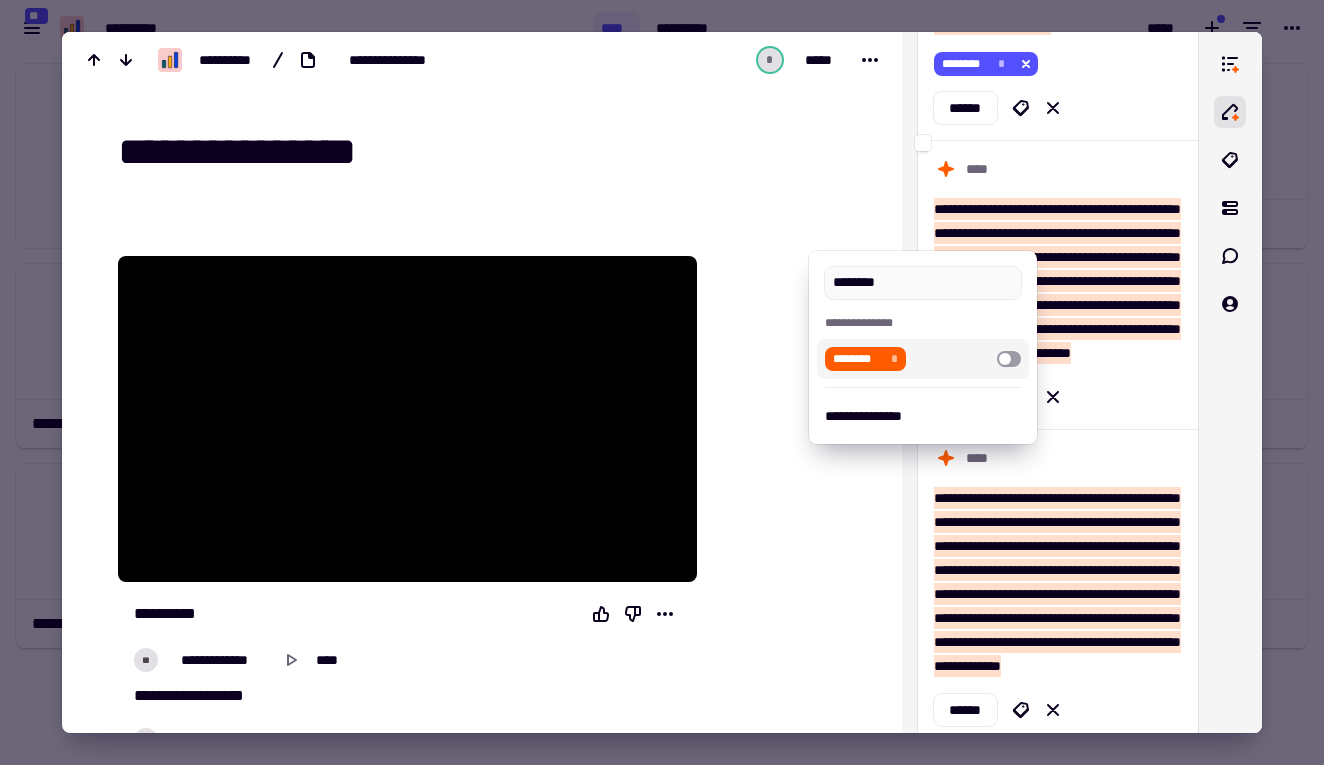 type on "********" 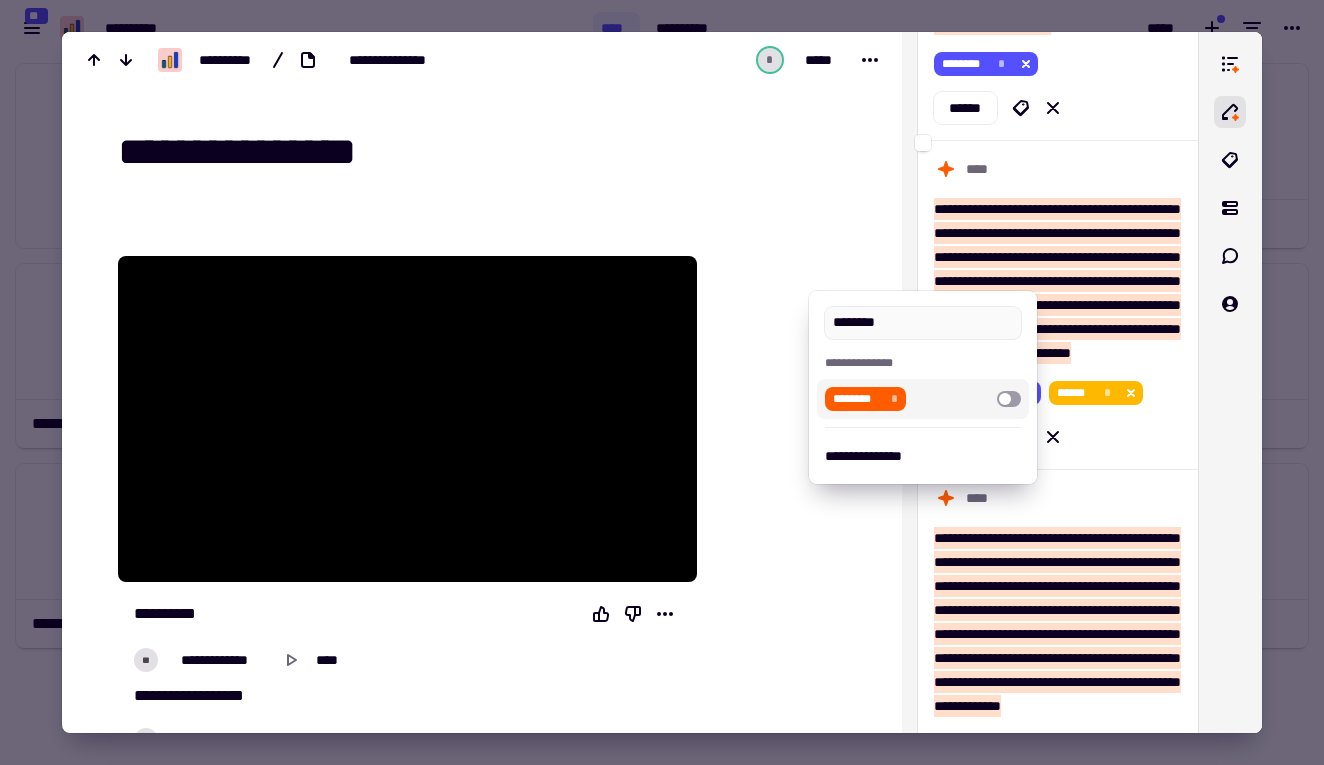 click at bounding box center [662, 382] 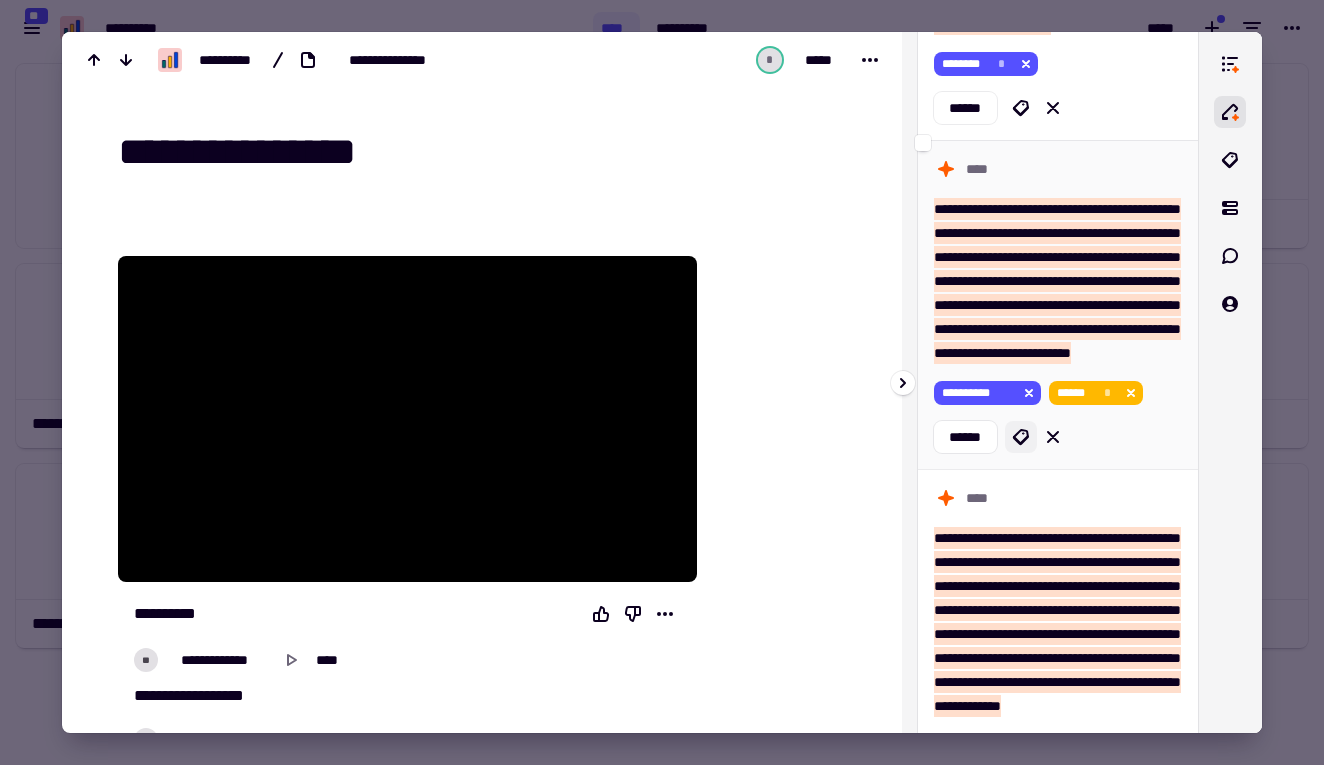 click 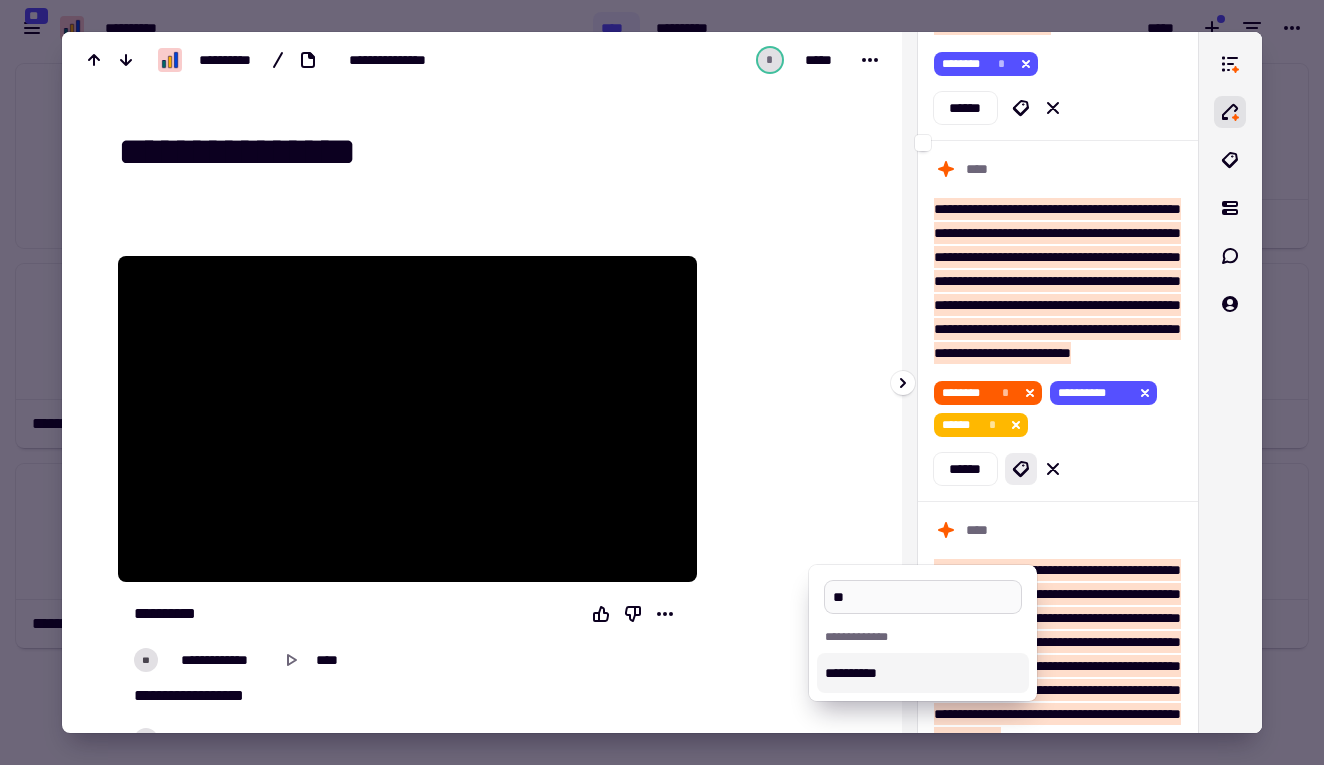 type on "*" 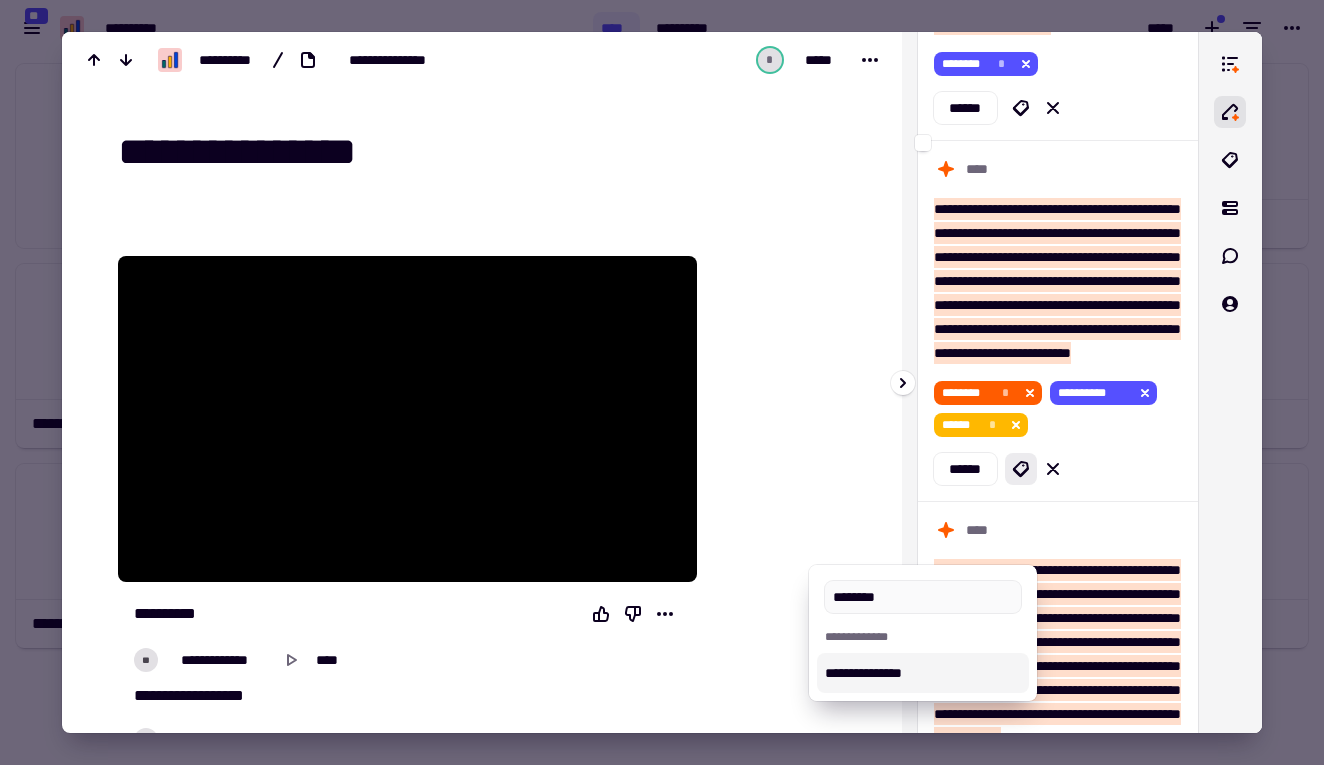 type on "********" 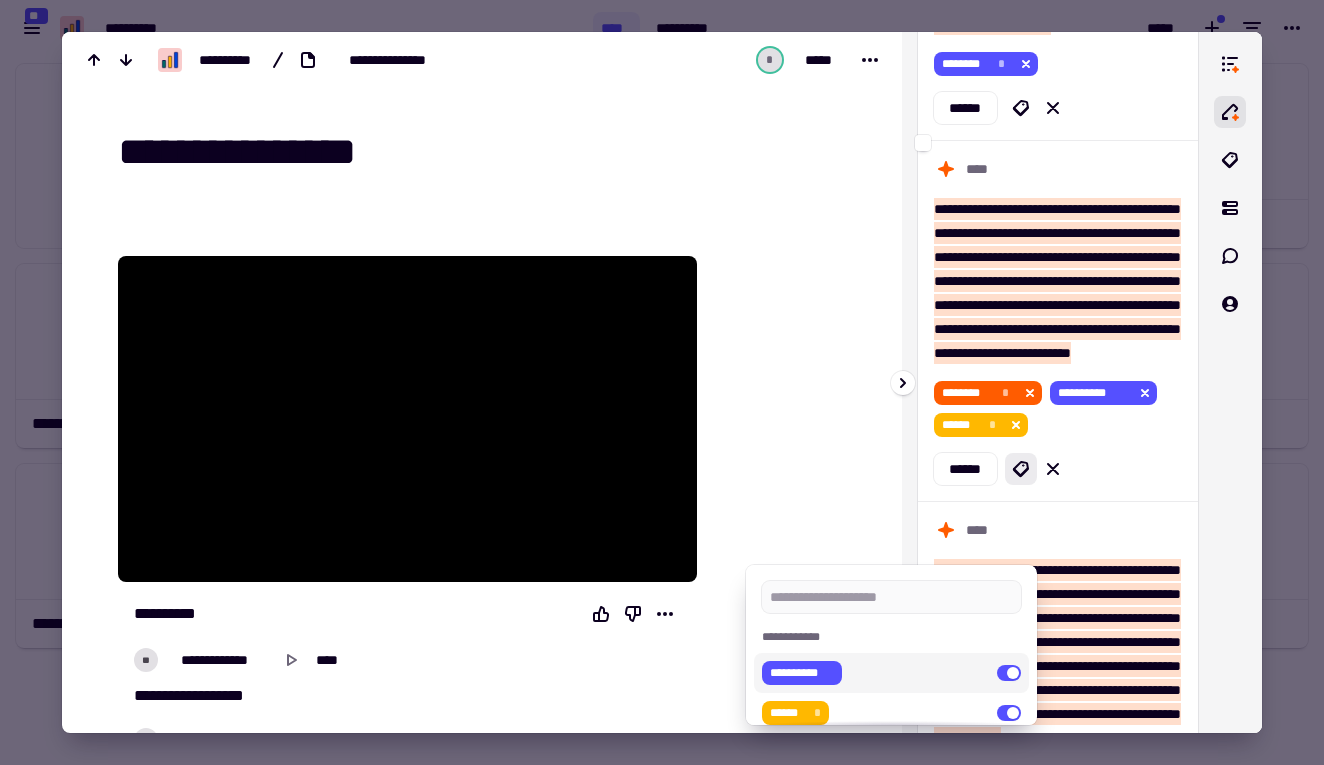 click at bounding box center (662, 382) 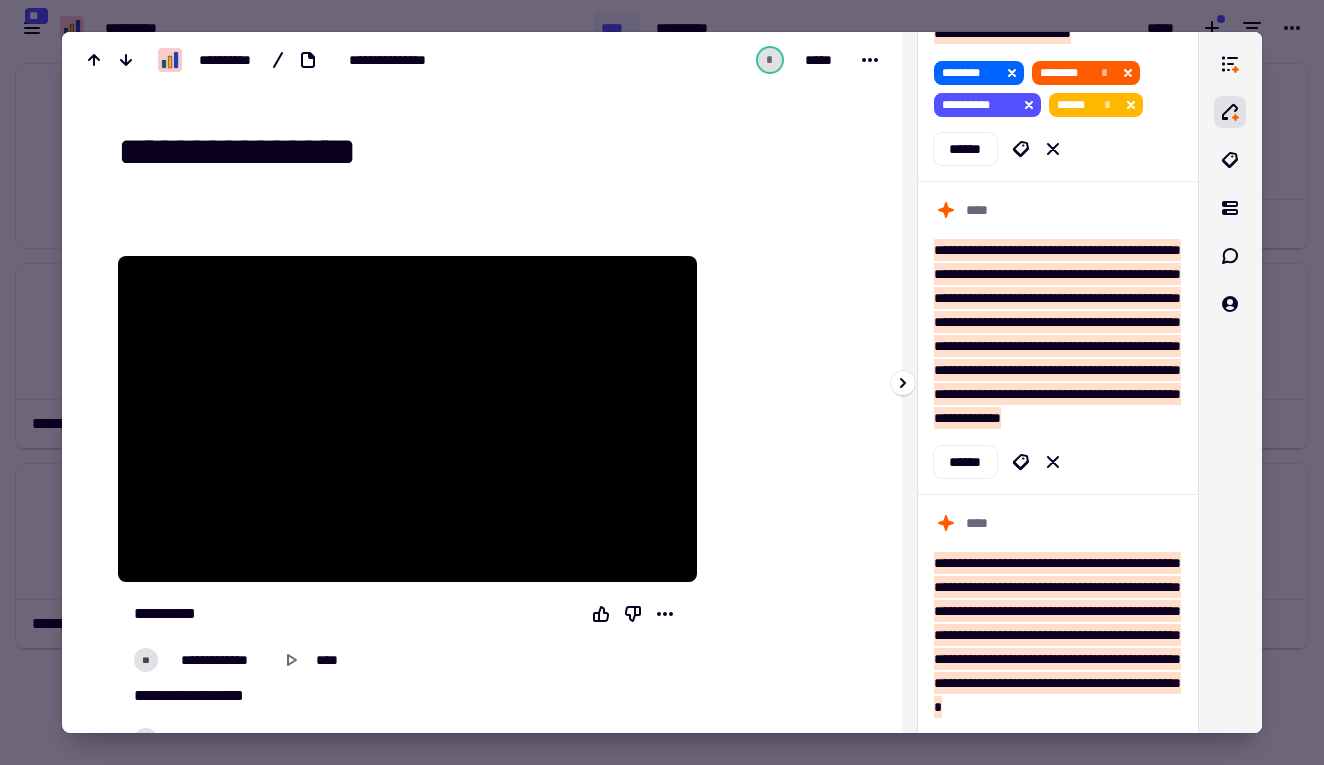 scroll, scrollTop: 1105, scrollLeft: 0, axis: vertical 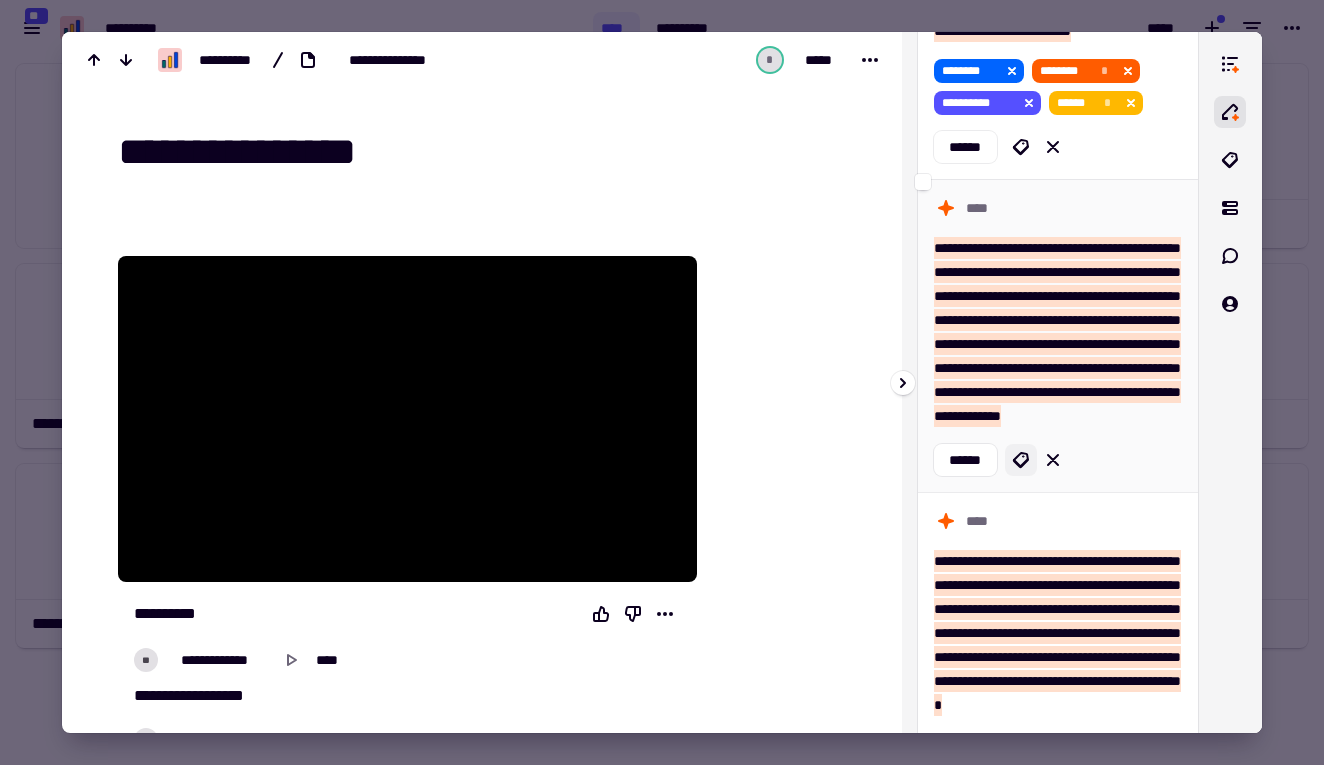 click 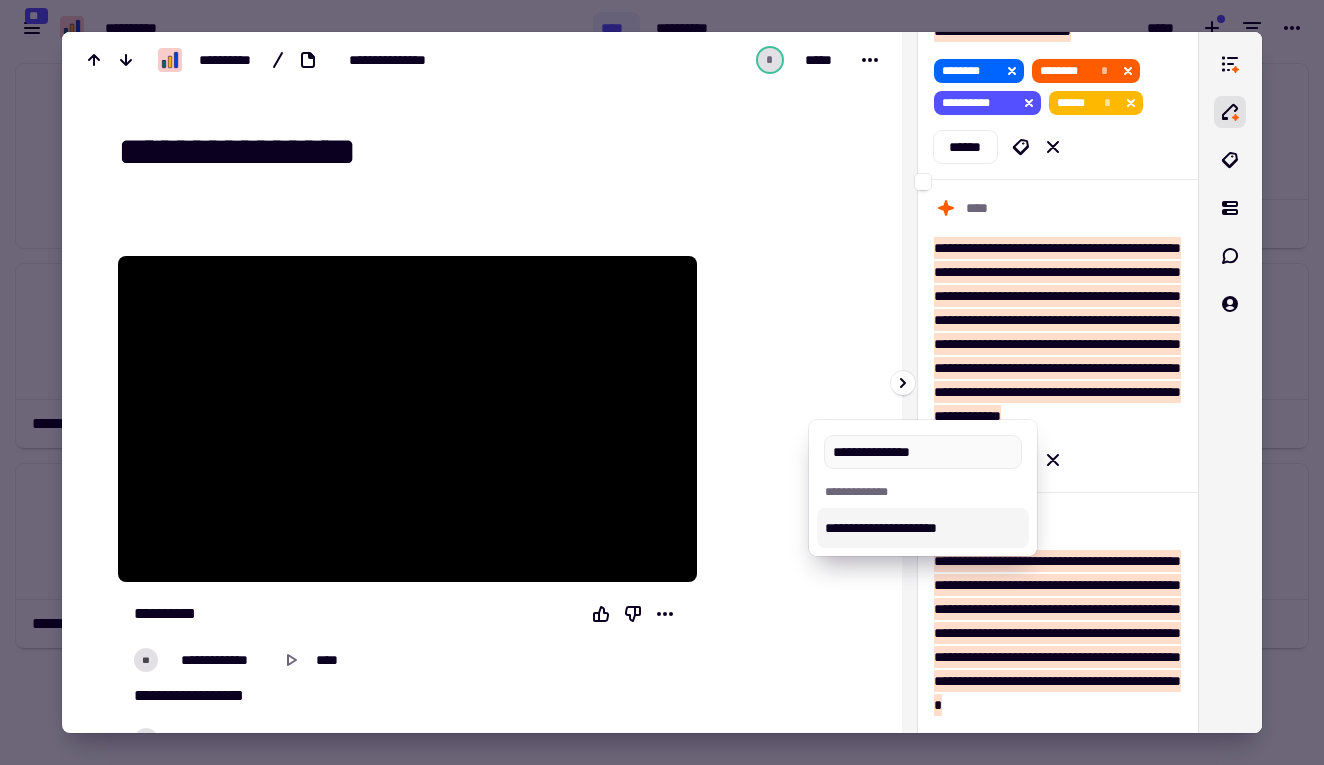 type on "**********" 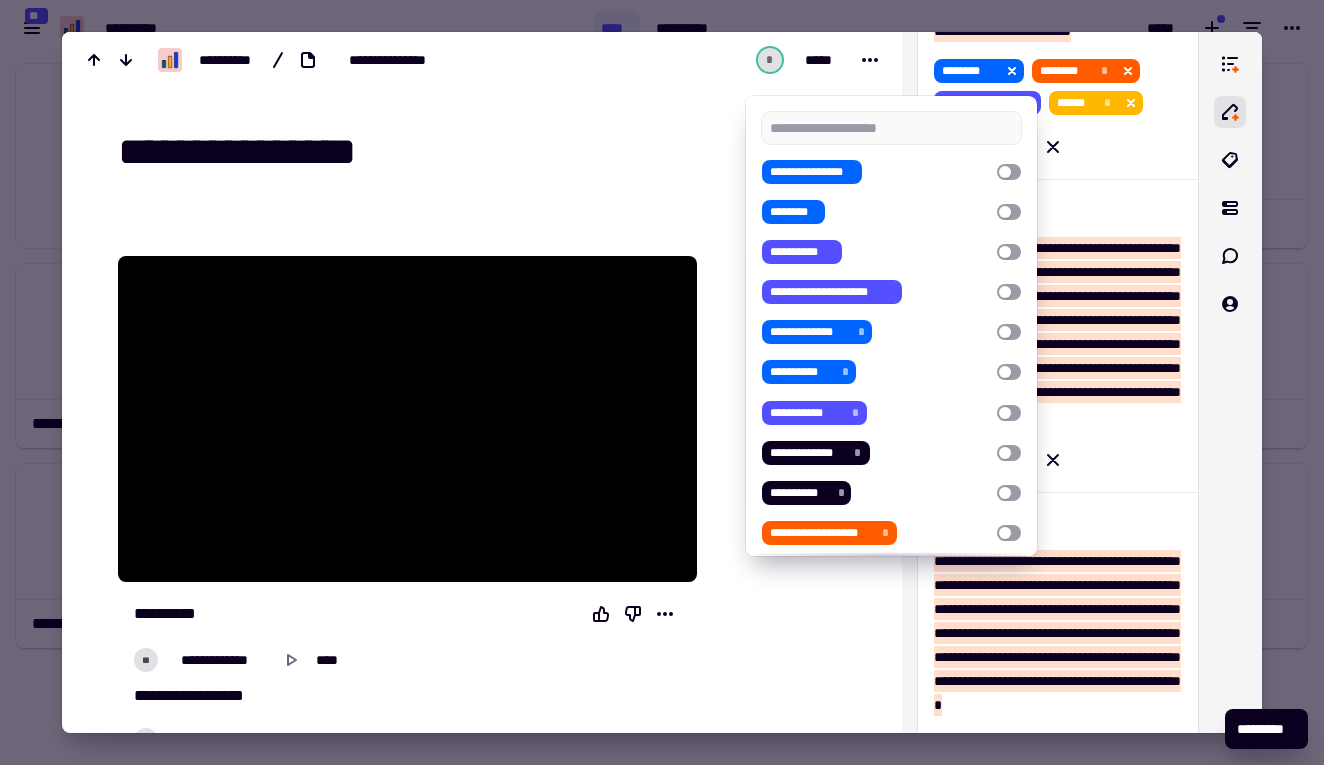 click at bounding box center (662, 382) 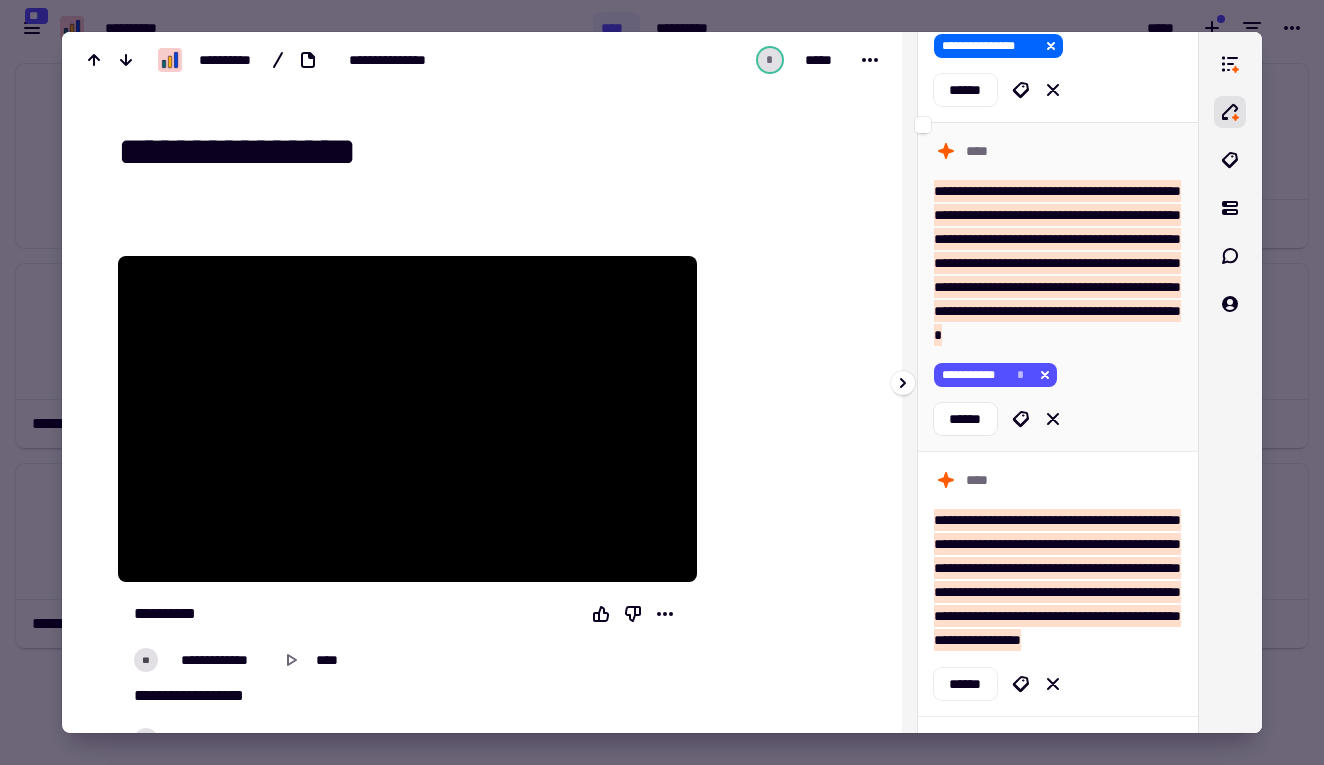 scroll, scrollTop: 1537, scrollLeft: 0, axis: vertical 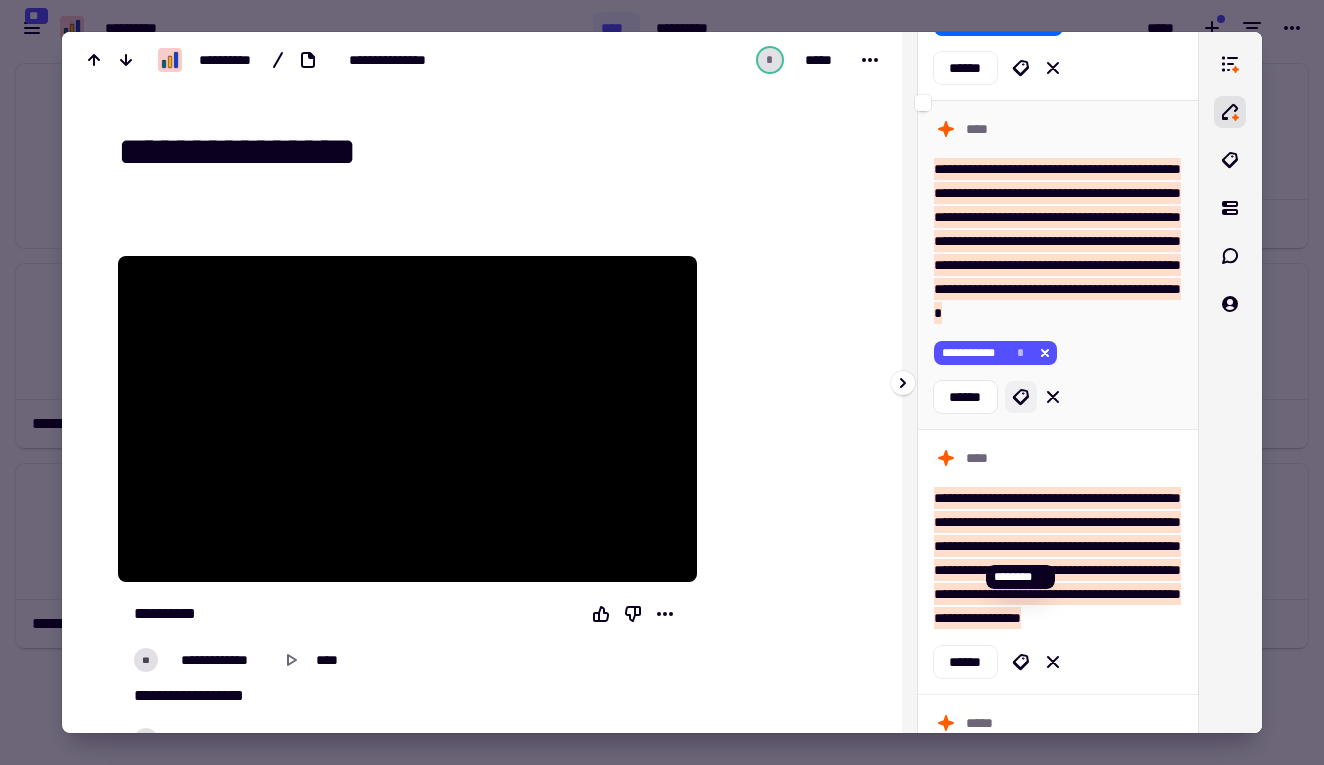 click 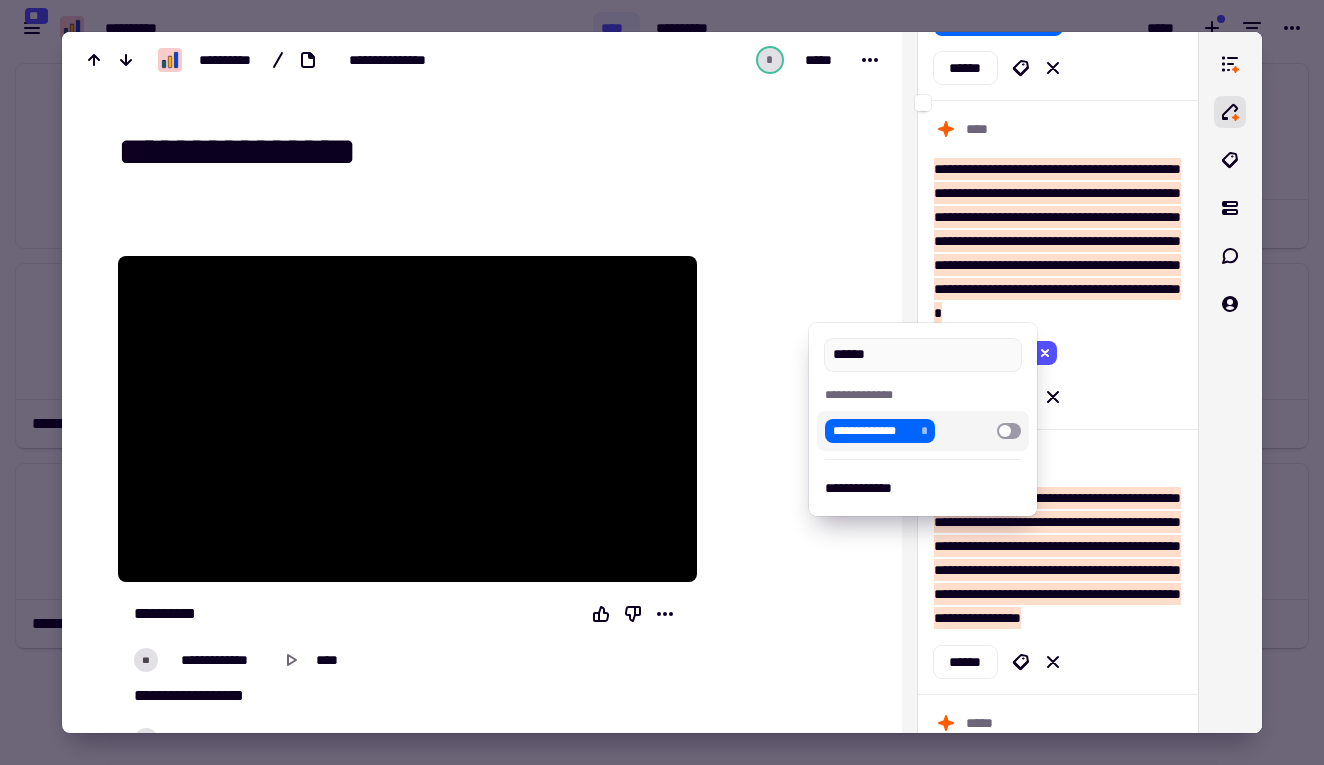type on "******" 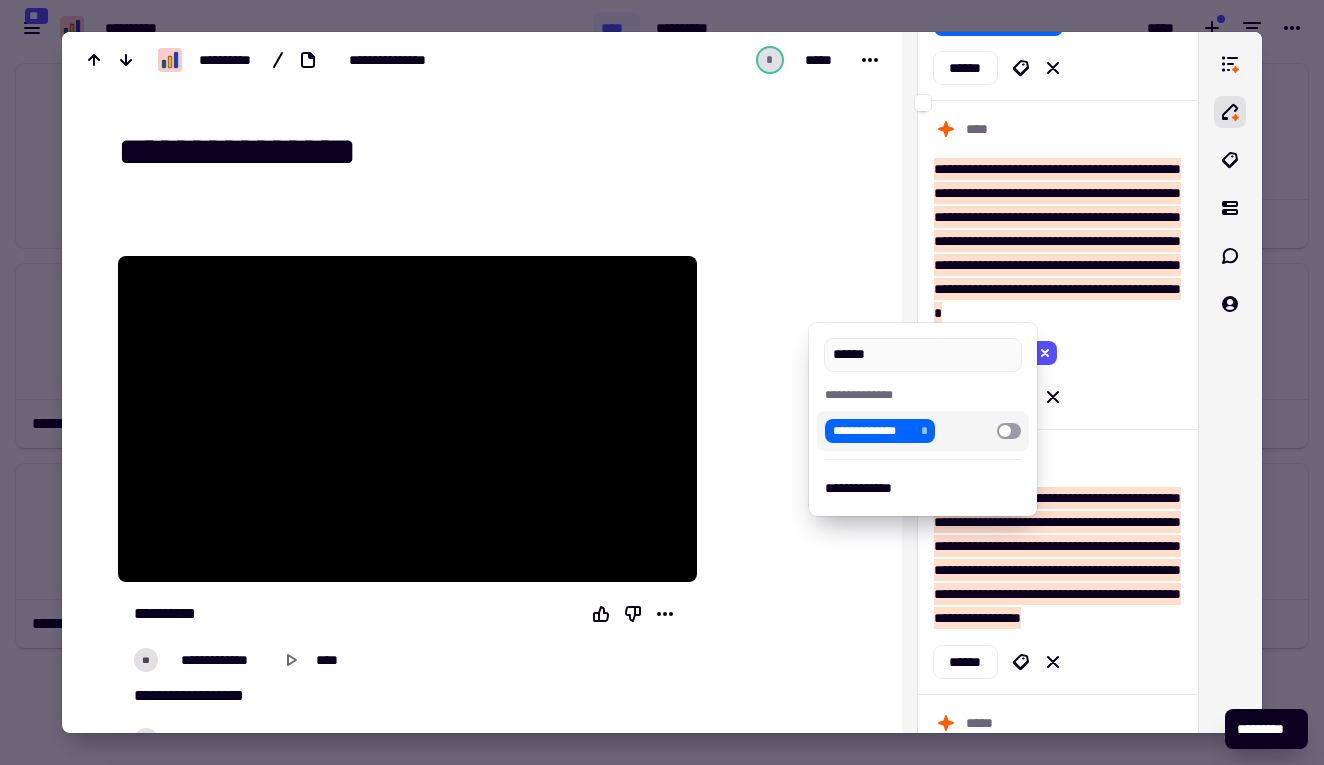 click at bounding box center (662, 382) 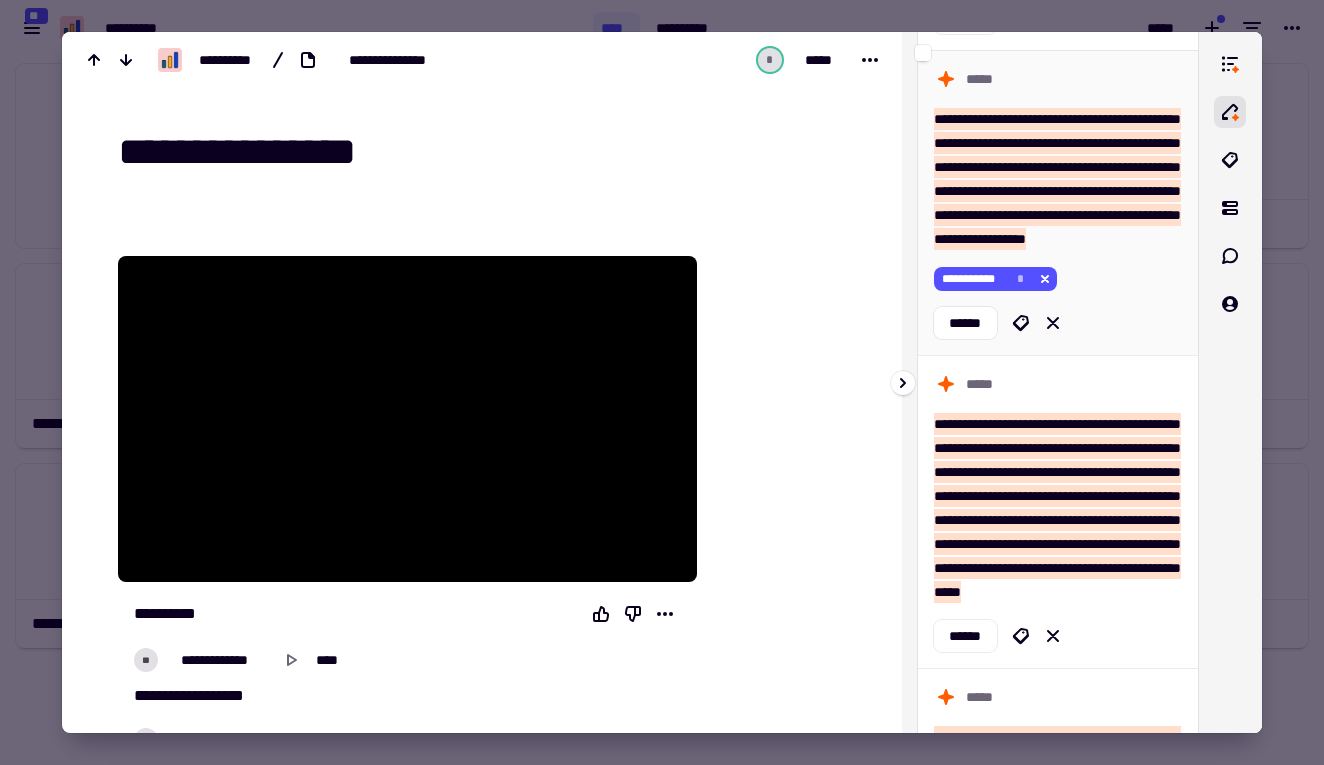scroll, scrollTop: 2248, scrollLeft: 0, axis: vertical 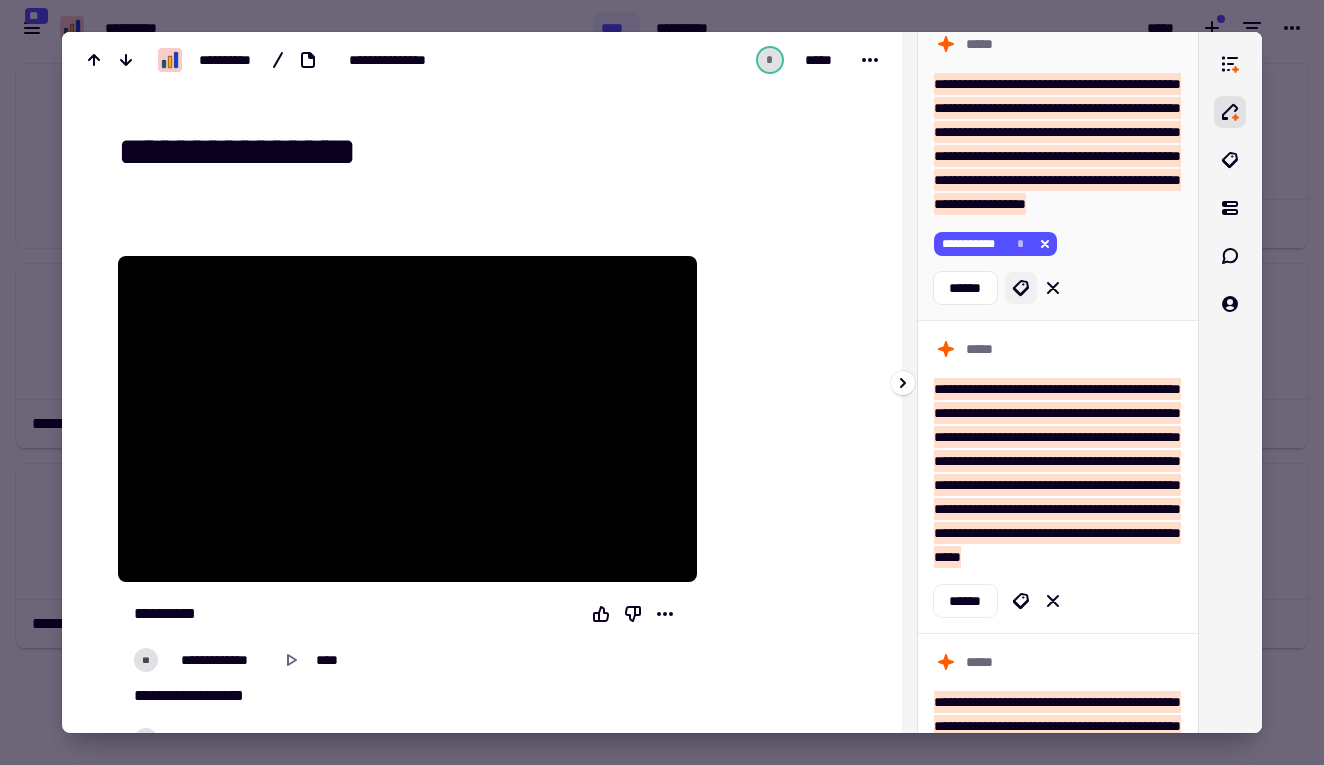 click 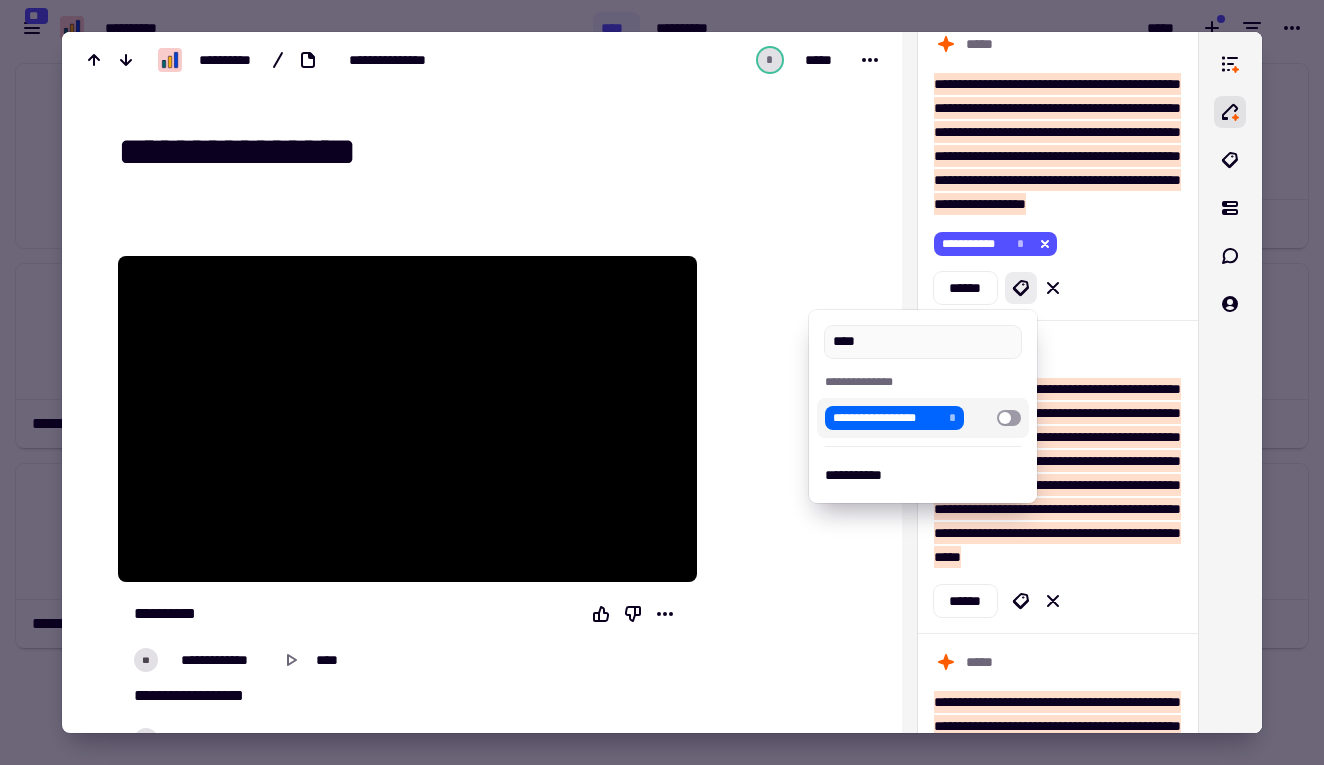 type on "****" 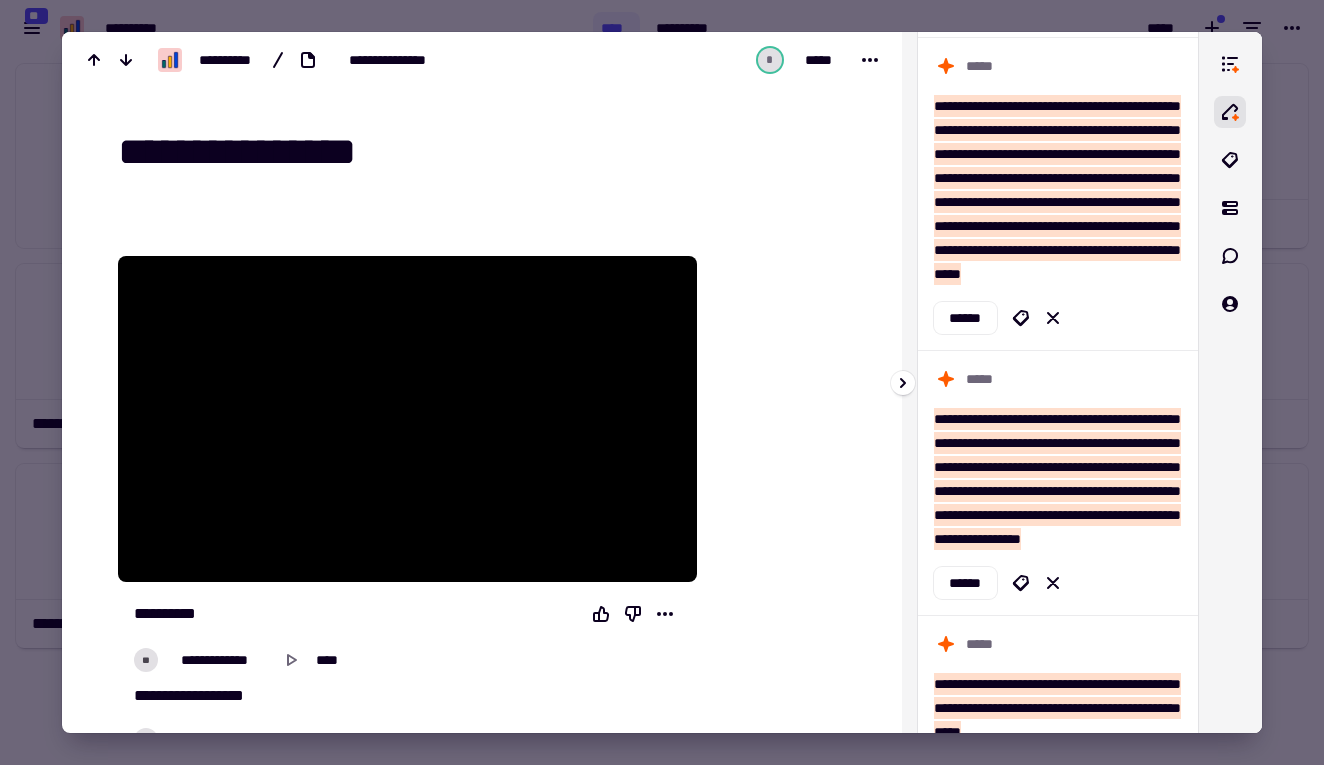scroll, scrollTop: 2568, scrollLeft: 0, axis: vertical 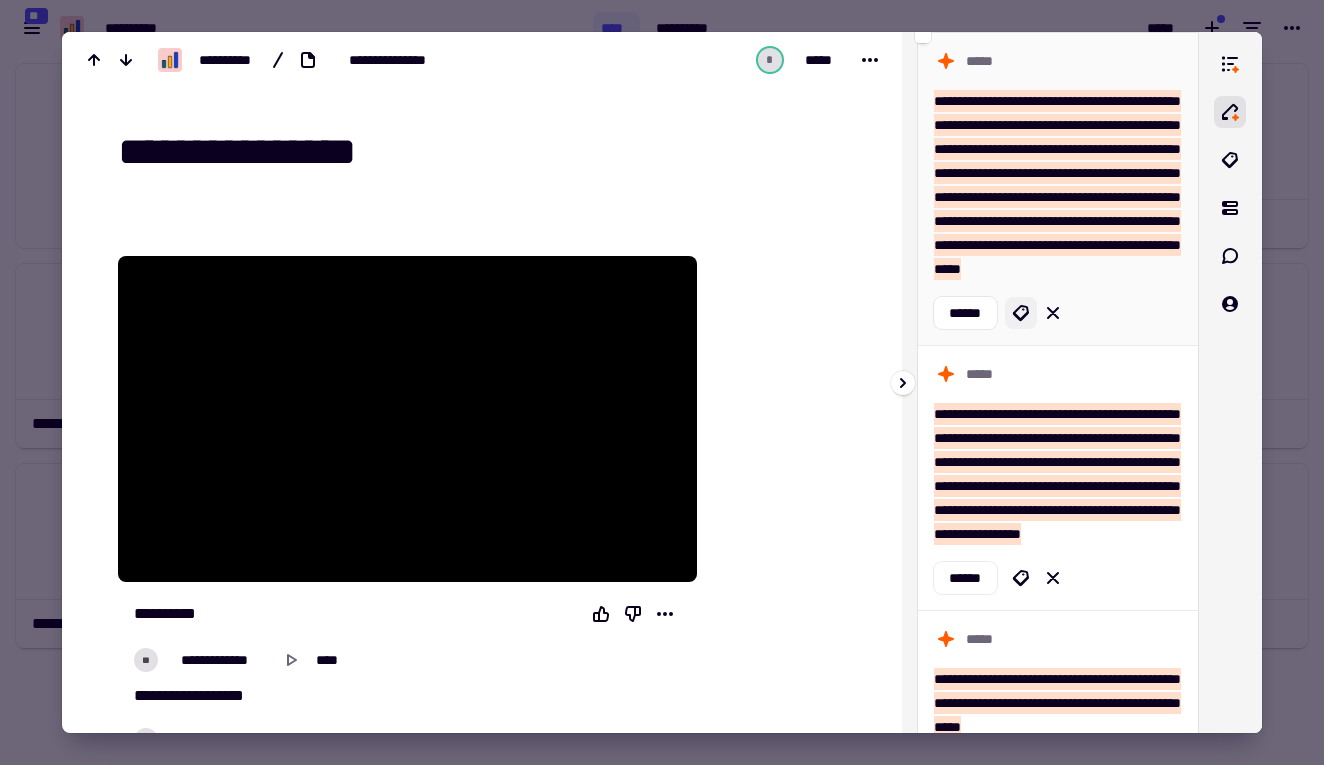 click 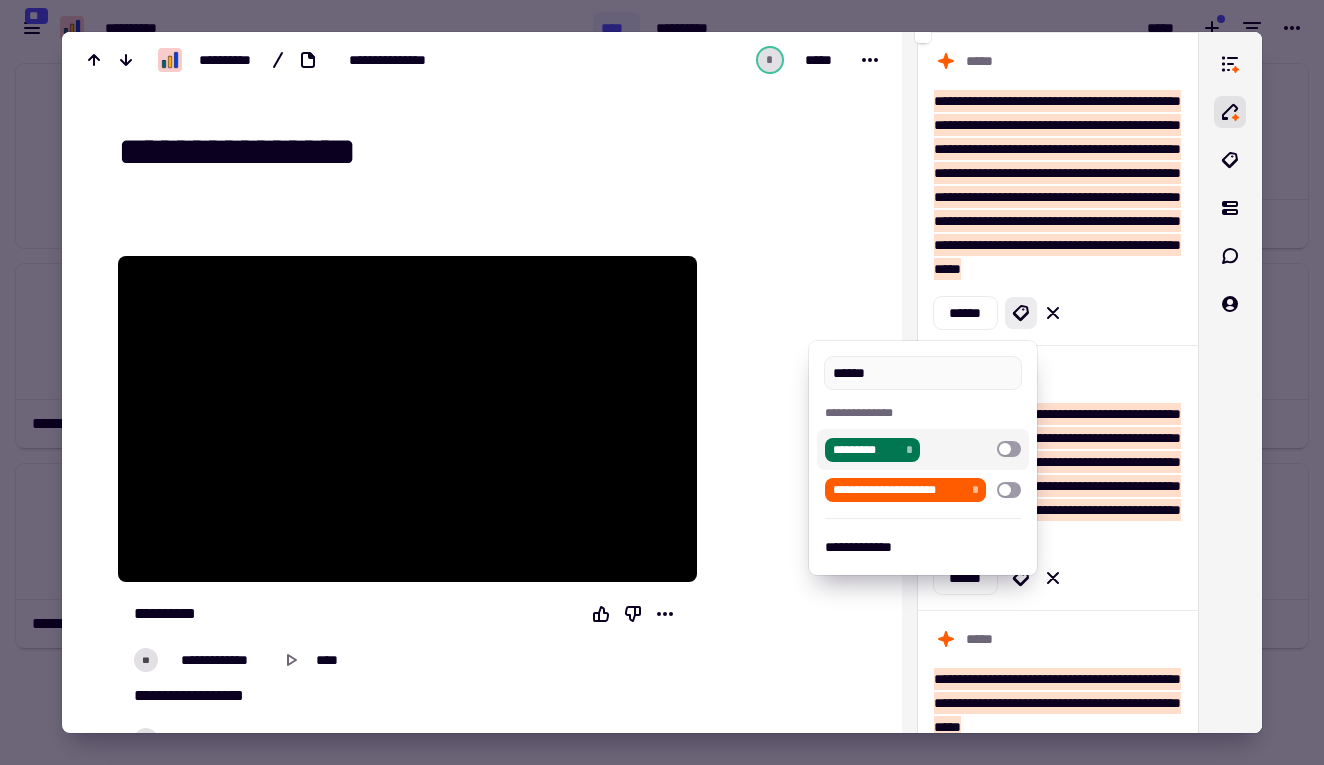 type on "******" 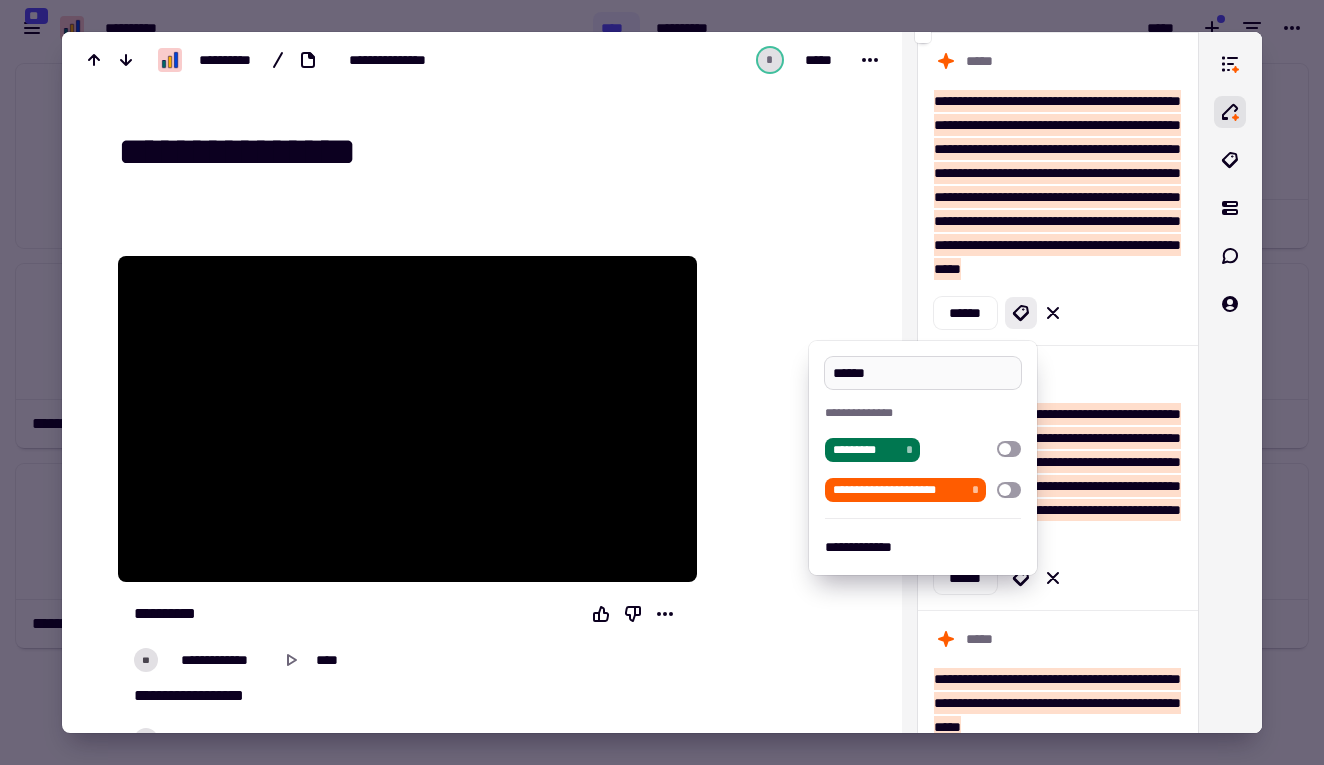 click on "******" at bounding box center (922, 373) 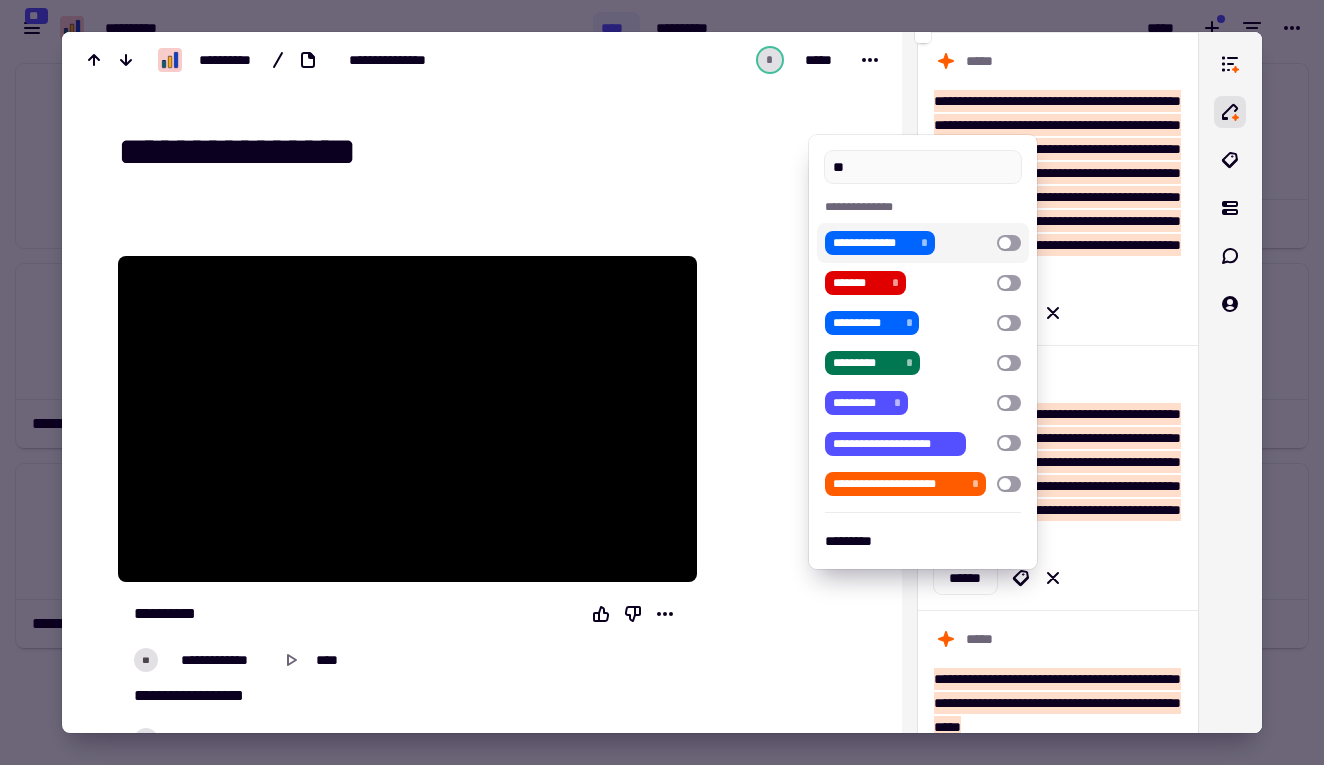 type on "**" 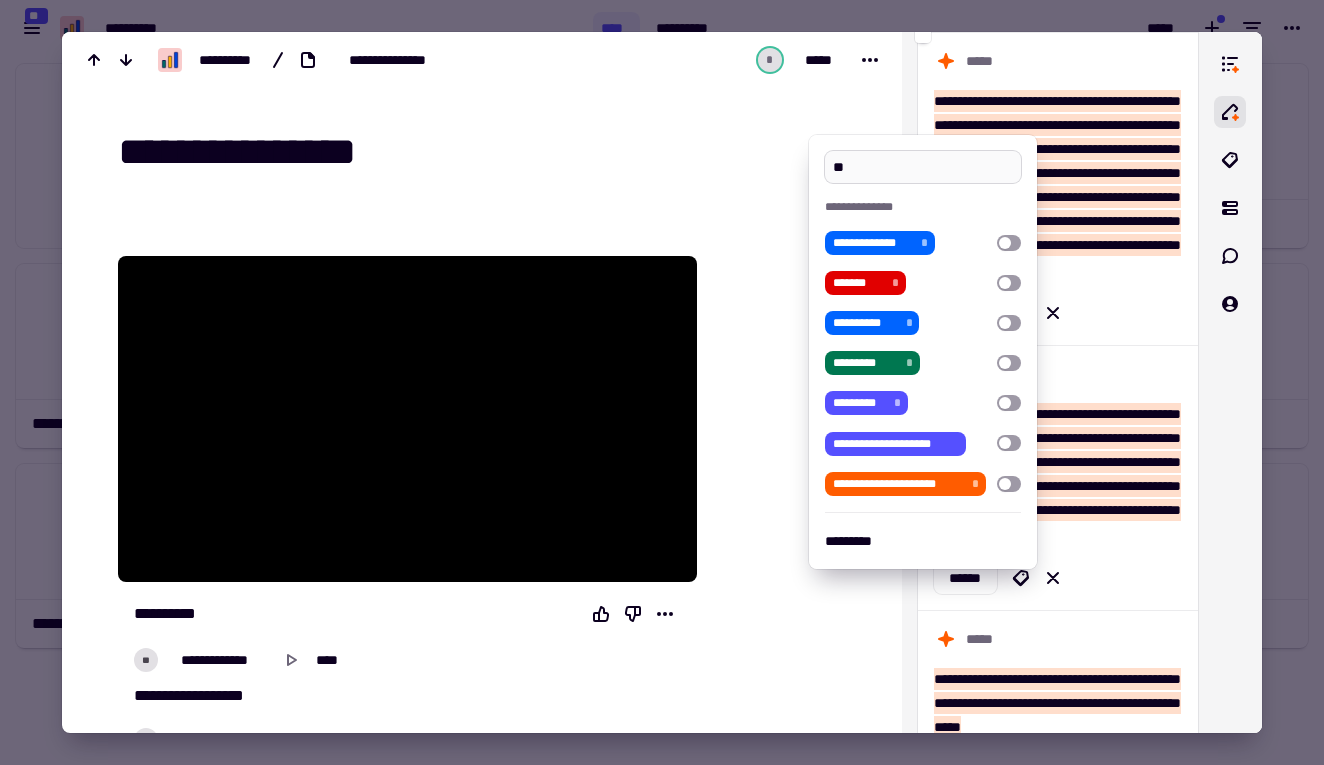 click on "**" at bounding box center (922, 167) 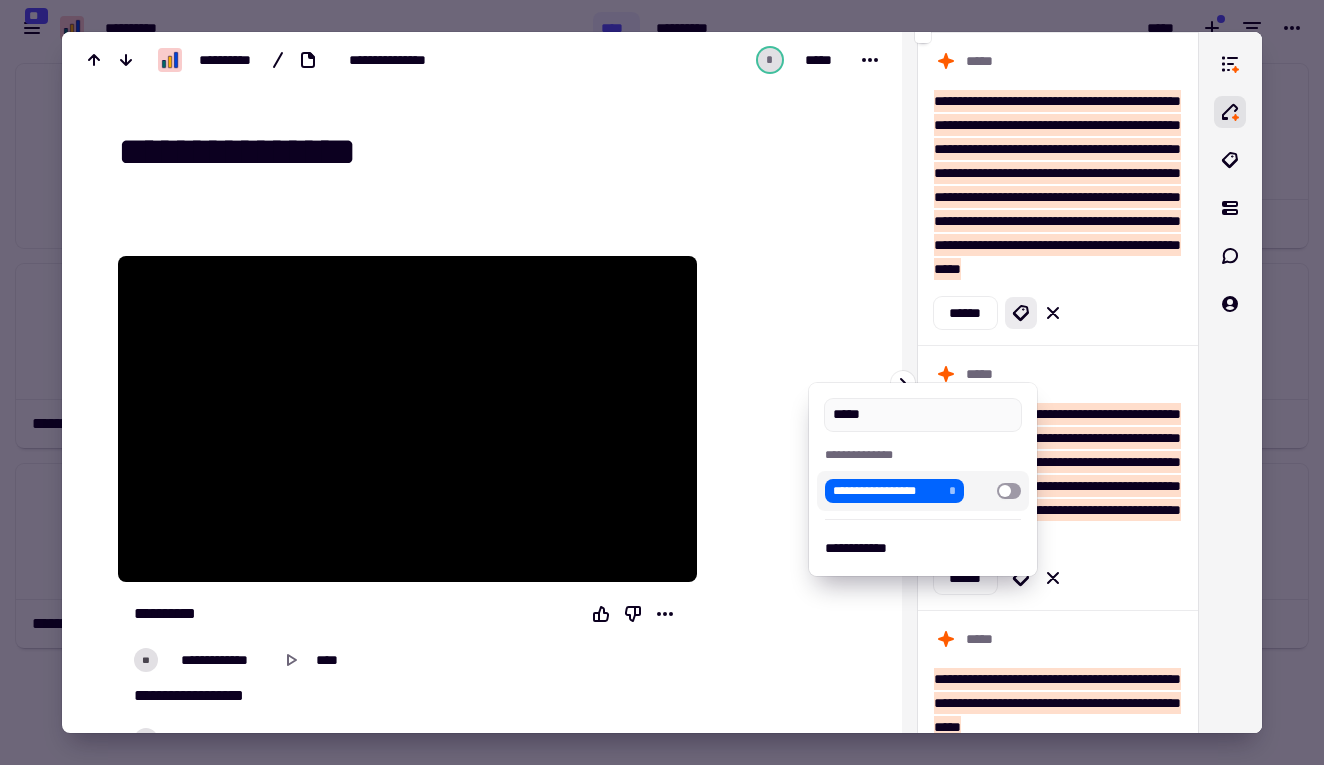 type on "*****" 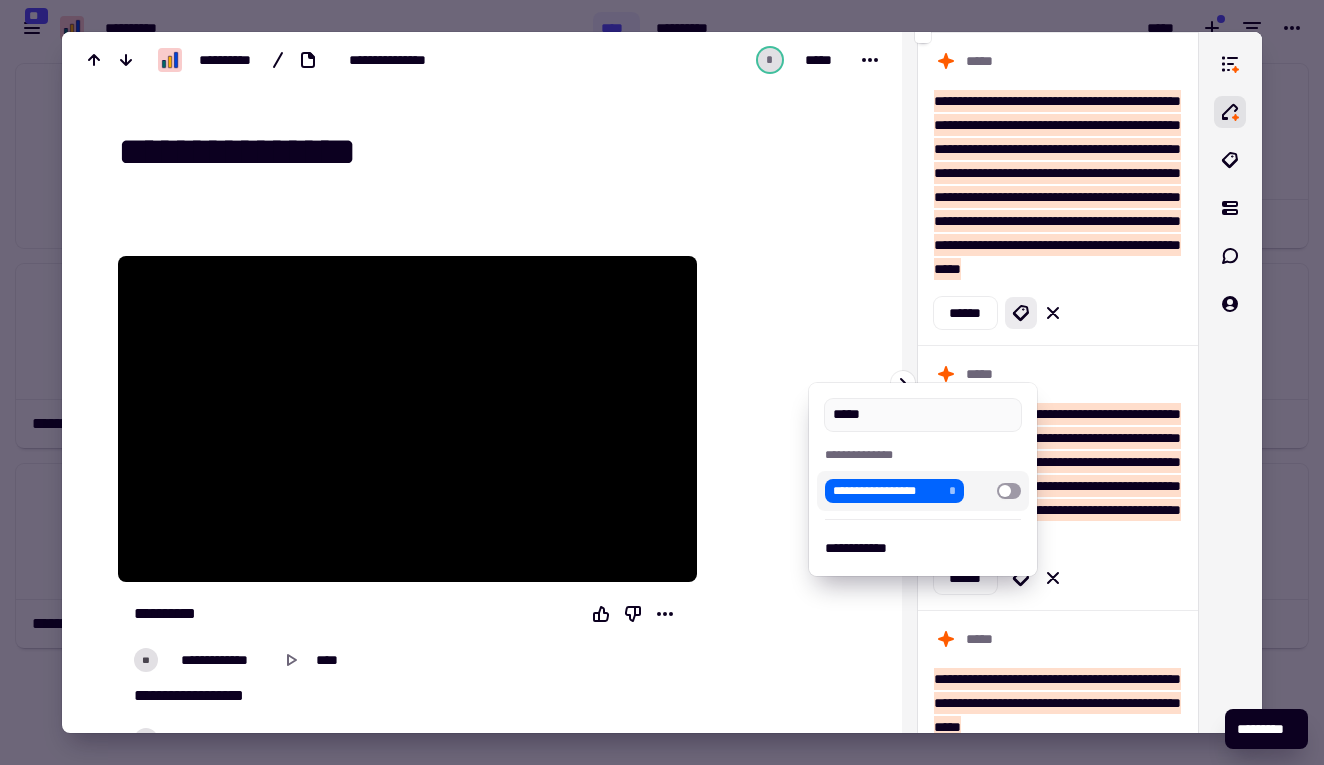 click at bounding box center (662, 382) 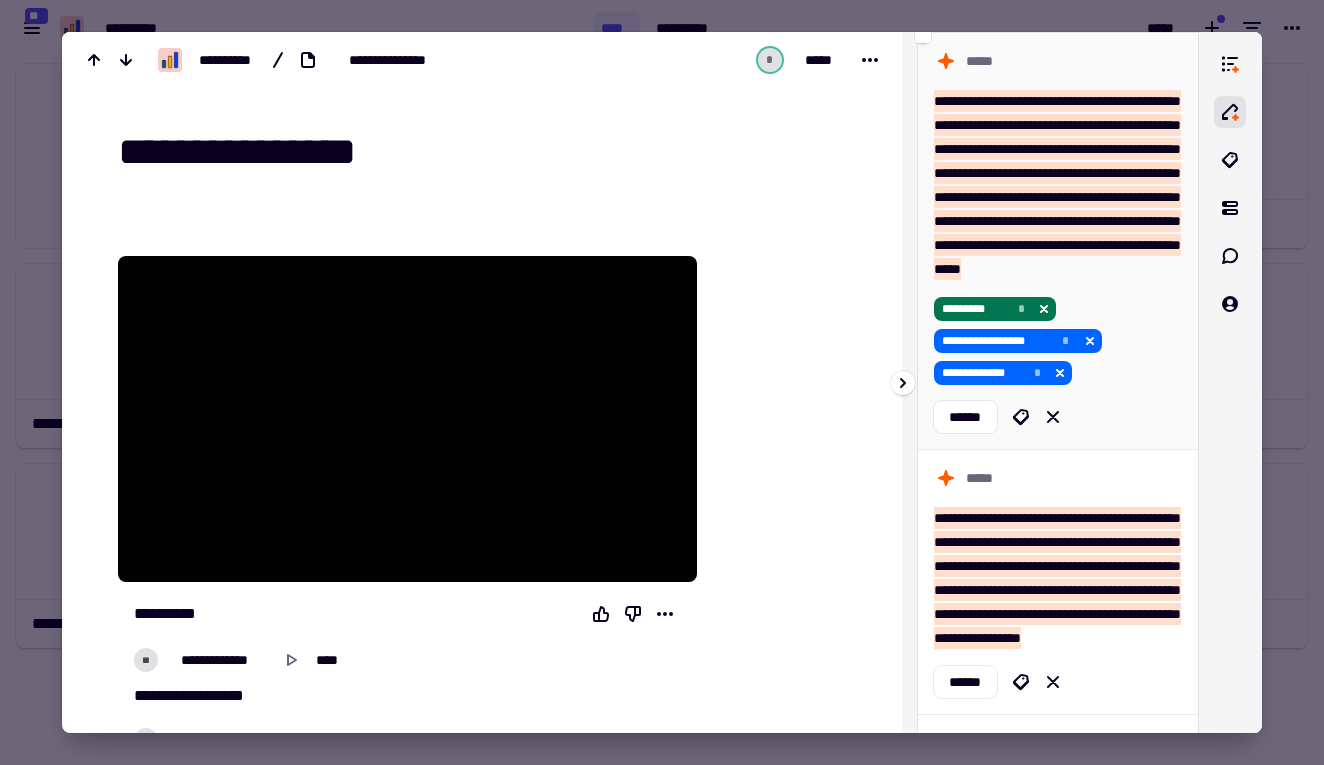 scroll, scrollTop: 2642, scrollLeft: 0, axis: vertical 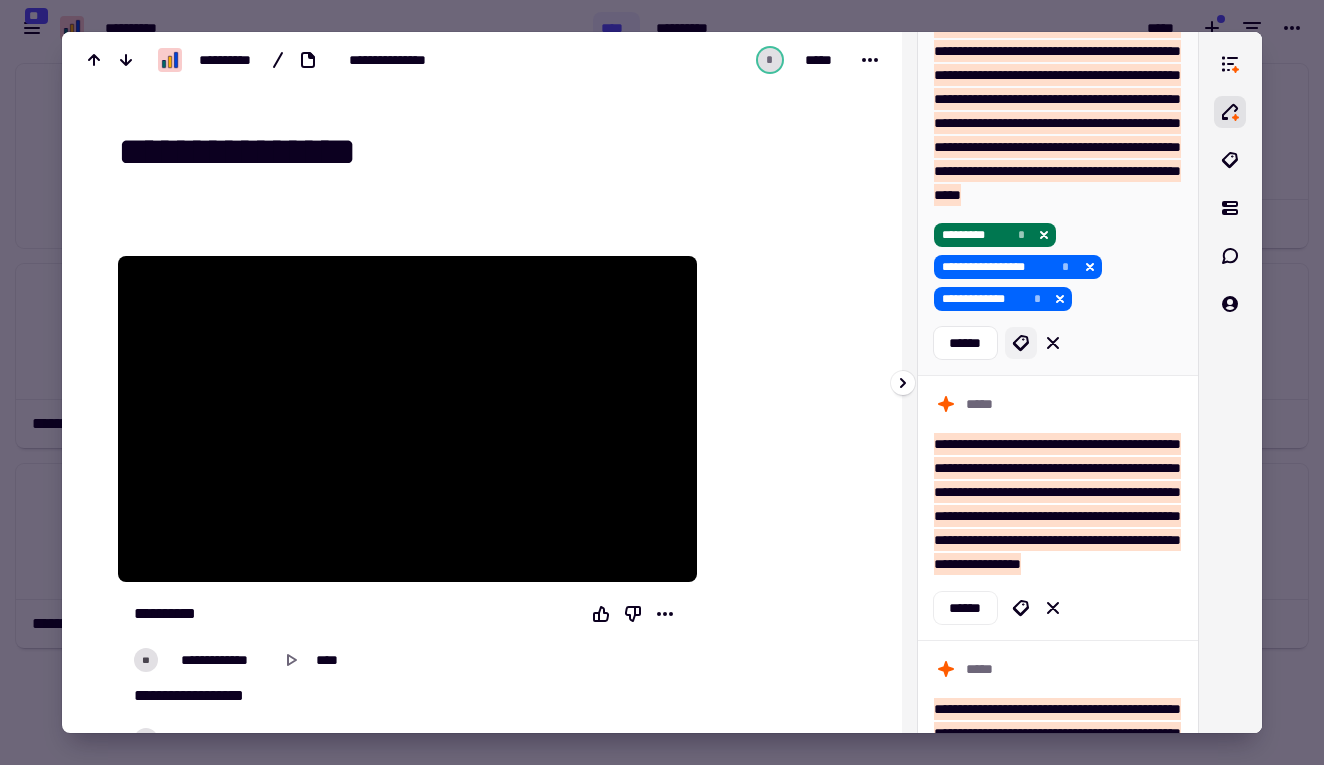click 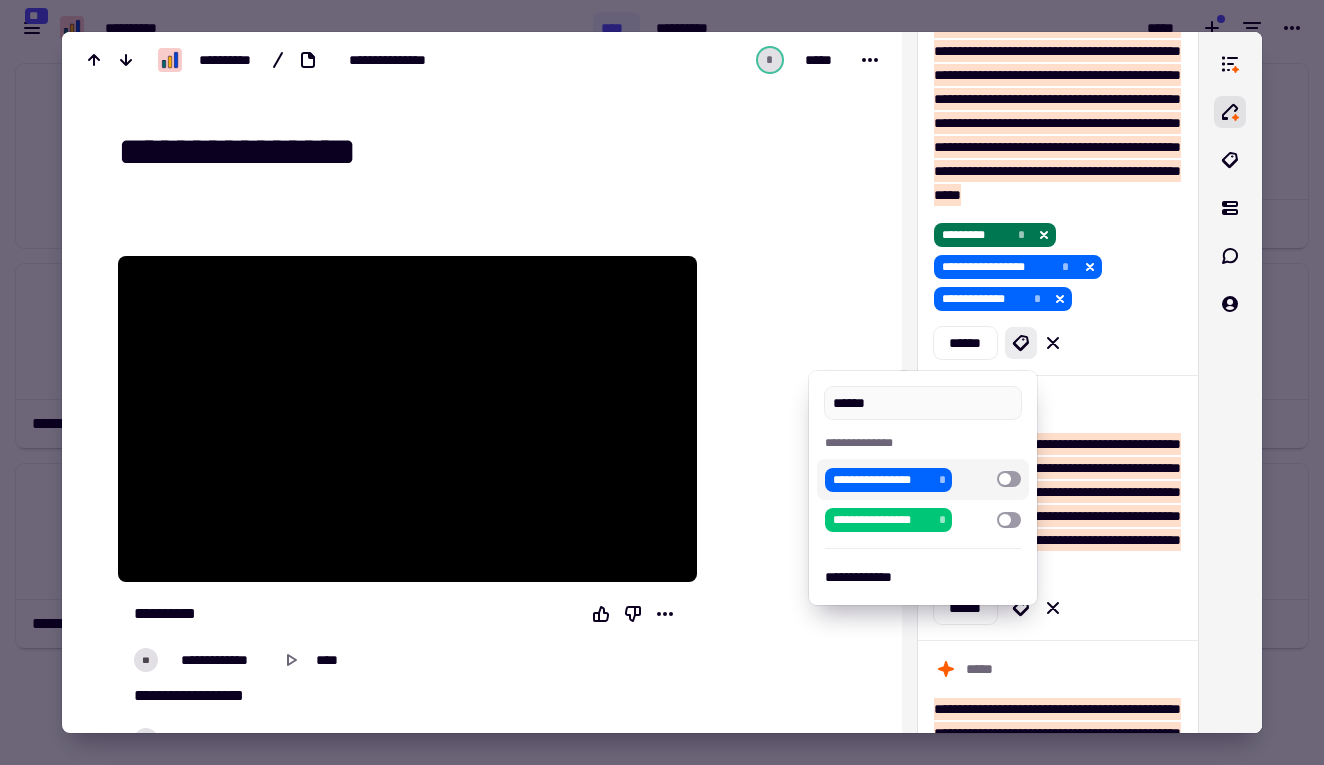 type on "******" 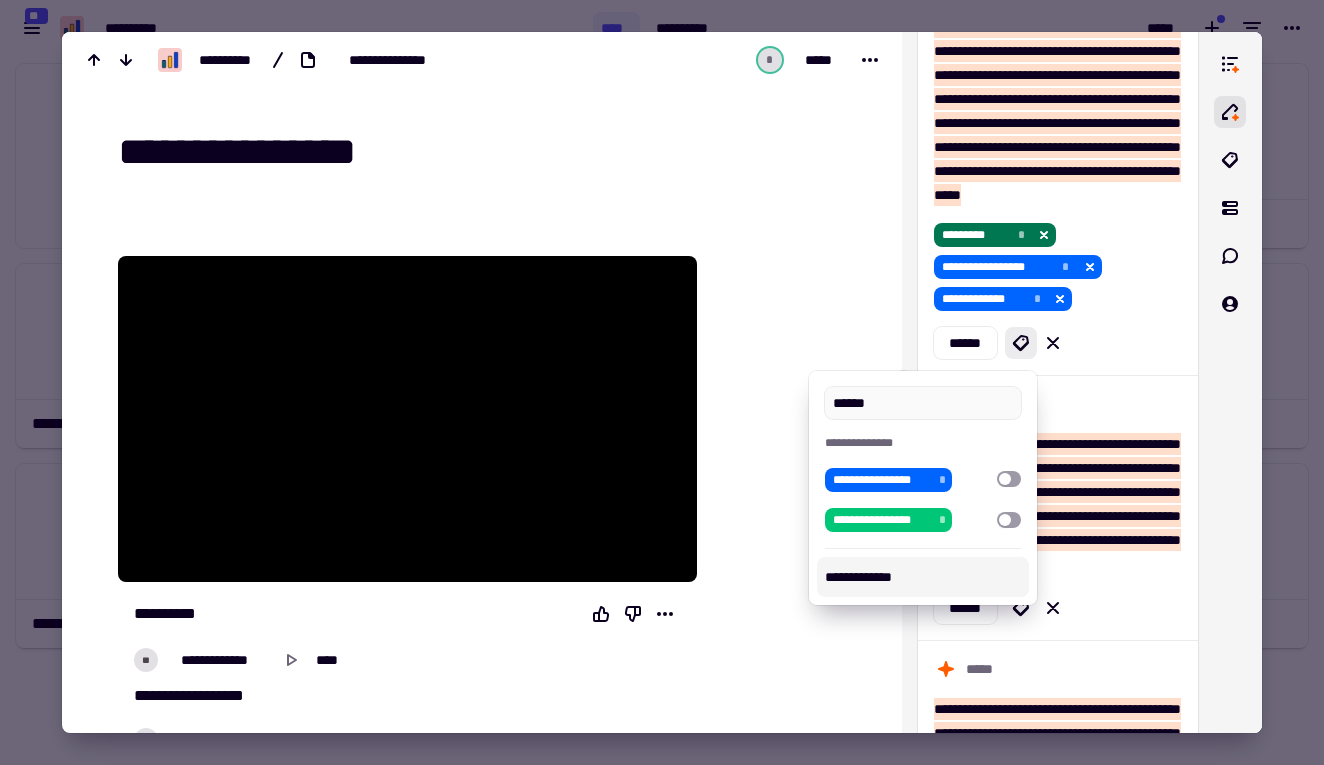click at bounding box center [662, 382] 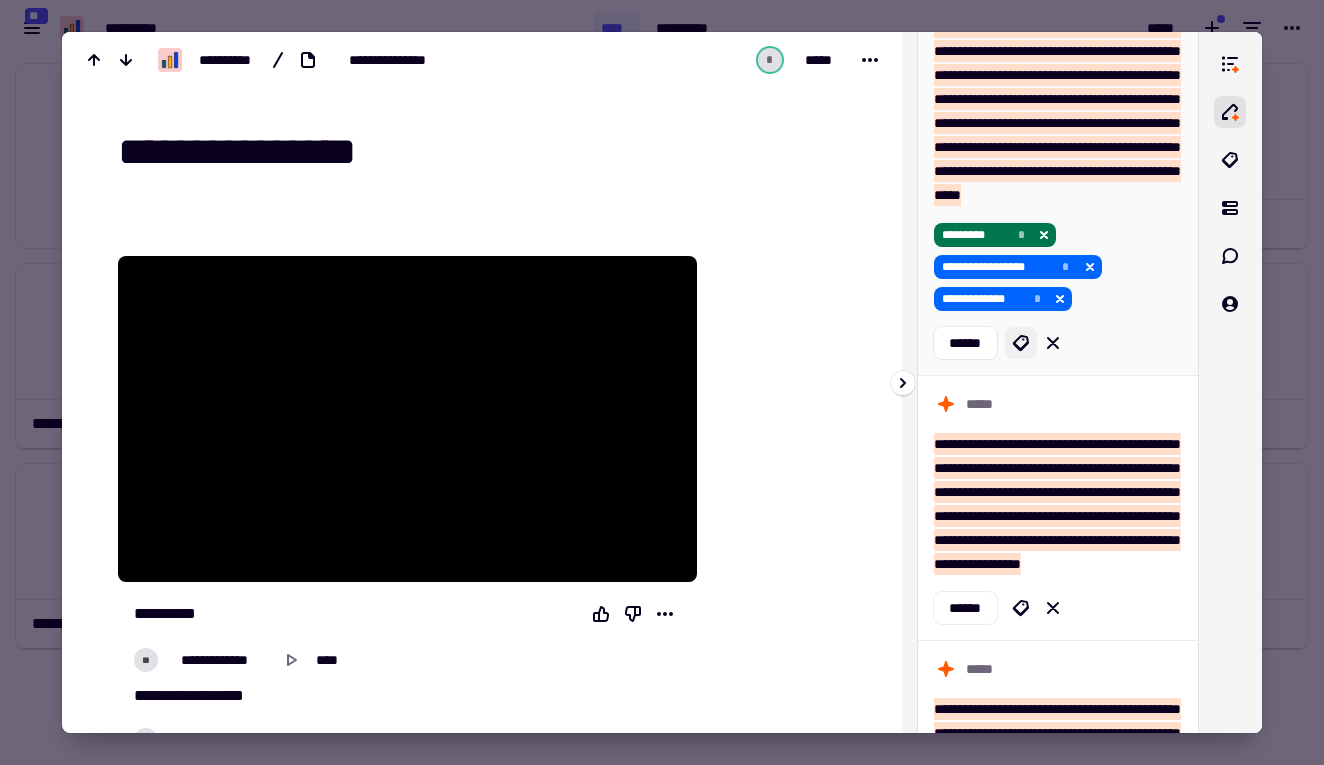 click 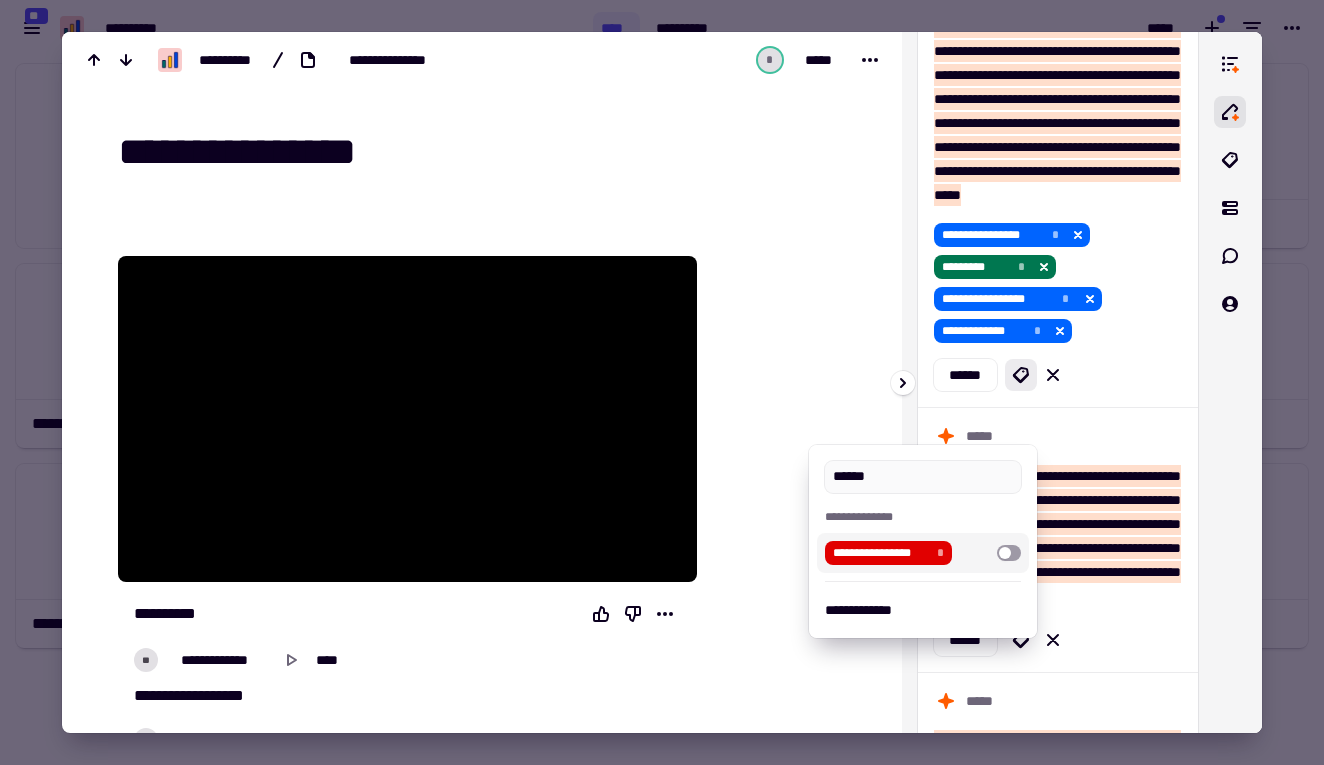 type on "******" 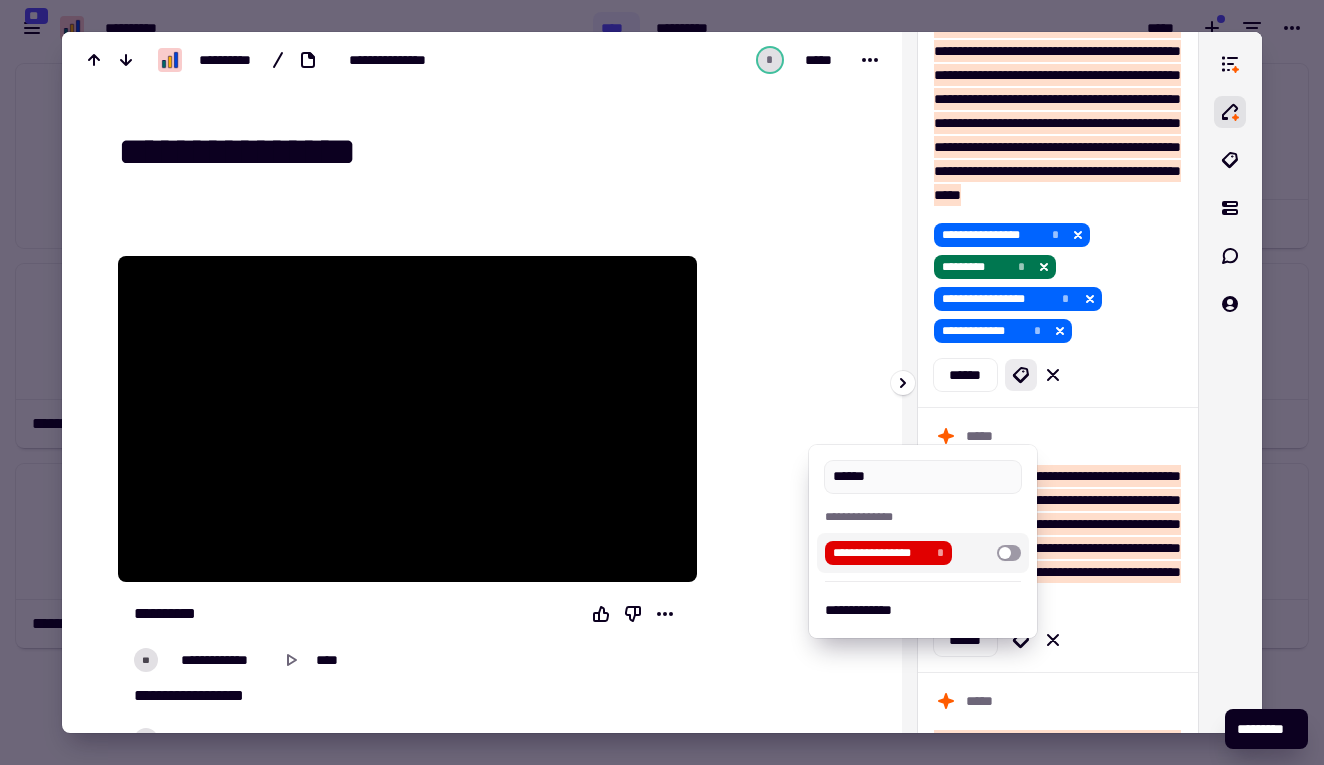 click at bounding box center (662, 382) 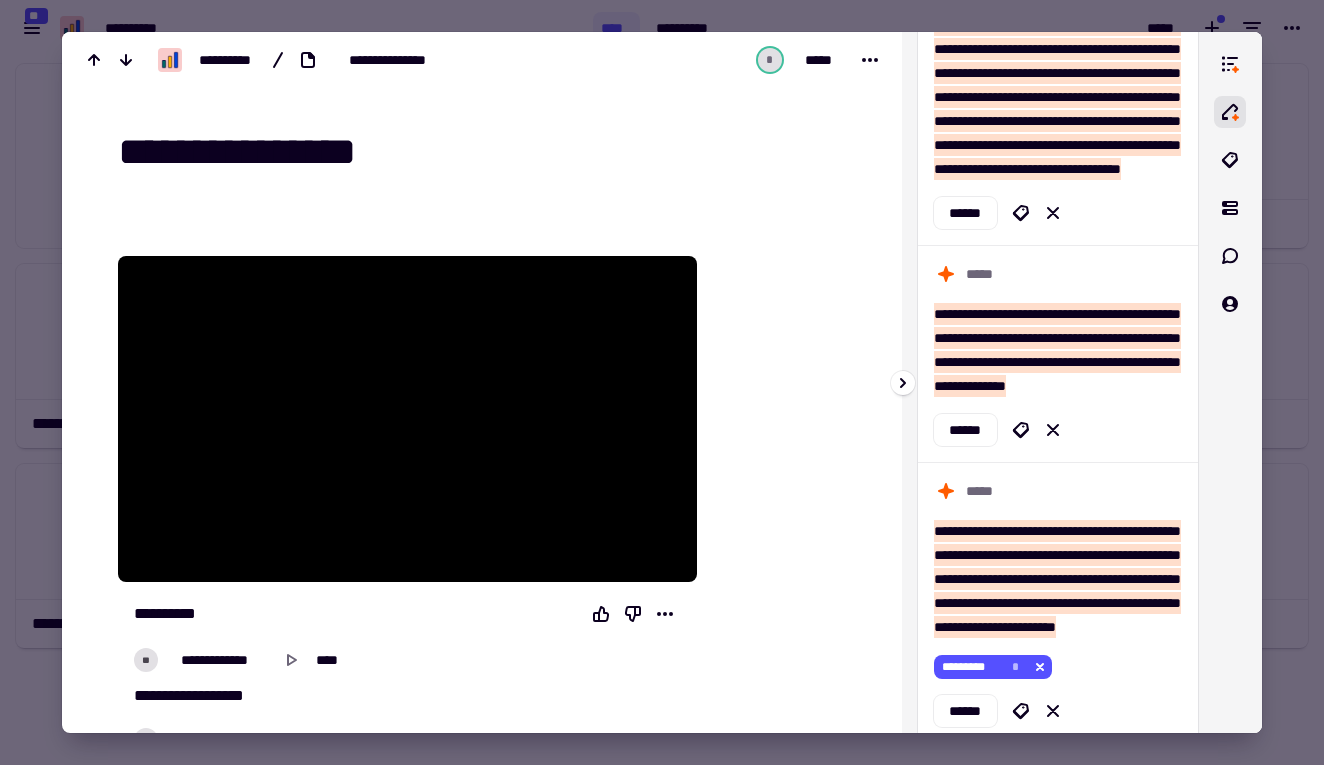 scroll, scrollTop: 3680, scrollLeft: 0, axis: vertical 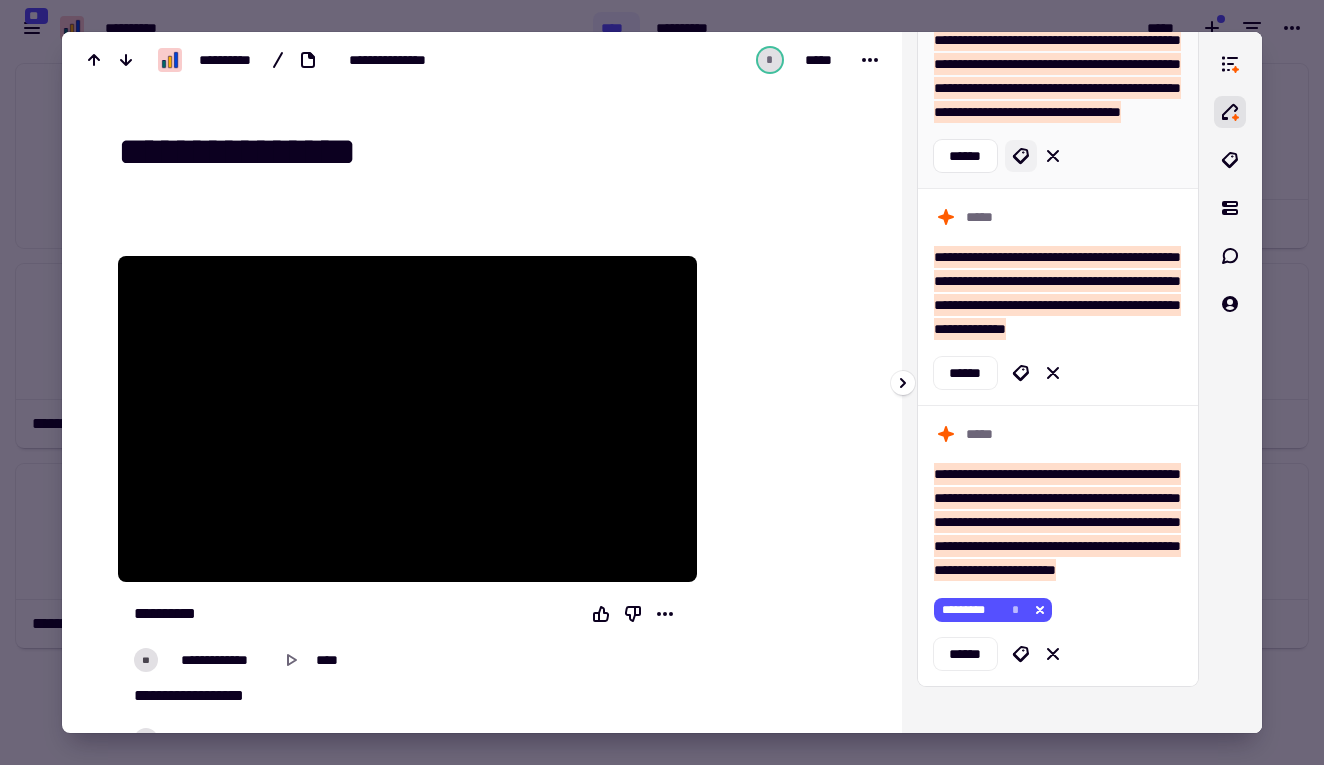 click 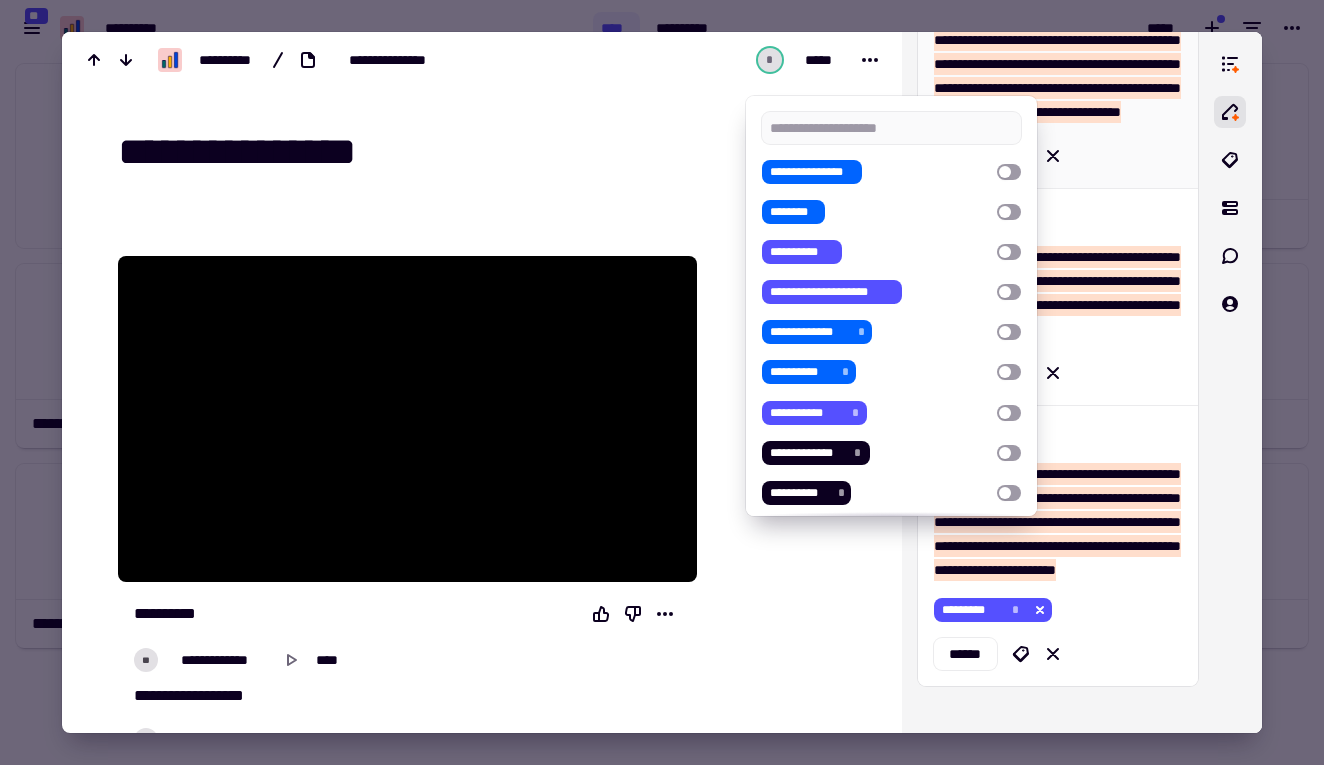 type on "*" 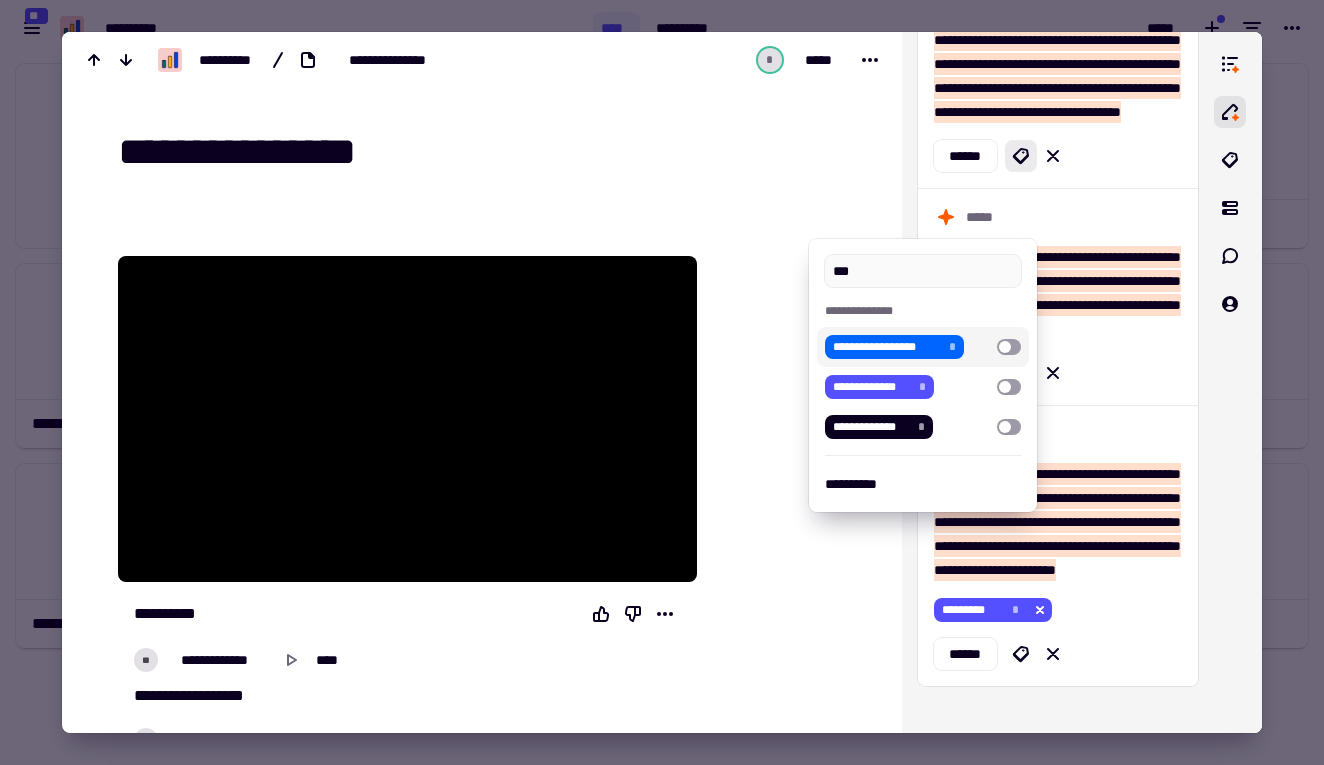 type on "***" 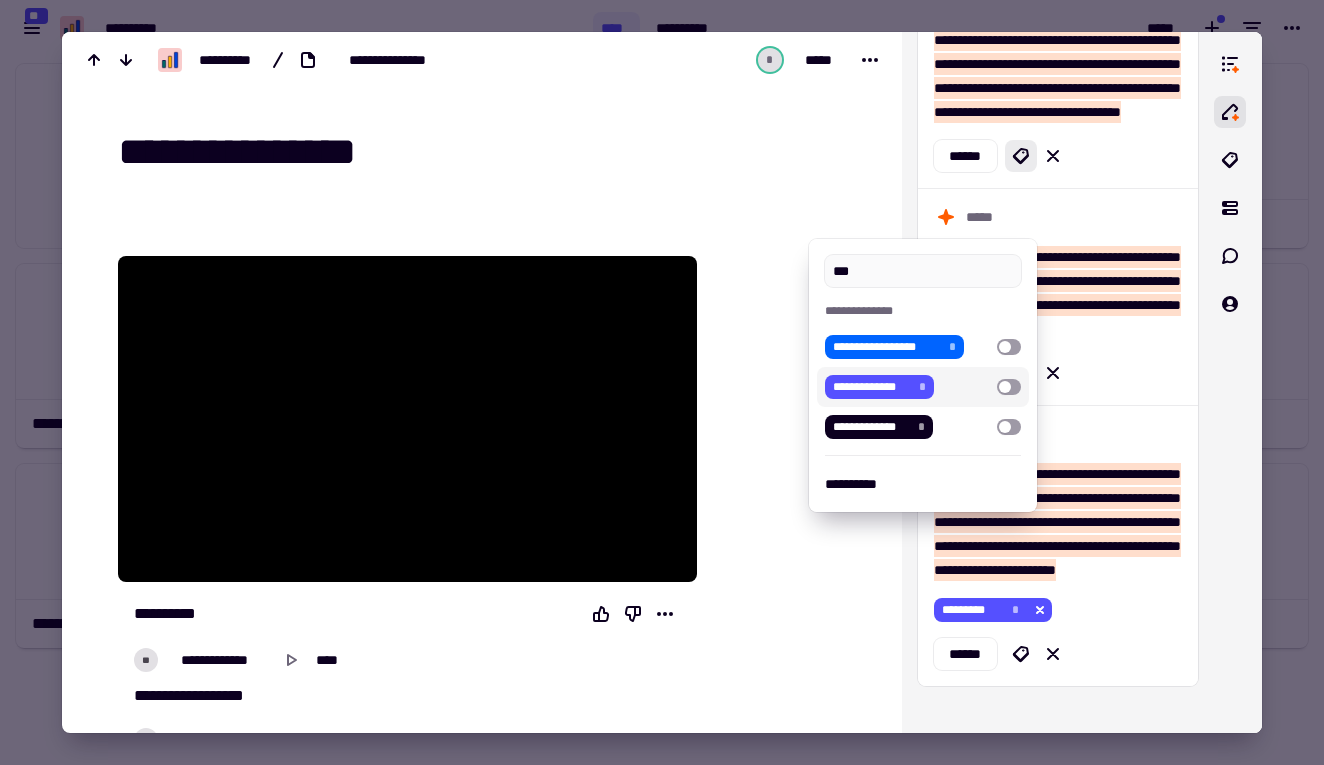 click at bounding box center (662, 382) 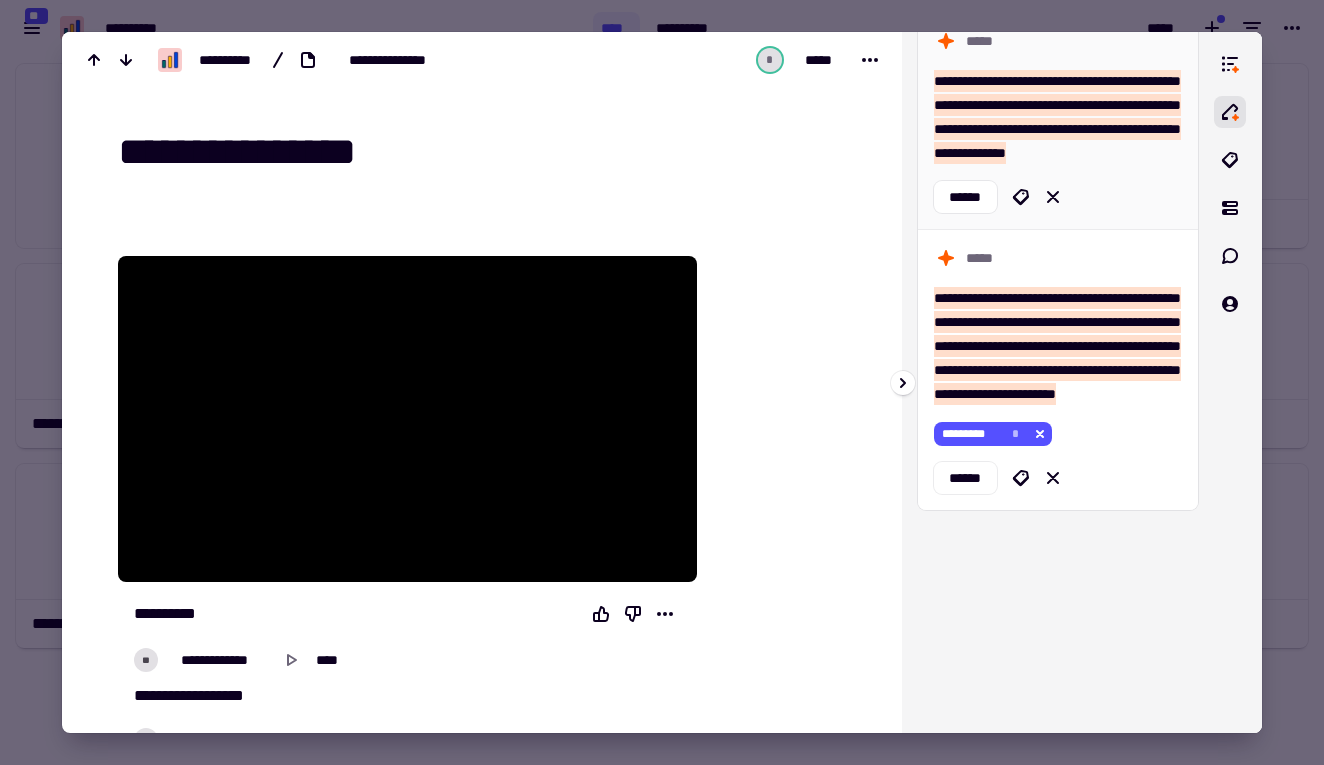 scroll, scrollTop: 3975, scrollLeft: 0, axis: vertical 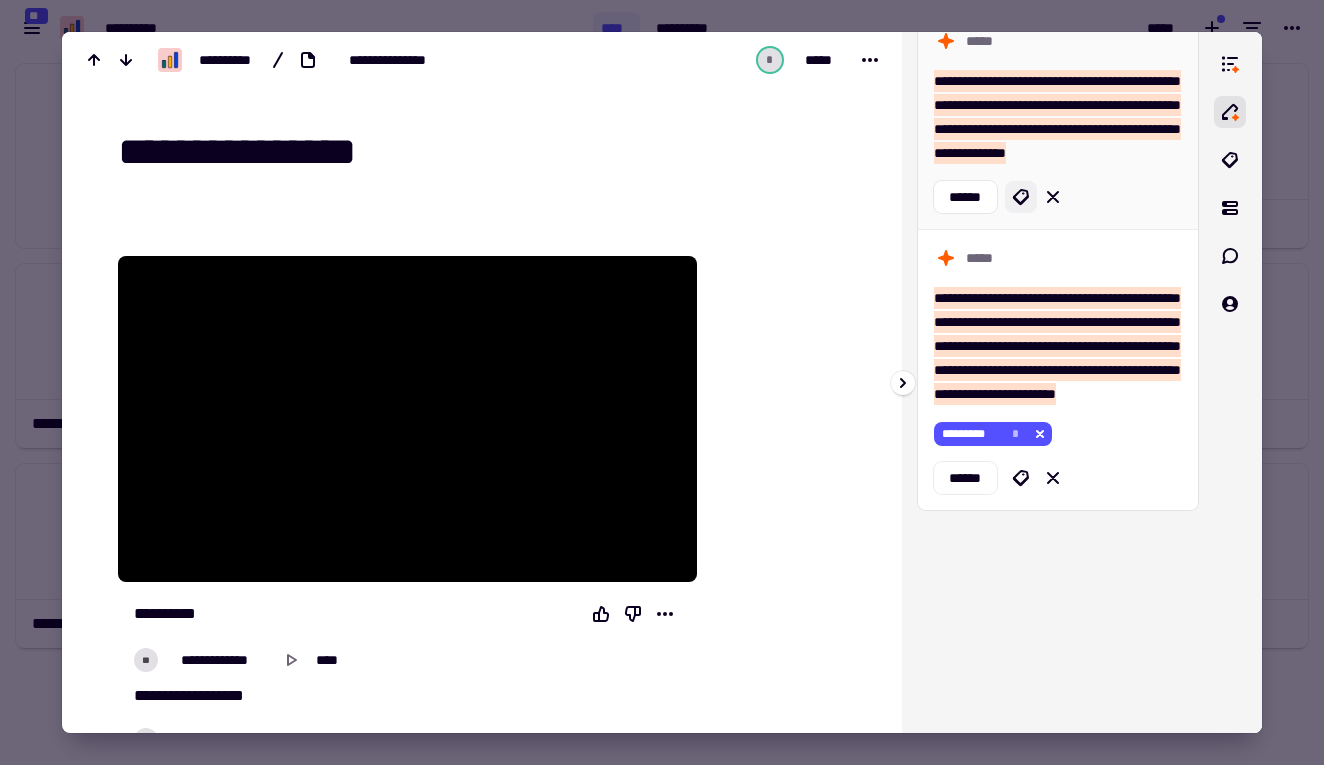 click 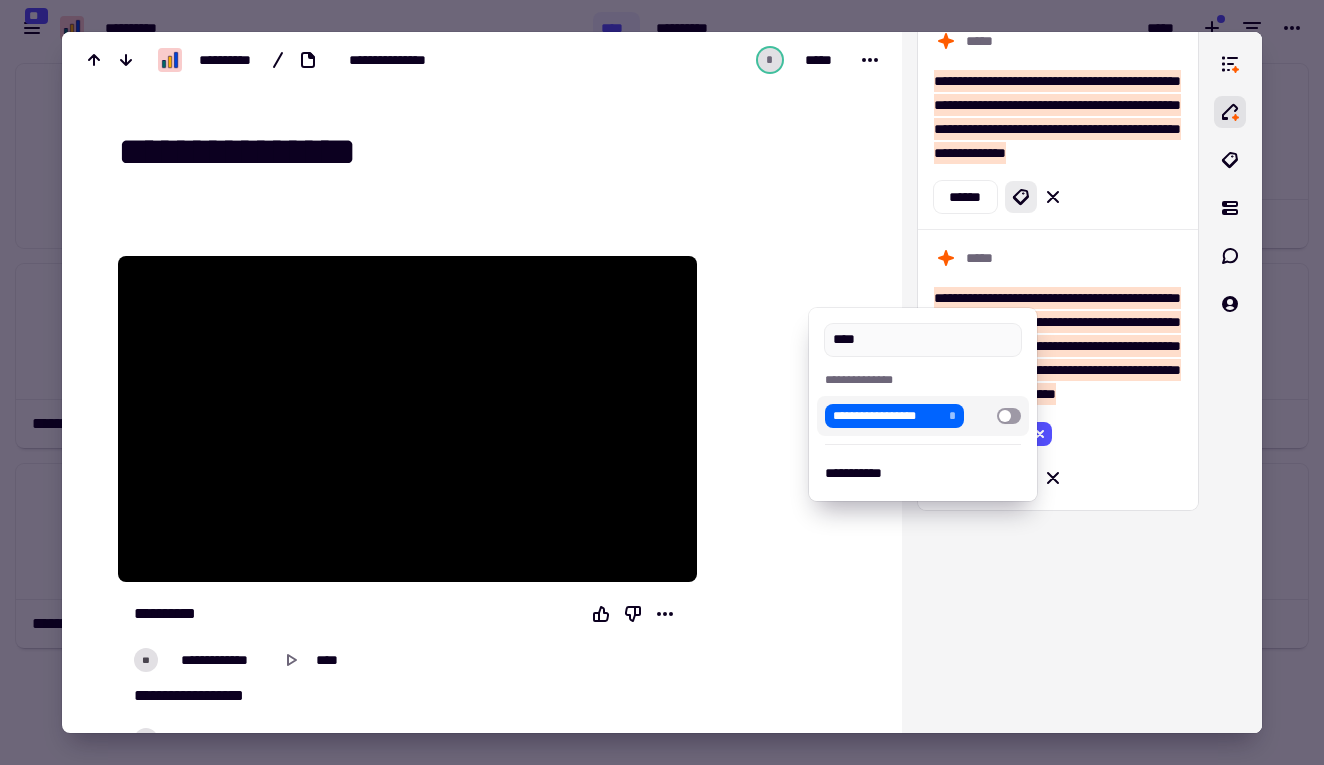 type on "****" 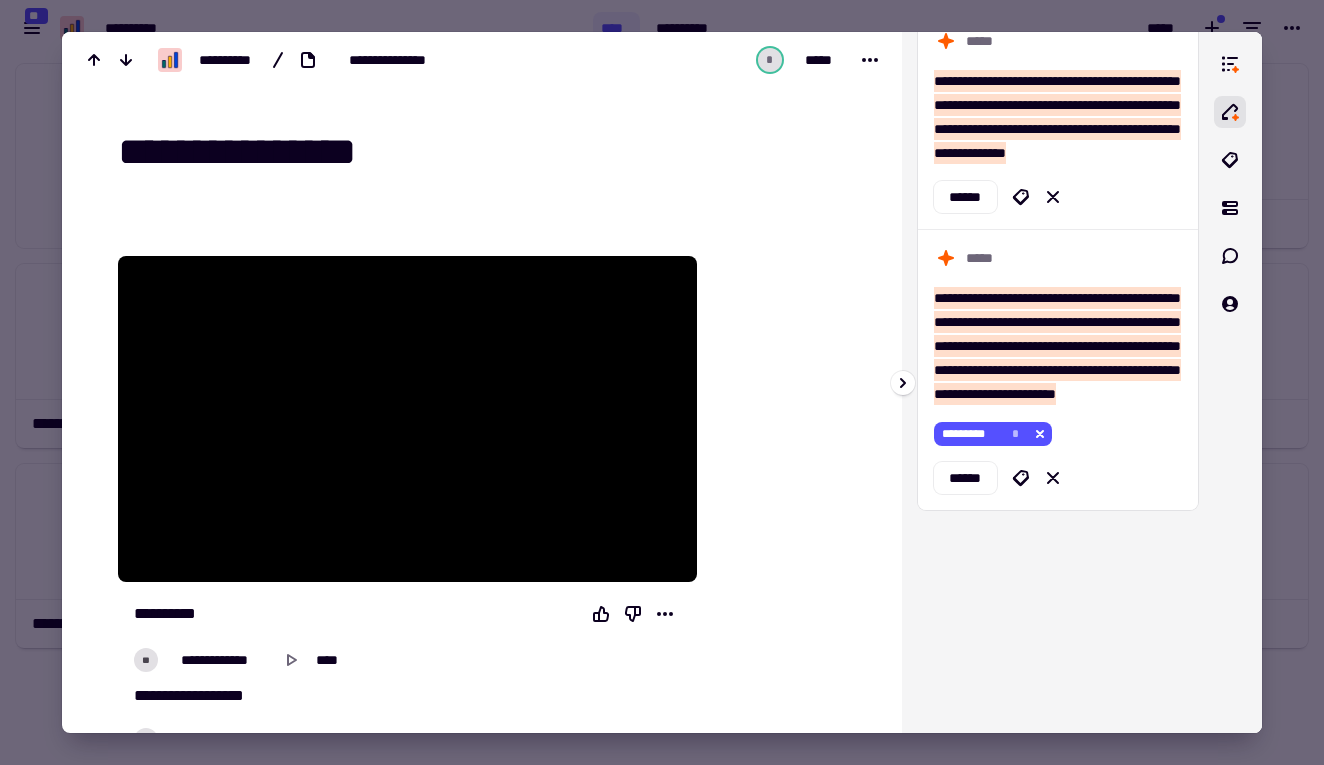 scroll, scrollTop: 4221, scrollLeft: 0, axis: vertical 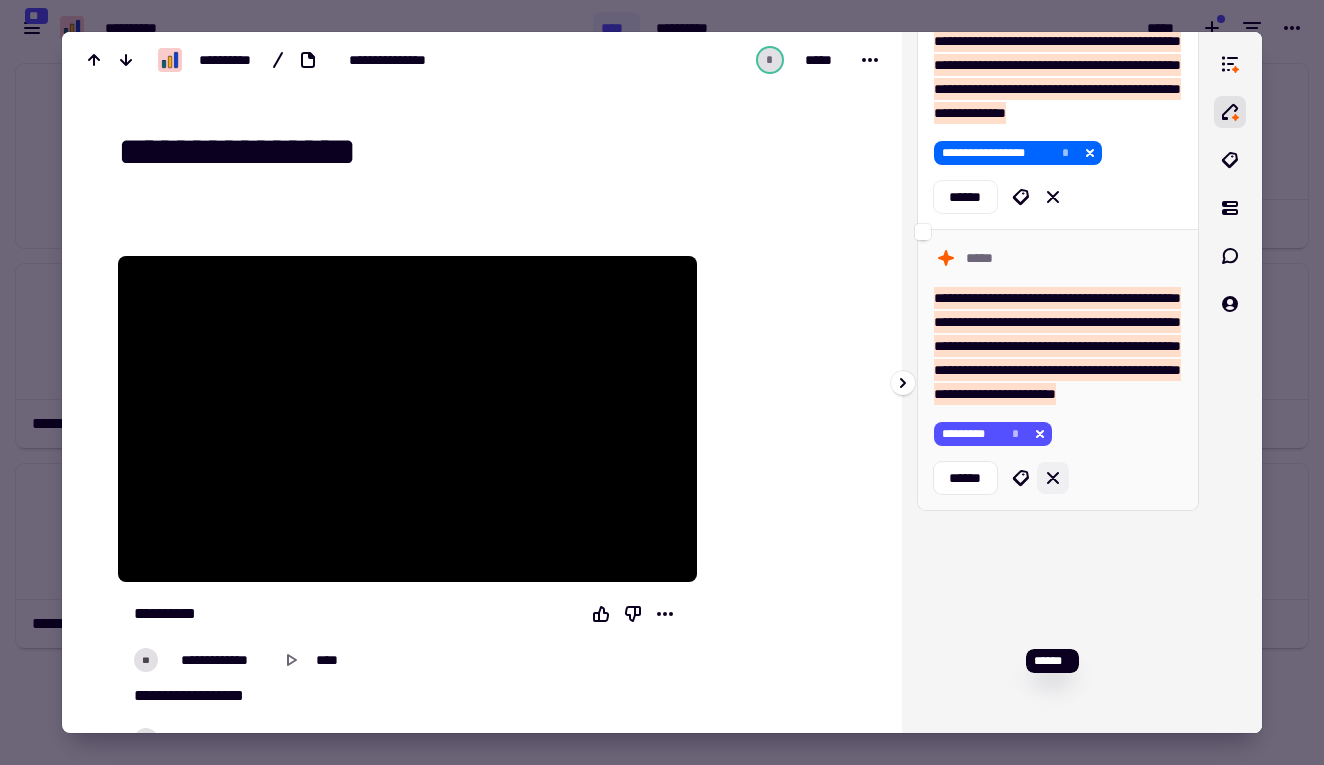 click 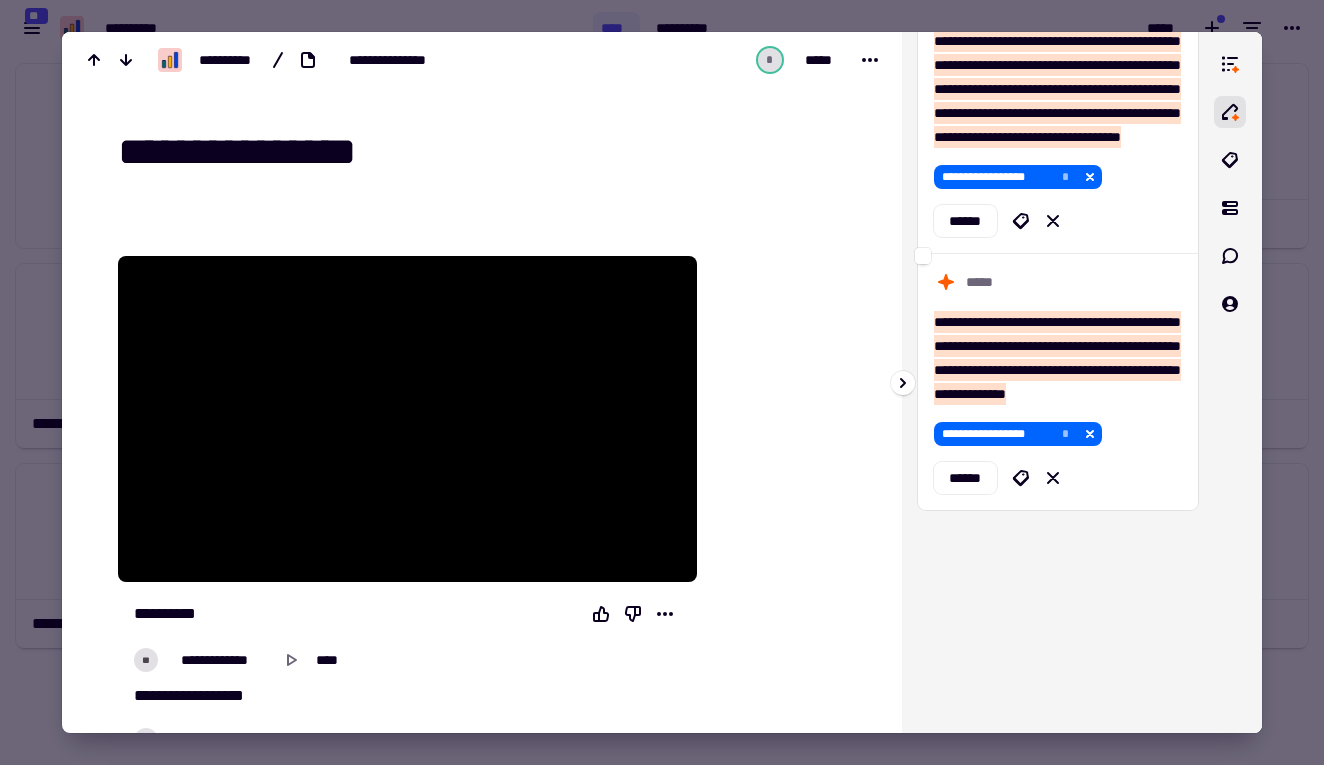 scroll, scrollTop: 4063, scrollLeft: 0, axis: vertical 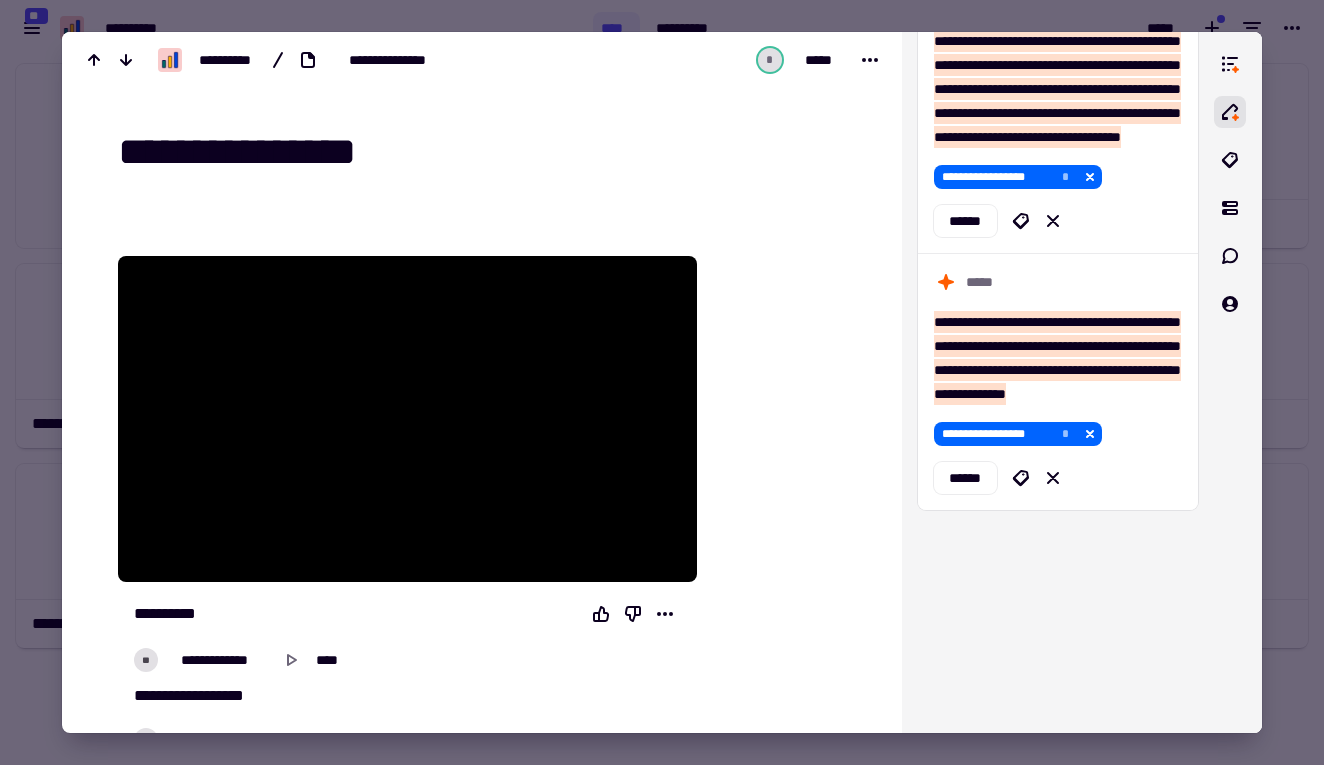 click at bounding box center [662, 382] 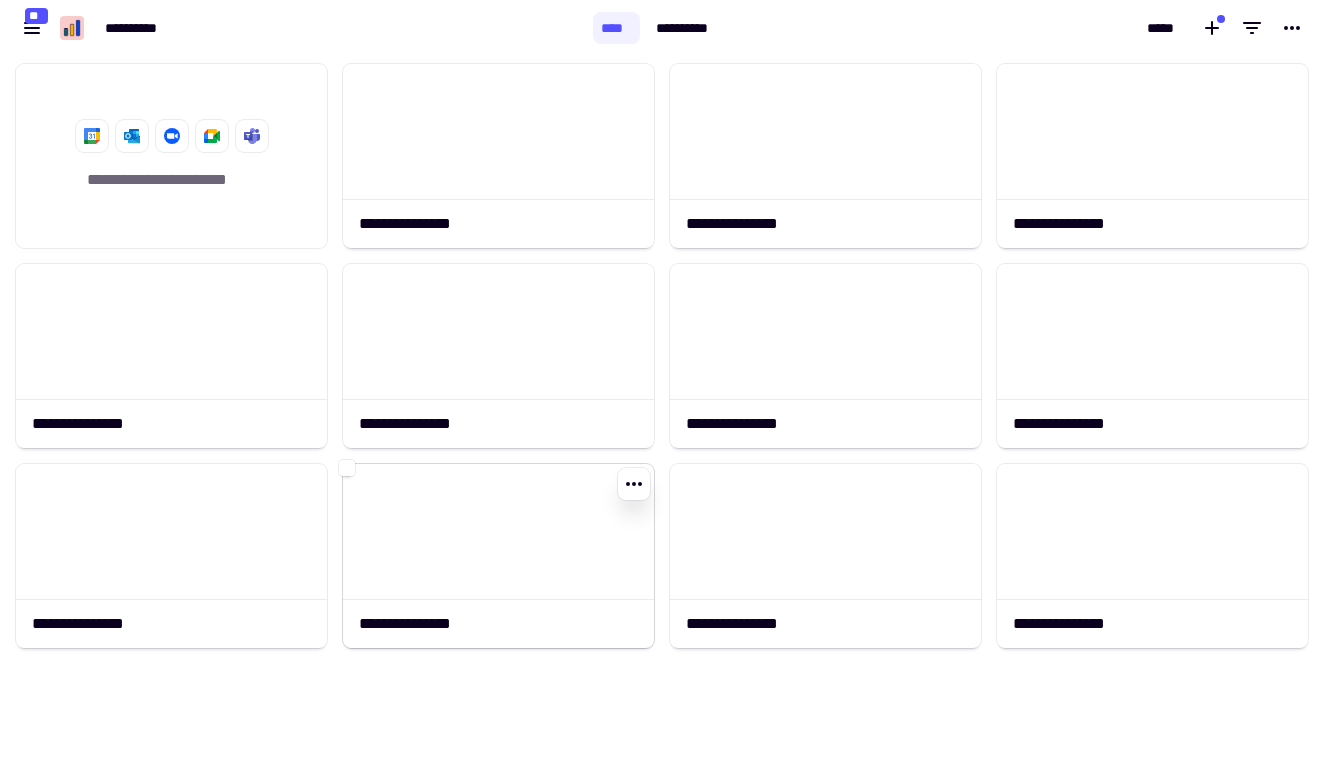 click 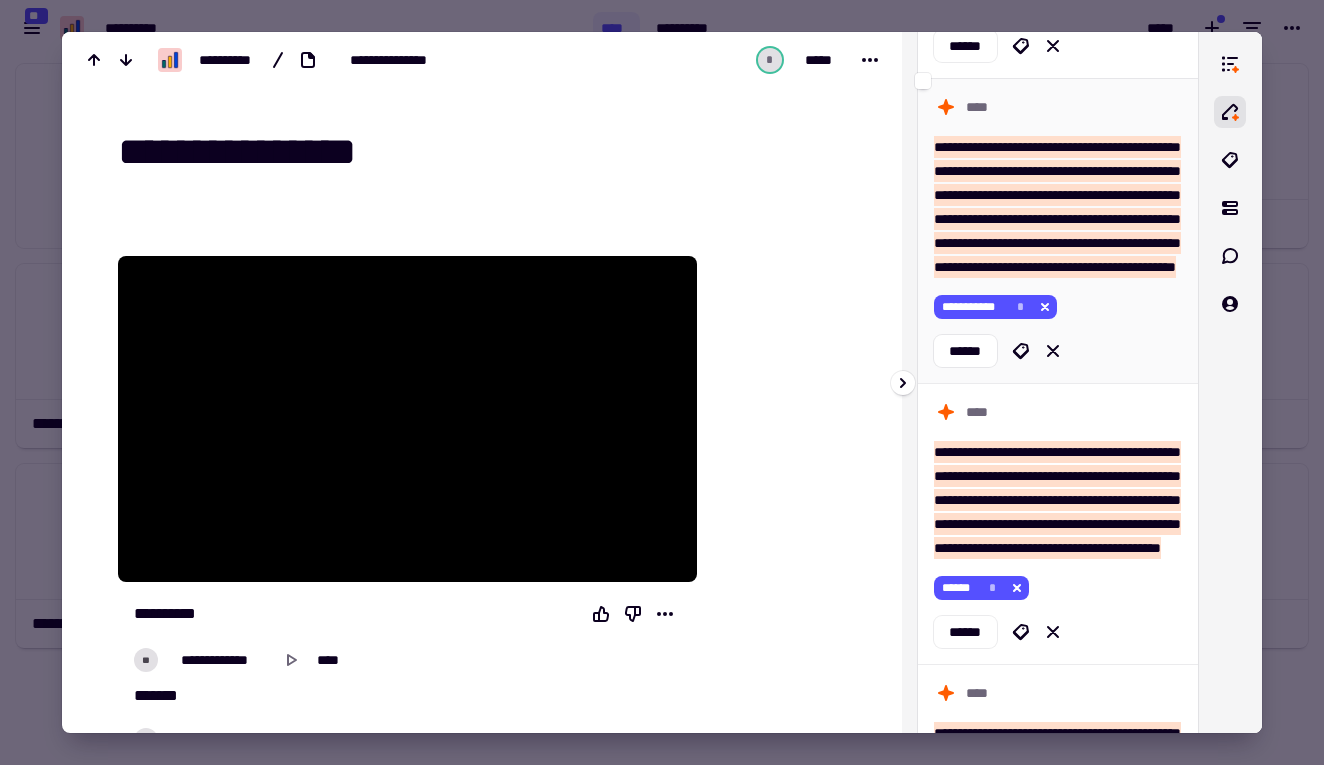 scroll, scrollTop: 601, scrollLeft: 0, axis: vertical 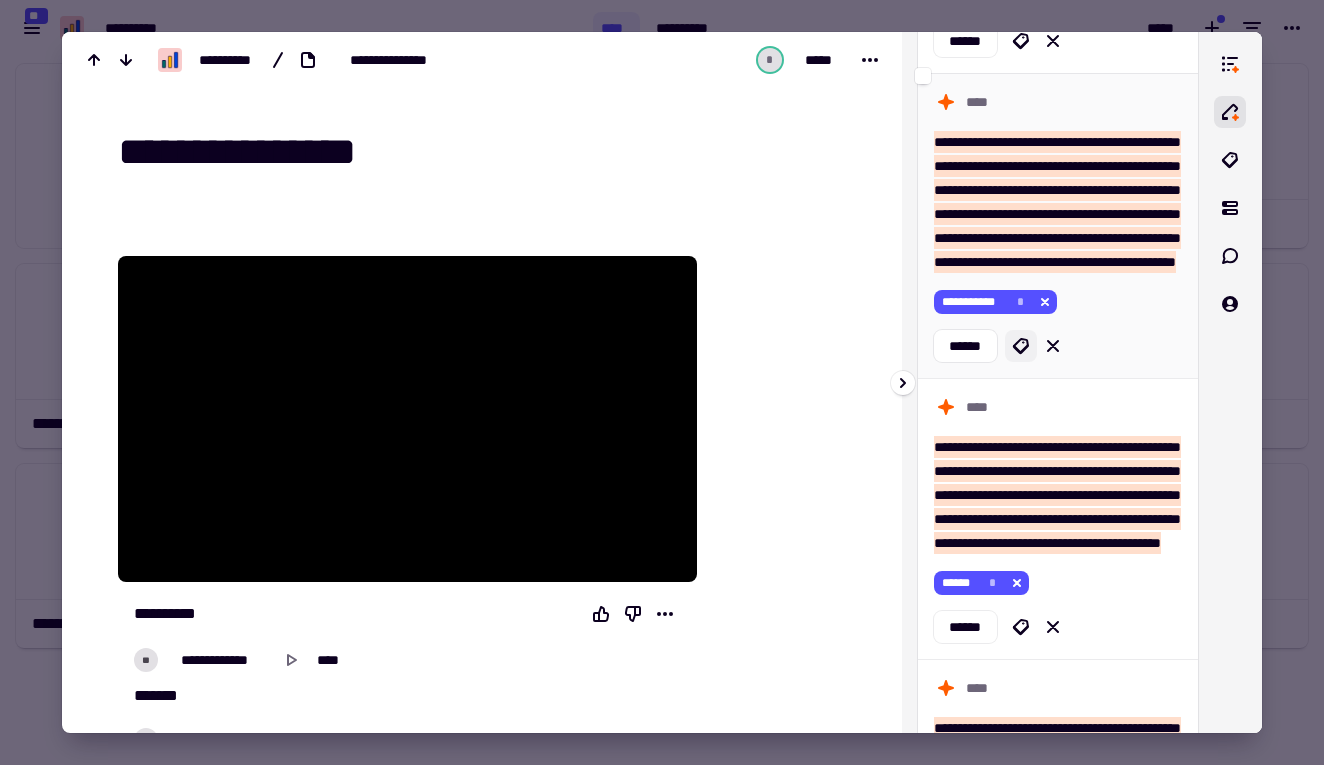 click 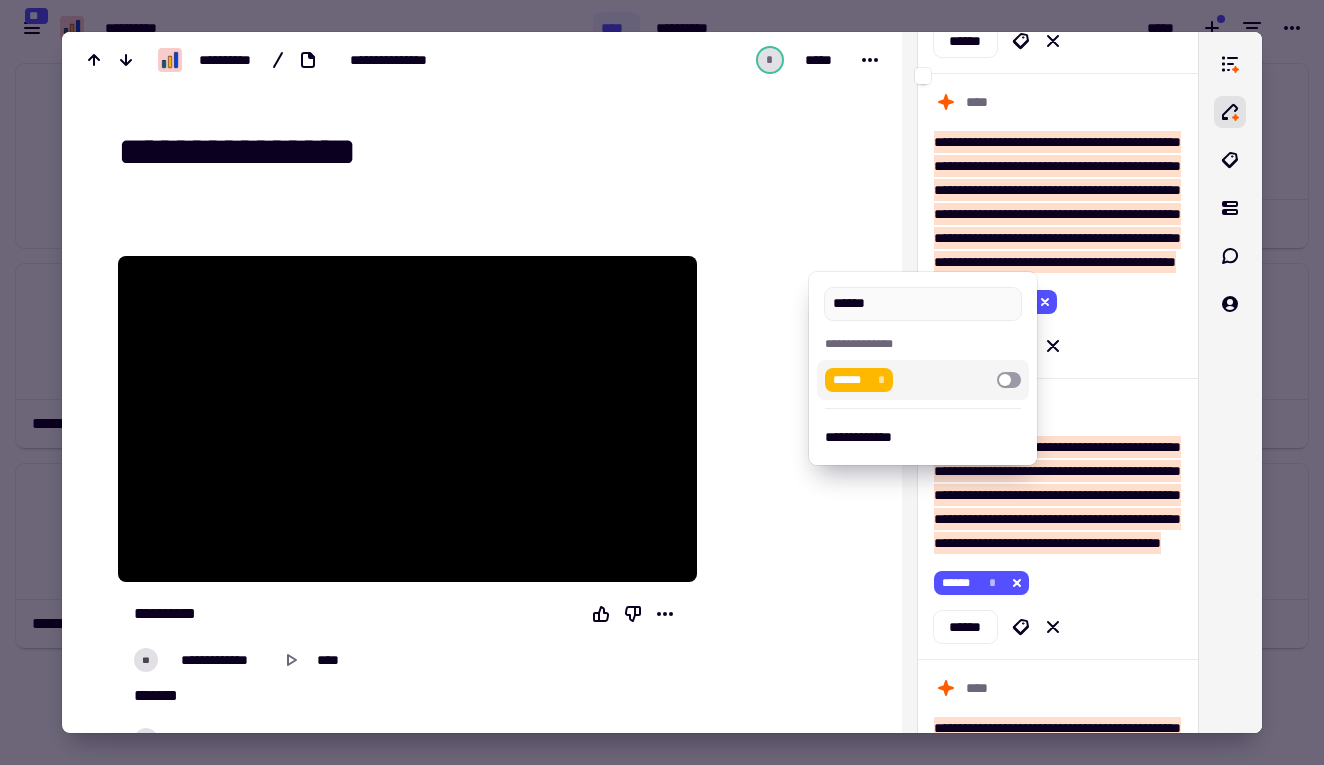 type on "******" 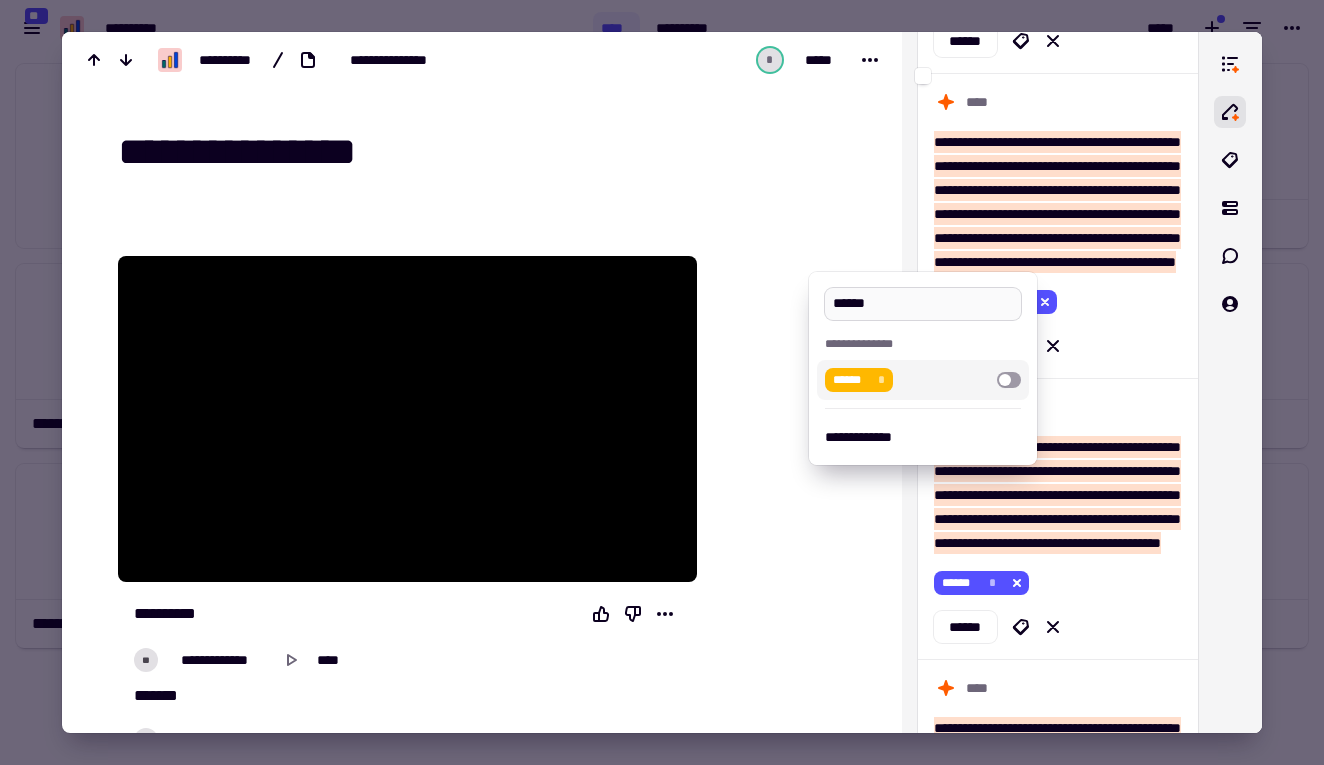 click on "******" at bounding box center (922, 304) 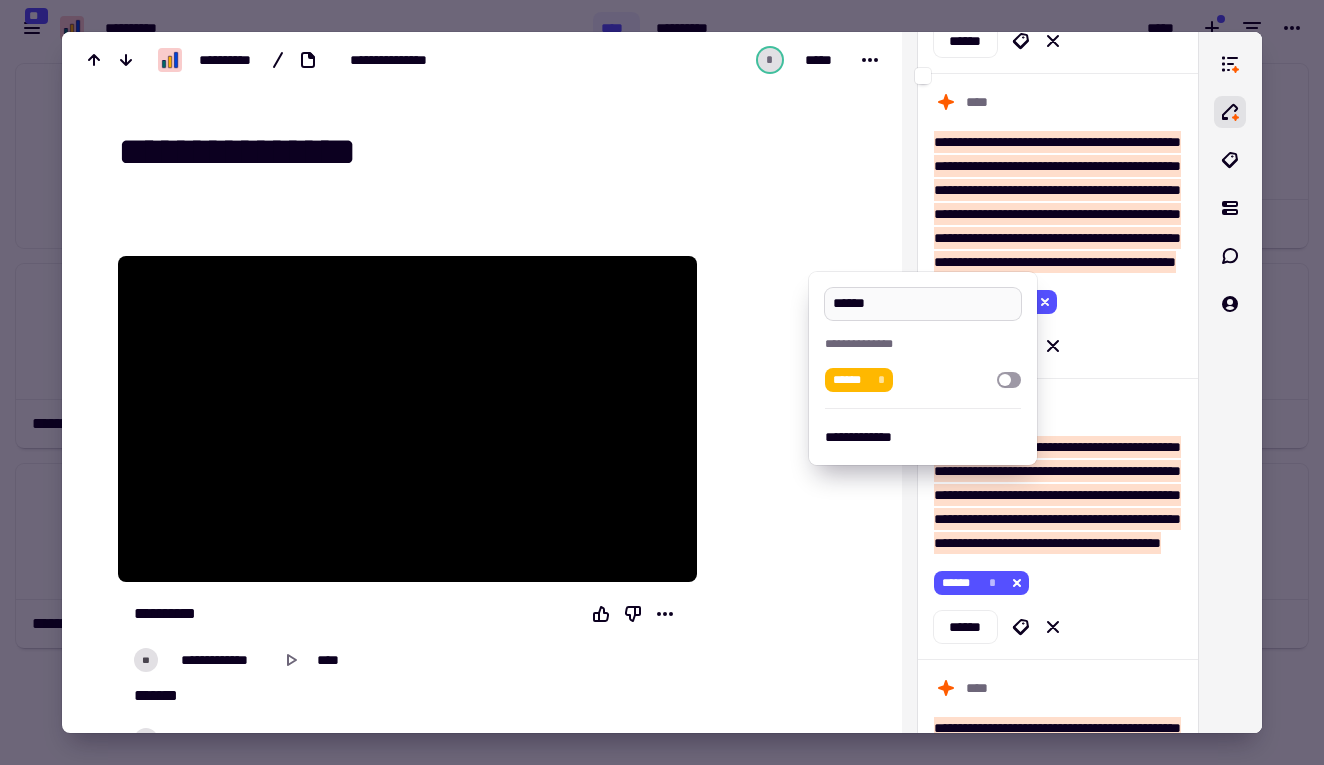 click on "******" at bounding box center [922, 304] 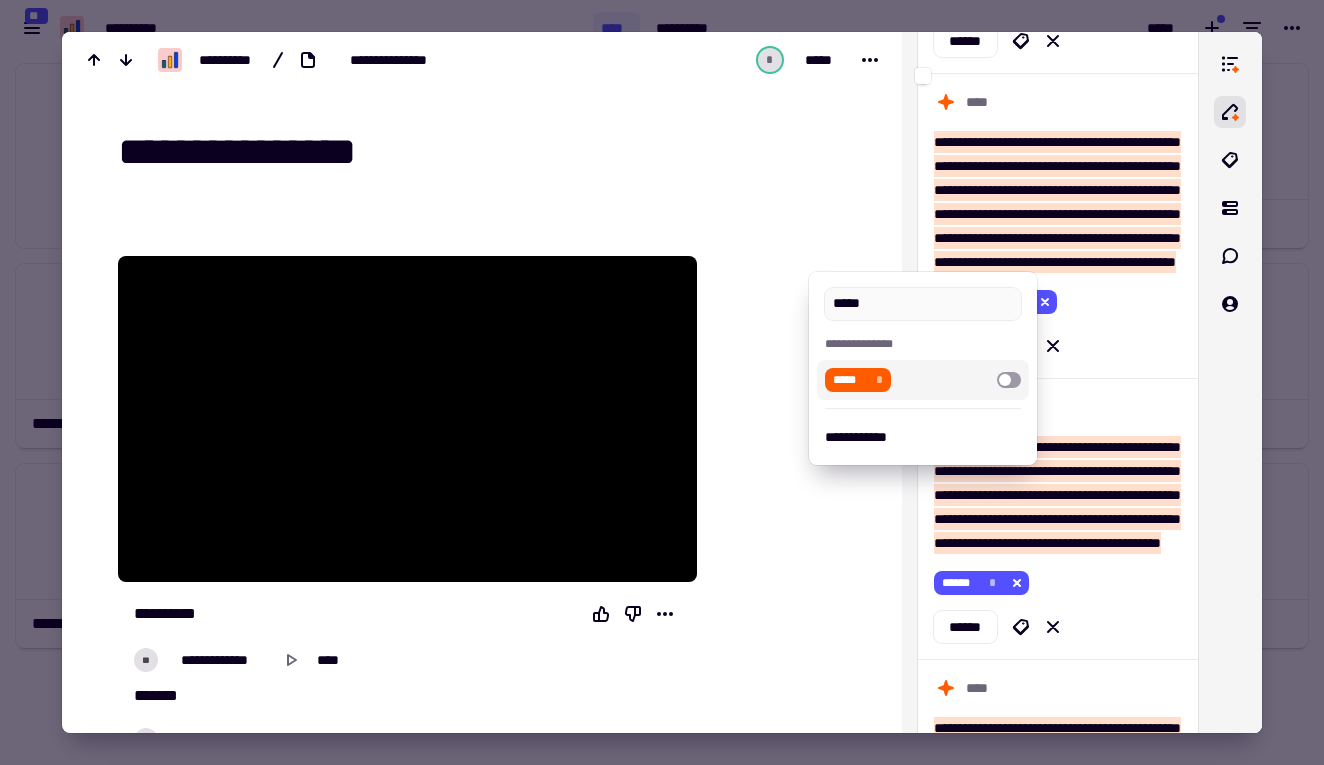 type on "*****" 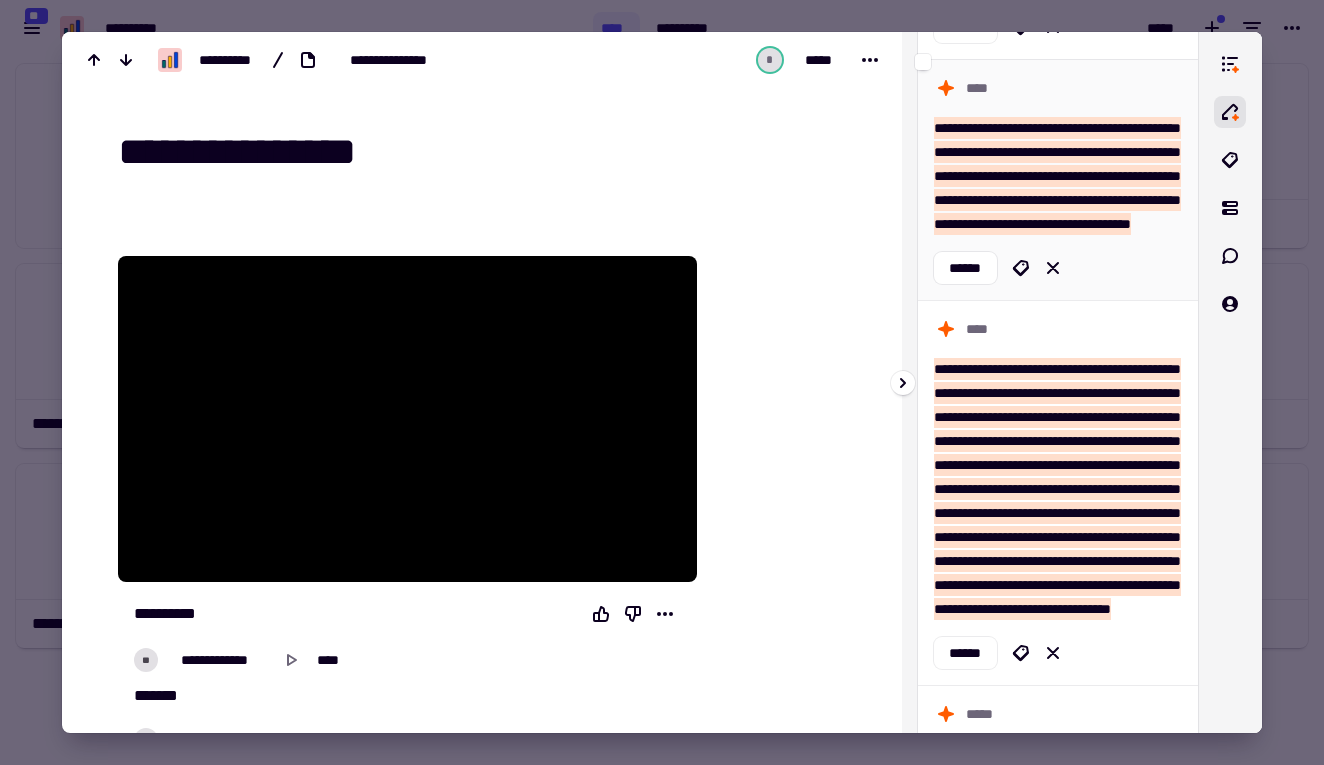 scroll, scrollTop: 1253, scrollLeft: 0, axis: vertical 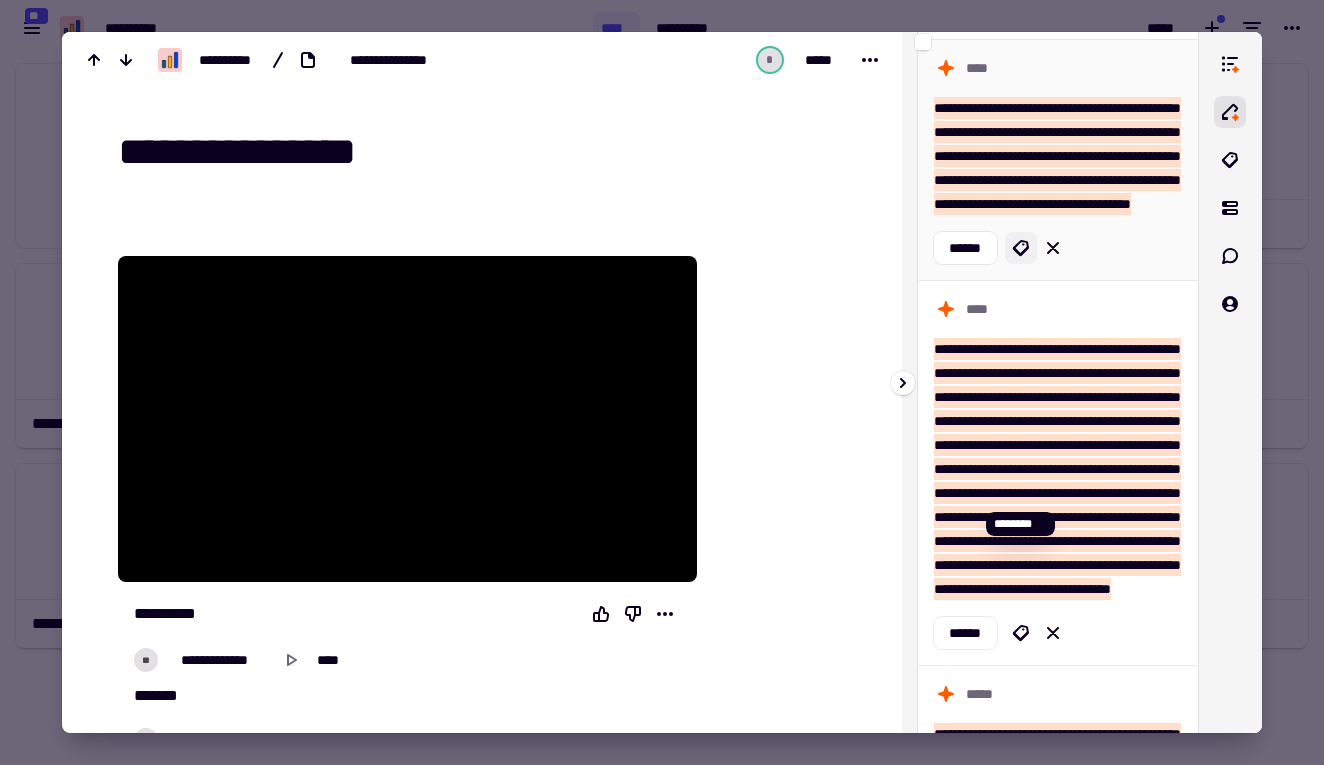 click 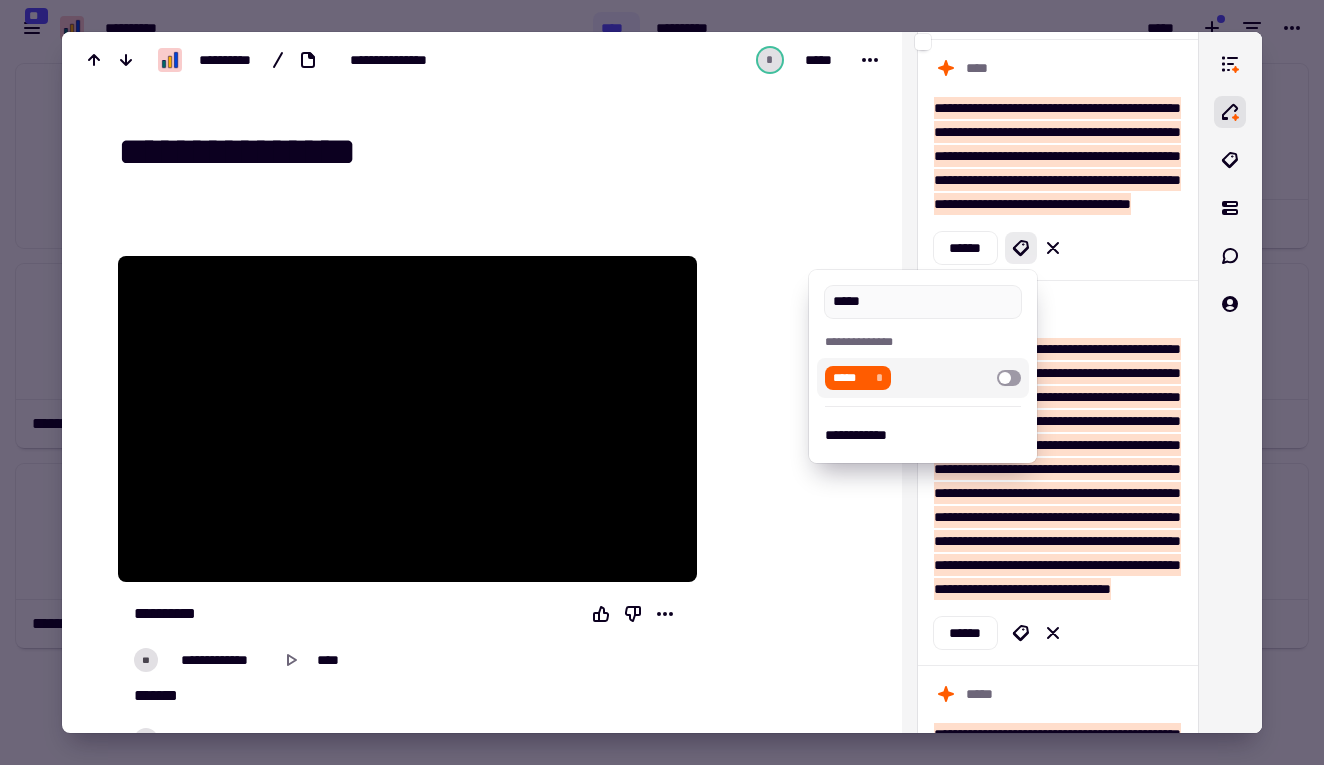 type on "*****" 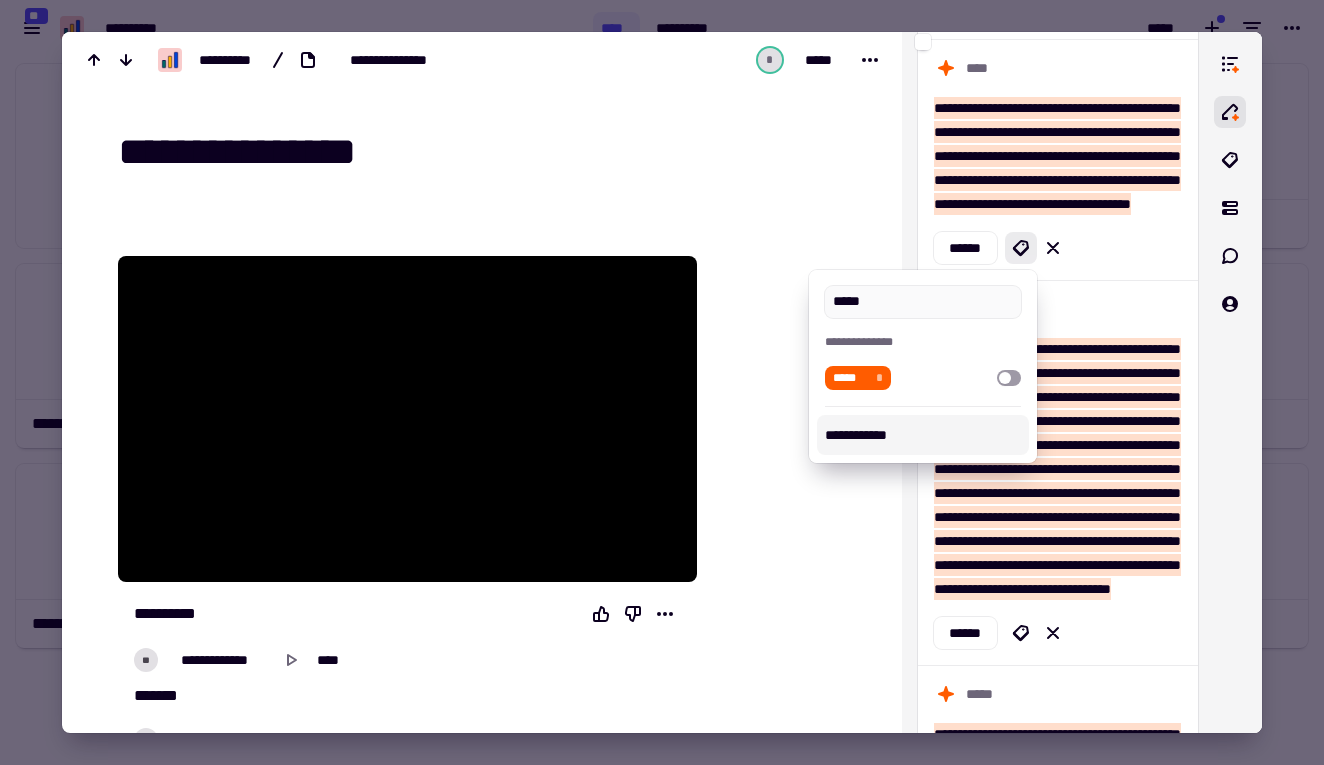 click at bounding box center (662, 382) 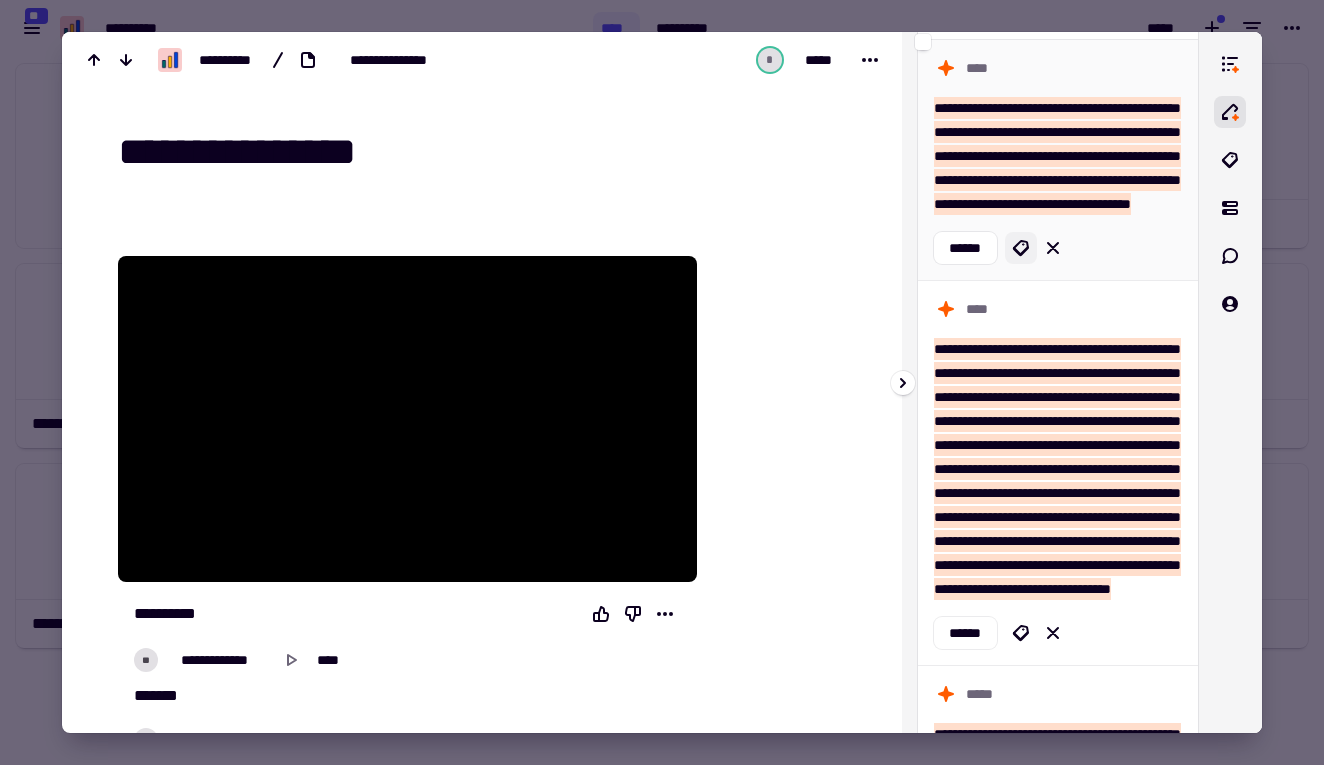 click 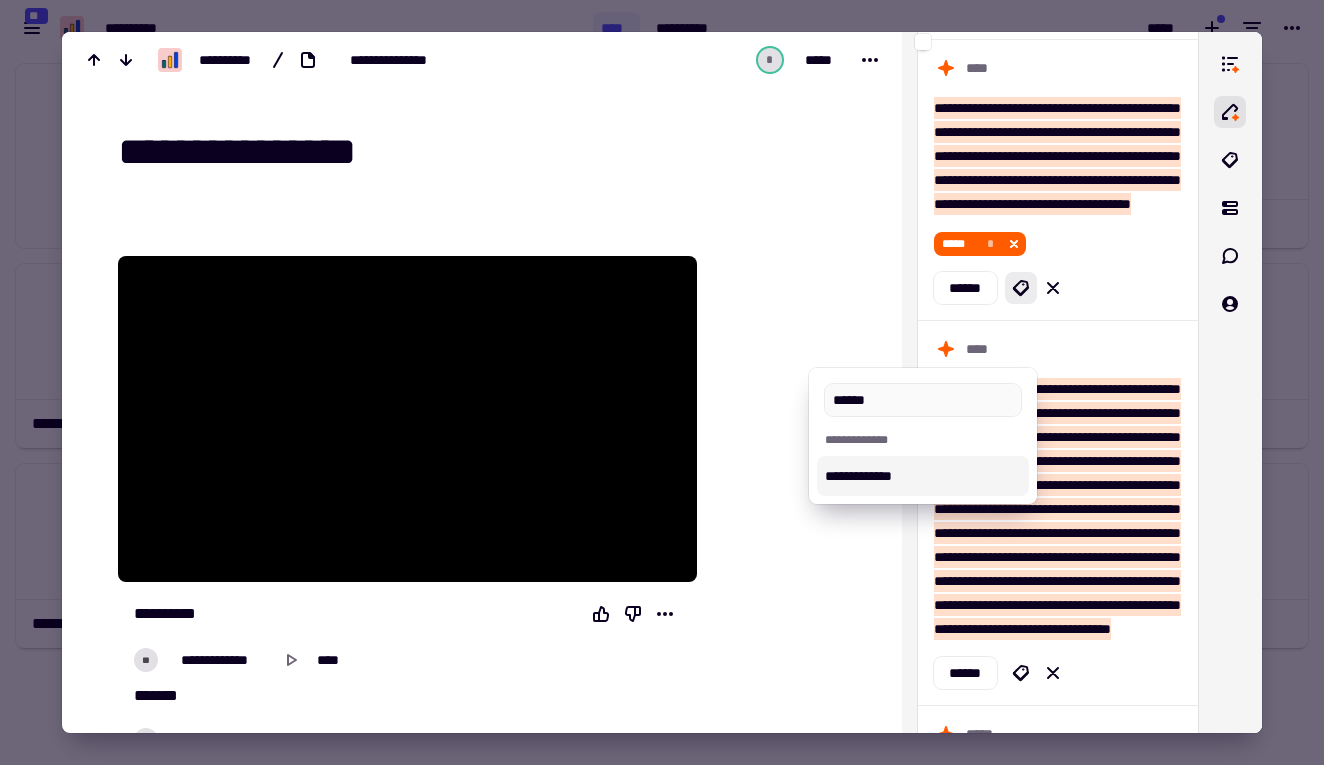type on "******" 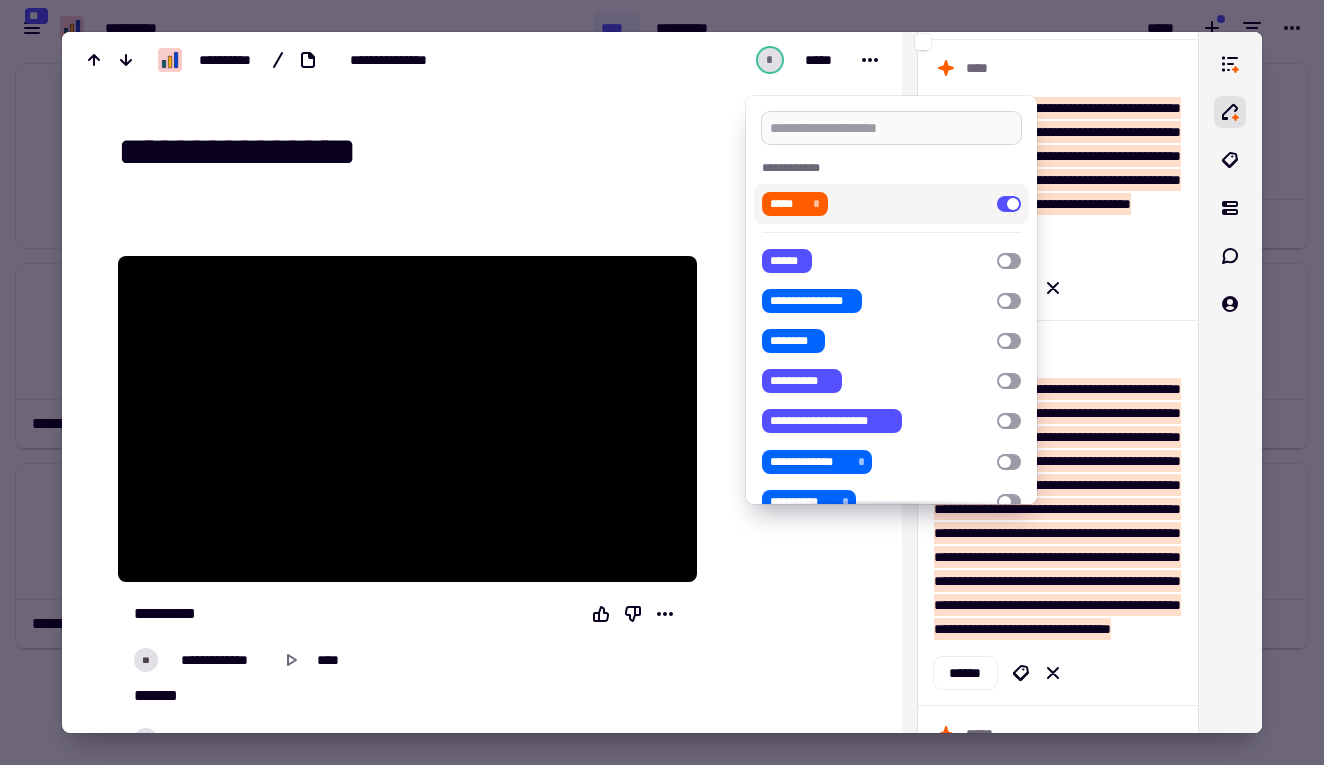 click at bounding box center [891, 128] 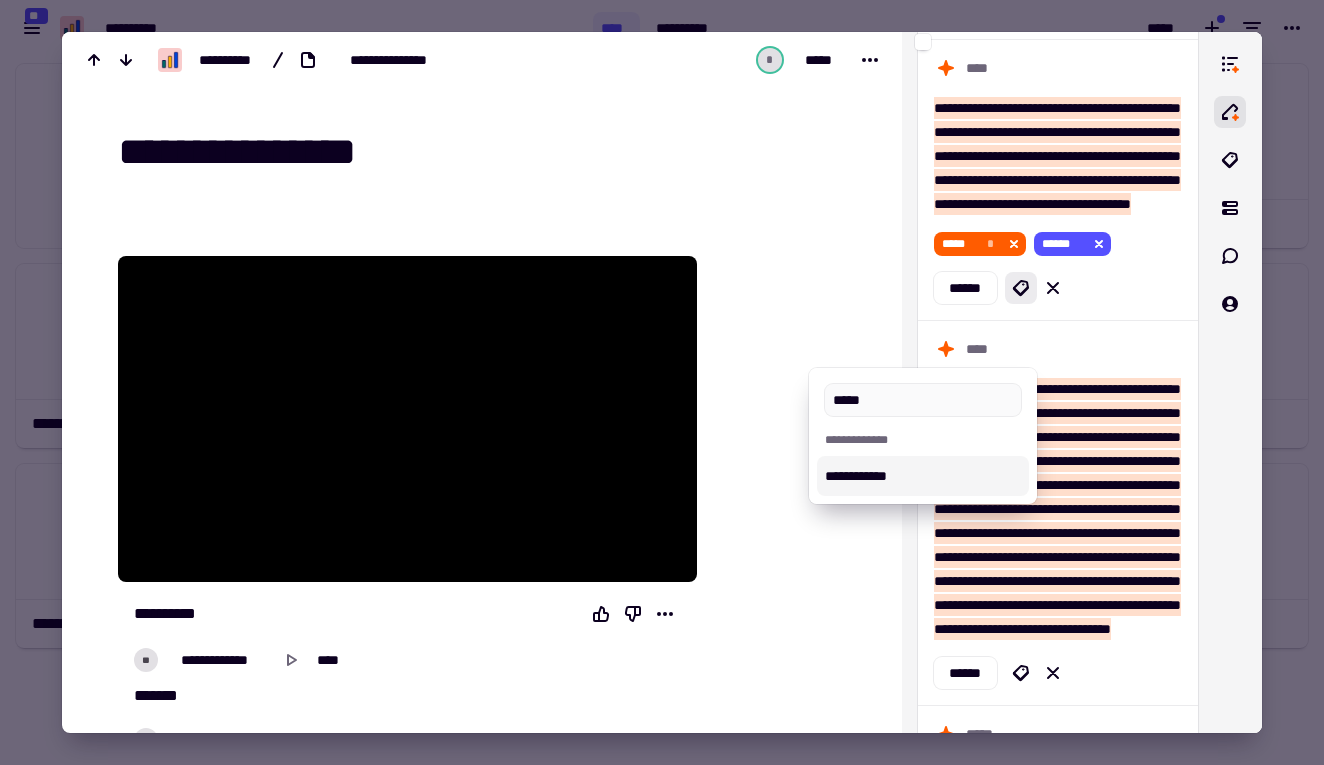 type on "*****" 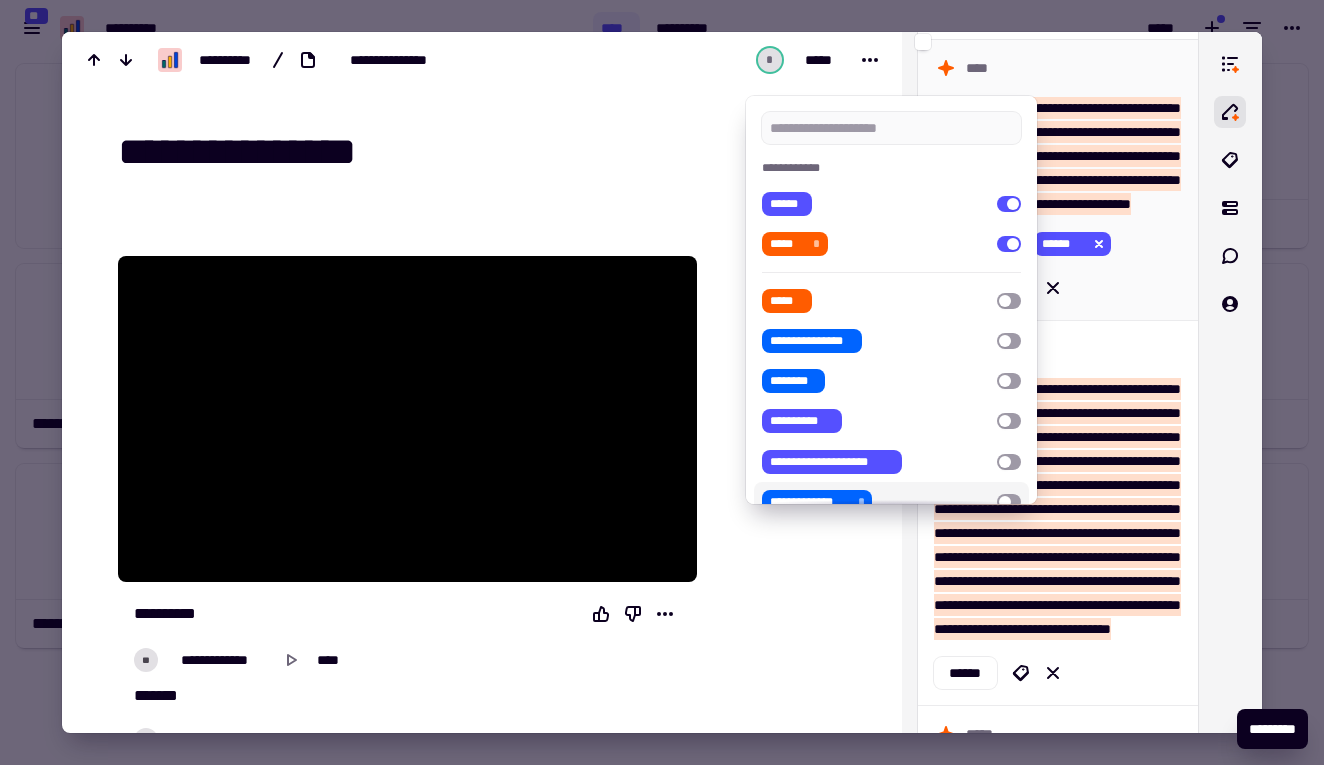click at bounding box center [662, 382] 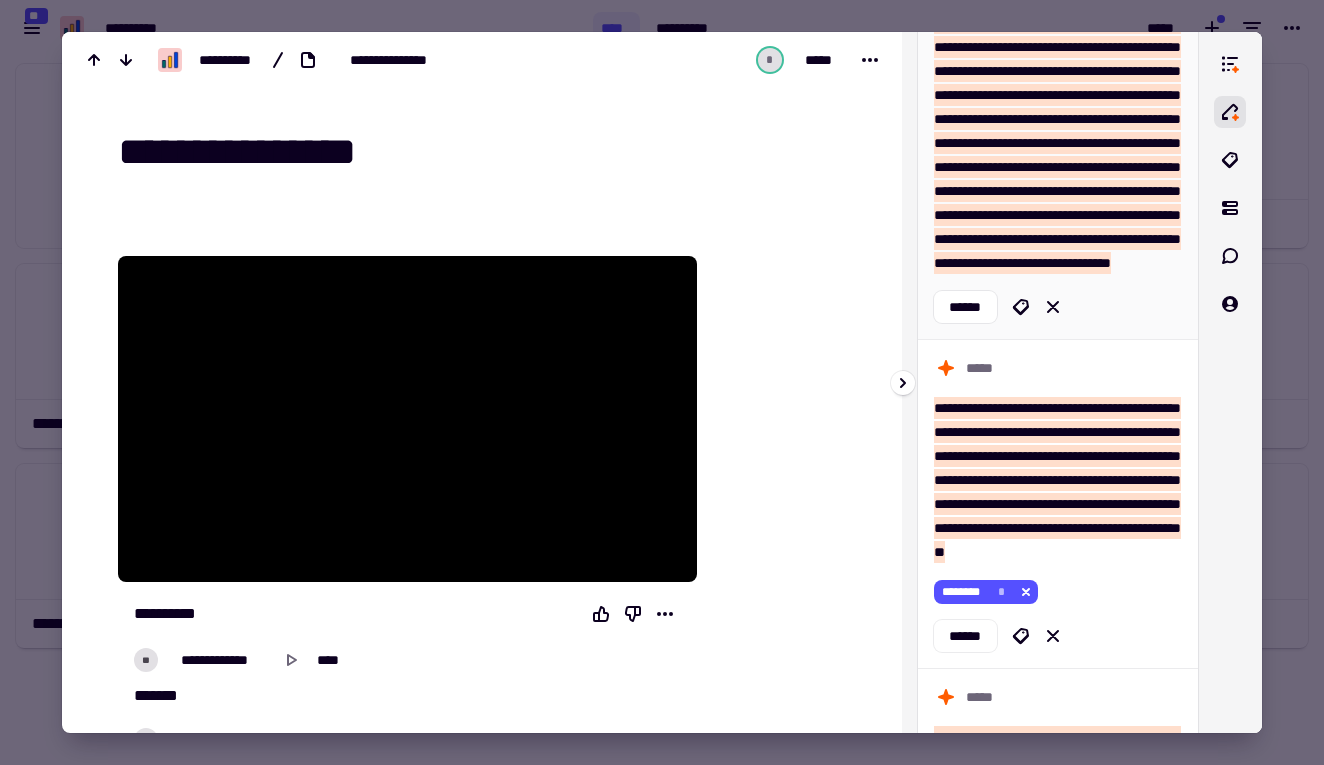 scroll, scrollTop: 1652, scrollLeft: 0, axis: vertical 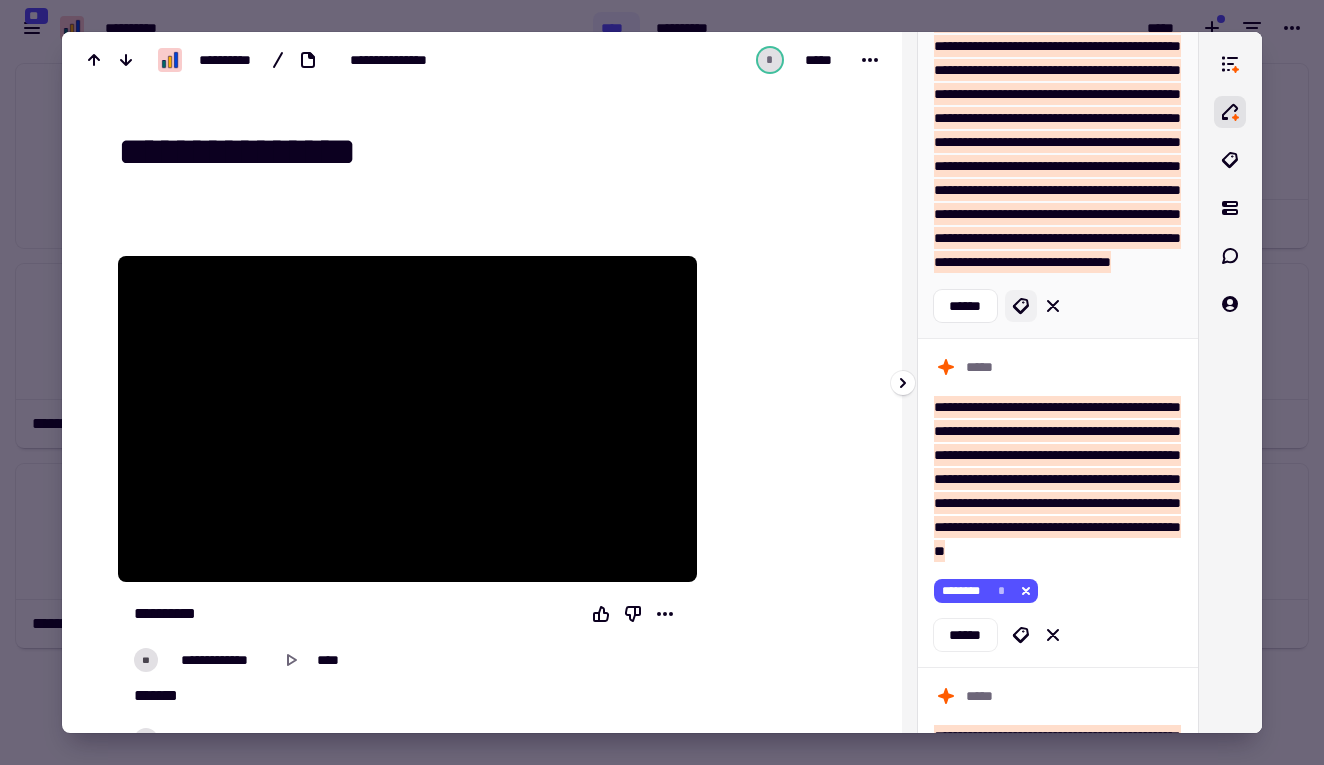 click 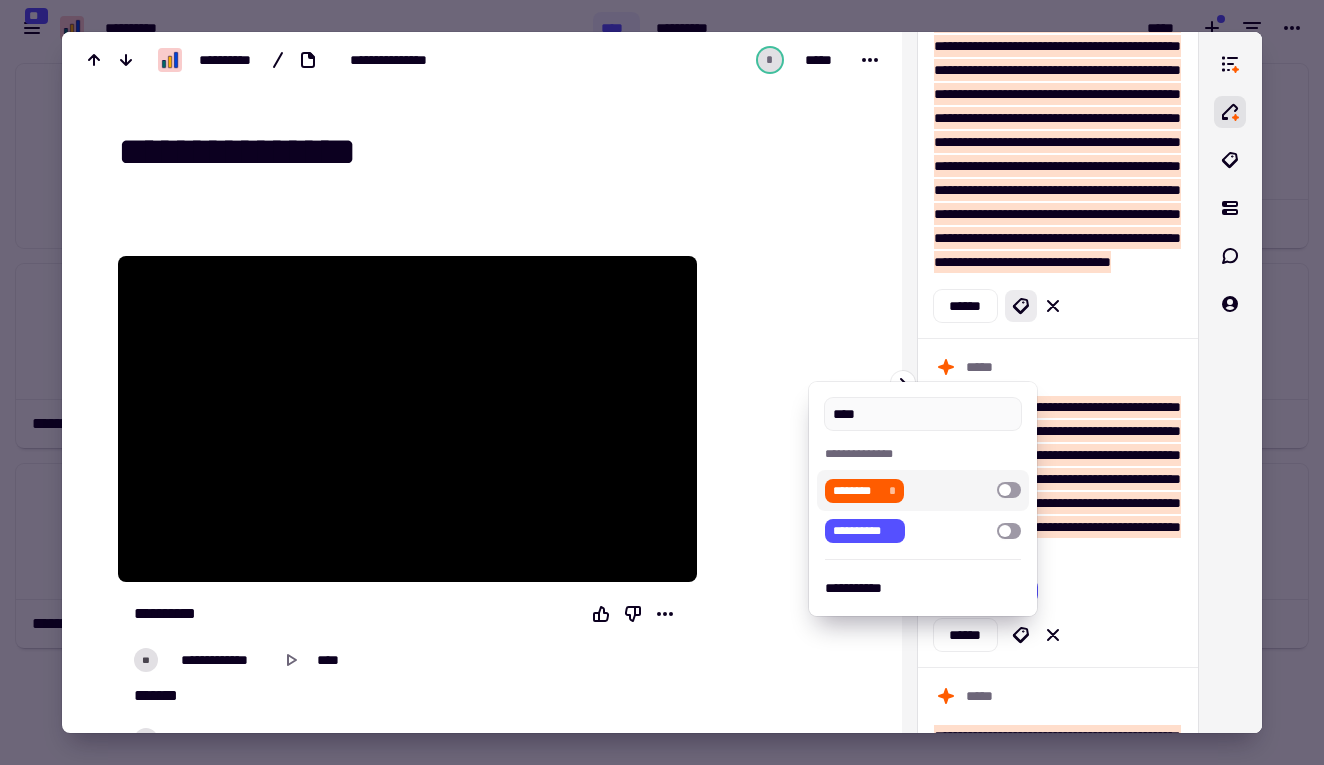 type on "****" 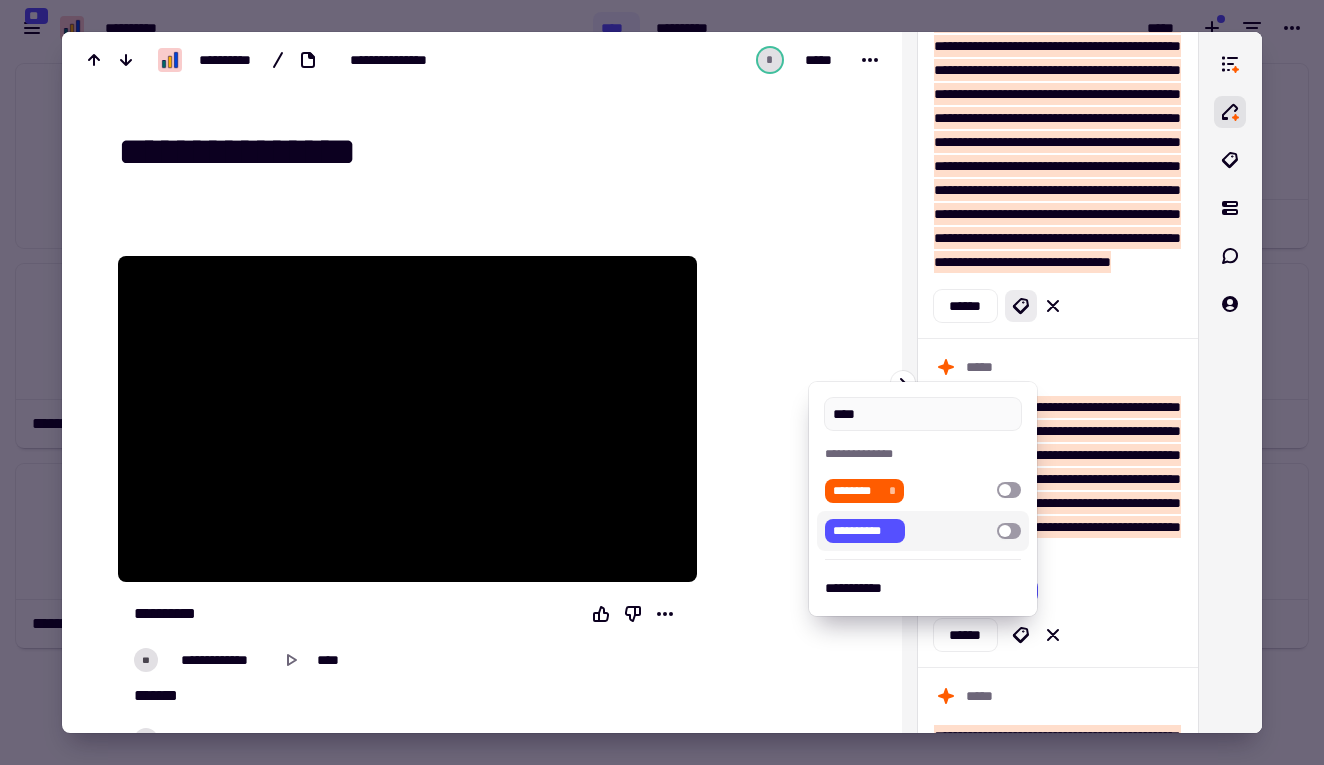 click at bounding box center (662, 382) 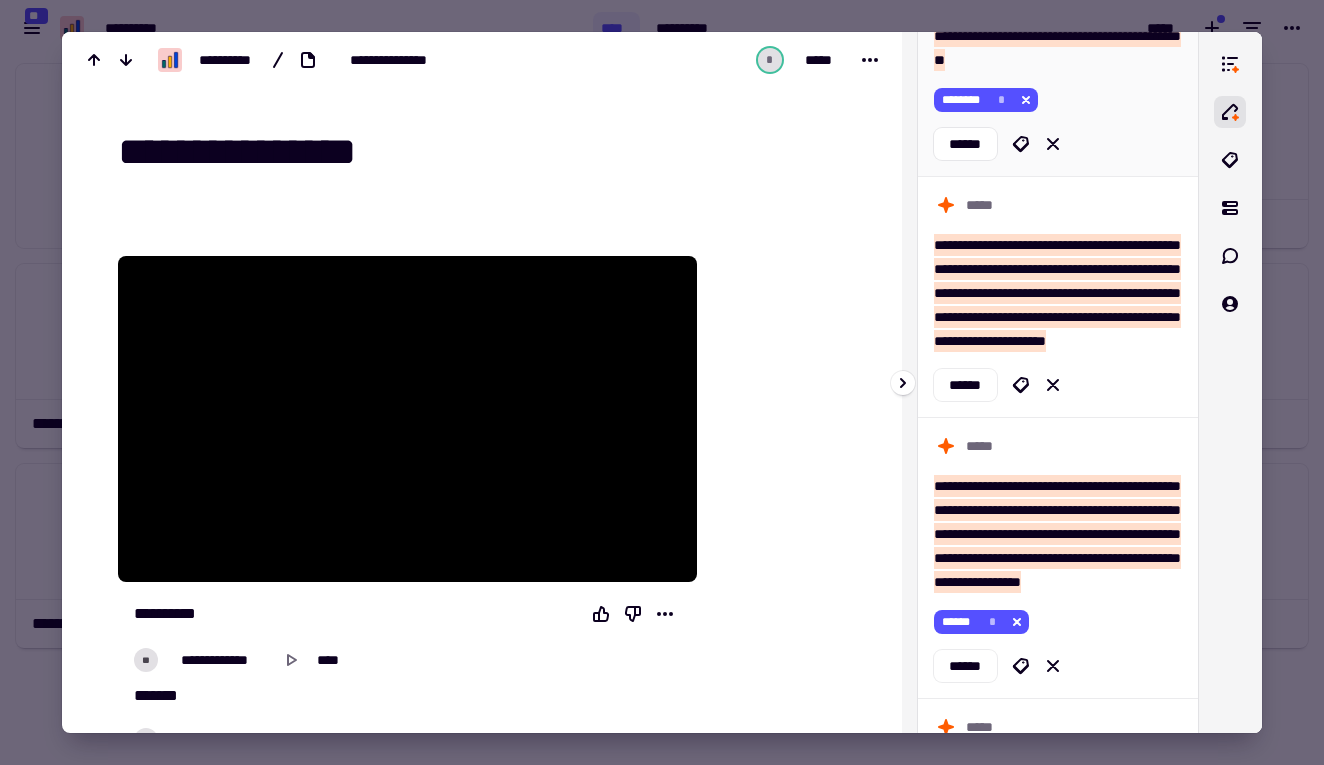 scroll, scrollTop: 2207, scrollLeft: 0, axis: vertical 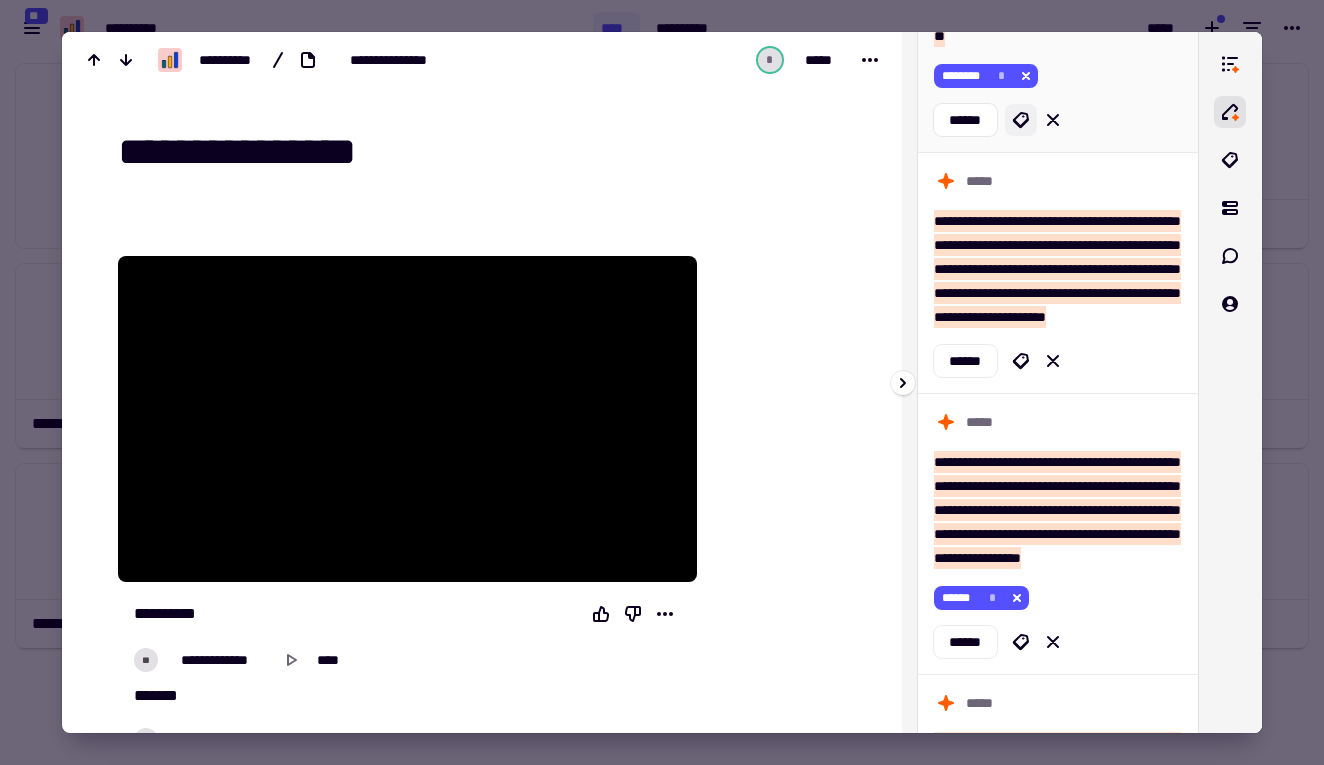 click 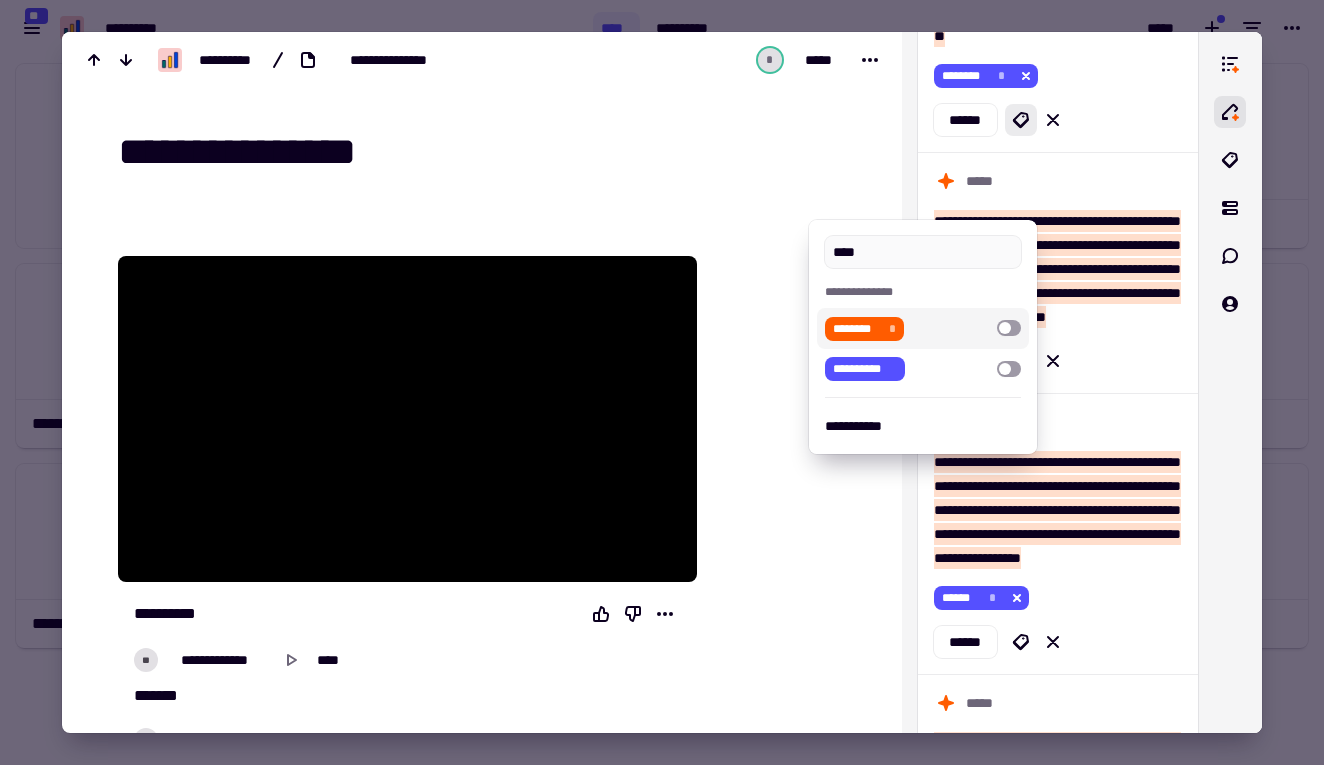 type on "****" 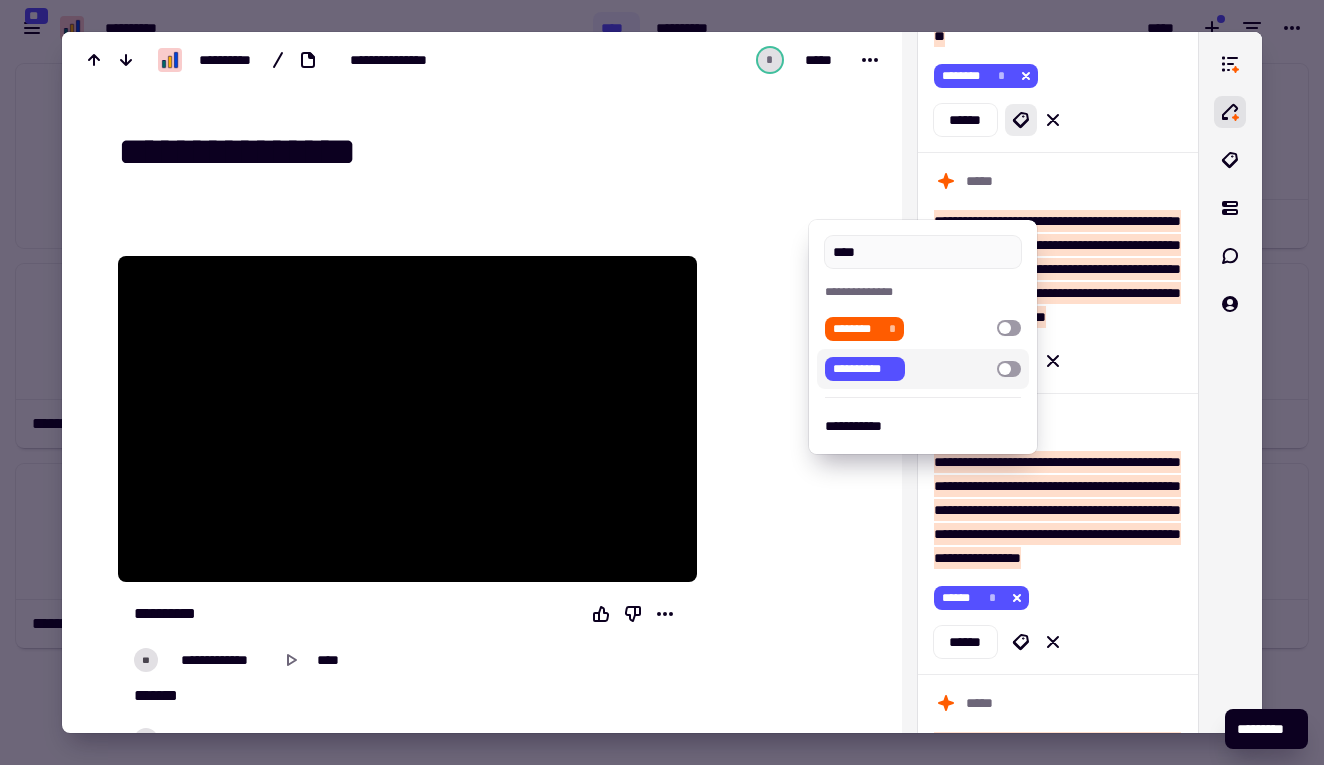 click at bounding box center (662, 382) 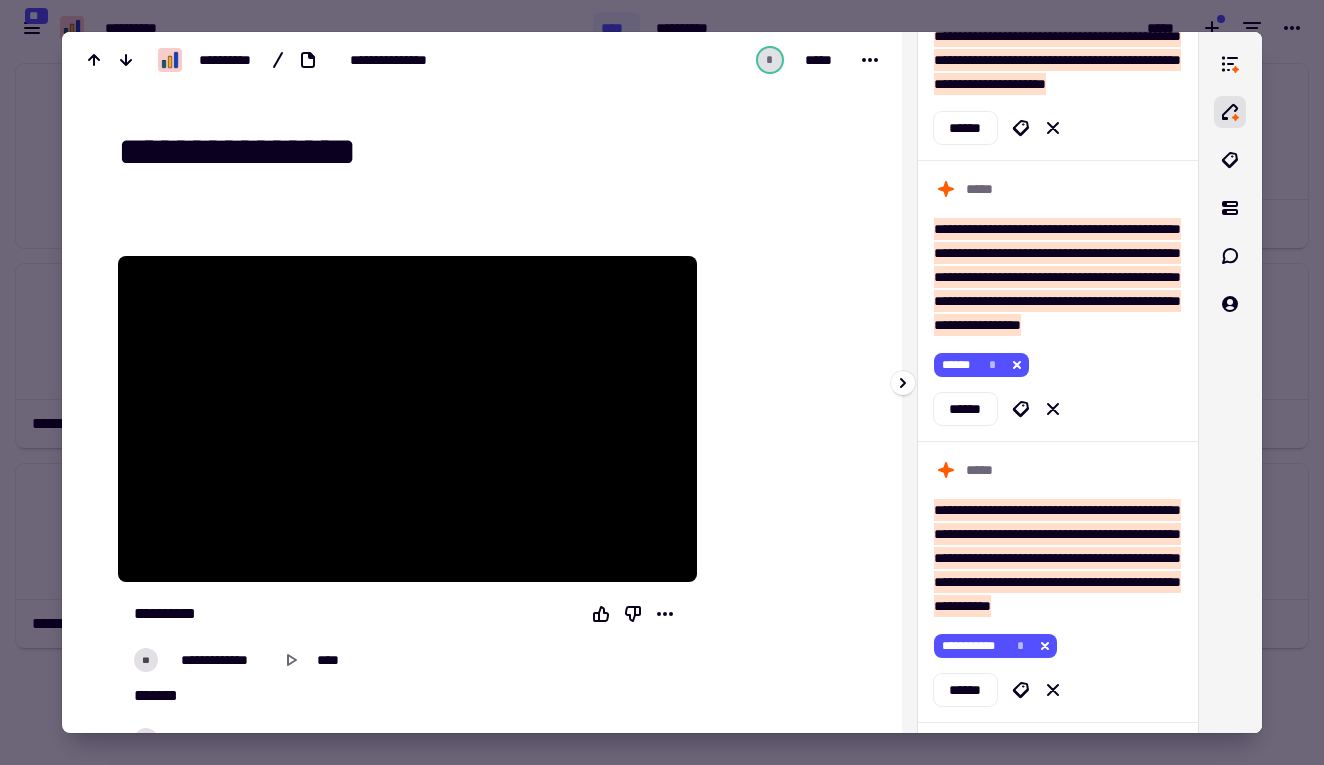 scroll, scrollTop: 2457, scrollLeft: 0, axis: vertical 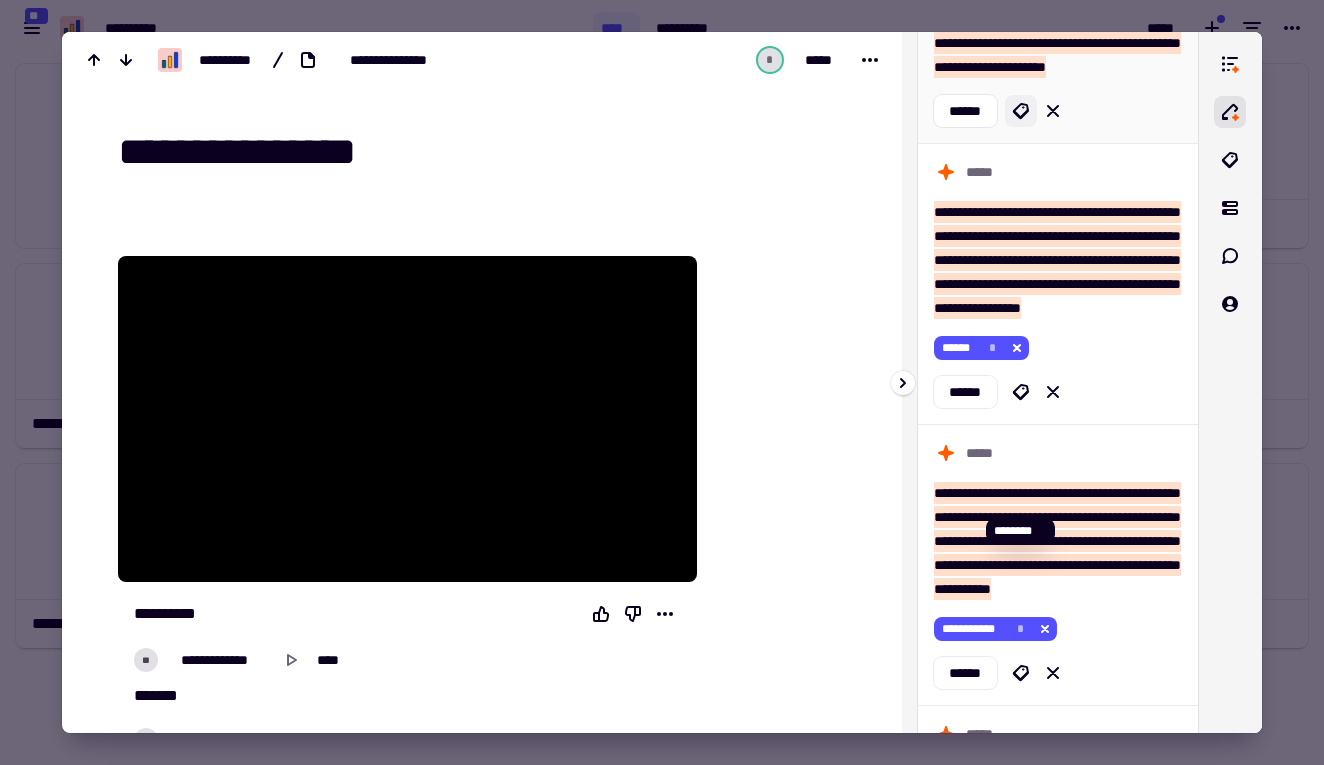 click 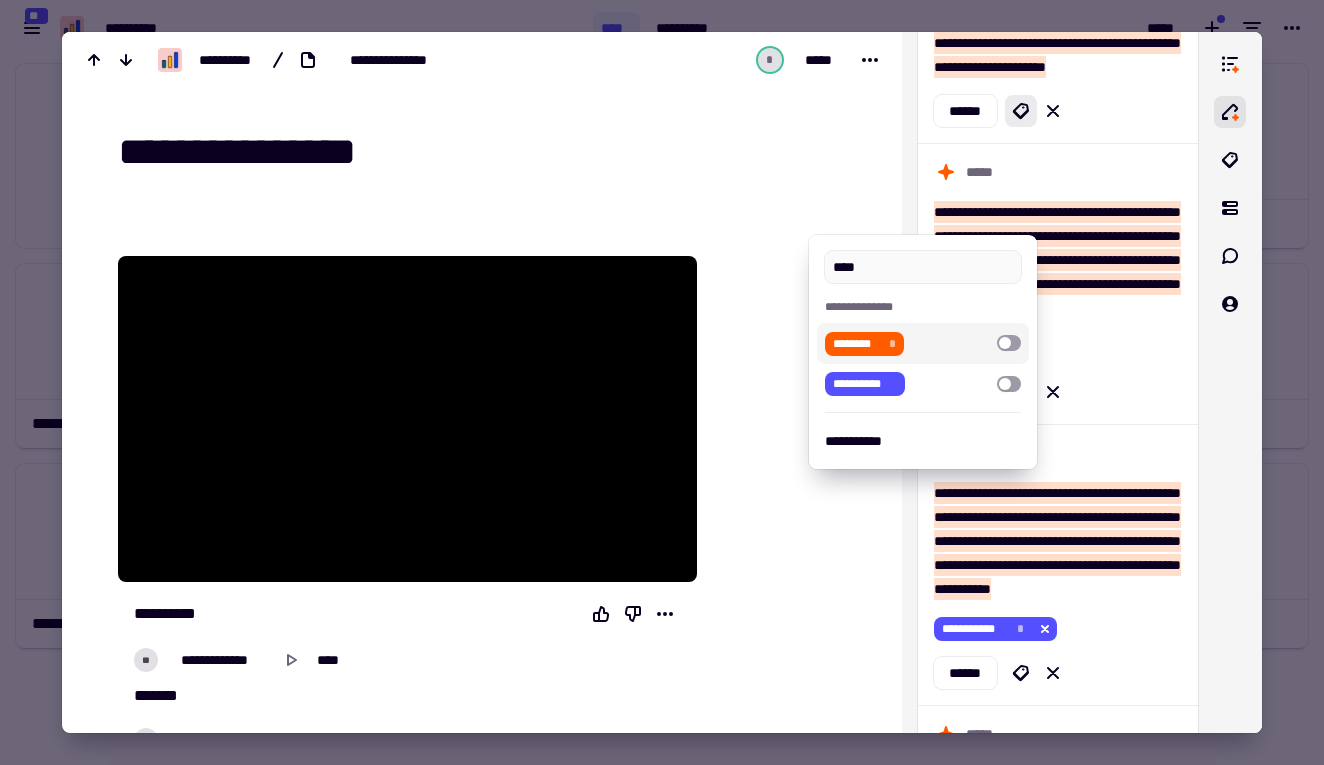 type on "****" 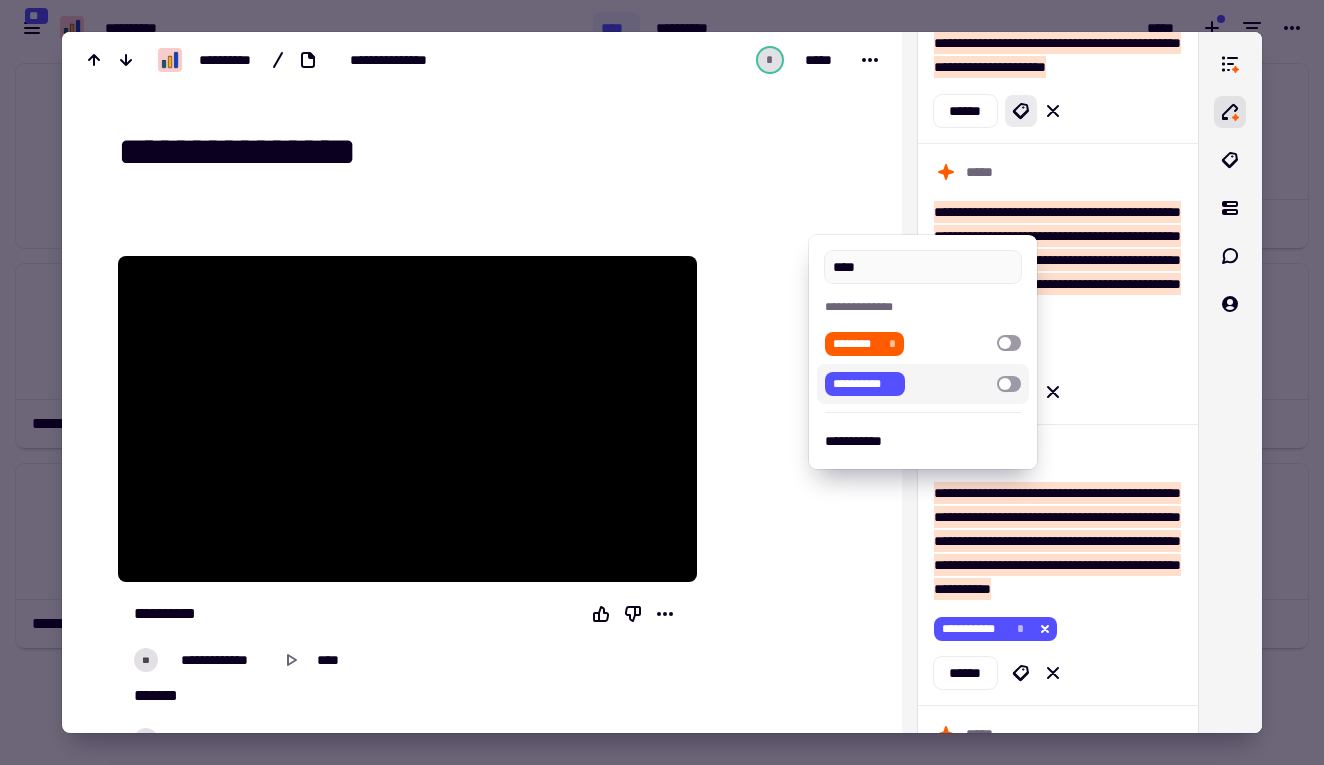 click at bounding box center [662, 382] 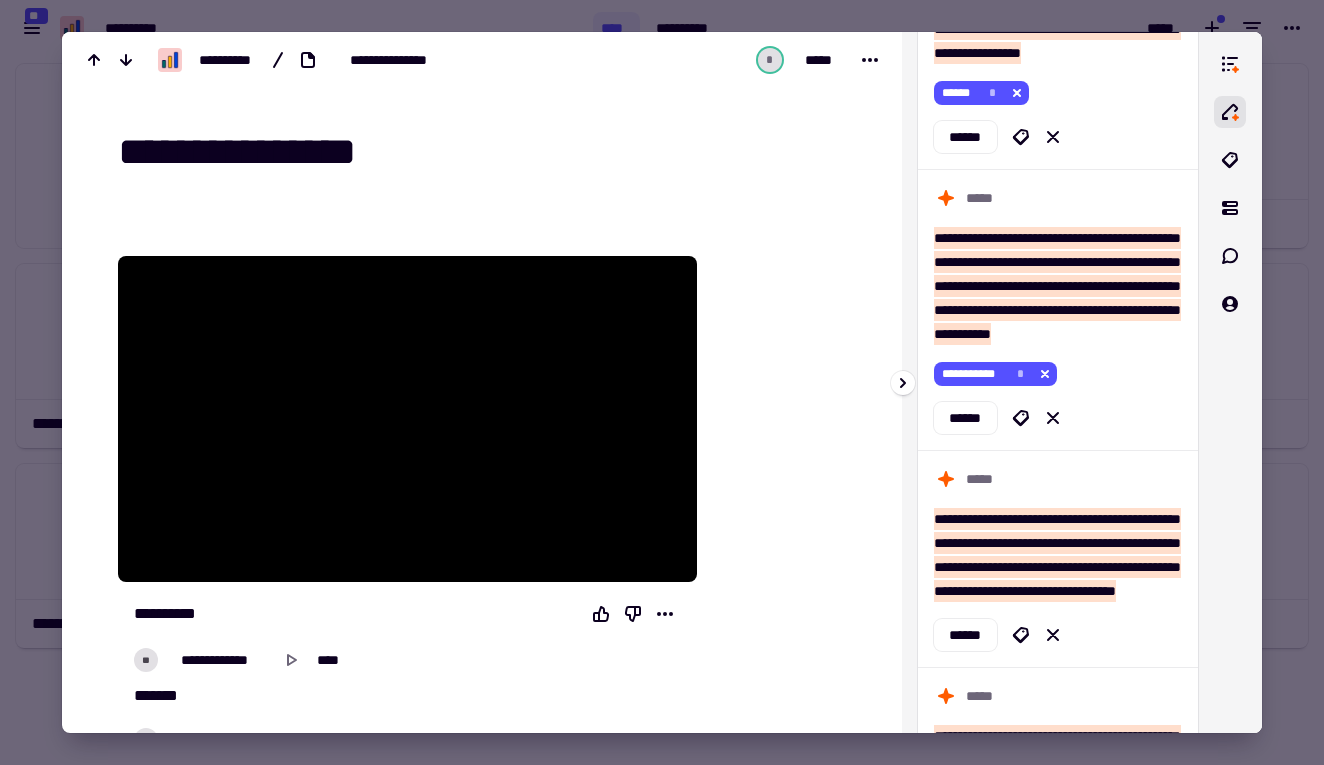 scroll, scrollTop: 2714, scrollLeft: 0, axis: vertical 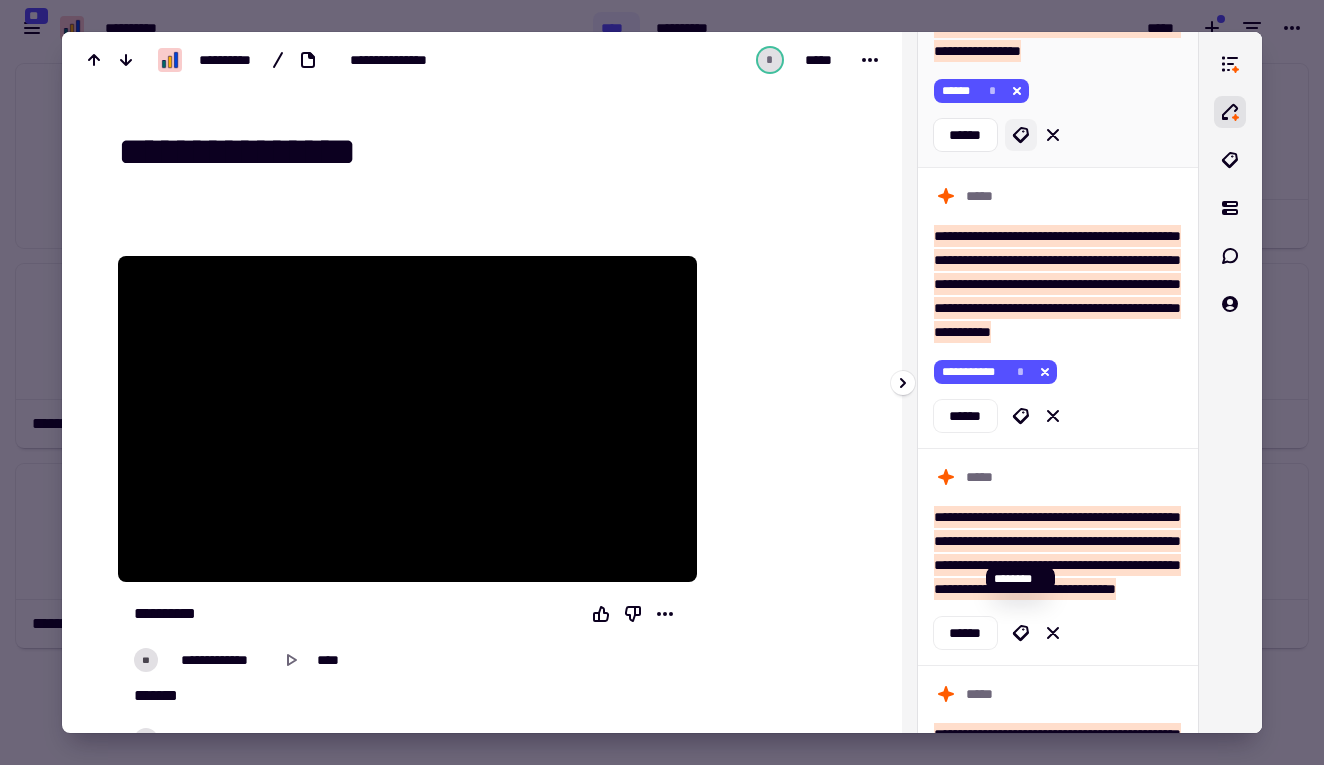 click 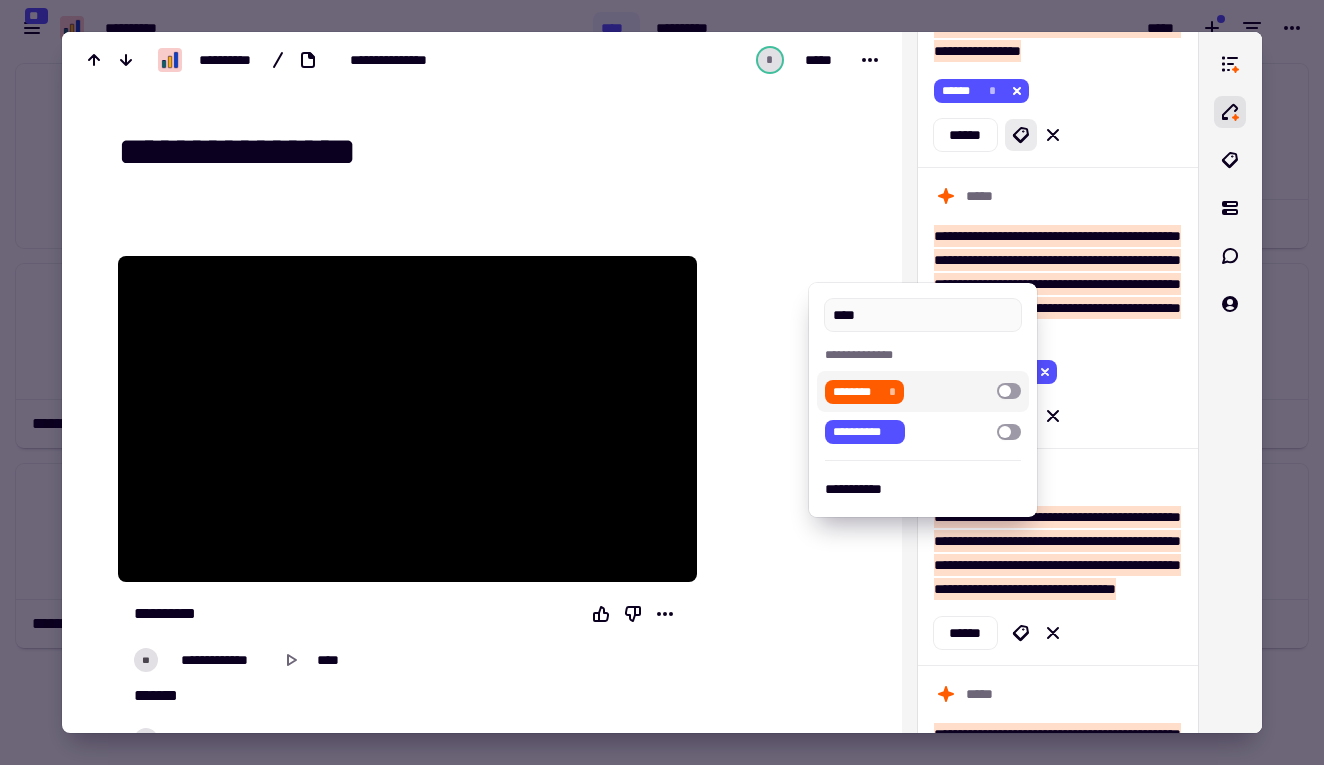 type on "****" 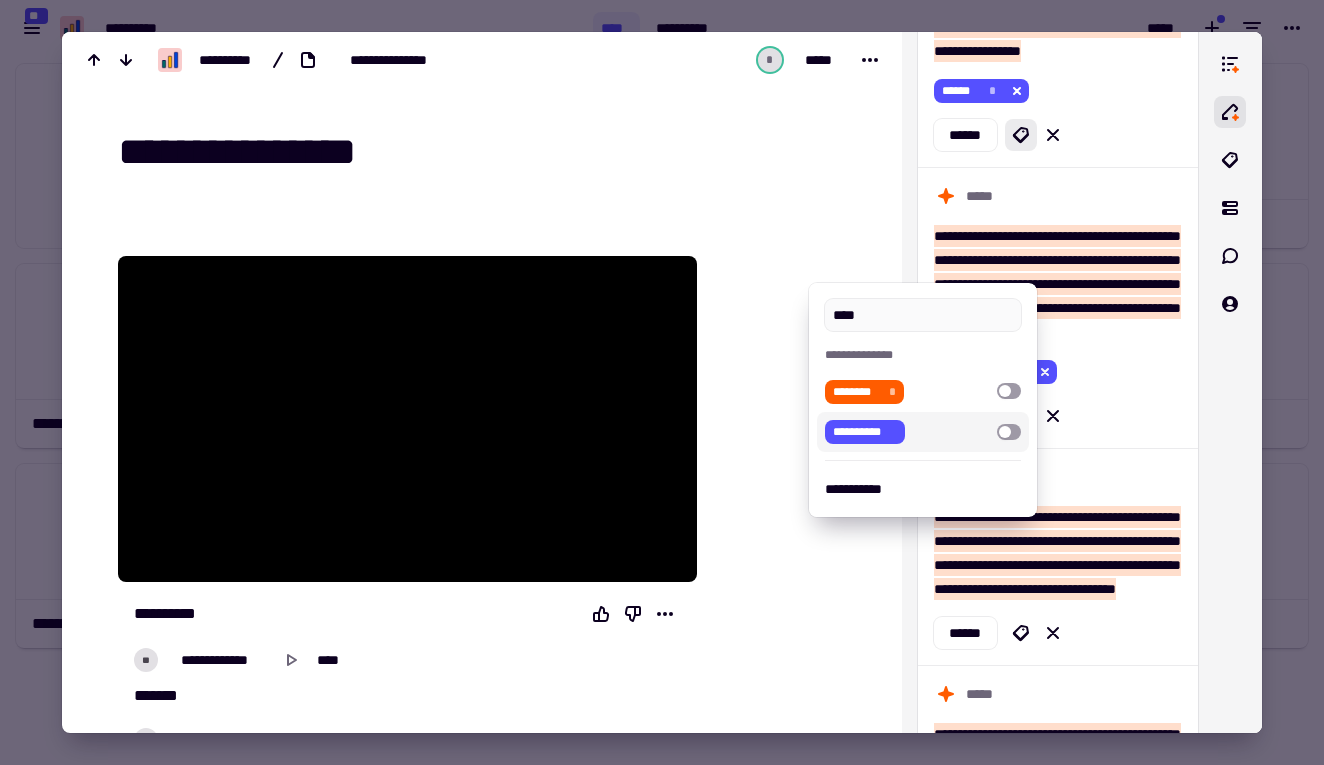 click at bounding box center (662, 382) 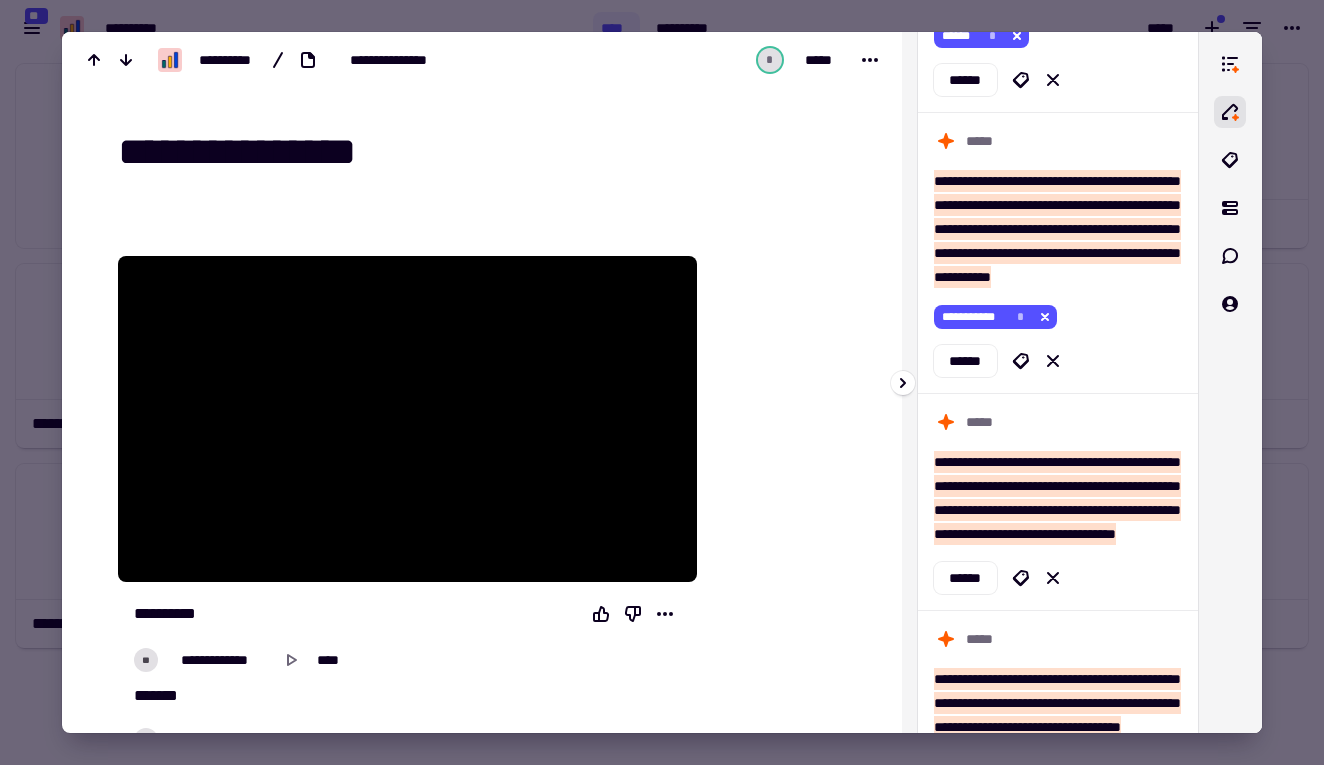 scroll, scrollTop: 2794, scrollLeft: 0, axis: vertical 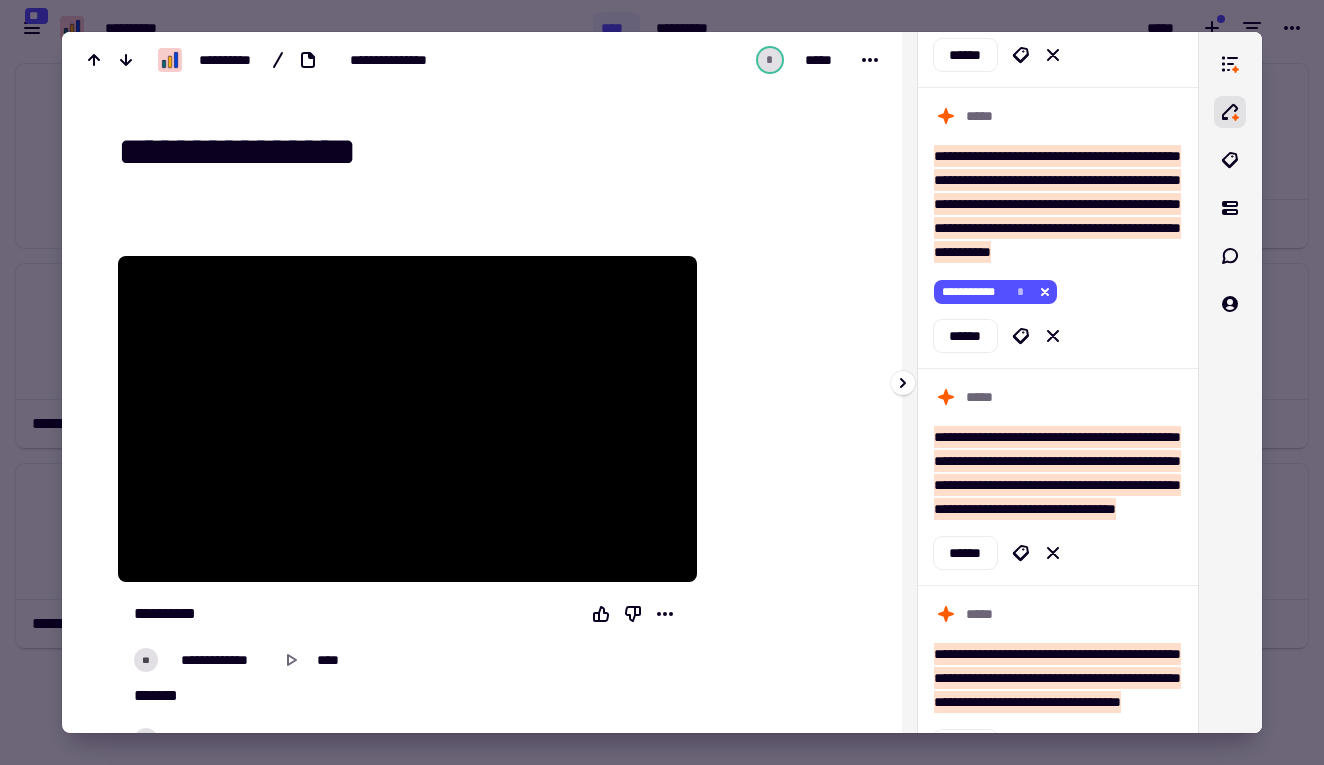 click on "**********" at bounding box center (662, 382) 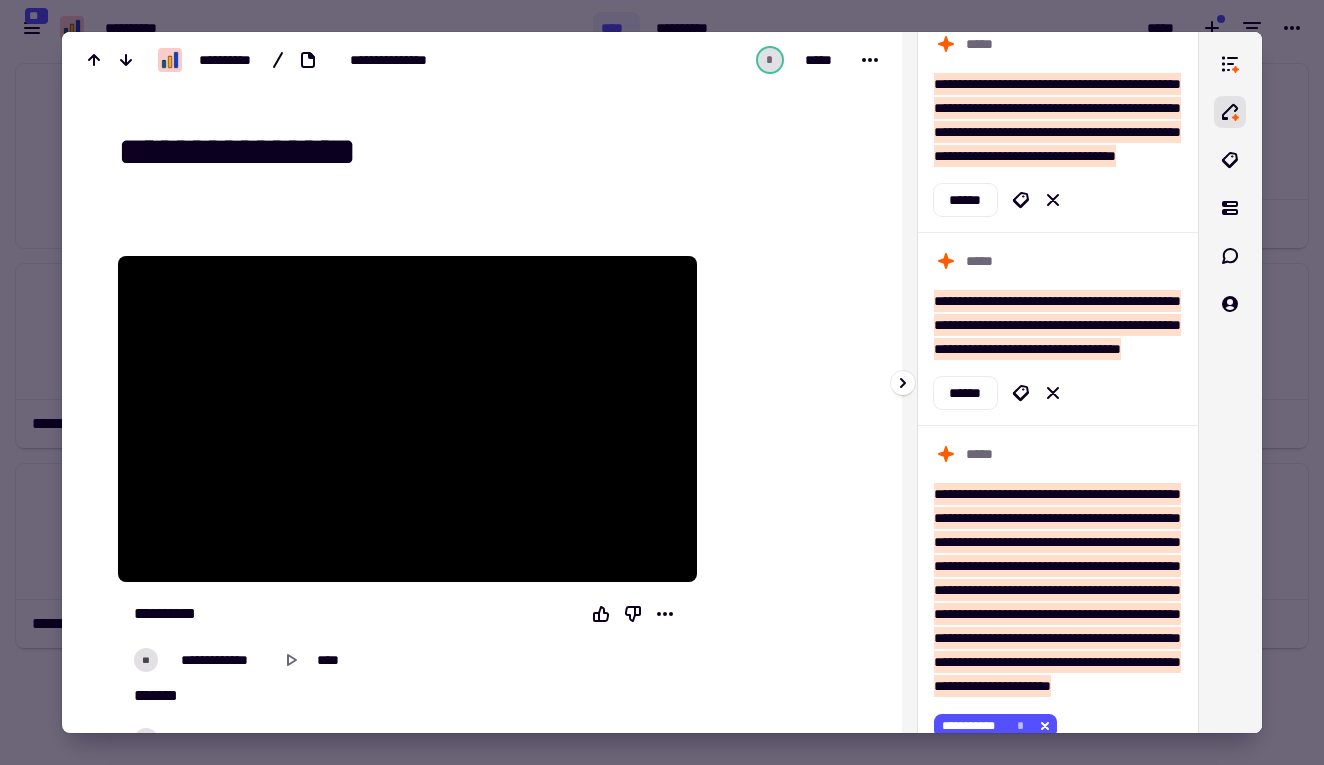 scroll, scrollTop: 3189, scrollLeft: 0, axis: vertical 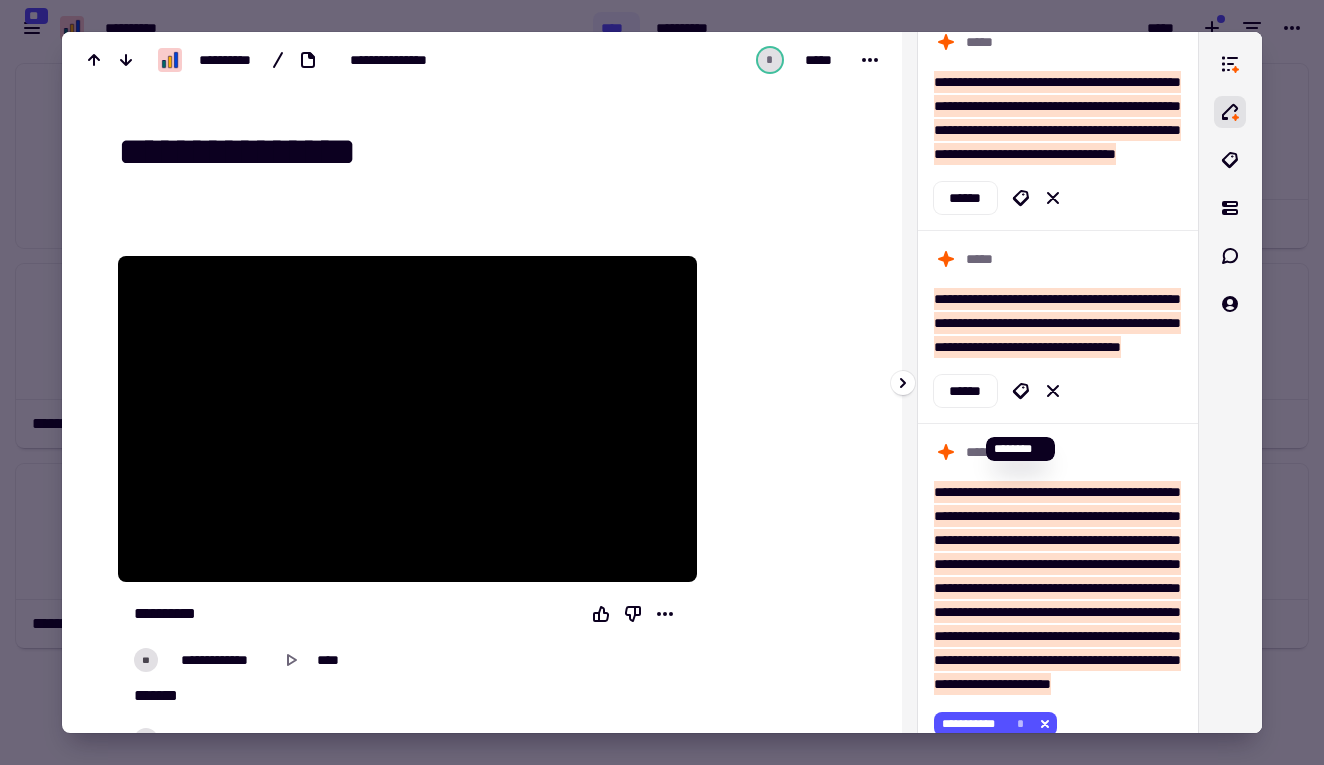 click 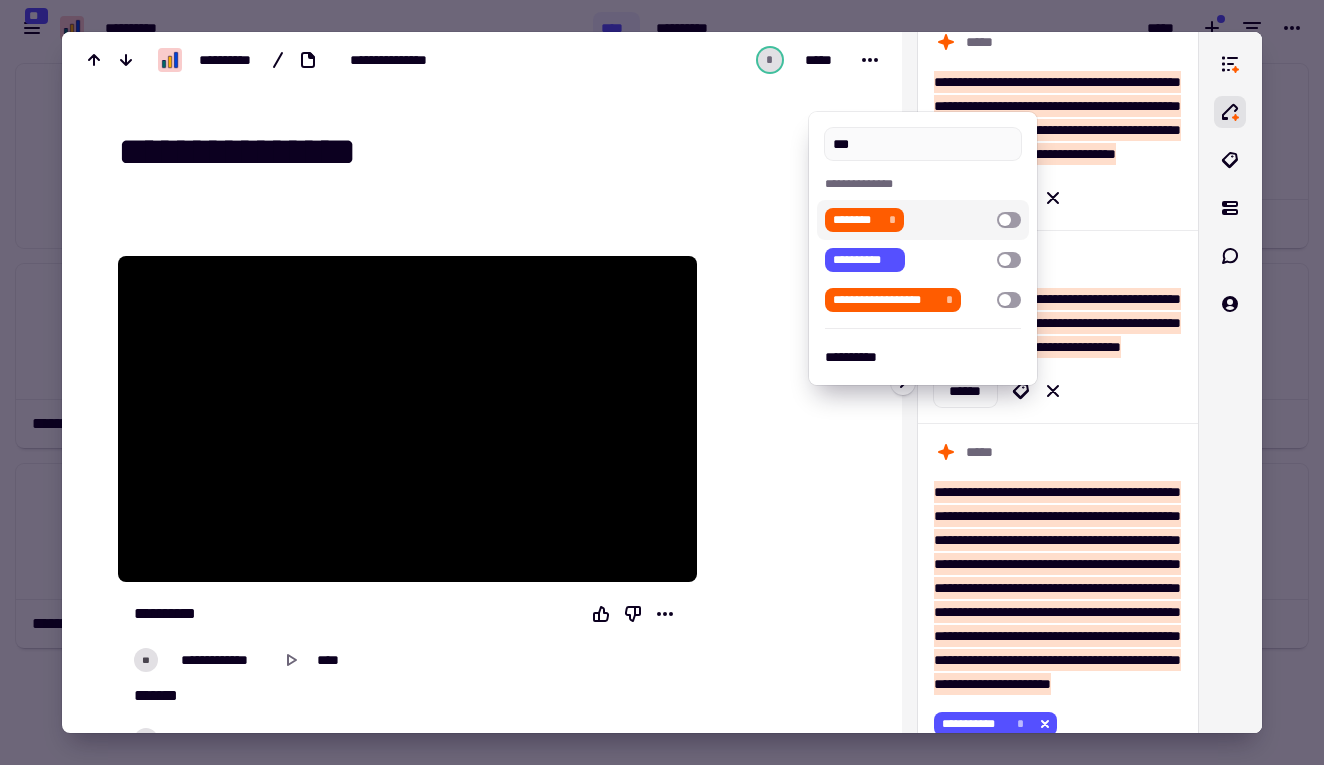 type on "***" 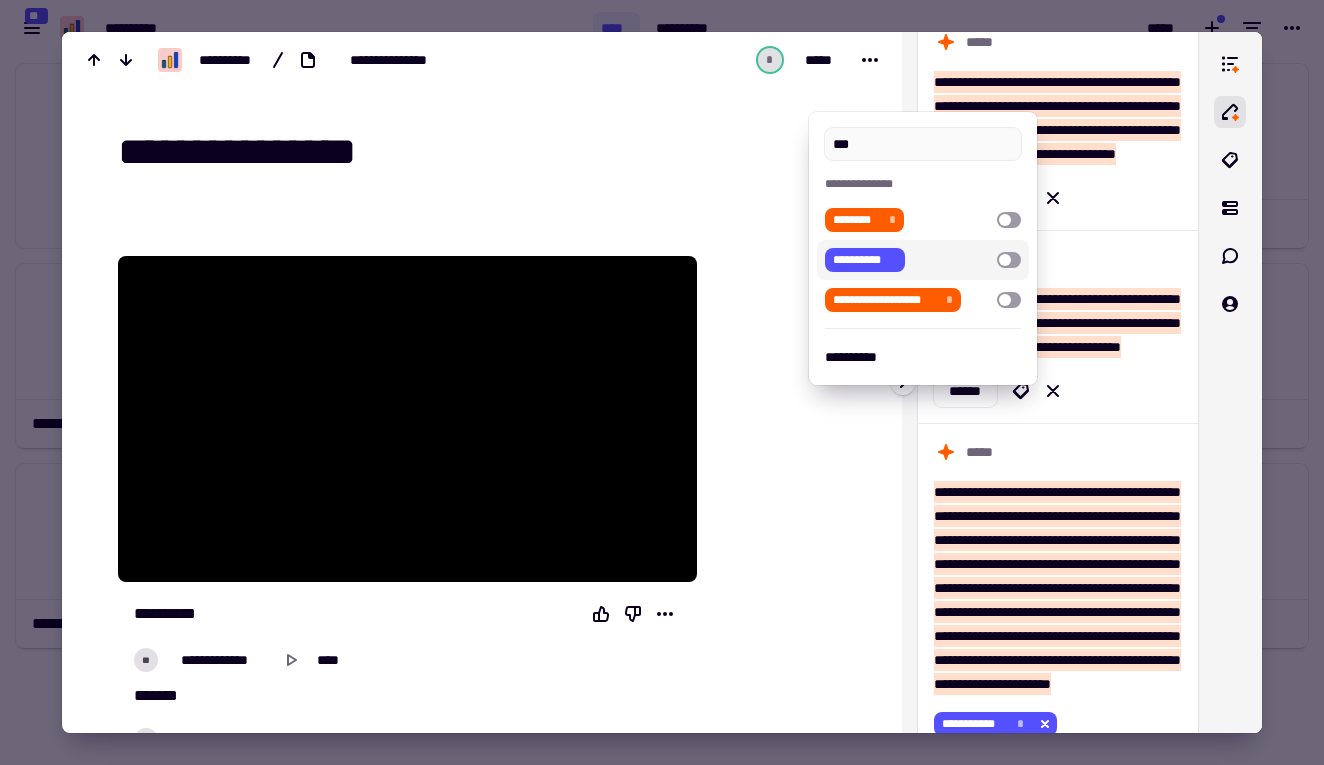 click at bounding box center [662, 382] 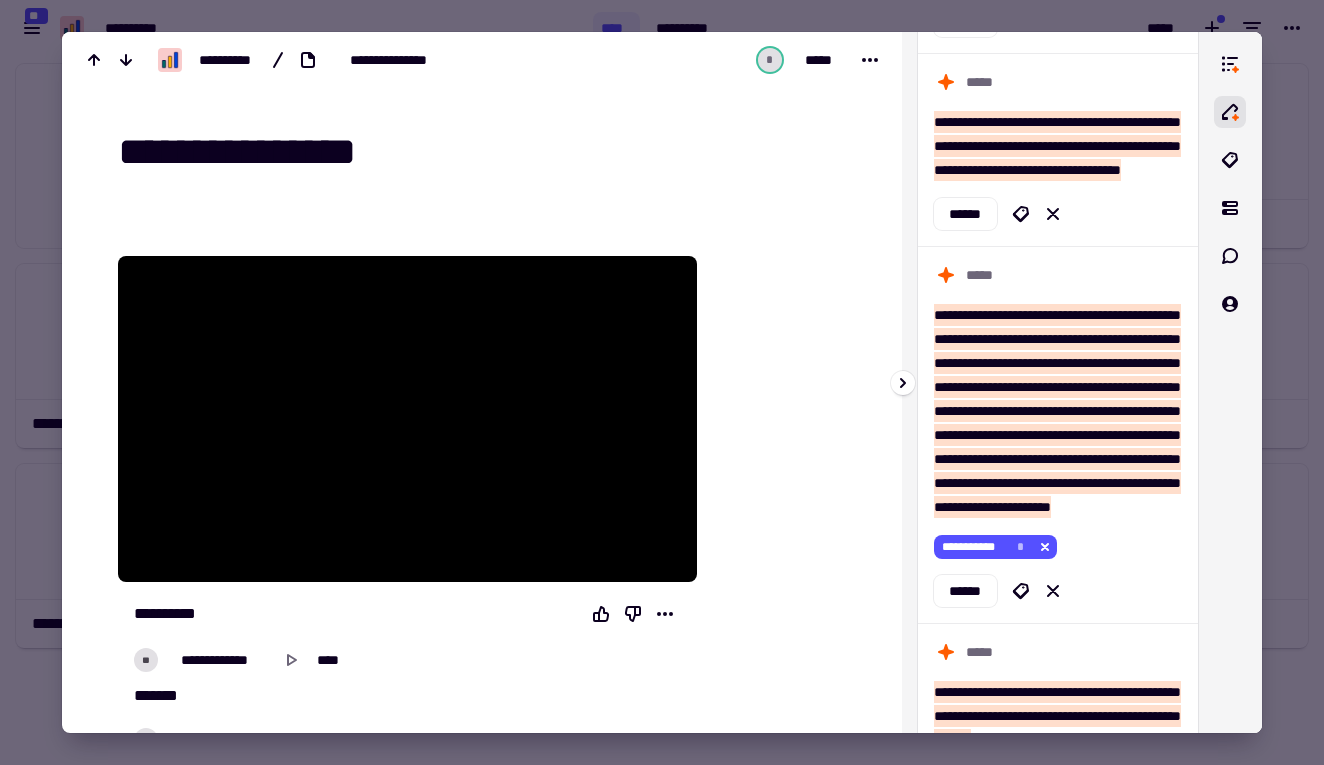 scroll, scrollTop: 3370, scrollLeft: 0, axis: vertical 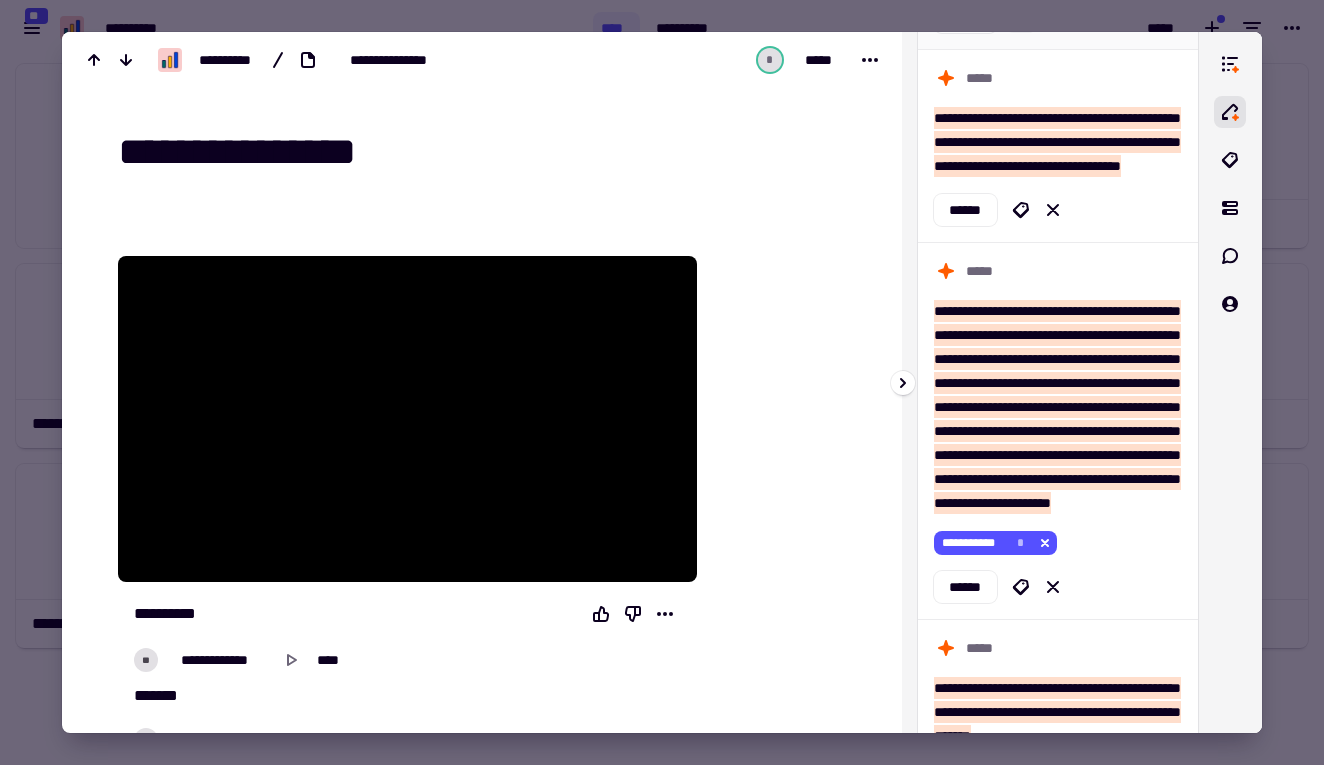 click 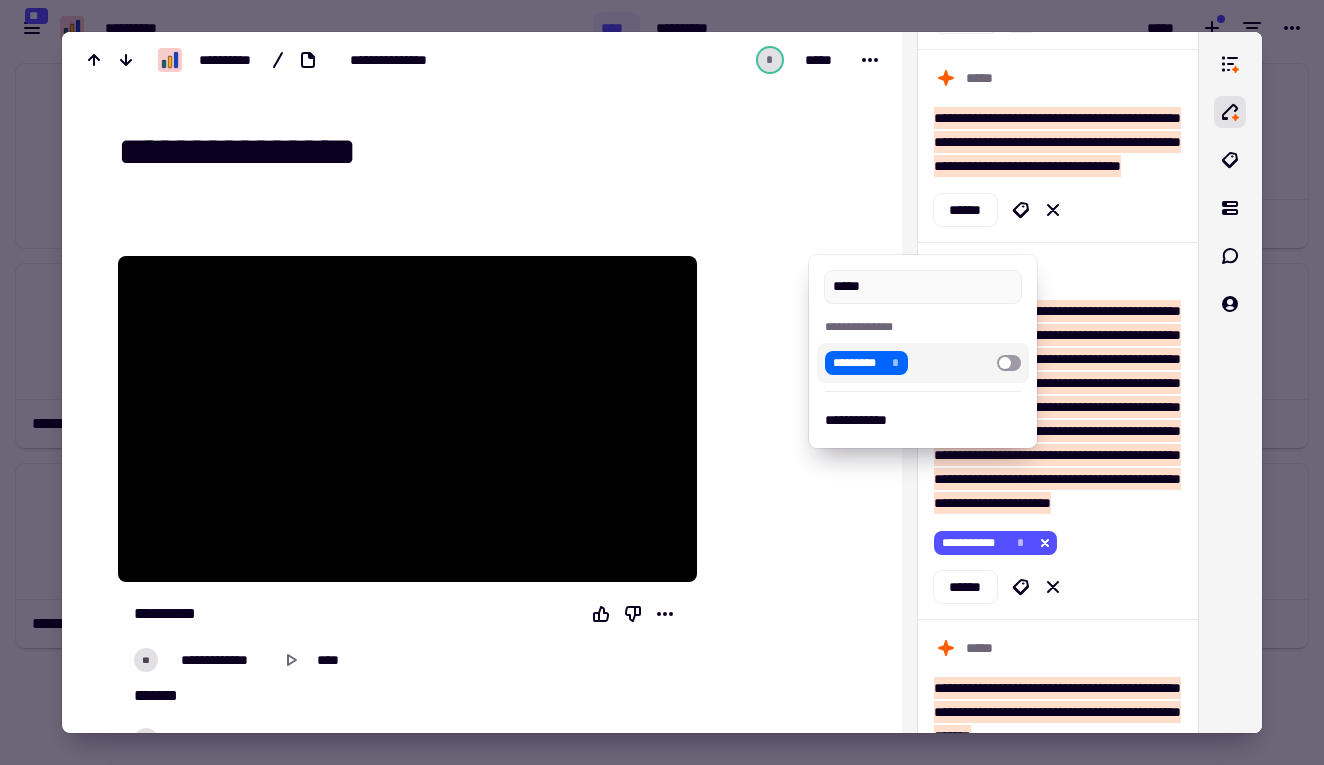 type on "*****" 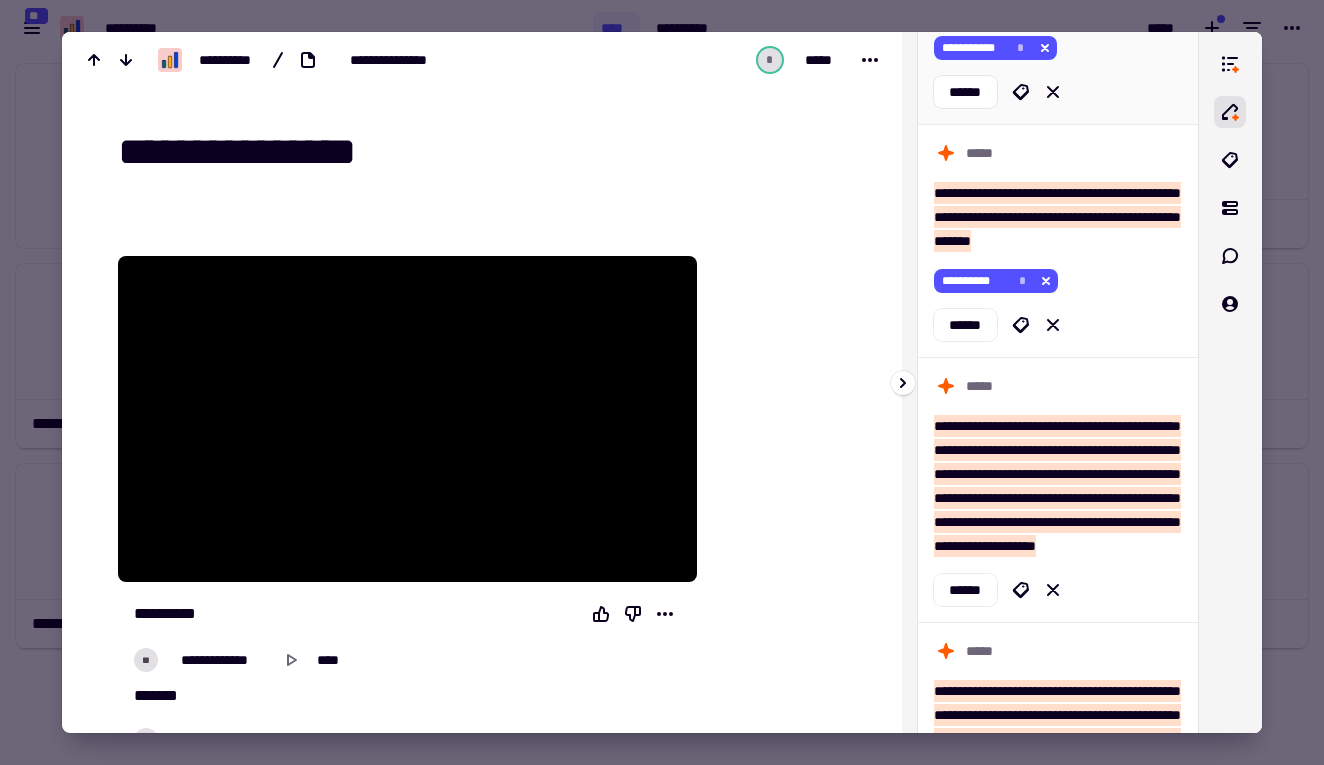 scroll, scrollTop: 3907, scrollLeft: 0, axis: vertical 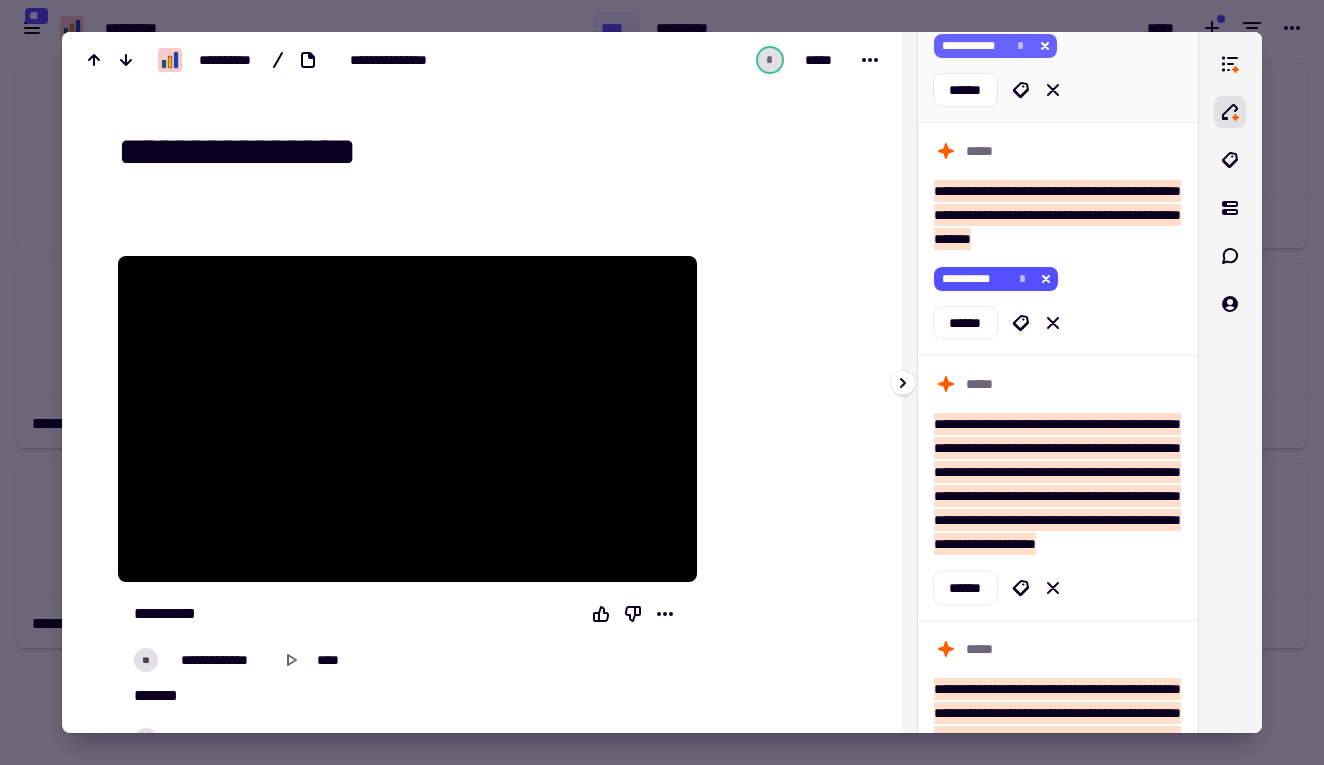 click 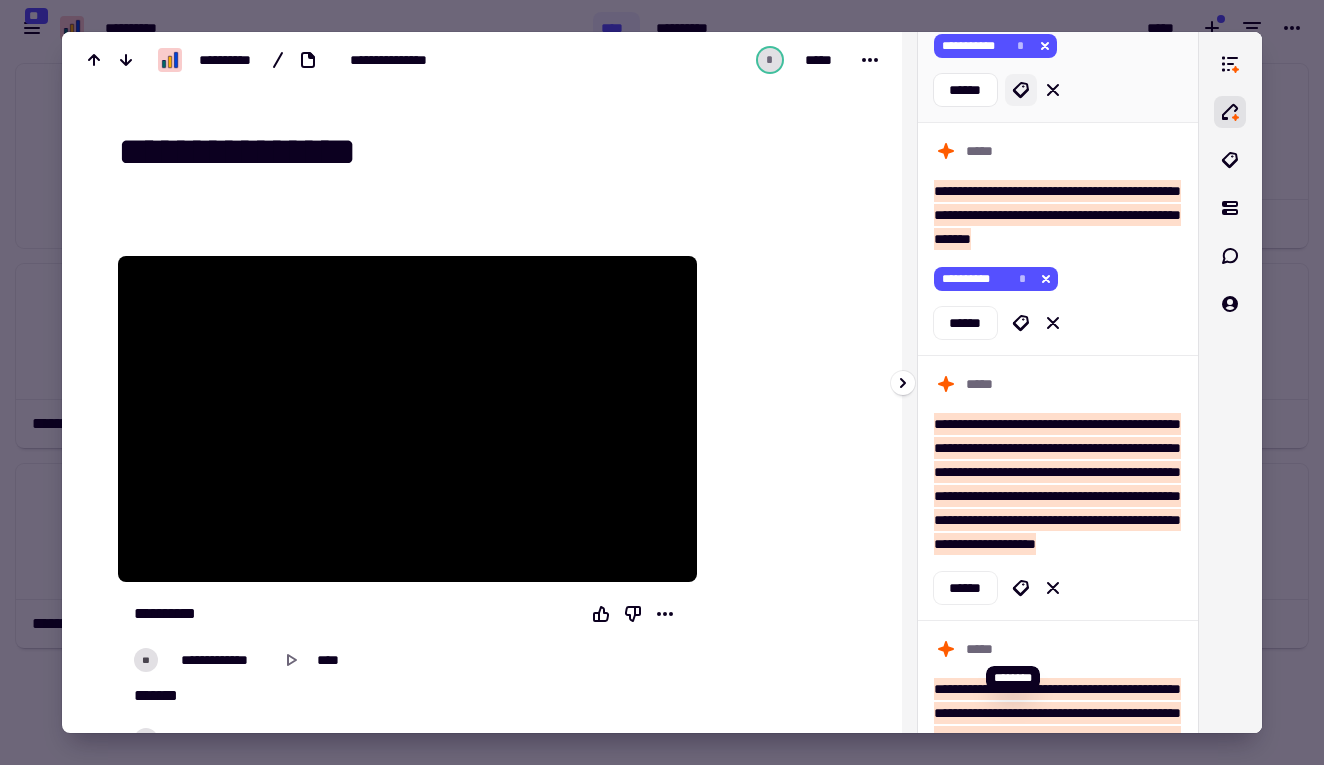 click on "**********" at bounding box center [1058, -1263] 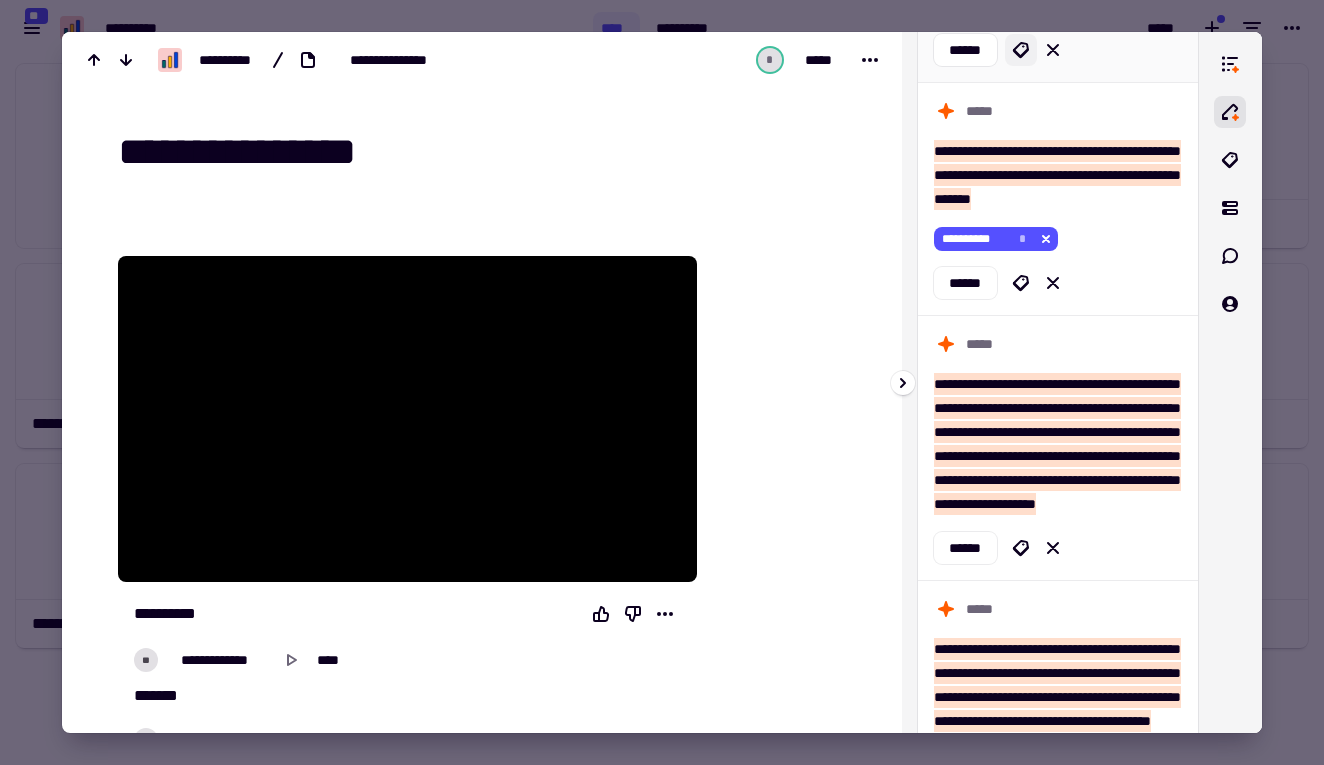 click 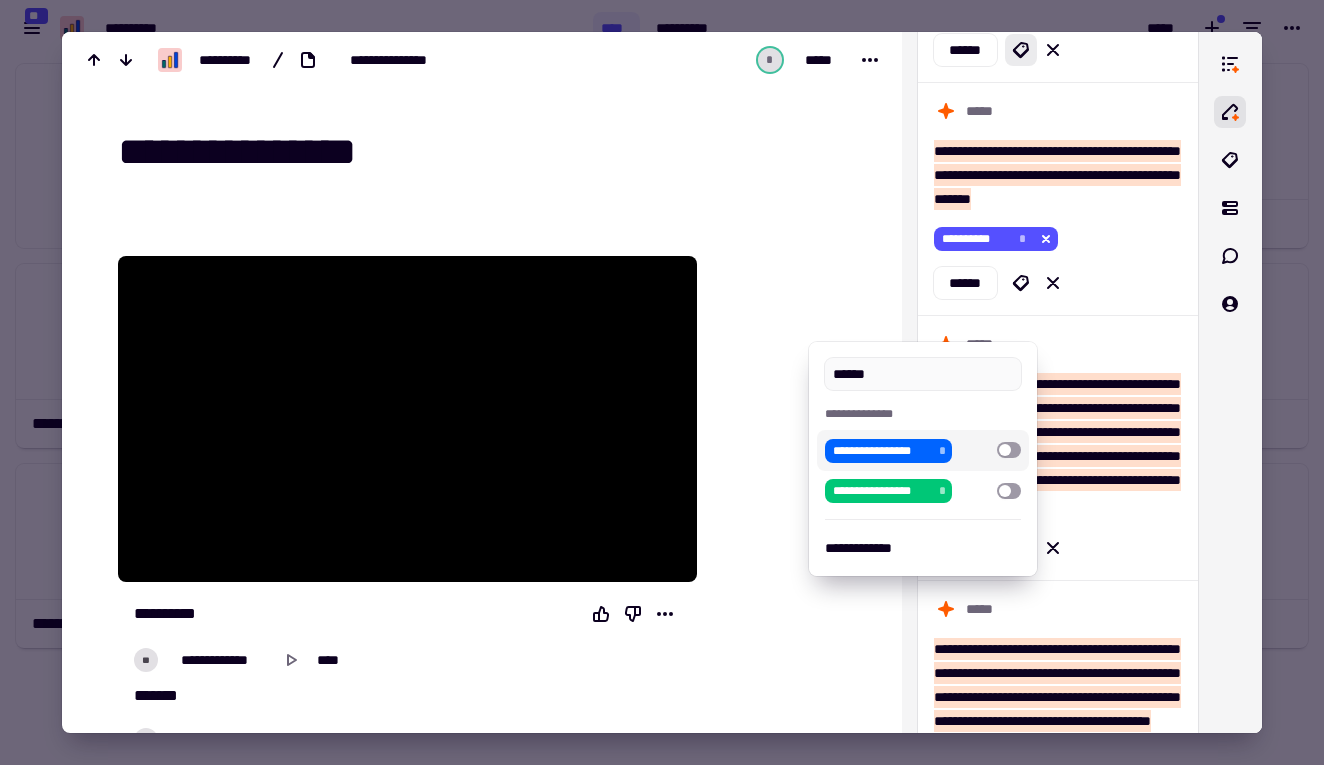 type on "******" 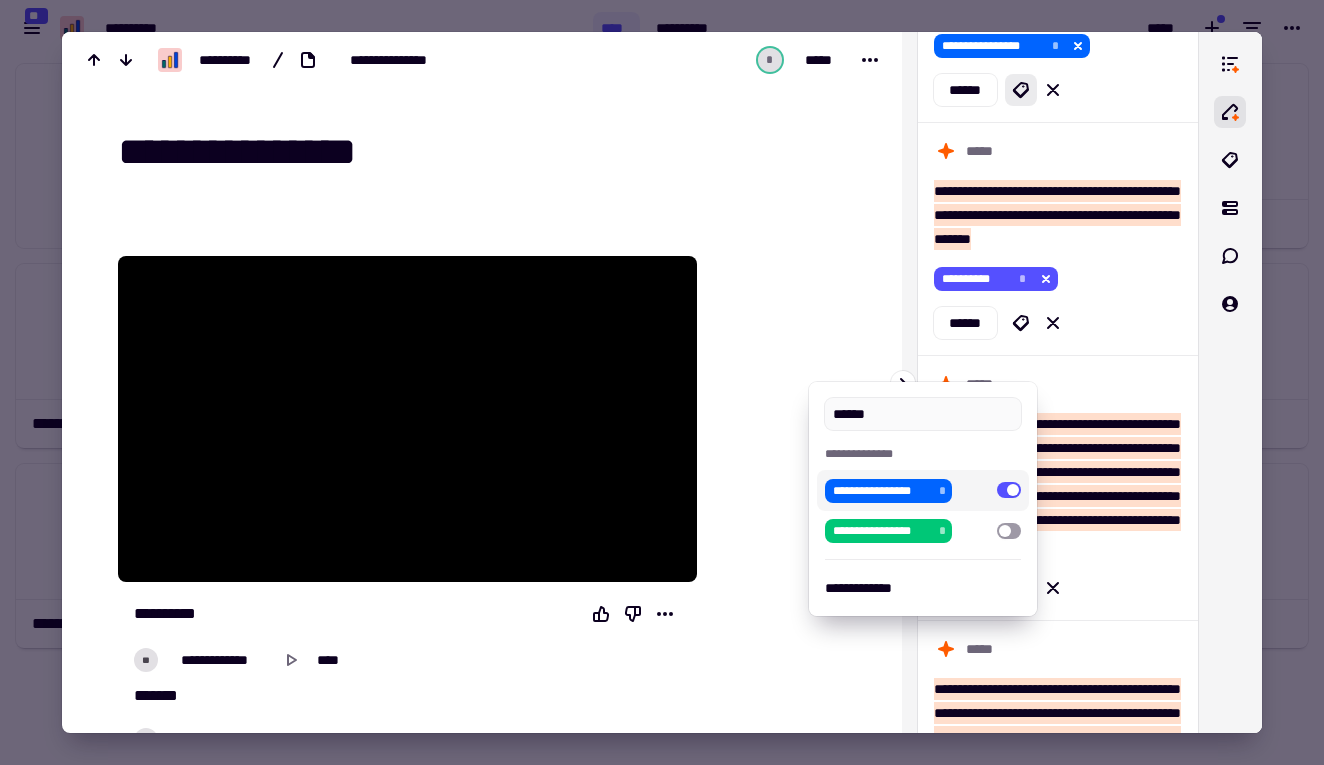 click at bounding box center (662, 382) 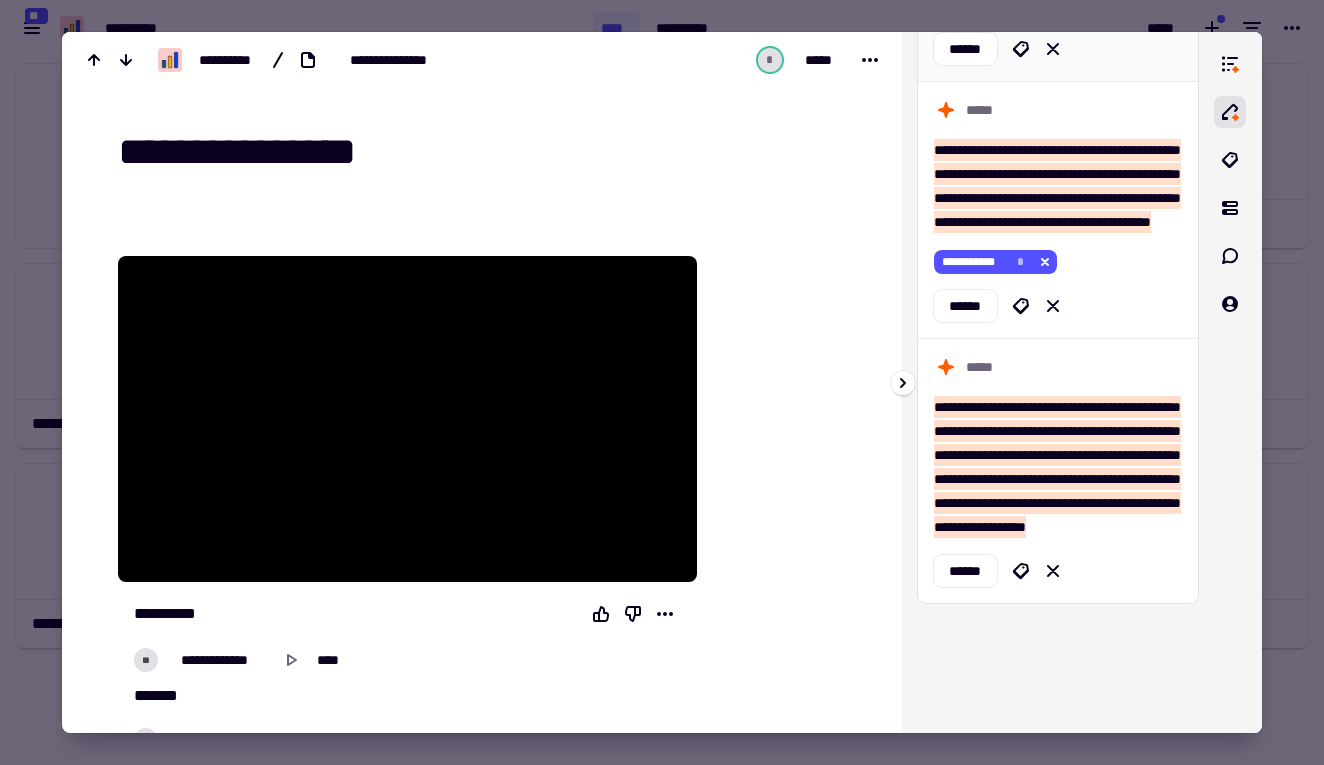 scroll, scrollTop: 4463, scrollLeft: 0, axis: vertical 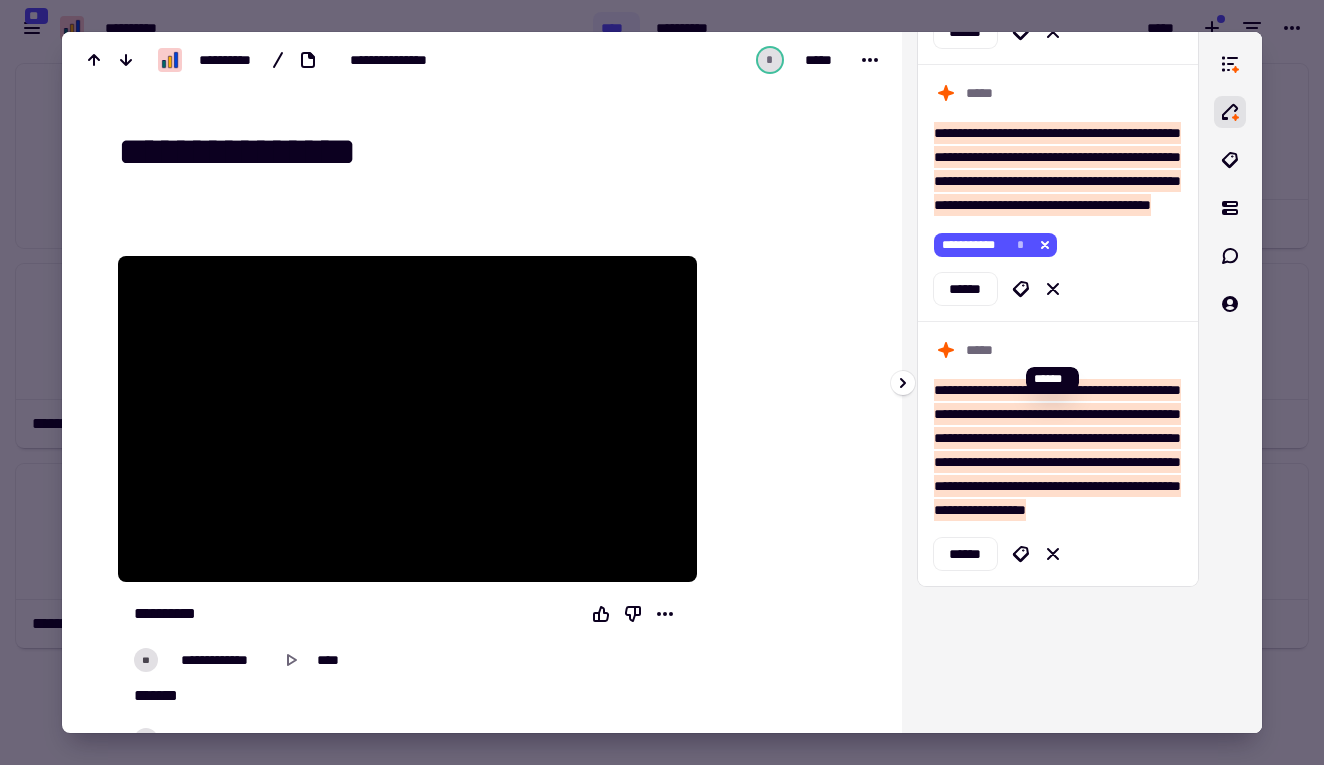 click 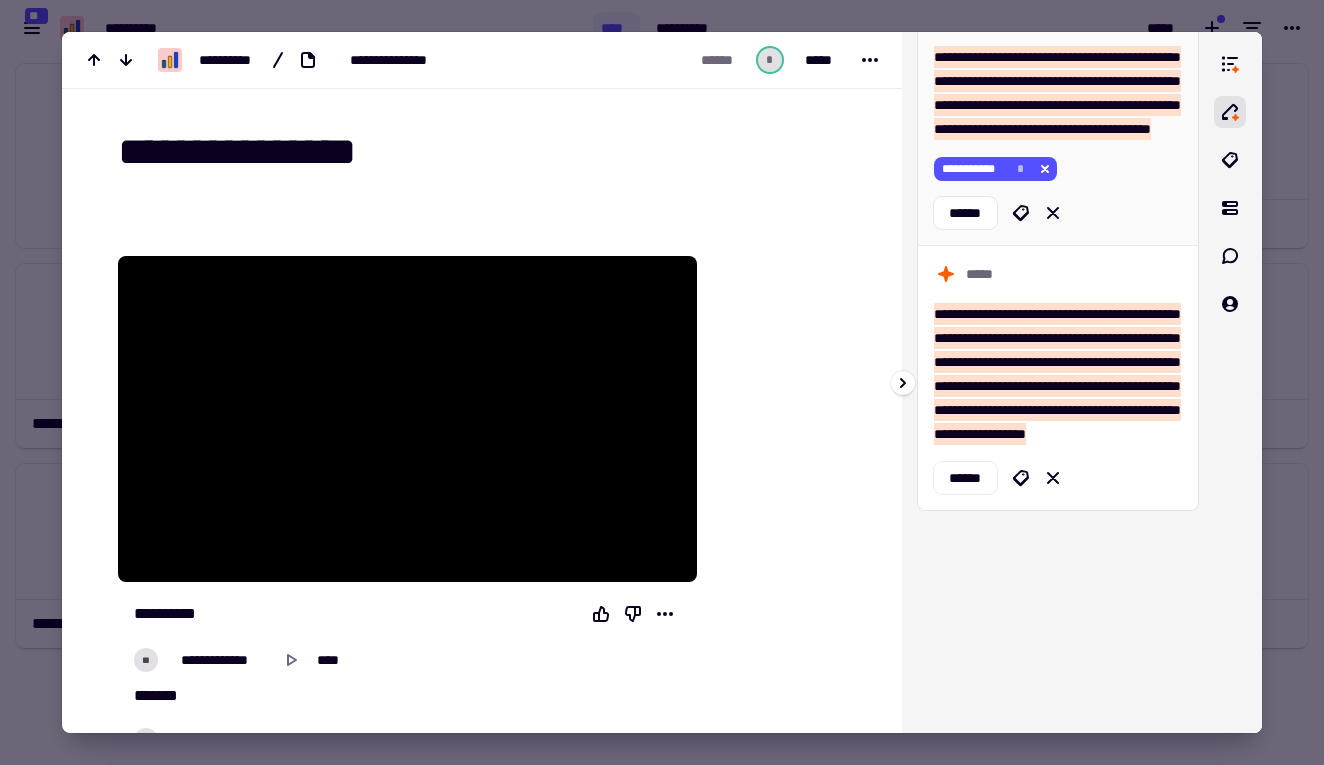 scroll, scrollTop: 12869, scrollLeft: 0, axis: vertical 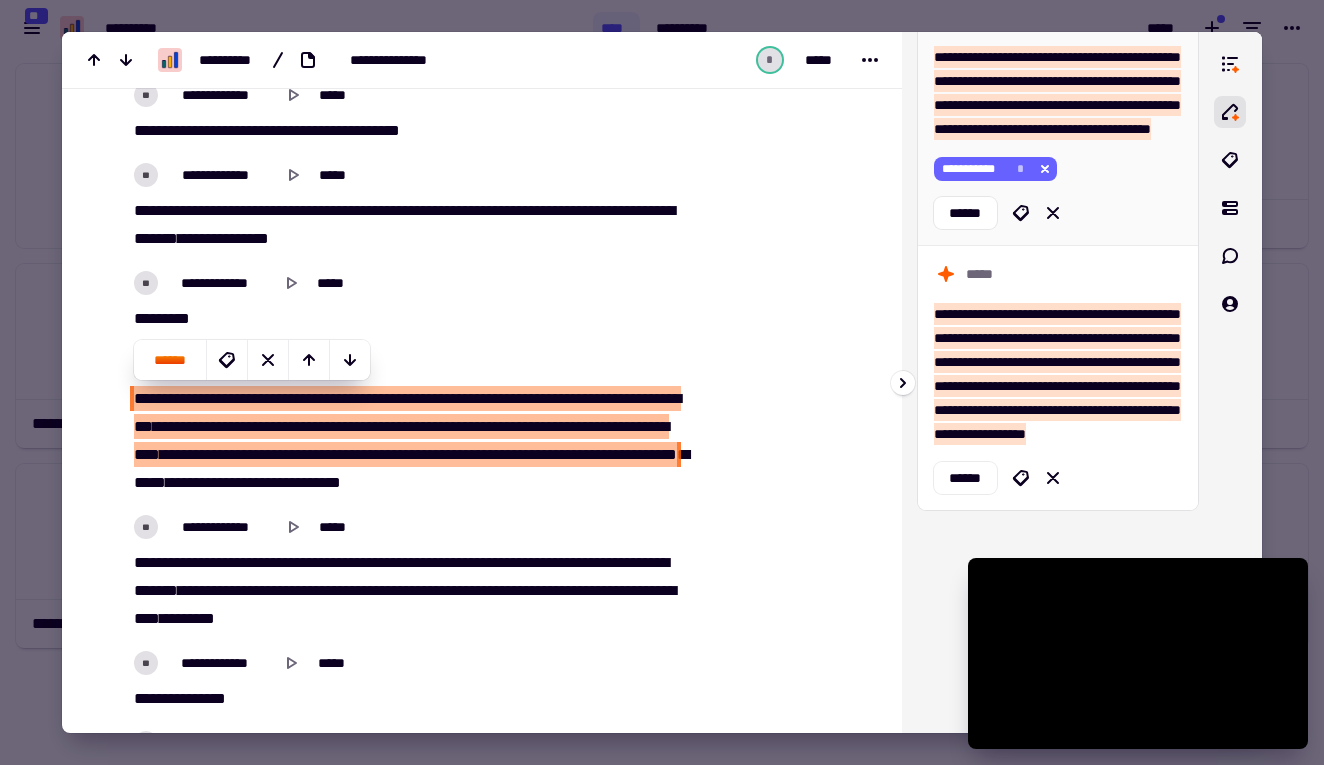 click 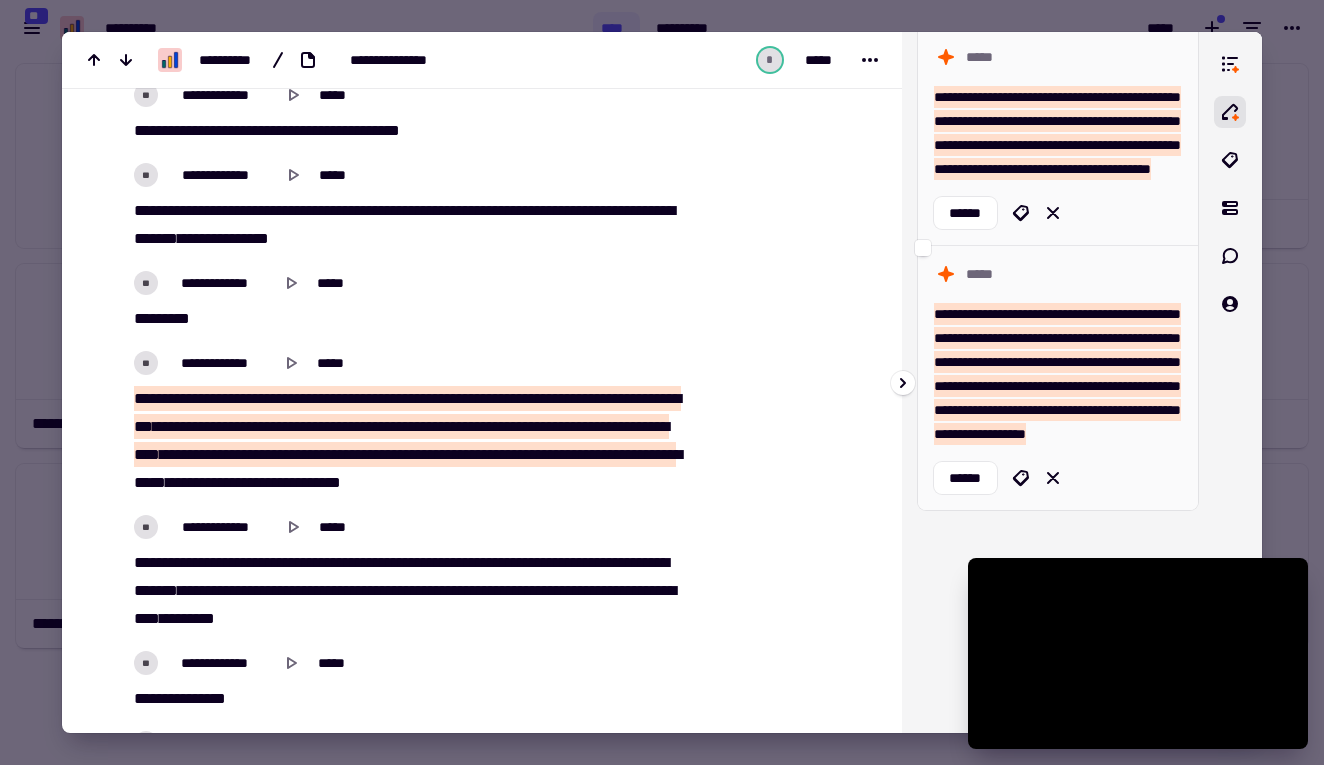 scroll, scrollTop: 4499, scrollLeft: 0, axis: vertical 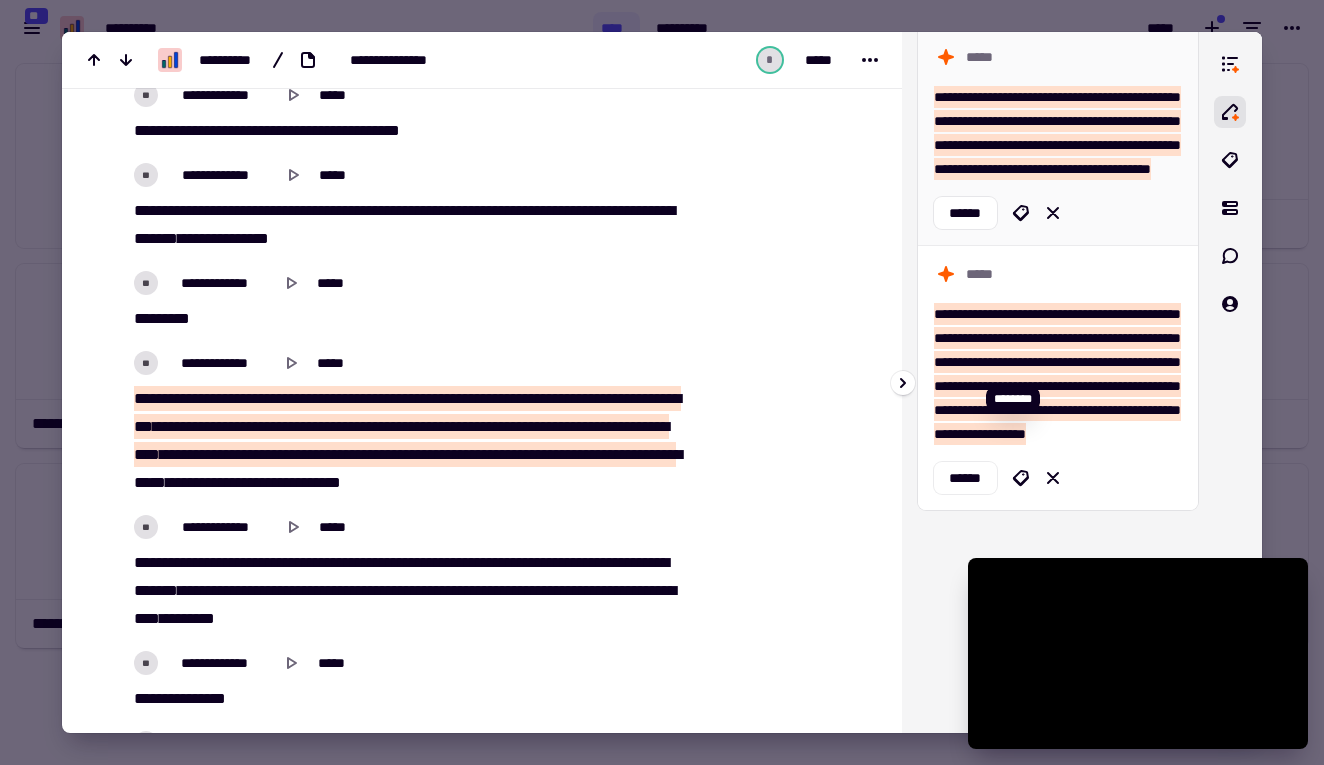click 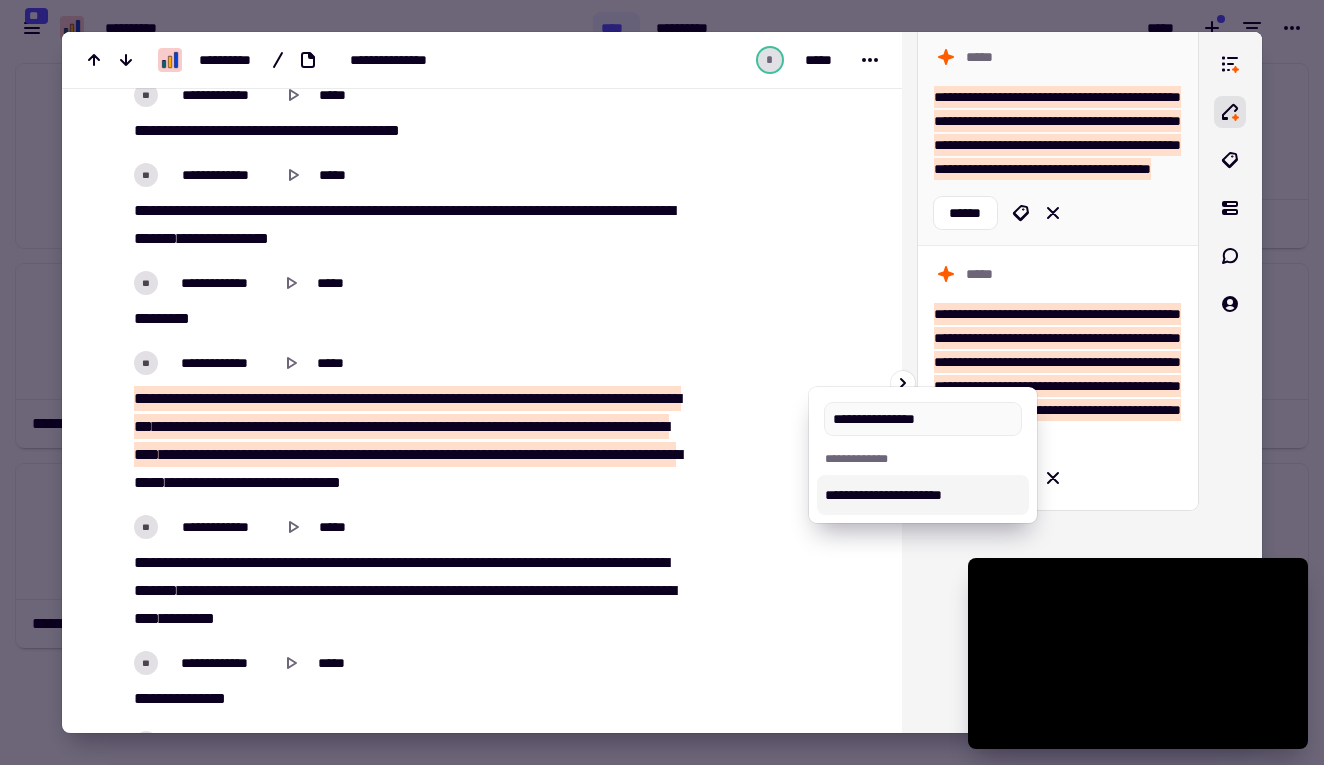 type on "**********" 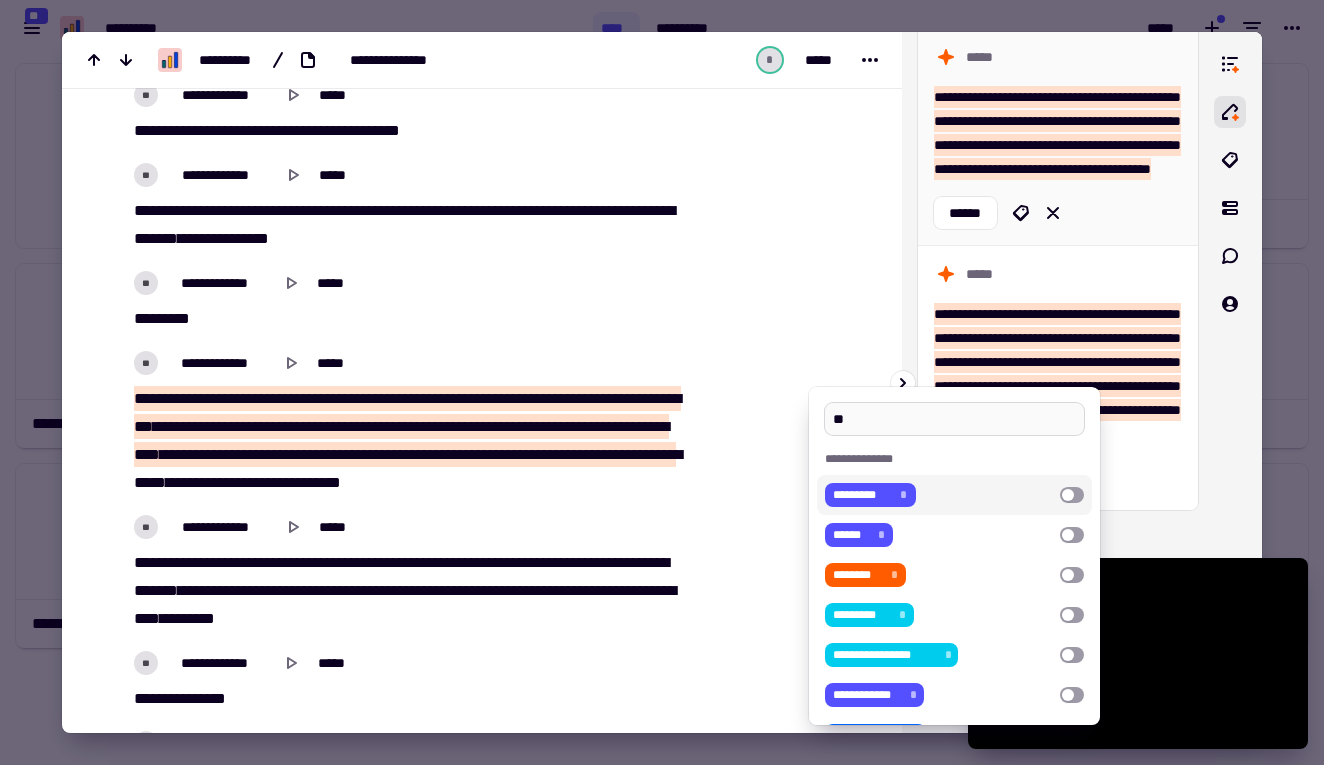 type on "*" 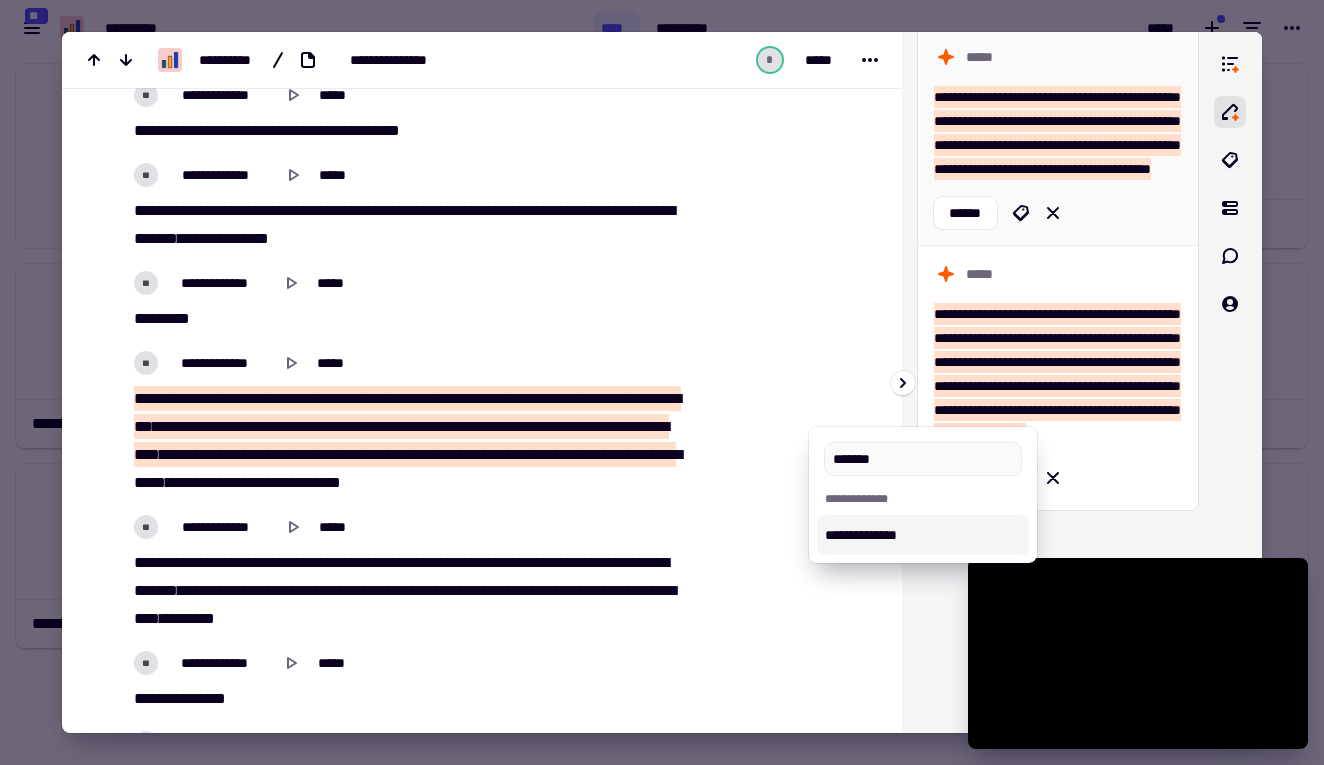 type on "*******" 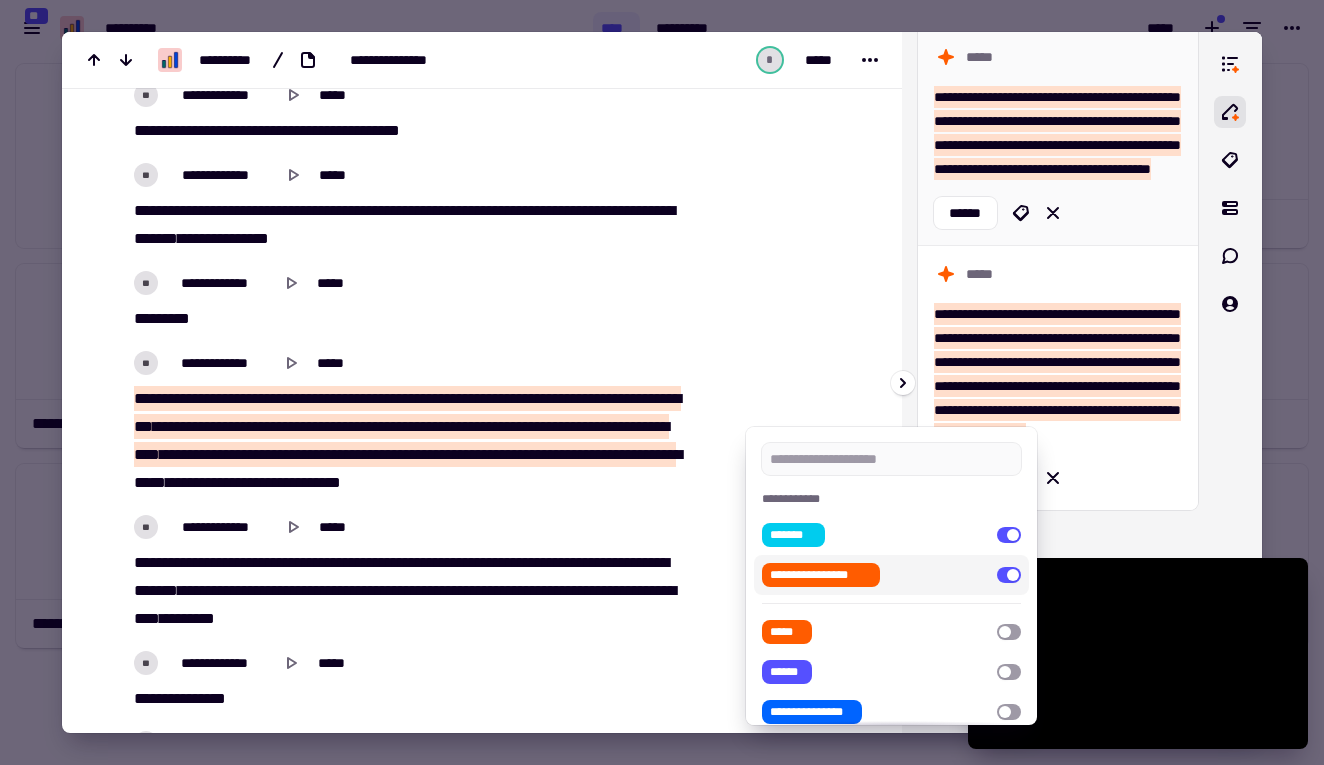 click at bounding box center [662, 382] 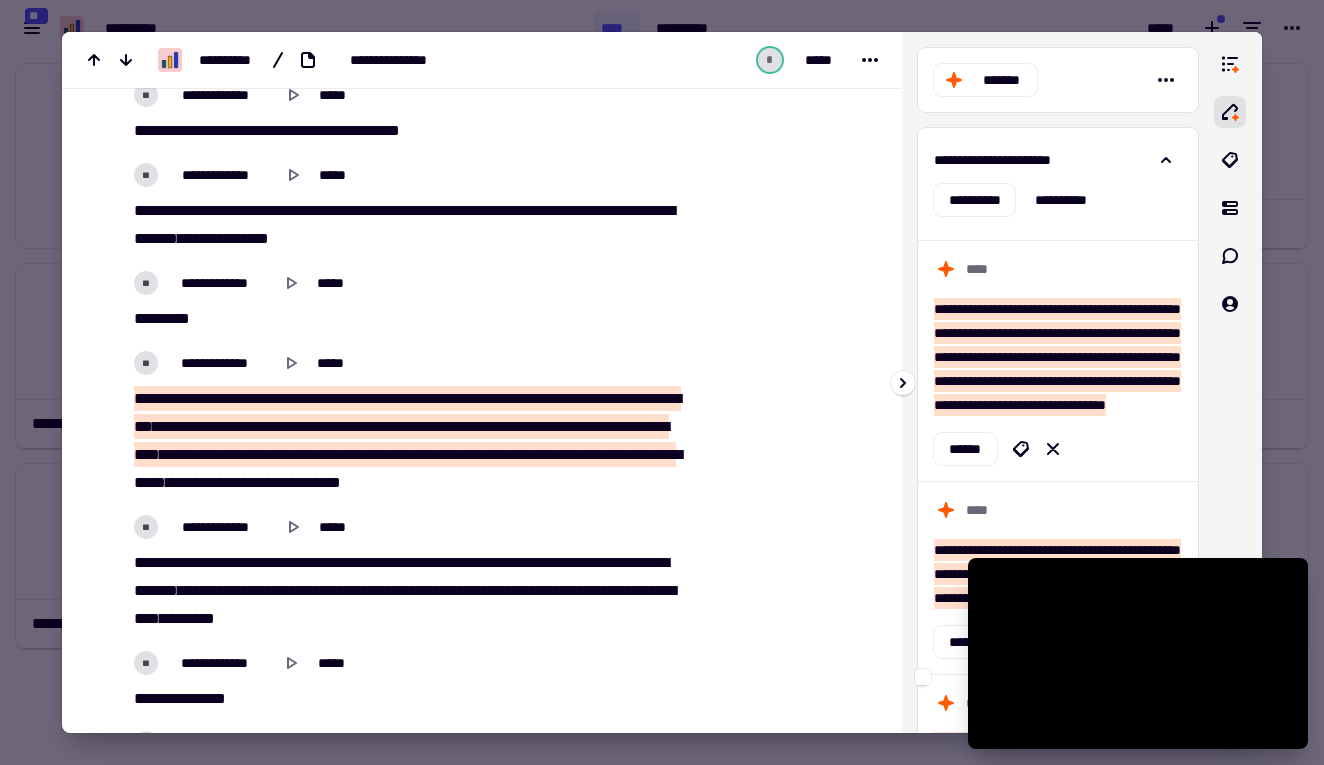 scroll, scrollTop: 0, scrollLeft: 0, axis: both 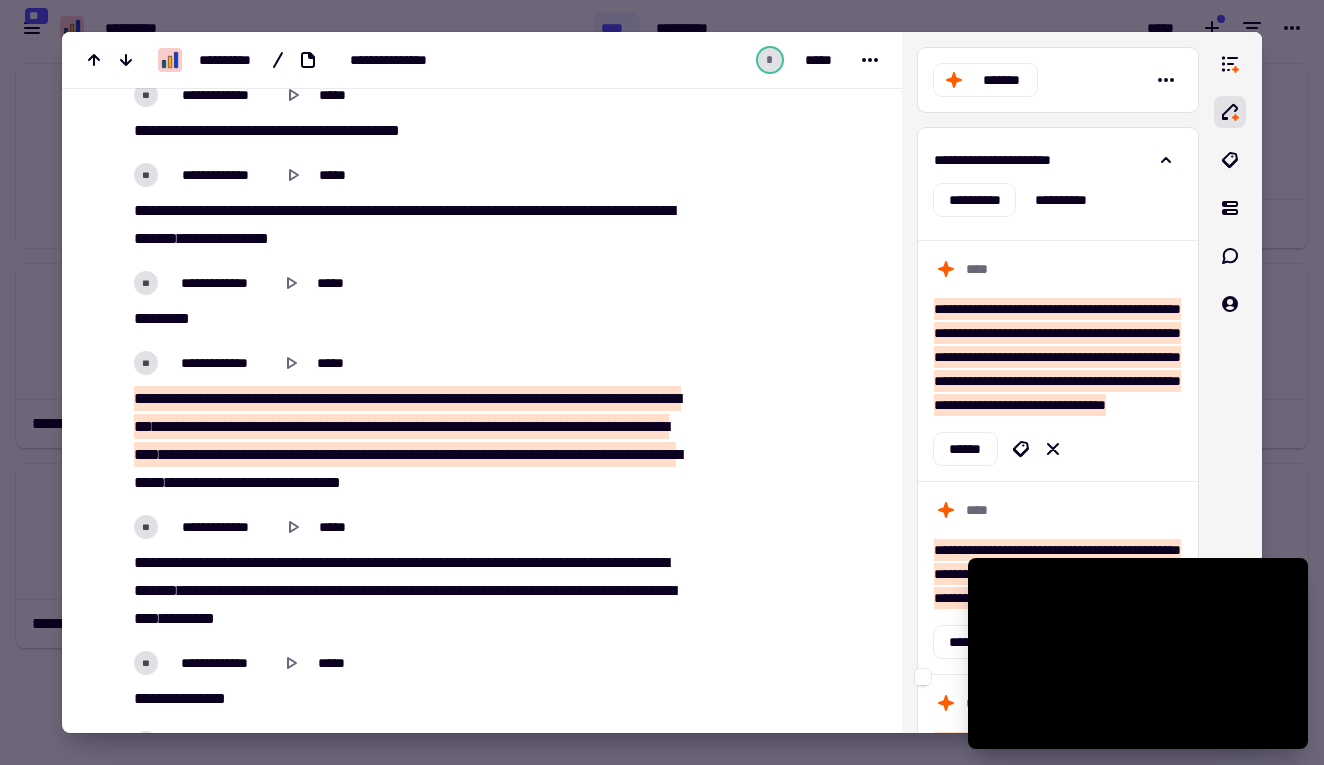 click at bounding box center (662, 382) 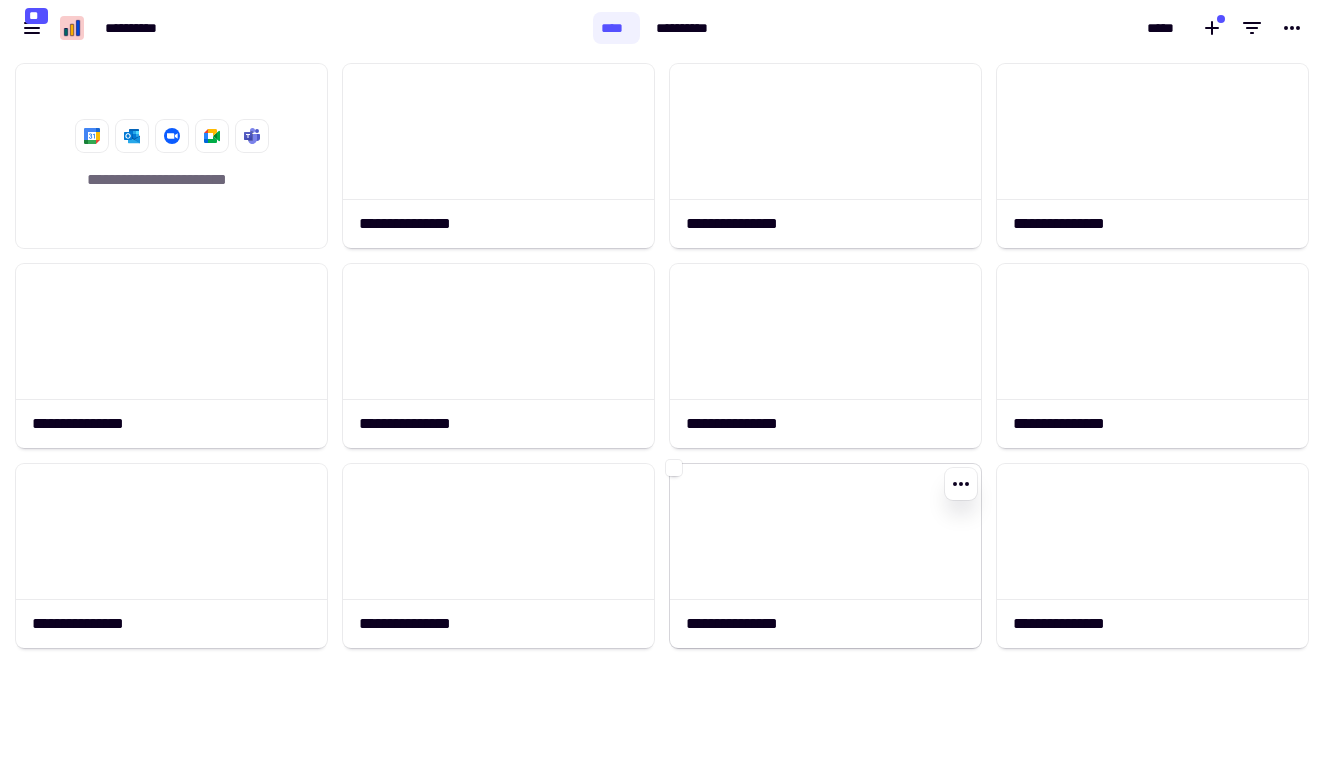 click 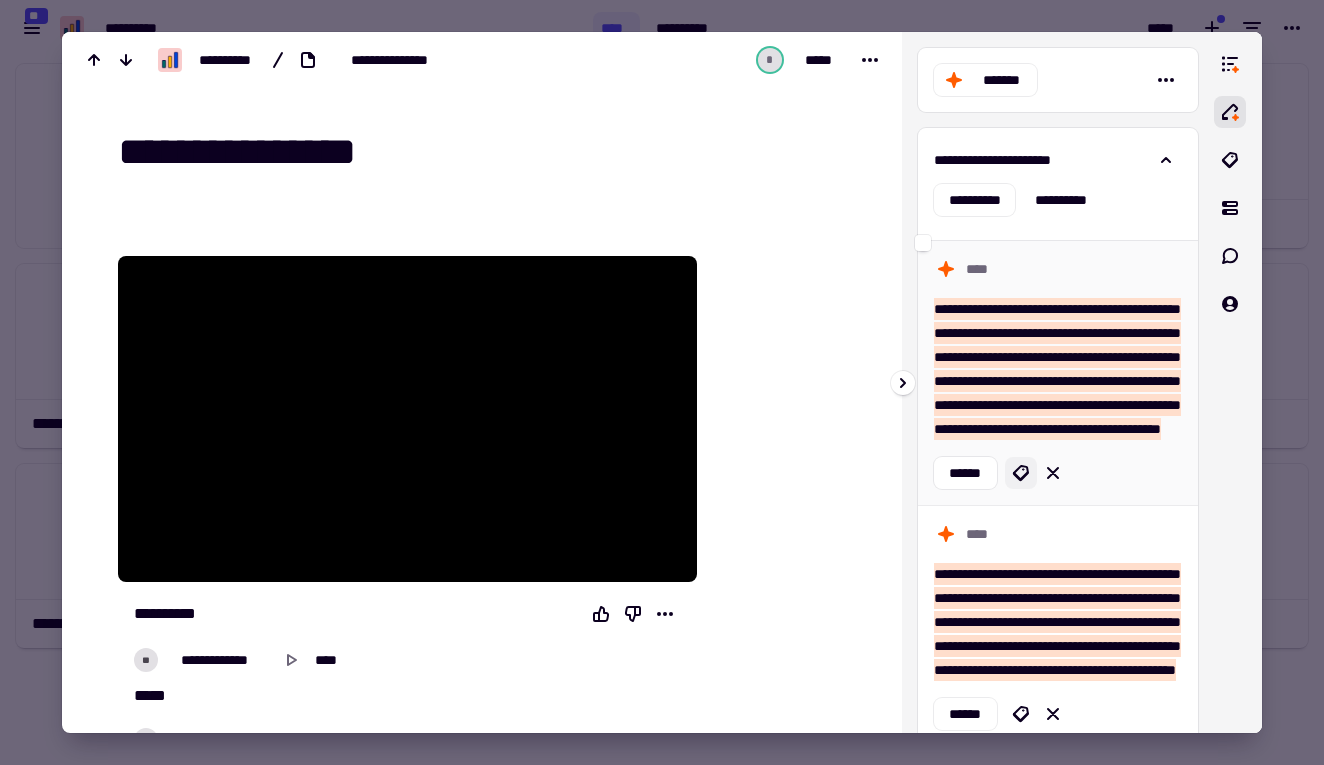click 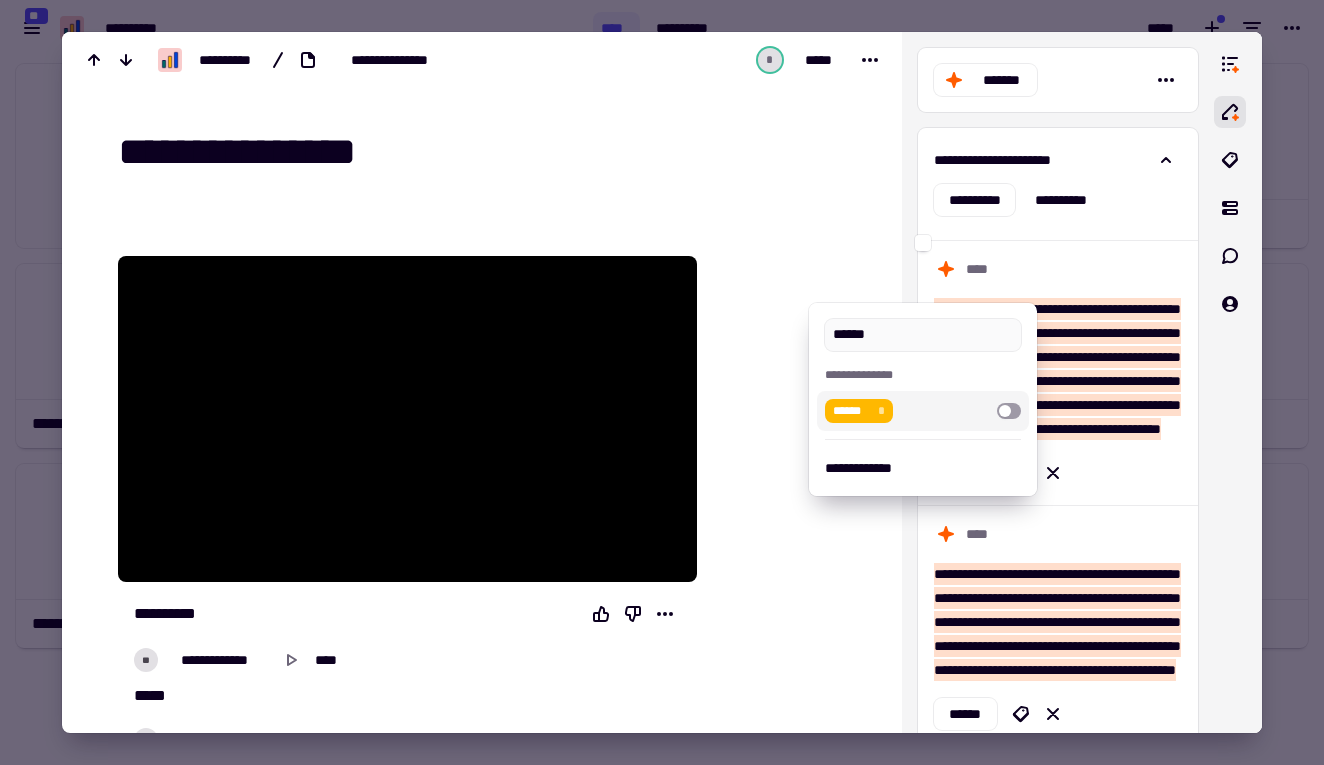 type on "******" 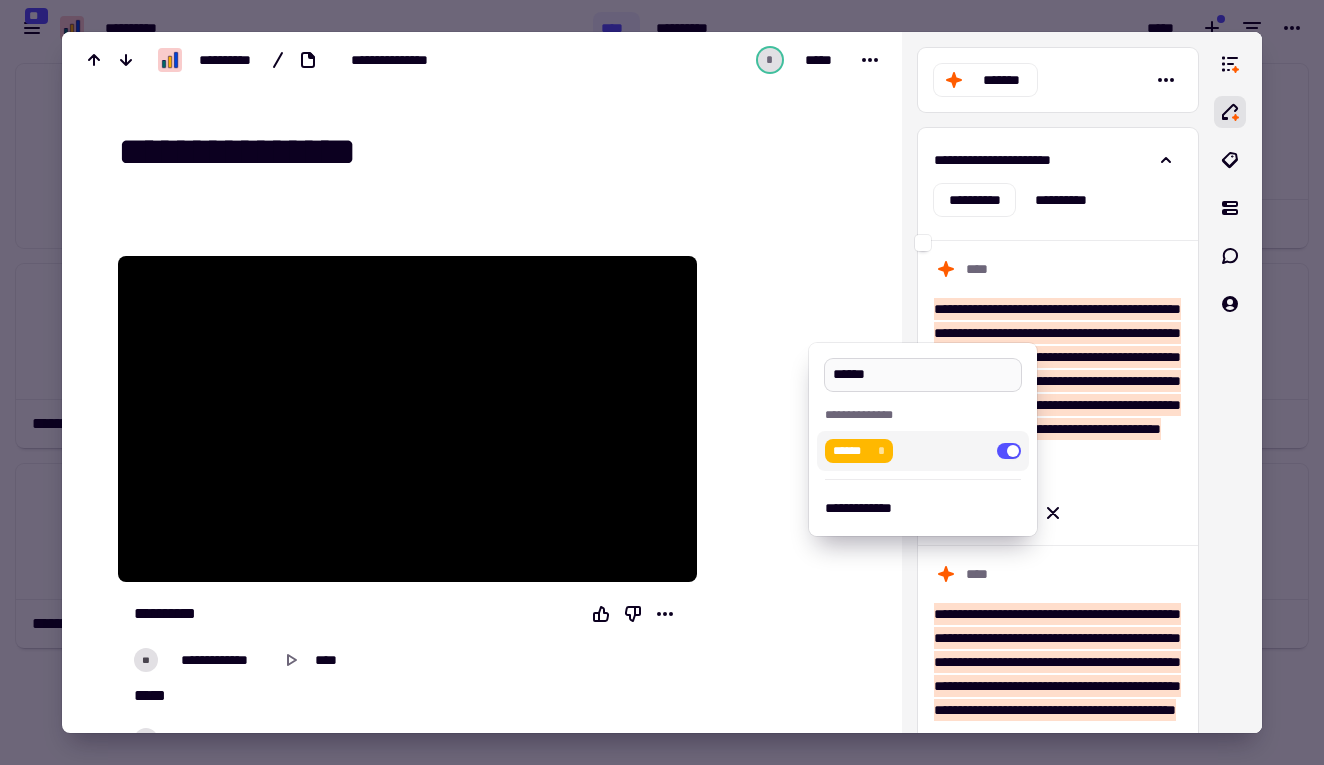 click on "******" at bounding box center (922, 375) 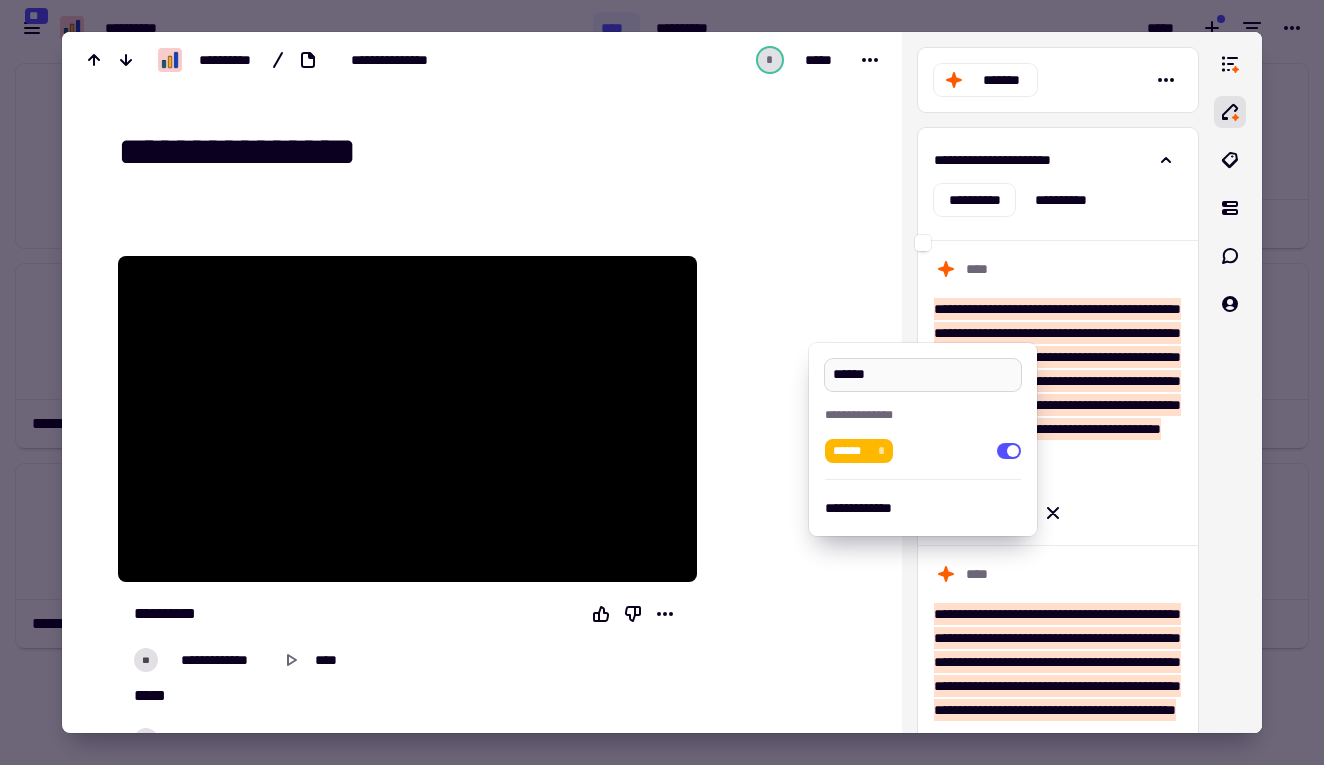 click on "******" at bounding box center [922, 375] 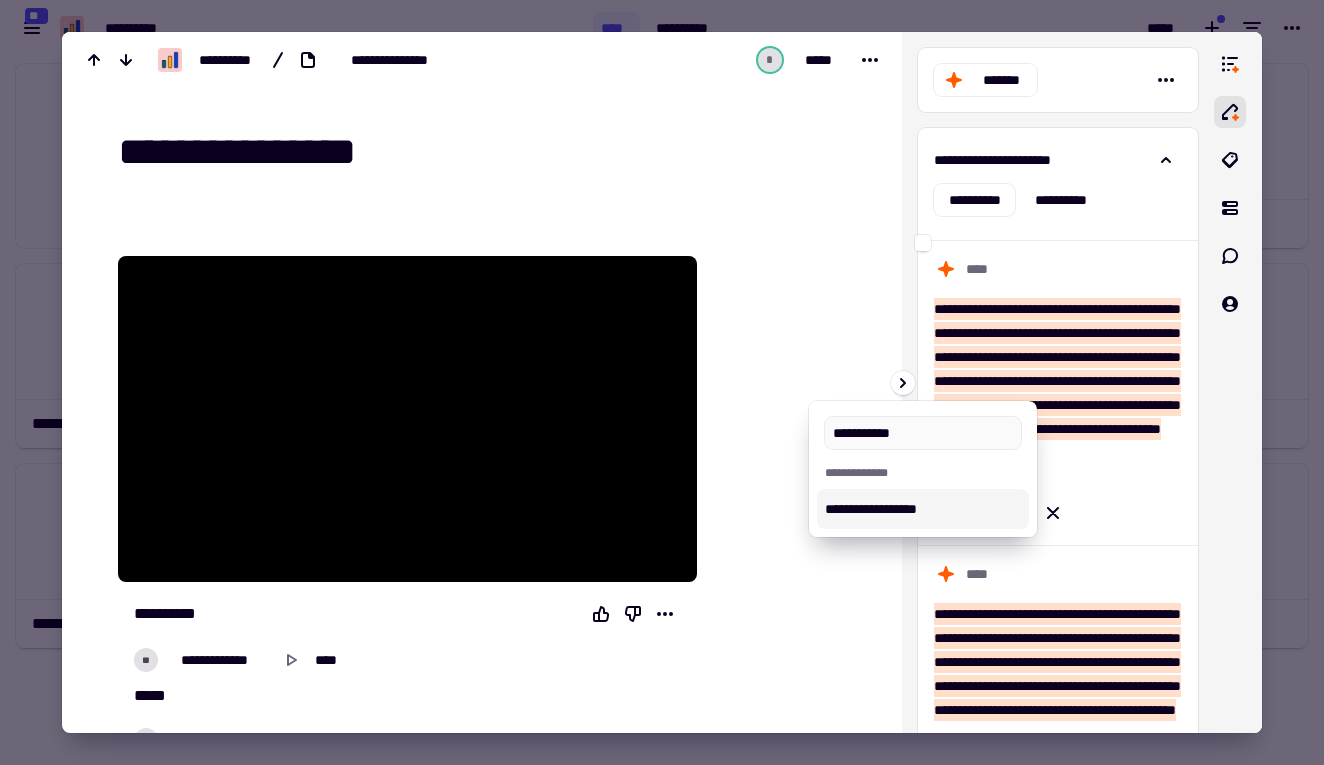 type on "**********" 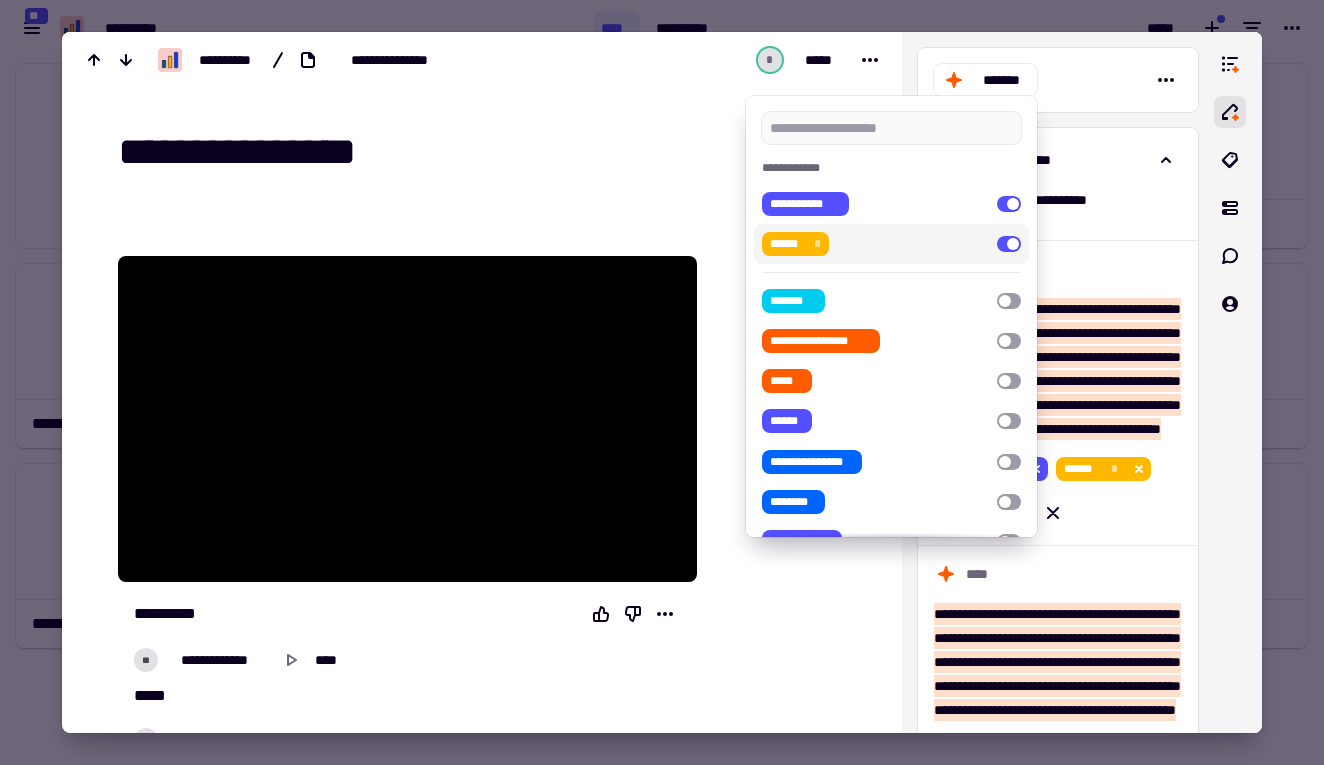 click at bounding box center [662, 382] 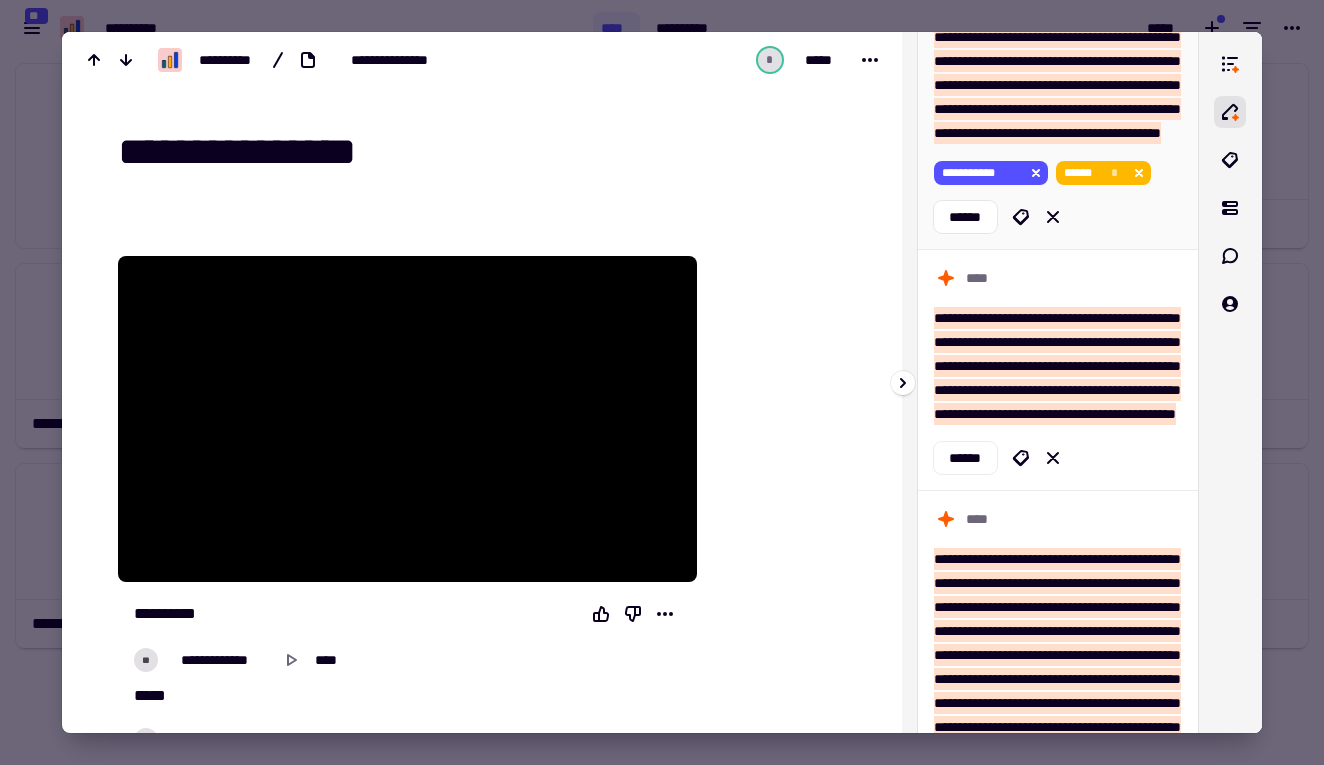 scroll, scrollTop: 304, scrollLeft: 0, axis: vertical 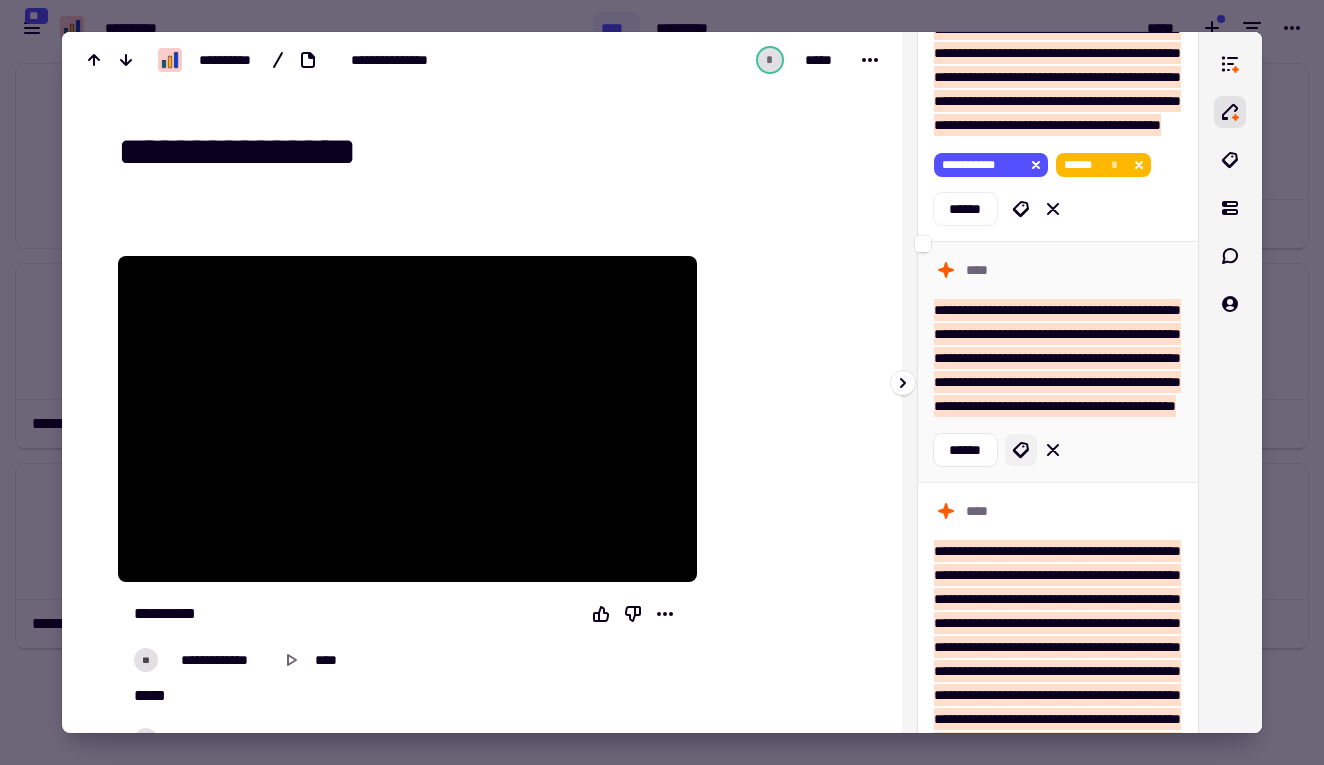 click 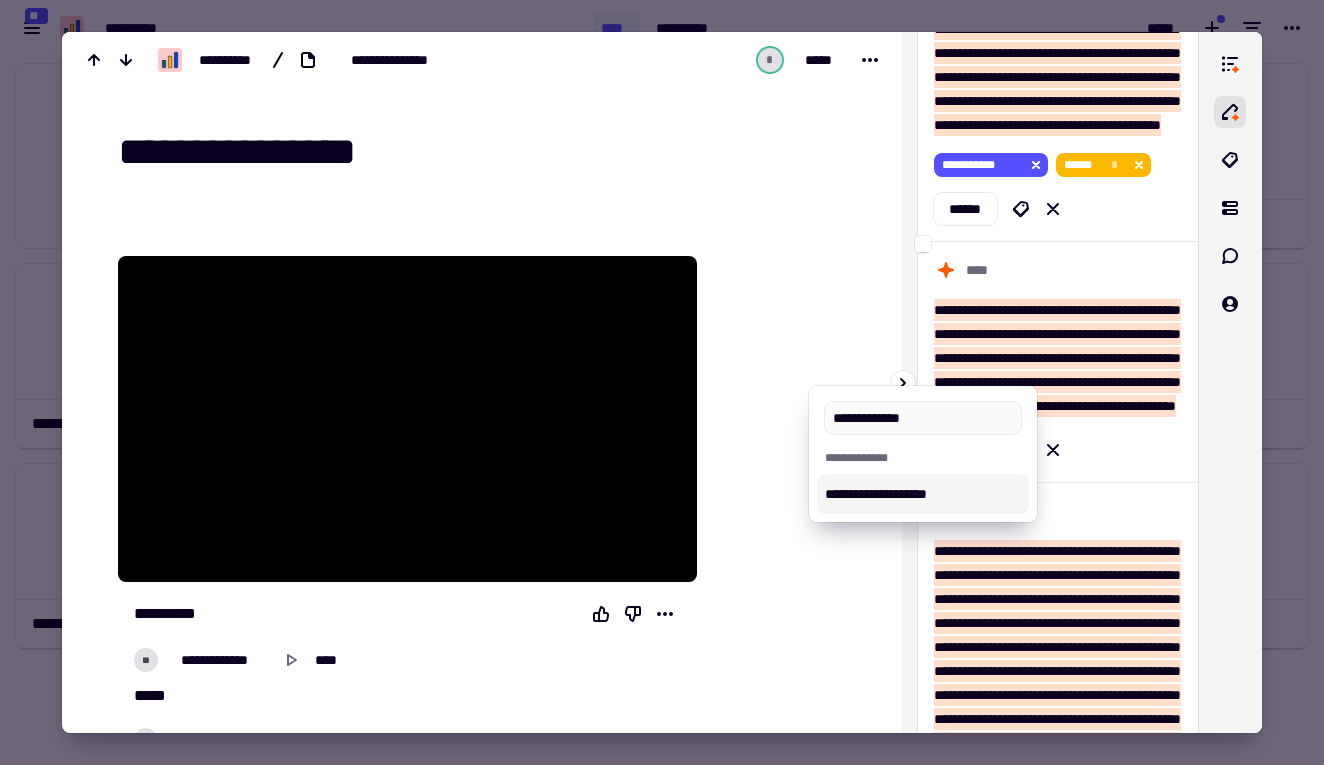 type on "**********" 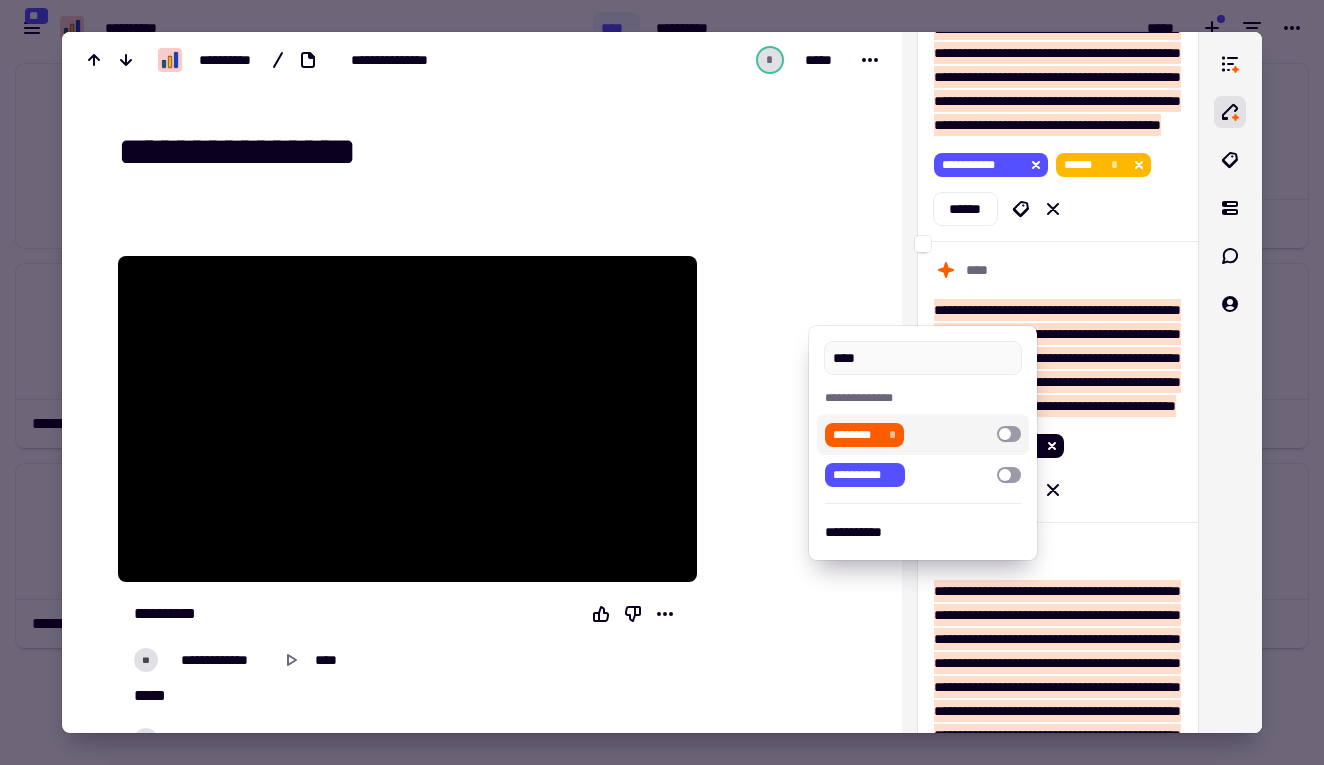type on "****" 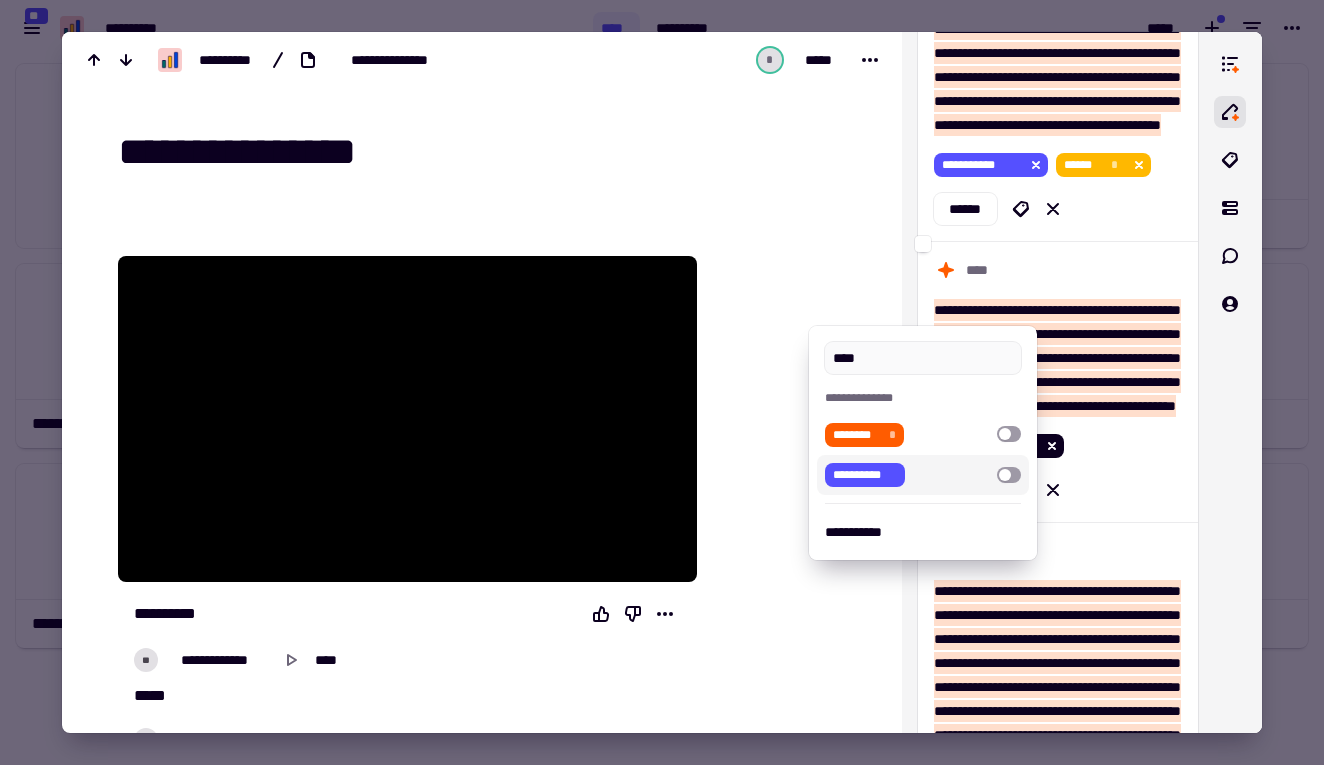 click at bounding box center (662, 382) 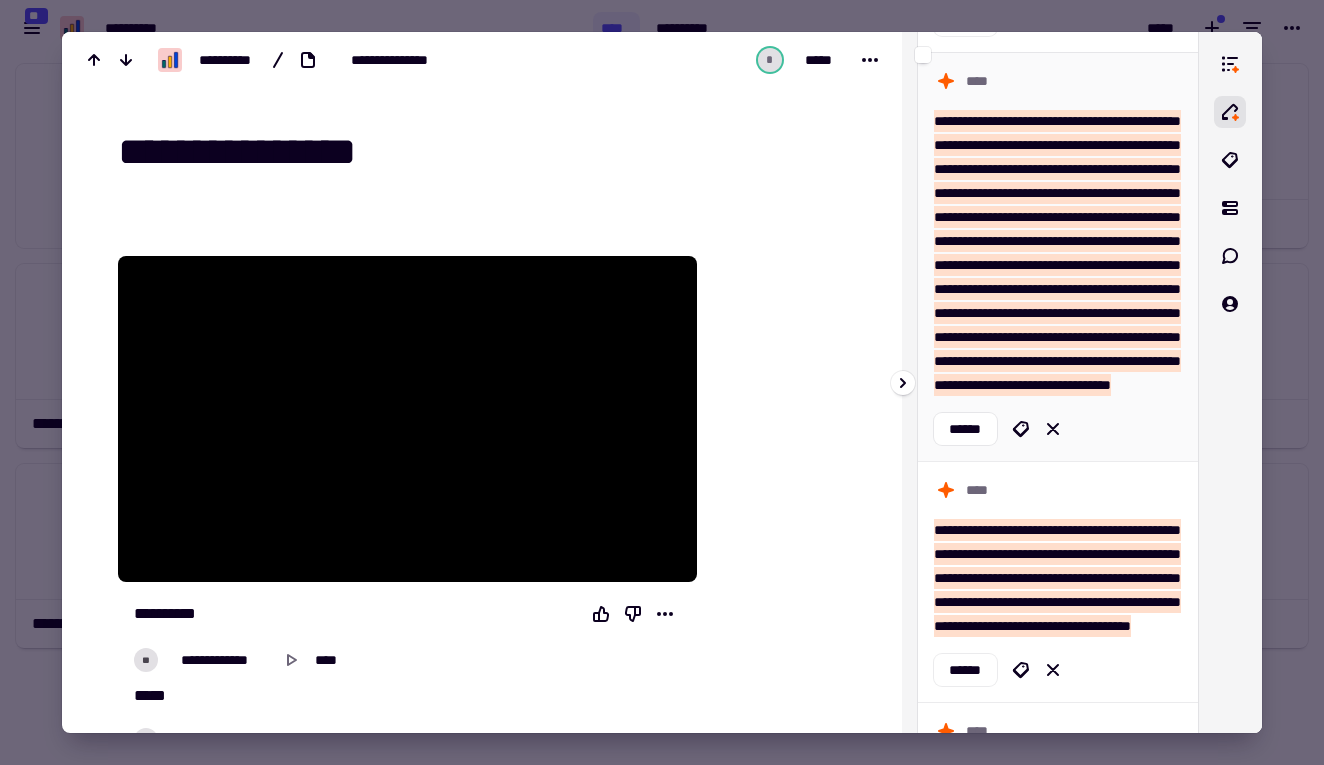 scroll, scrollTop: 780, scrollLeft: 0, axis: vertical 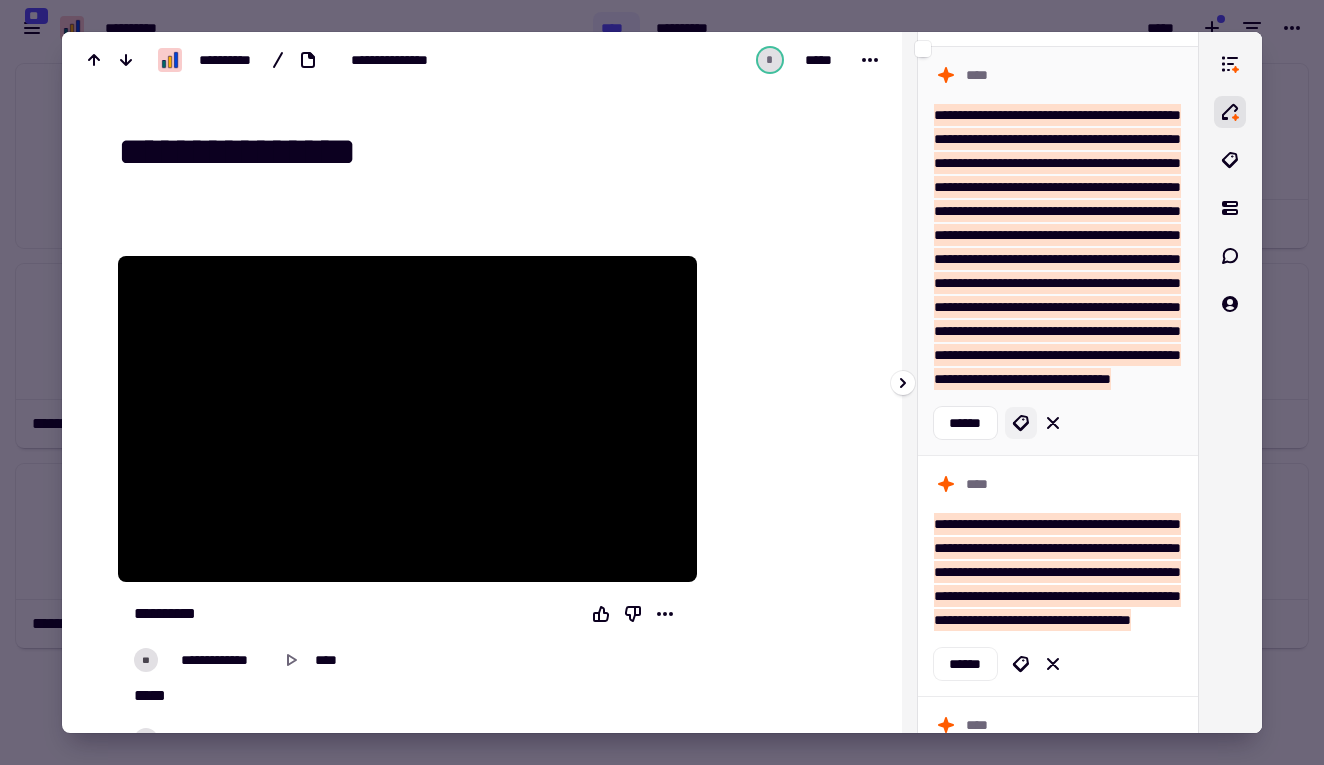 click 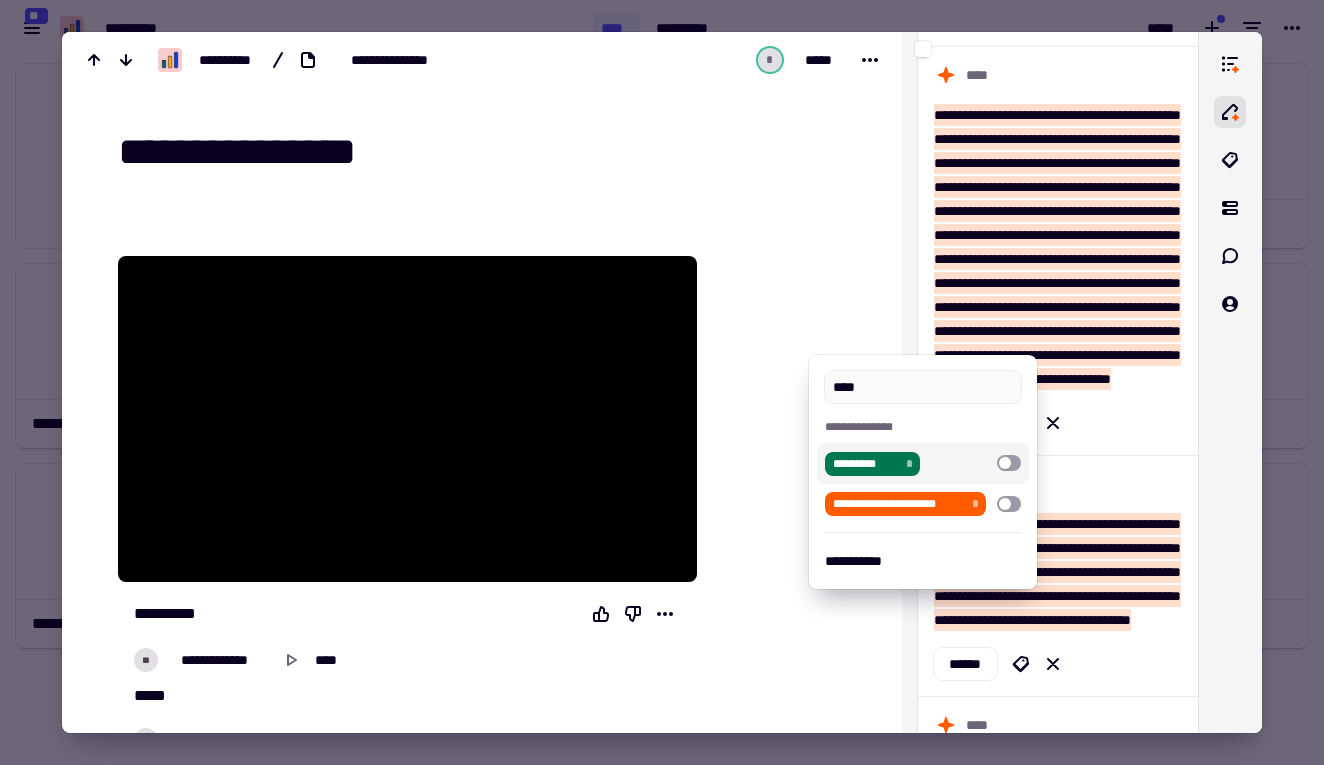 type on "****" 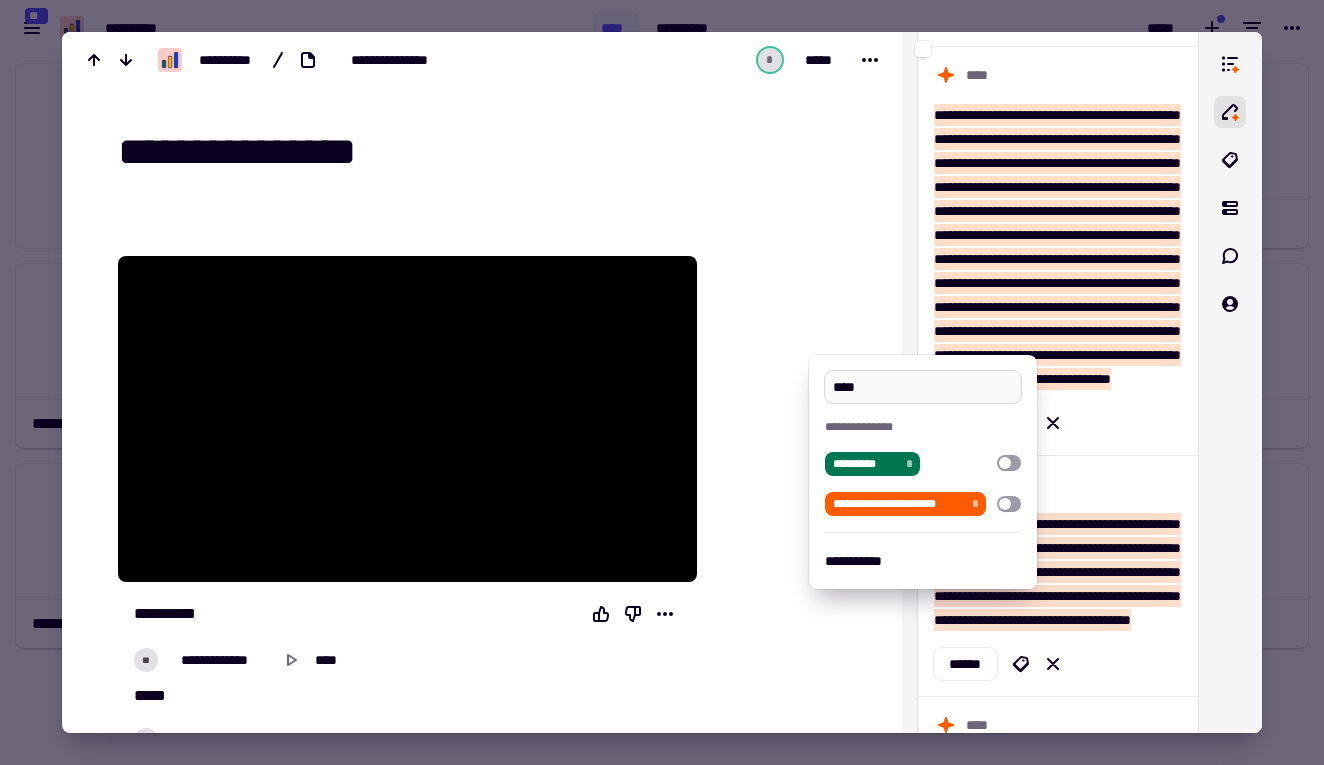 click on "****" at bounding box center (922, 387) 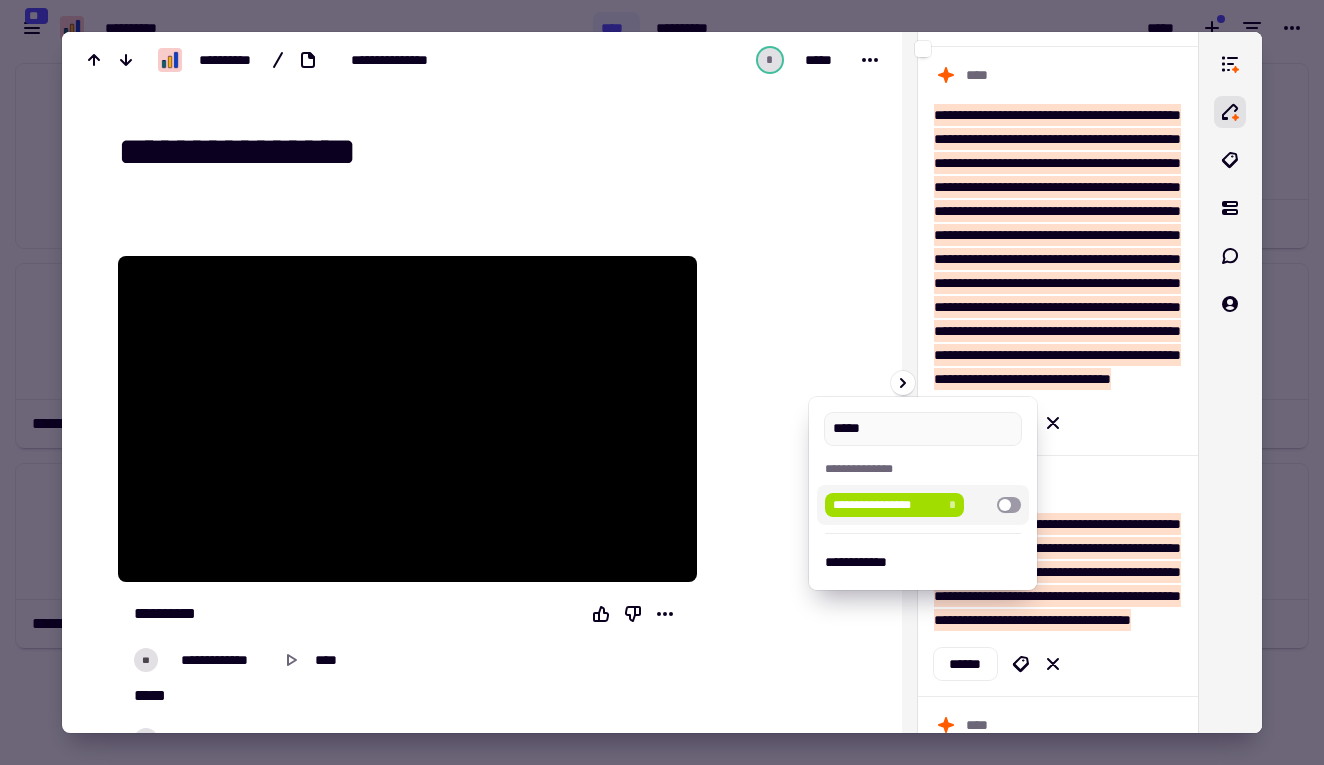 type on "*****" 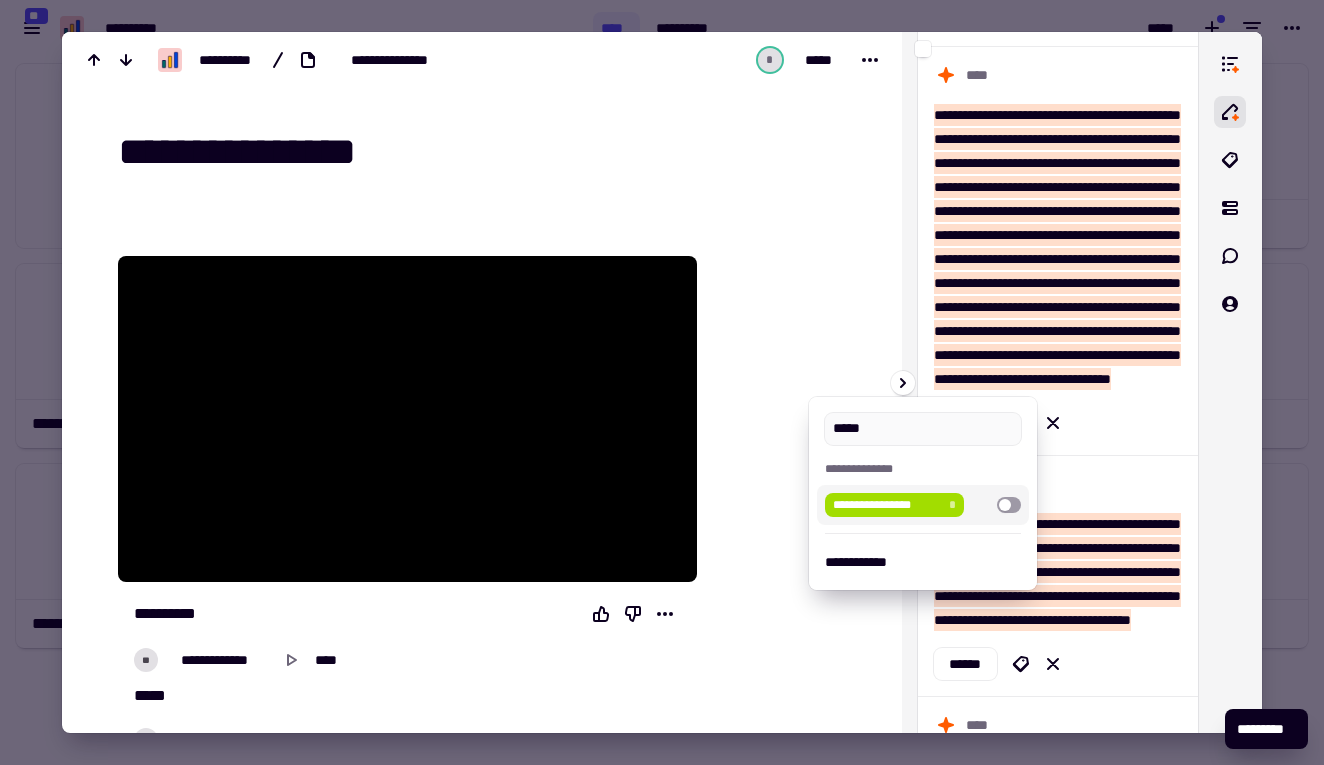 click at bounding box center [662, 382] 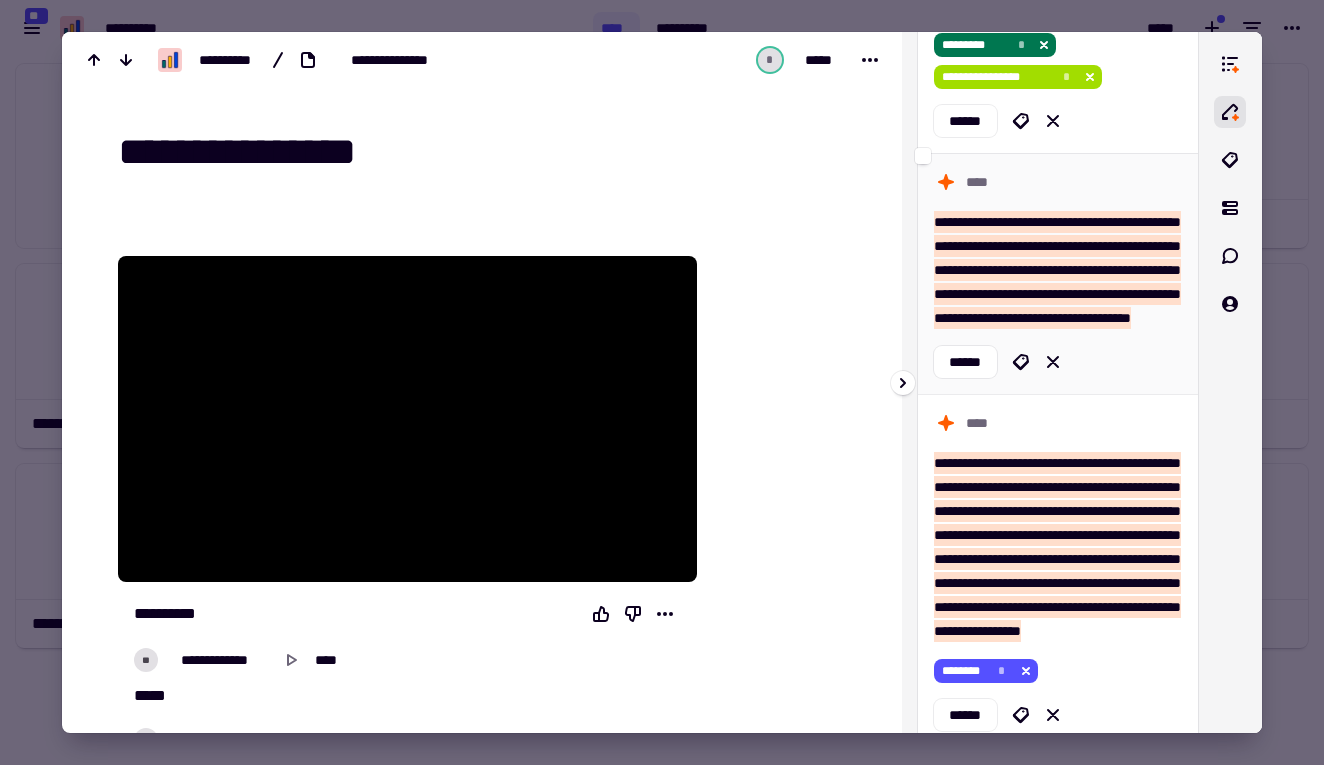 scroll, scrollTop: 1160, scrollLeft: 0, axis: vertical 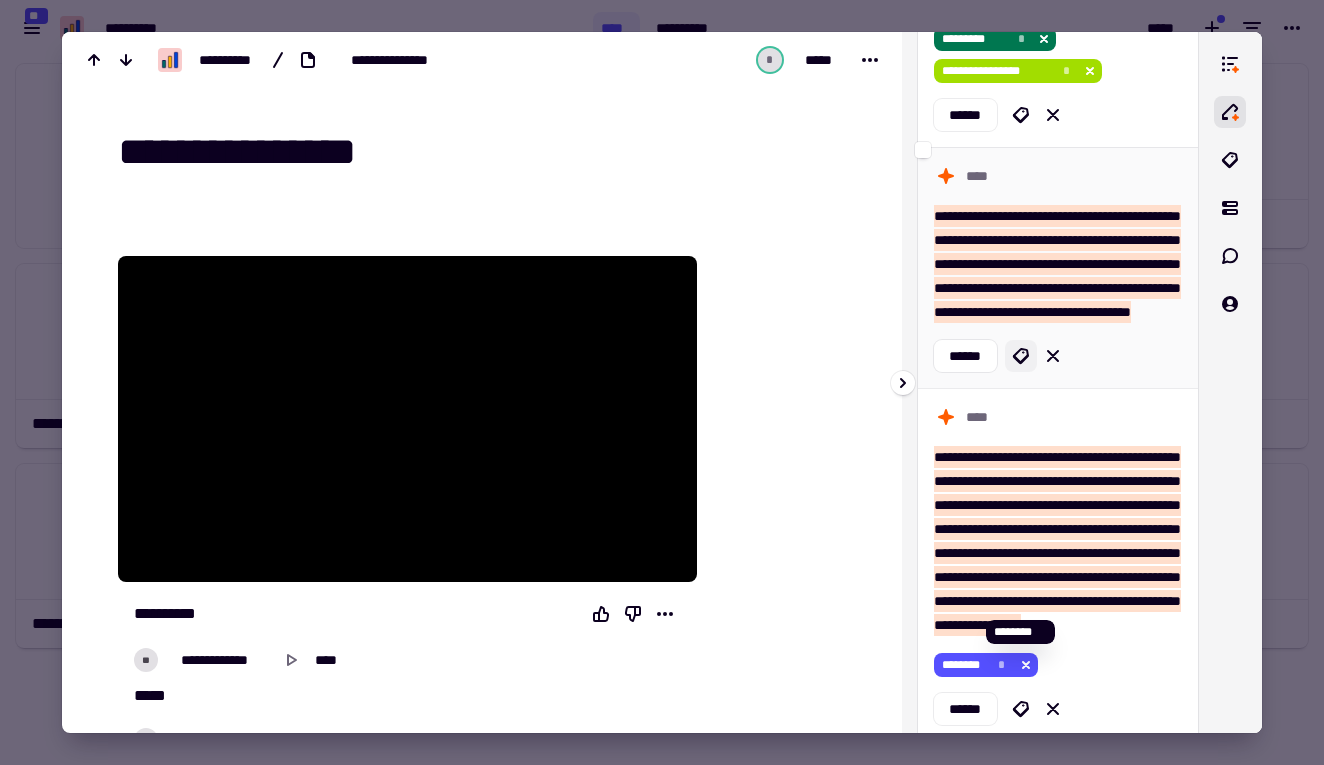 click 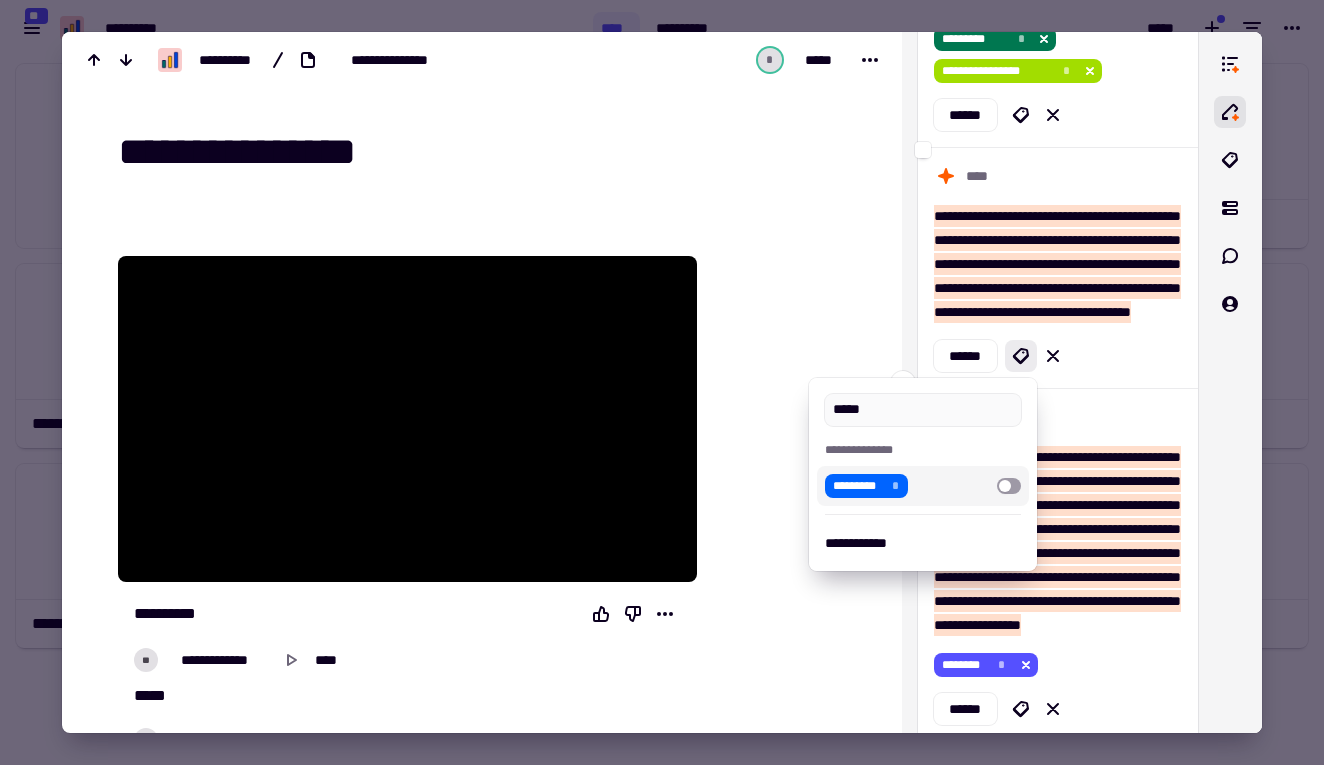 type on "*****" 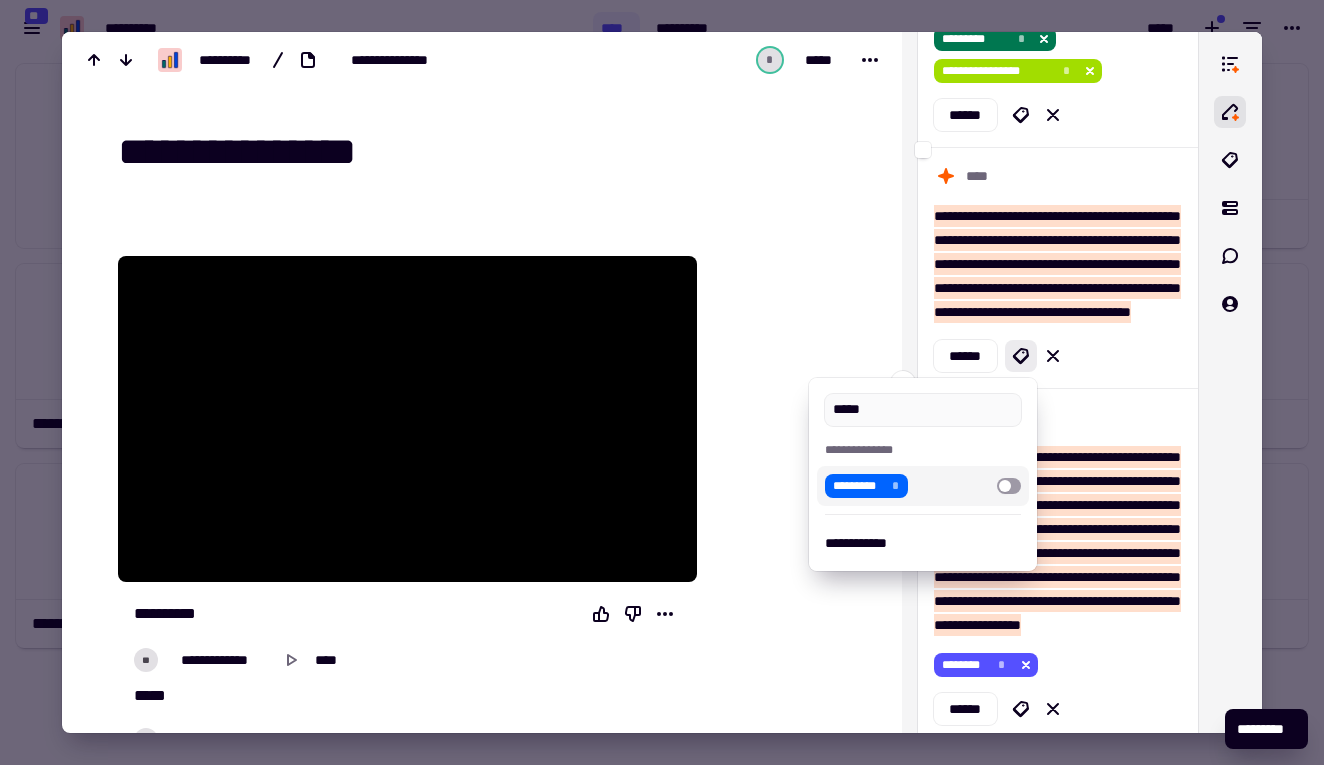 click at bounding box center (662, 382) 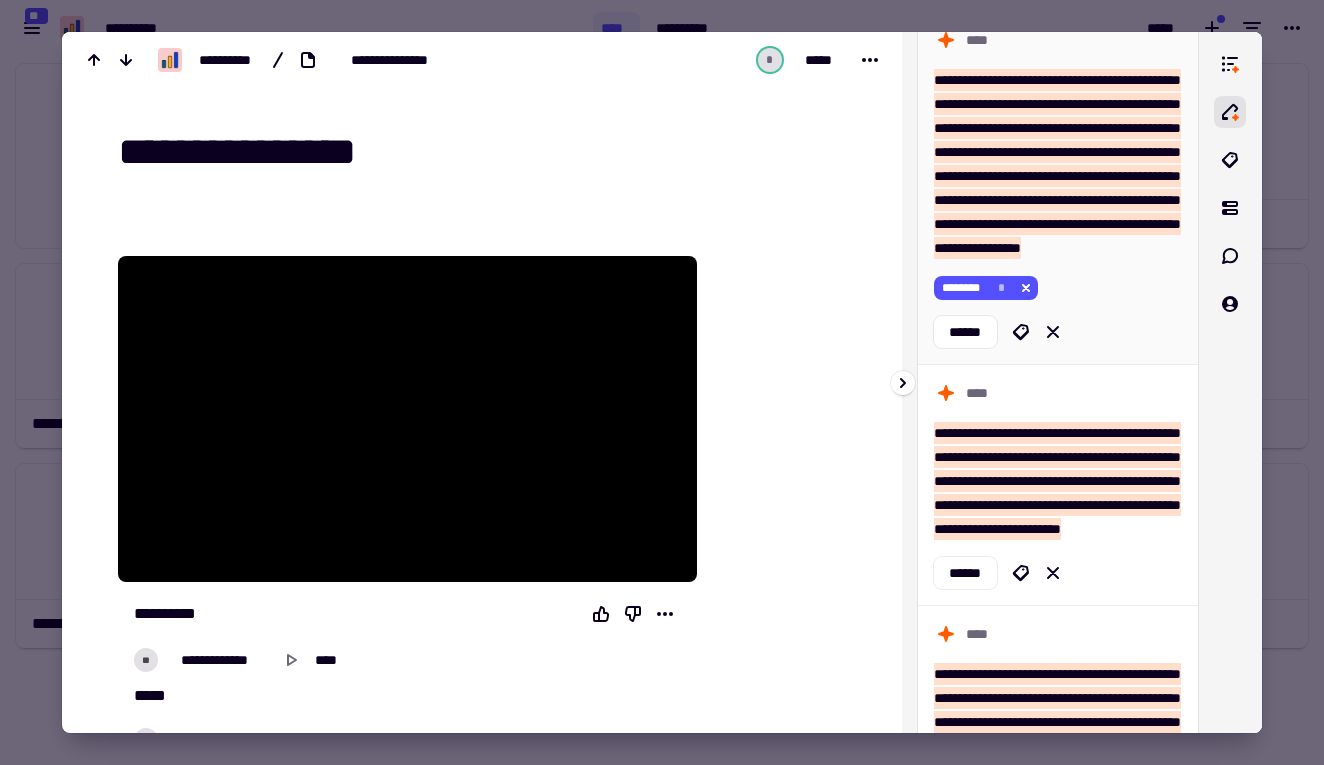 scroll, scrollTop: 1651, scrollLeft: 0, axis: vertical 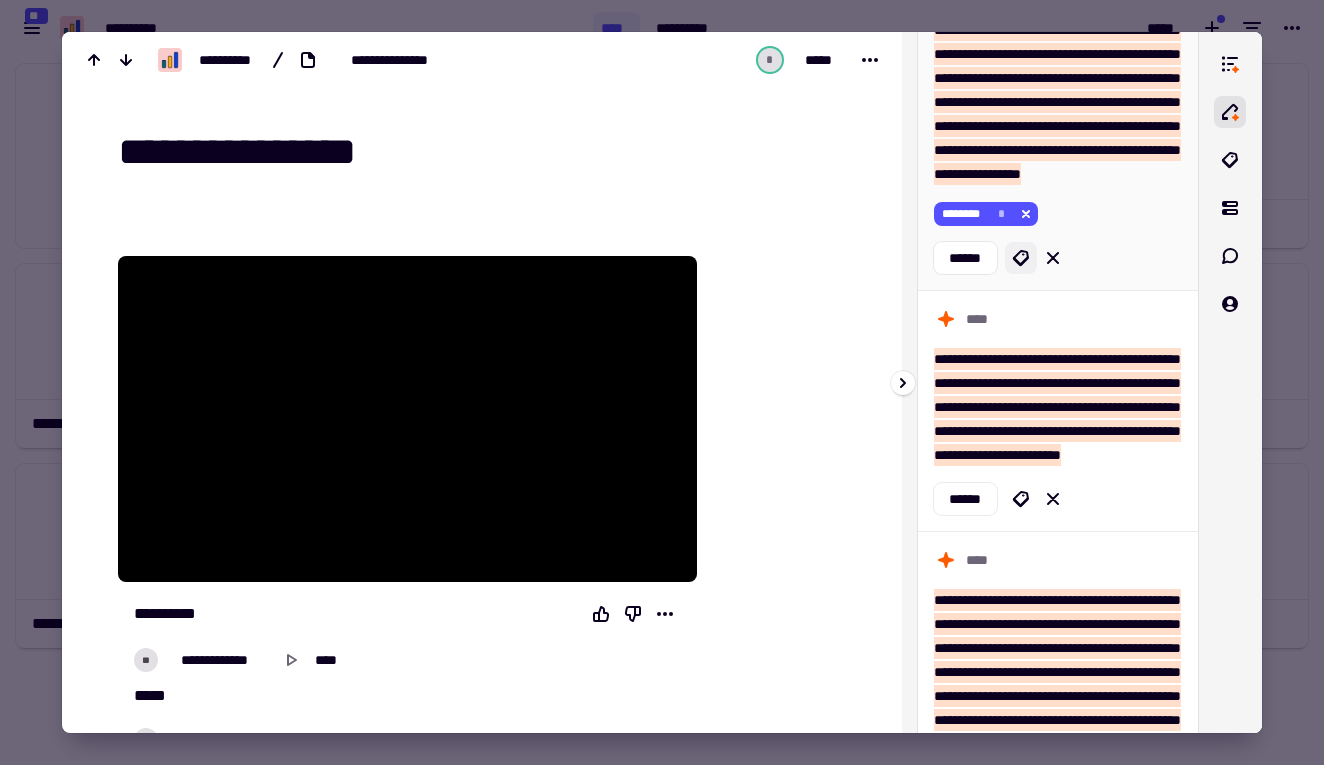 click 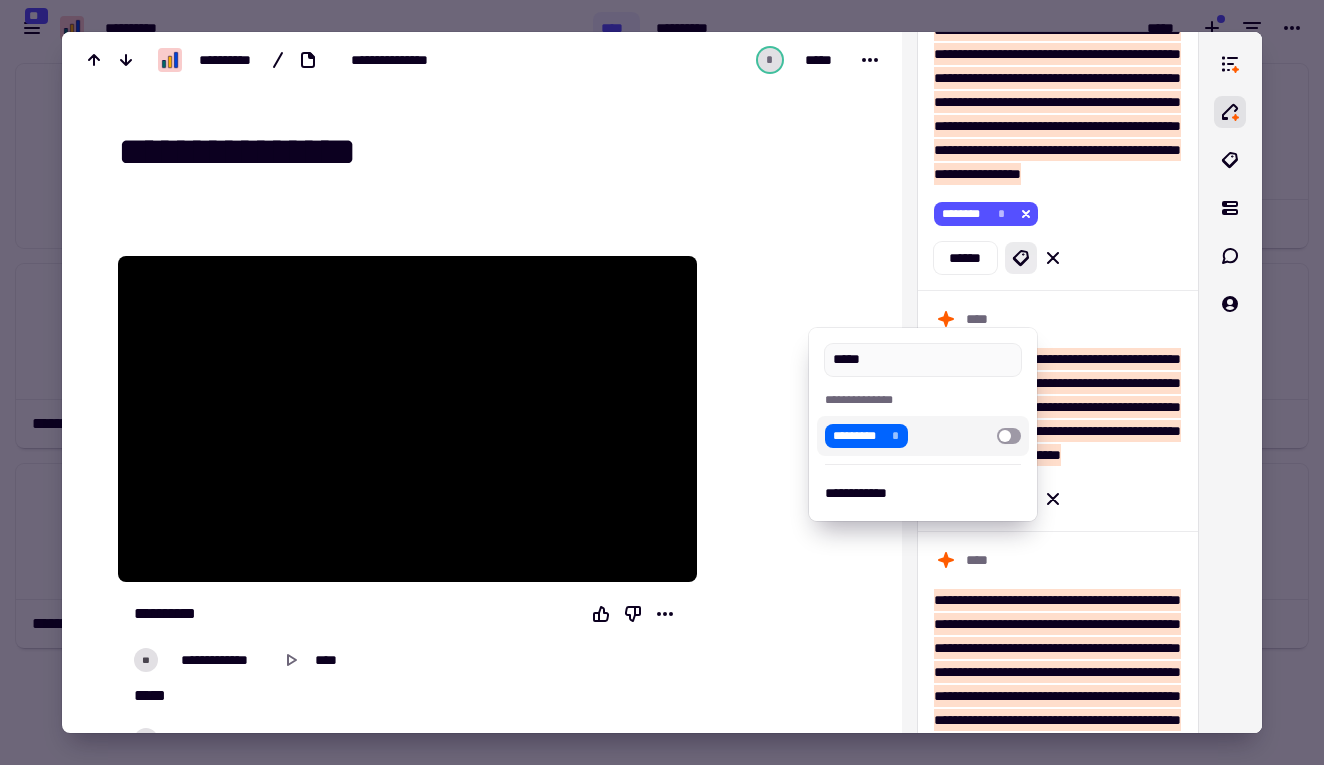 type on "*****" 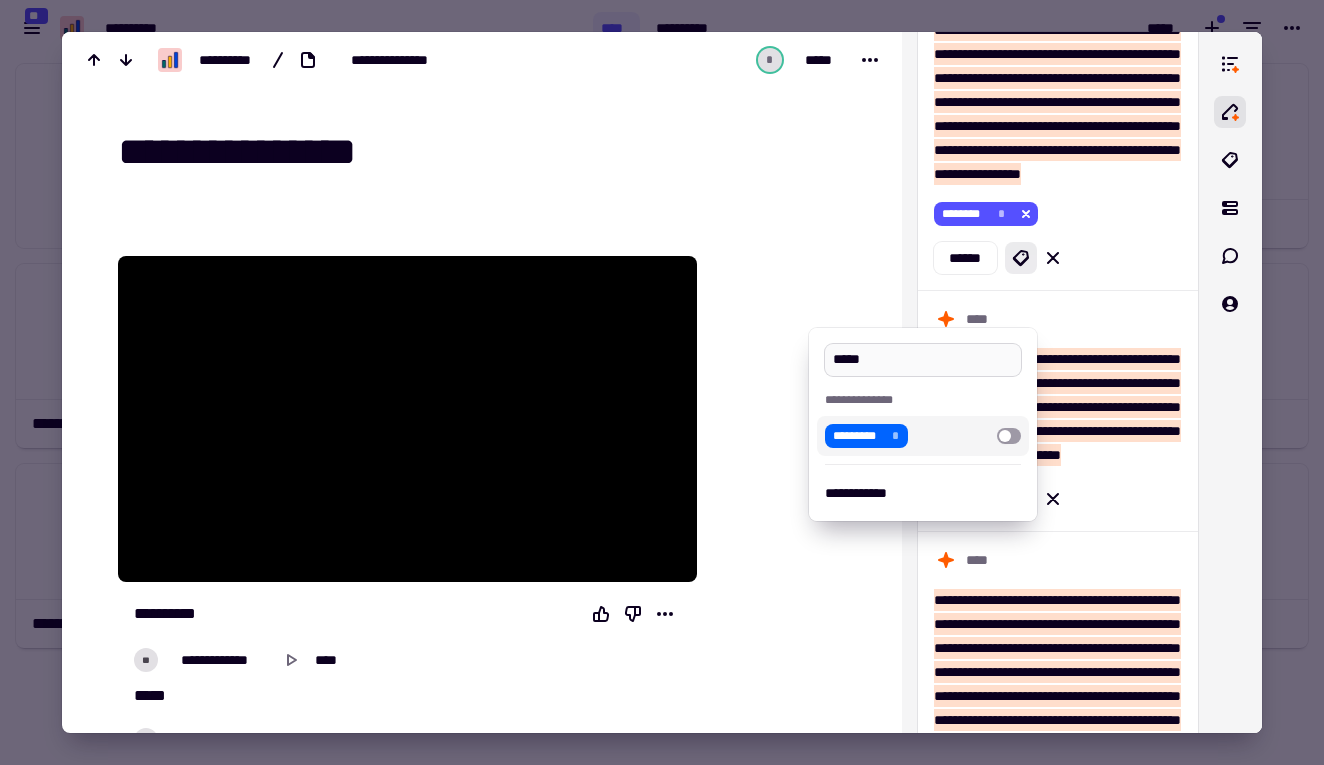 click on "*****" at bounding box center (922, 360) 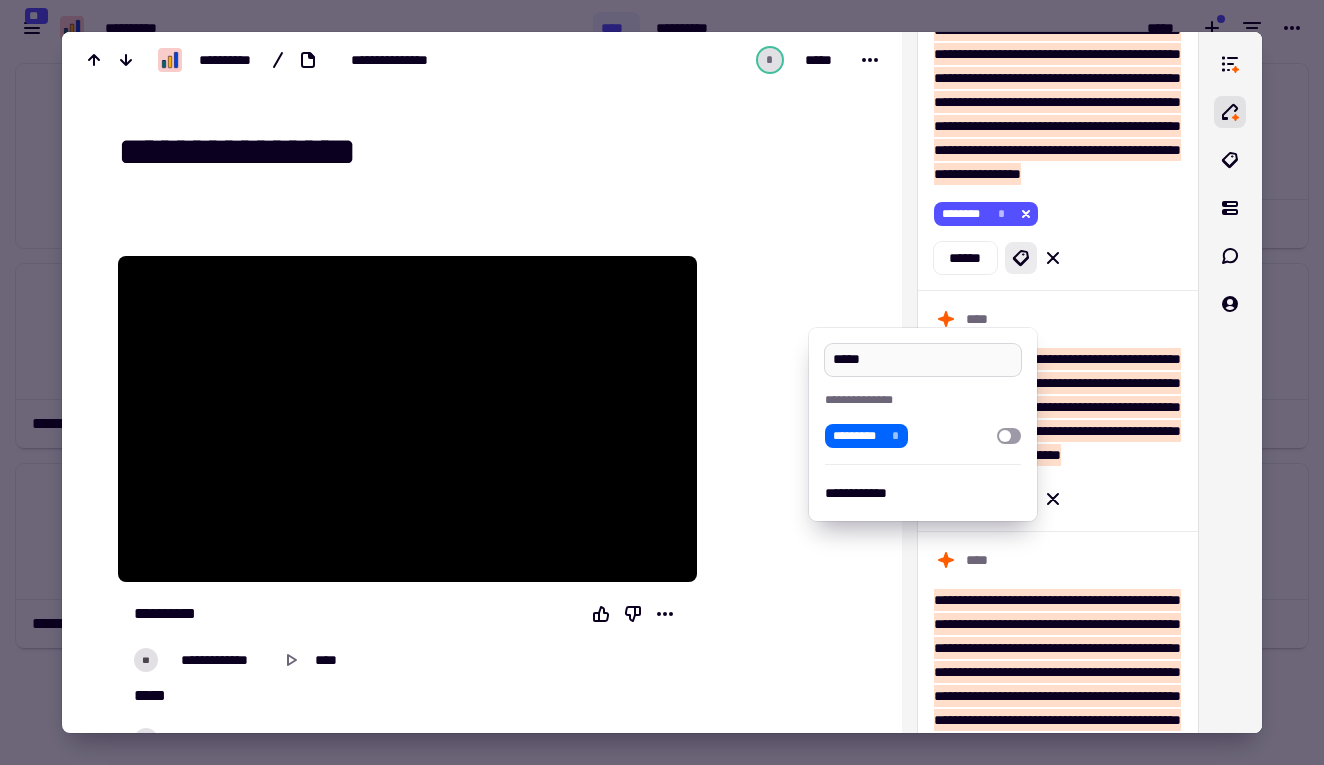 click on "*****" at bounding box center (922, 360) 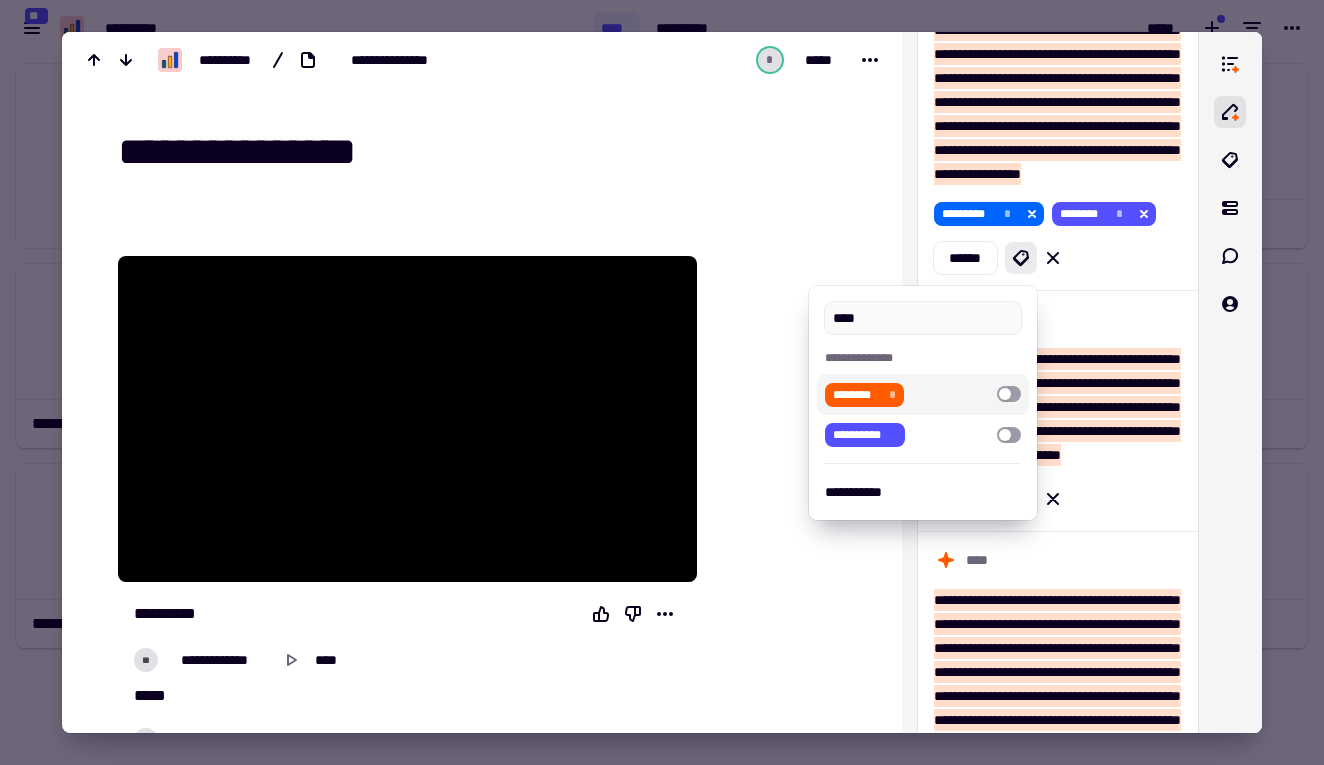 type on "****" 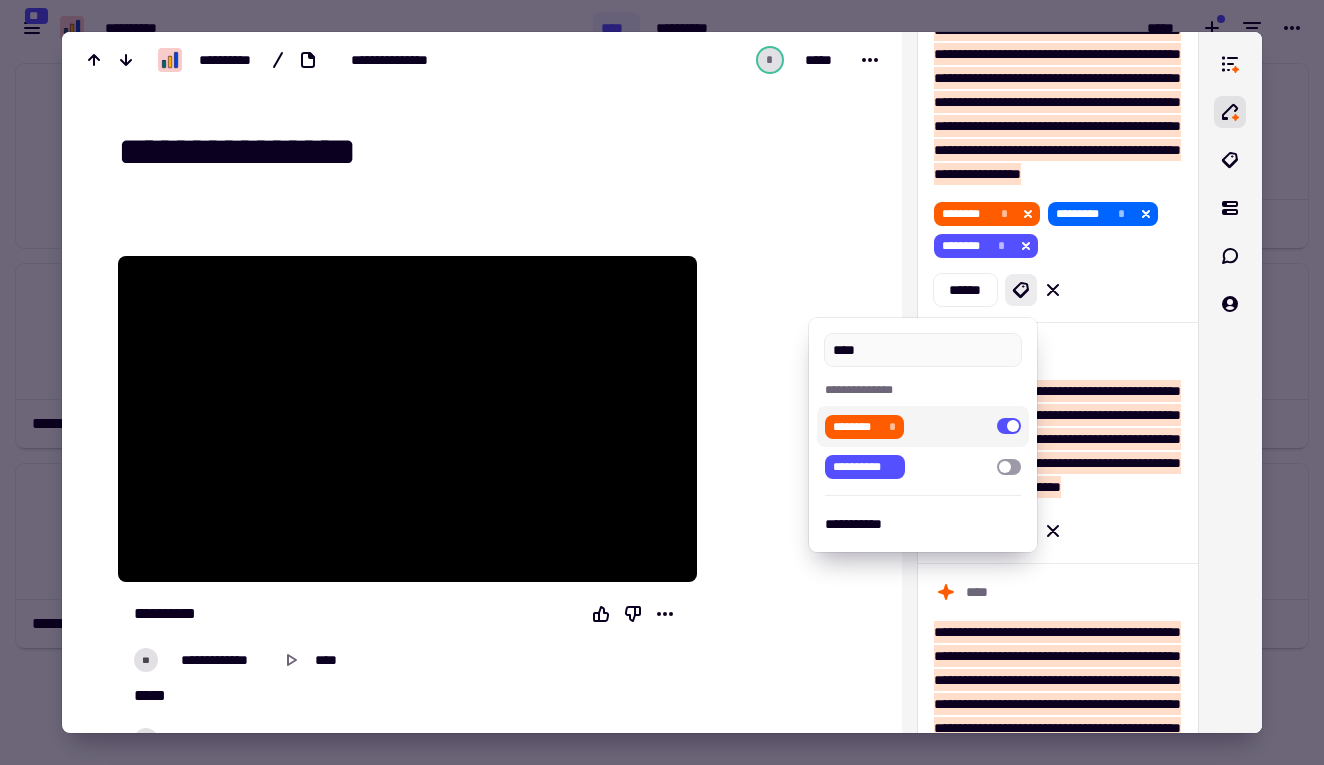 click at bounding box center [662, 382] 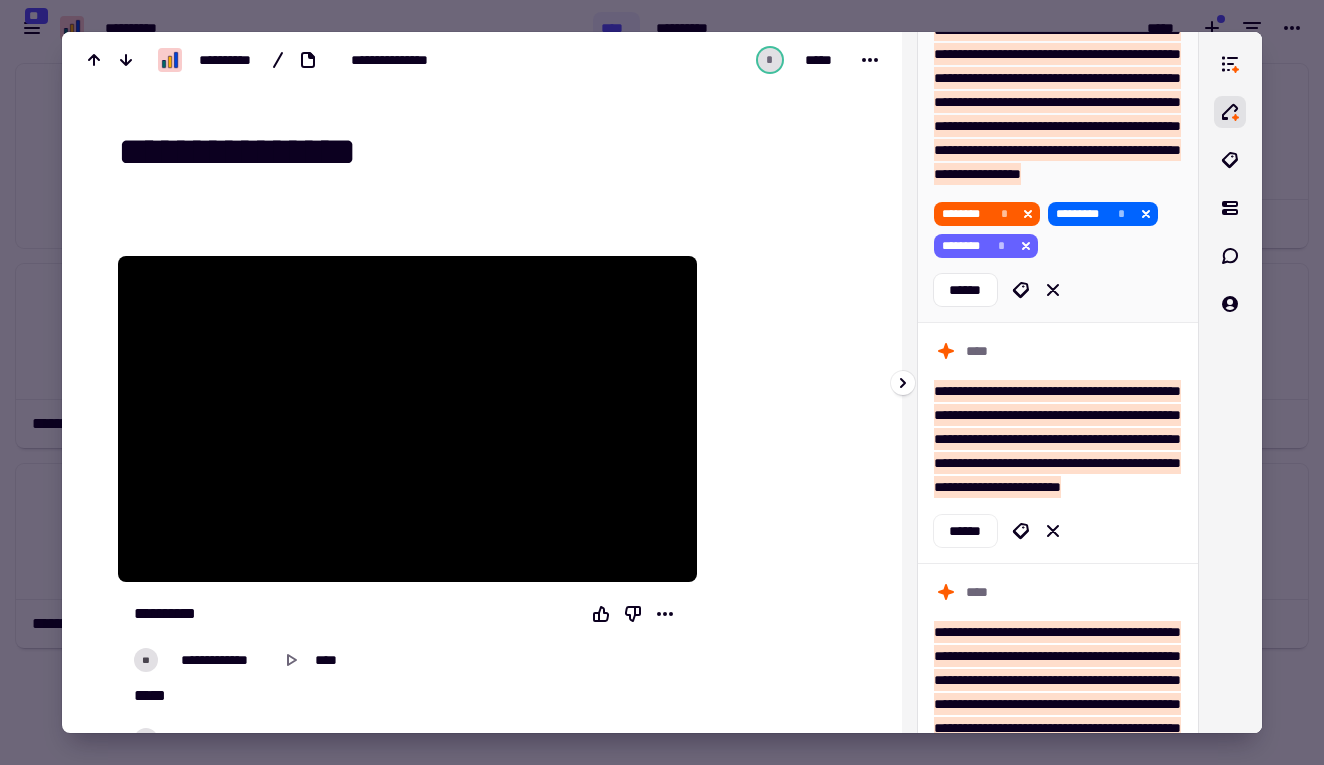 click 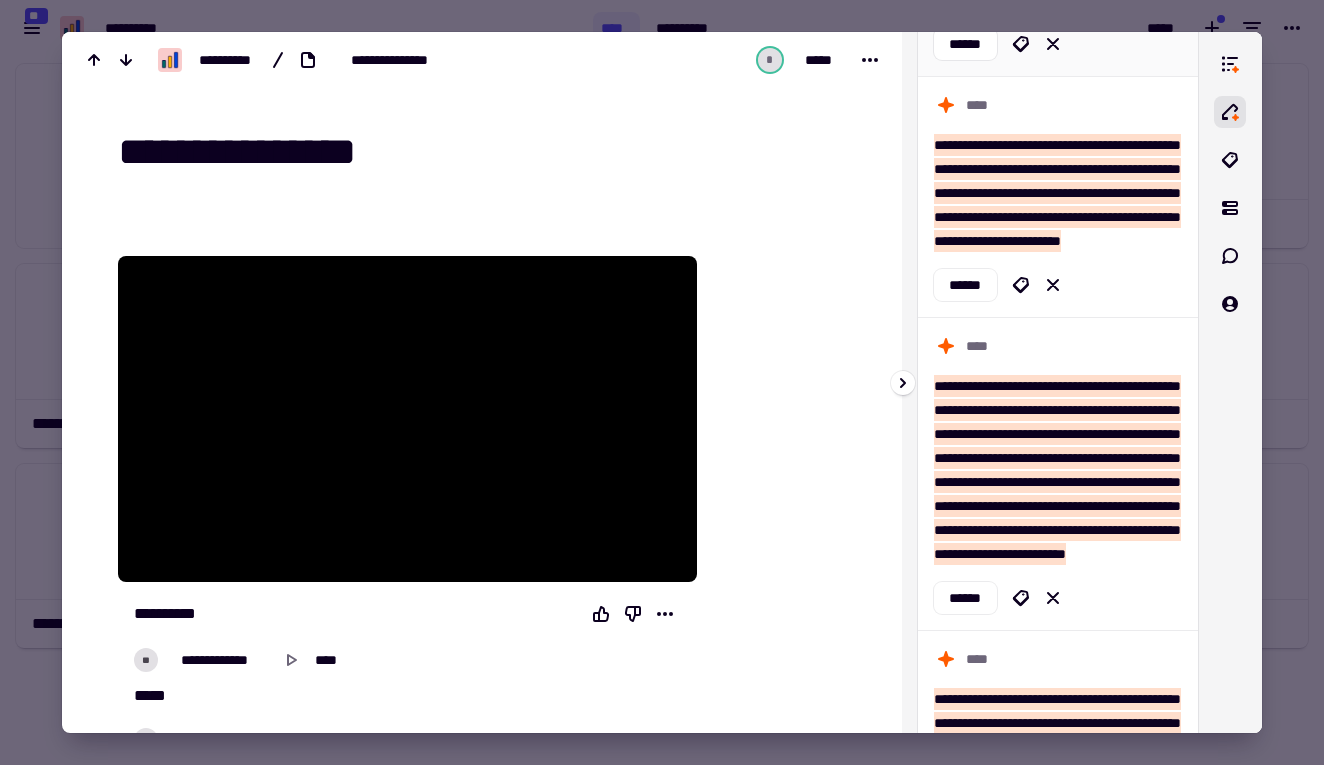 scroll, scrollTop: 1879, scrollLeft: 0, axis: vertical 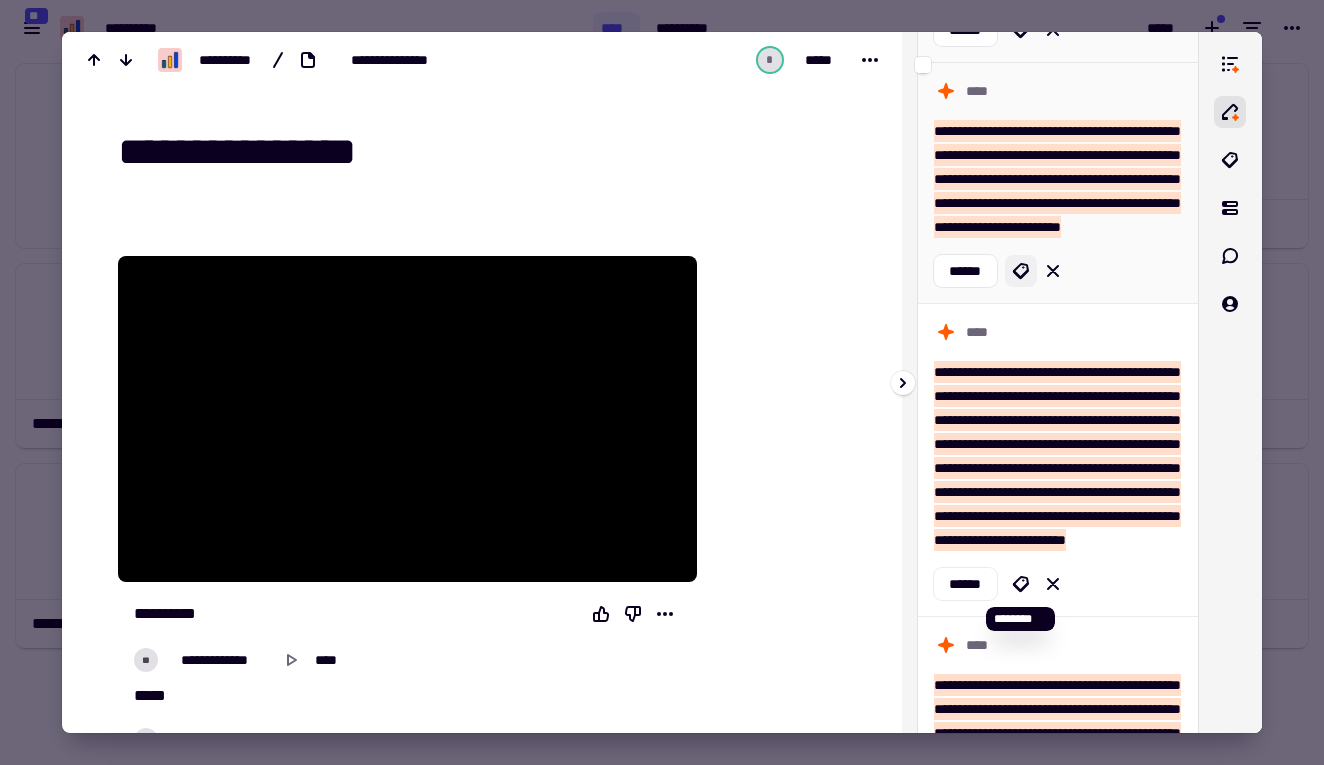 click 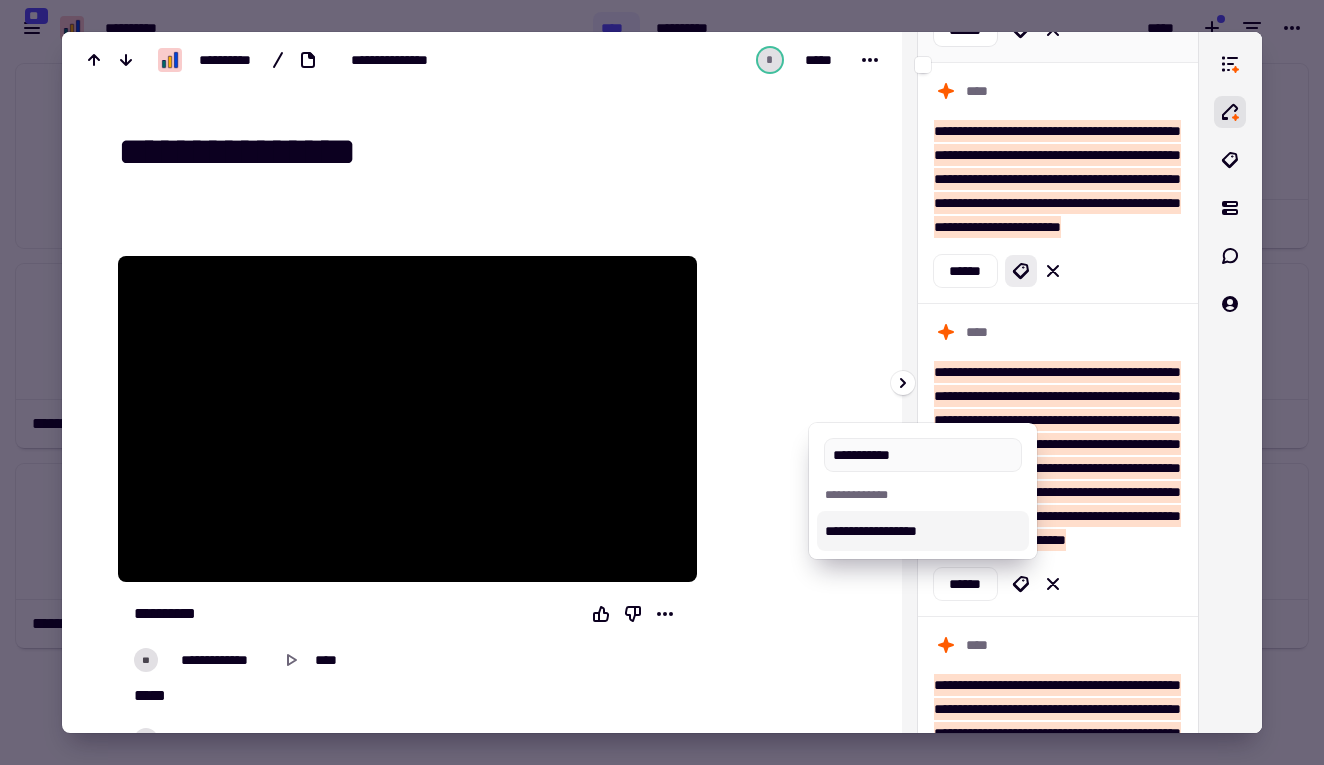type on "**********" 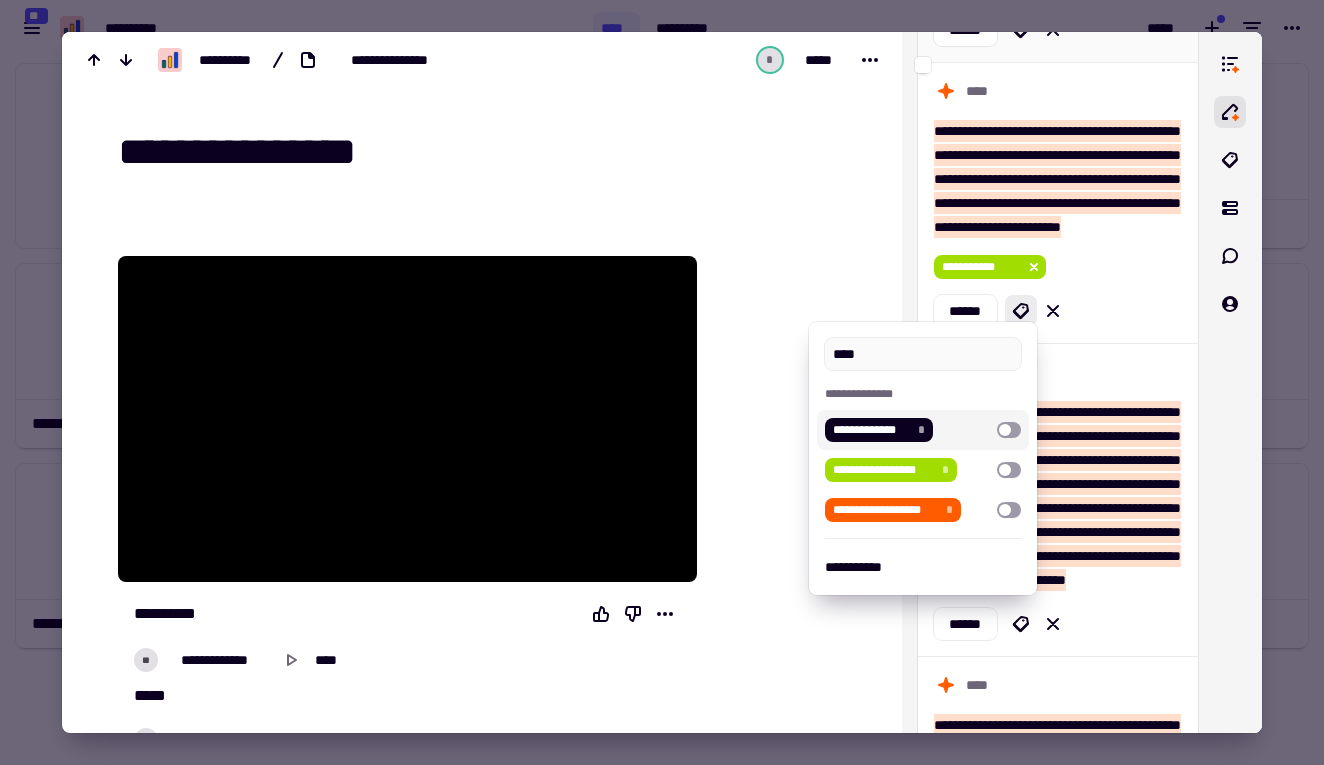 type on "****" 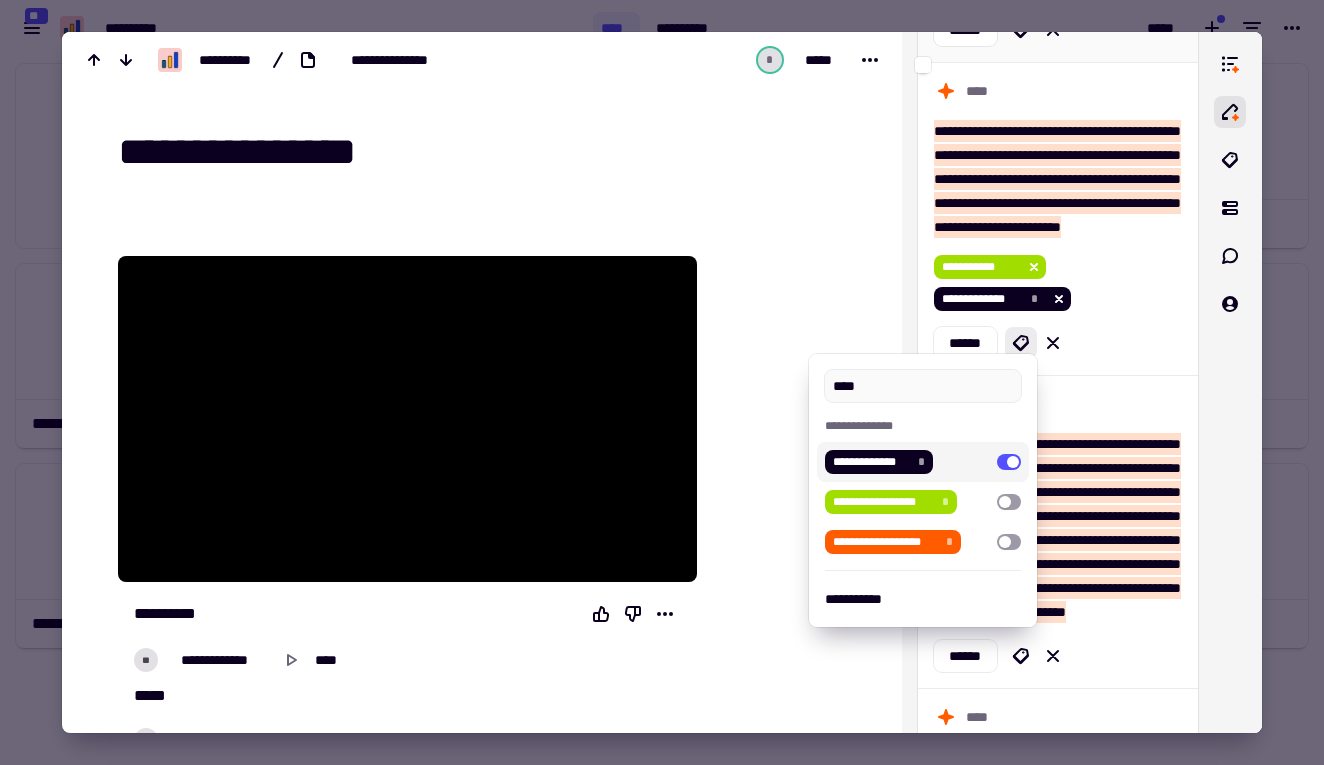 click at bounding box center [662, 382] 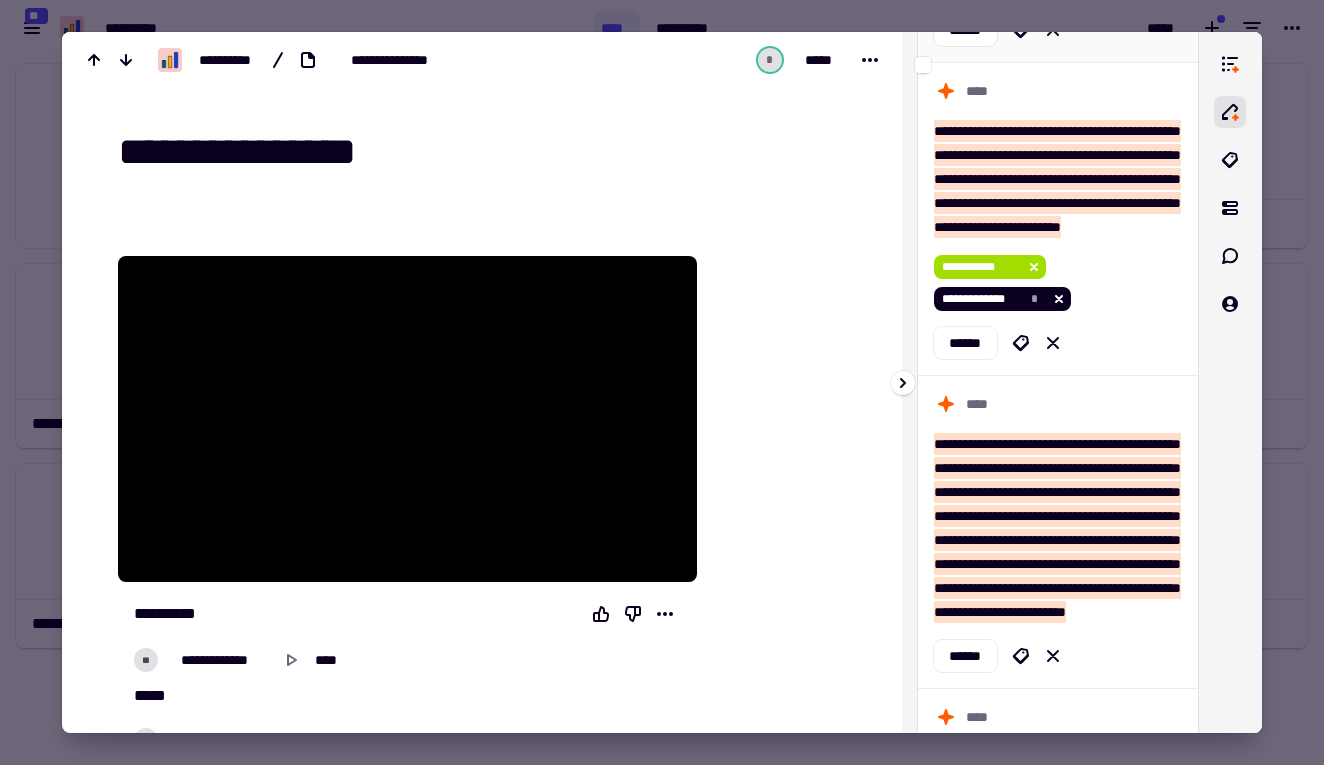 click on "**********" at bounding box center [1058, 218] 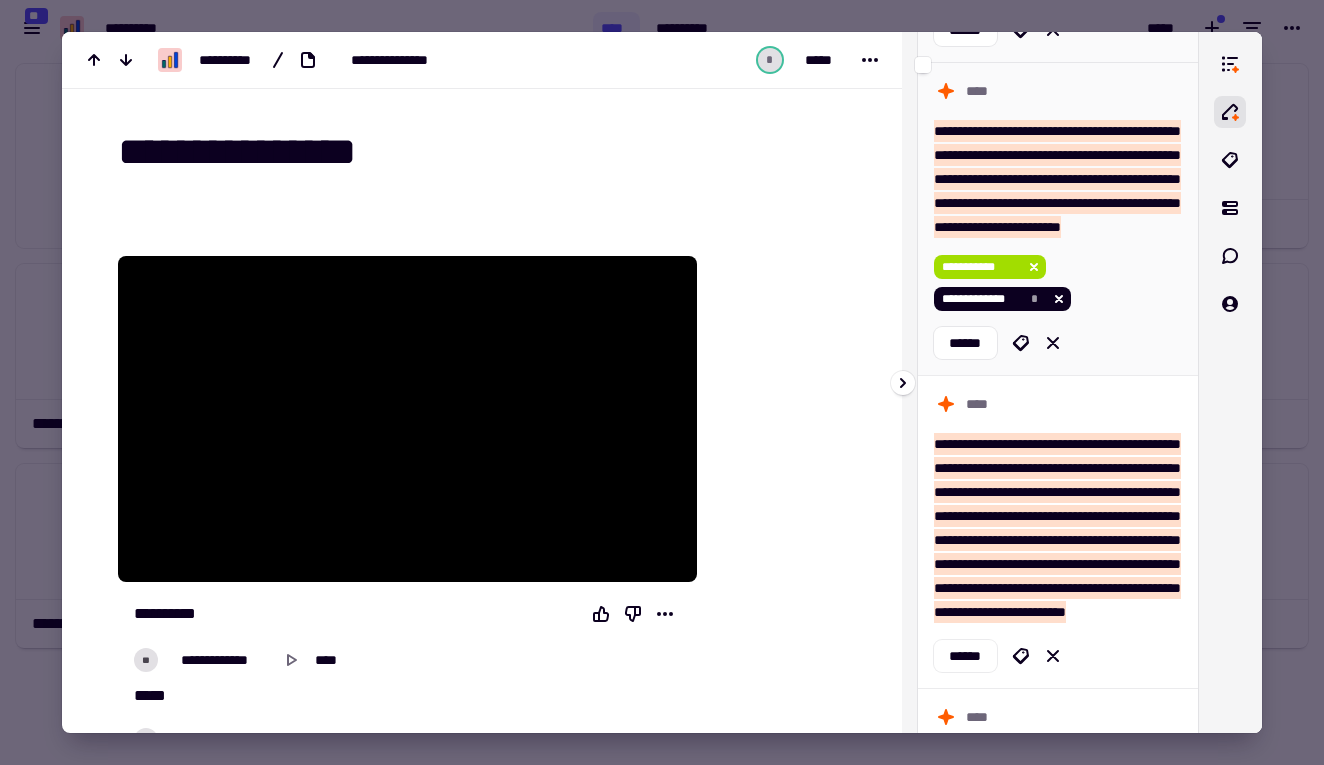 scroll, scrollTop: 4763, scrollLeft: 0, axis: vertical 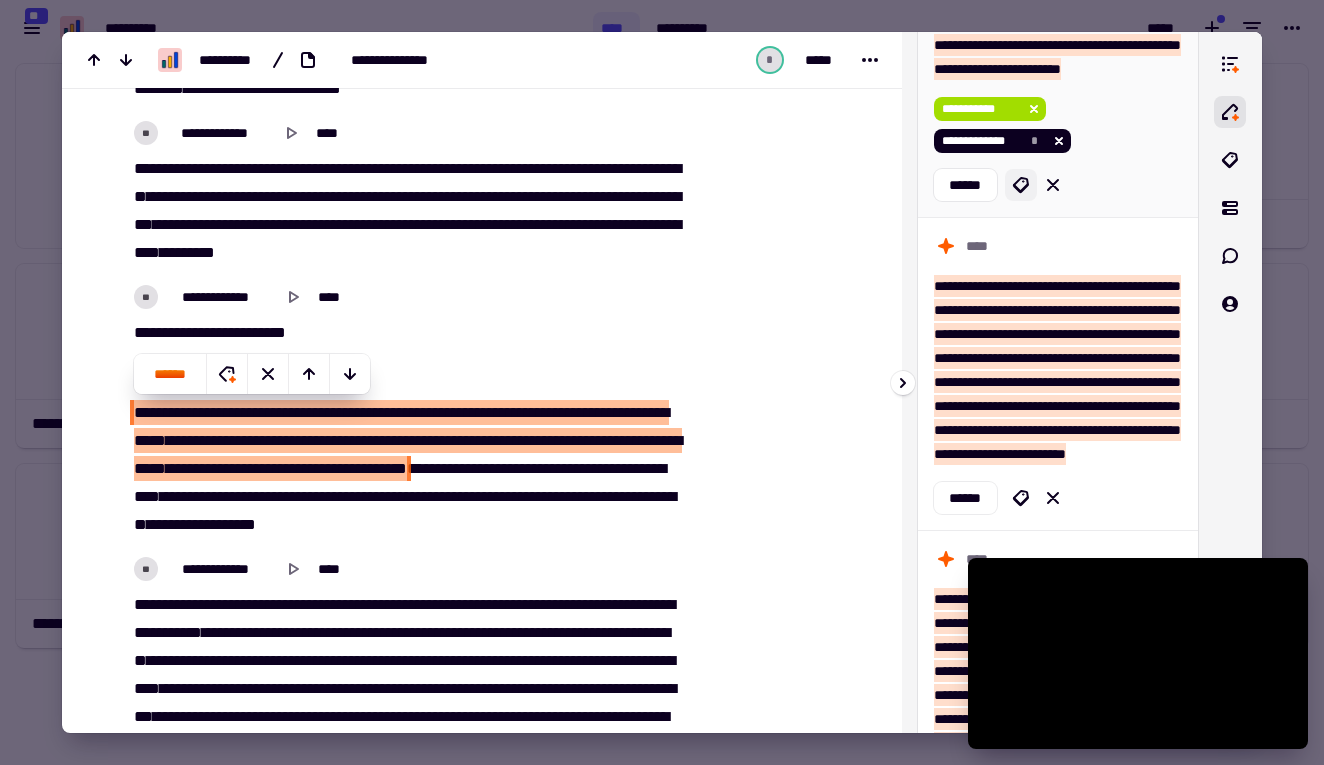 click 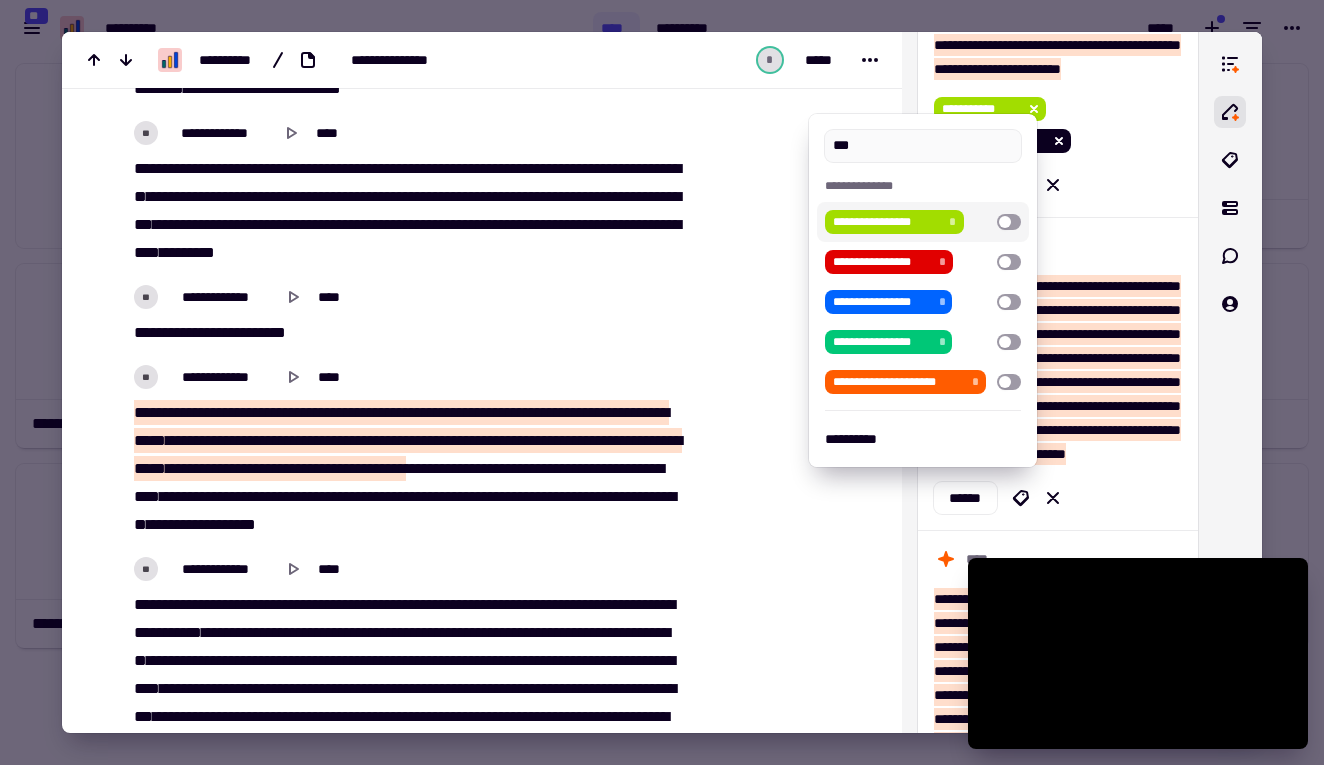 type on "***" 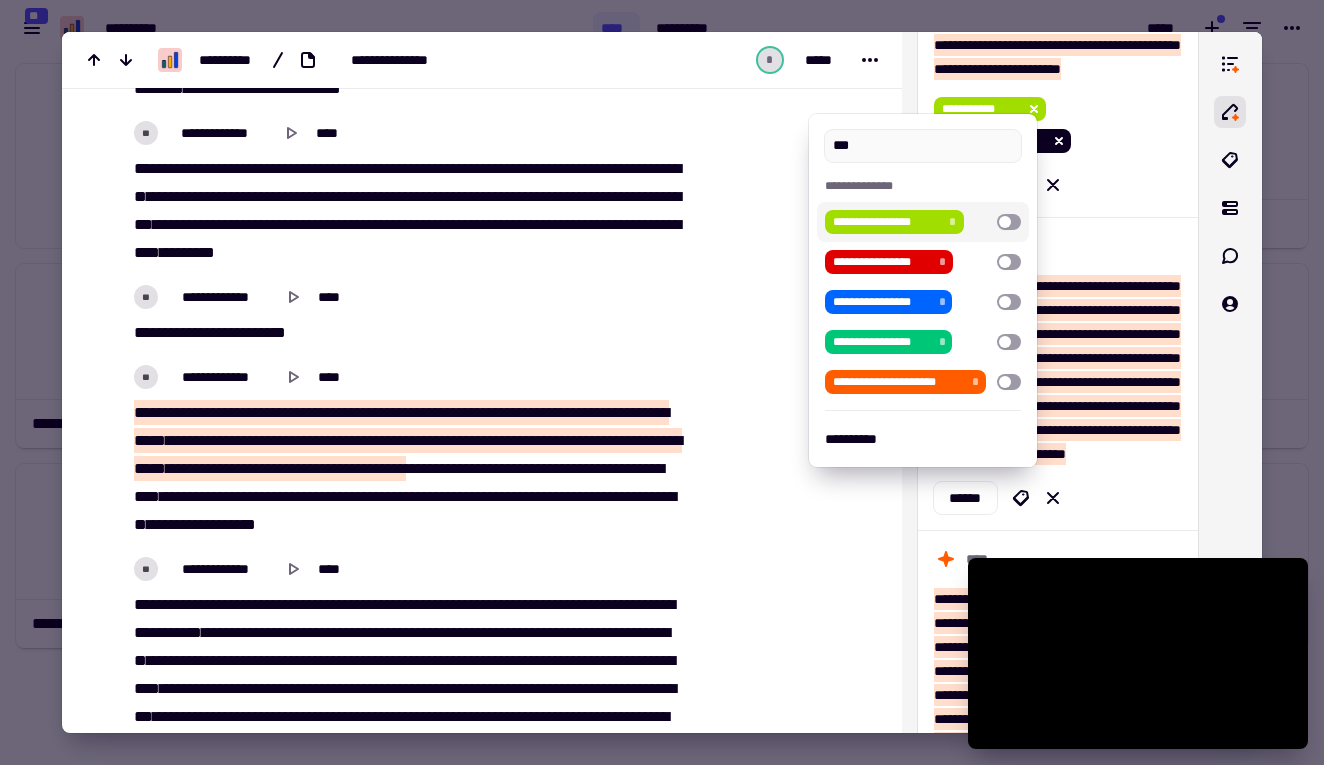 click on "**********" at bounding box center (922, 222) 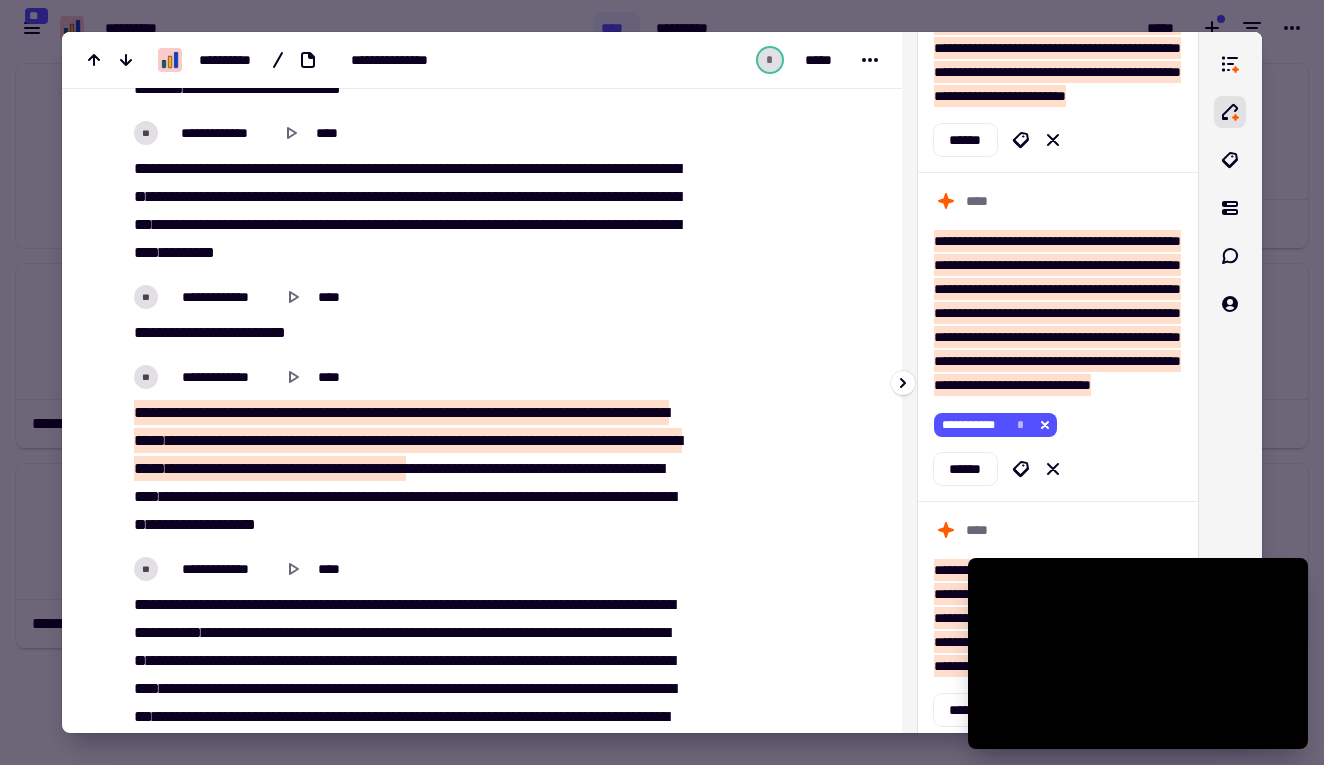 scroll, scrollTop: 2429, scrollLeft: 0, axis: vertical 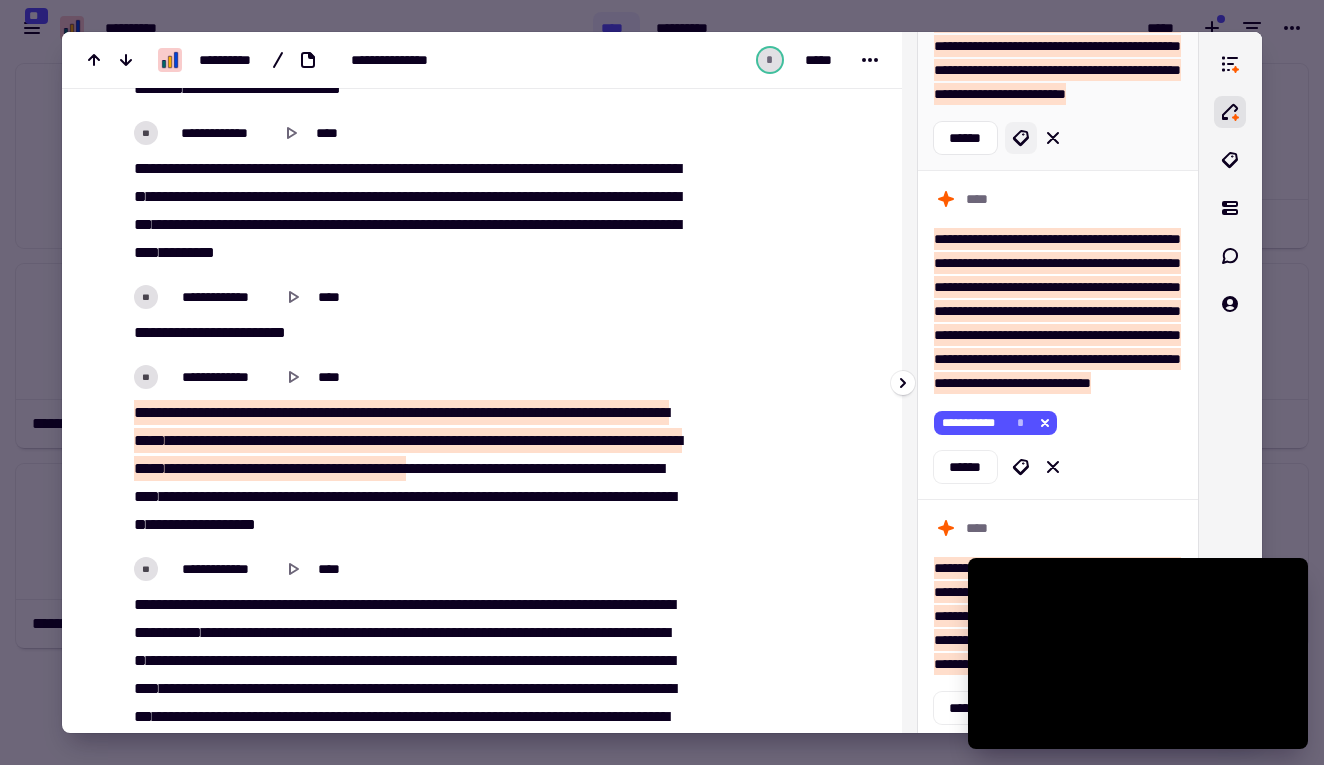 click 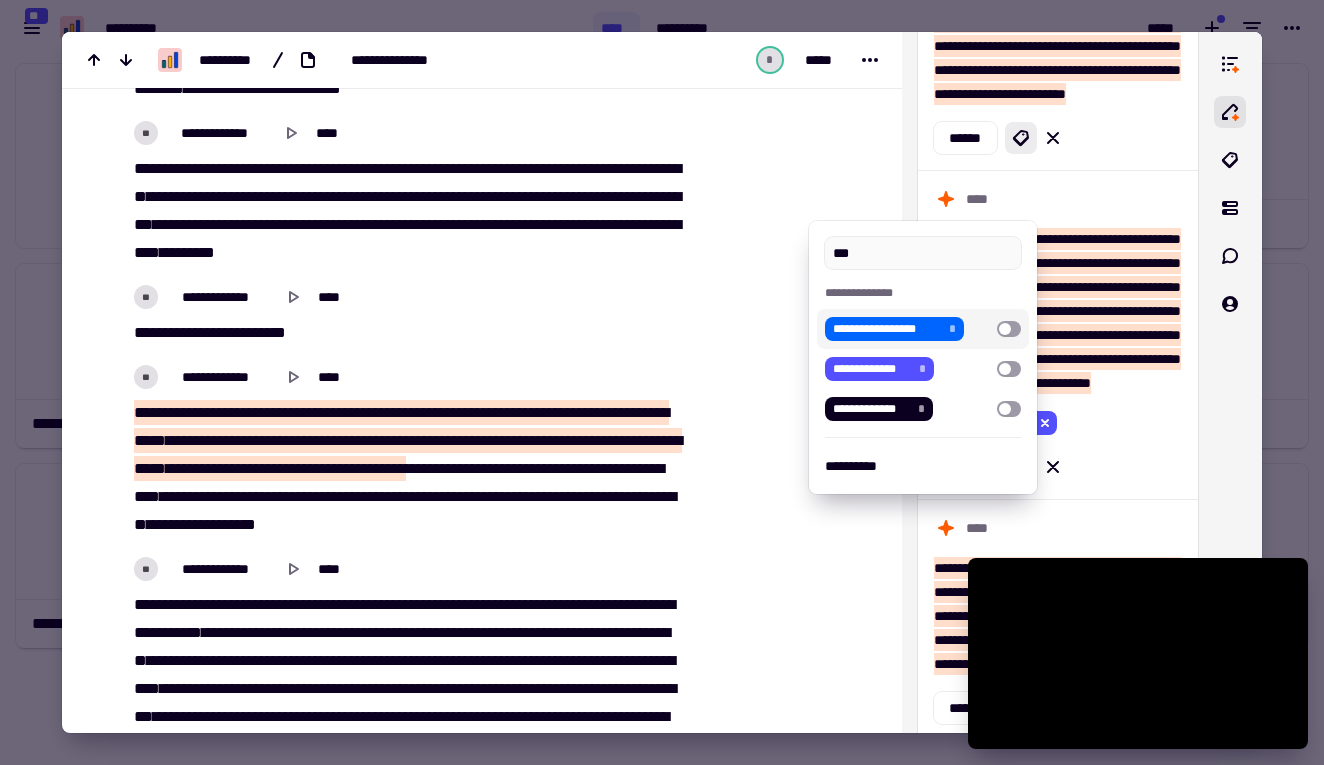 type on "***" 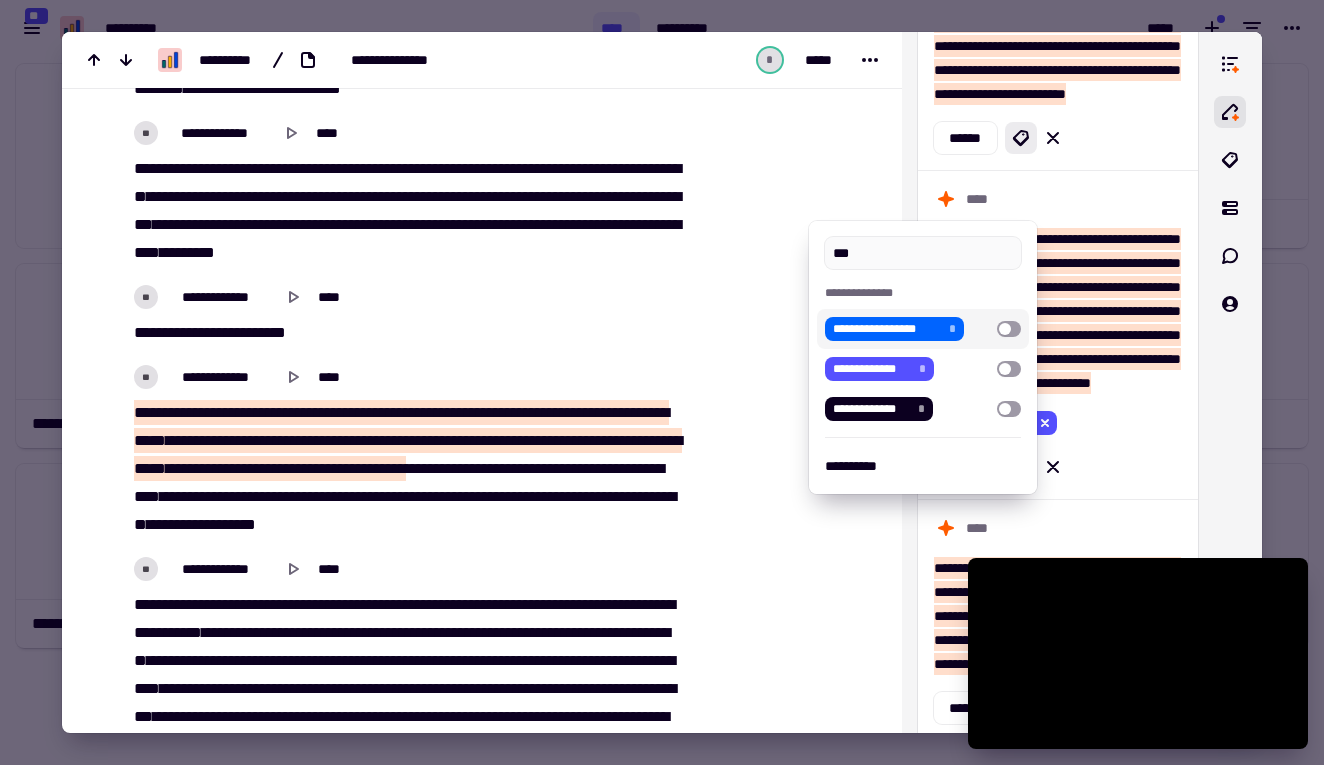 click at bounding box center (1009, 329) 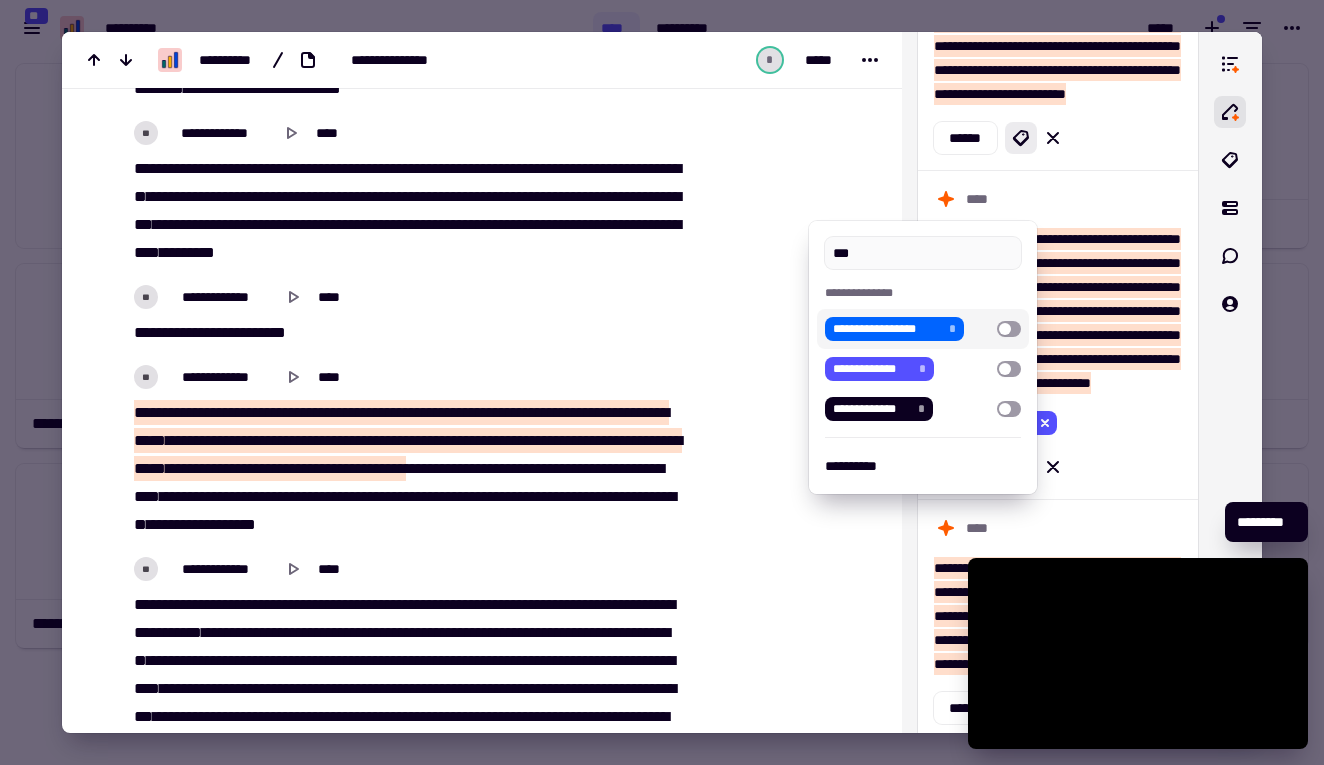 click at bounding box center (662, 382) 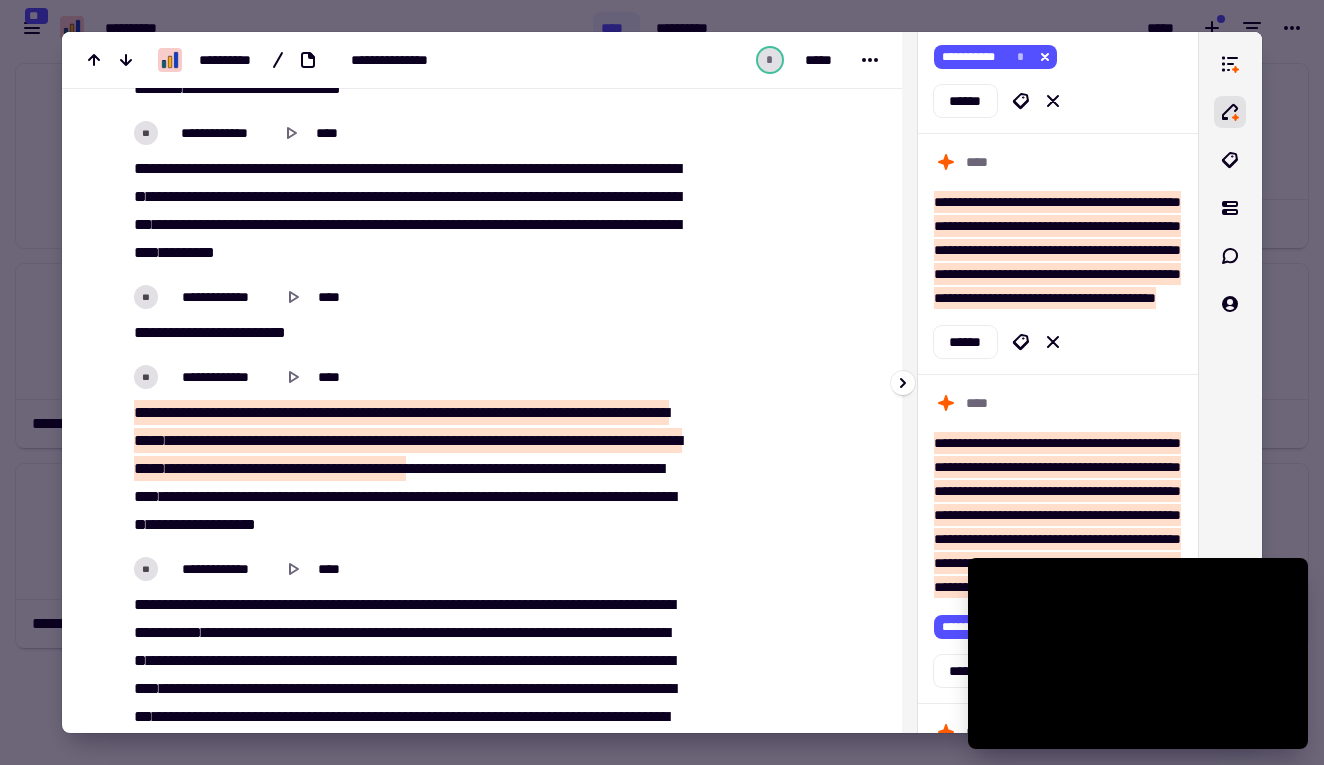 scroll, scrollTop: 2849, scrollLeft: 0, axis: vertical 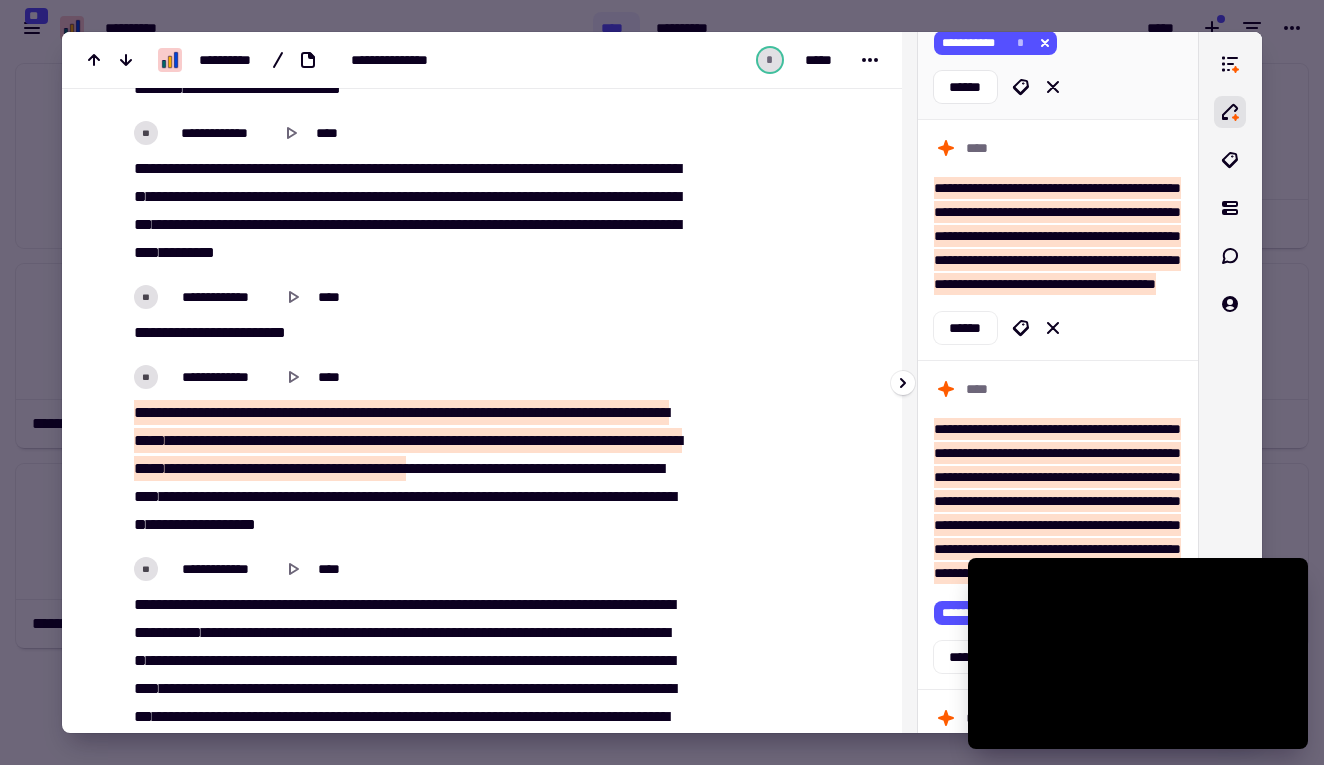 click on "**********" at bounding box center [1057, -69] 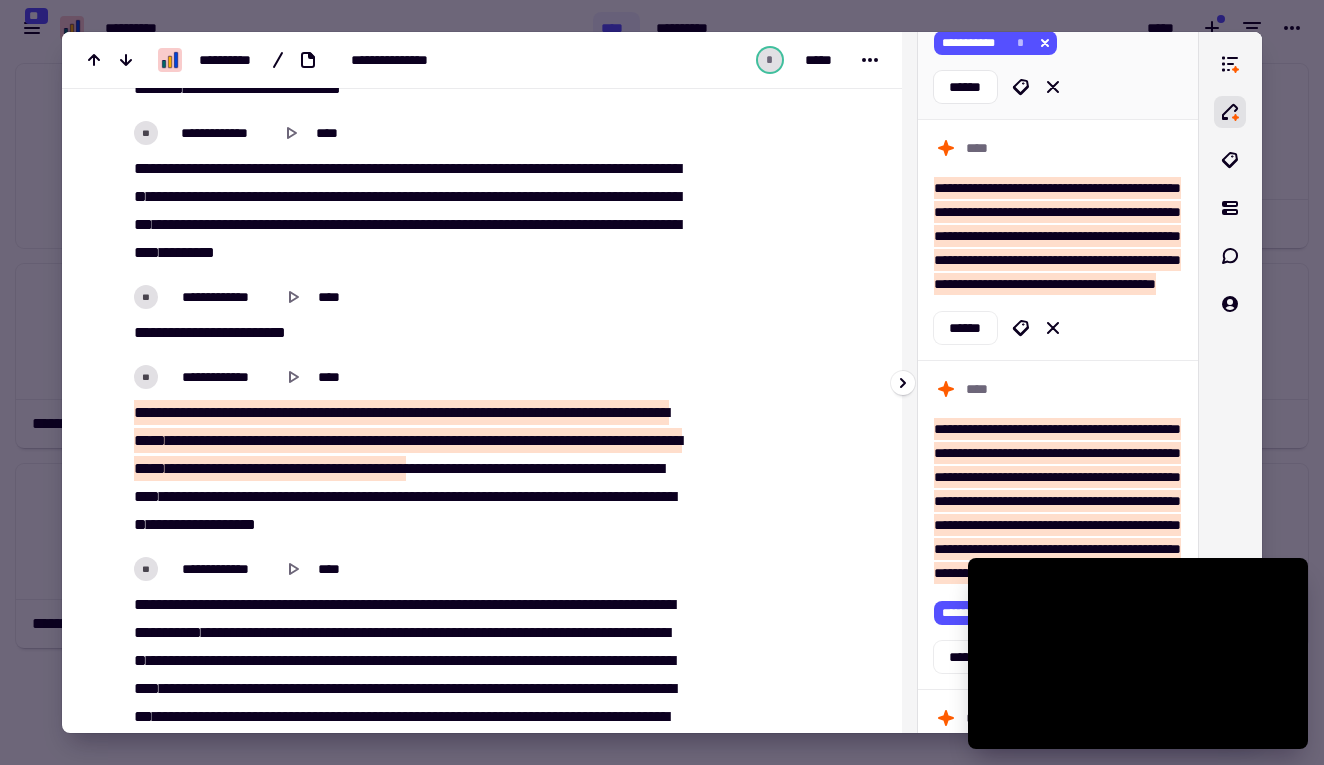 scroll, scrollTop: 5751, scrollLeft: 0, axis: vertical 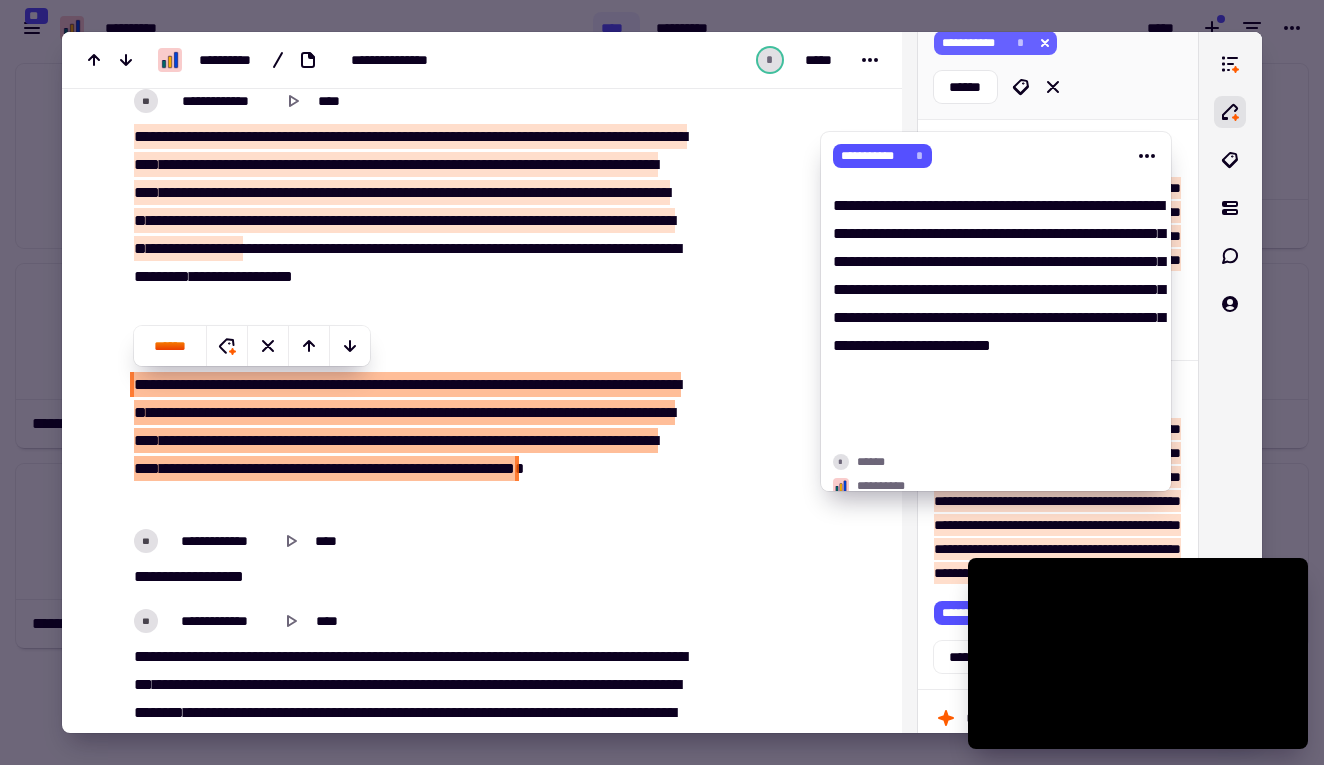 click on "**********" at bounding box center [662, 382] 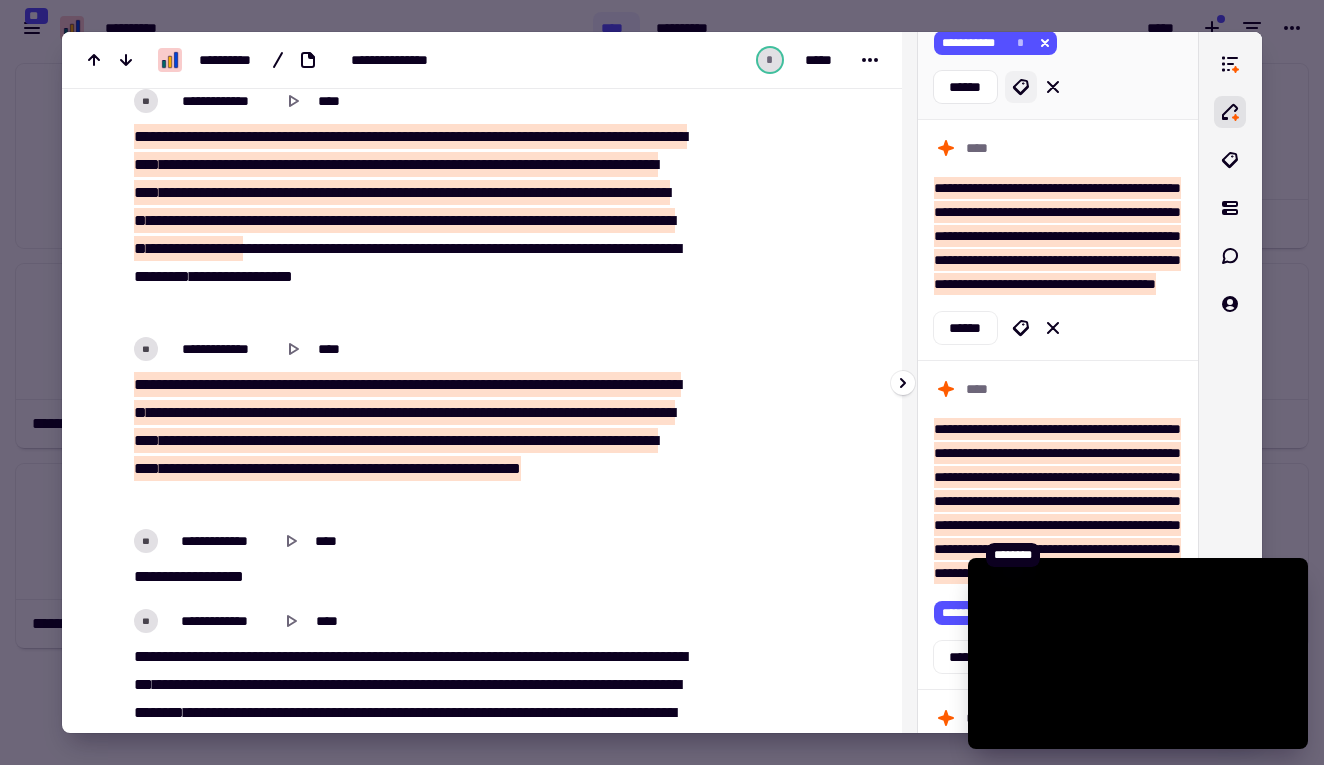 click 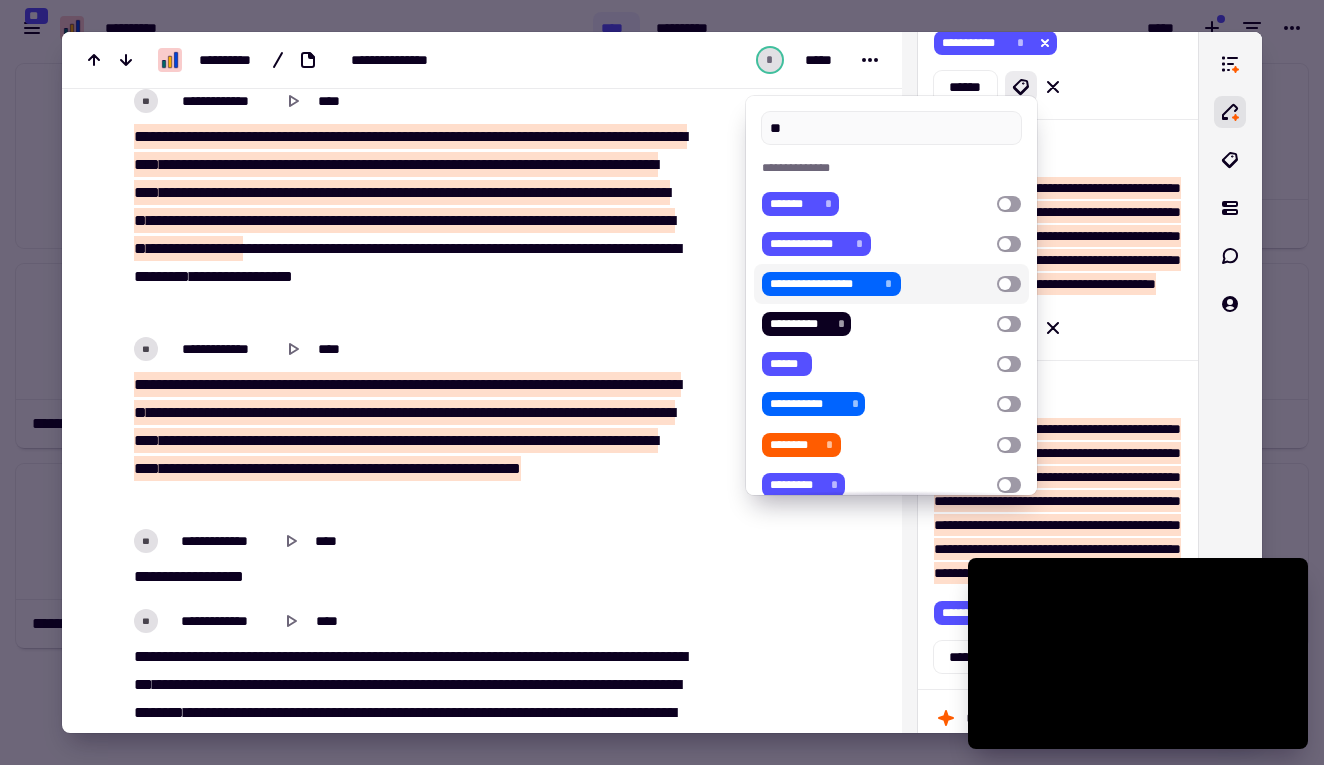 type on "**" 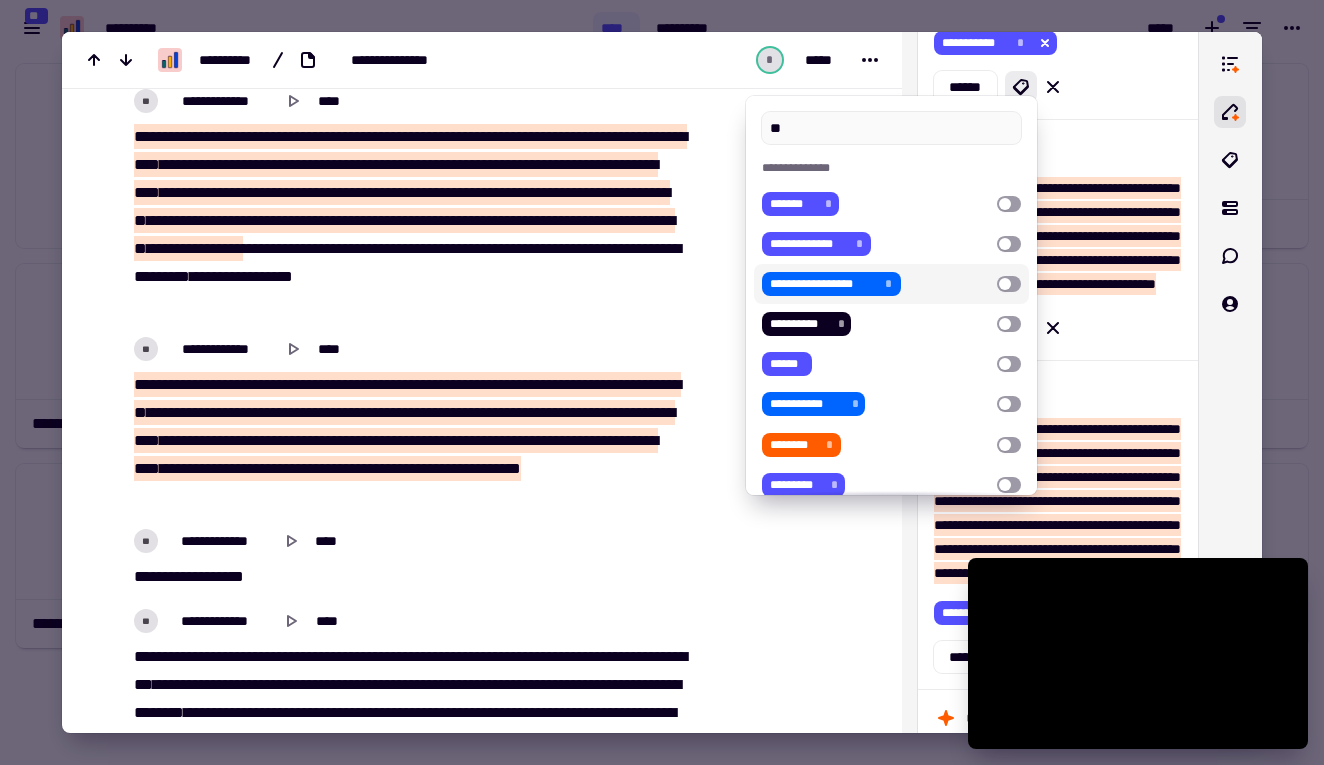 click at bounding box center [1009, 284] 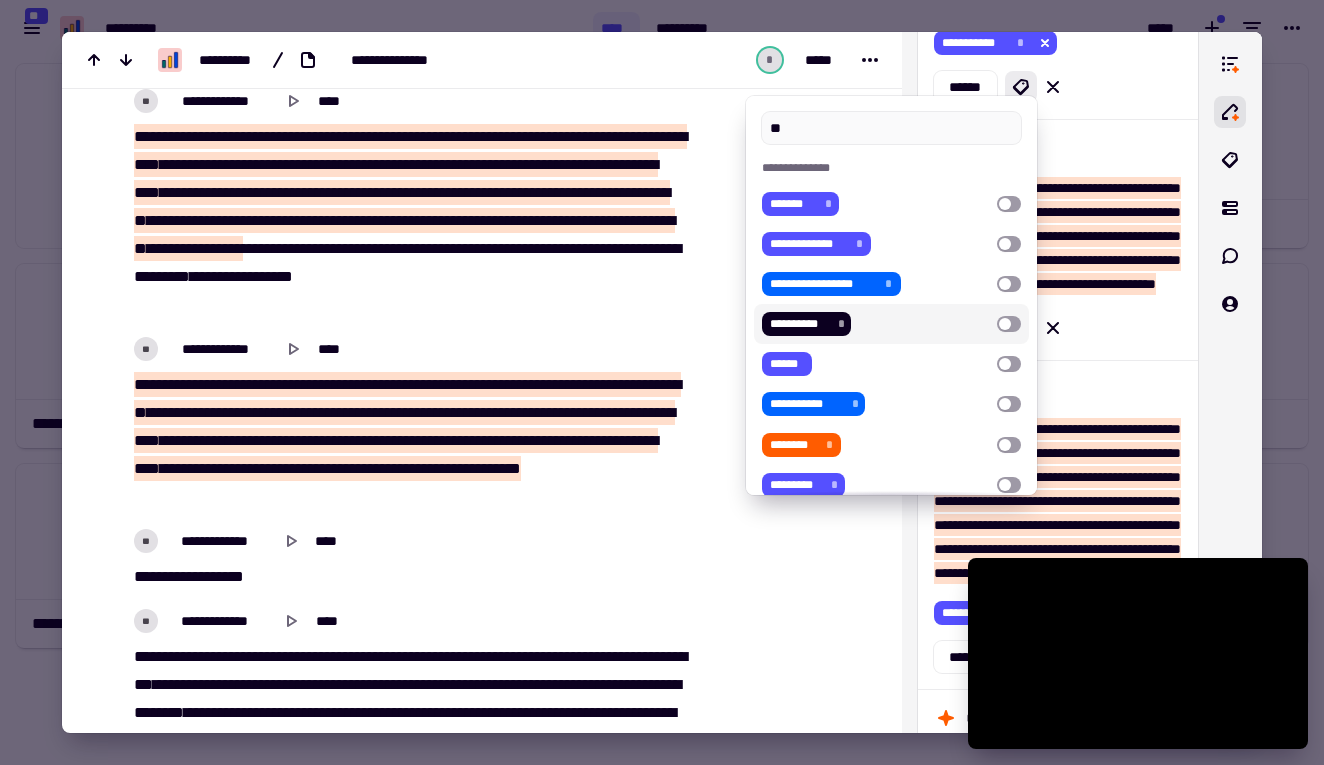 click at bounding box center (662, 382) 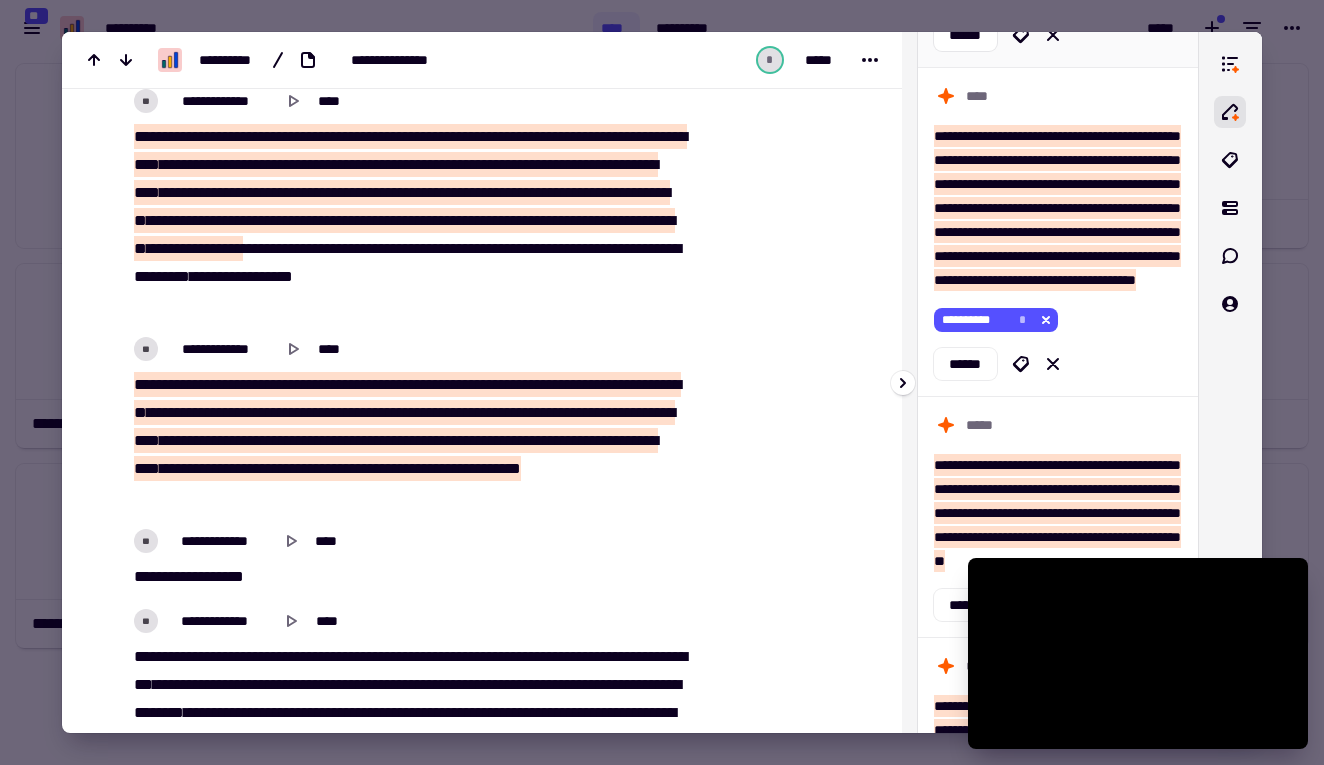 scroll, scrollTop: 3154, scrollLeft: 0, axis: vertical 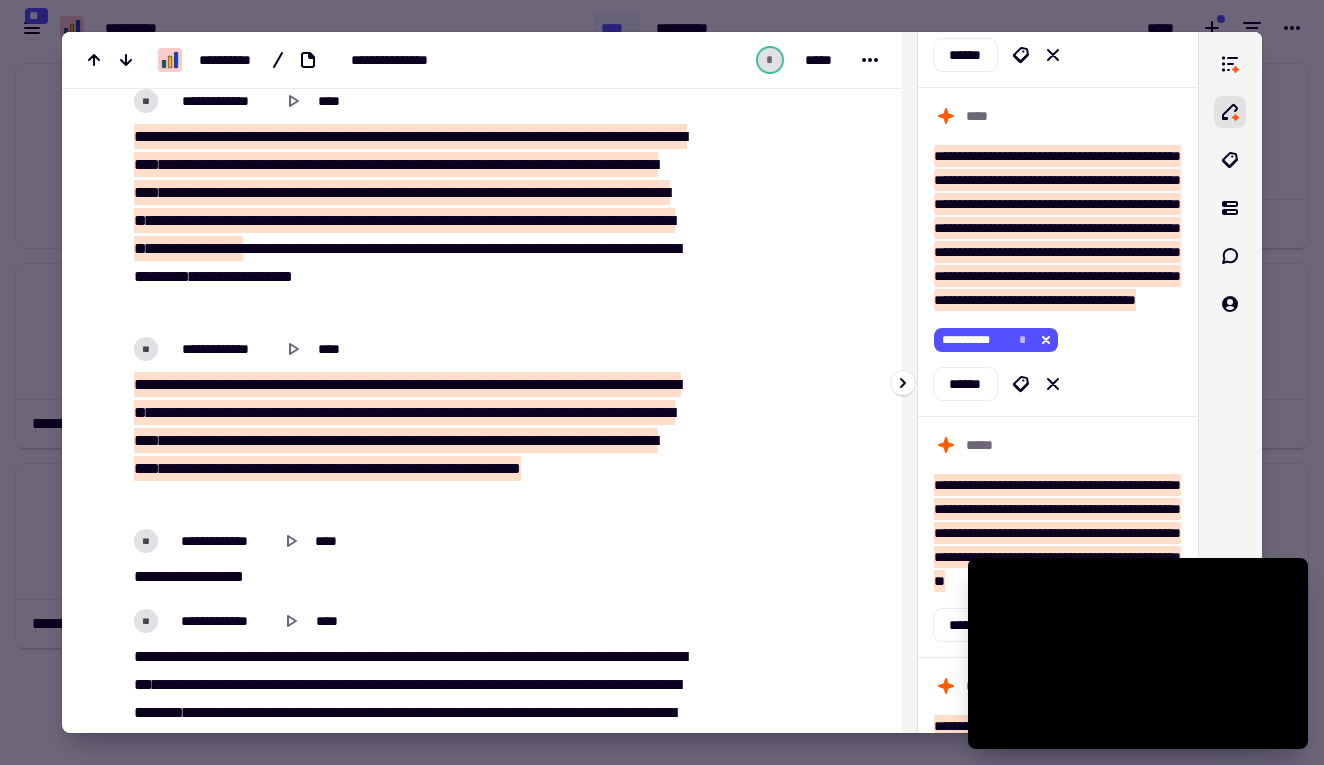 click 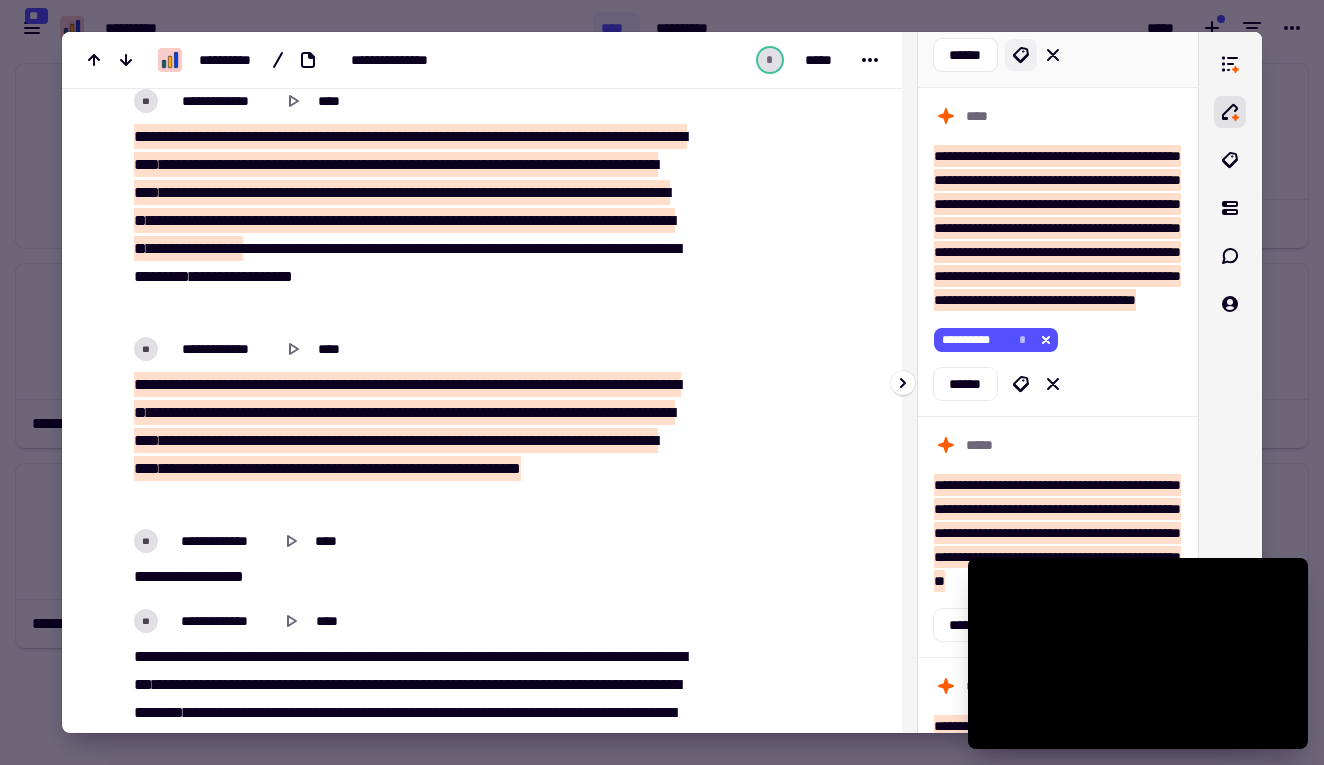 click 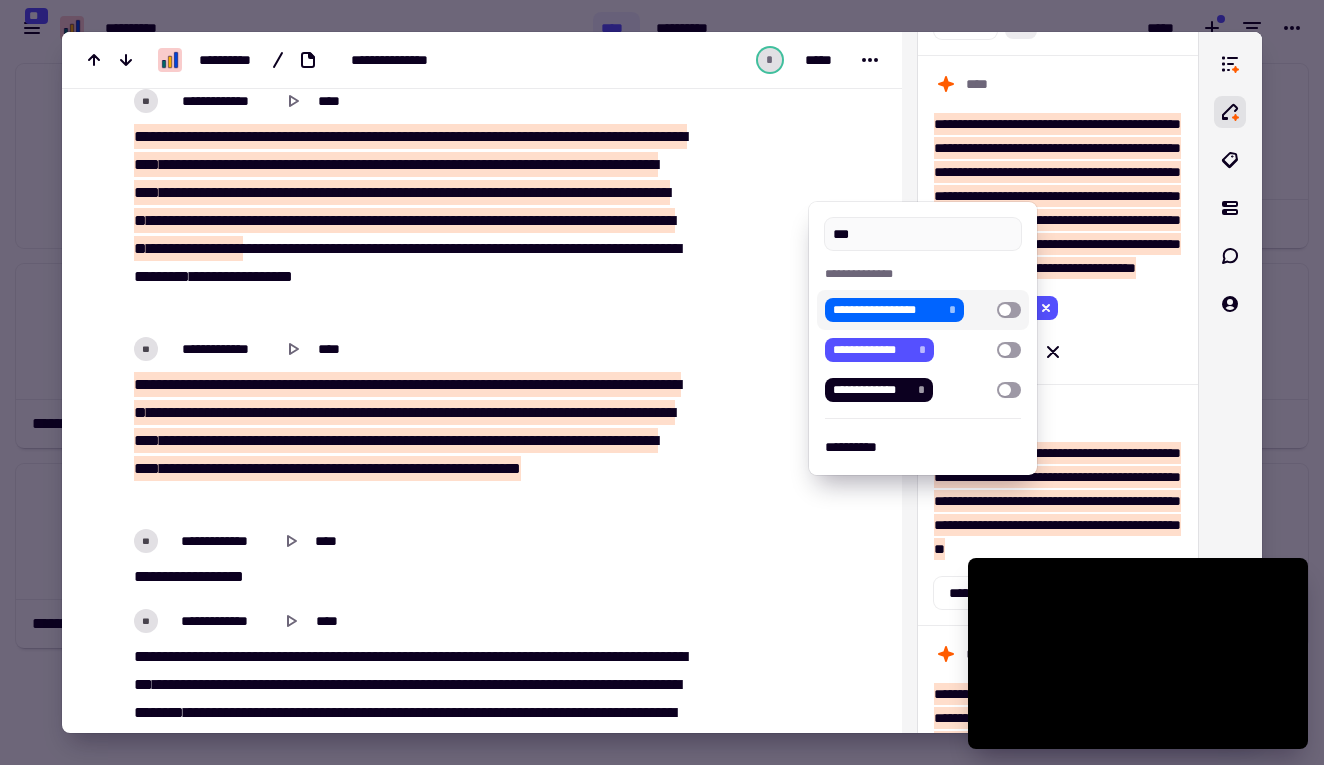 type on "***" 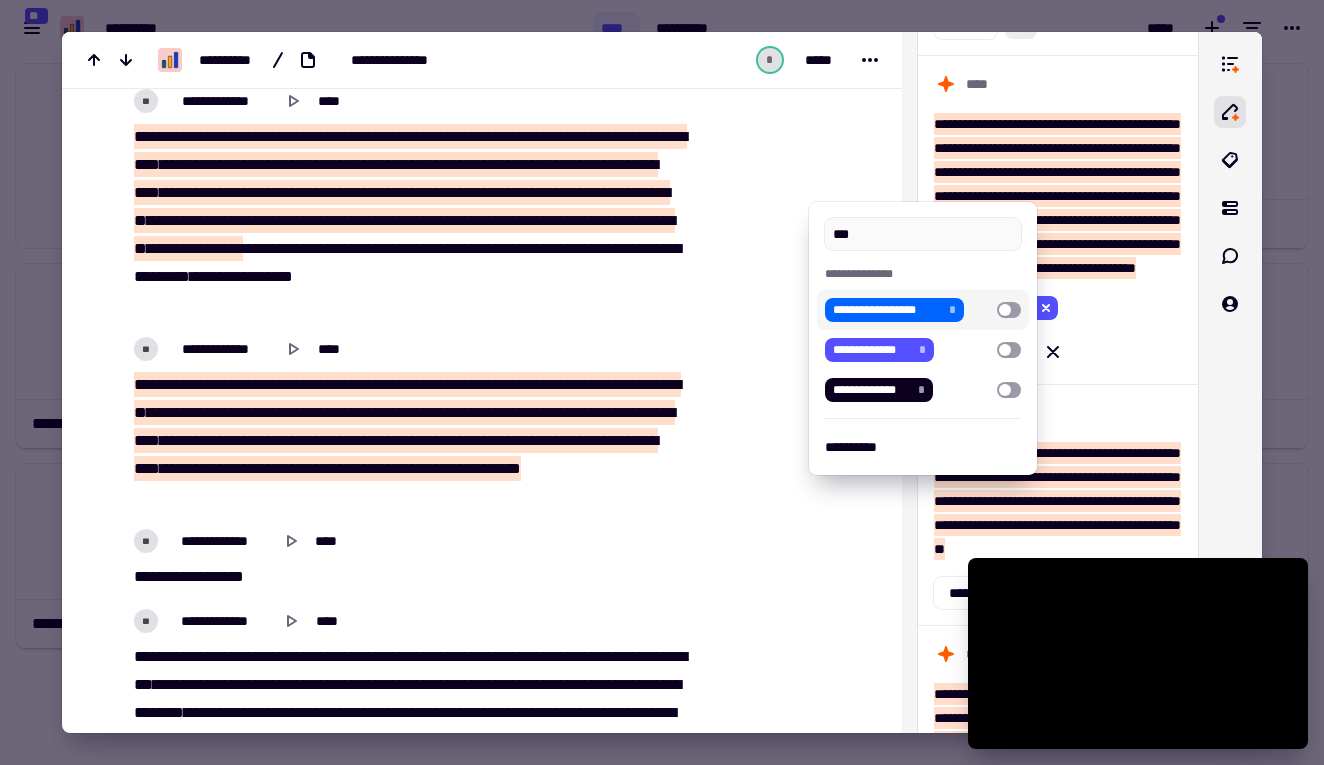 click at bounding box center [1009, 310] 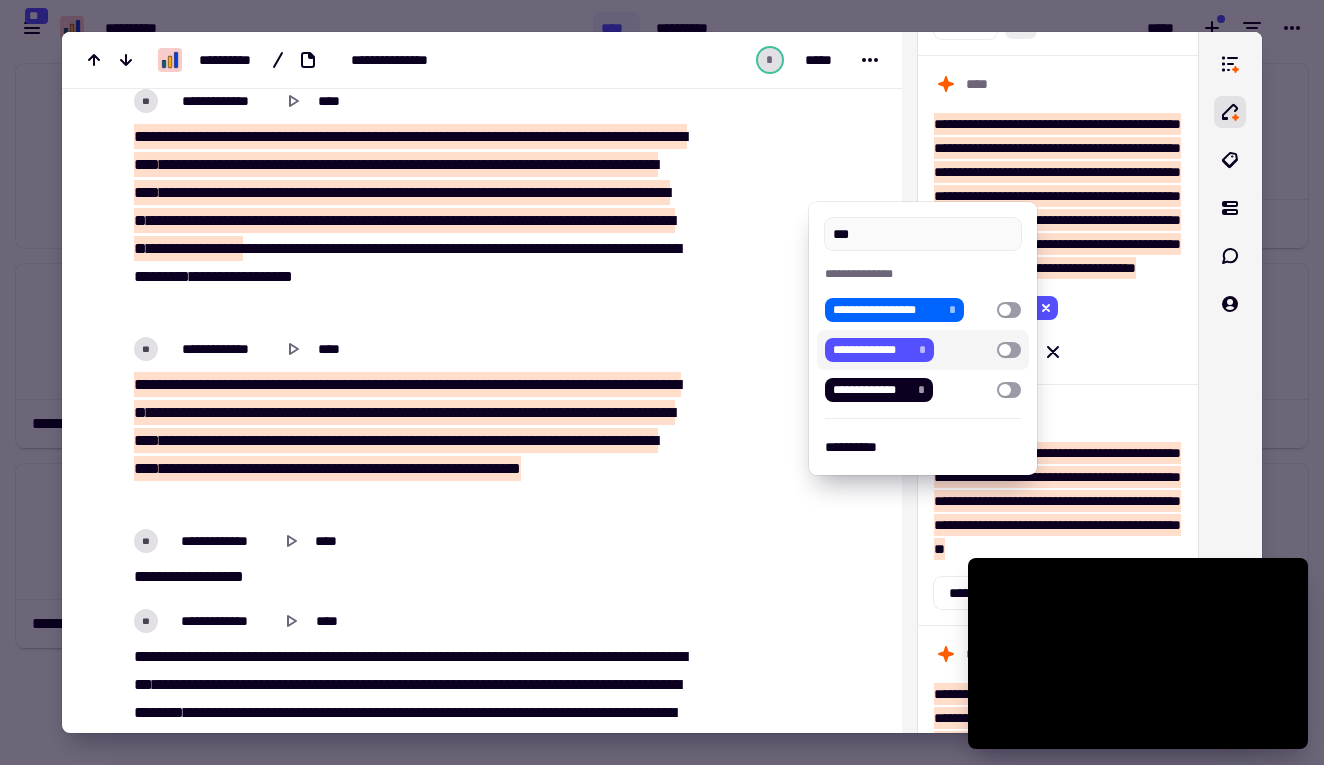 click at bounding box center [662, 382] 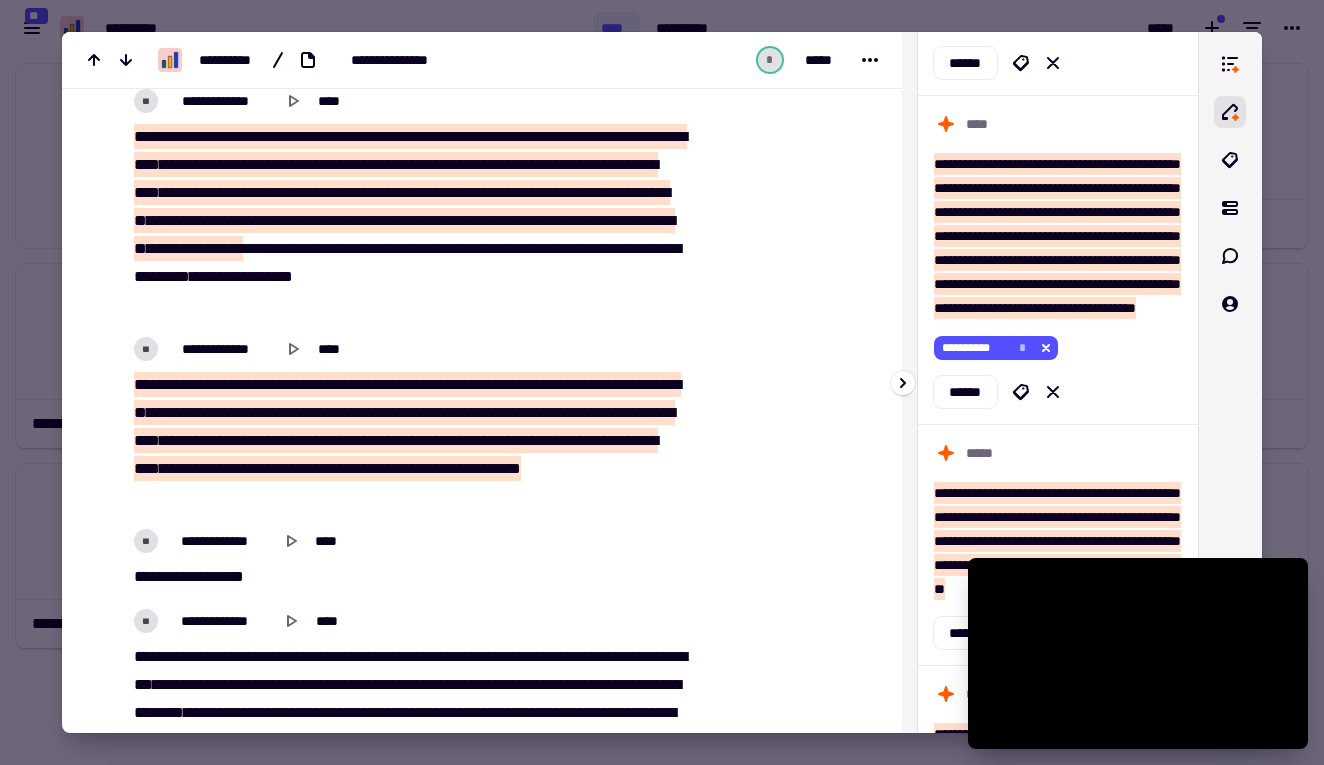 click on "**********" at bounding box center (998, -262) 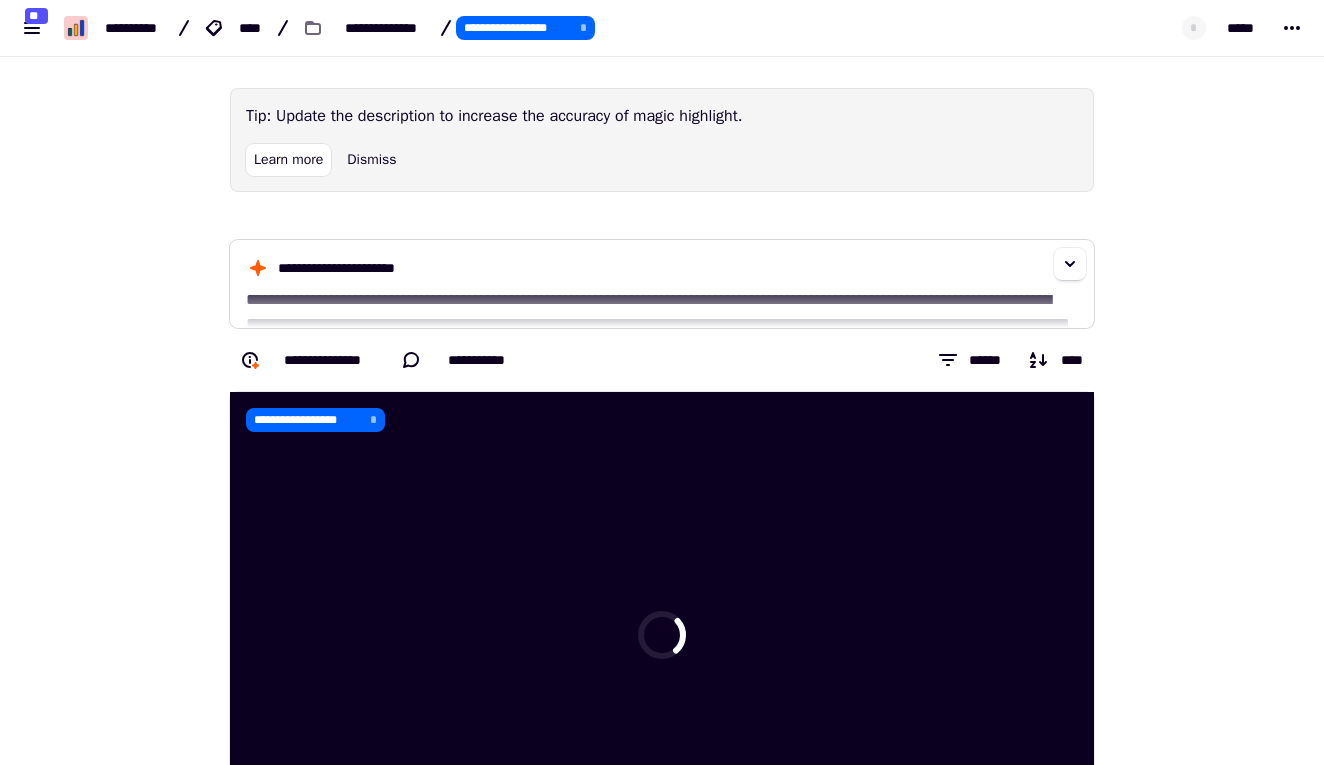 scroll, scrollTop: 46, scrollLeft: 0, axis: vertical 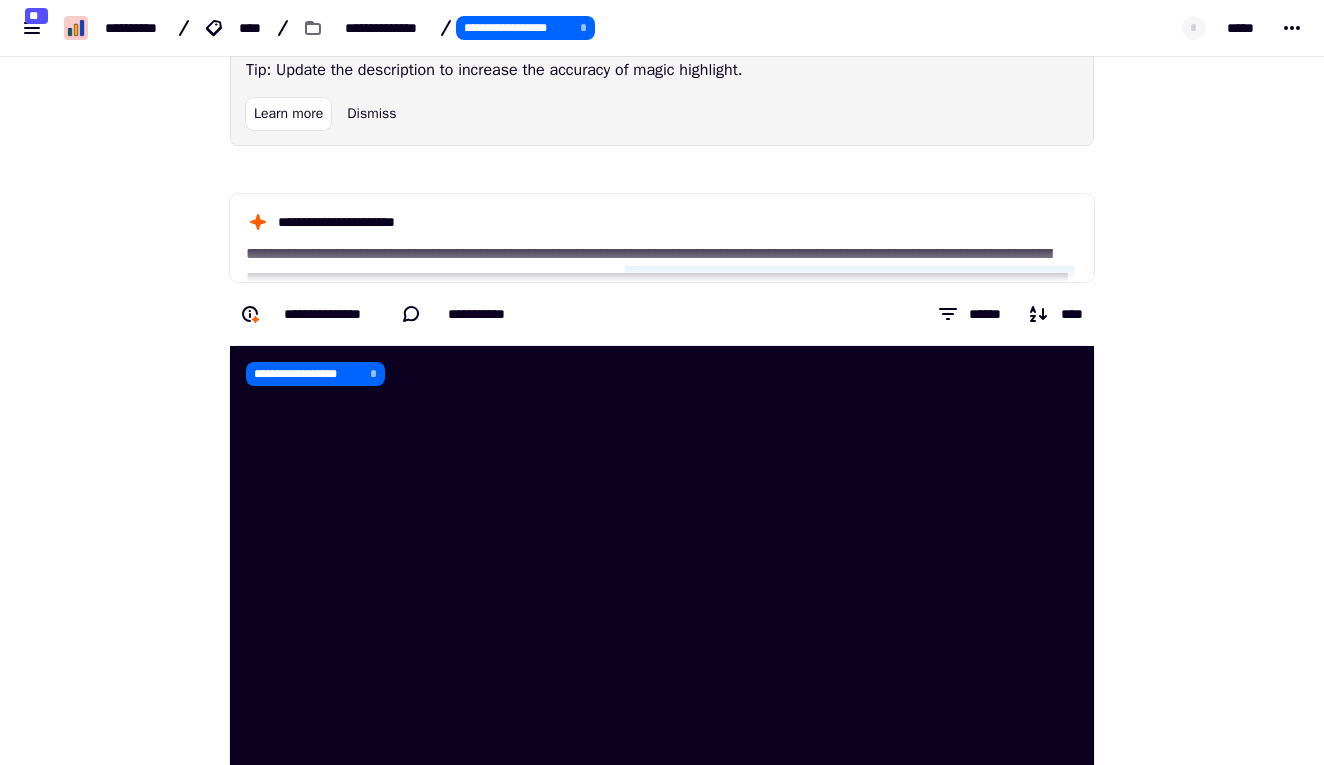 drag, startPoint x: 863, startPoint y: 277, endPoint x: 864, endPoint y: 337, distance: 60.00833 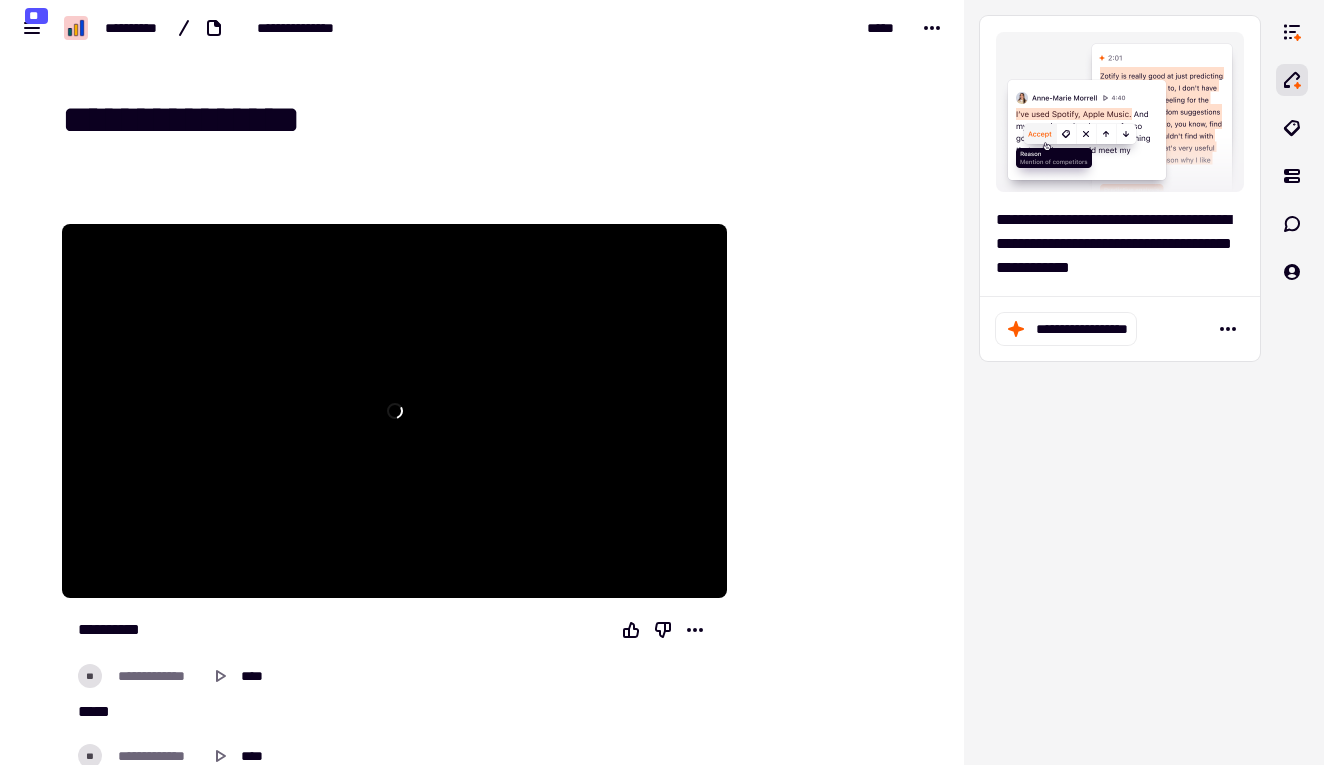 scroll, scrollTop: 0, scrollLeft: 0, axis: both 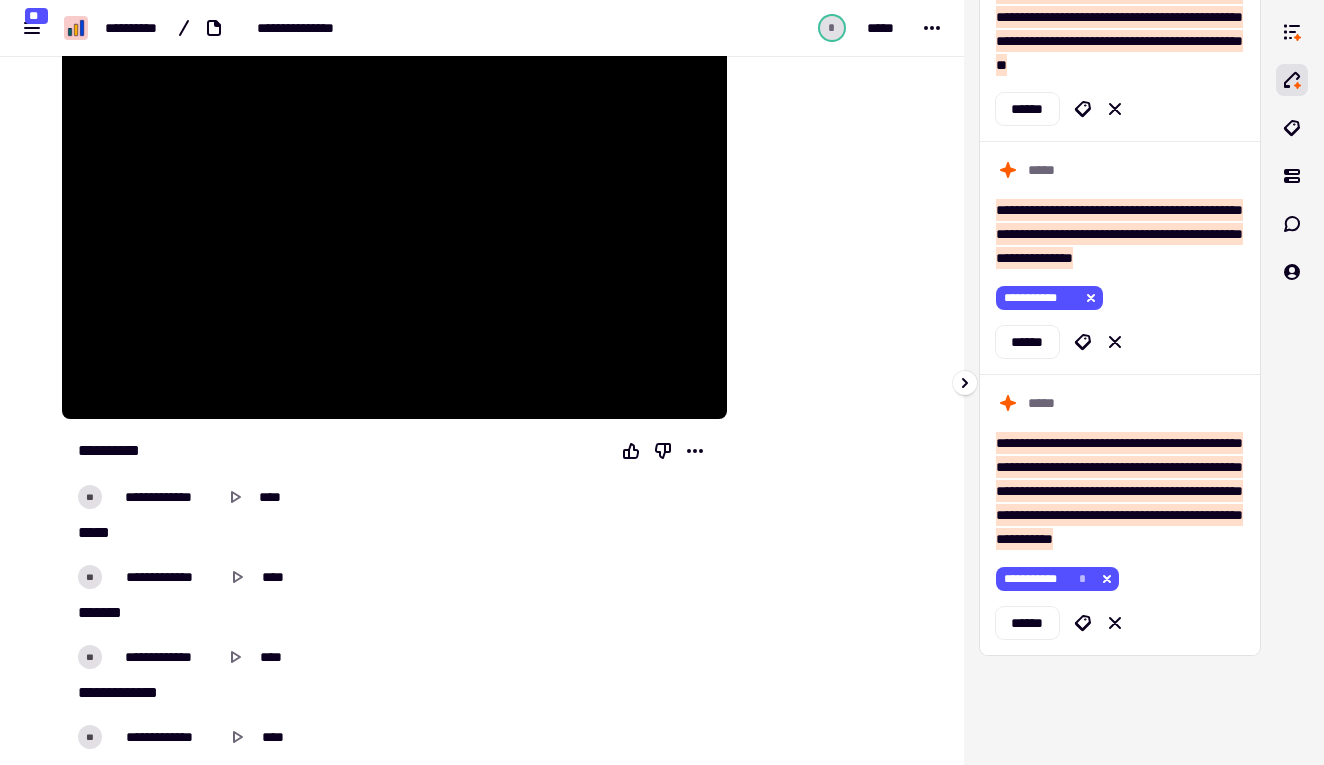 click 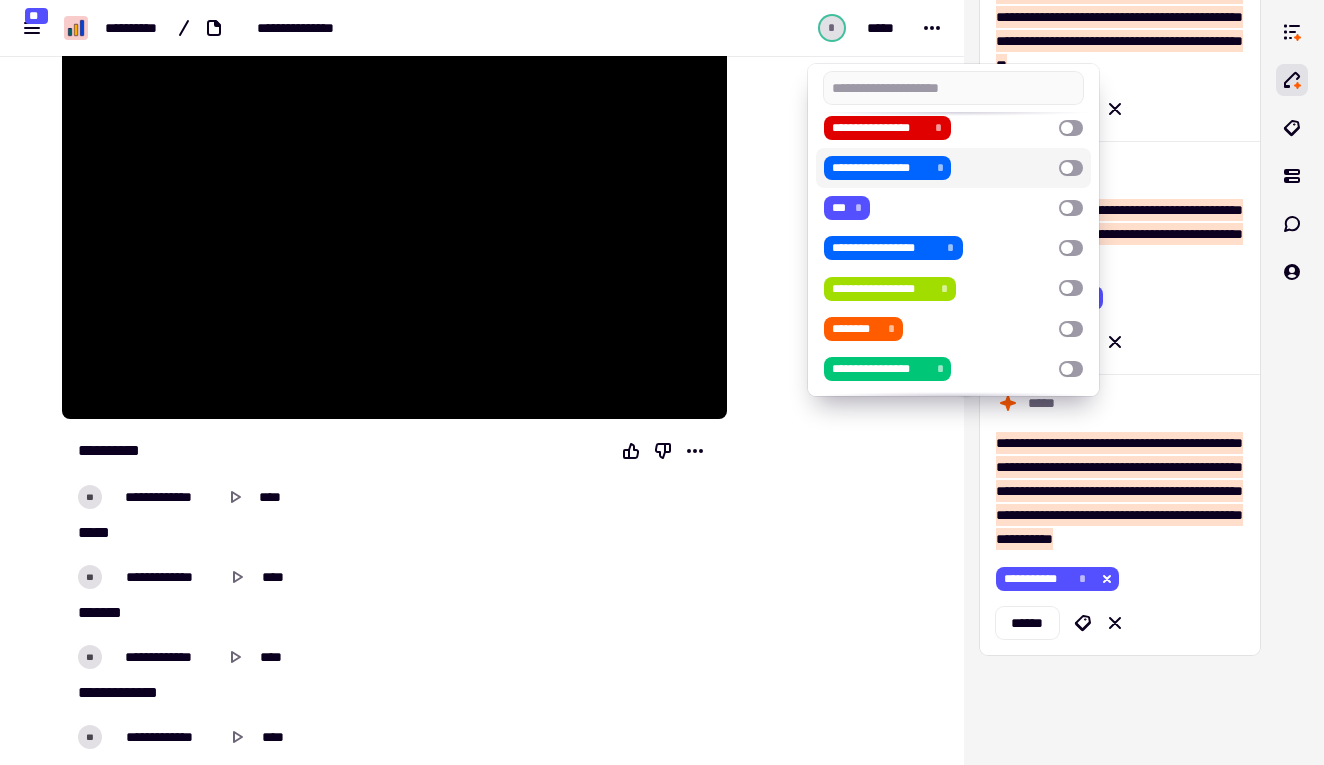 scroll, scrollTop: 1752, scrollLeft: 0, axis: vertical 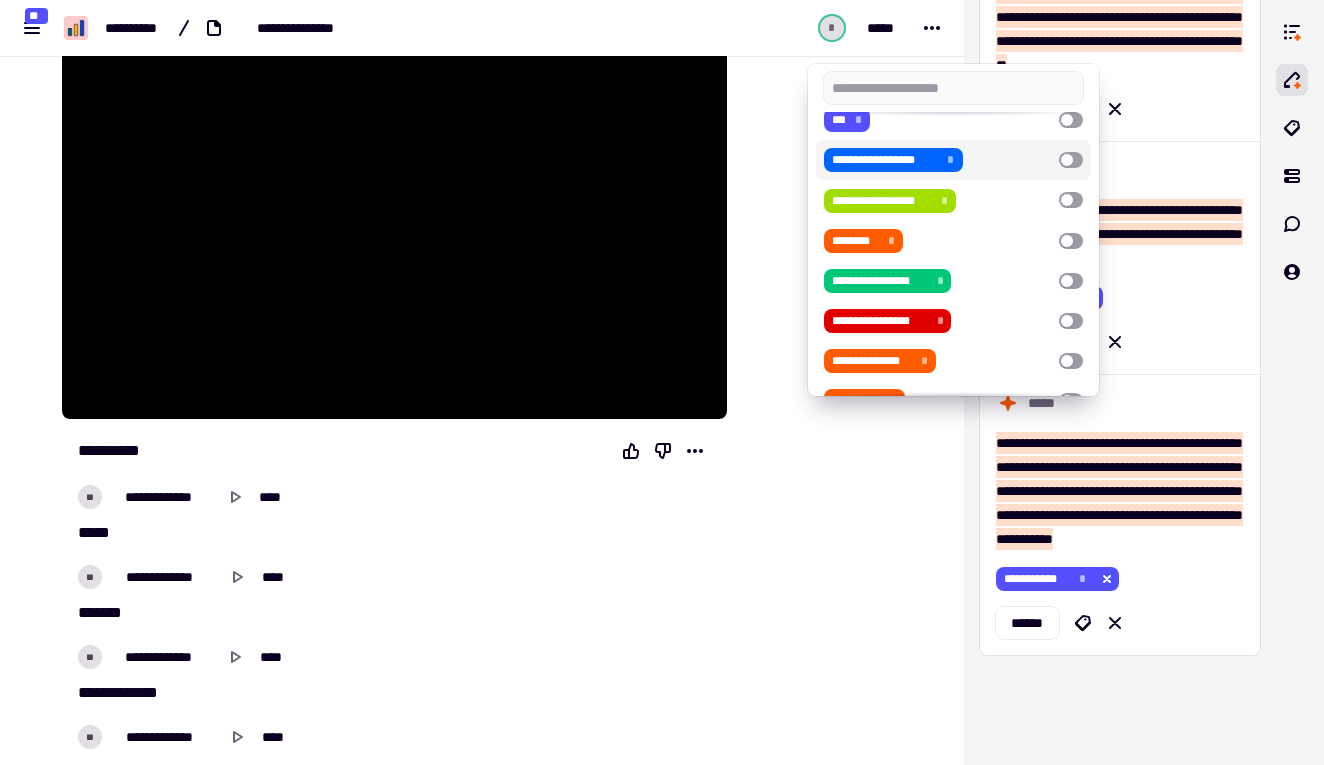 click at bounding box center (1071, 160) 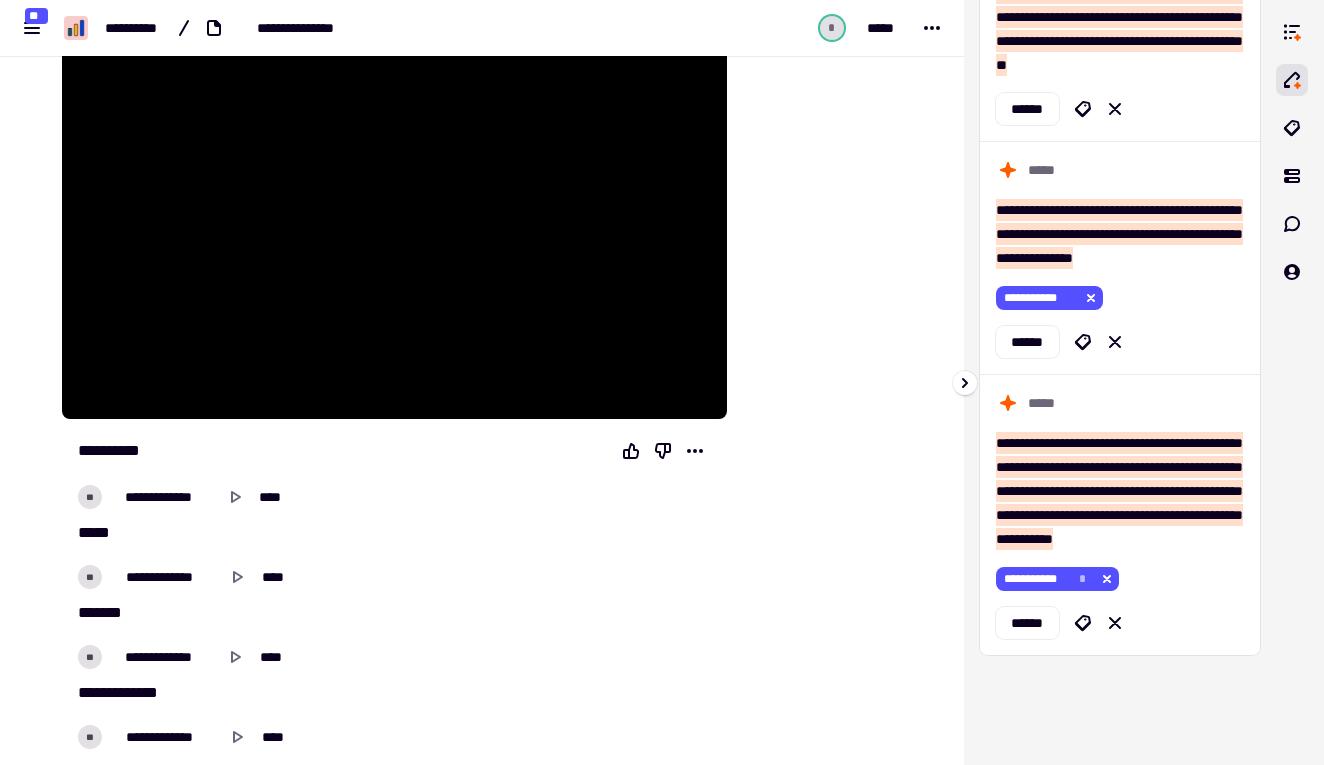 click 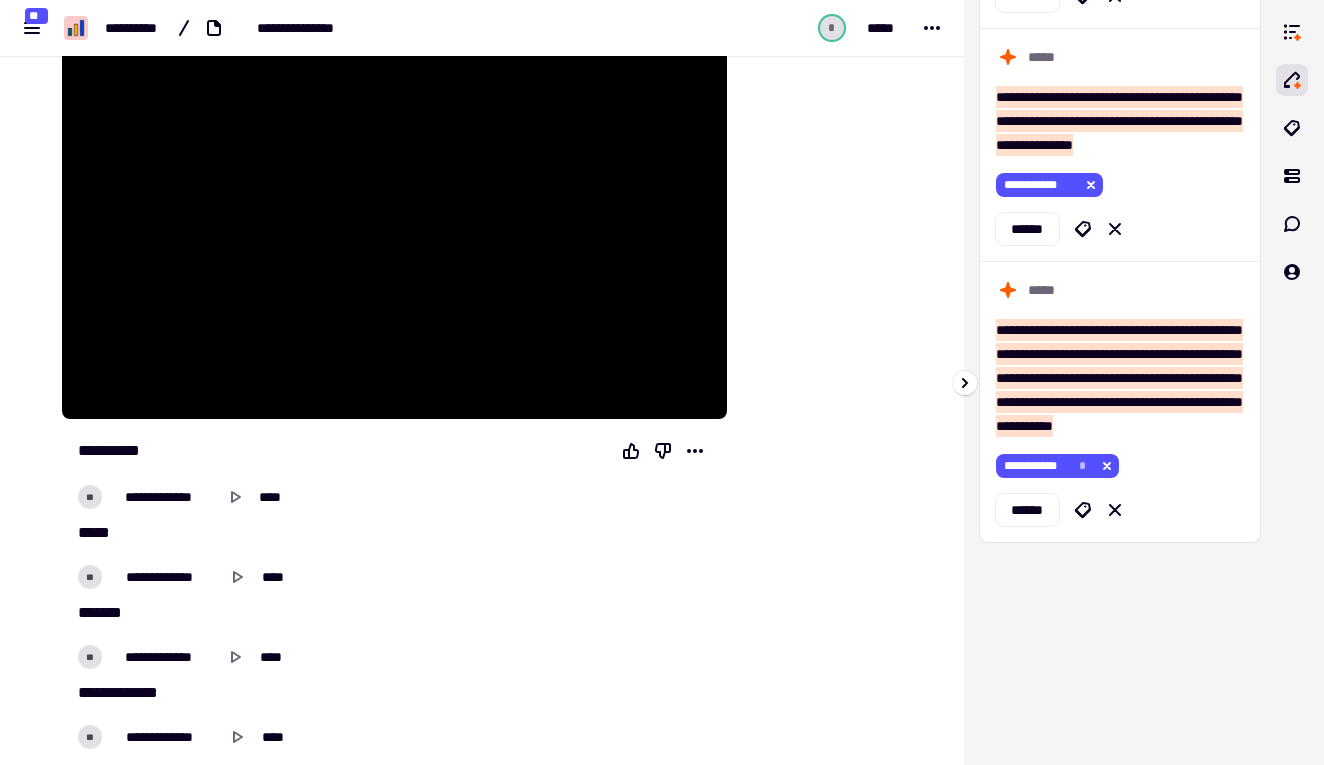 scroll, scrollTop: 3851, scrollLeft: 0, axis: vertical 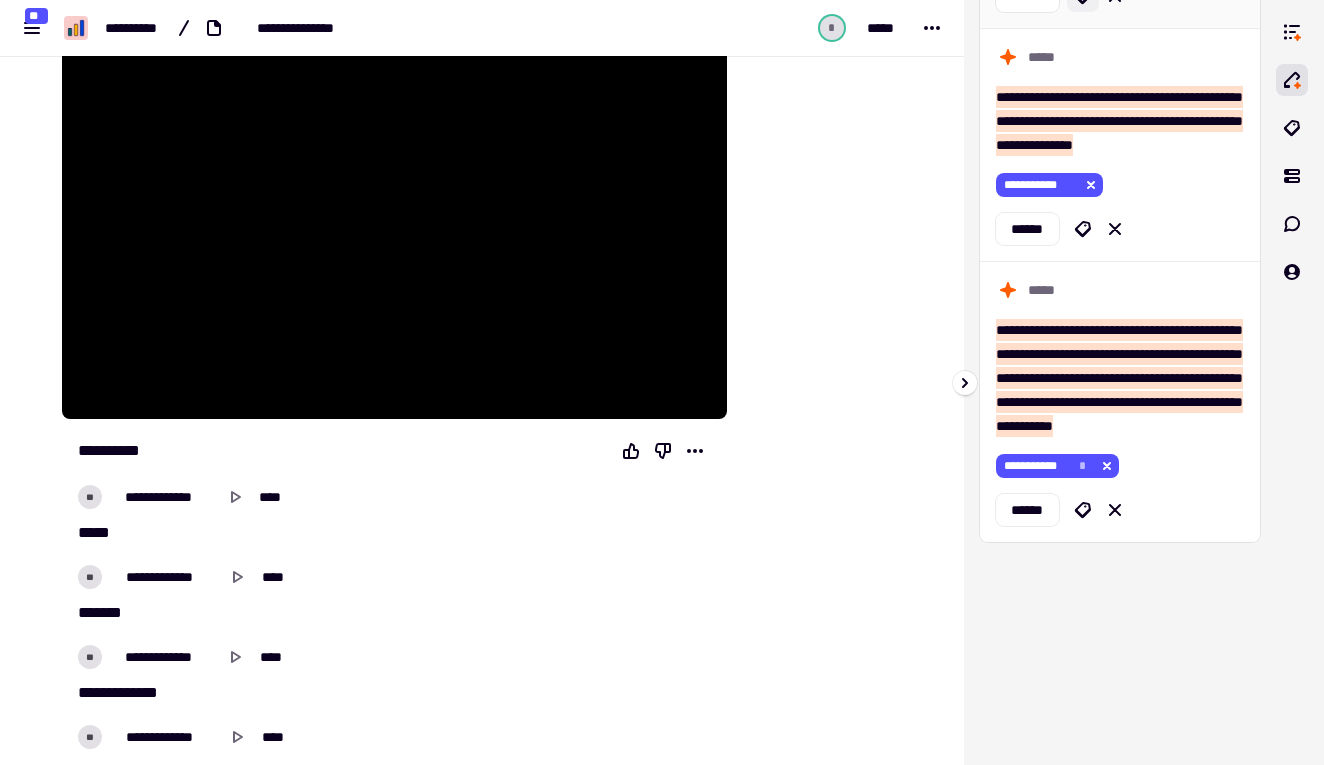 click 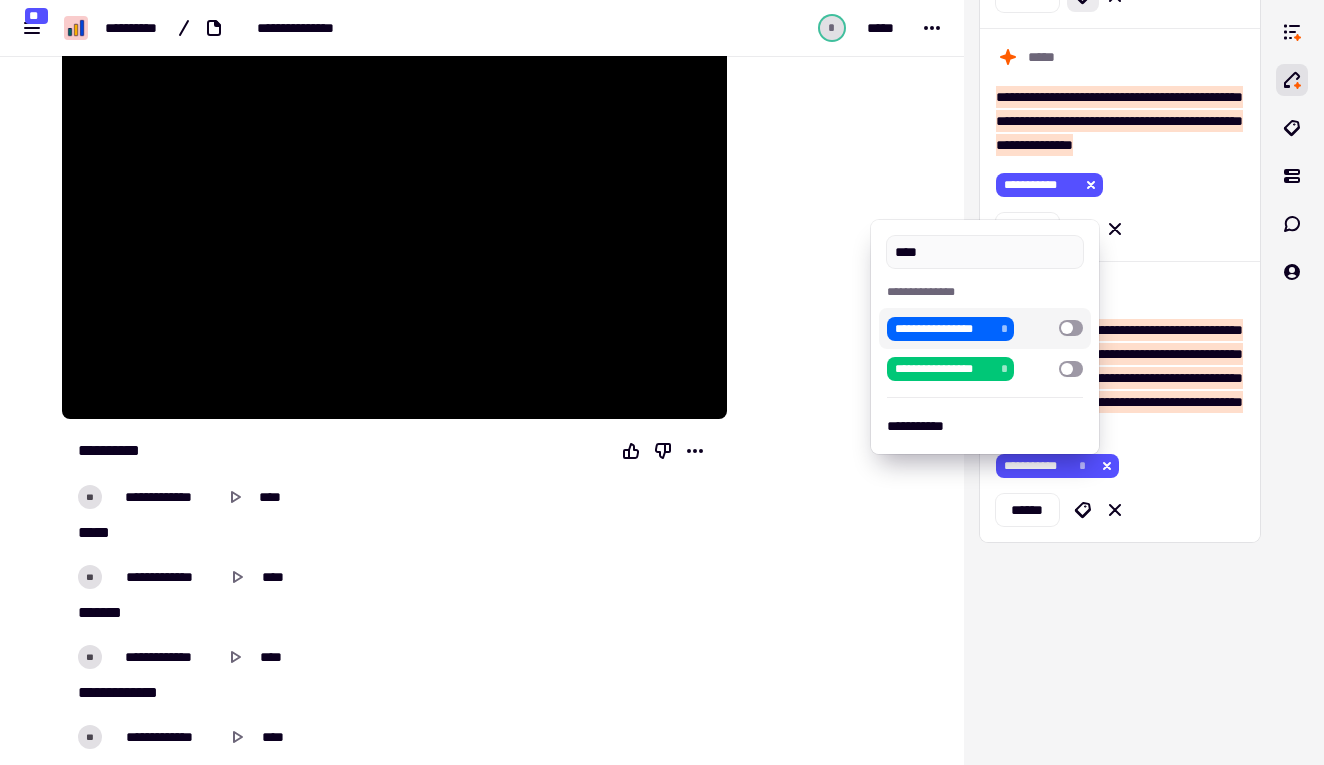 type on "****" 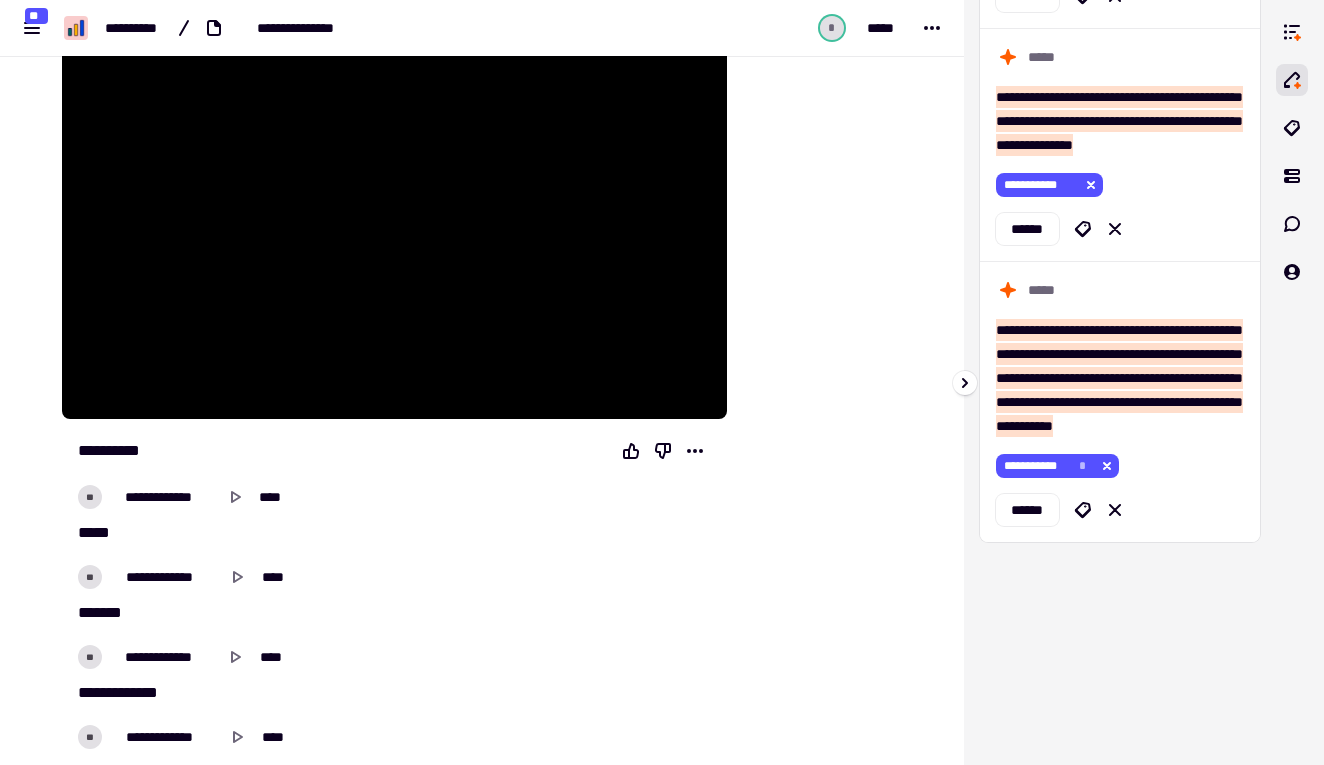 scroll, scrollTop: 4073, scrollLeft: 0, axis: vertical 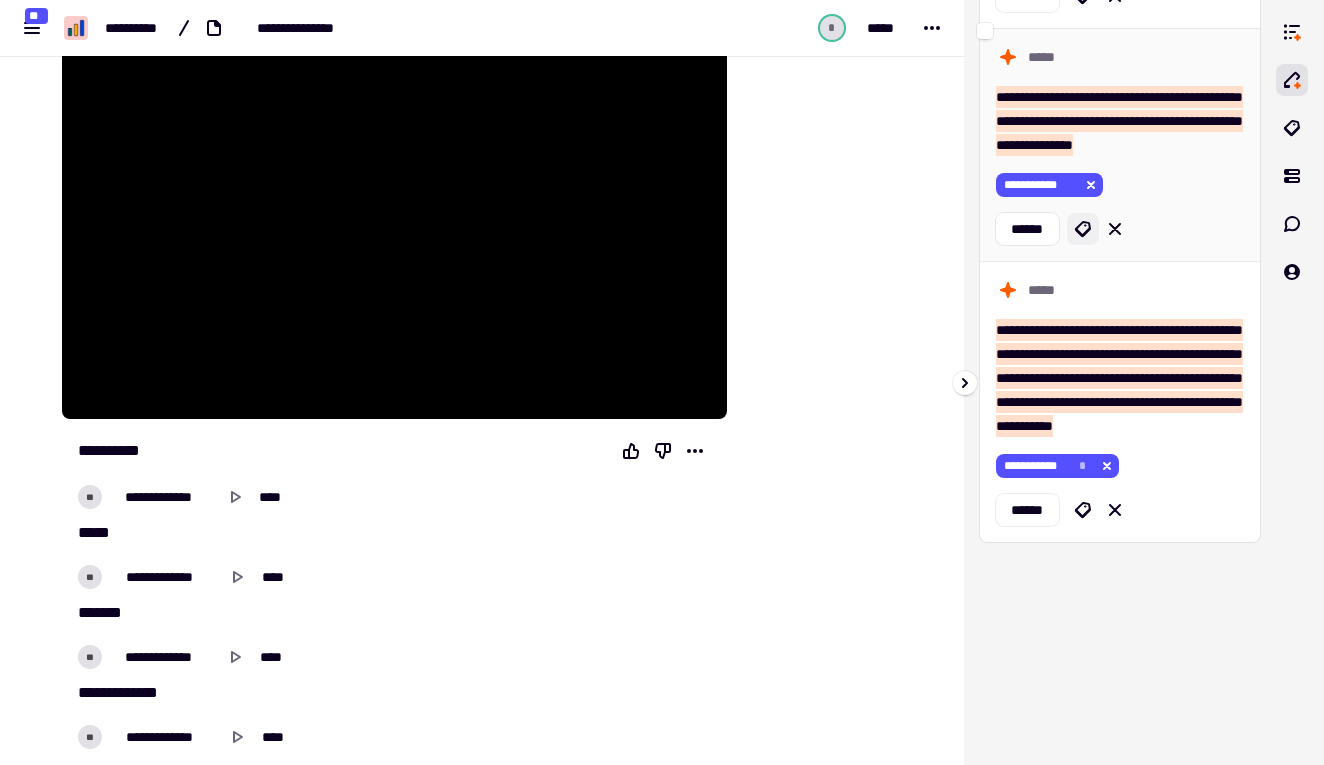 click 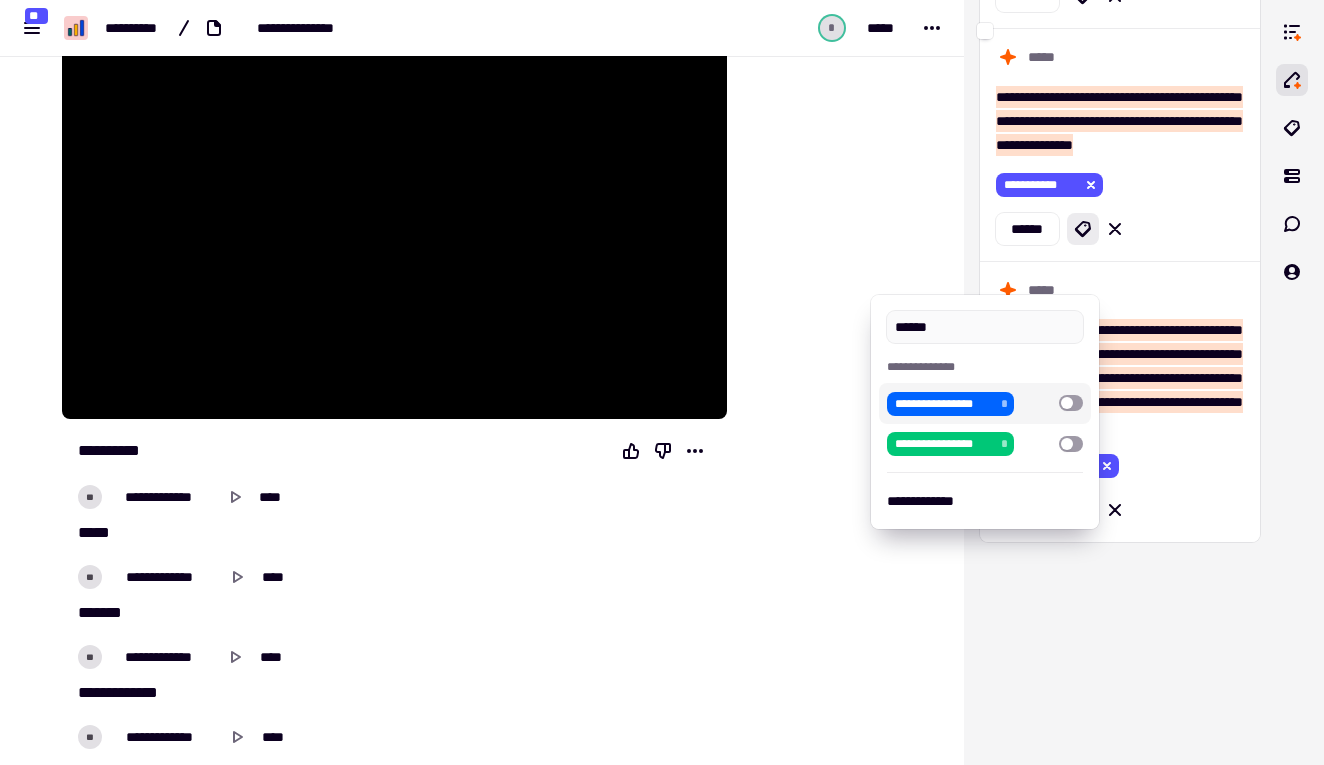 type on "******" 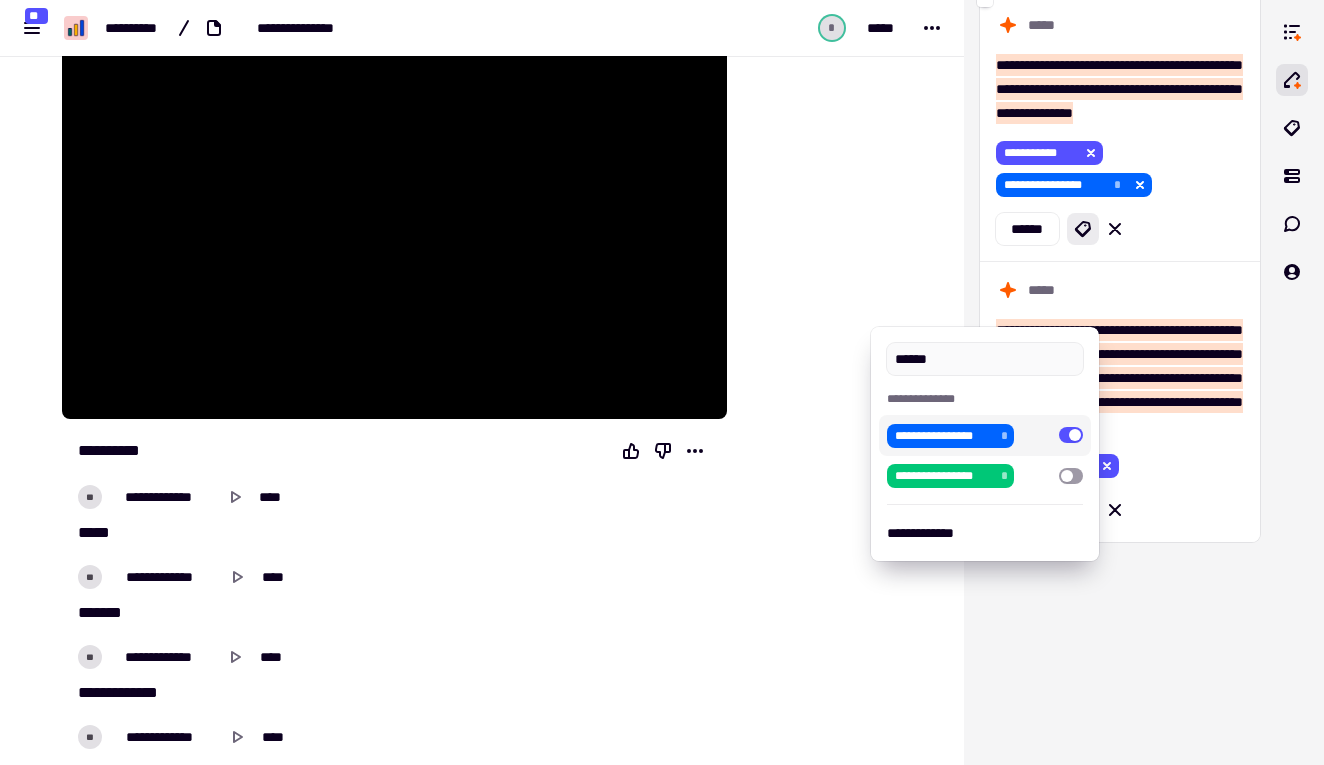 click at bounding box center [662, 382] 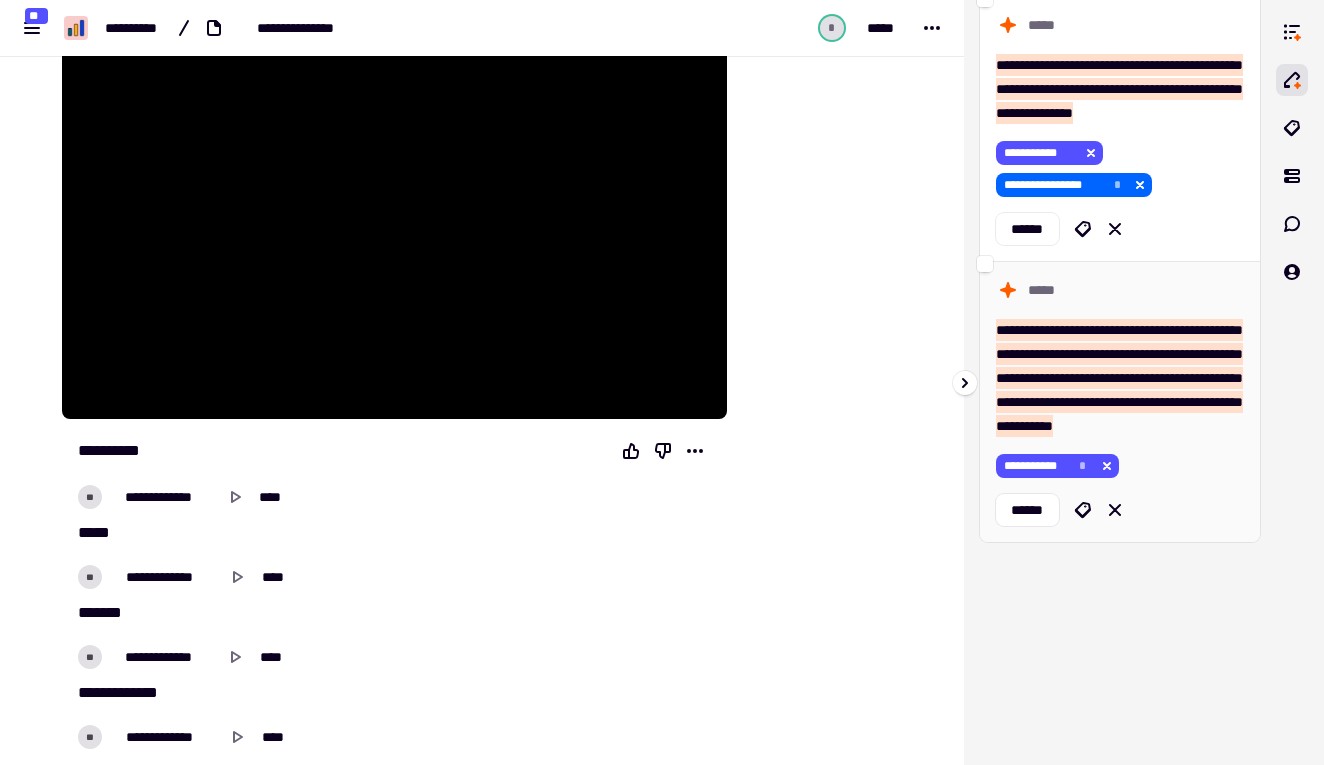 scroll, scrollTop: 4396, scrollLeft: 0, axis: vertical 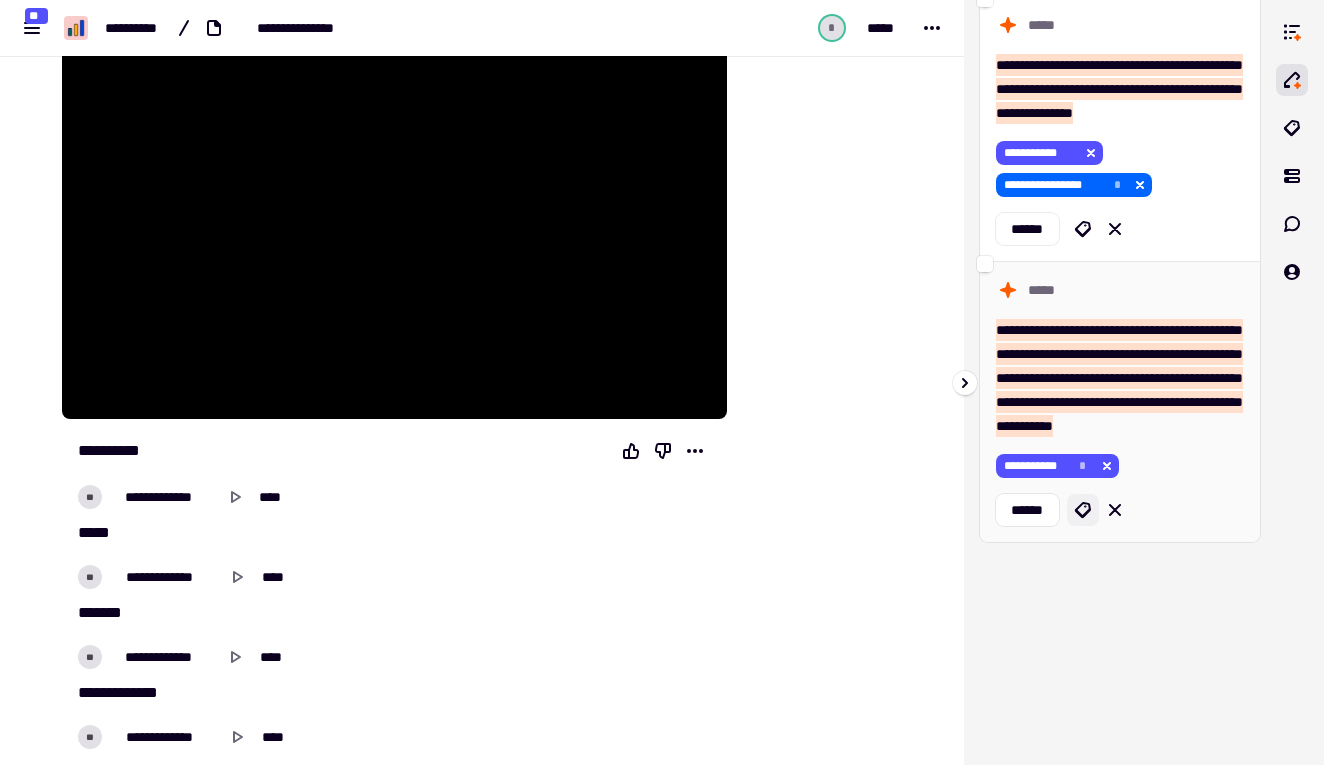 click 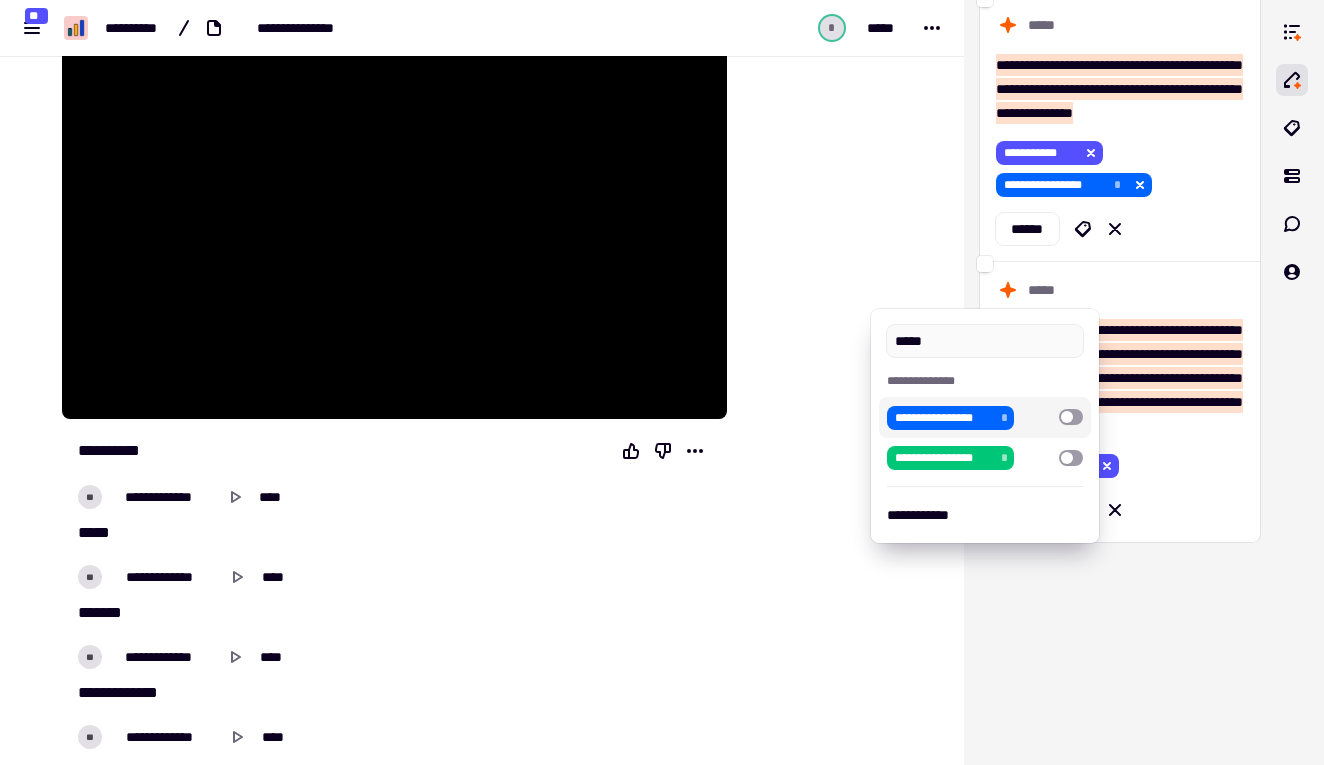 type on "*****" 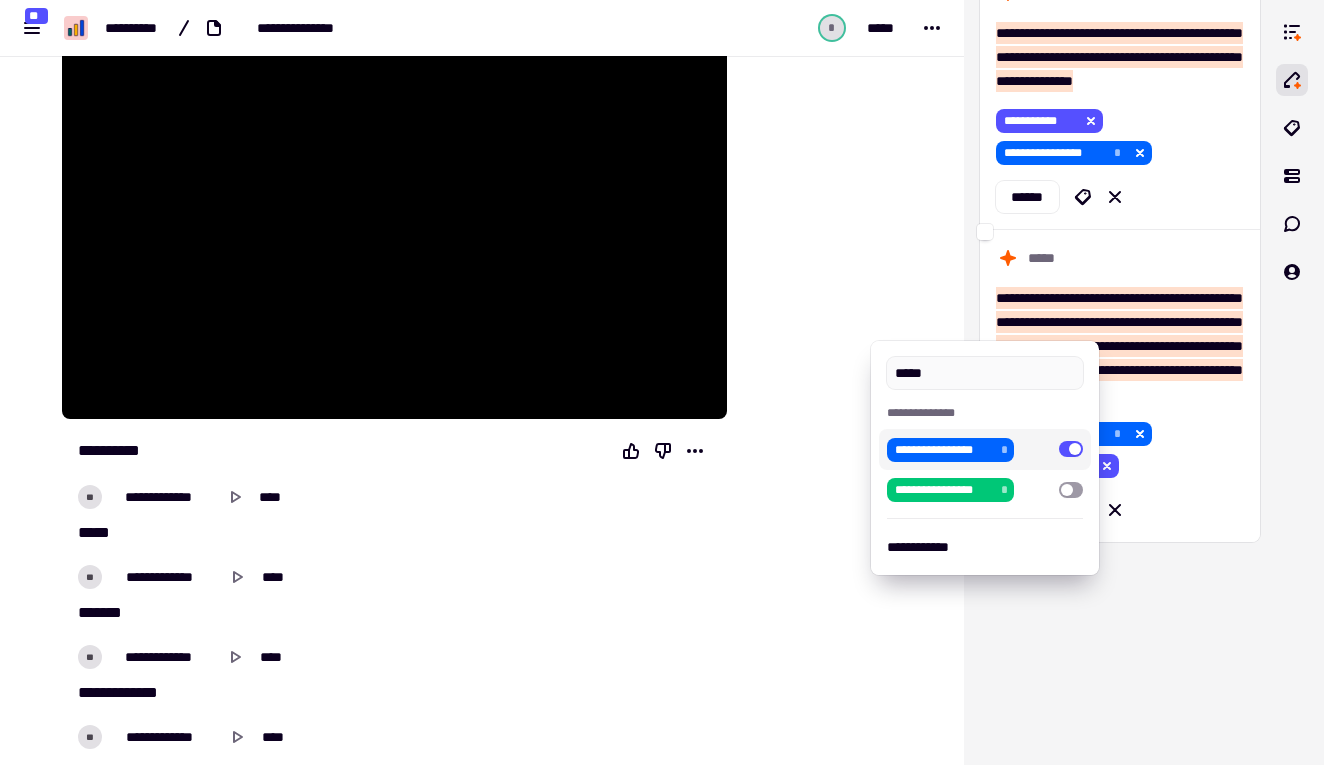 click at bounding box center [662, 382] 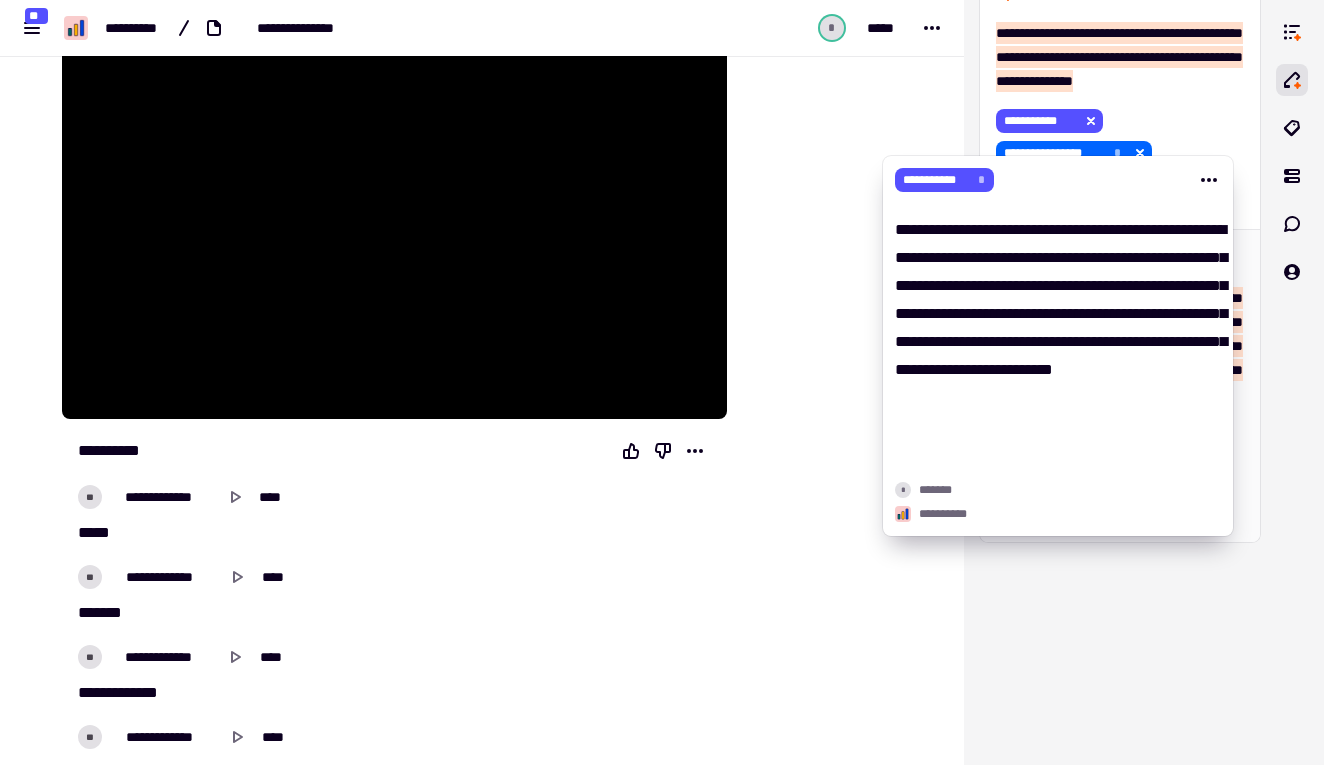 click 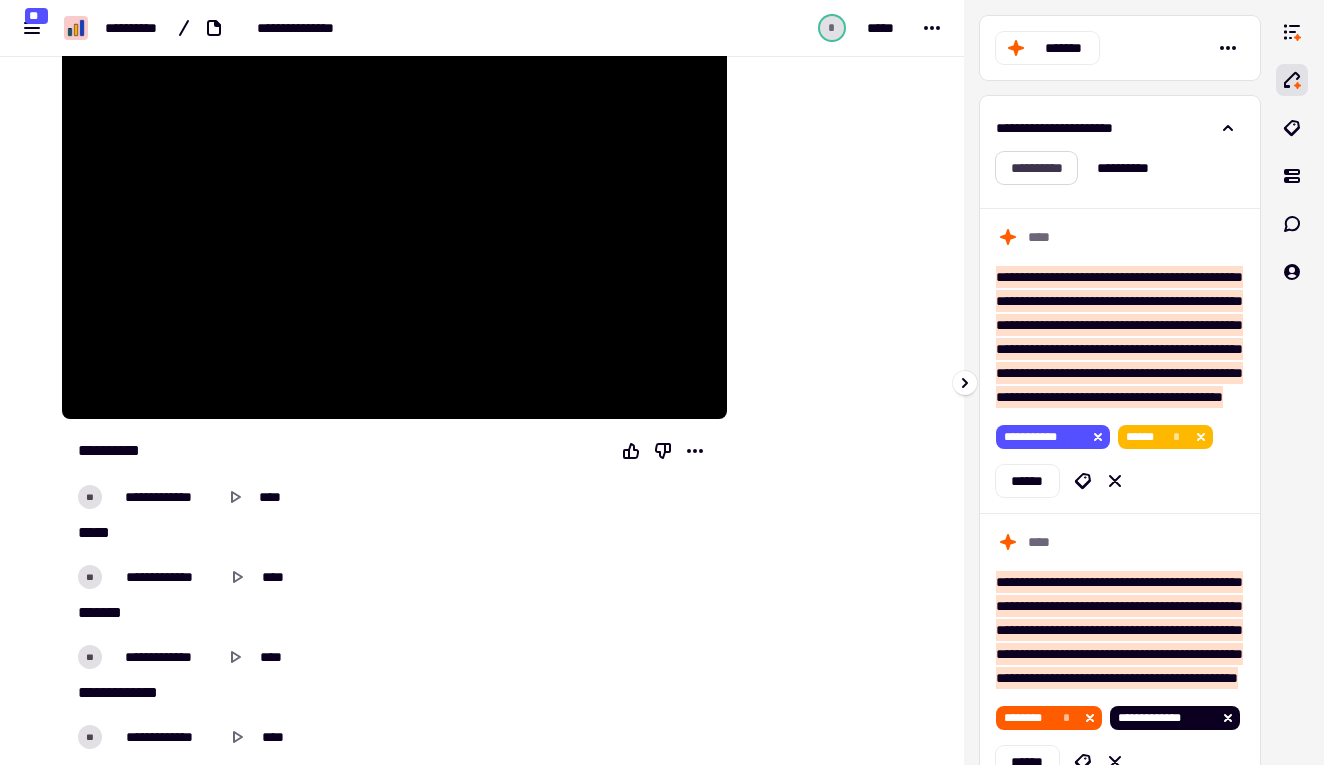 scroll, scrollTop: 0, scrollLeft: 0, axis: both 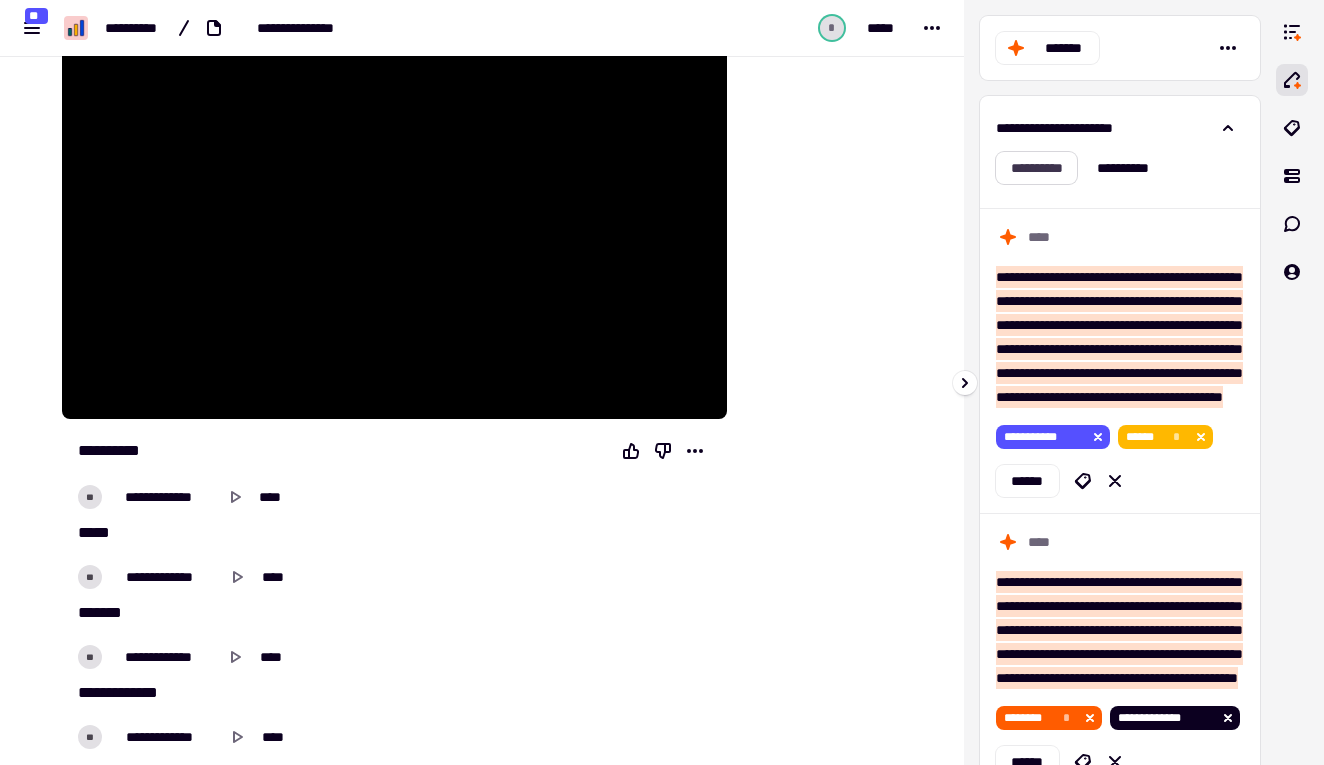 click on "**********" 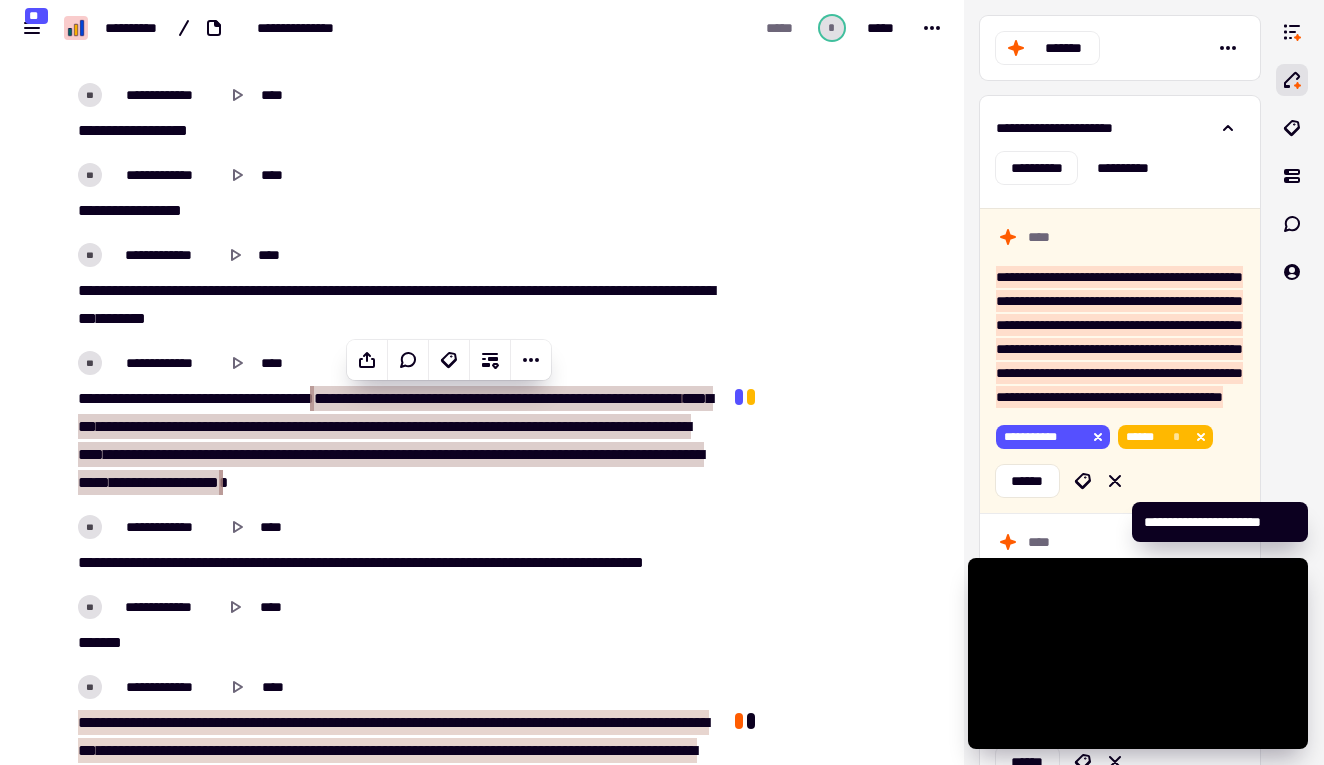 scroll, scrollTop: 0, scrollLeft: 0, axis: both 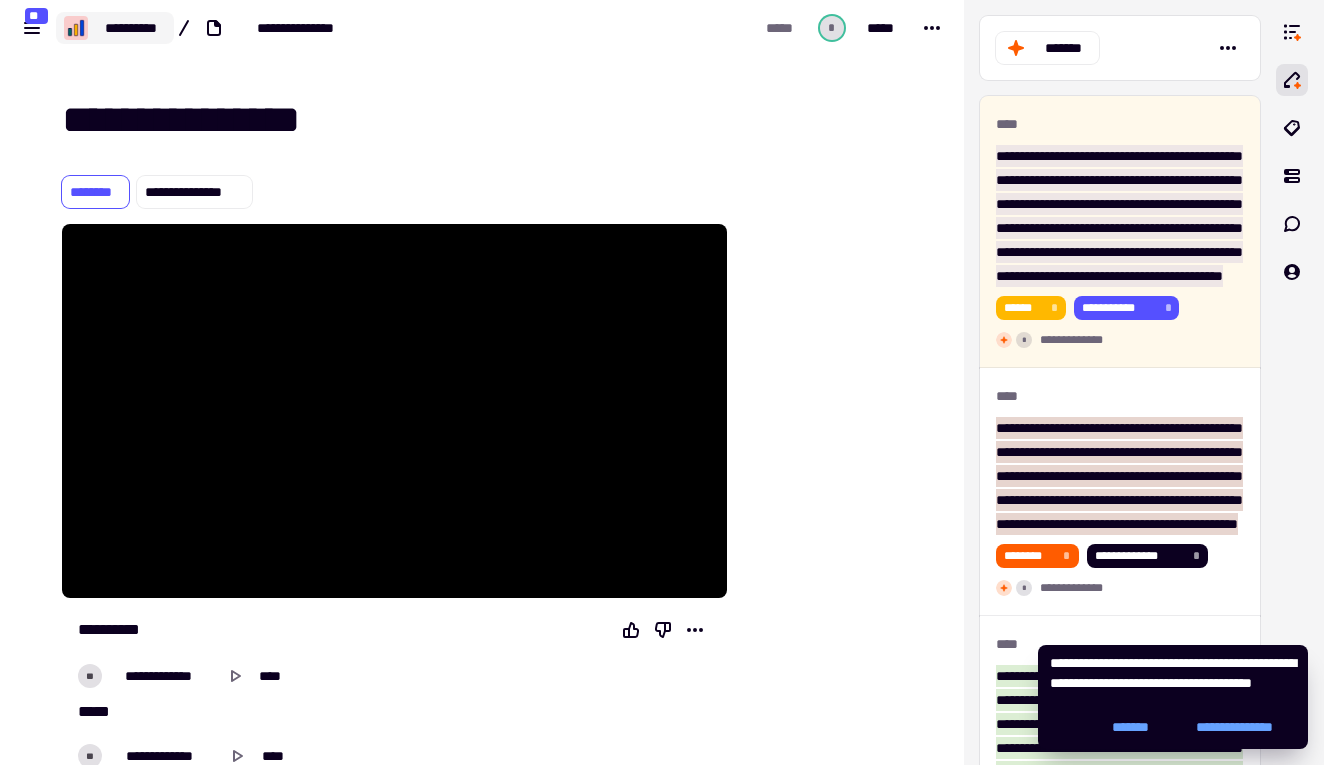 click on "**********" 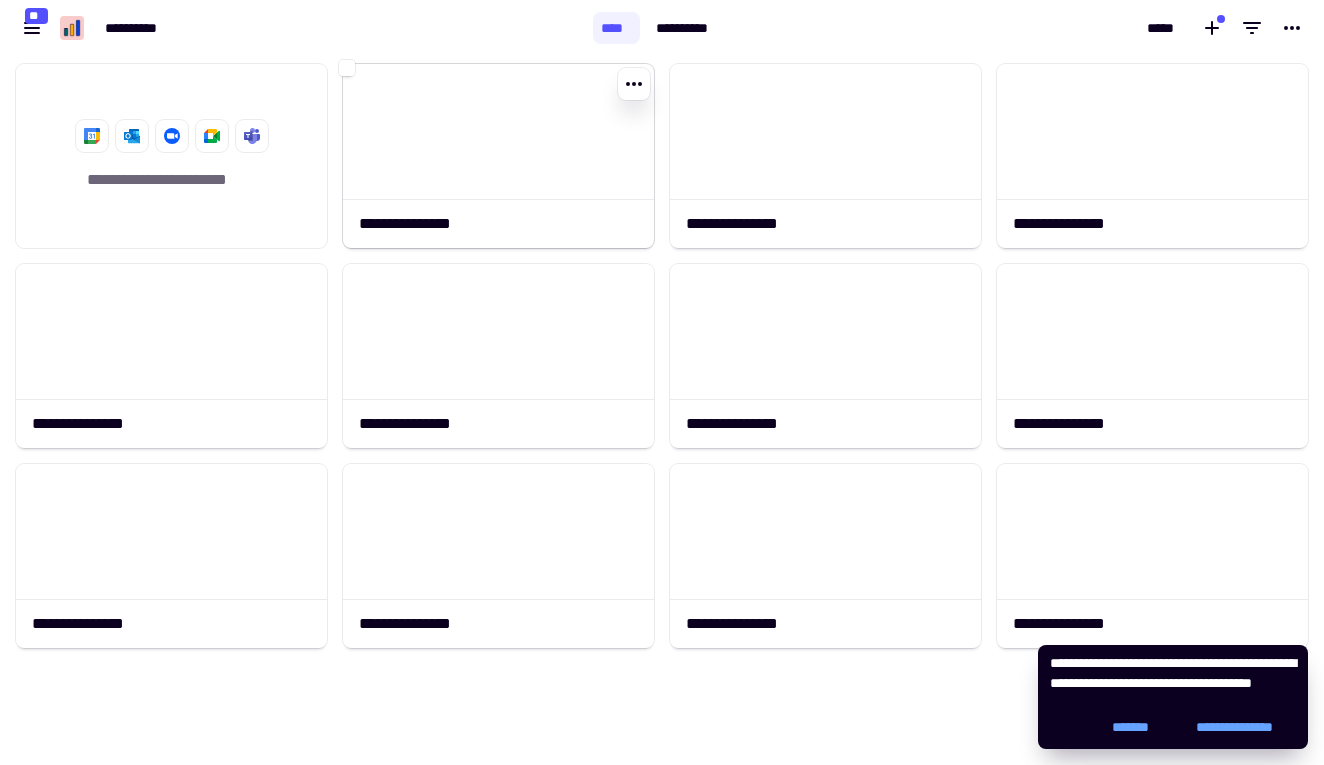 scroll, scrollTop: 1, scrollLeft: 1, axis: both 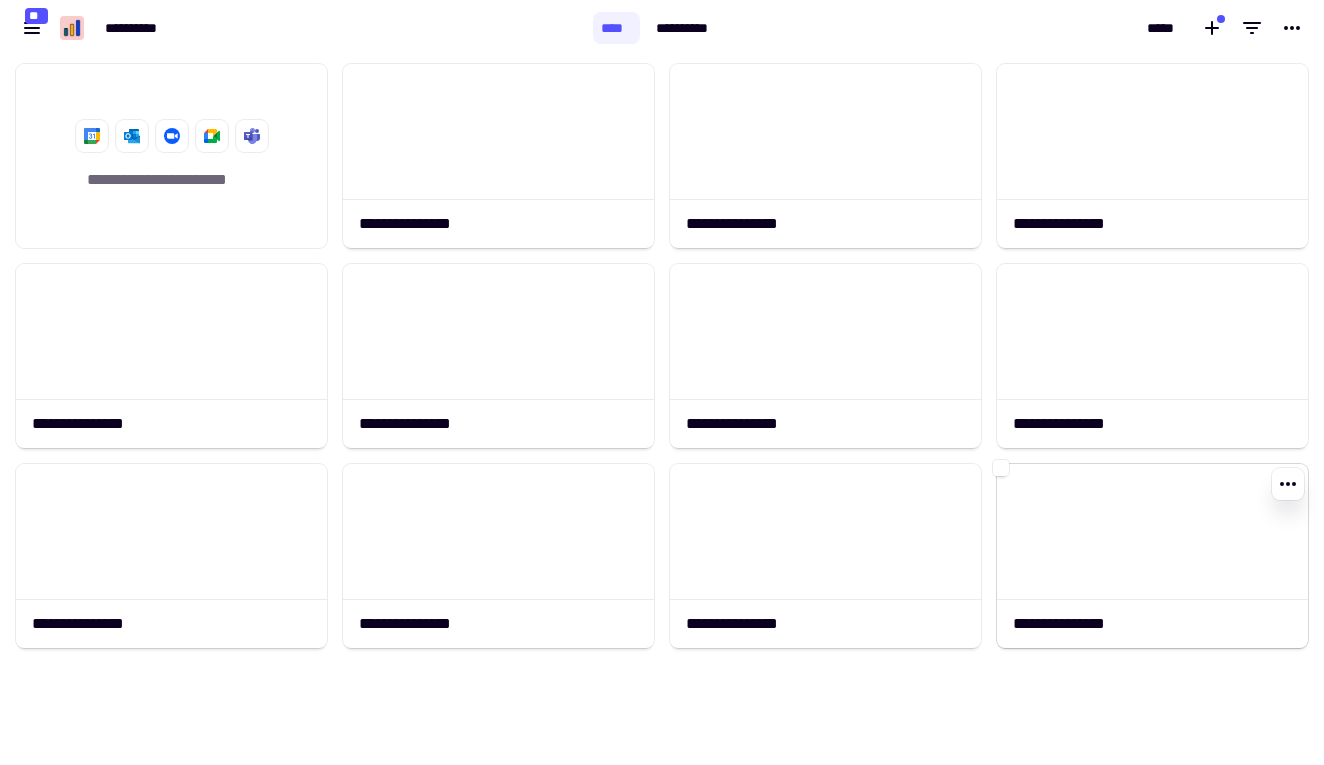 click 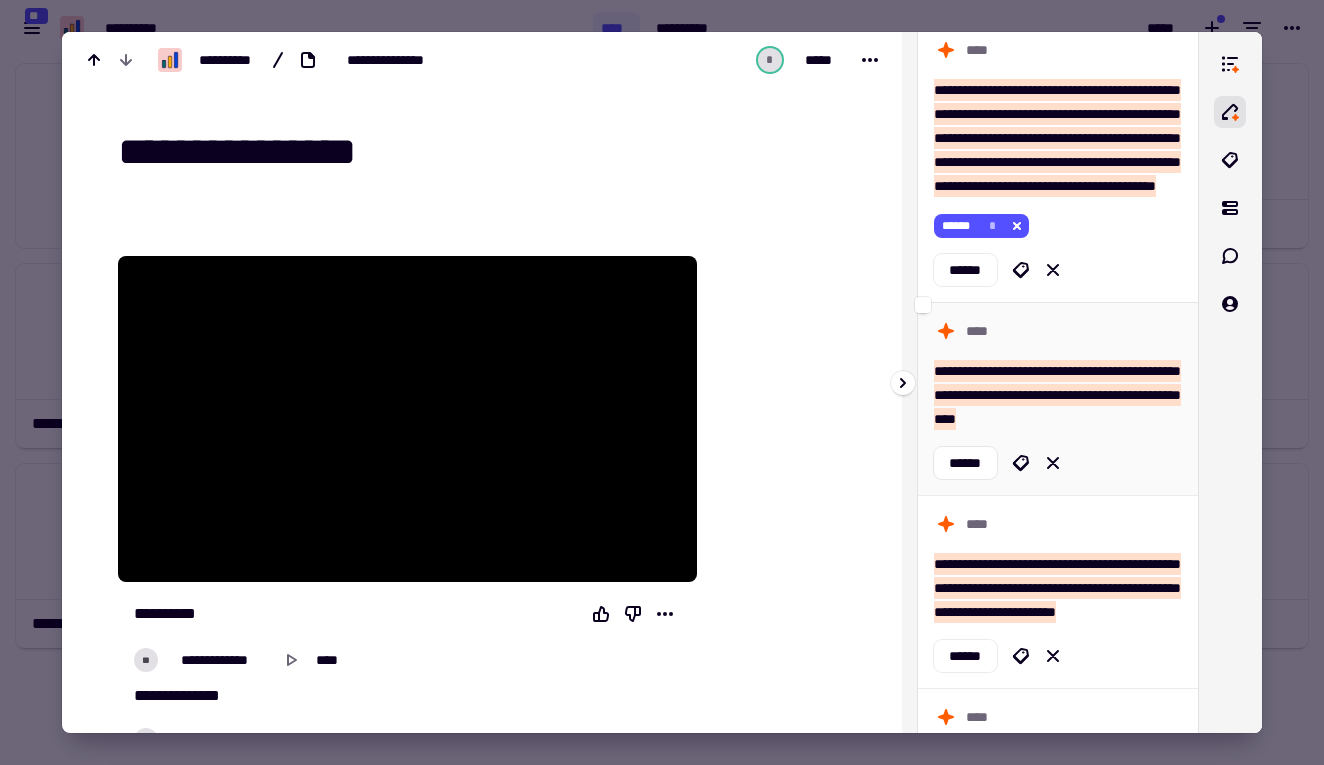 scroll, scrollTop: 554, scrollLeft: 0, axis: vertical 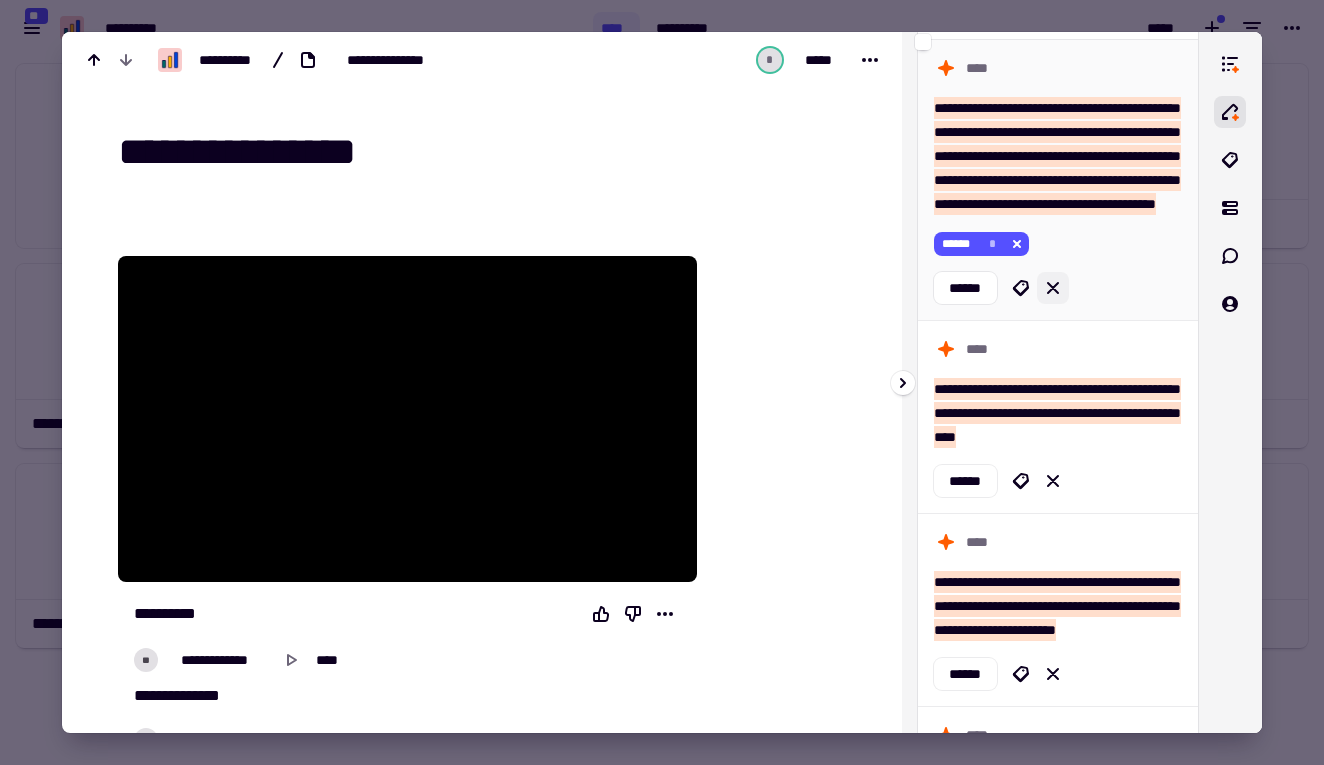 click 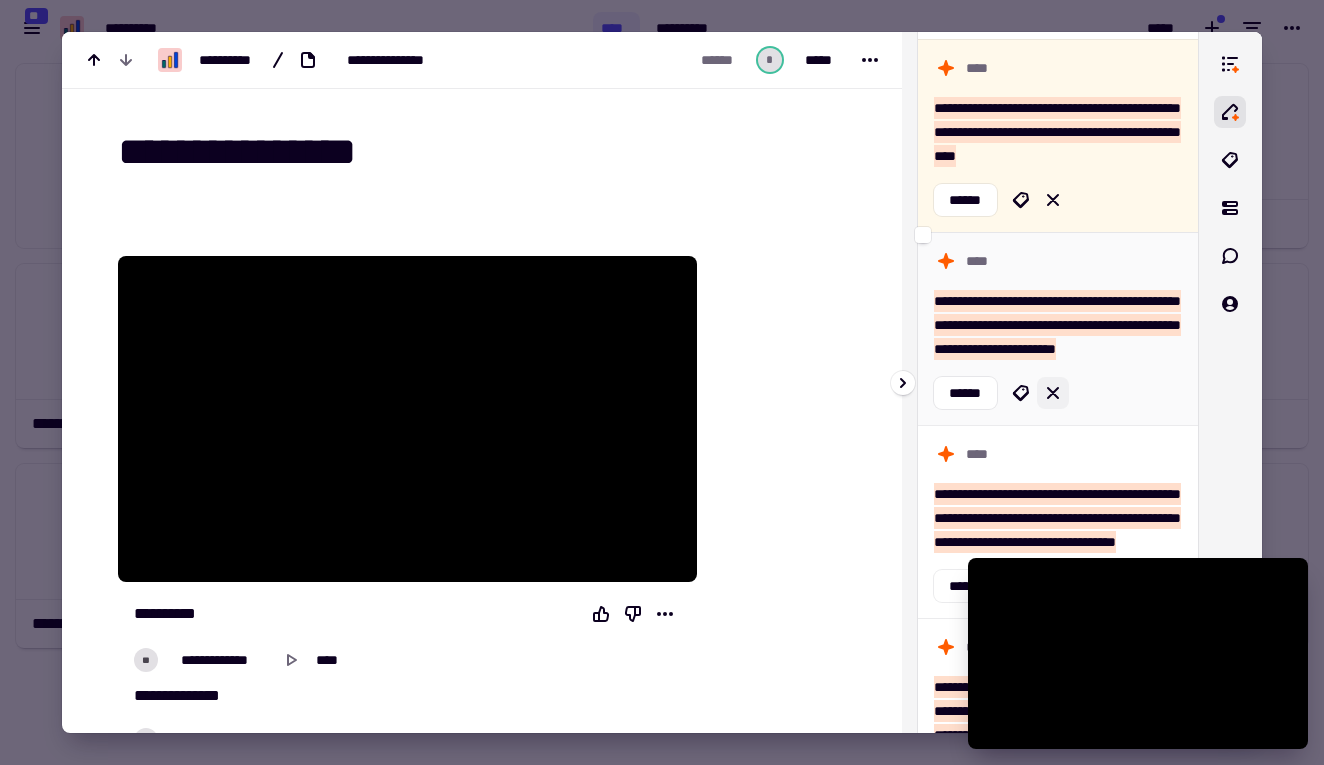scroll, scrollTop: 2961, scrollLeft: 0, axis: vertical 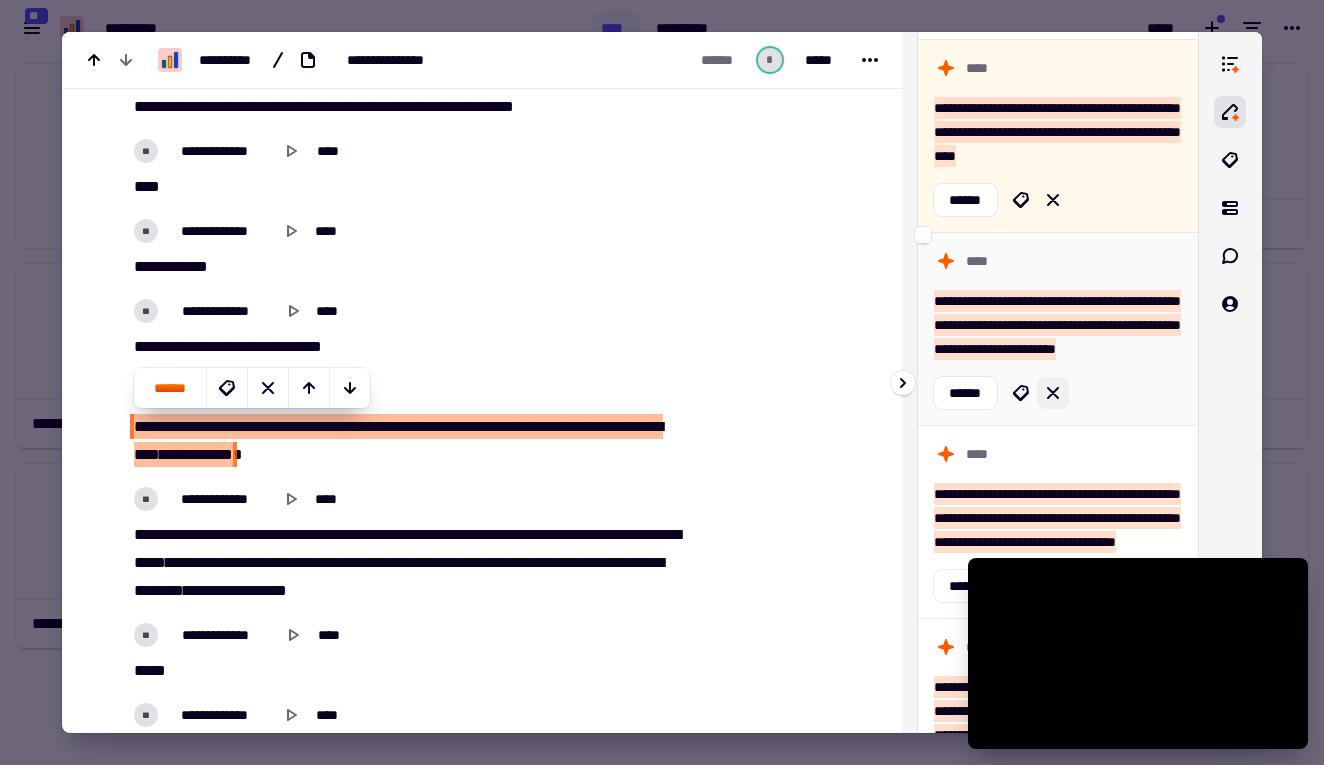 click 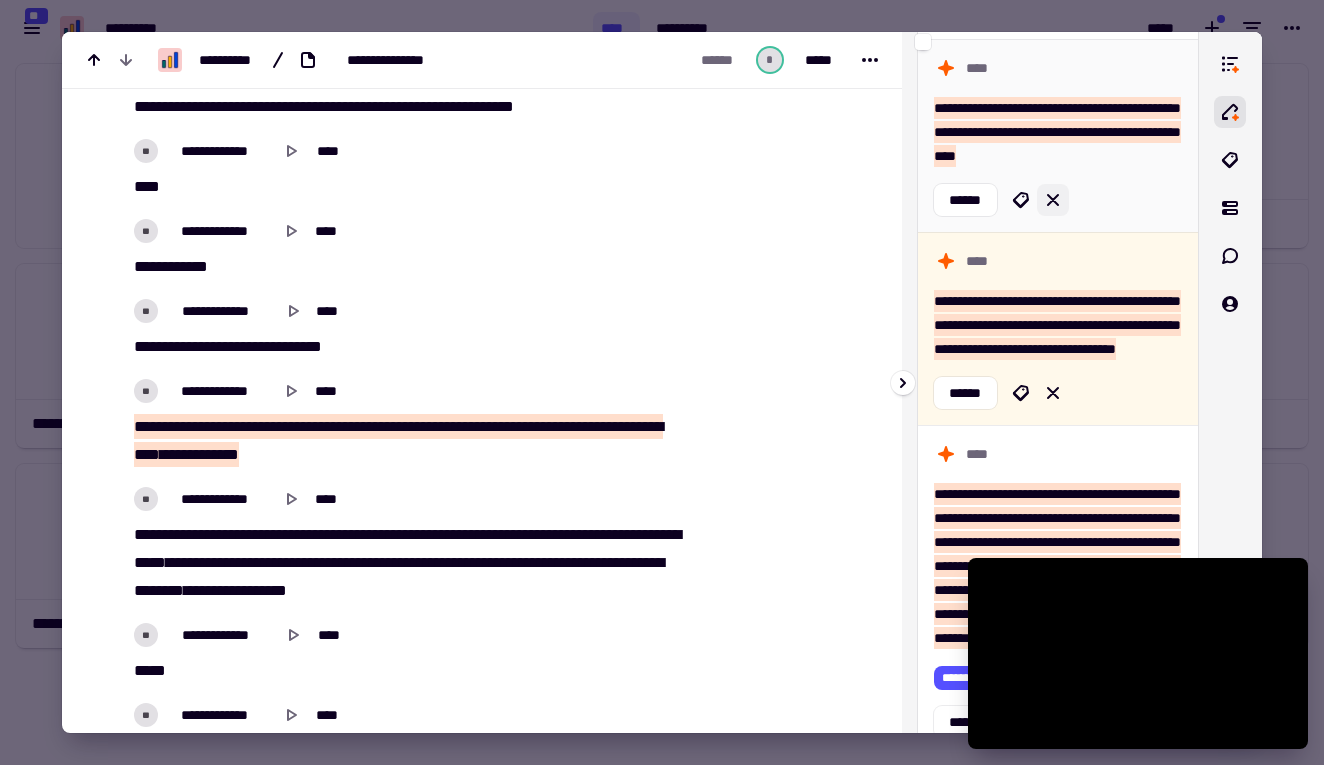 click 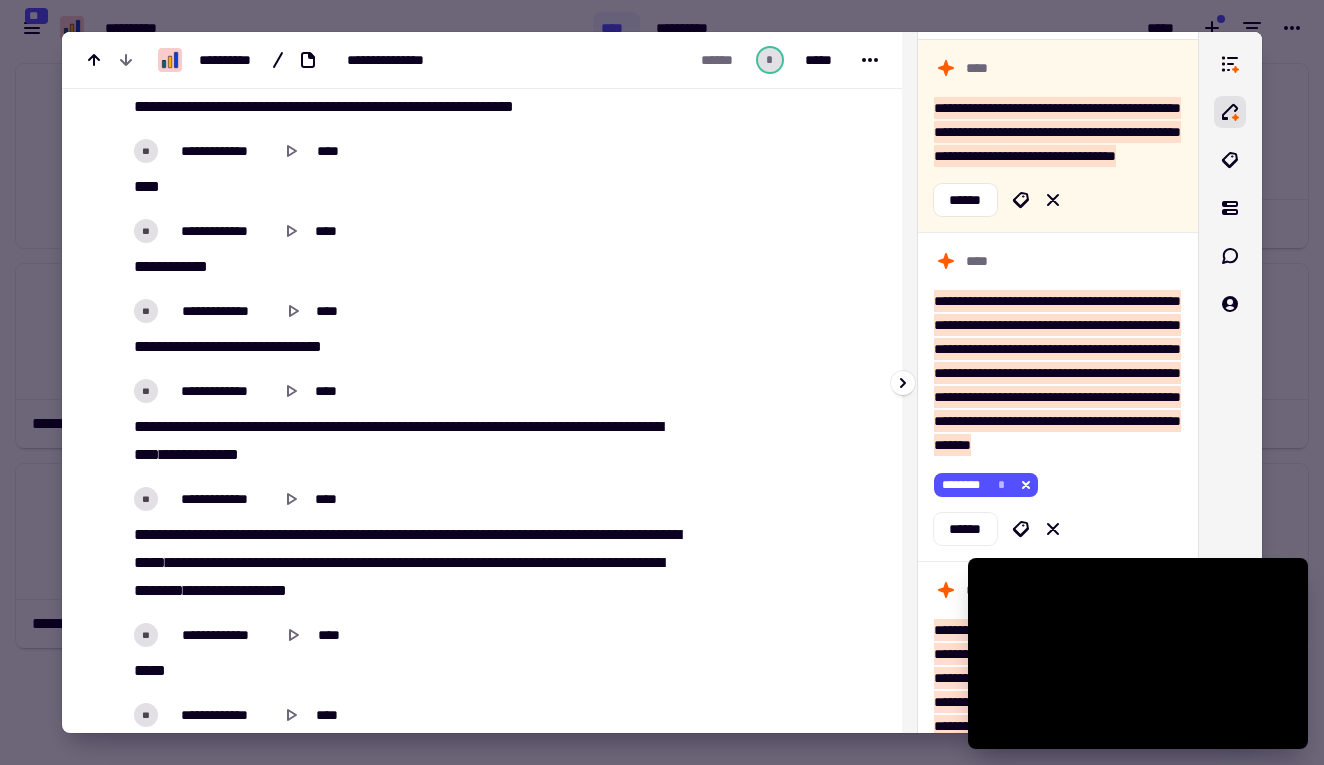 scroll, scrollTop: 4869, scrollLeft: 0, axis: vertical 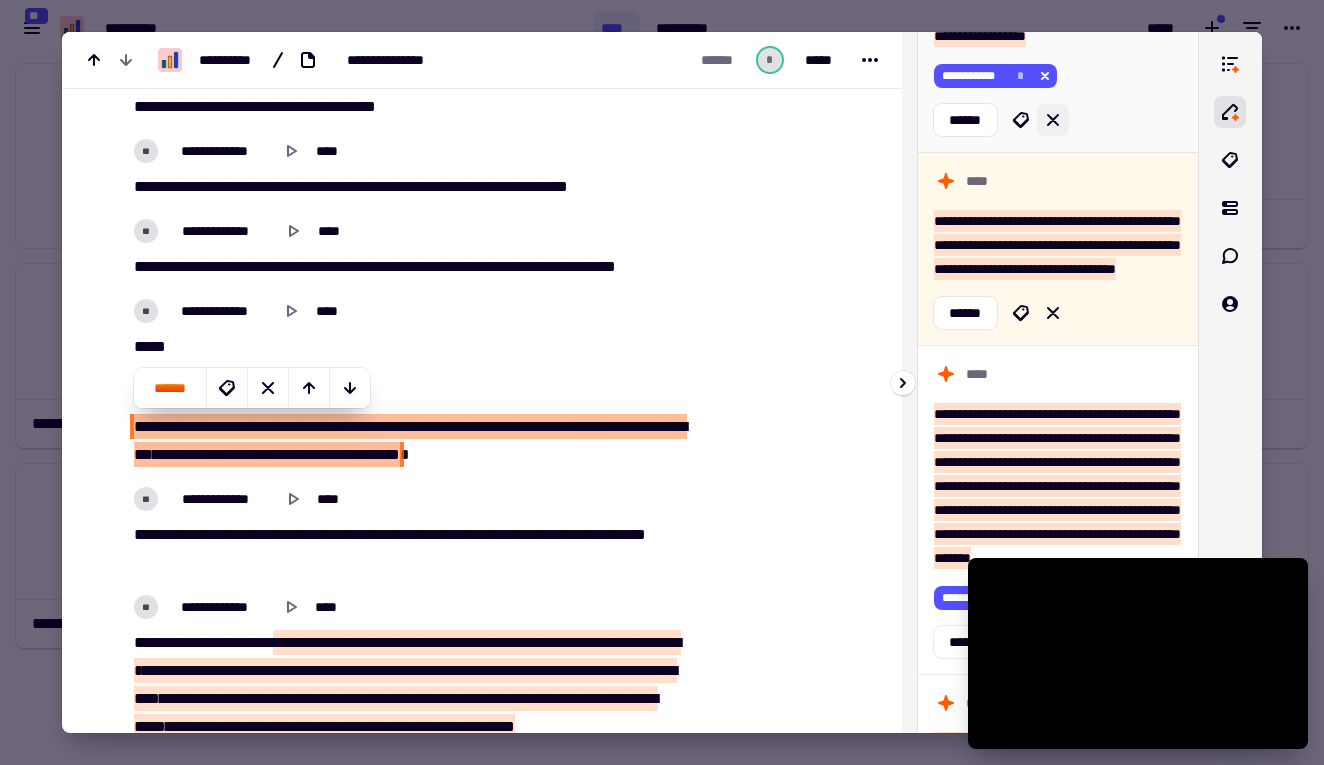 click 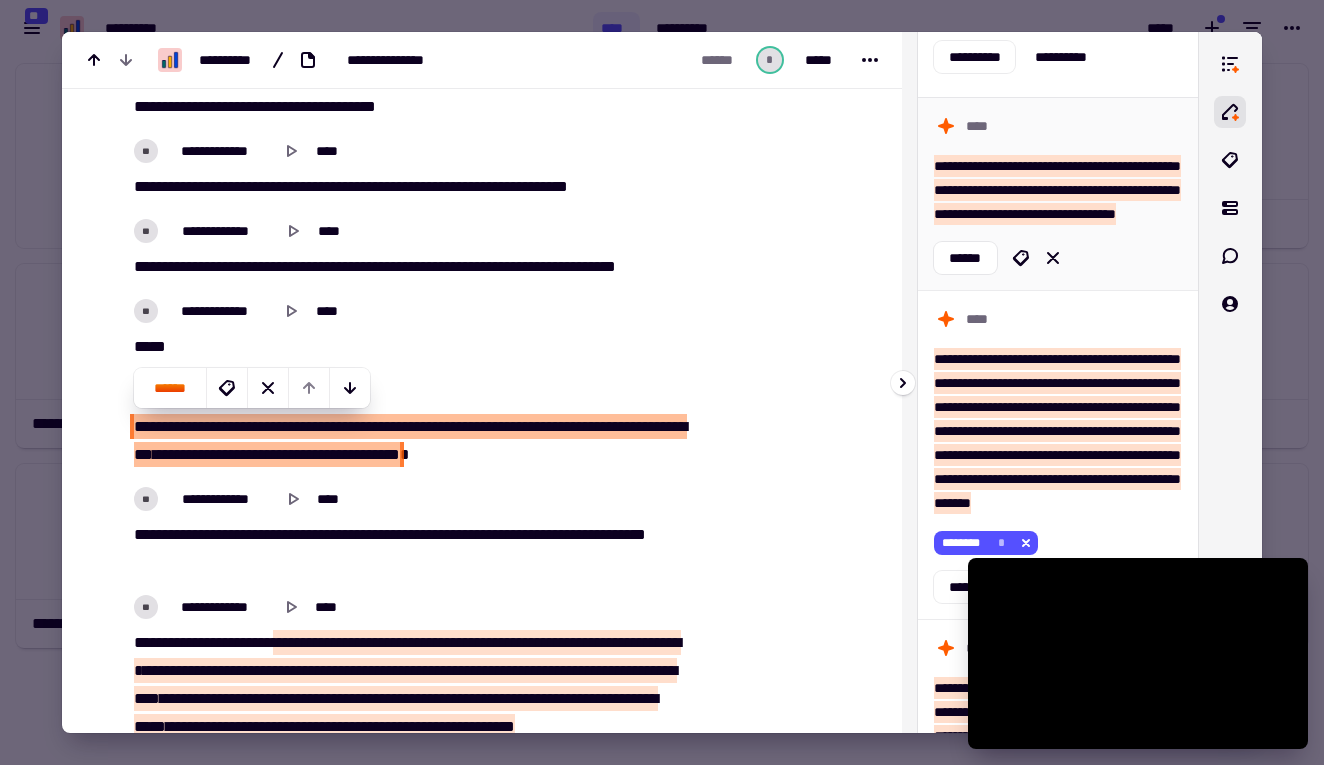 scroll, scrollTop: 106, scrollLeft: 0, axis: vertical 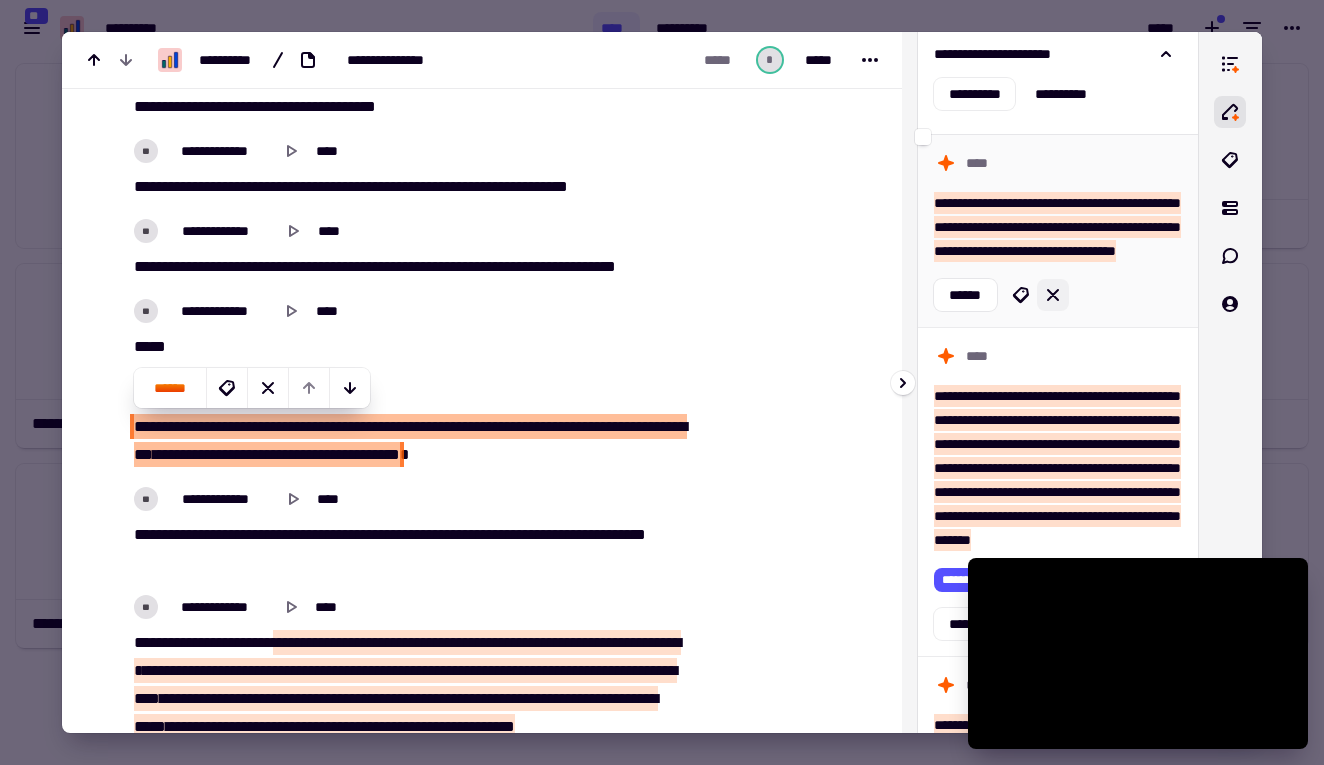 click 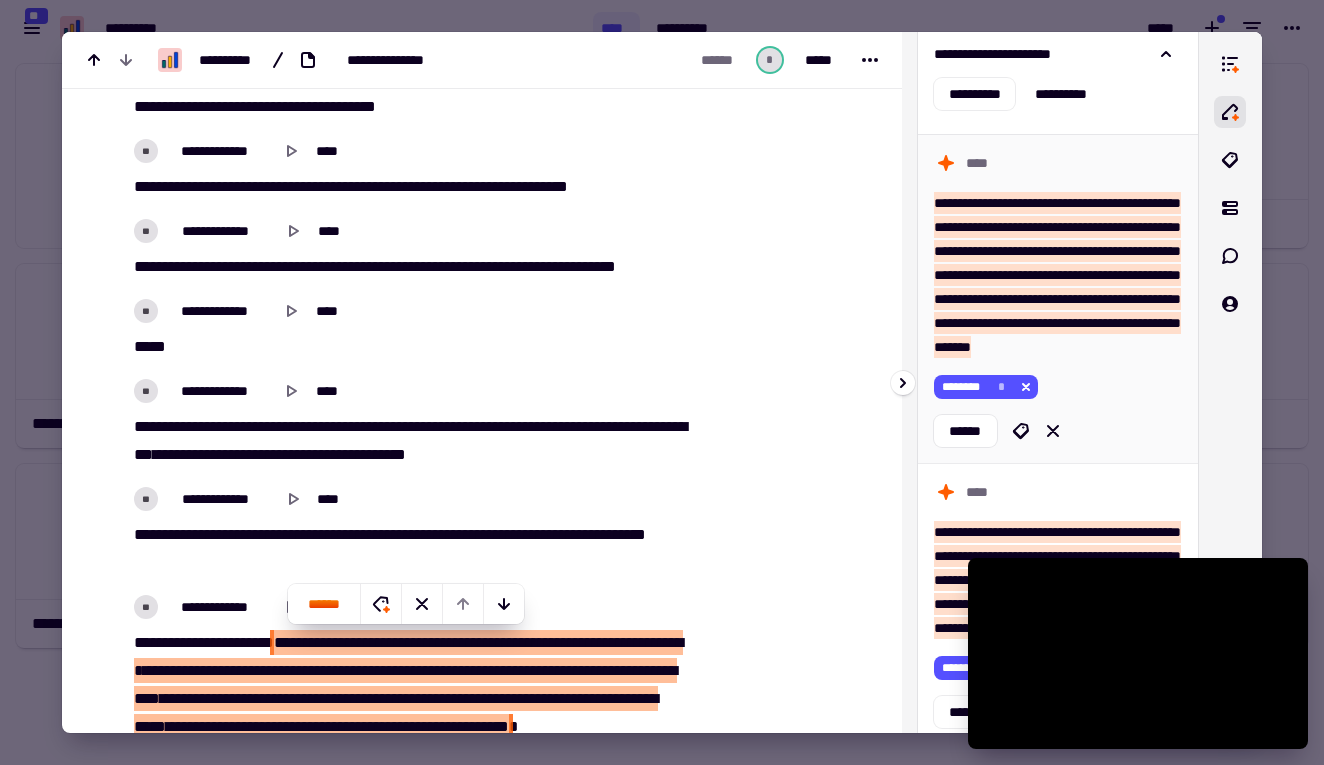 scroll, scrollTop: 5127, scrollLeft: 0, axis: vertical 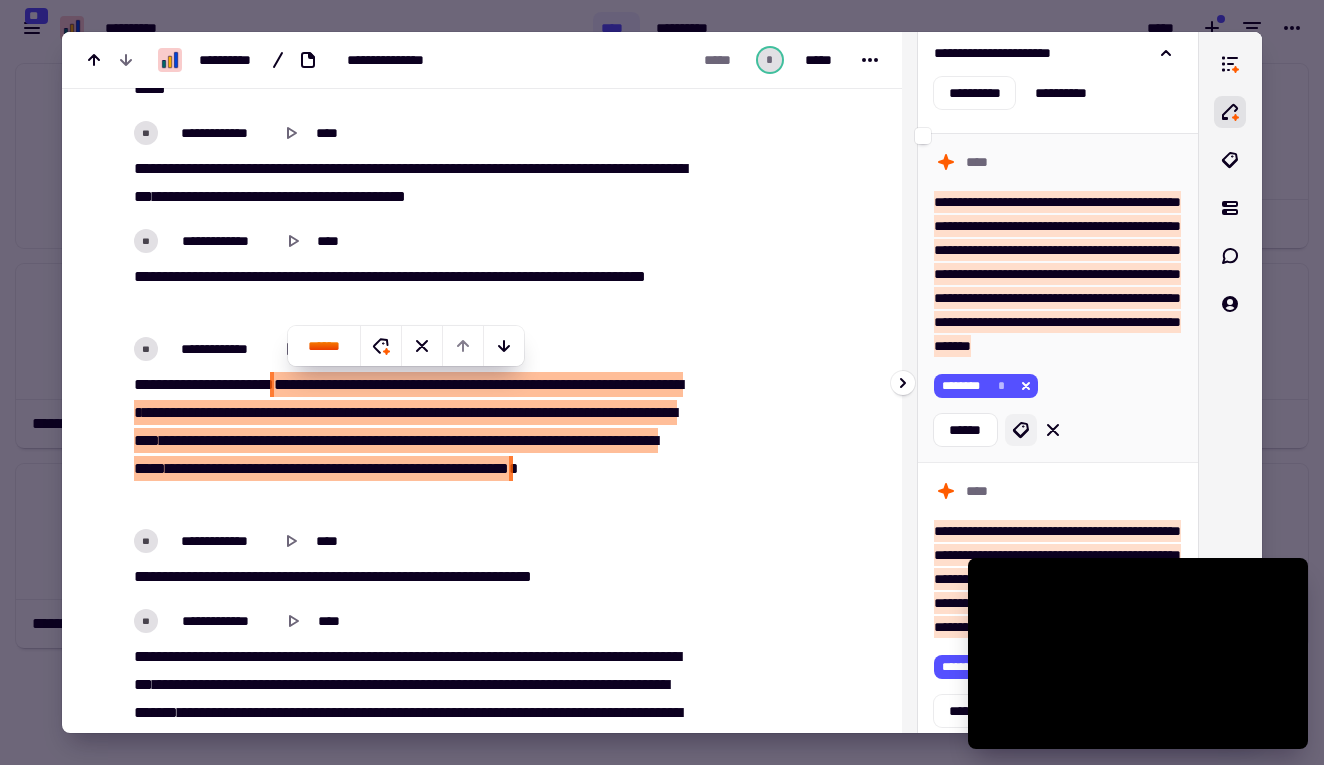 click 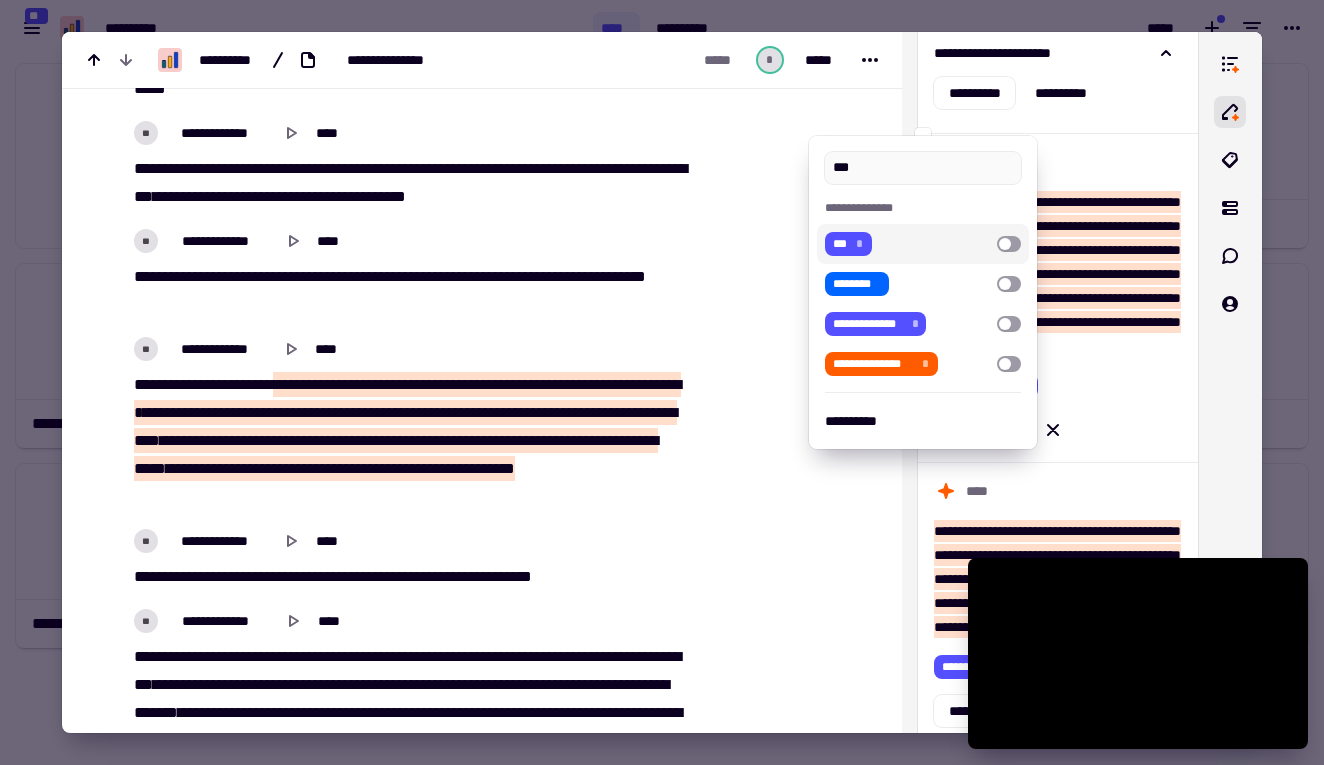 type on "***" 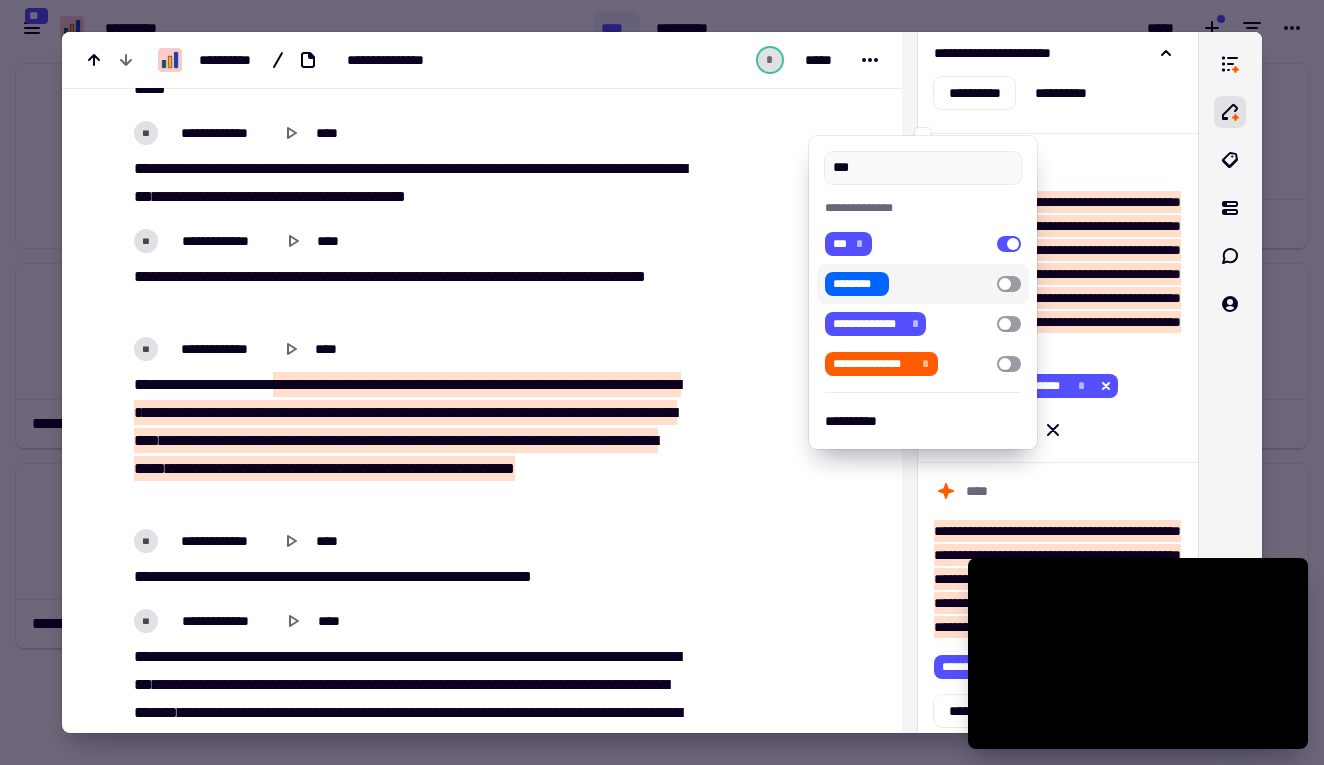 click at bounding box center [662, 382] 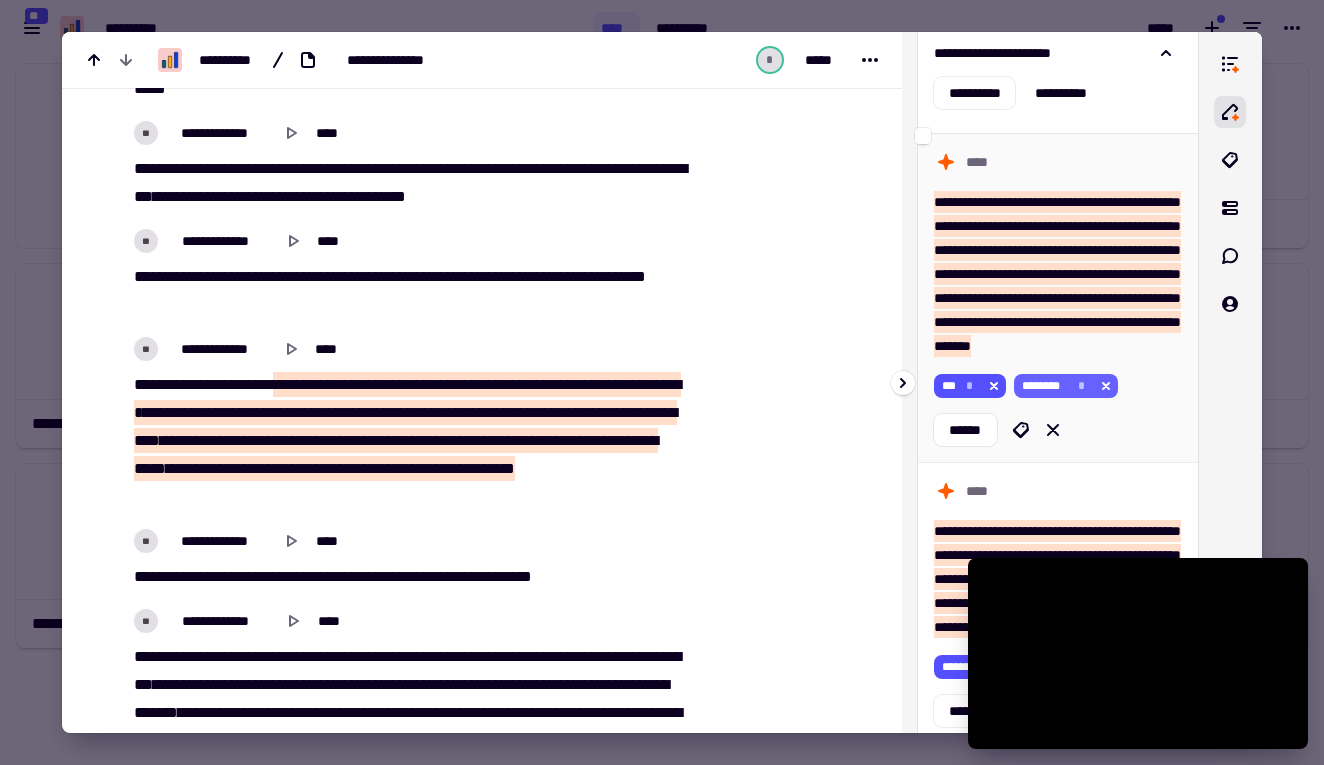 click on "**********" at bounding box center [662, 382] 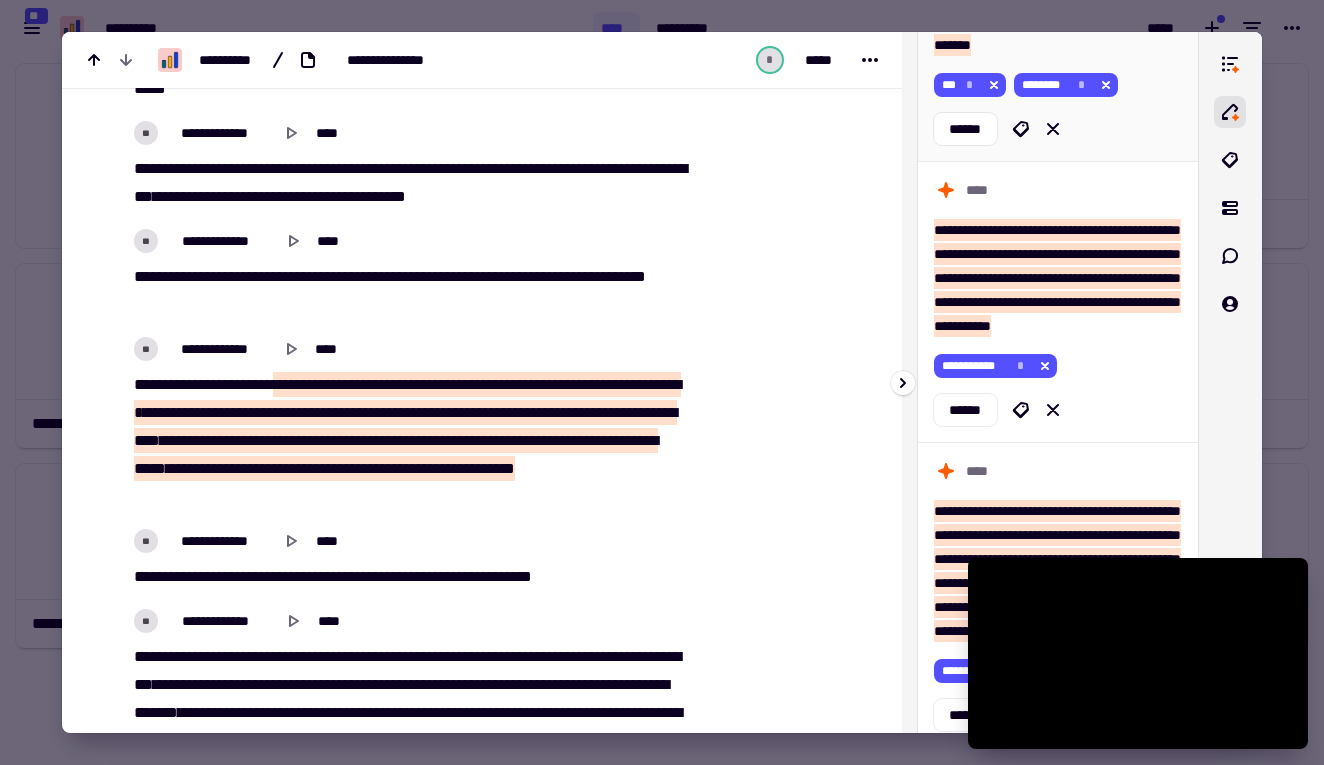 scroll, scrollTop: 409, scrollLeft: 0, axis: vertical 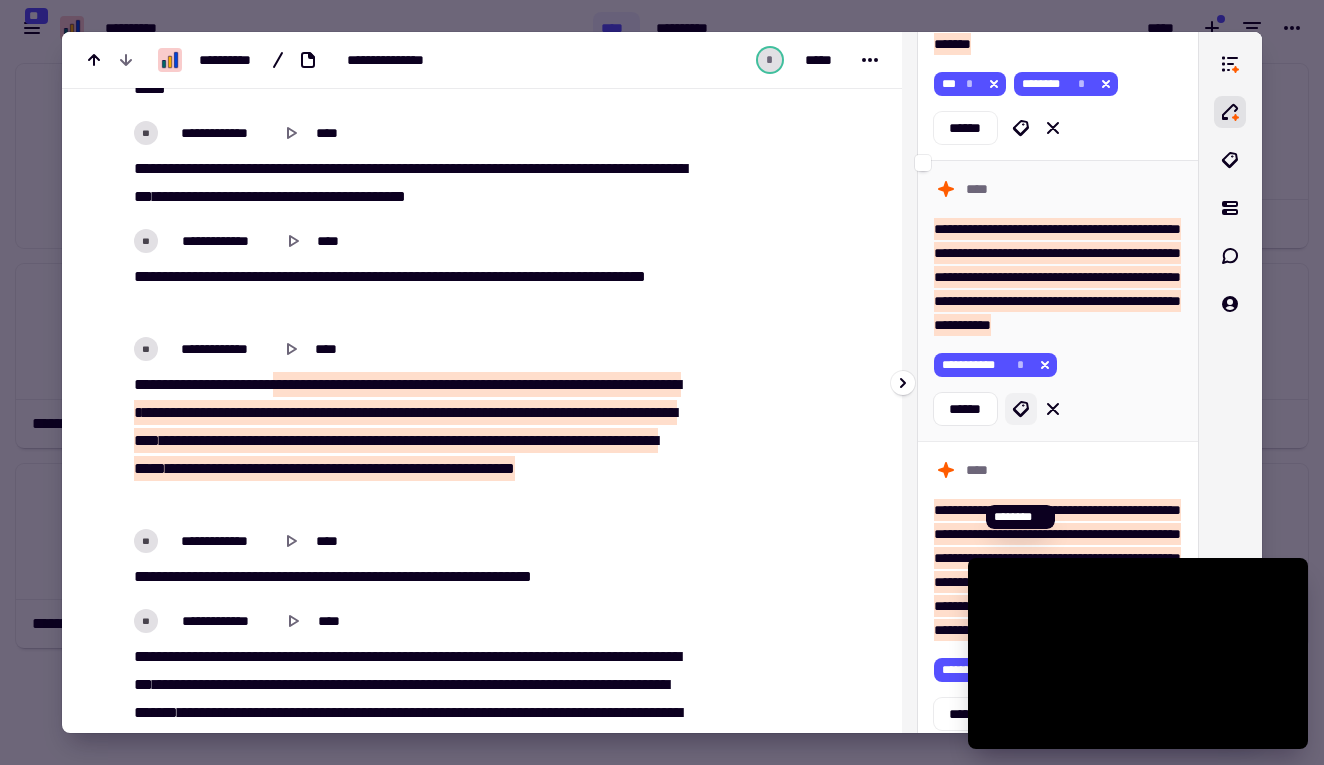 click 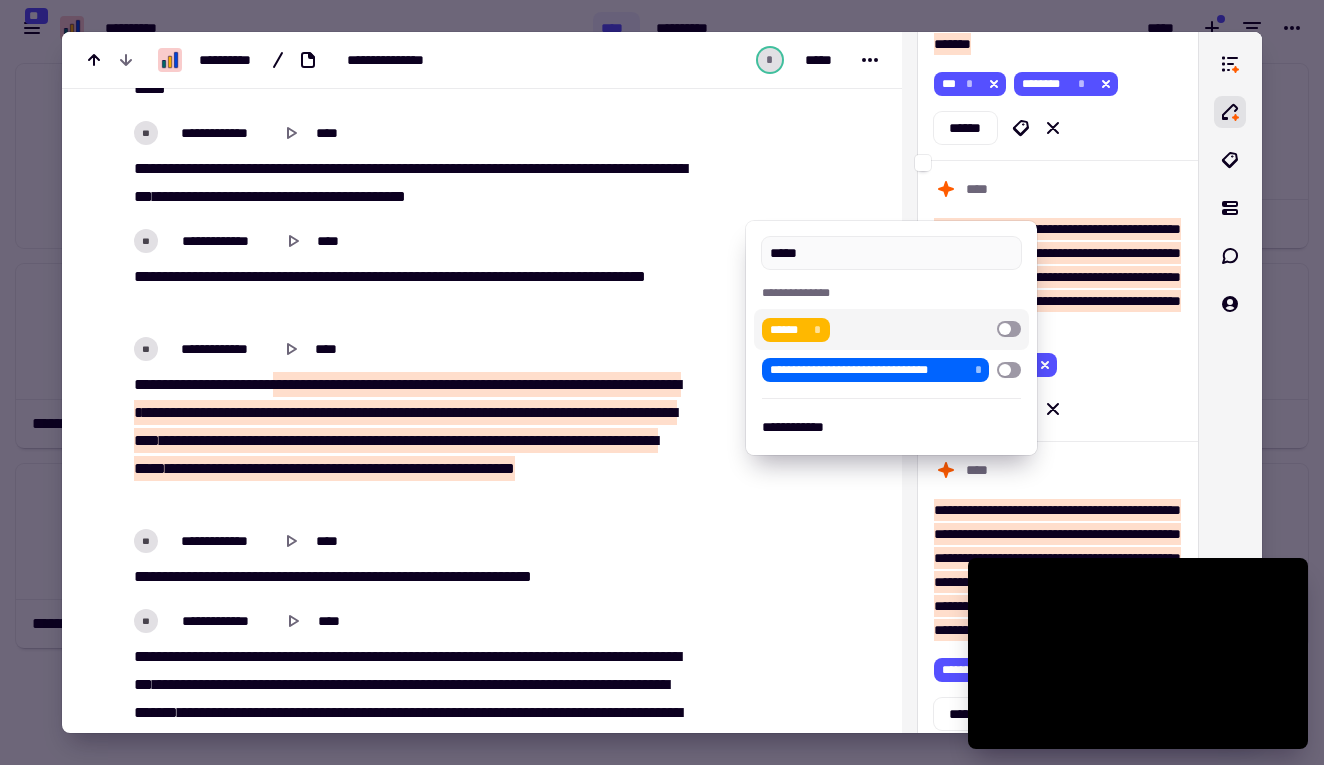 type on "*****" 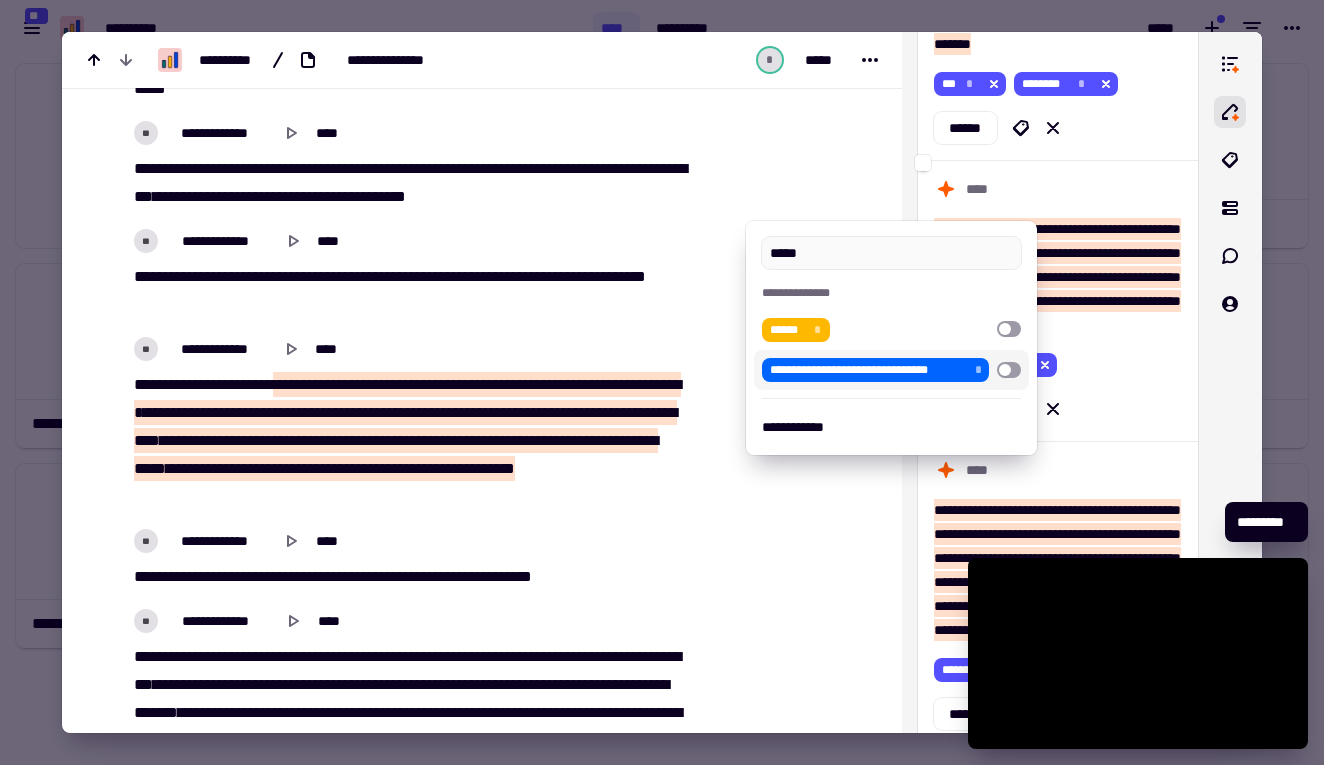 click at bounding box center (662, 382) 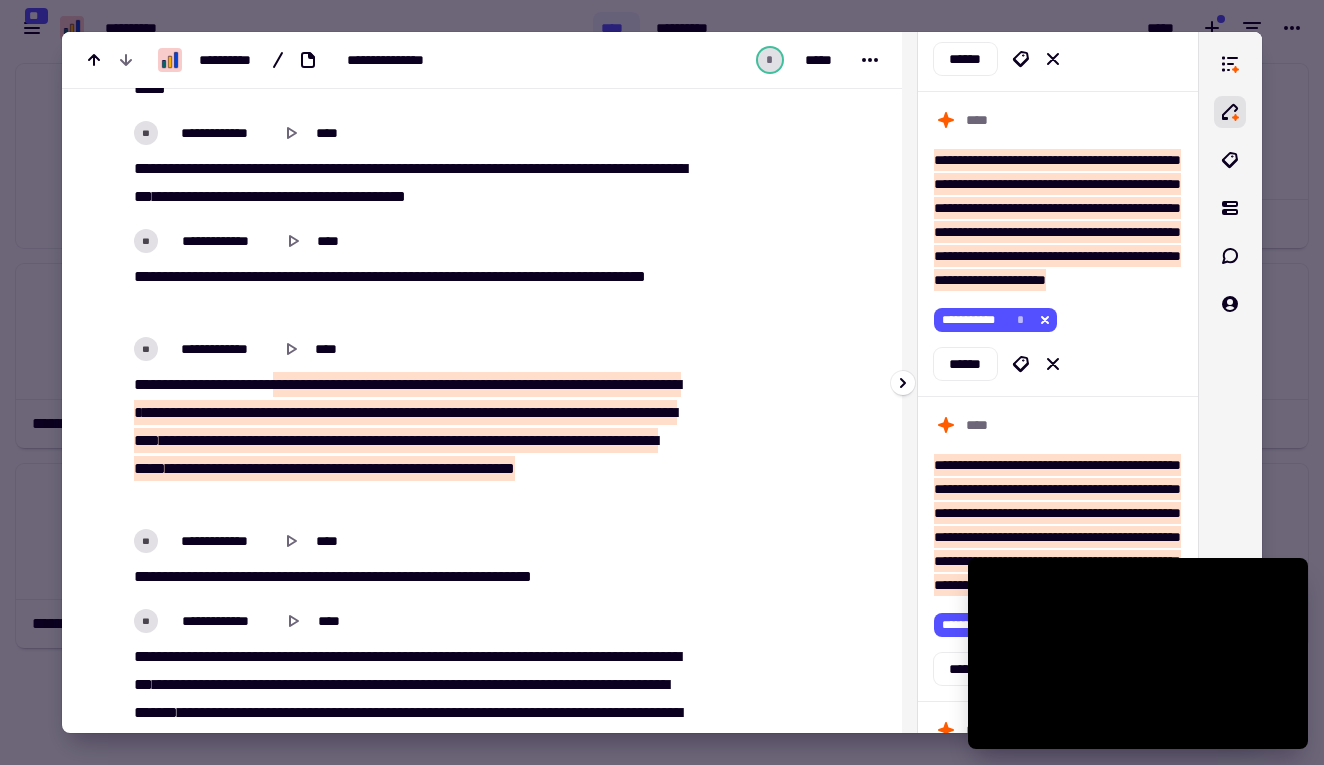 scroll, scrollTop: 765, scrollLeft: 0, axis: vertical 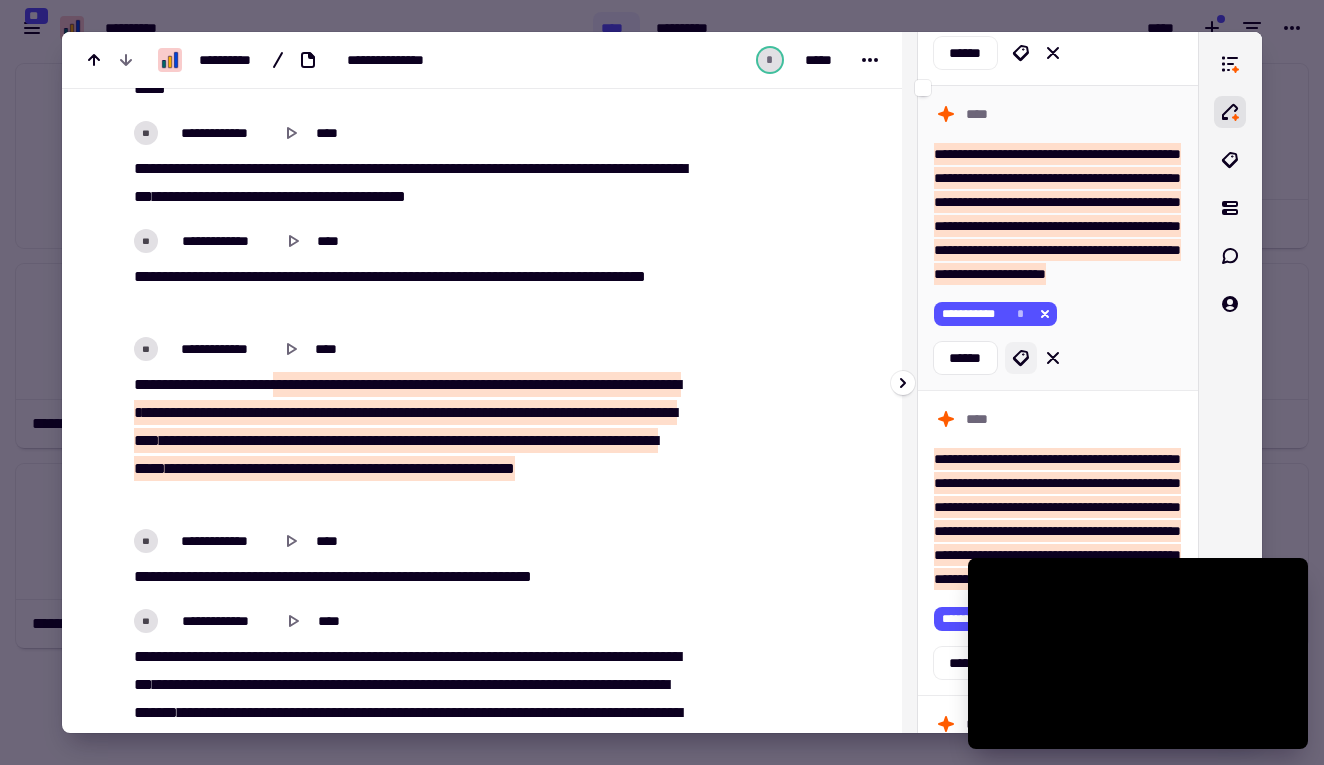 click 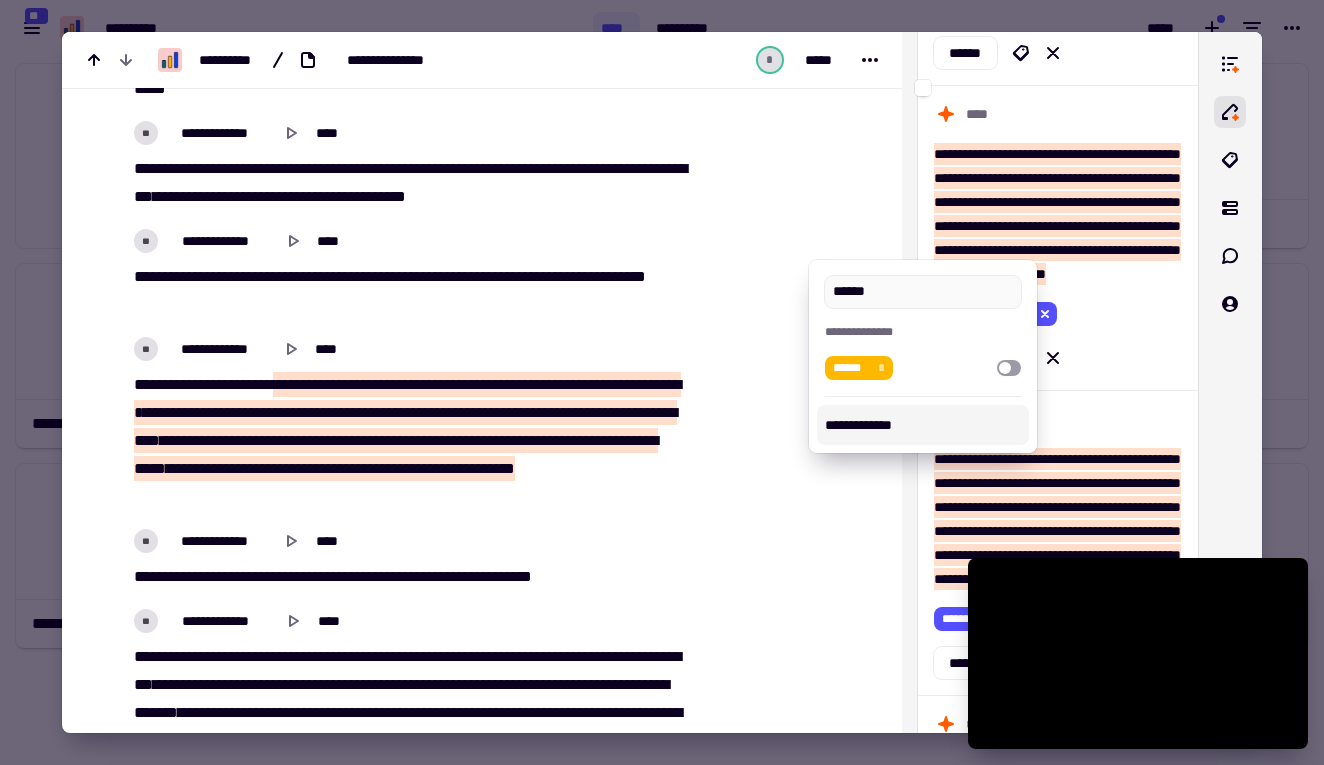 type on "******" 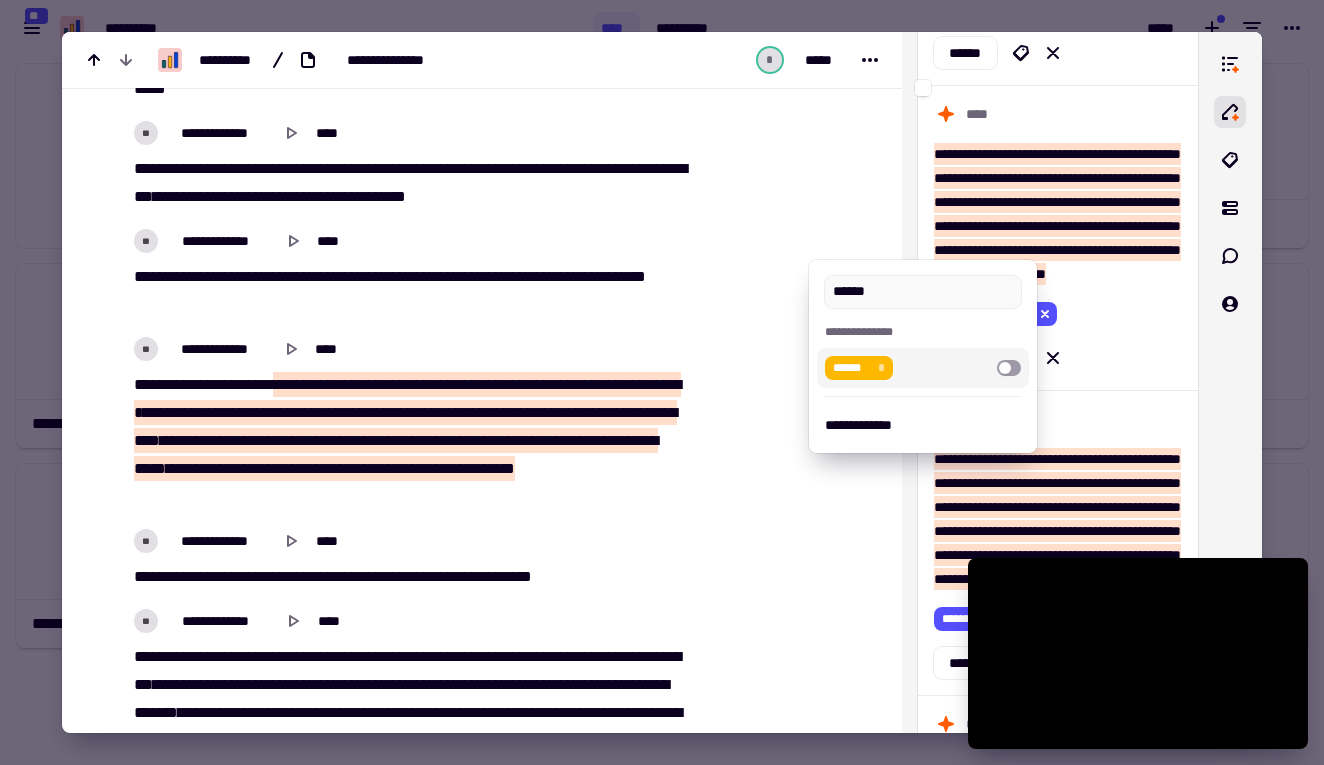 click on "****** *" at bounding box center [922, 368] 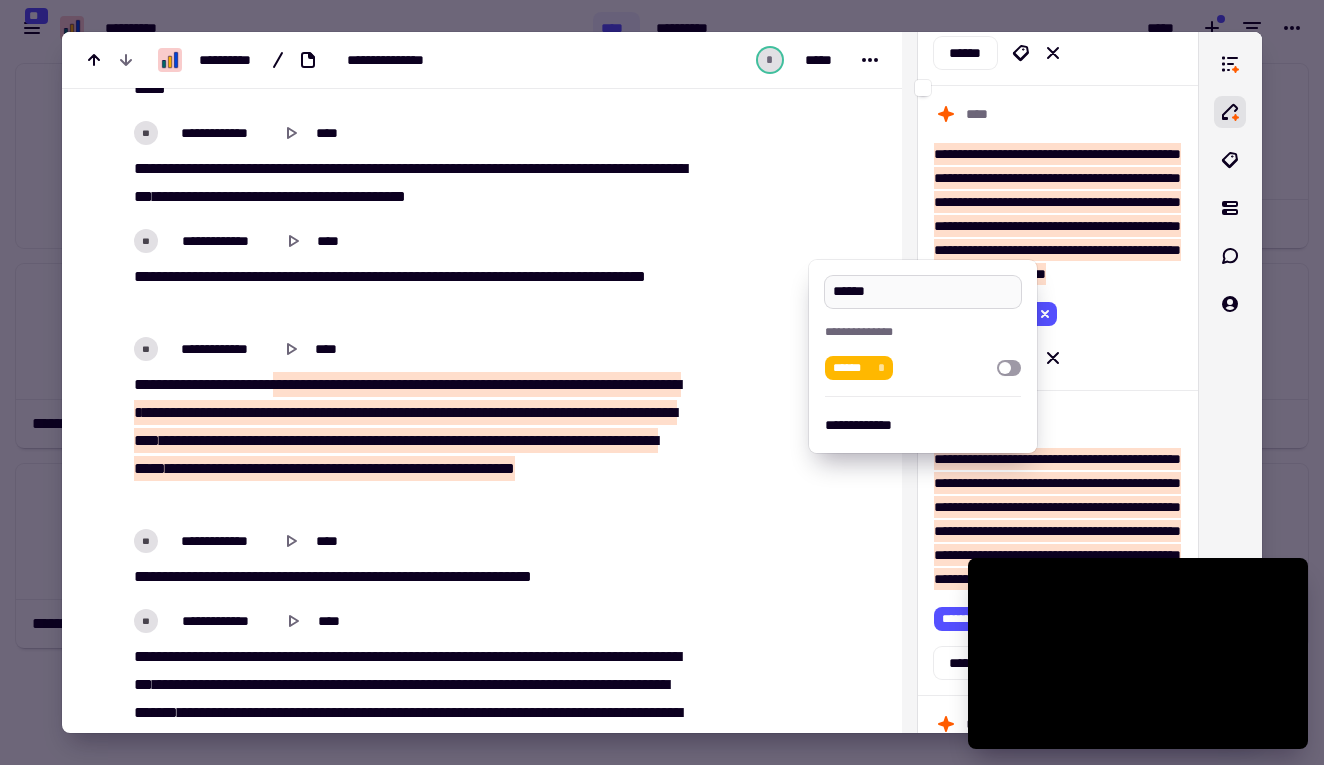 click on "******" at bounding box center (922, 292) 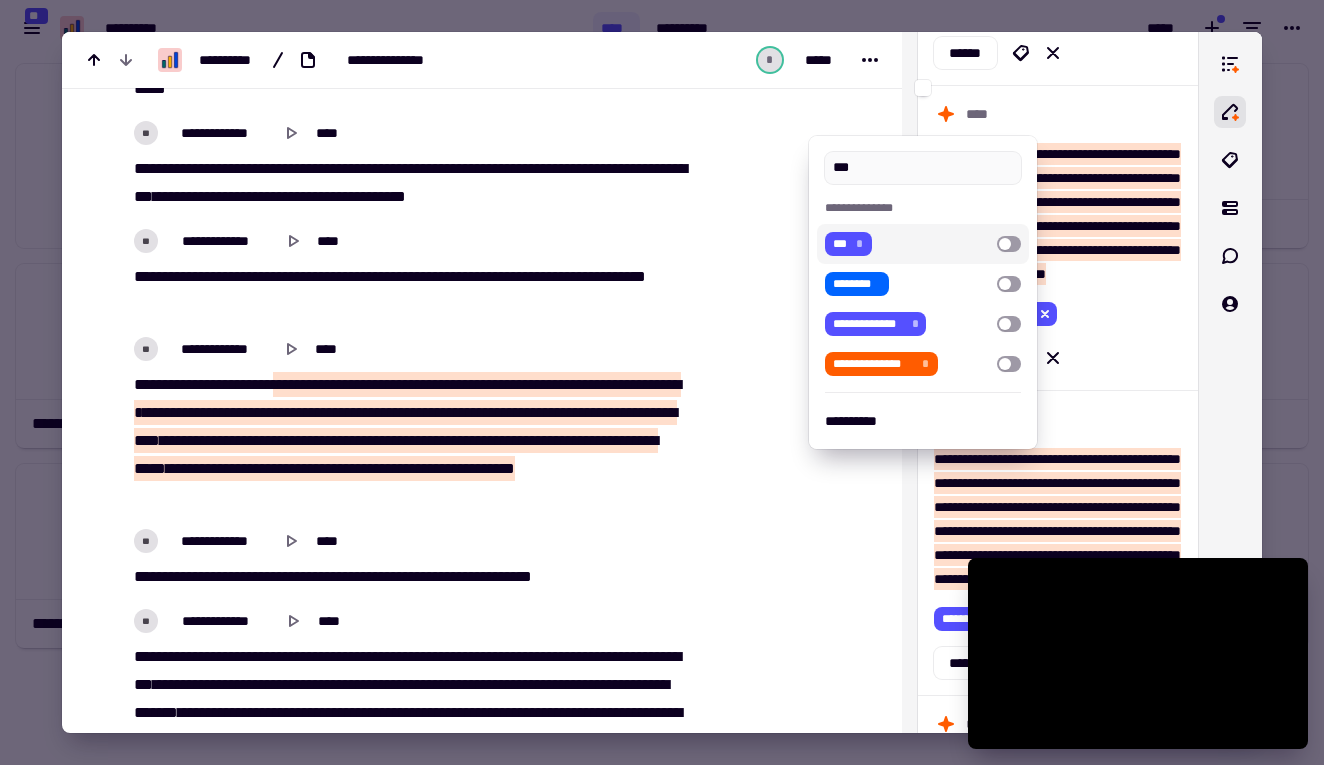 type on "***" 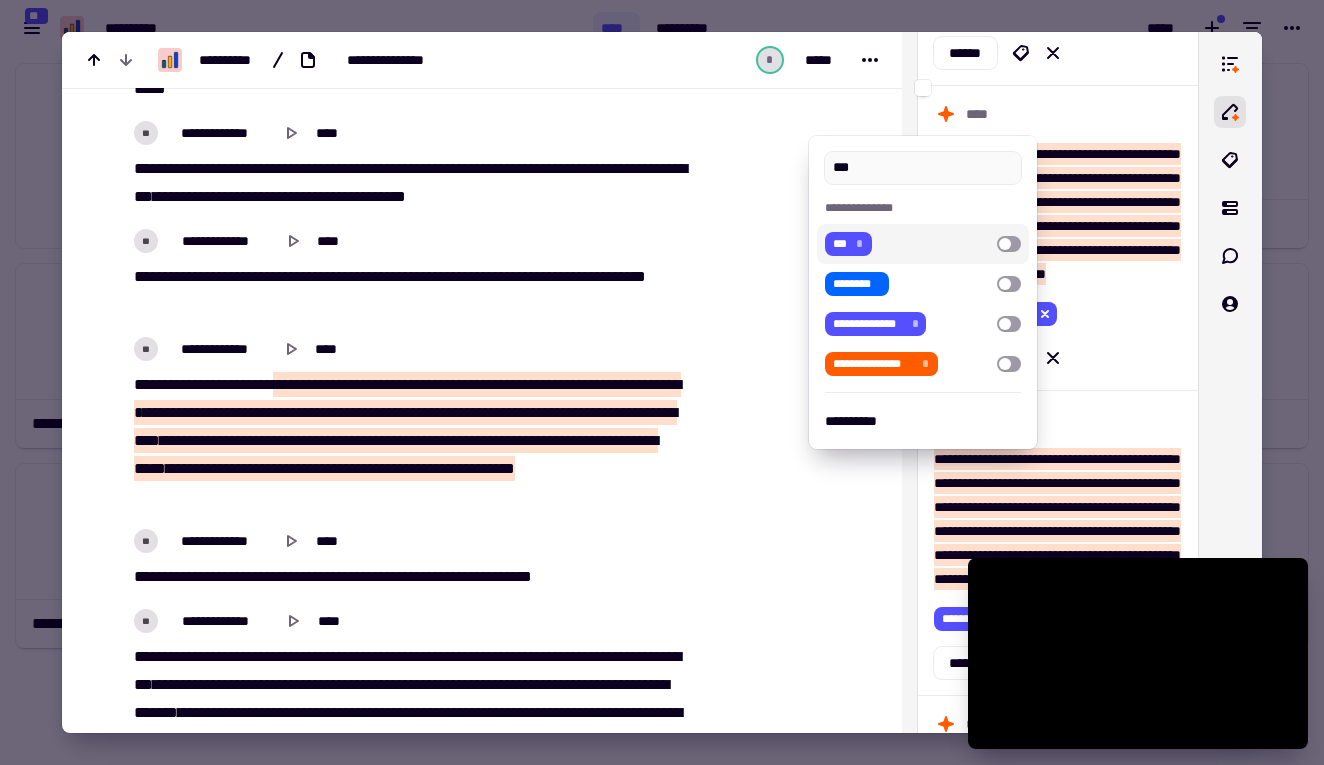click at bounding box center (1009, 244) 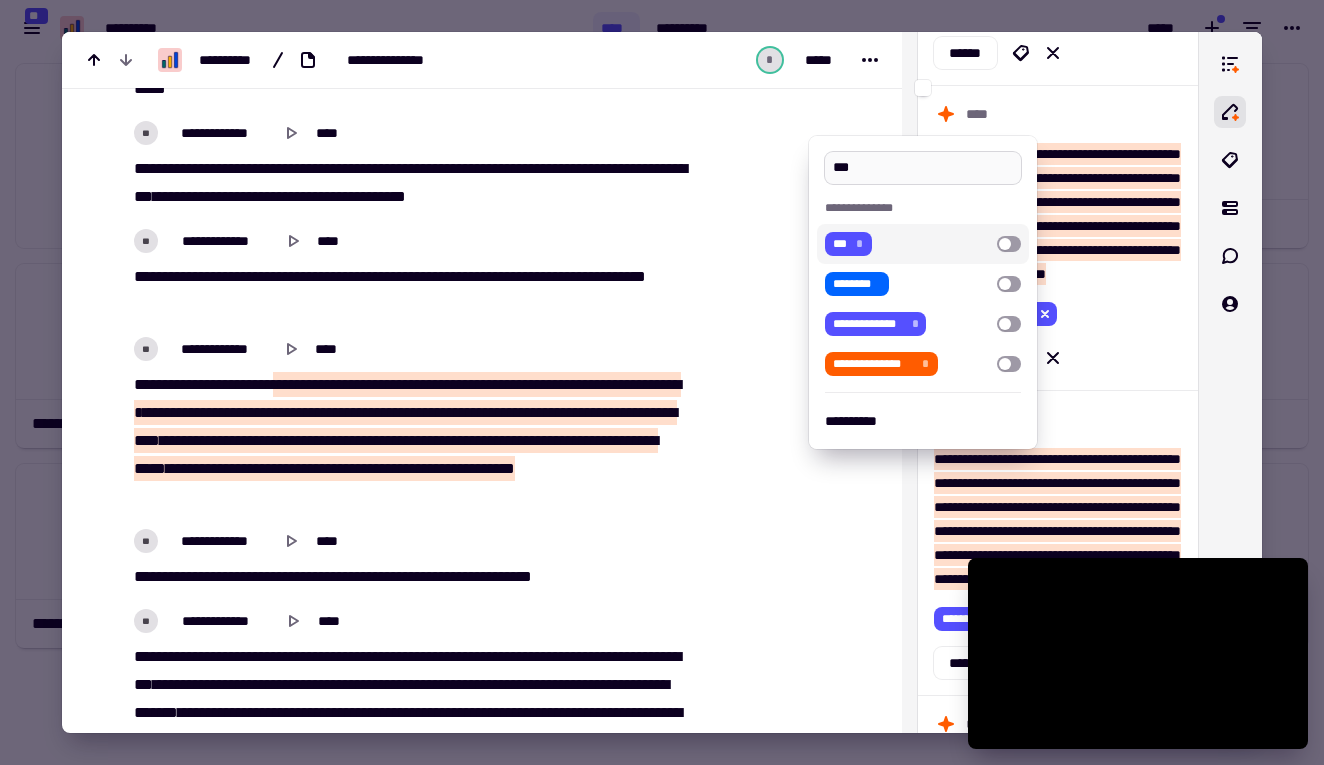 click on "***" at bounding box center [922, 168] 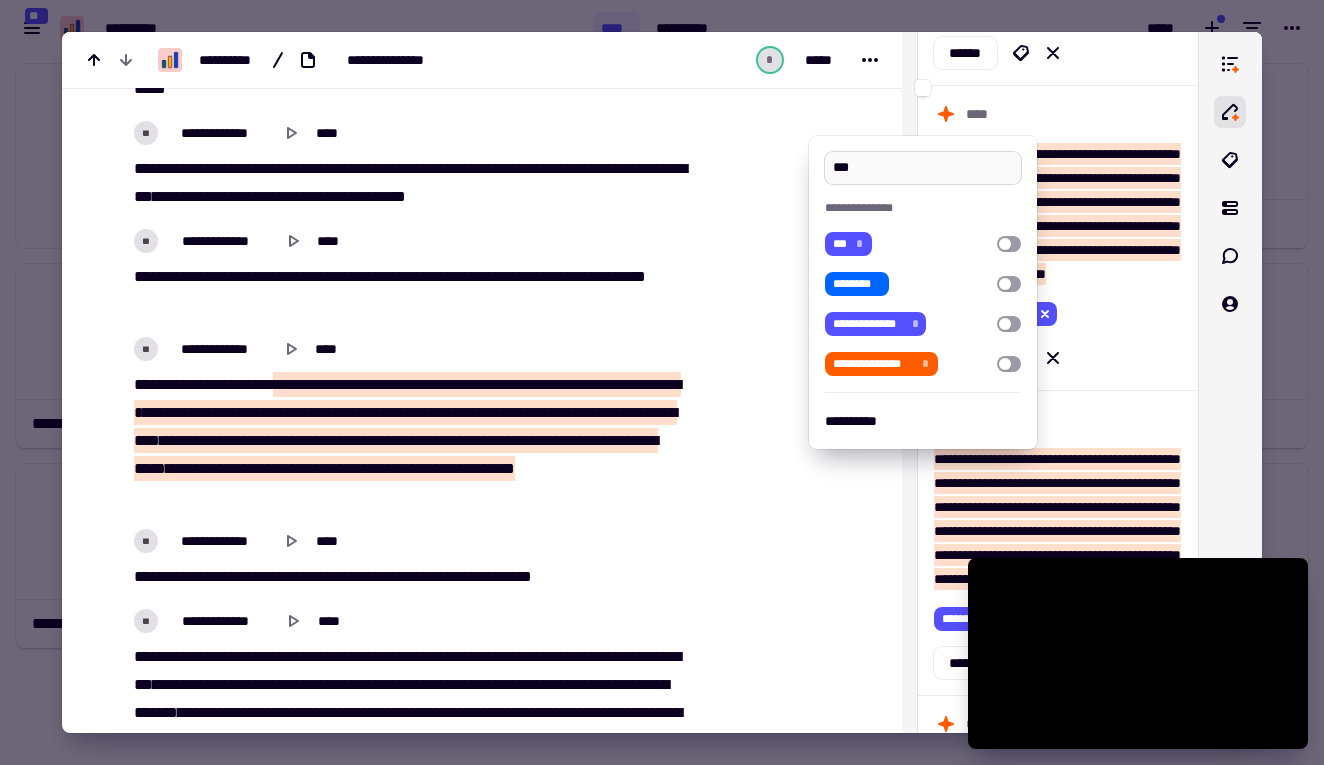 click on "***" at bounding box center [922, 168] 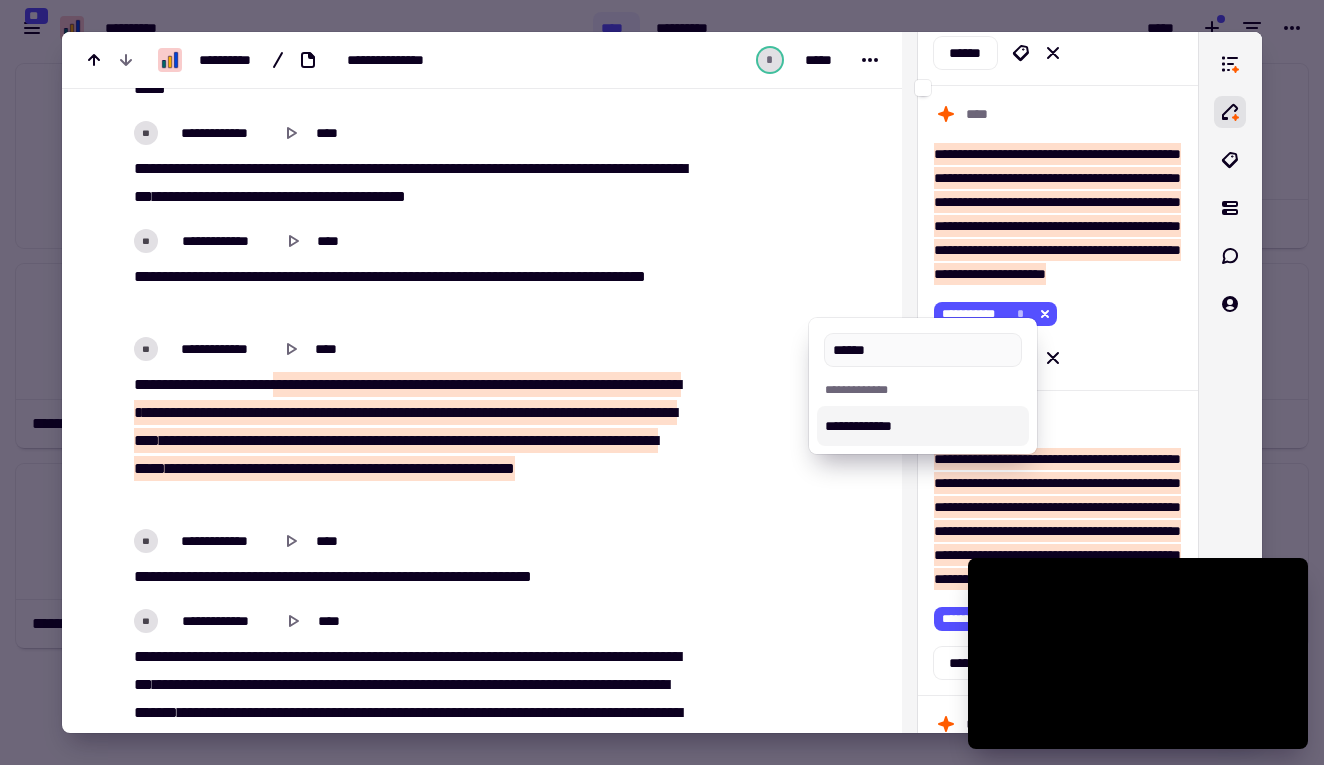 type on "******" 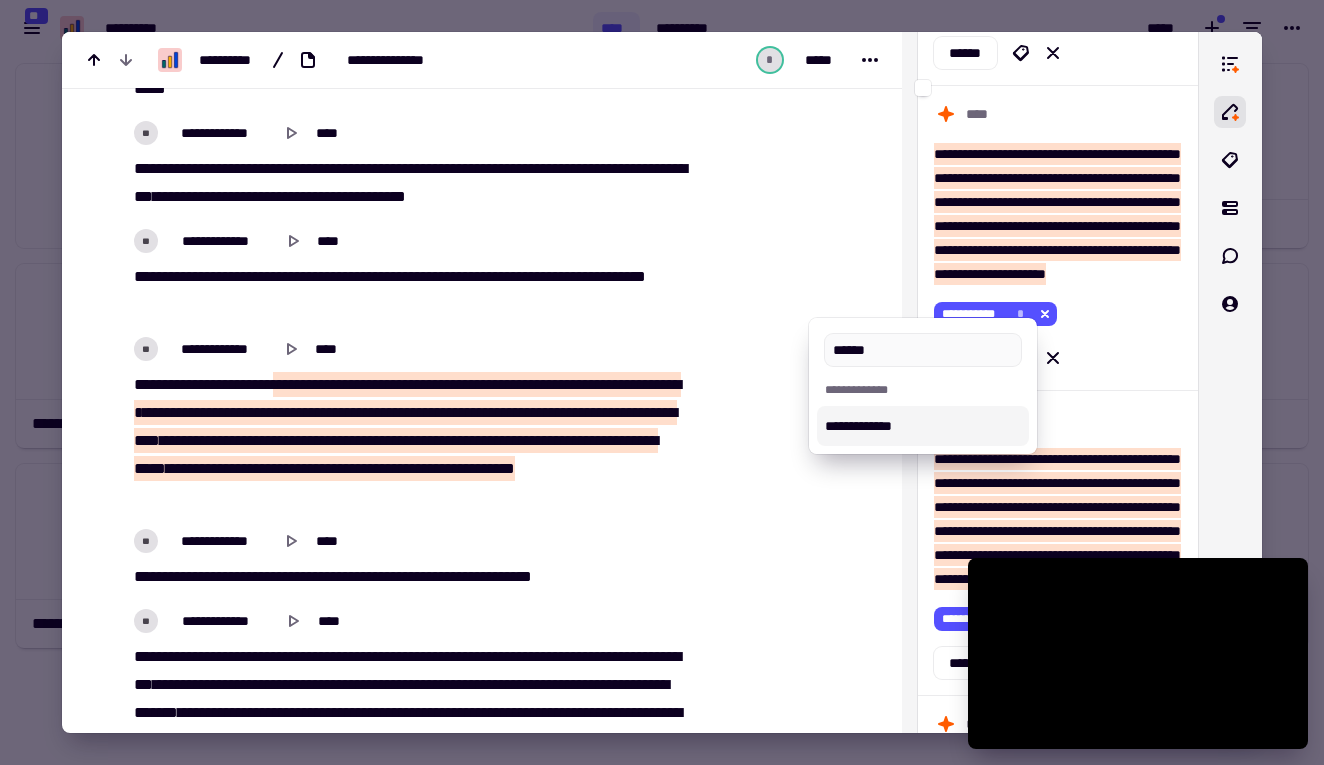 click on "**********" at bounding box center (922, 426) 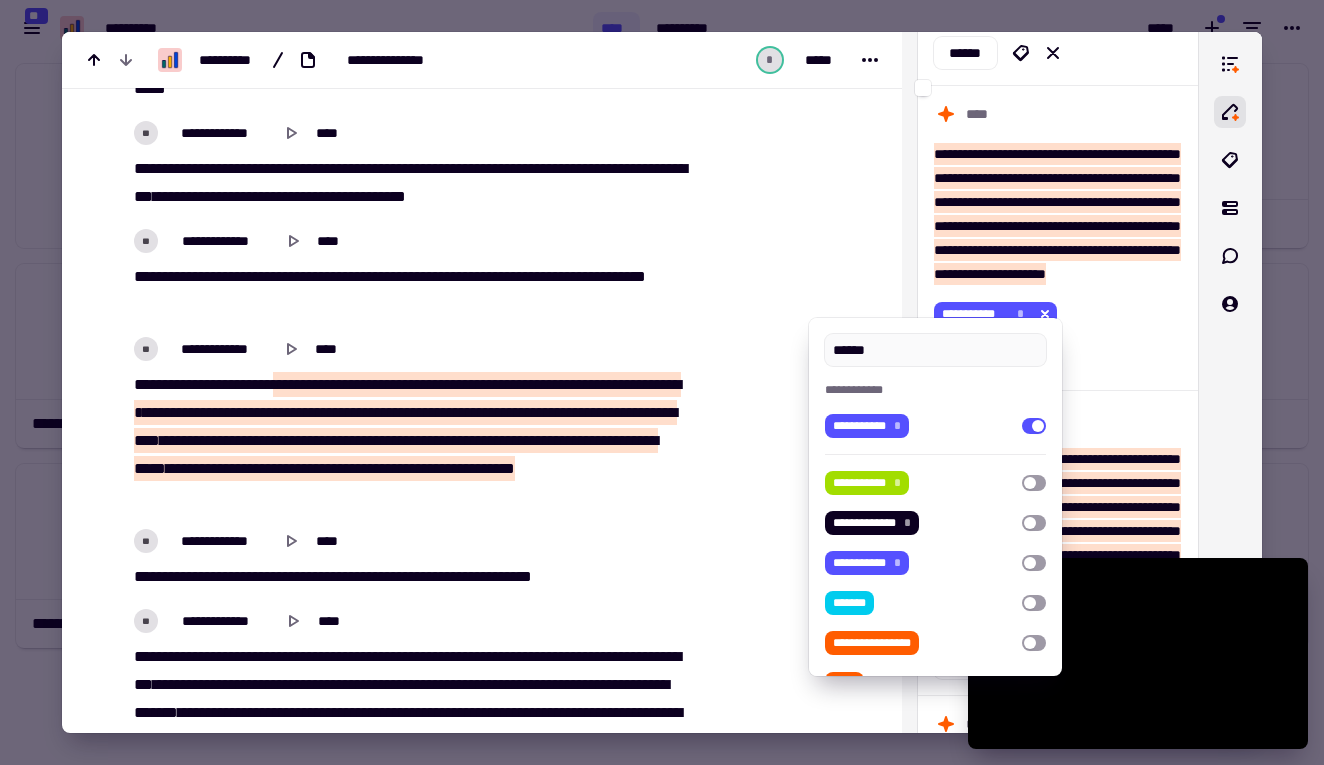 type 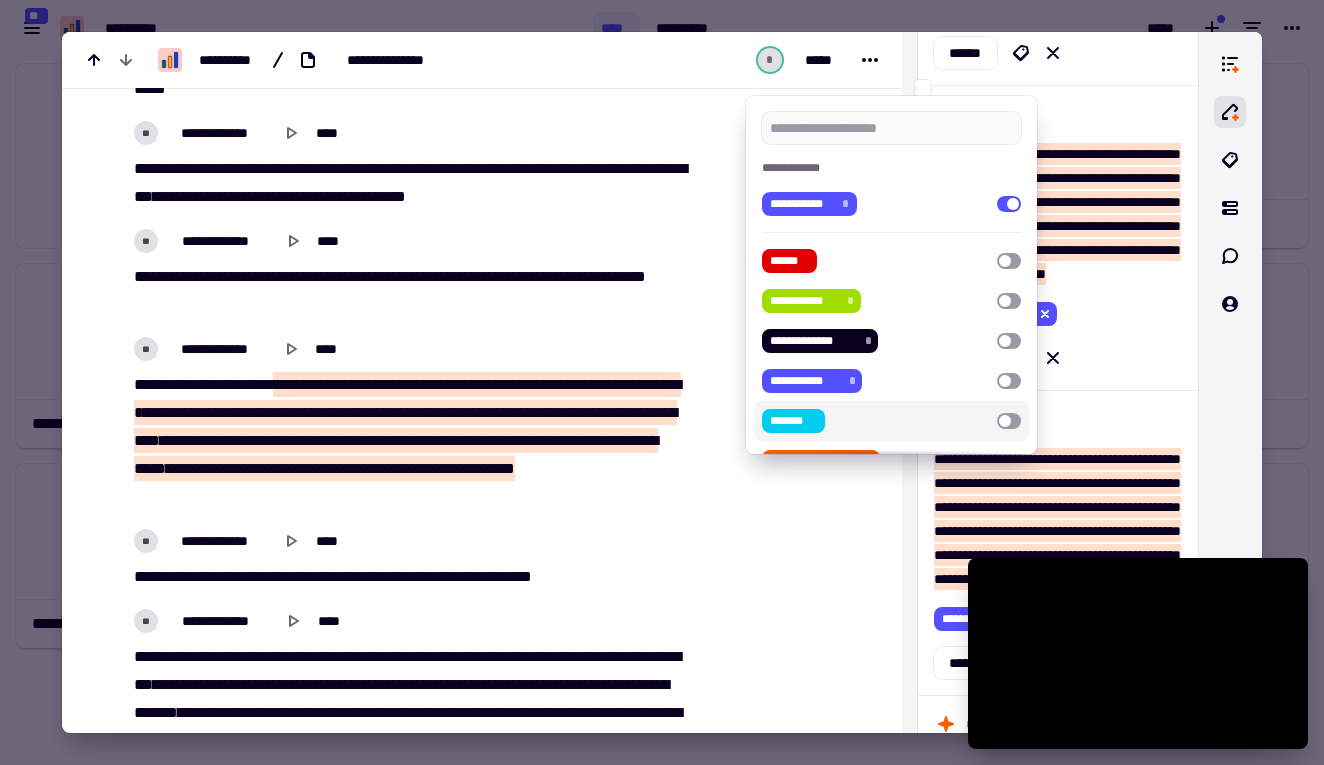 click at bounding box center (662, 382) 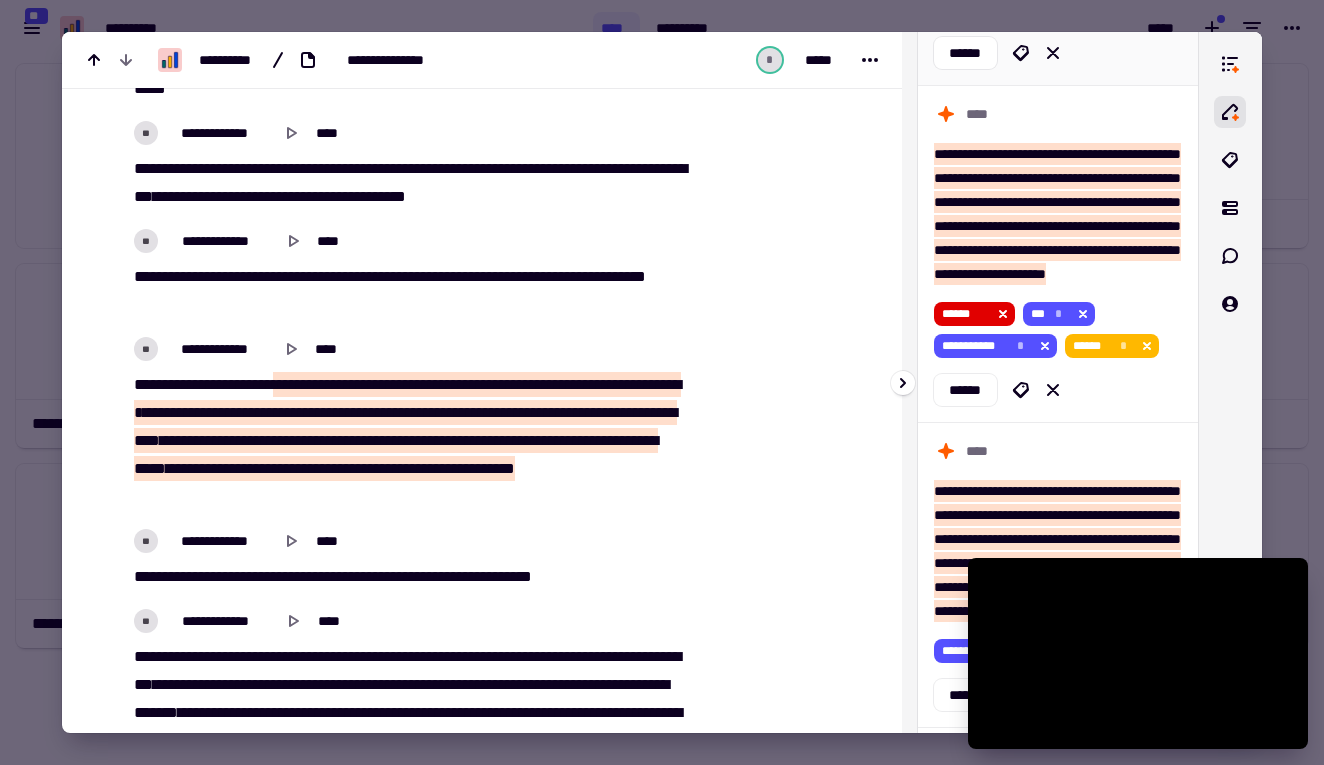 click 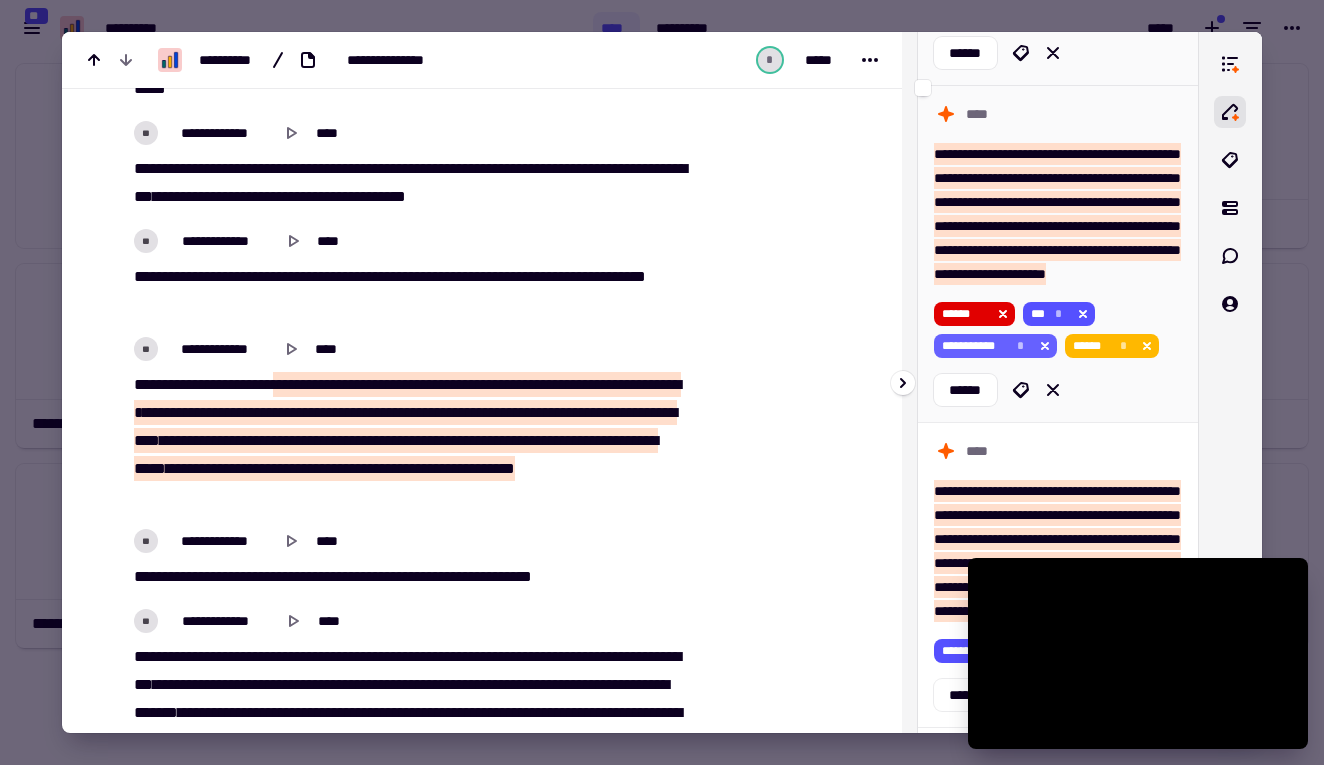click on "**********" at bounding box center (662, 382) 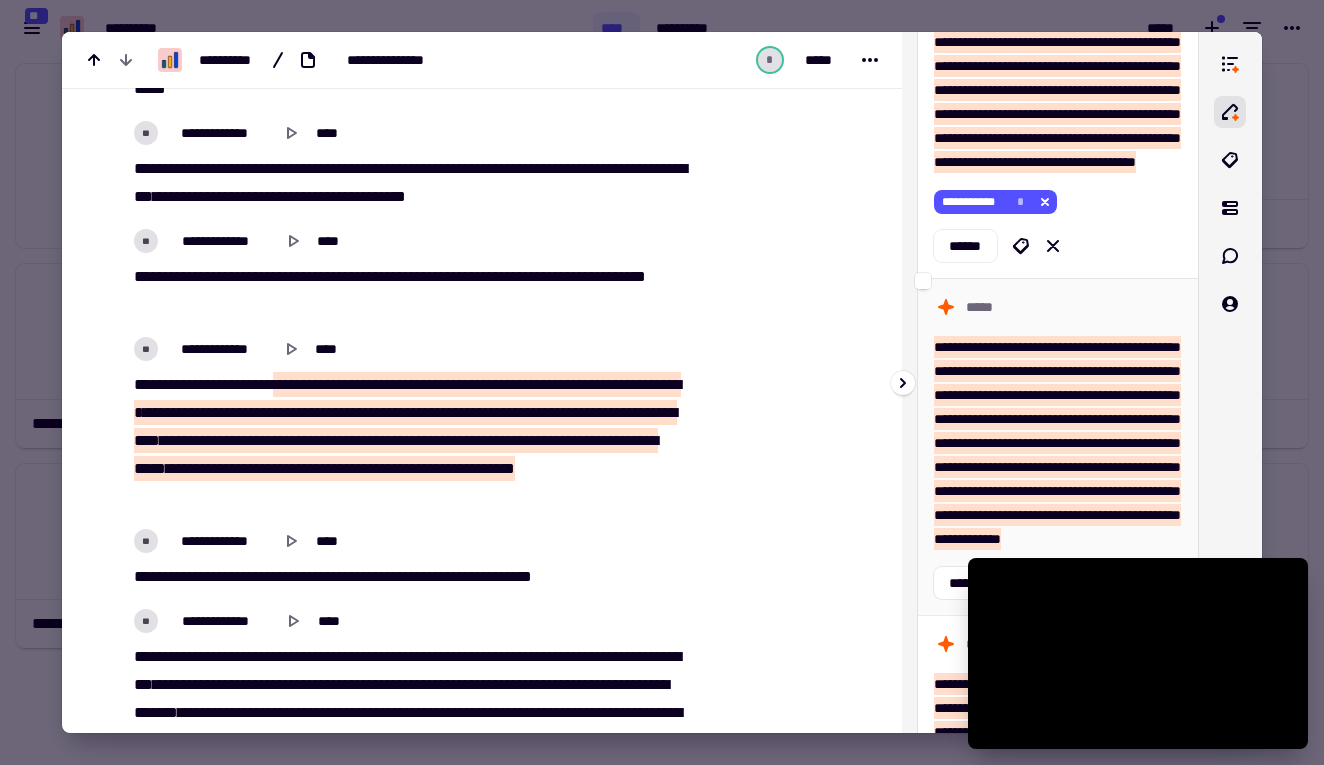 scroll, scrollTop: 1213, scrollLeft: 0, axis: vertical 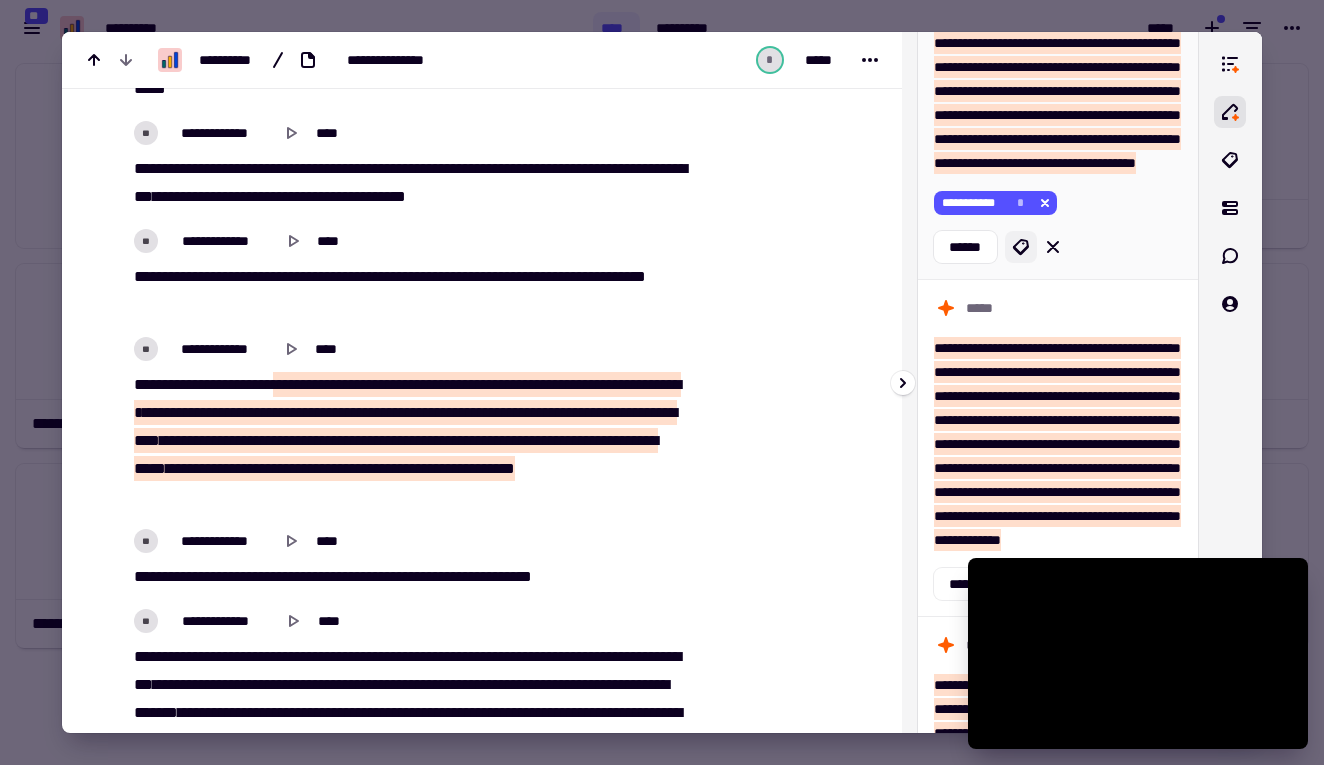 click 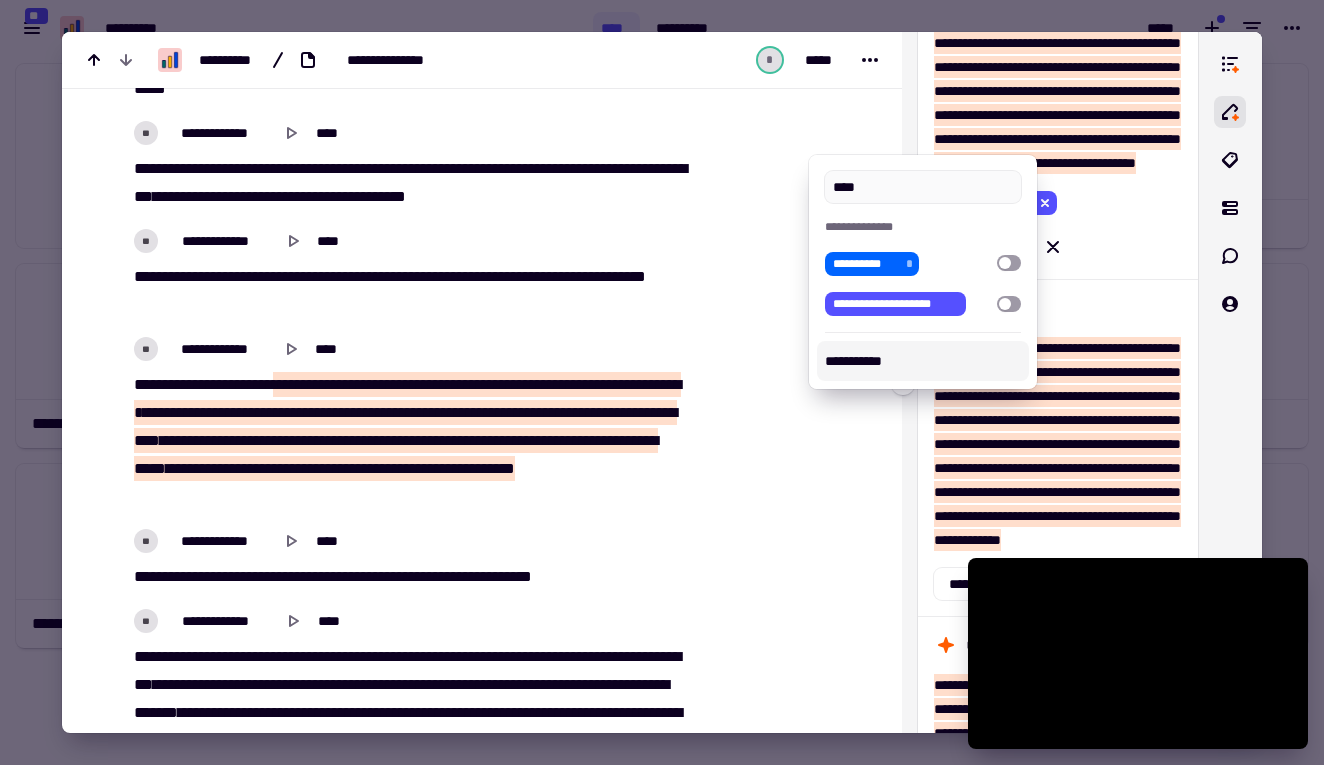 type on "****" 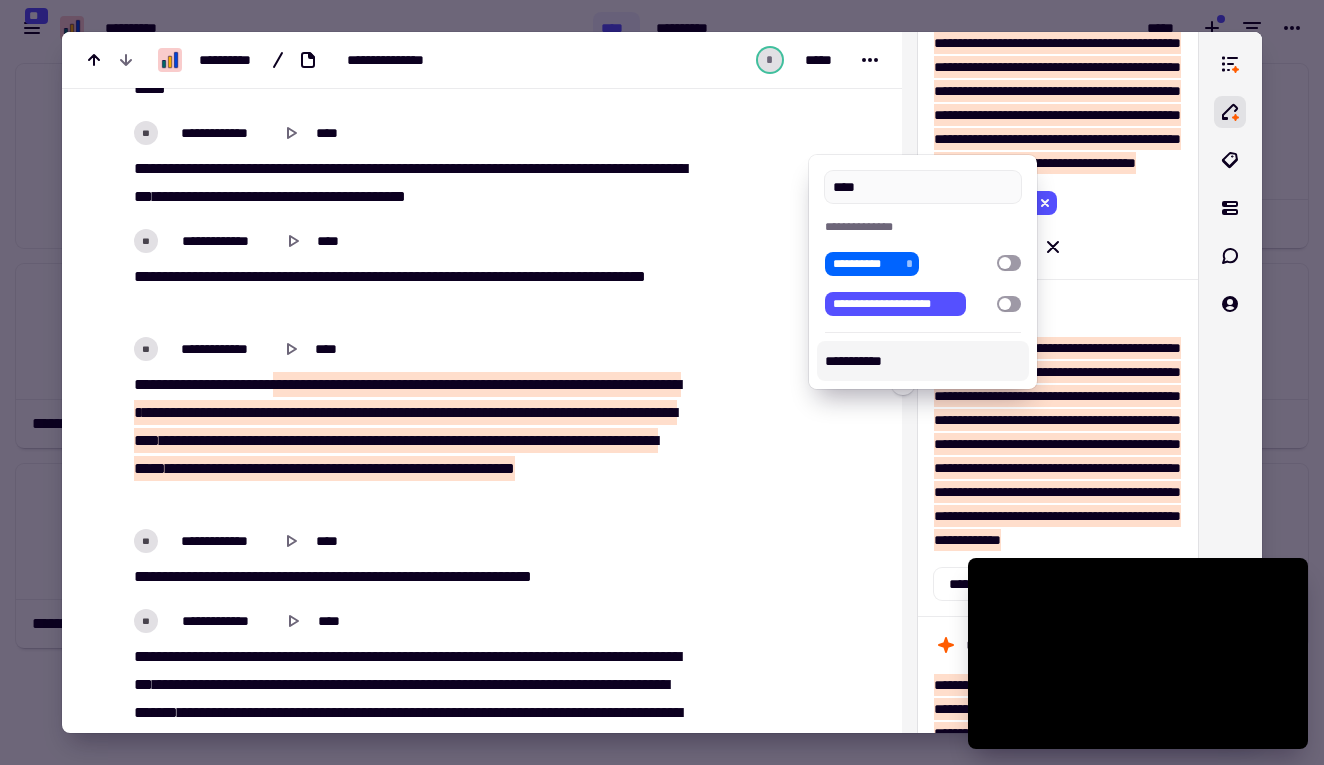 click on "**********" at bounding box center [922, 361] 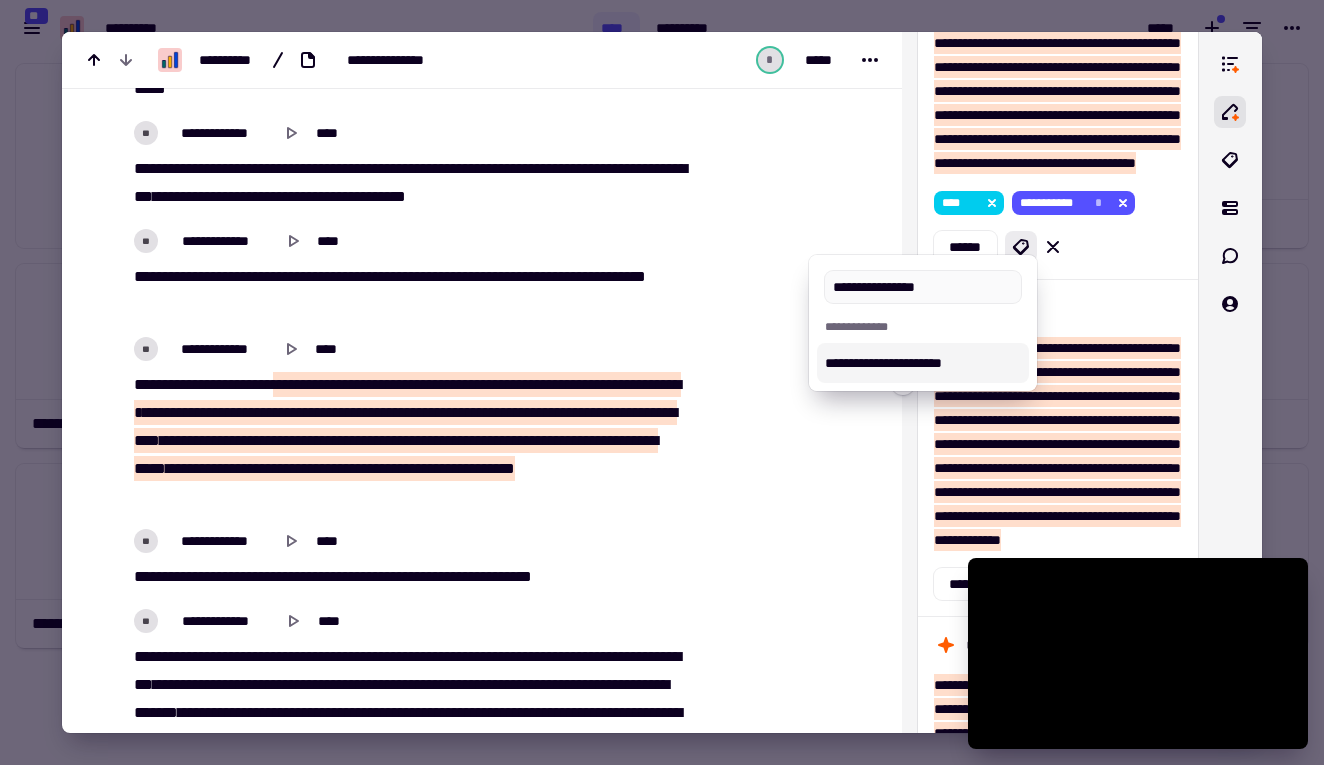 type on "**********" 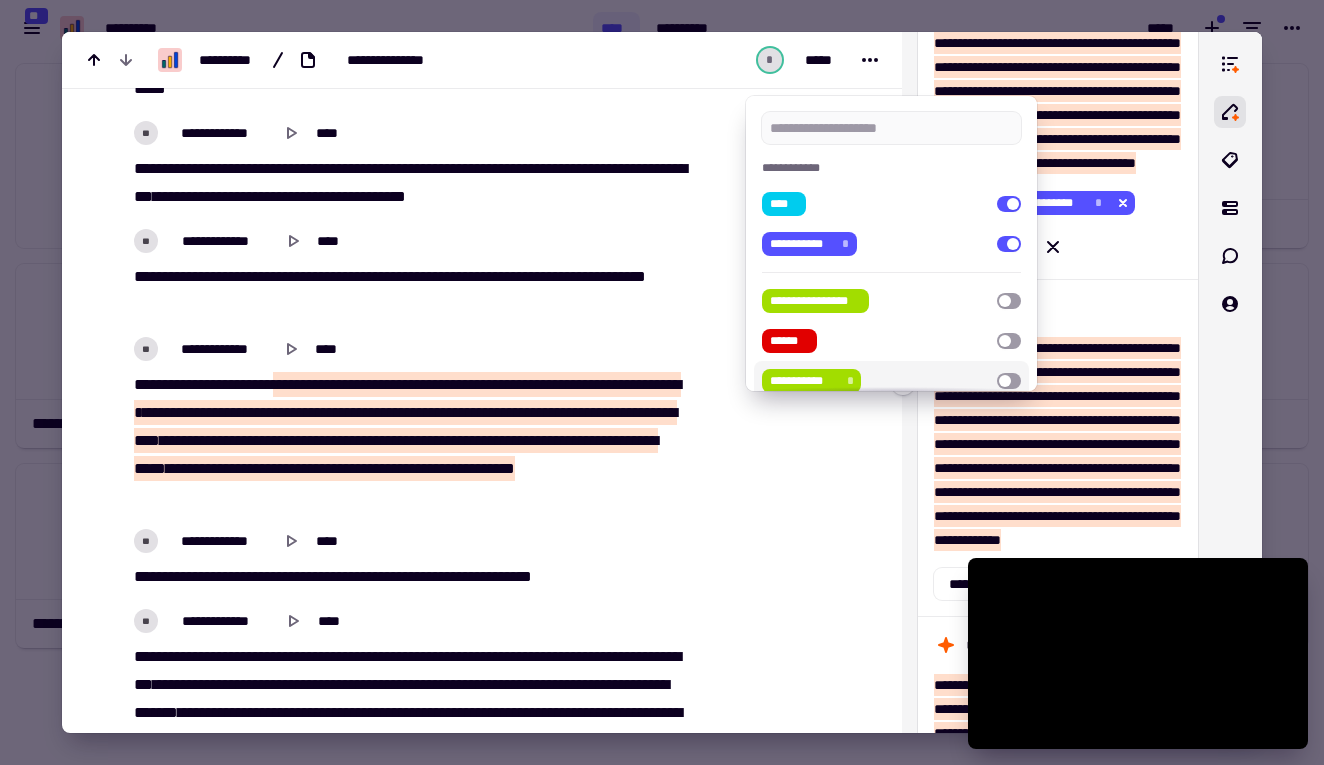 click at bounding box center (662, 382) 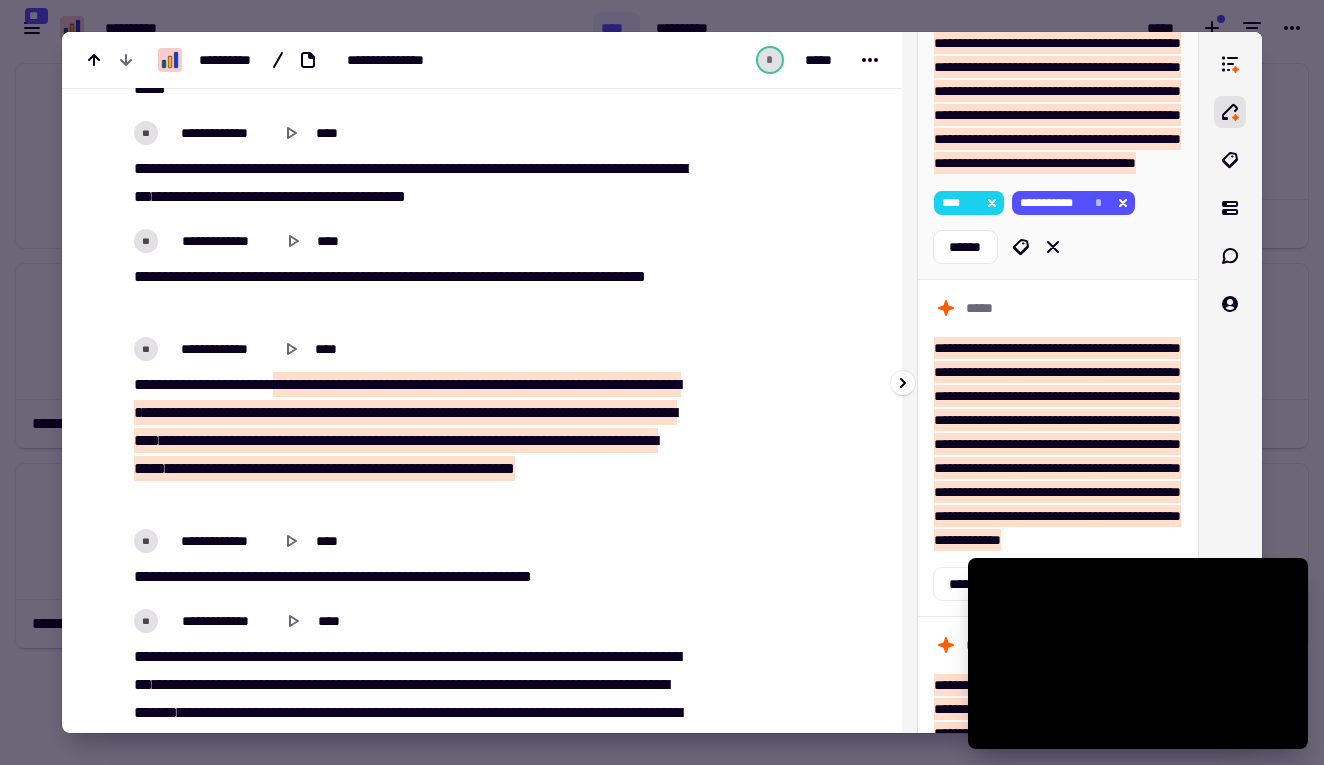 click 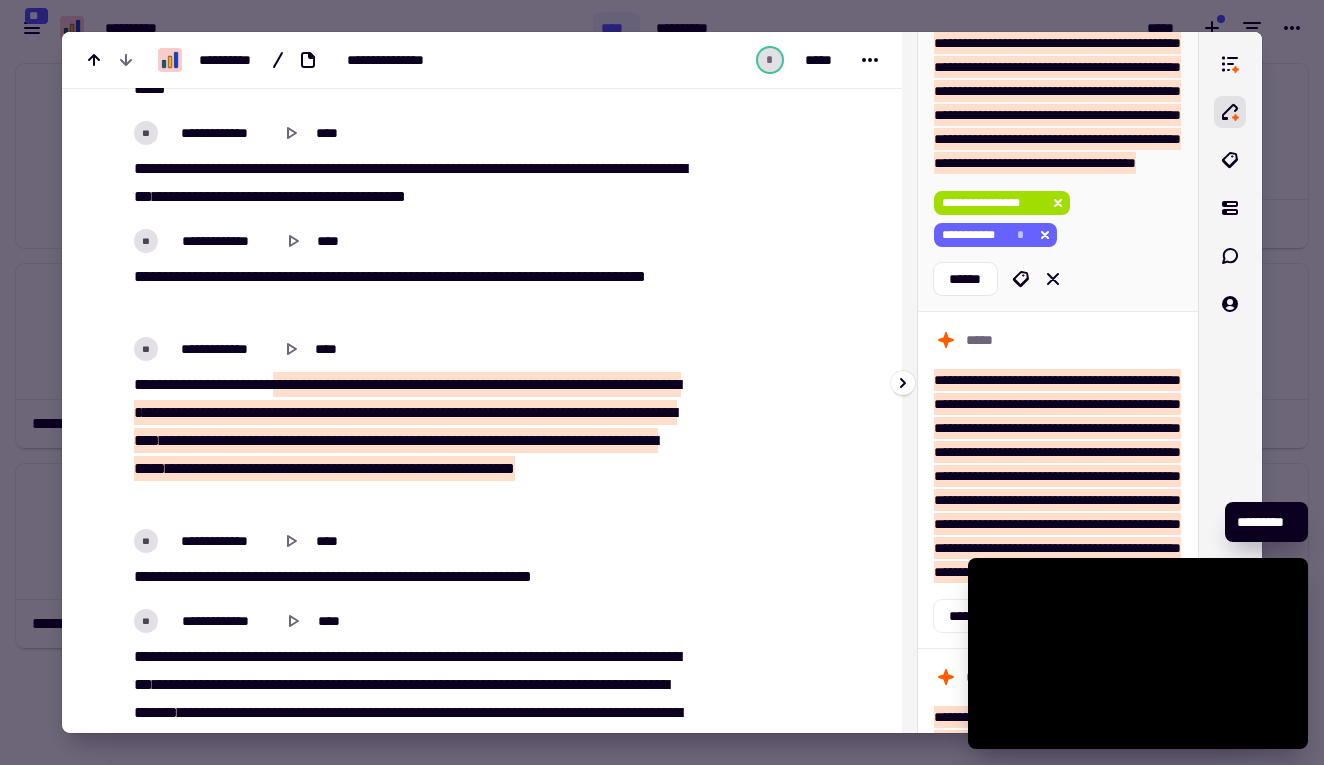 click 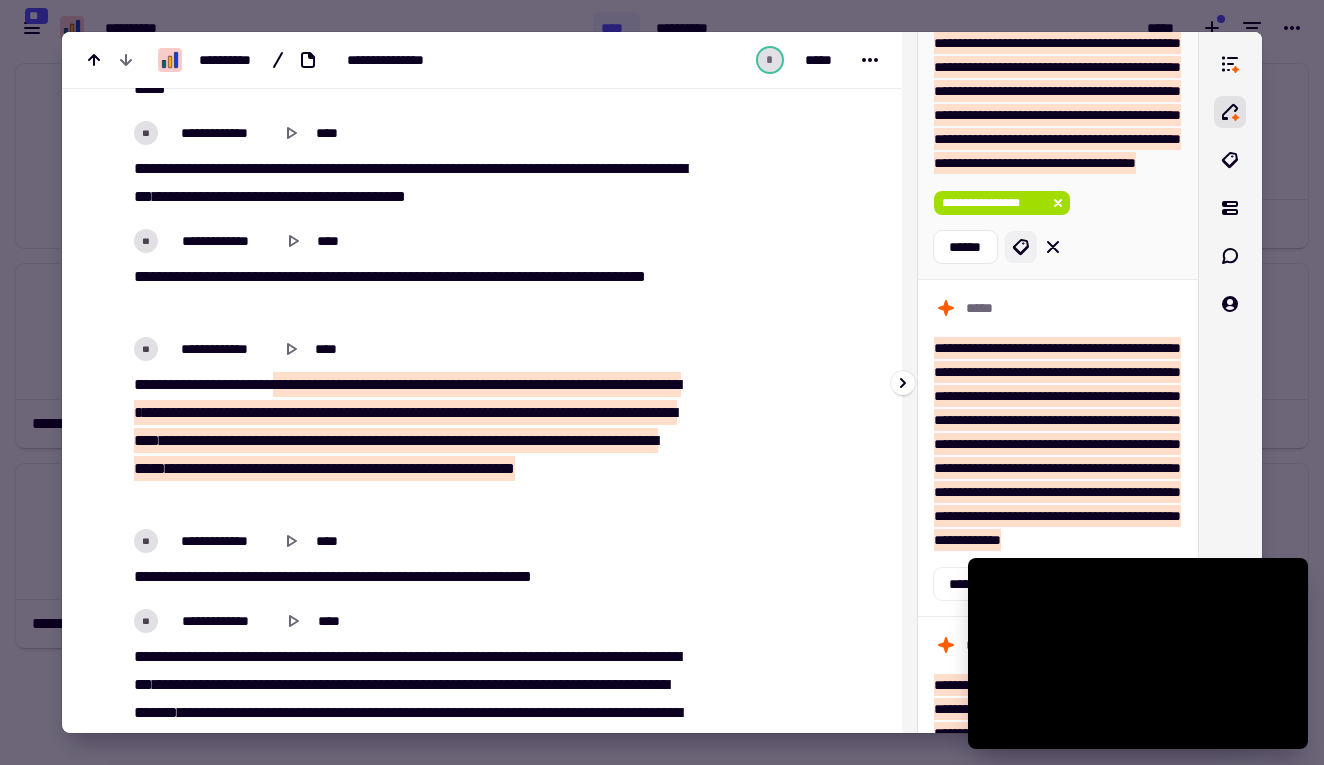 click 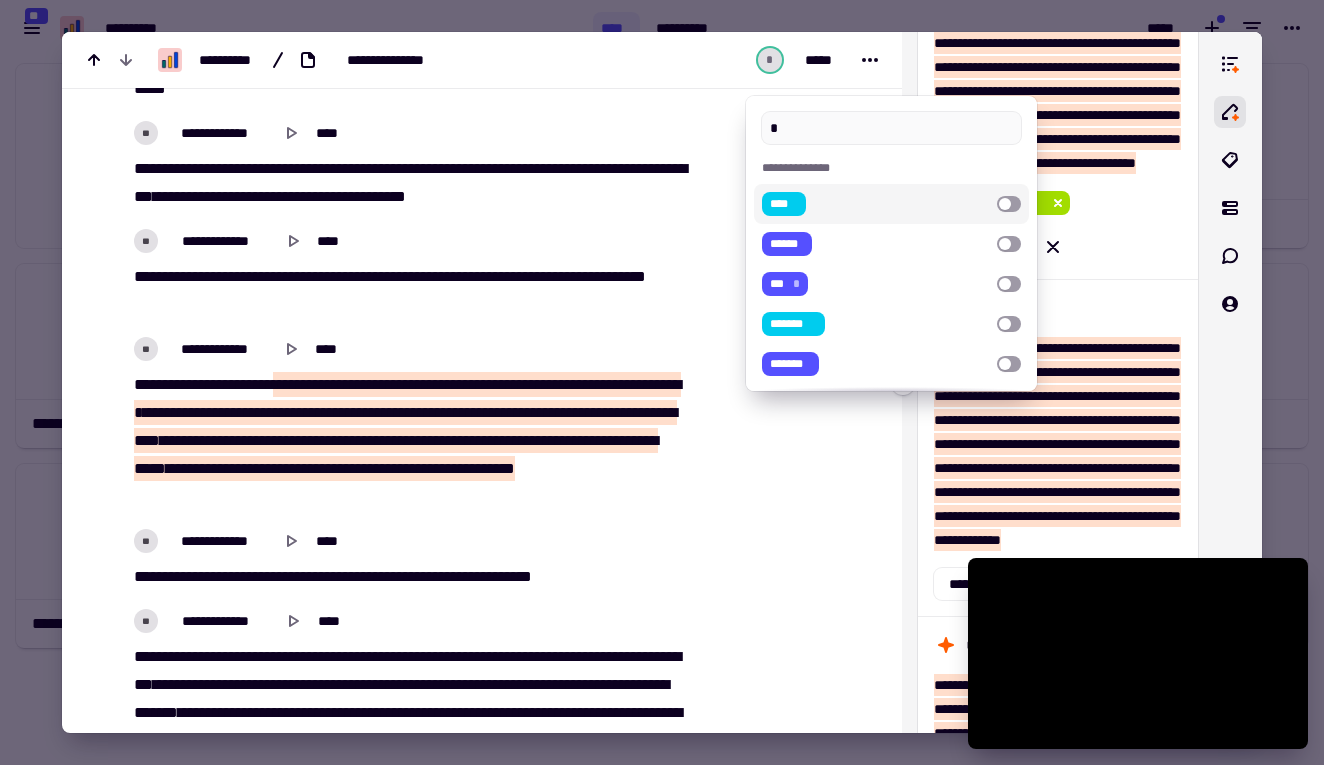 type on "*" 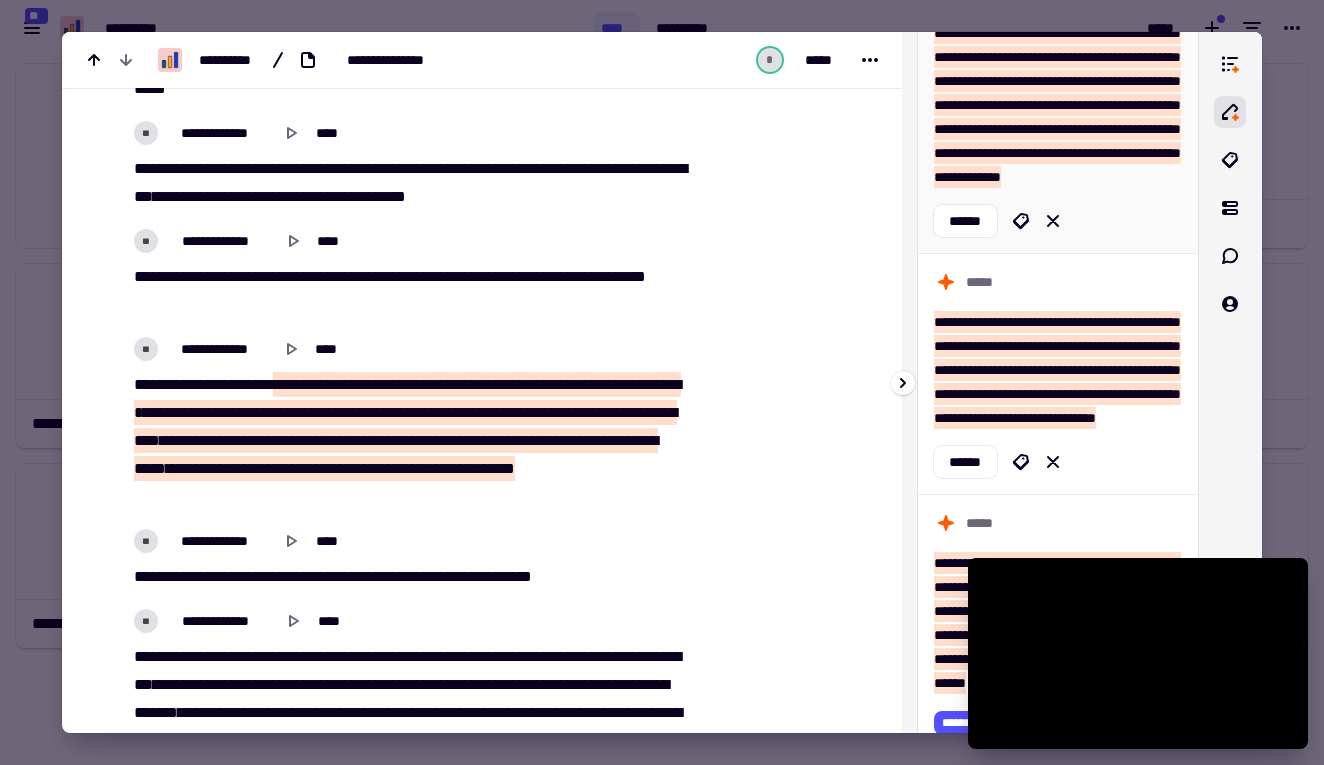 scroll, scrollTop: 1580, scrollLeft: 0, axis: vertical 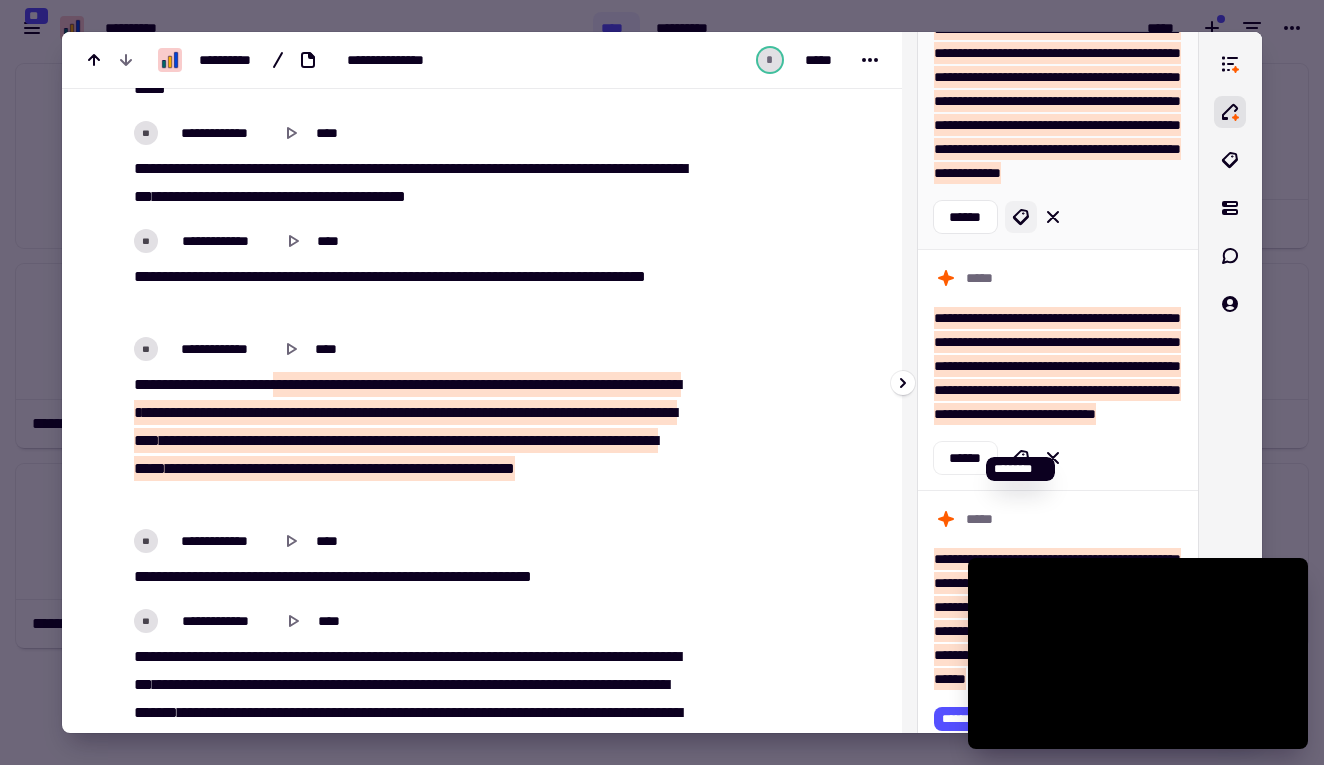 click 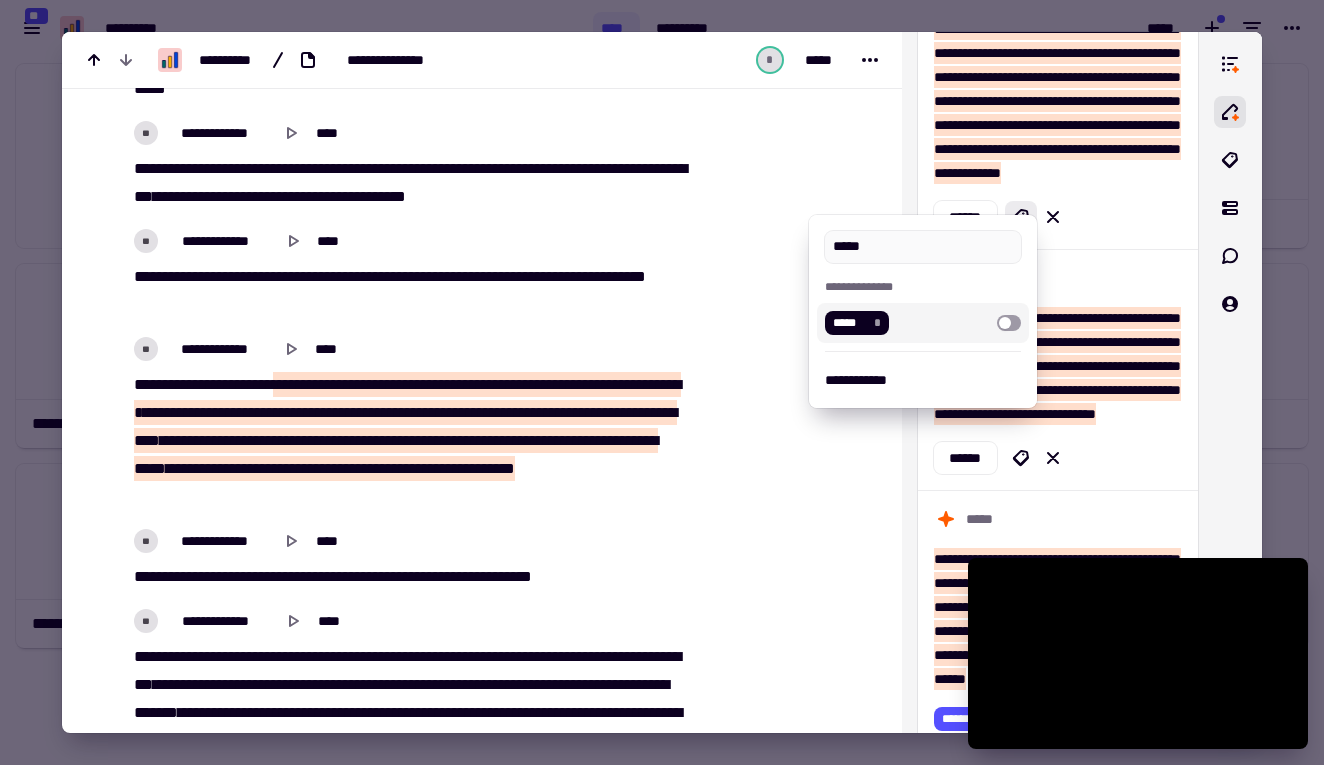 type on "*****" 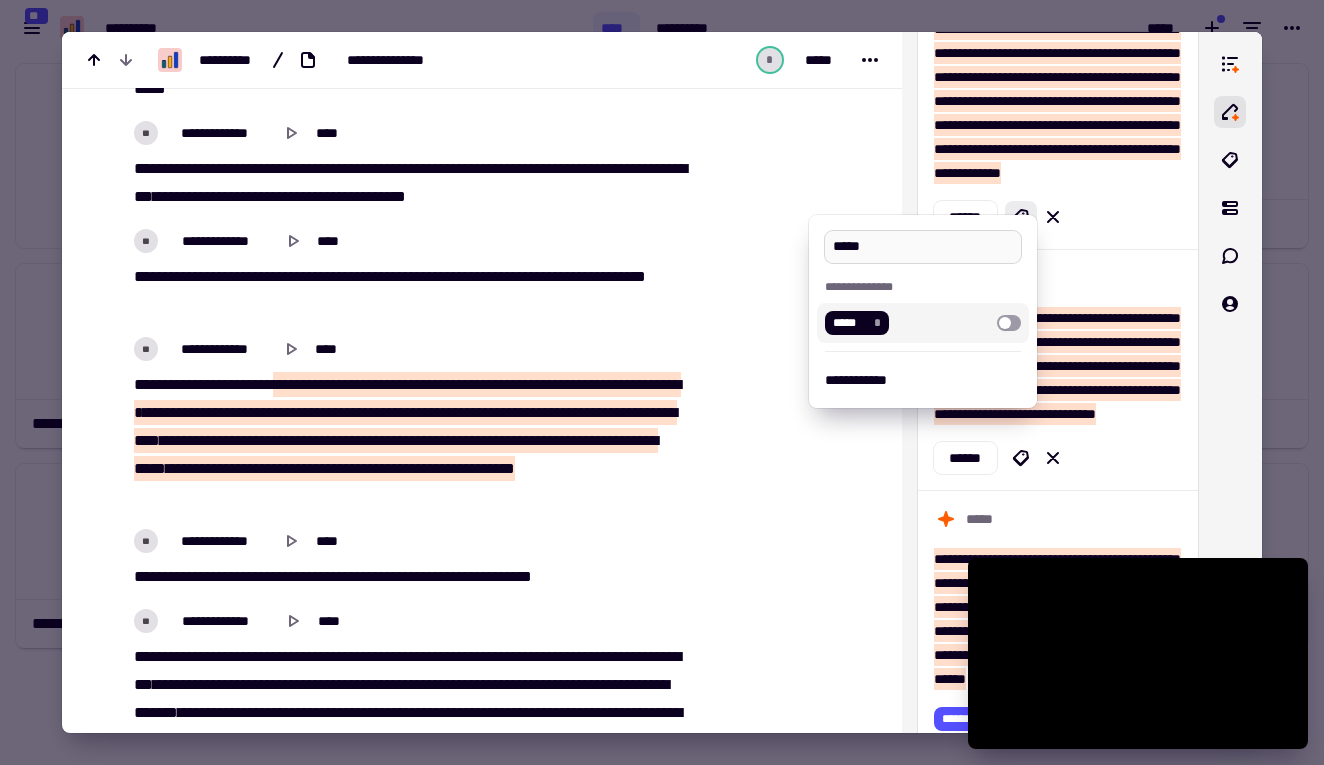 click on "*****" at bounding box center (922, 247) 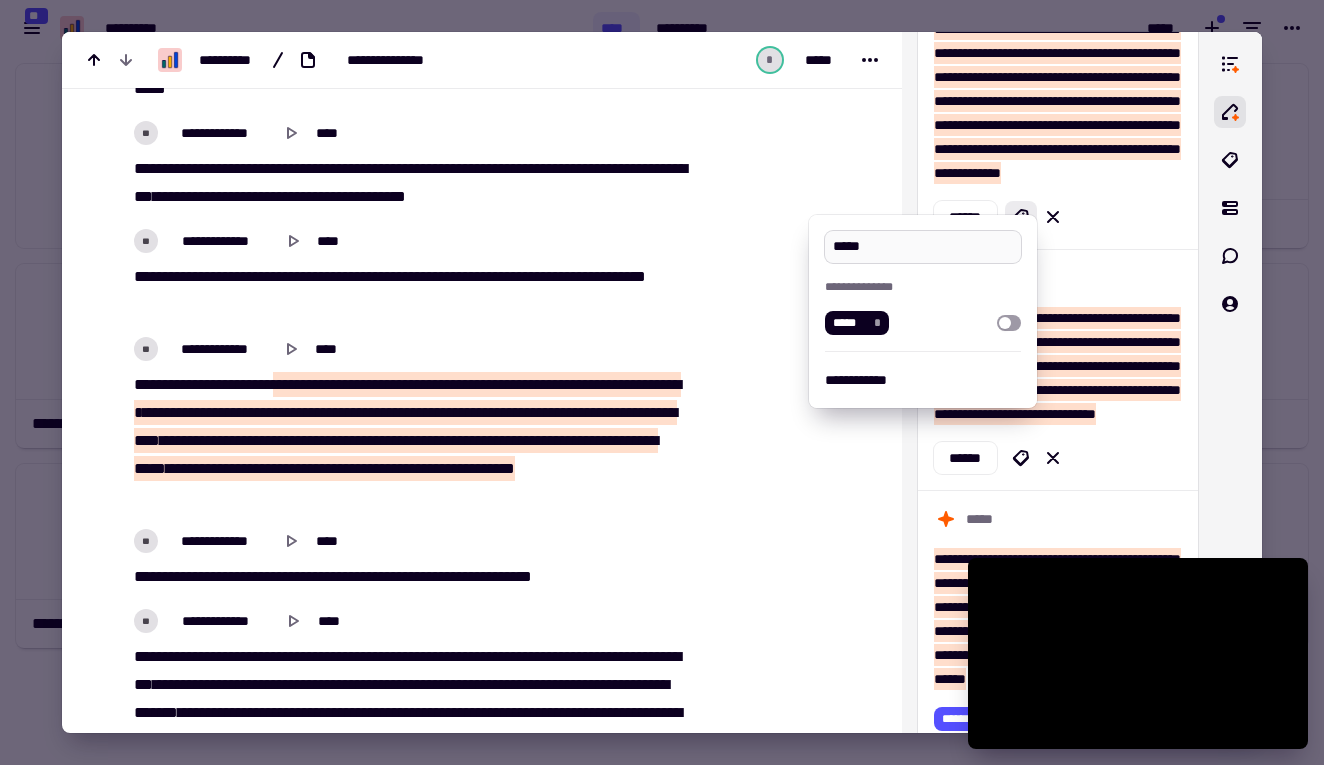 click on "*****" at bounding box center [922, 247] 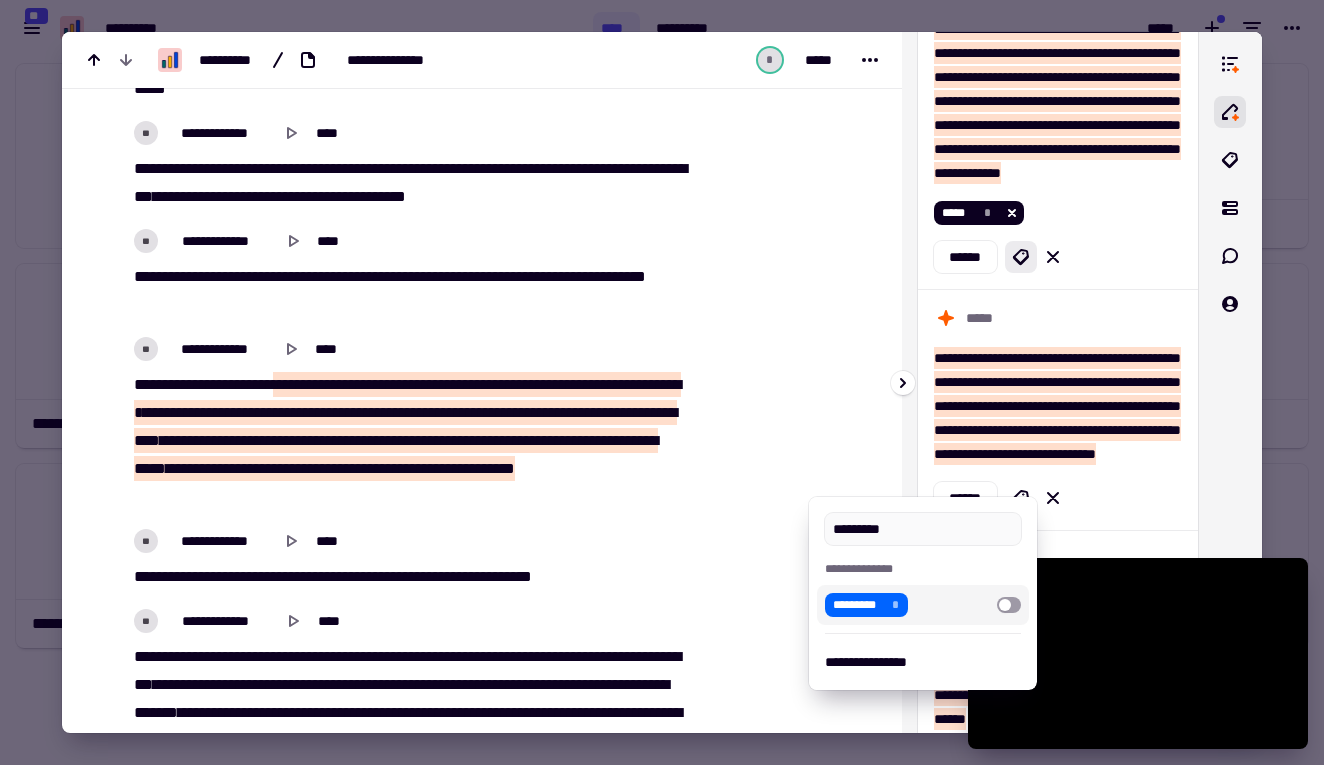 type on "*********" 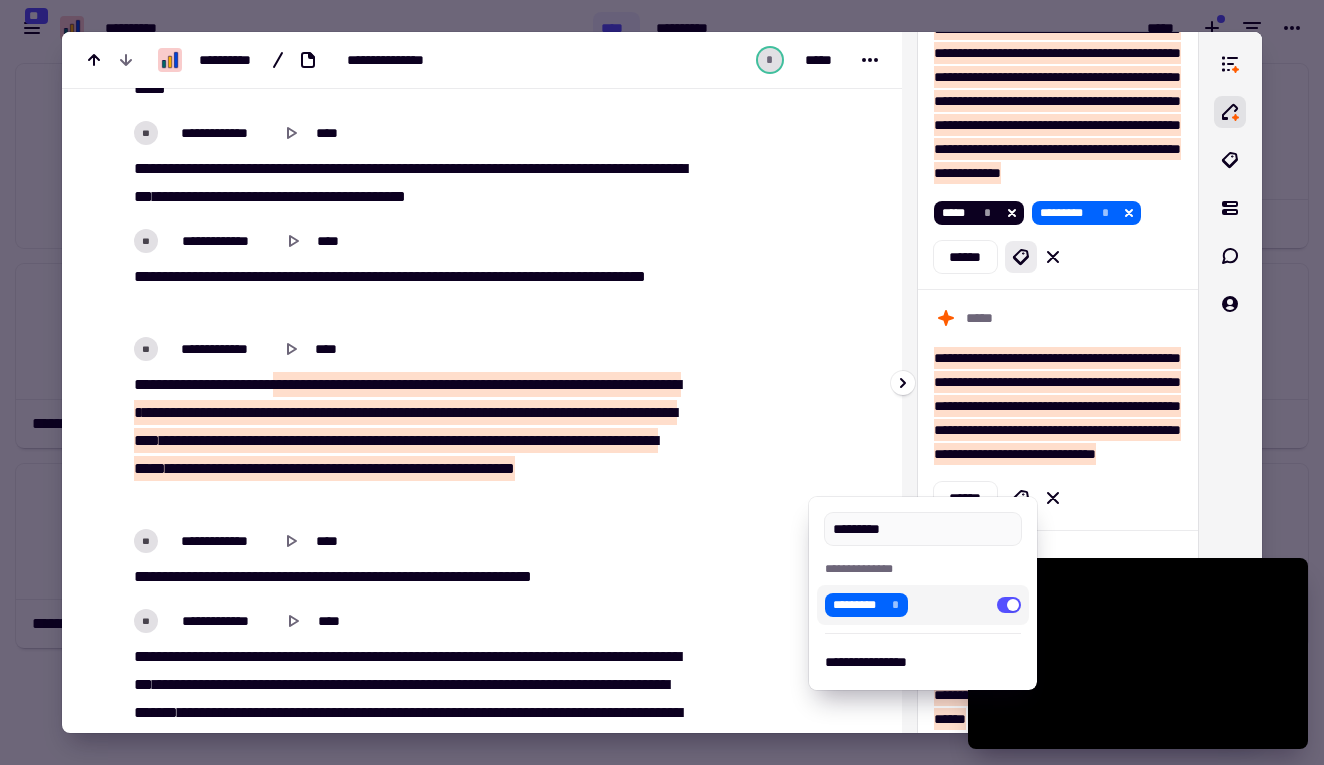 click at bounding box center [662, 382] 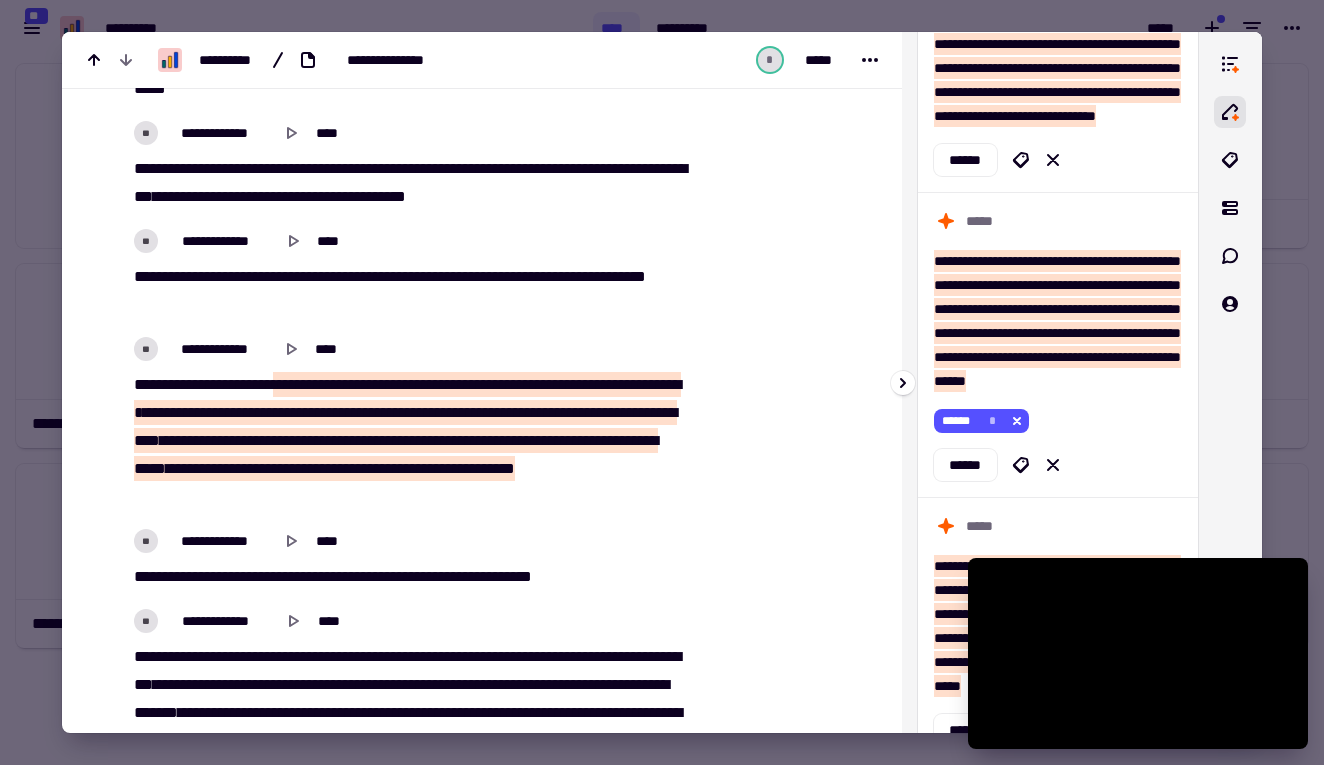 scroll, scrollTop: 1934, scrollLeft: 0, axis: vertical 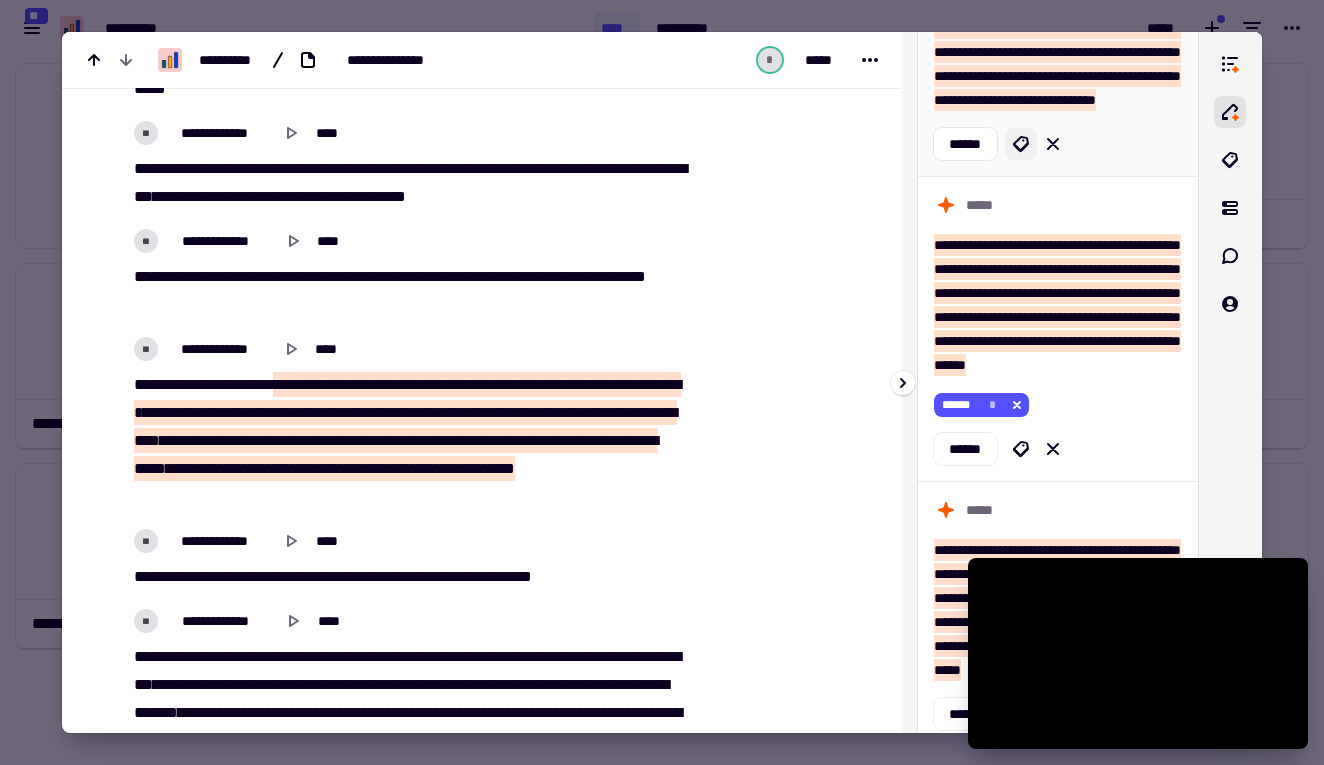 click 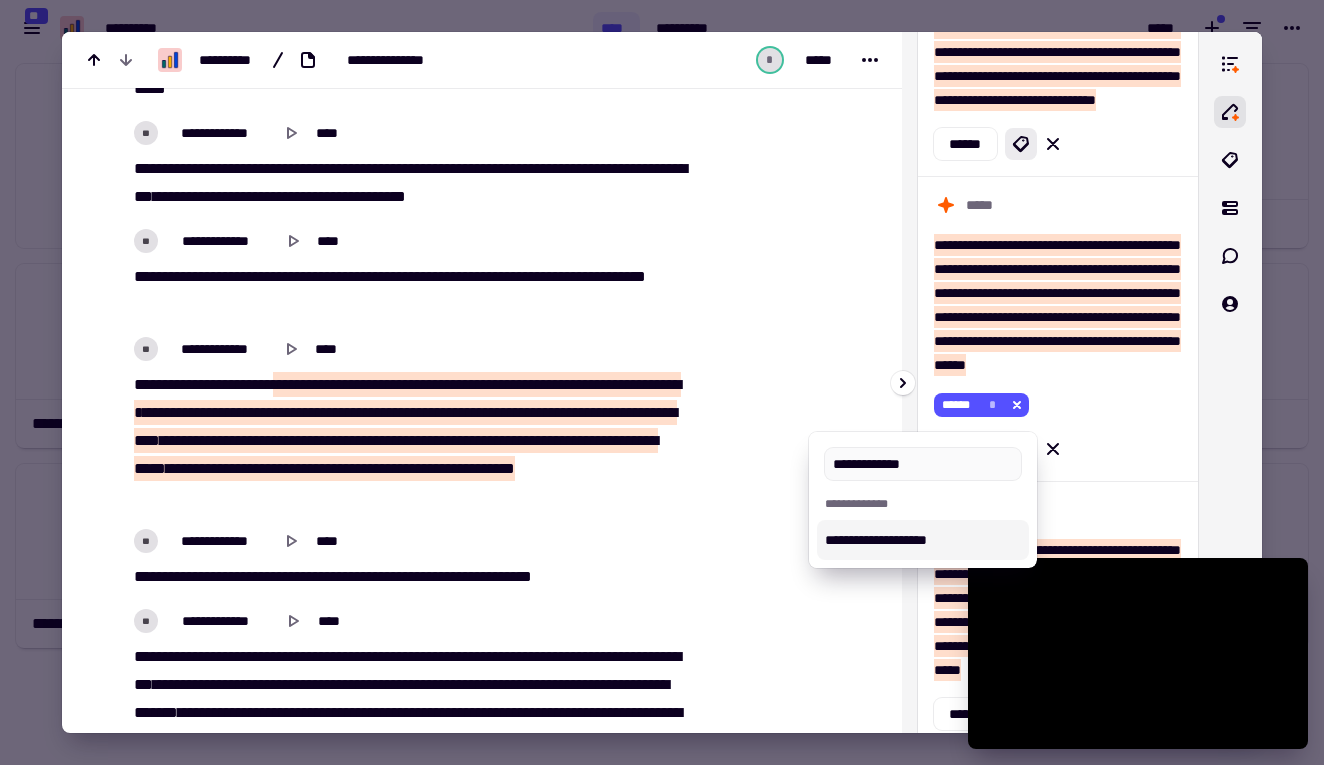 type on "**********" 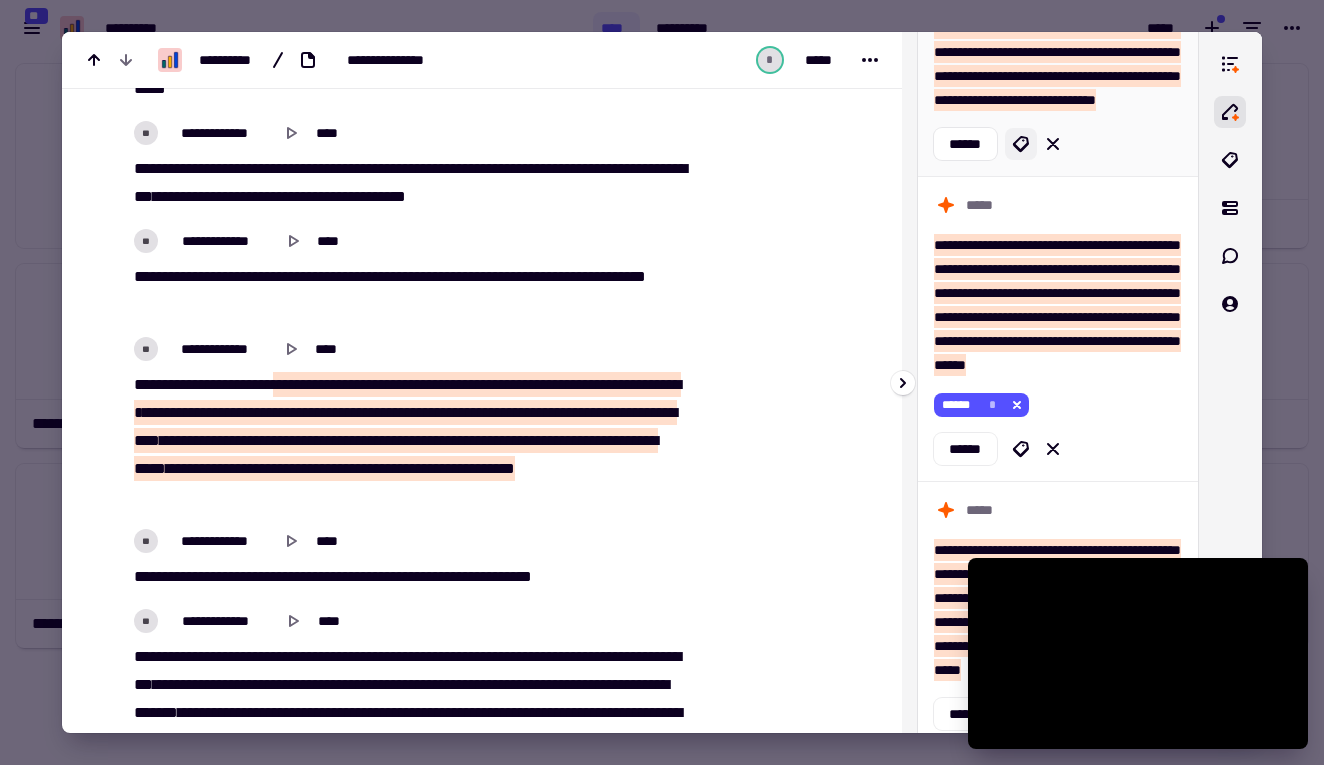 click 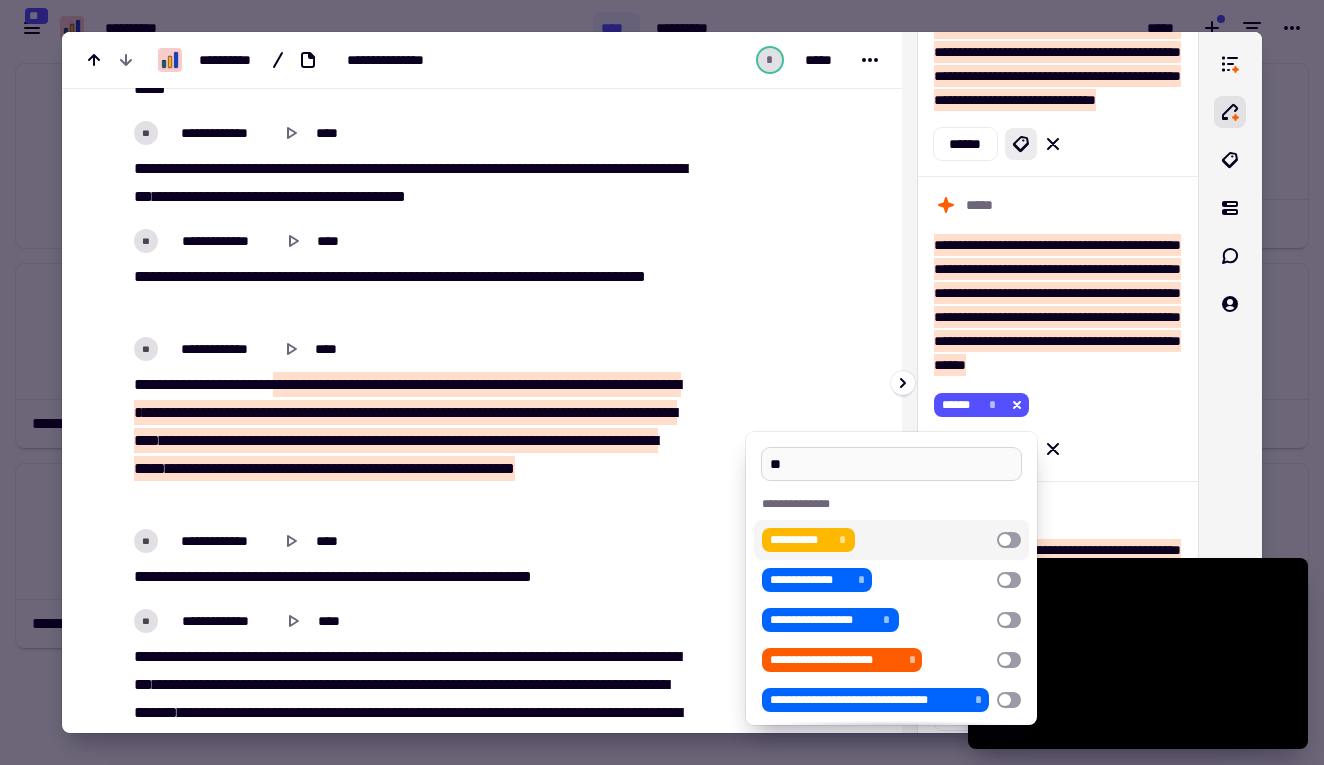 type on "*" 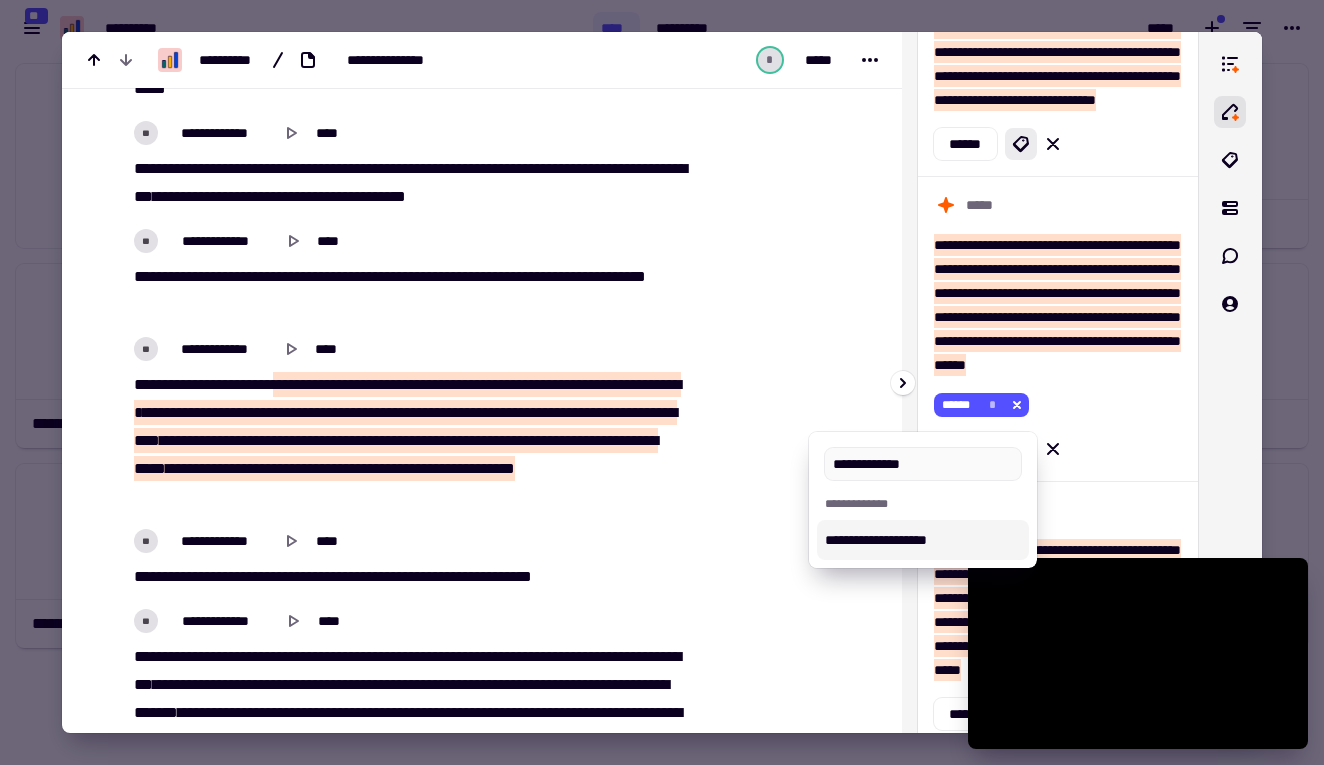 type on "**********" 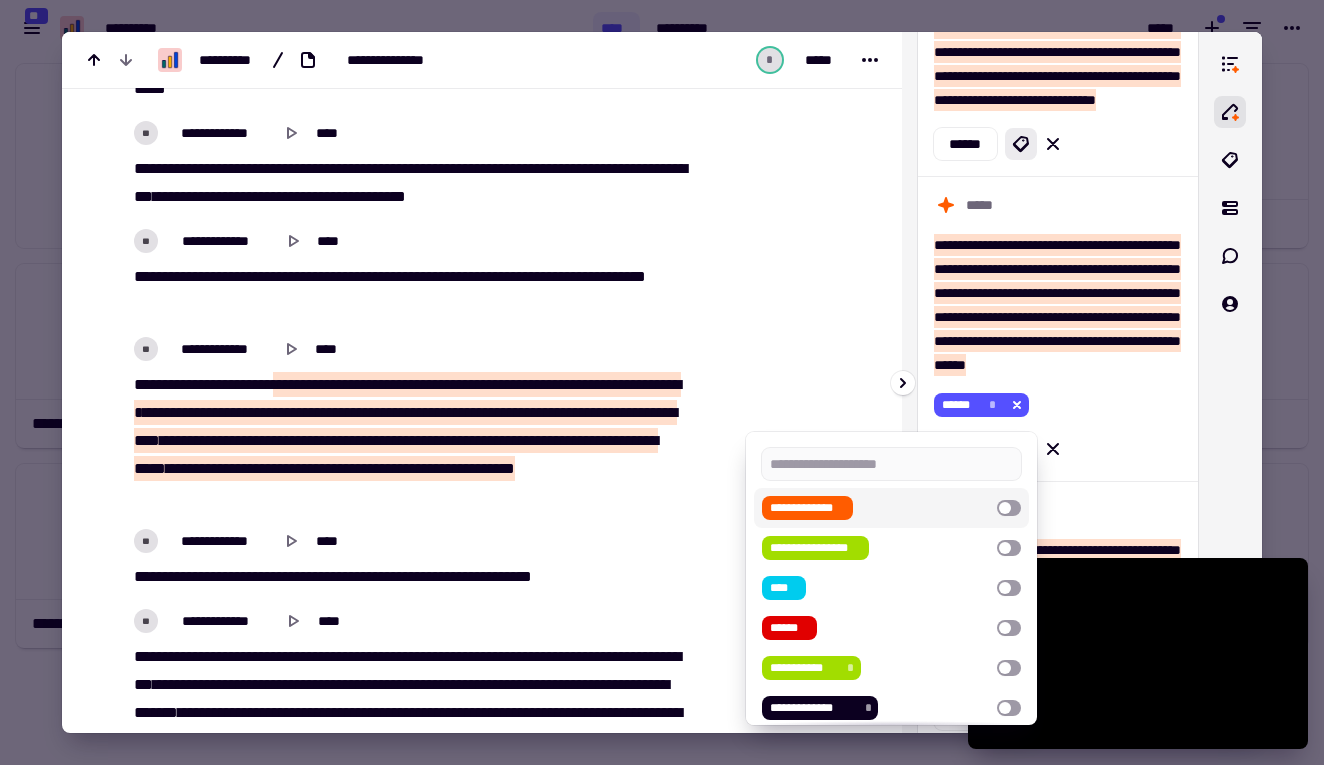 click at bounding box center [662, 382] 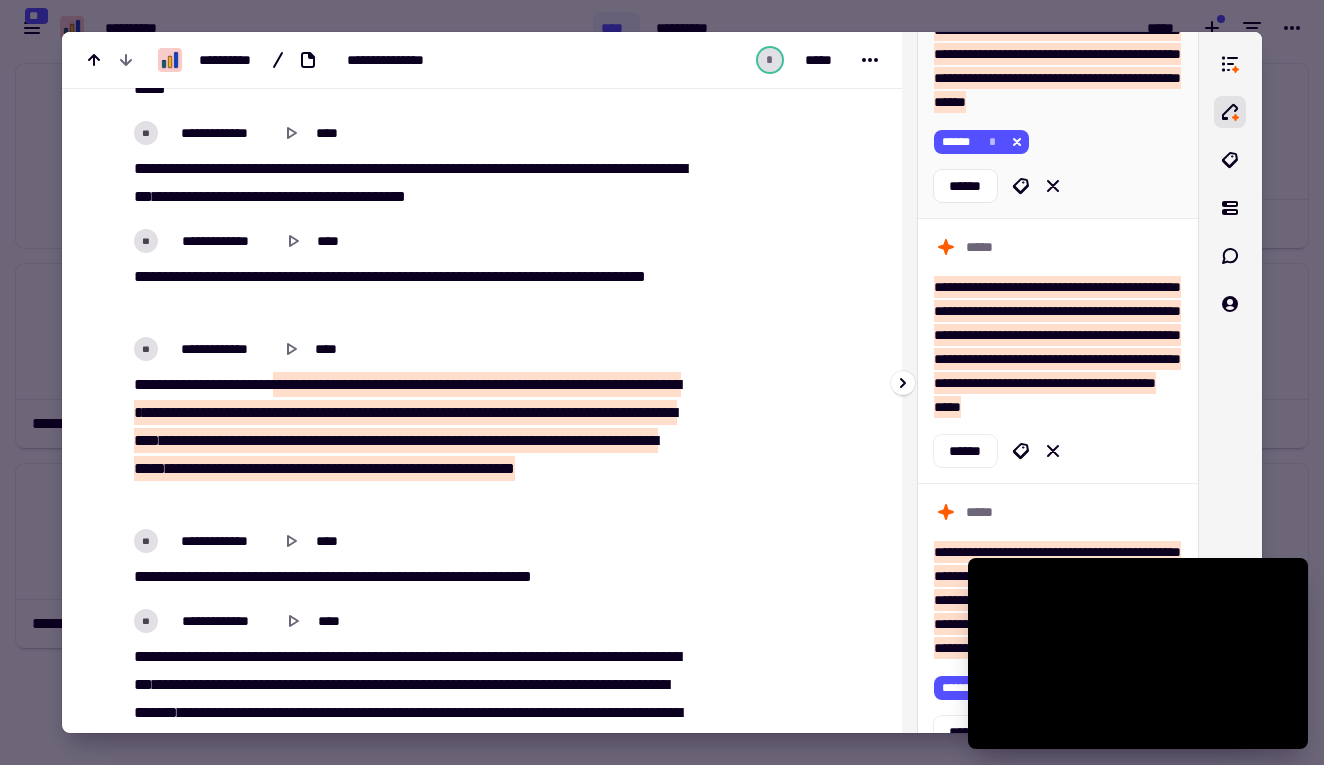 scroll, scrollTop: 2241, scrollLeft: 0, axis: vertical 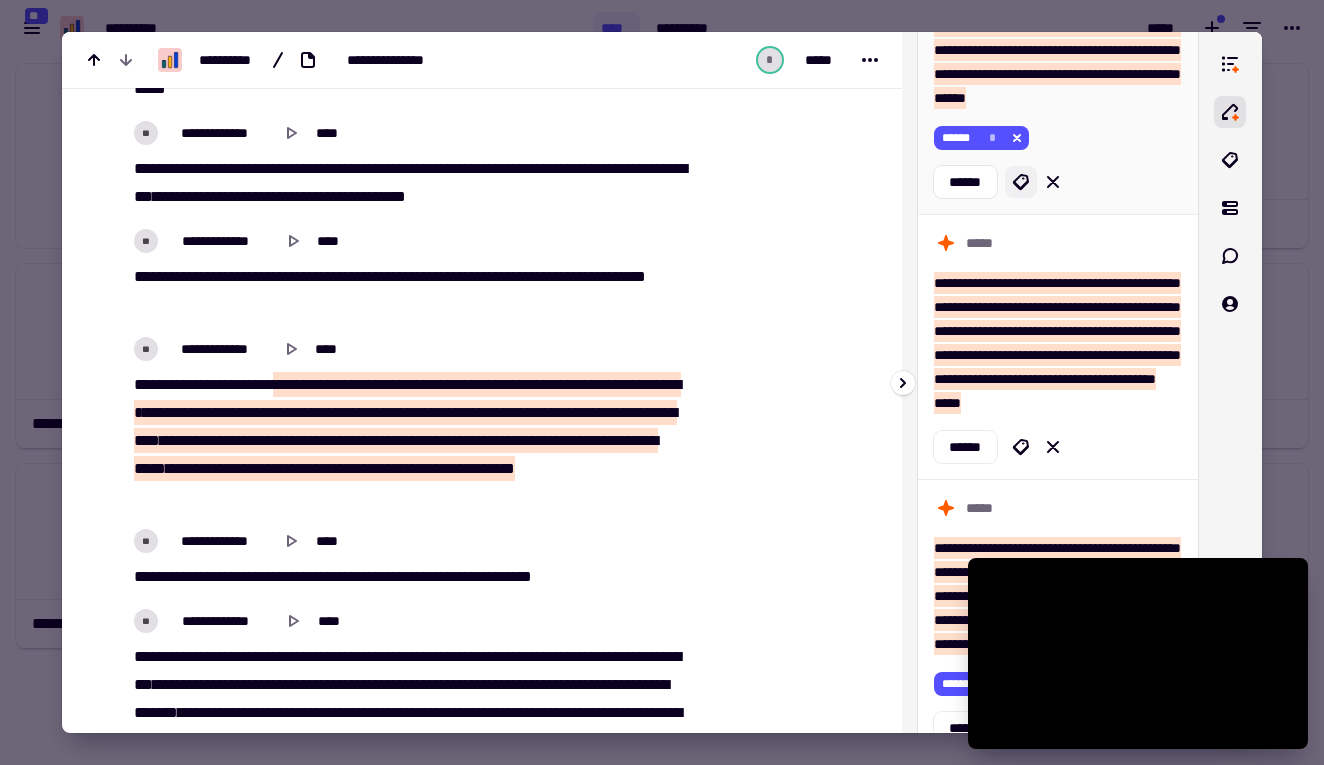 click 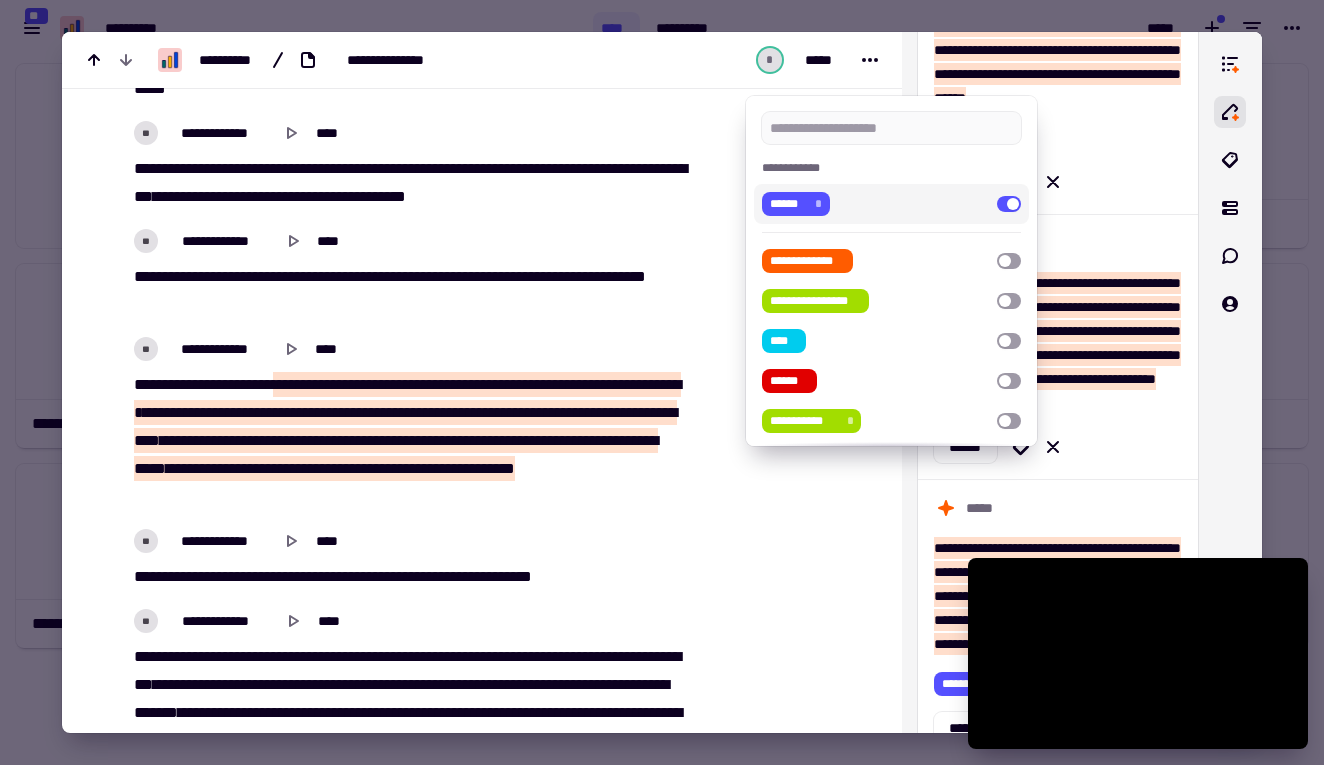 click at bounding box center (1009, 204) 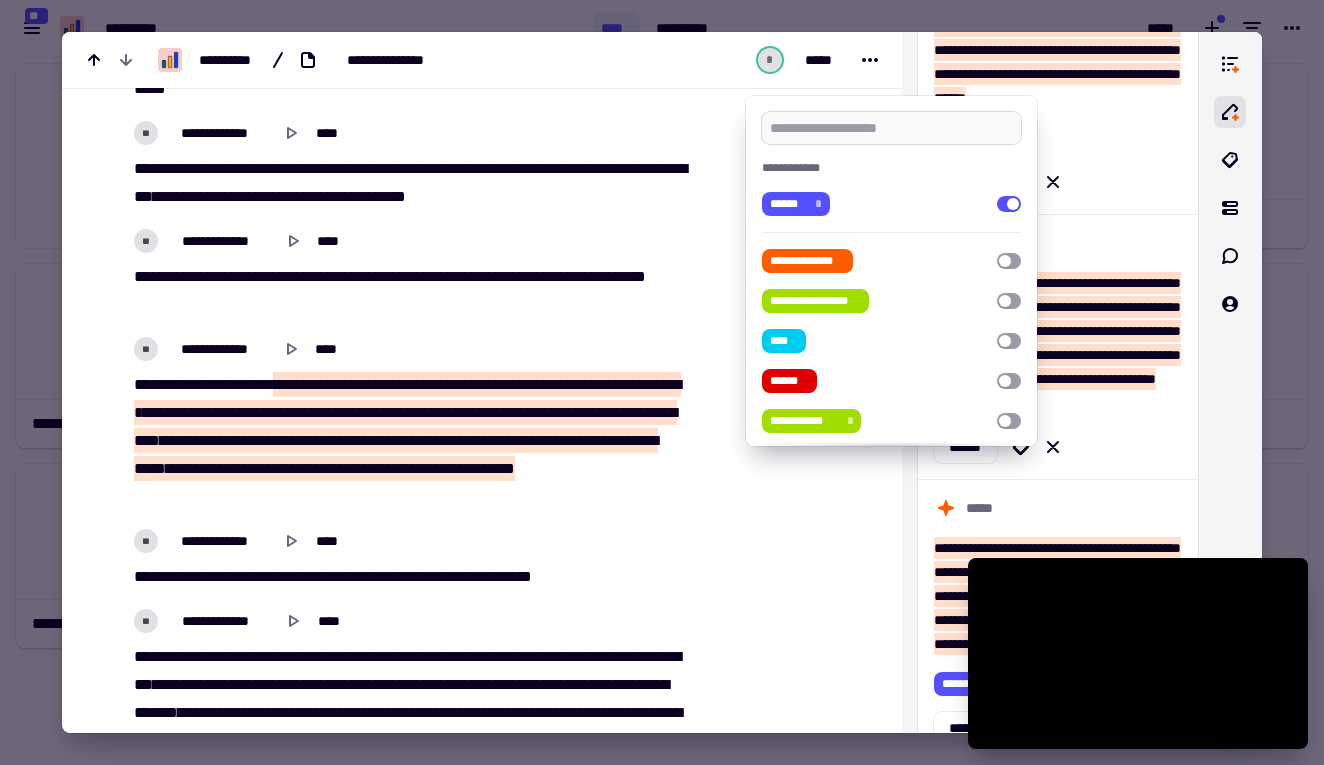 click at bounding box center [891, 128] 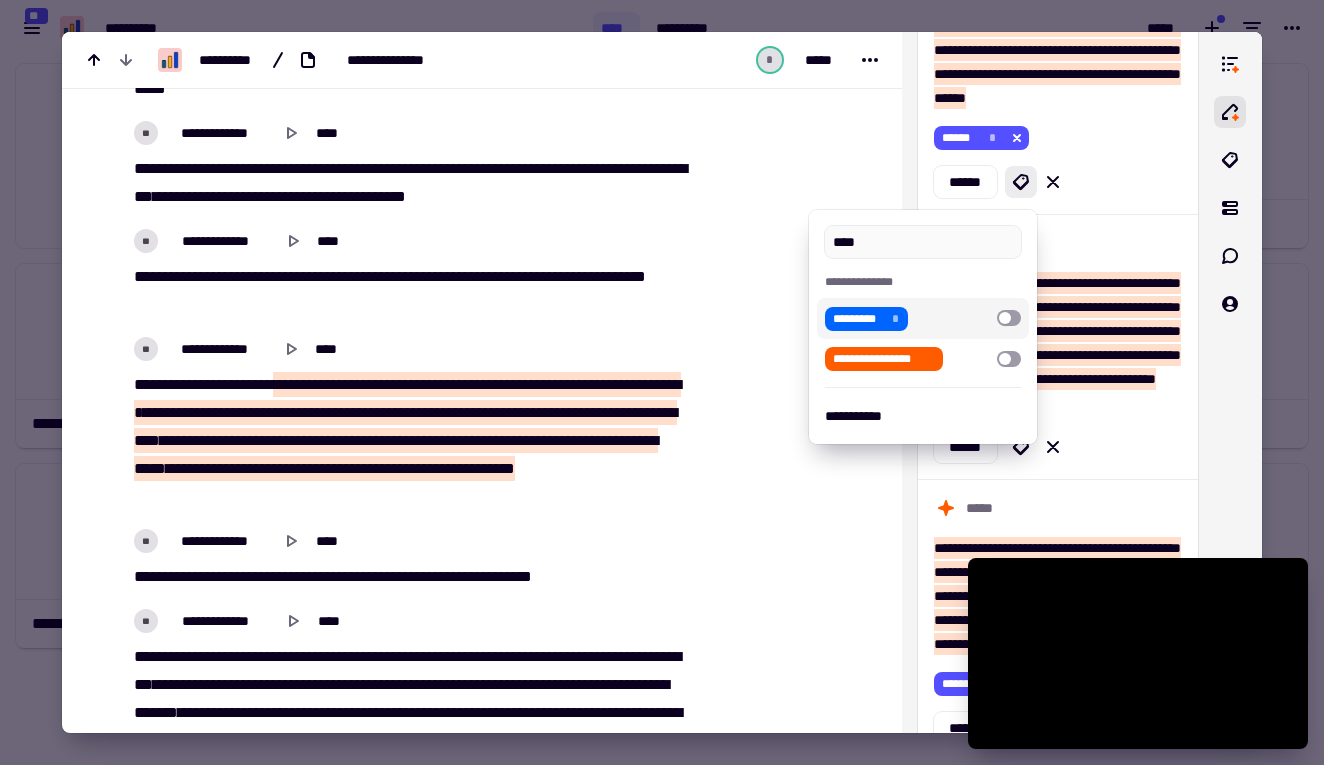 type on "****" 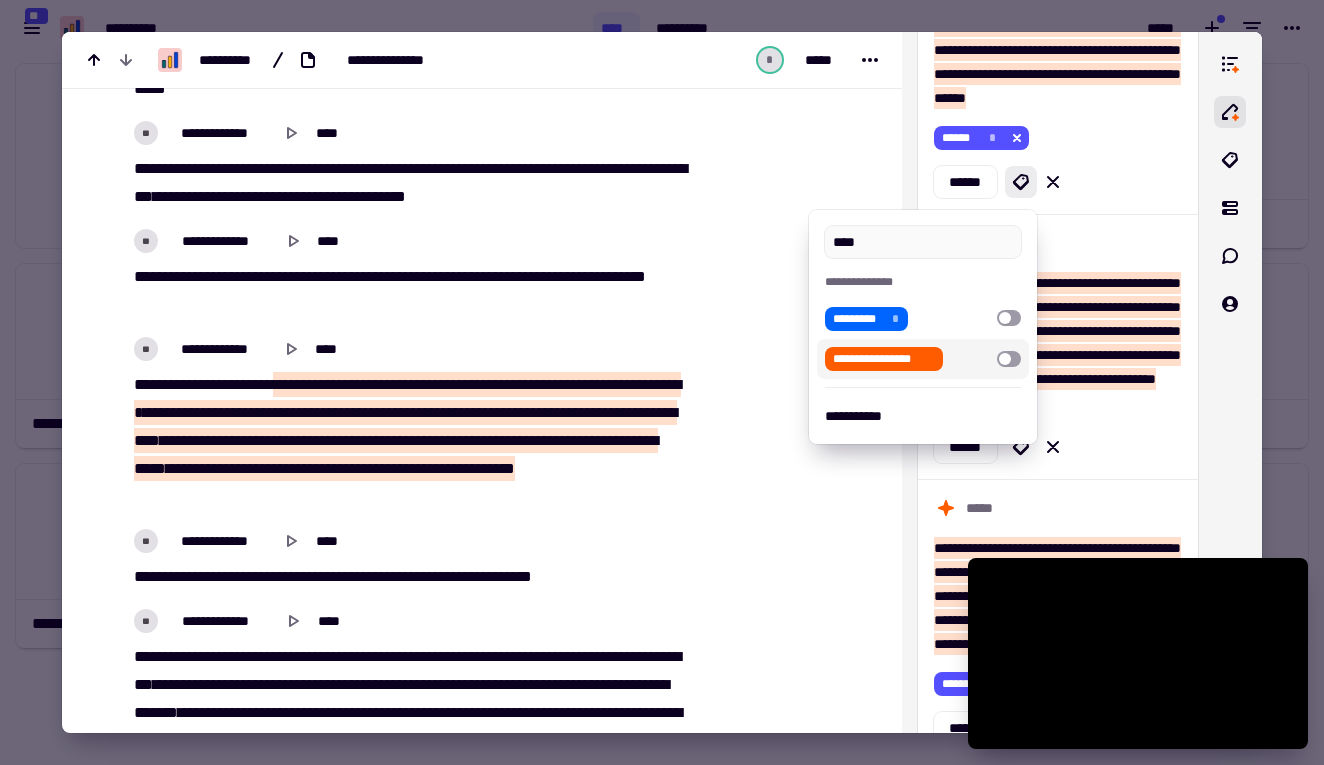 click at bounding box center [662, 382] 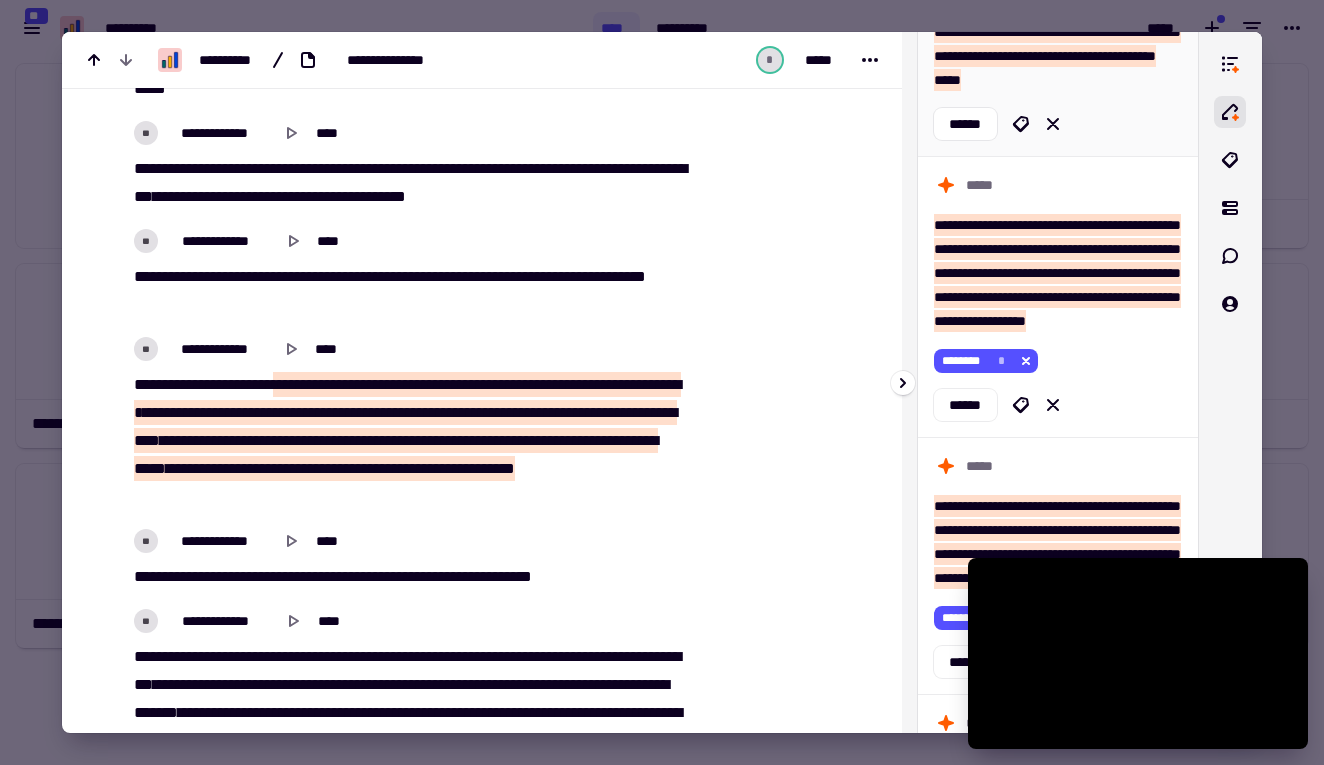 scroll, scrollTop: 2574, scrollLeft: 0, axis: vertical 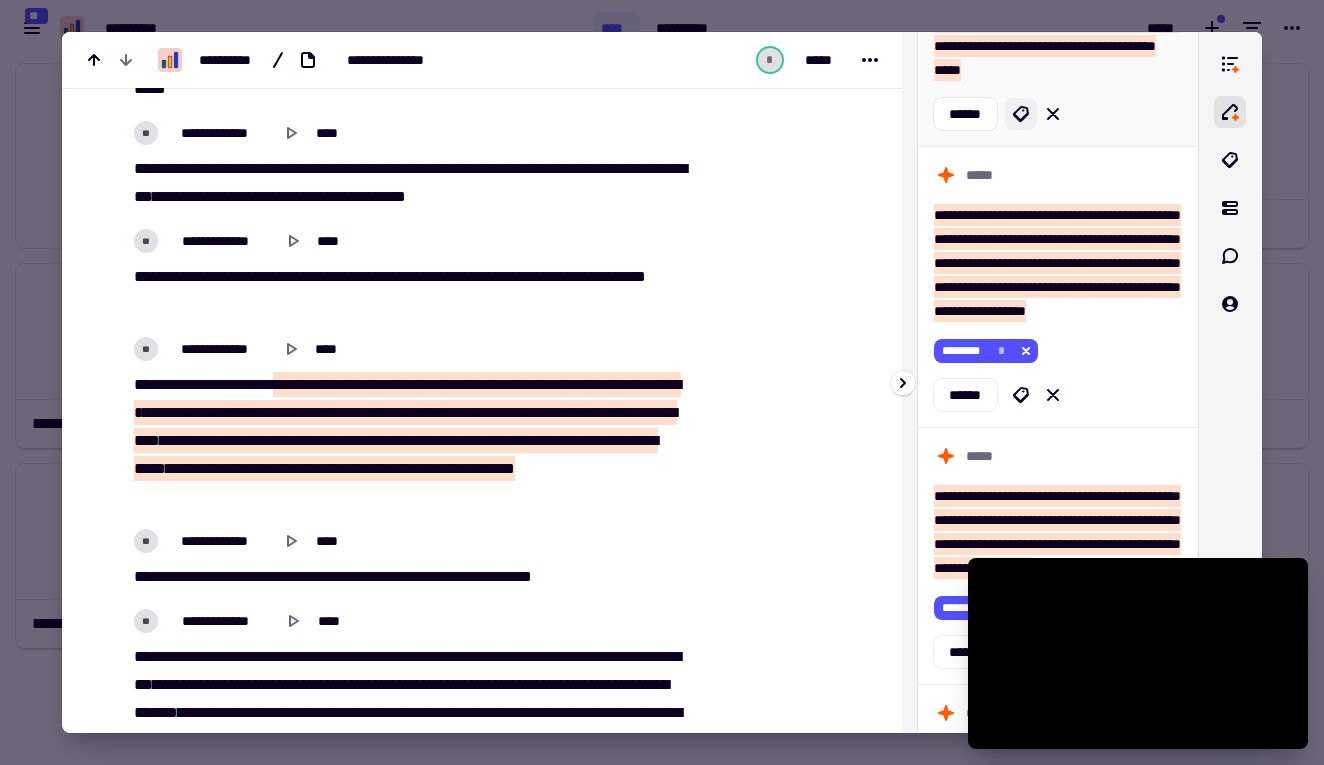 click 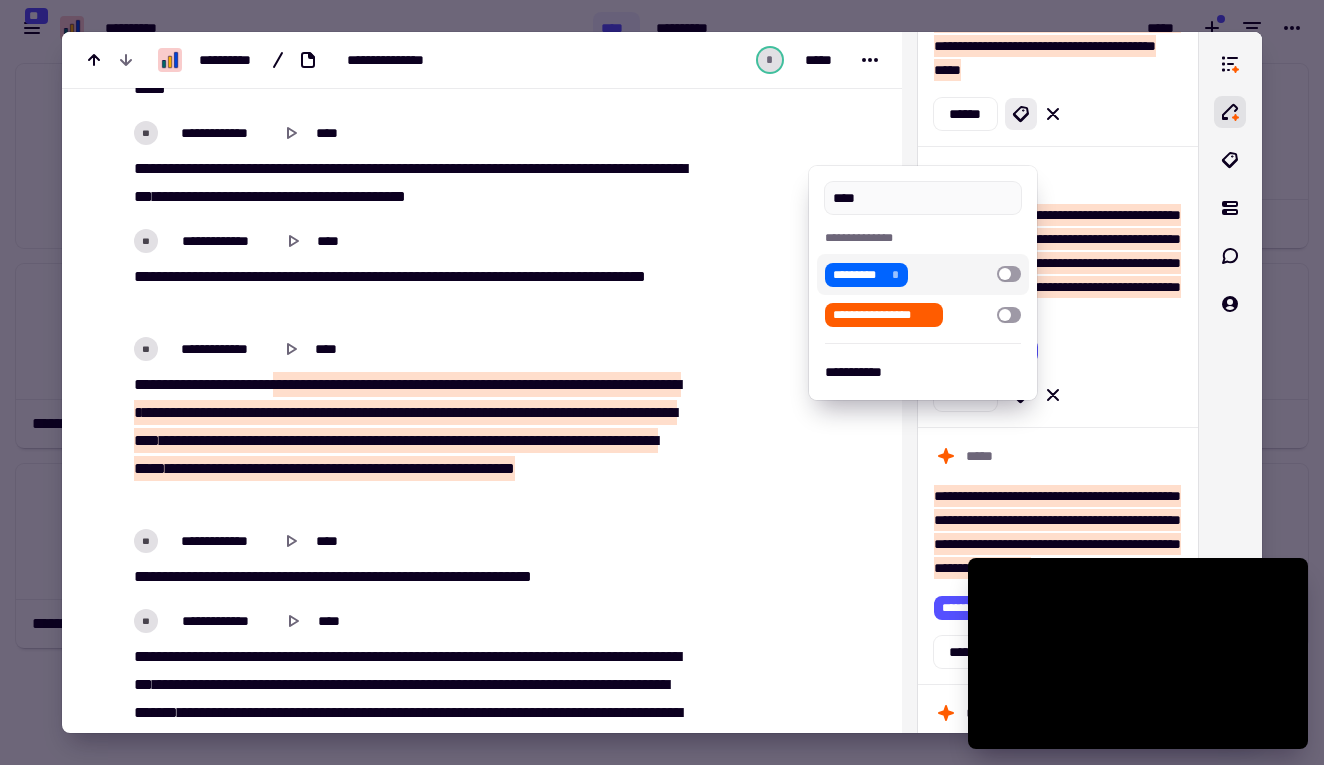 type on "****" 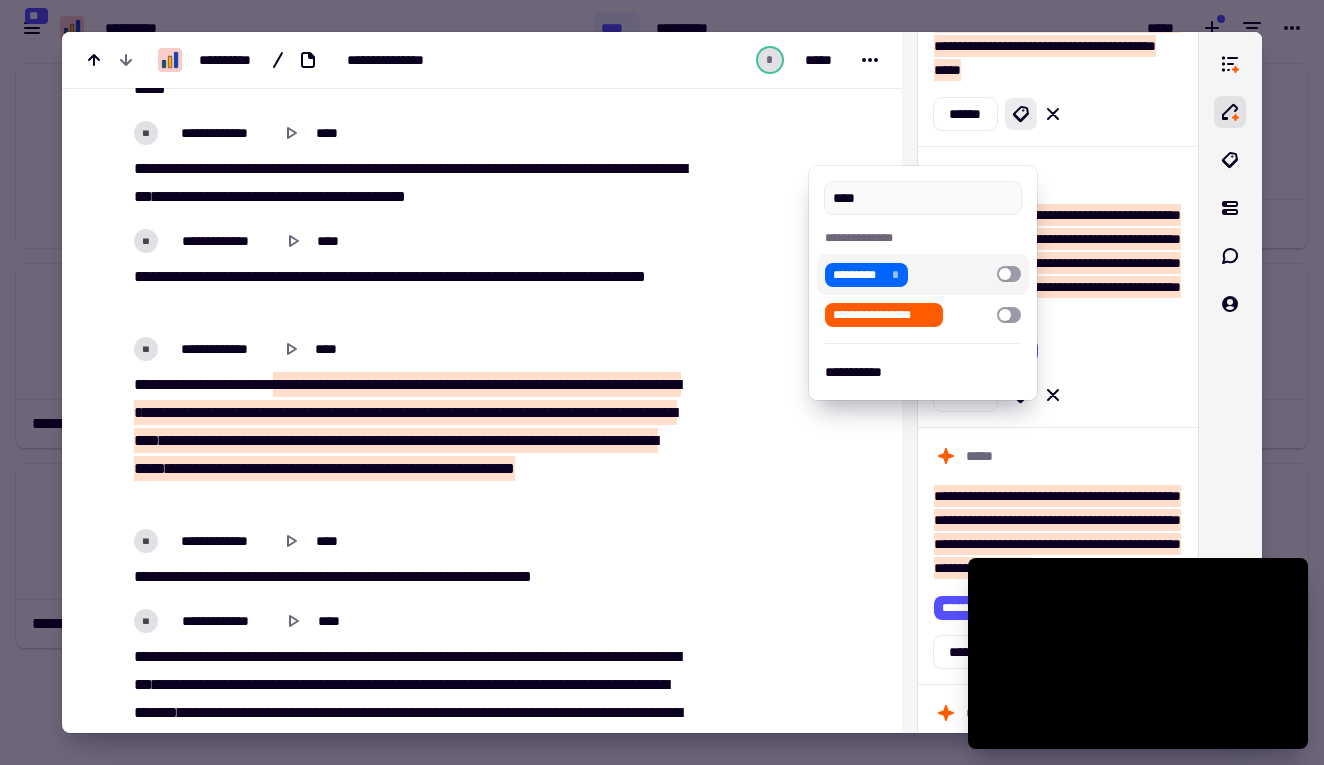 click at bounding box center [1009, 274] 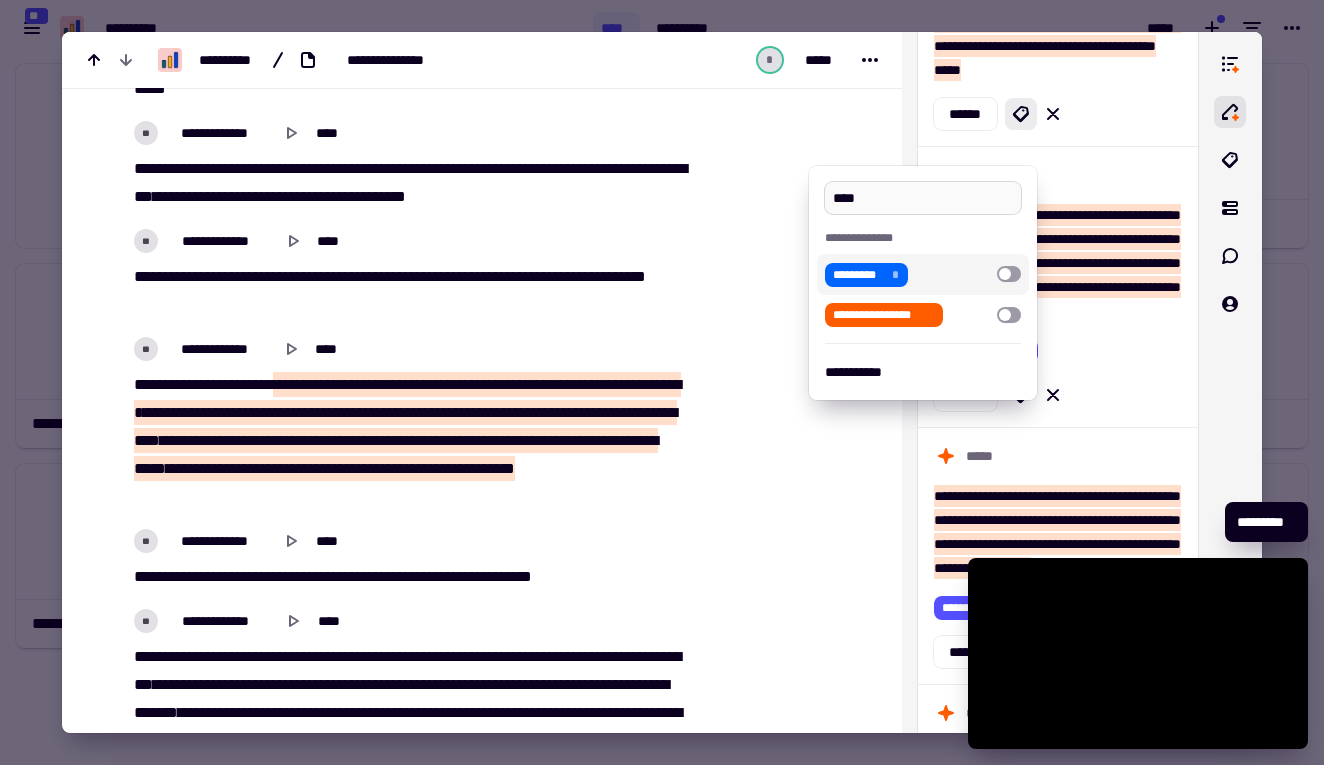 click on "****" at bounding box center (922, 198) 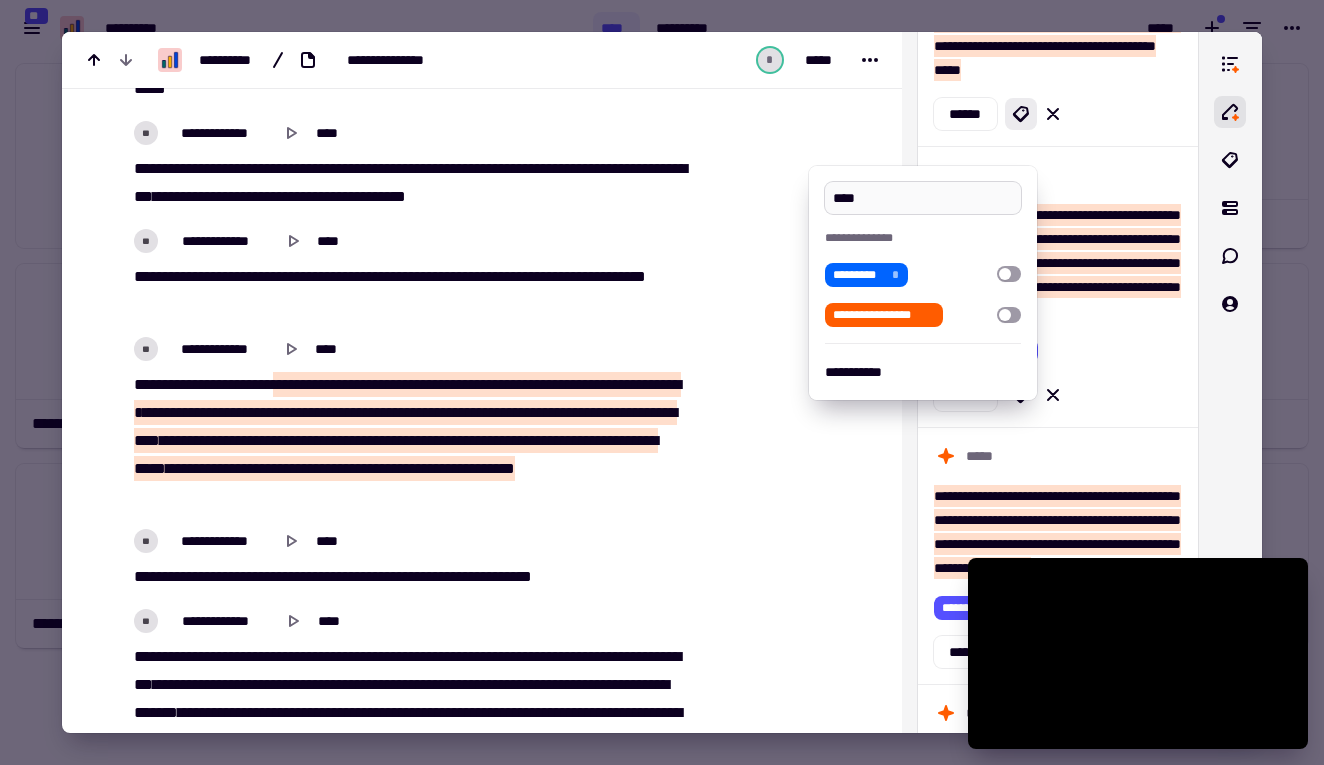 click on "****" at bounding box center [922, 198] 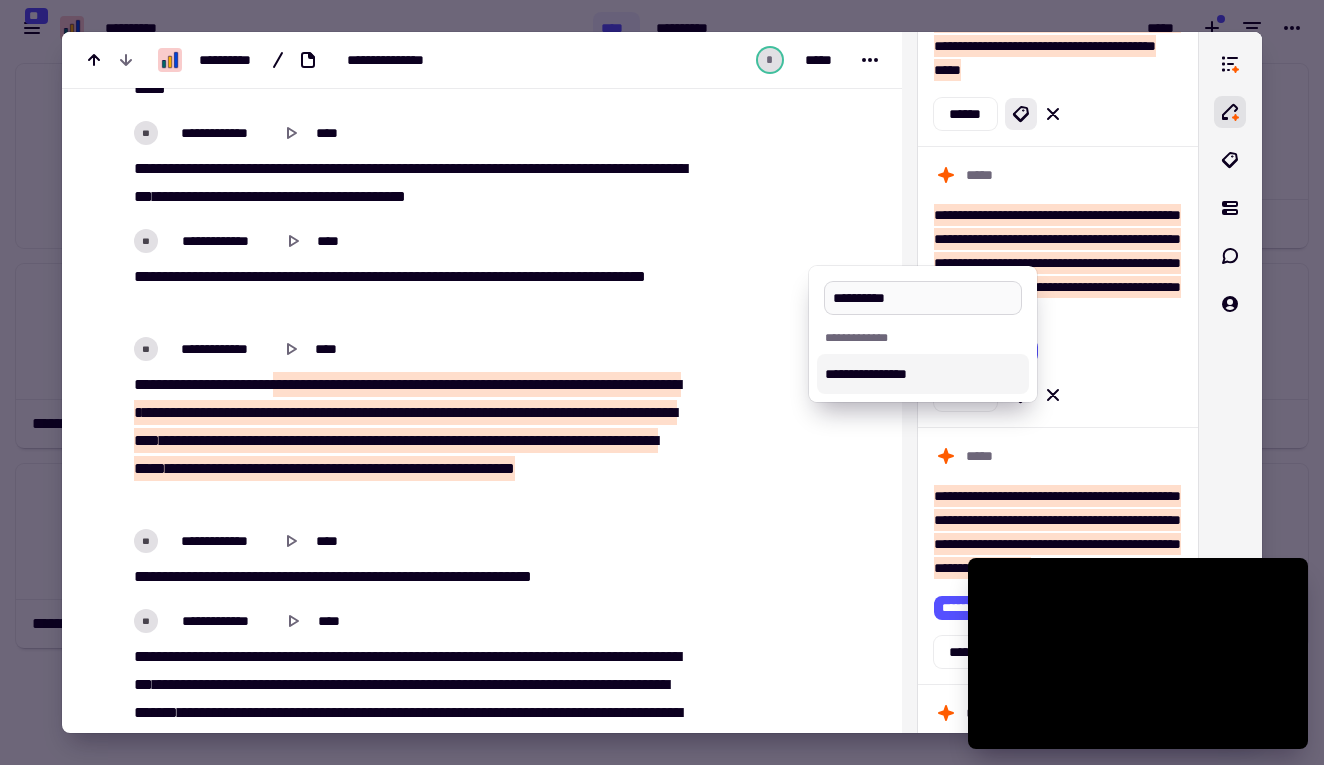 type on "**********" 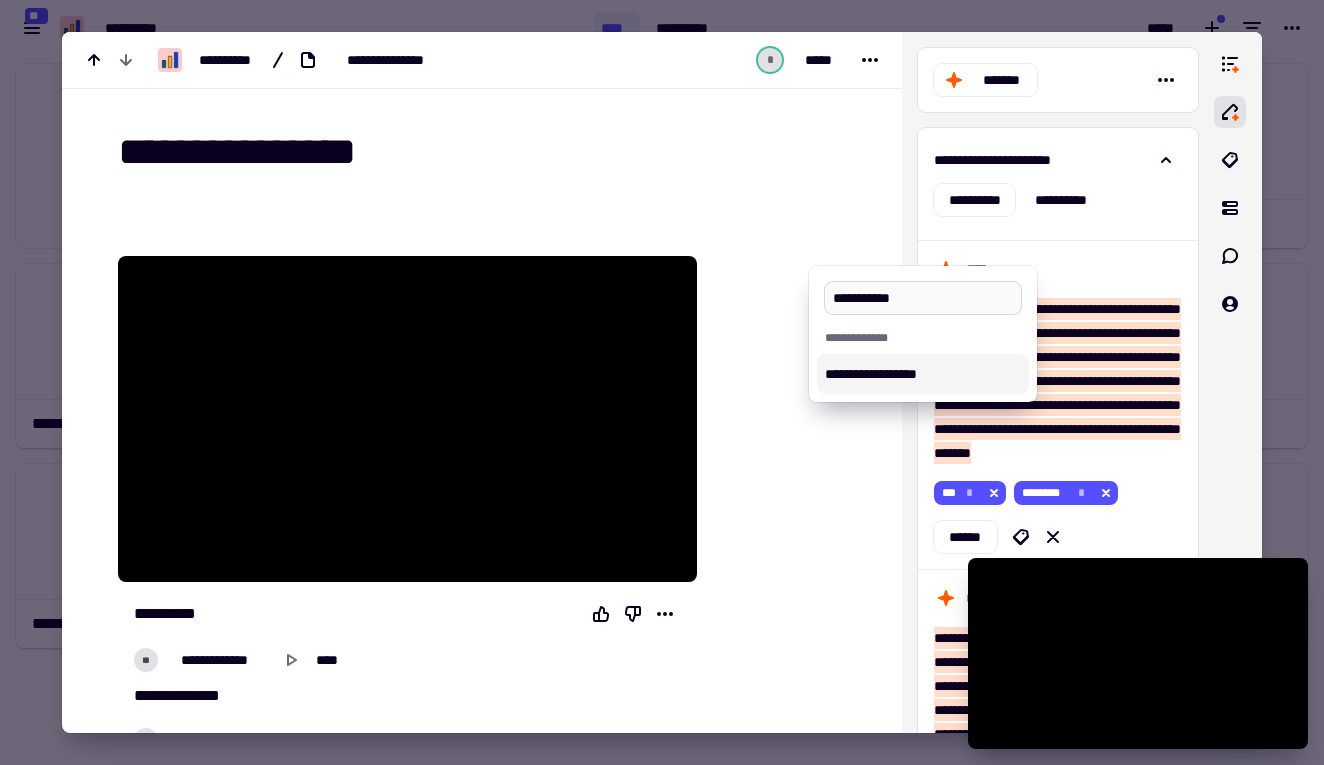 scroll, scrollTop: 0, scrollLeft: 0, axis: both 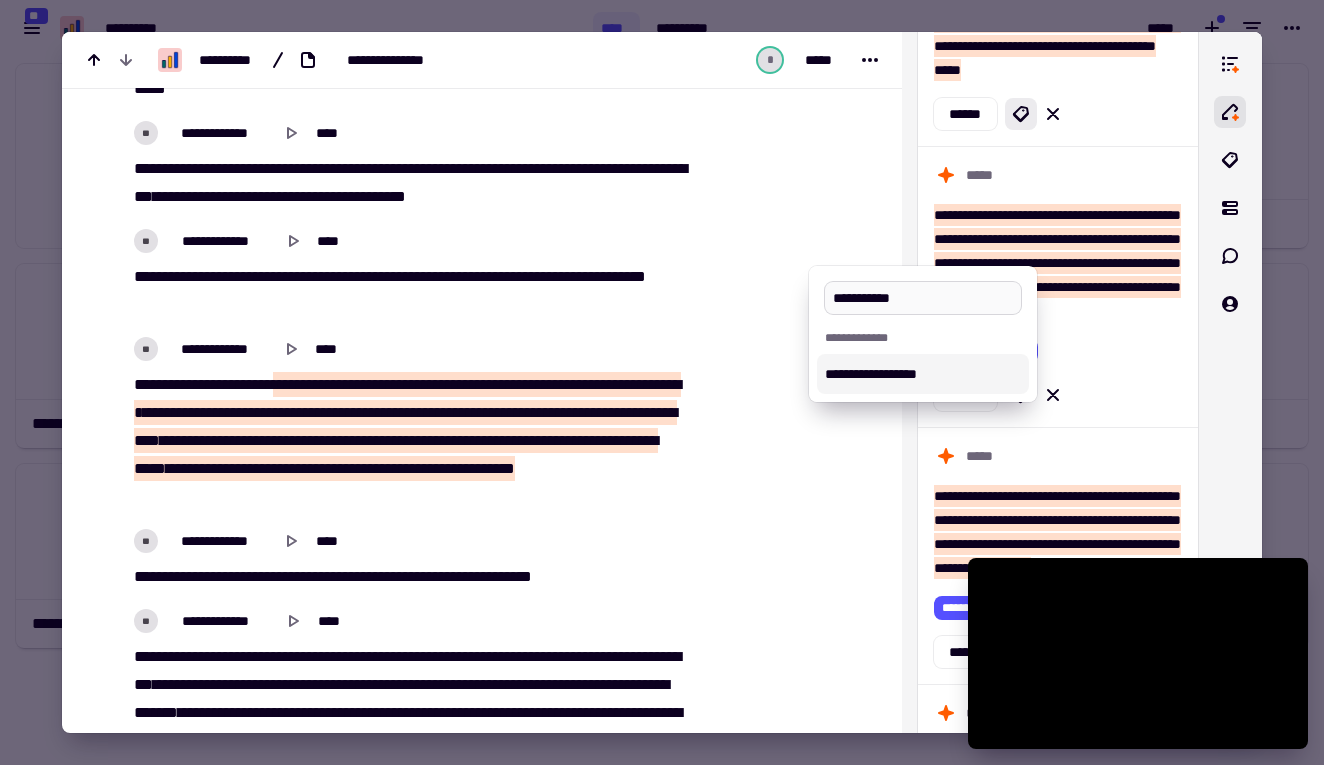 click on "**********" at bounding box center [922, 298] 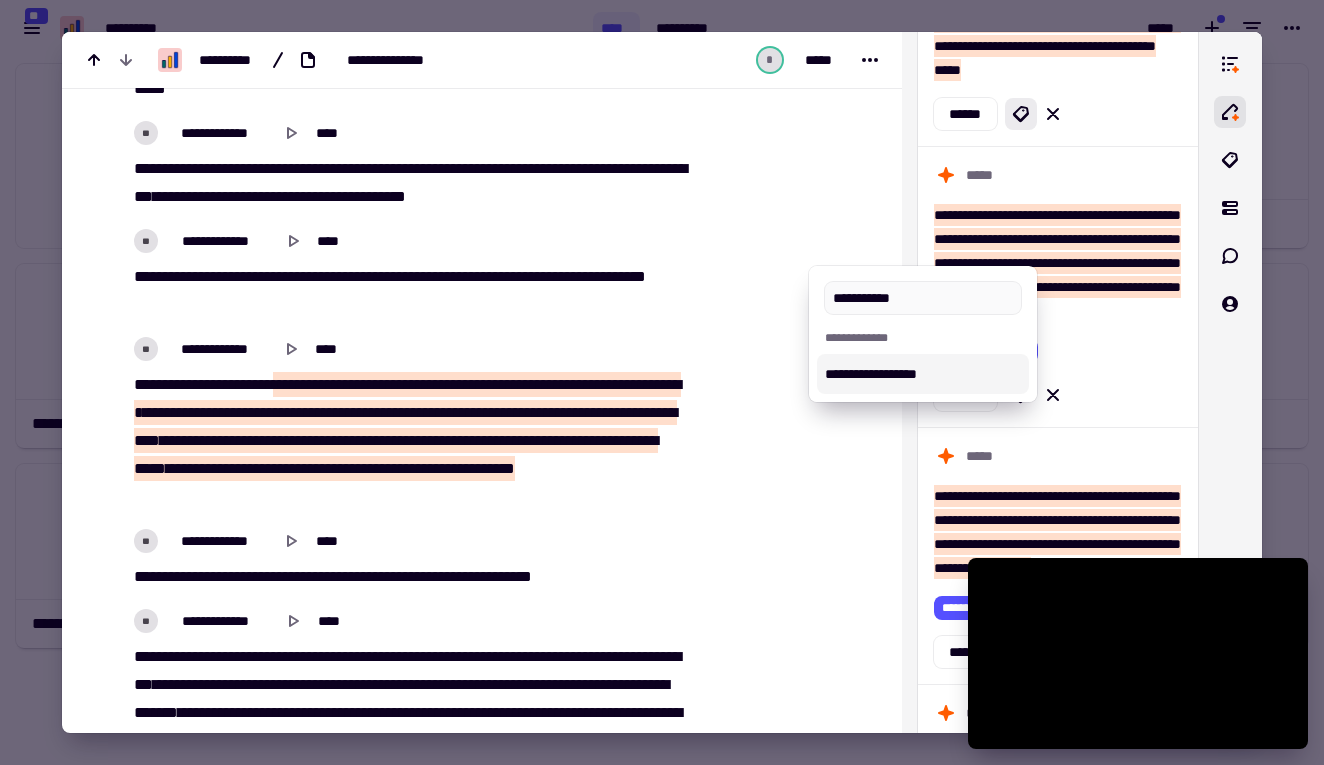 type on "**********" 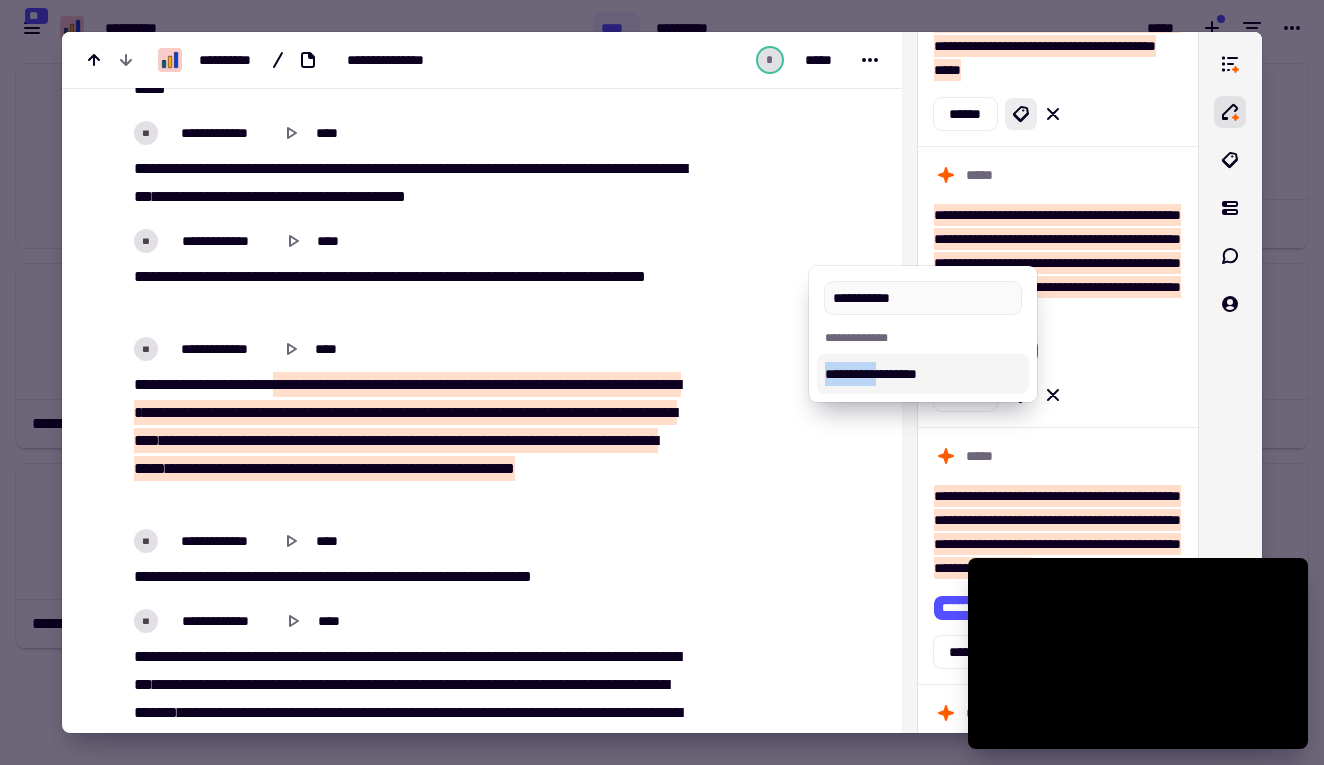 click on "**********" at bounding box center (922, 374) 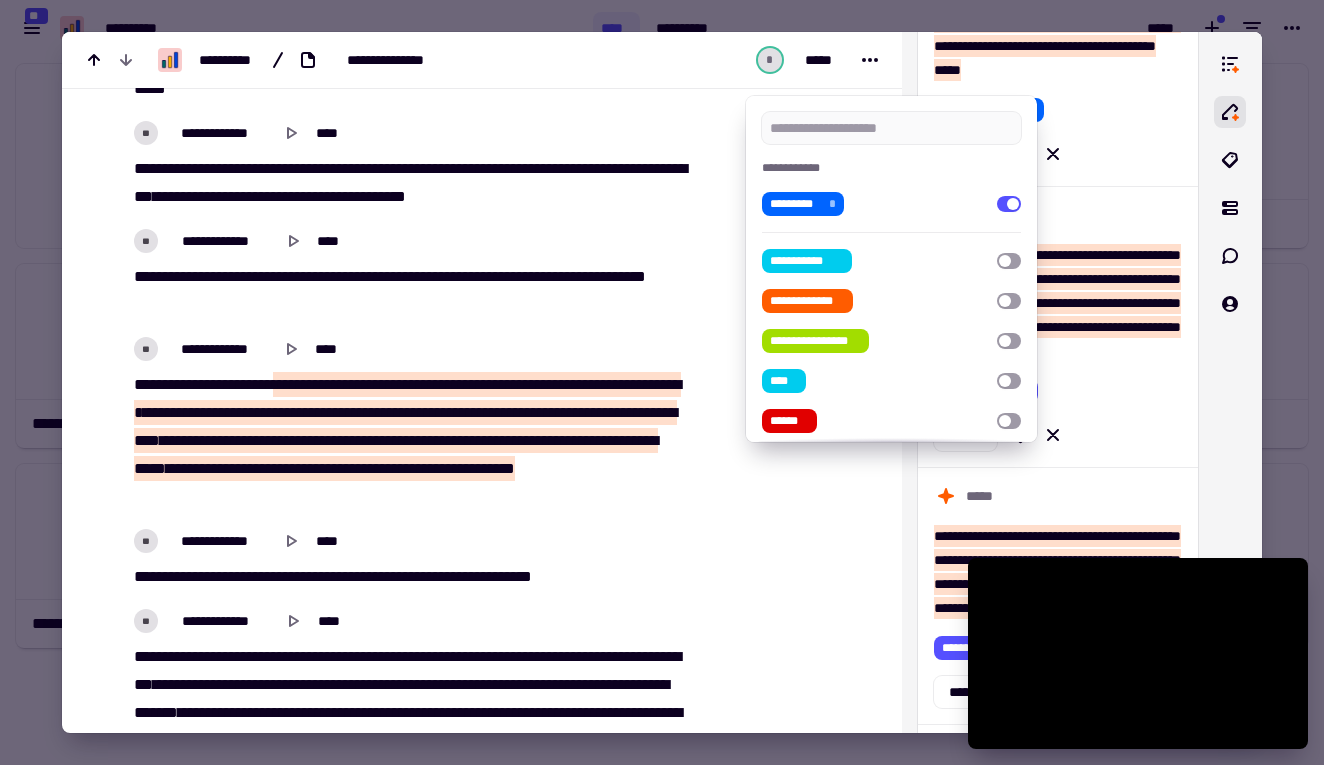 click at bounding box center [662, 382] 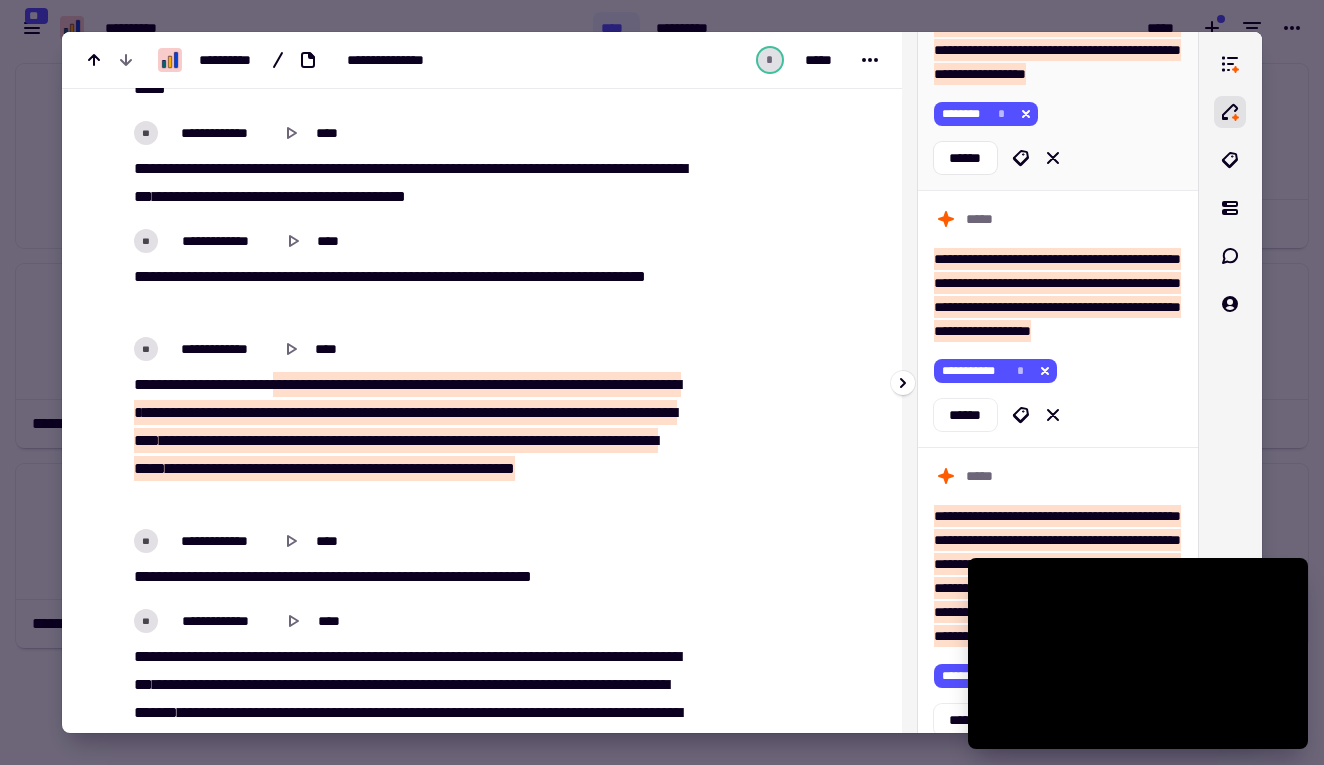 scroll, scrollTop: 2857, scrollLeft: 0, axis: vertical 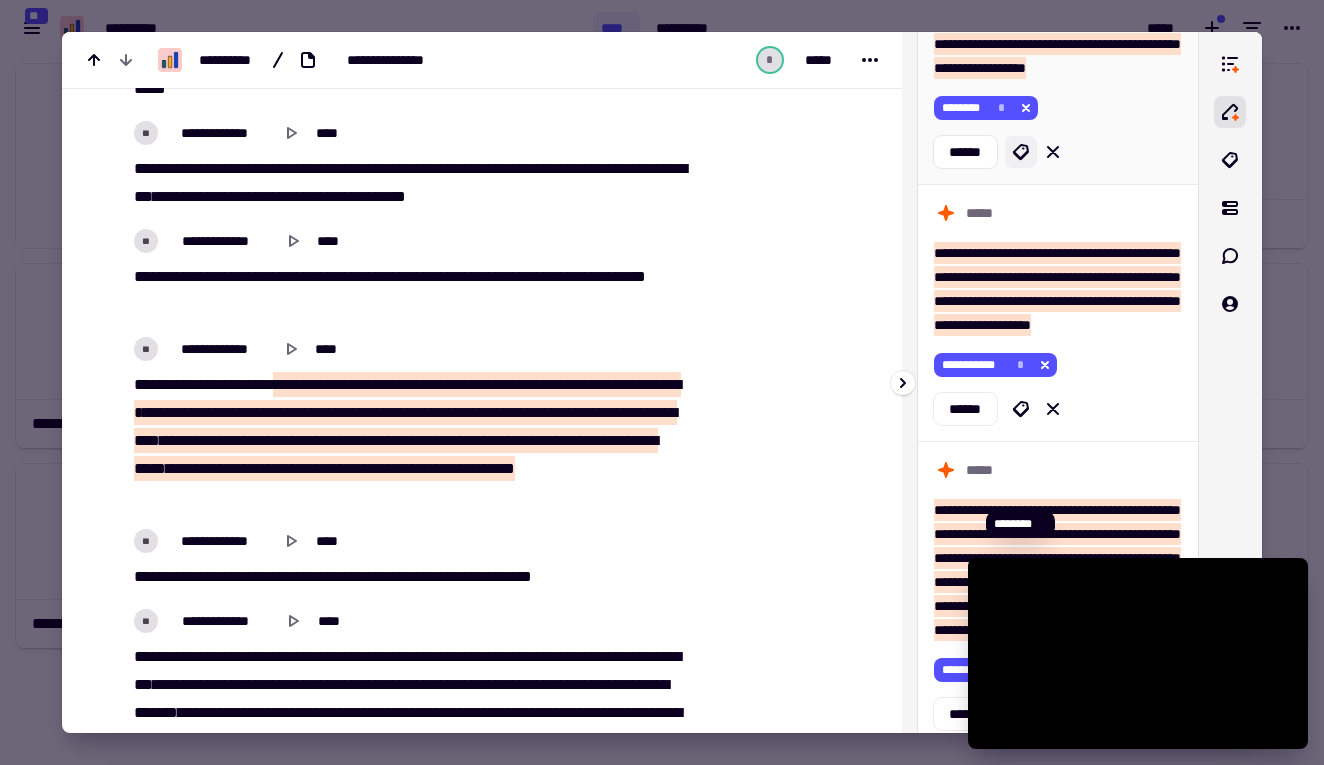 click 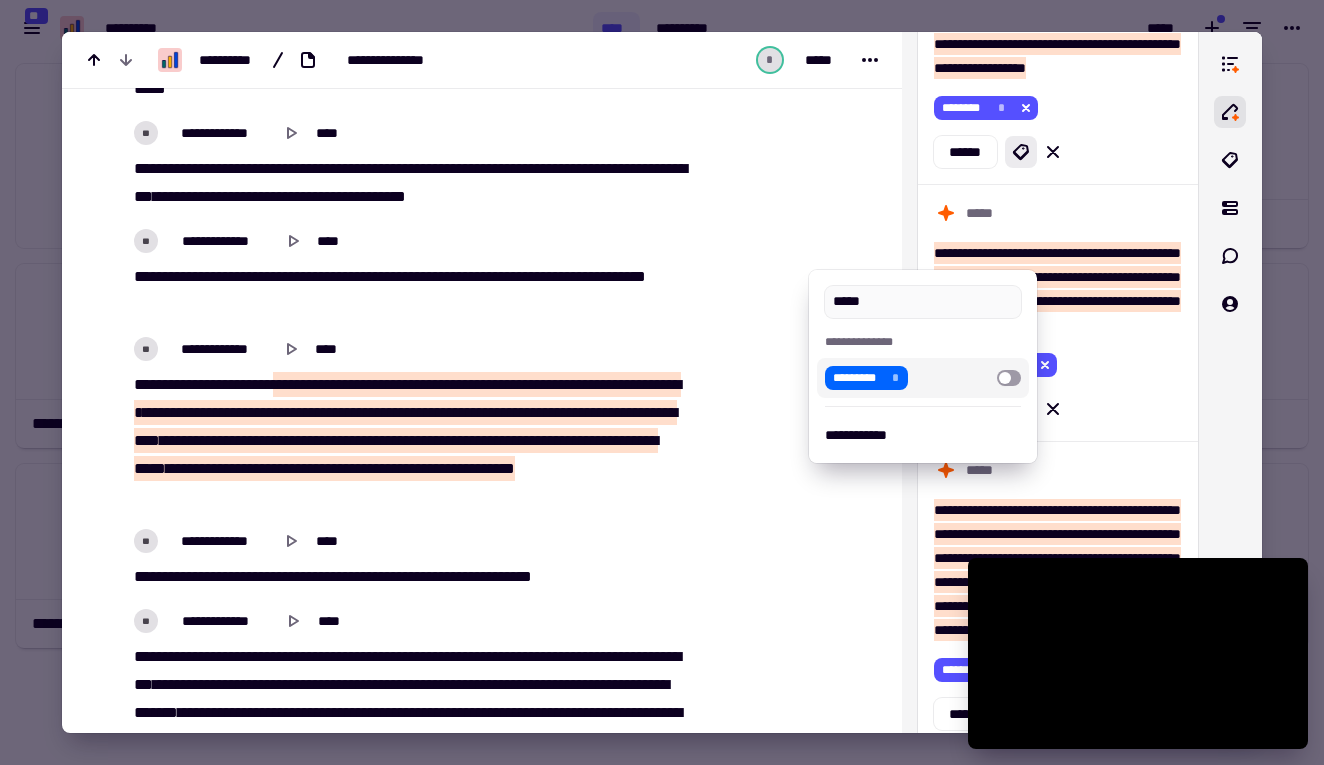 type on "*****" 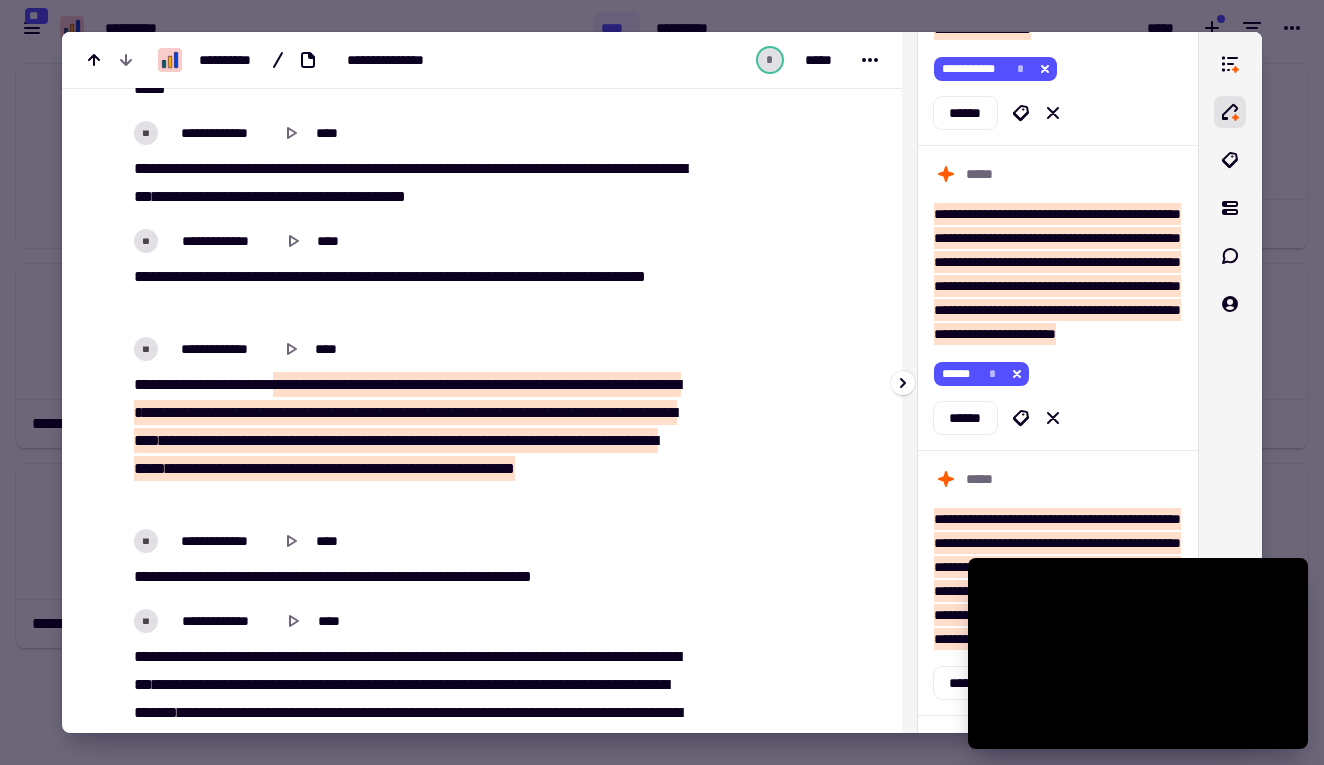 scroll, scrollTop: 3172, scrollLeft: 0, axis: vertical 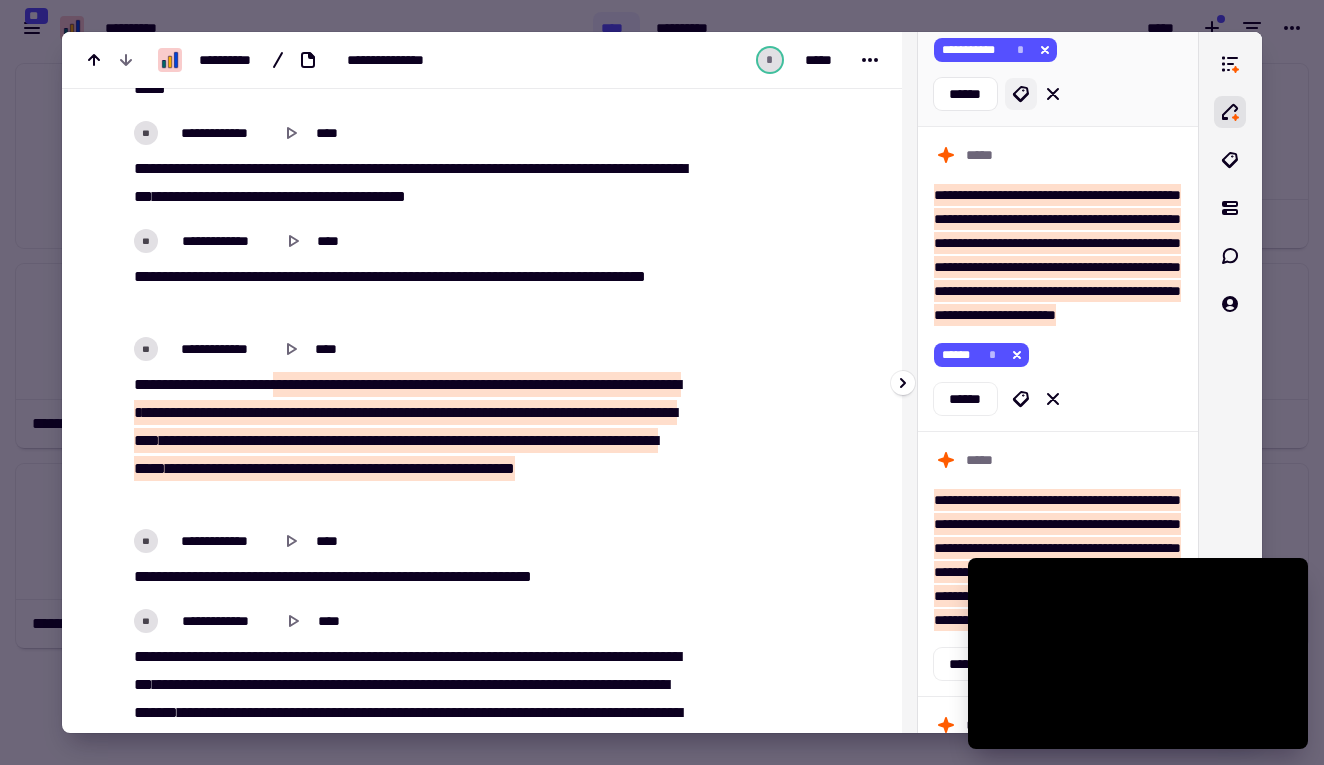 click 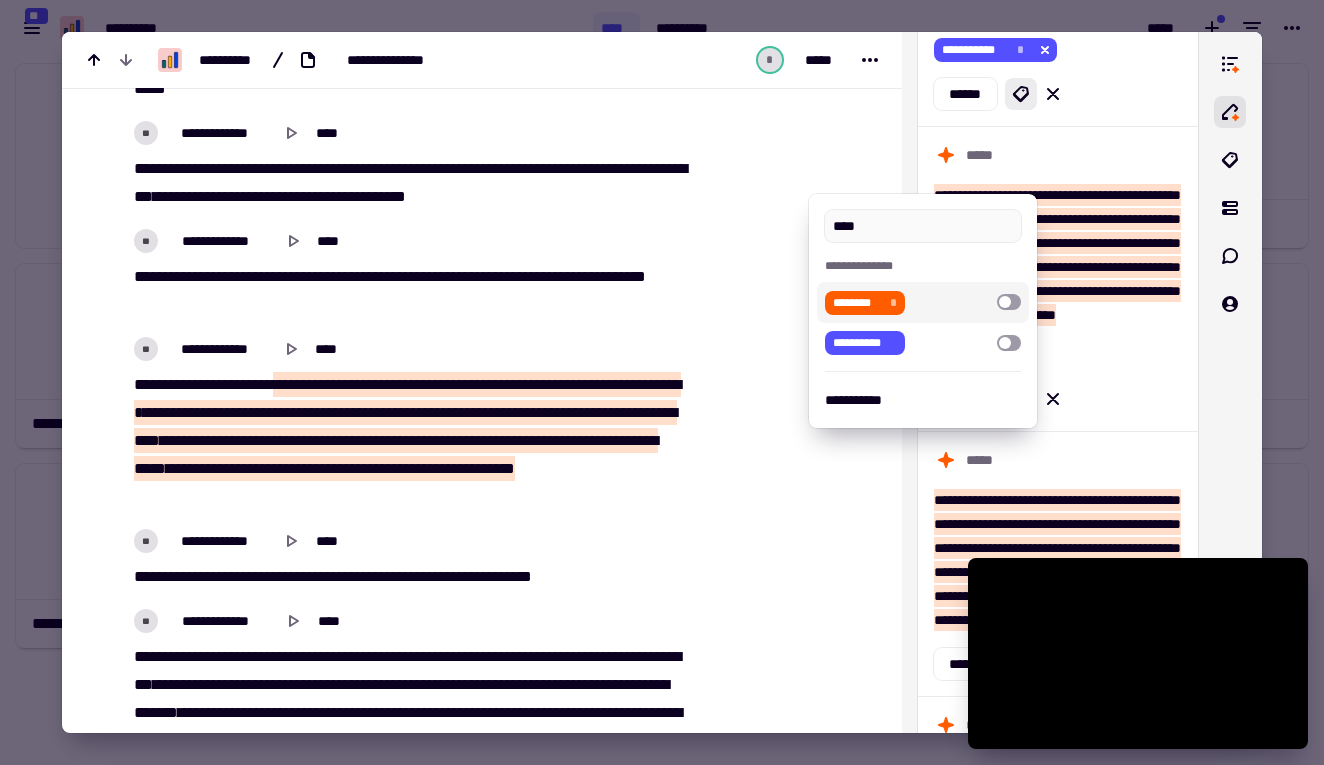 type on "****" 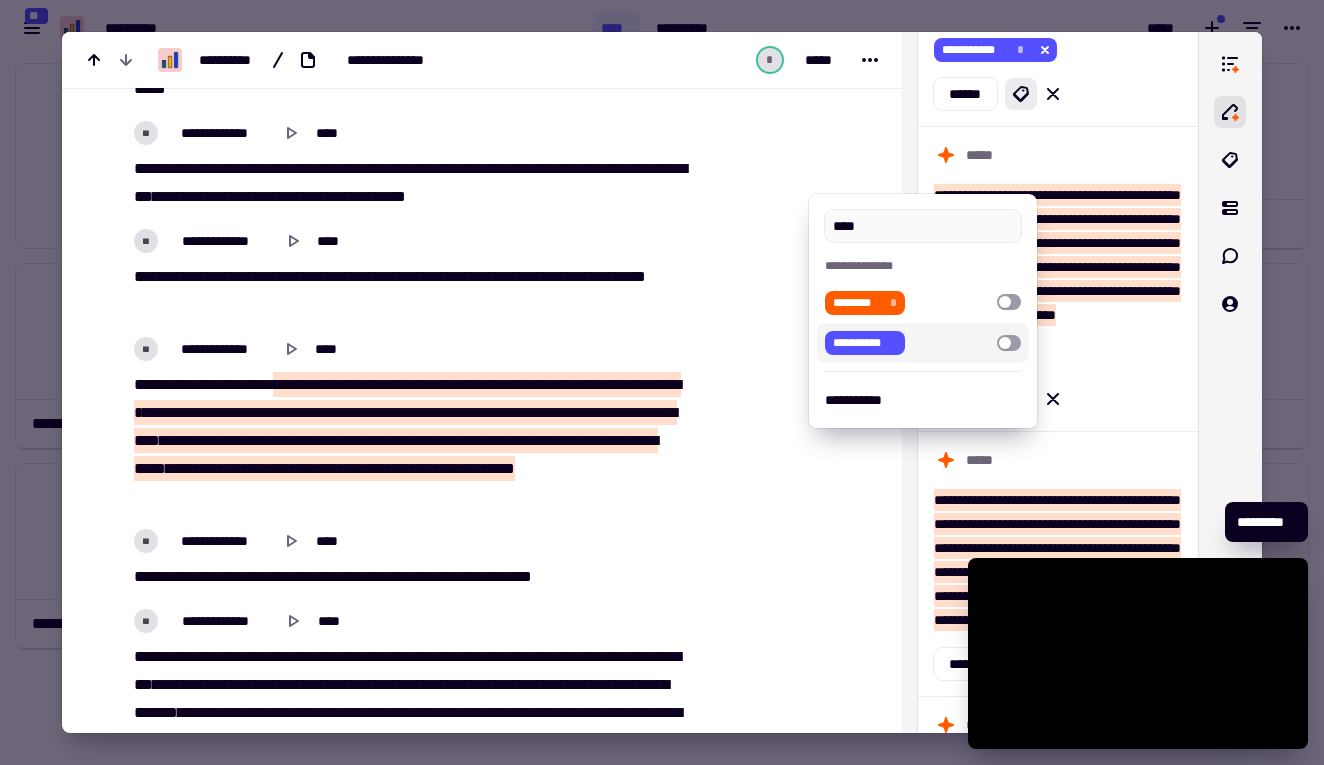 click at bounding box center (662, 382) 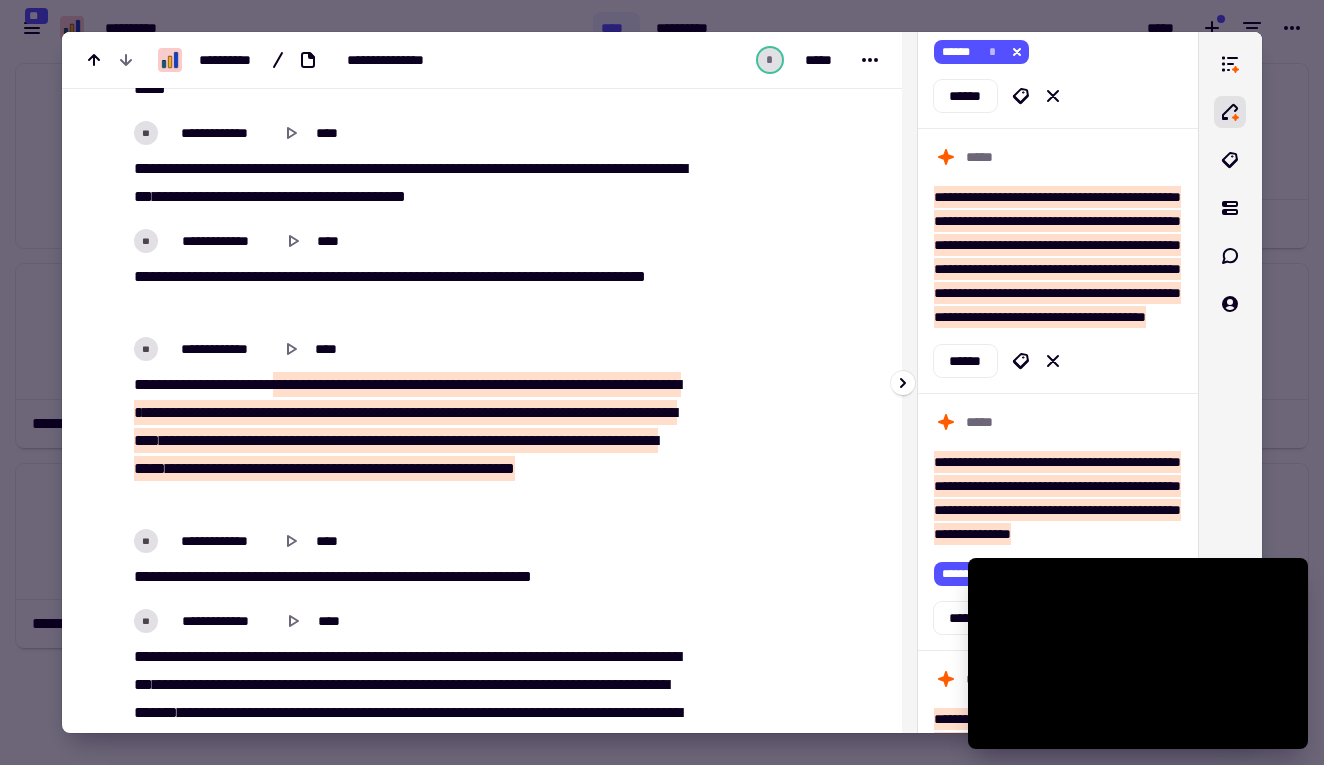 scroll, scrollTop: 3477, scrollLeft: 0, axis: vertical 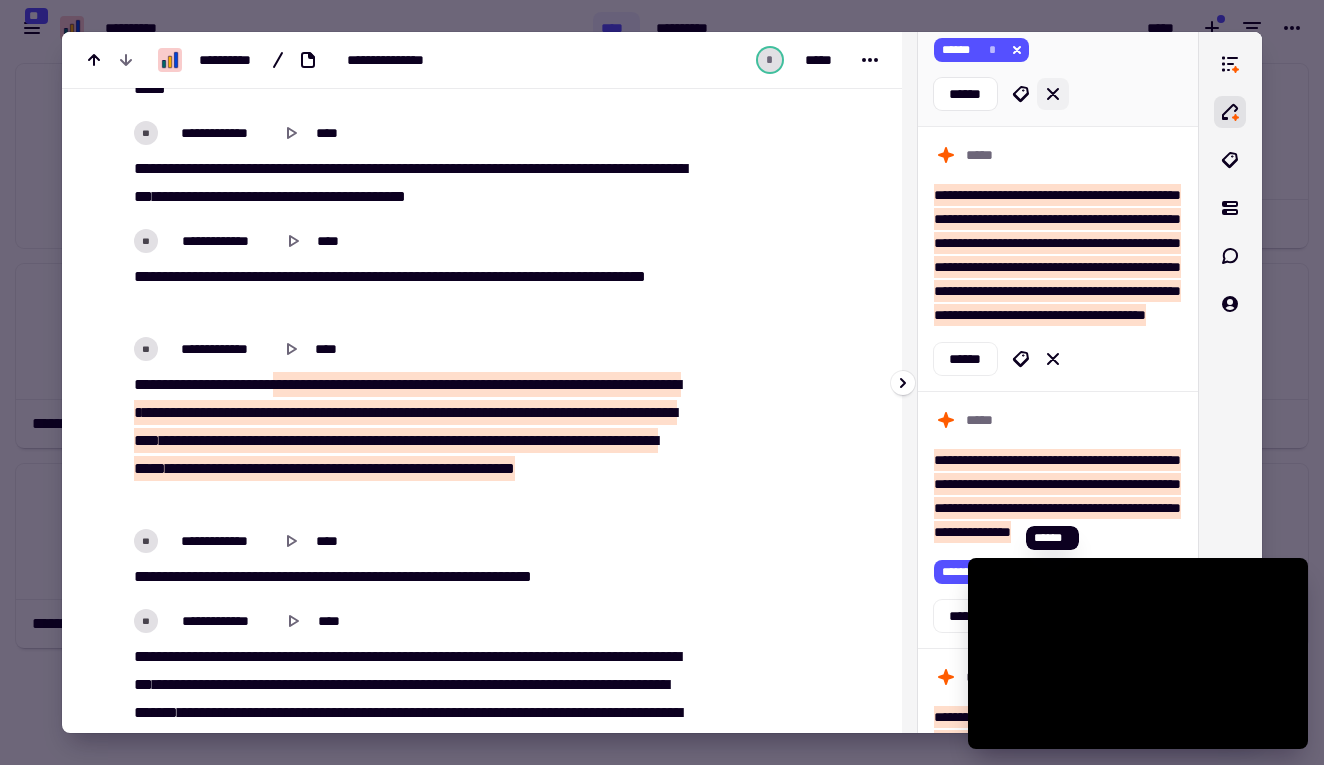click 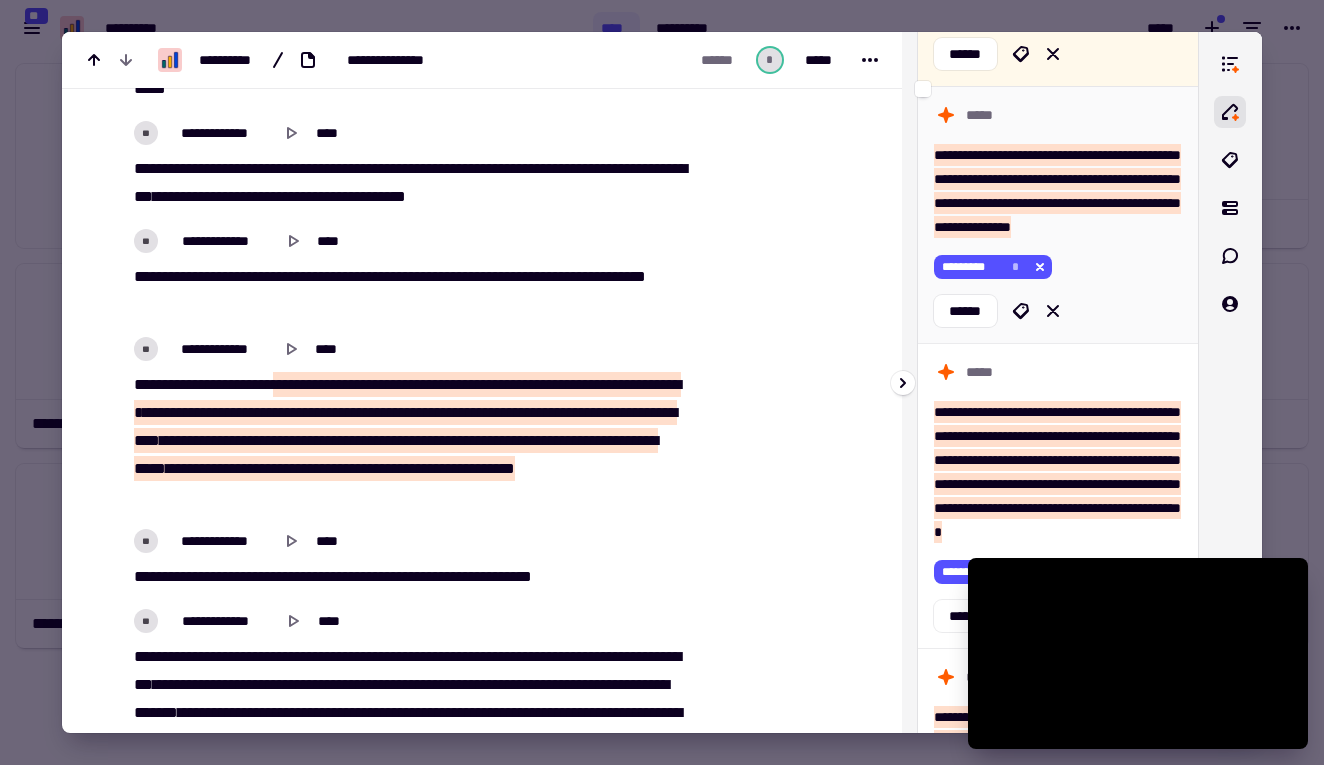 scroll, scrollTop: 14801, scrollLeft: 0, axis: vertical 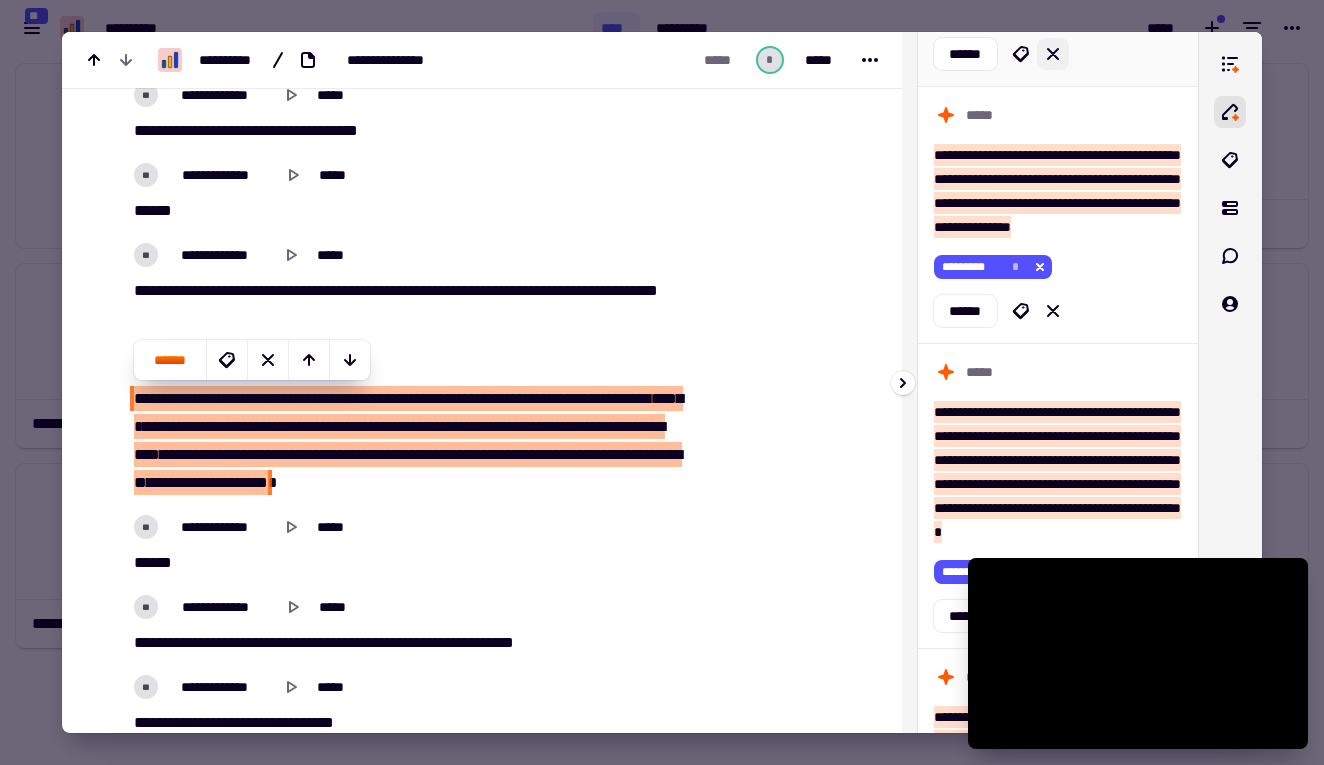 click 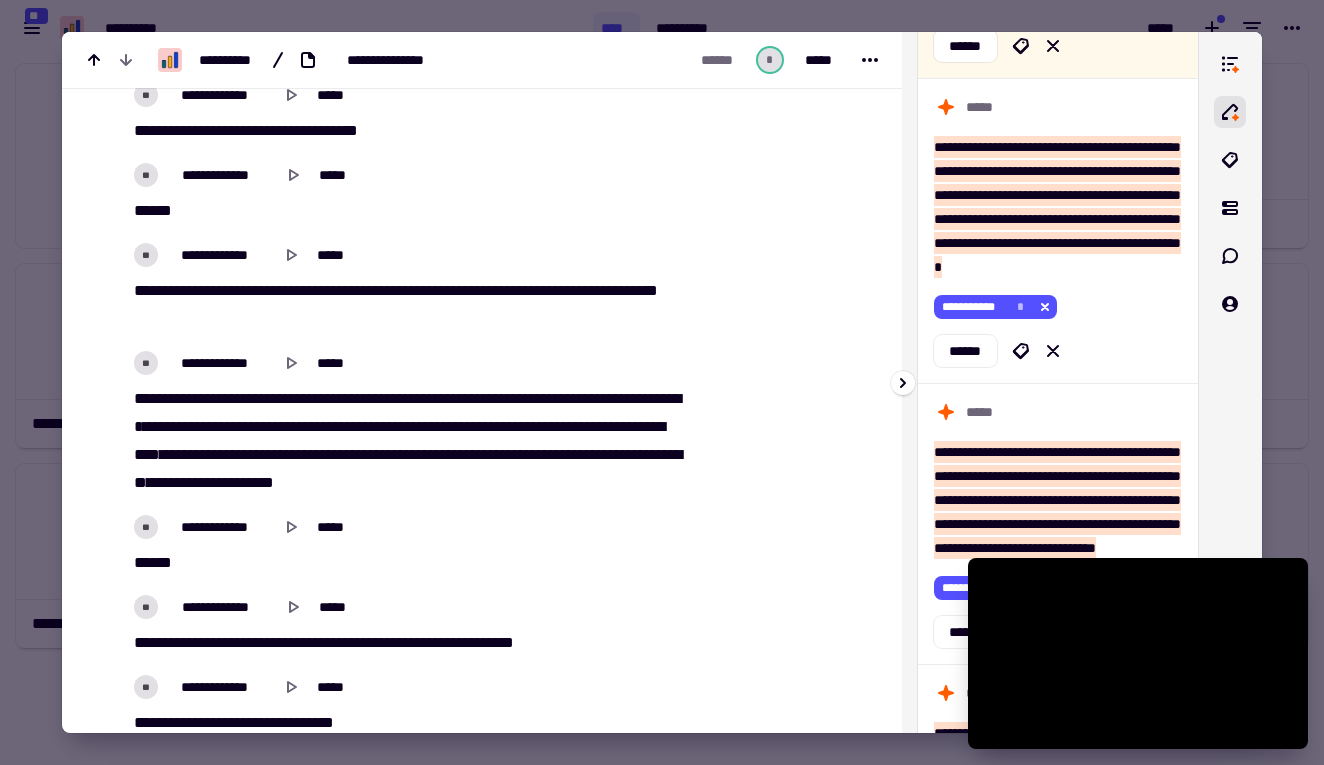 scroll, scrollTop: 16023, scrollLeft: 0, axis: vertical 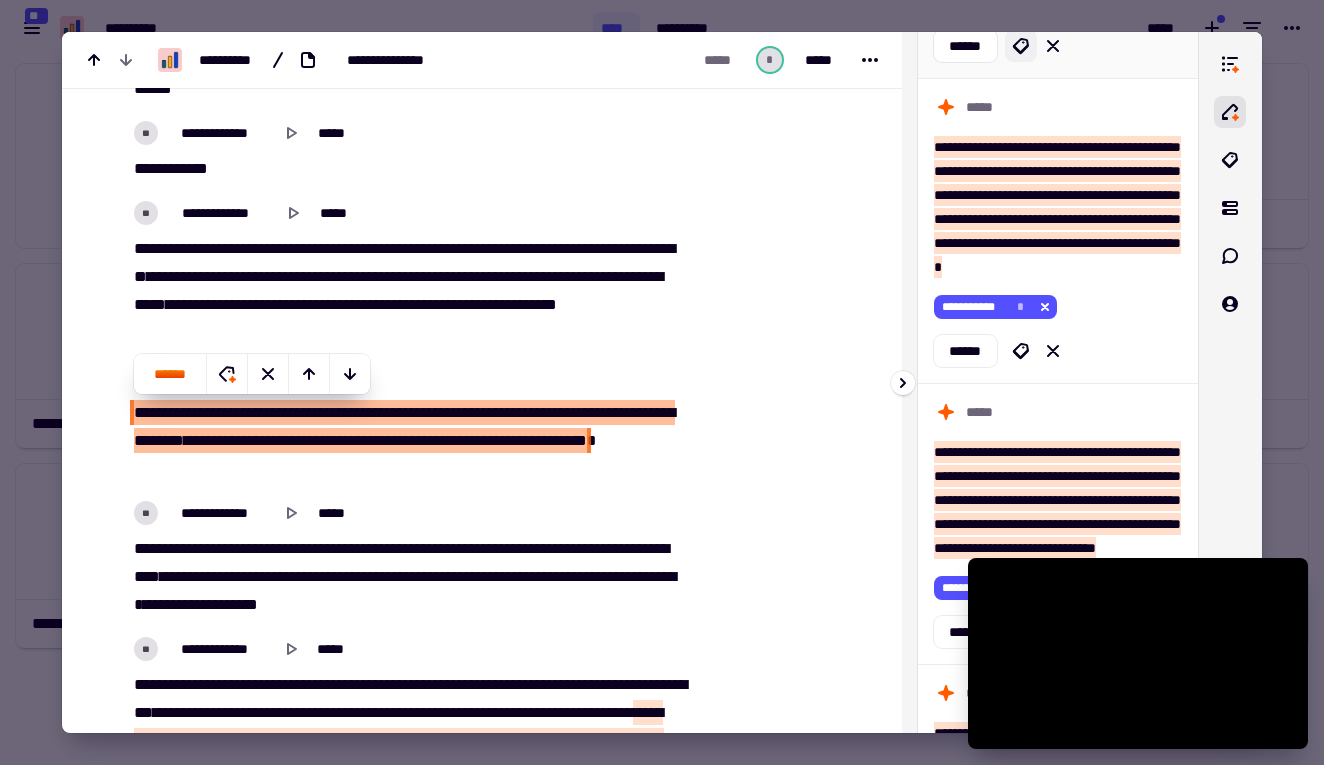 click 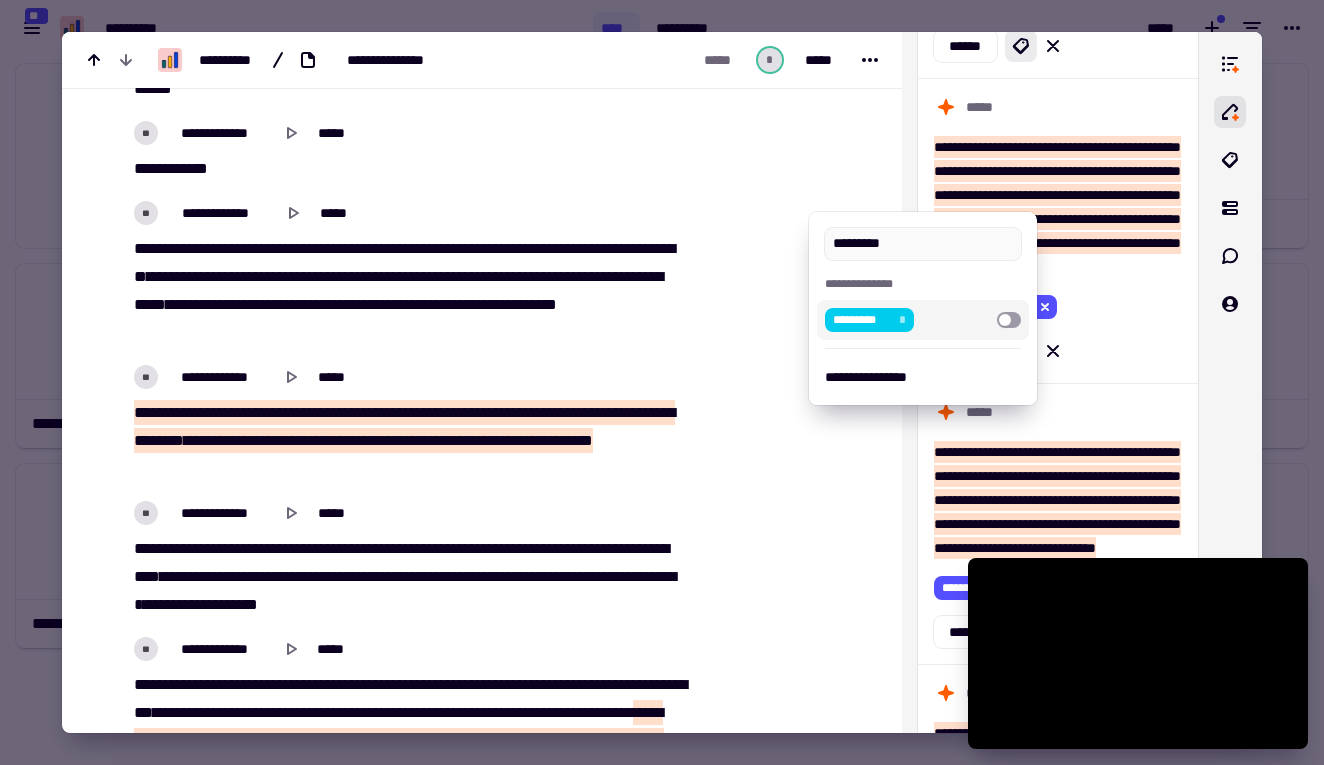 type on "*********" 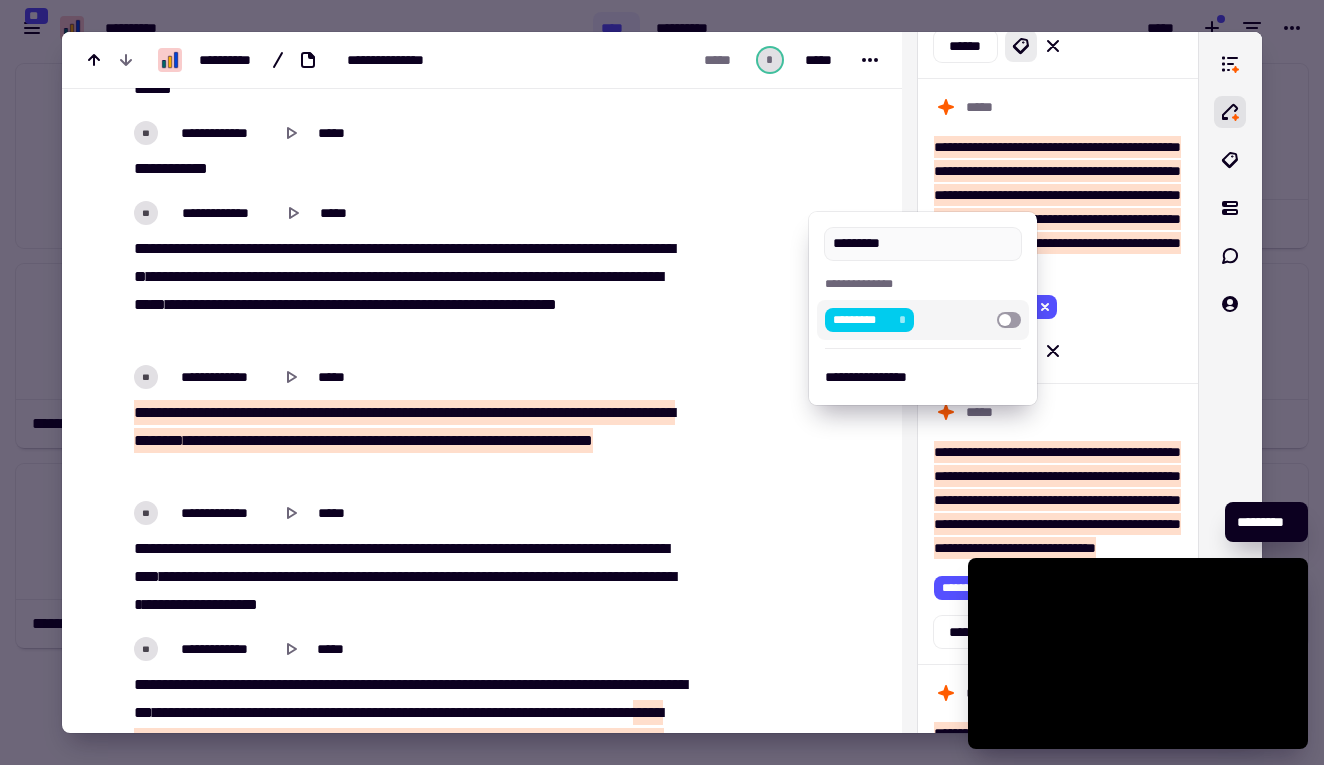 click at bounding box center [662, 382] 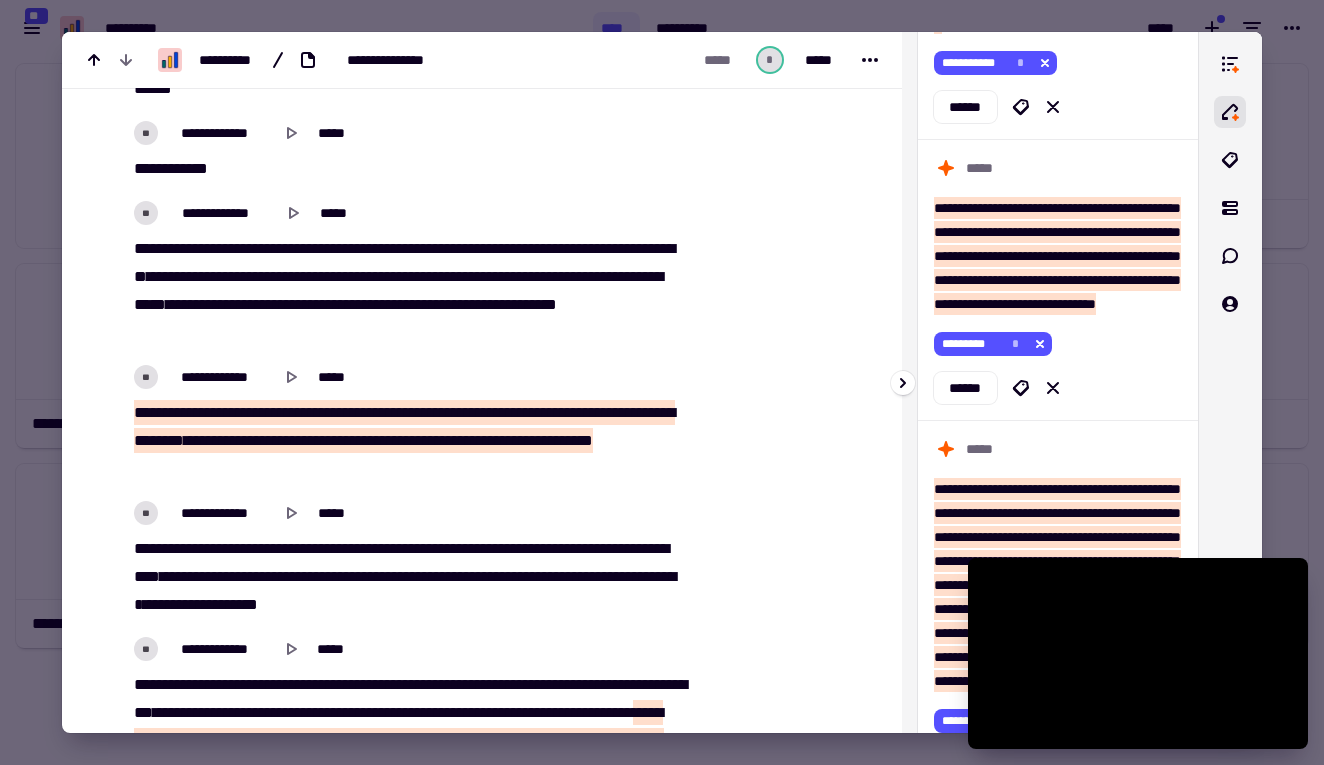 scroll, scrollTop: 3724, scrollLeft: 0, axis: vertical 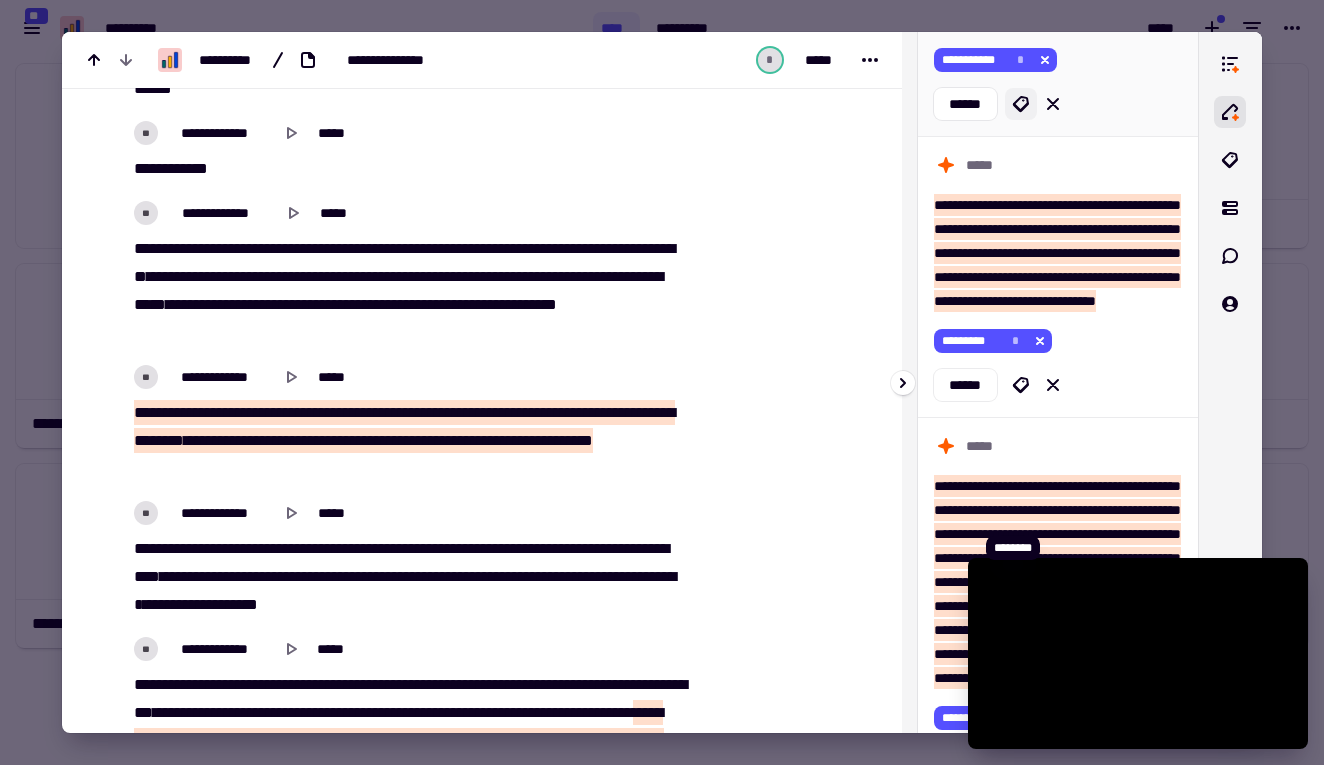 click 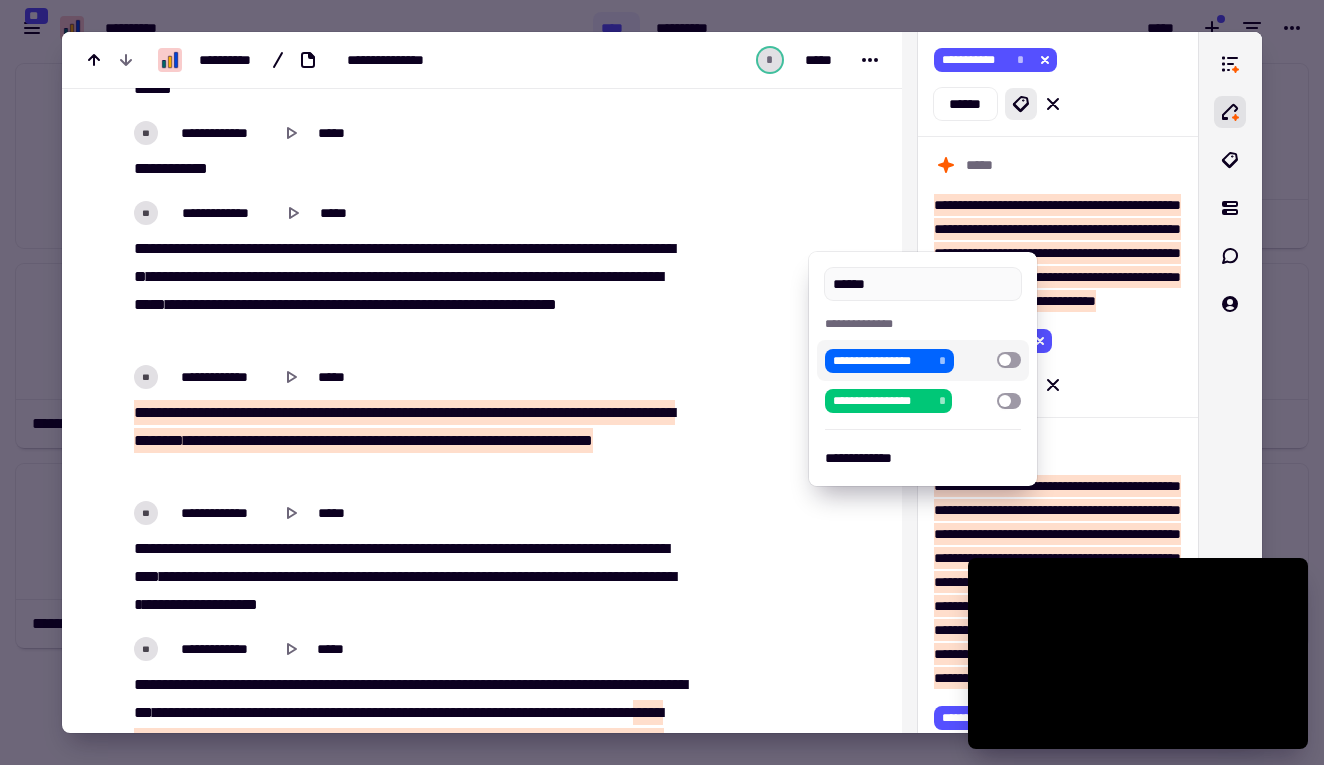type on "******" 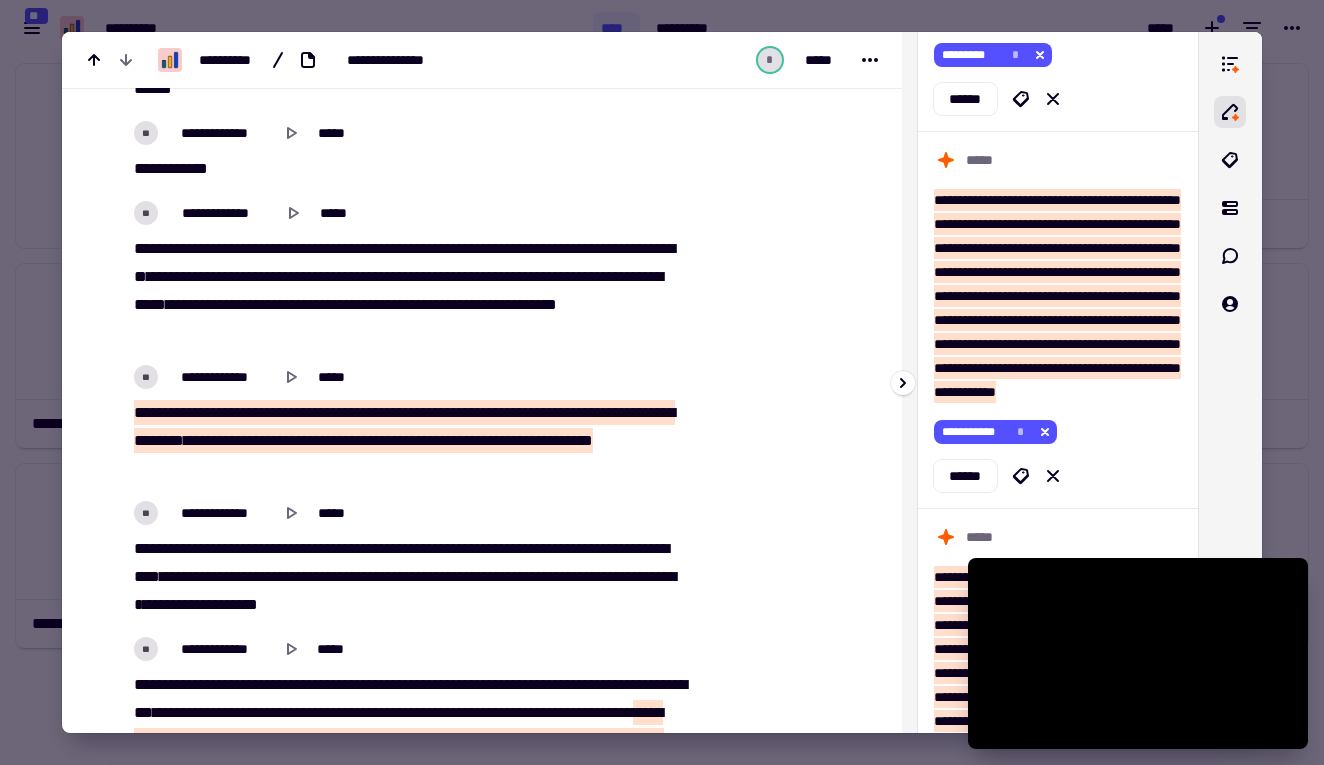 scroll, scrollTop: 3933, scrollLeft: 0, axis: vertical 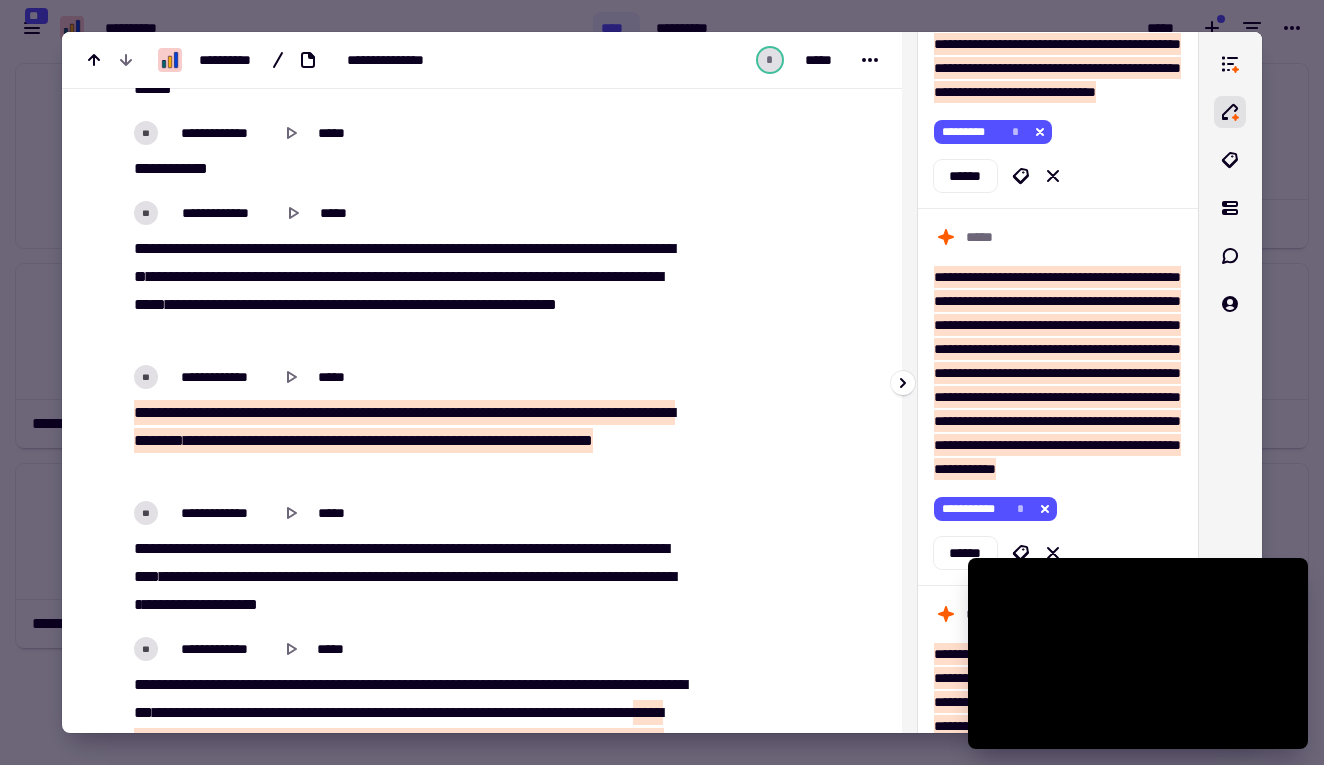 click 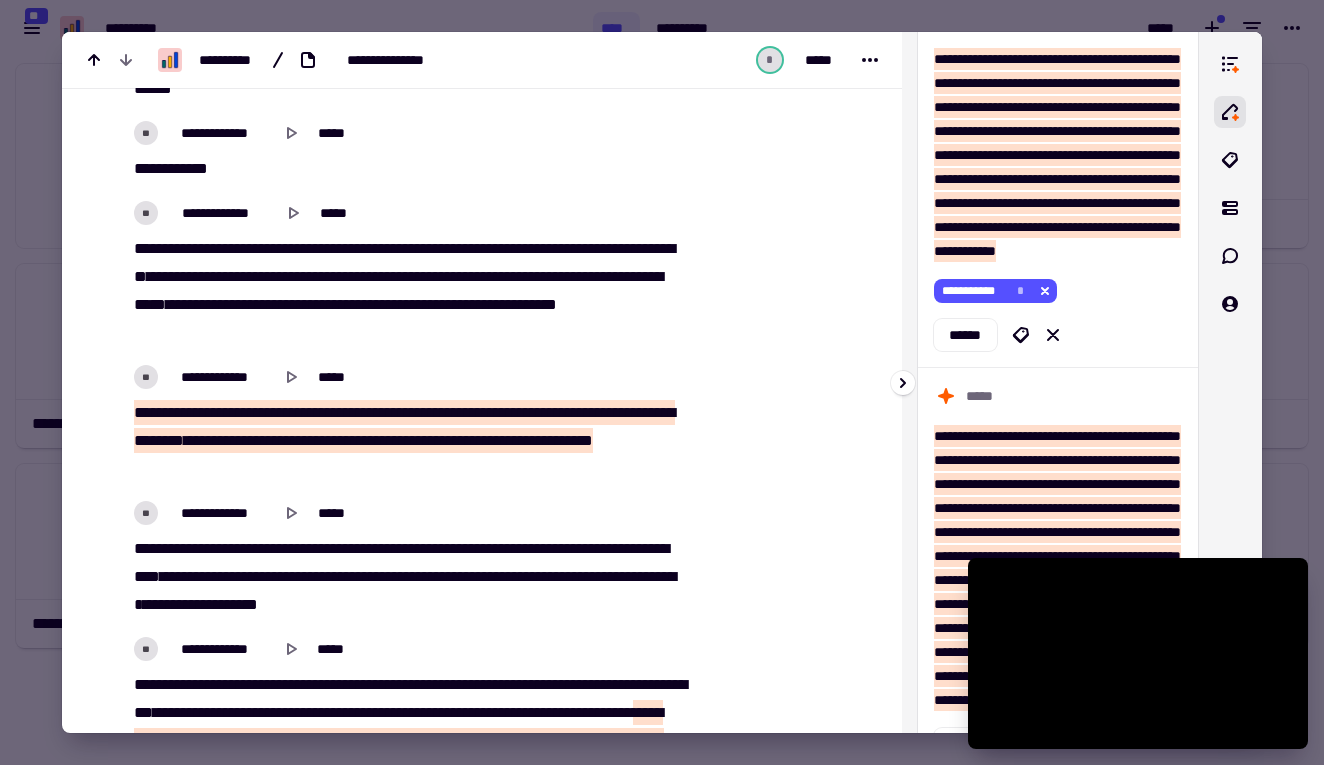 scroll, scrollTop: 4175, scrollLeft: 0, axis: vertical 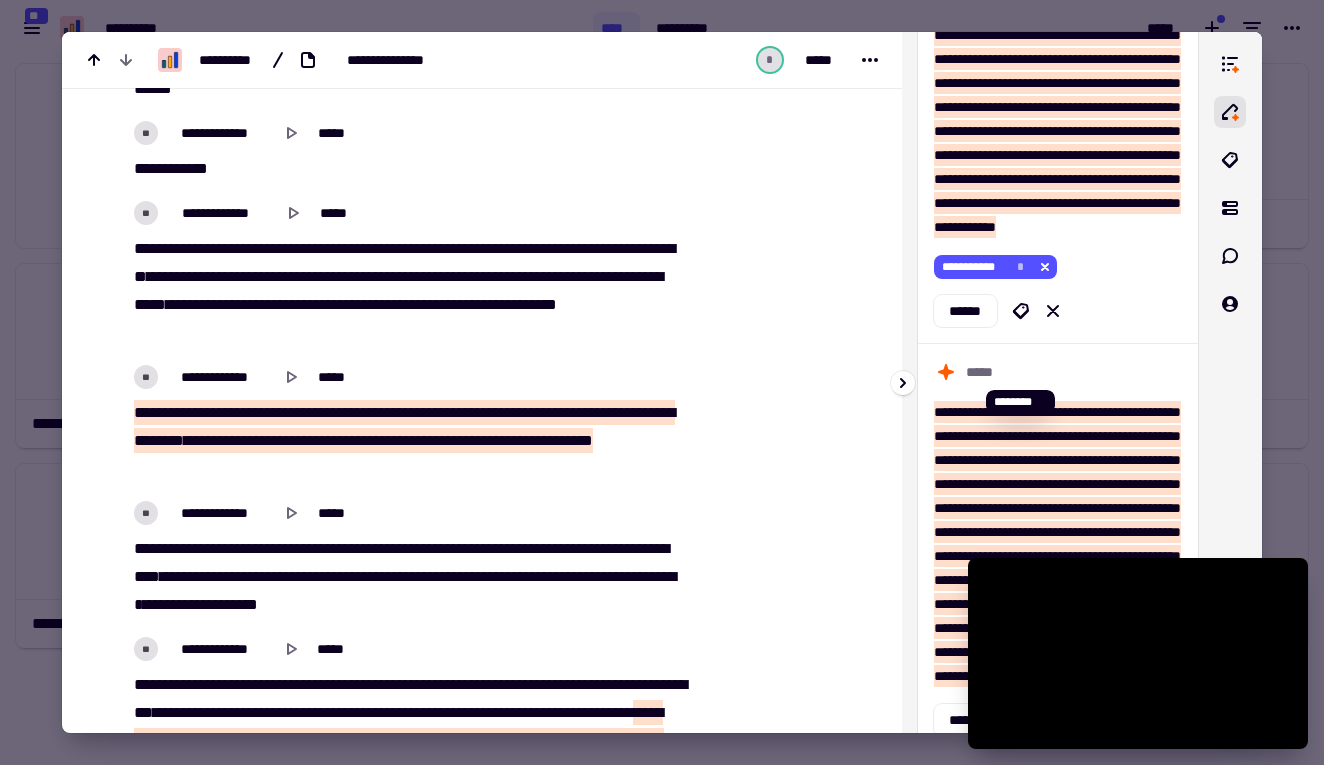 click 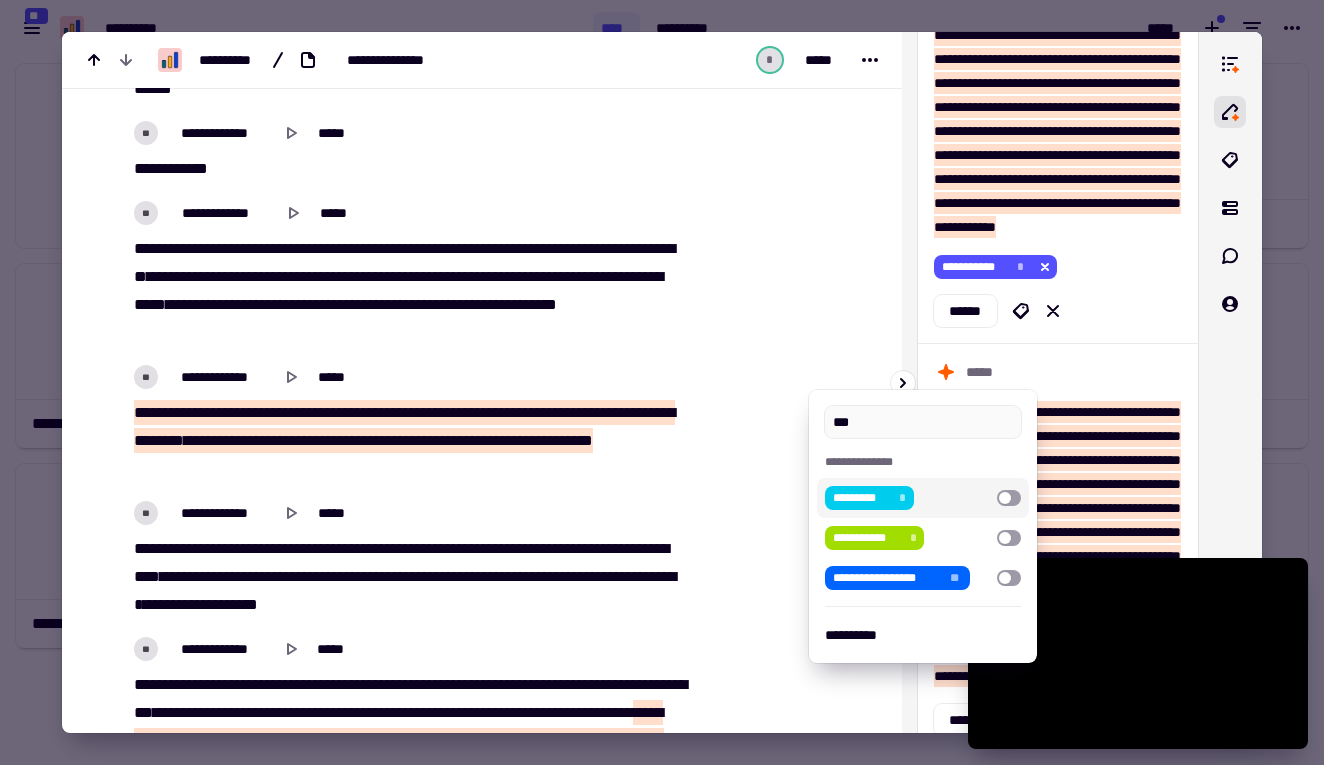 type on "***" 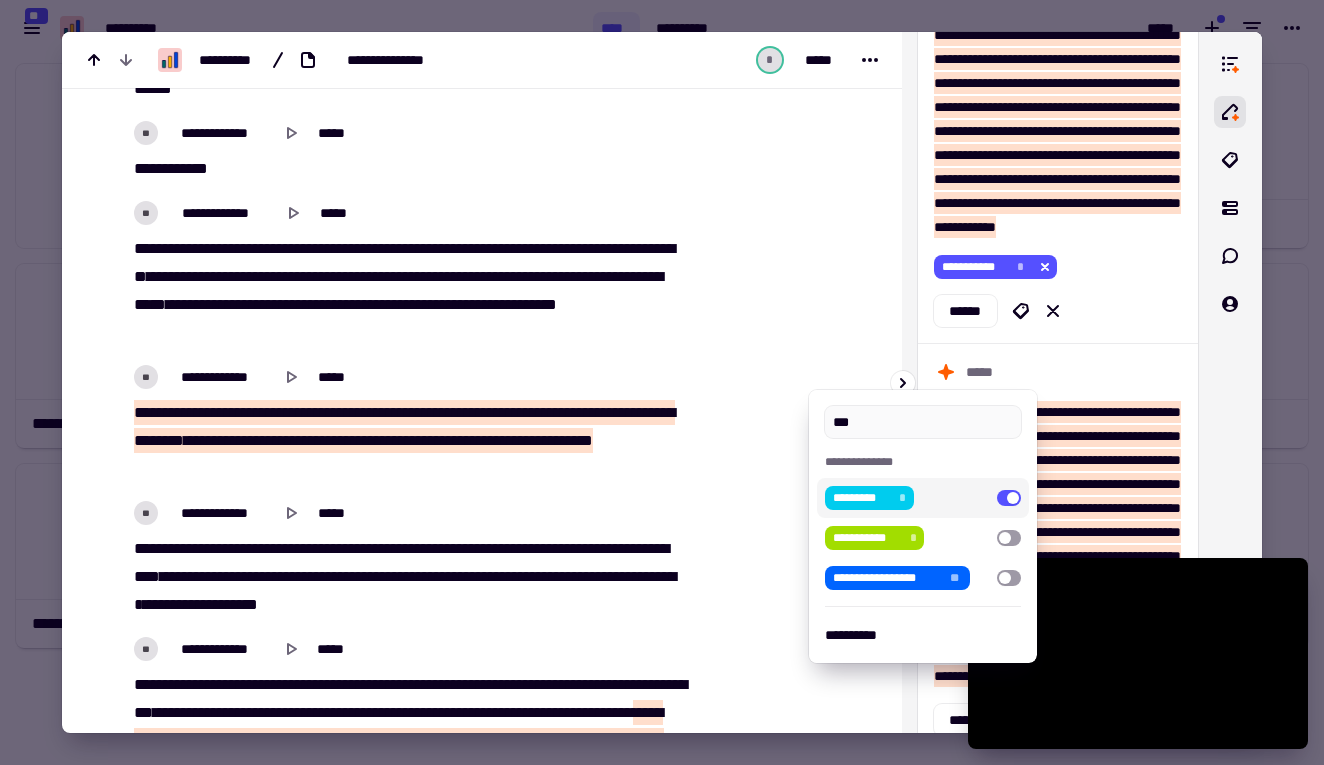 click at bounding box center (662, 382) 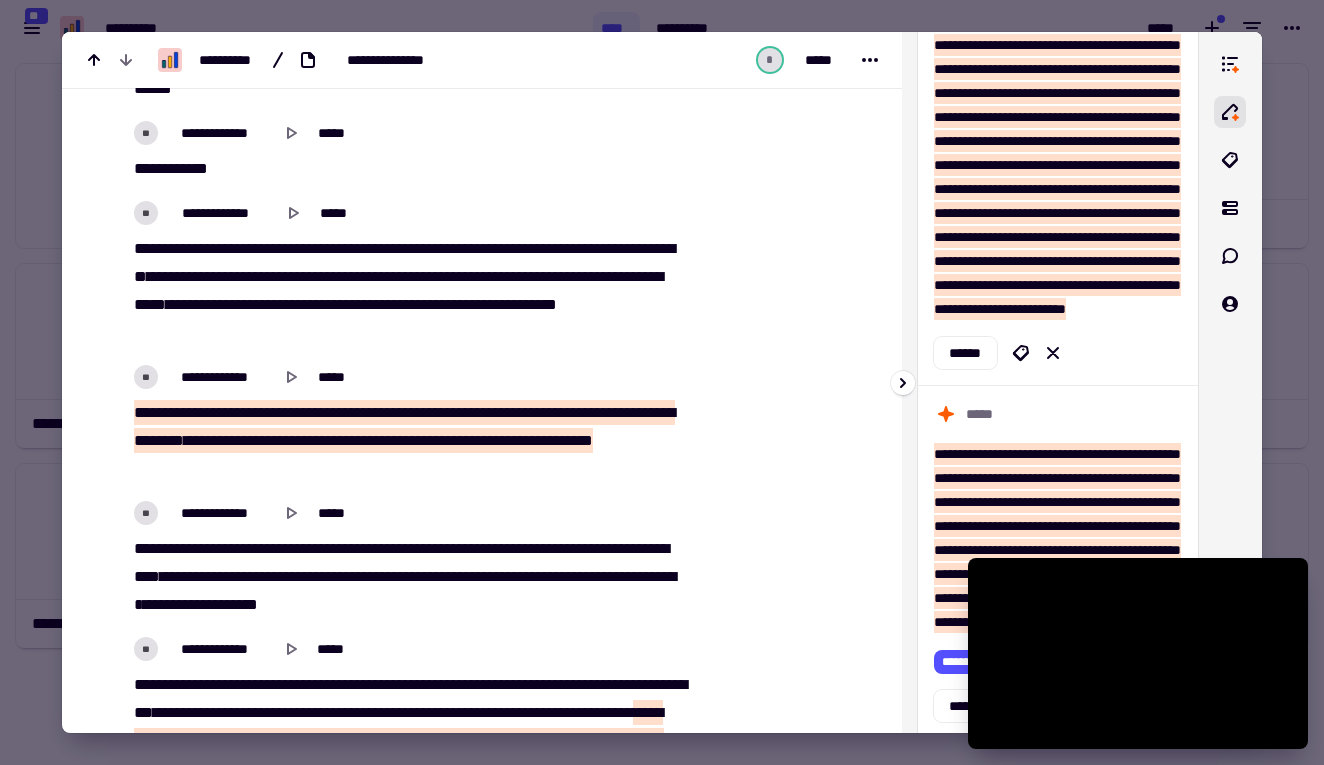 scroll, scrollTop: 4545, scrollLeft: 0, axis: vertical 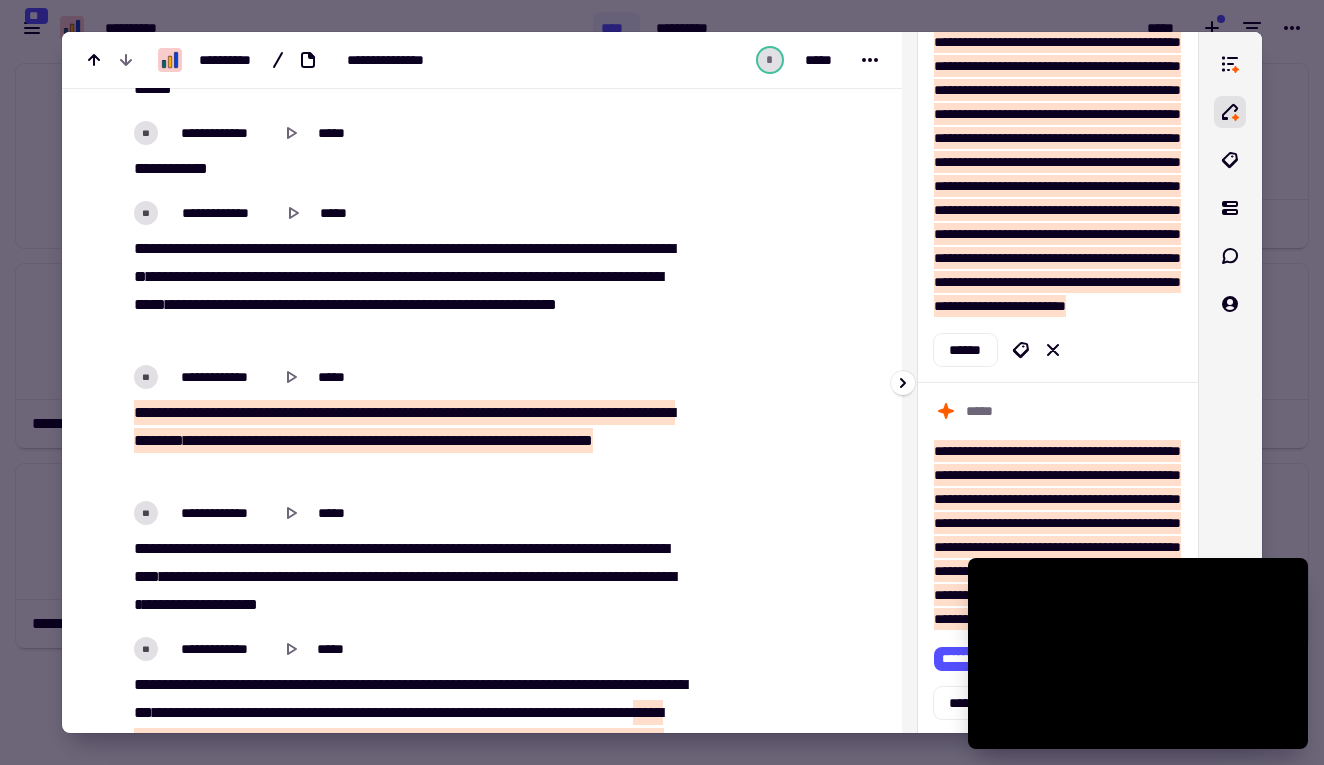 click 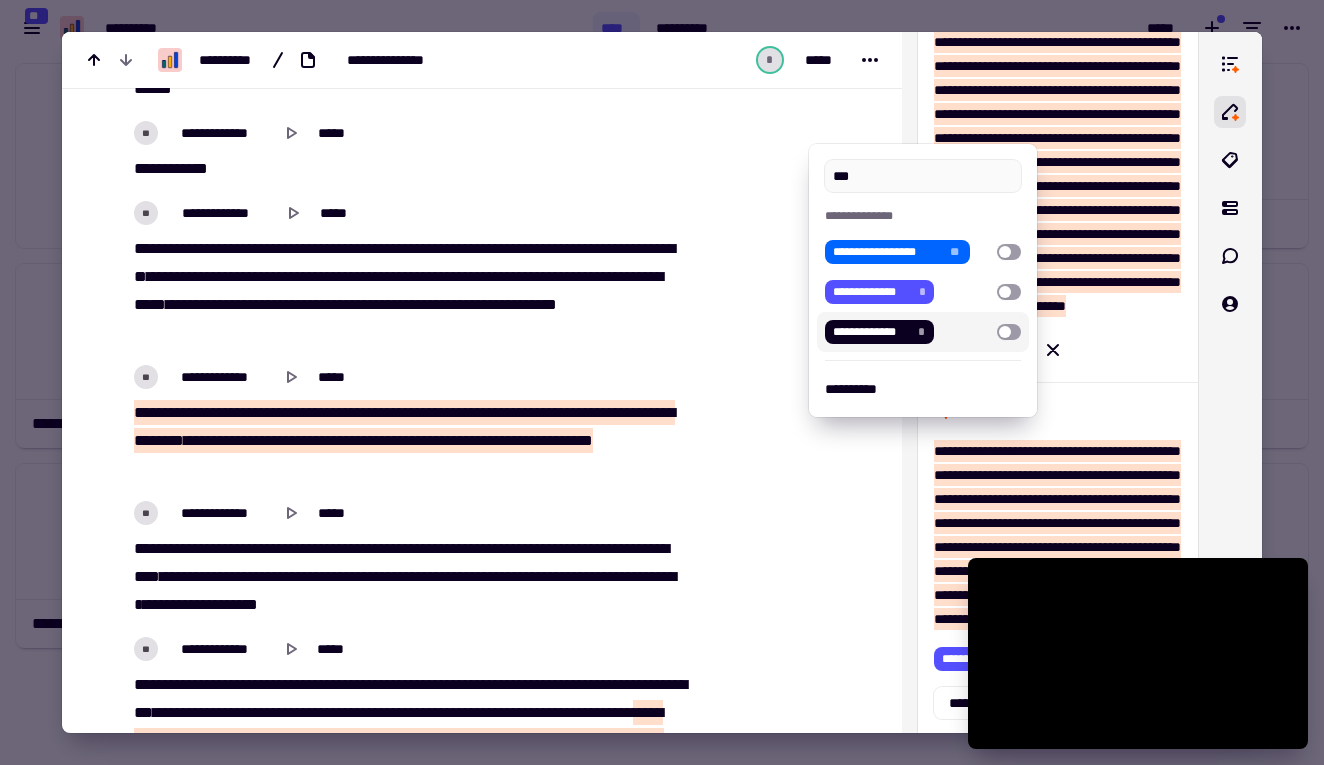 type on "***" 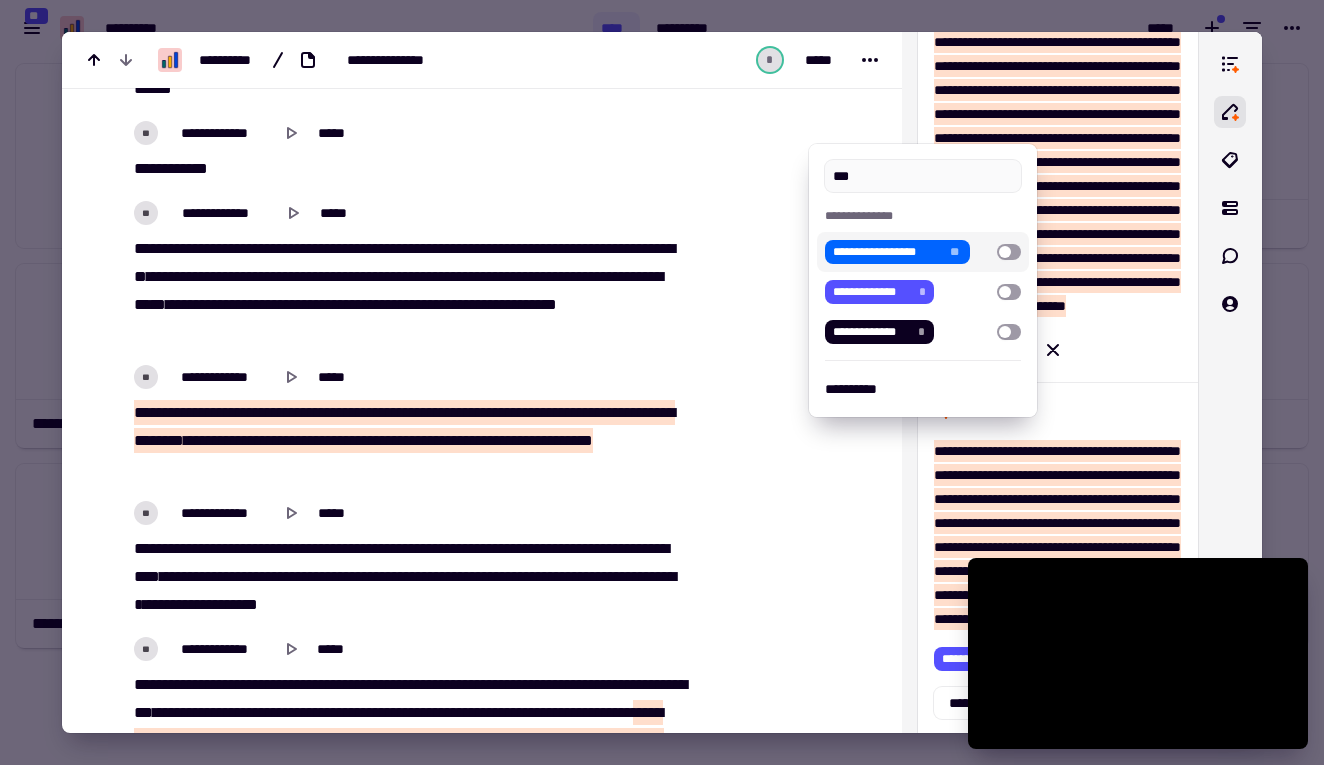click at bounding box center [1009, 252] 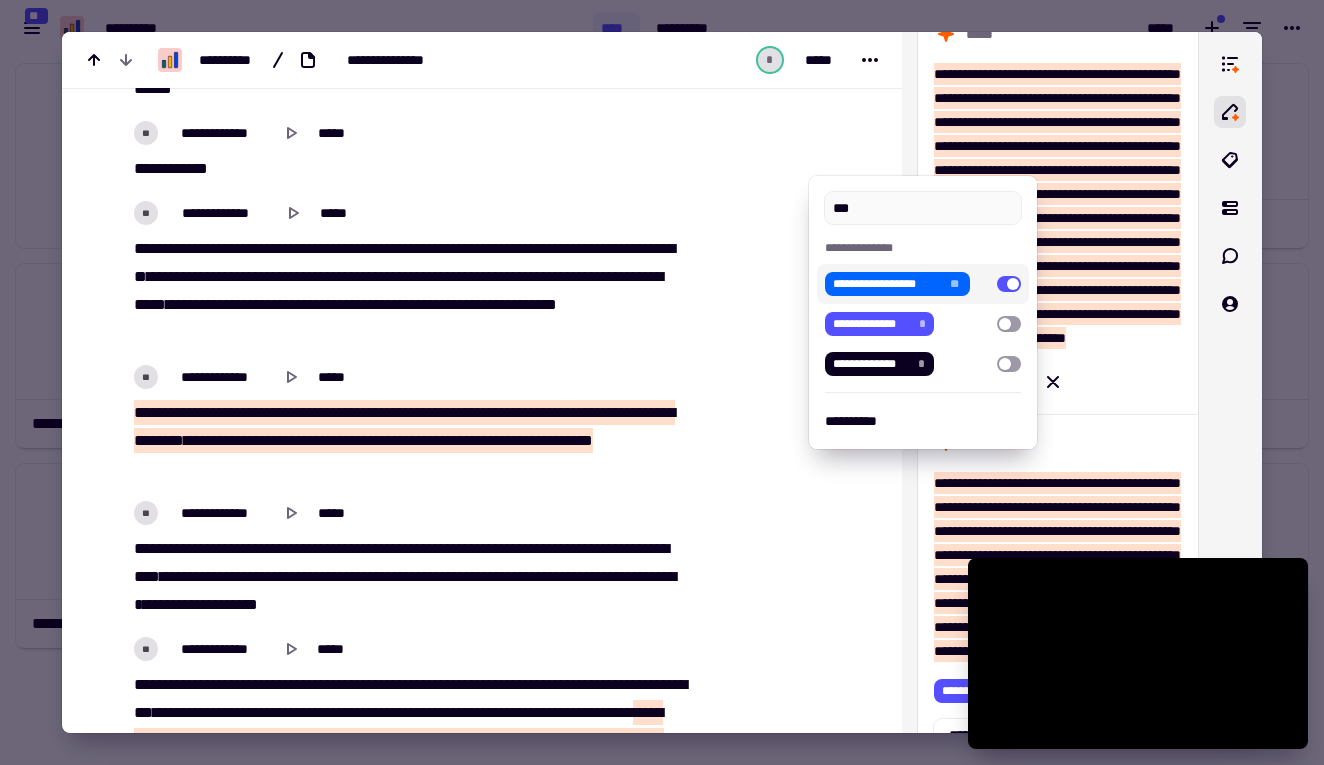 click at bounding box center (662, 382) 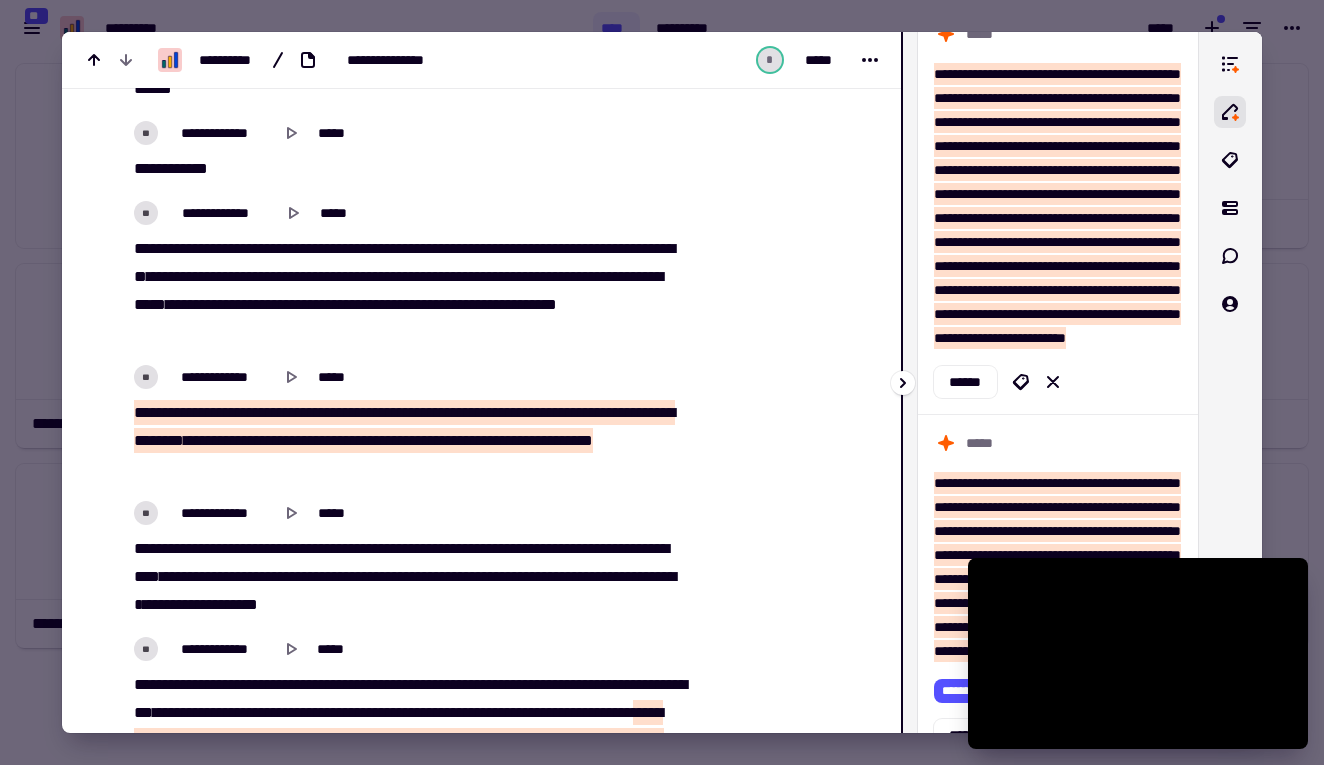 click at bounding box center (906, 382) 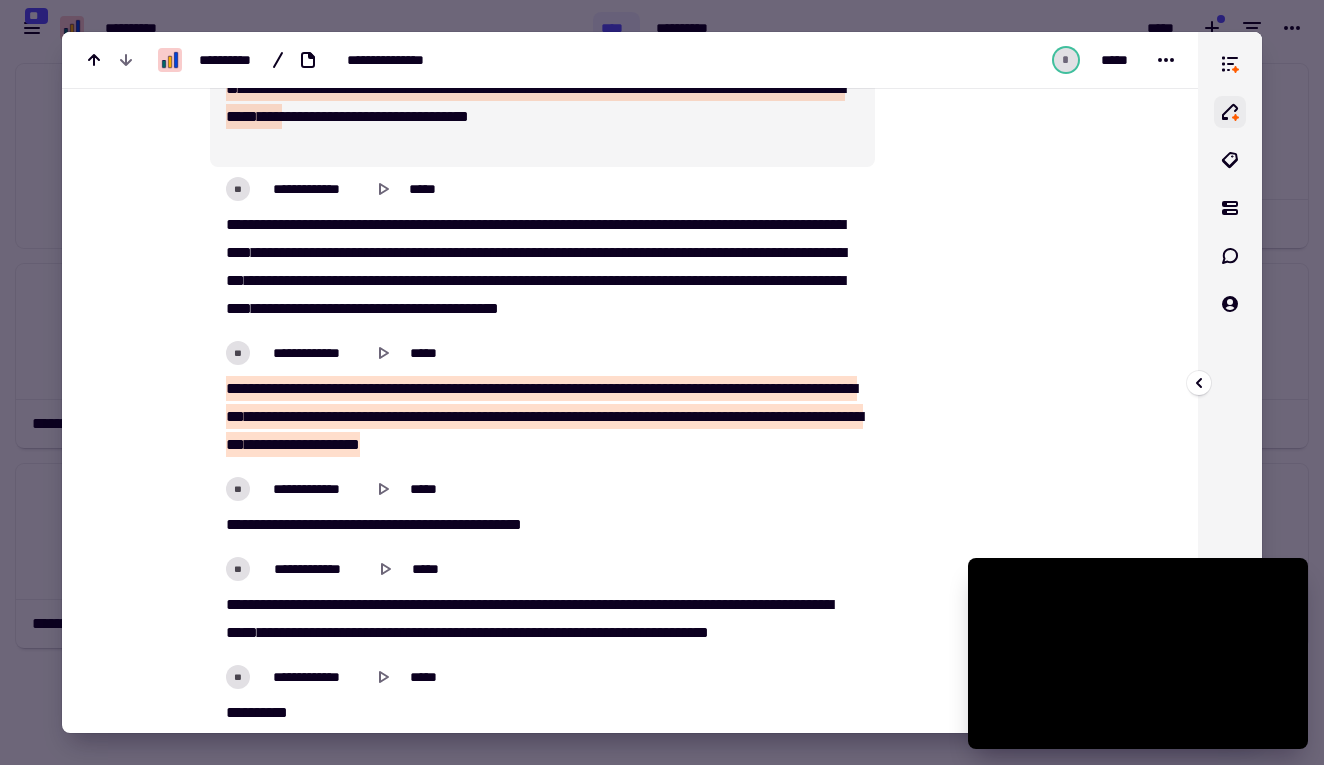 click 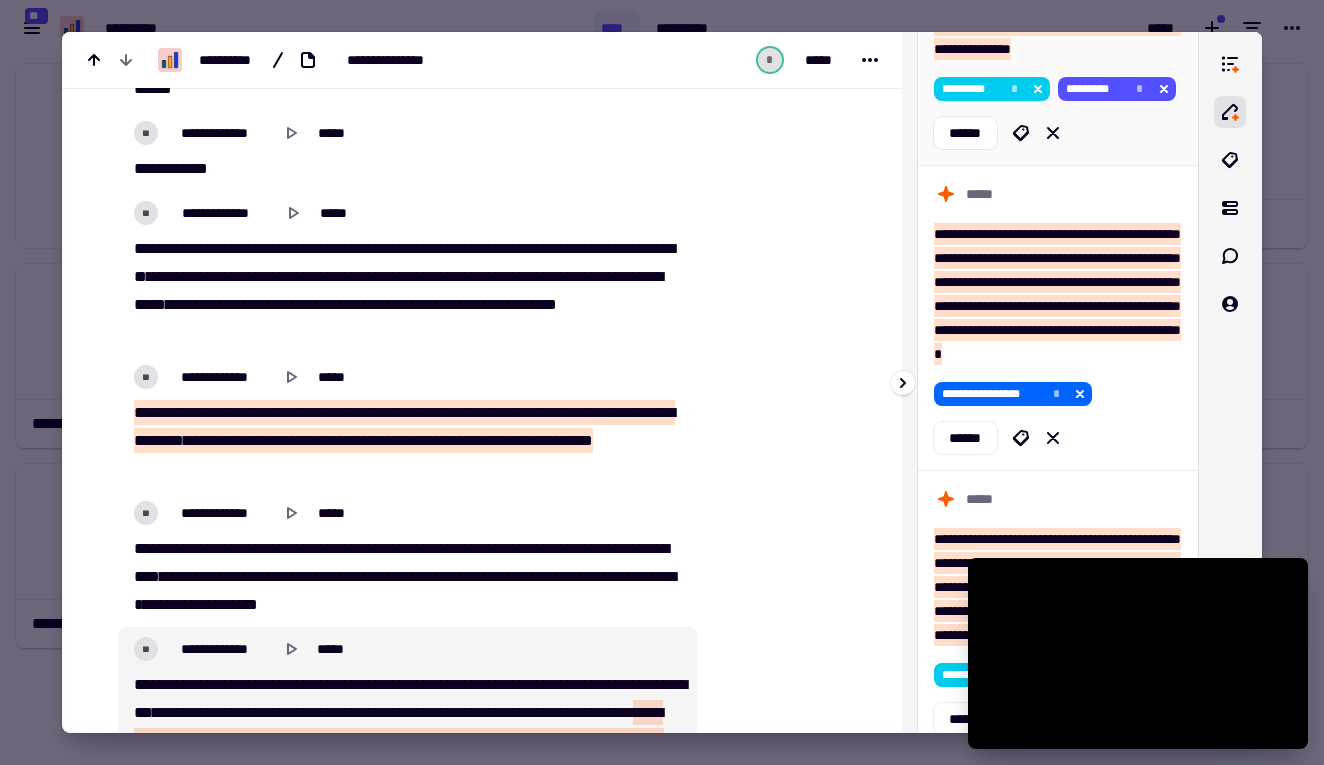 scroll, scrollTop: 3388, scrollLeft: 0, axis: vertical 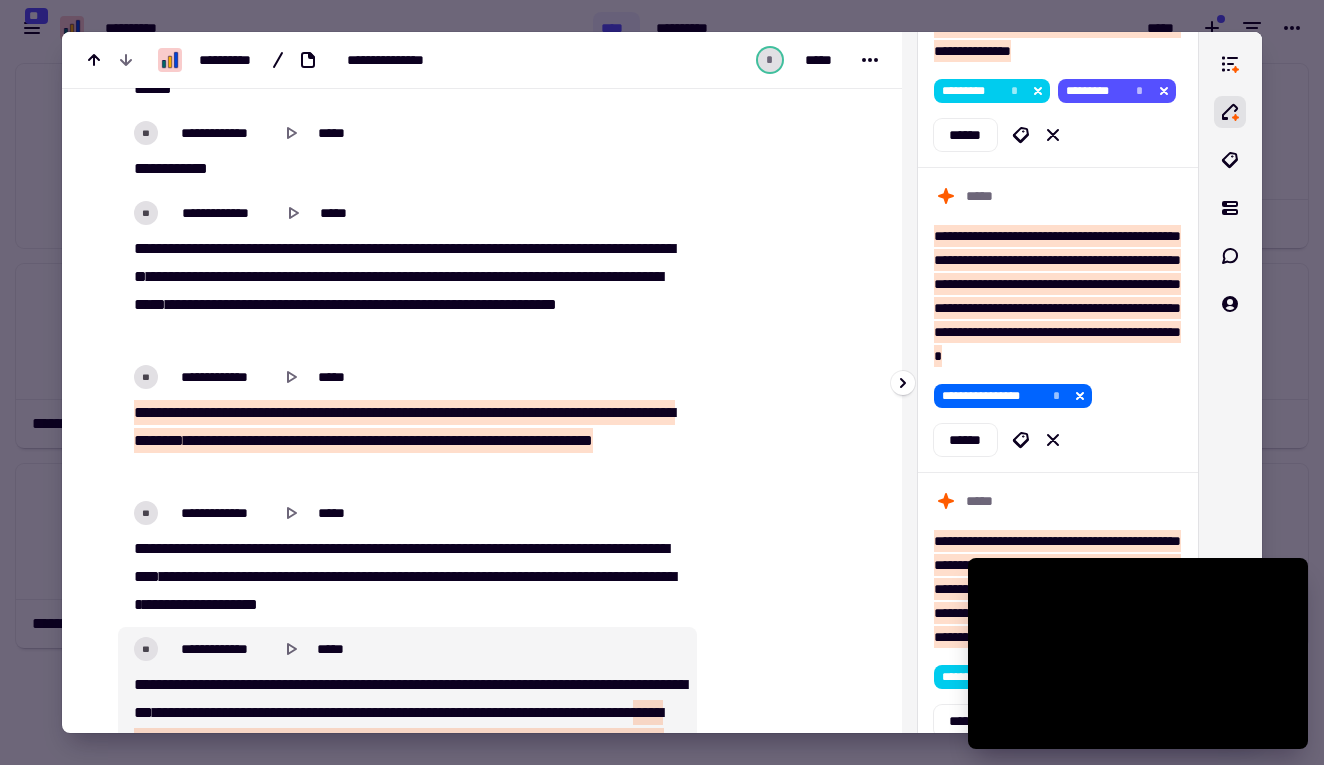 click on "**********" at bounding box center [1058, -219] 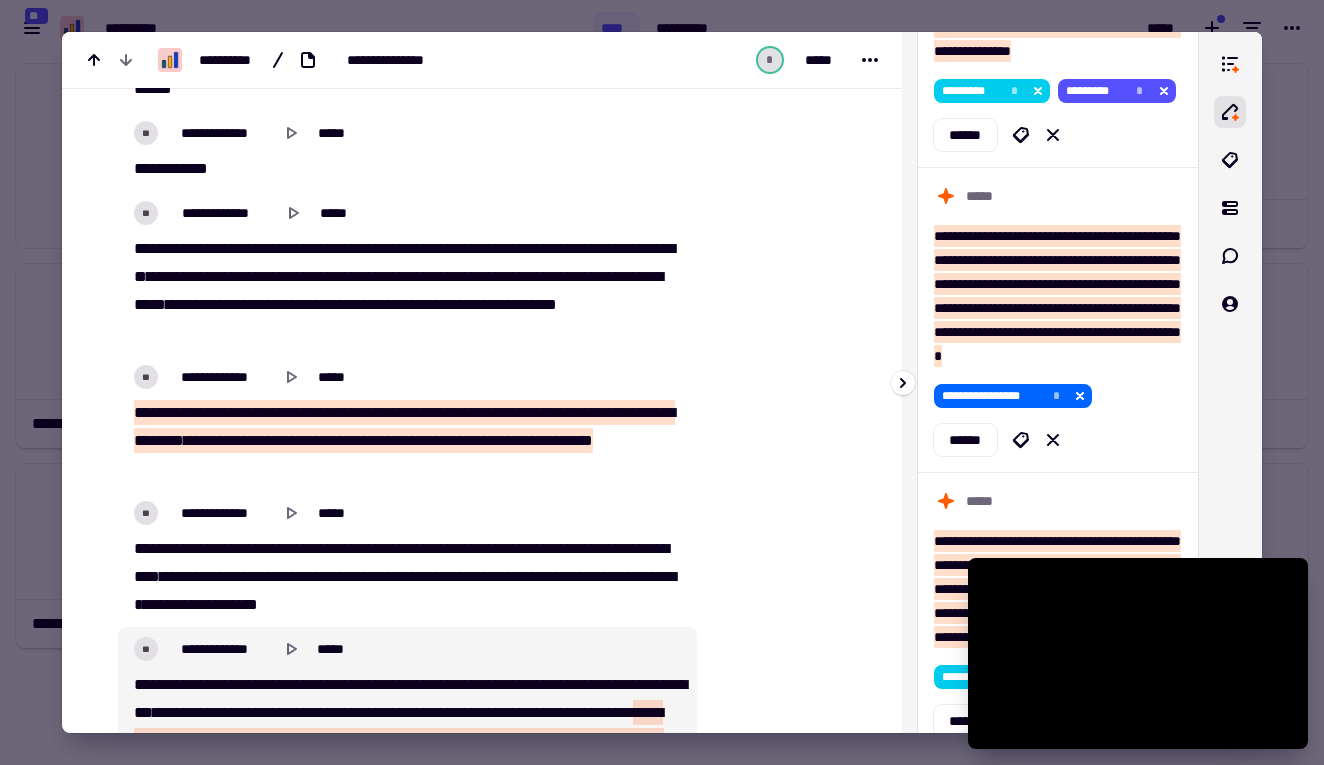 scroll, scrollTop: 2931, scrollLeft: 0, axis: vertical 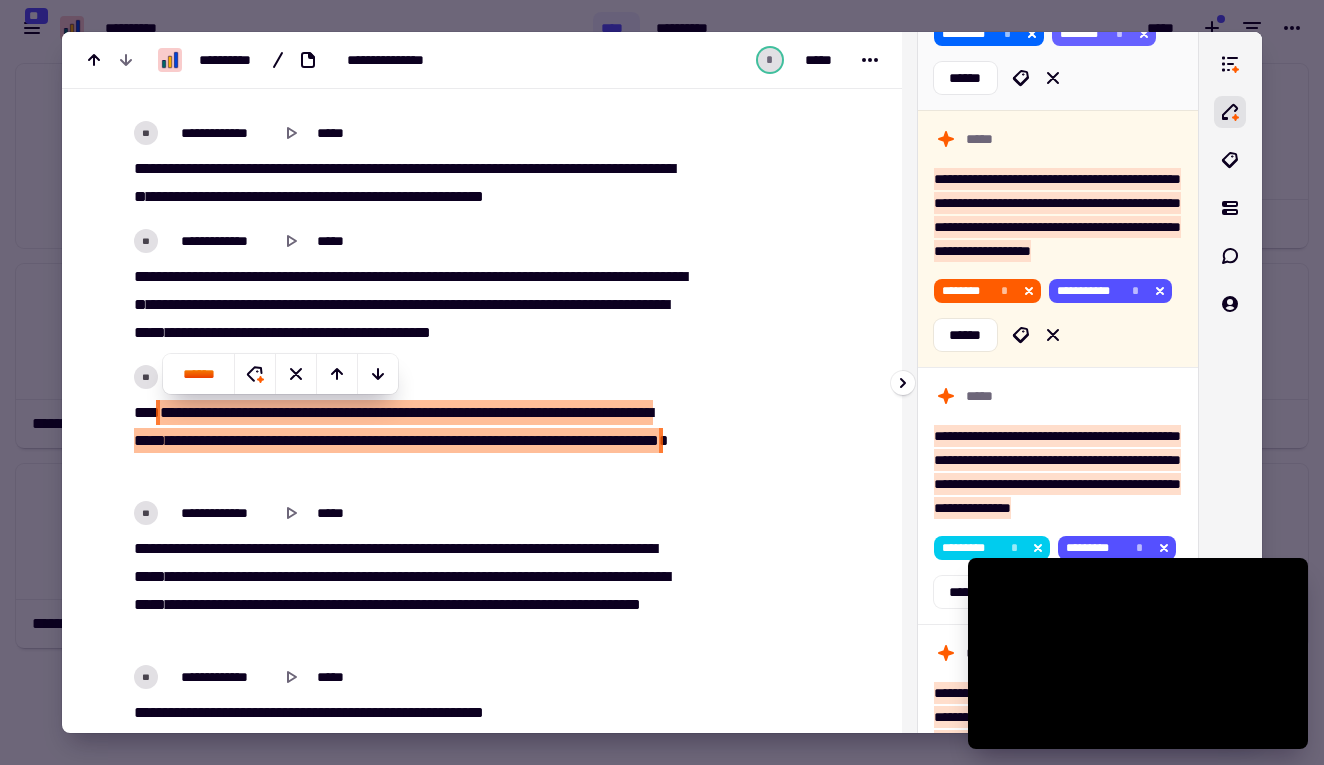 click 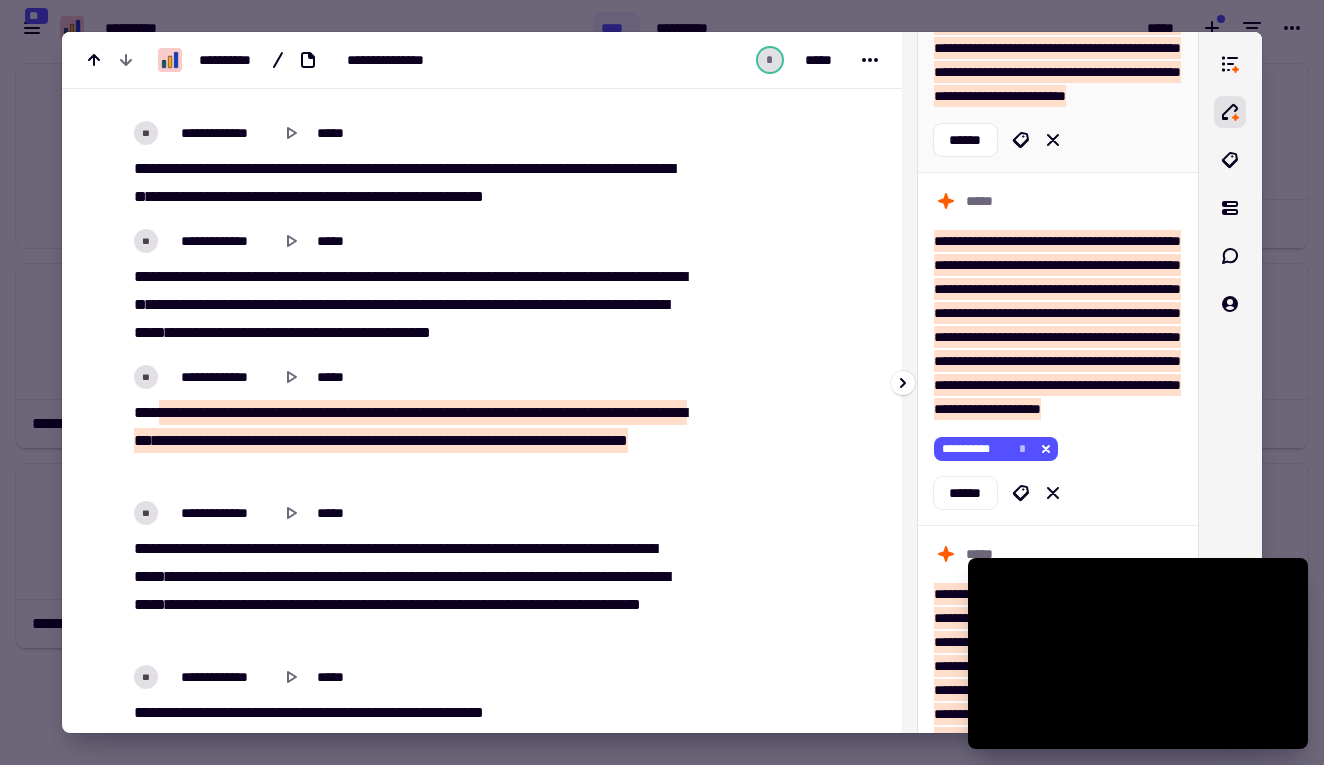 scroll, scrollTop: 4738, scrollLeft: 0, axis: vertical 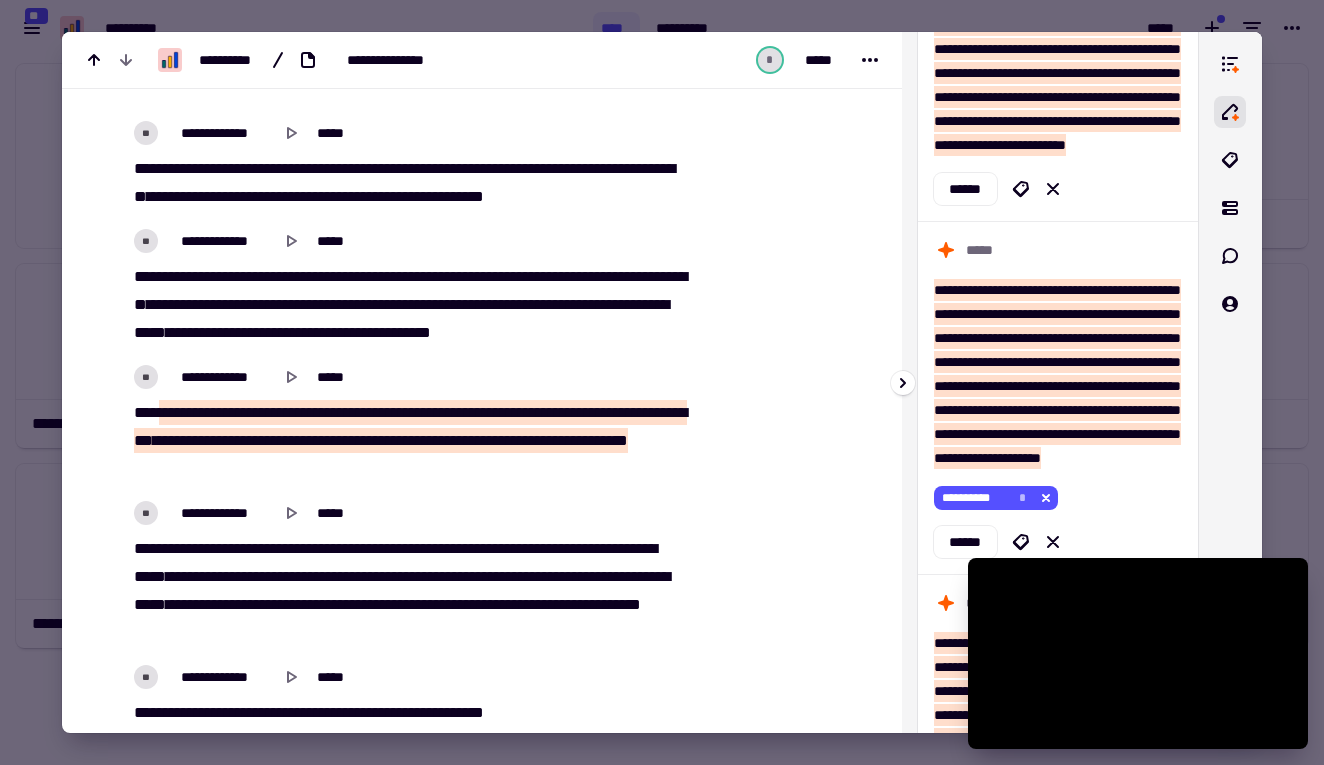 click 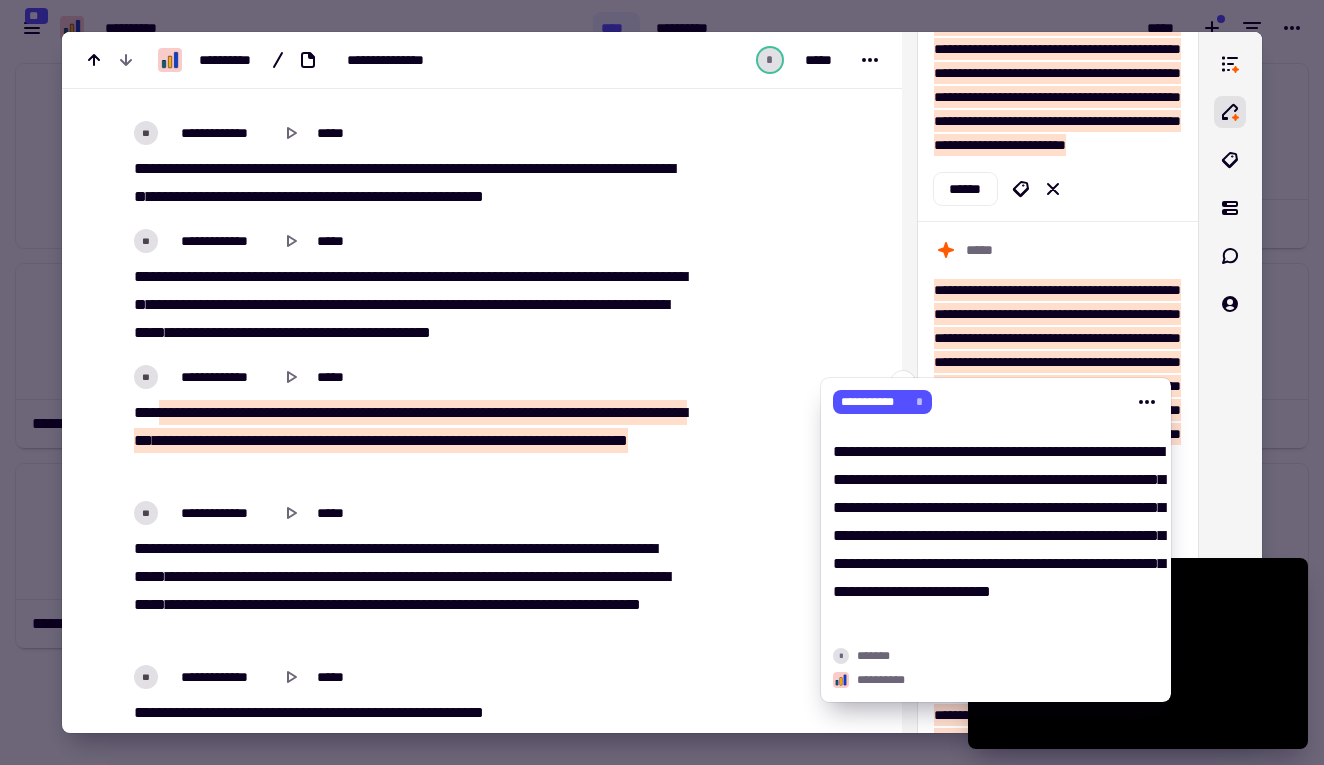 scroll, scrollTop: 4620, scrollLeft: 0, axis: vertical 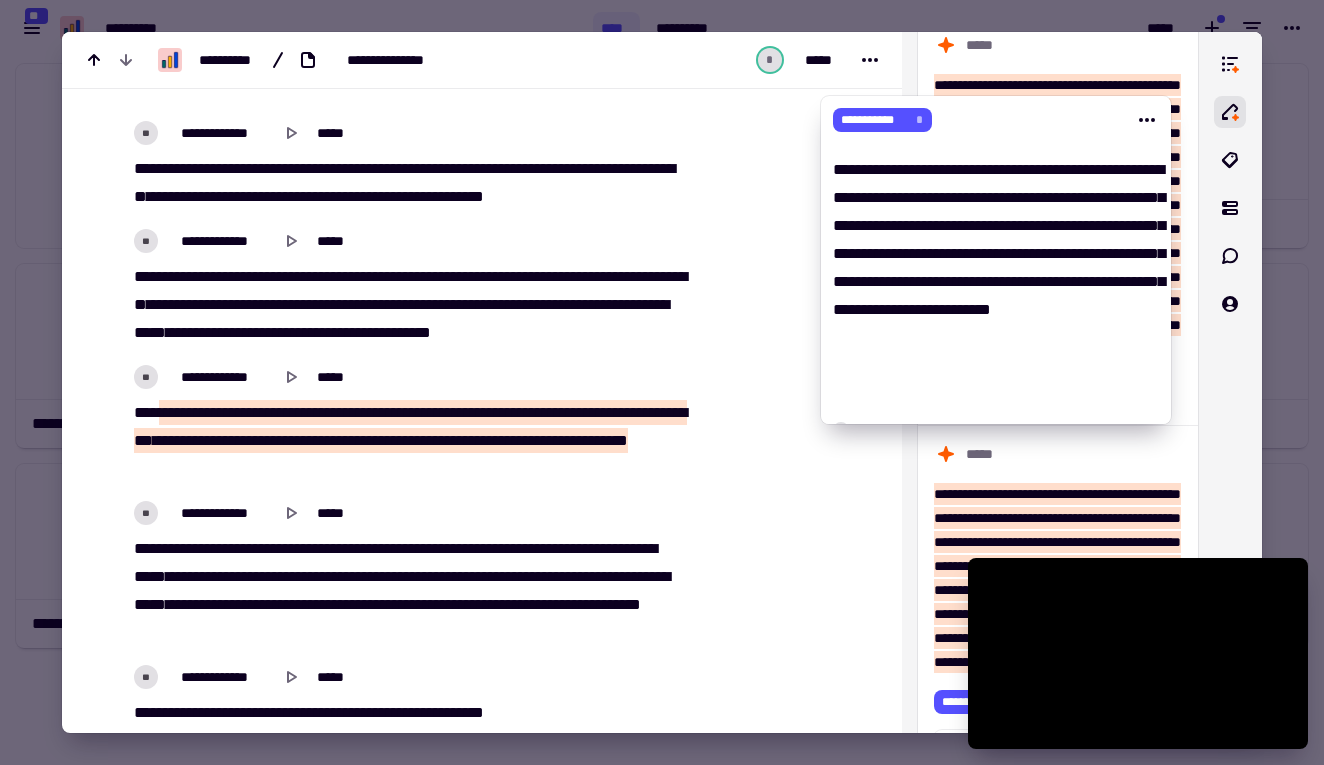 click 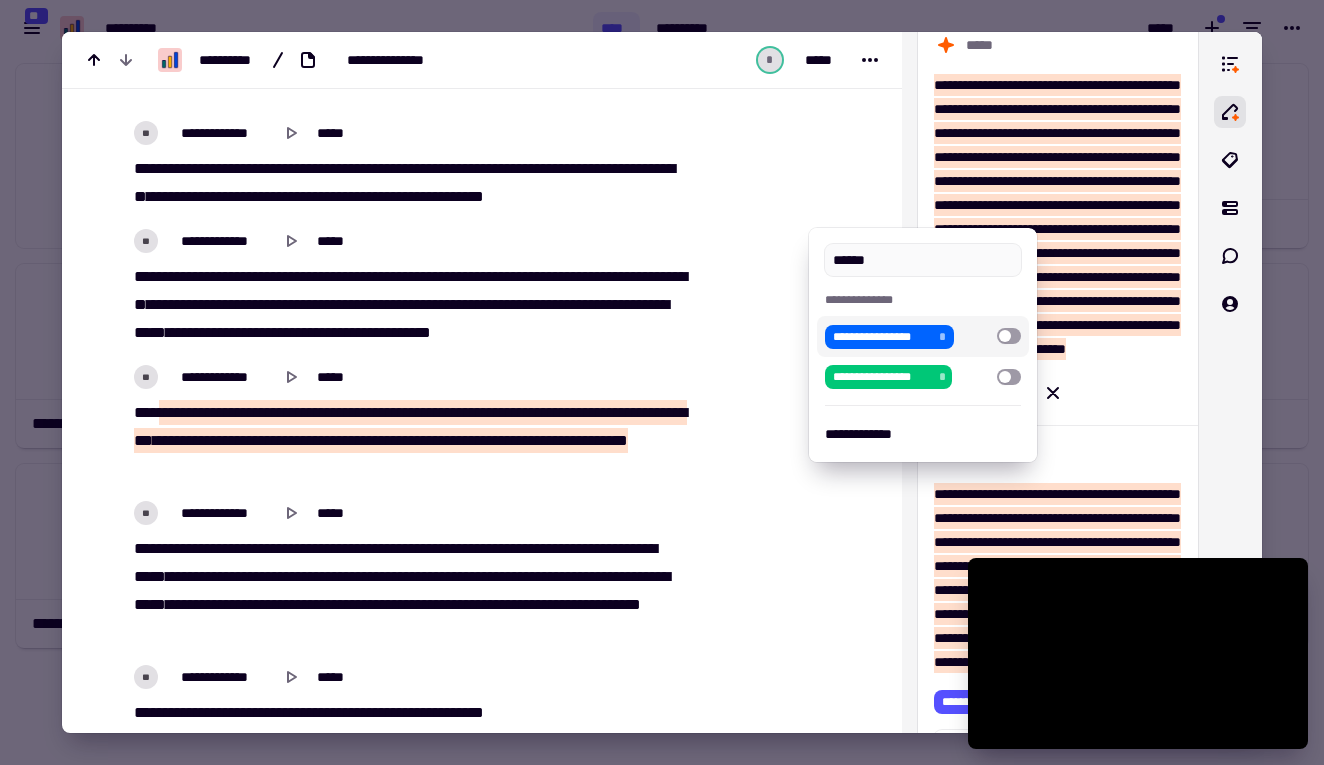 type on "******" 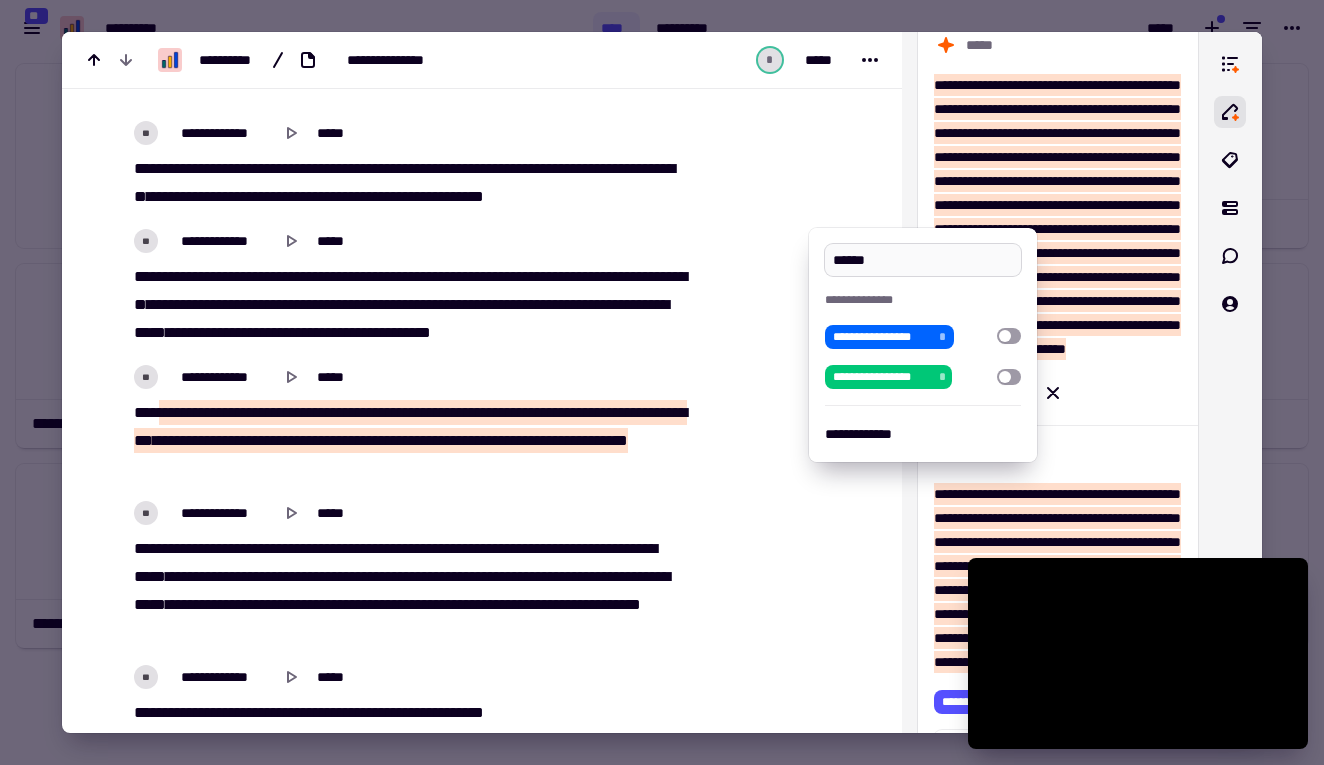 click on "******" at bounding box center [922, 260] 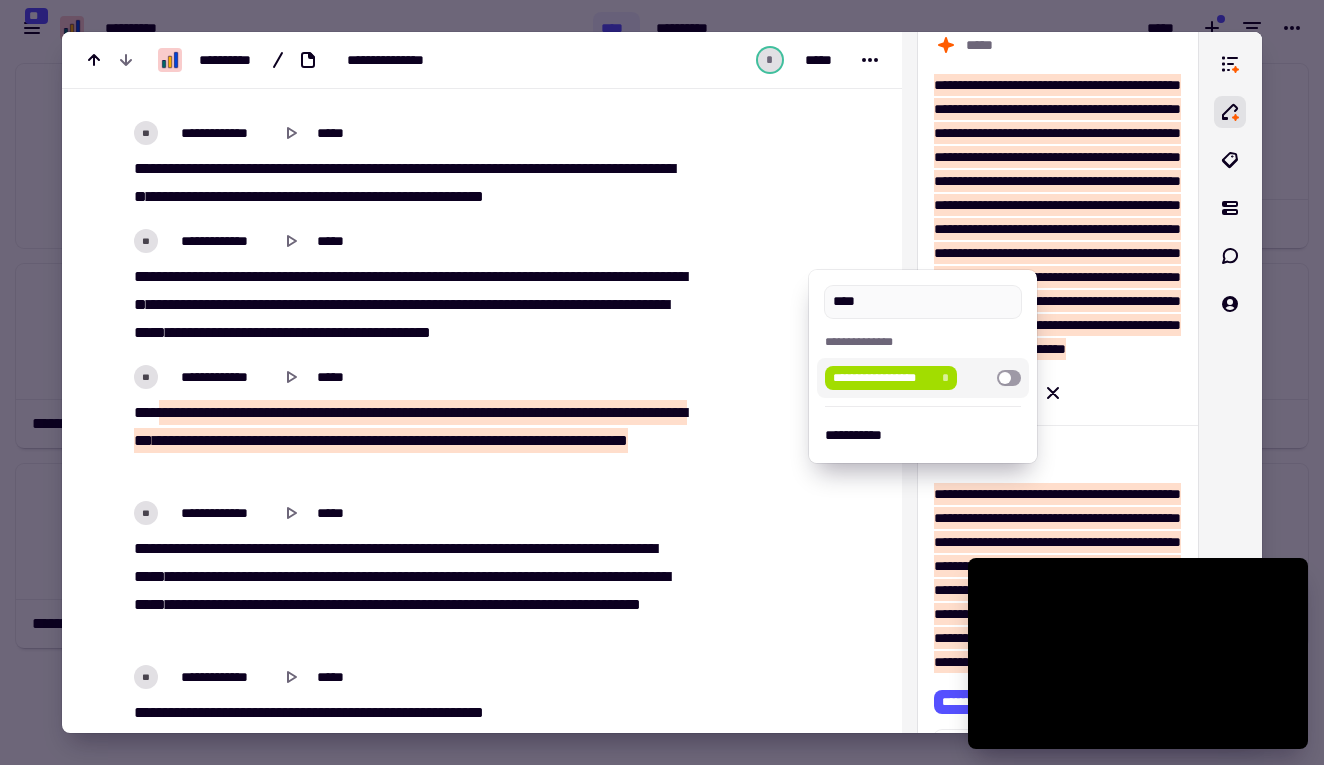 type on "****" 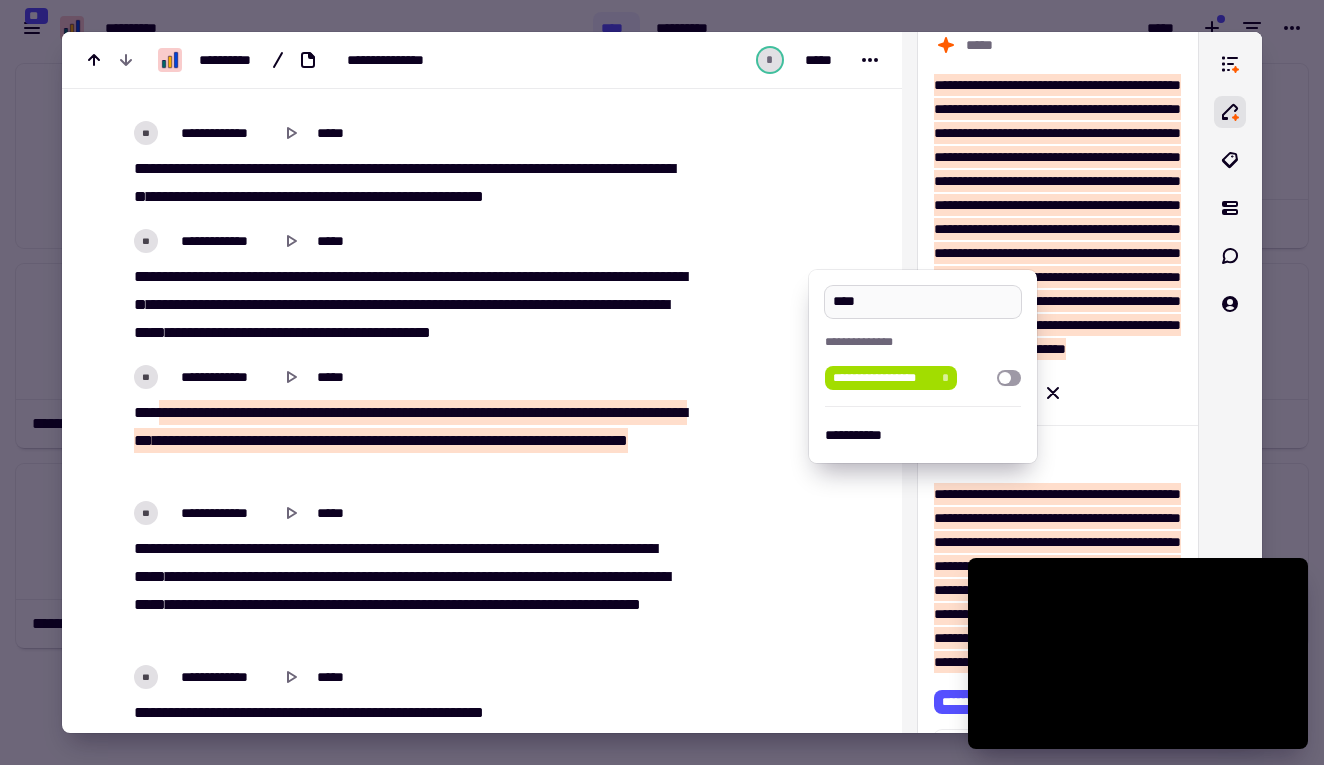 click on "****" at bounding box center (922, 302) 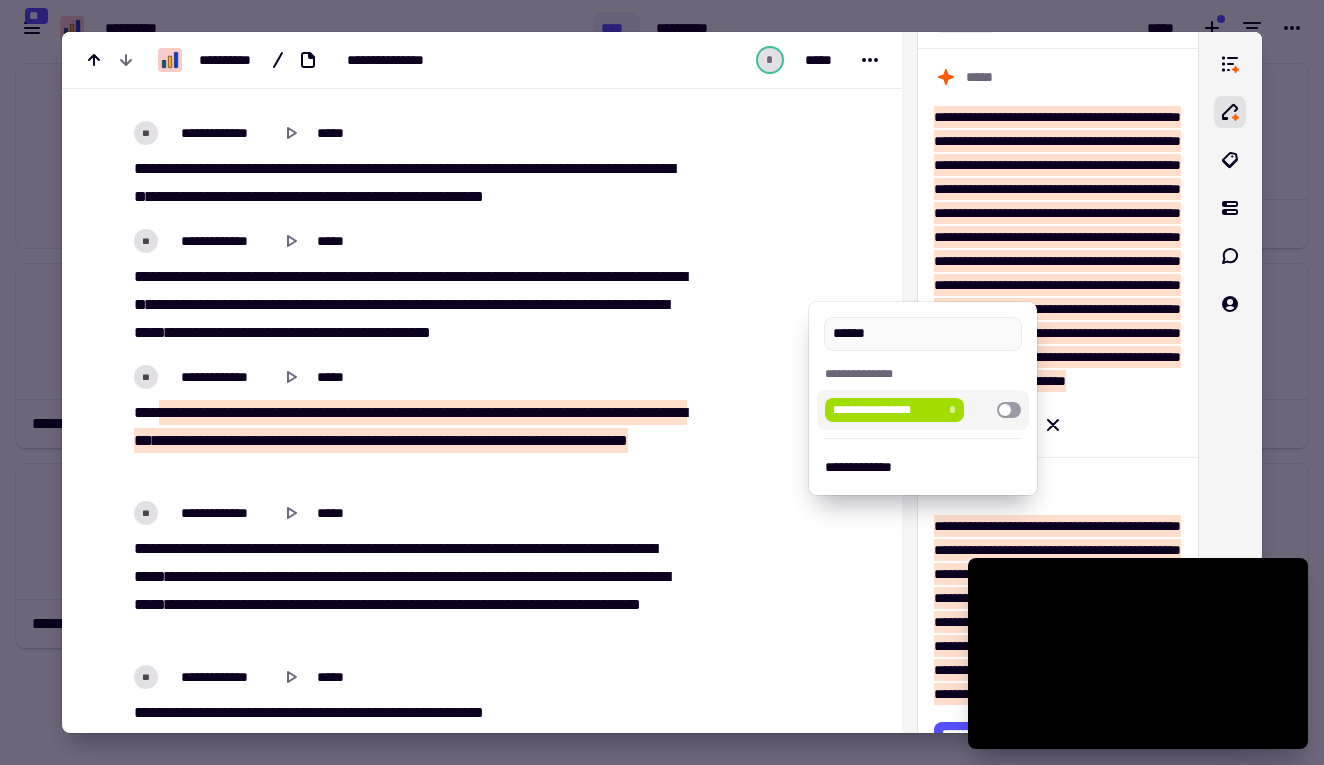 type on "******" 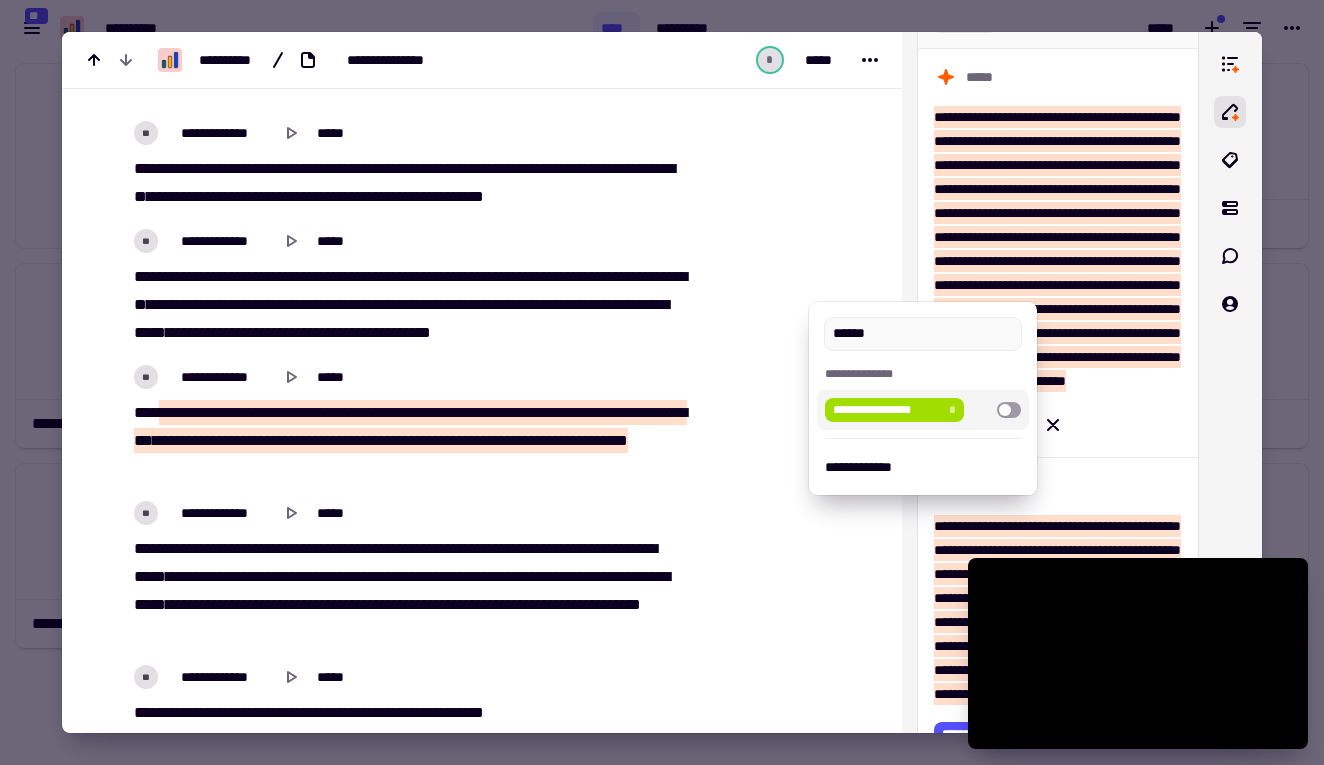 click at bounding box center [662, 382] 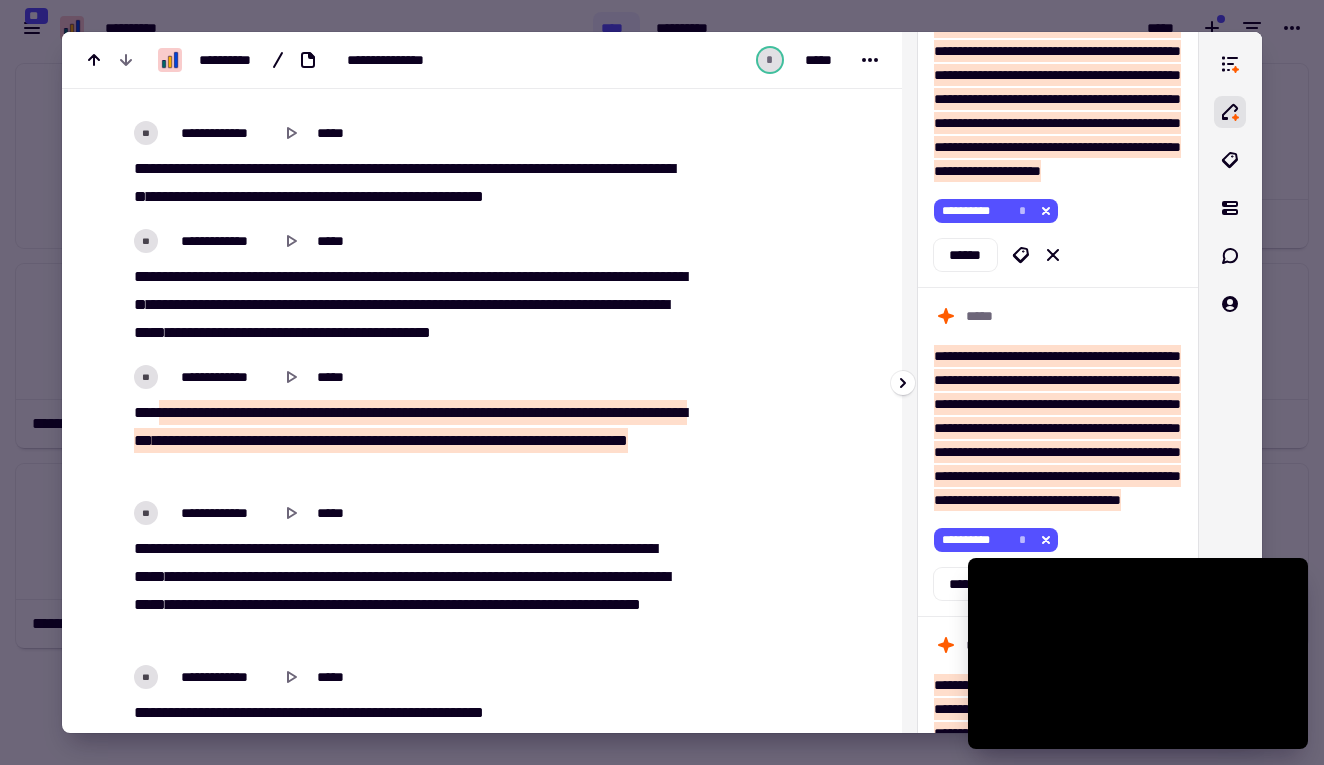 scroll, scrollTop: 5098, scrollLeft: 0, axis: vertical 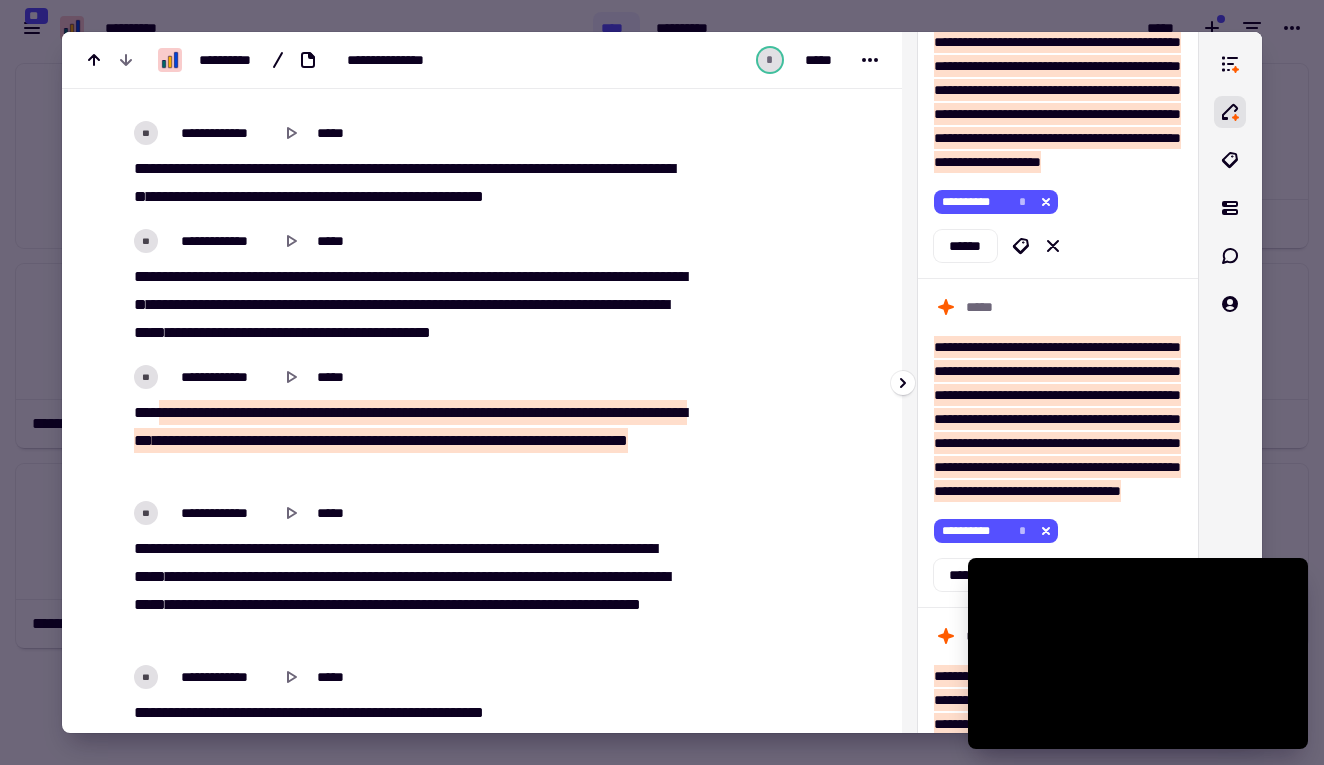 click 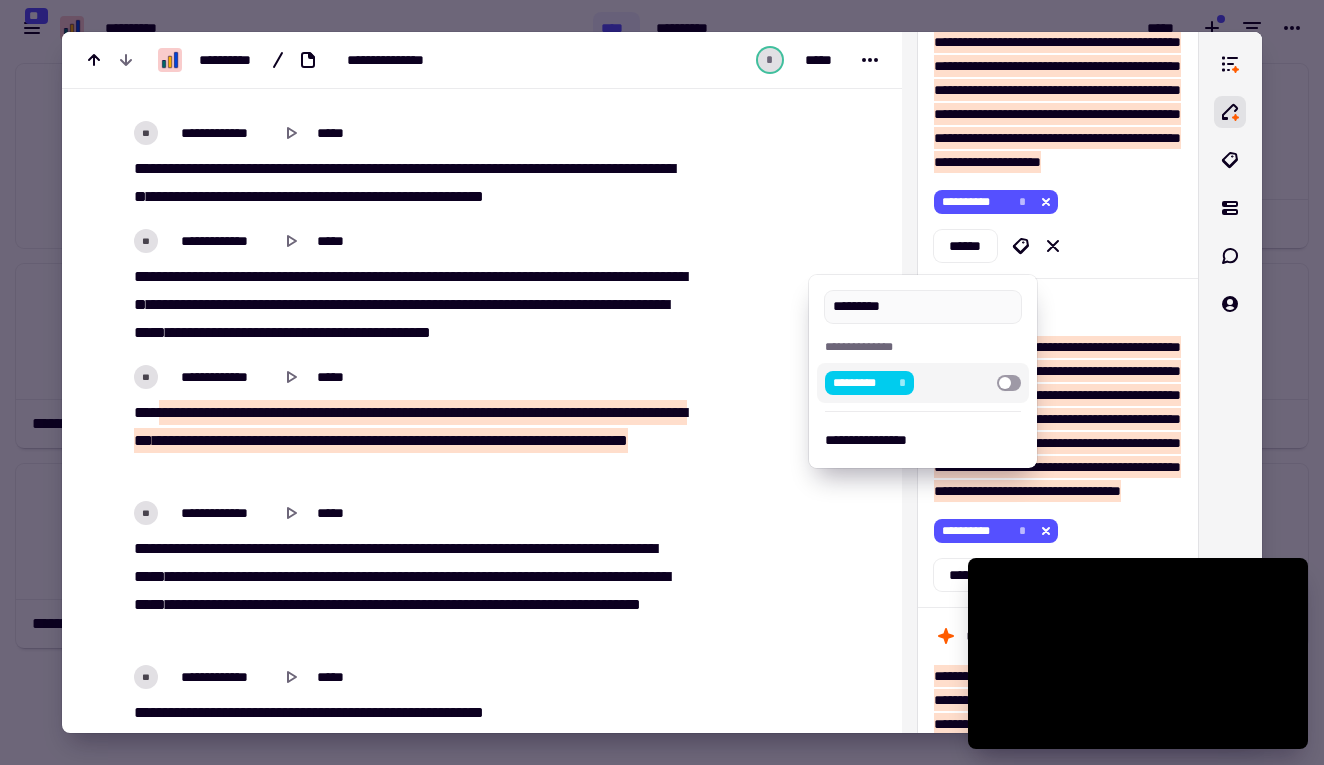 type on "*********" 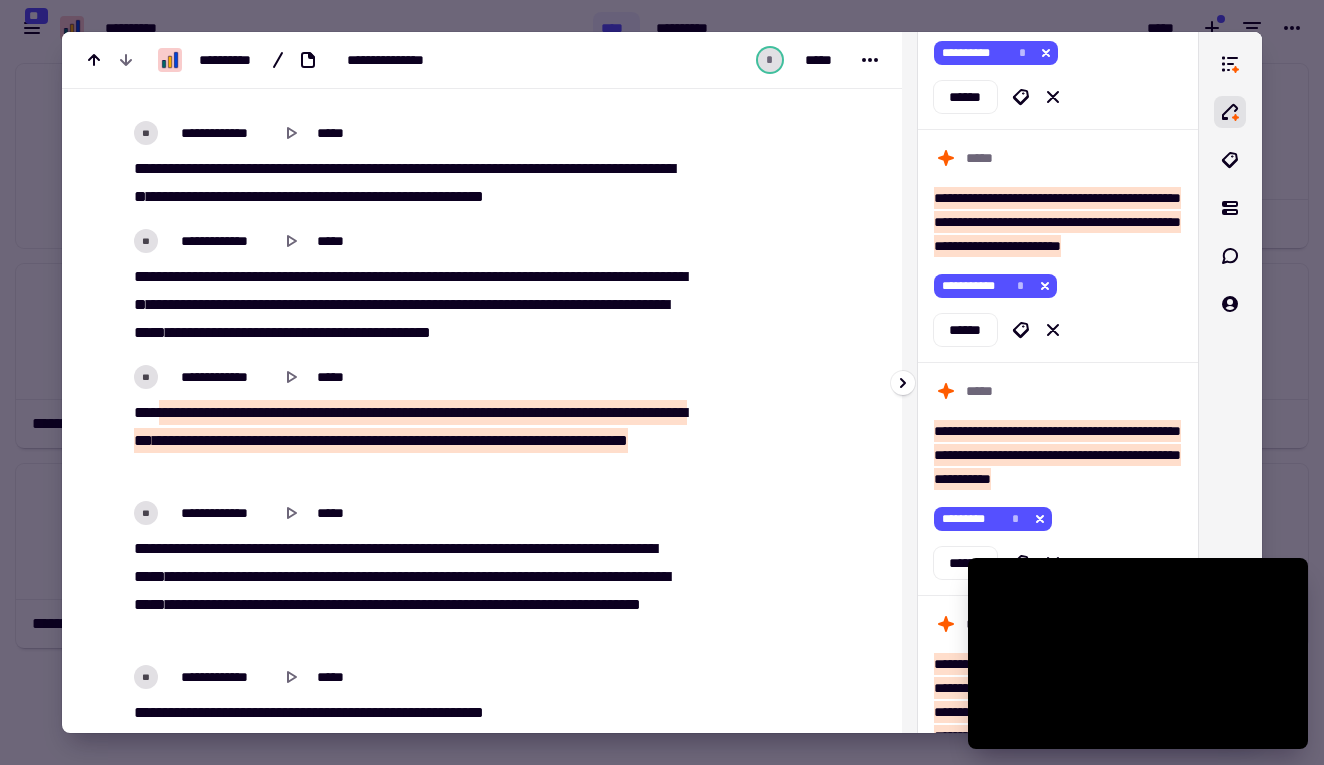 scroll, scrollTop: 5678, scrollLeft: 0, axis: vertical 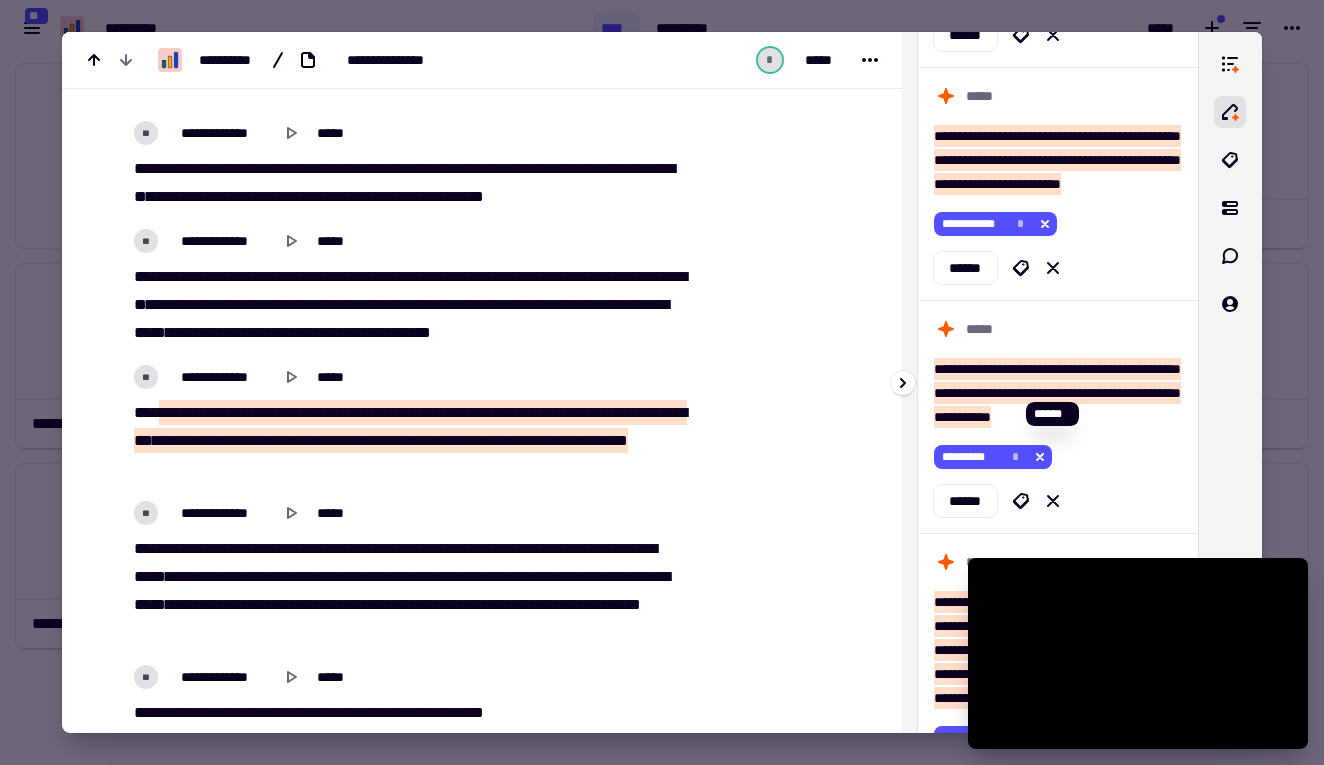 click 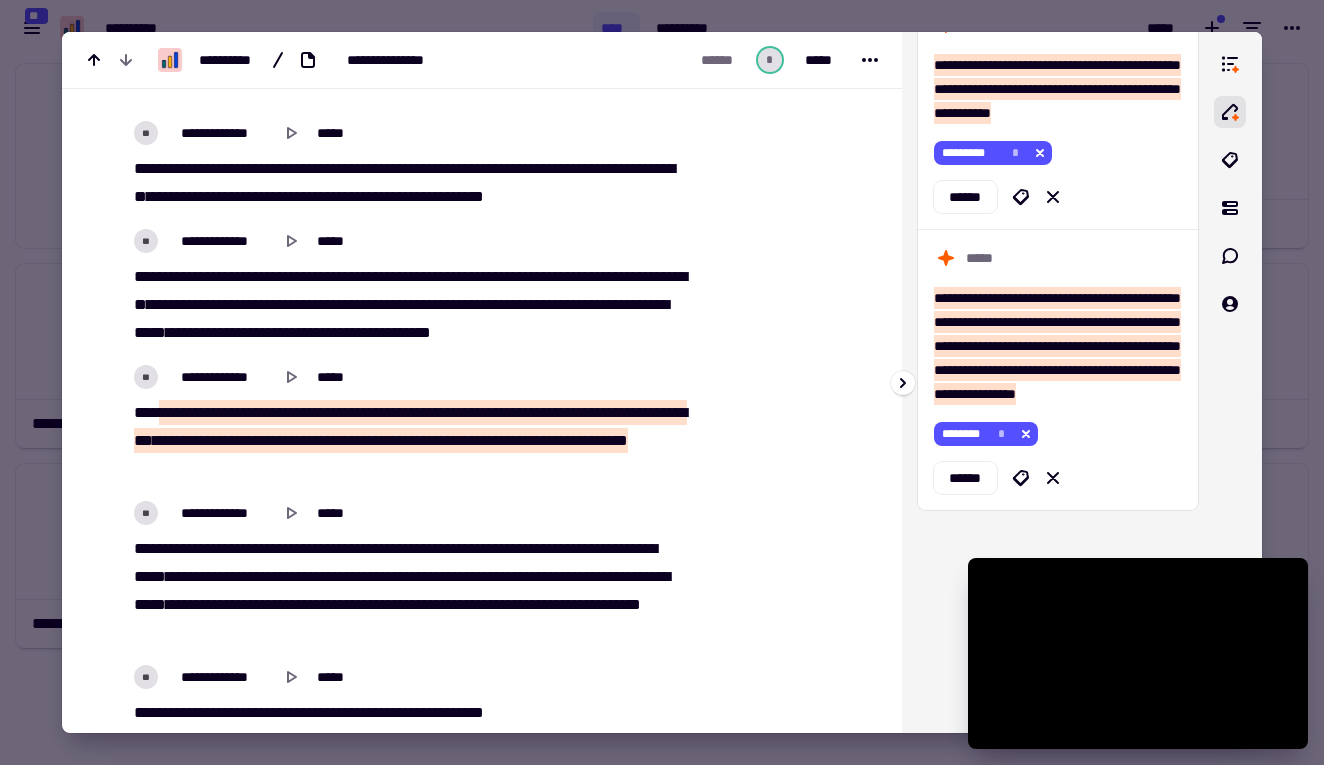 scroll, scrollTop: 19099, scrollLeft: 0, axis: vertical 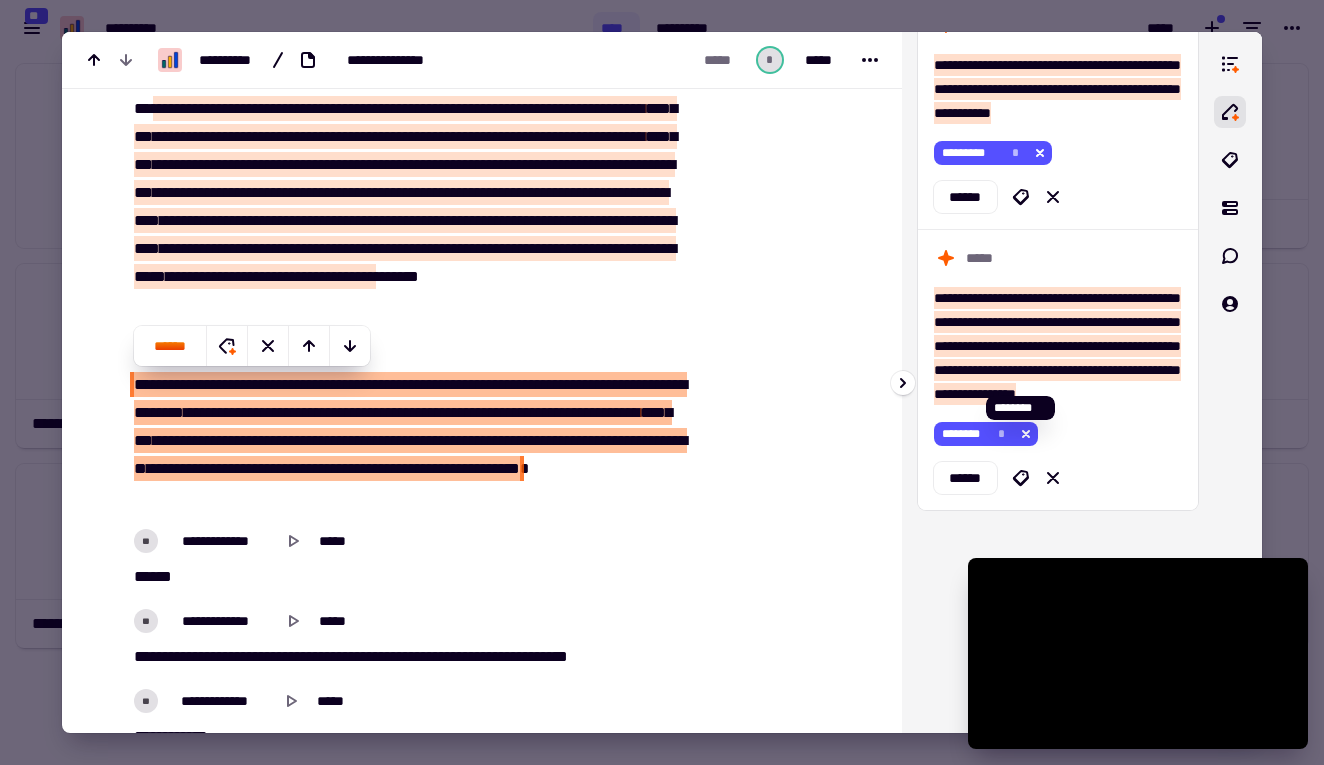 click 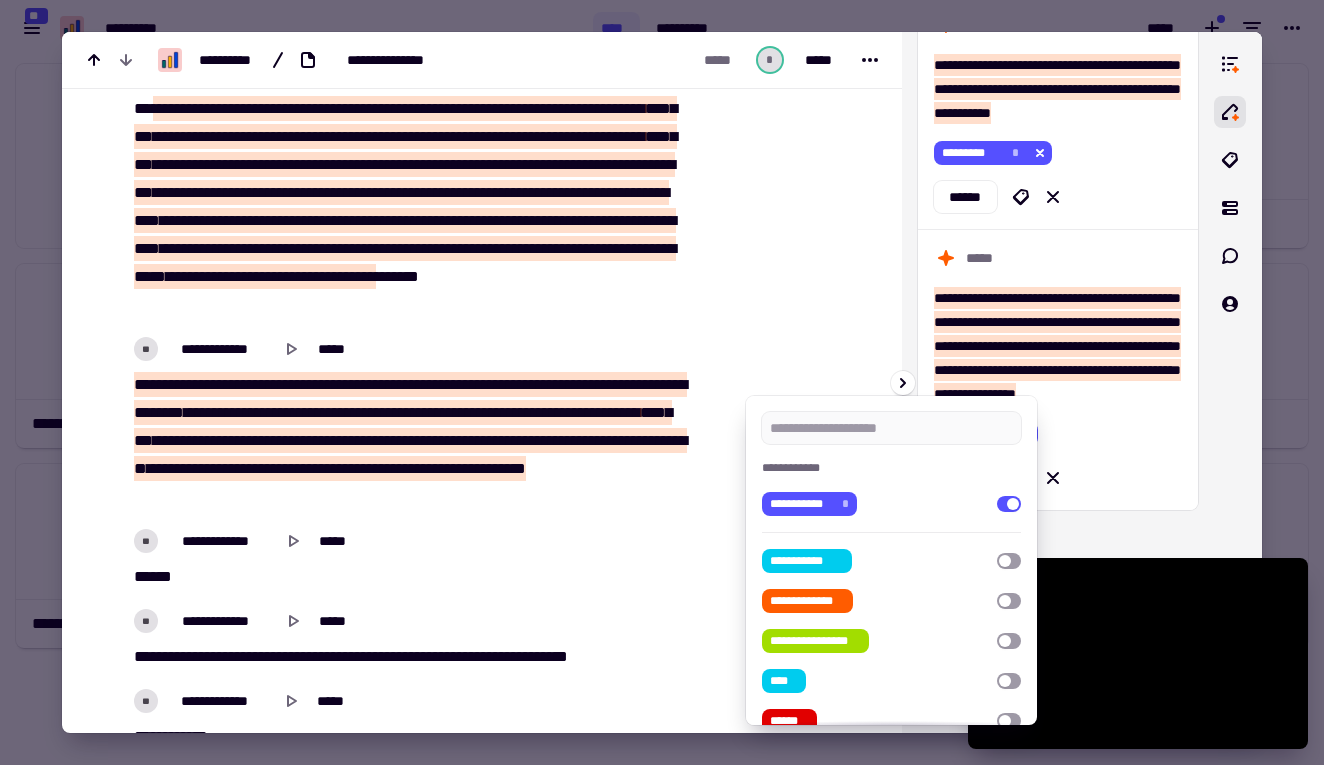 click at bounding box center (662, 382) 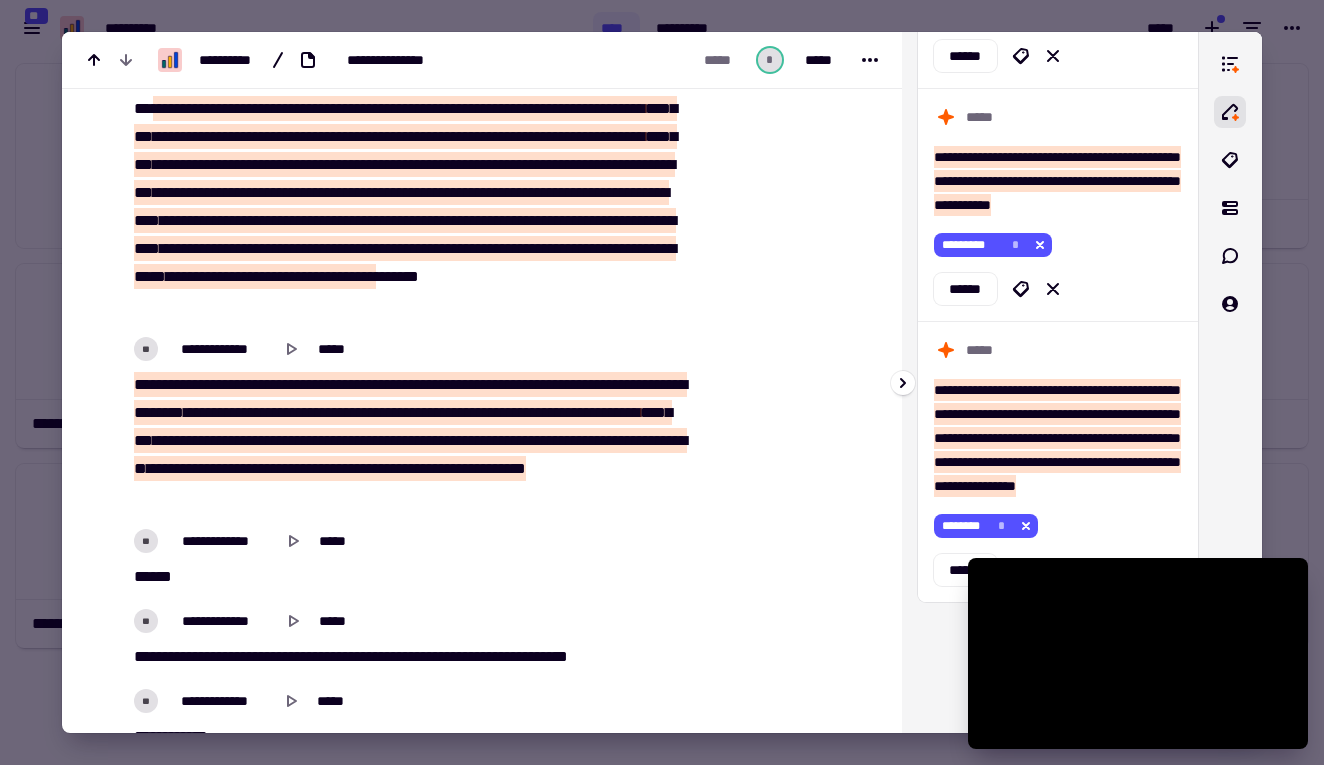 scroll, scrollTop: 5566, scrollLeft: 0, axis: vertical 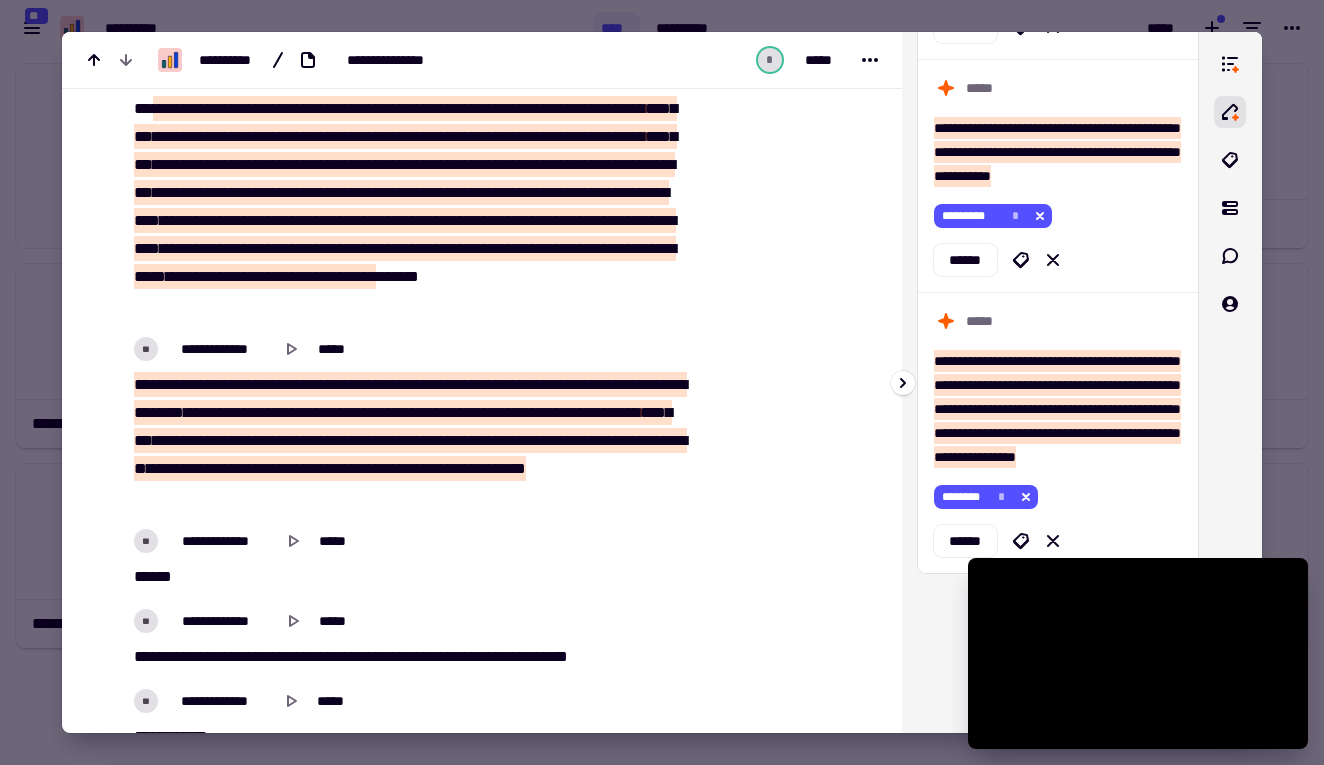 click 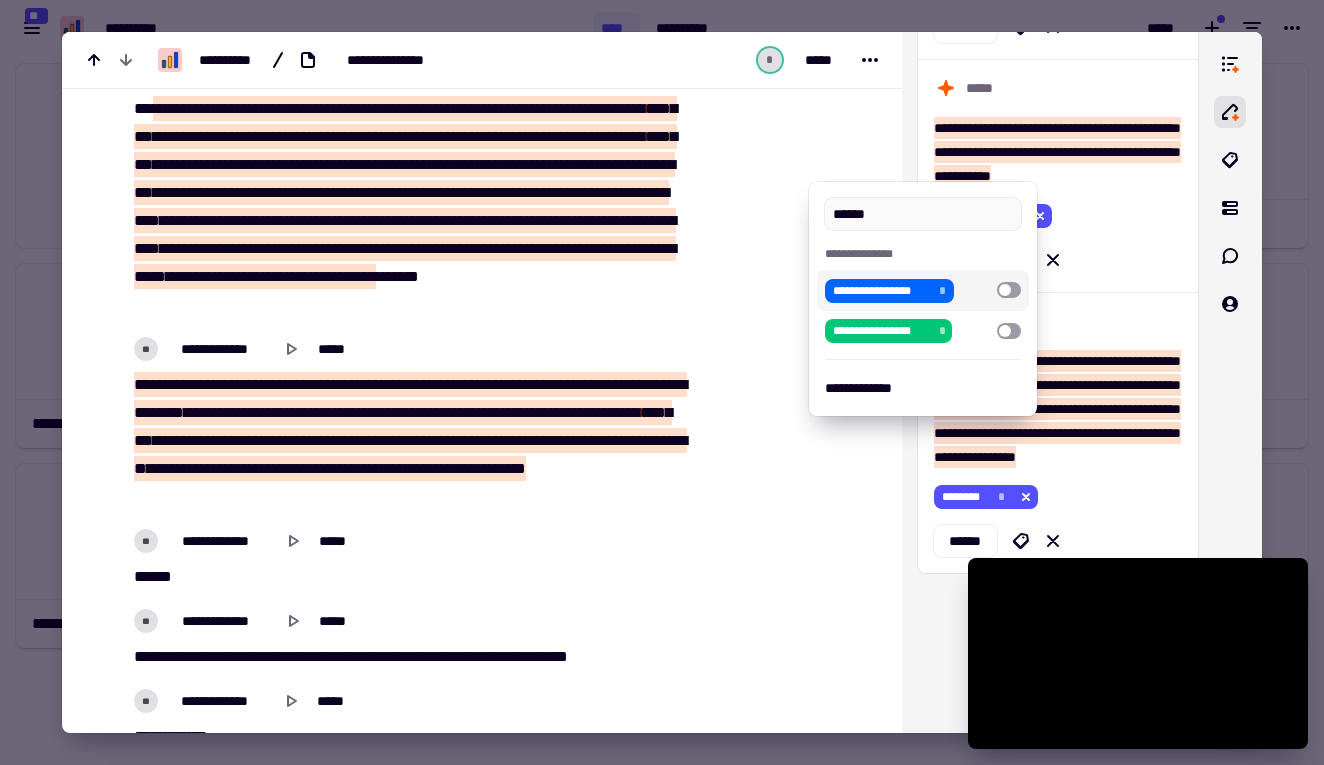 type on "******" 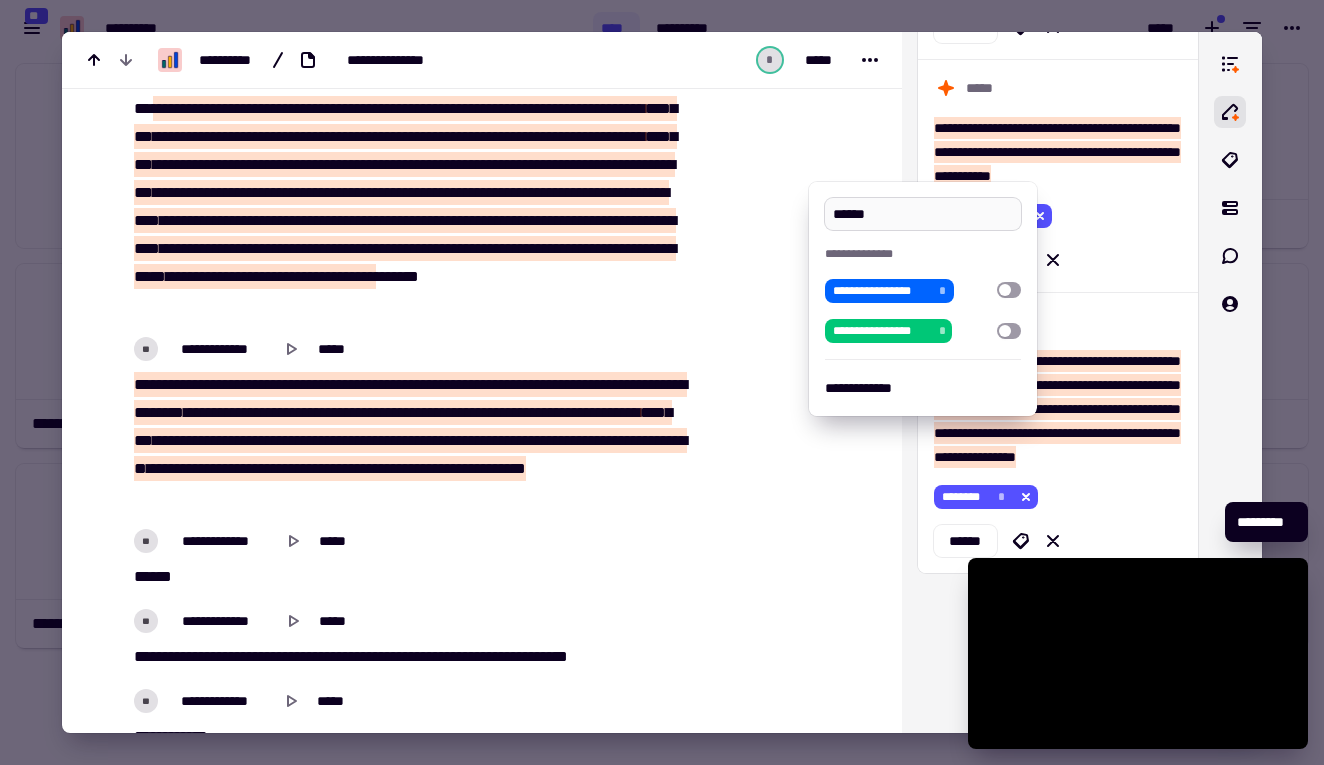 click on "******" at bounding box center (922, 214) 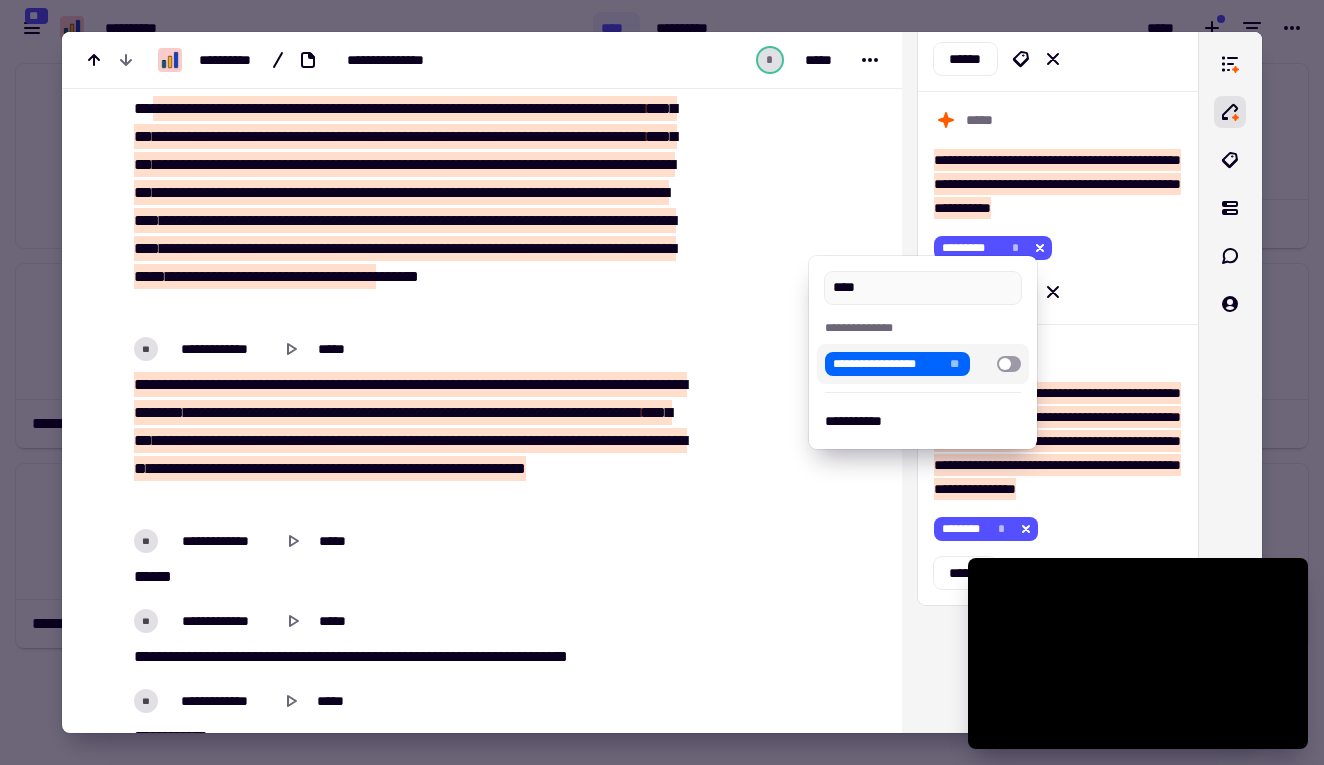 type on "****" 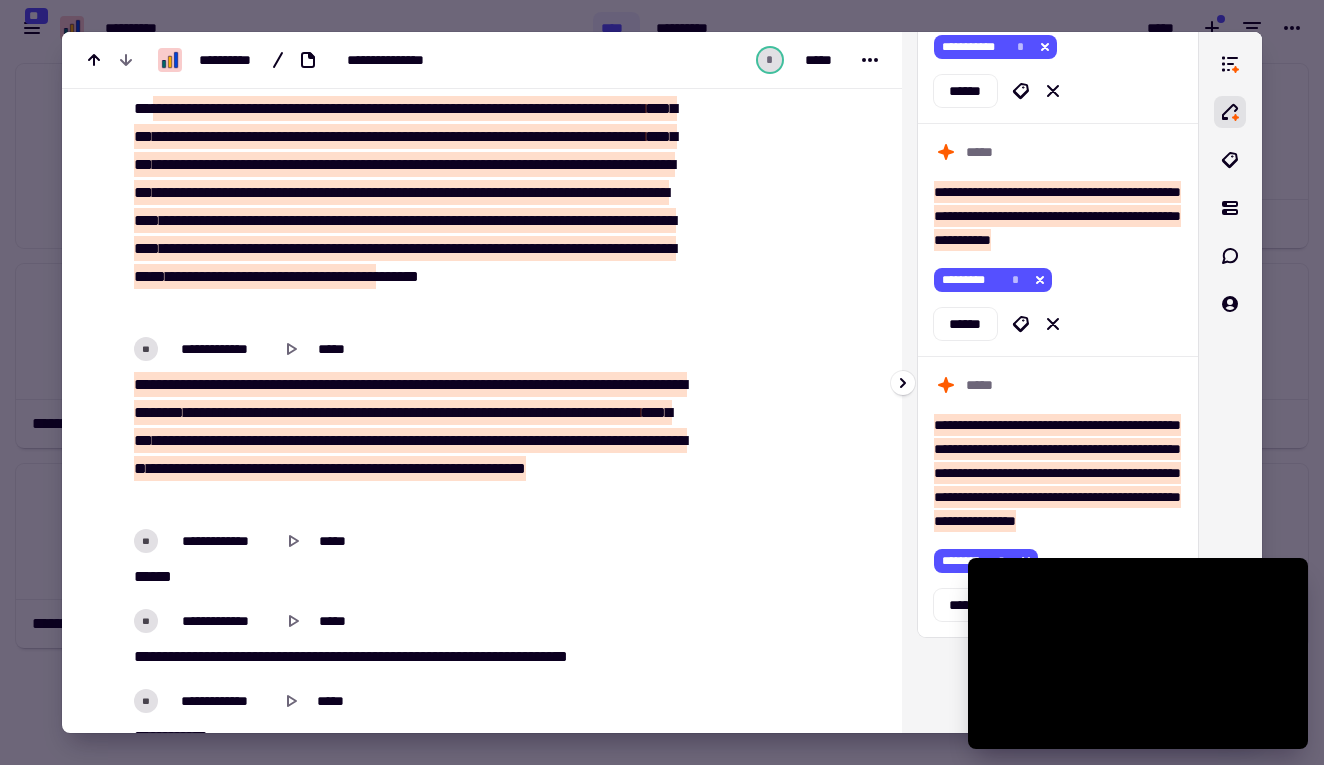 click 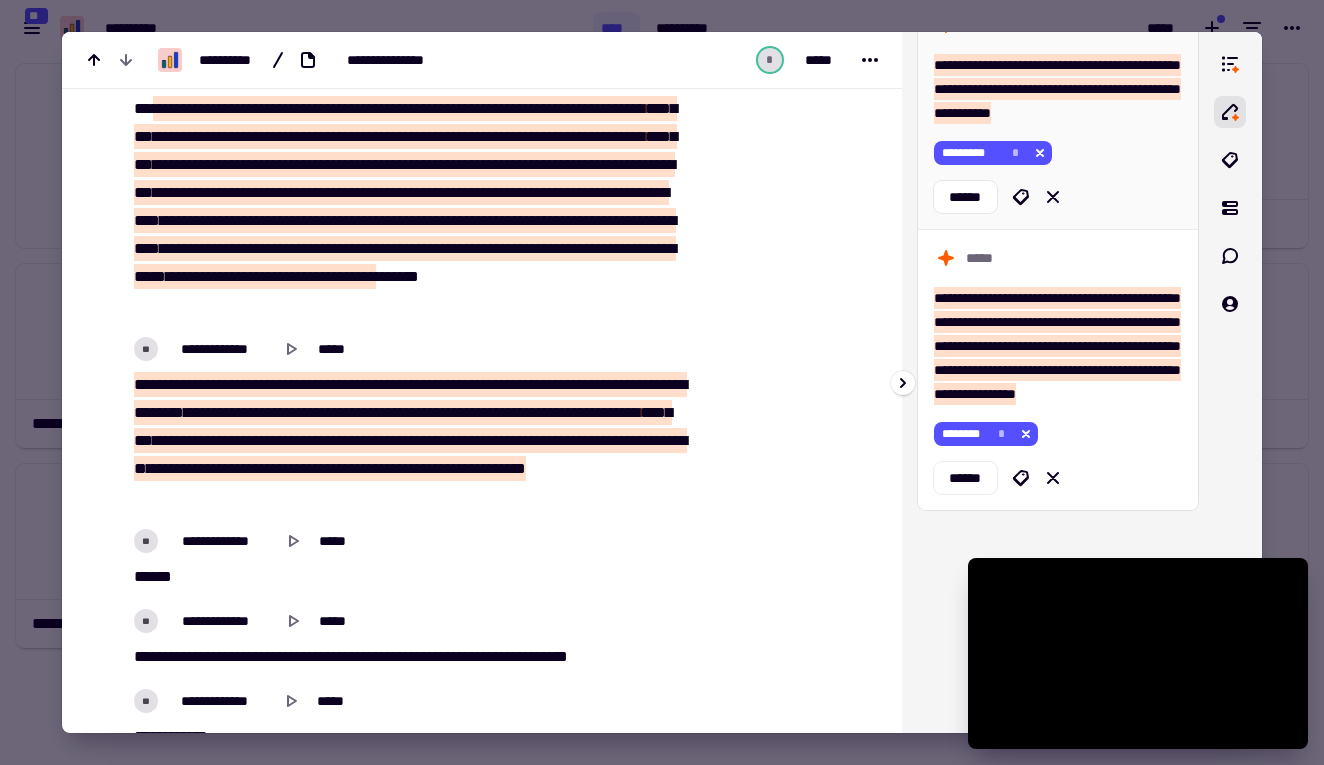 scroll, scrollTop: 6102, scrollLeft: 0, axis: vertical 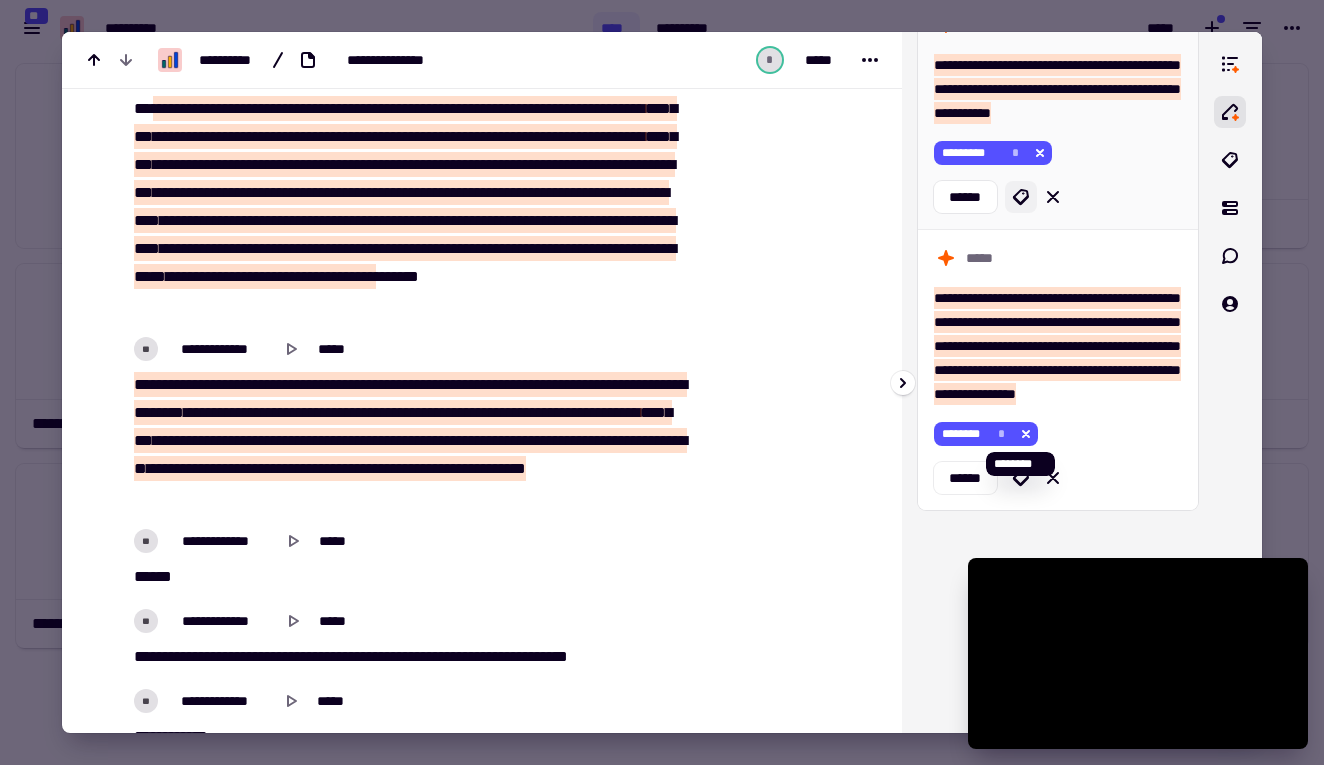 click 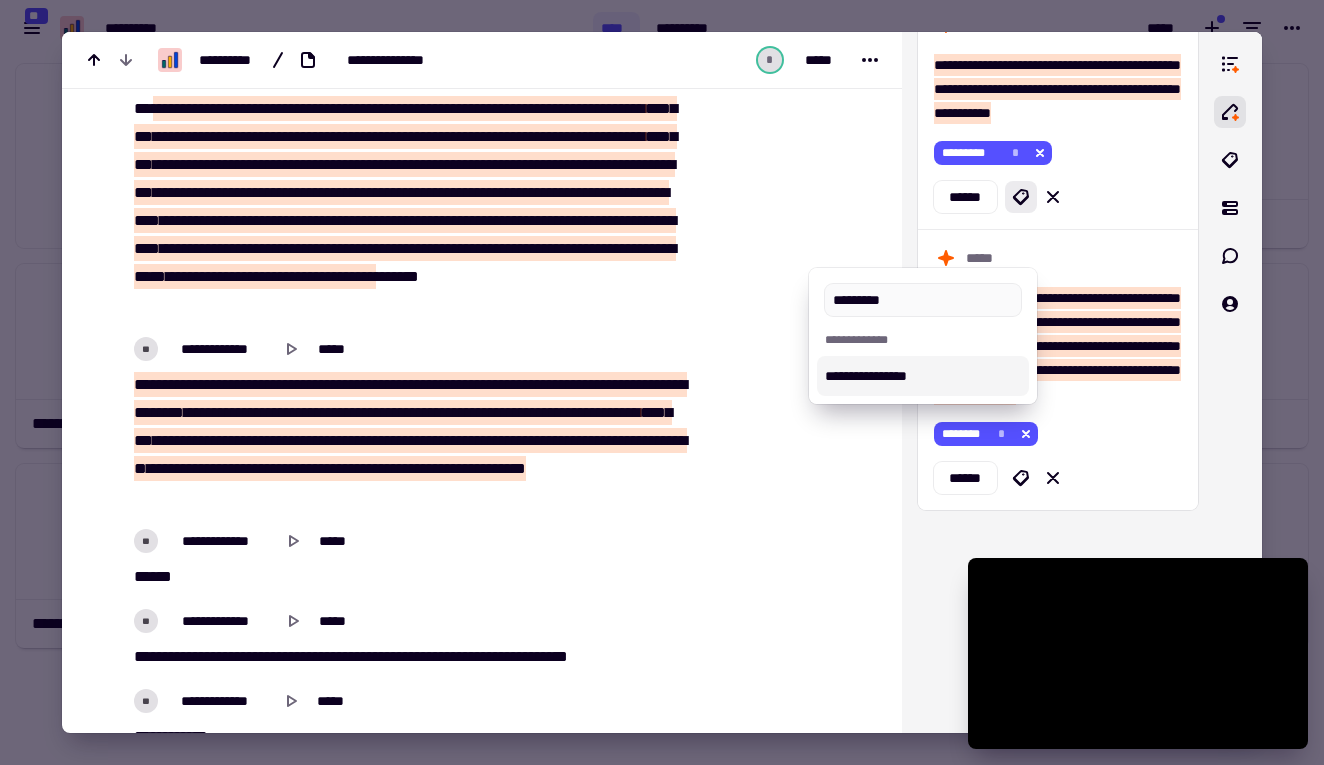 type on "*********" 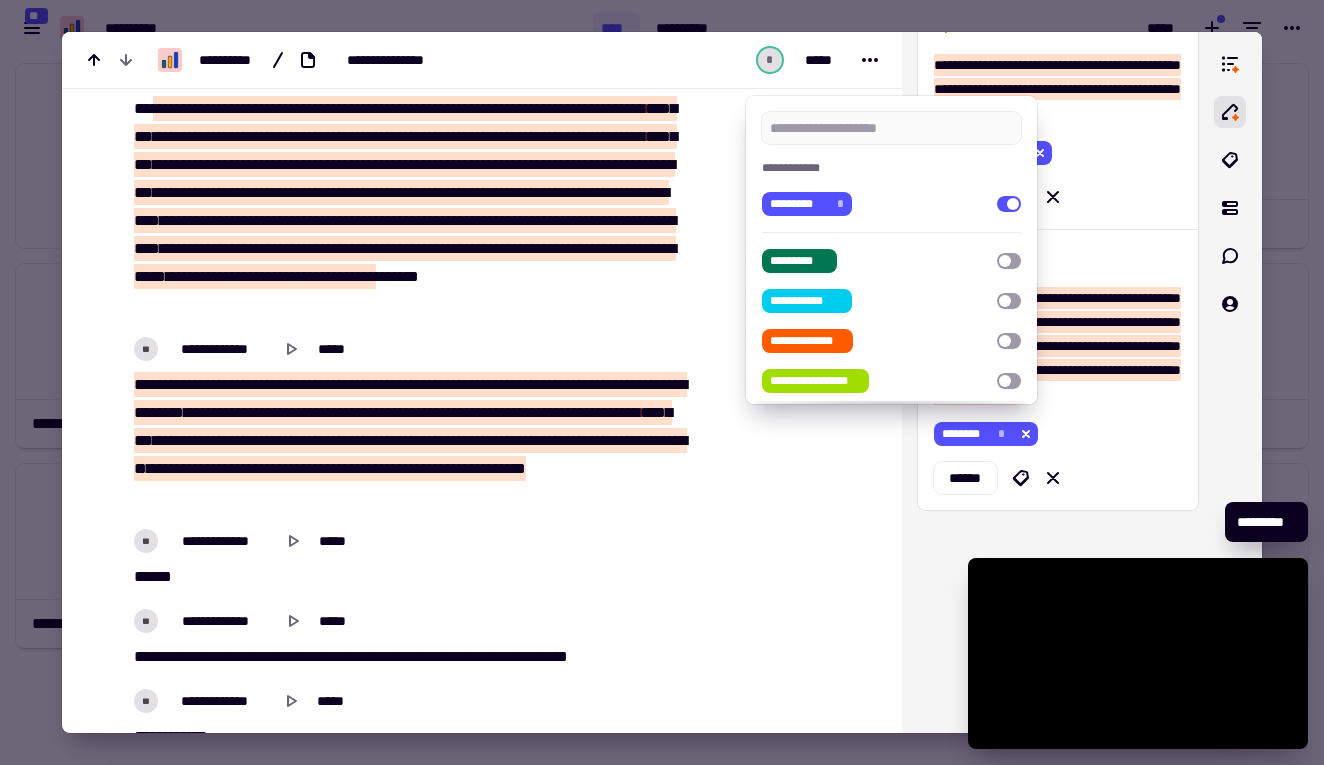click at bounding box center (662, 382) 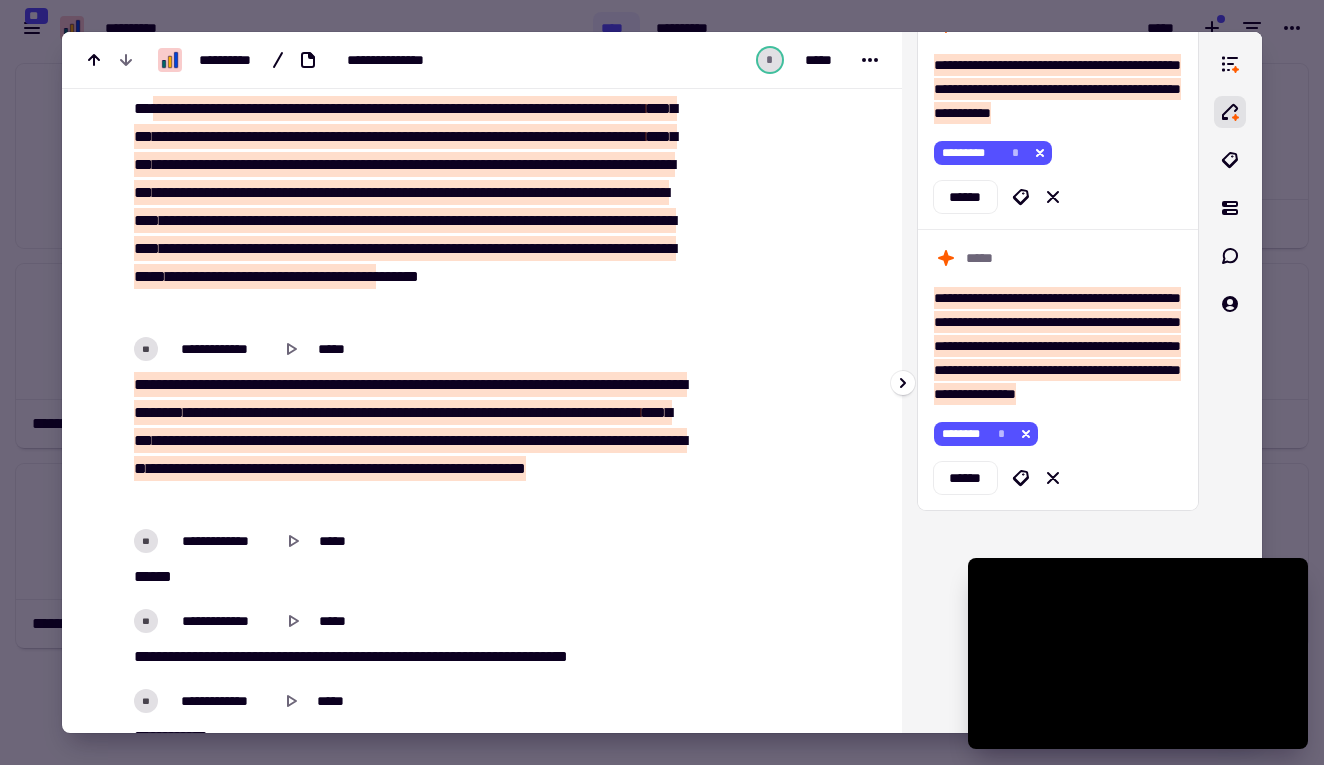 scroll, scrollTop: 6347, scrollLeft: 0, axis: vertical 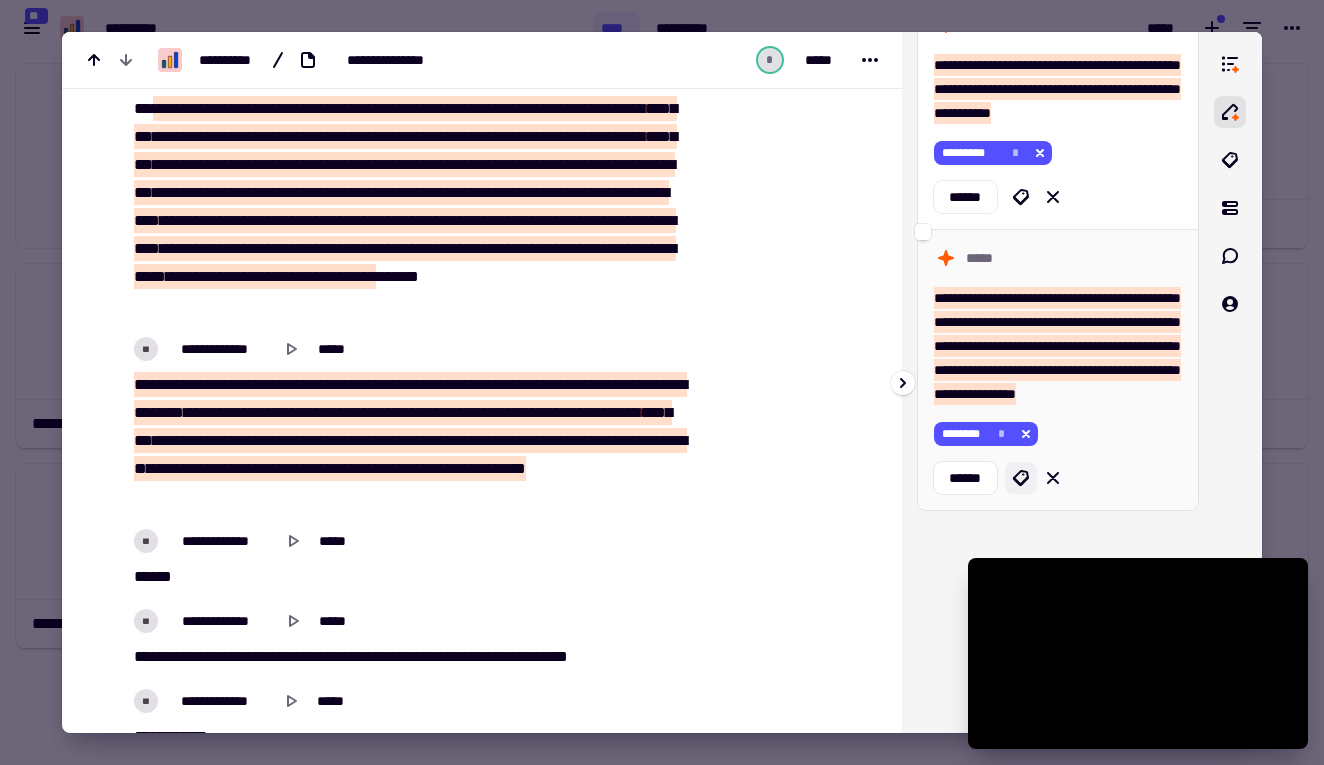 click 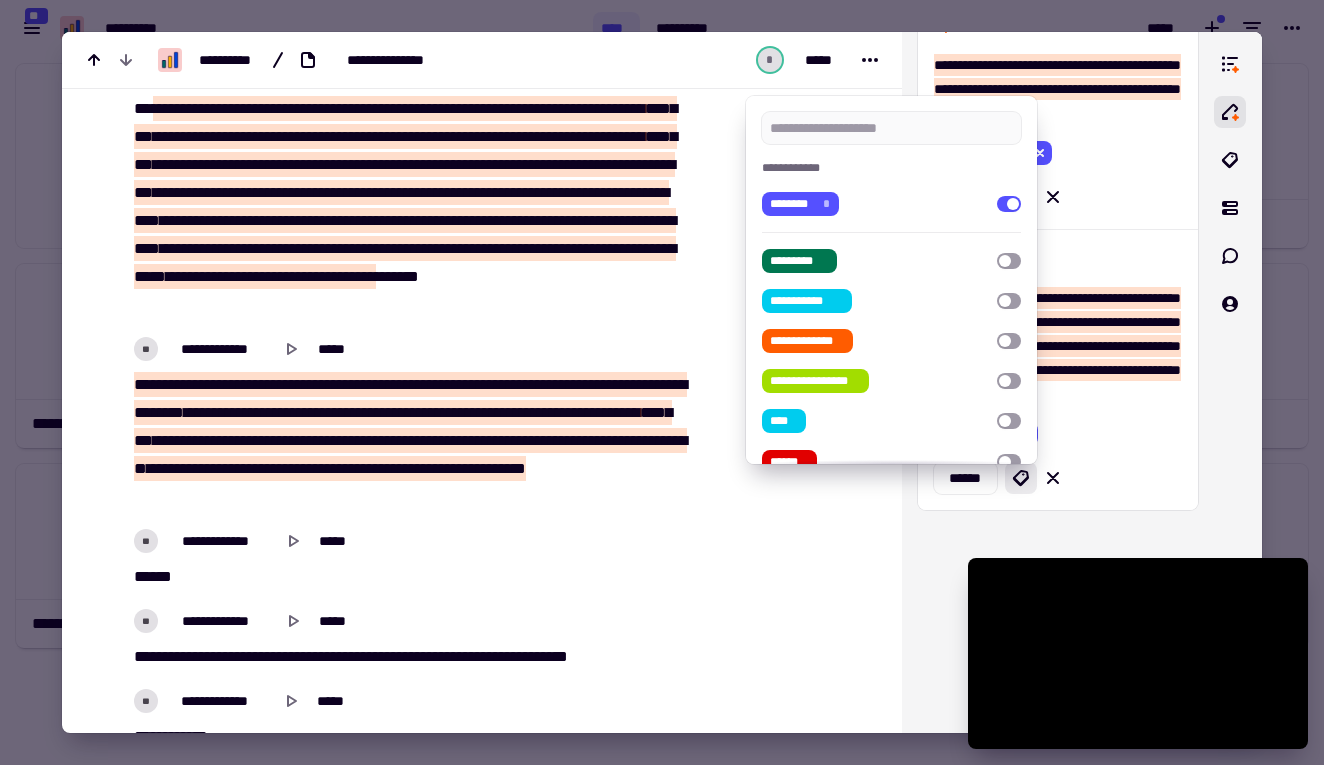 type on "*" 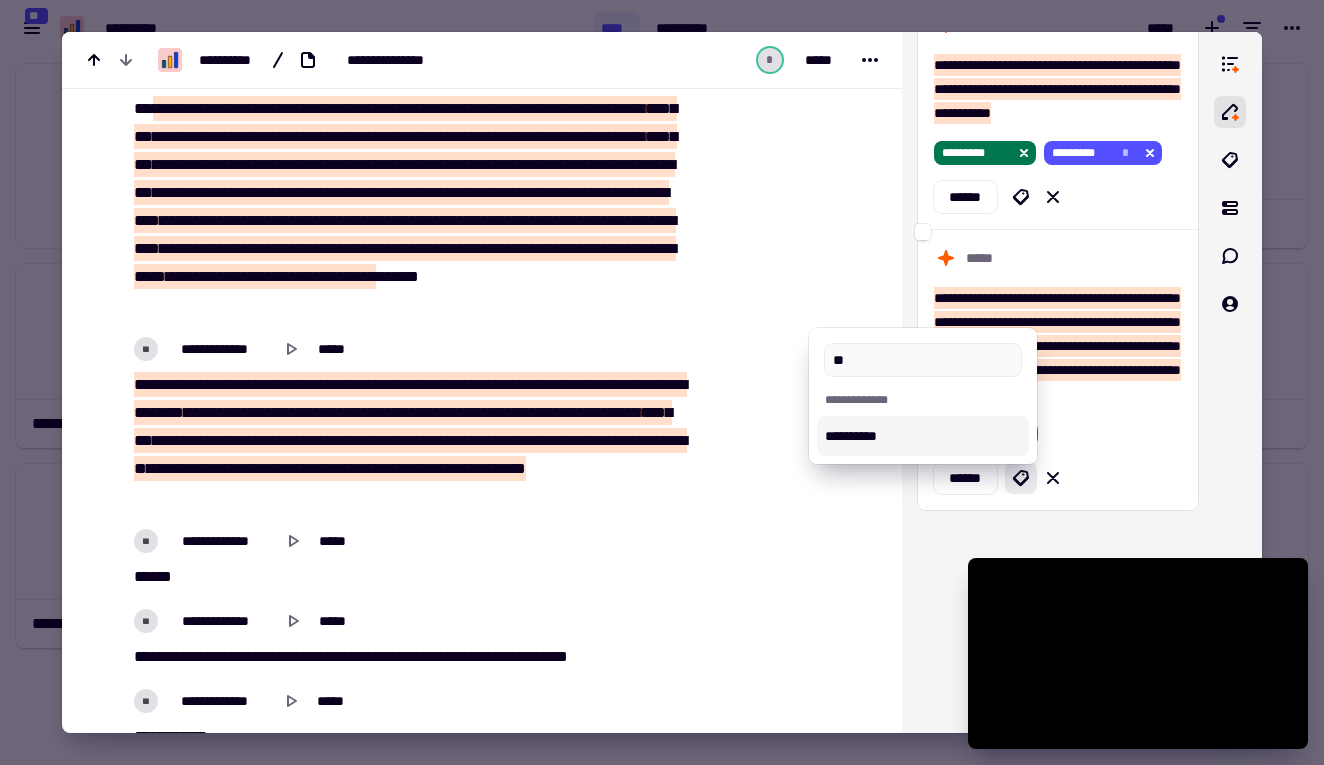 type on "*" 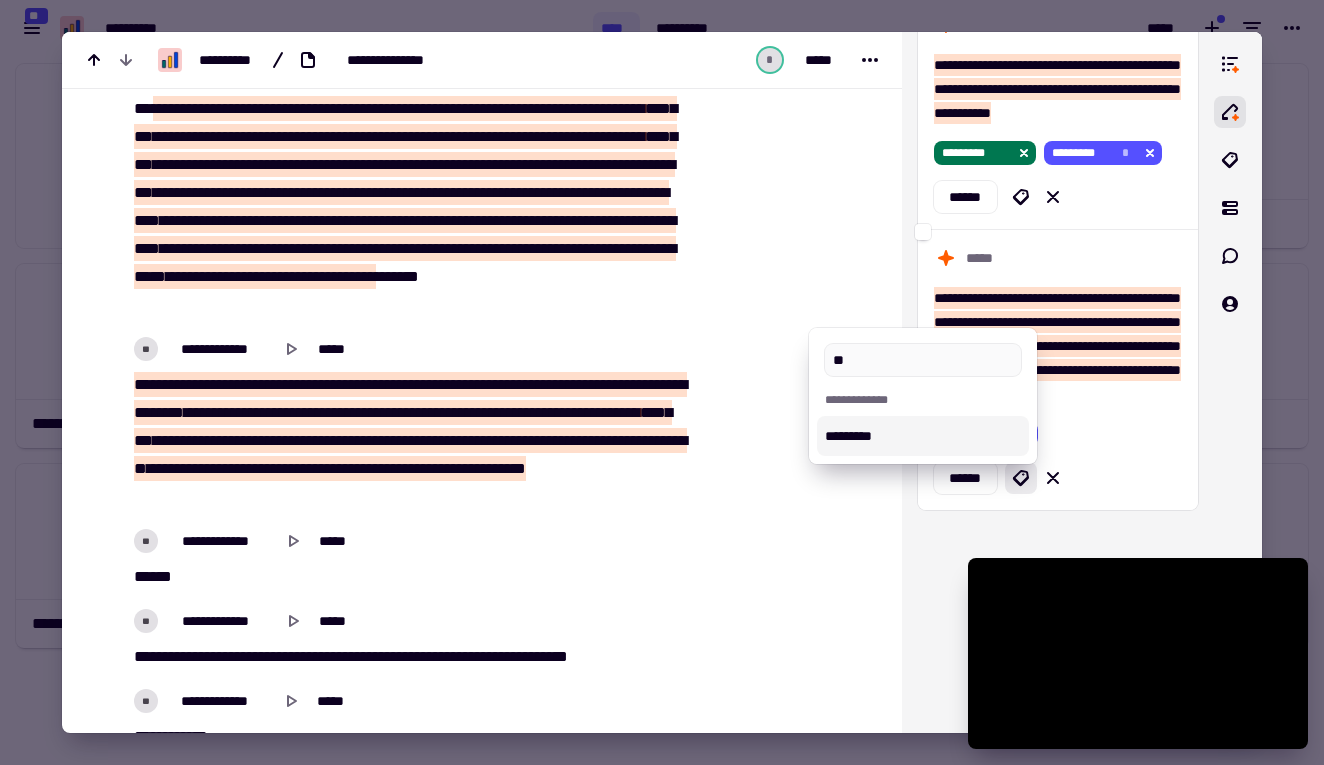 type on "*" 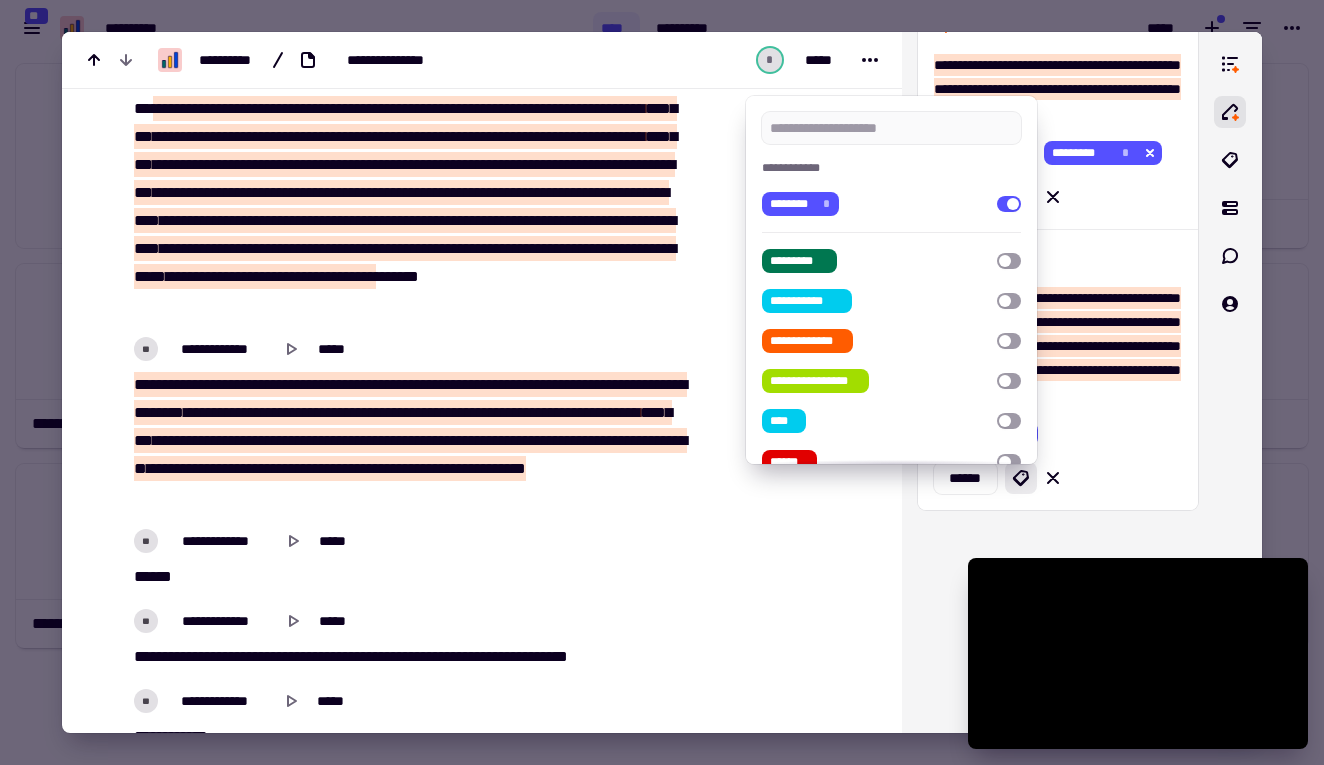 type on "*" 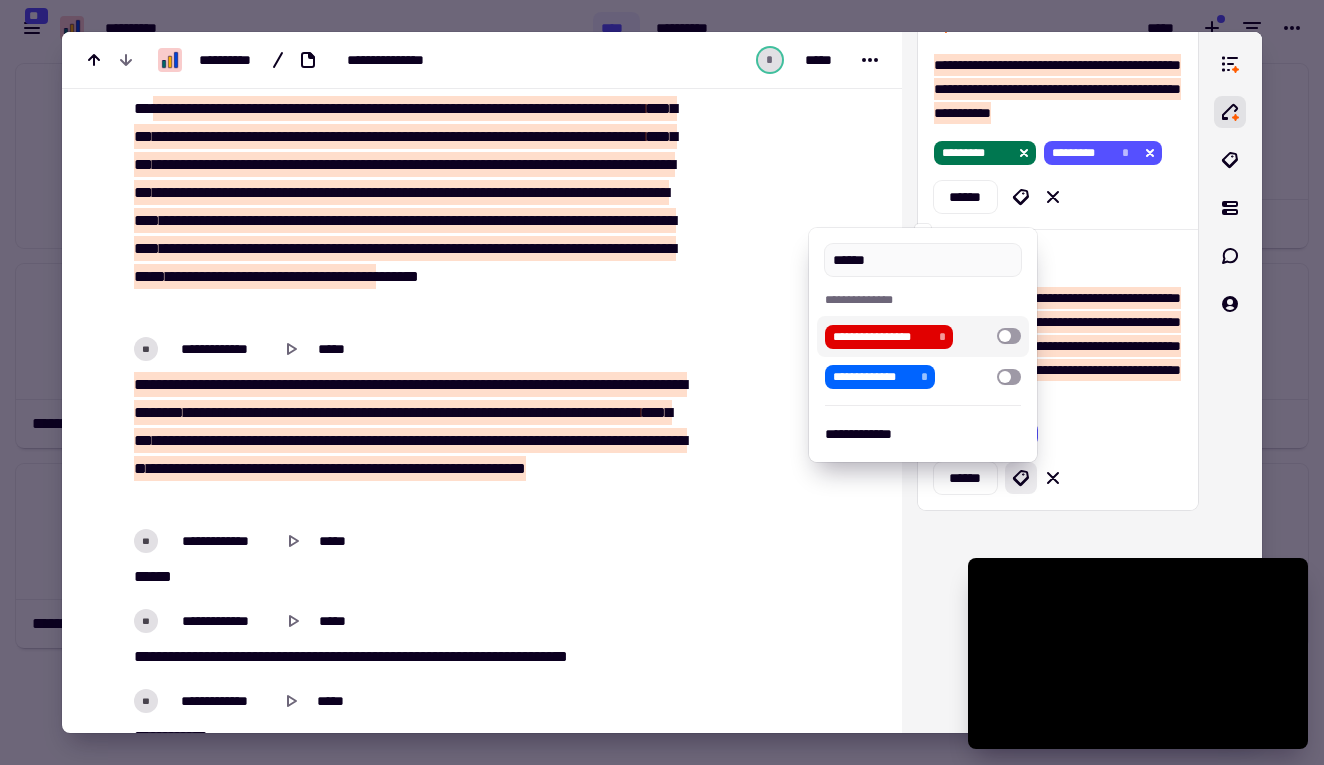 type on "******" 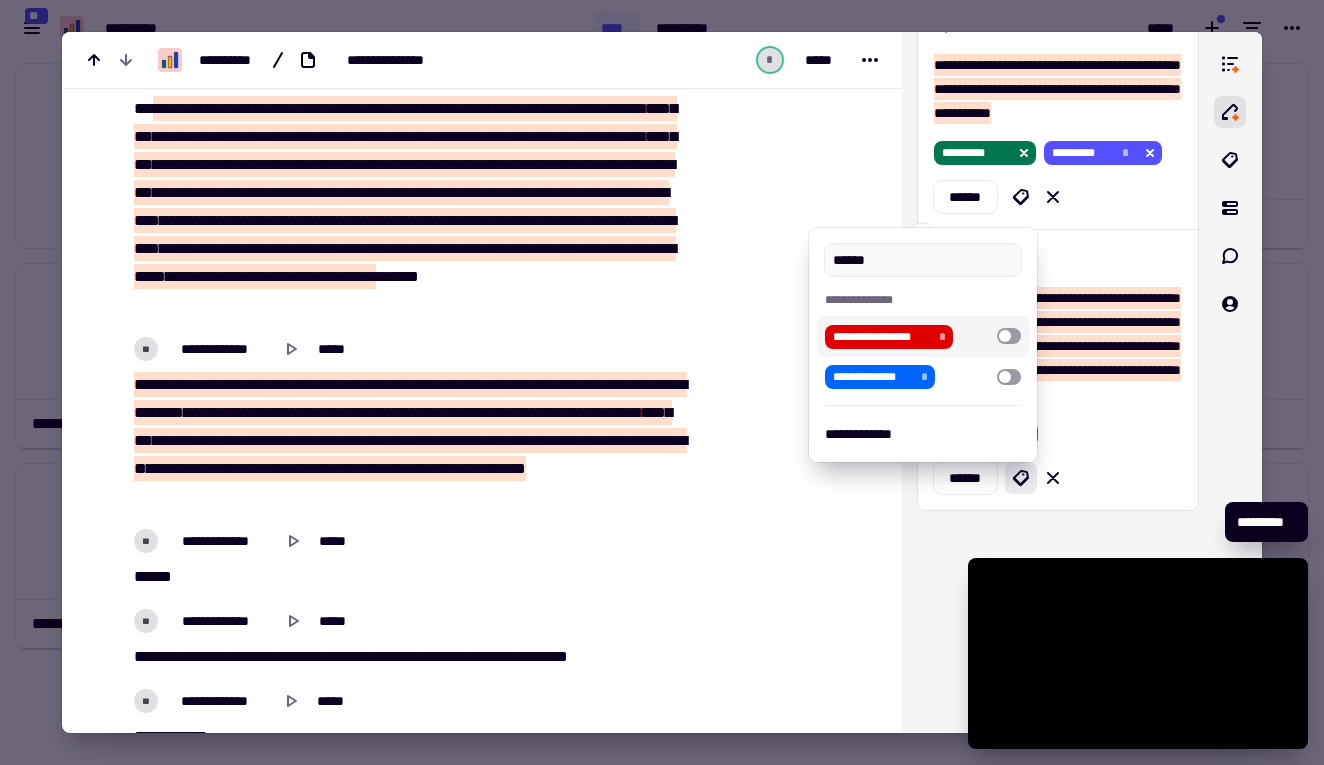 click at bounding box center (662, 382) 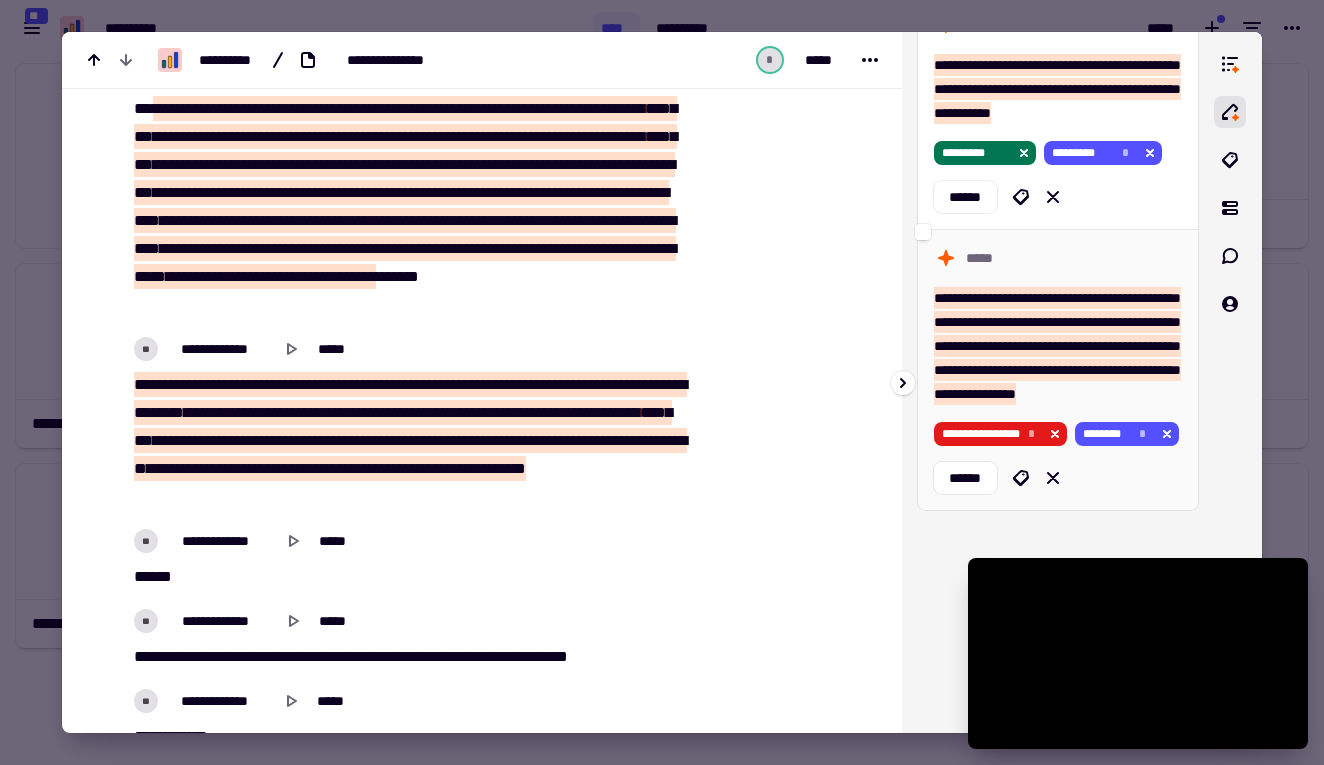 click on "**********" at bounding box center [981, 434] 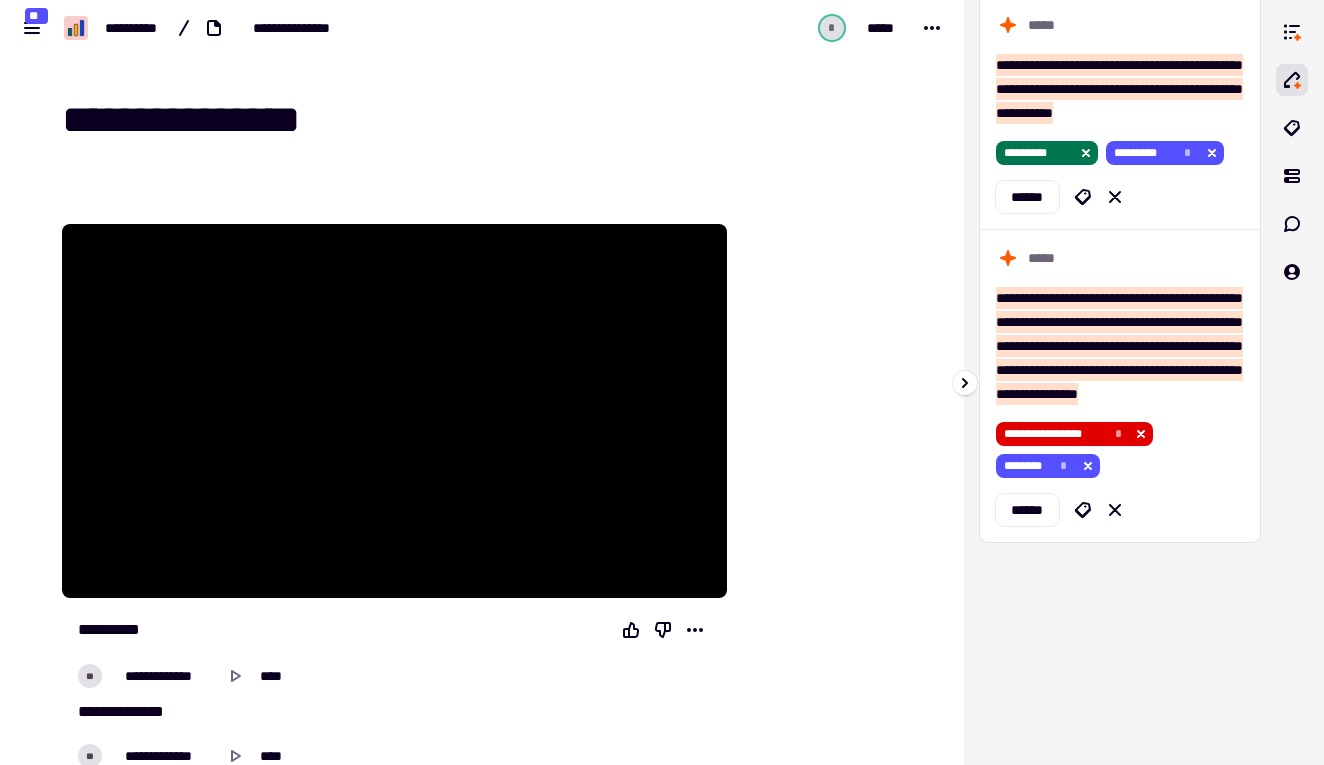 scroll, scrollTop: 6324, scrollLeft: 0, axis: vertical 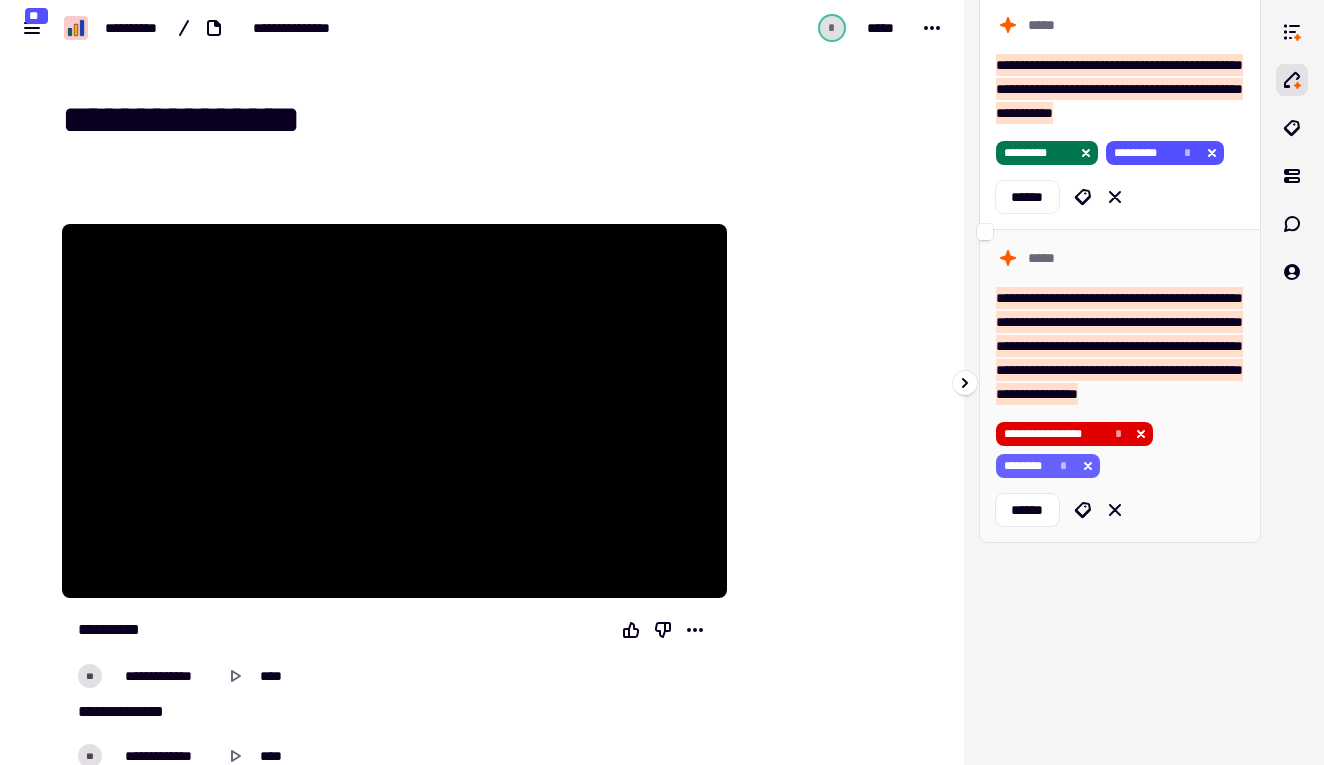 click on "**********" at bounding box center (1048, 370) 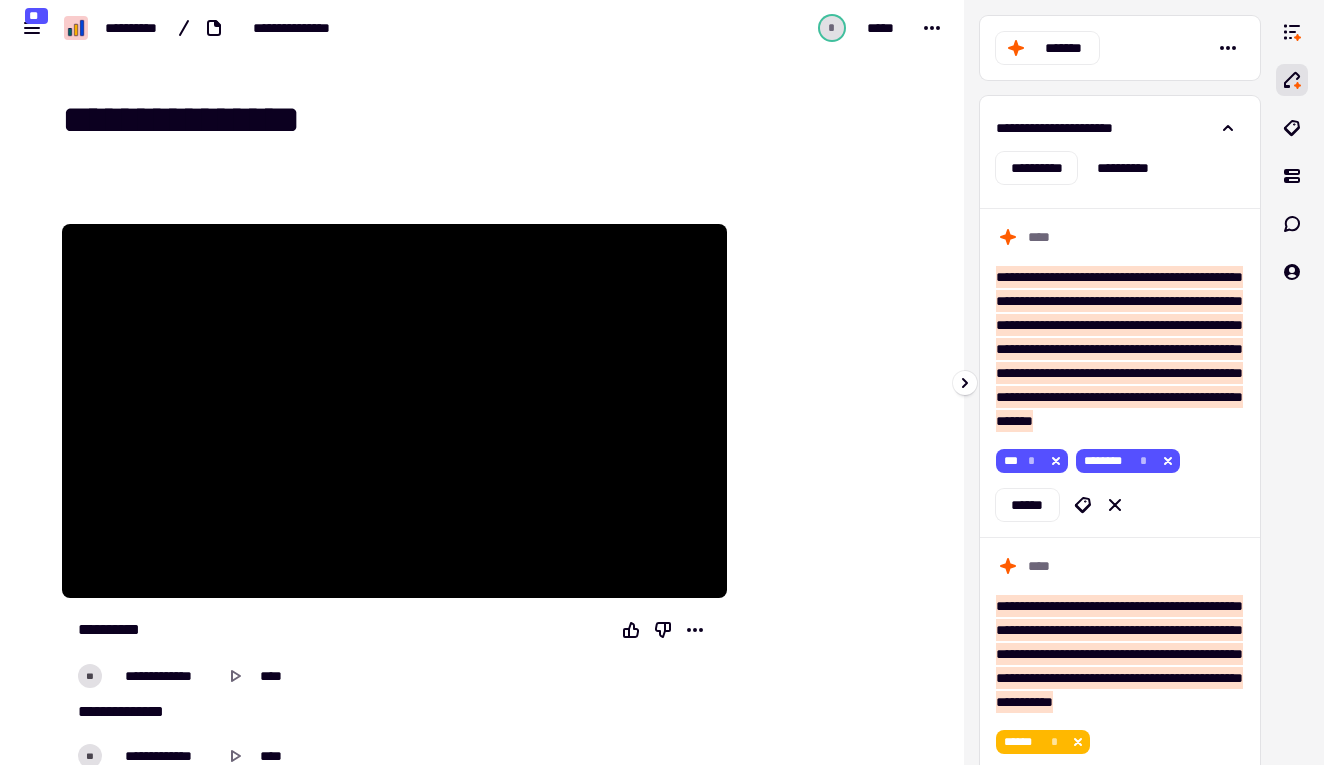 scroll, scrollTop: 0, scrollLeft: 0, axis: both 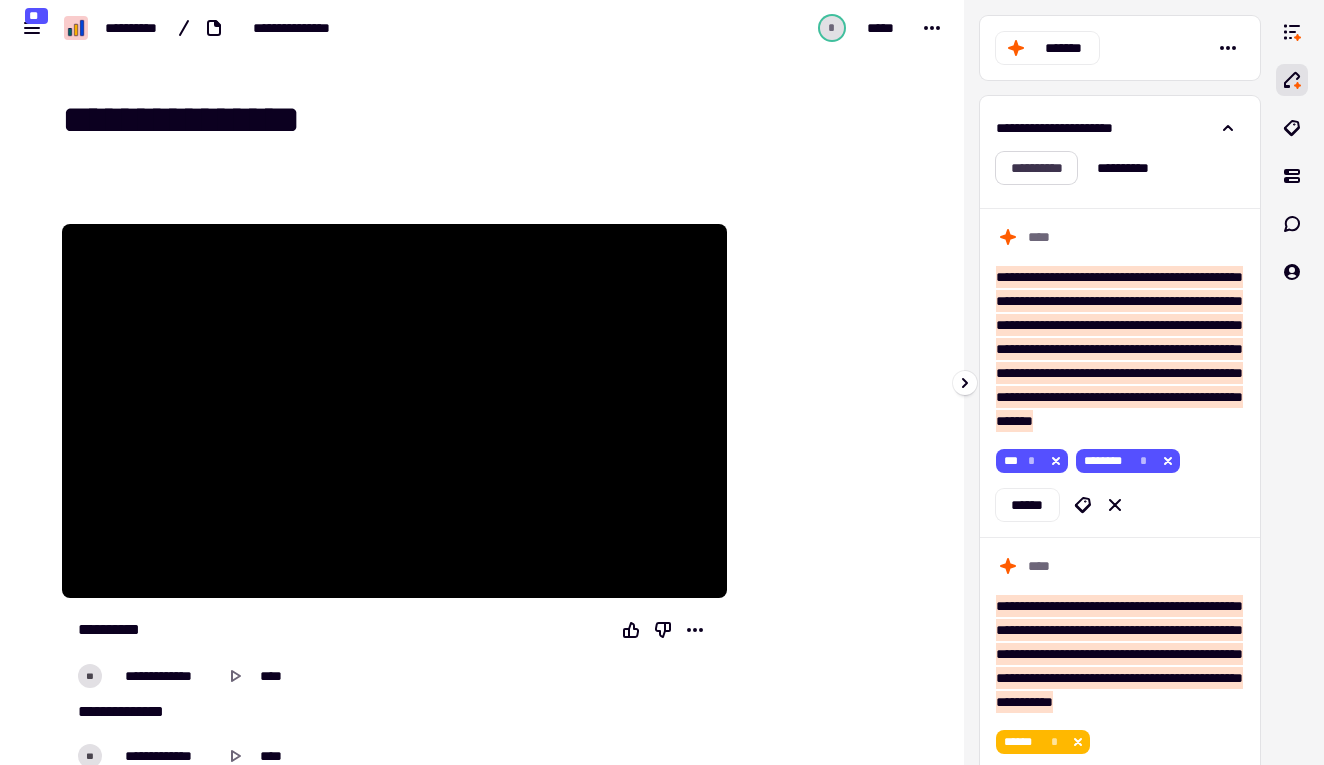 click on "**********" 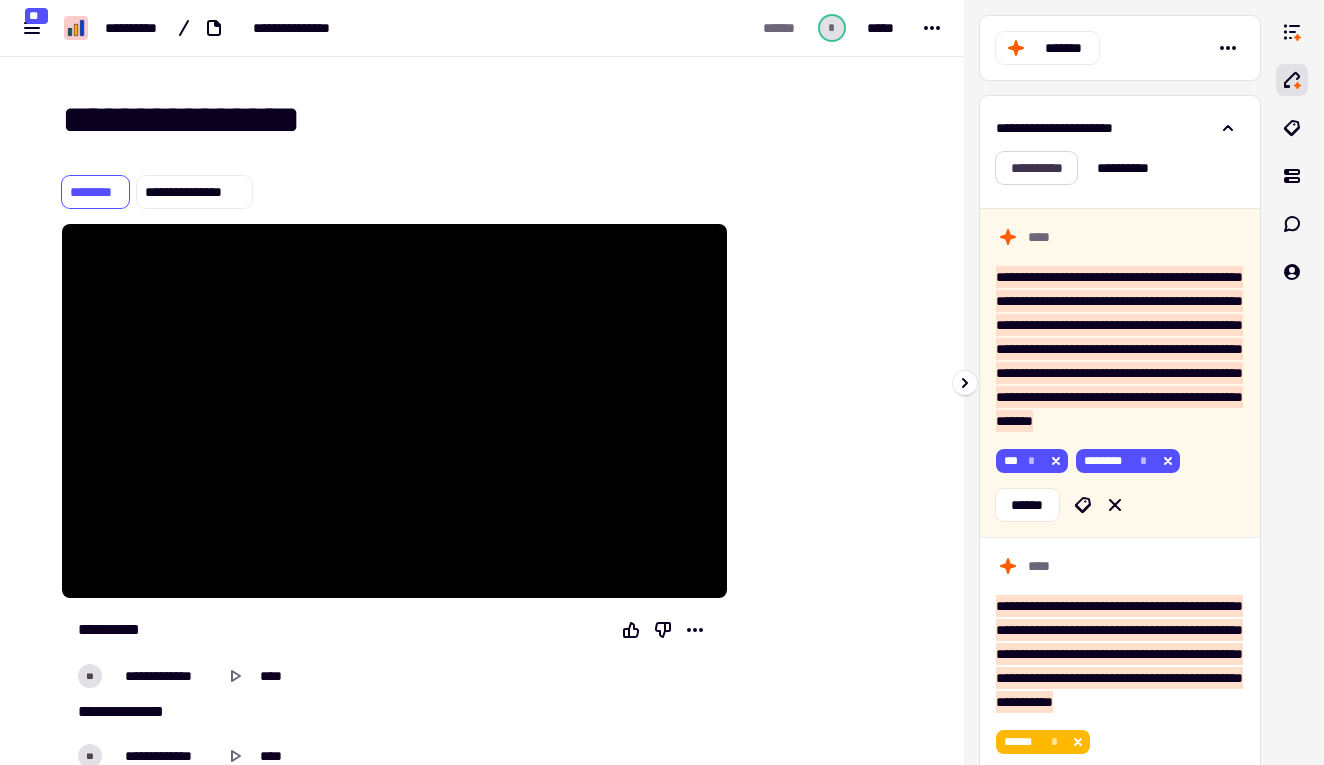 scroll, scrollTop: 4933, scrollLeft: 0, axis: vertical 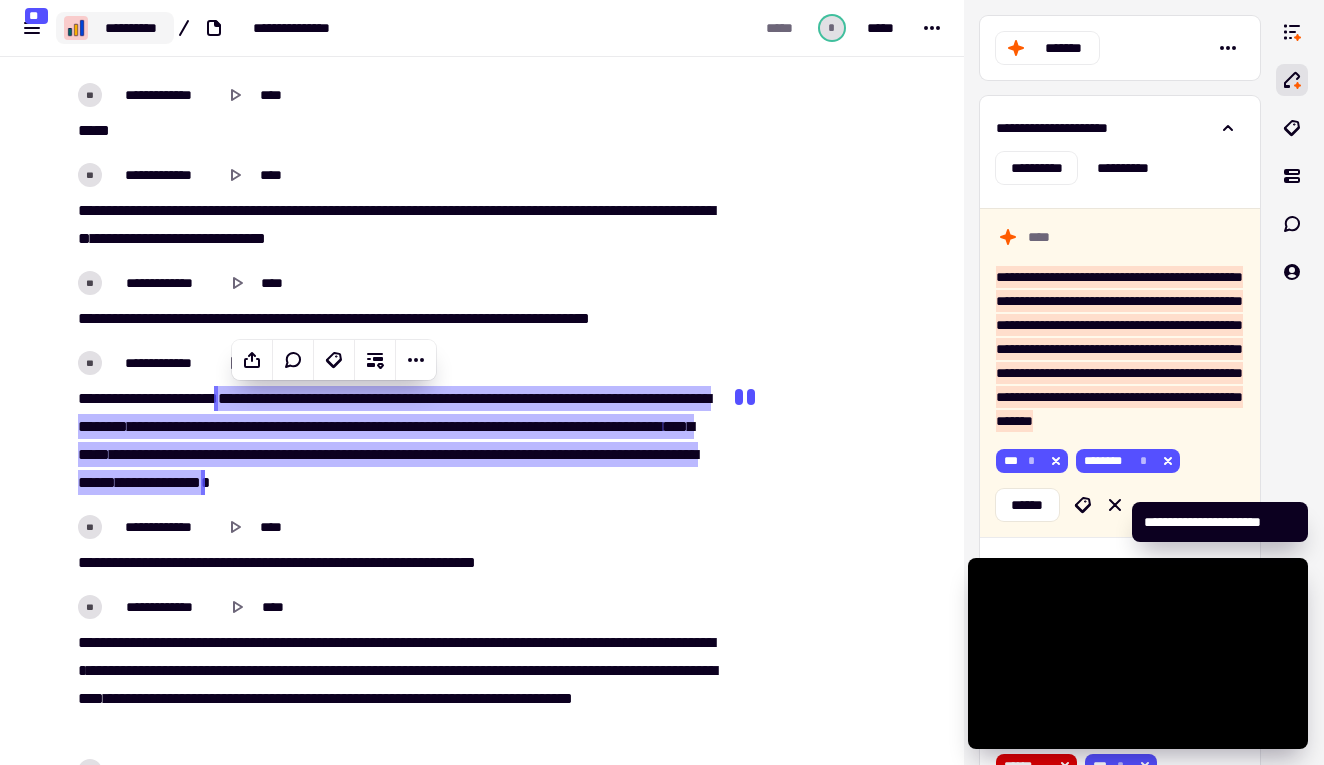 click on "**********" 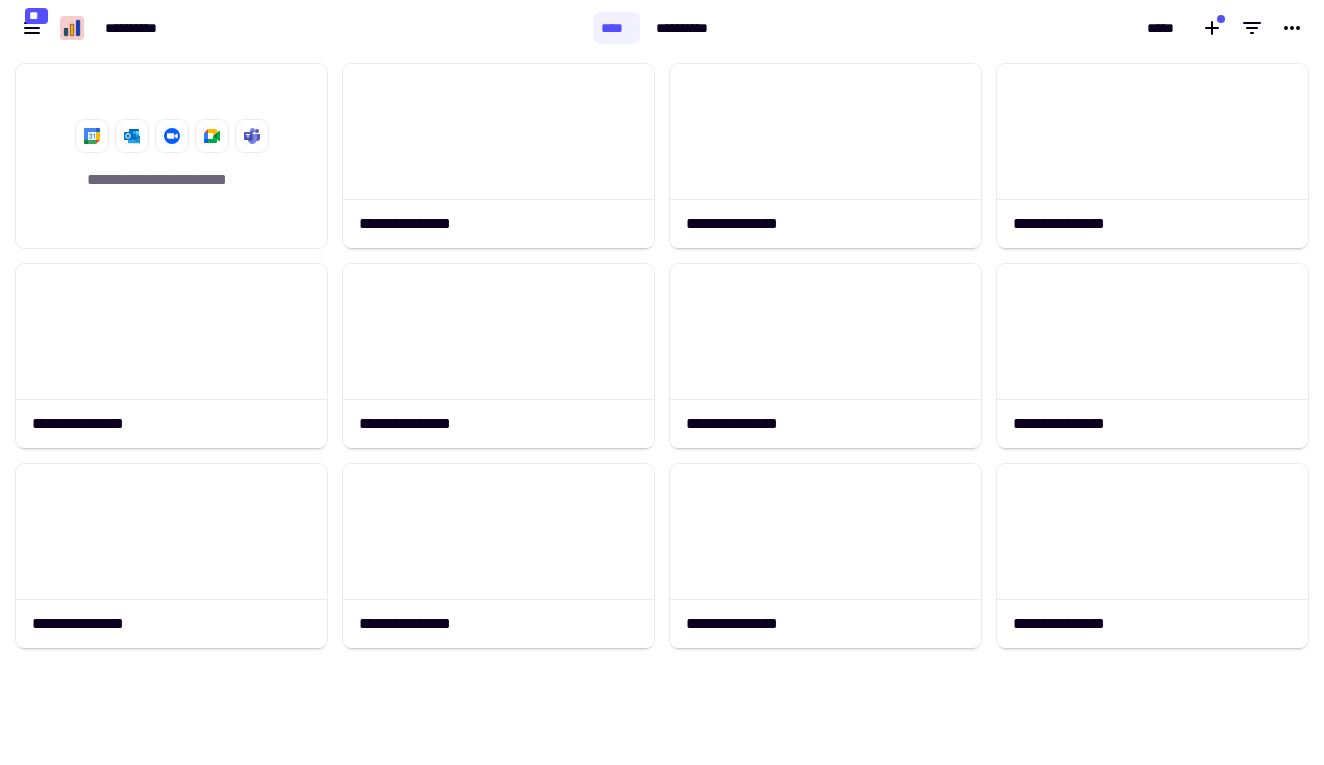 scroll, scrollTop: 1, scrollLeft: 1, axis: both 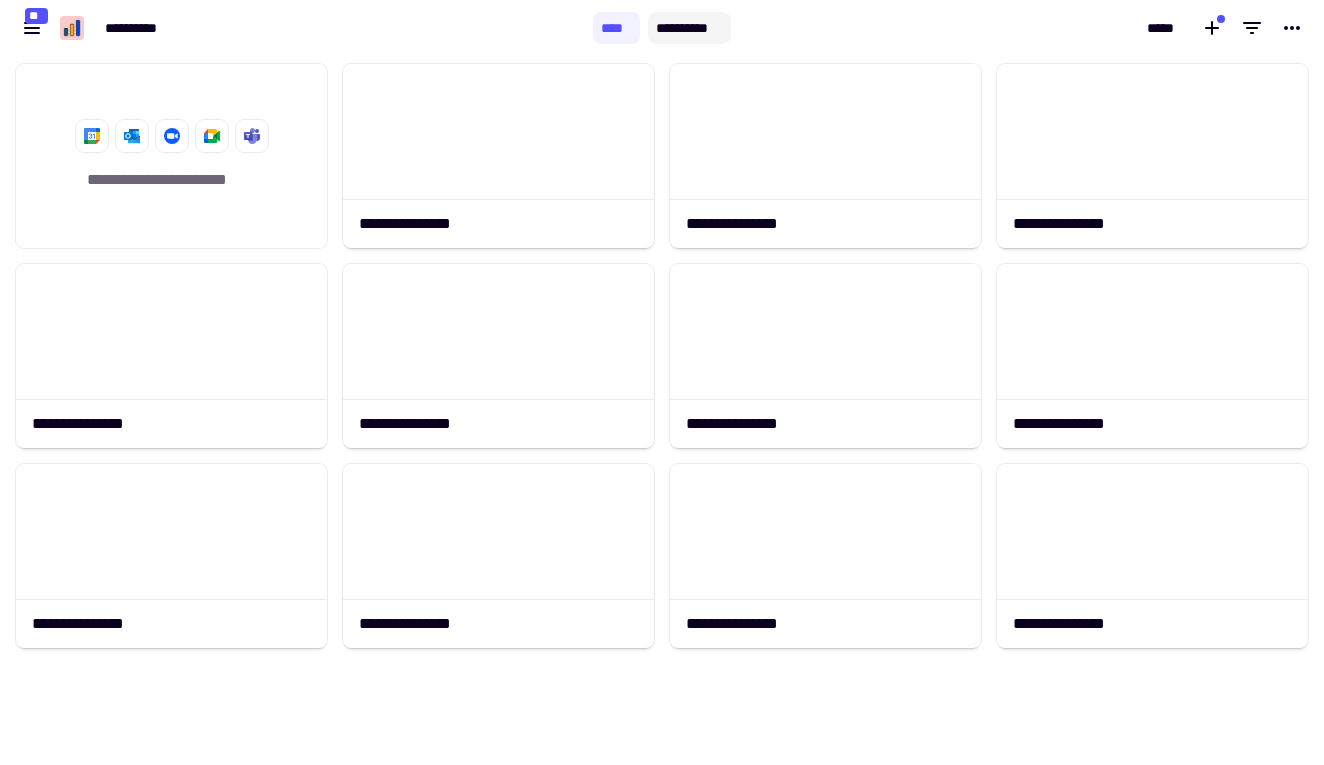 click on "**********" 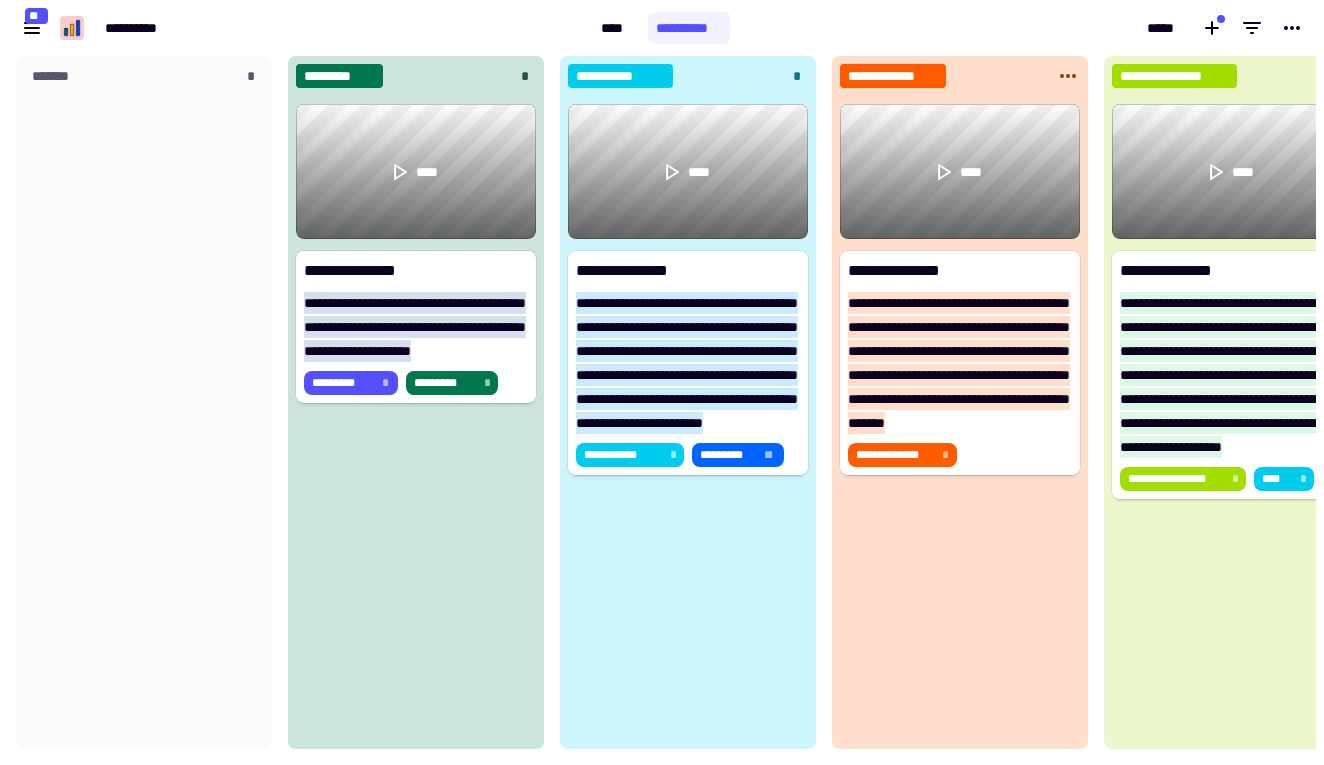 scroll, scrollTop: 1, scrollLeft: 1, axis: both 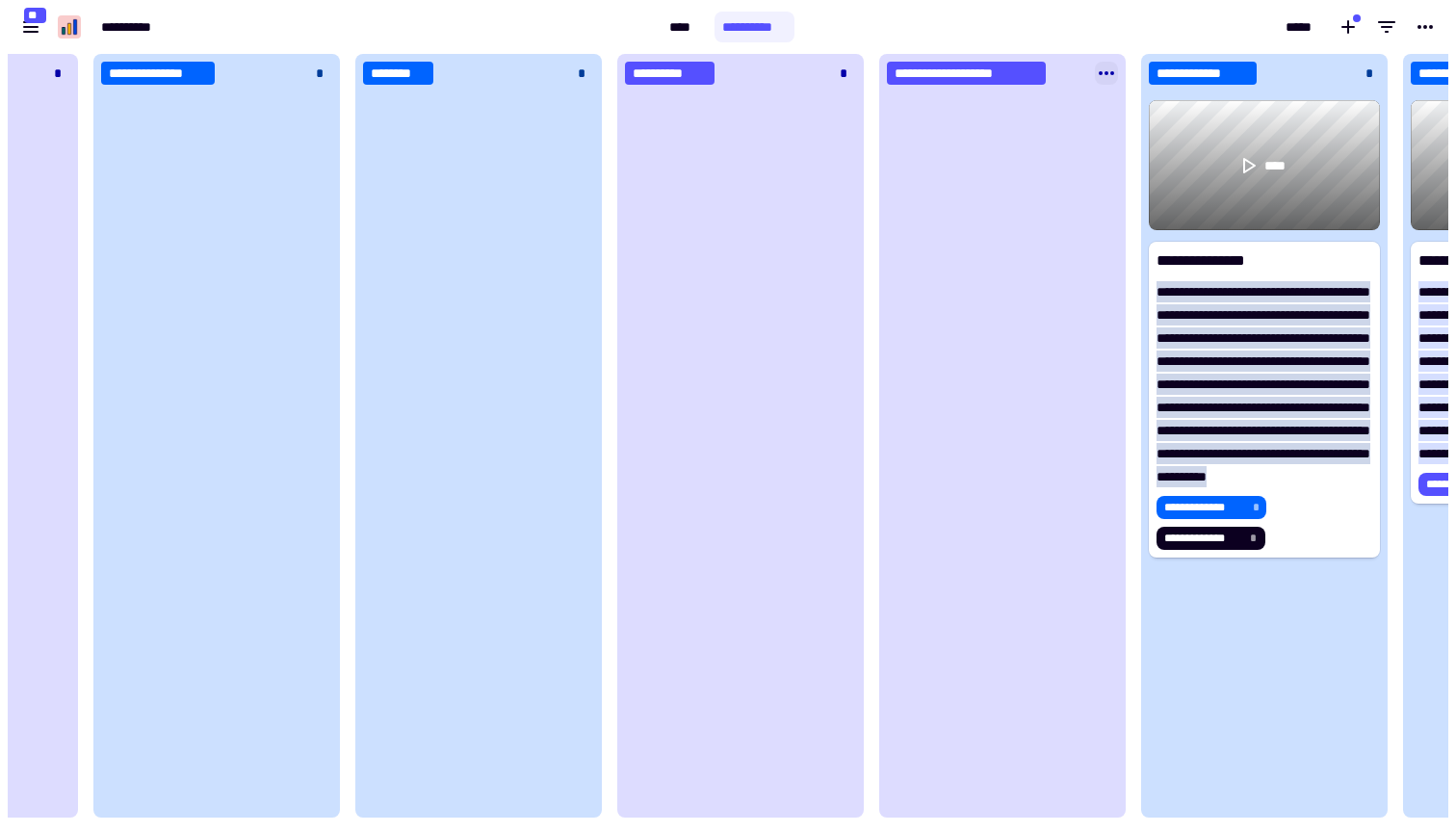 click 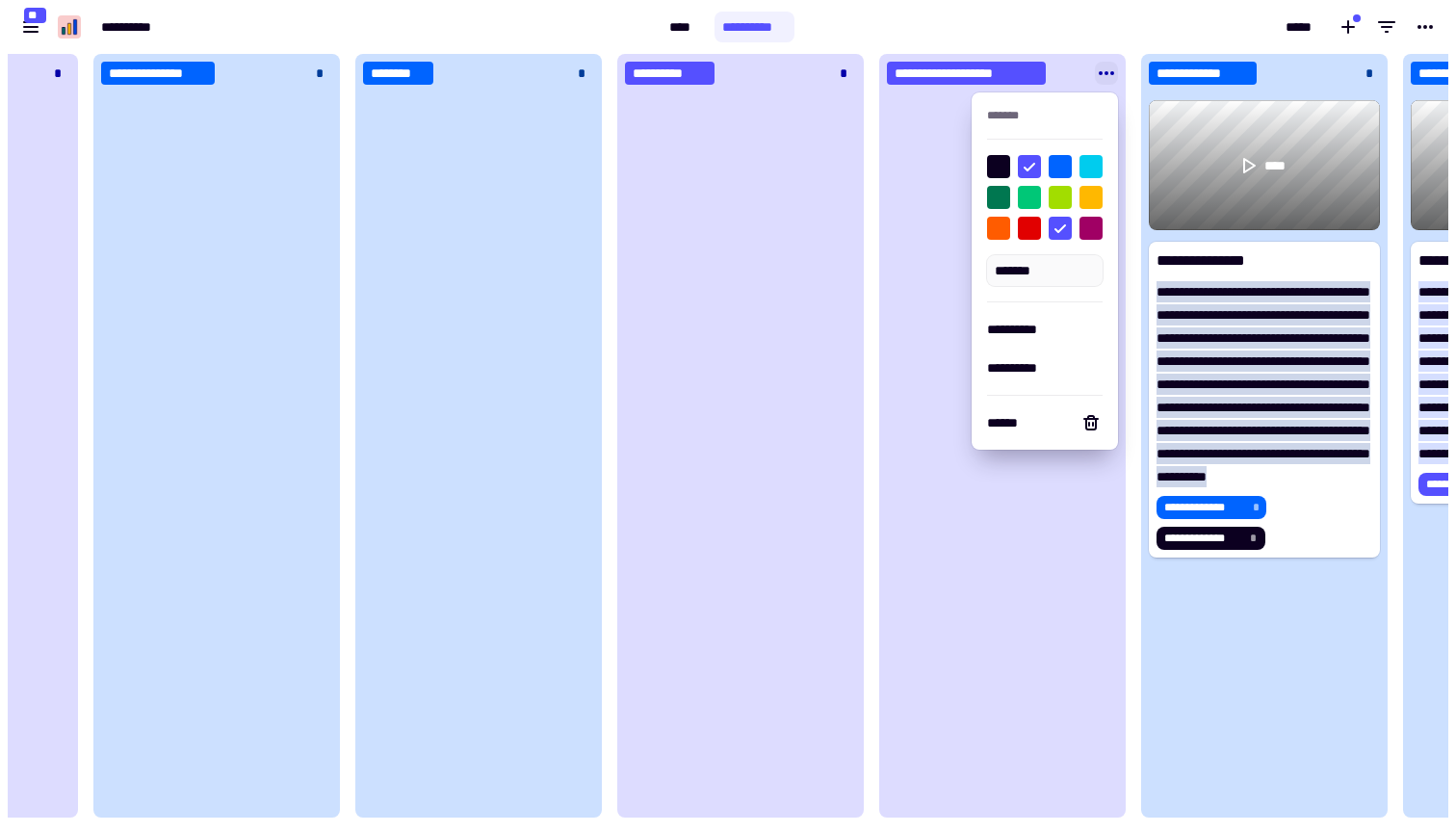 click 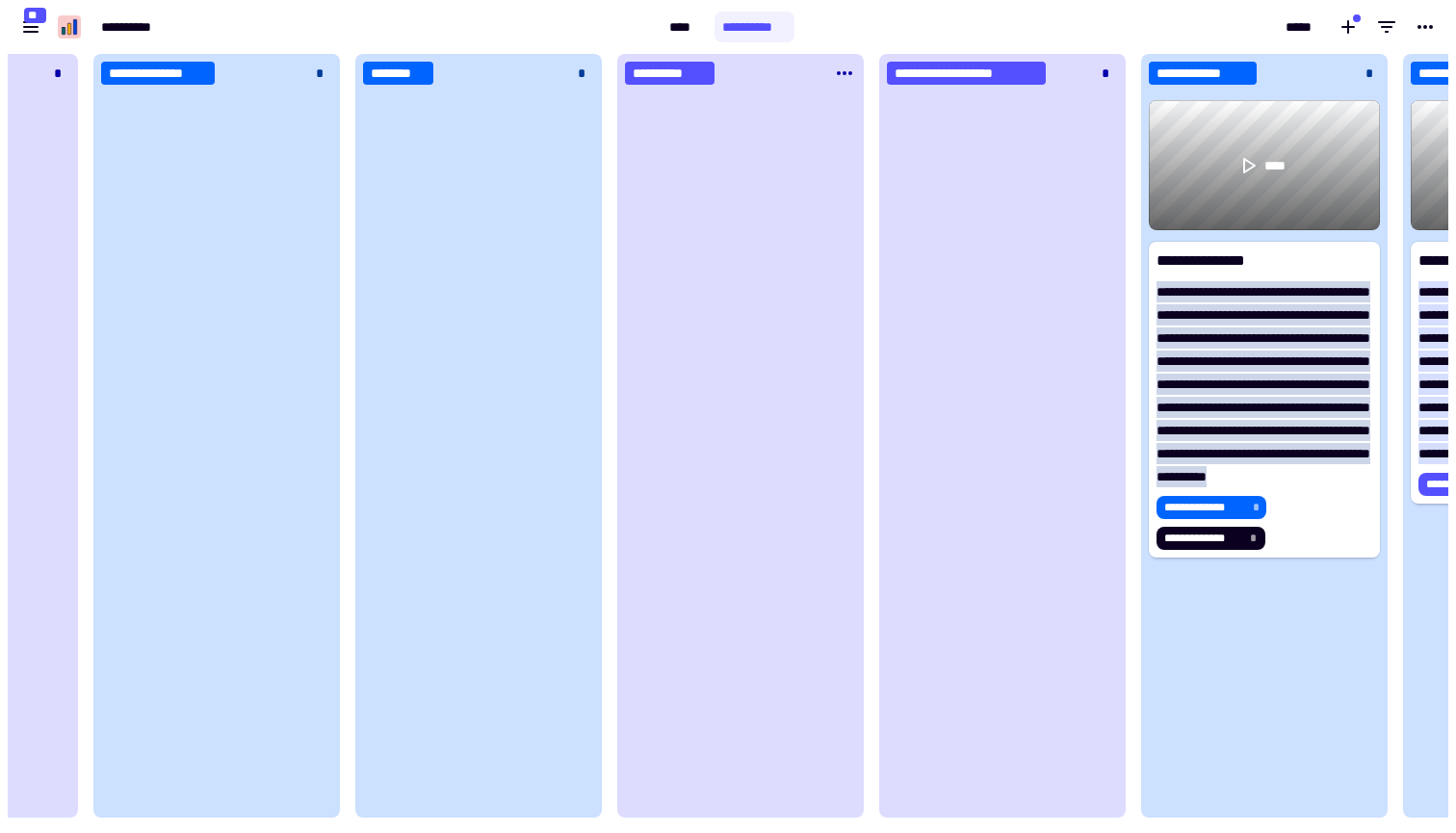 click 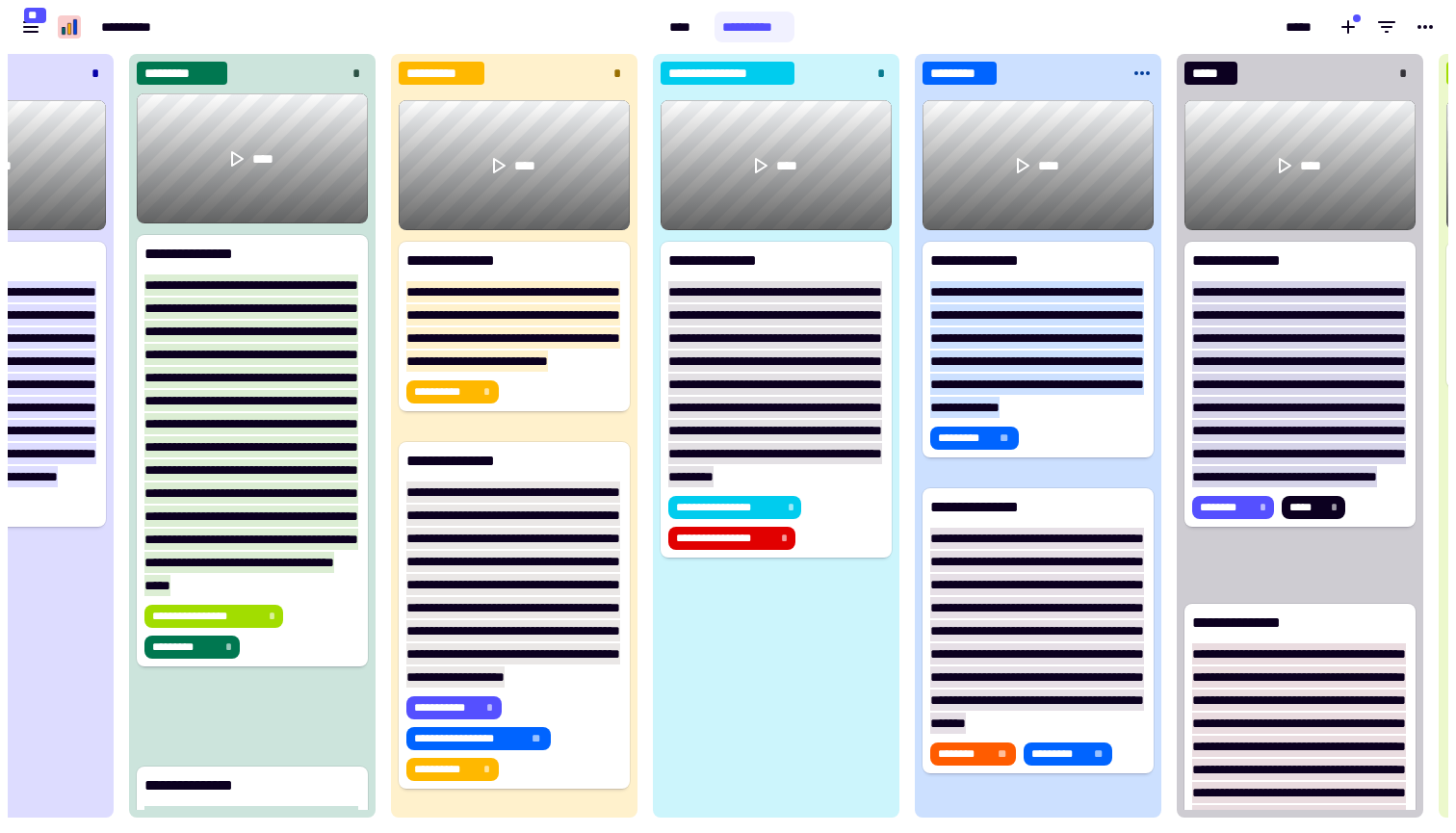 scroll, scrollTop: 0, scrollLeft: 0, axis: both 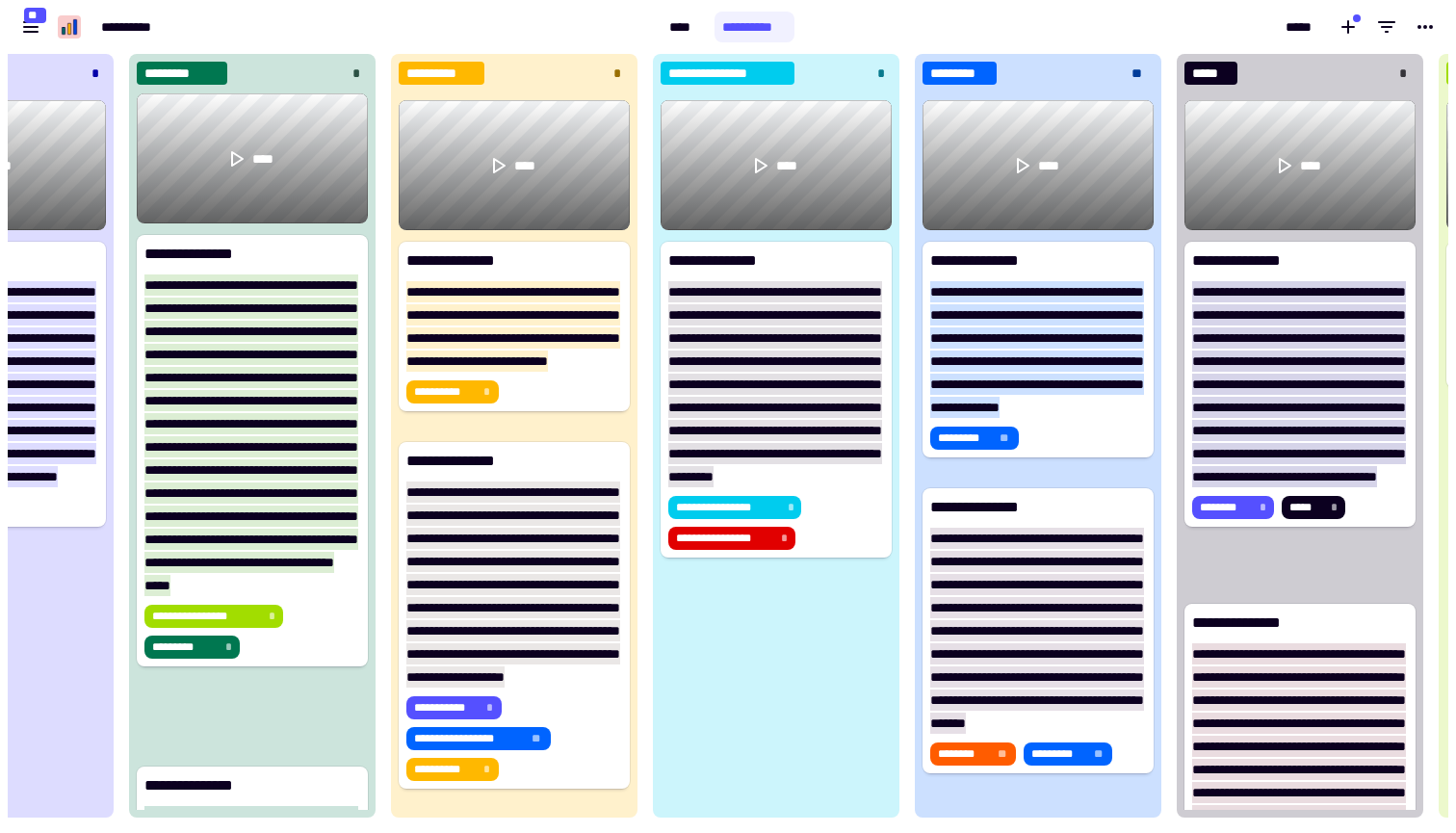 click on "*****" at bounding box center [1125, 27] 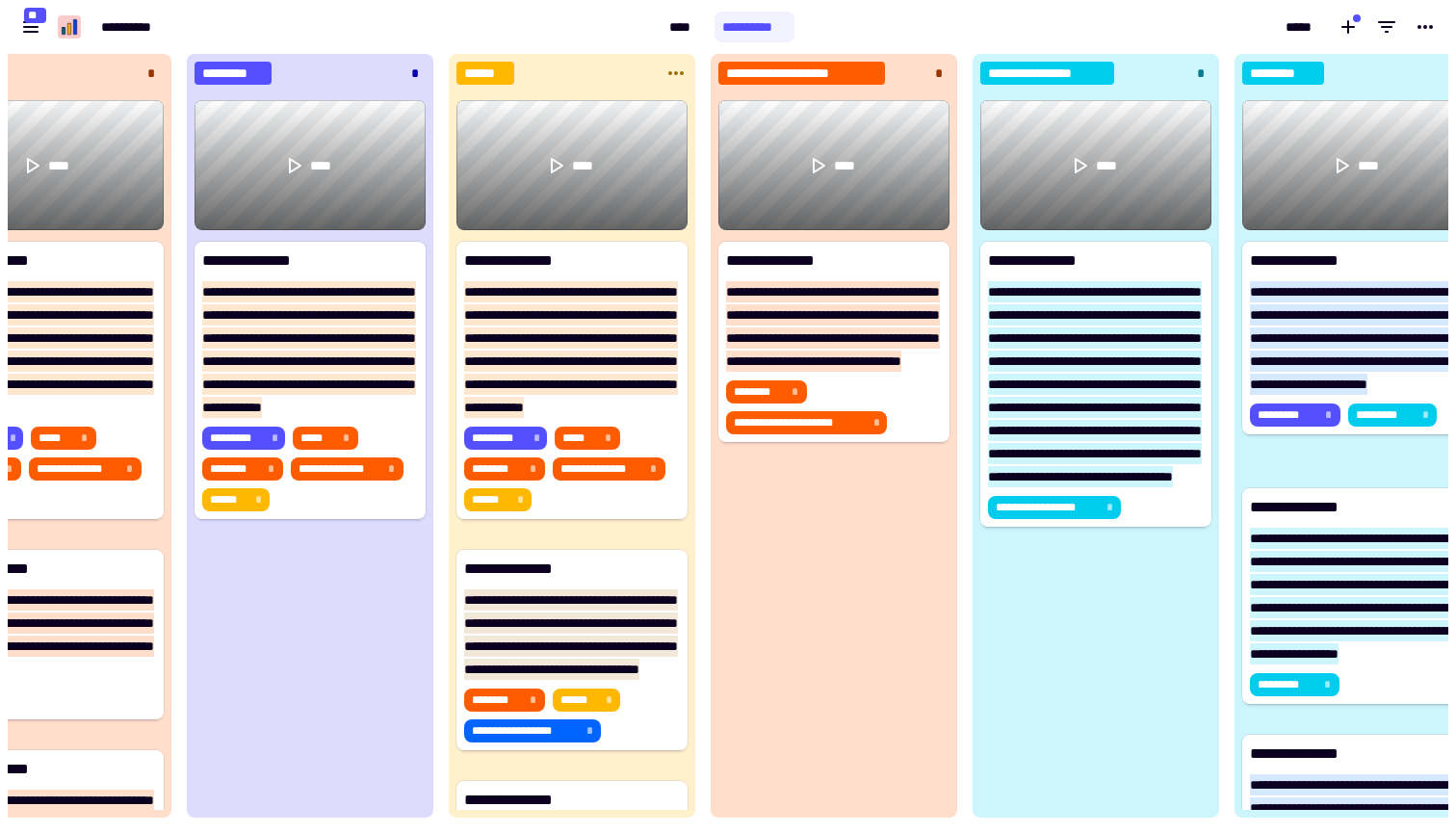 scroll, scrollTop: 0, scrollLeft: 10315, axis: horizontal 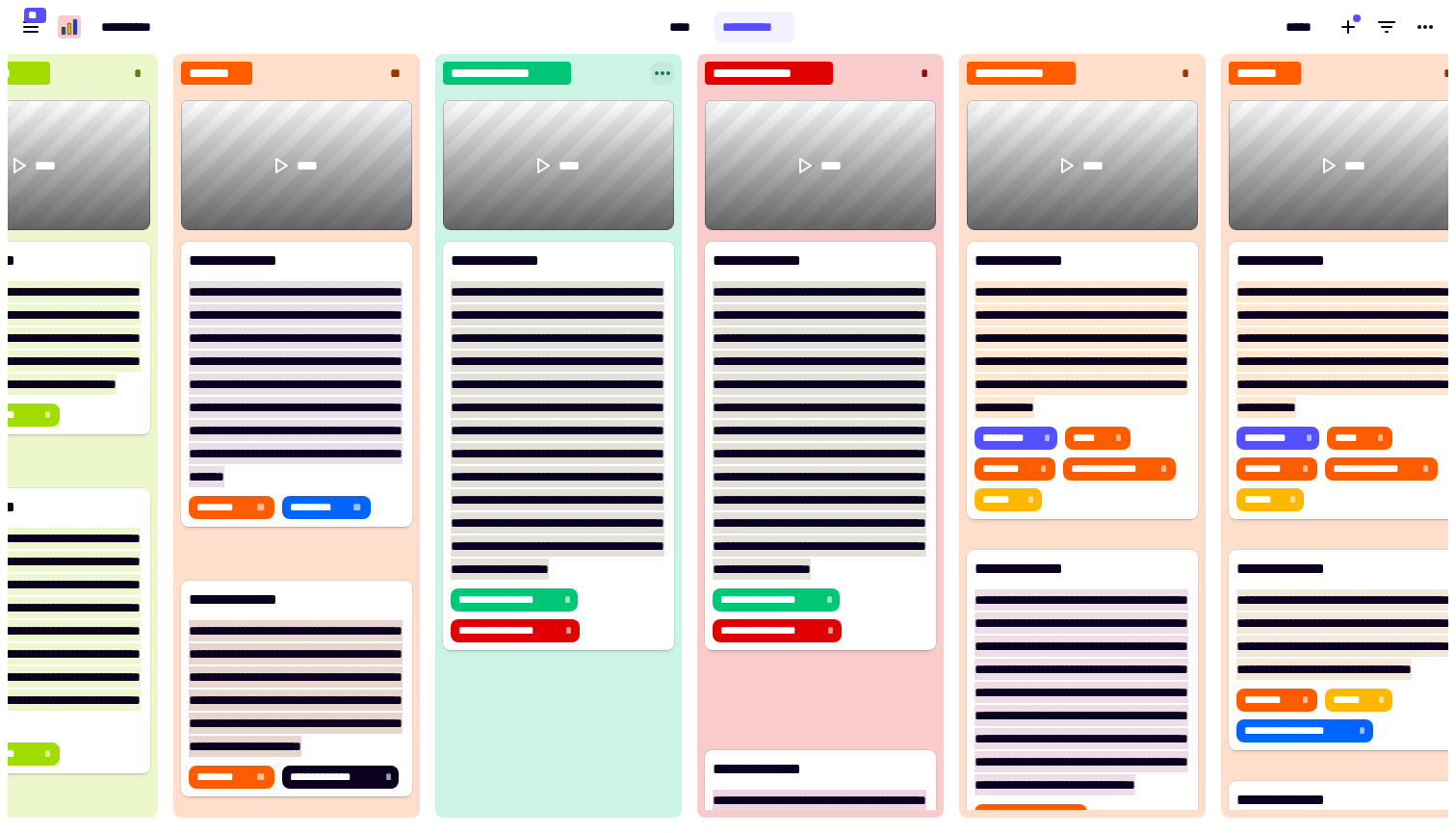 click 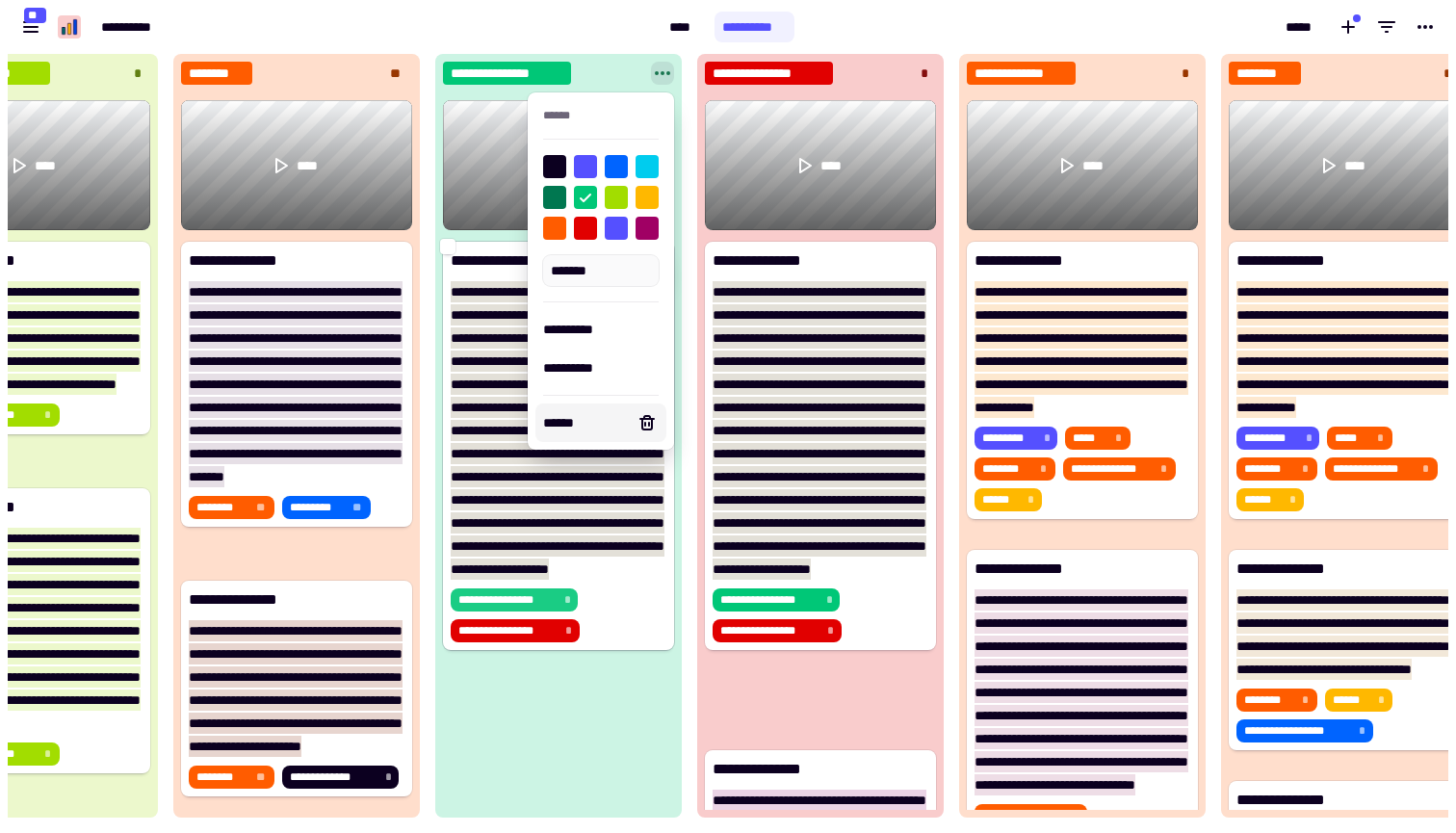 click on "**********" 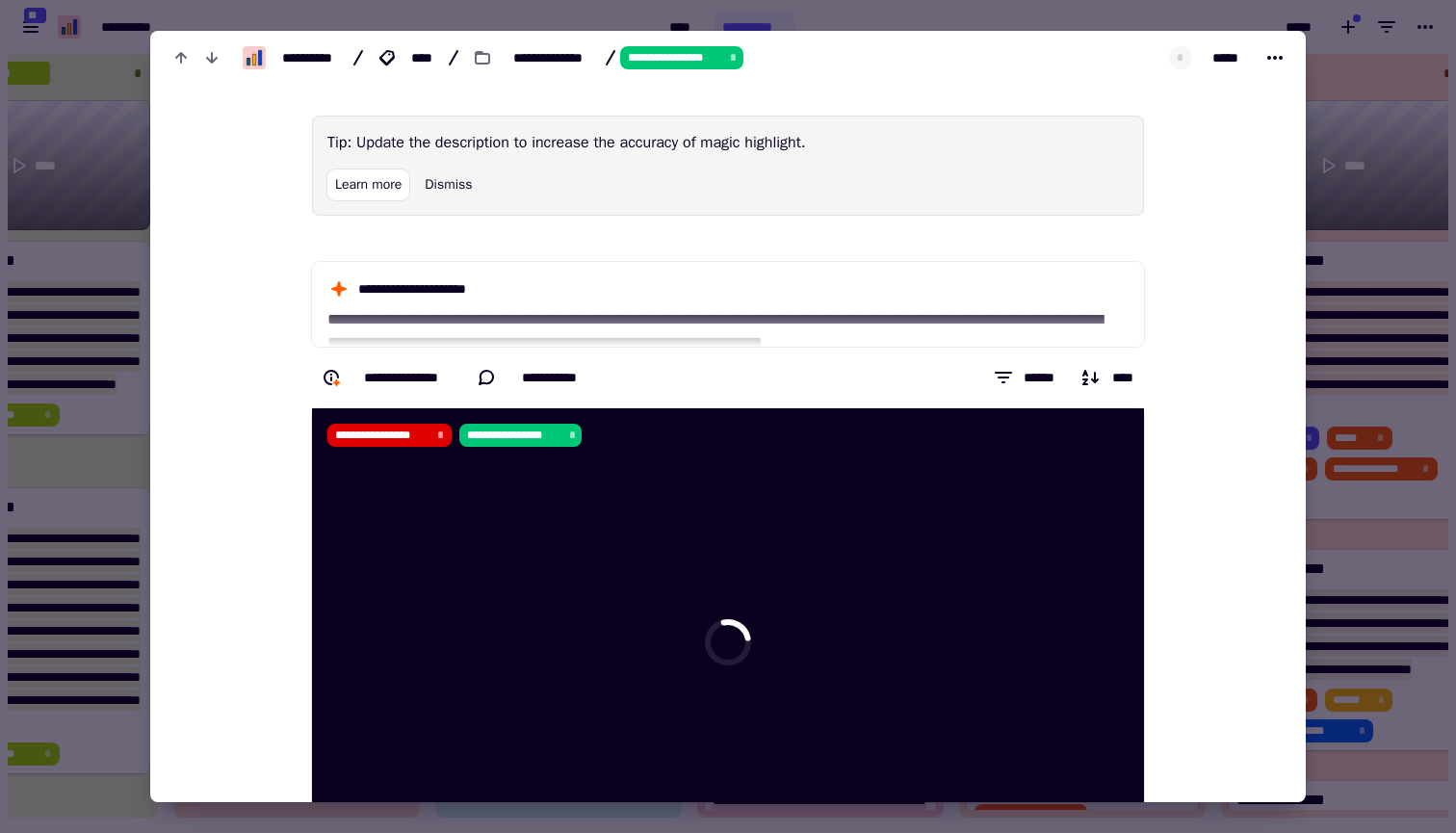 click at bounding box center [728, 416] 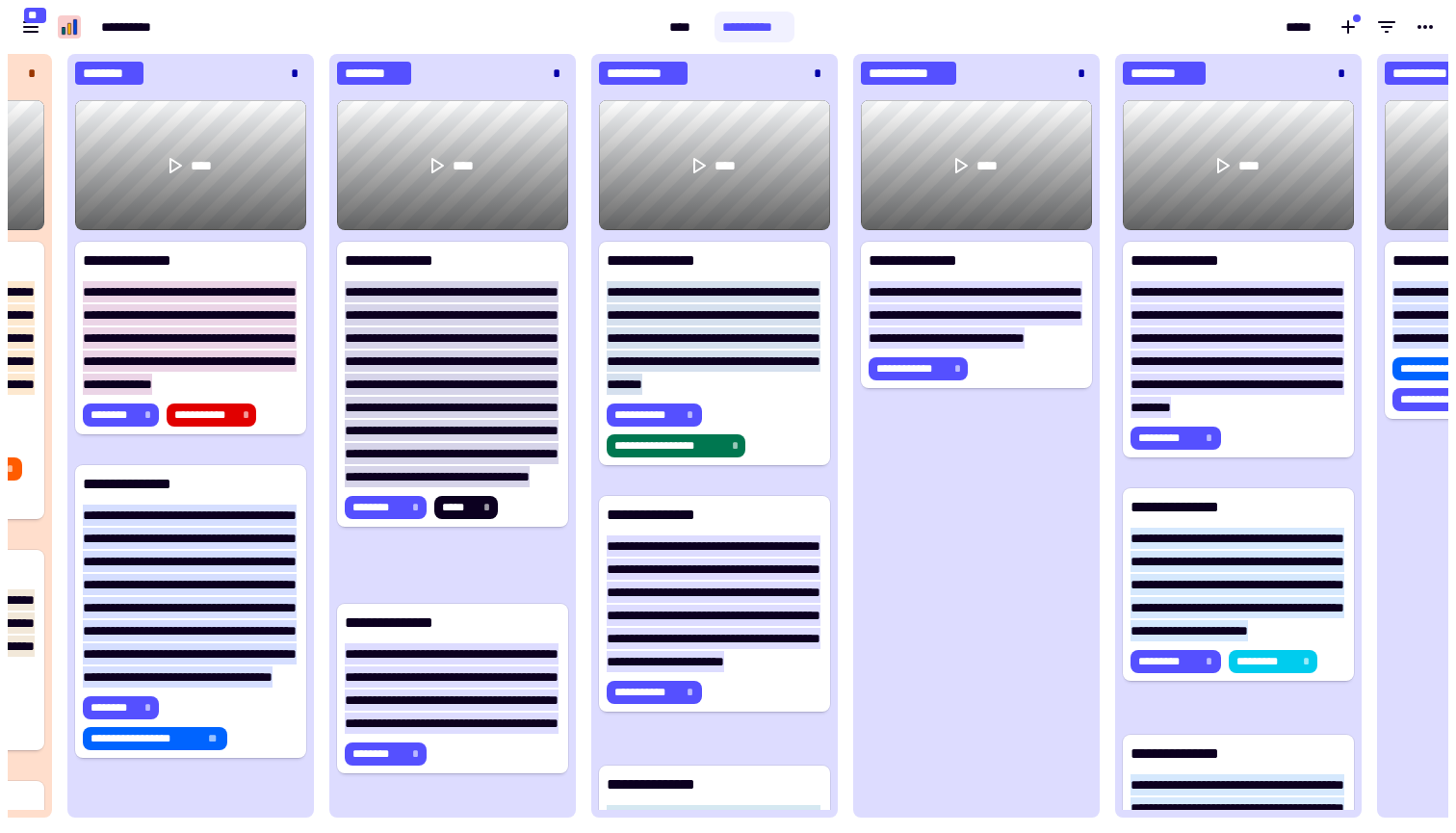 scroll, scrollTop: 0, scrollLeft: 14641, axis: horizontal 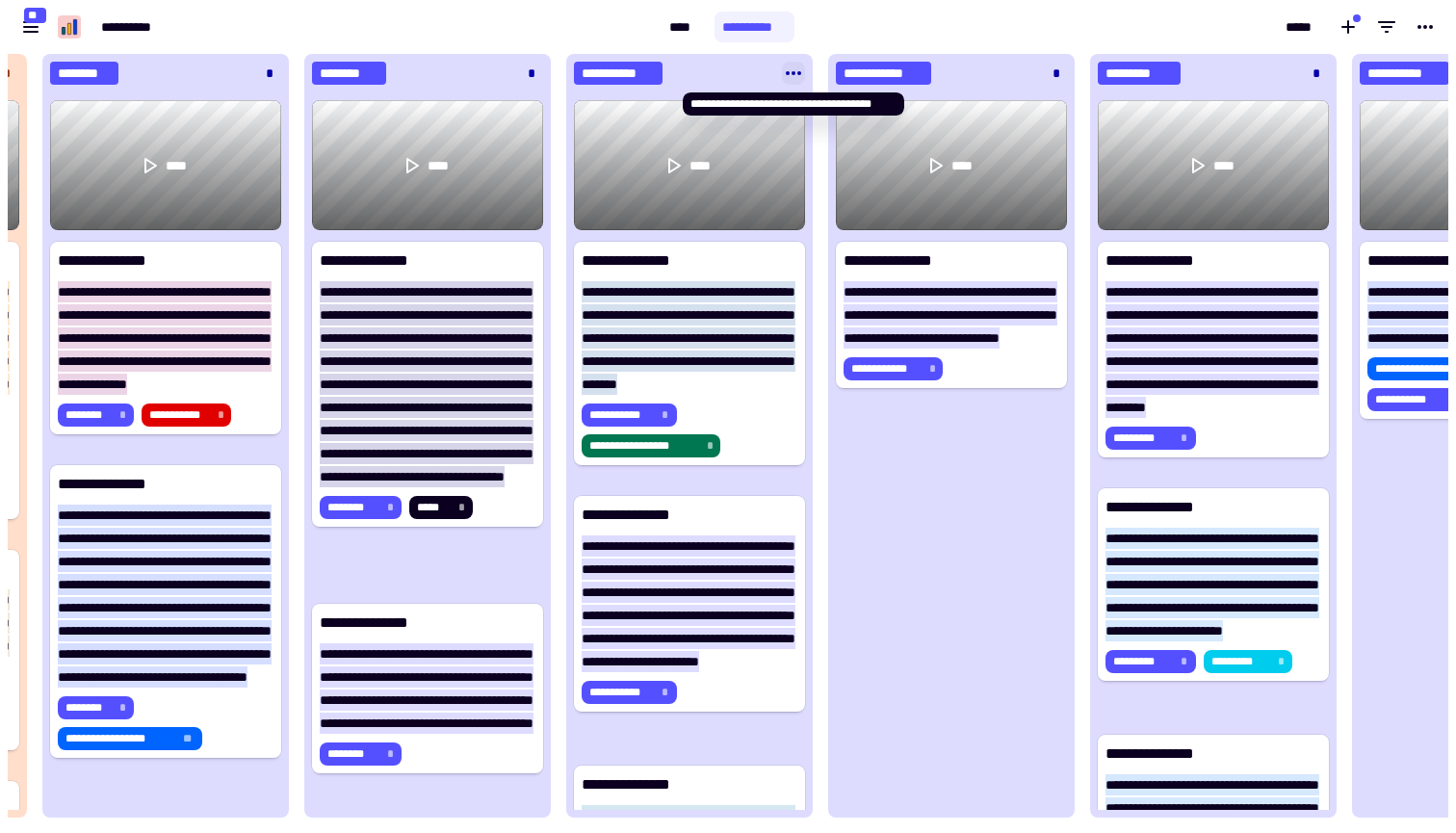 click 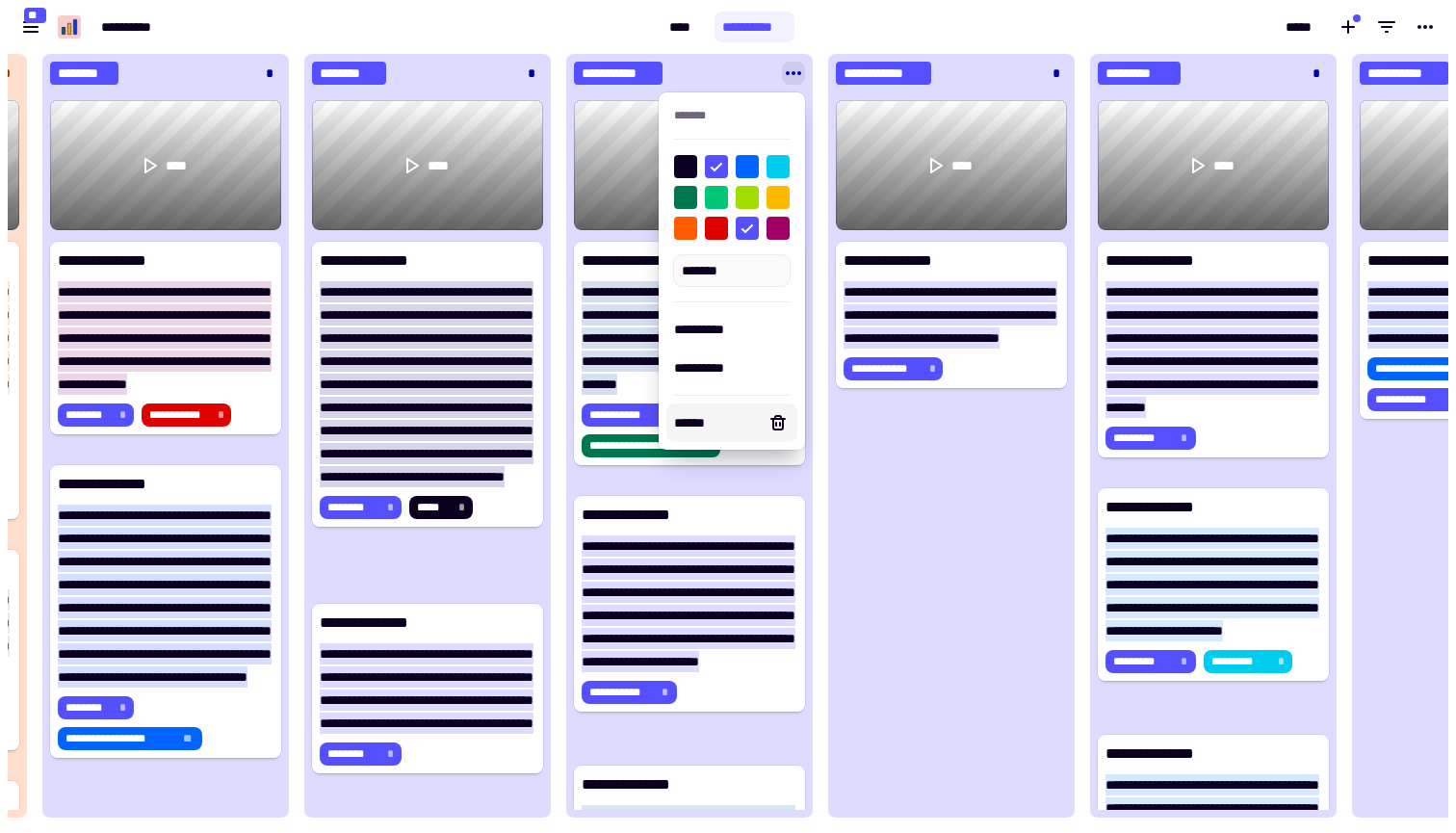click on "******" at bounding box center (732, 423) 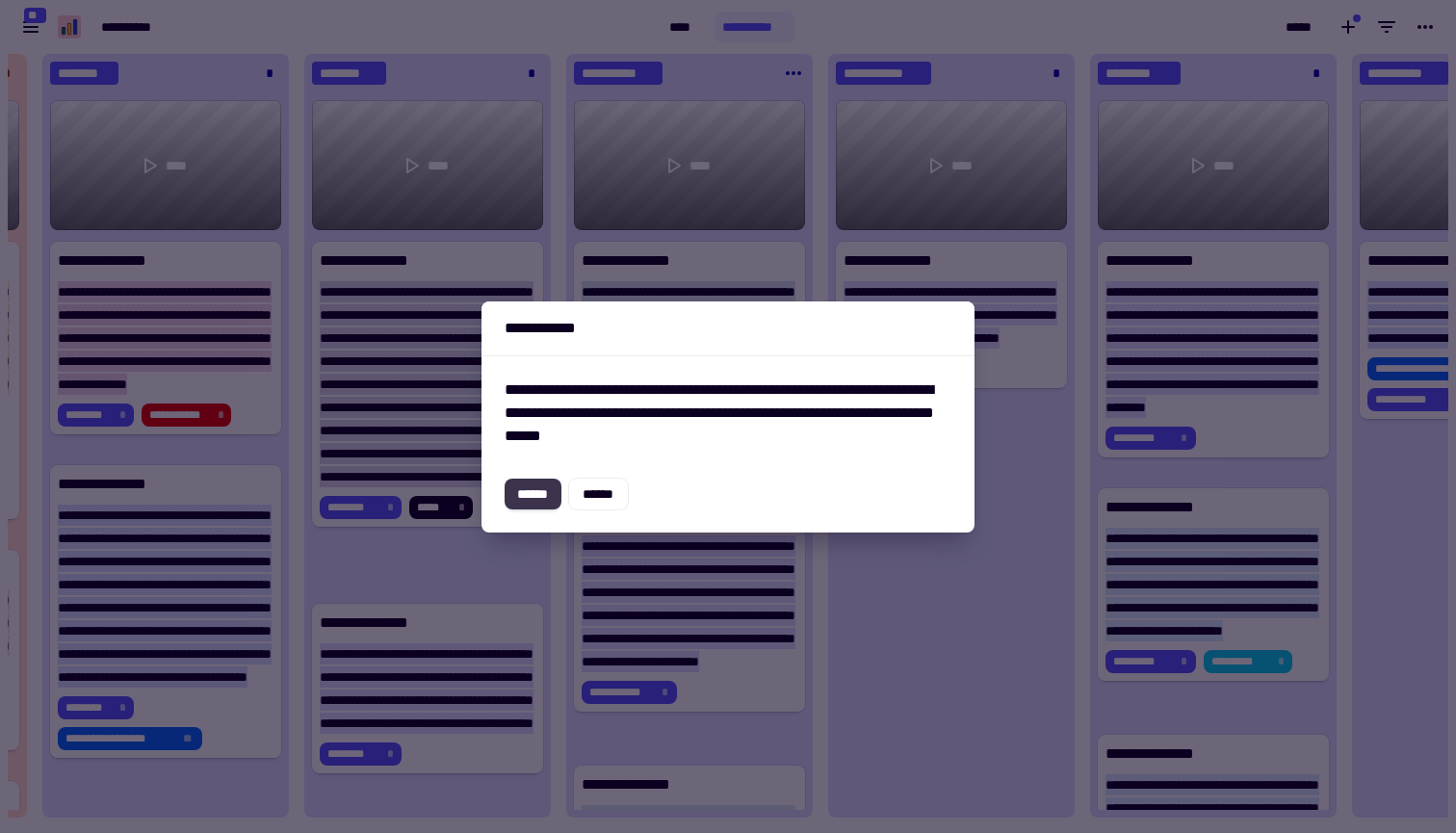 click on "******" 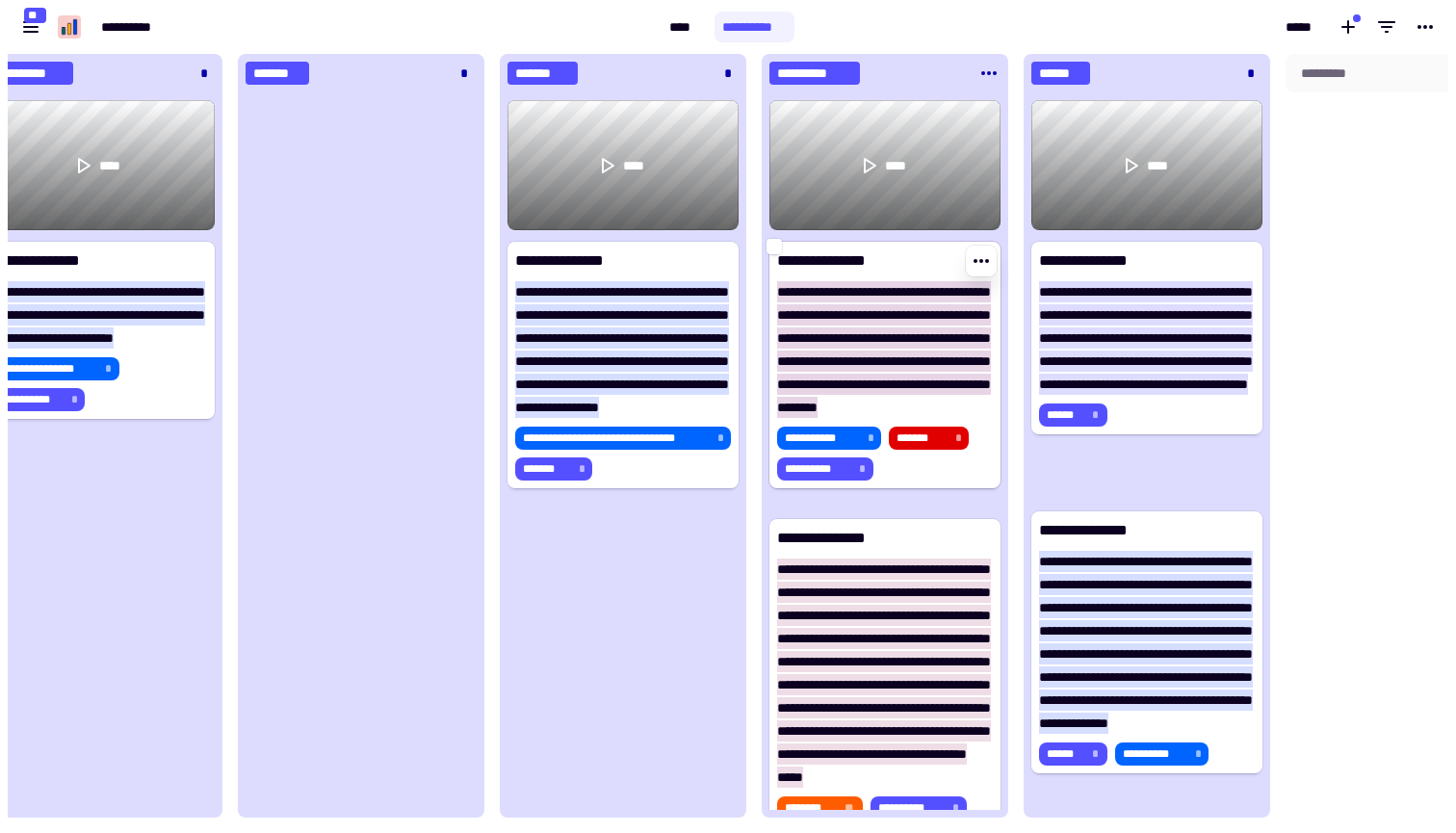 scroll, scrollTop: 0, scrollLeft: 15758, axis: horizontal 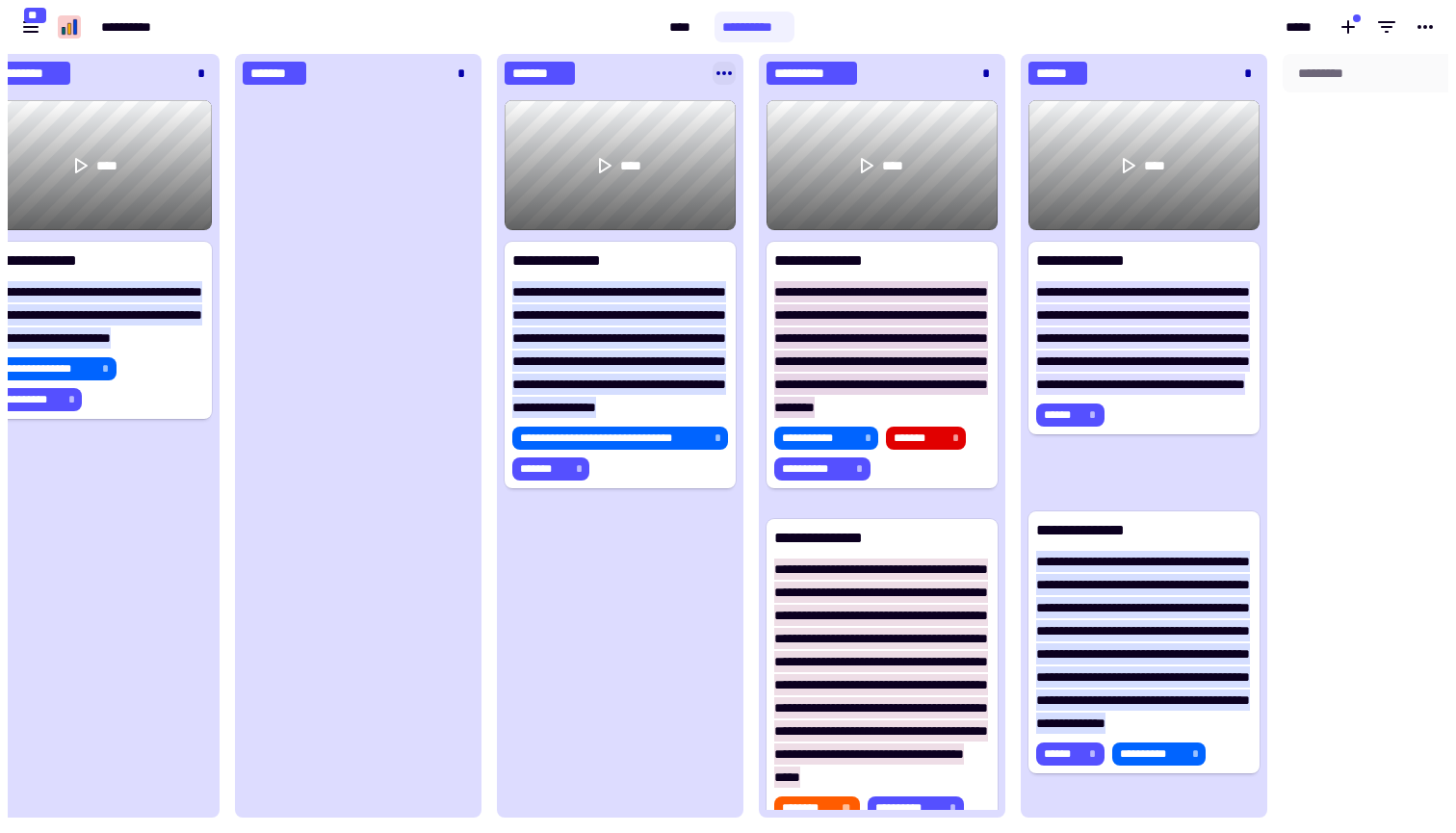 click 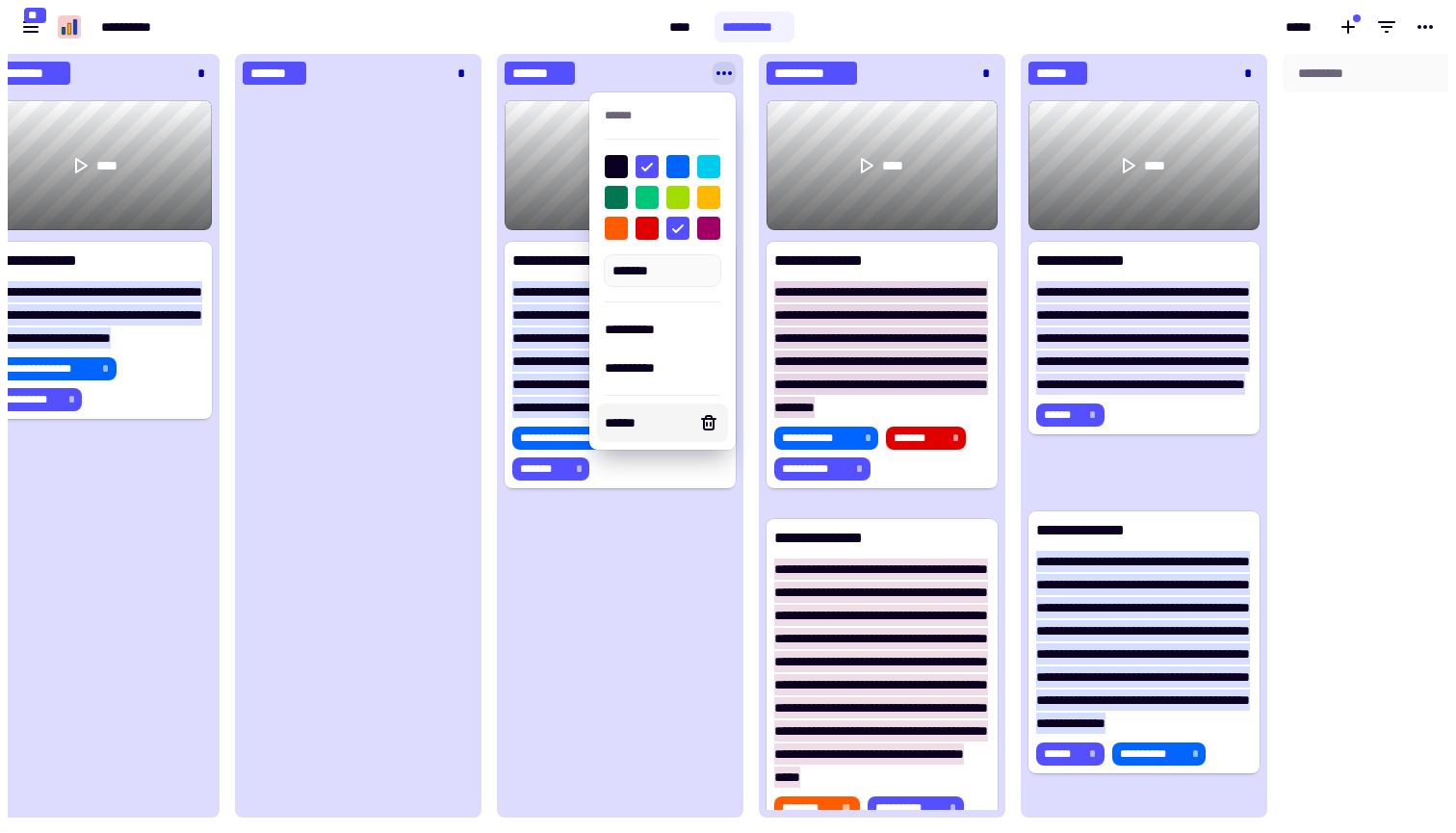 click on "******" at bounding box center (647, 423) 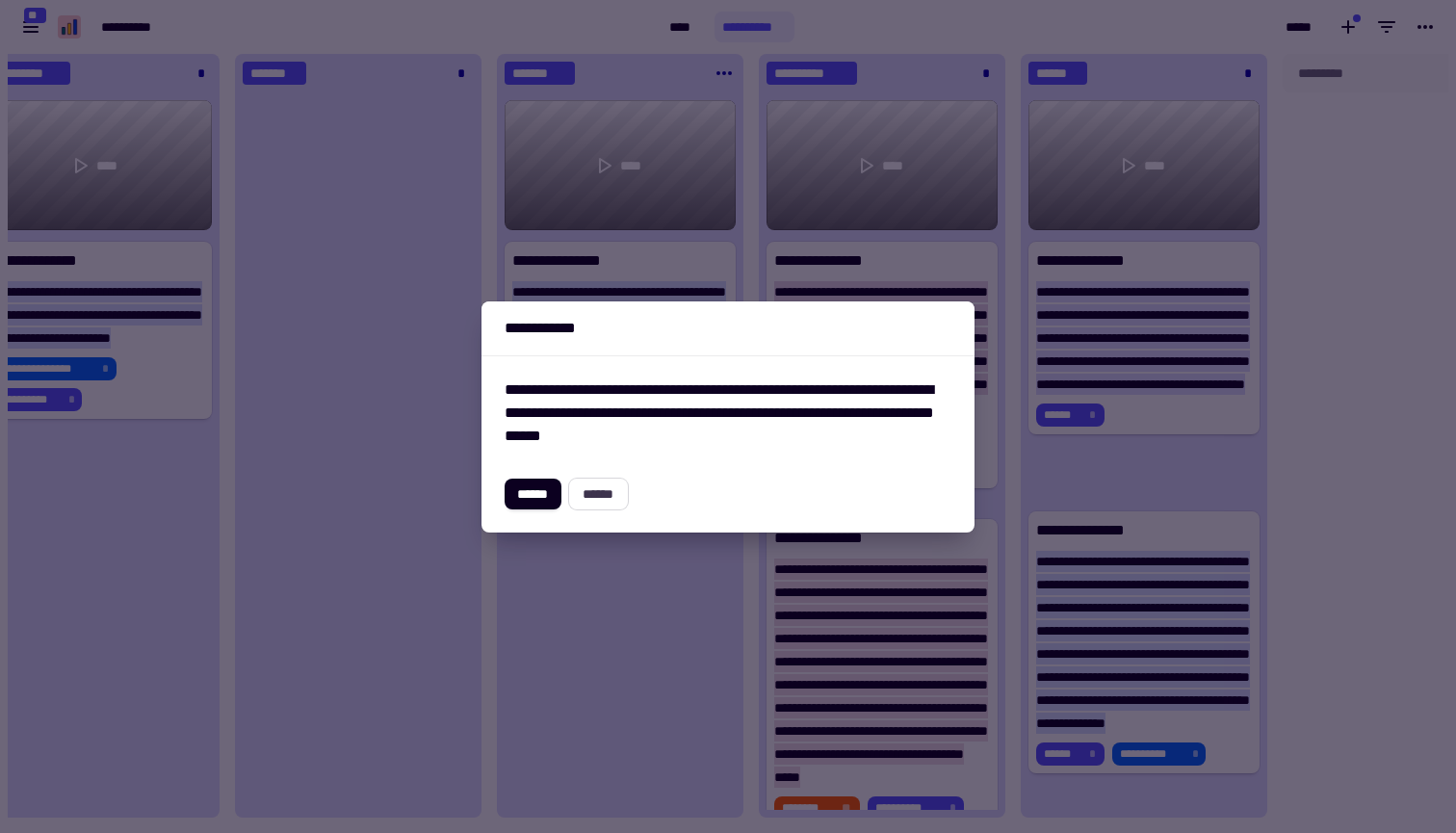 click on "******" 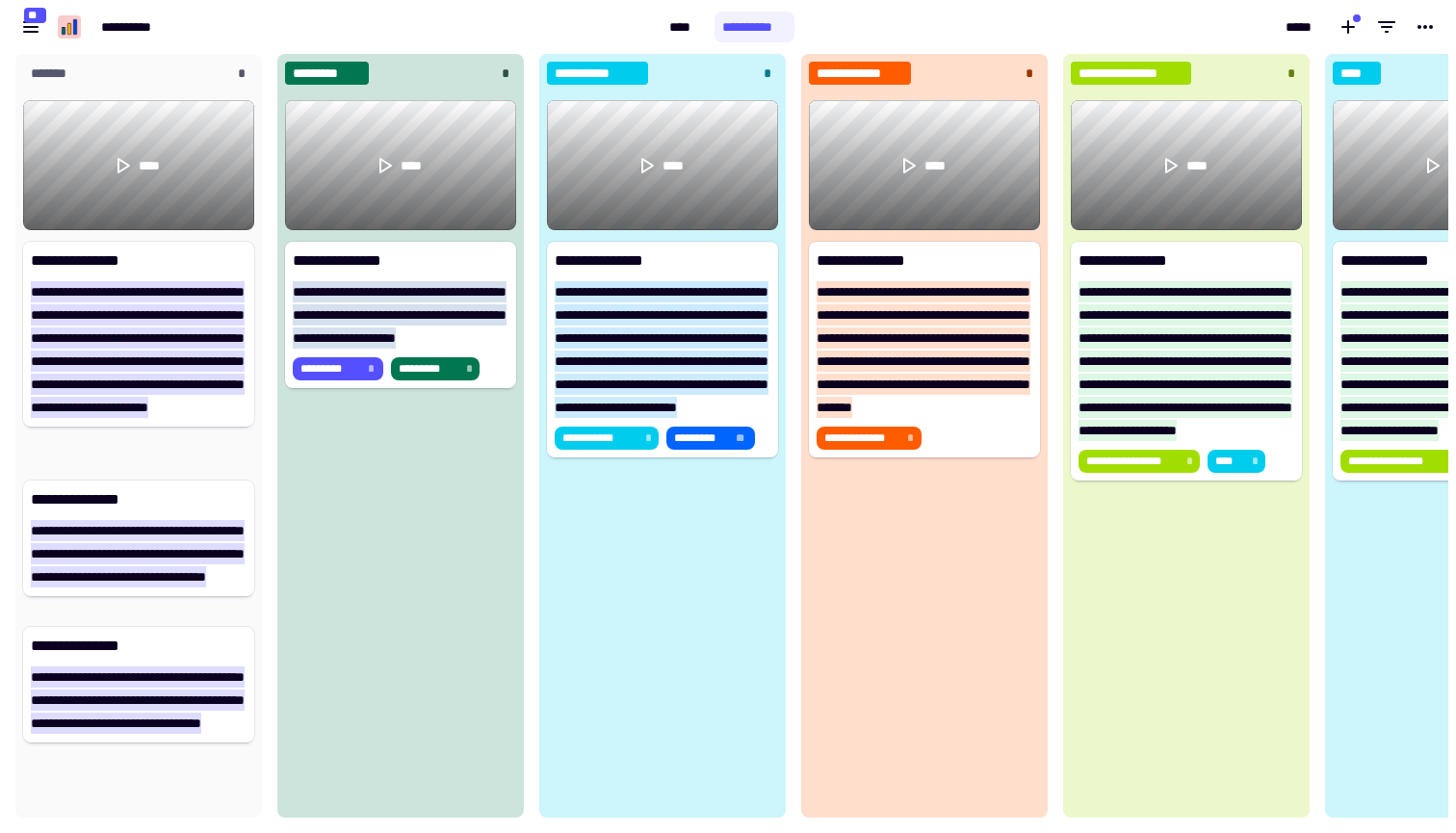 scroll, scrollTop: 0, scrollLeft: 0, axis: both 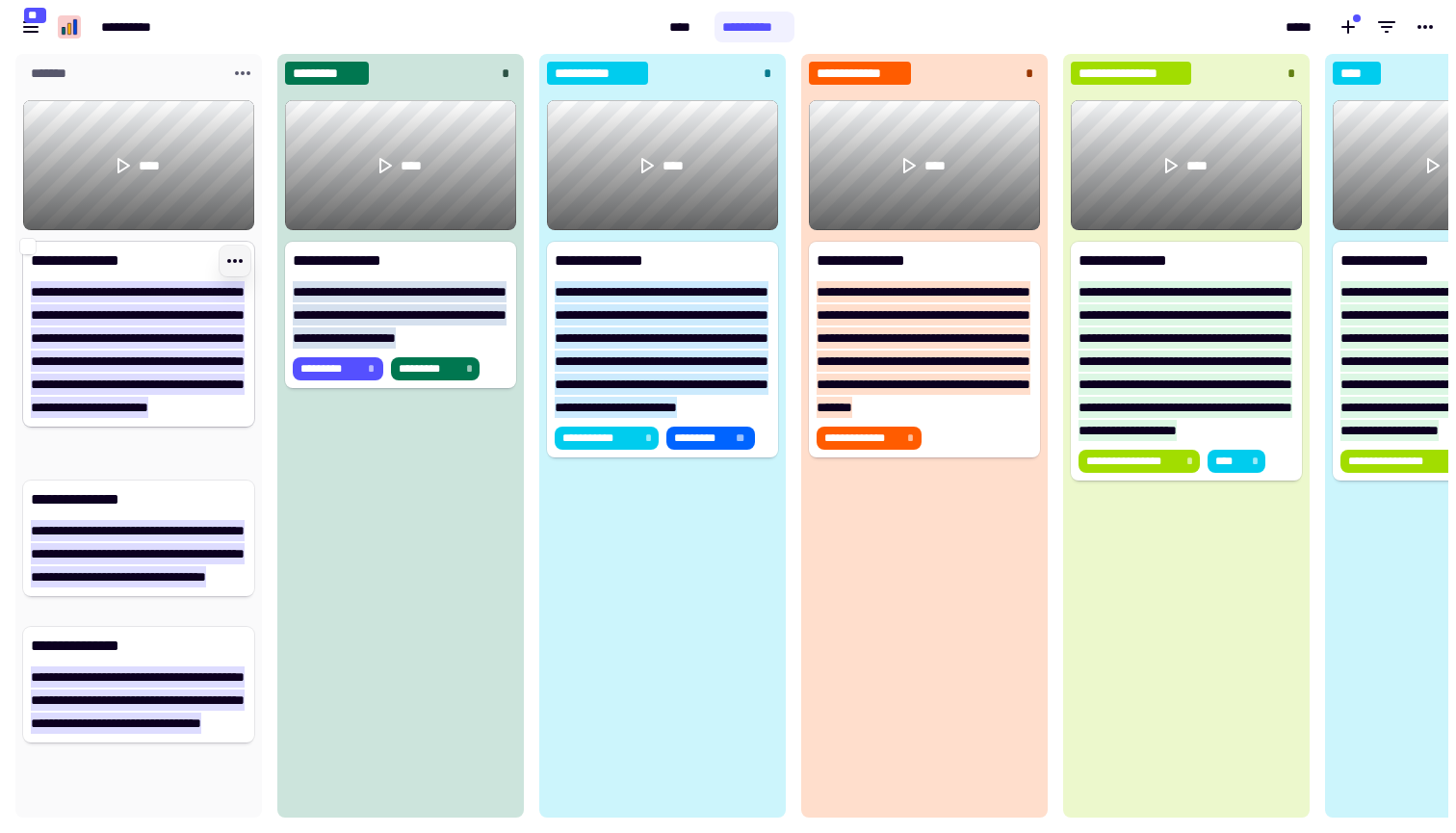 click 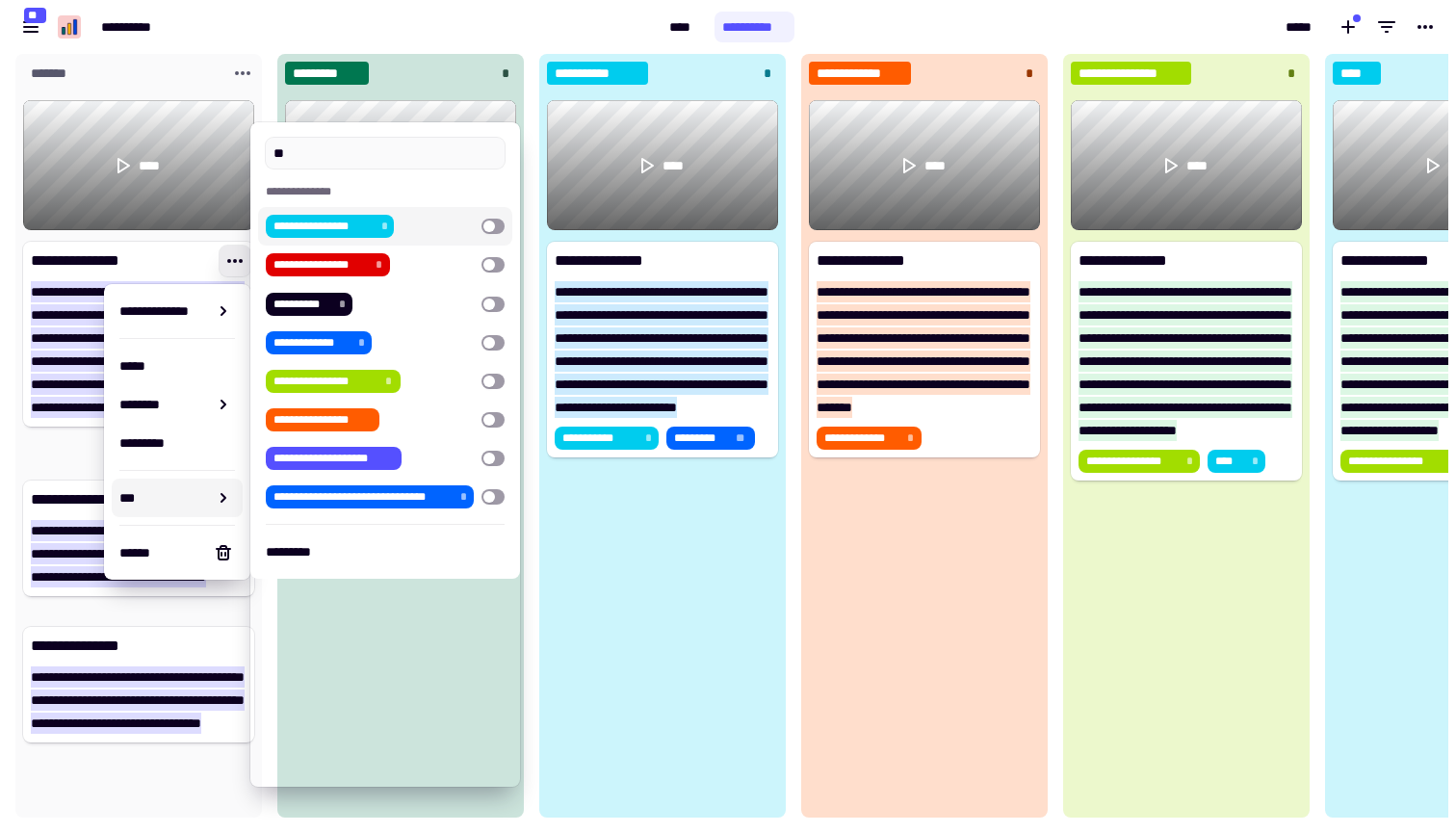 scroll, scrollTop: 0, scrollLeft: 0, axis: both 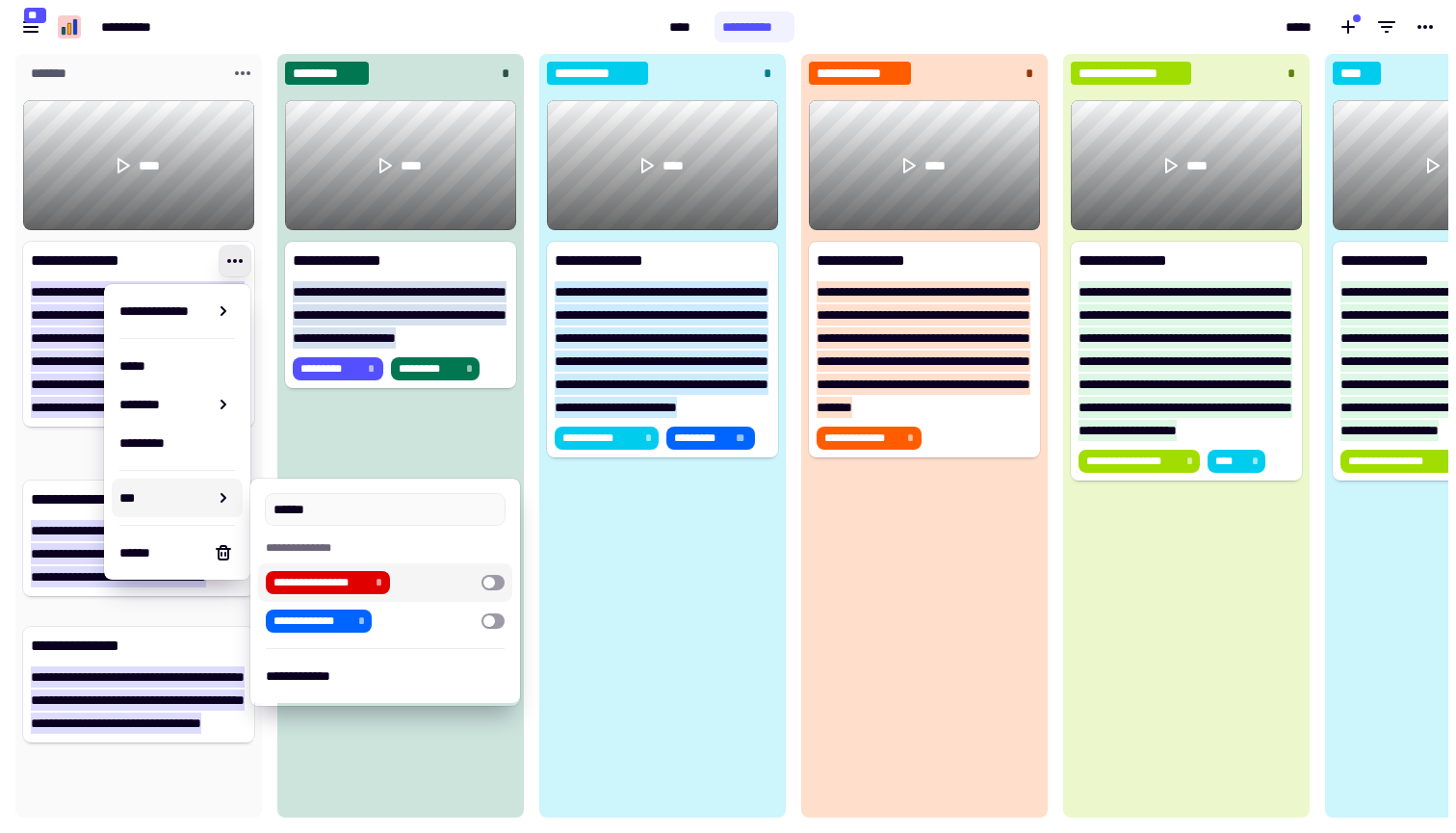 type on "******" 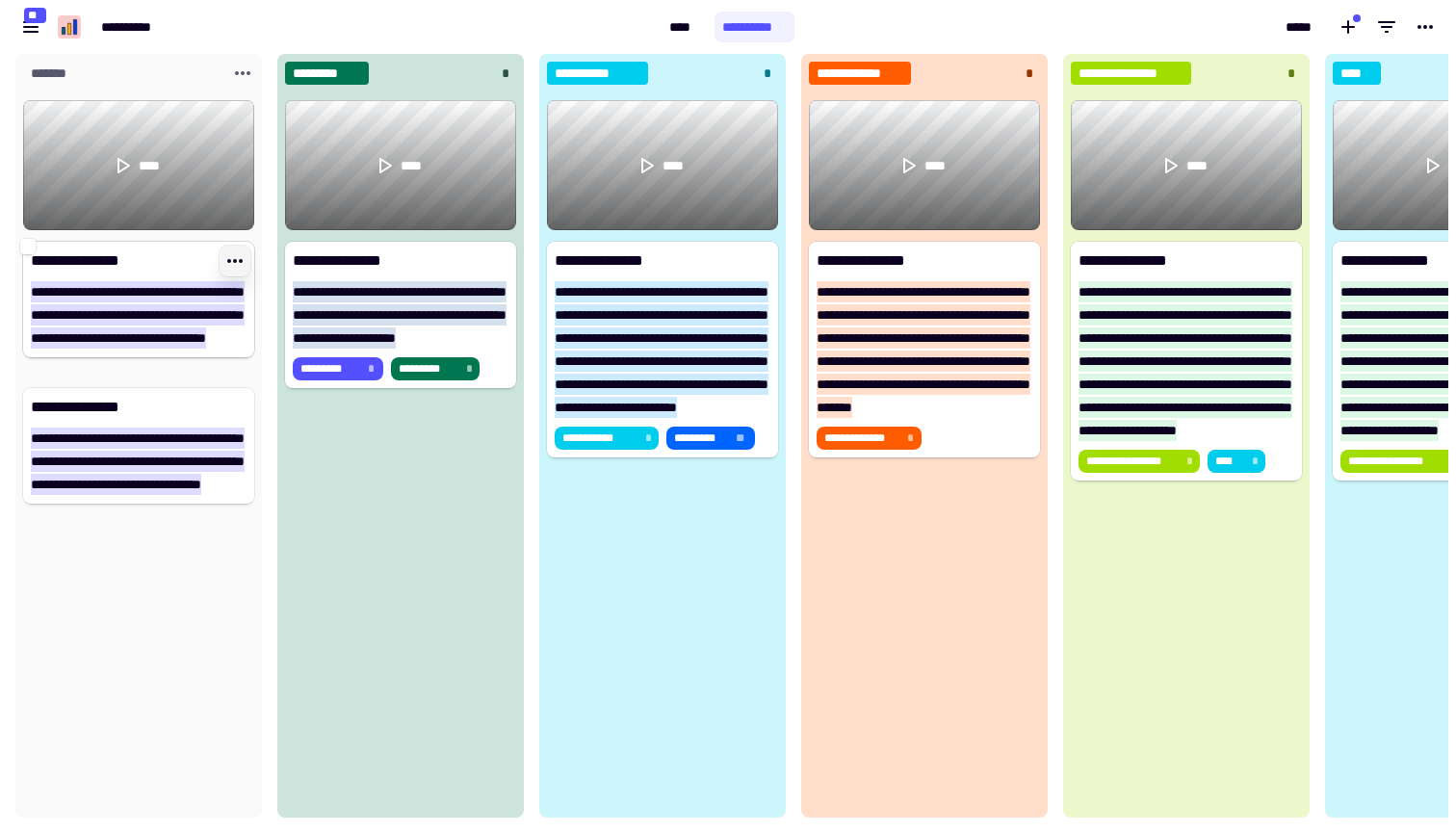 click 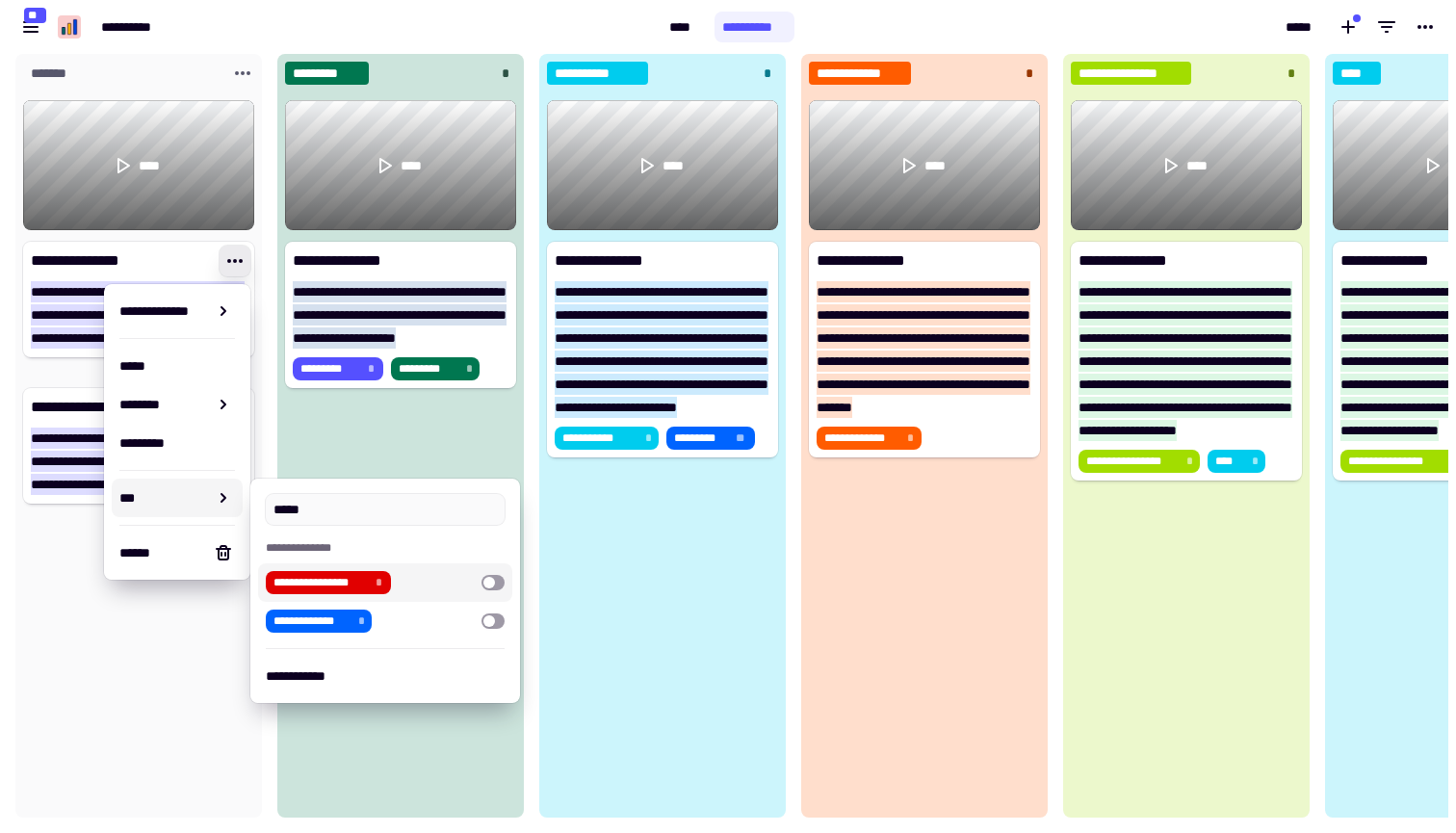 type on "*****" 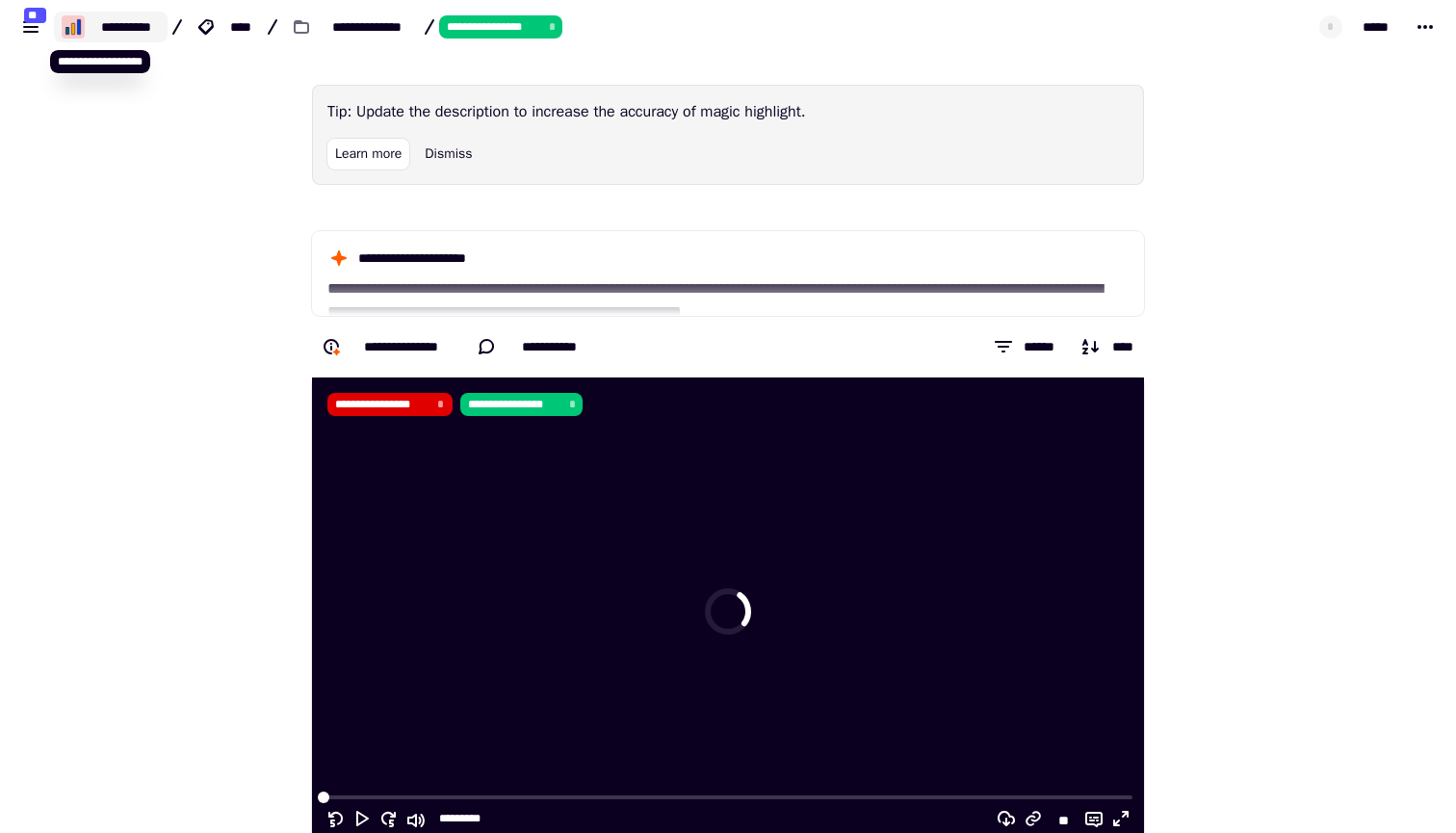 click on "**********" 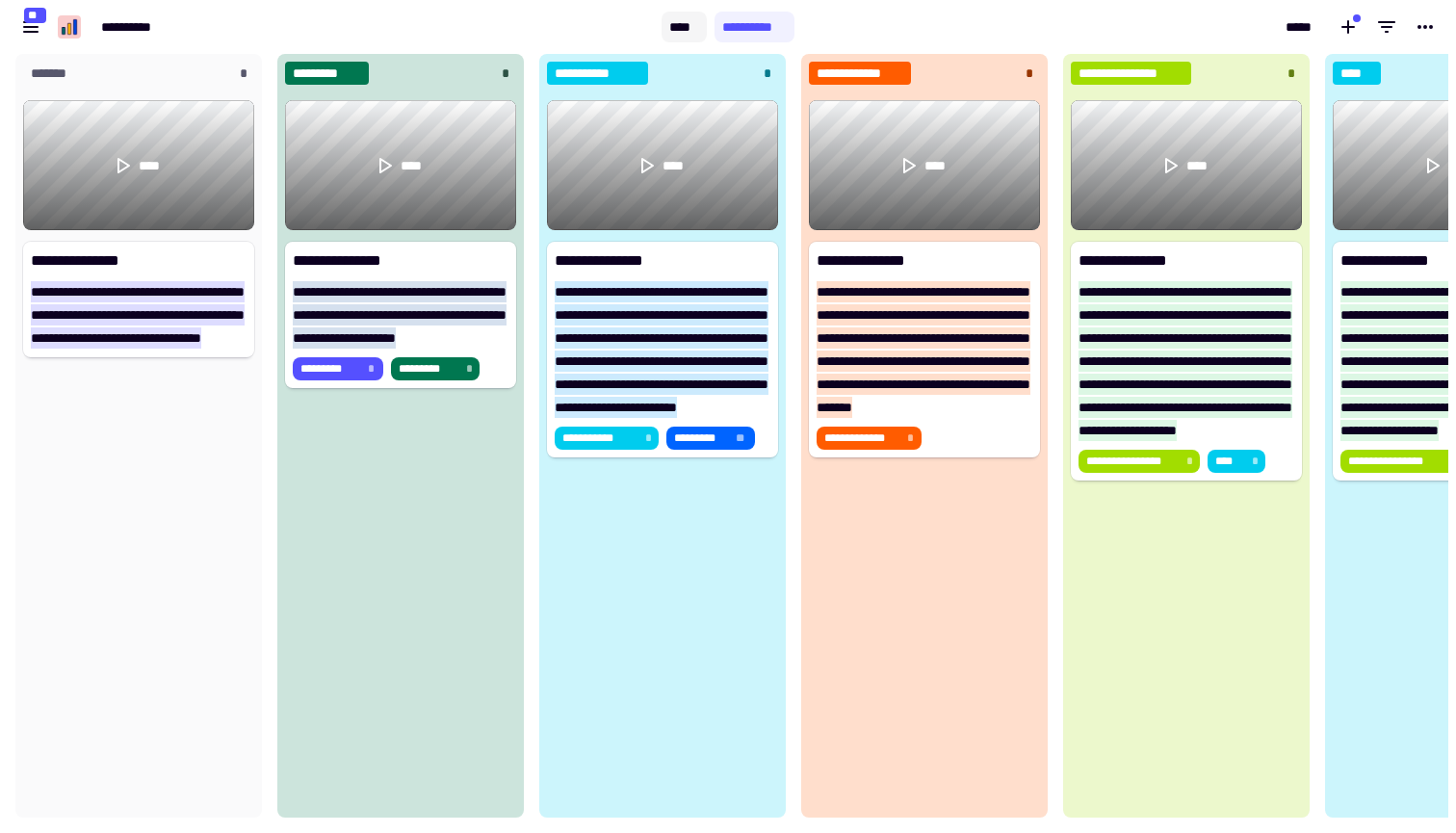 click on "****" 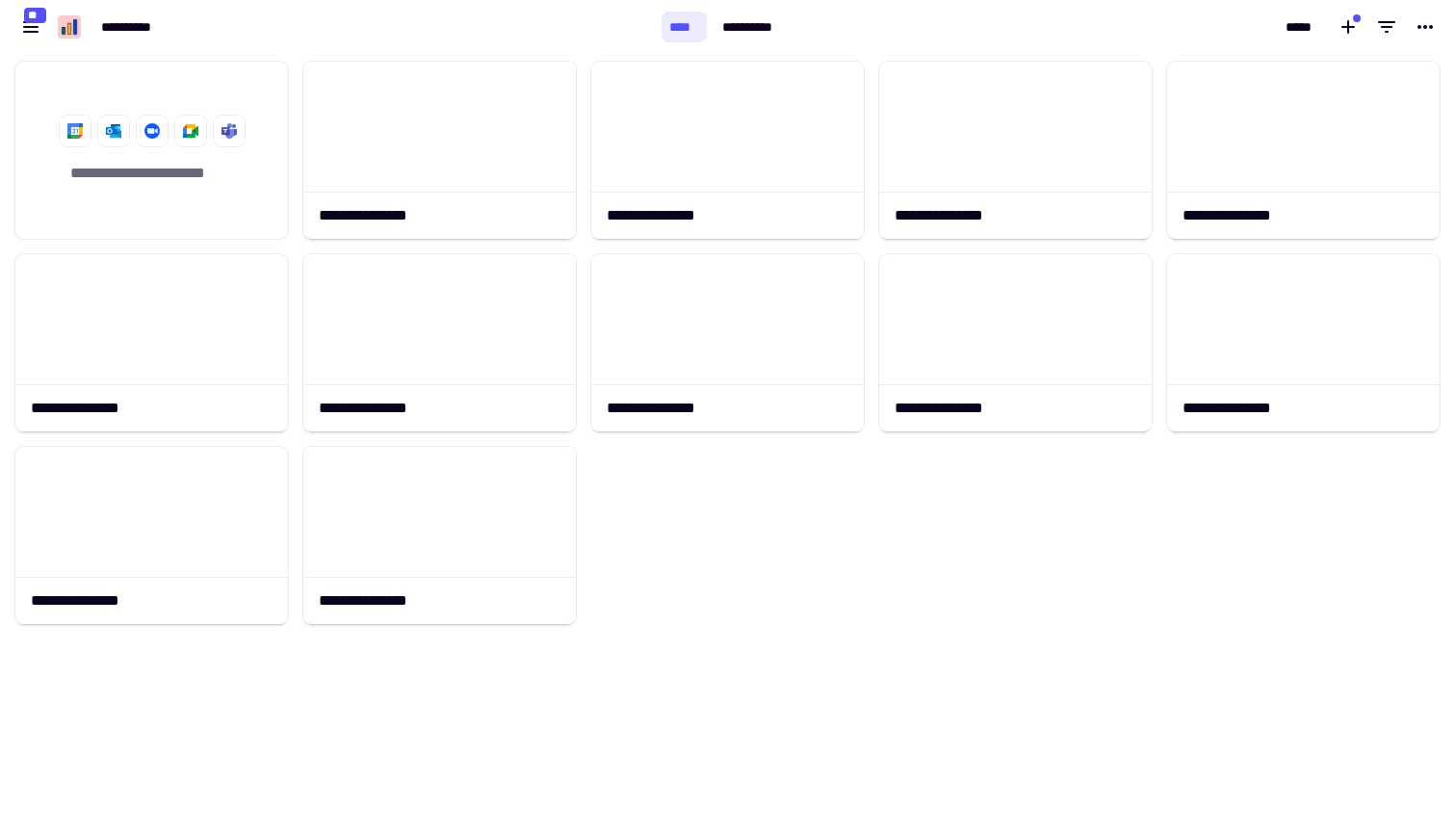 scroll, scrollTop: 1, scrollLeft: 1, axis: both 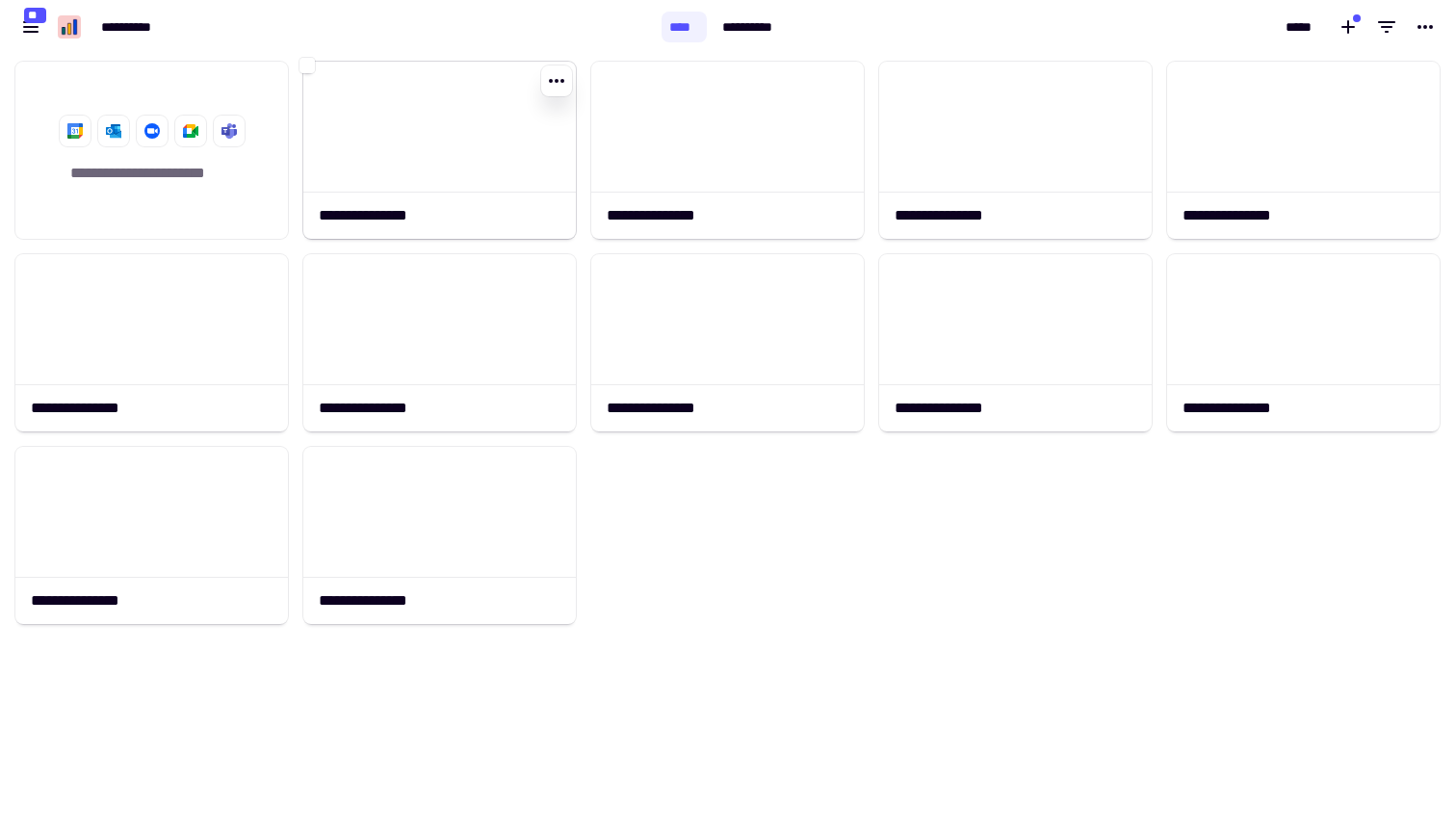 click 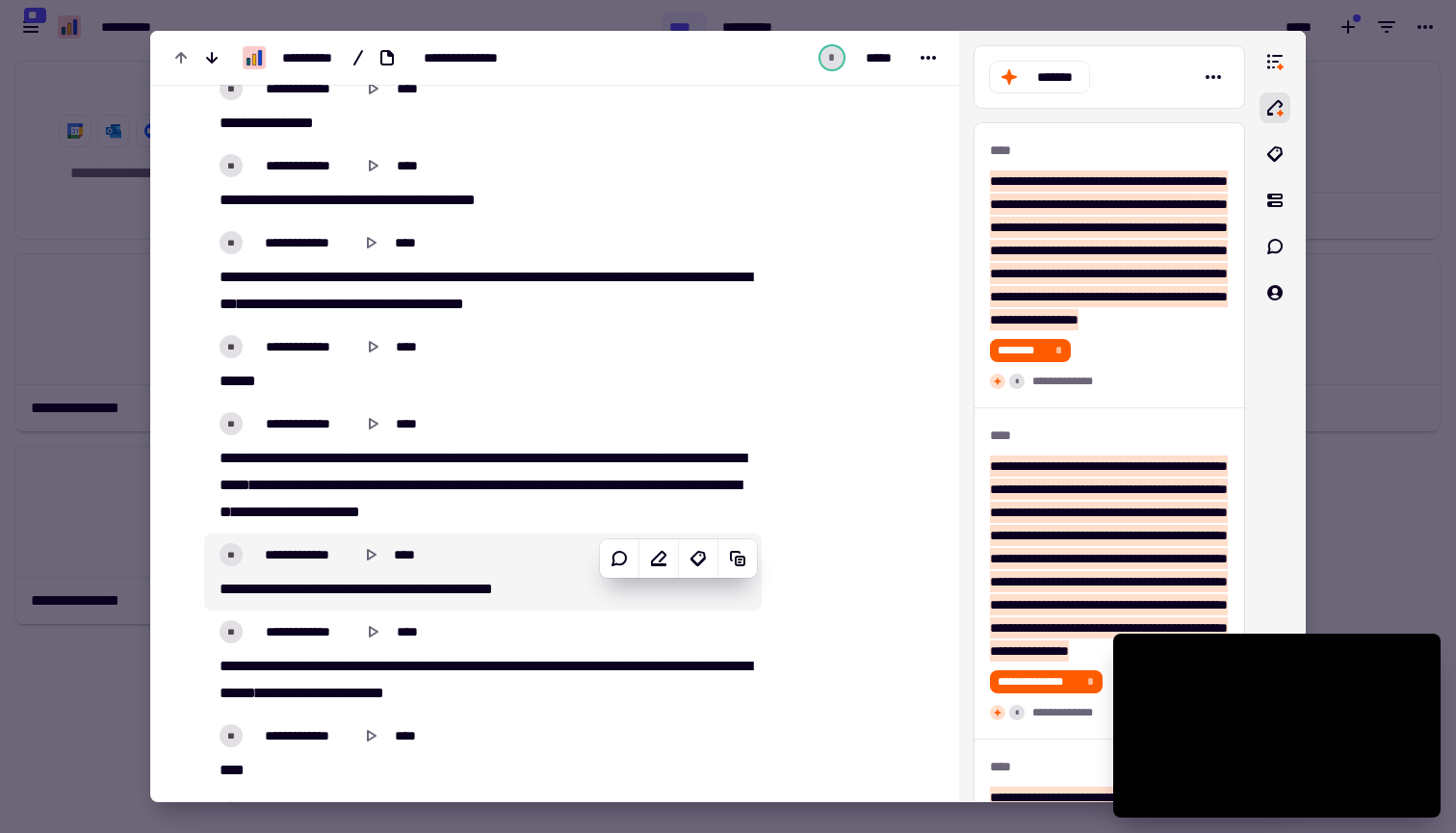 scroll, scrollTop: 2530, scrollLeft: 0, axis: vertical 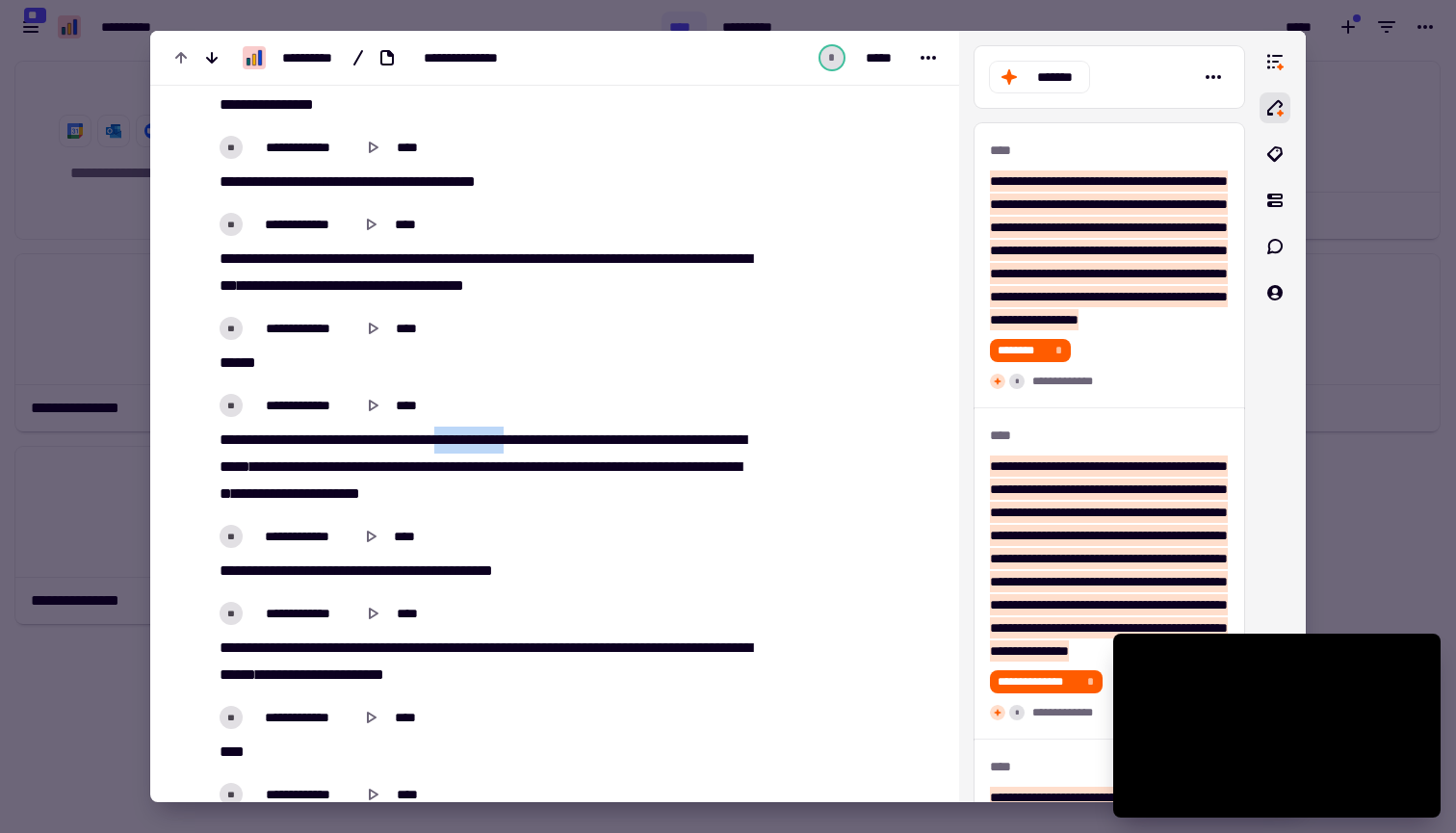 click on "*****" at bounding box center (482, 363) 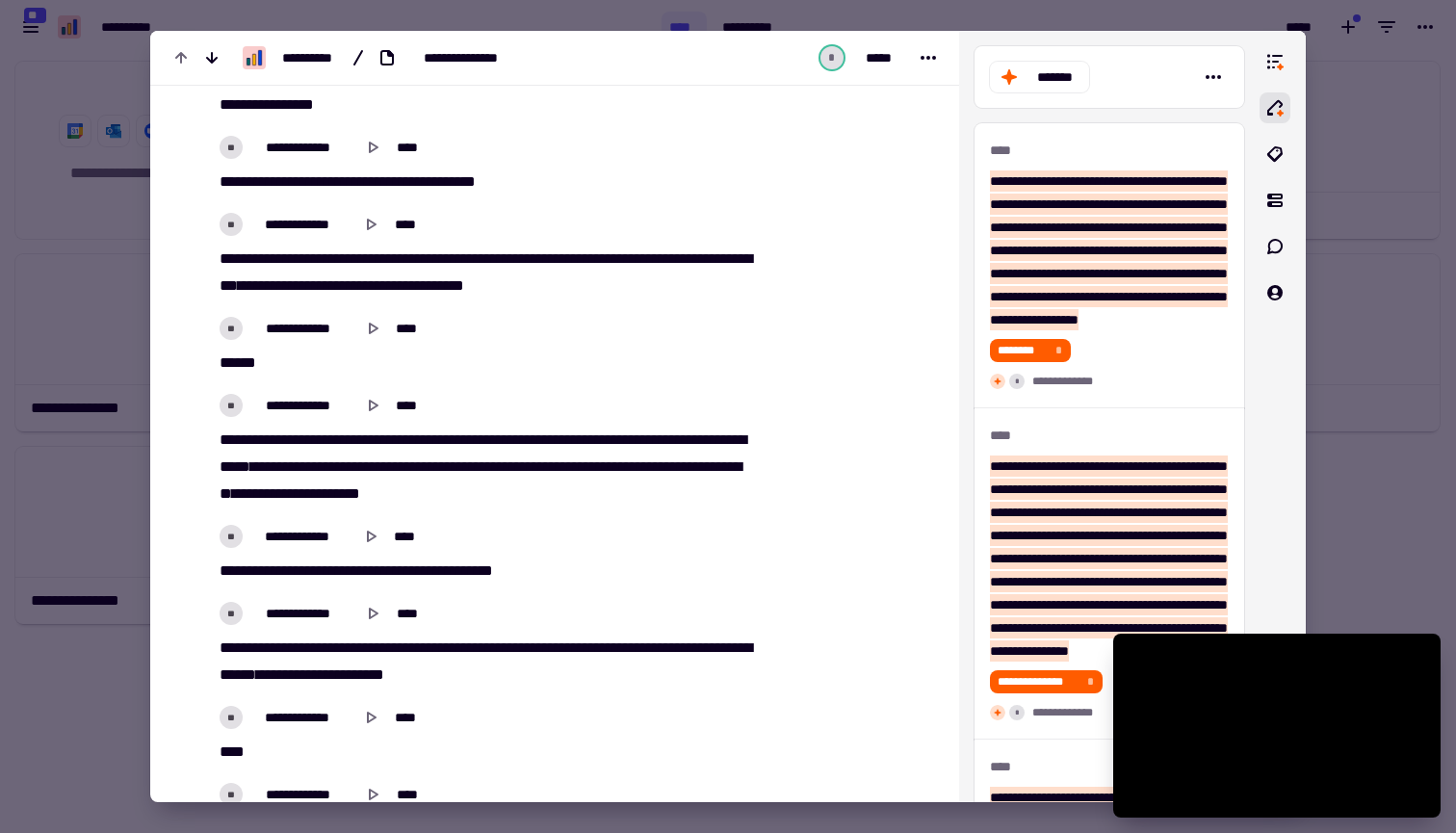 click on "**********" at bounding box center [482, 467] 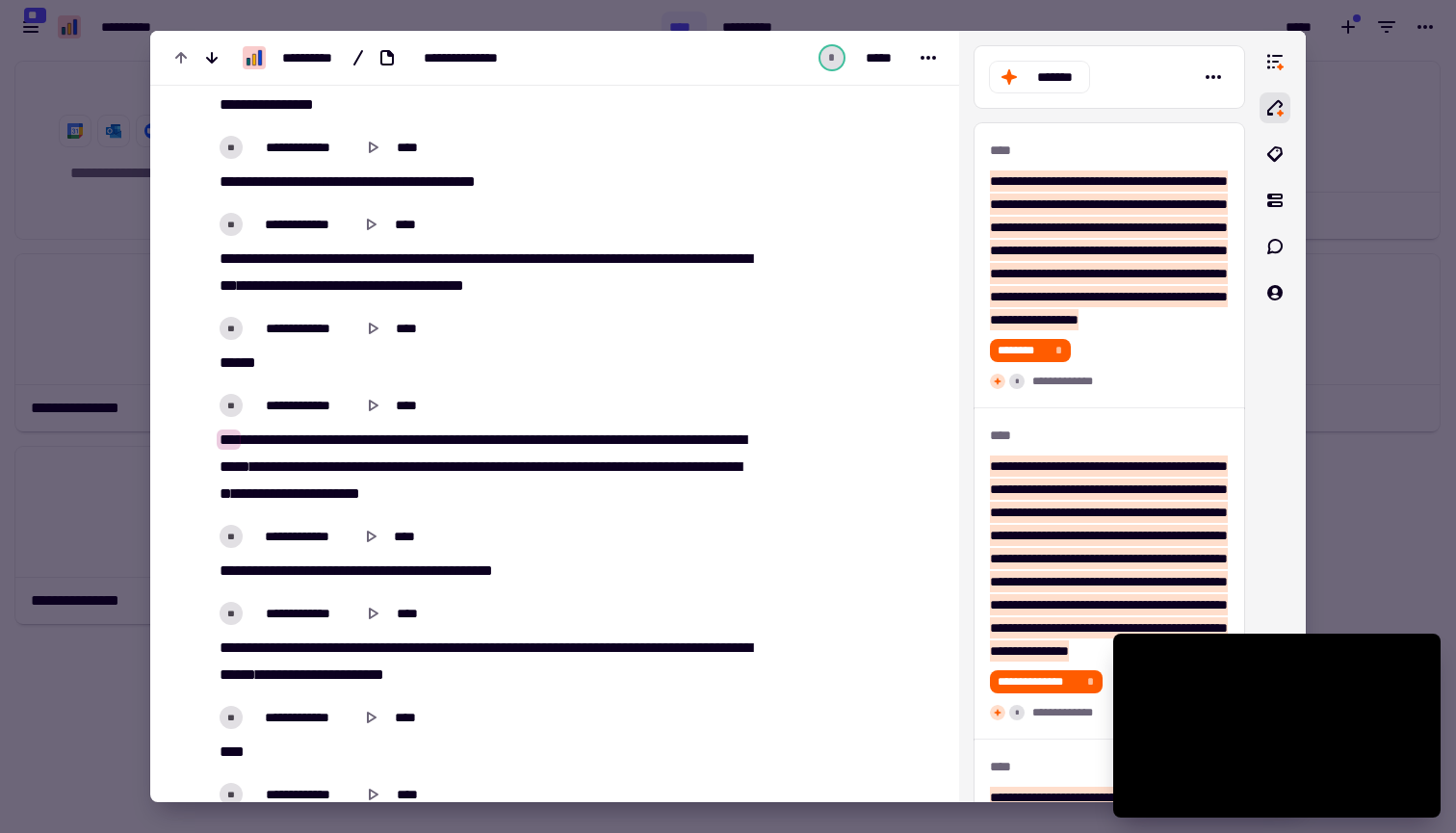 click on "**********" at bounding box center [482, 467] 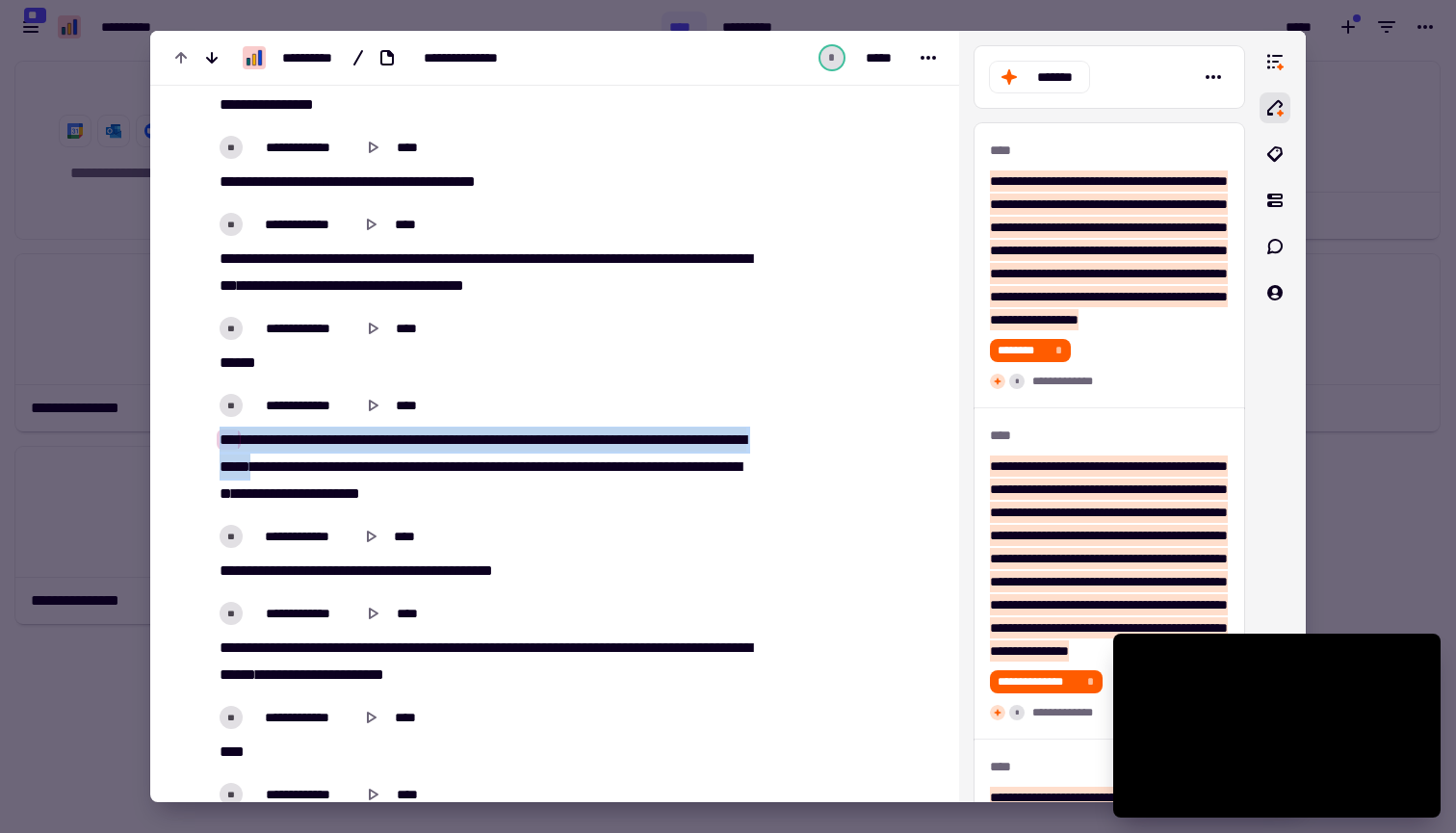 drag, startPoint x: 219, startPoint y: 435, endPoint x: 356, endPoint y: 464, distance: 140.03571 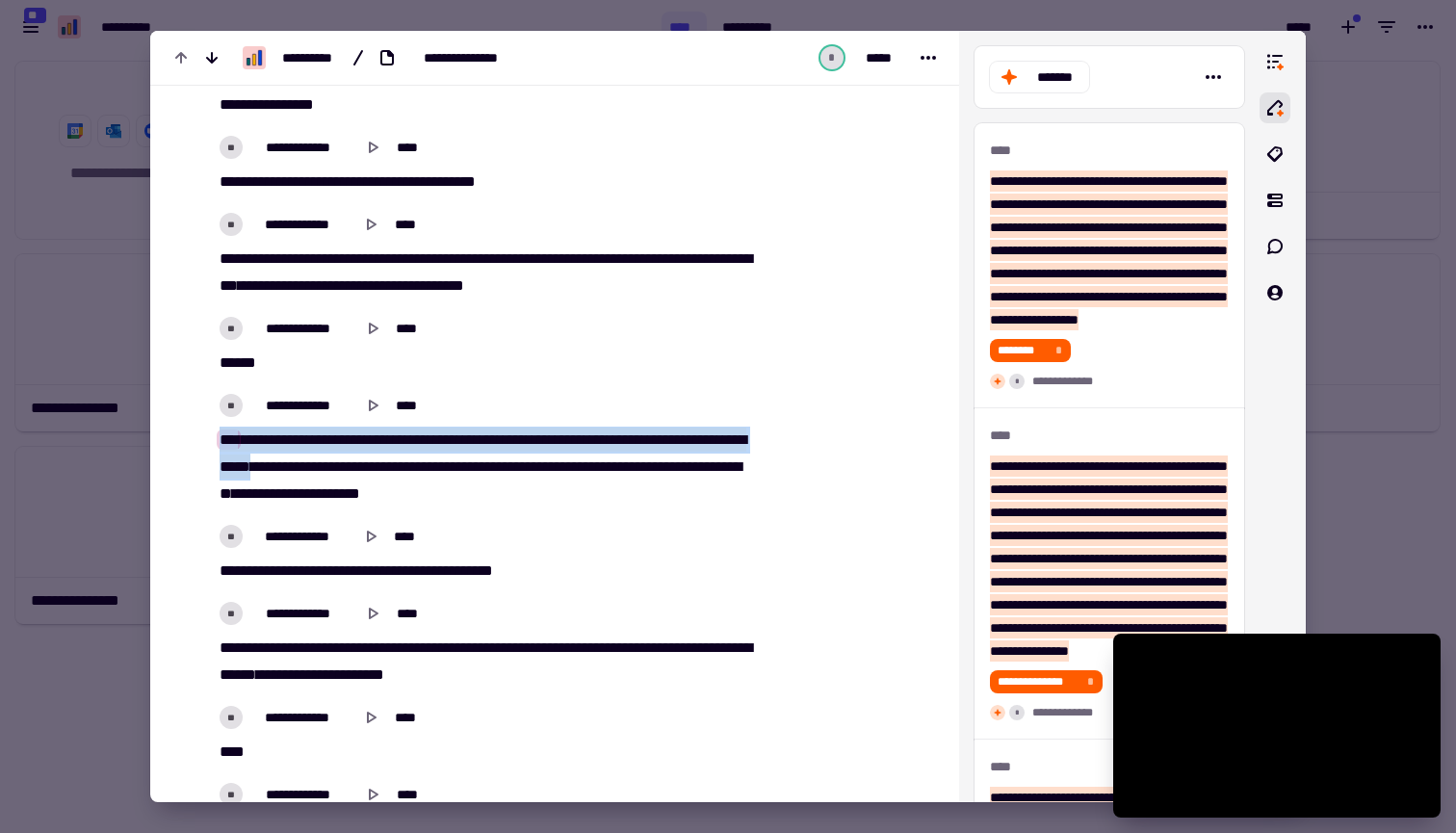 click on "**********" at bounding box center (482, 467) 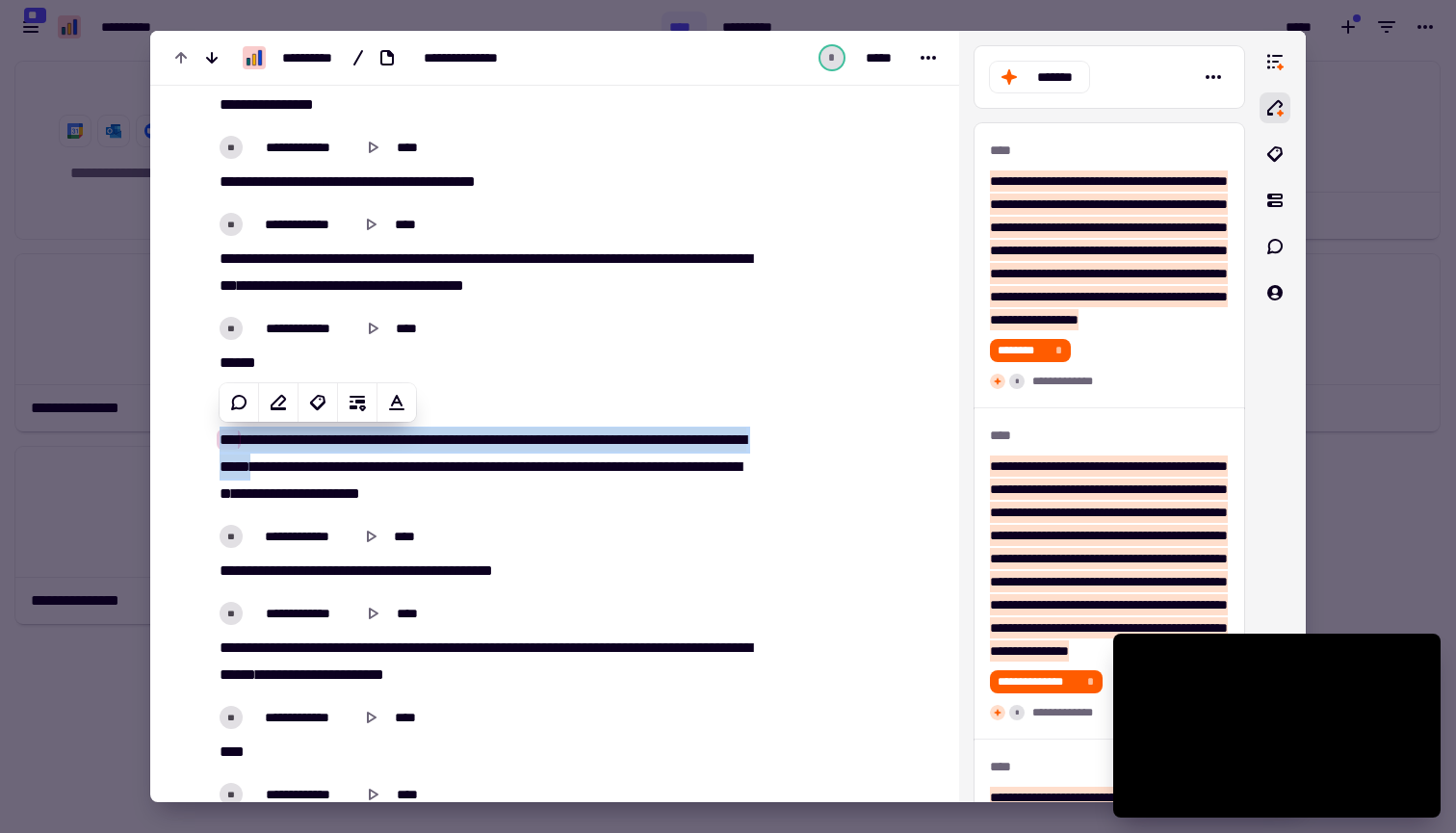 copy on "**********" 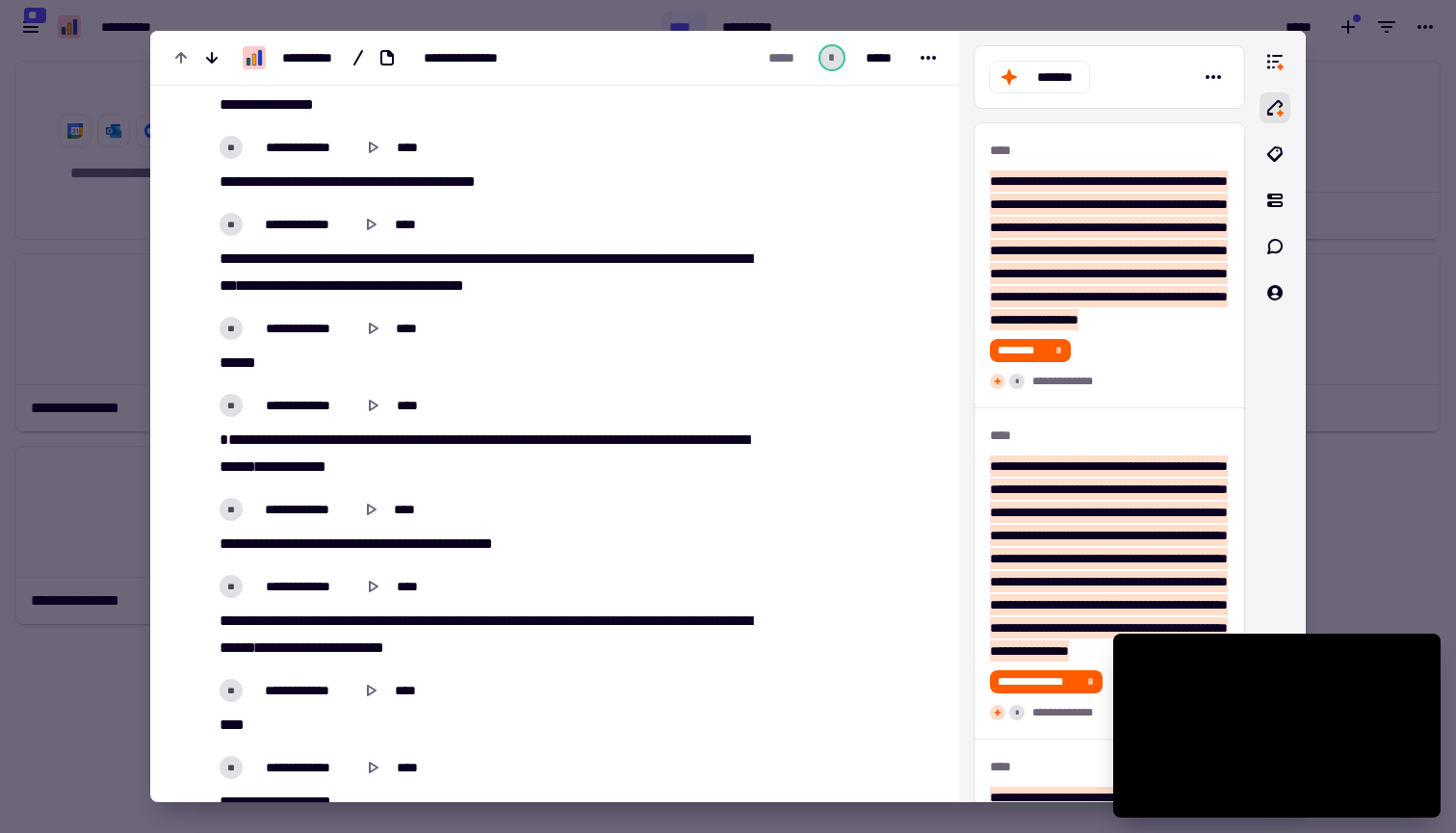 click on "*****" at bounding box center [482, 363] 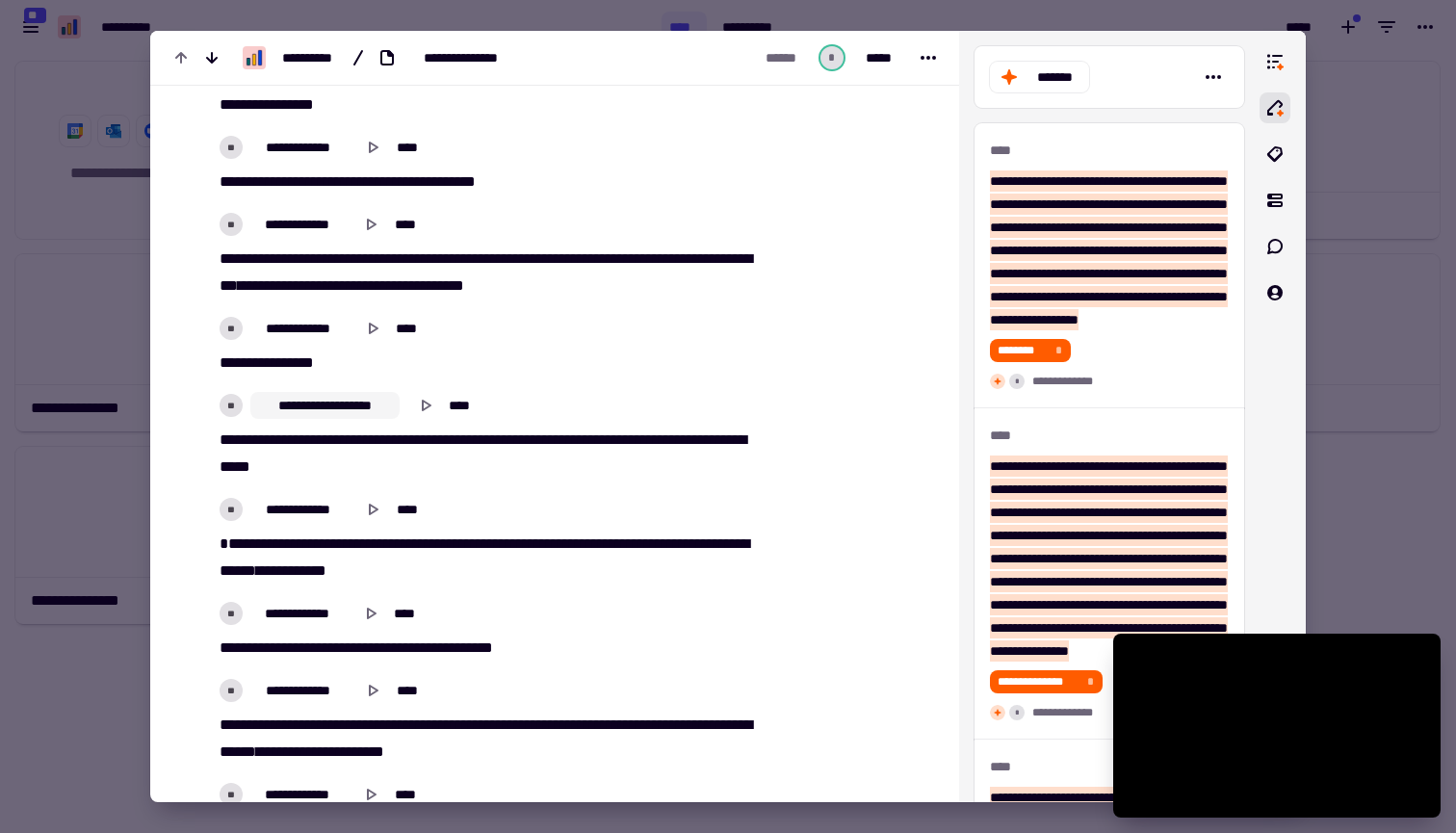 click on "**********" 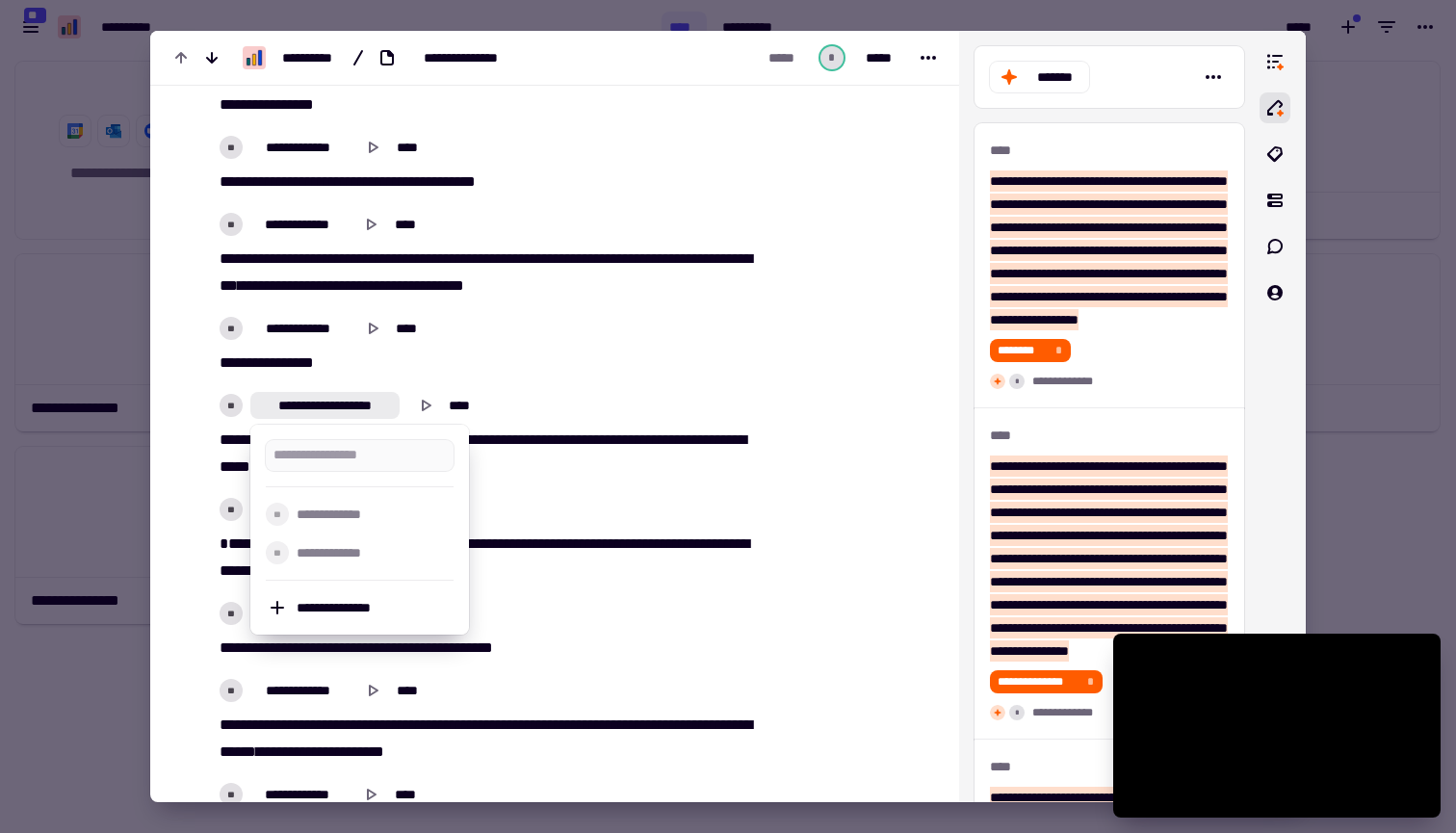 click on "**********" at bounding box center [482, 363] 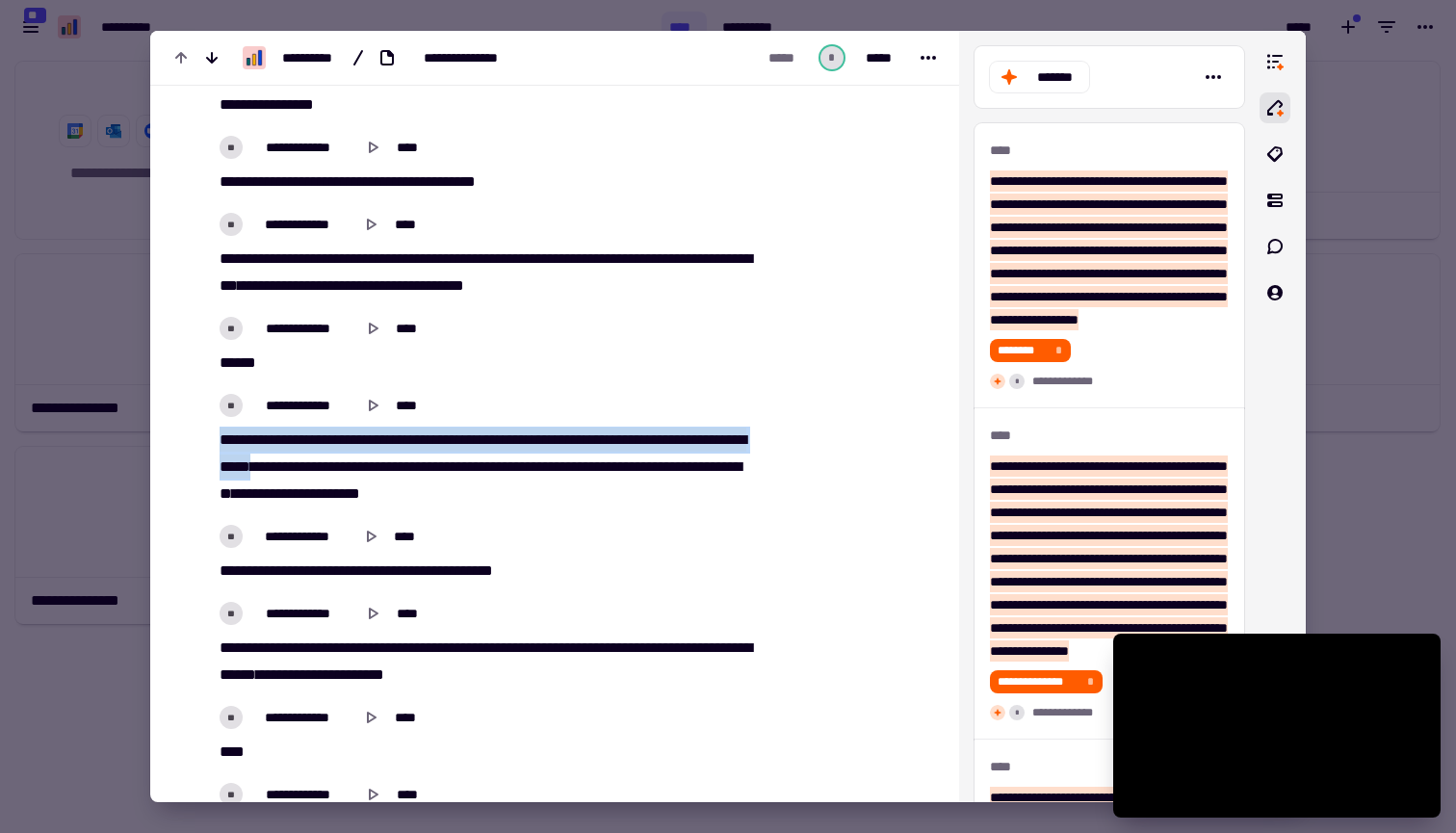 click on "**********" at bounding box center [482, 450] 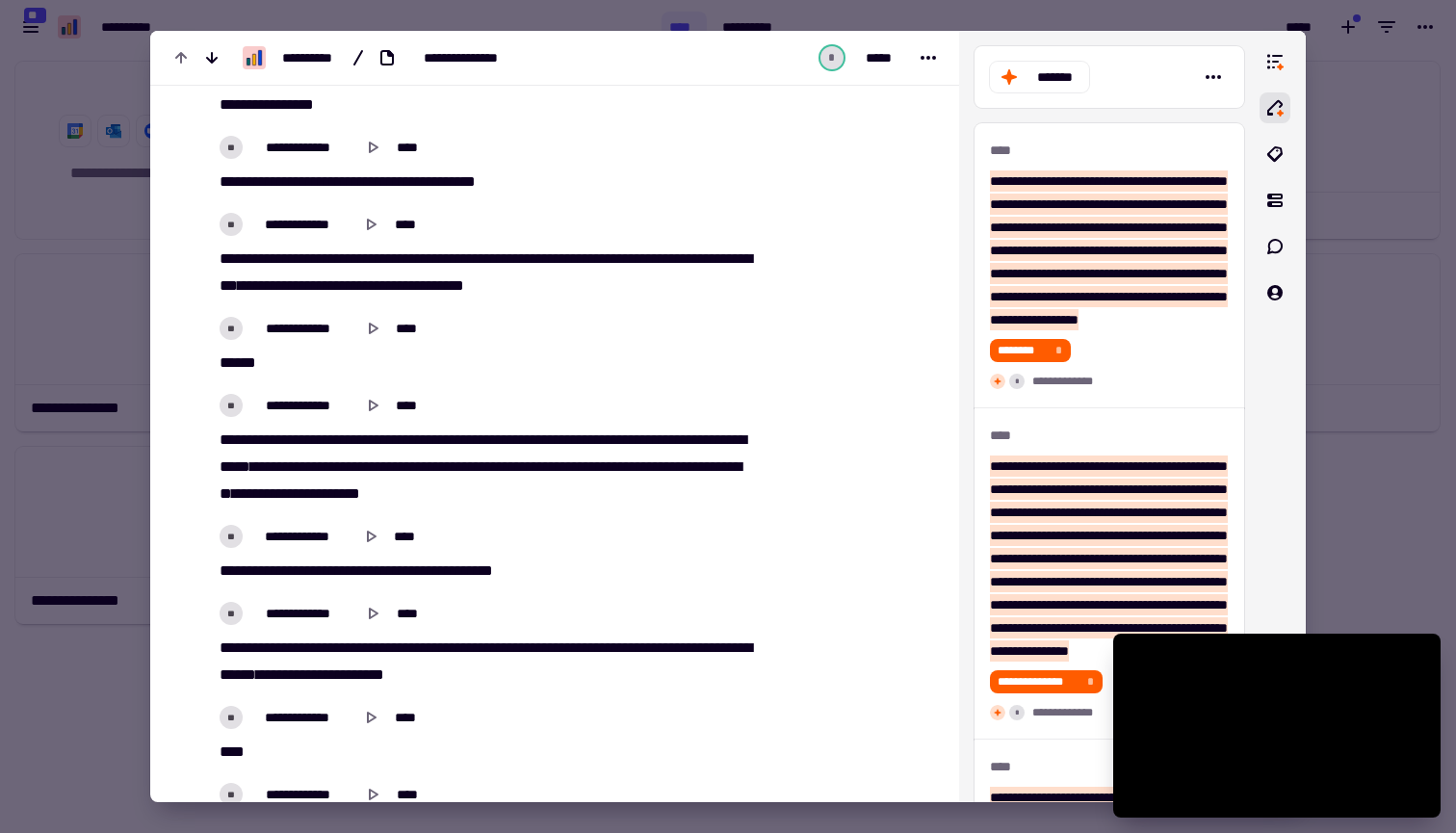 click at bounding box center [728, 416] 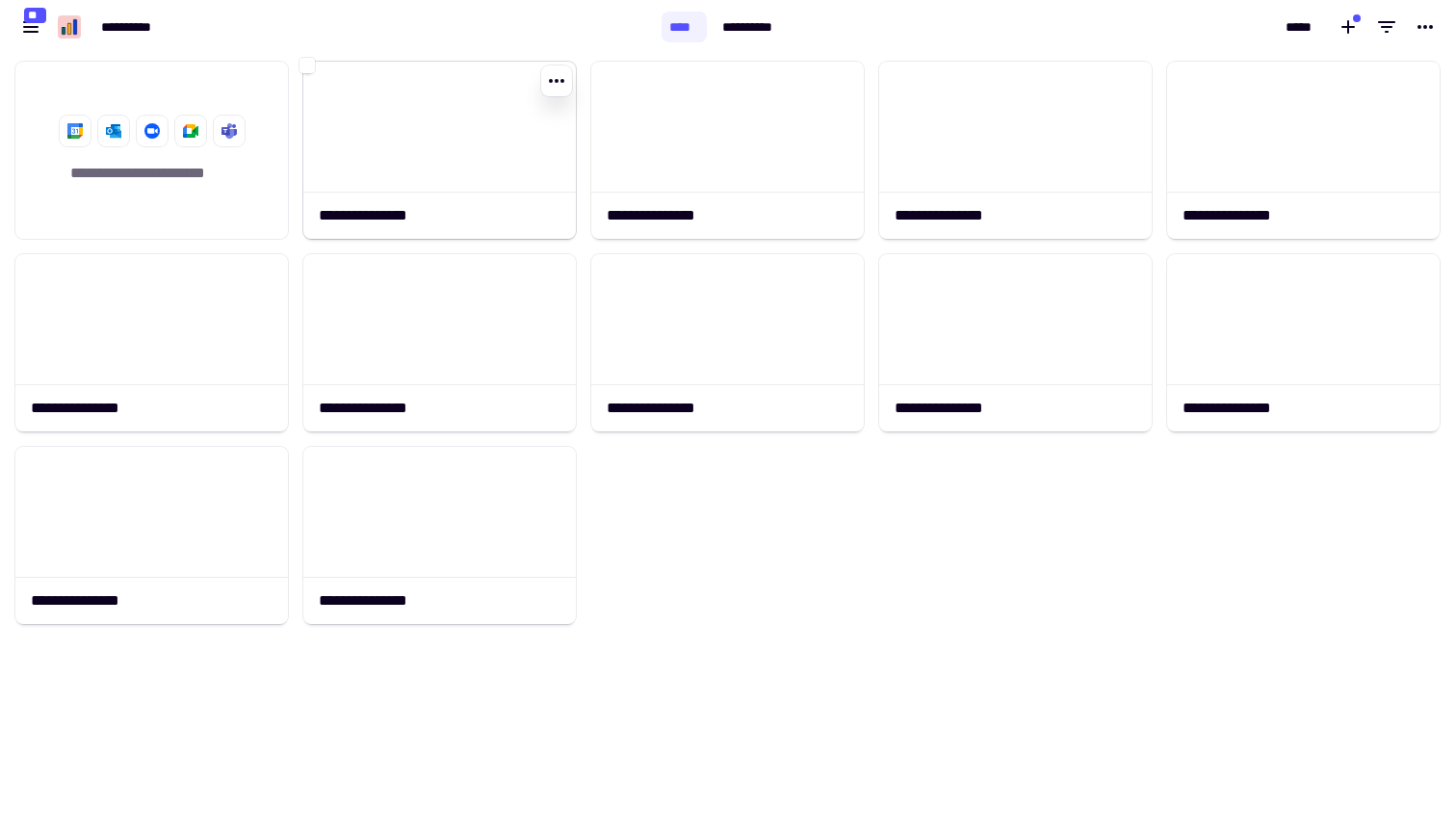 click on "**********" 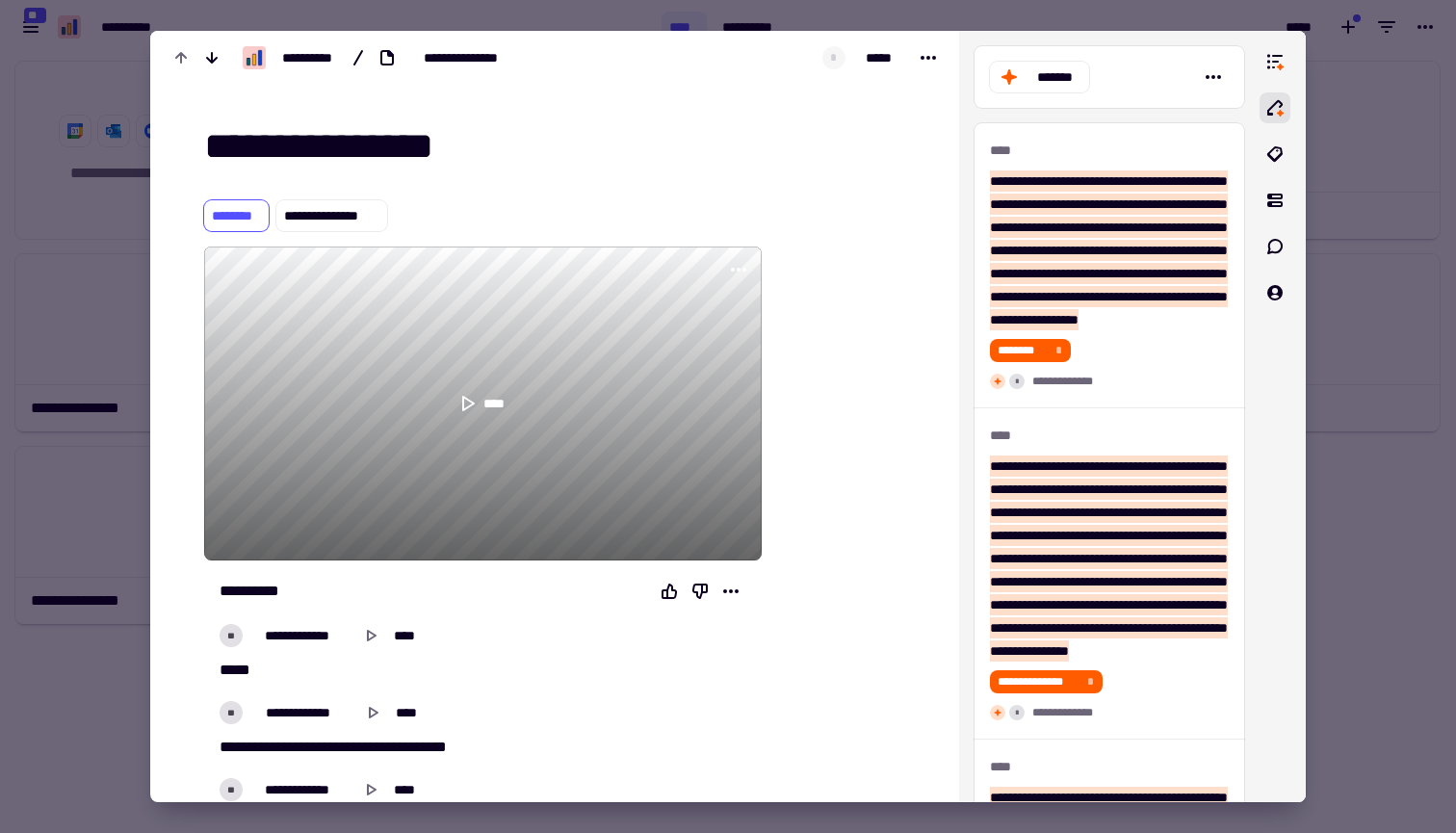 scroll, scrollTop: 0, scrollLeft: 0, axis: both 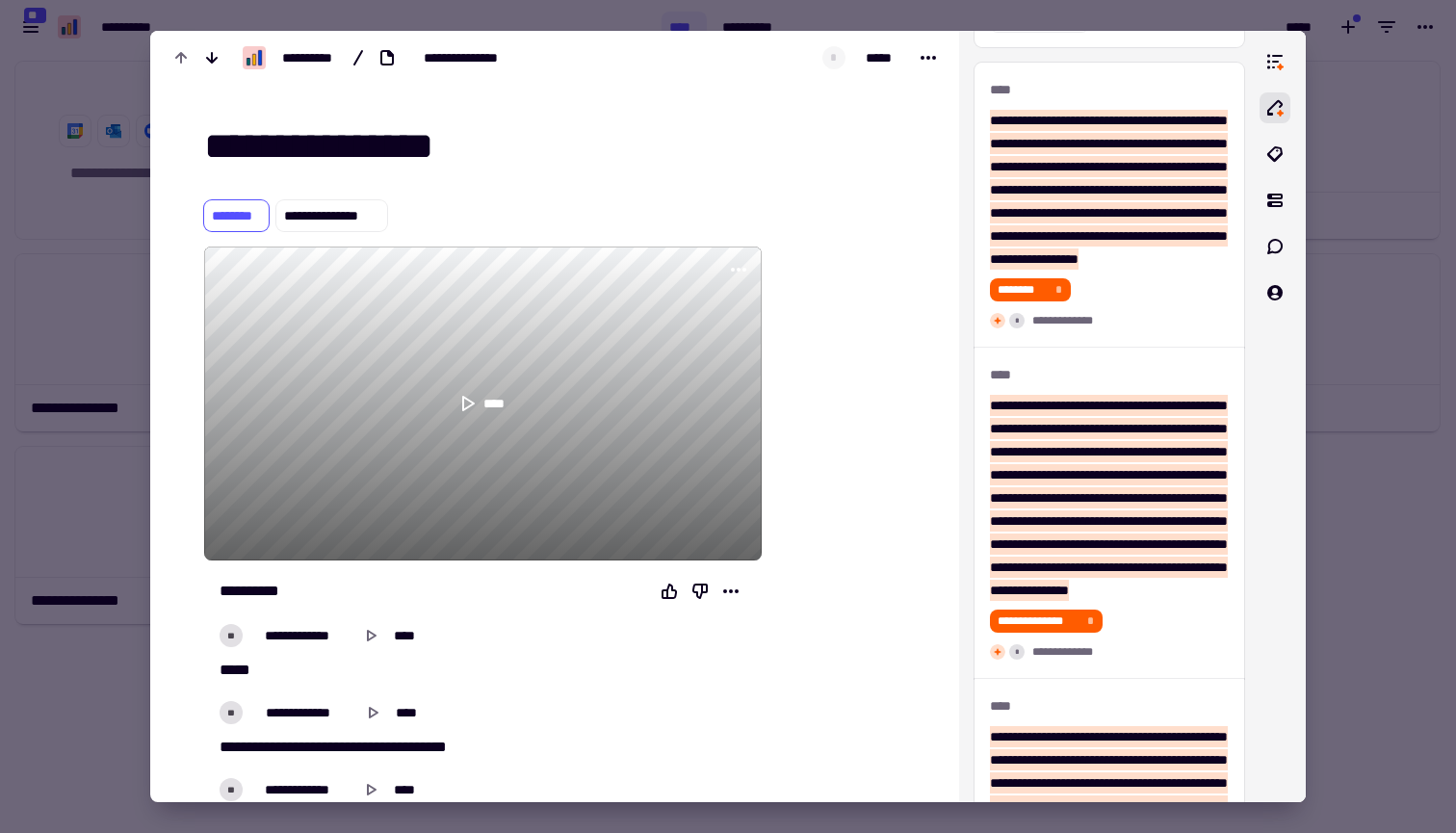 click at bounding box center [728, 416] 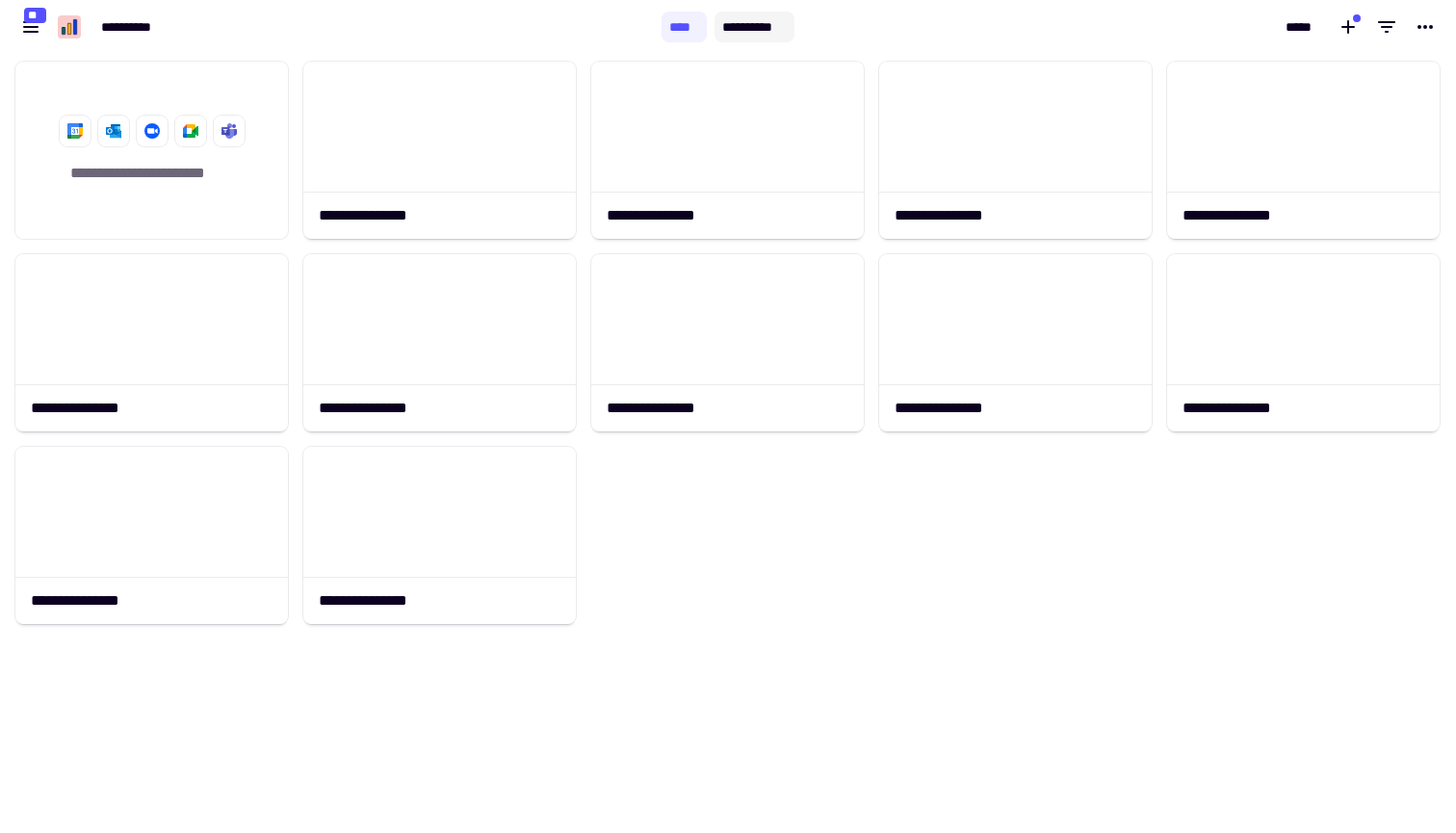 click on "**********" 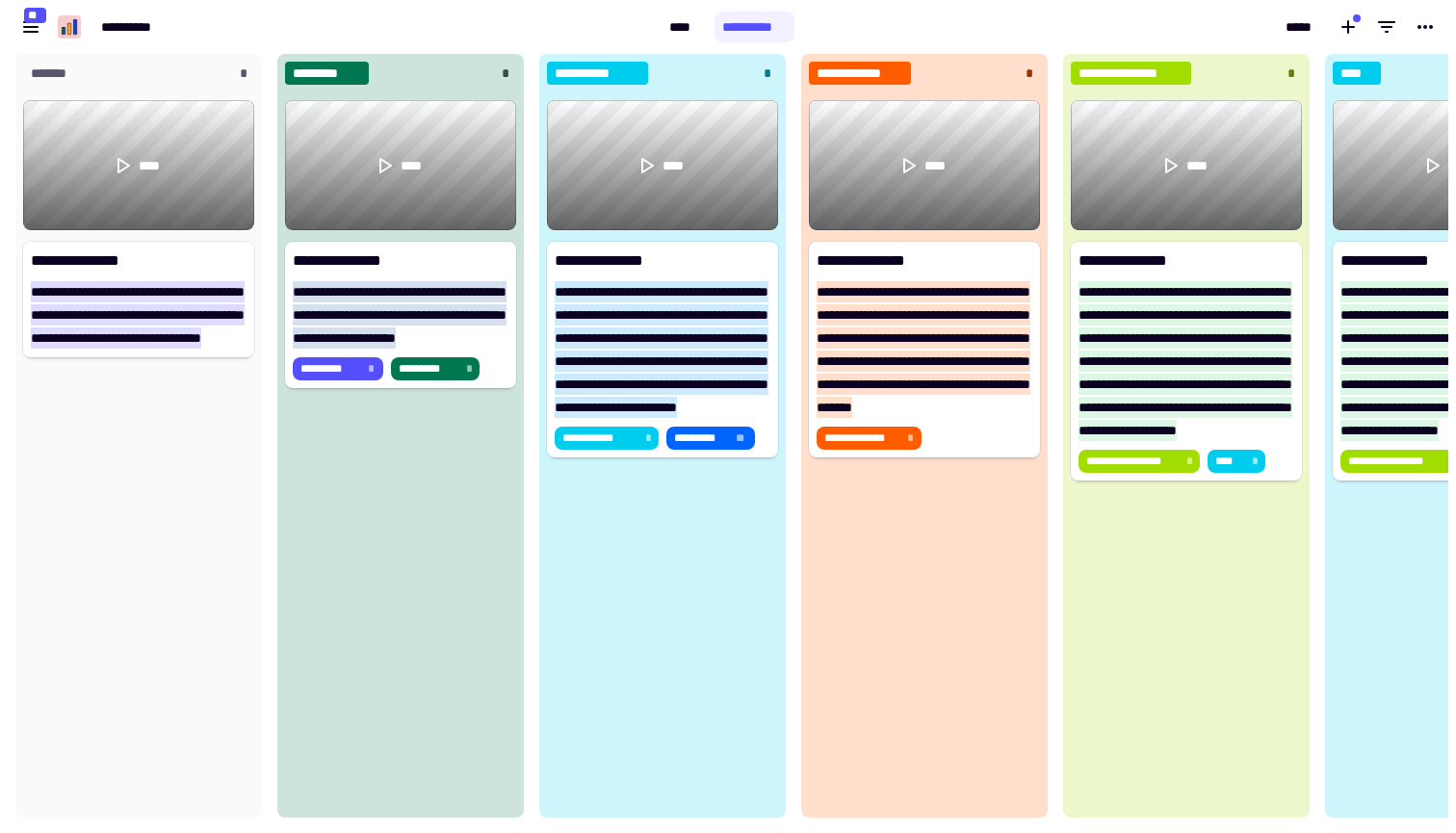 scroll, scrollTop: 1, scrollLeft: 1, axis: both 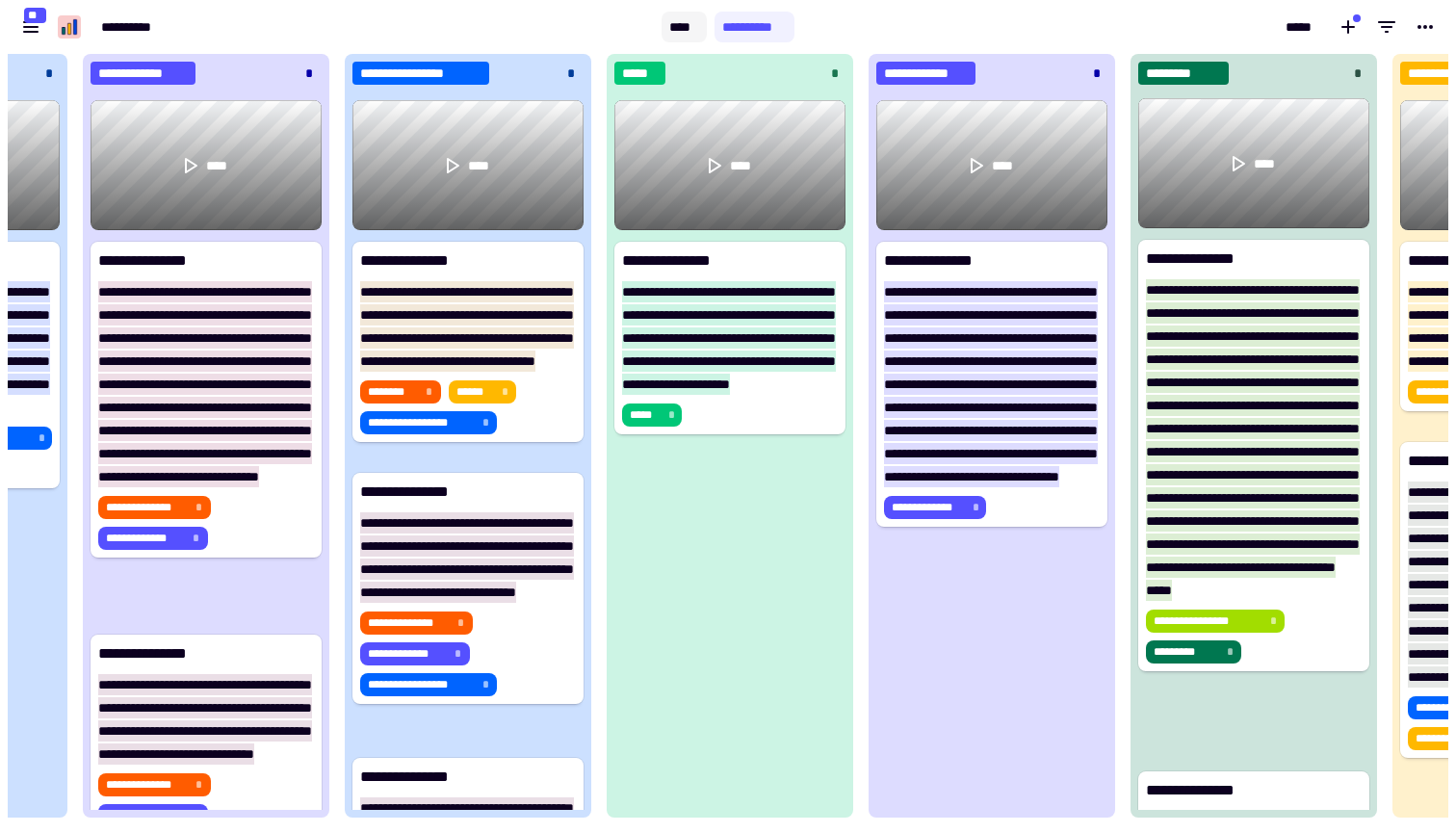 click on "****" 